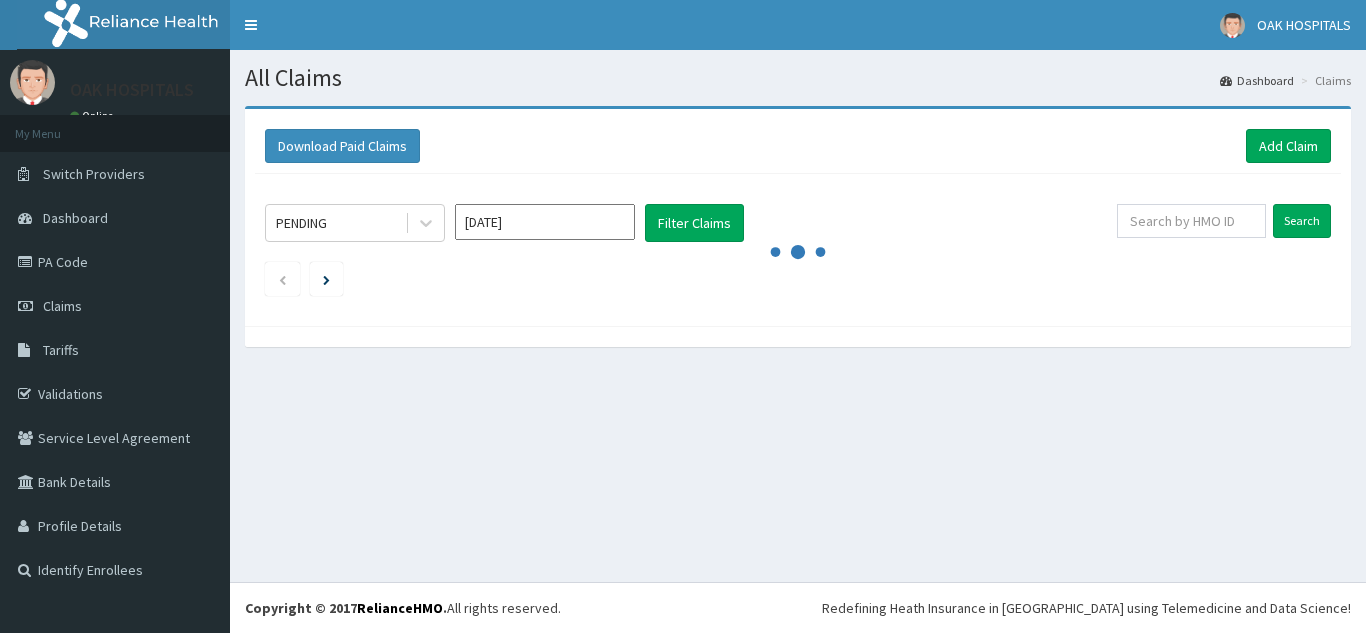 scroll, scrollTop: 0, scrollLeft: 0, axis: both 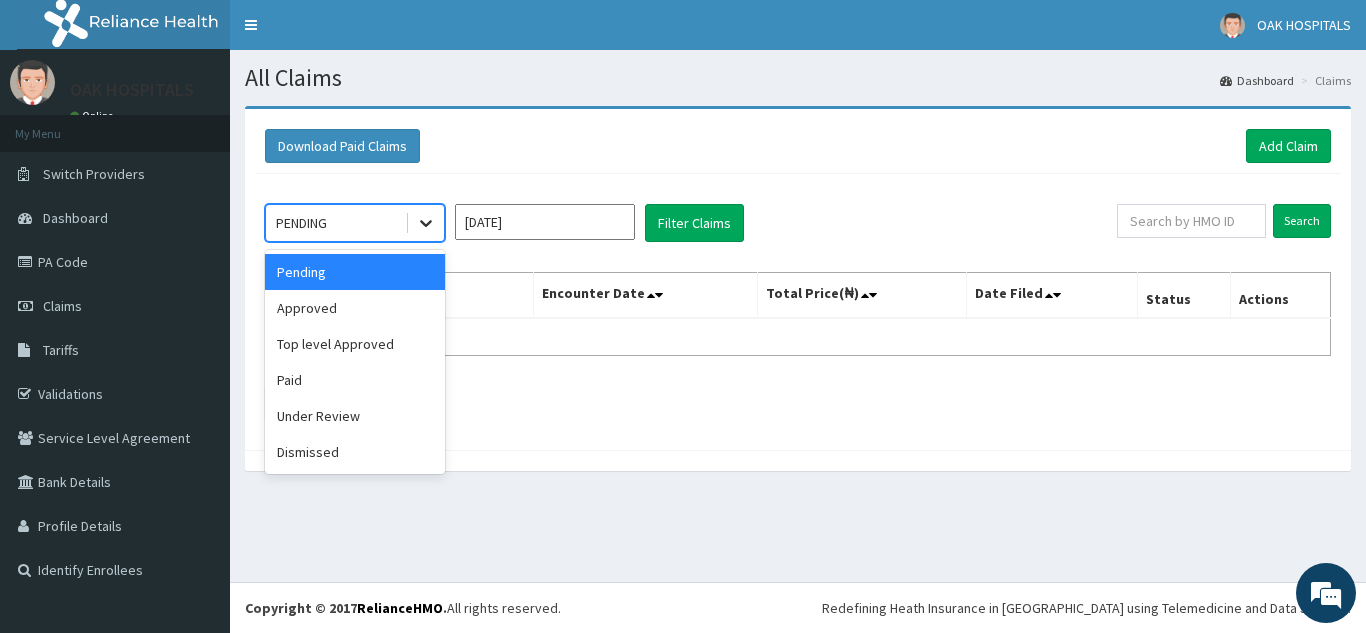 click 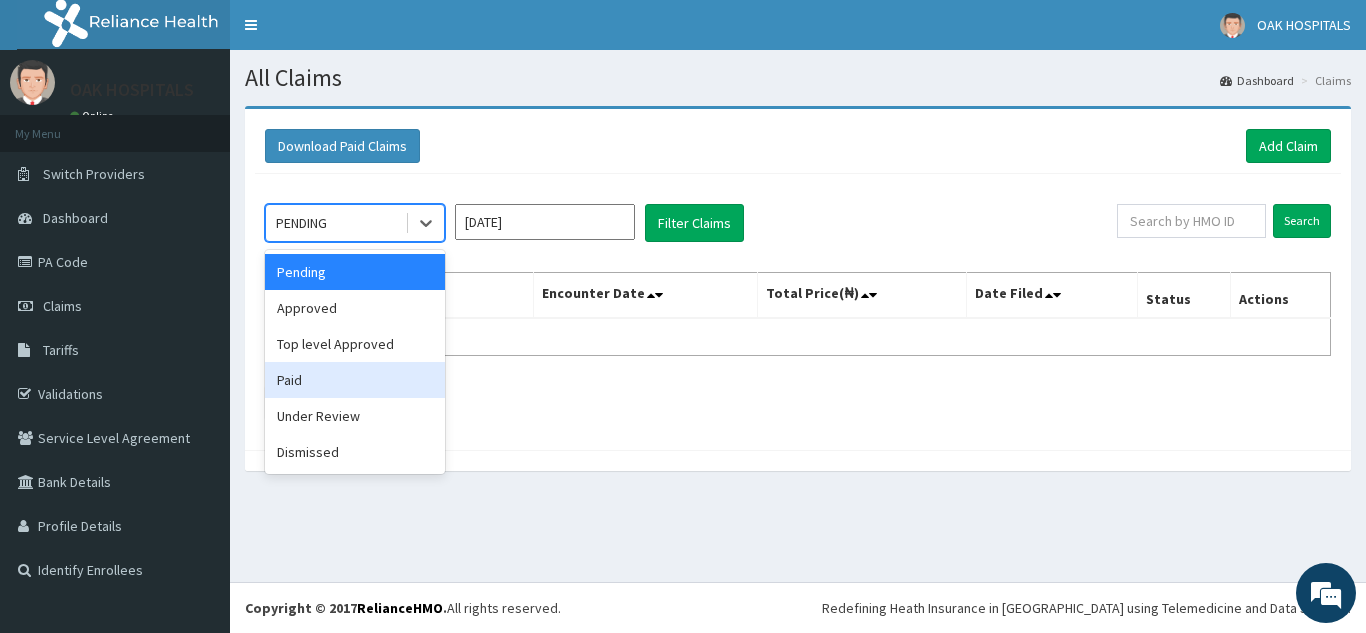 click on "Paid" at bounding box center [355, 380] 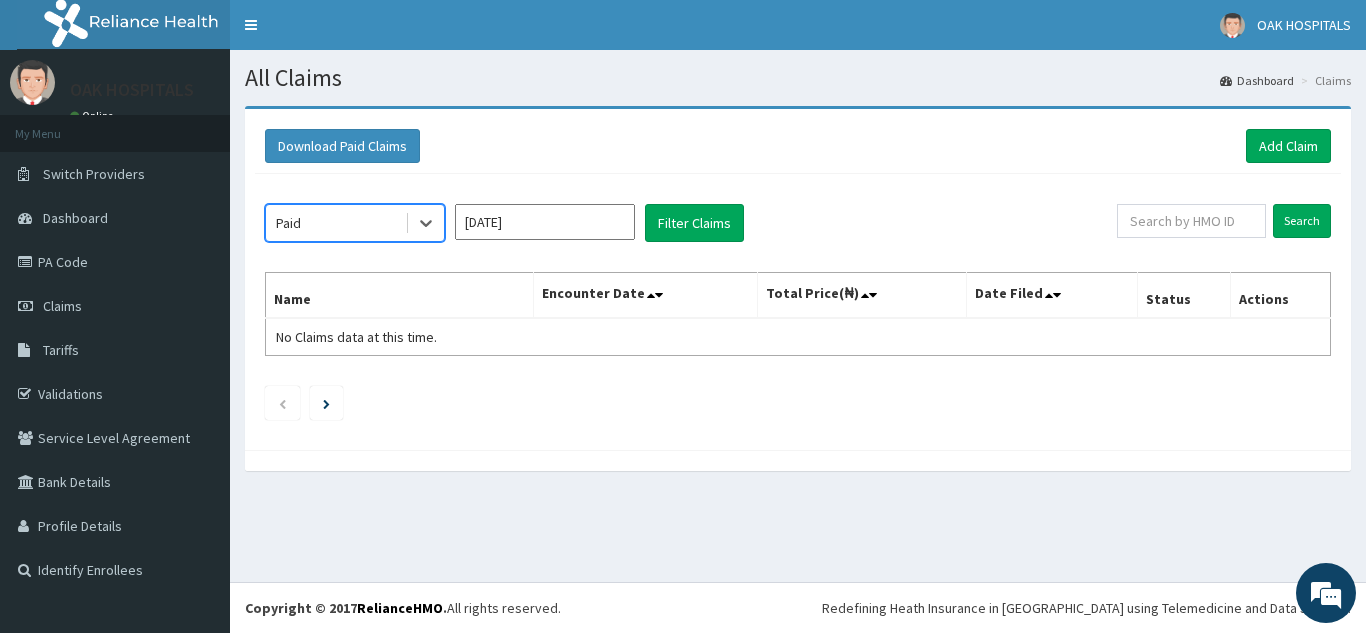 click on "[DATE]" at bounding box center (545, 222) 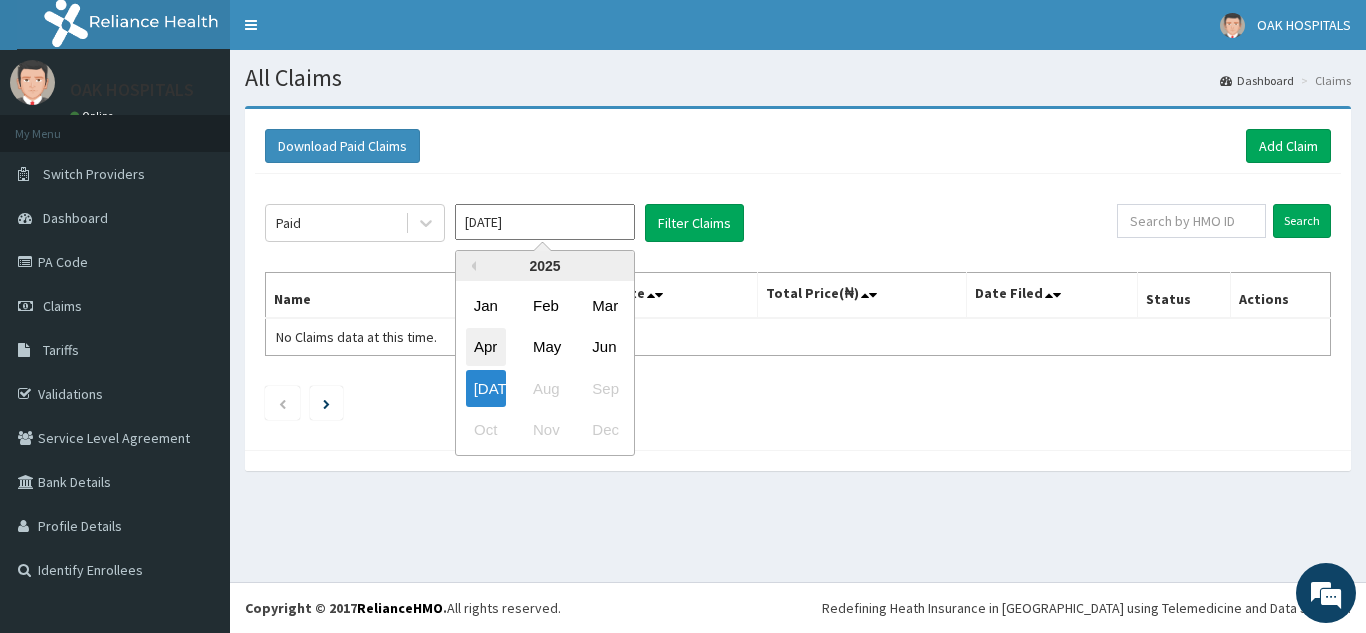 click on "Apr" at bounding box center [486, 347] 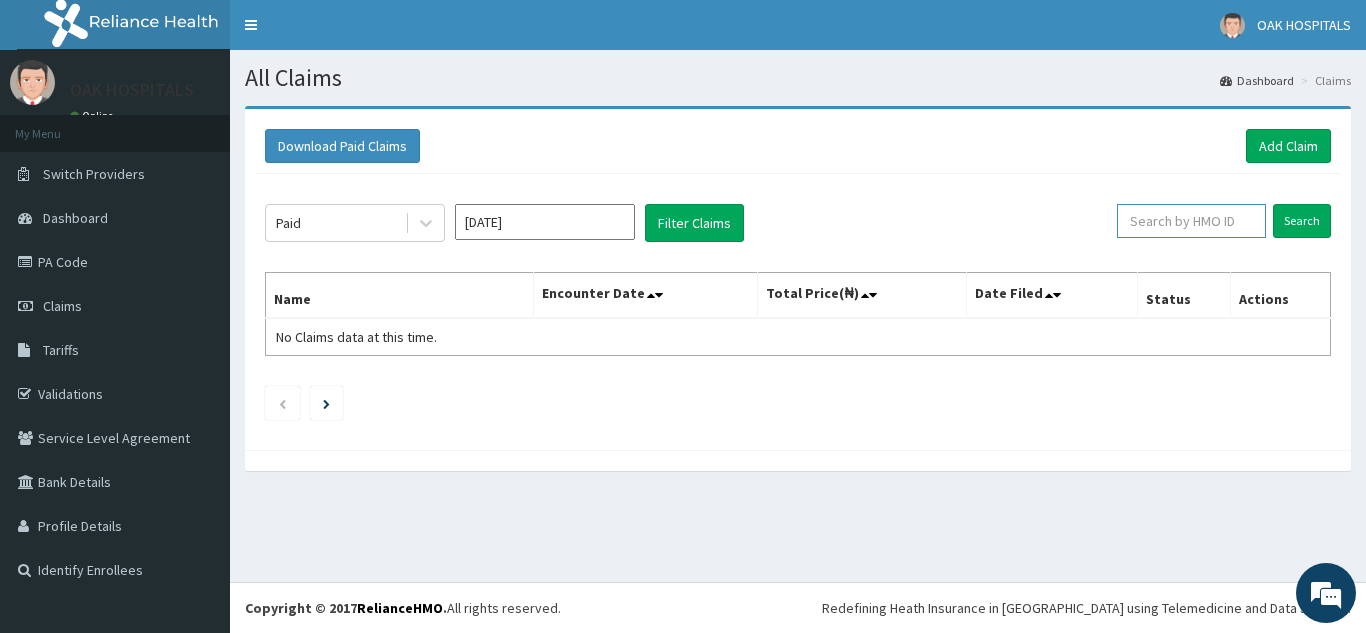 click at bounding box center (1191, 221) 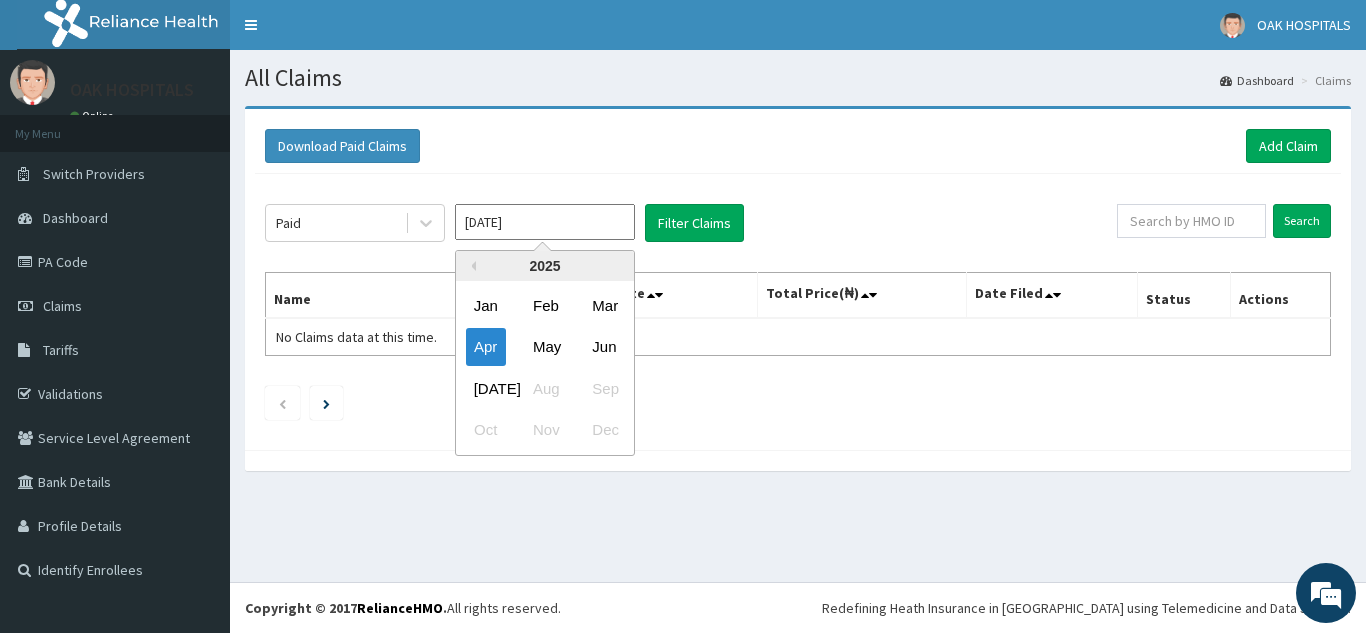 click on "Apr 2025" at bounding box center [545, 222] 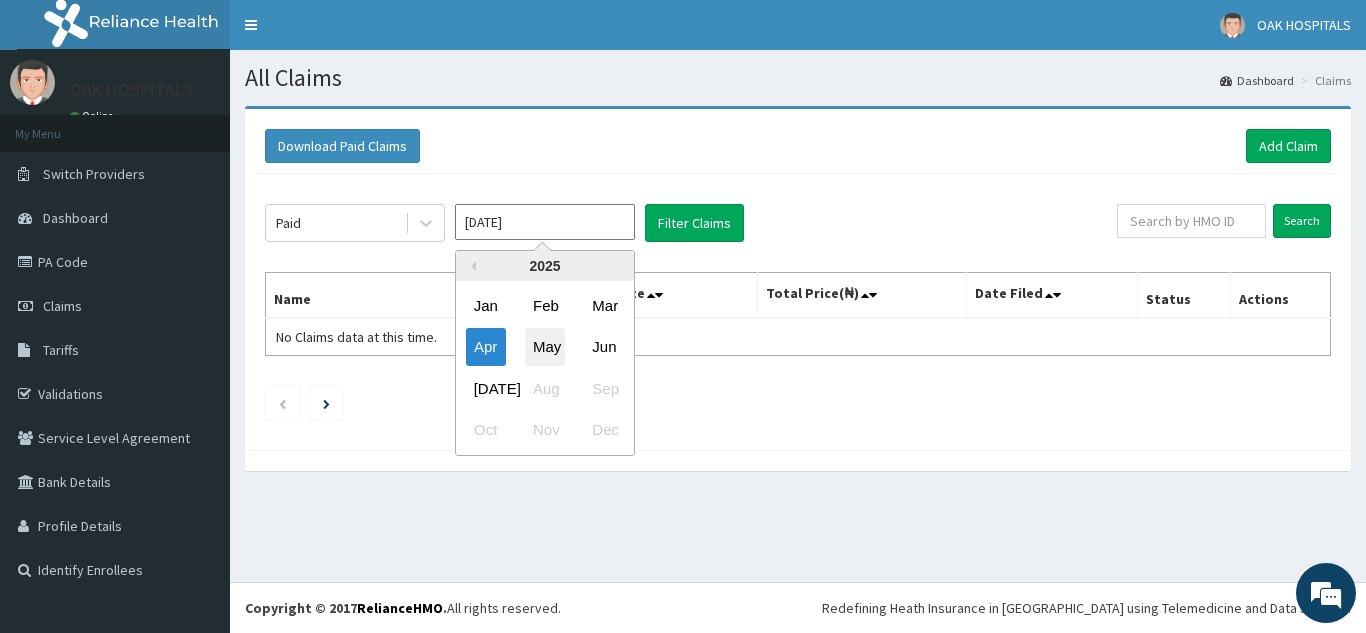 click on "May" at bounding box center [545, 347] 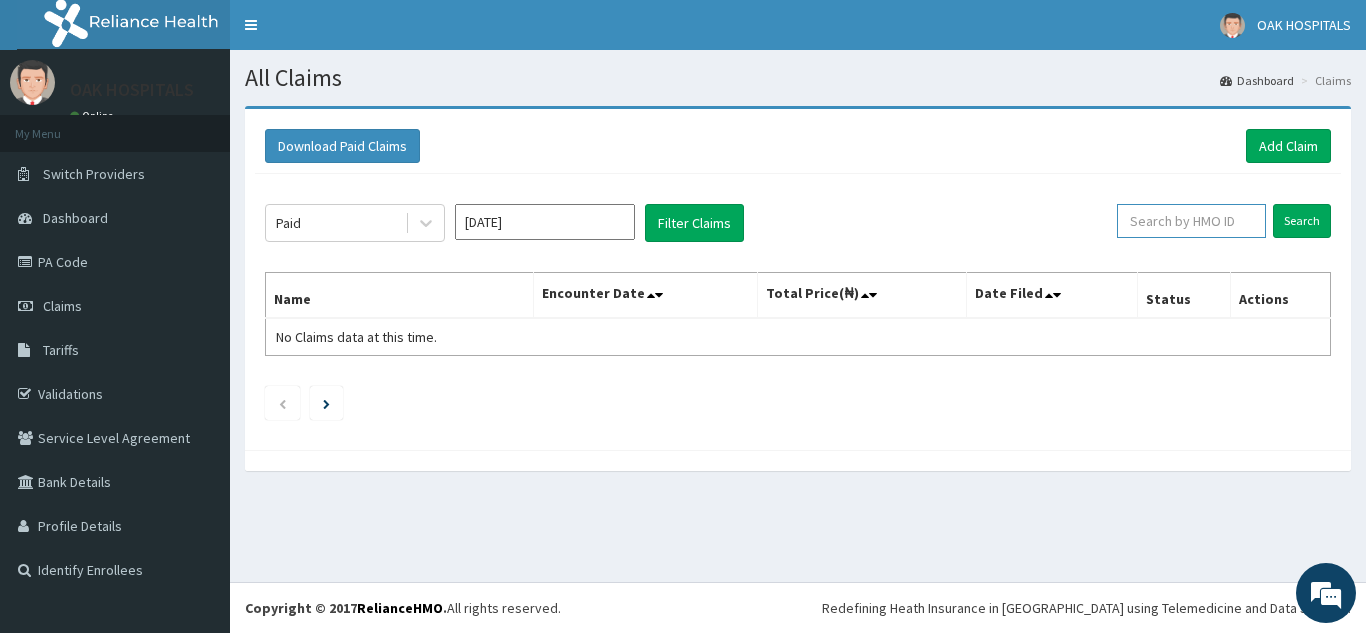 click at bounding box center [1191, 221] 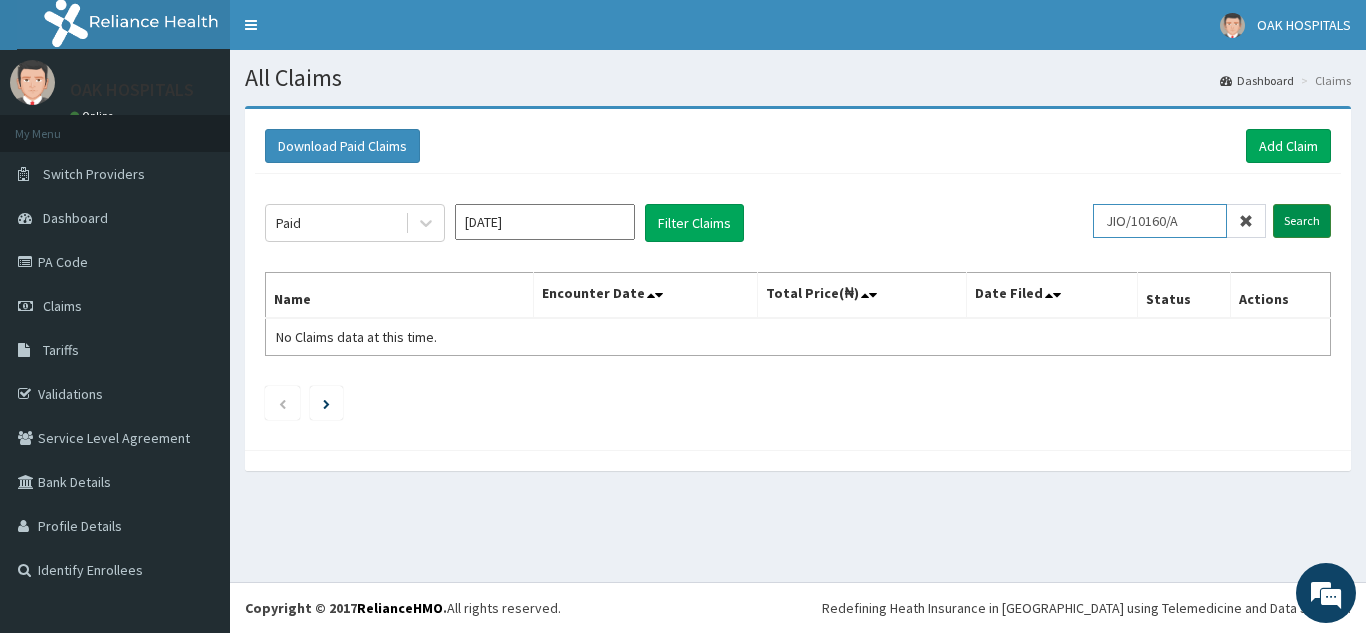 type on "JIO/10160/A" 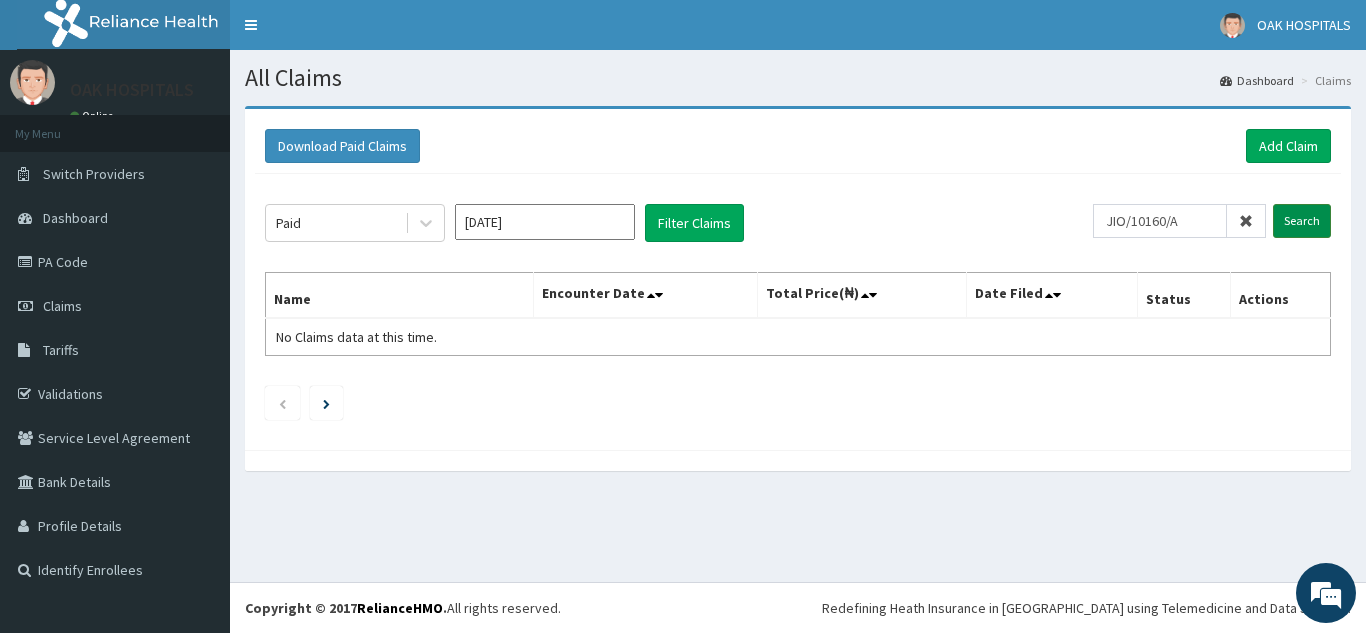 click on "Search" at bounding box center (1302, 221) 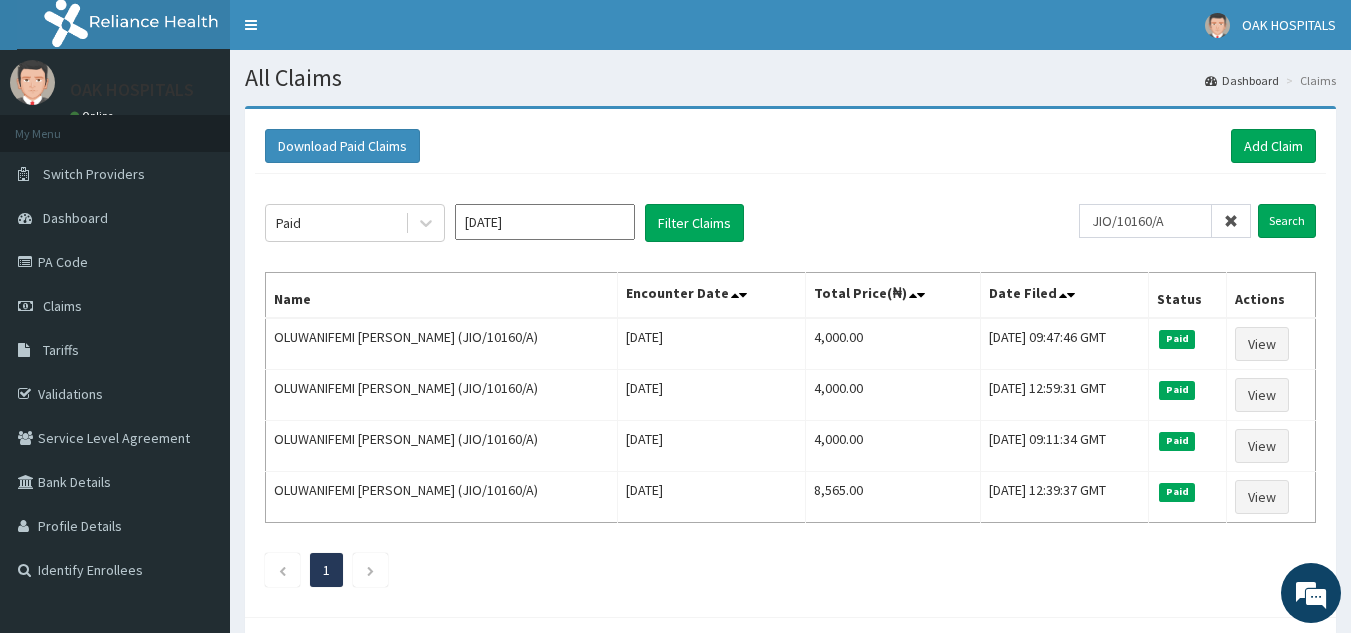 click at bounding box center (1231, 221) 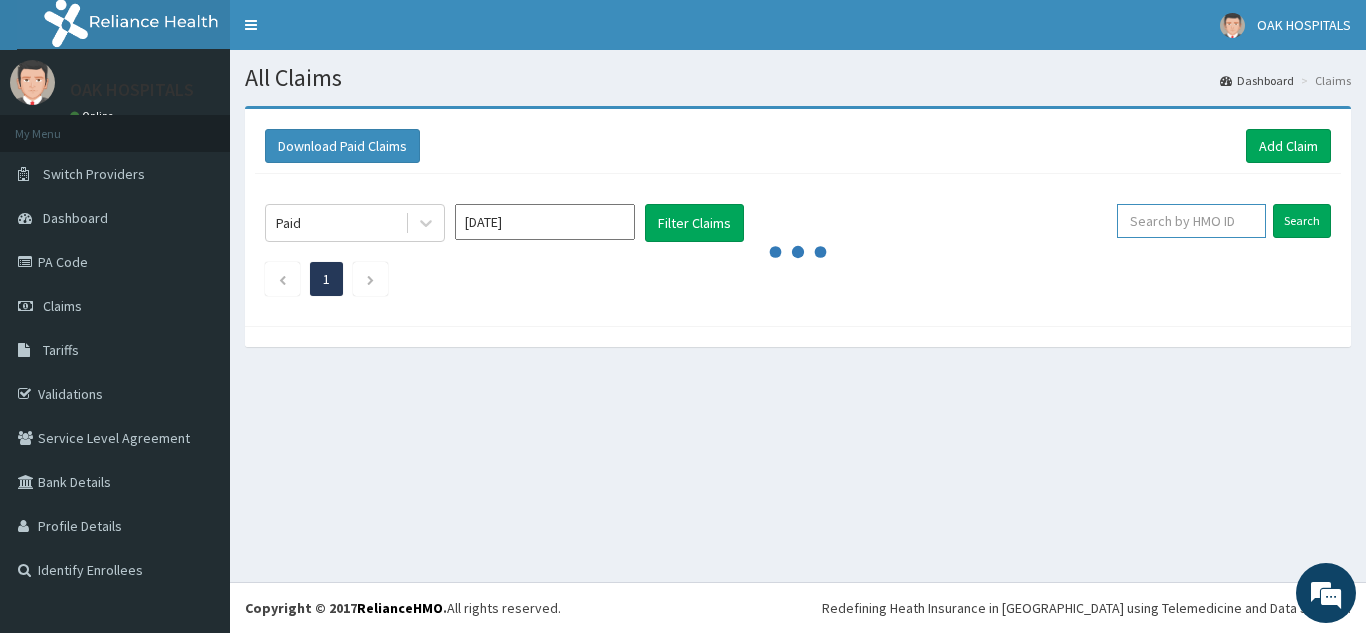 click at bounding box center (1191, 221) 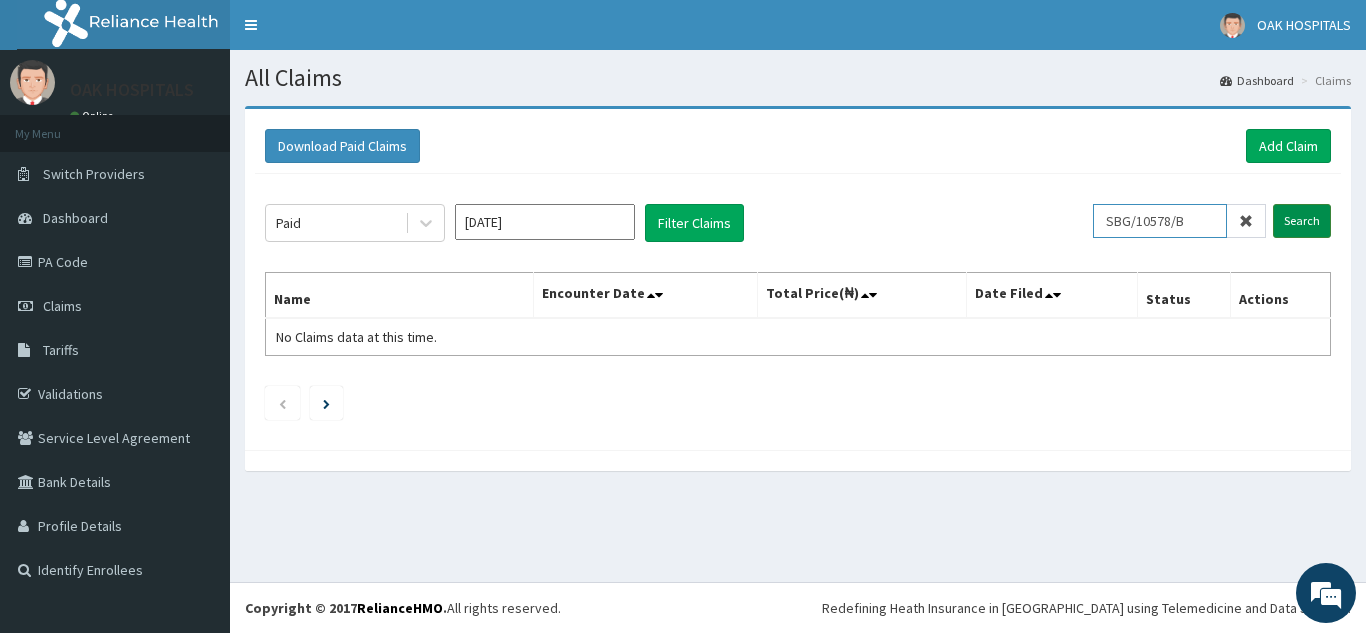 type on "SBG/10578/B" 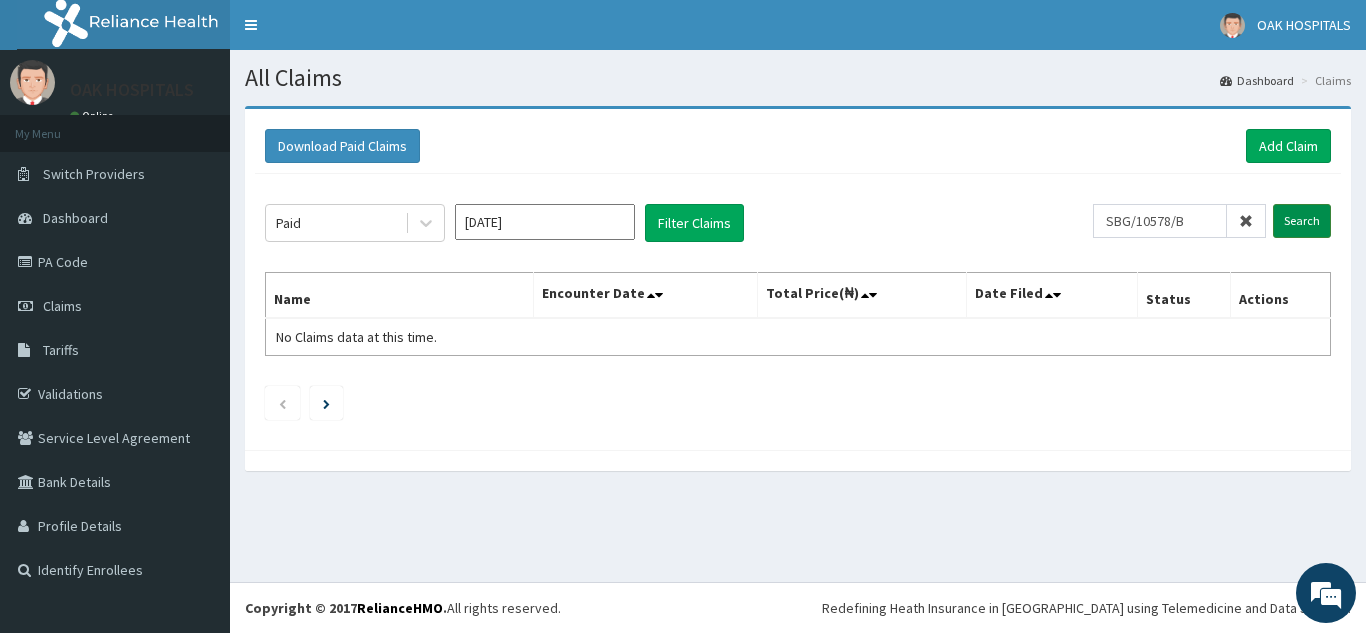 click on "Search" at bounding box center [1302, 221] 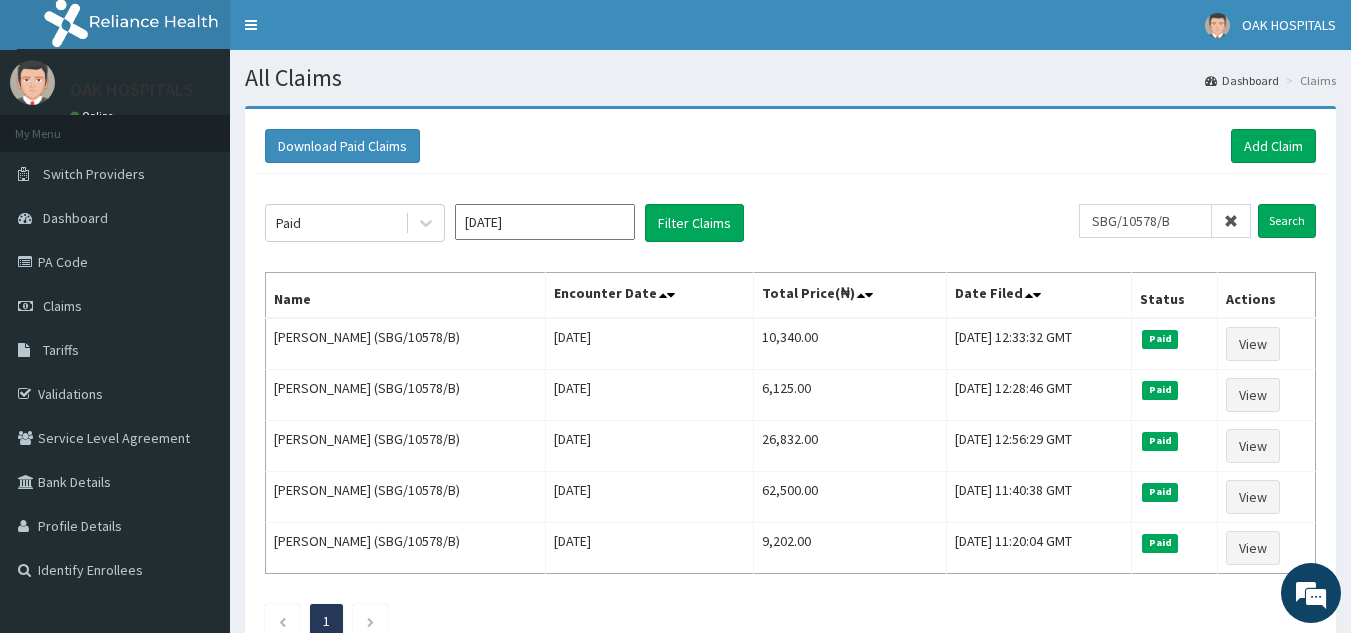 click at bounding box center [1231, 221] 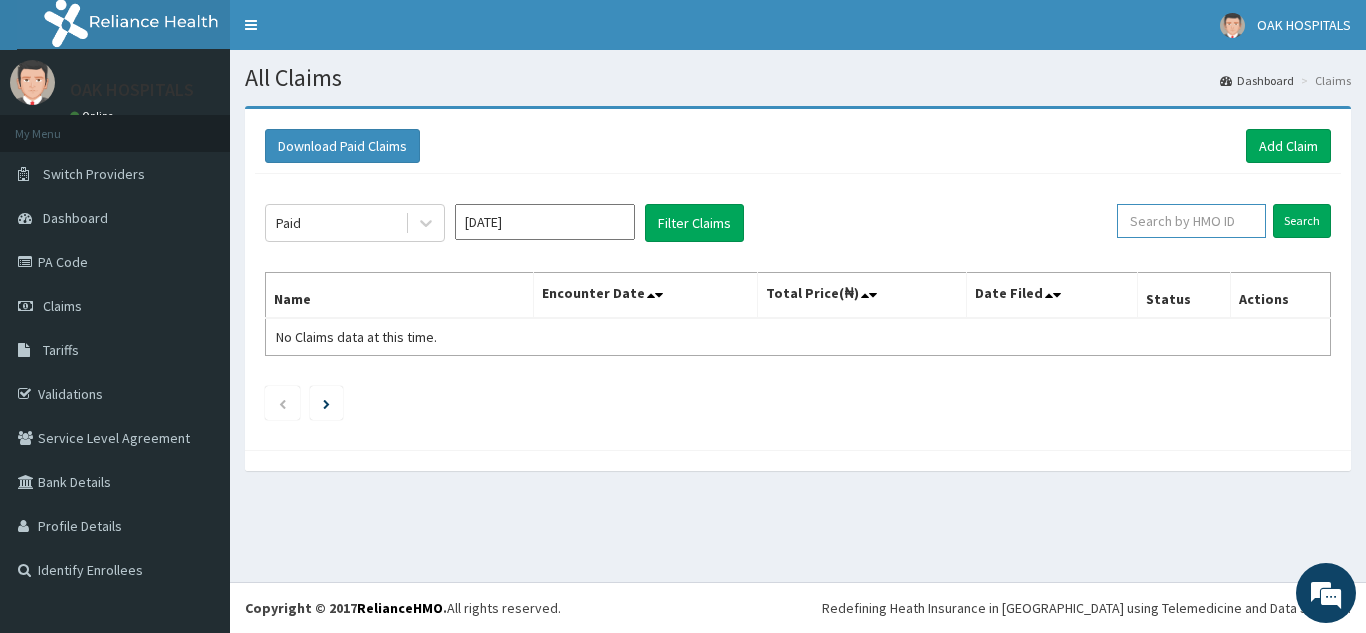 click at bounding box center [1191, 221] 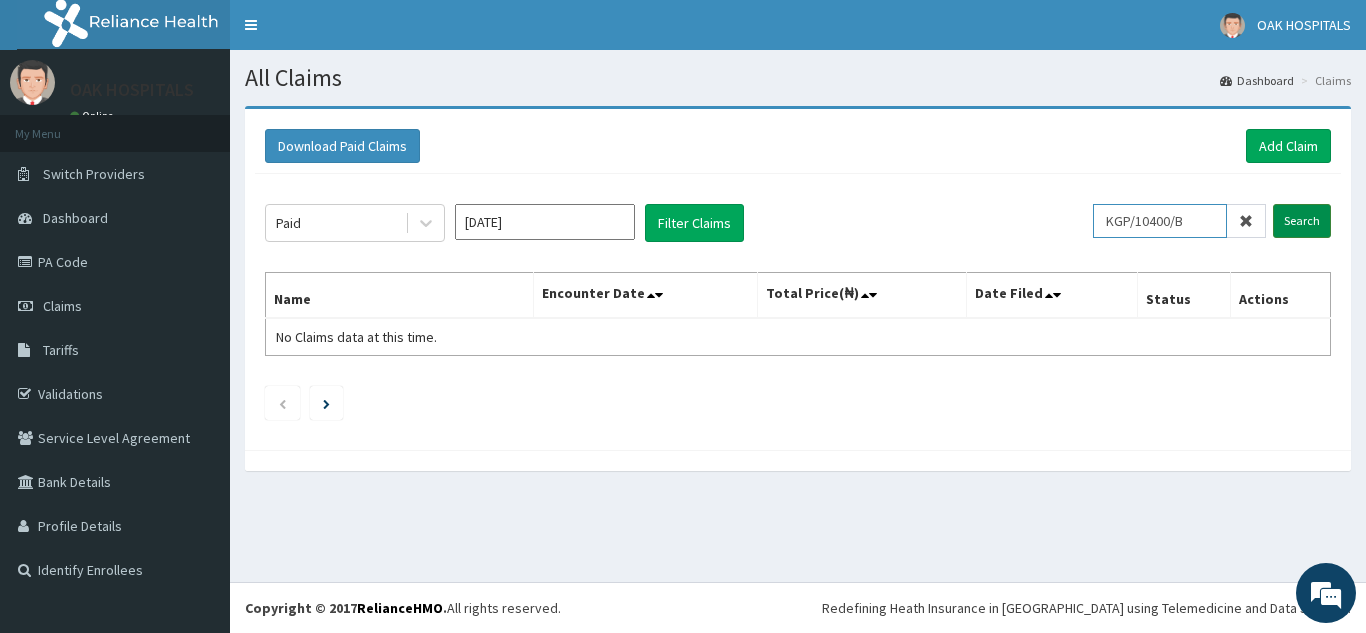 type on "KGP/10400/B" 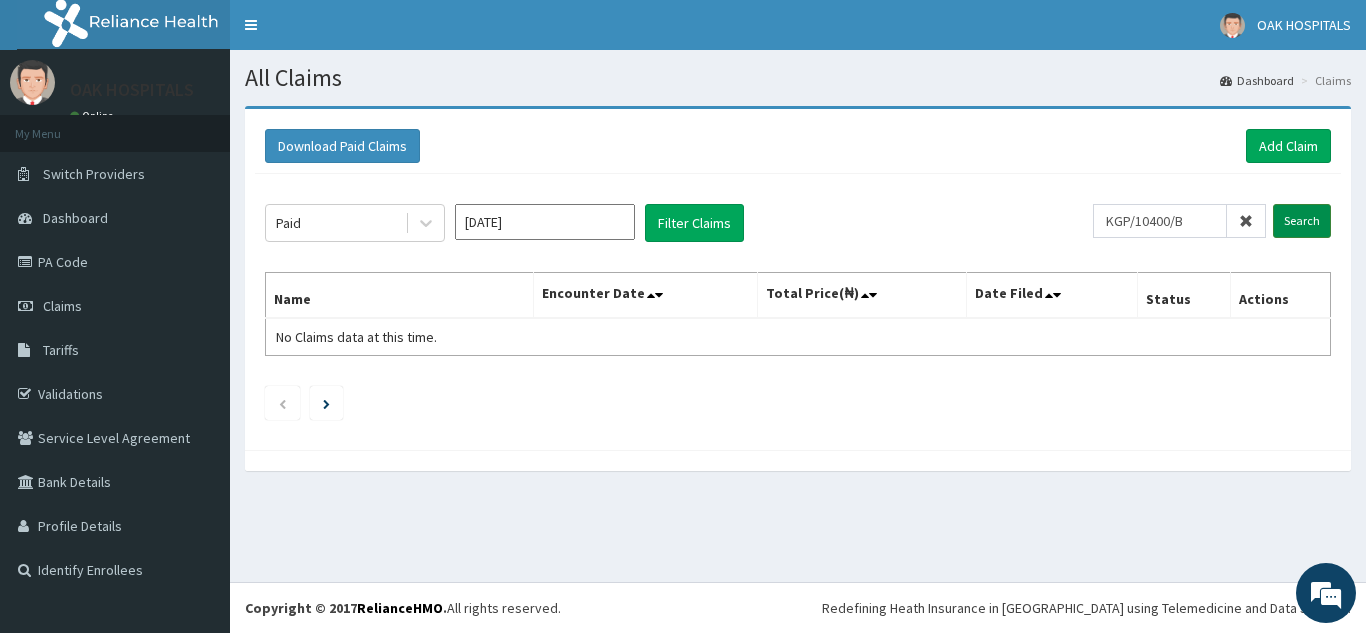 click on "Search" at bounding box center (1302, 221) 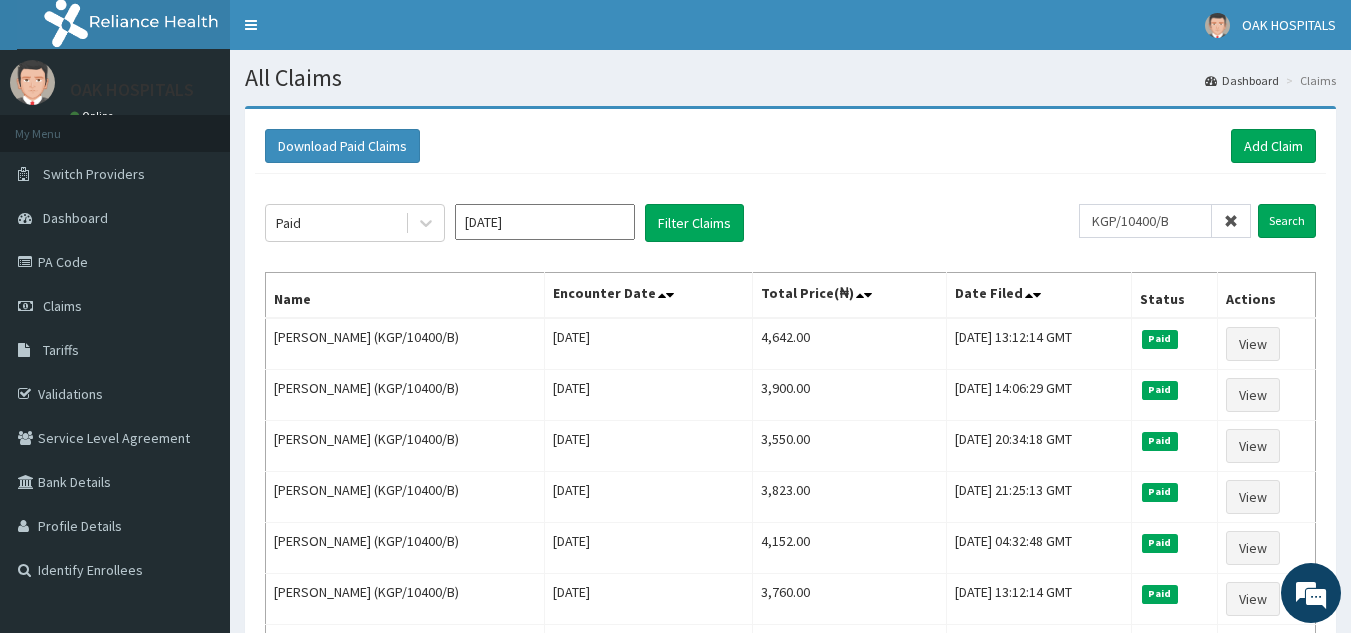click at bounding box center [1231, 221] 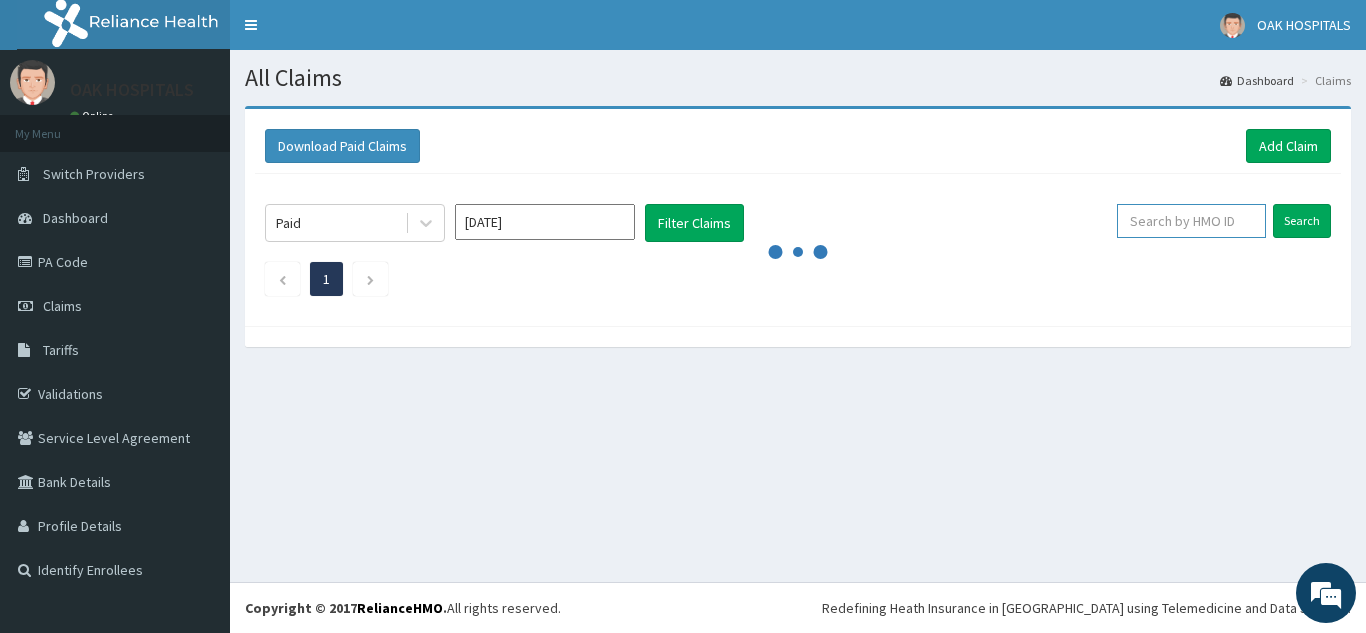 click at bounding box center [1191, 221] 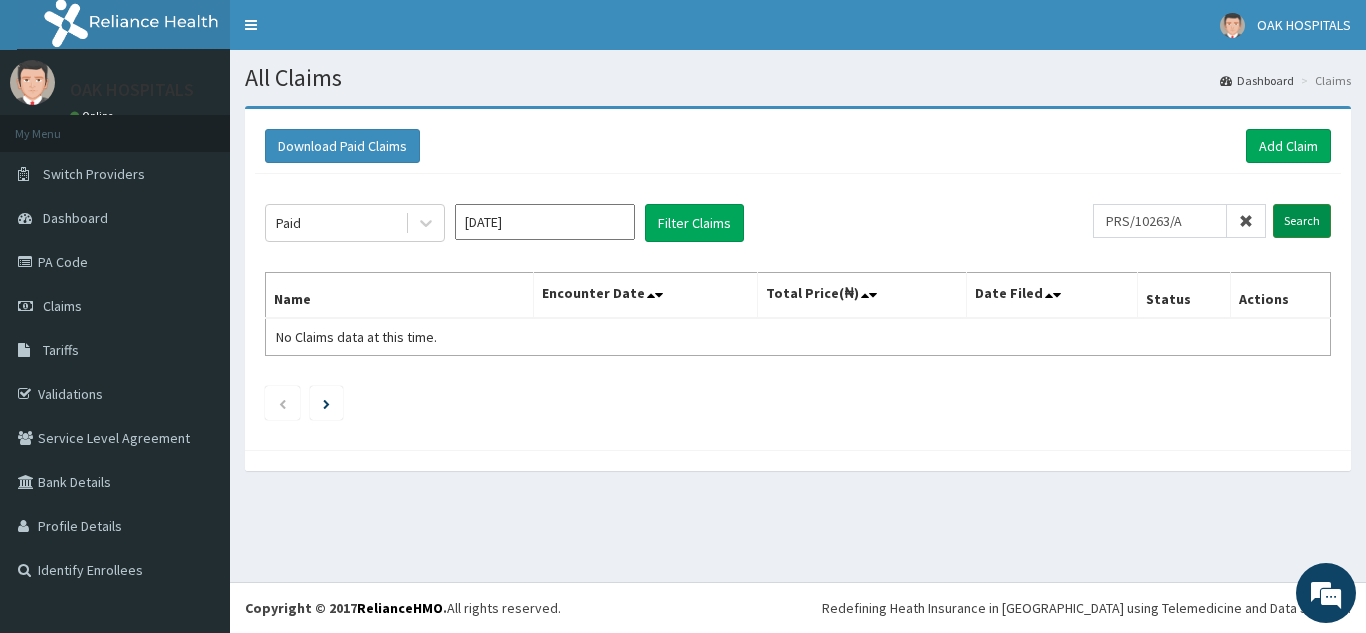 click on "Search" at bounding box center (1302, 221) 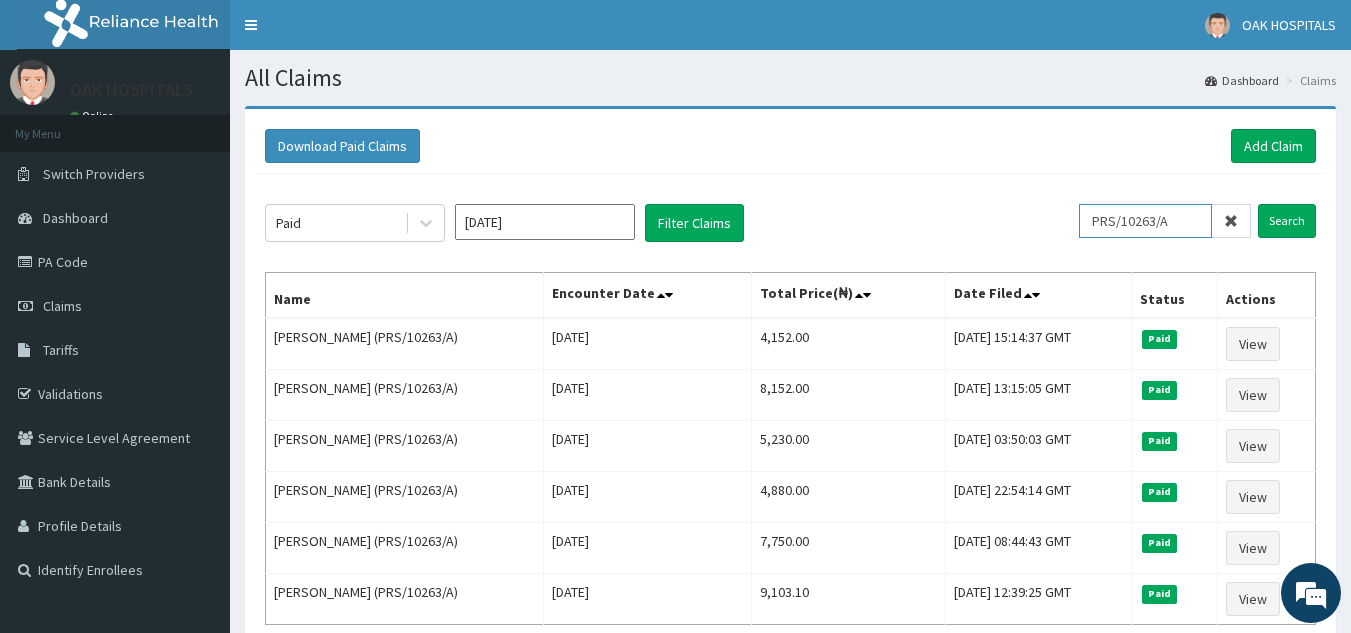 click on "PRS/10263/A" at bounding box center (1145, 221) 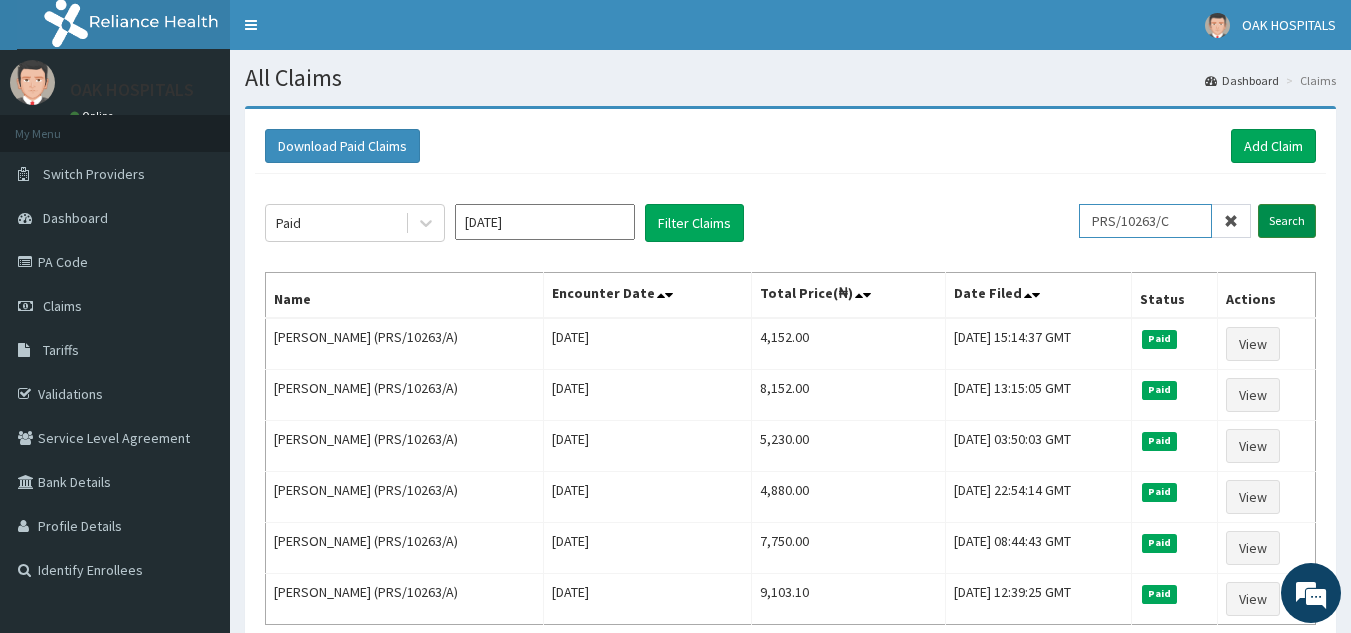 type on "PRS/10263/C" 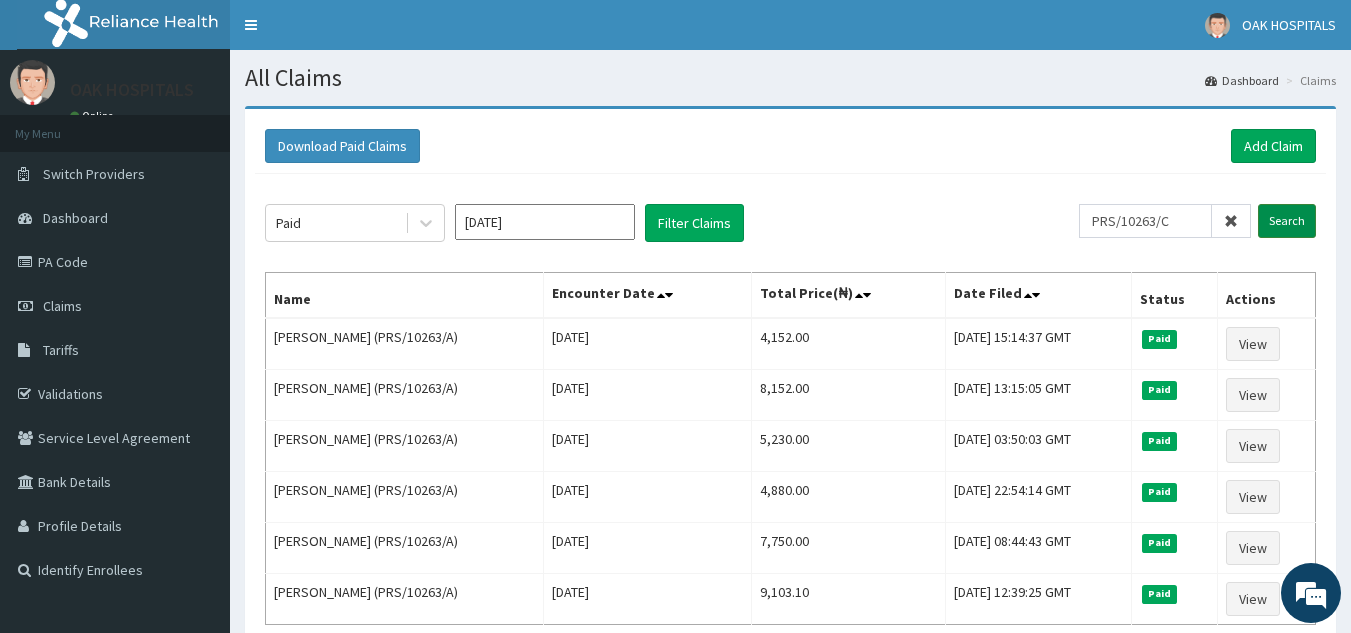 click on "Search" at bounding box center [1287, 221] 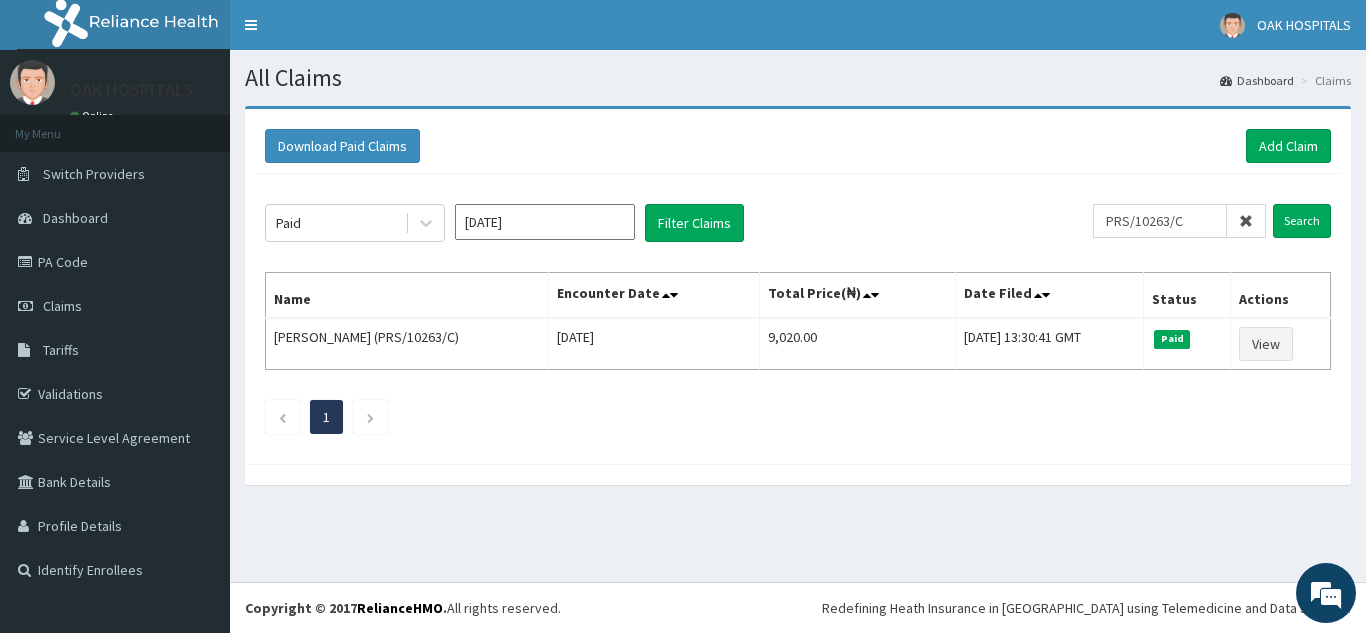 click at bounding box center (1246, 221) 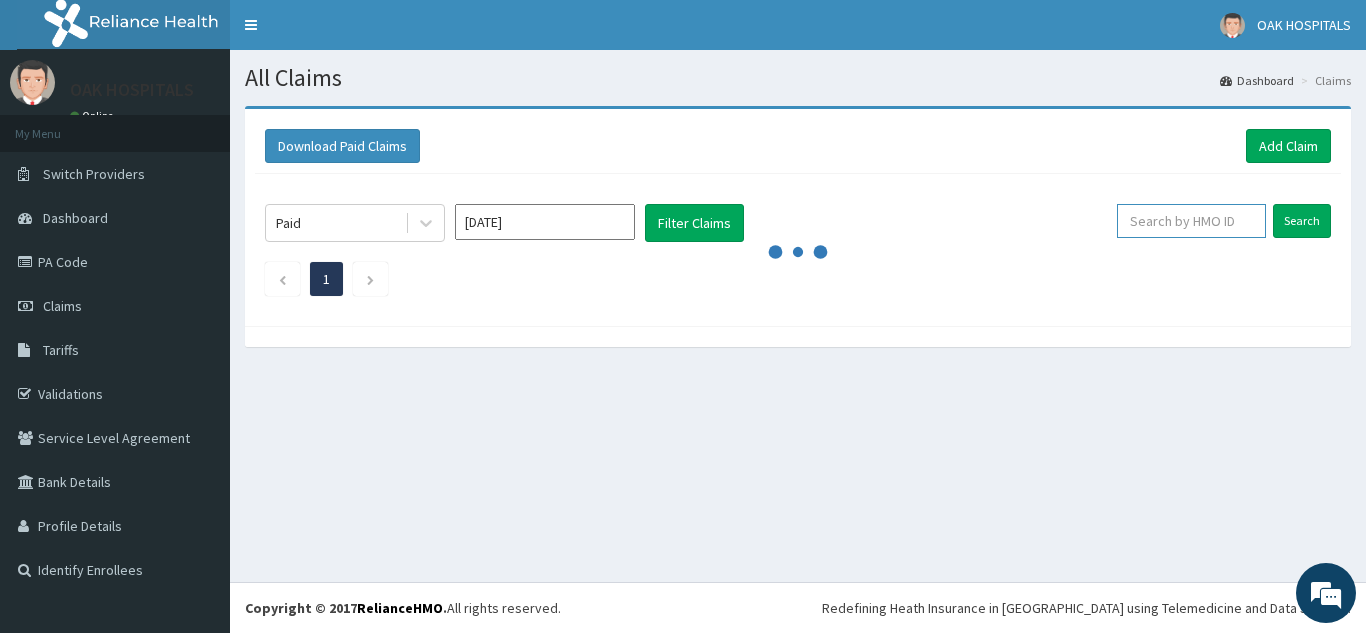 click at bounding box center (1191, 221) 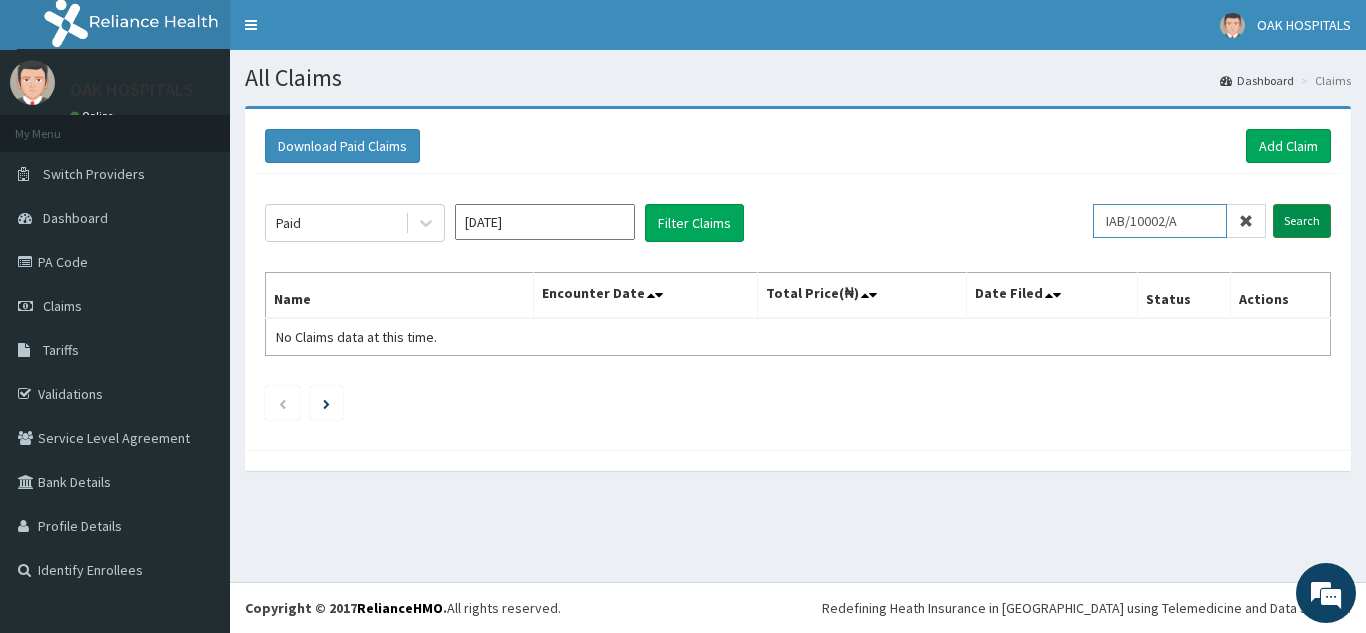 type on "IAB/10002/A" 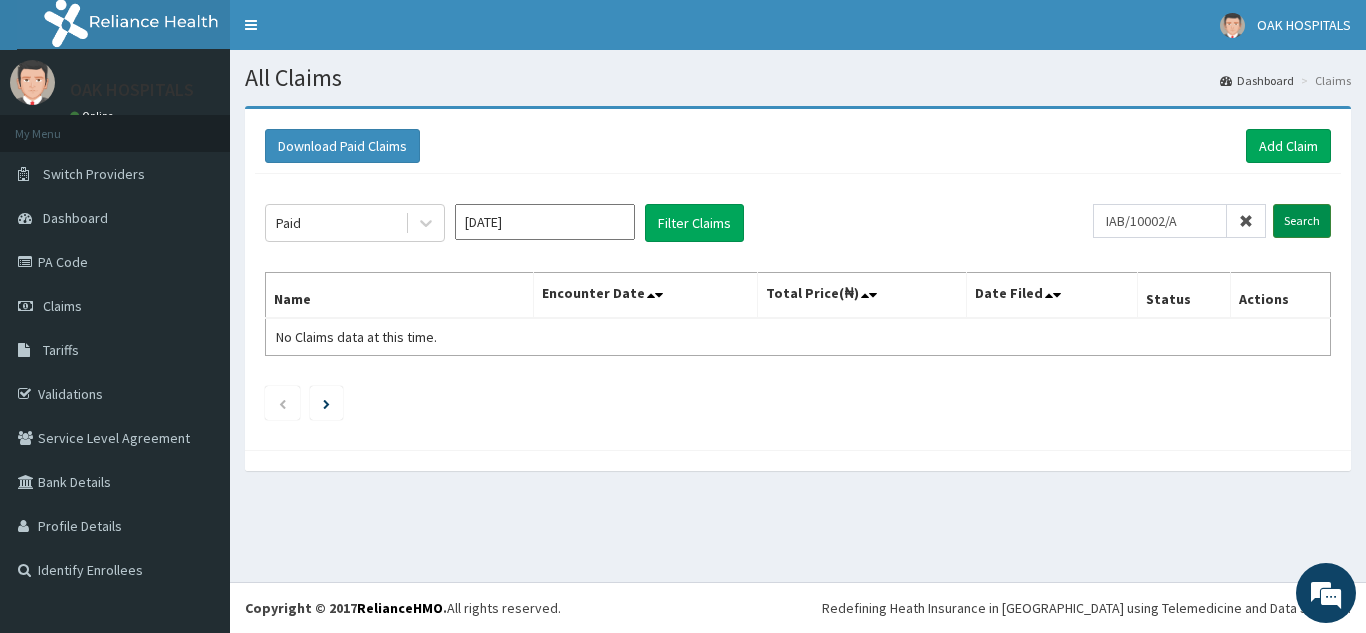 click on "Search" at bounding box center [1302, 221] 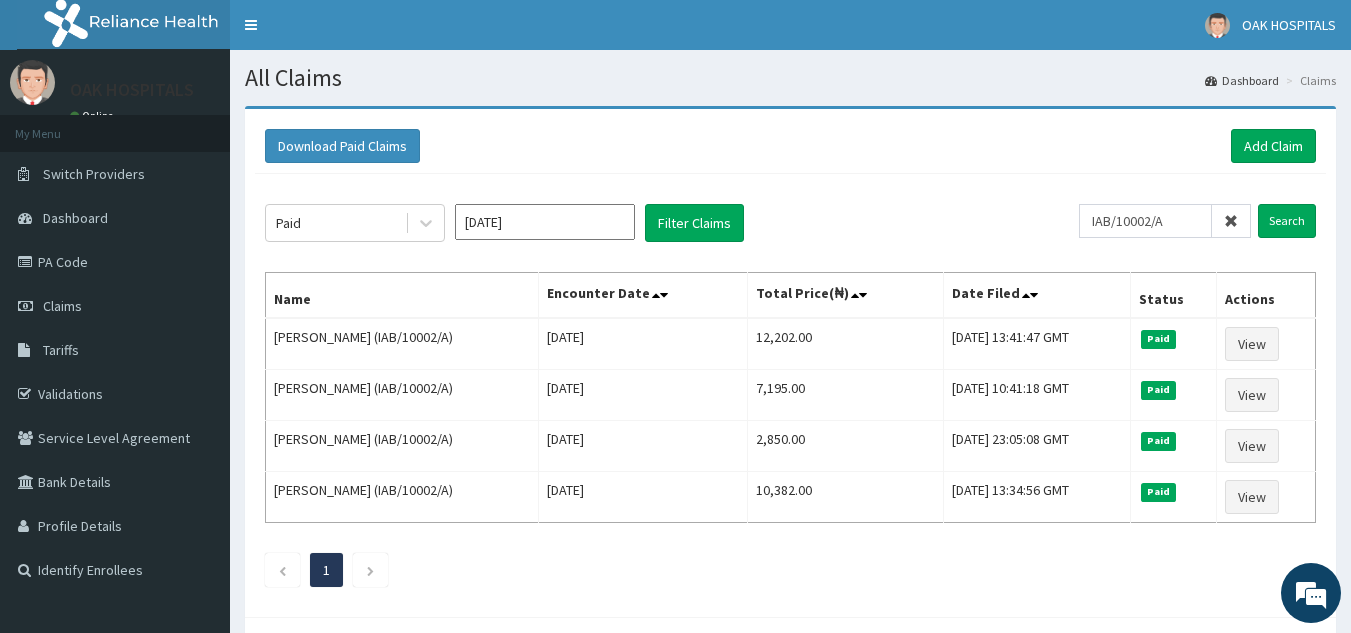 click on "Download Paid Claims Add Claim" at bounding box center (790, 146) 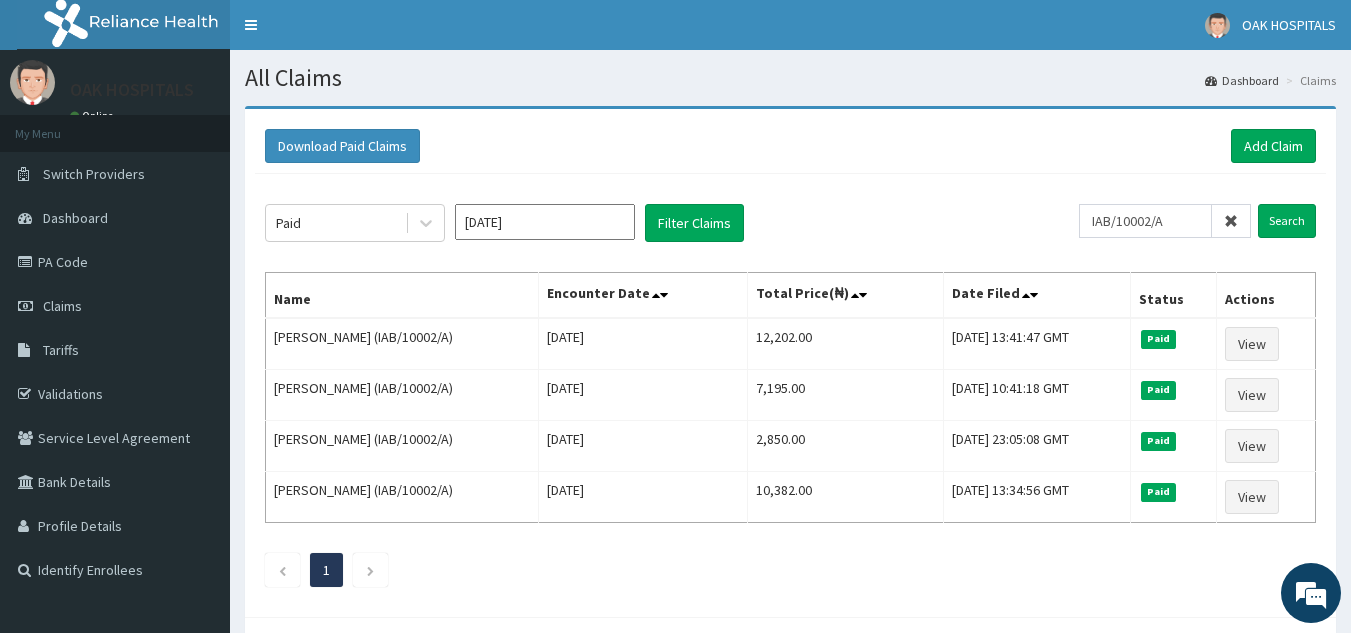 click at bounding box center [1231, 221] 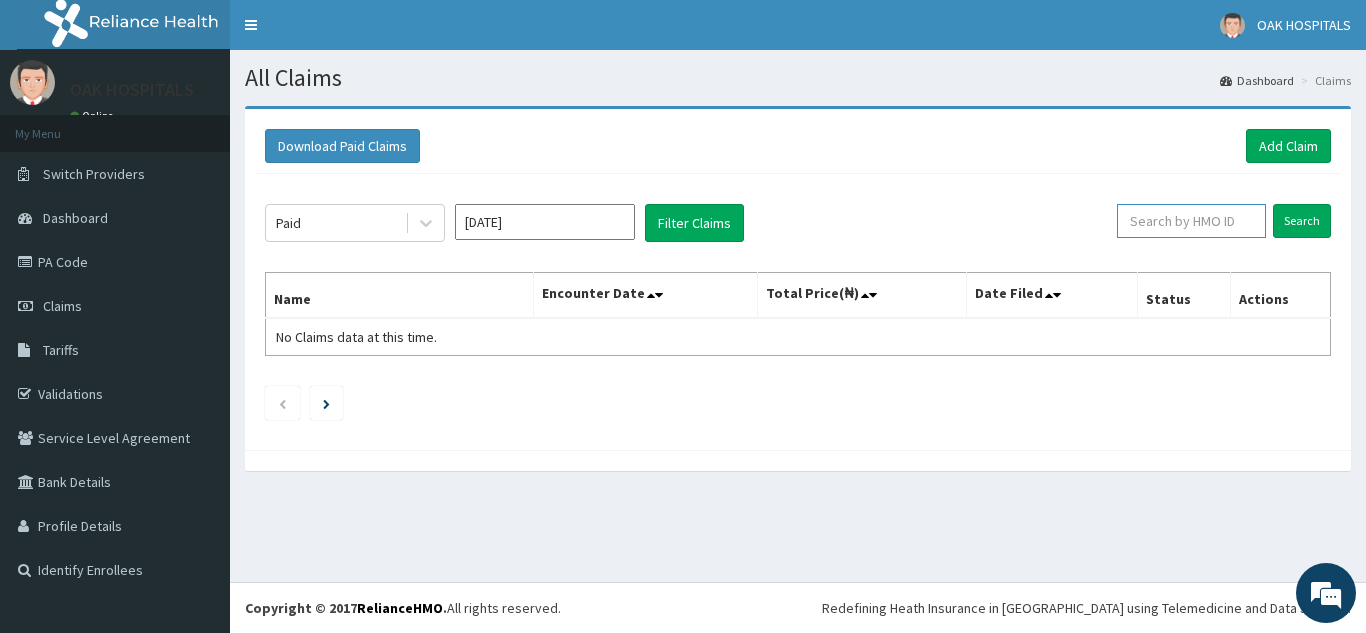 click at bounding box center (1191, 221) 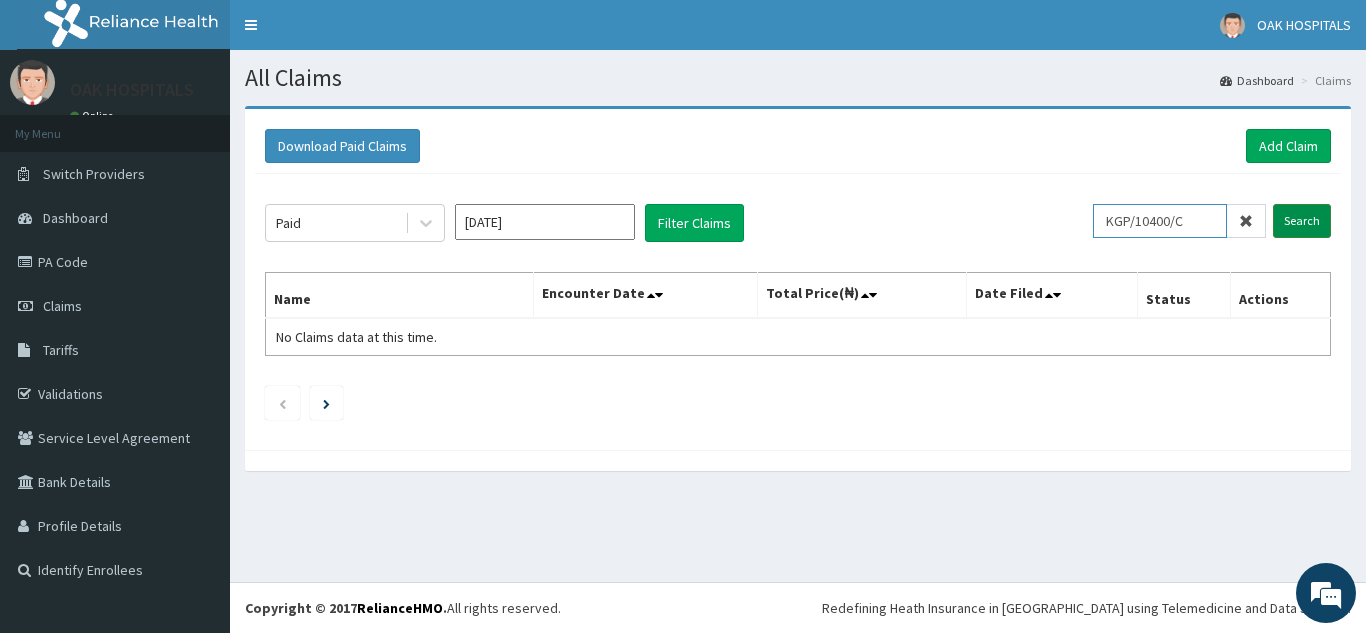 type on "KGP/10400/C" 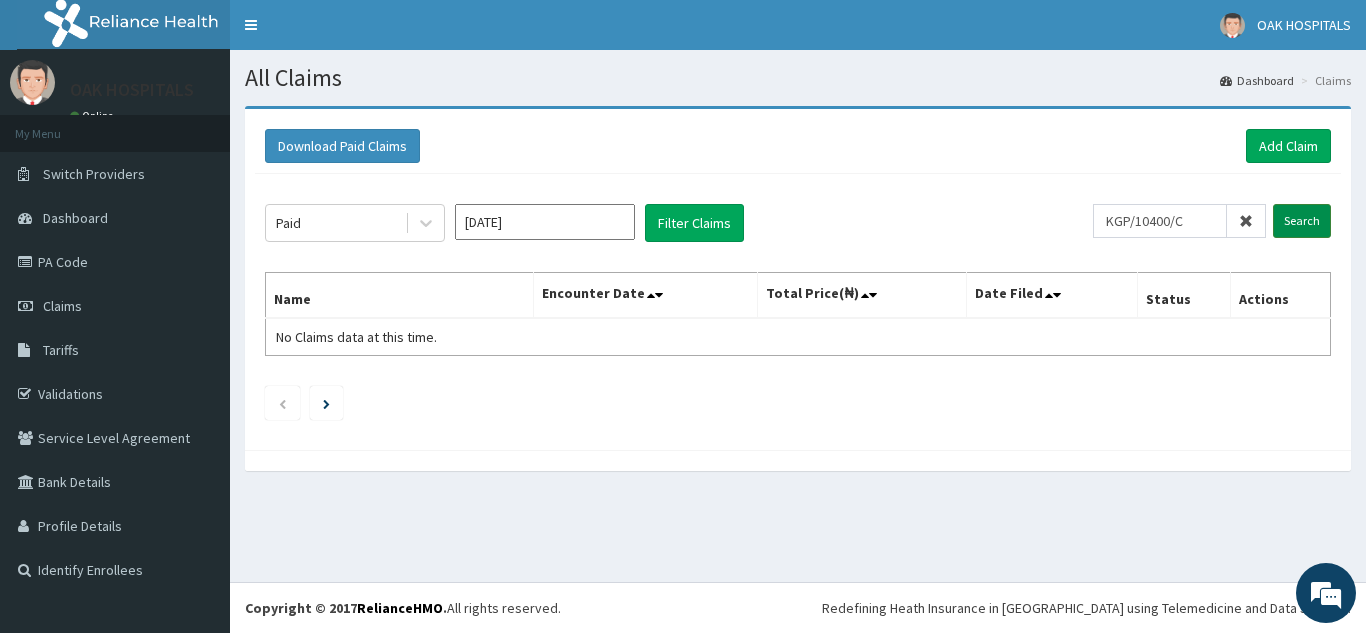 click on "Search" at bounding box center (1302, 221) 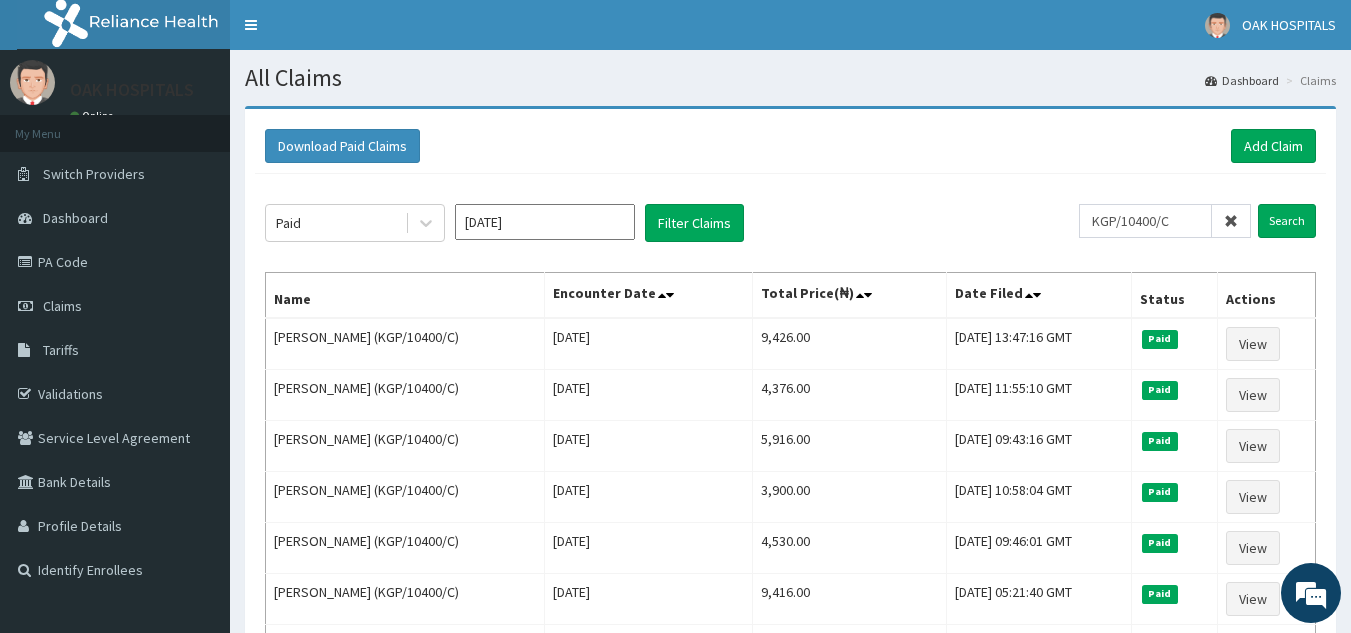 click at bounding box center (1231, 221) 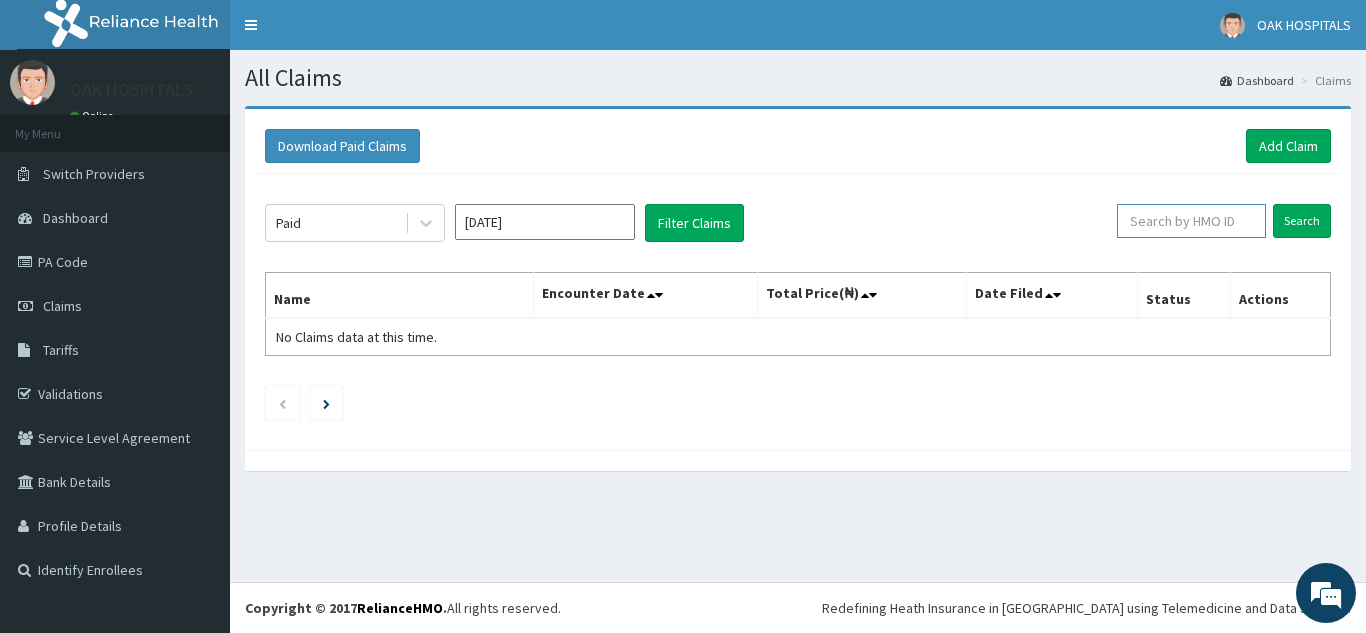 click at bounding box center (1191, 221) 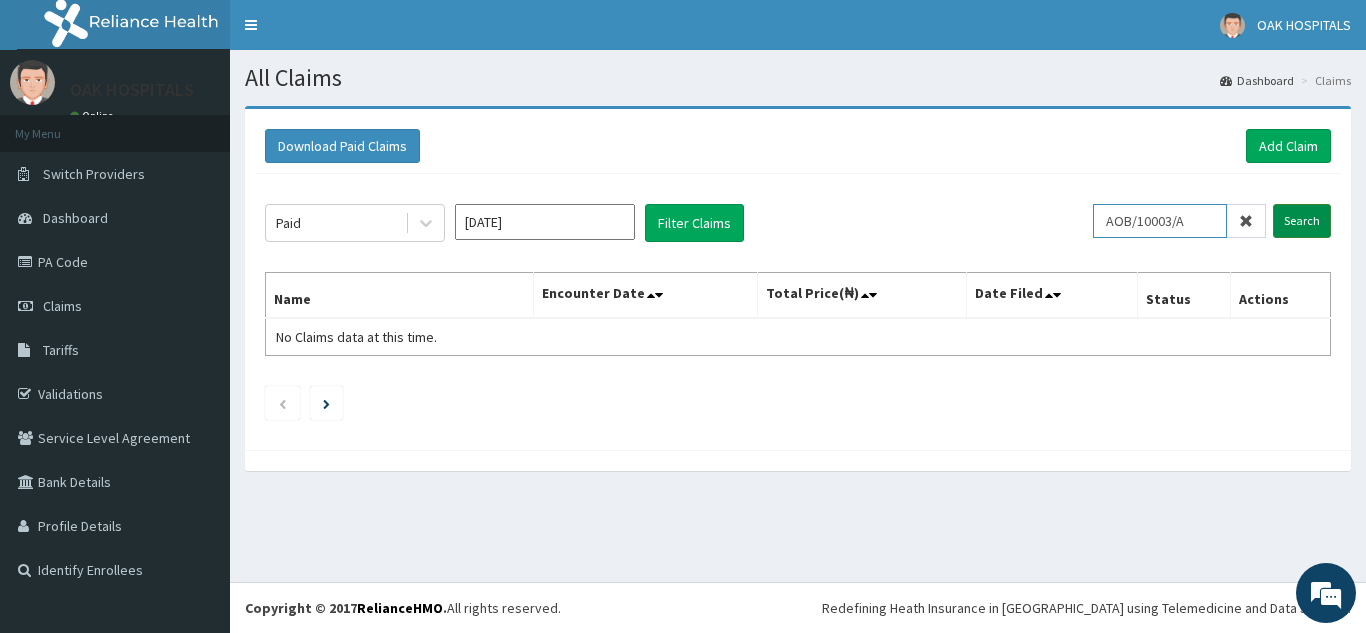 type on "AOB/10003/A" 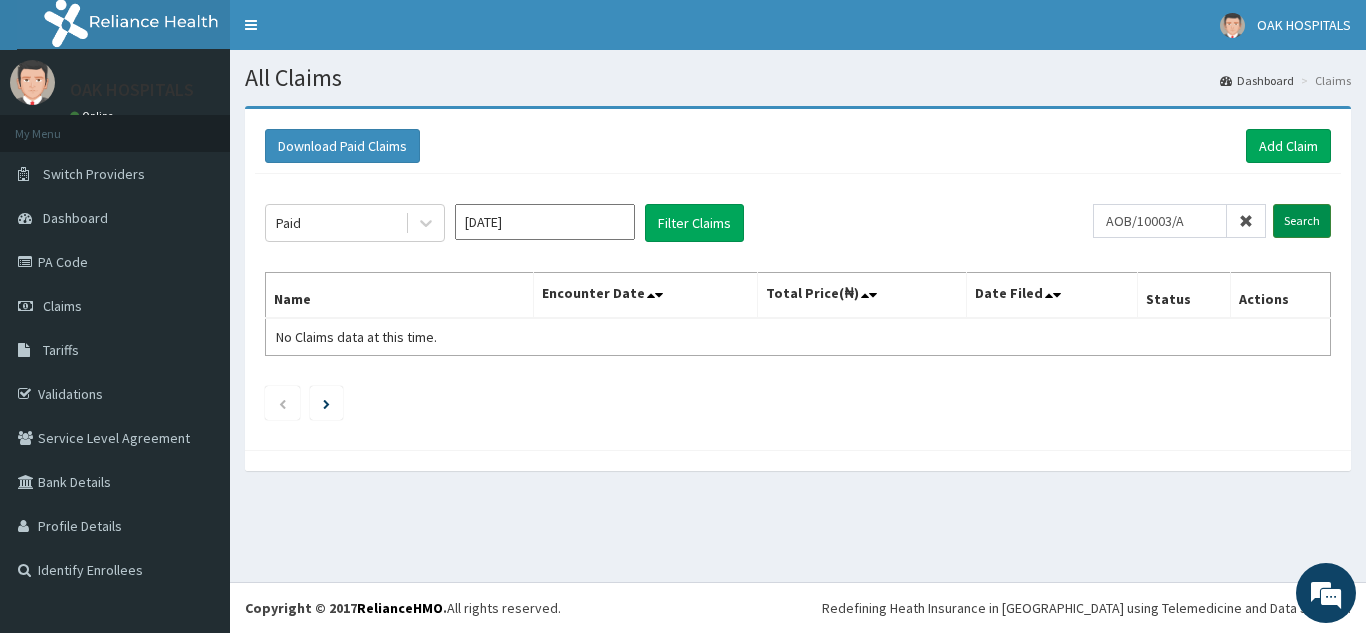 click on "Search" at bounding box center [1302, 221] 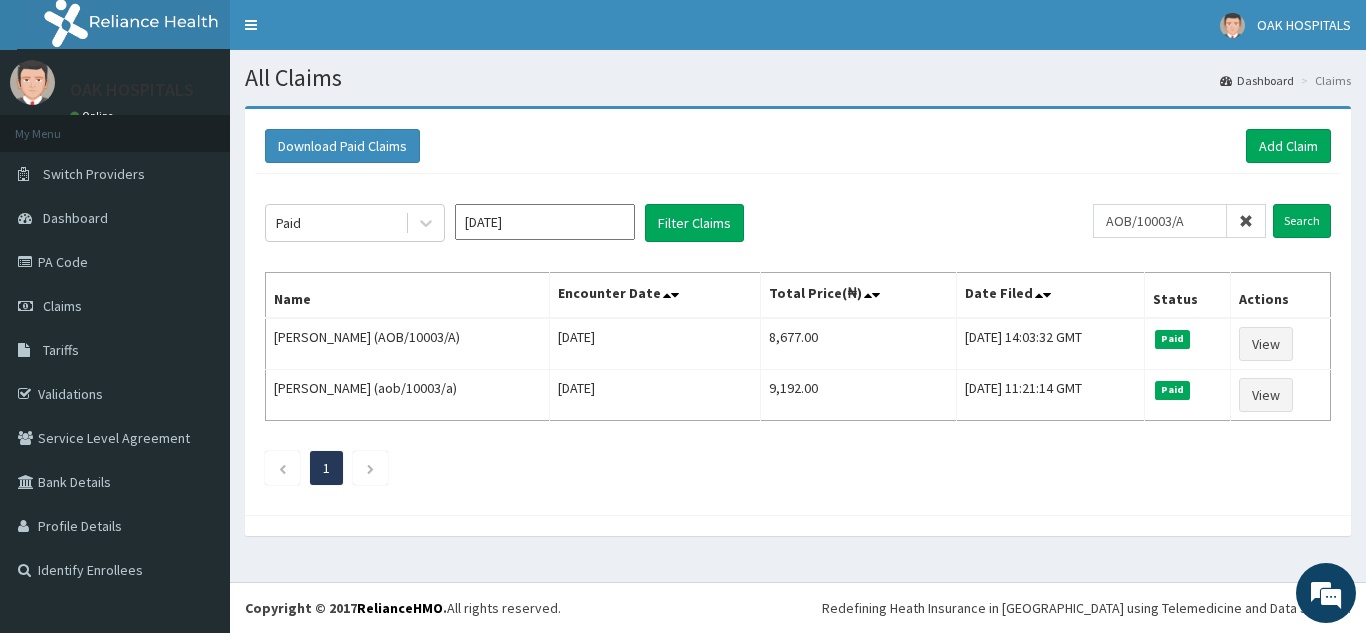 click at bounding box center [1246, 221] 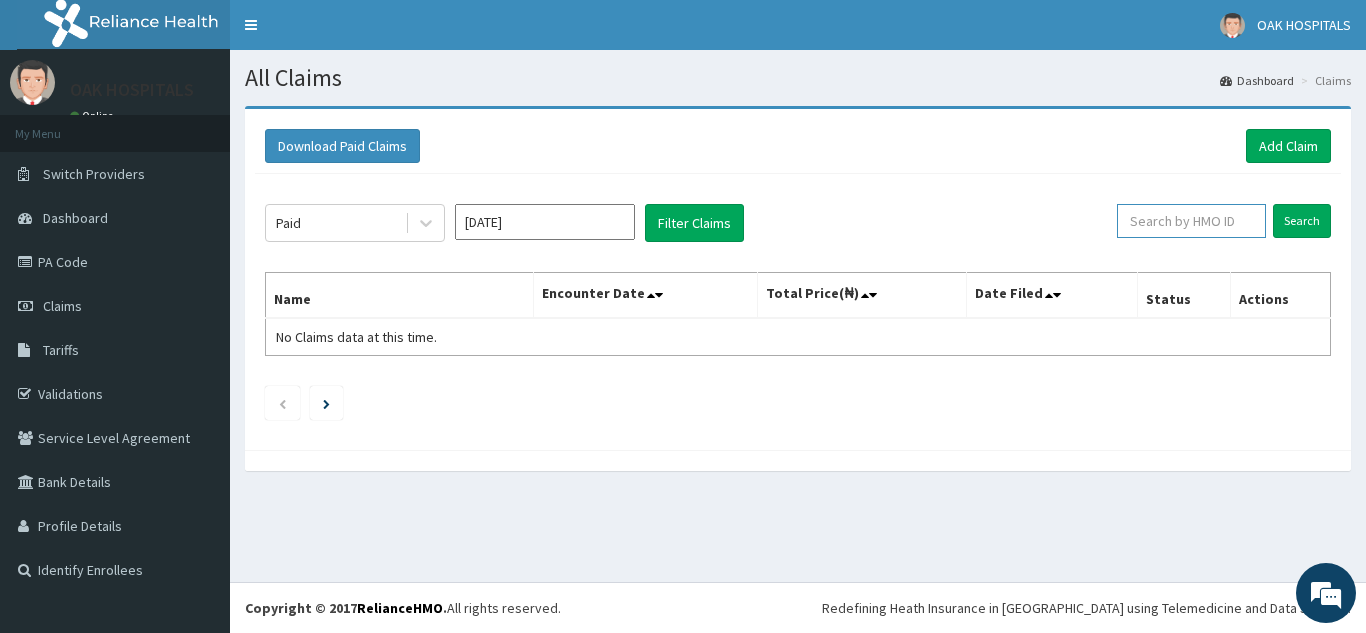 click at bounding box center [1191, 221] 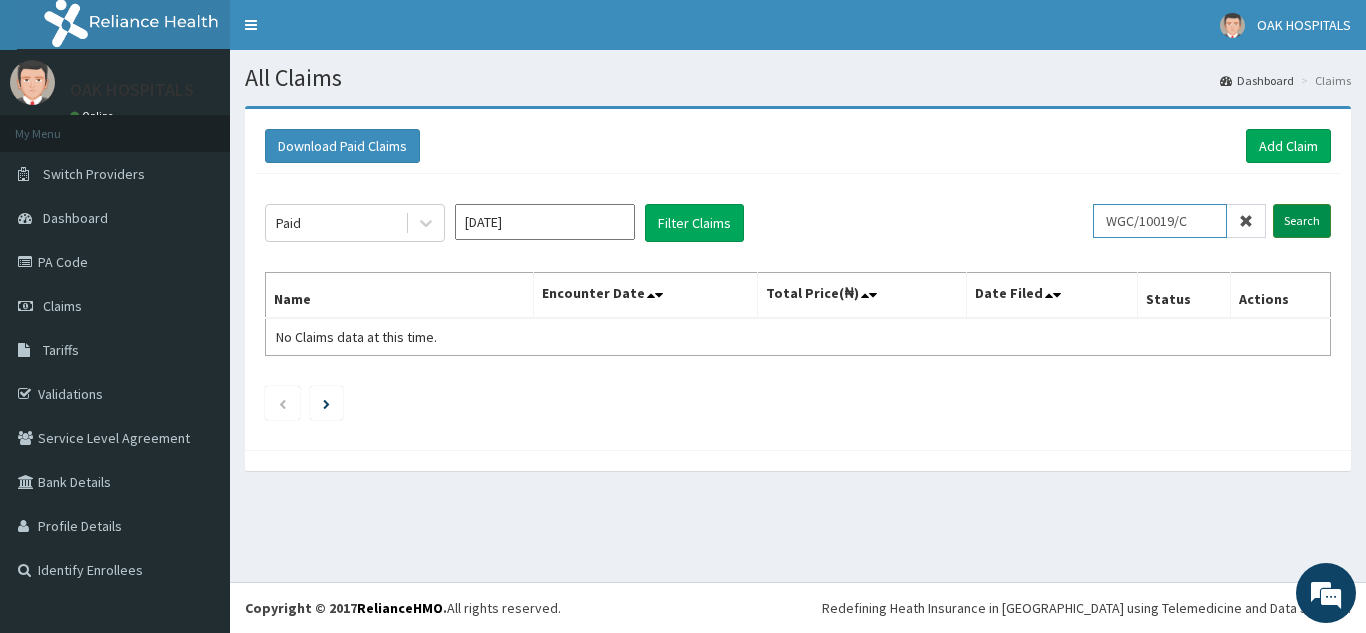 type on "WGC/10019/C" 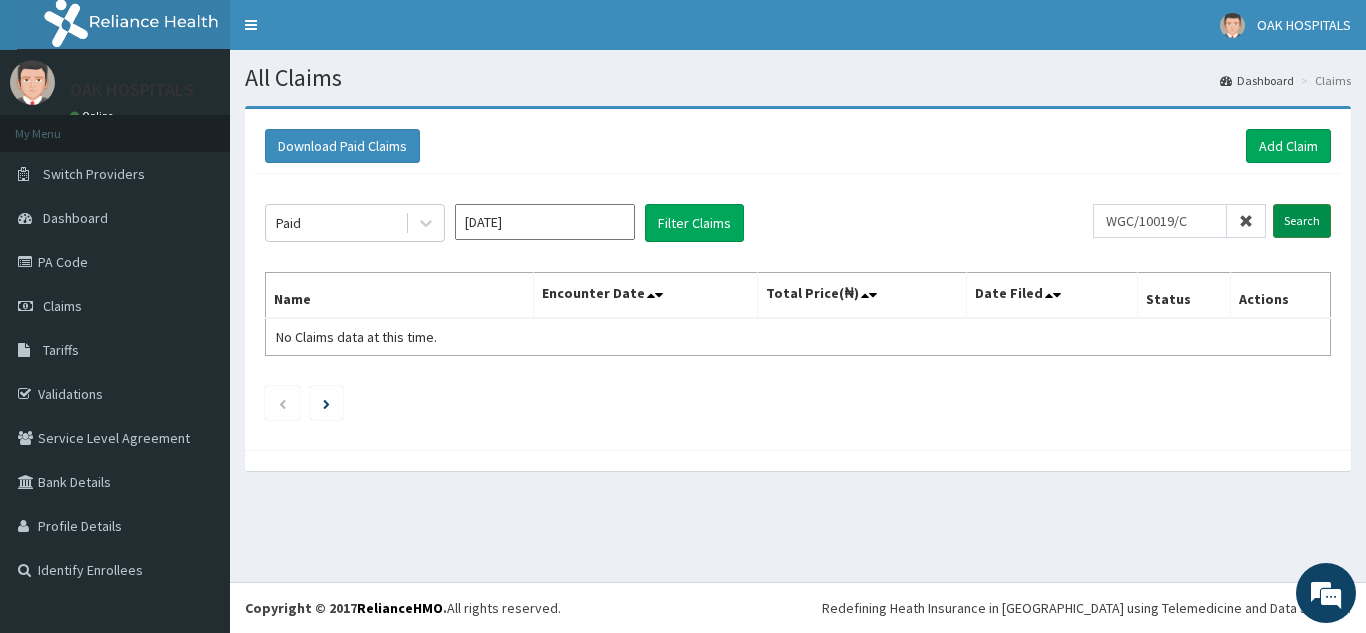 click on "Search" at bounding box center [1302, 221] 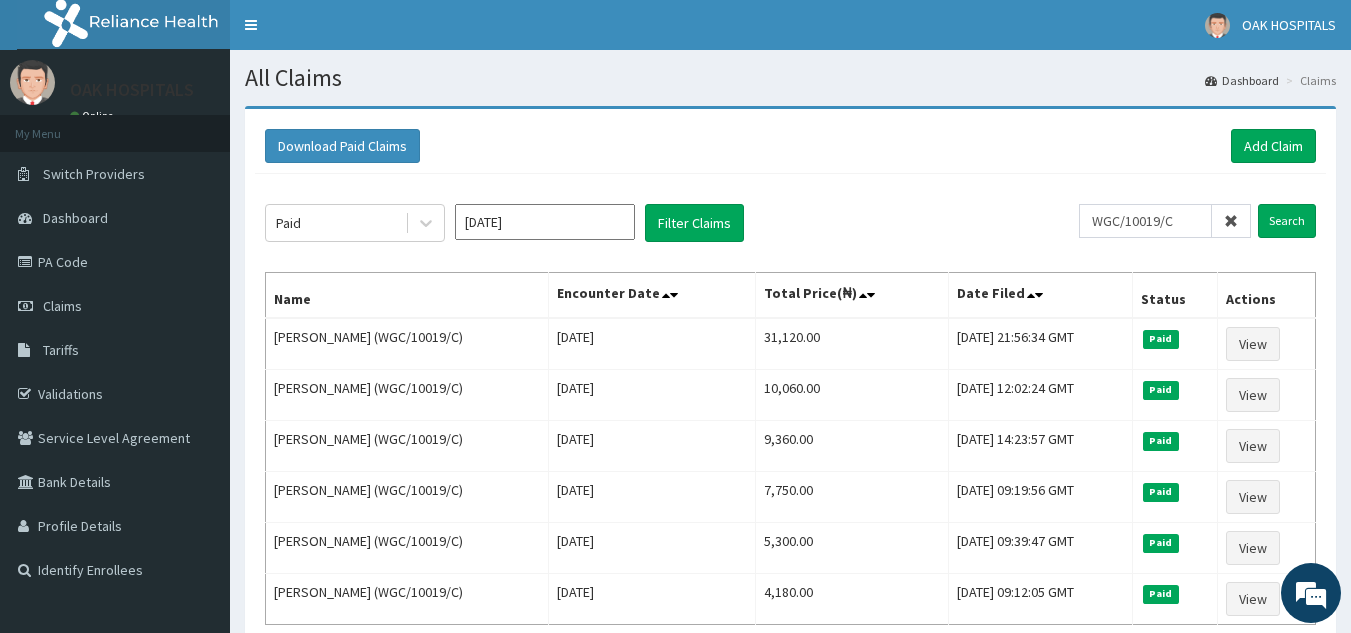 click at bounding box center [1231, 221] 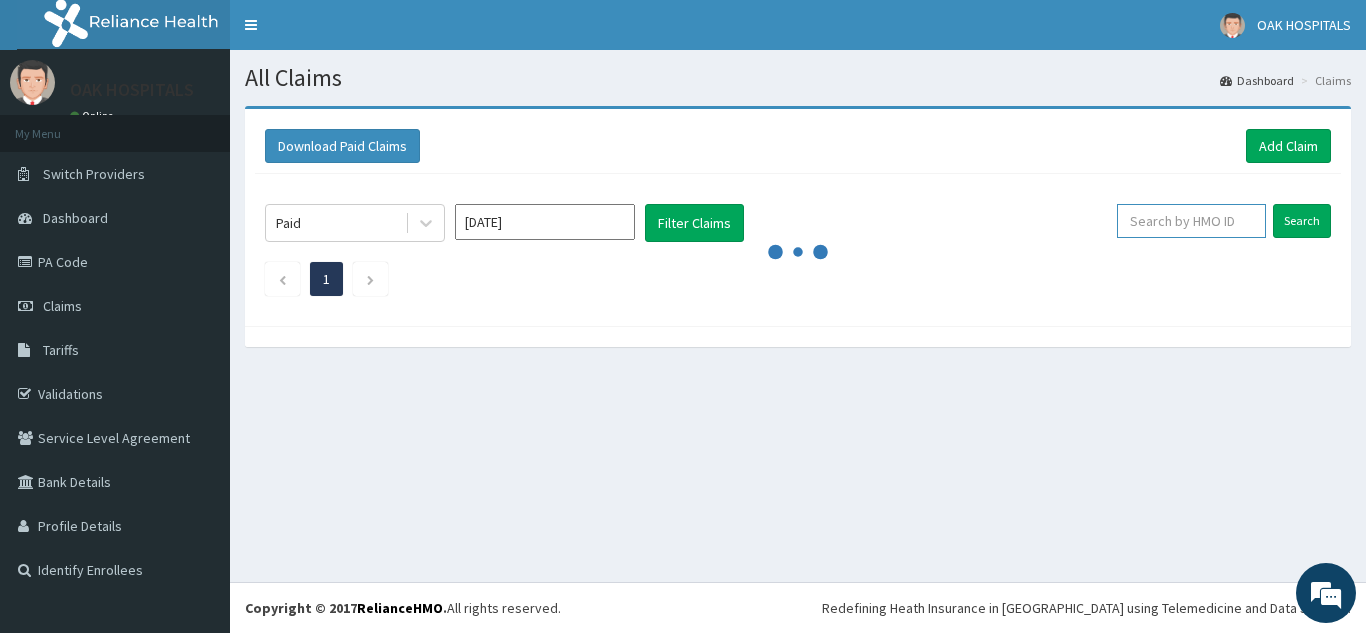 click at bounding box center (1191, 221) 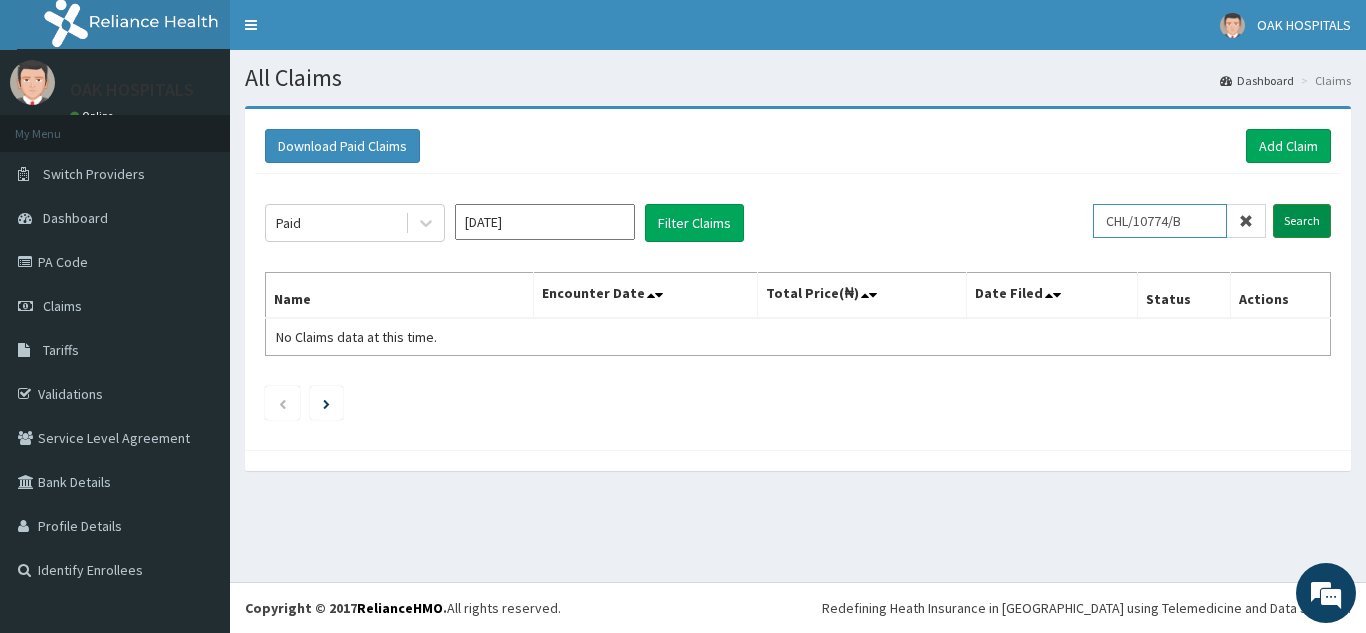 type on "CHL/10774/B" 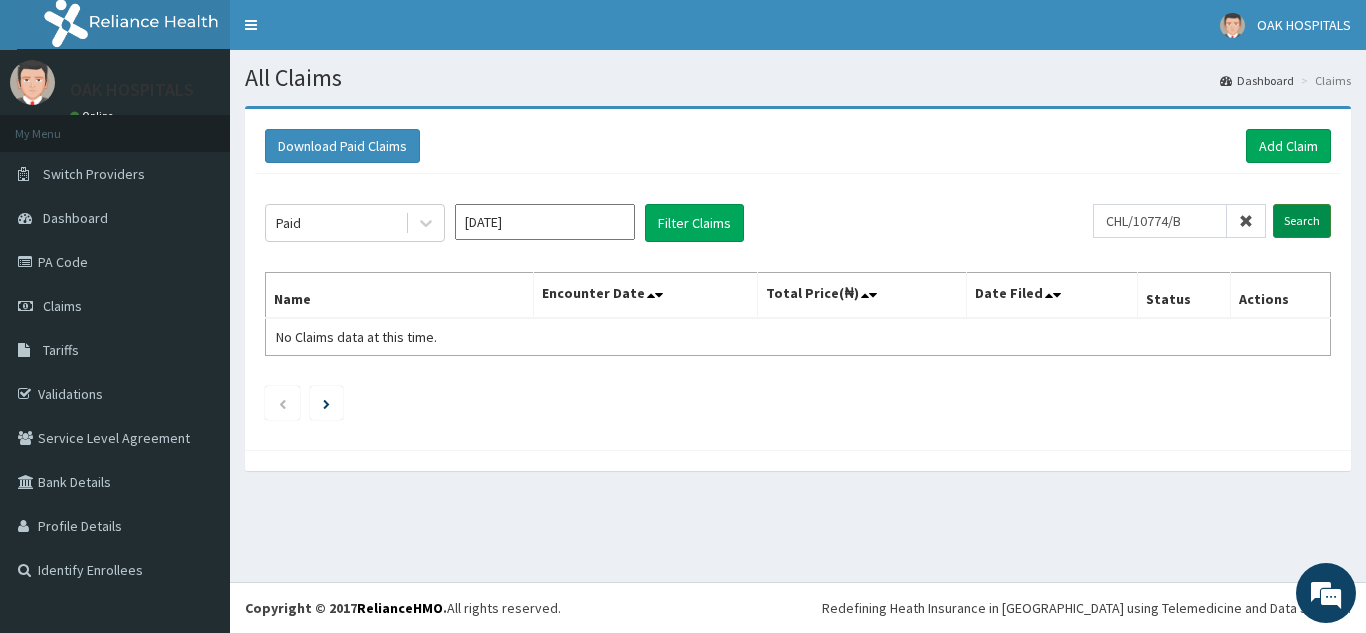 click on "Search" at bounding box center (1302, 221) 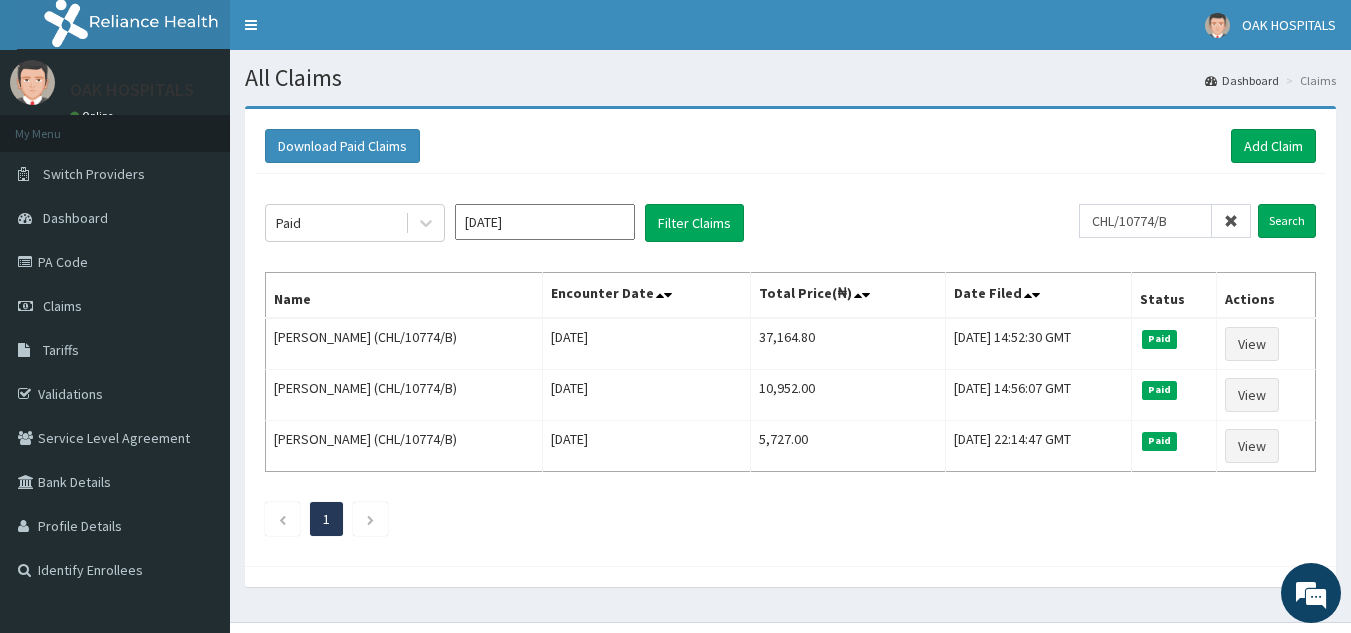 click at bounding box center [1231, 221] 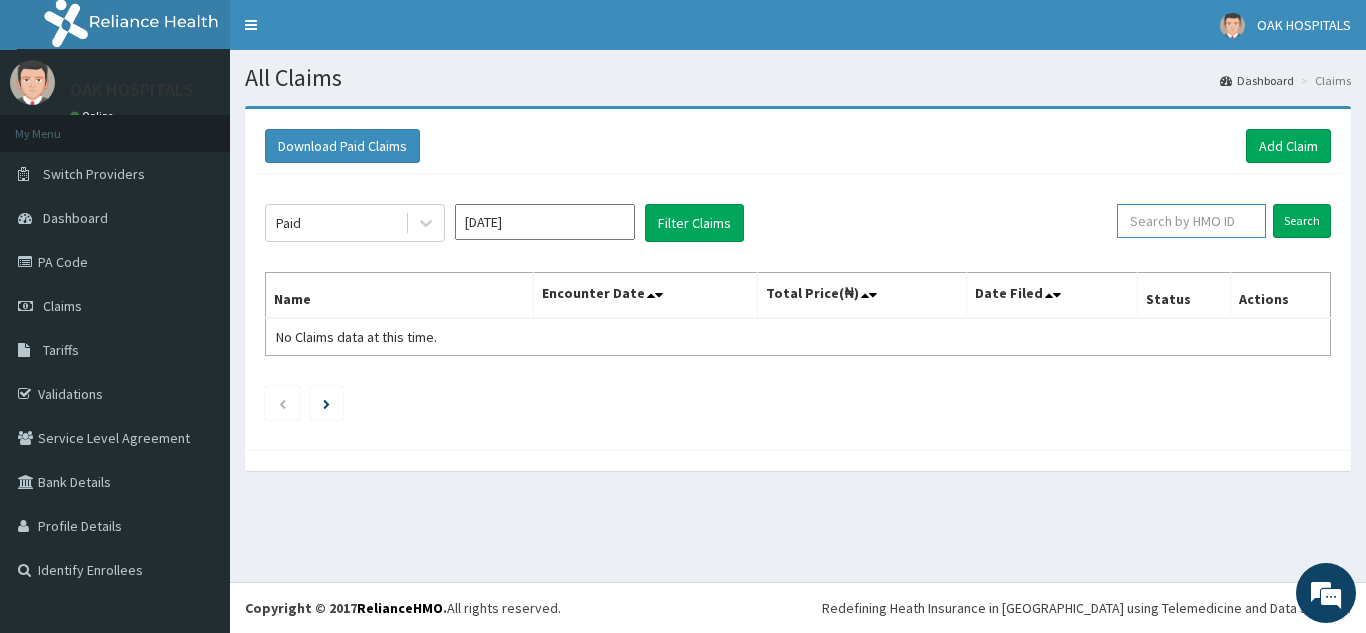 click at bounding box center (1191, 221) 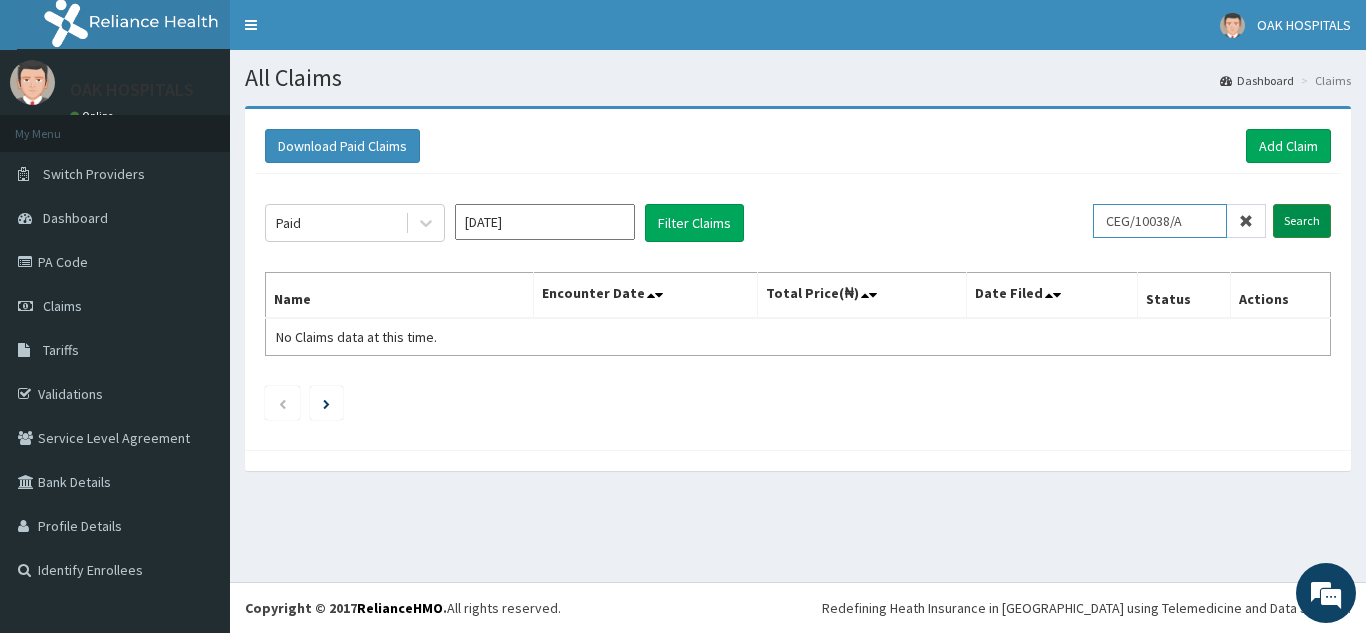 type on "CEG/10038/A" 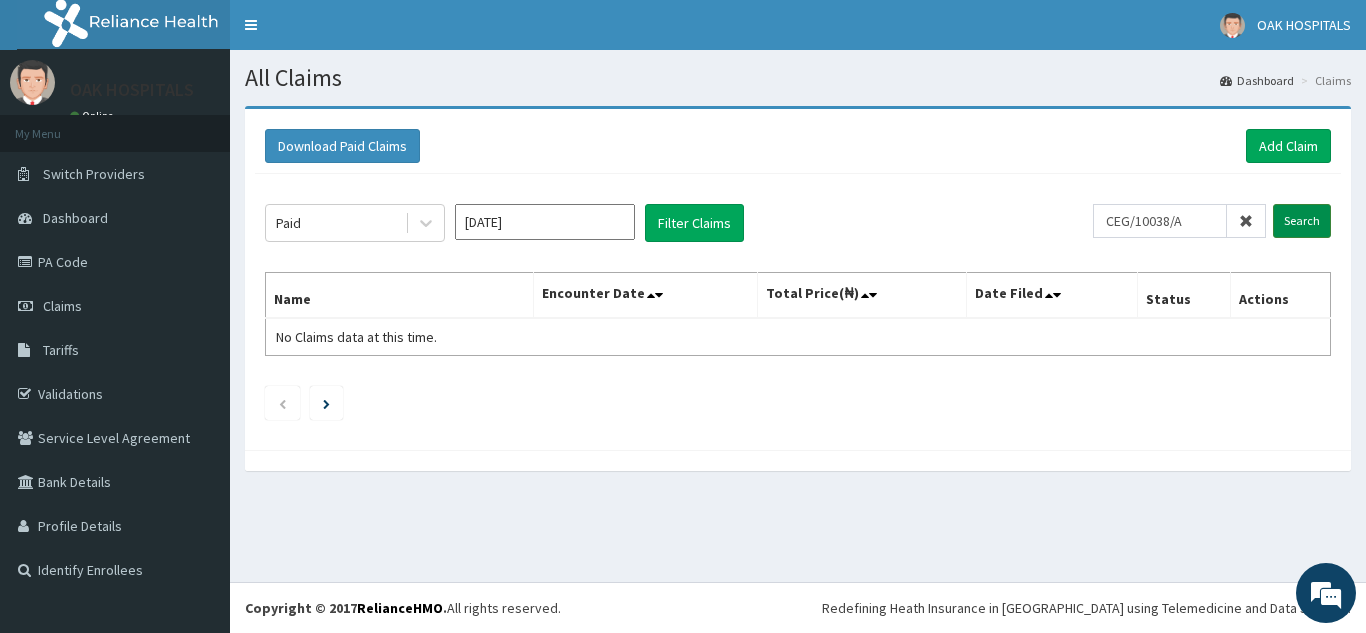 click on "Search" at bounding box center [1302, 221] 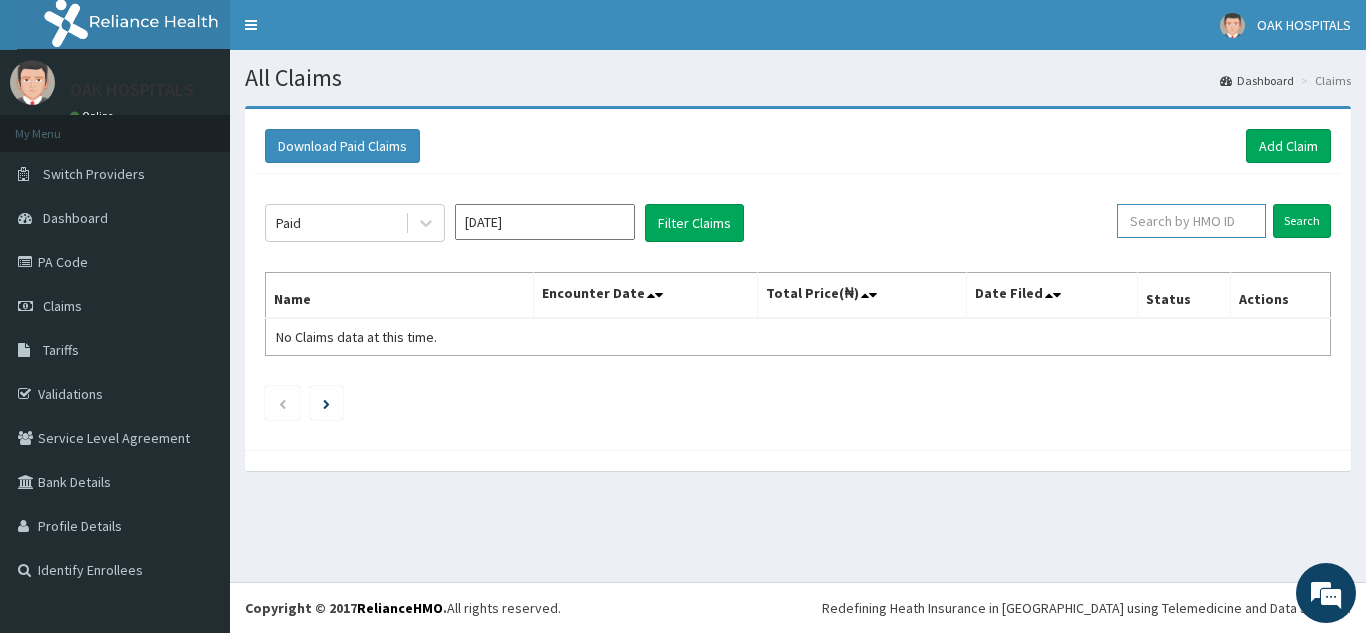 click at bounding box center (1191, 221) 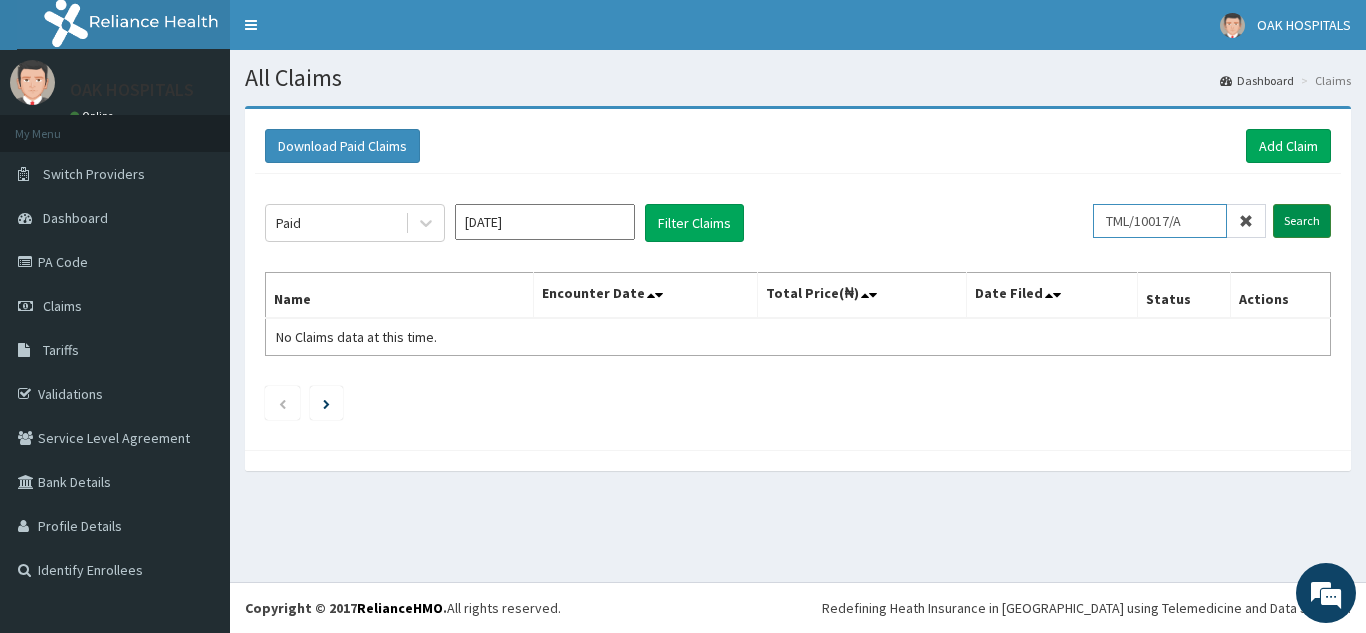 type on "TML/10017/A" 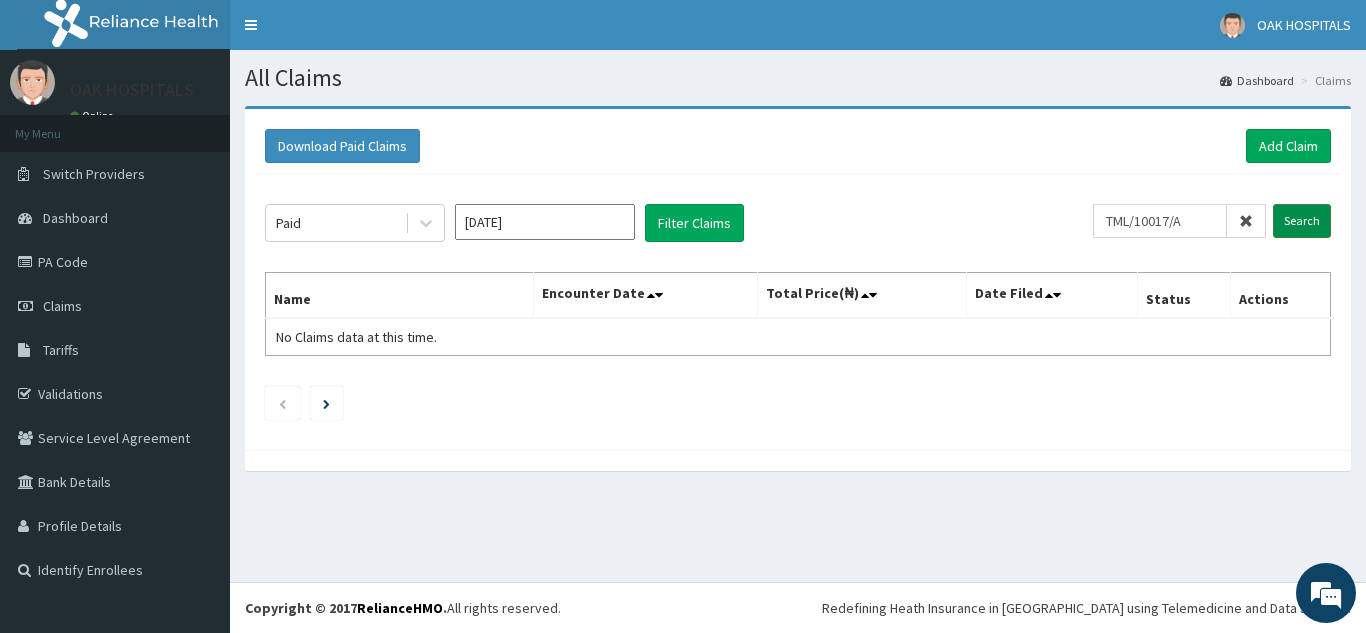 click on "Search" at bounding box center [1302, 221] 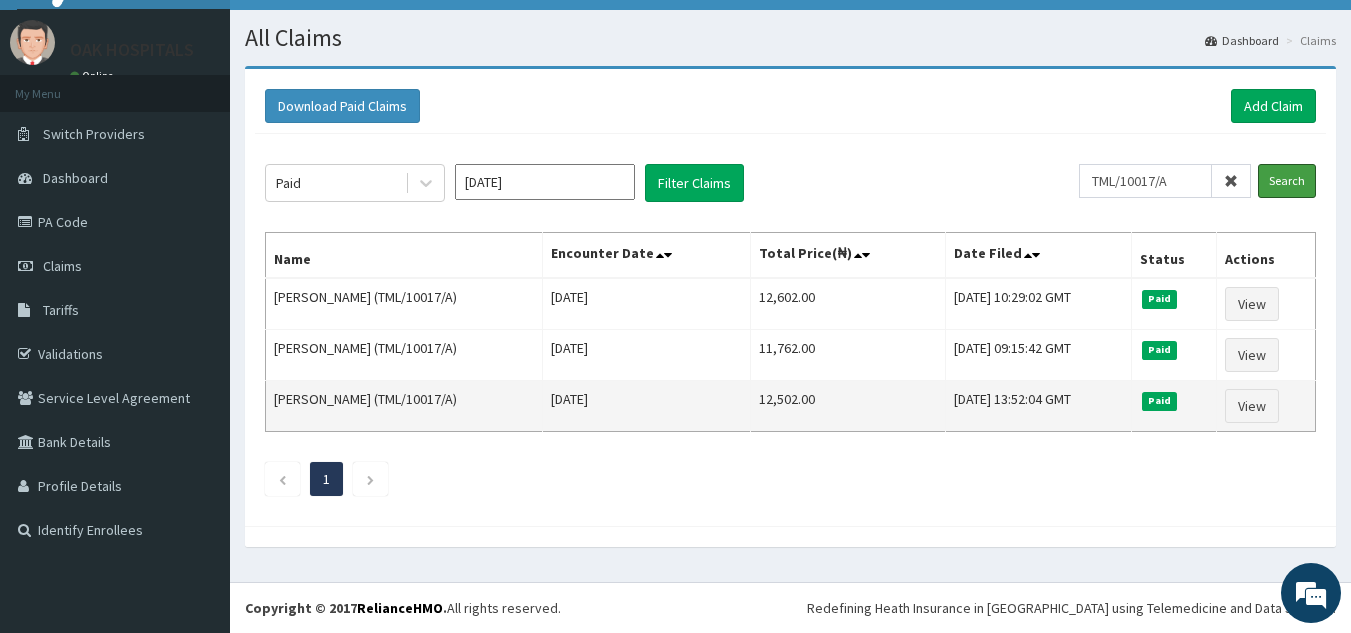 scroll, scrollTop: 0, scrollLeft: 0, axis: both 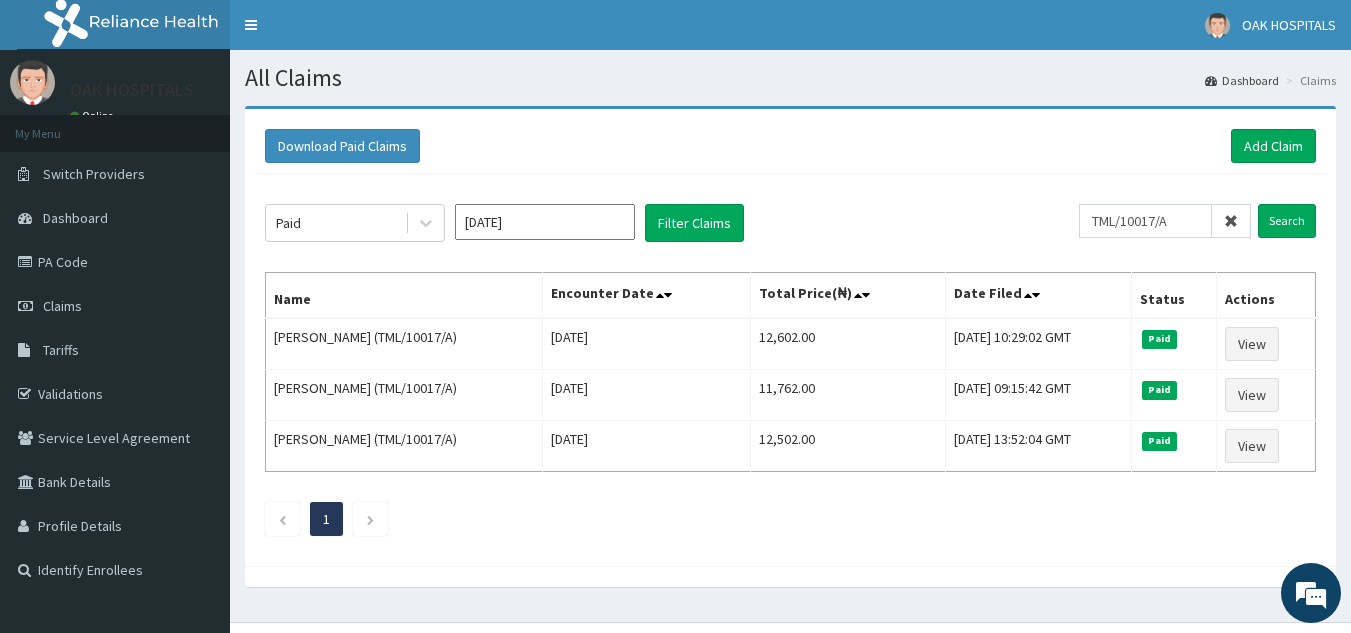 click at bounding box center [1231, 221] 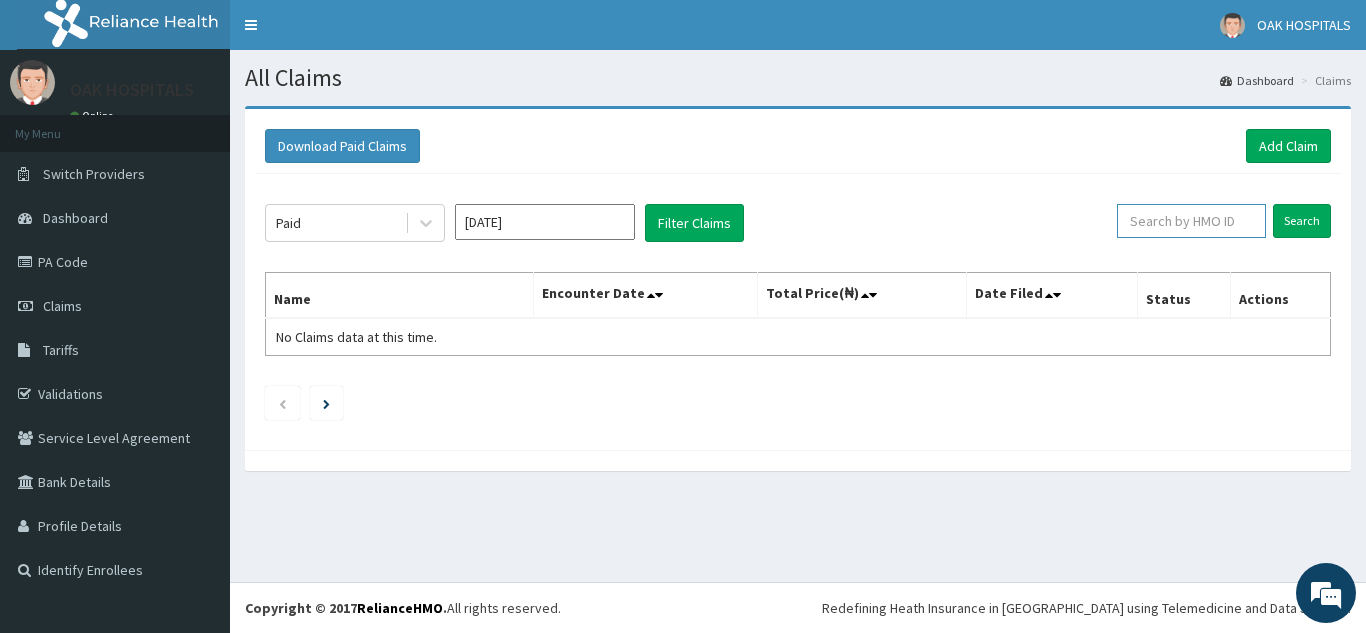 click at bounding box center (1191, 221) 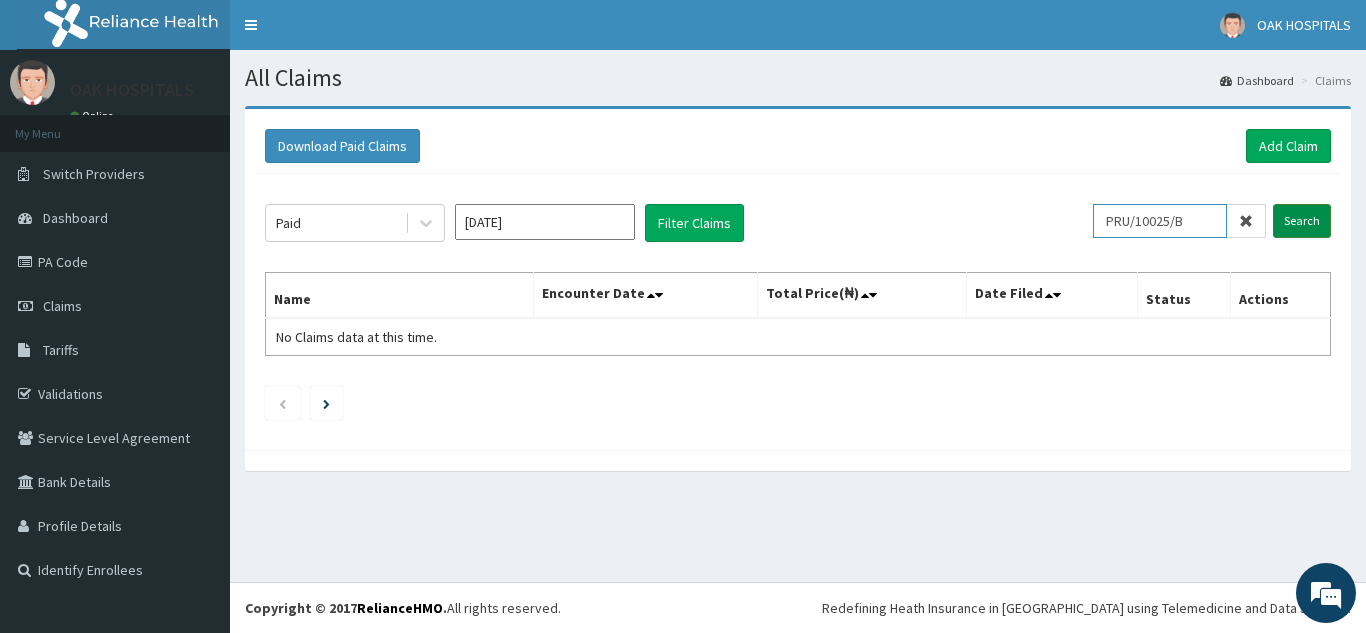 type on "PRU/10025/B" 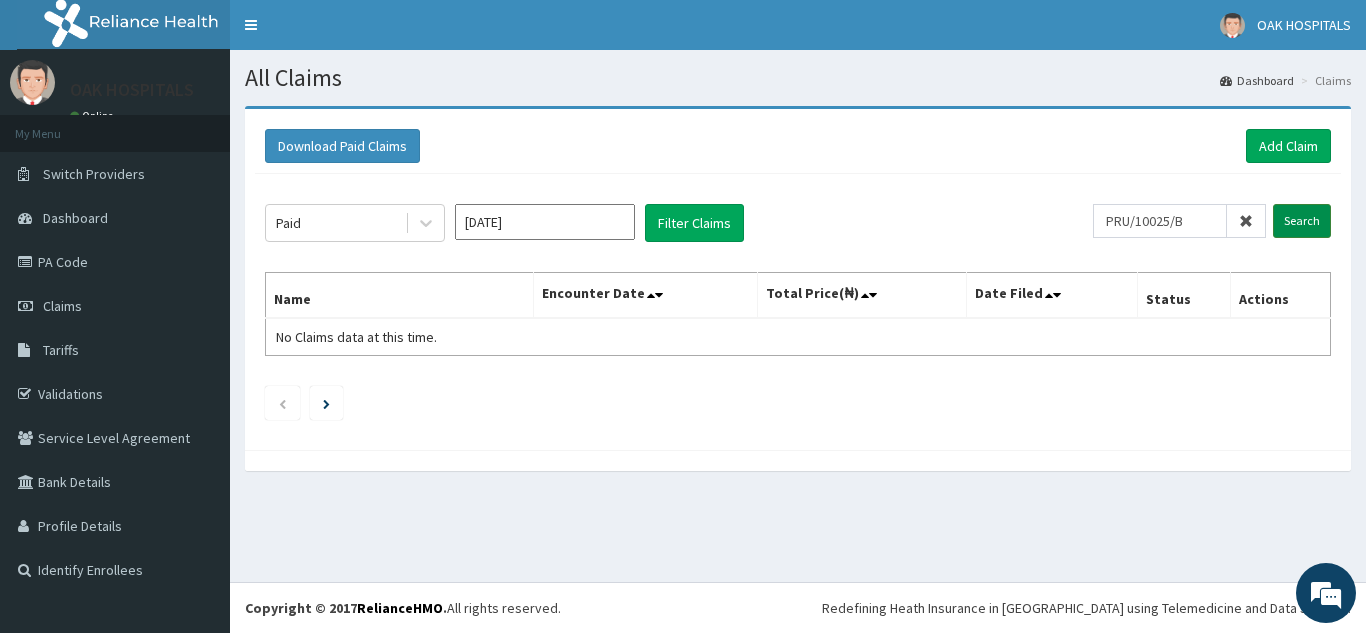 click on "Search" at bounding box center (1302, 221) 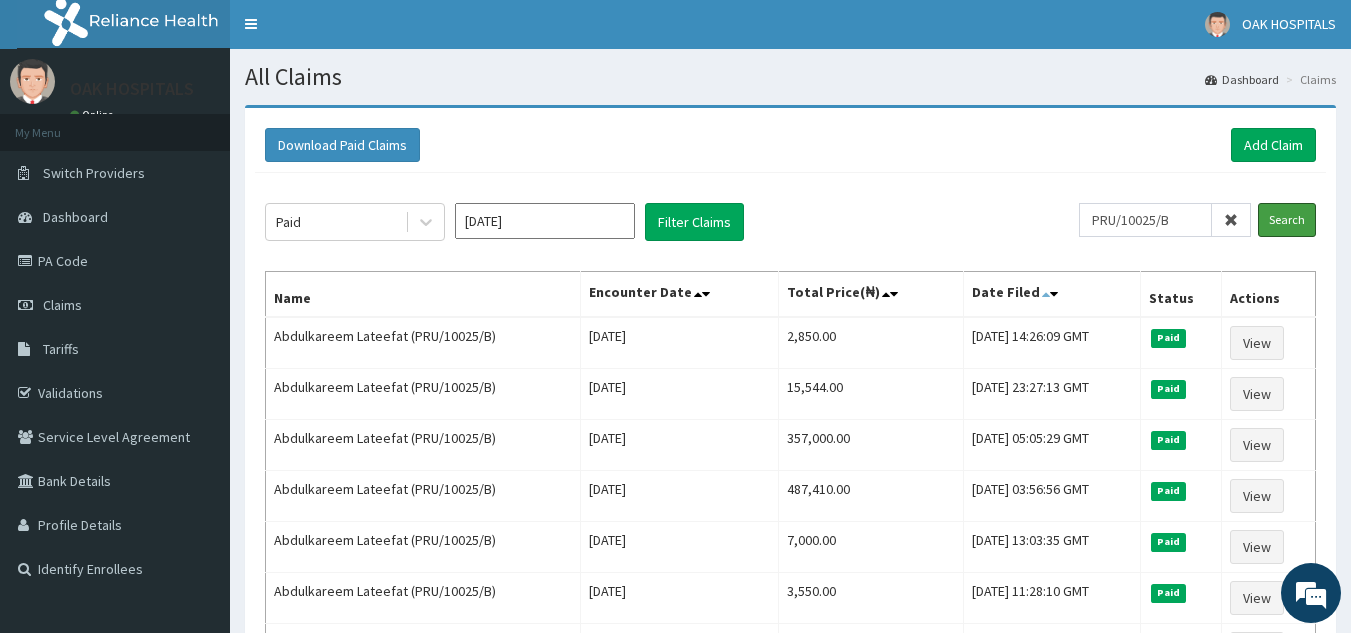 scroll, scrollTop: 0, scrollLeft: 0, axis: both 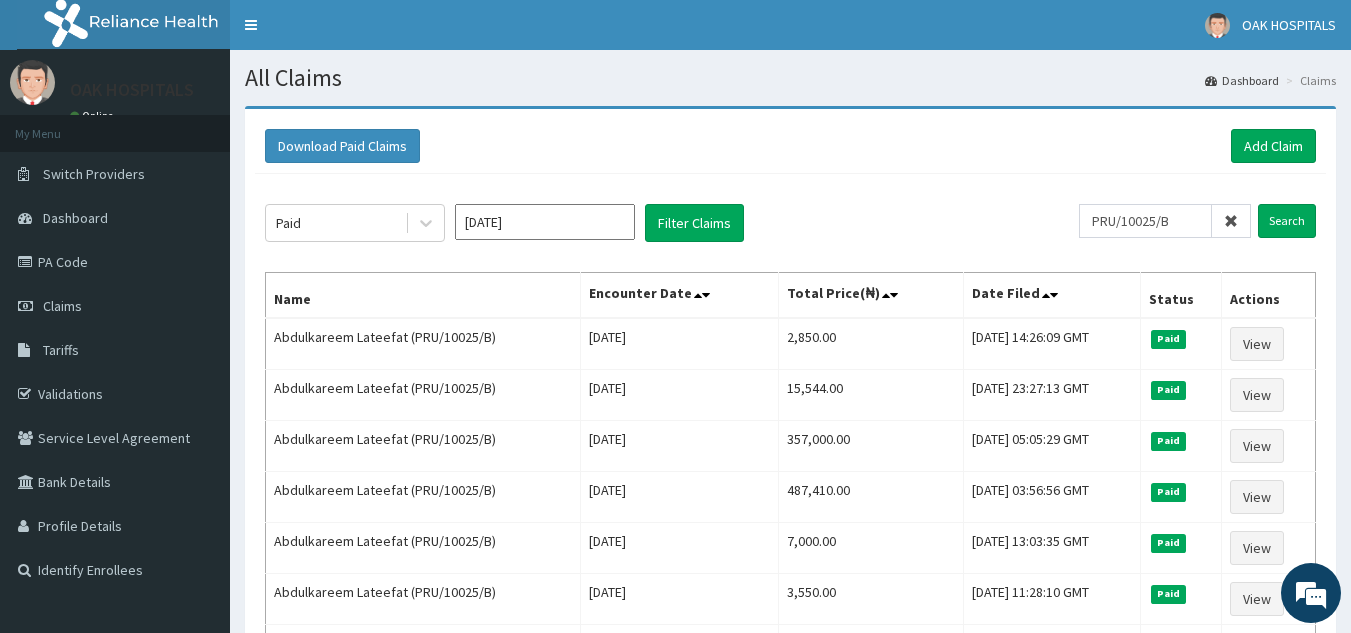 click at bounding box center (1231, 221) 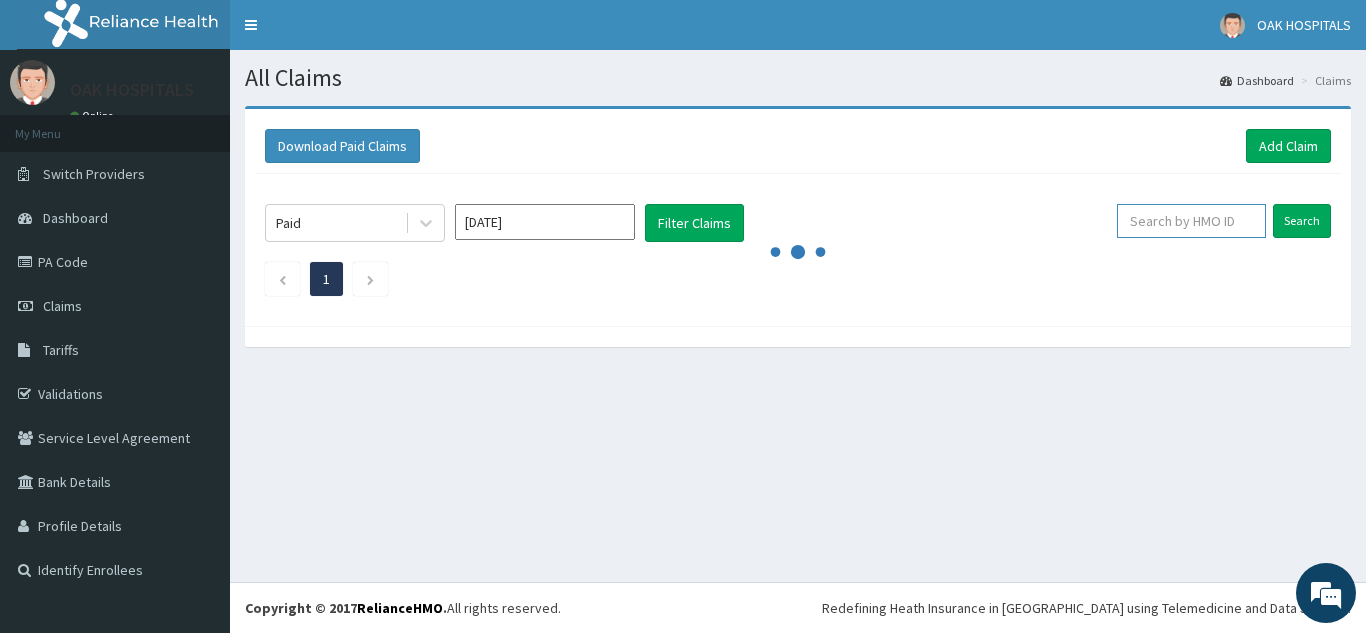 click at bounding box center [1191, 221] 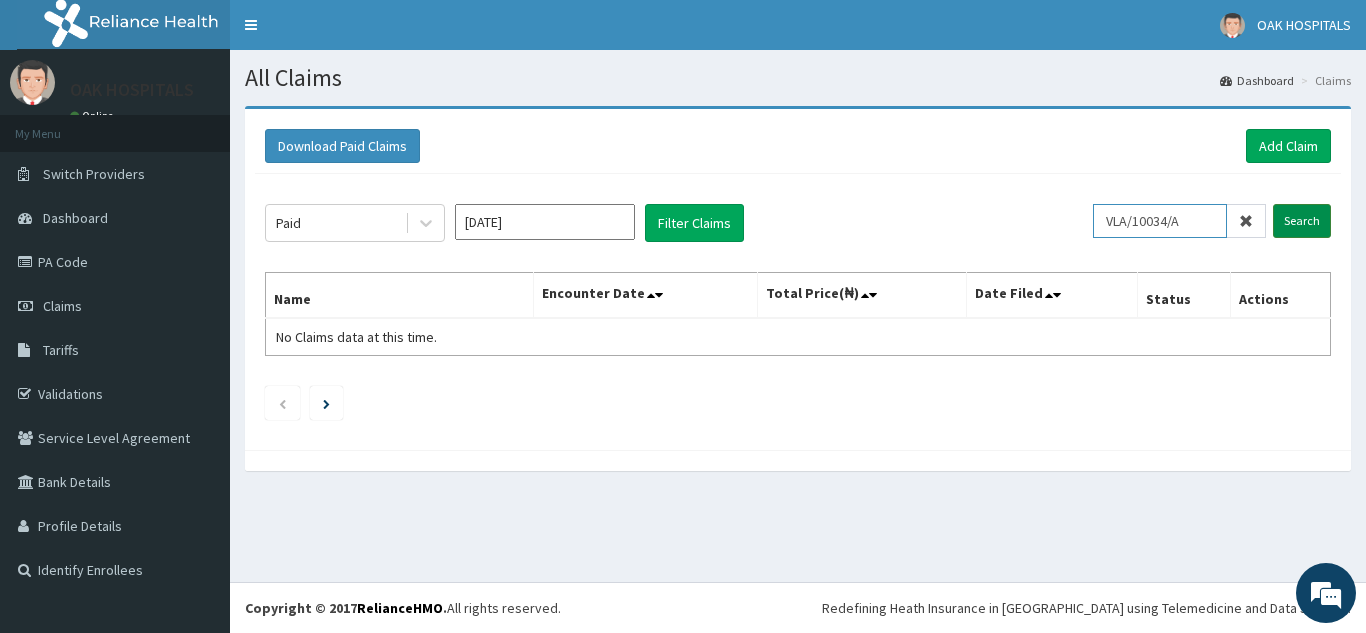 type on "VLA/10034/A" 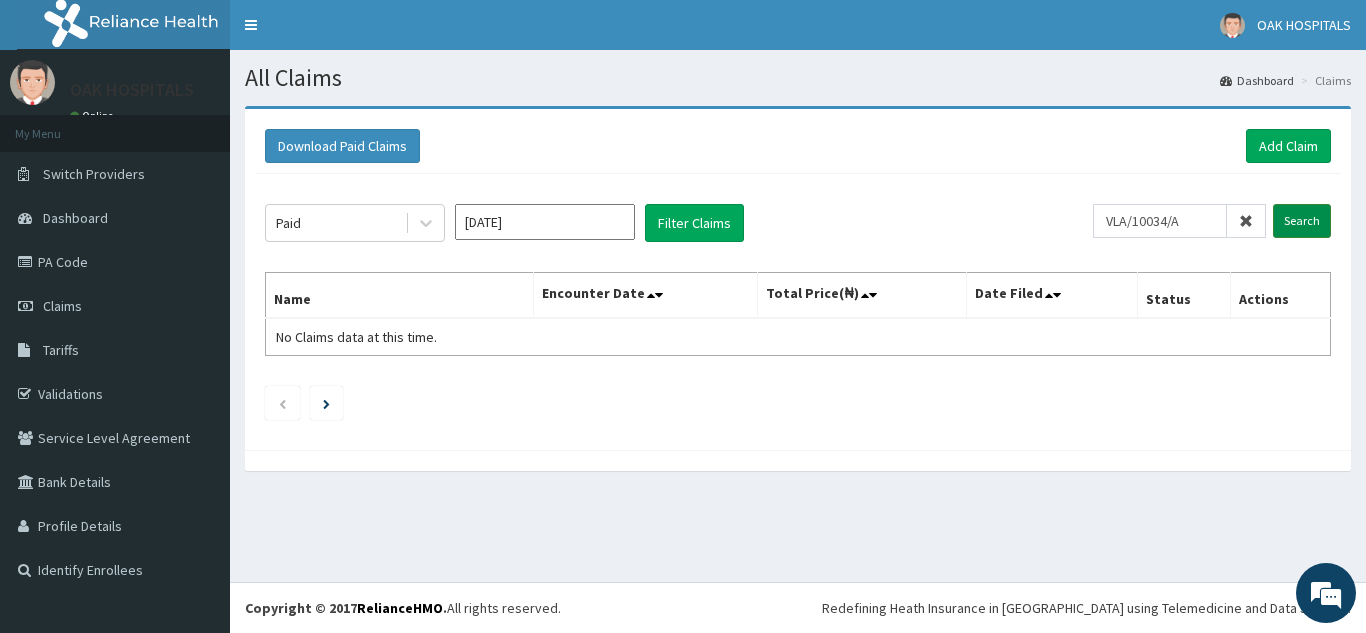 click on "Search" at bounding box center [1302, 221] 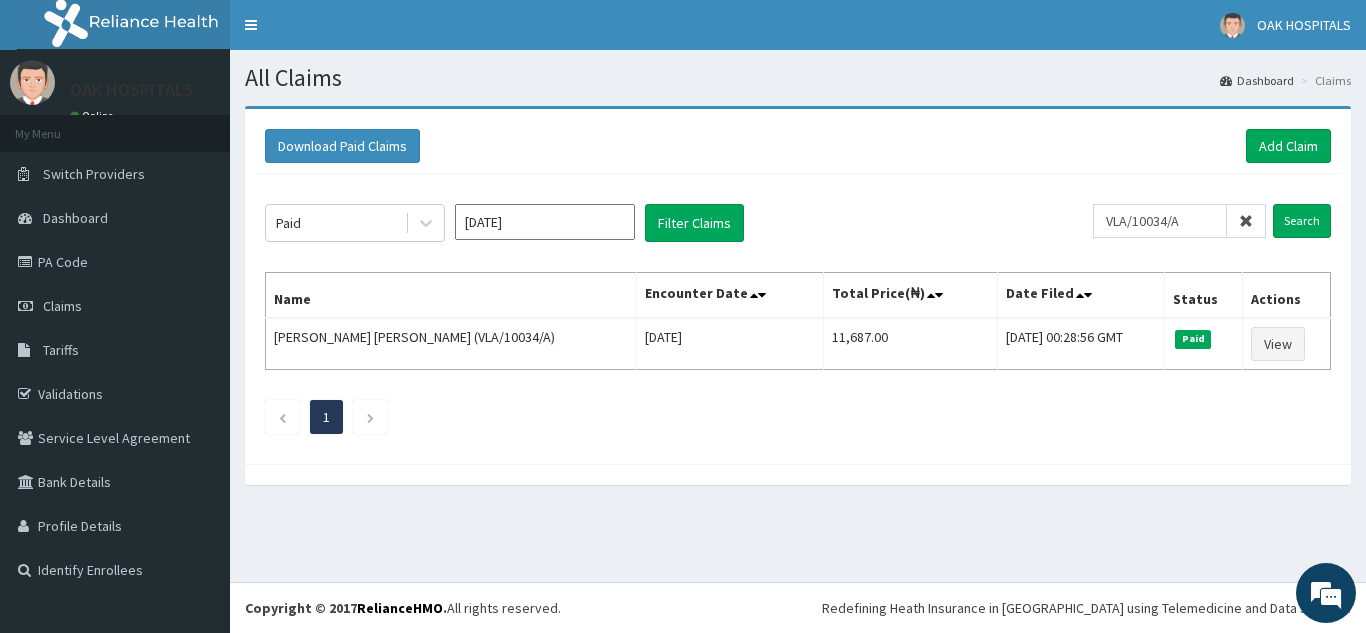 click at bounding box center (1246, 221) 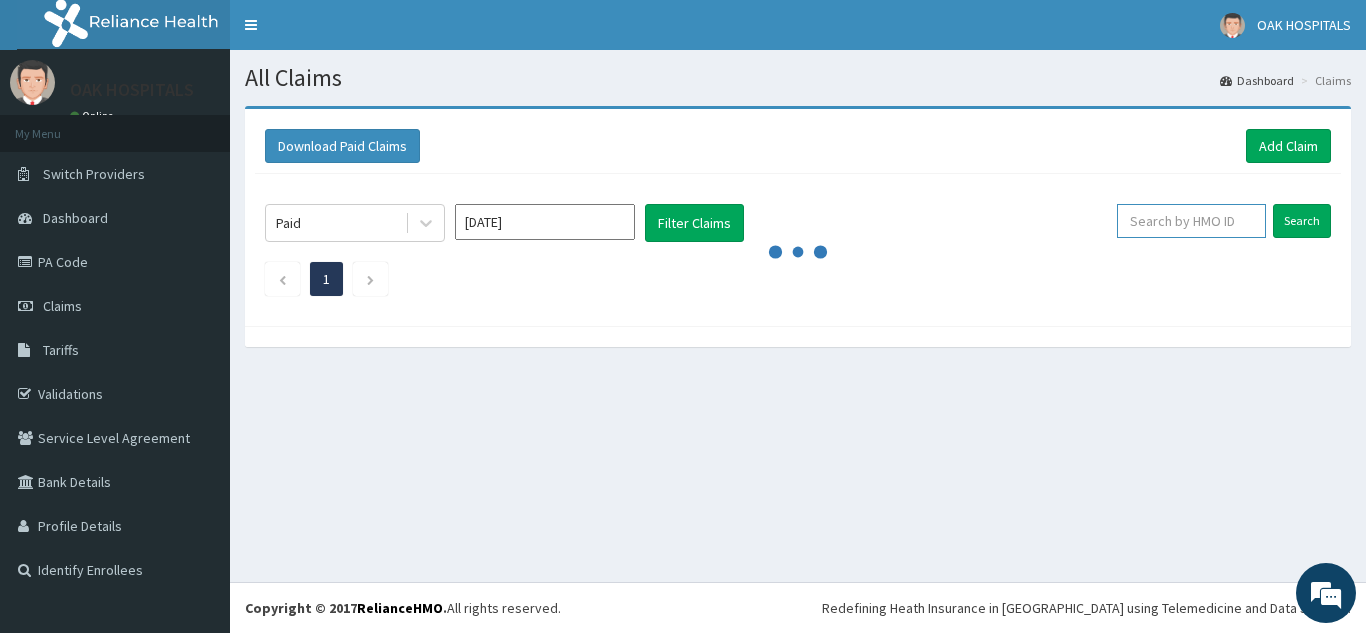 click at bounding box center [1191, 221] 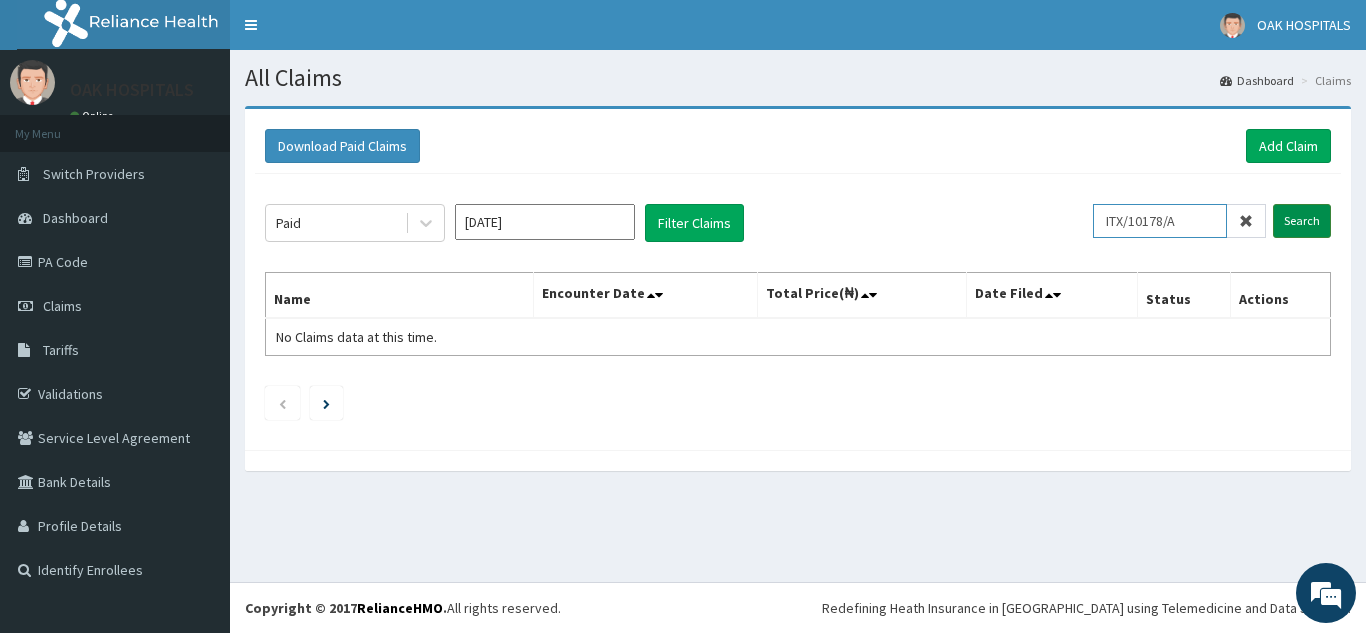 type on "ITX/10178/A" 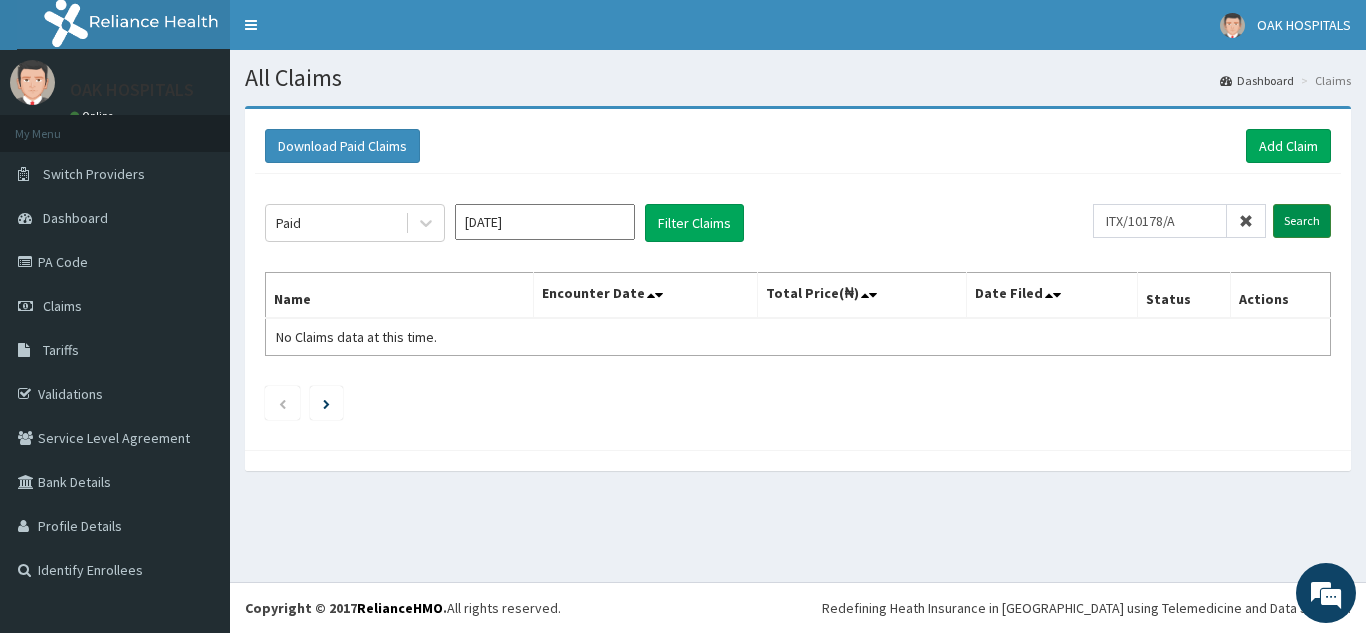 click on "Search" at bounding box center [1302, 221] 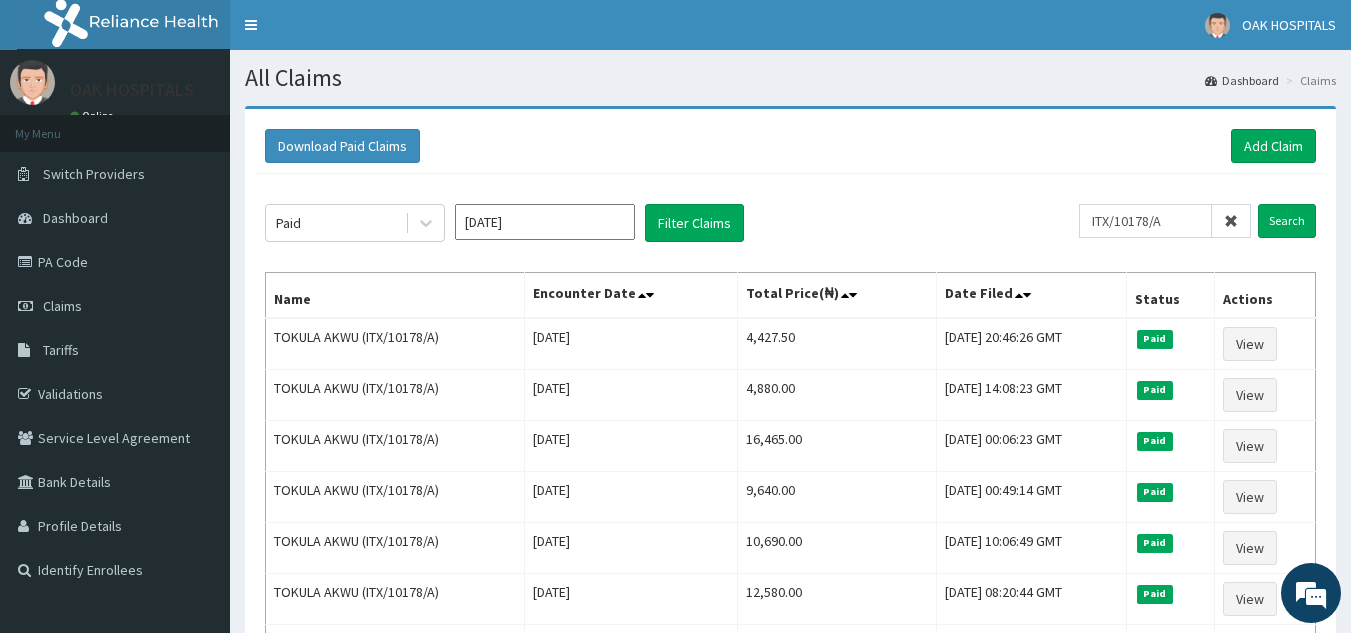 click at bounding box center [1231, 221] 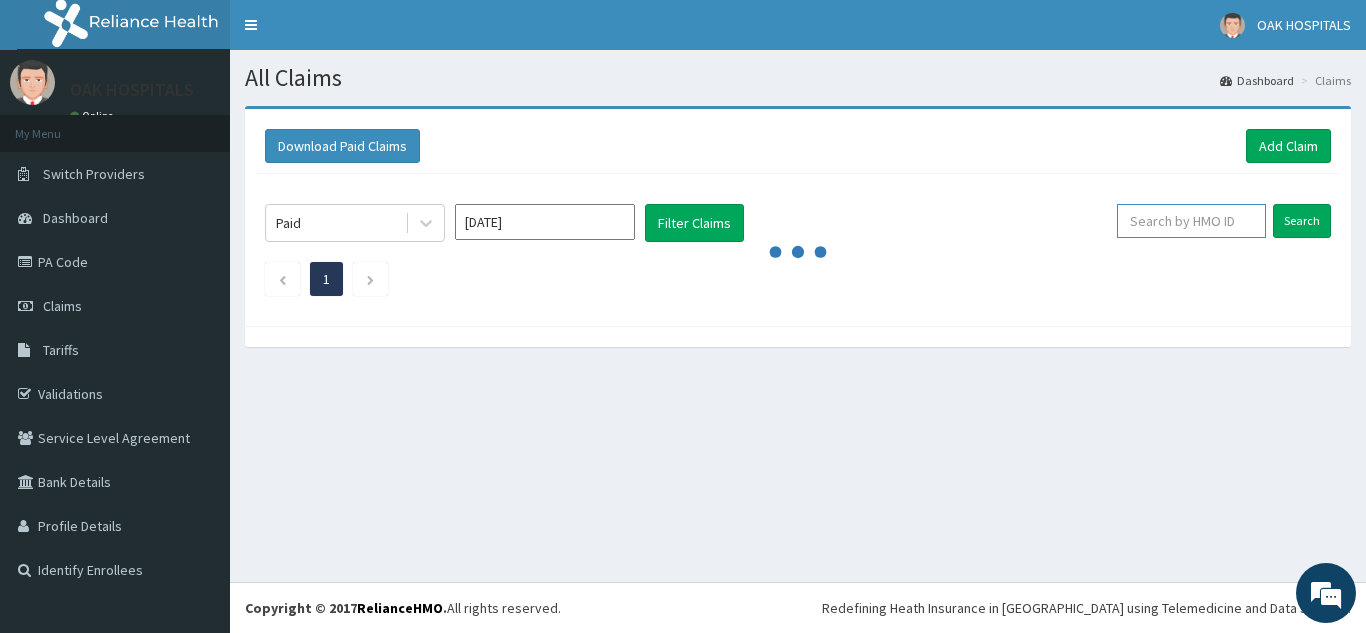 click at bounding box center (1191, 221) 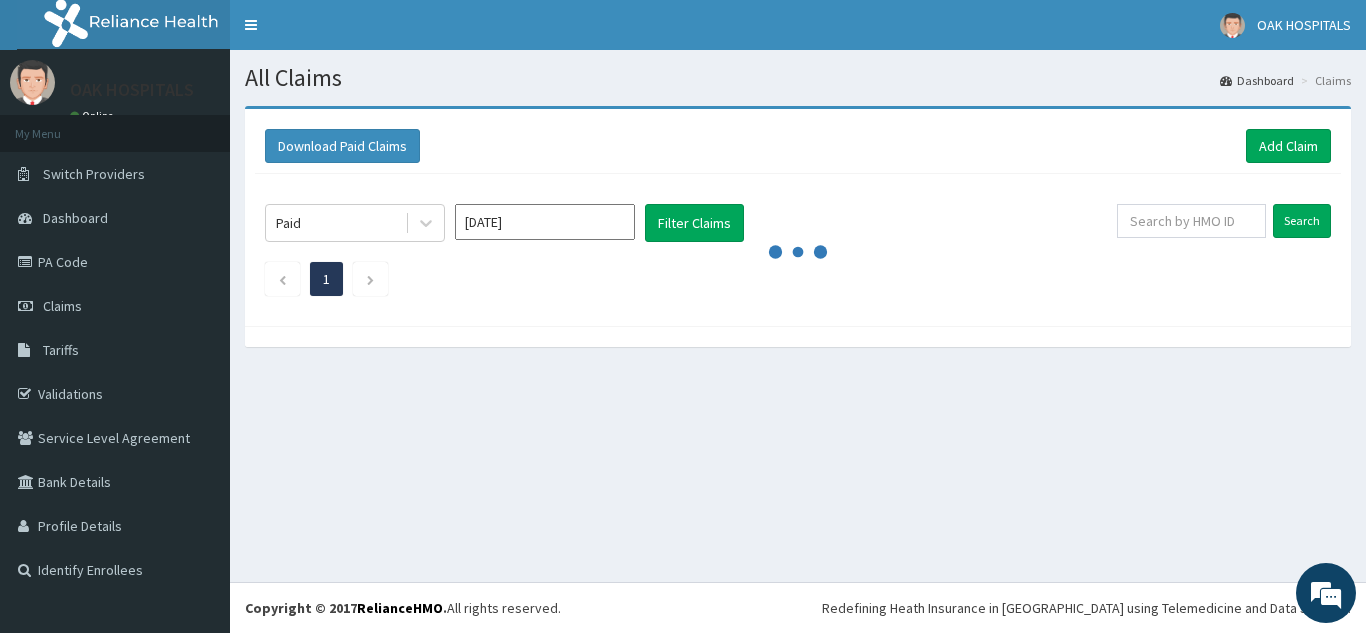 click on "Paid May 2025 Filter Claims Search 1" 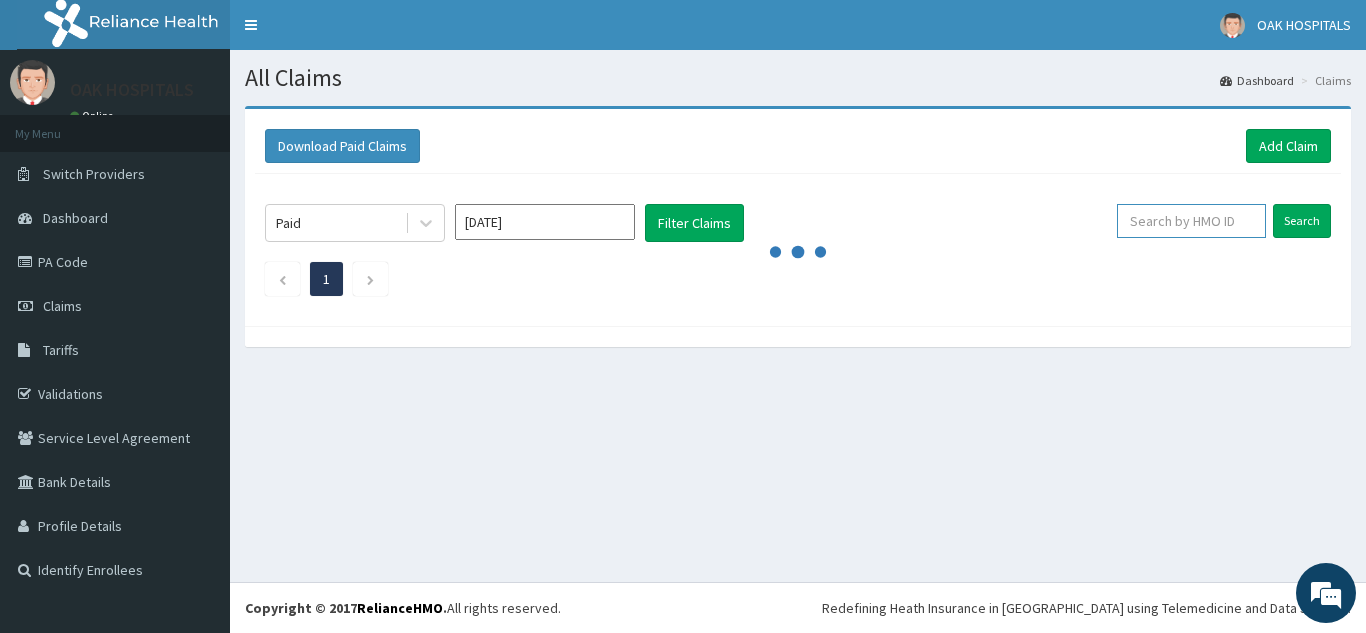 click at bounding box center [1191, 221] 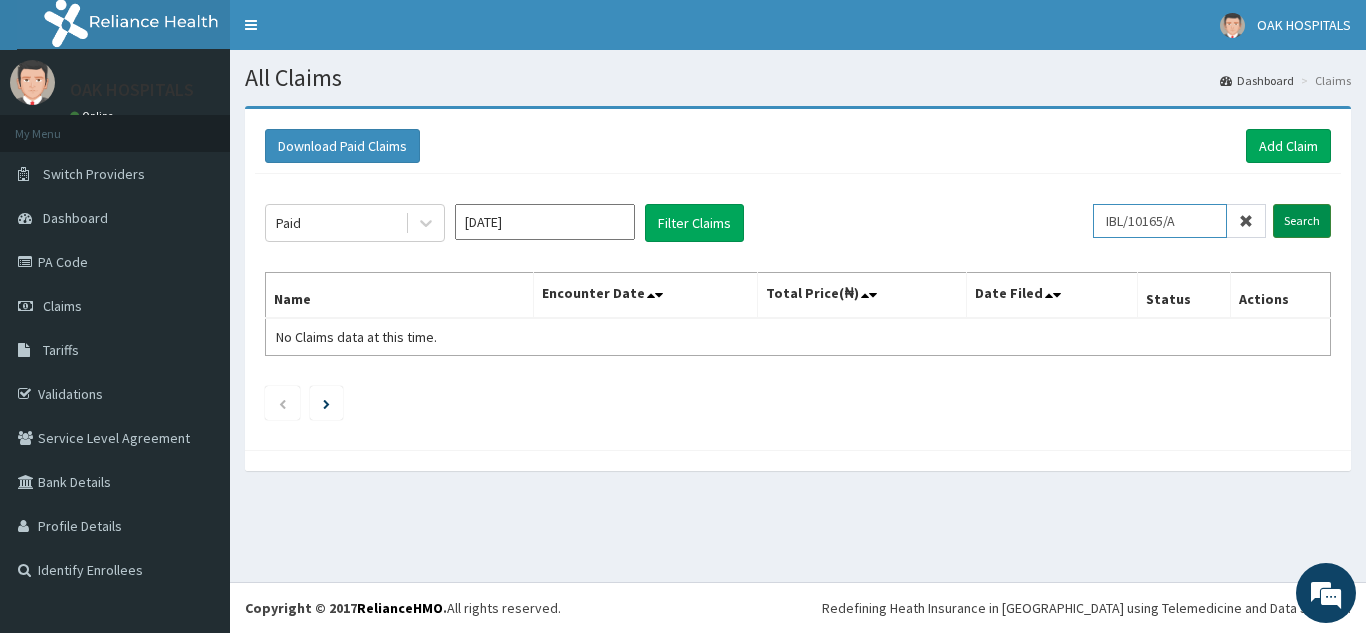 type on "IBL/10165/A" 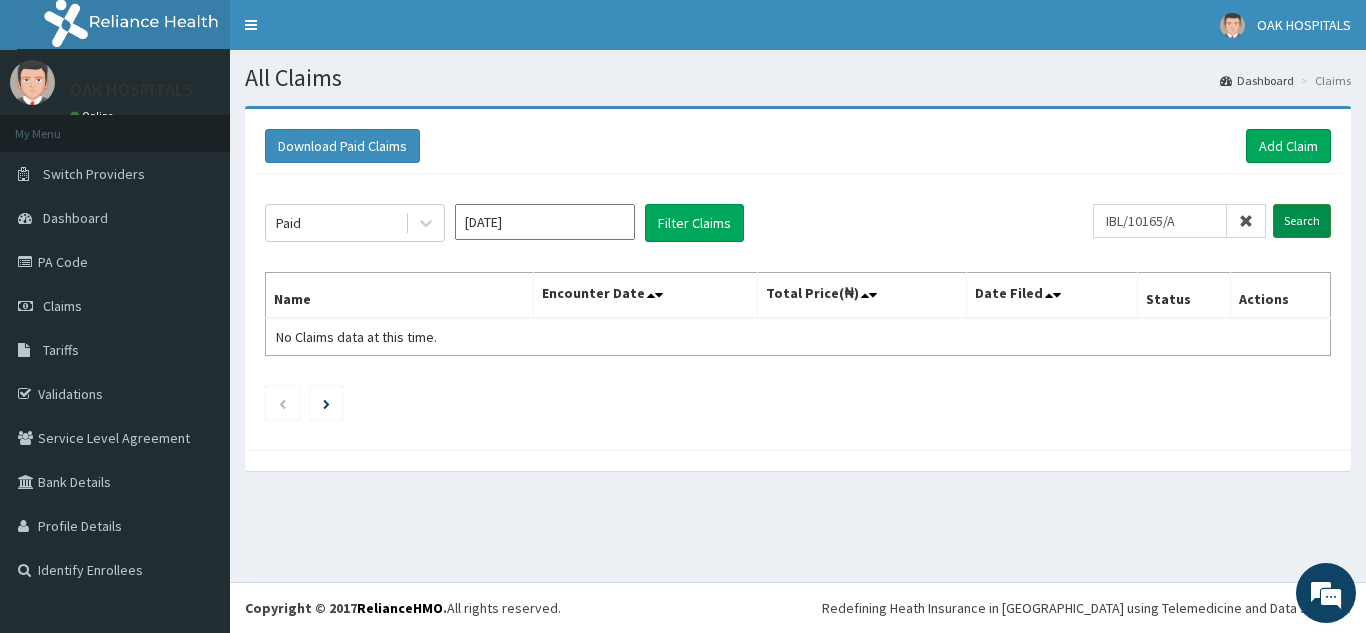 click on "Search" at bounding box center [1302, 221] 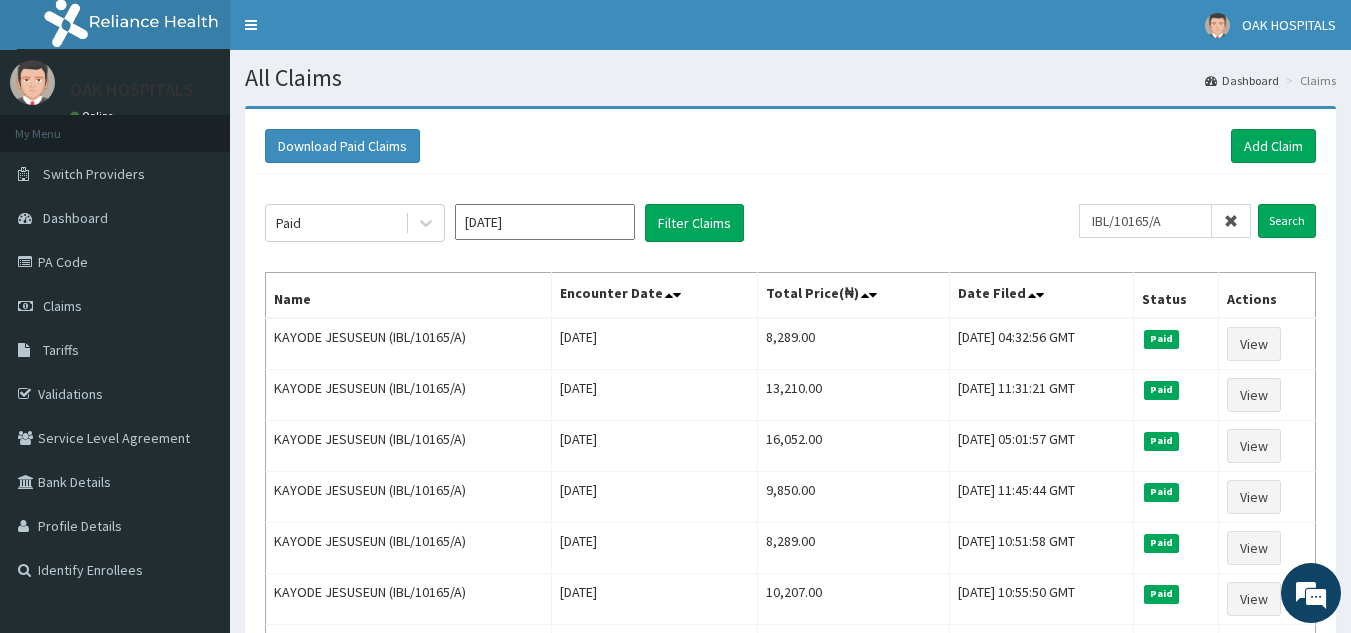 click at bounding box center [1231, 221] 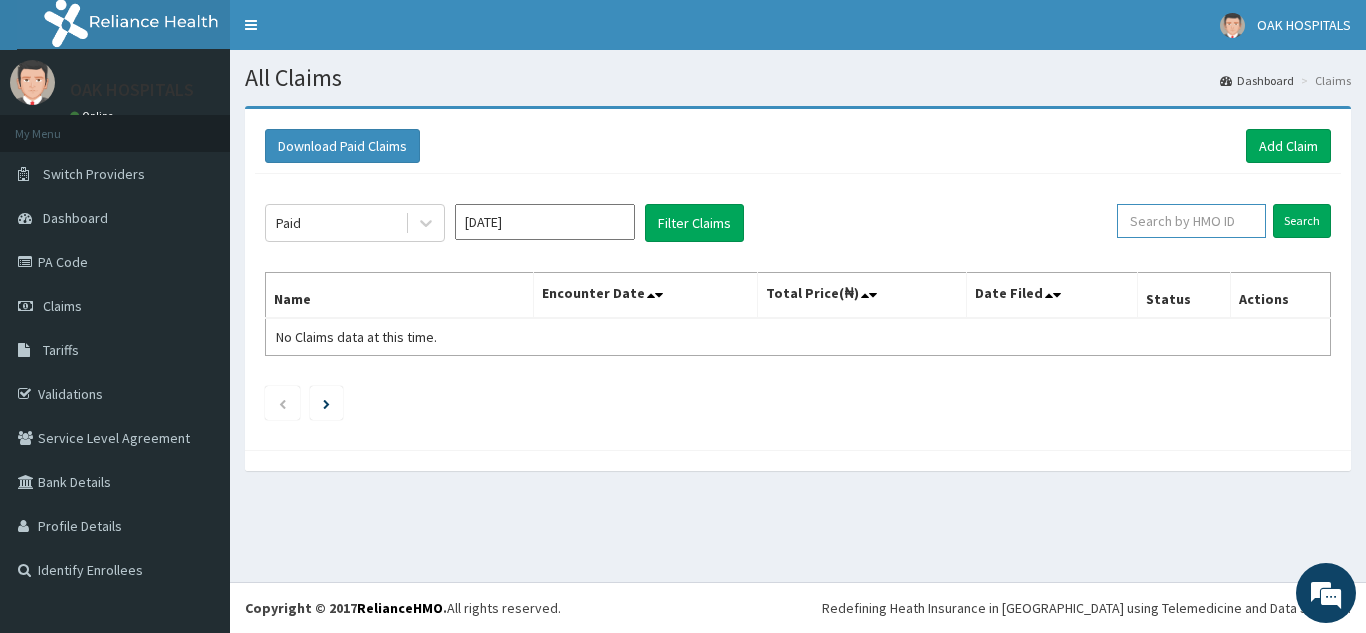 click at bounding box center [1191, 221] 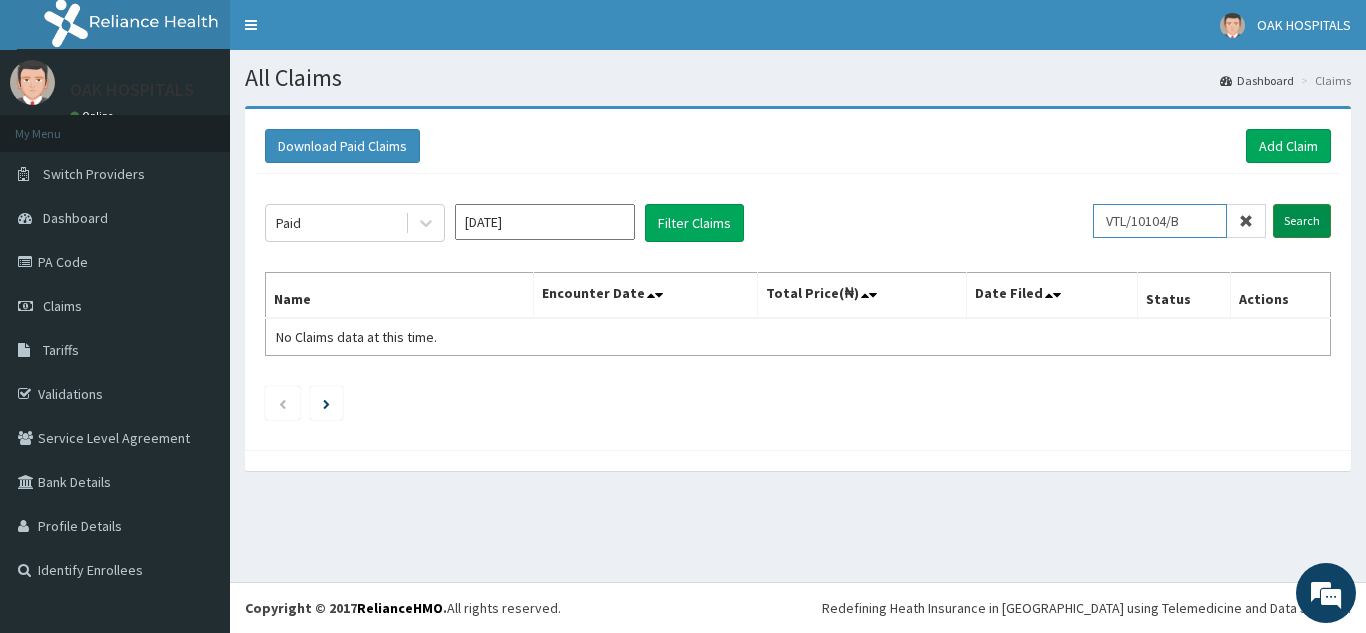 type on "VTL/10104/B" 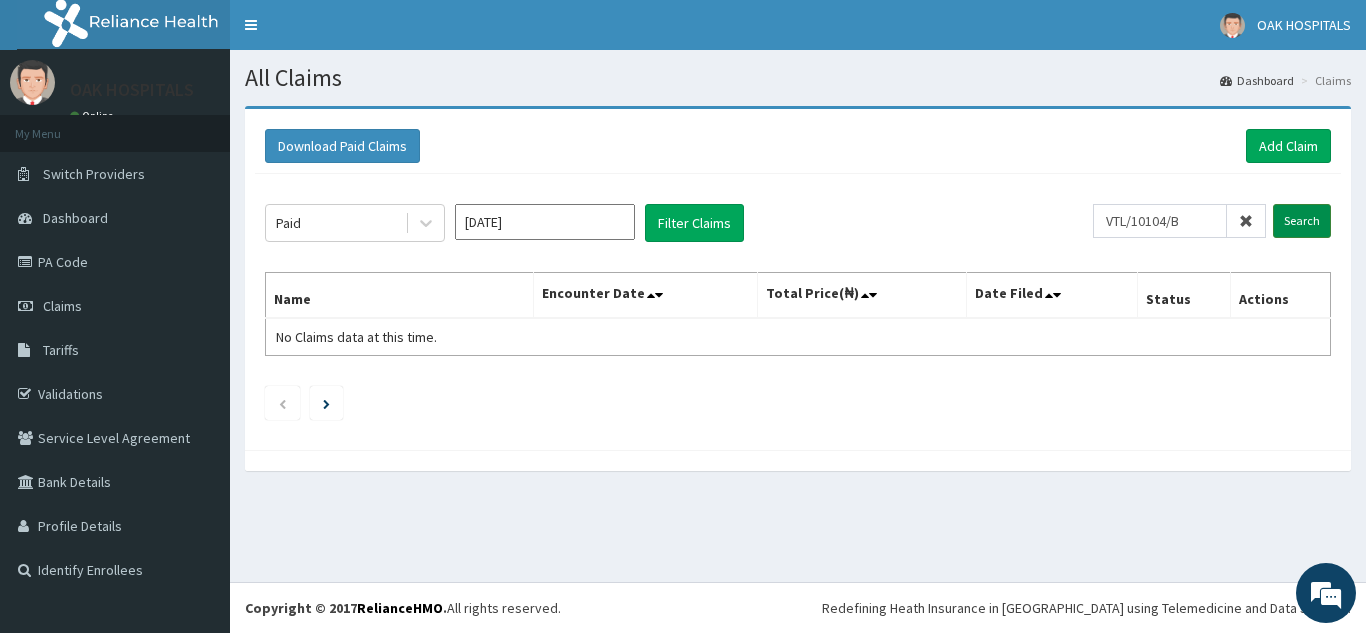 click on "Search" at bounding box center (1302, 221) 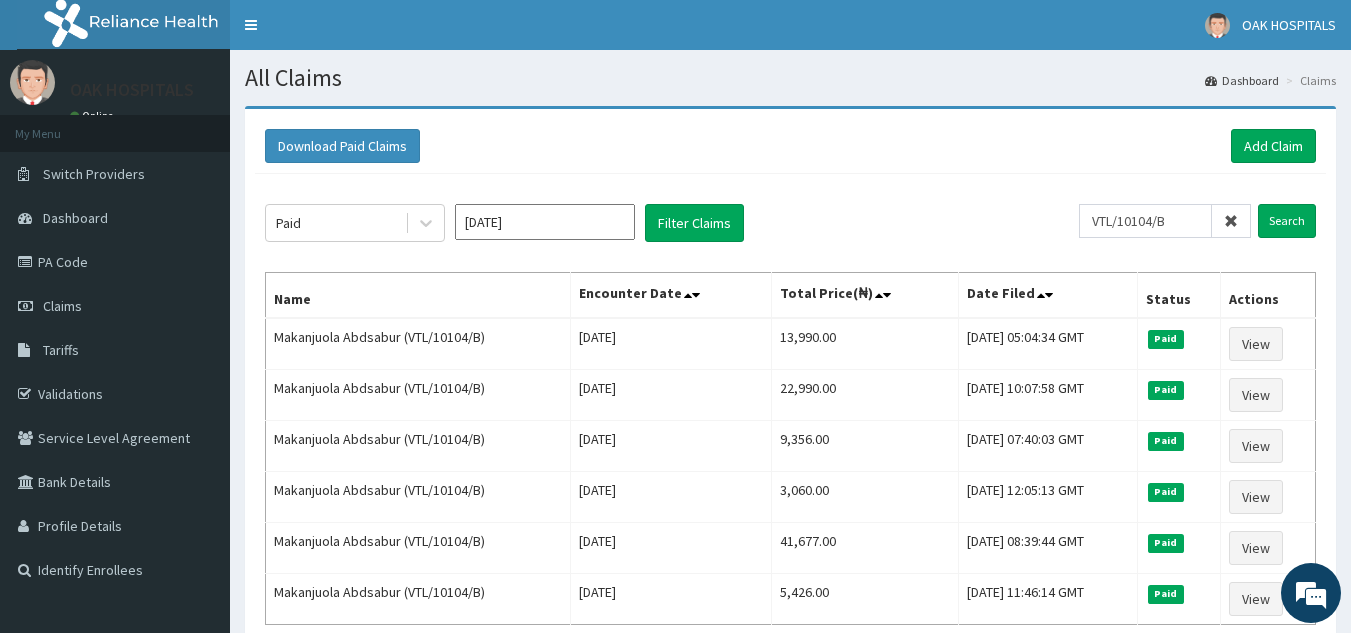 click at bounding box center (1231, 221) 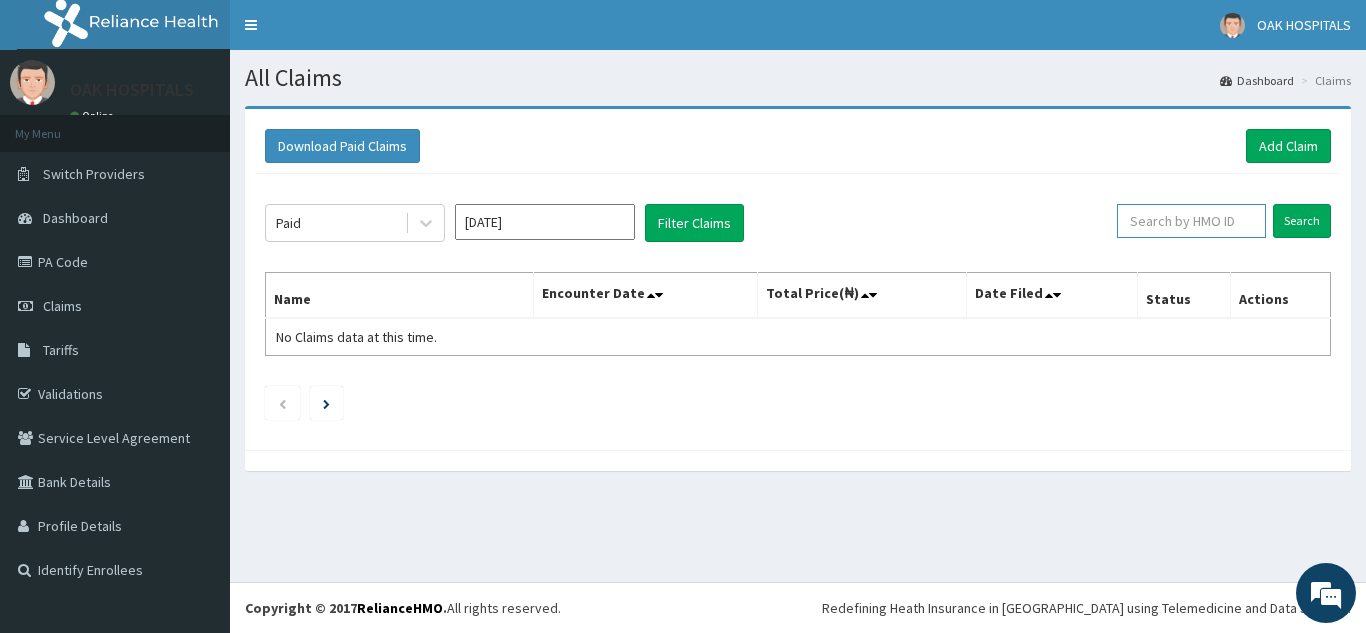 click at bounding box center (1191, 221) 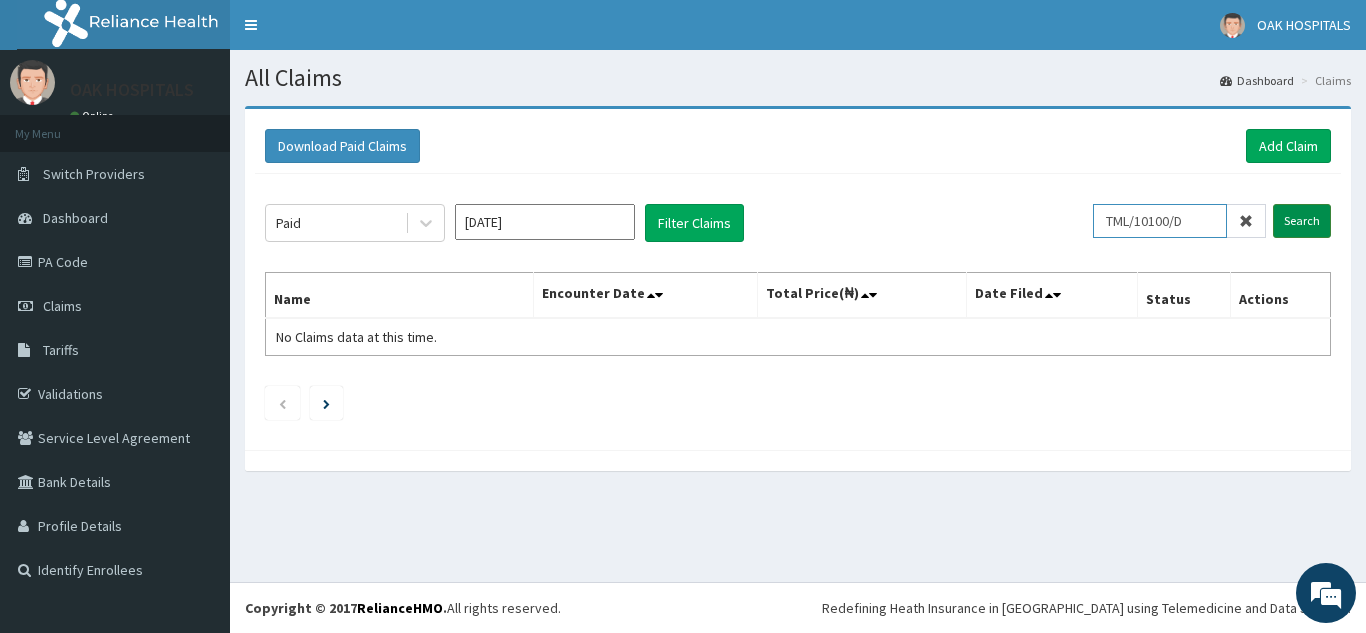type on "TML/10100/D" 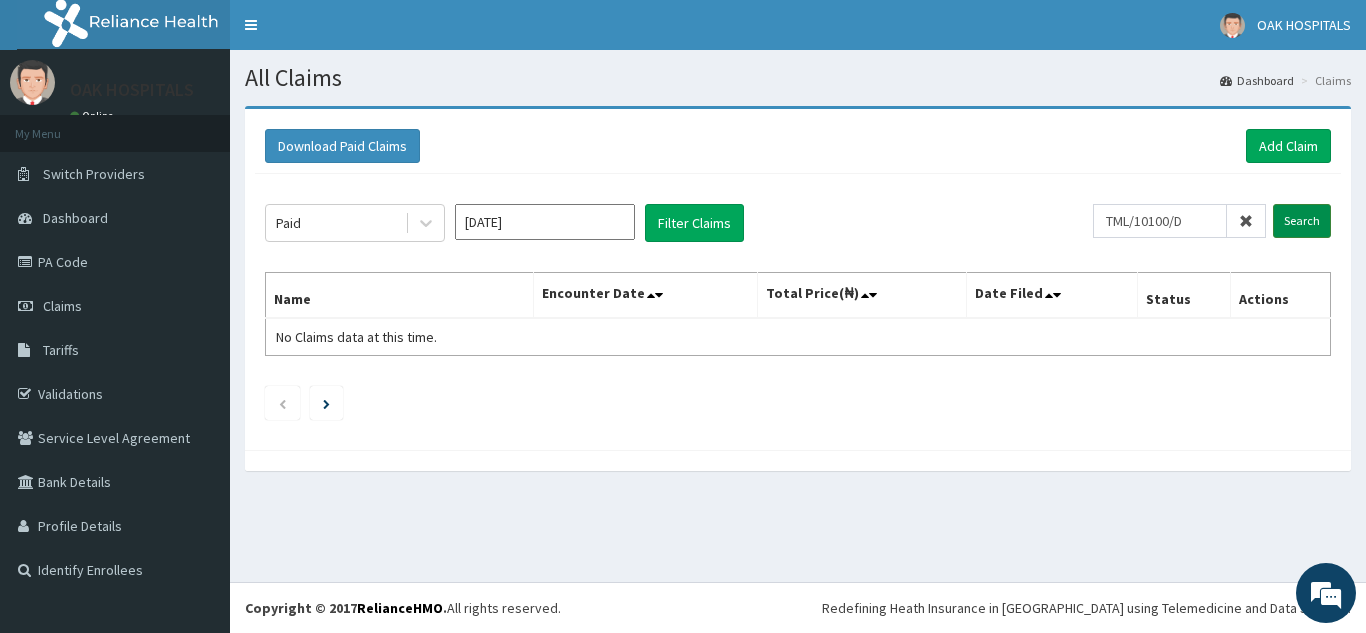 click on "Search" at bounding box center [1302, 221] 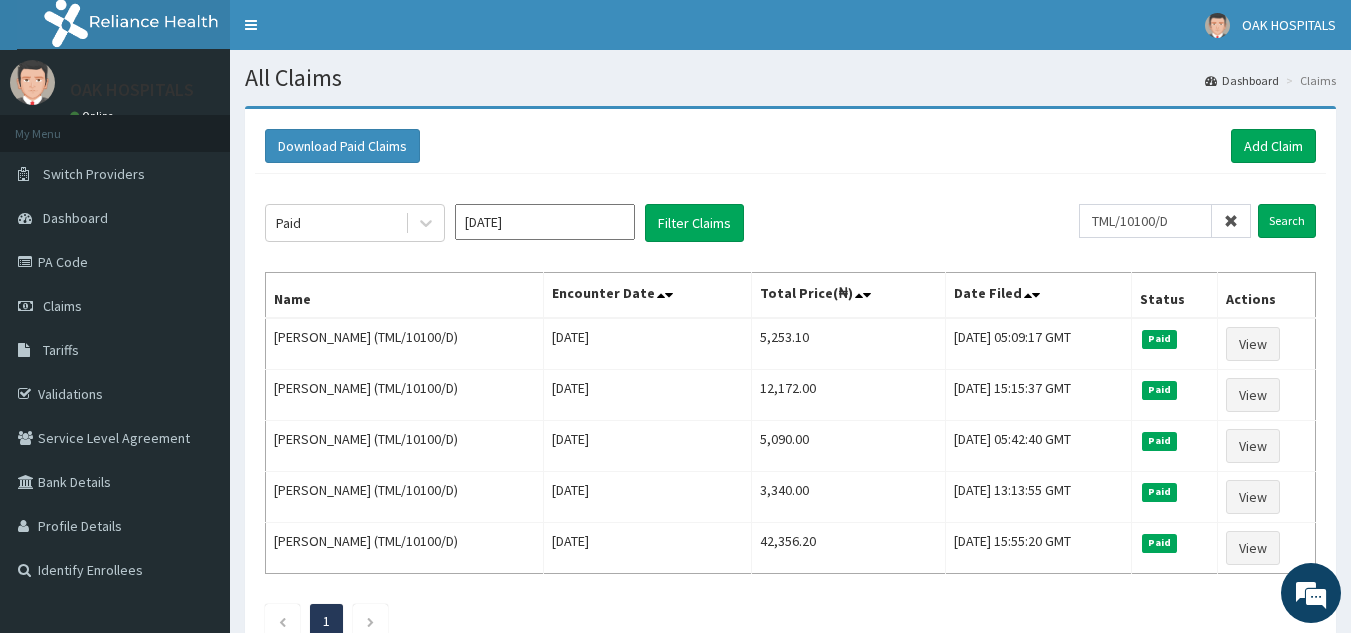 click at bounding box center [1231, 221] 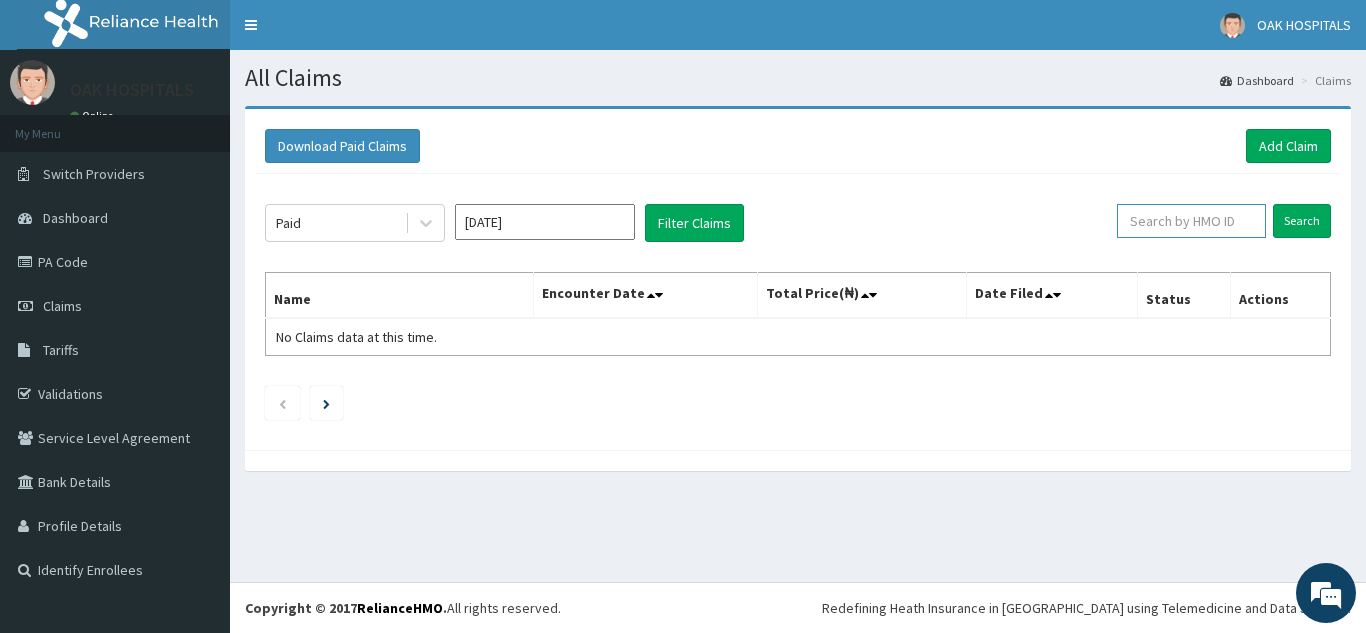 click at bounding box center (1191, 221) 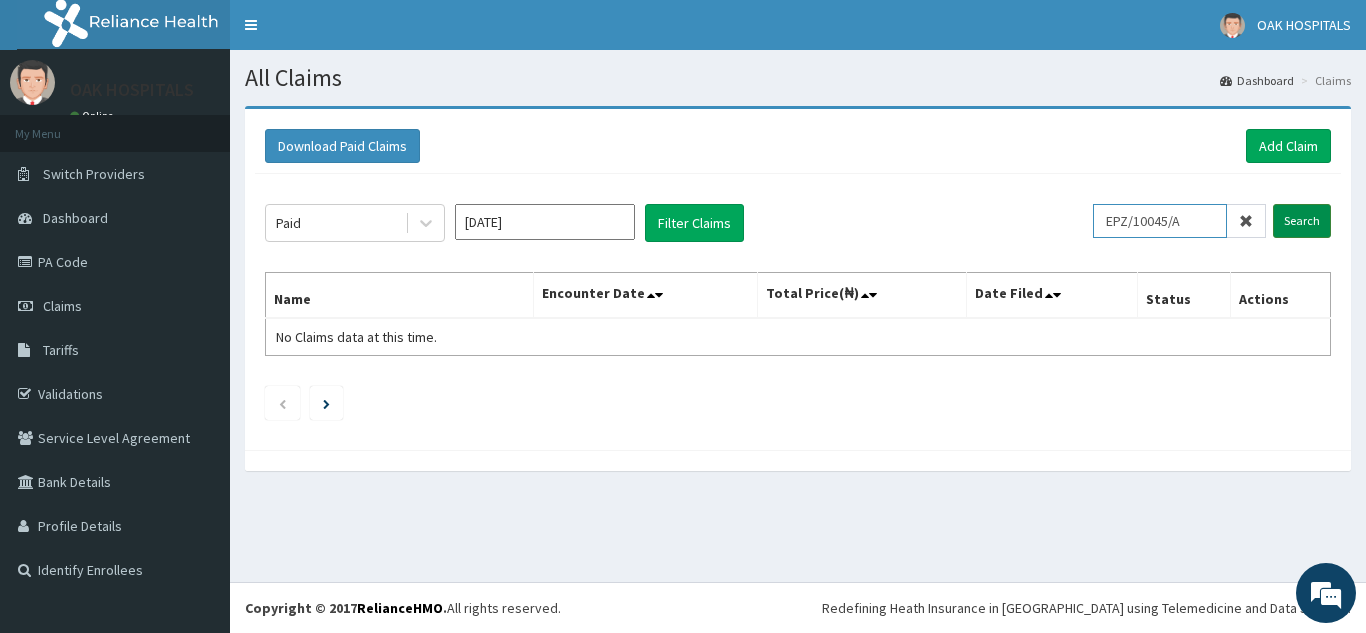 type on "EPZ/10045/A" 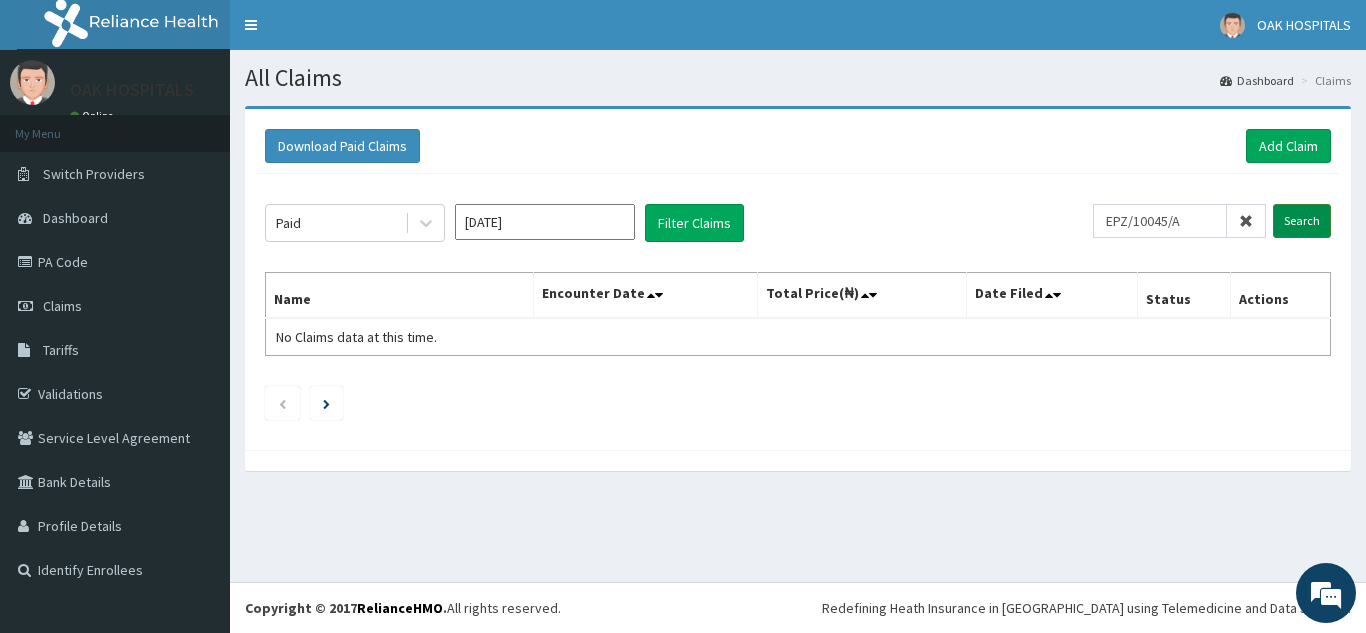 click on "Search" at bounding box center [1302, 221] 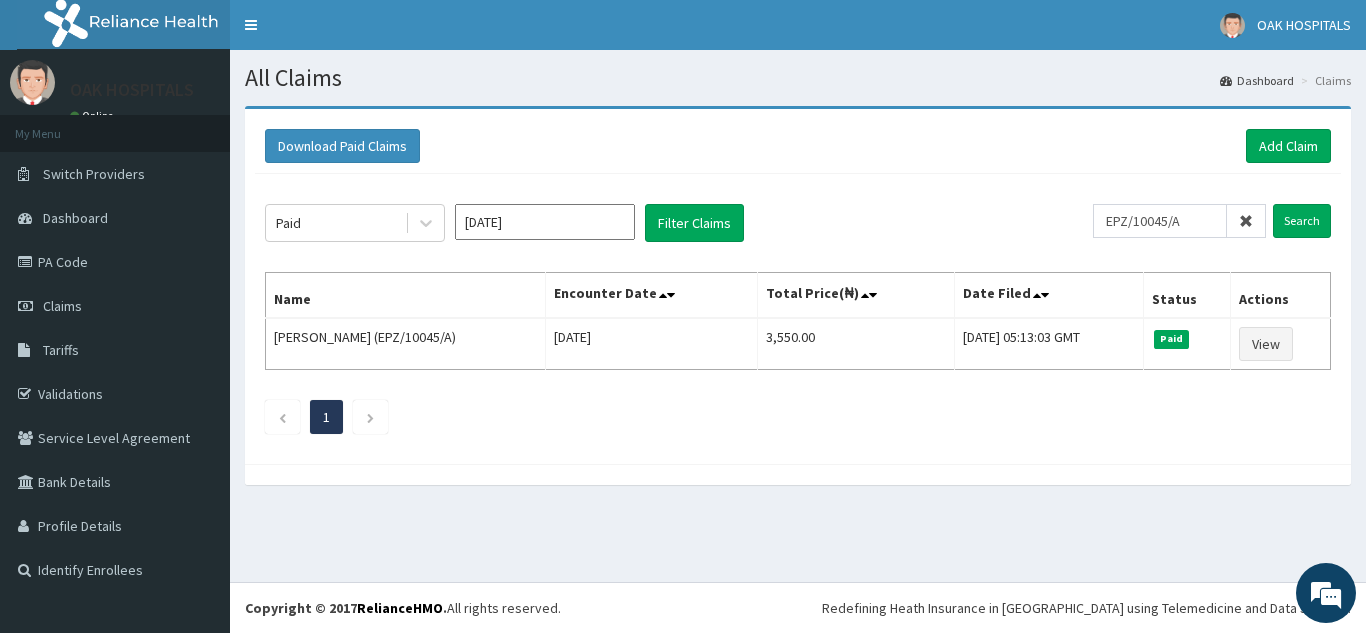 click at bounding box center [1246, 221] 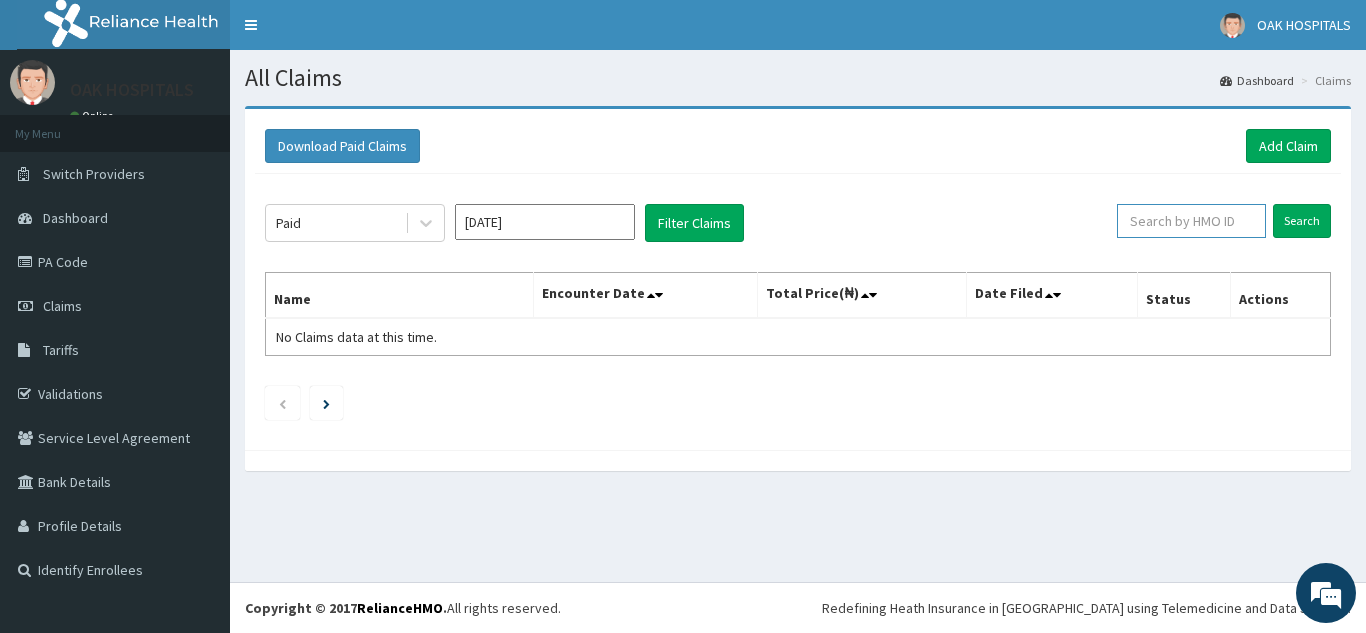 click at bounding box center (1191, 221) 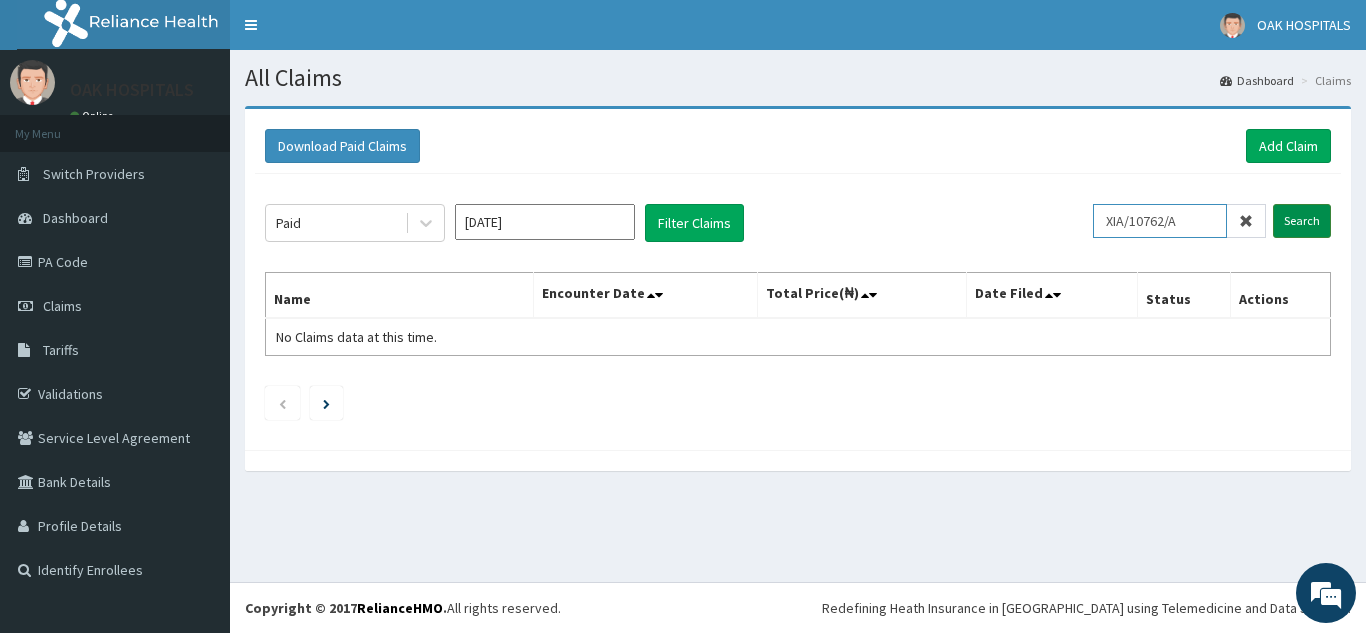 type on "XIA/10762/A" 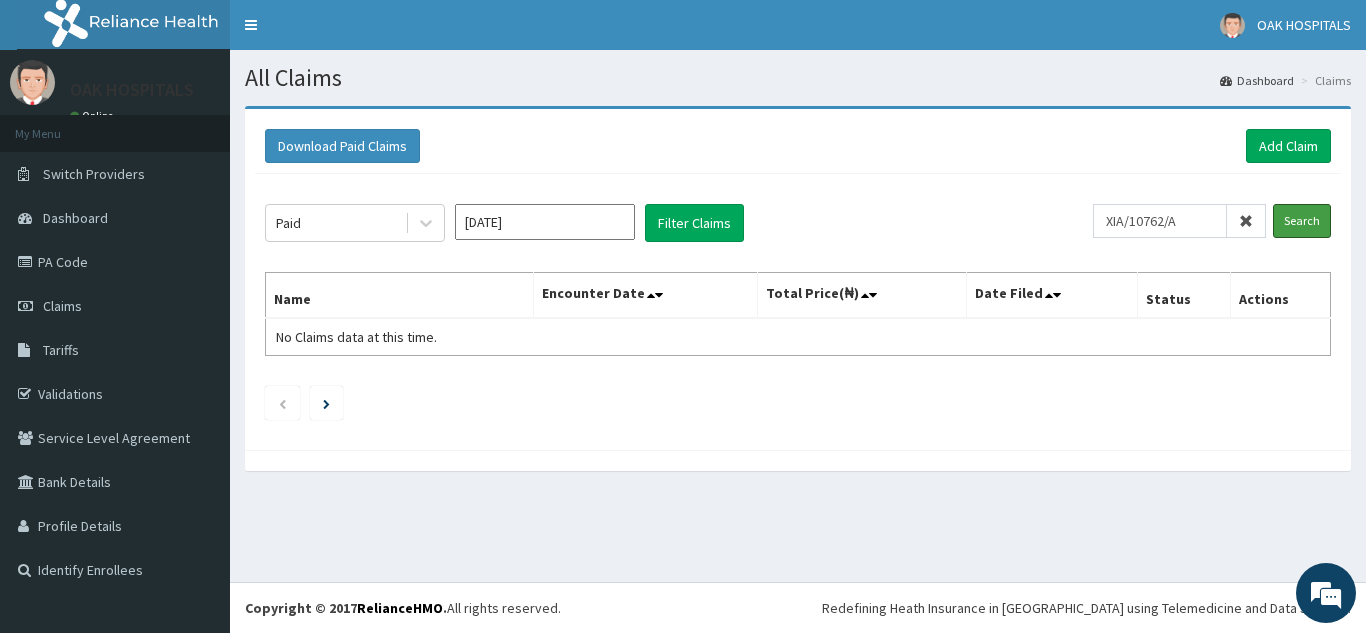drag, startPoint x: 1290, startPoint y: 216, endPoint x: 1290, endPoint y: 184, distance: 32 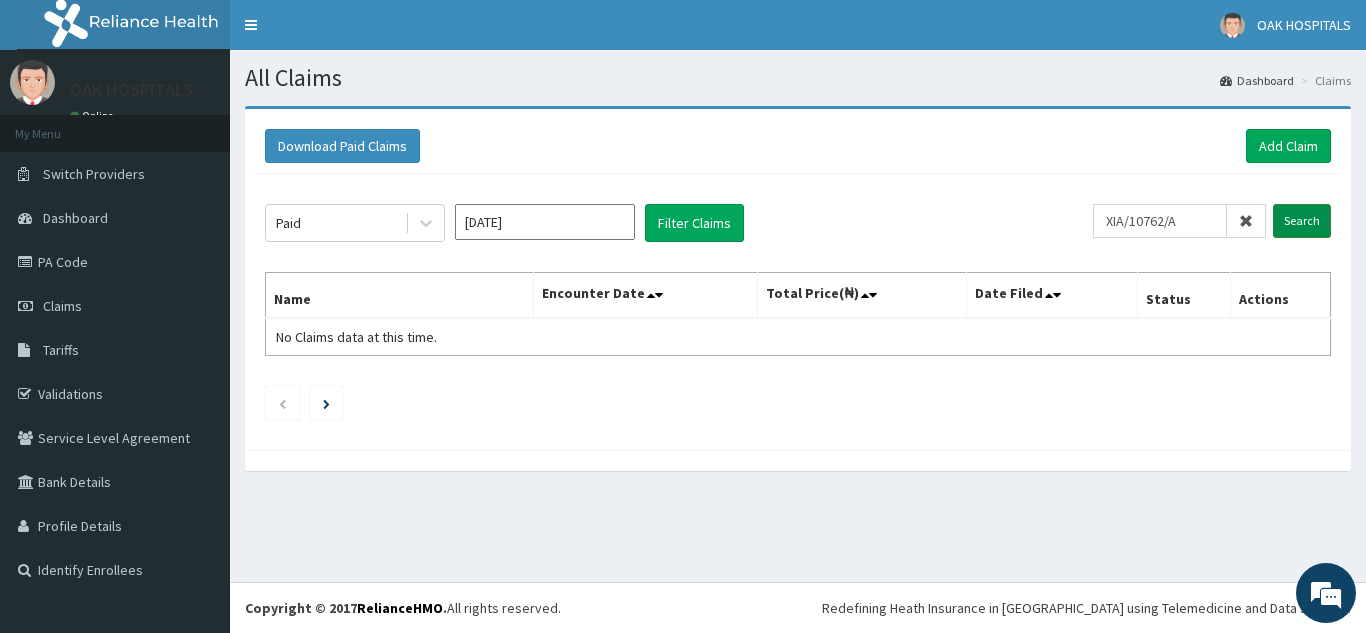 click on "Search" at bounding box center [1302, 221] 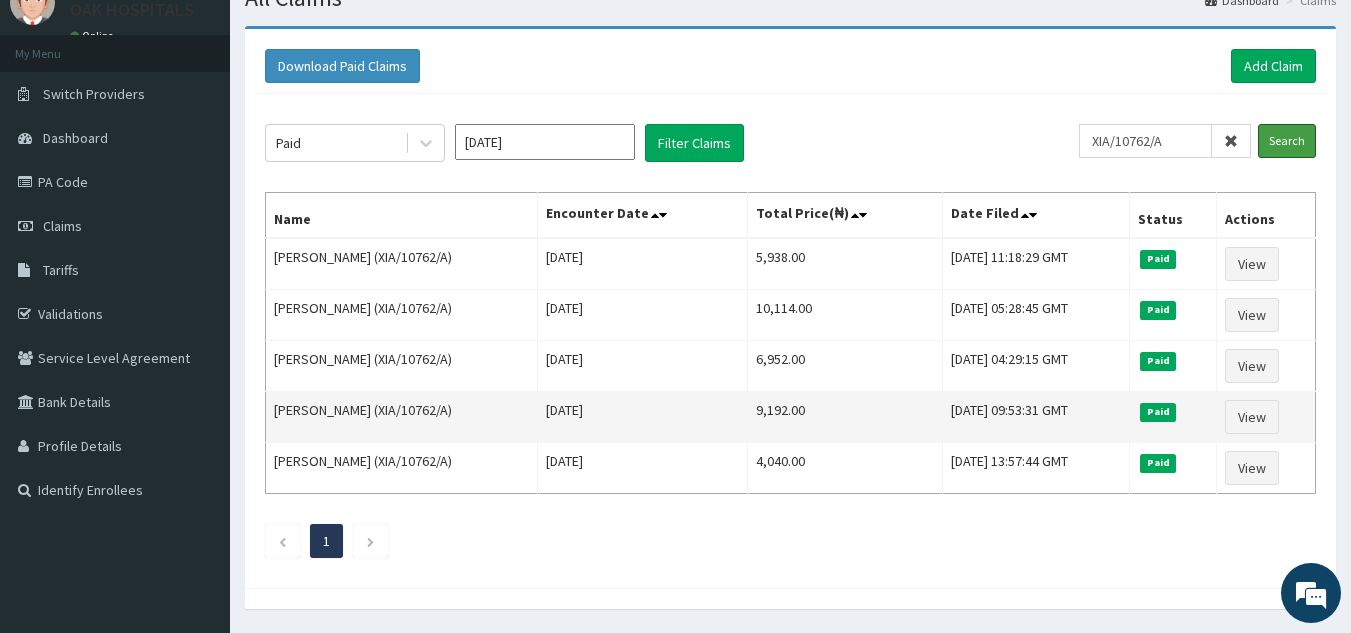 scroll, scrollTop: 100, scrollLeft: 0, axis: vertical 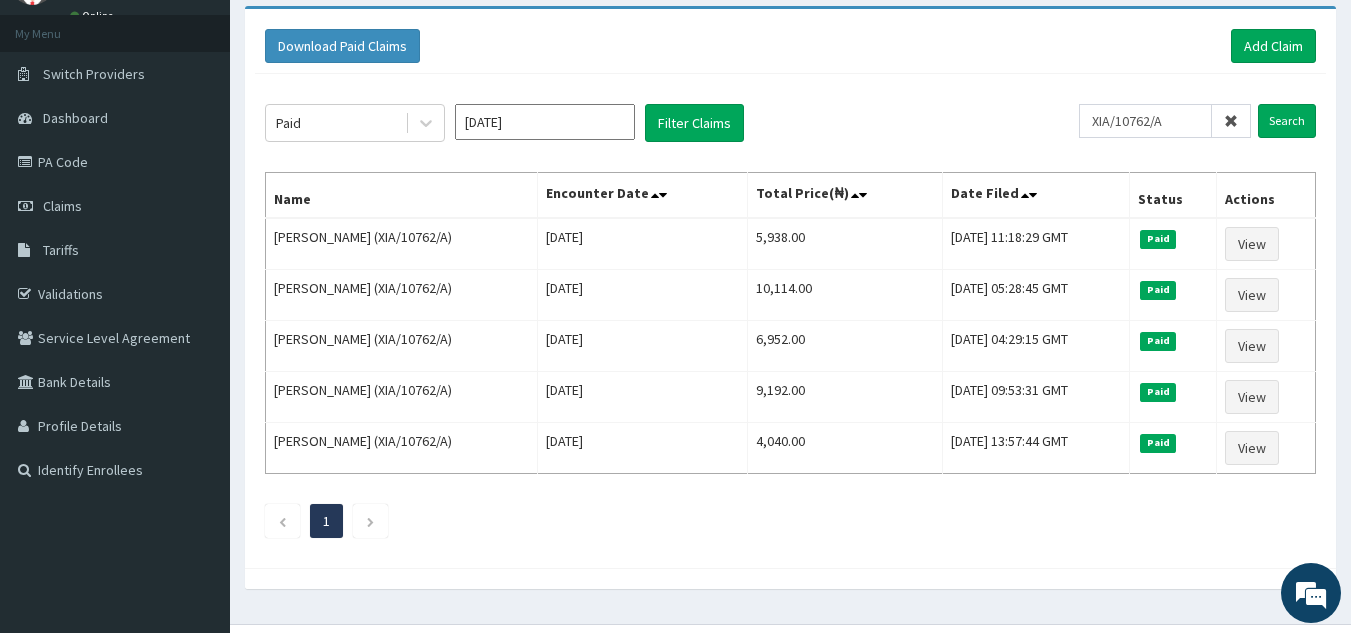 click at bounding box center [1231, 121] 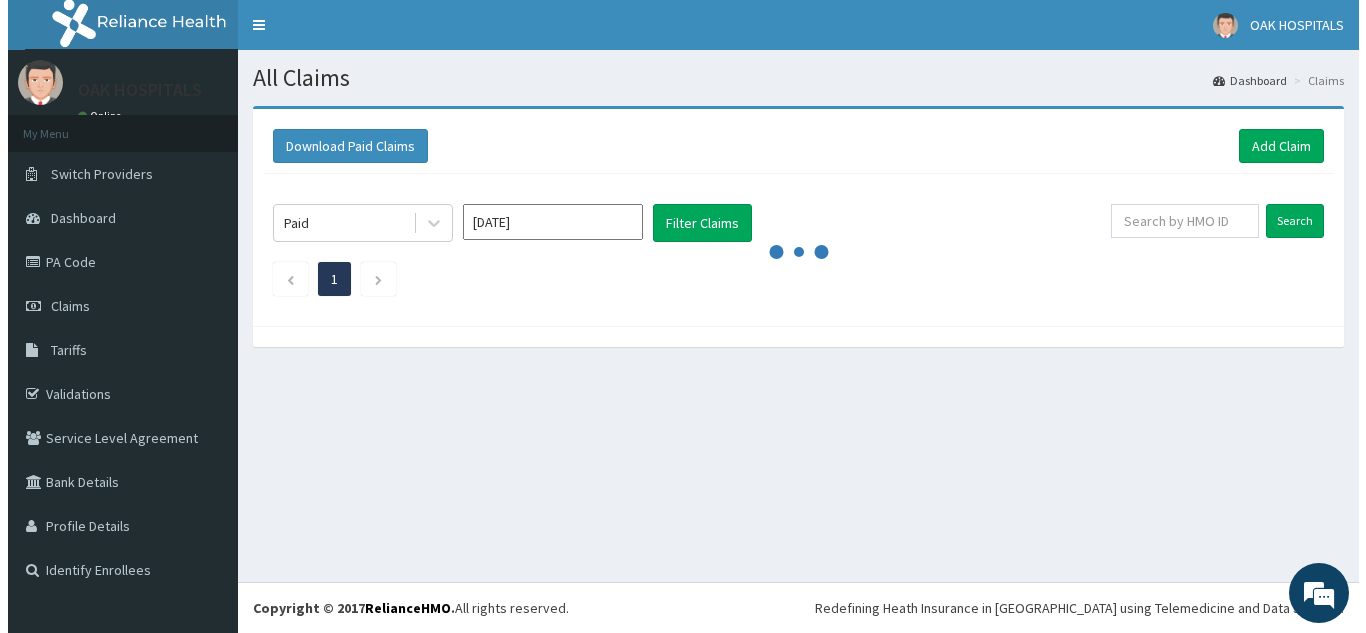 scroll, scrollTop: 0, scrollLeft: 0, axis: both 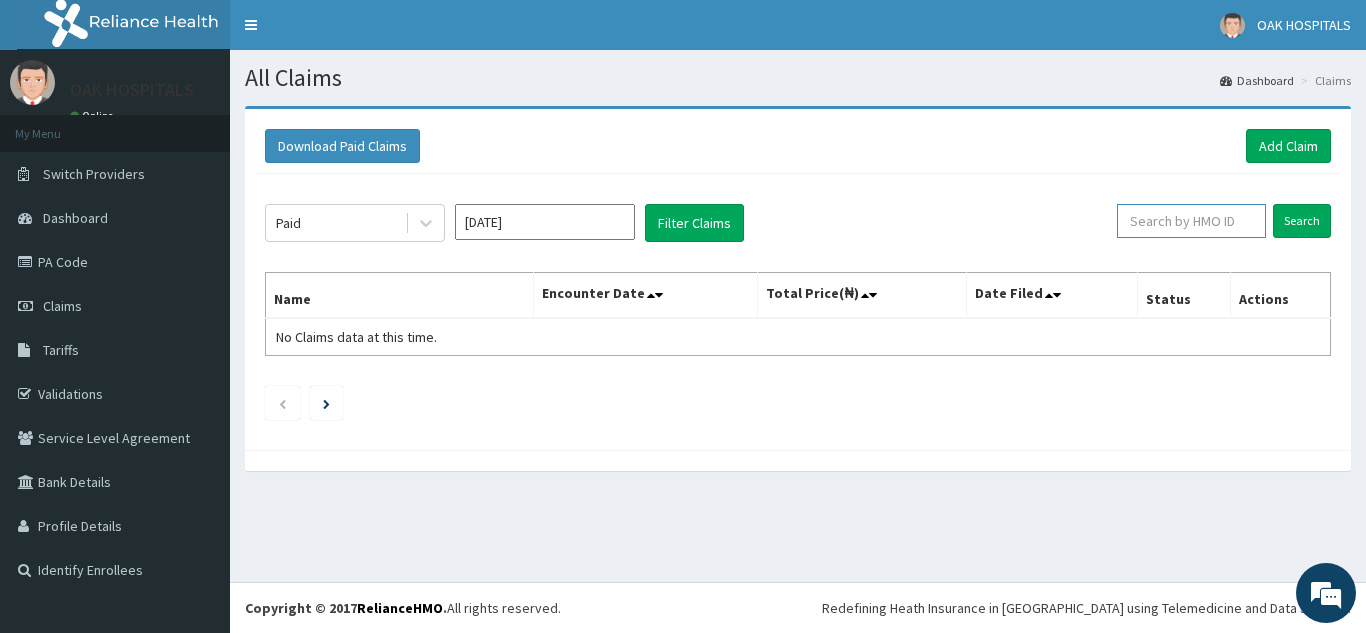 click at bounding box center [1191, 221] 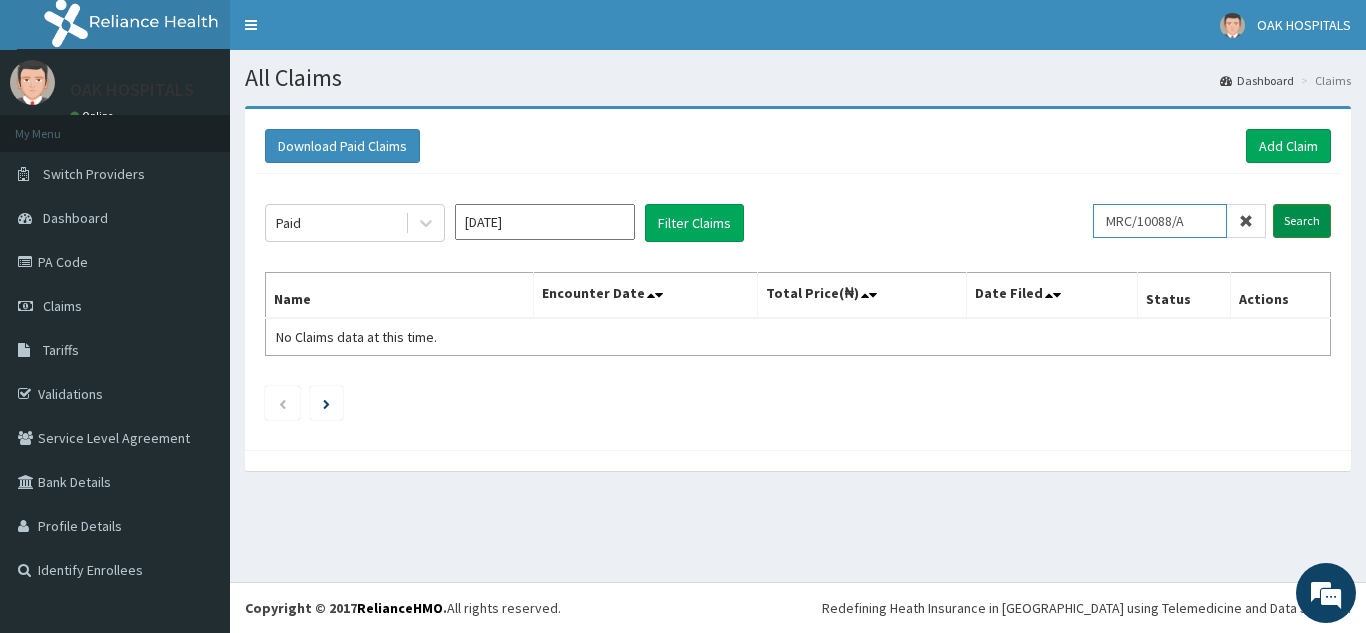type on "MRC/10088/A" 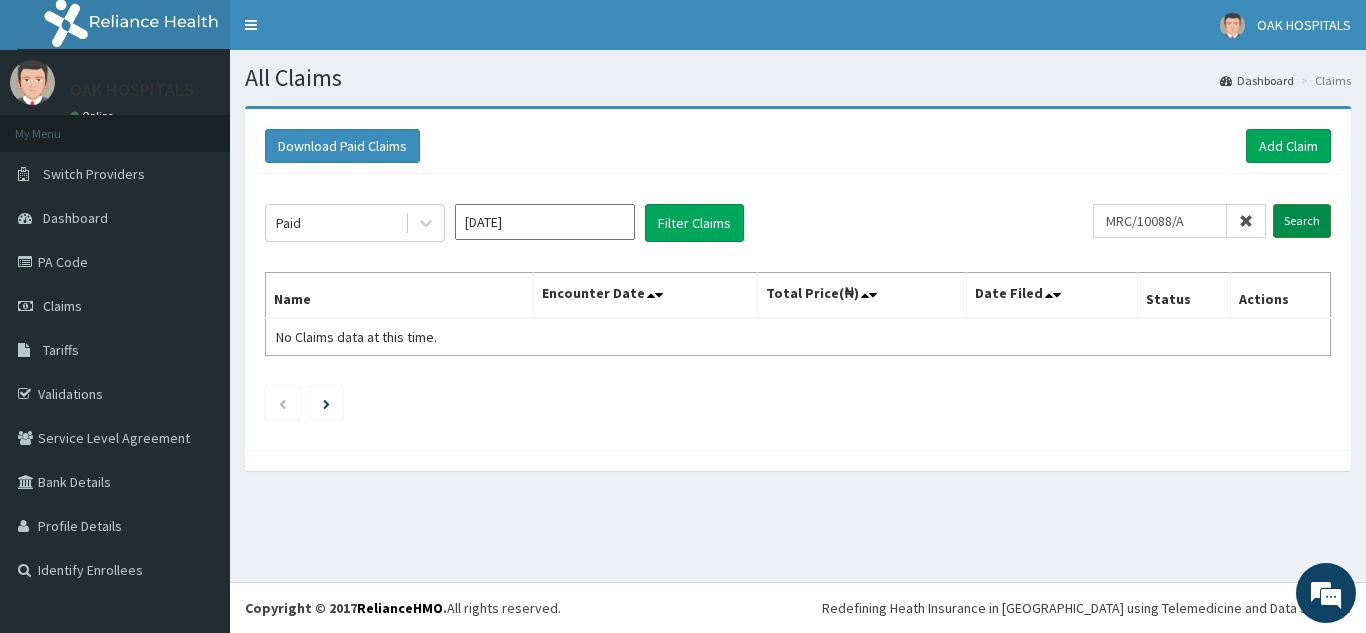 click on "Search" at bounding box center [1302, 221] 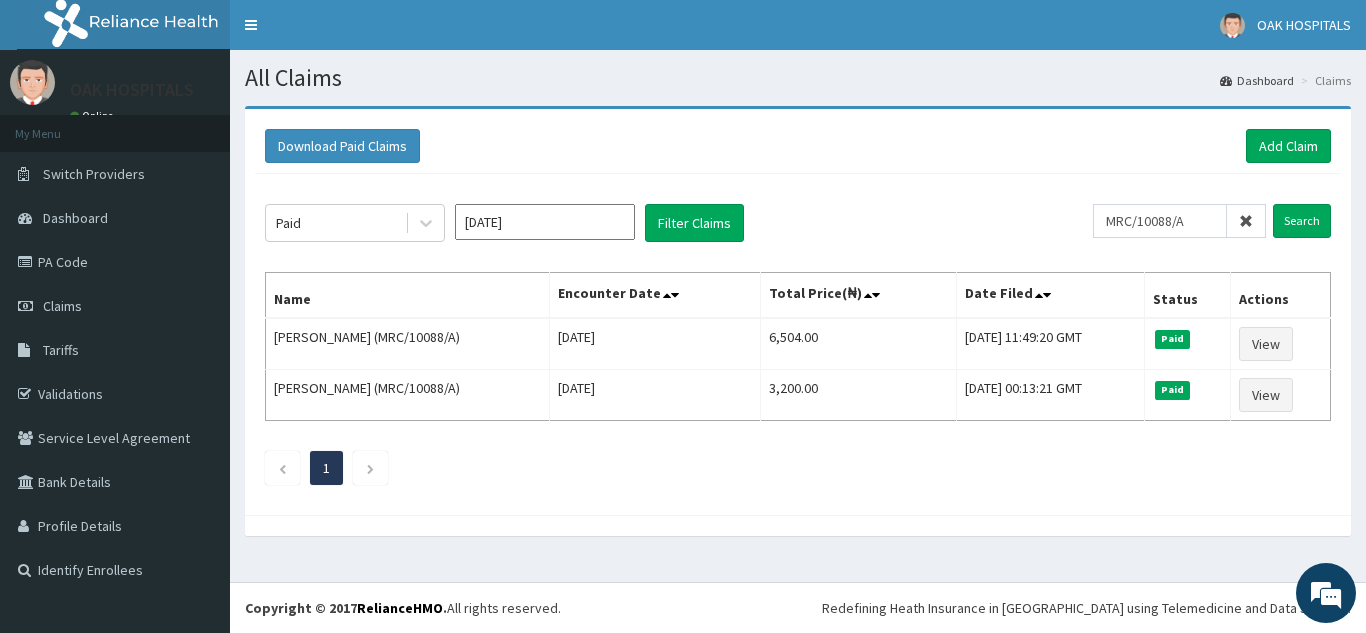 click at bounding box center [1246, 221] 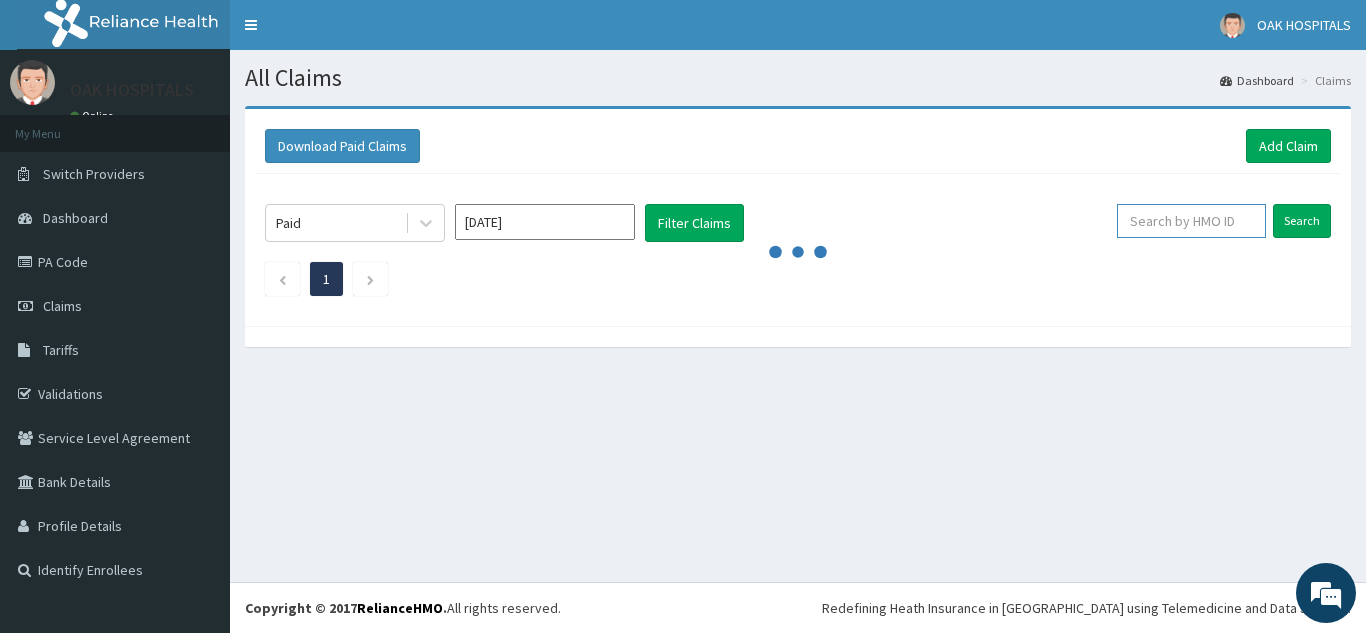 click at bounding box center (1191, 221) 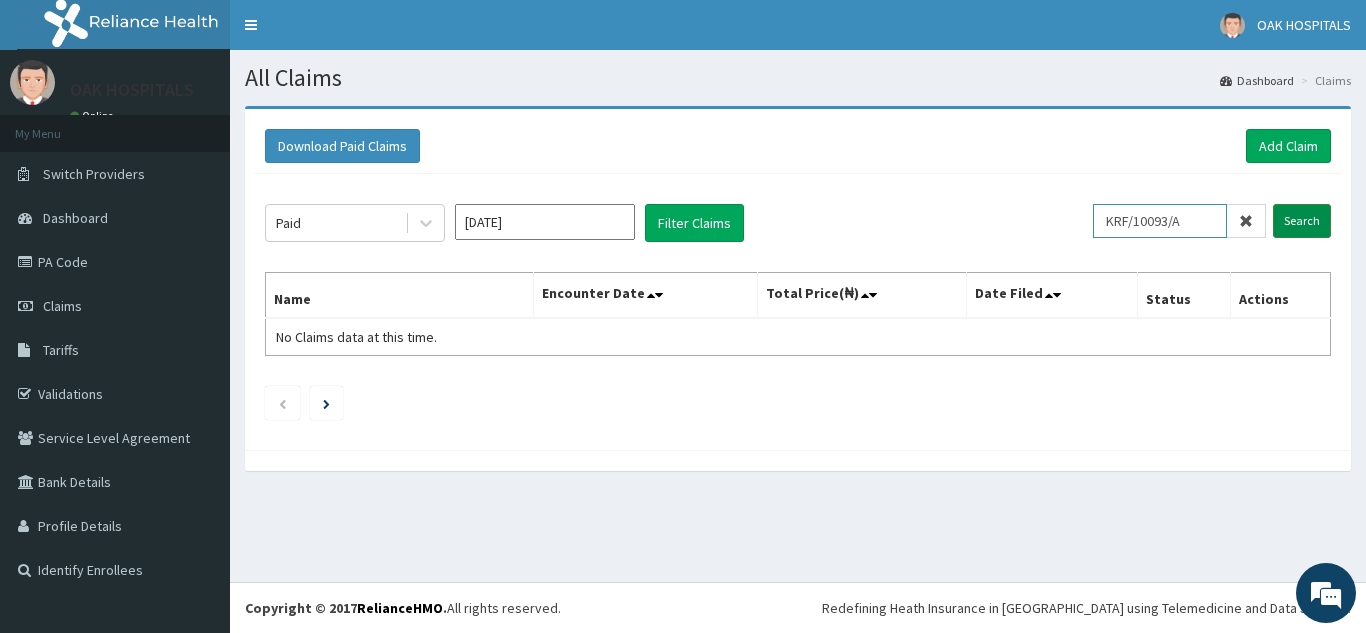 type on "KRF/10093/A" 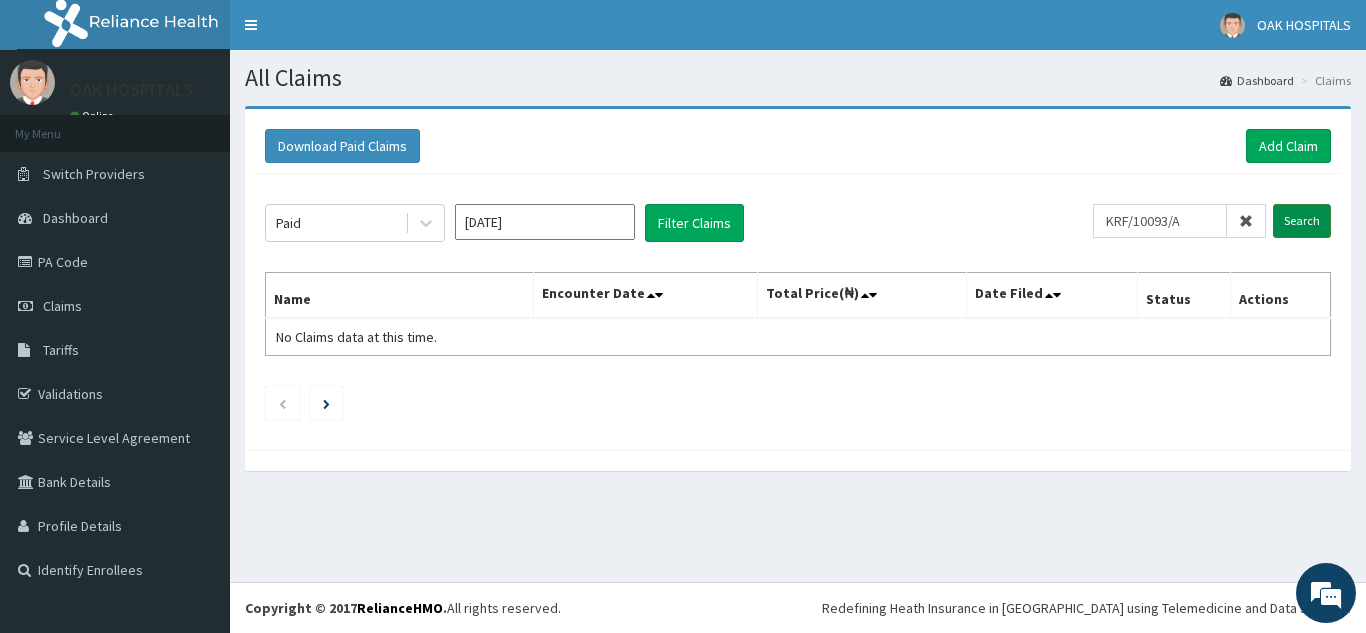 click on "Search" at bounding box center (1302, 221) 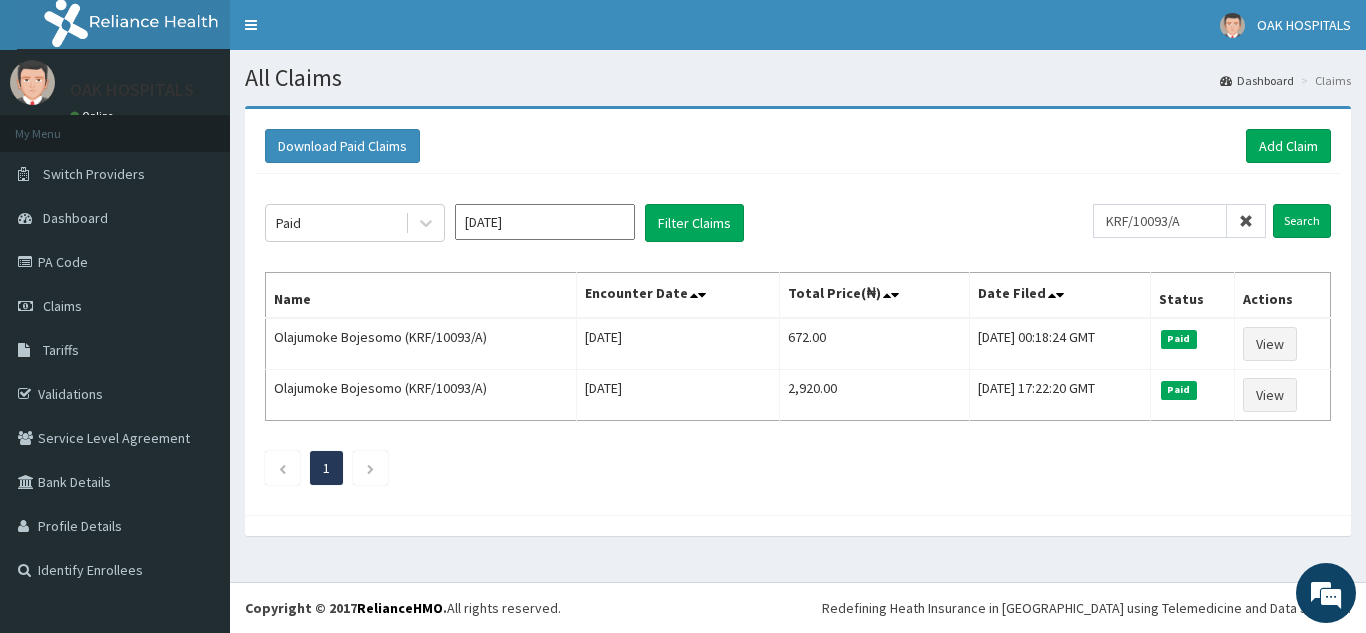 click at bounding box center [1246, 221] 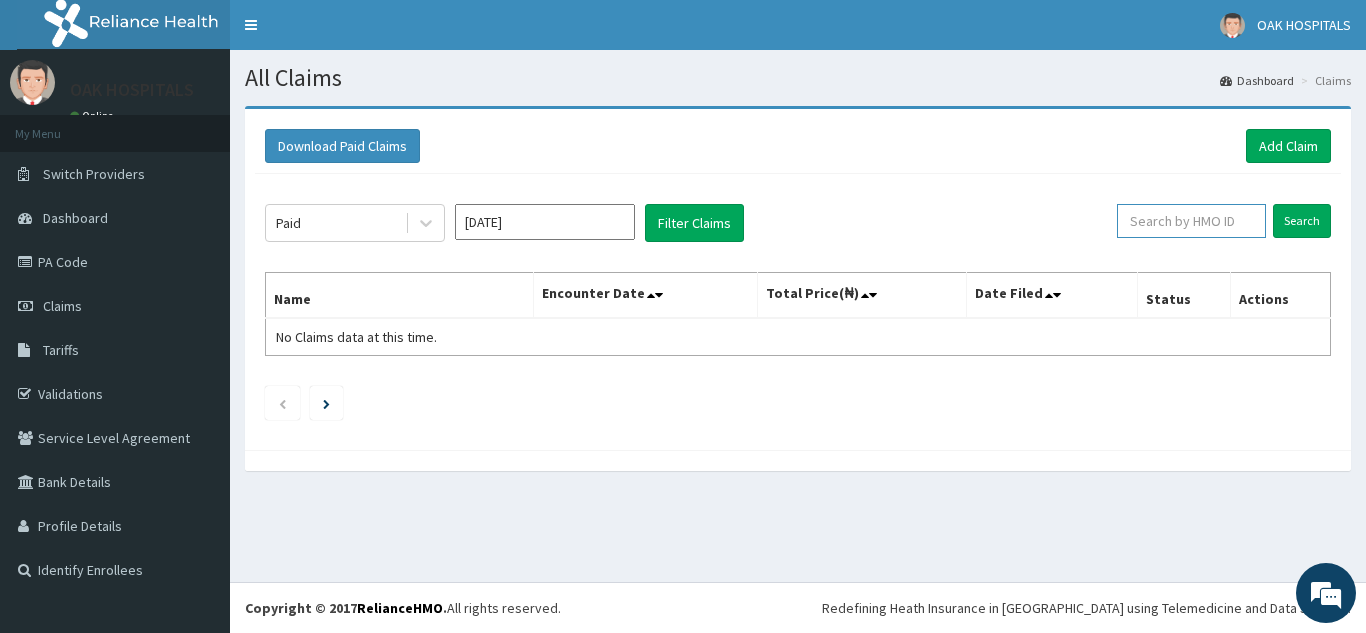 click at bounding box center [1191, 221] 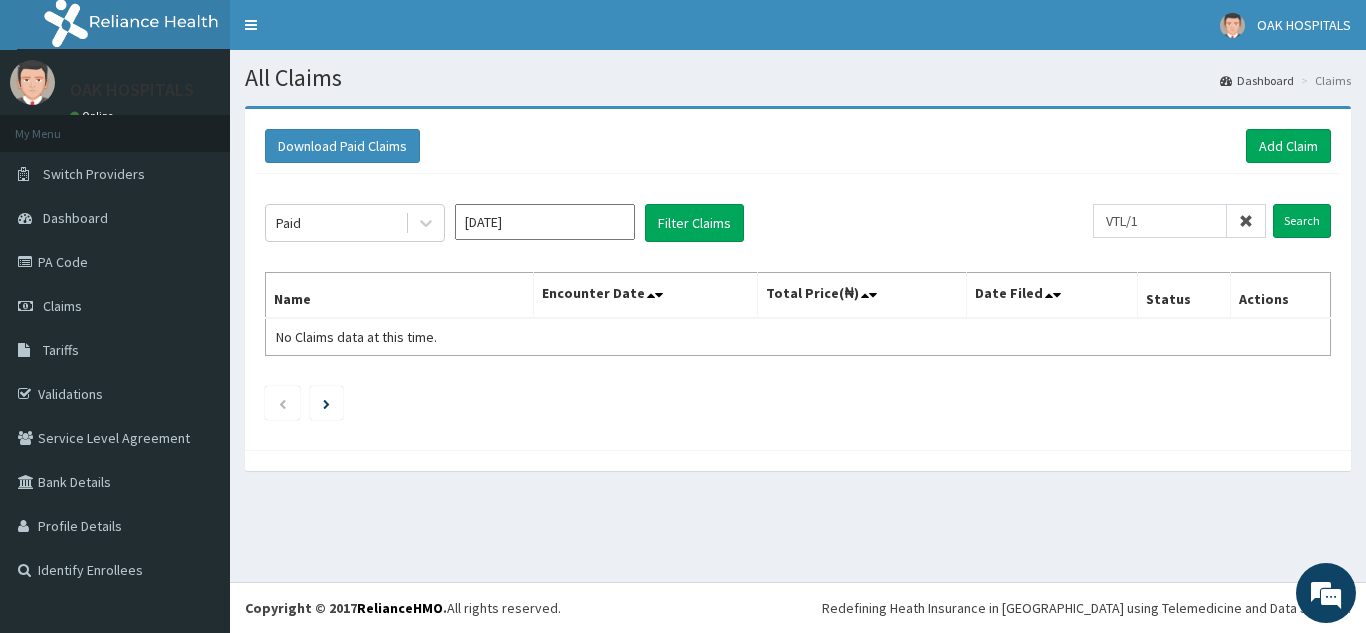 click on "Name Encounter Date Total Price(₦) Date Filed Status Actions No Claims data at this time." at bounding box center (798, 314) 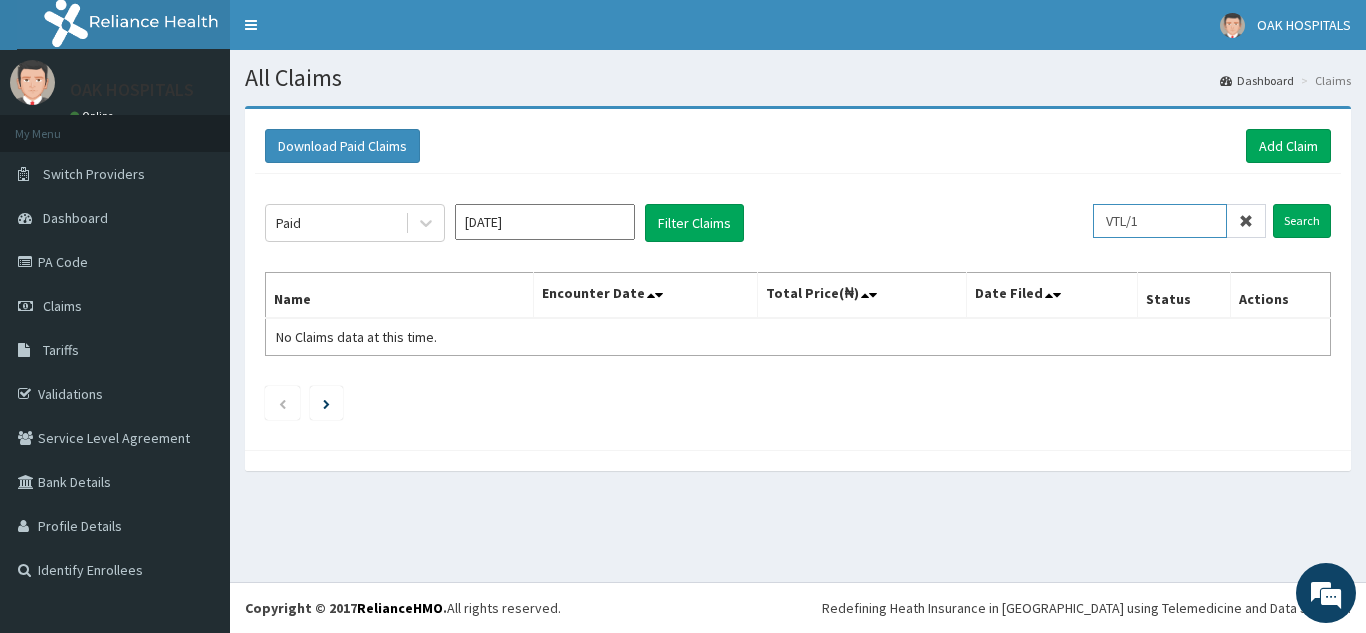 click on "VTL/1" at bounding box center (1160, 221) 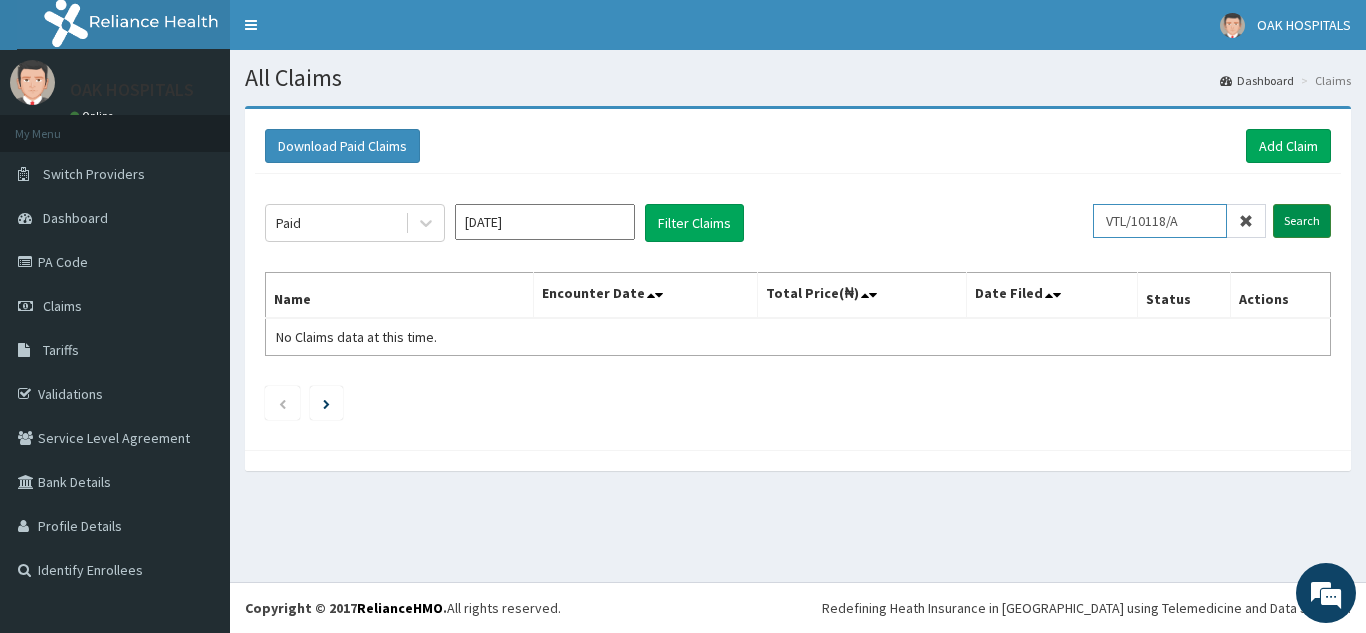 type on "VTL/10118/A" 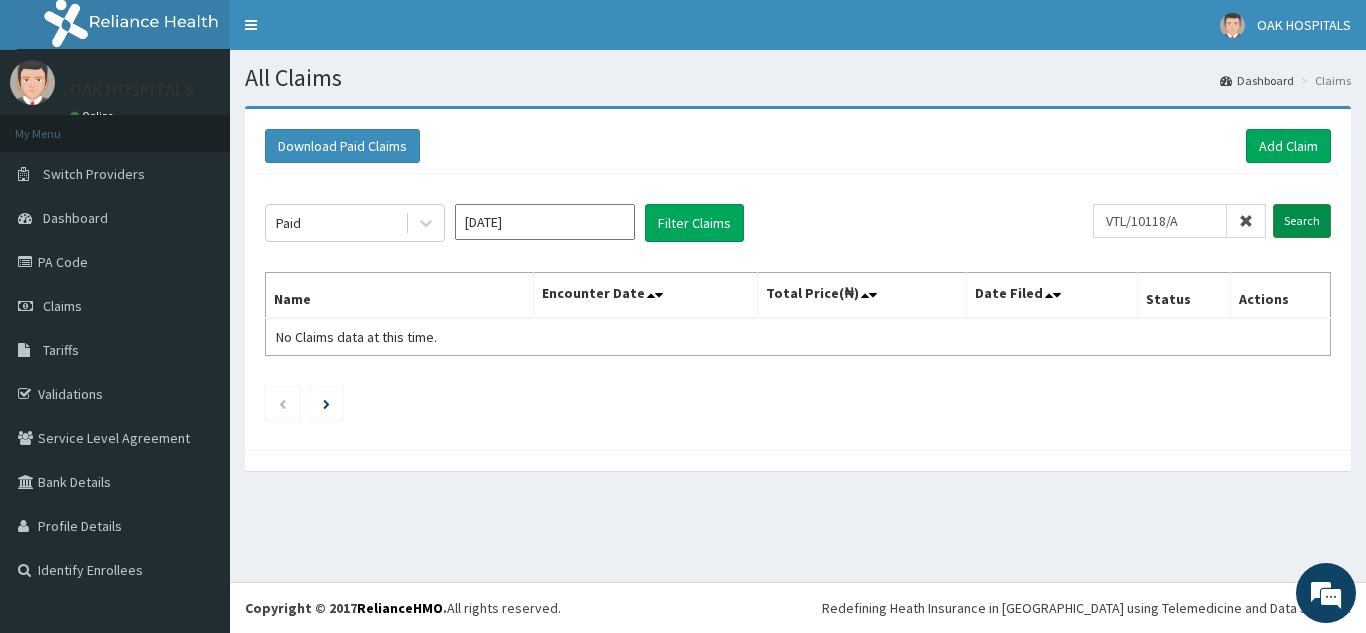 click on "Search" at bounding box center (1302, 221) 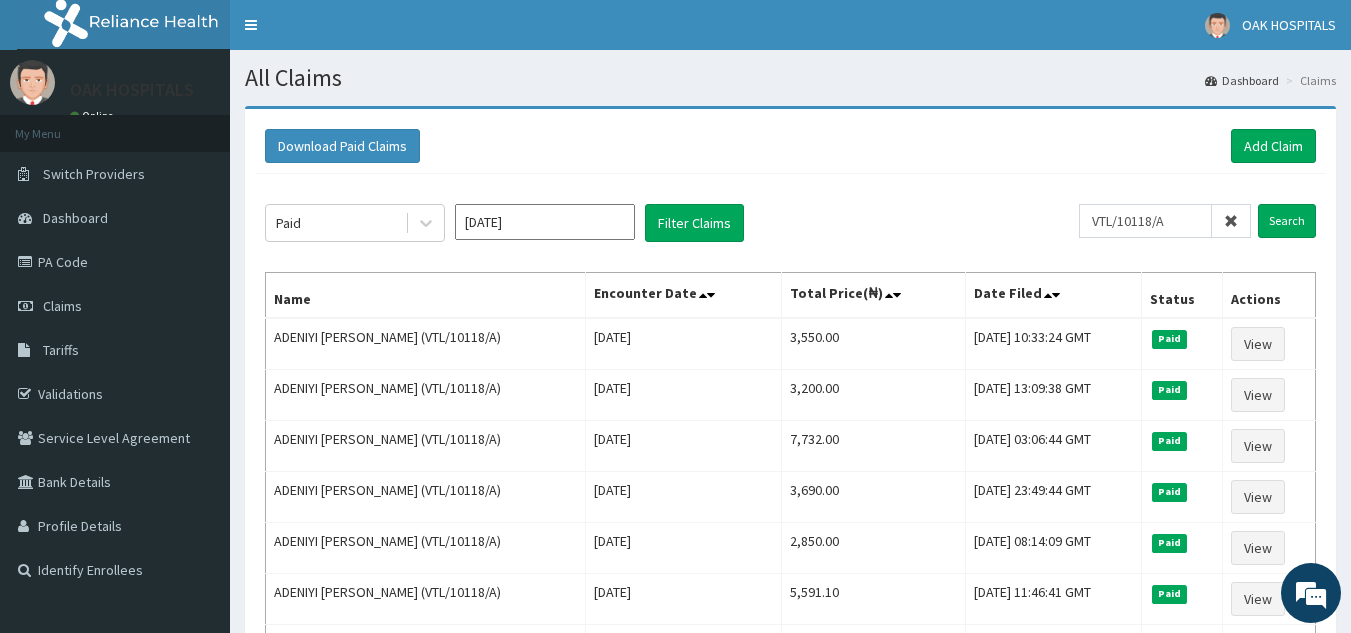 click at bounding box center [1231, 221] 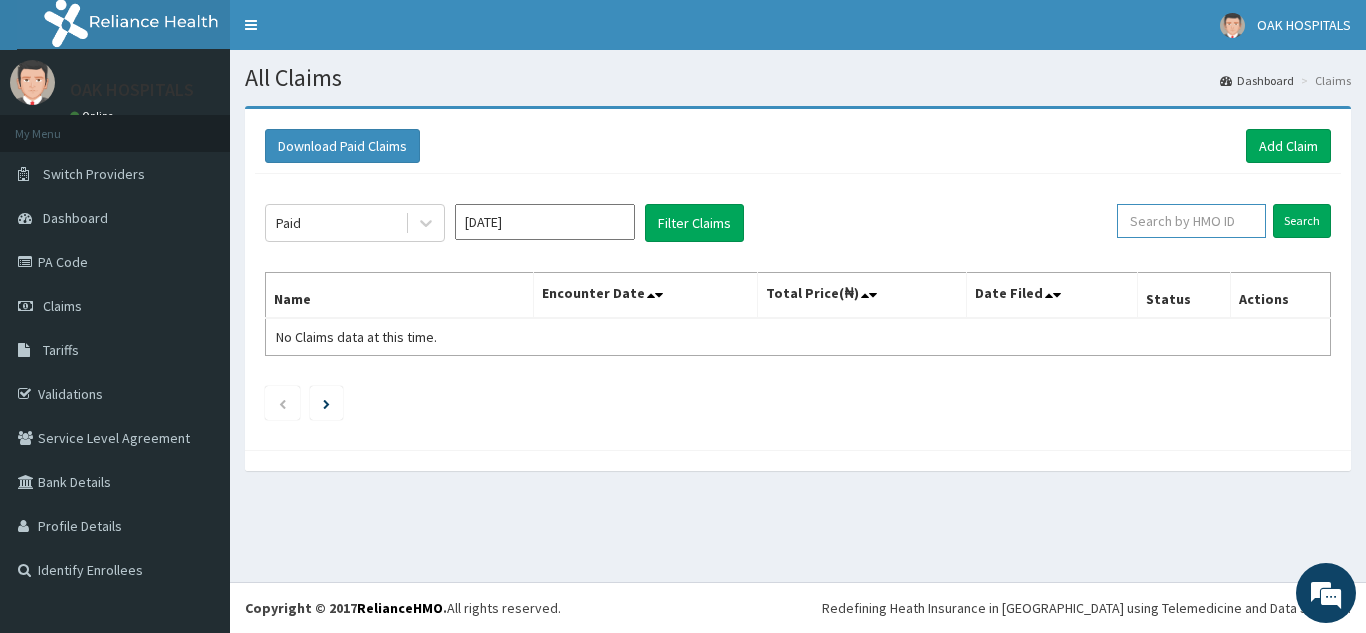 click at bounding box center [1191, 221] 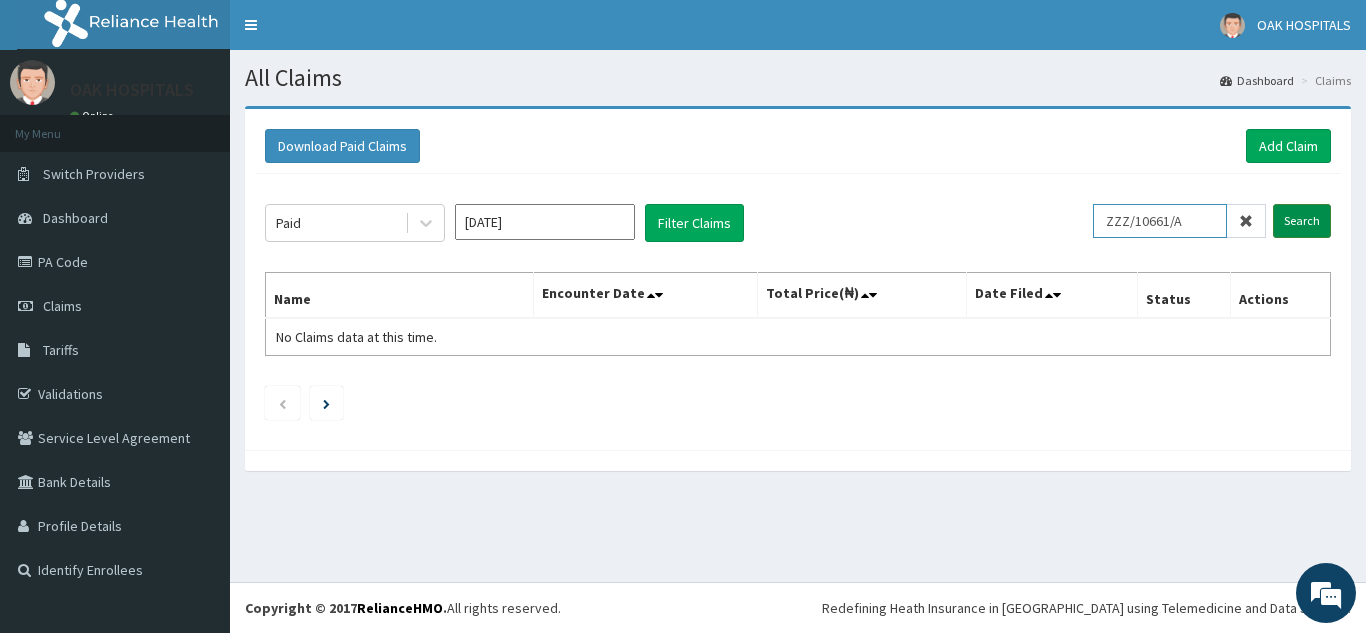 type on "ZZZ/10661/A" 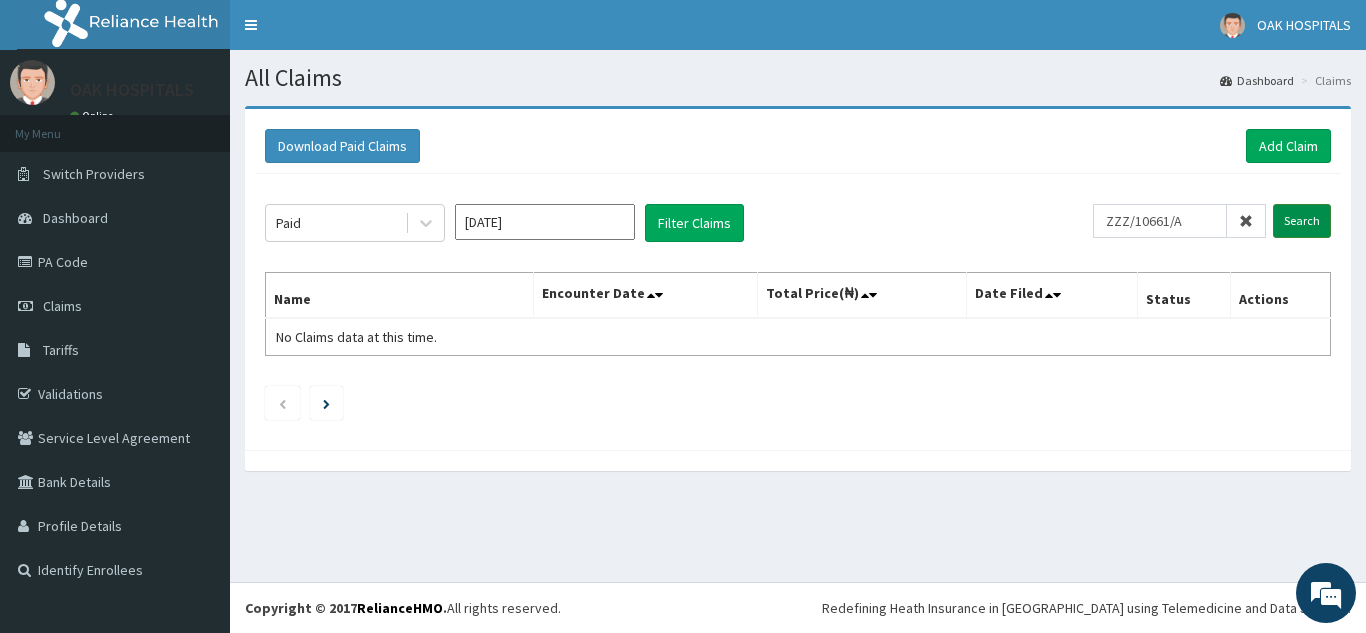 click on "Search" at bounding box center (1302, 221) 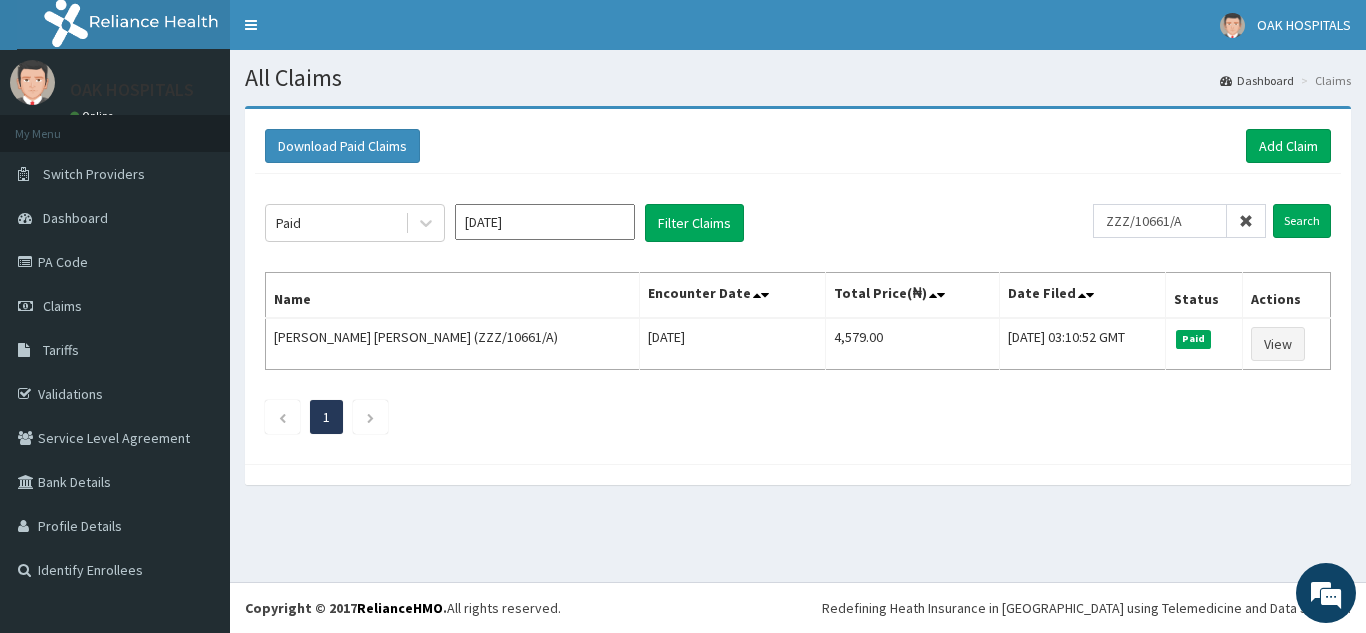 click at bounding box center (1246, 221) 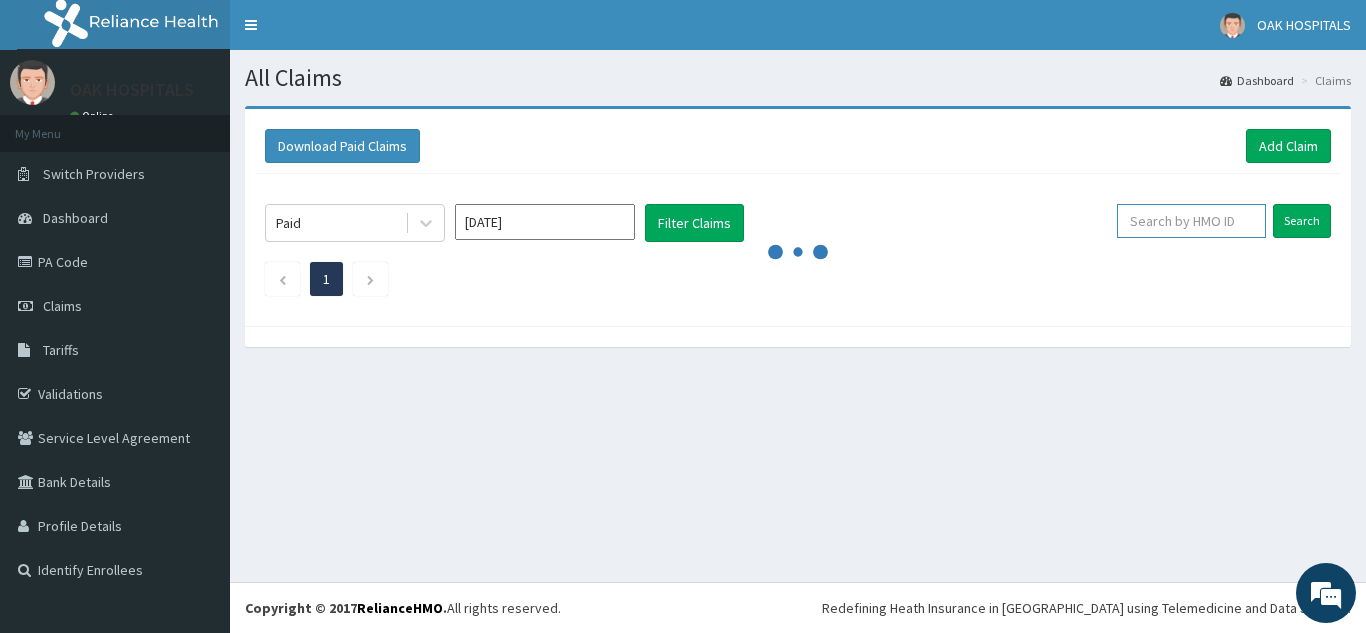 click at bounding box center [1191, 221] 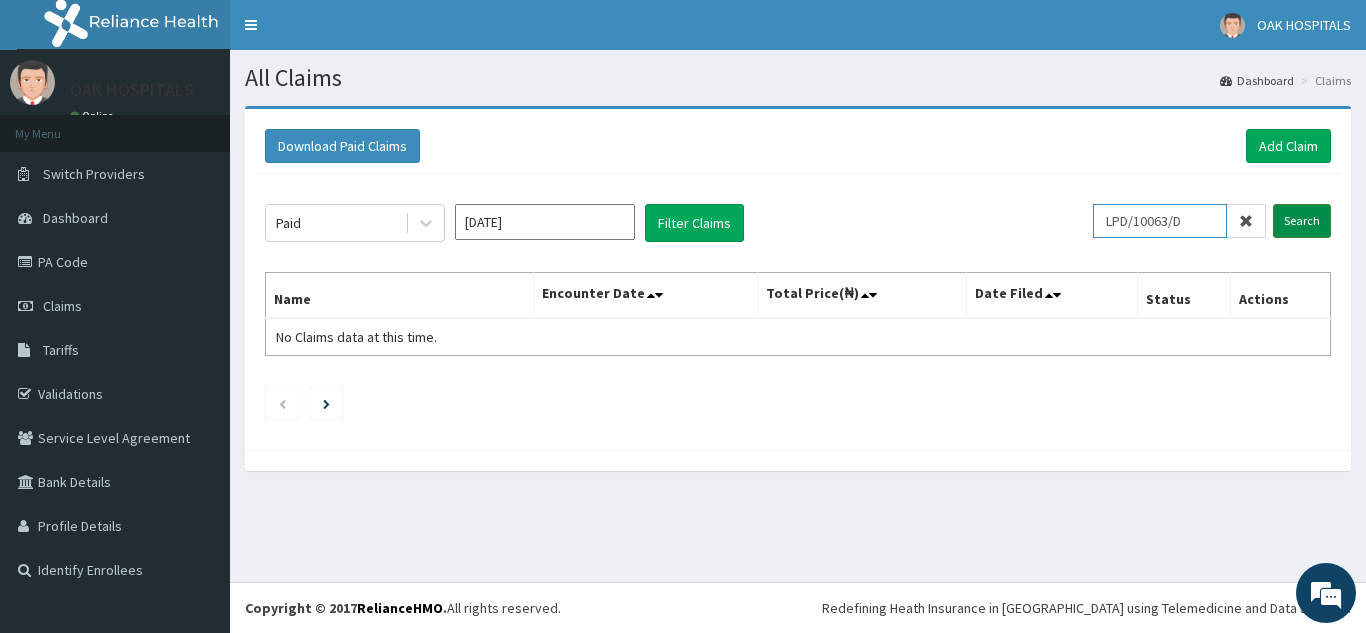 type on "LPD/10063/D" 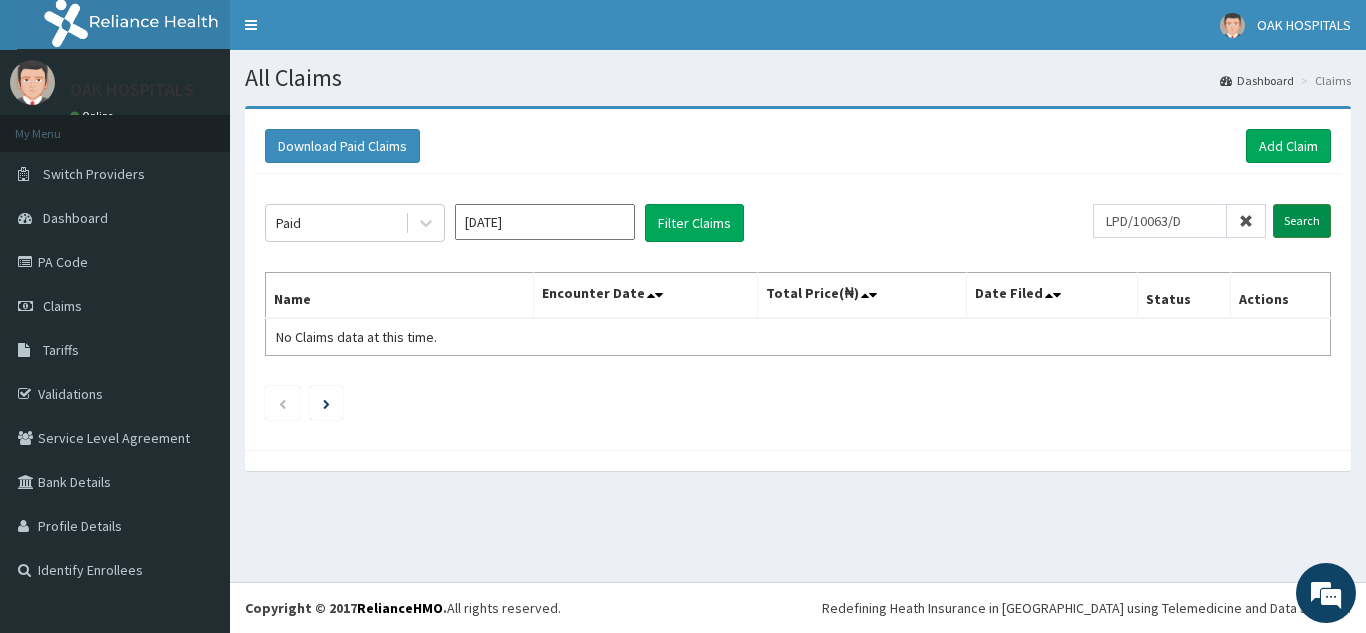 click on "Search" at bounding box center (1302, 221) 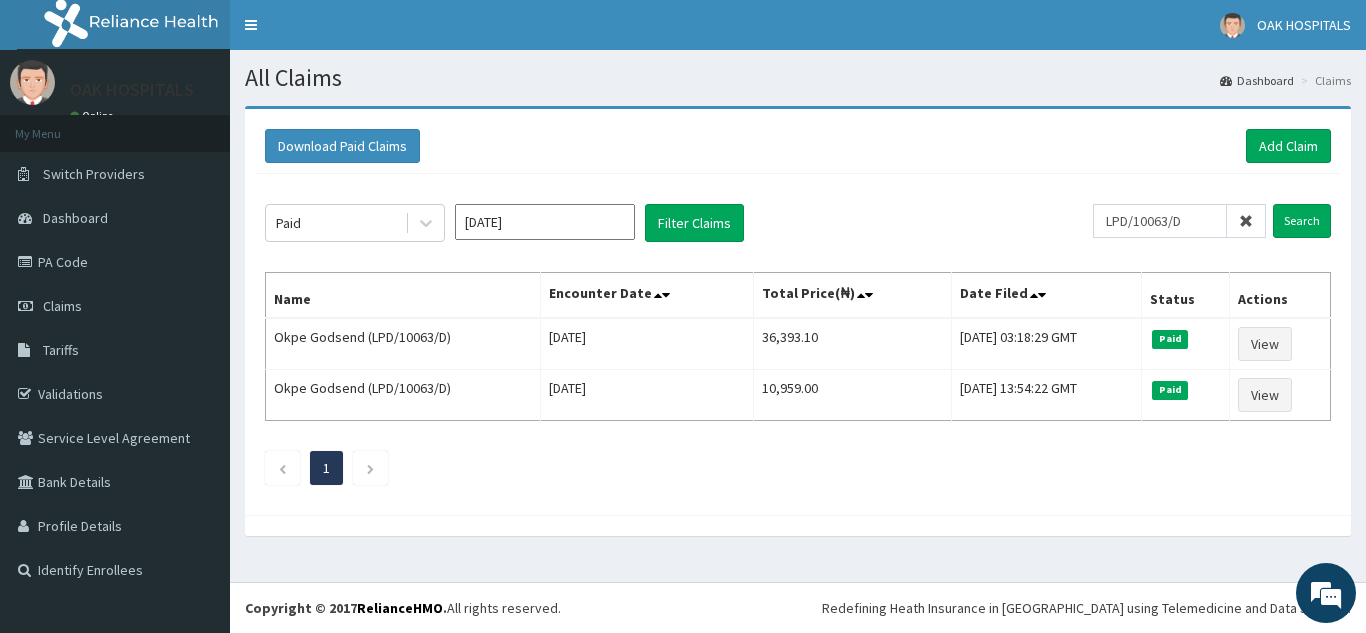 click at bounding box center [1246, 221] 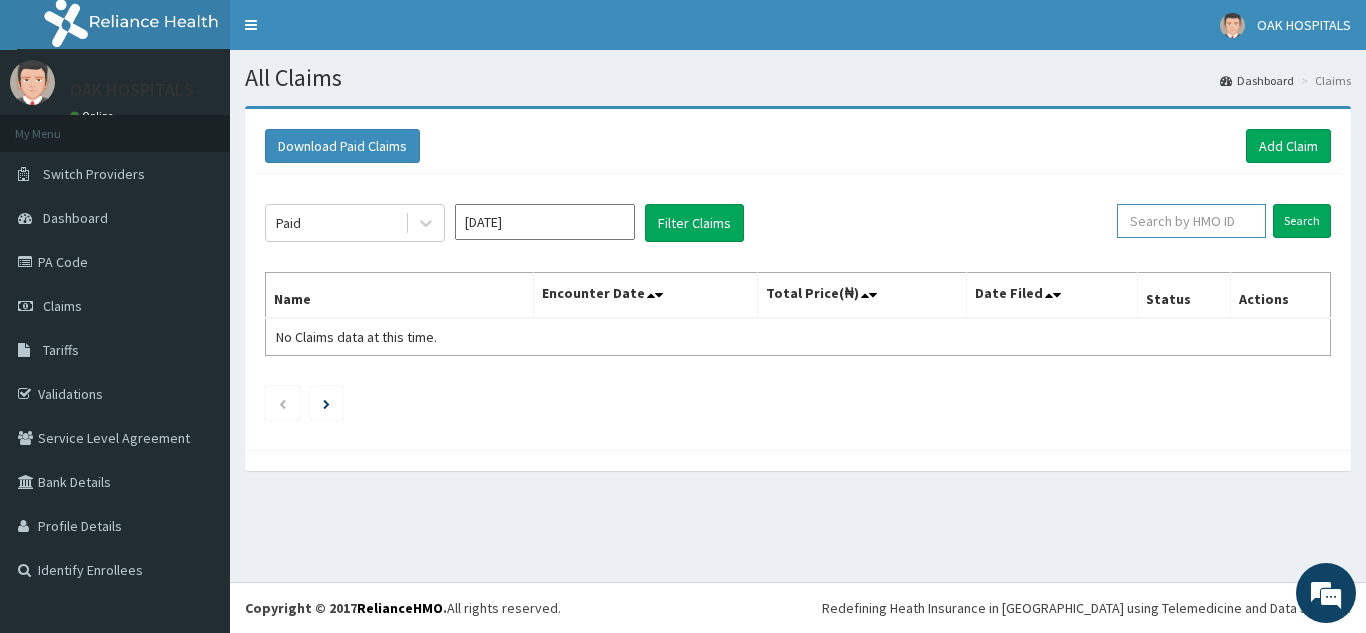 click at bounding box center [1191, 221] 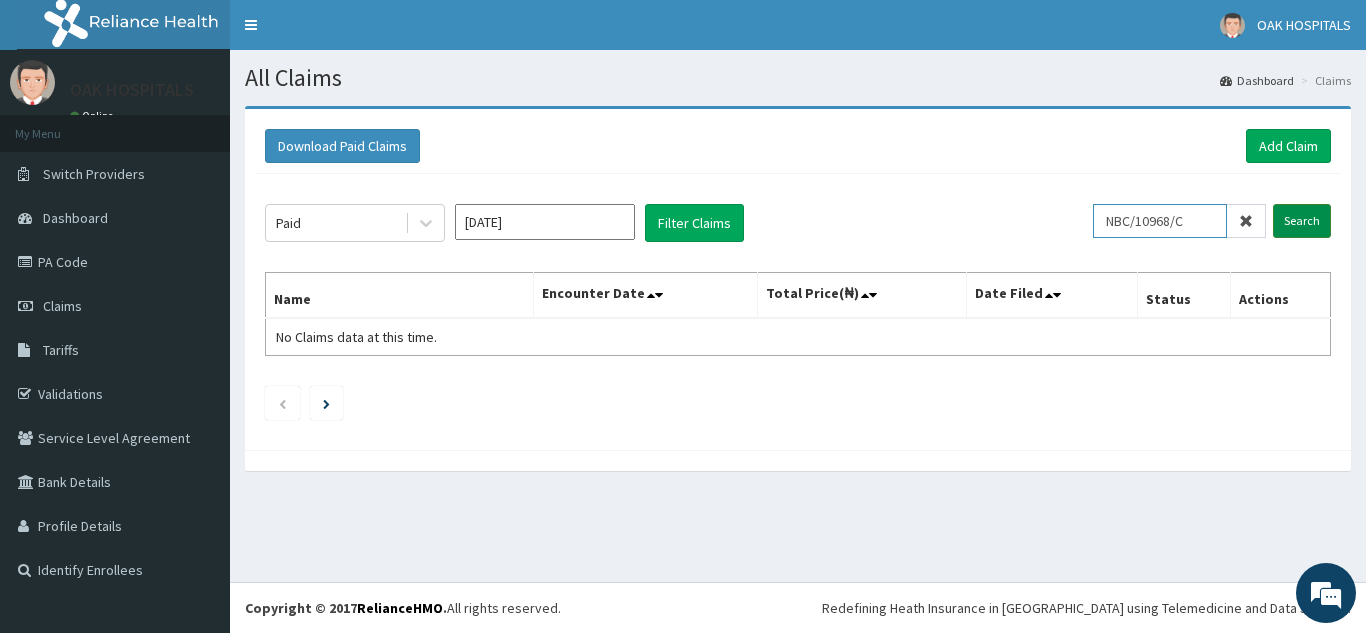 type on "NBC/10968/C" 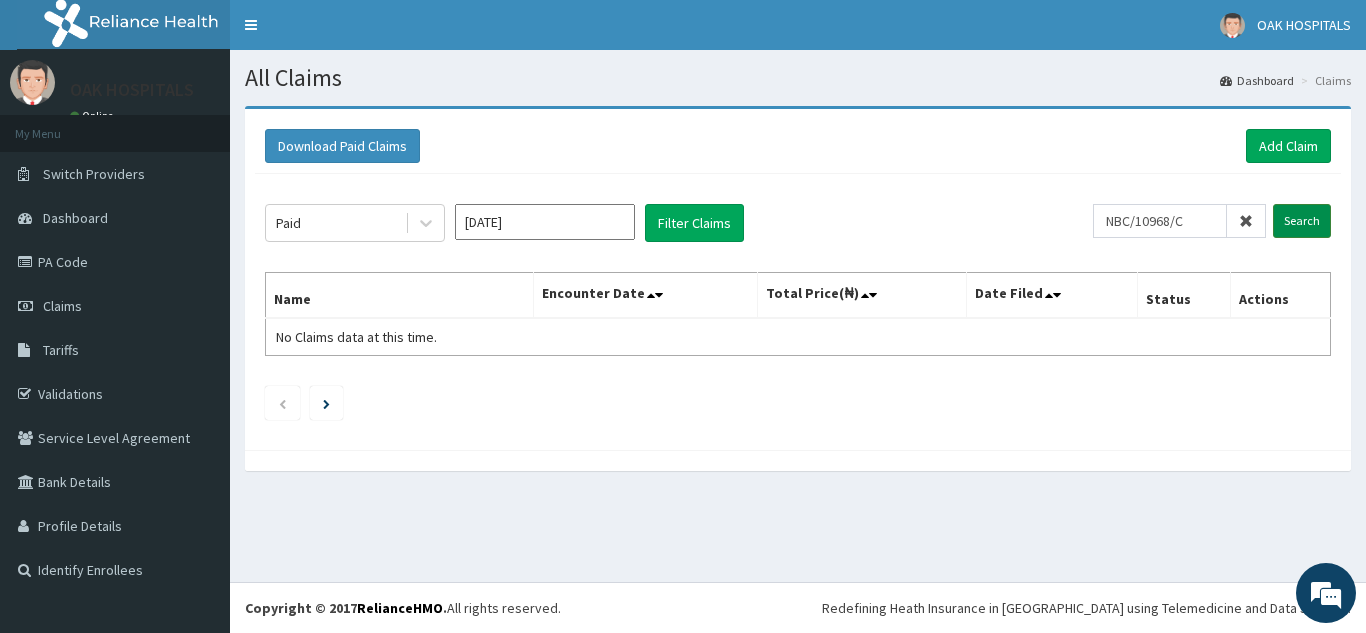 click on "Search" at bounding box center [1302, 221] 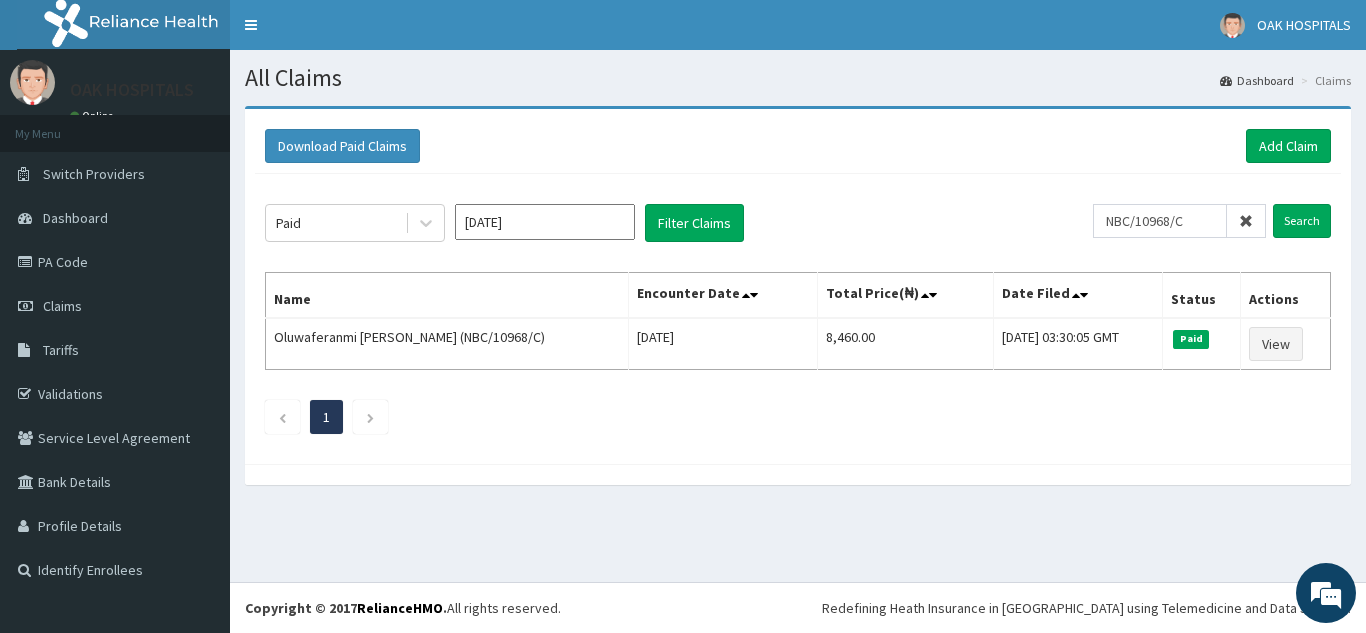 click at bounding box center (1246, 221) 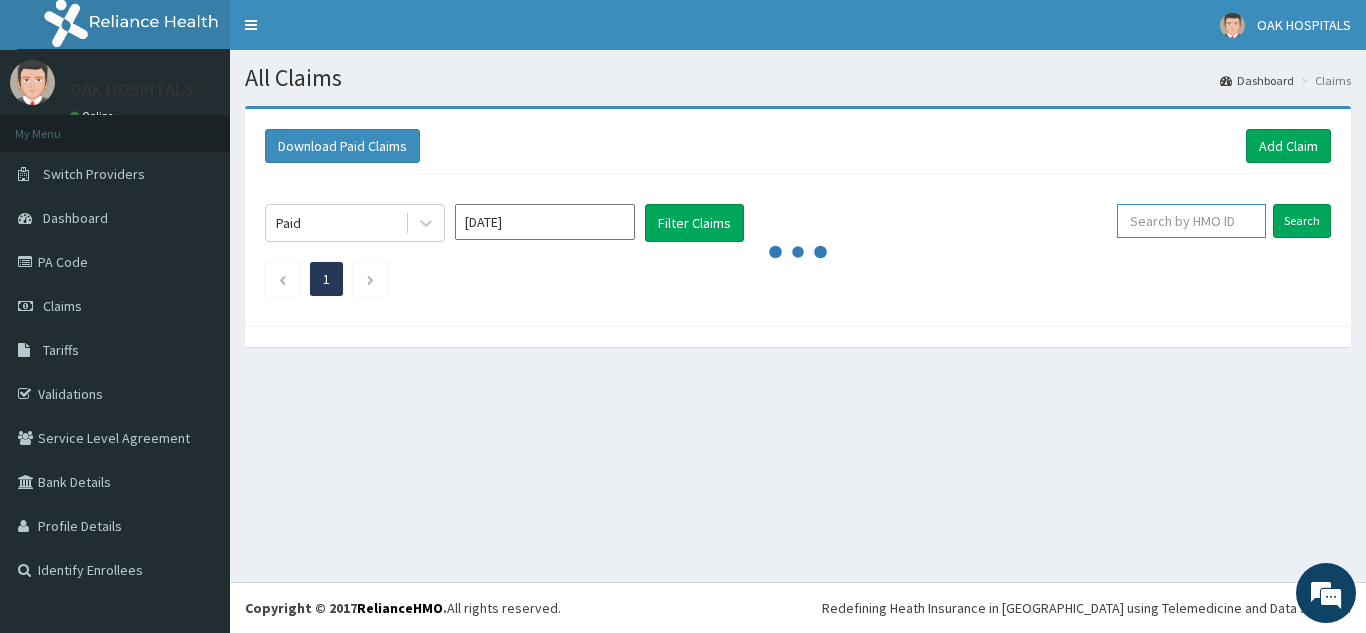 click at bounding box center (1191, 221) 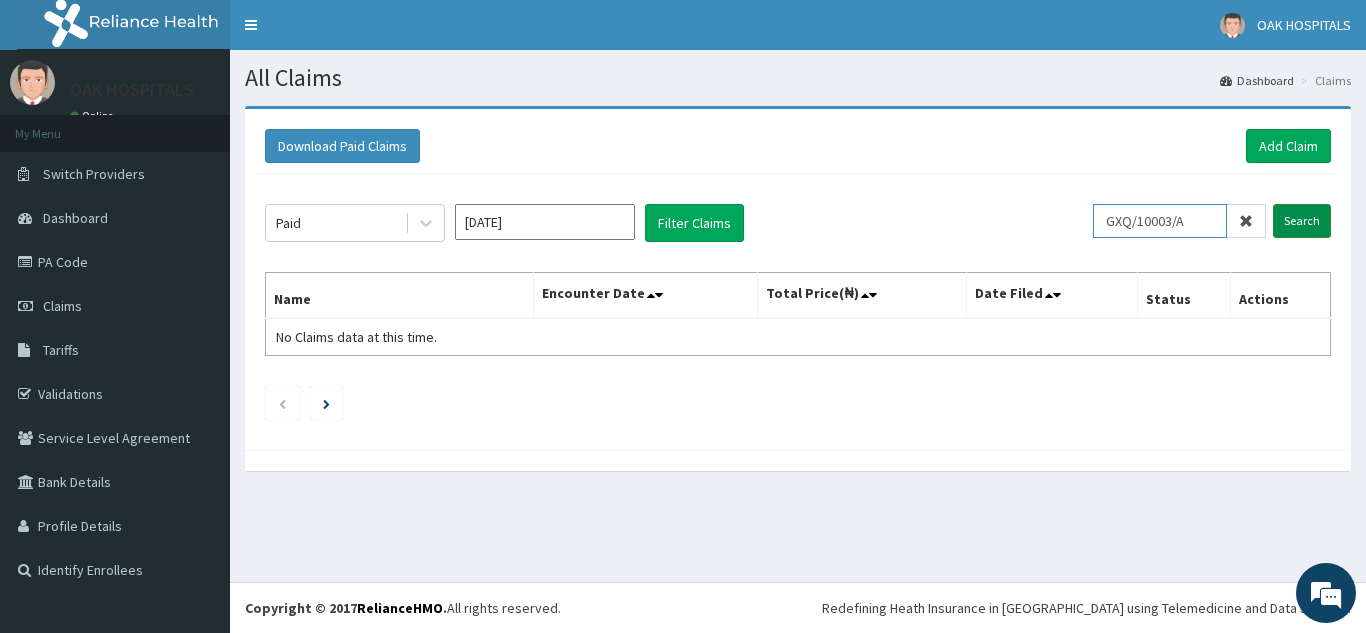 type on "GXQ/10003/A" 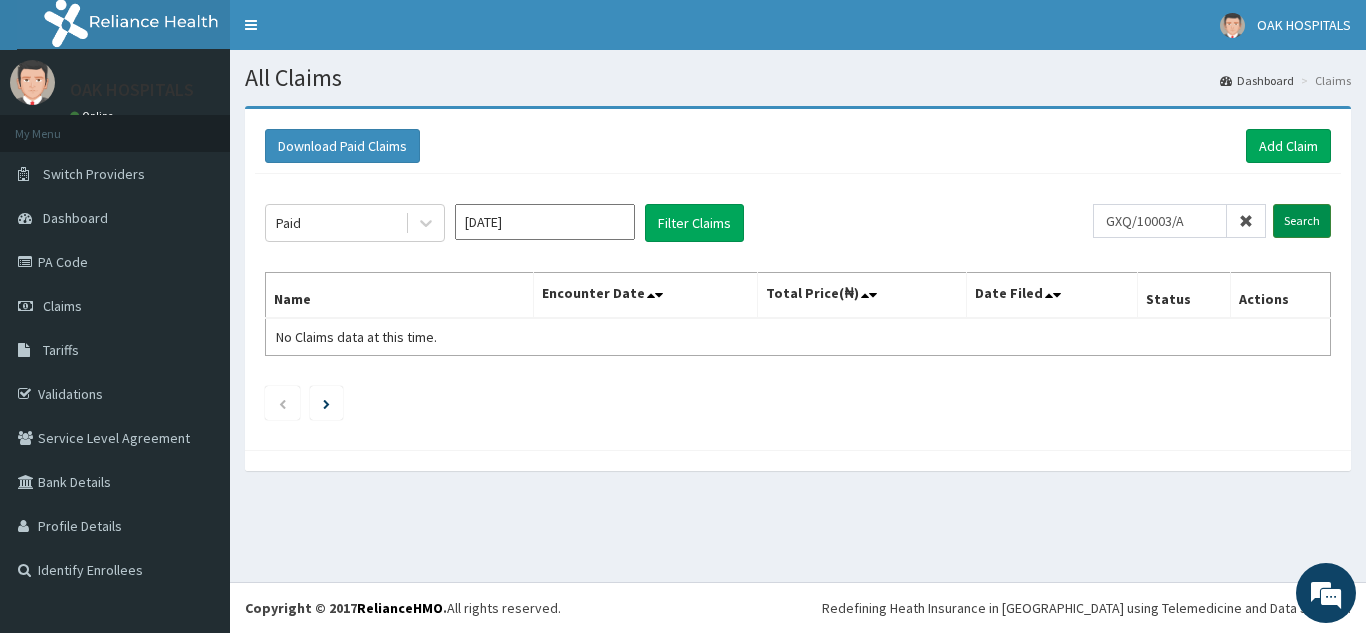 click on "Search" at bounding box center (1302, 221) 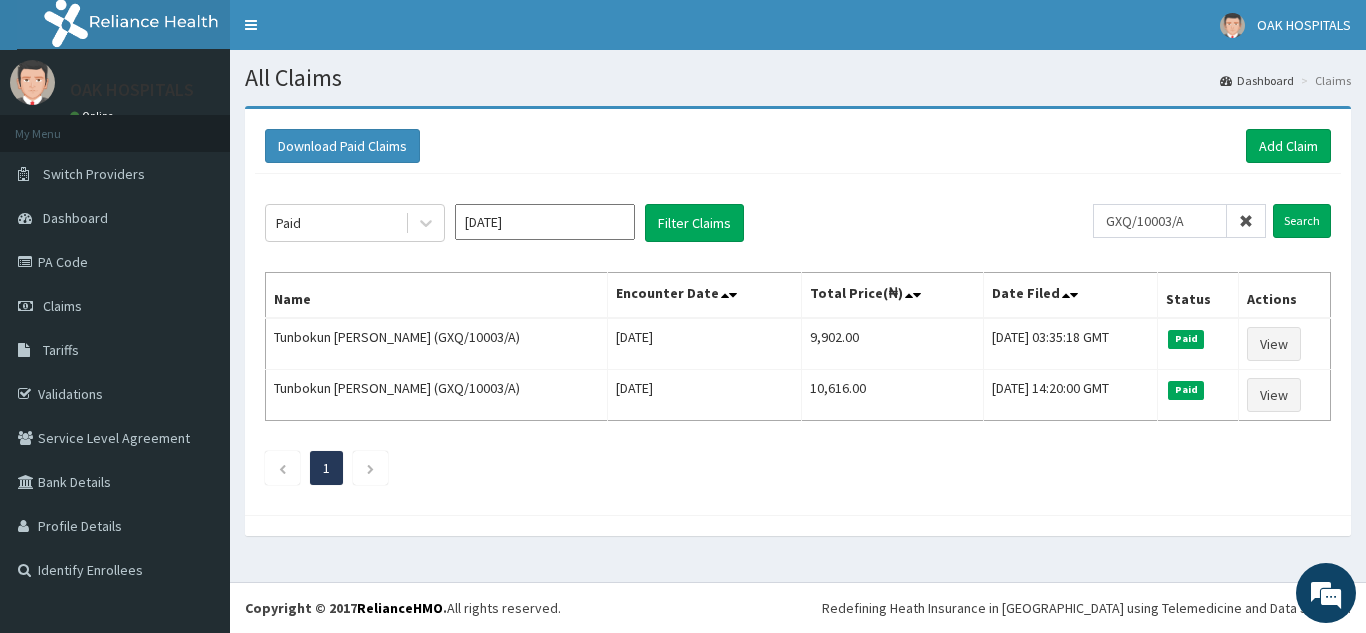 click at bounding box center (1246, 221) 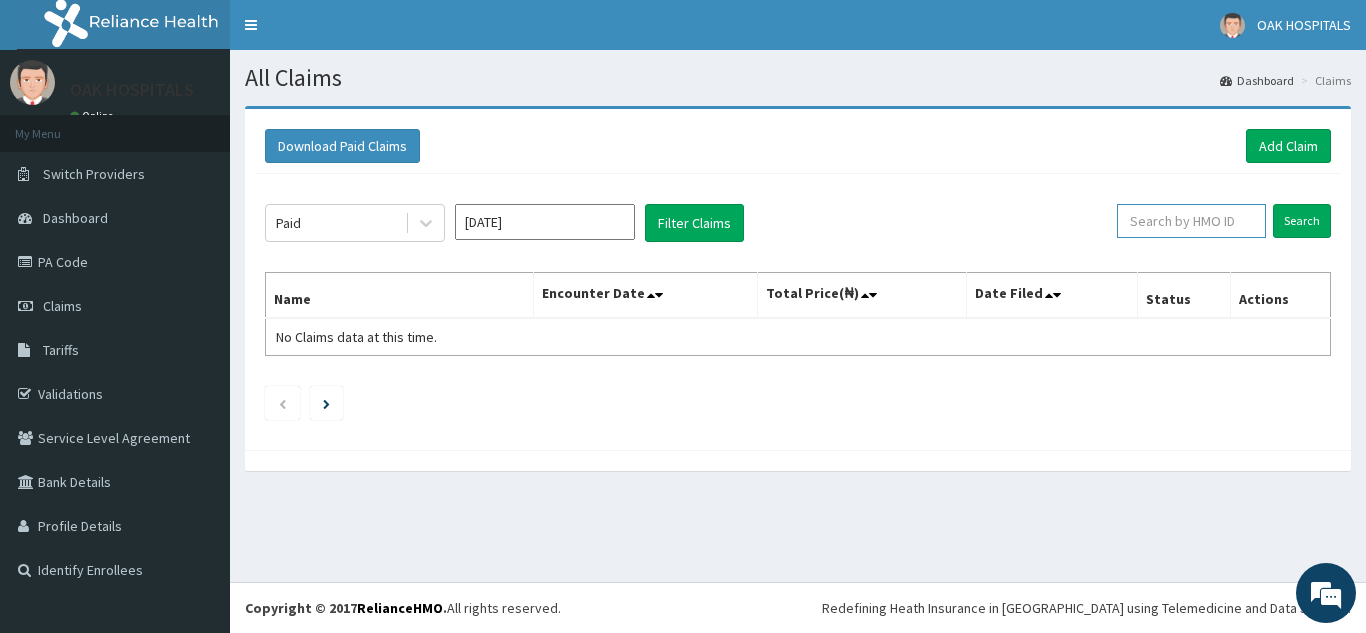 click at bounding box center [1191, 221] 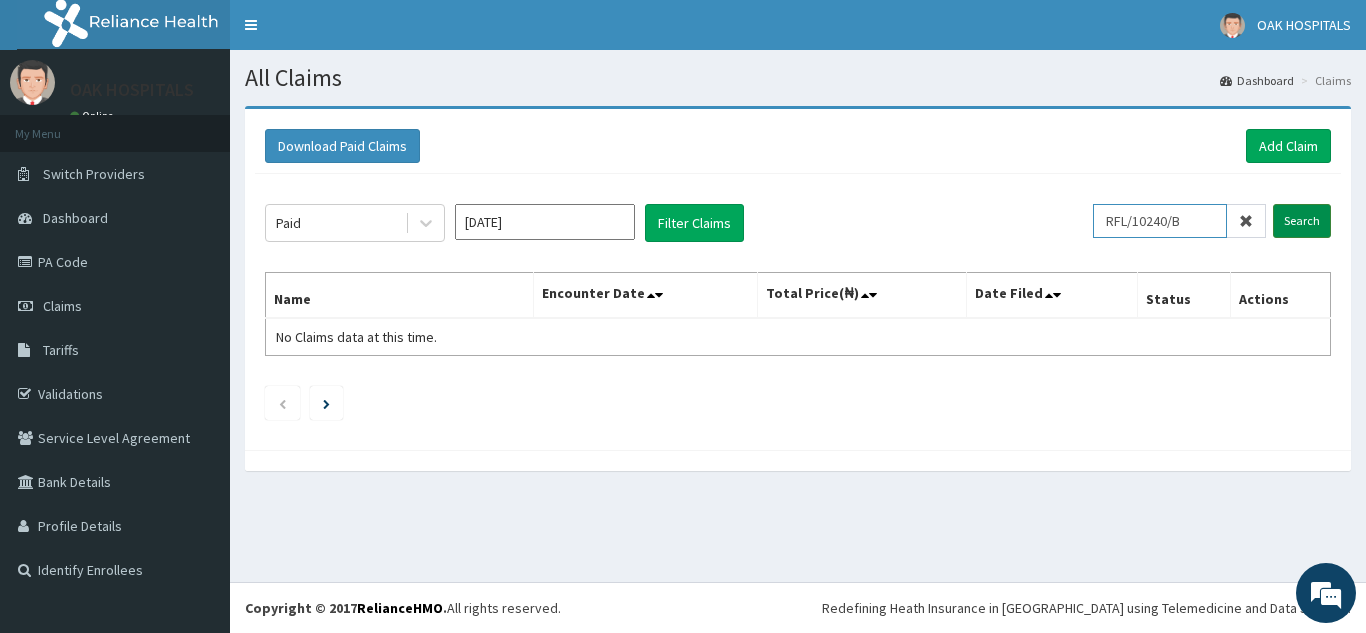 type on "RFL/10240/B" 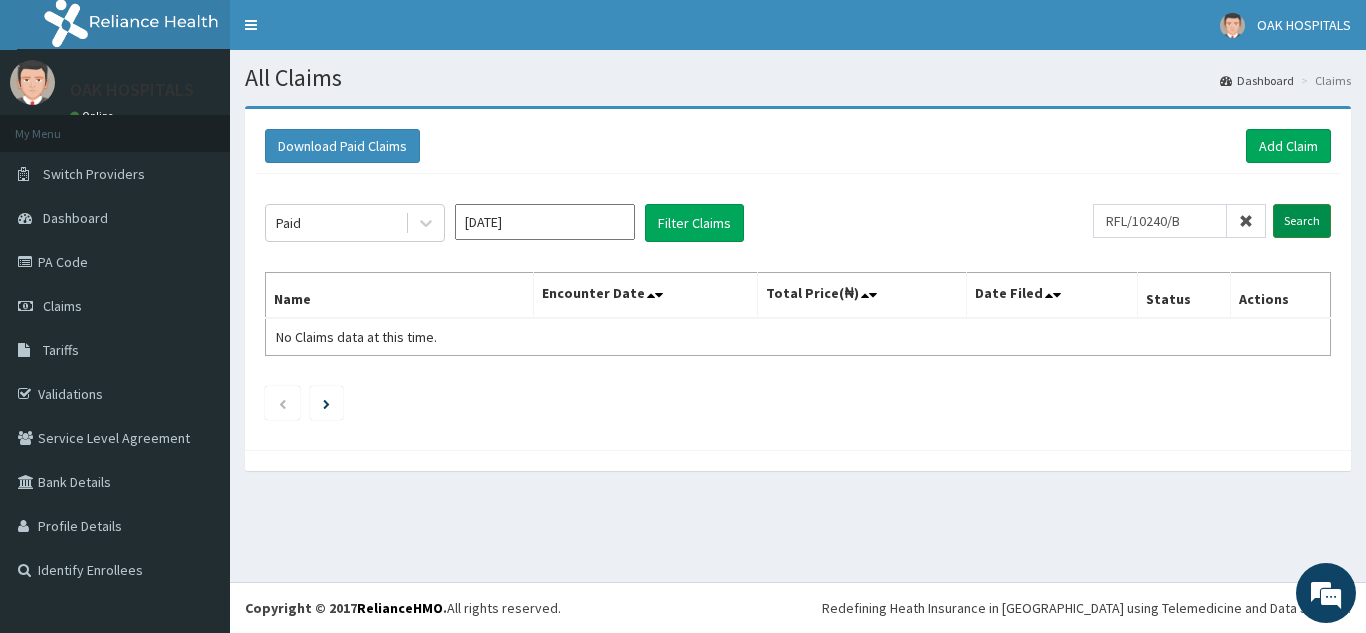 click on "Search" at bounding box center [1302, 221] 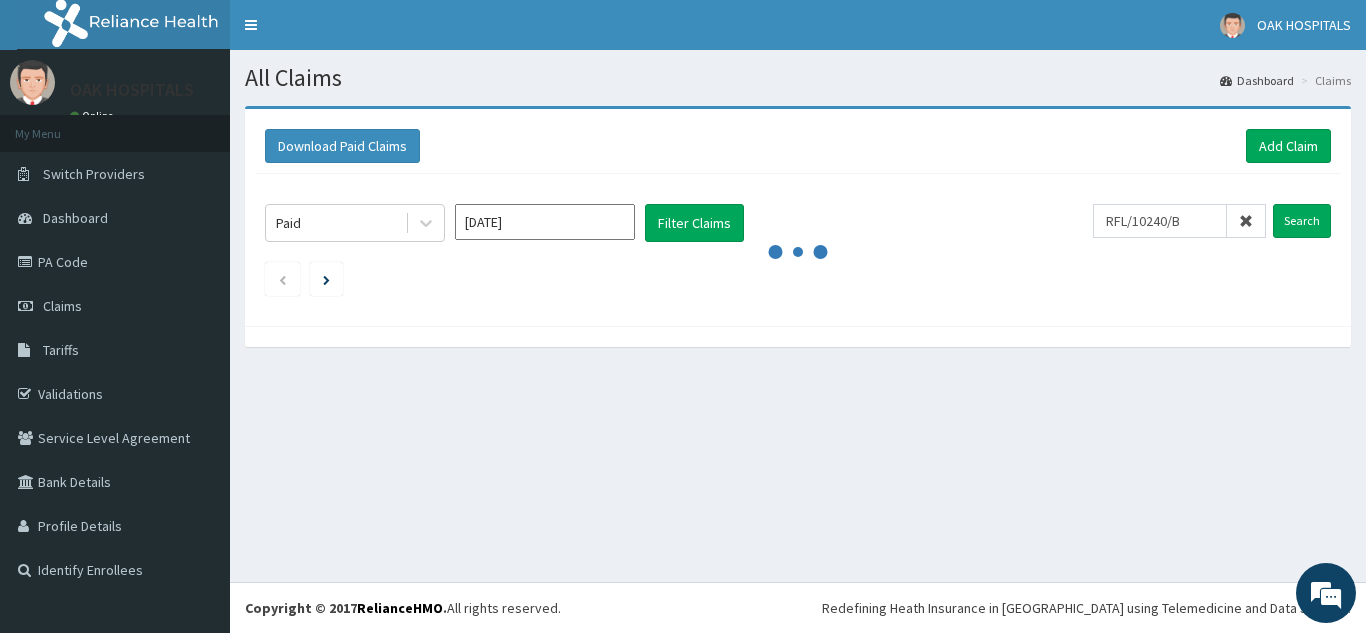 click at bounding box center (1246, 221) 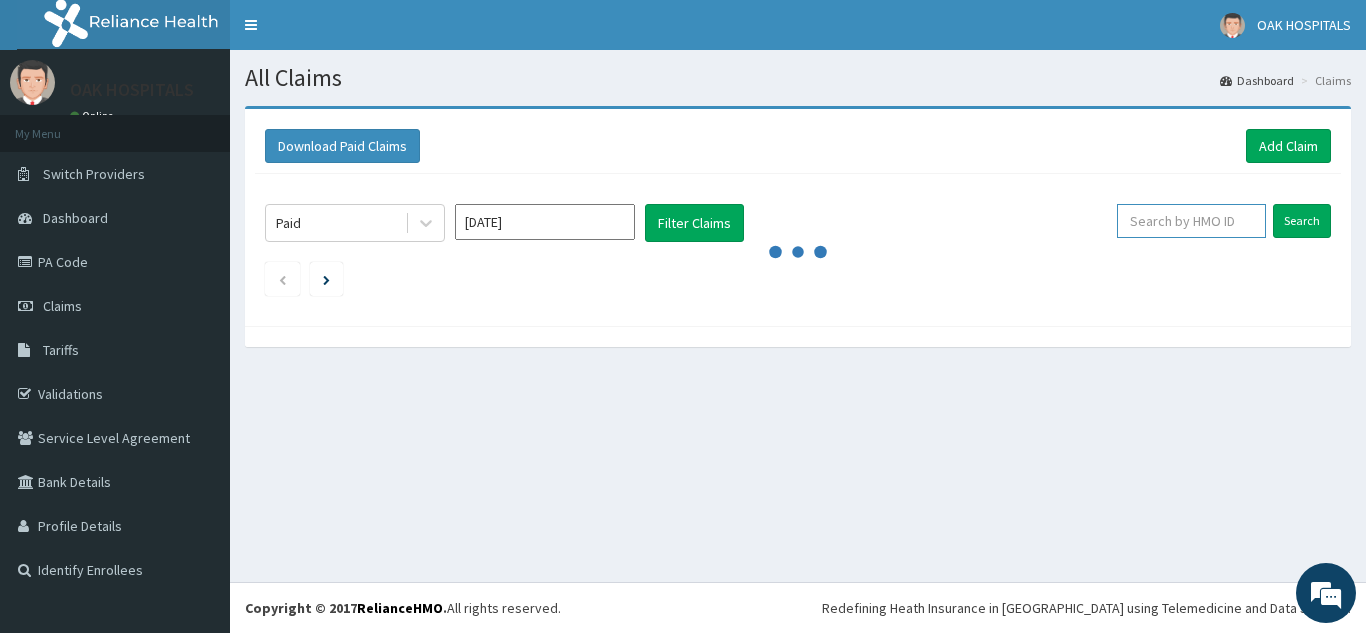 click at bounding box center [1191, 221] 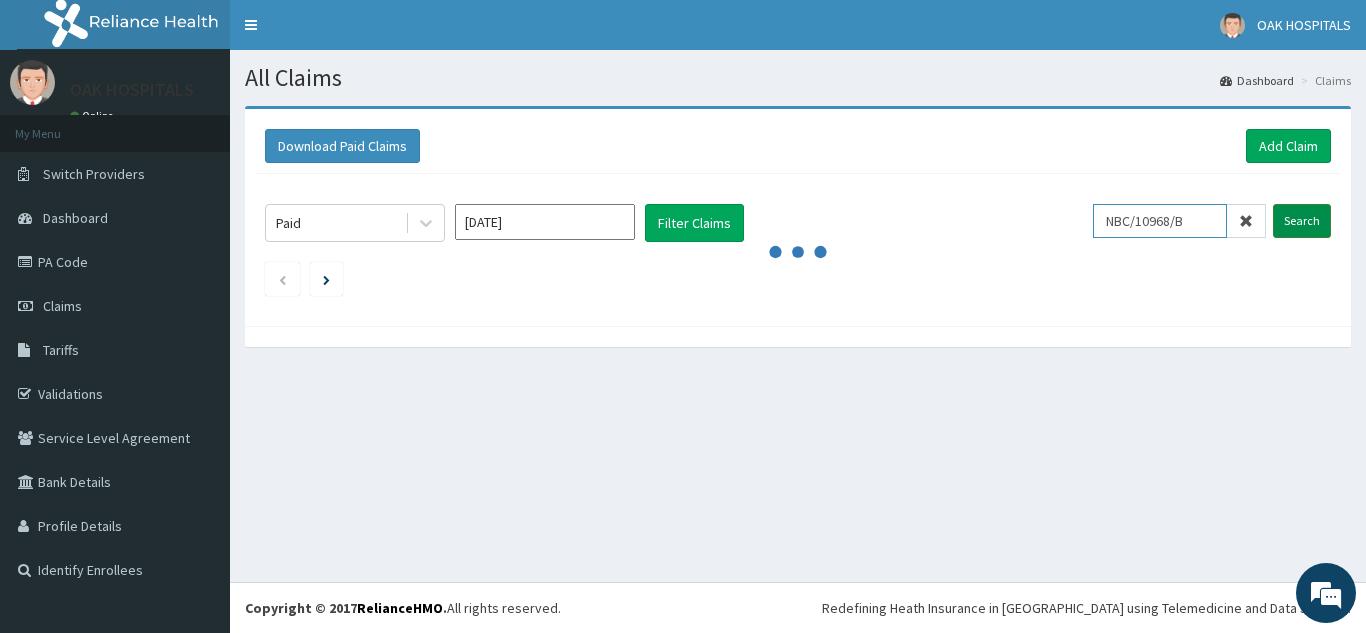 type on "NBC/10968/B" 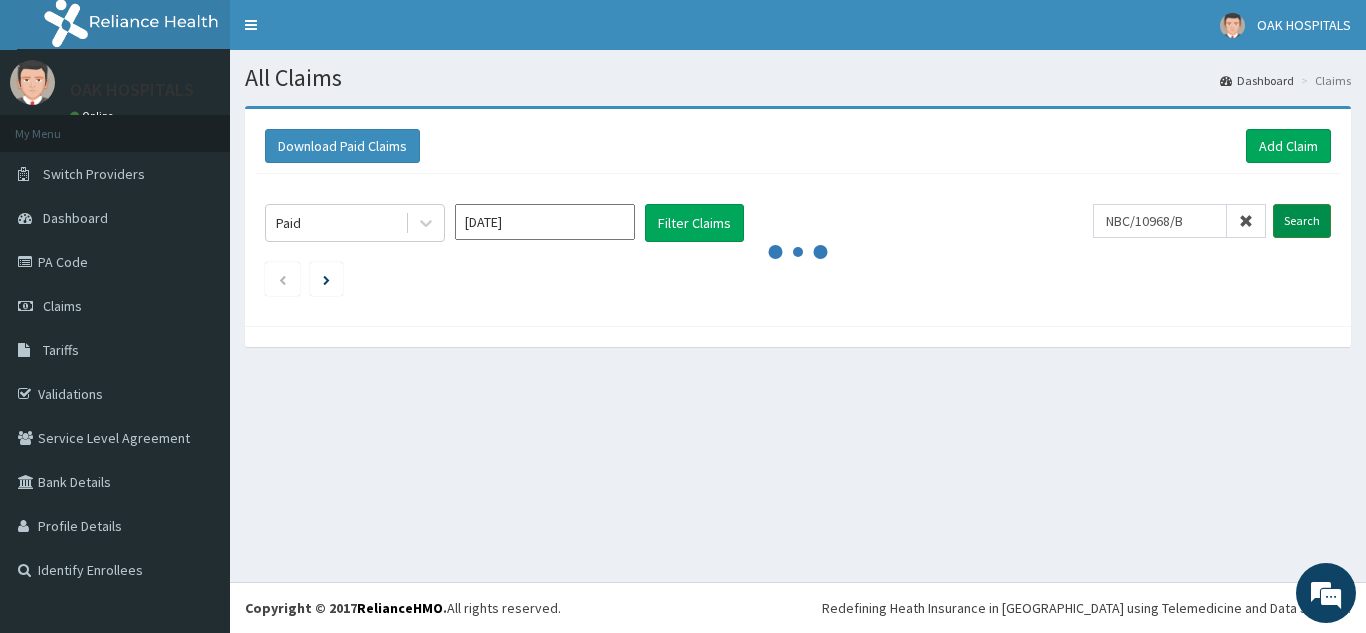 click on "Search" at bounding box center (1302, 221) 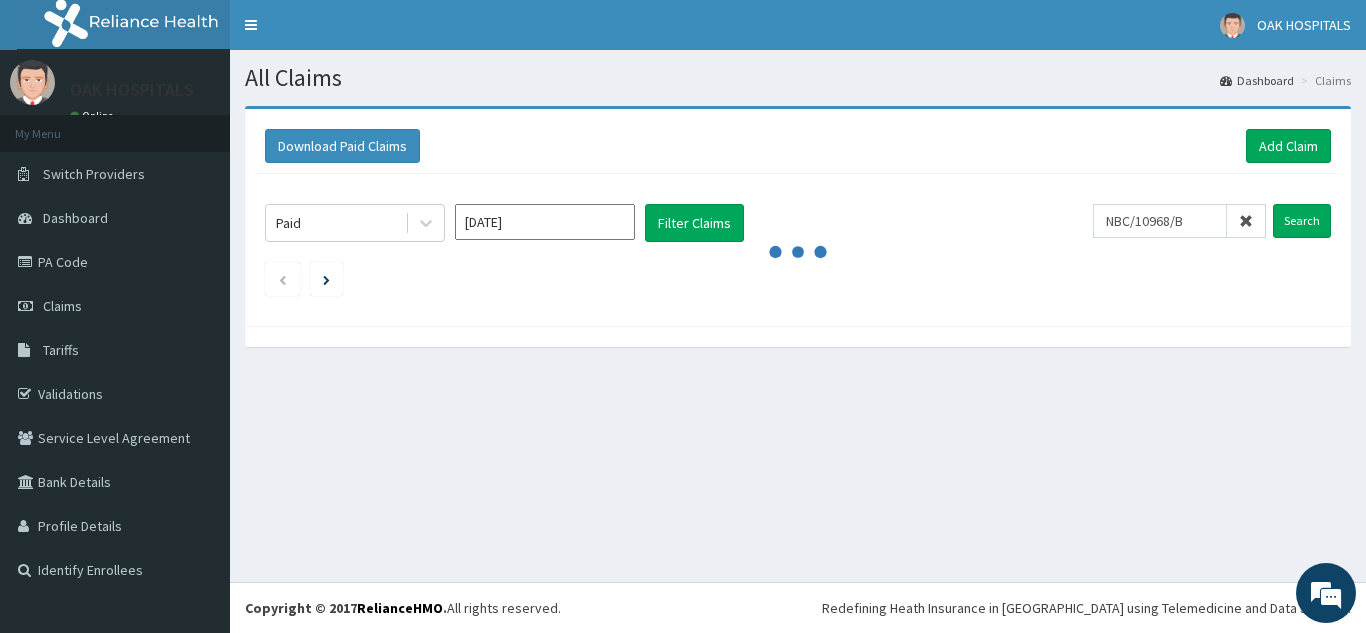 click on "All Claims
Dashboard
Claims
Download Paid Claims Add Claim × Note you can only download claims within a maximum of 1 year and the dates will auto-adjust when you select range that is greater than 1 year From 11-04-2025 To 11-07-2025 Close Download Paid May 2025 Filter Claims NBC/10968/B Search" at bounding box center [798, 316] 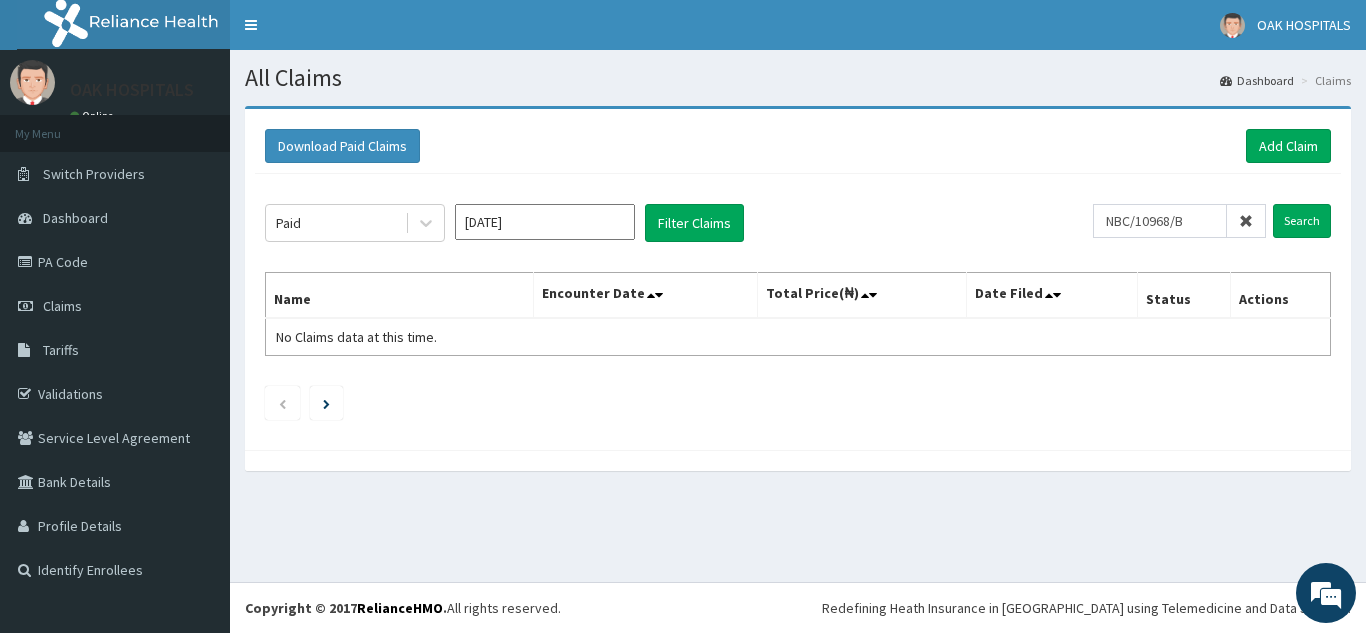 click on "All Claims
Dashboard
Claims
Download Paid Claims Add Claim × Note you can only download claims within a maximum of 1 year and the dates will auto-adjust when you select range that is greater than 1 year From 11-04-2025 To 11-07-2025 Close Download Paid May 2025 Filter Claims NBC/10968/B Search Name Encounter Date Total Price(₦) Date Filed Status Actions No Claims data at this time." at bounding box center [798, 316] 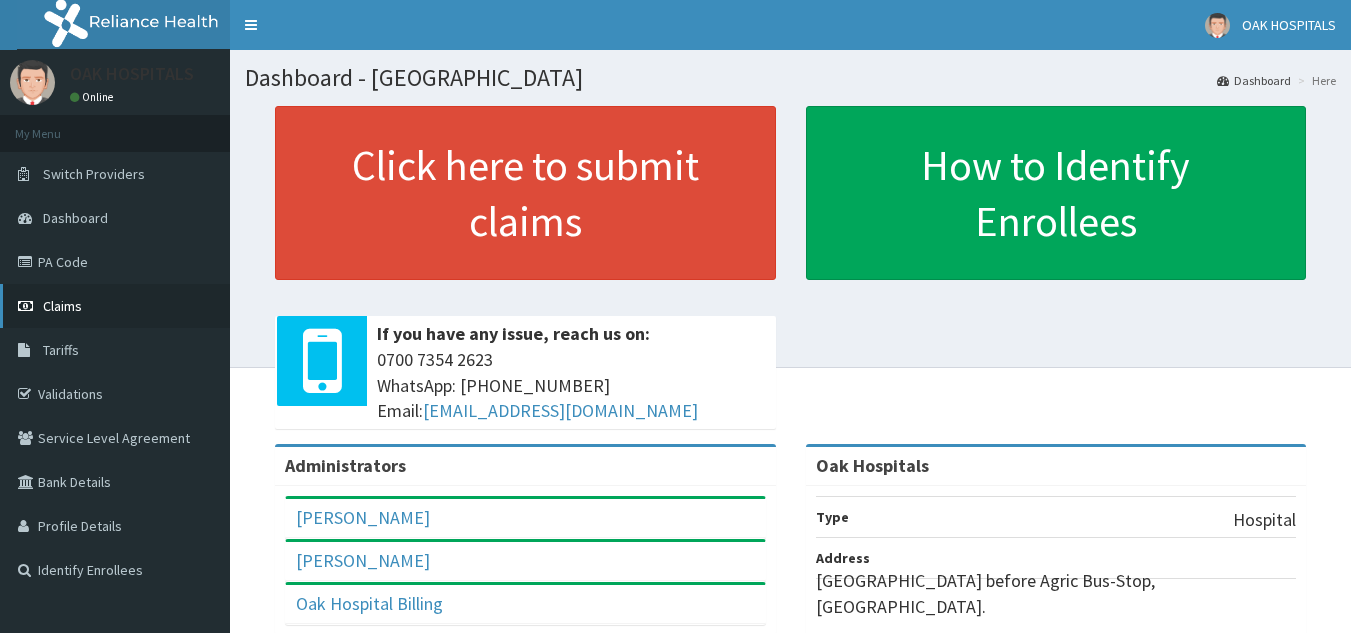 scroll, scrollTop: 0, scrollLeft: 0, axis: both 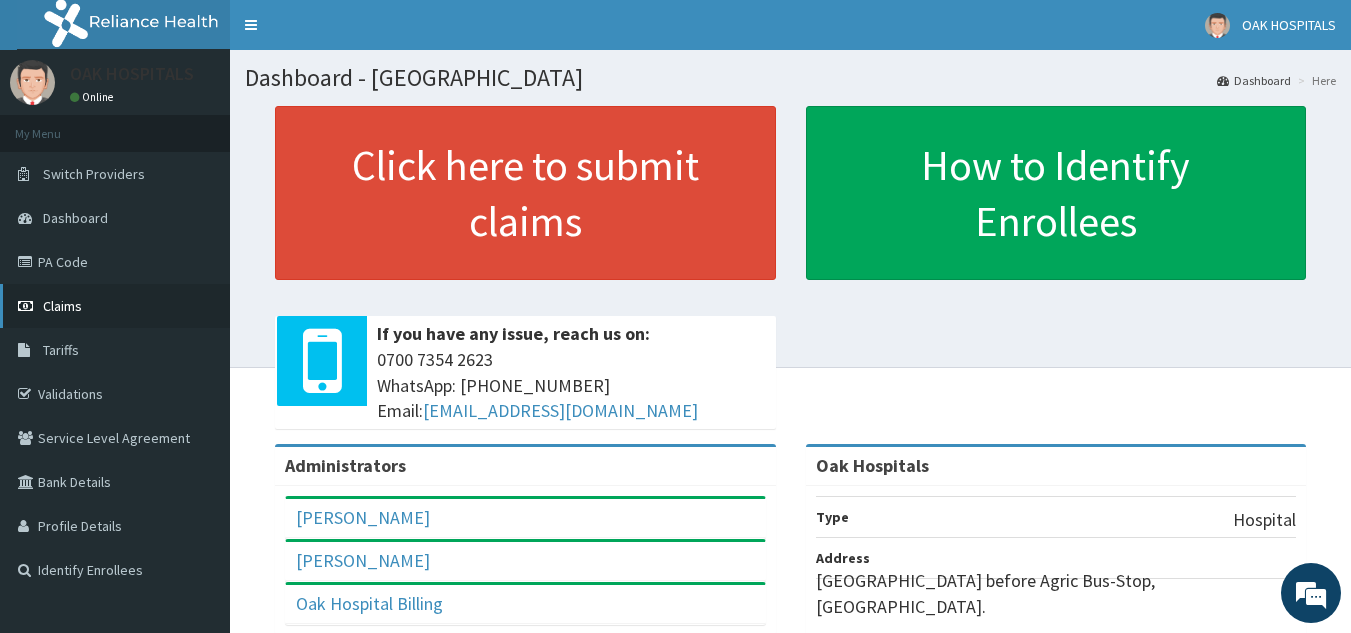 click on "Claims" at bounding box center [115, 306] 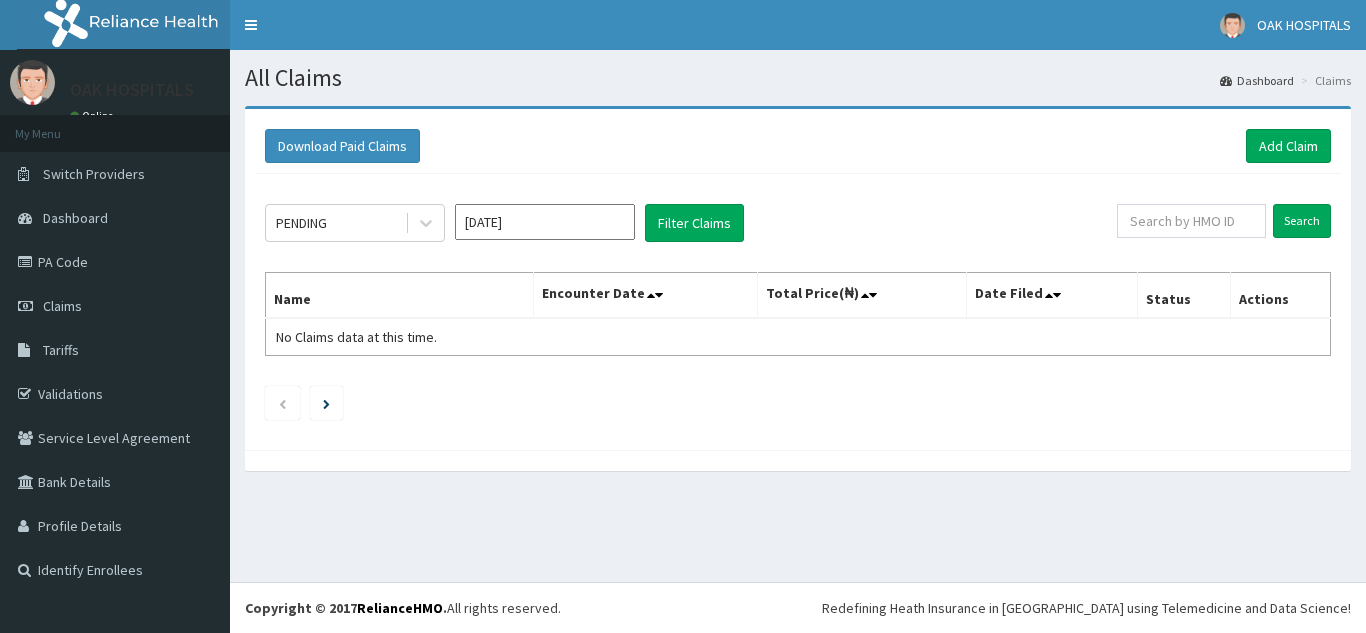 scroll, scrollTop: 0, scrollLeft: 0, axis: both 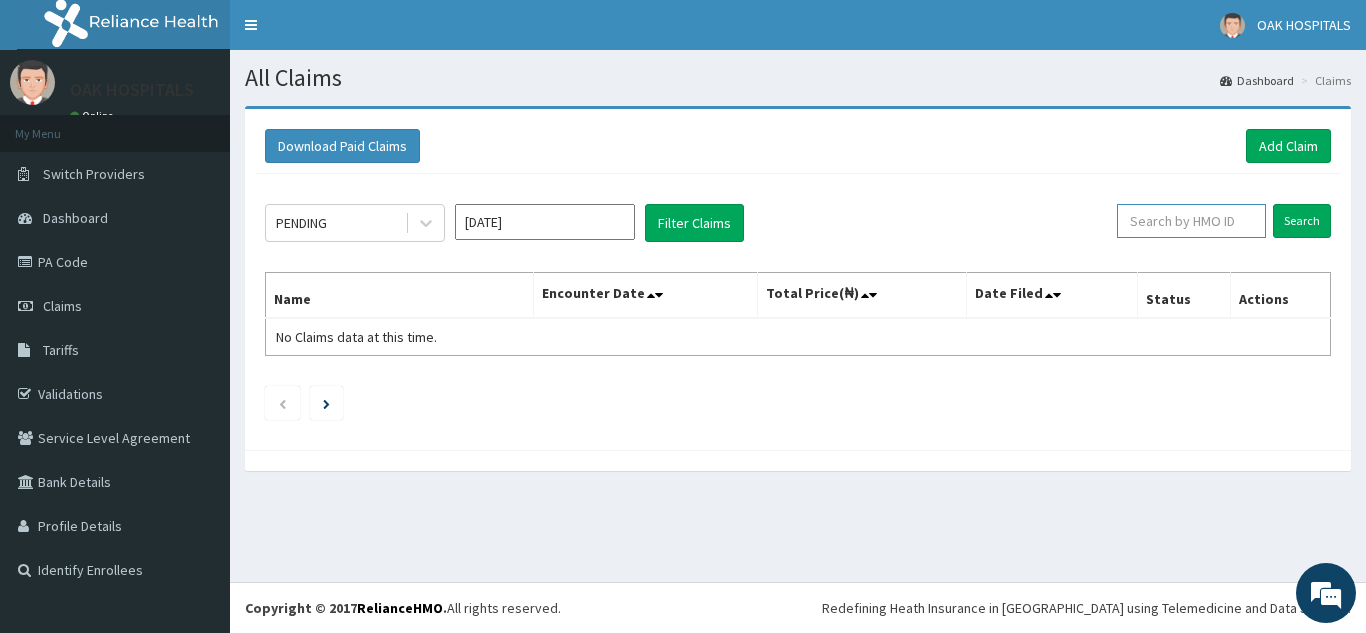 click at bounding box center (1191, 221) 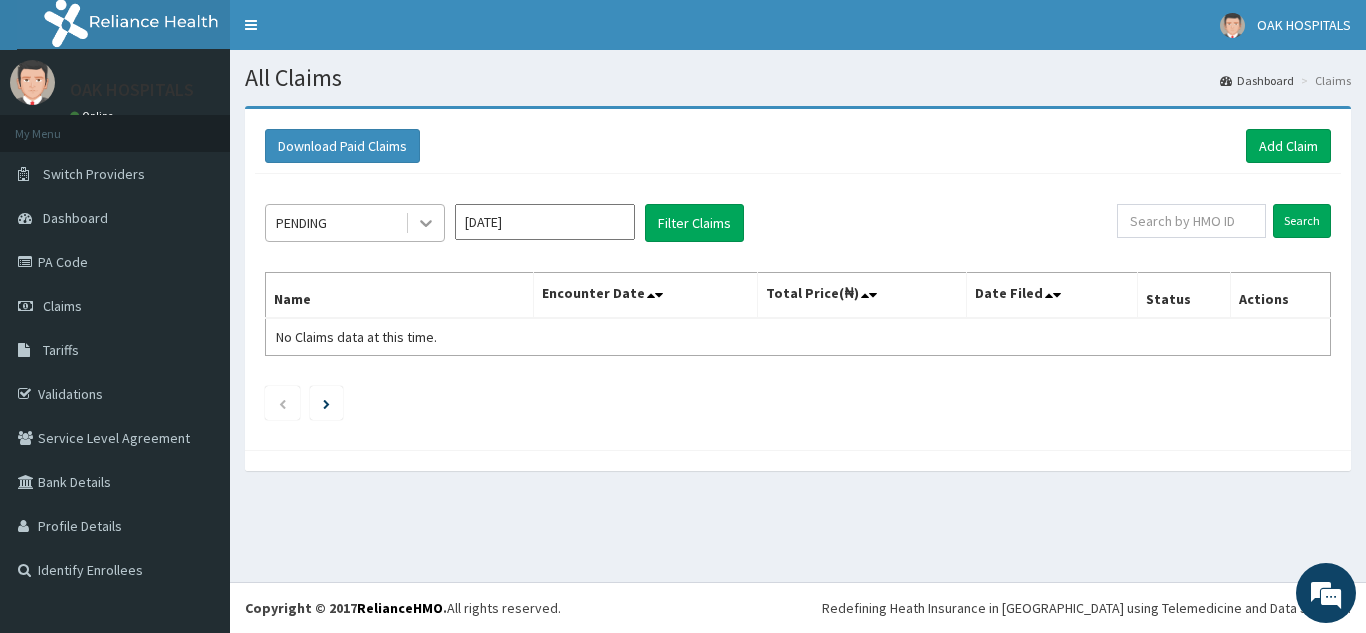 click 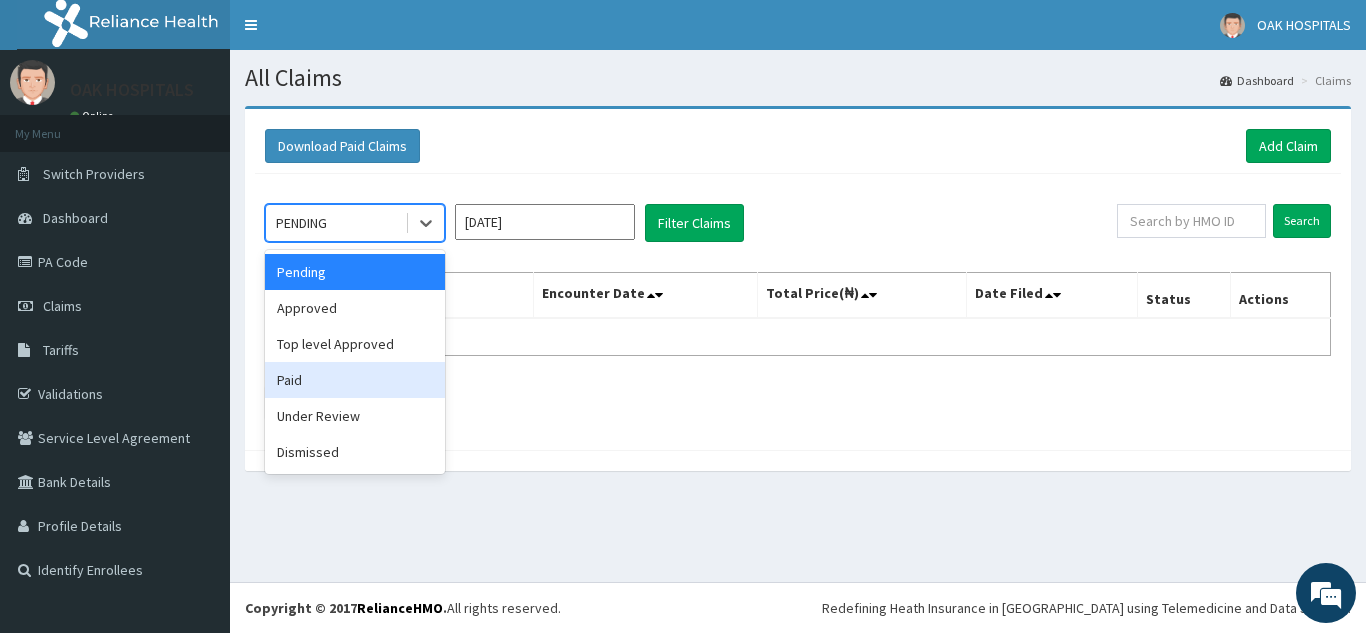 click on "Paid" at bounding box center (355, 380) 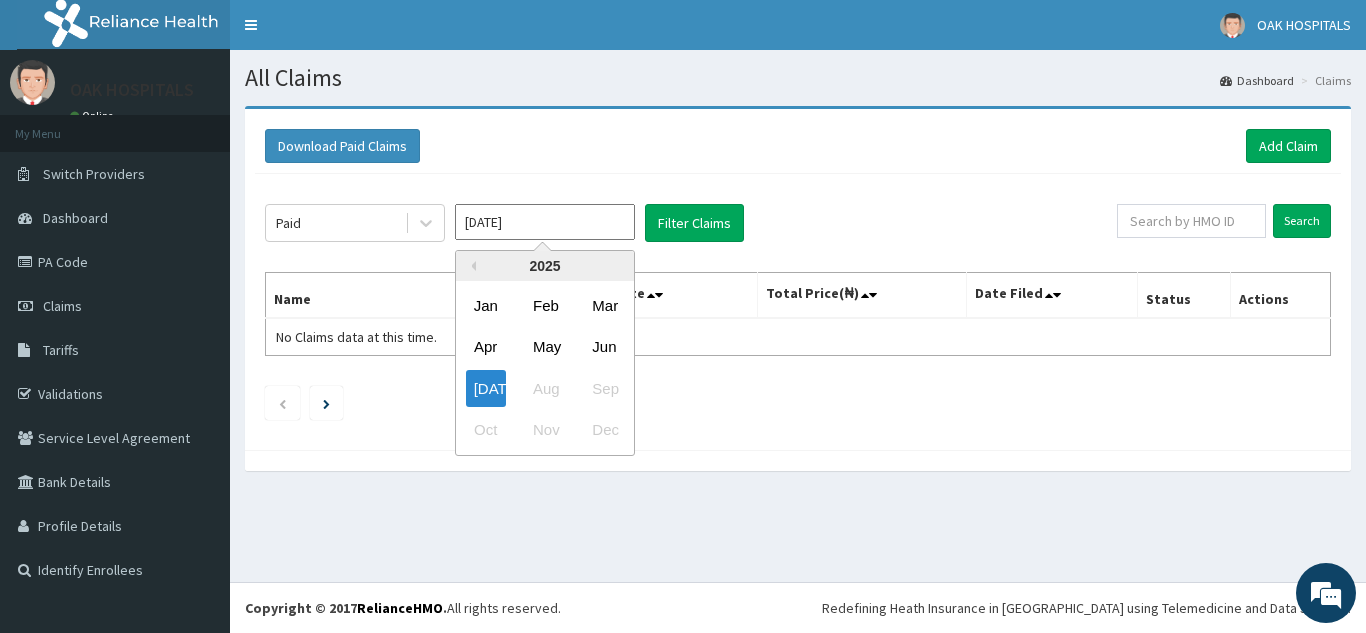 click on "Jul 2025" at bounding box center (545, 222) 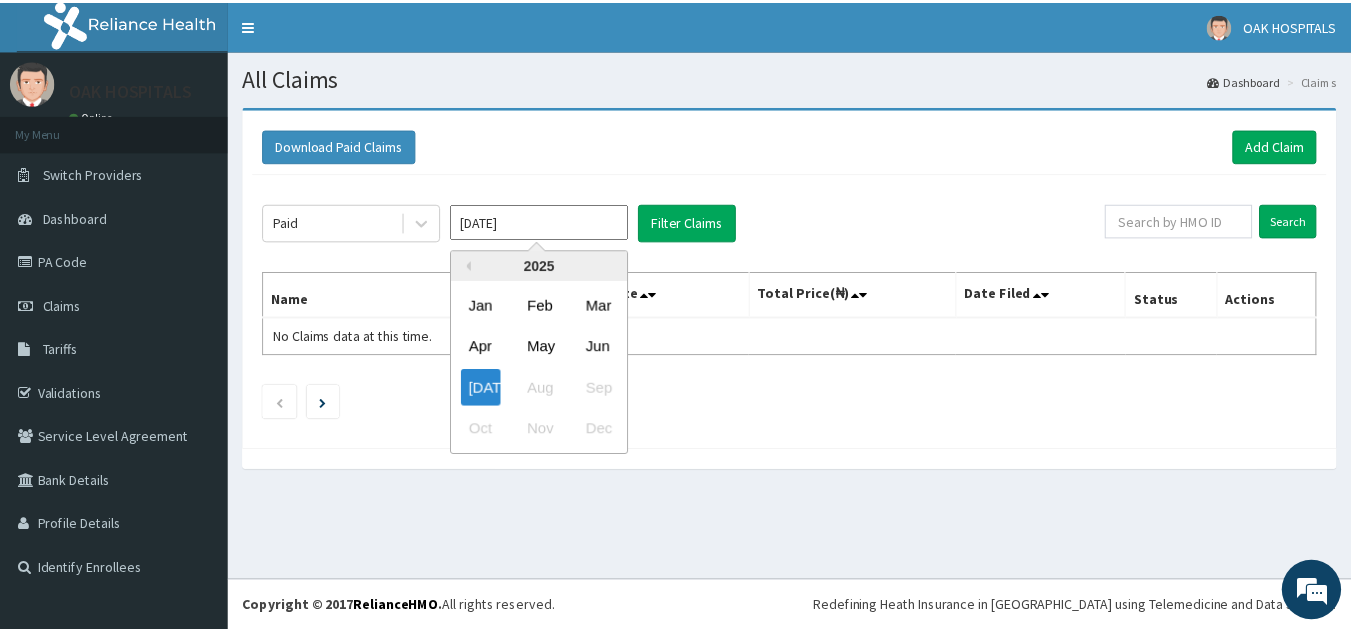 scroll, scrollTop: 0, scrollLeft: 0, axis: both 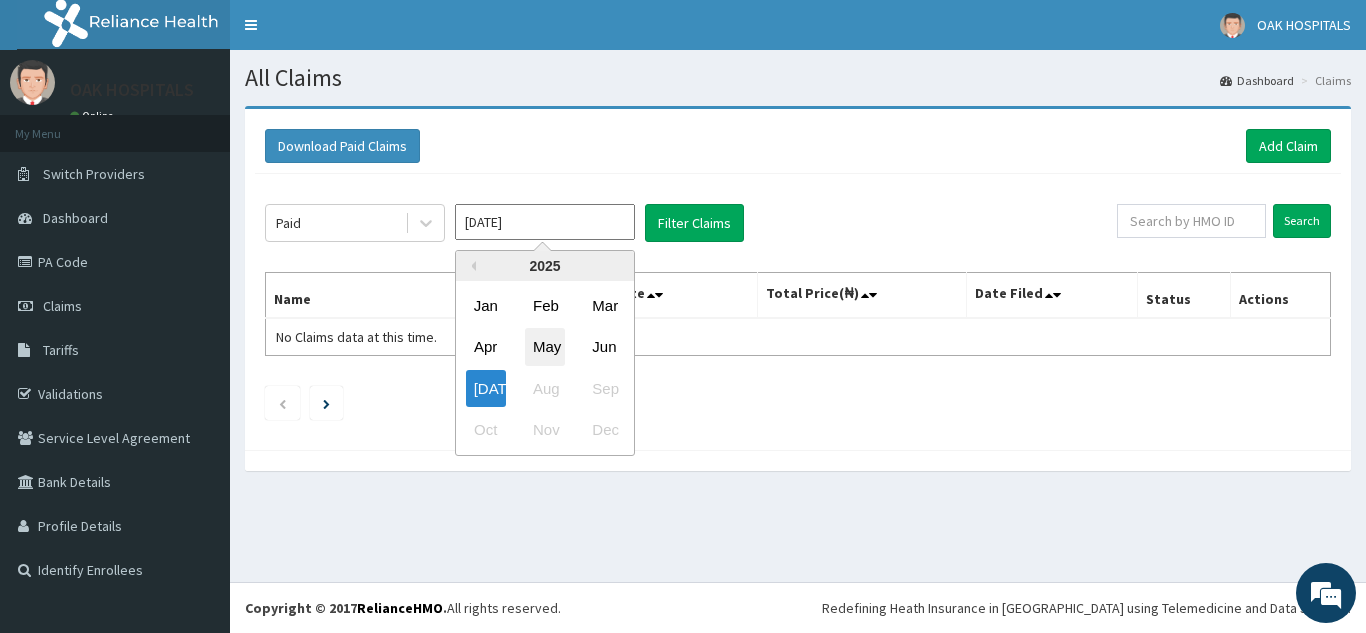 click on "May" at bounding box center (545, 347) 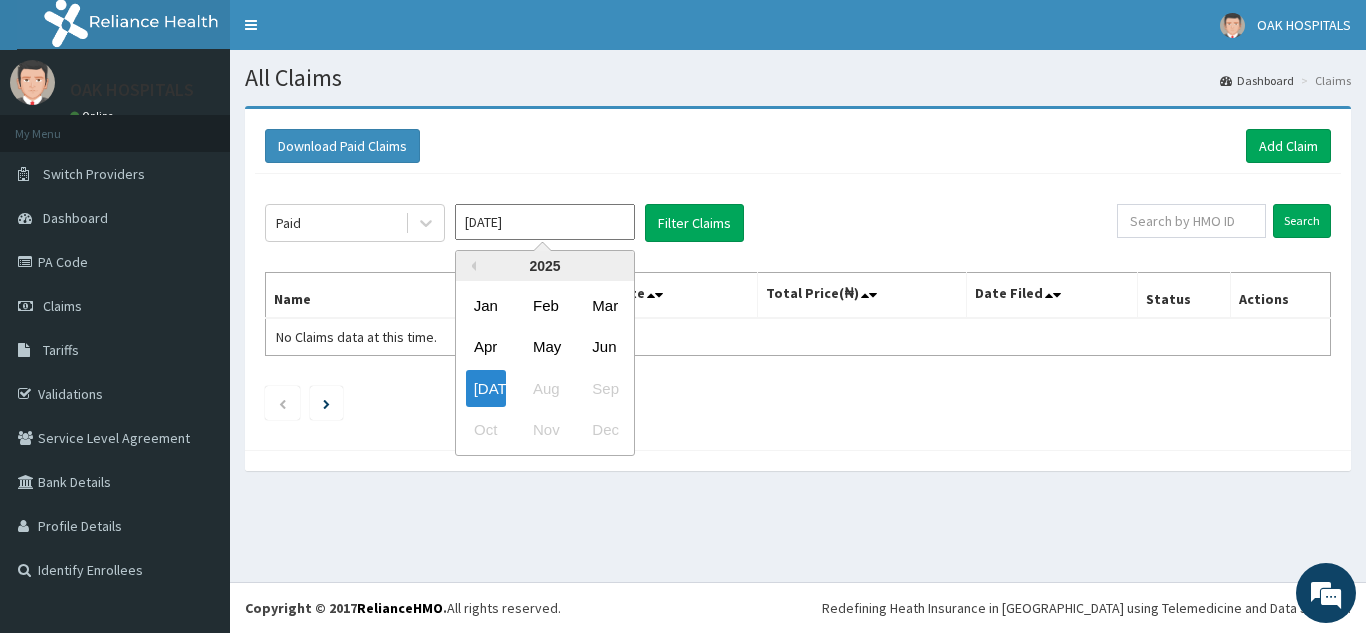 type on "[DATE]" 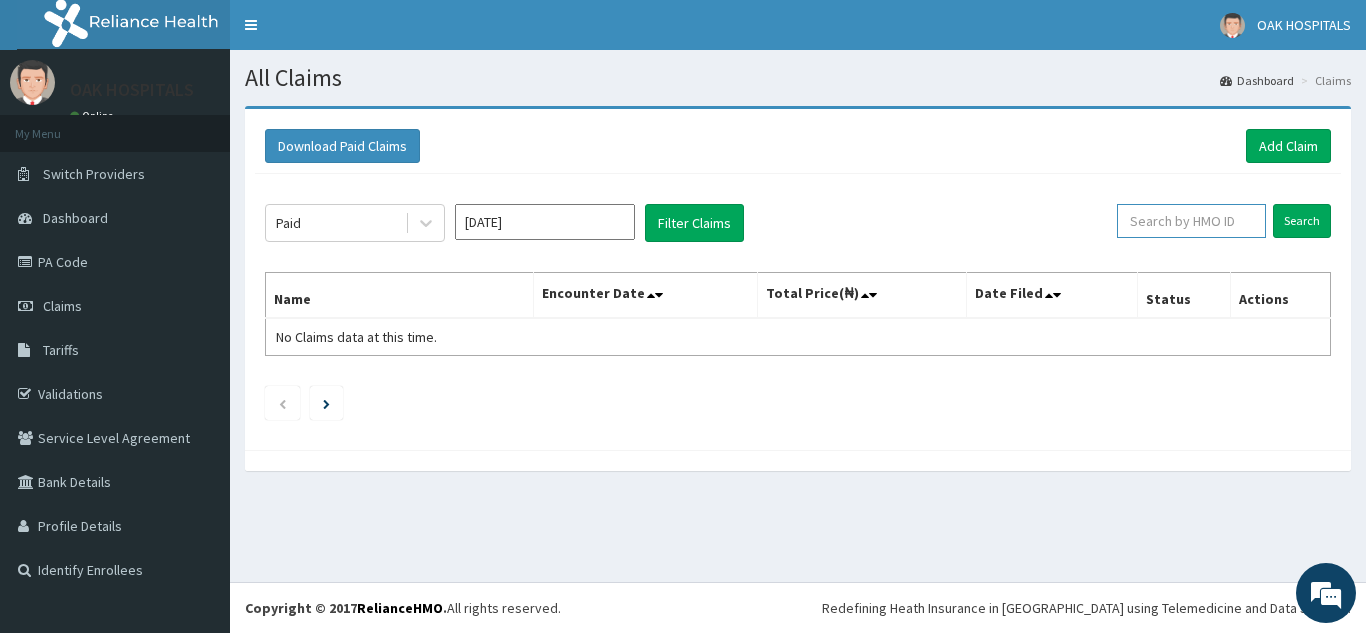 click at bounding box center (1191, 221) 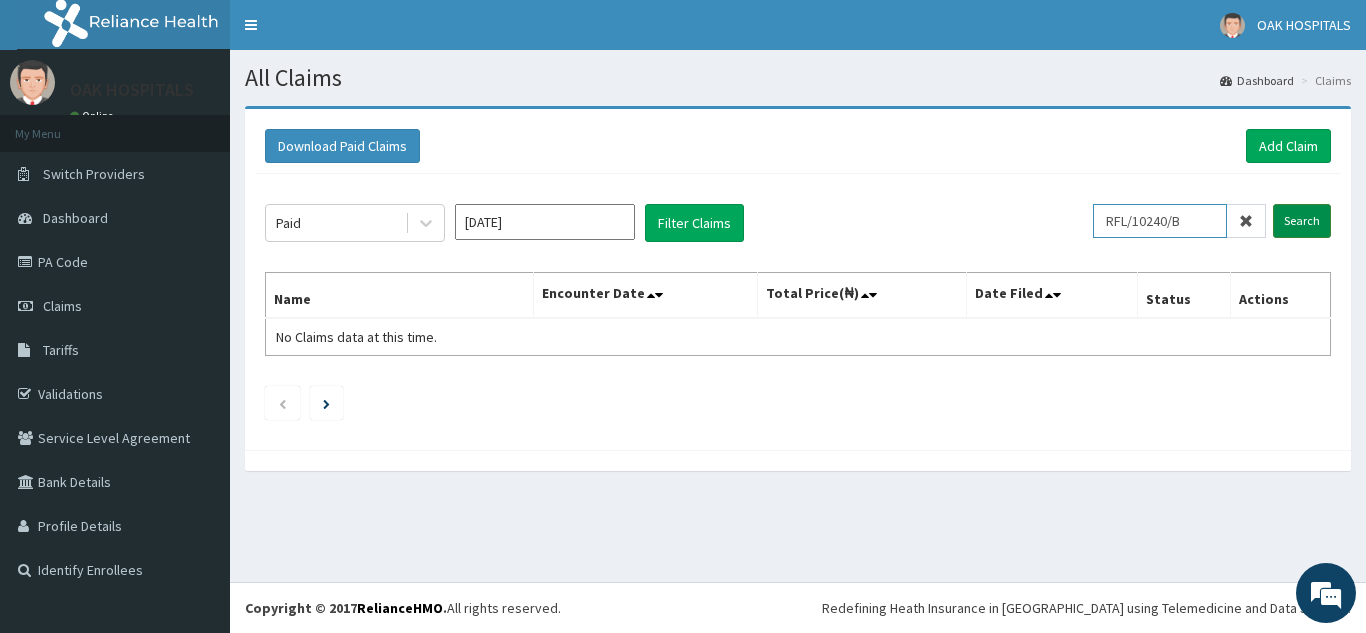 type on "RFL/10240/B" 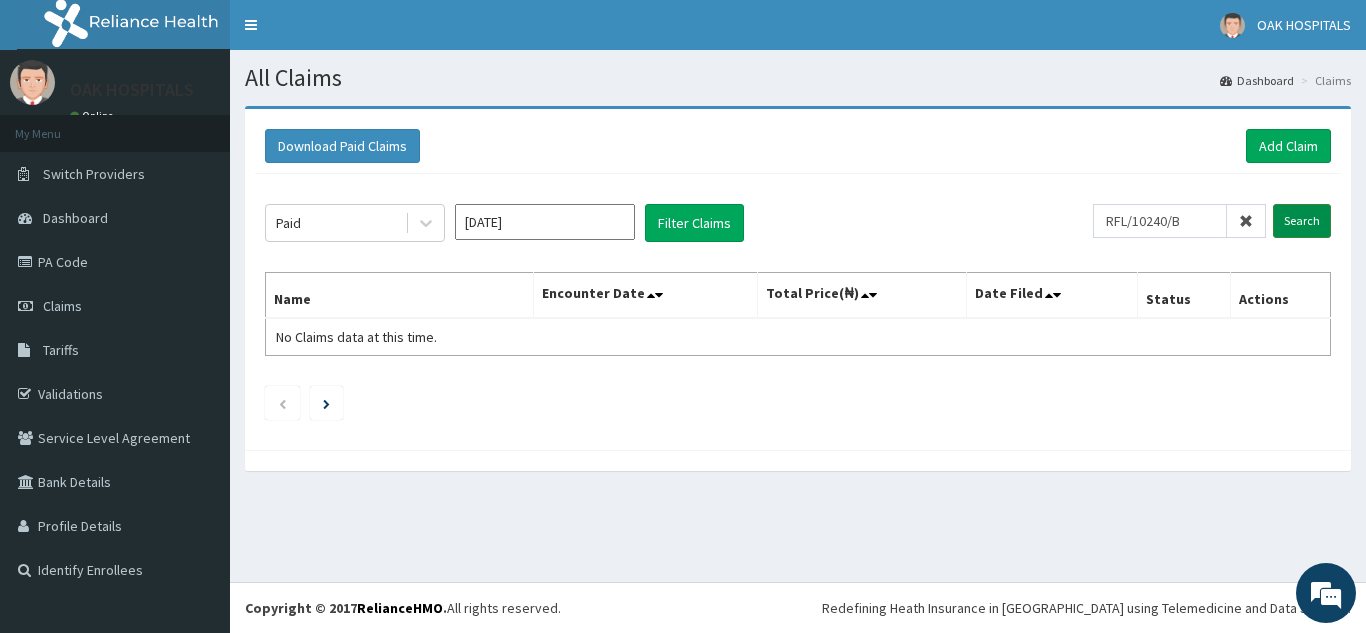 click on "Search" at bounding box center (1302, 221) 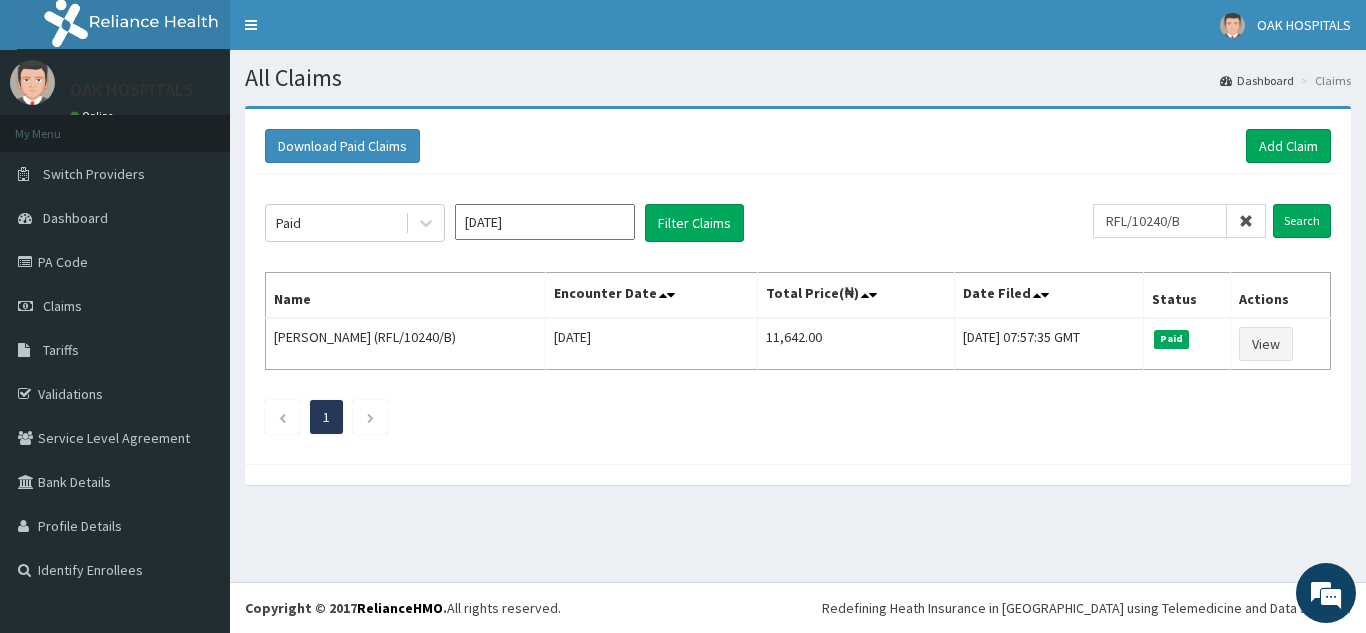 click at bounding box center [1246, 221] 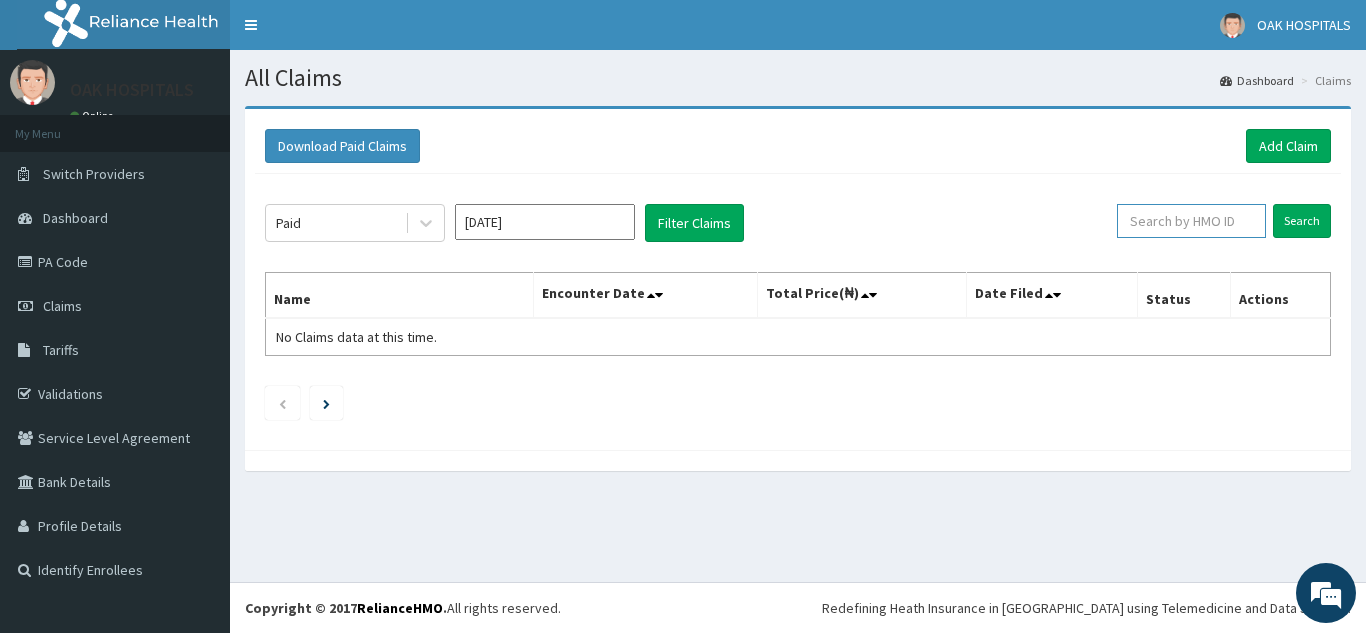 click at bounding box center (1191, 221) 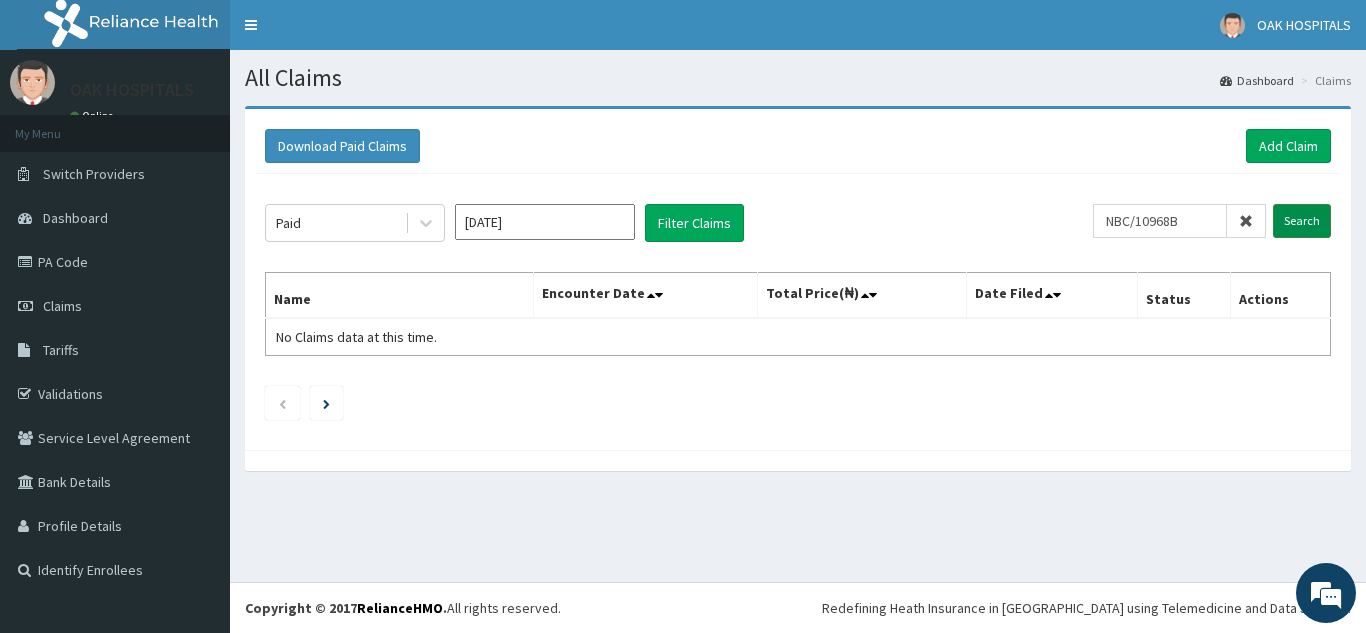 click on "Search" at bounding box center (1302, 221) 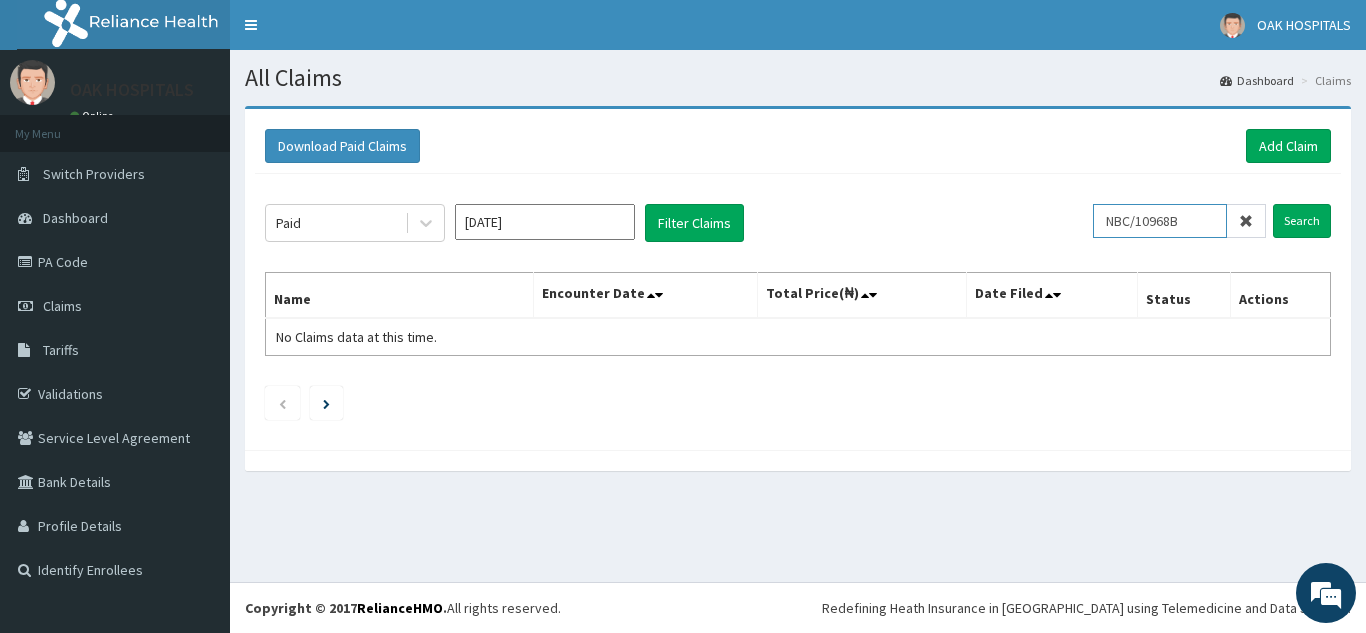 click on "NBC/10968B" at bounding box center [1160, 221] 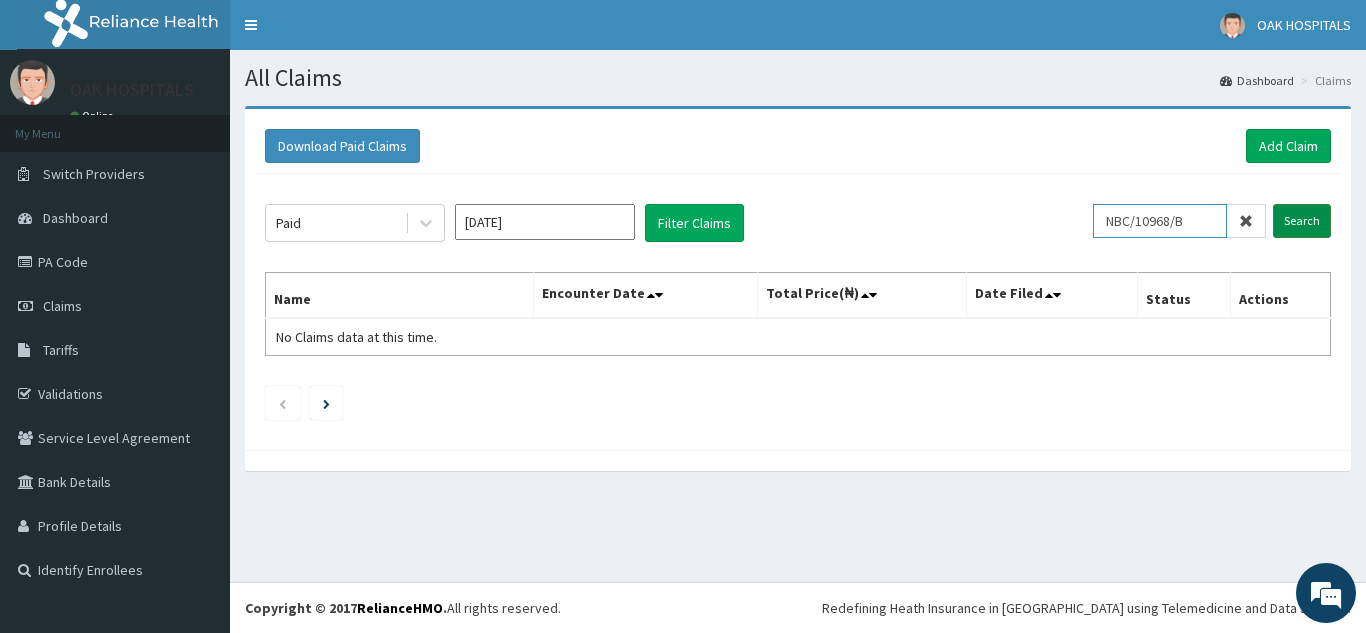 type on "NBC/10968/B" 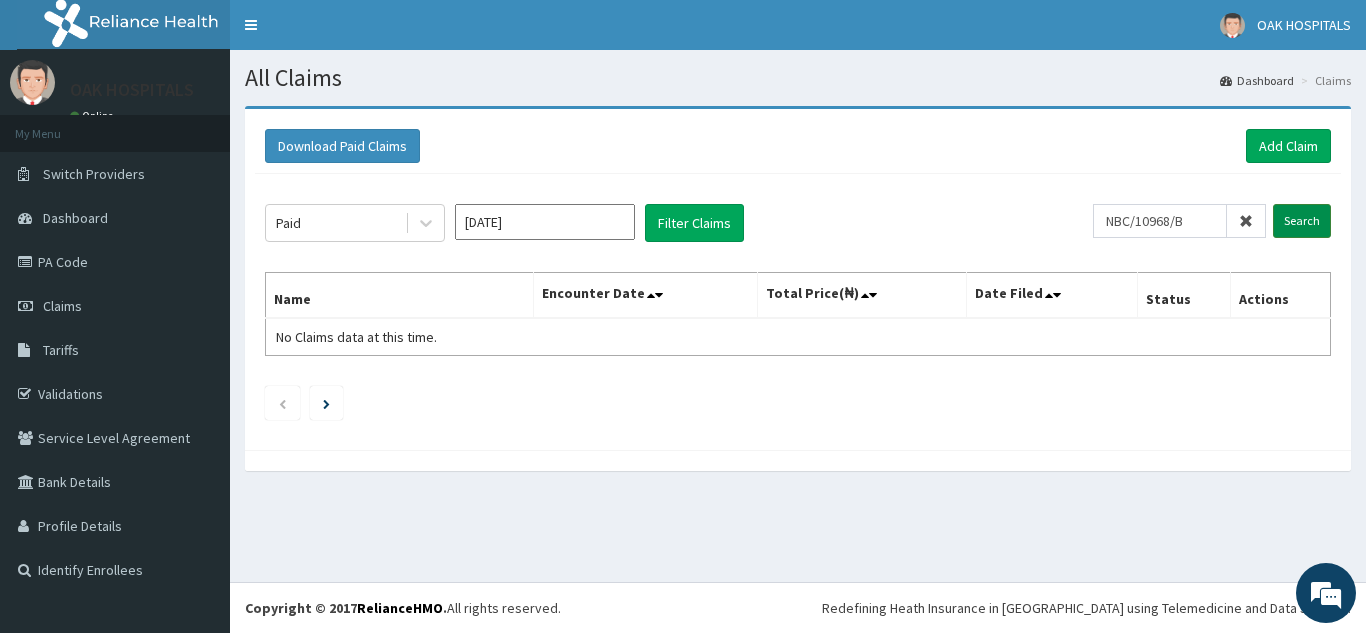 click on "Search" at bounding box center [1302, 221] 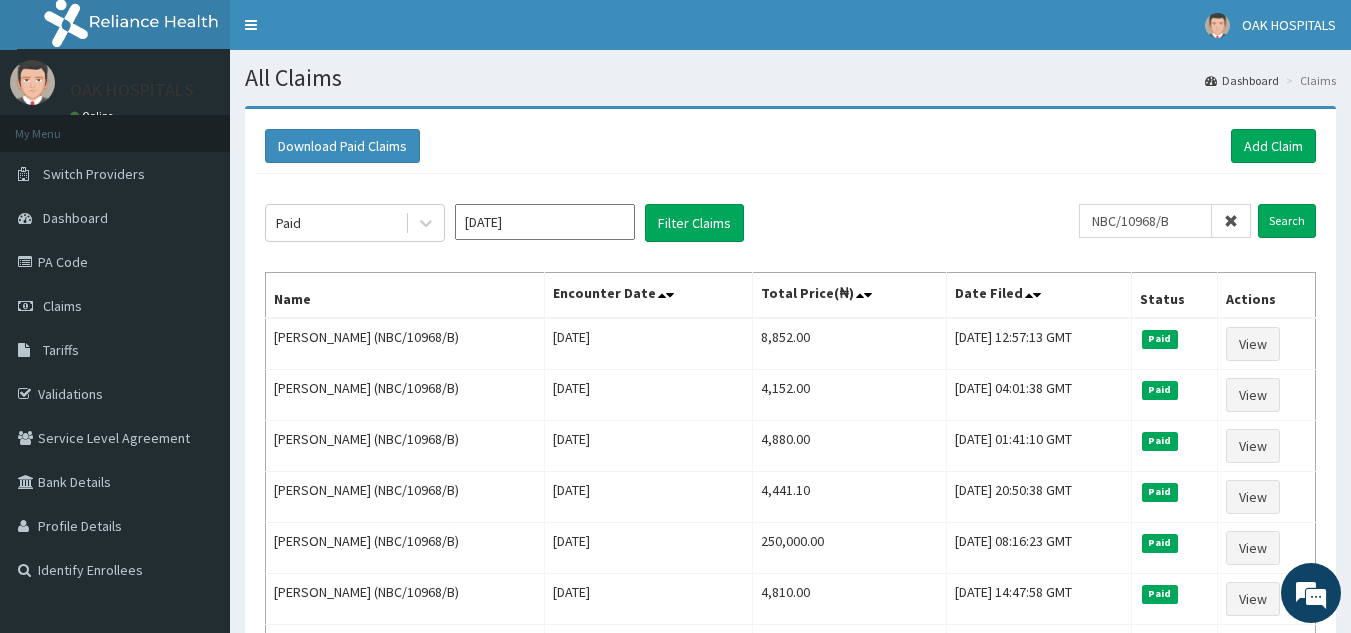 click at bounding box center (1231, 221) 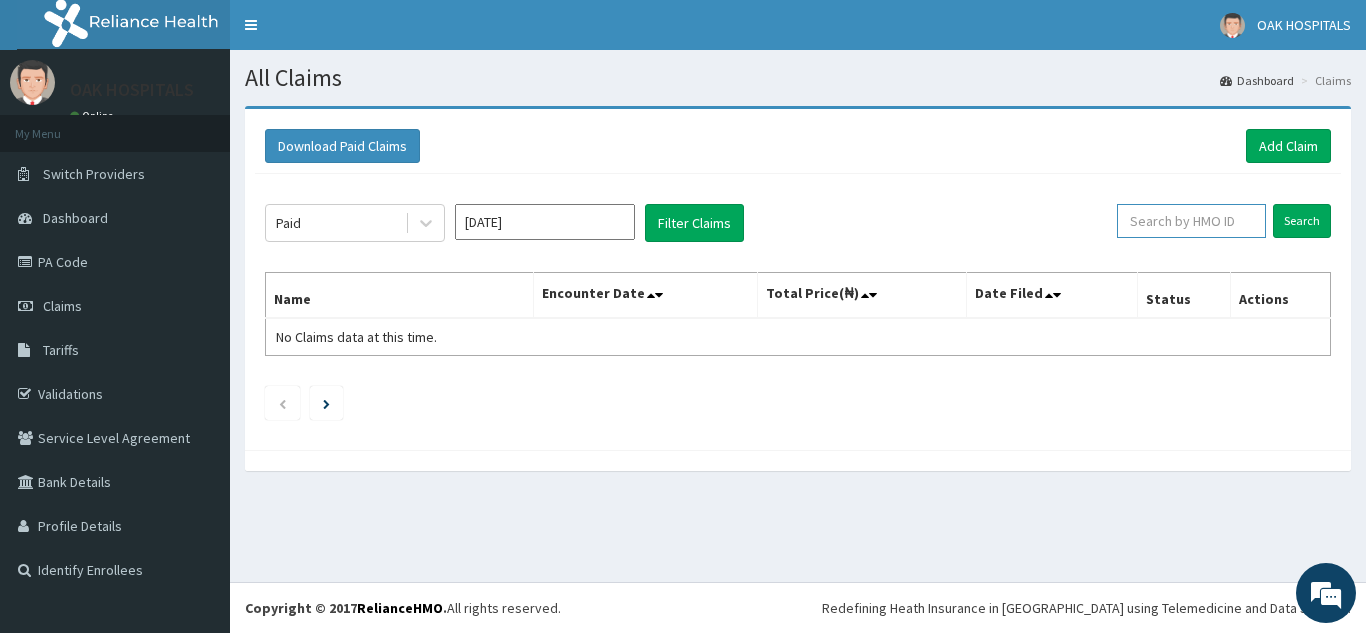 click at bounding box center (1191, 221) 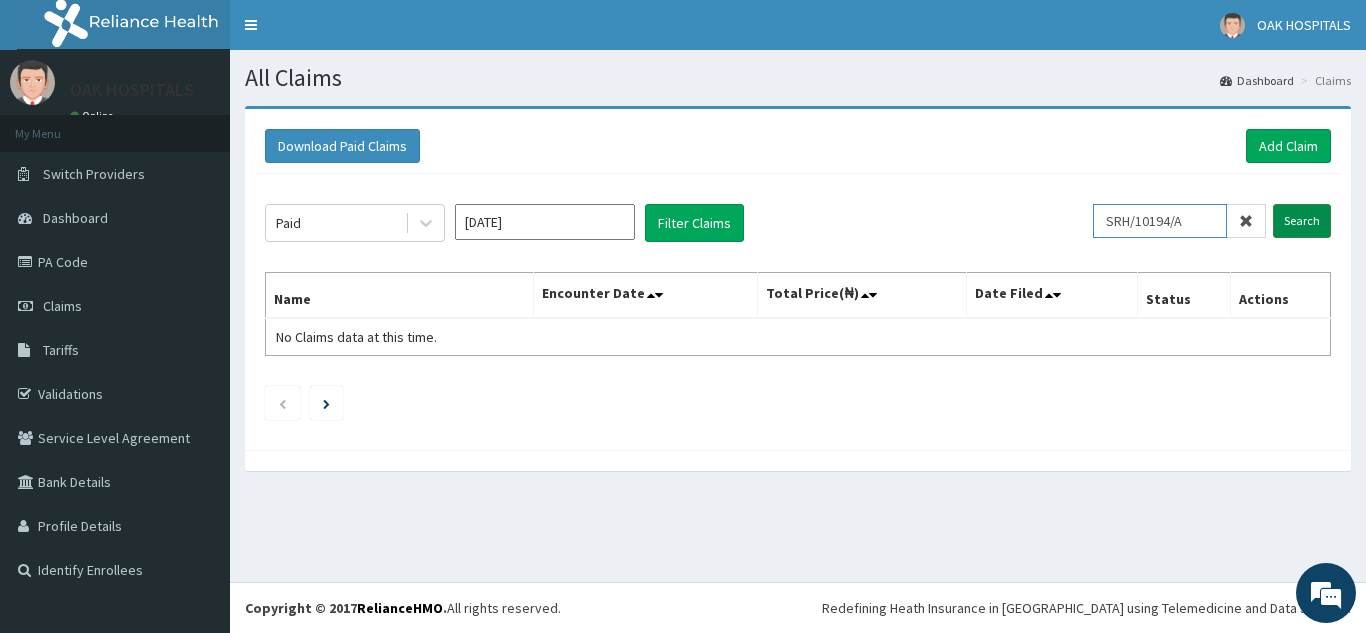 type on "SRH/10194/A" 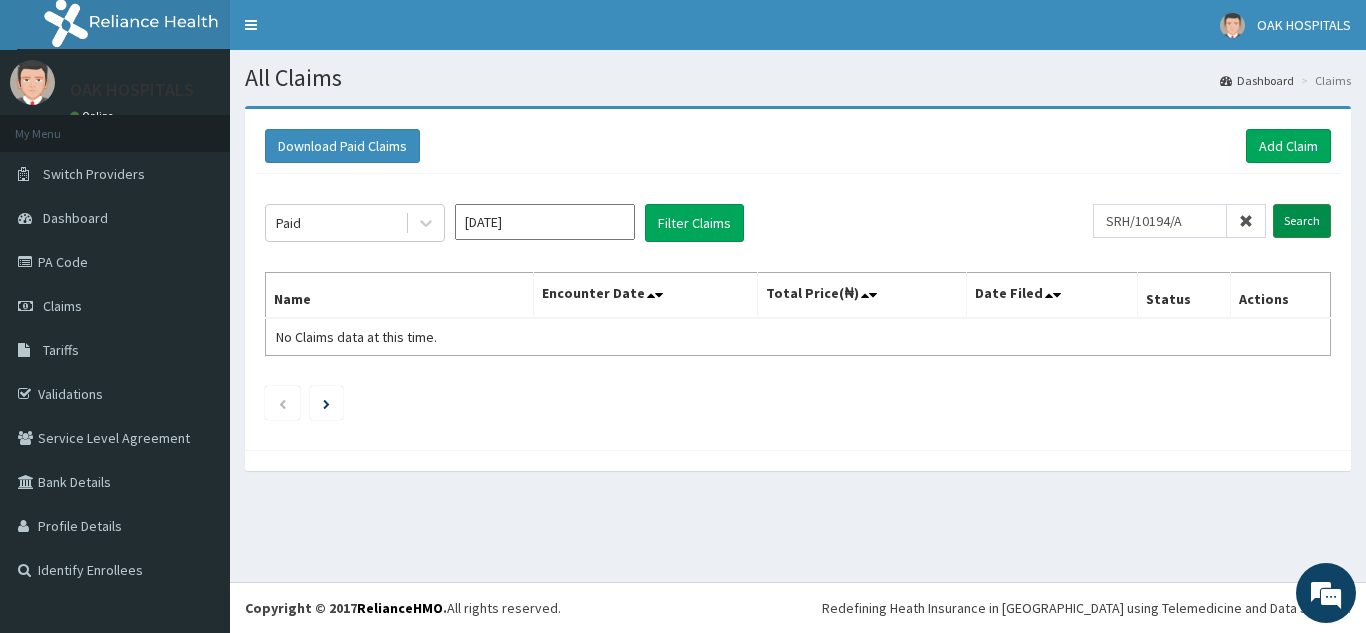 click on "Search" at bounding box center (1302, 221) 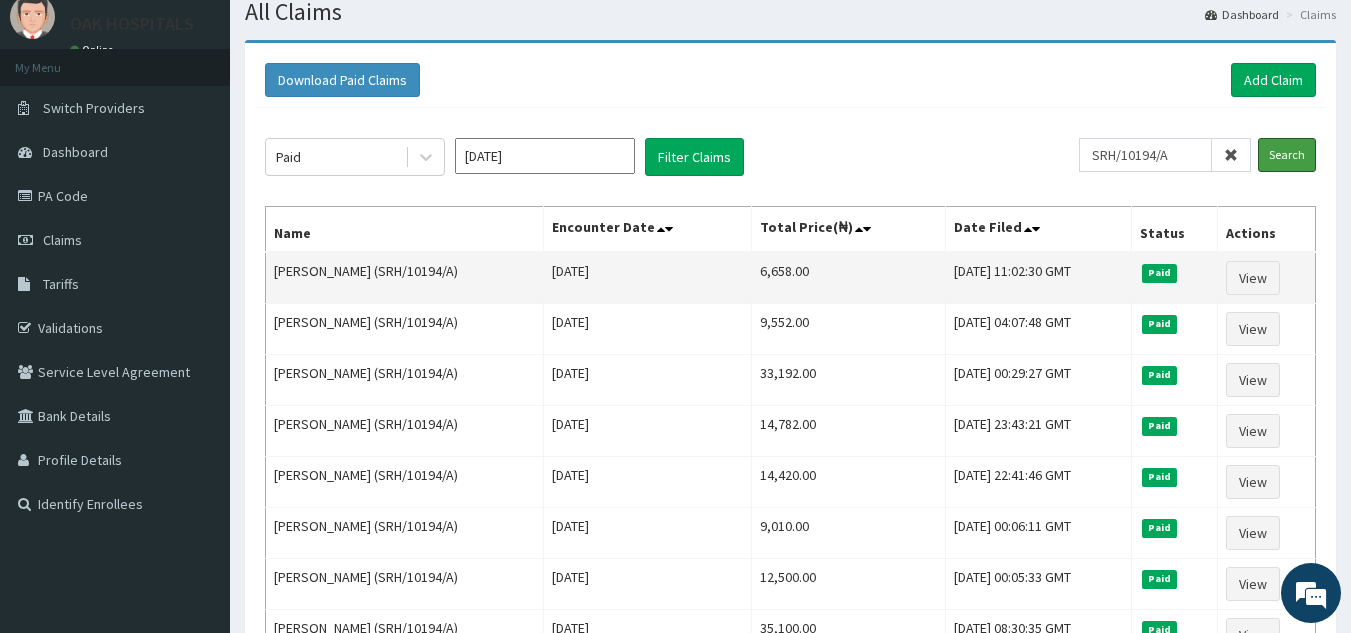 scroll, scrollTop: 100, scrollLeft: 0, axis: vertical 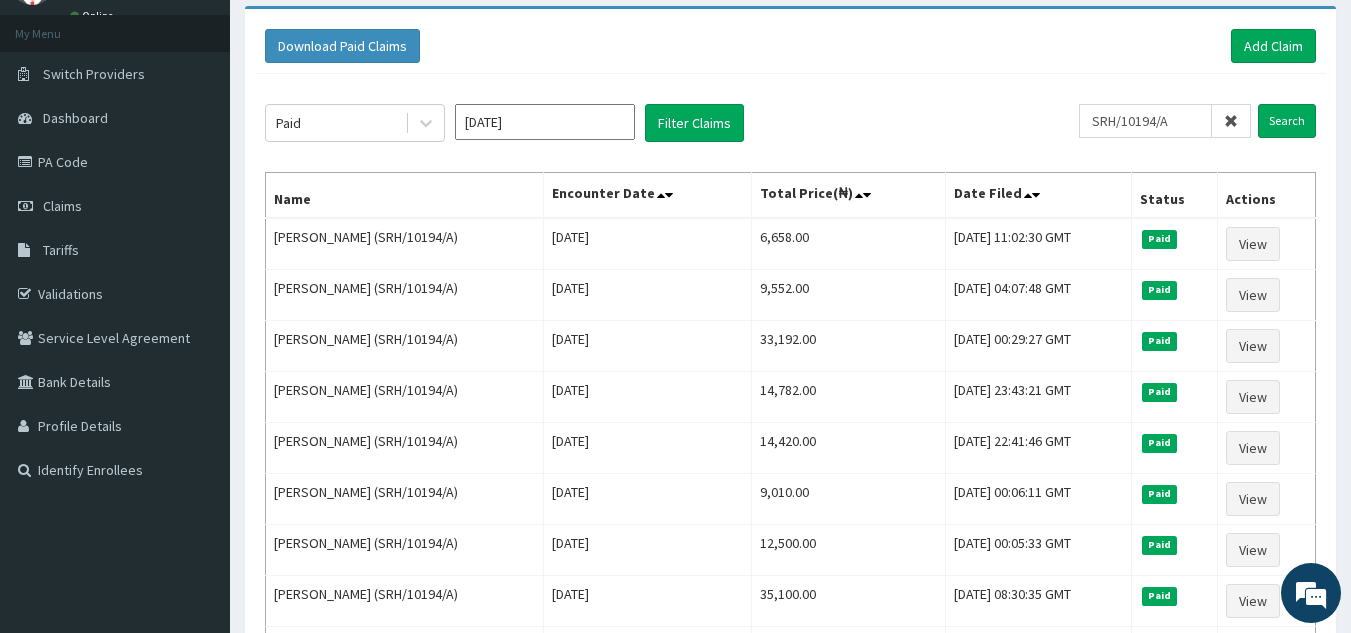 click at bounding box center [1231, 121] 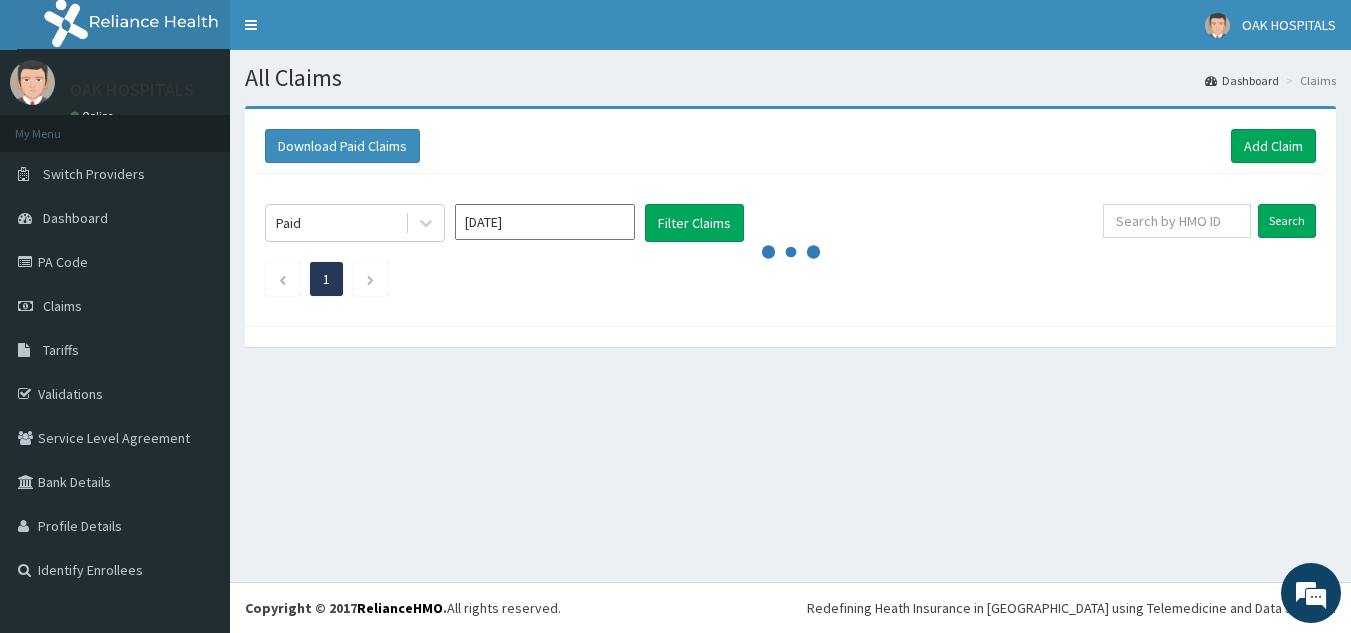 scroll, scrollTop: 0, scrollLeft: 0, axis: both 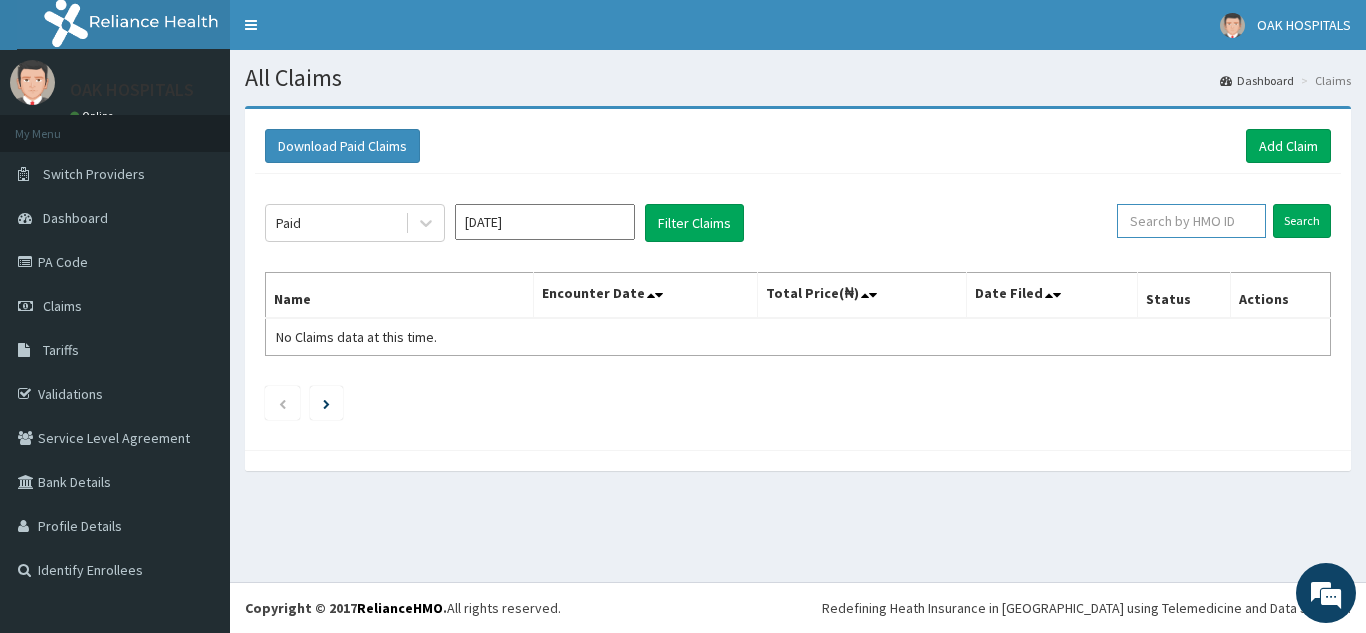 click at bounding box center (1191, 221) 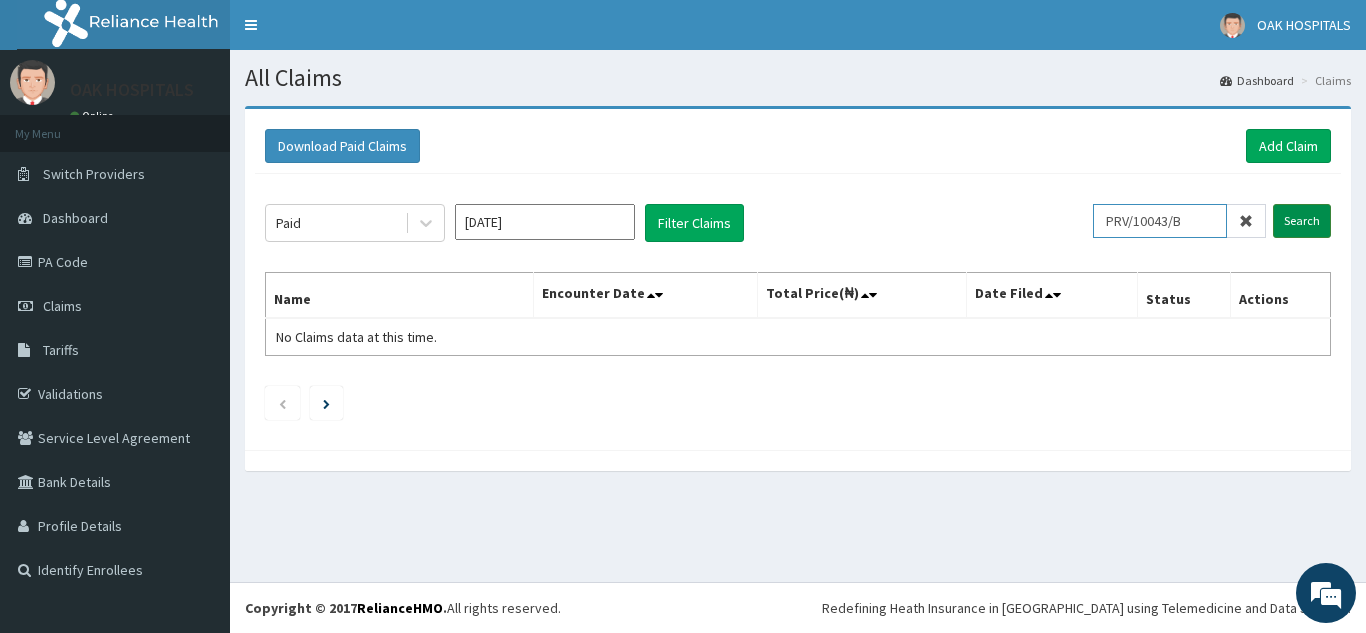 type on "PRV/10043/B" 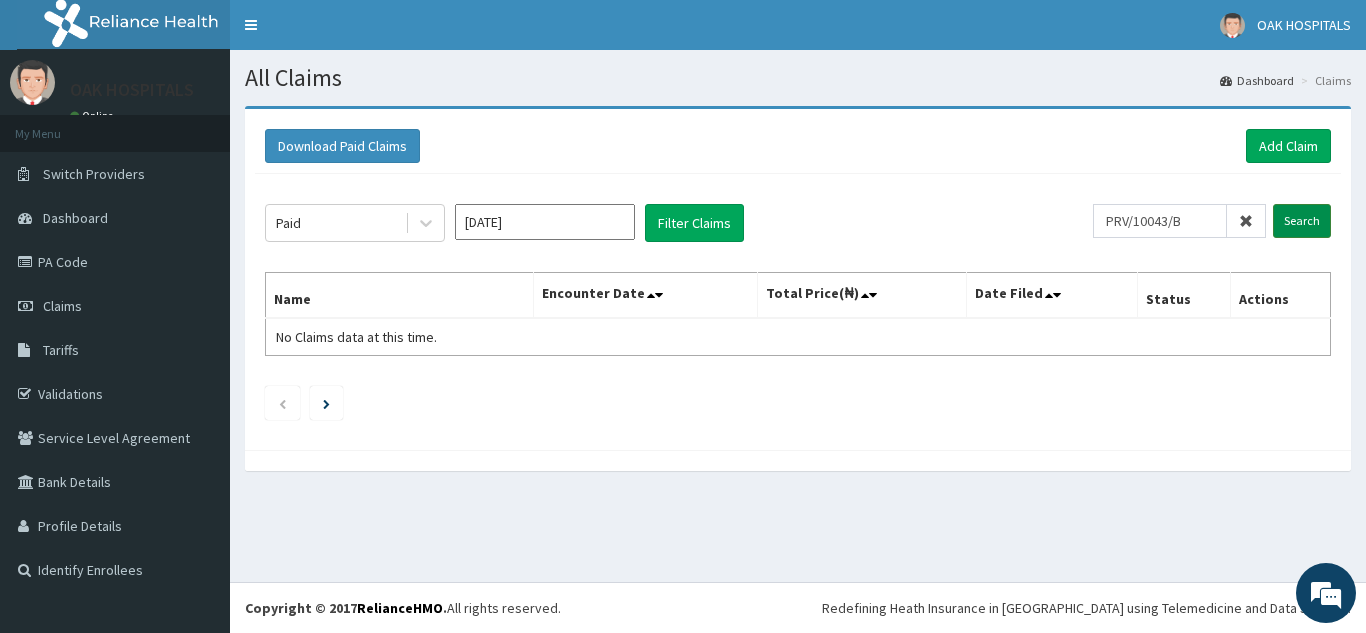 click on "Search" at bounding box center (1302, 221) 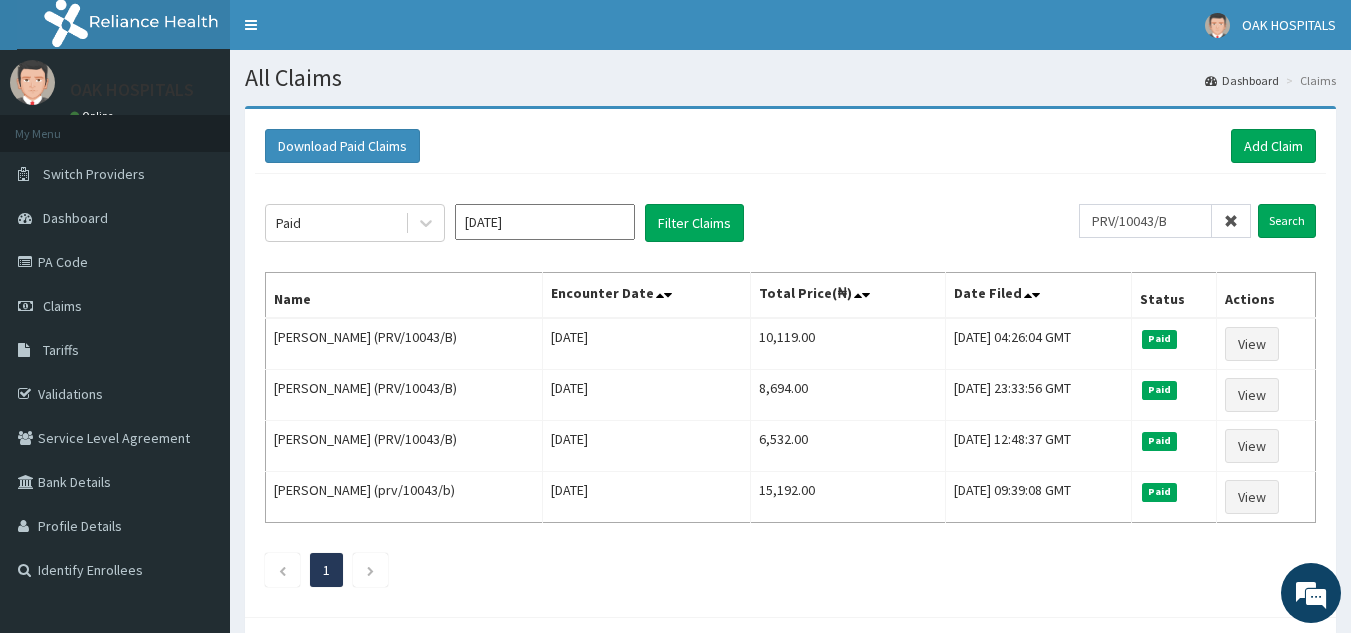click at bounding box center (1231, 221) 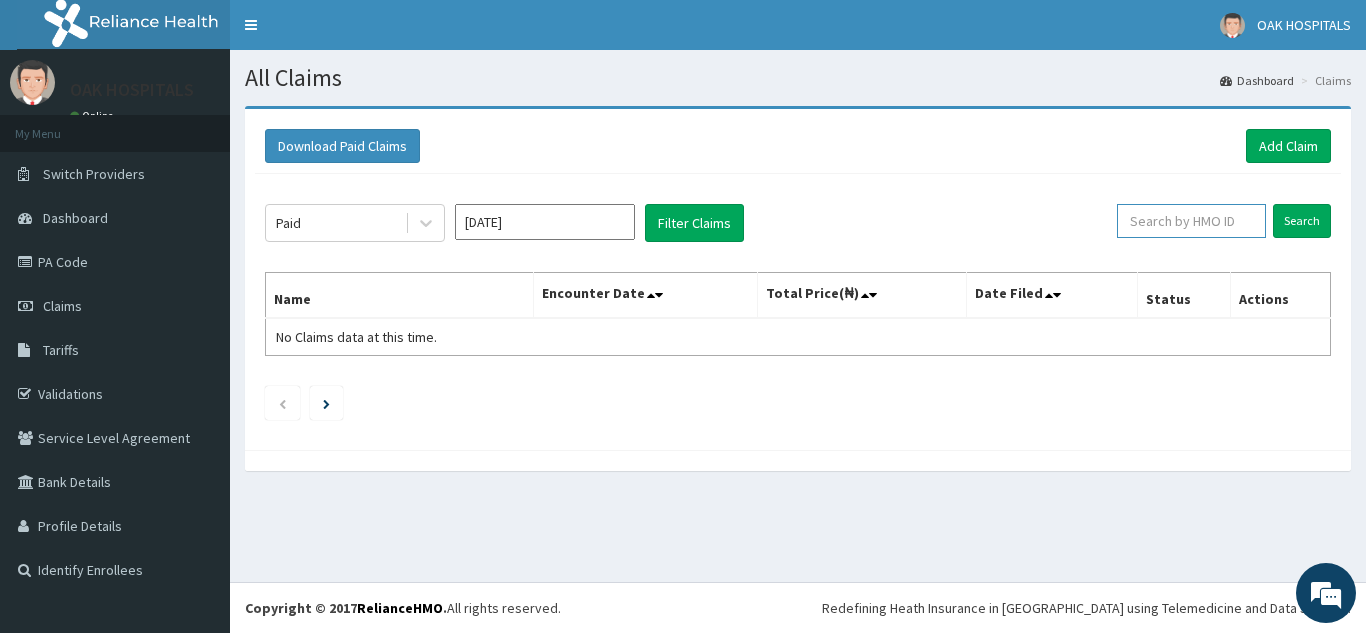 click at bounding box center (1191, 221) 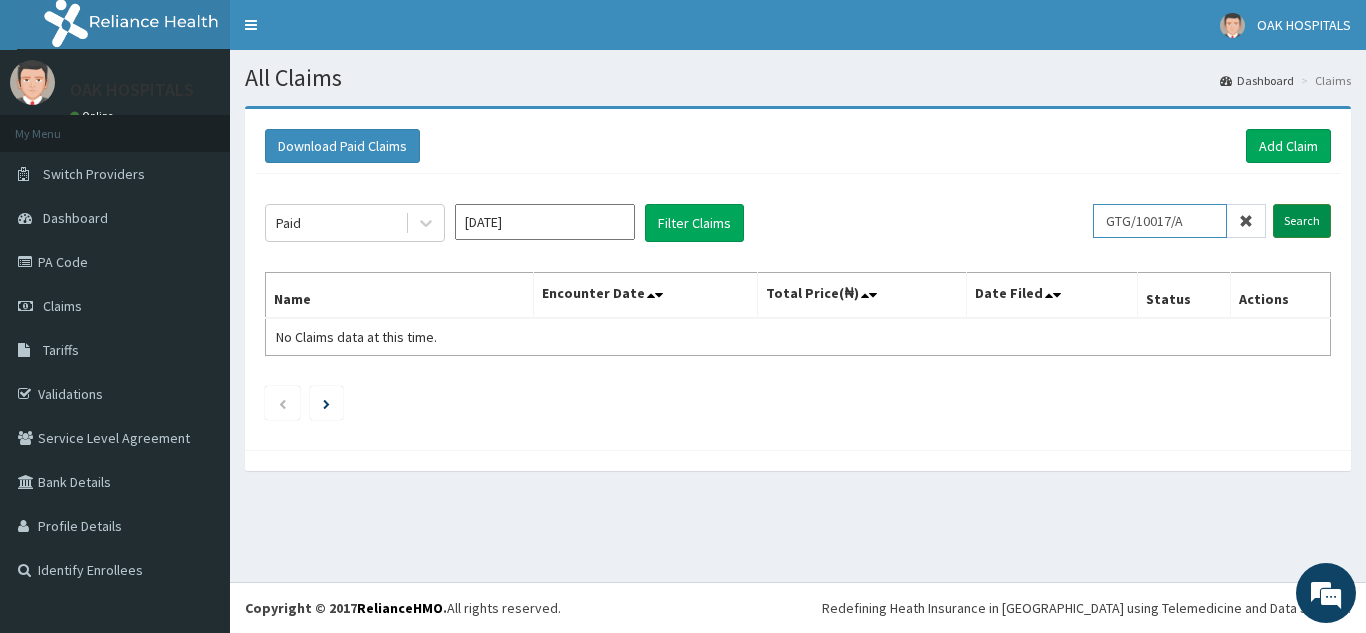 type on "GTG/10017/A" 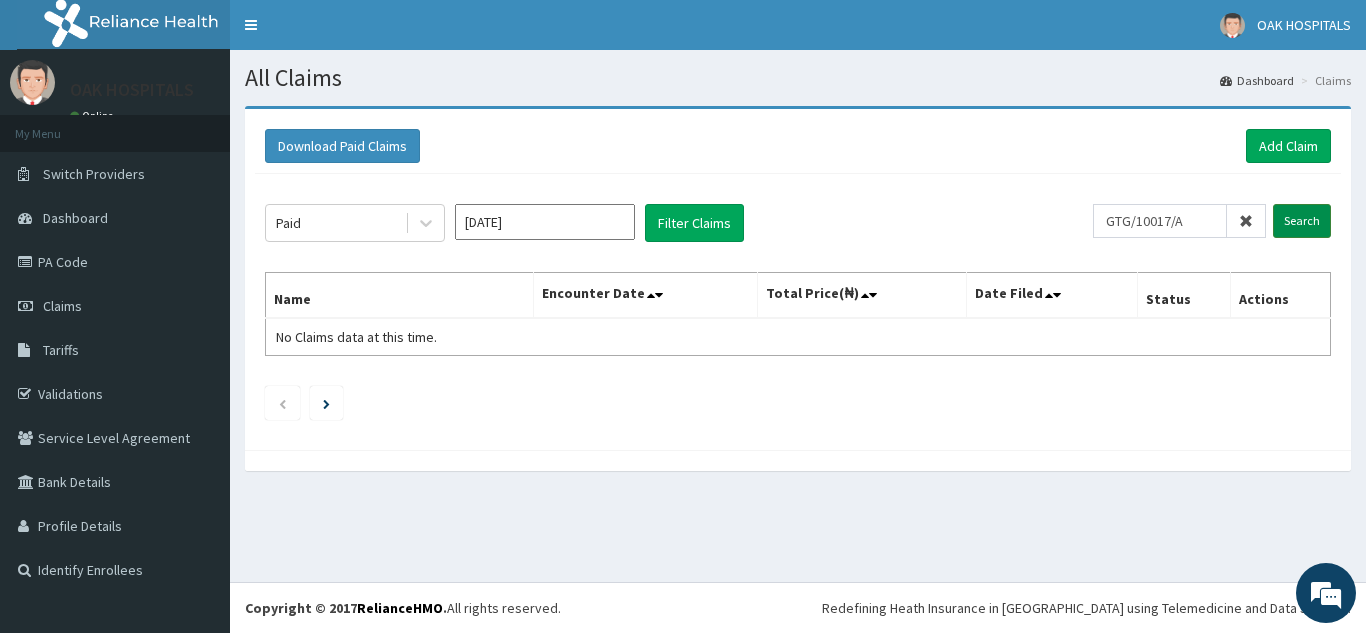 click on "Search" at bounding box center (1302, 221) 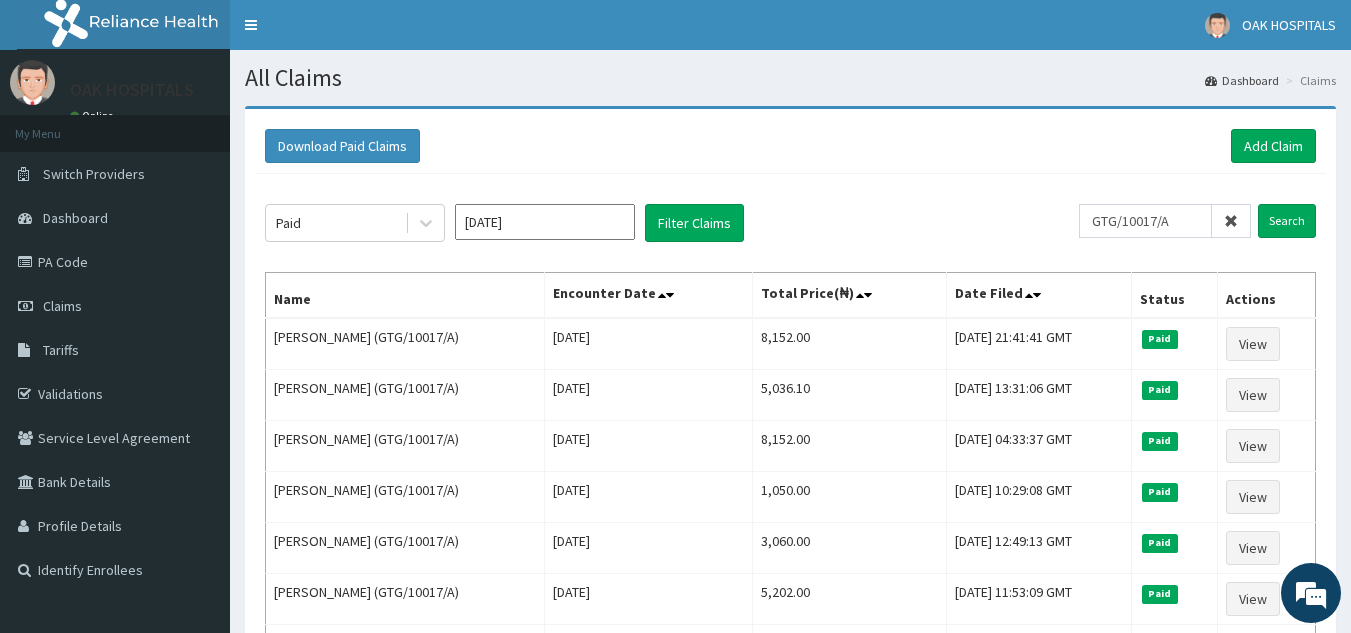 click at bounding box center [1231, 221] 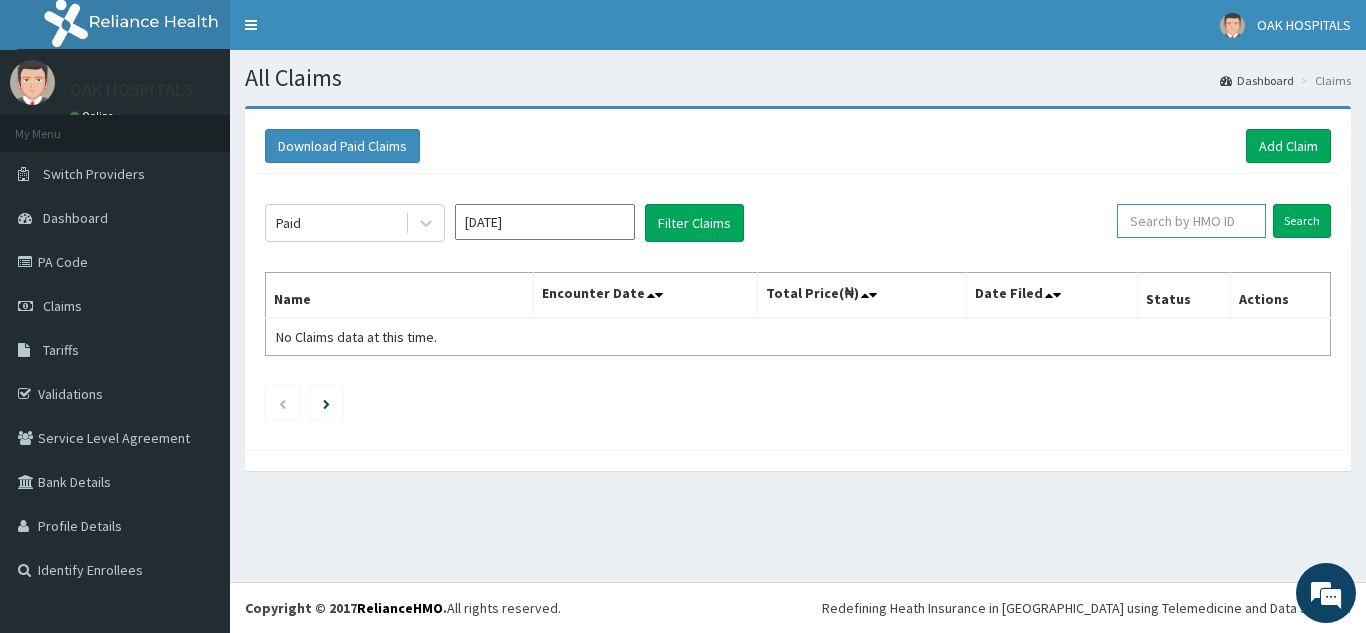 click at bounding box center [1191, 221] 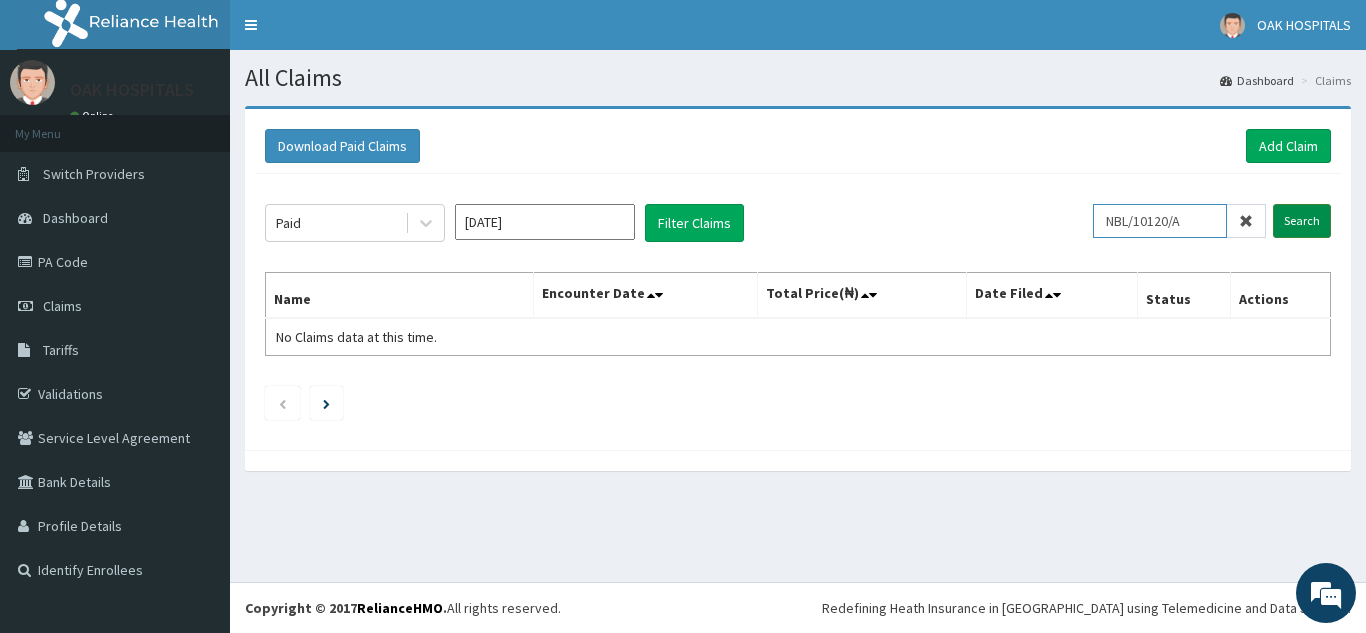 type on "NBL/10120/A" 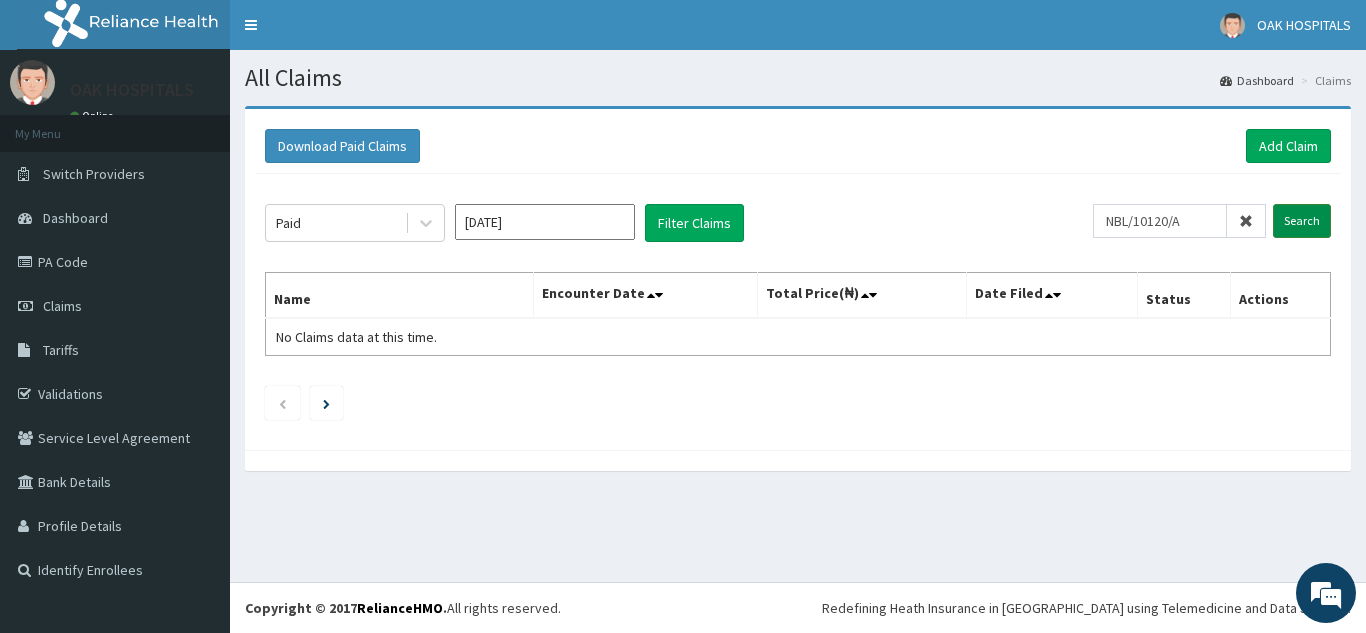 click on "Search" at bounding box center [1302, 221] 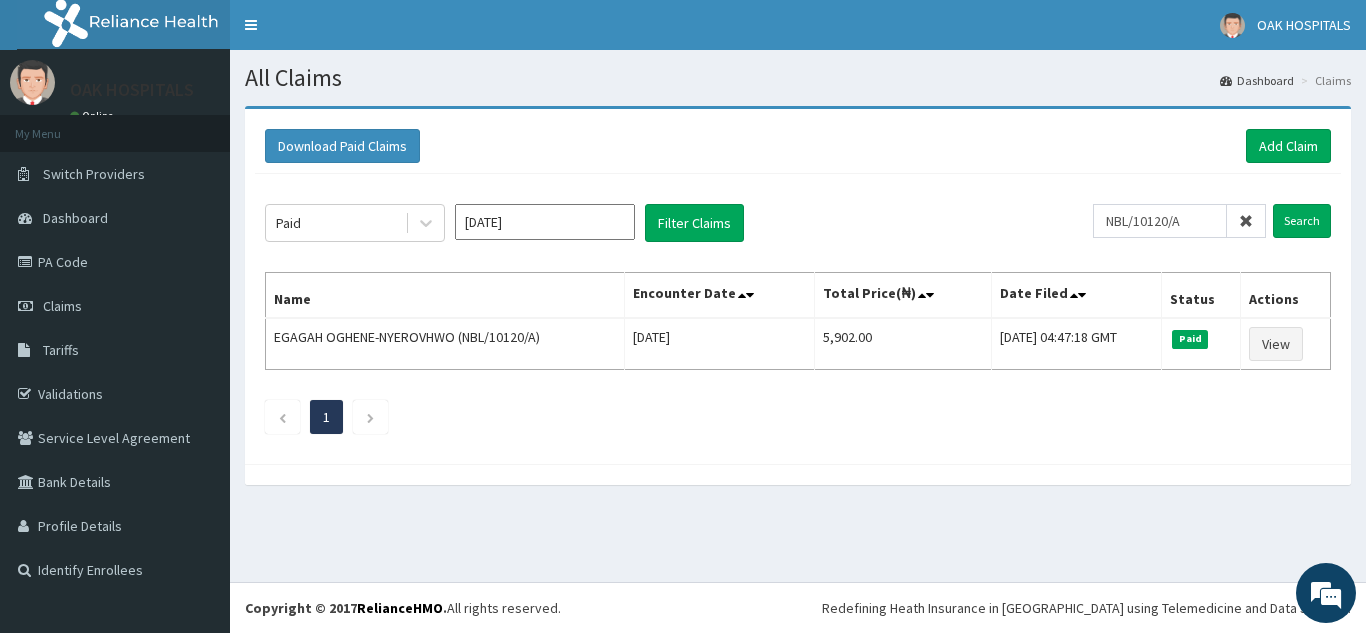 click at bounding box center [1246, 221] 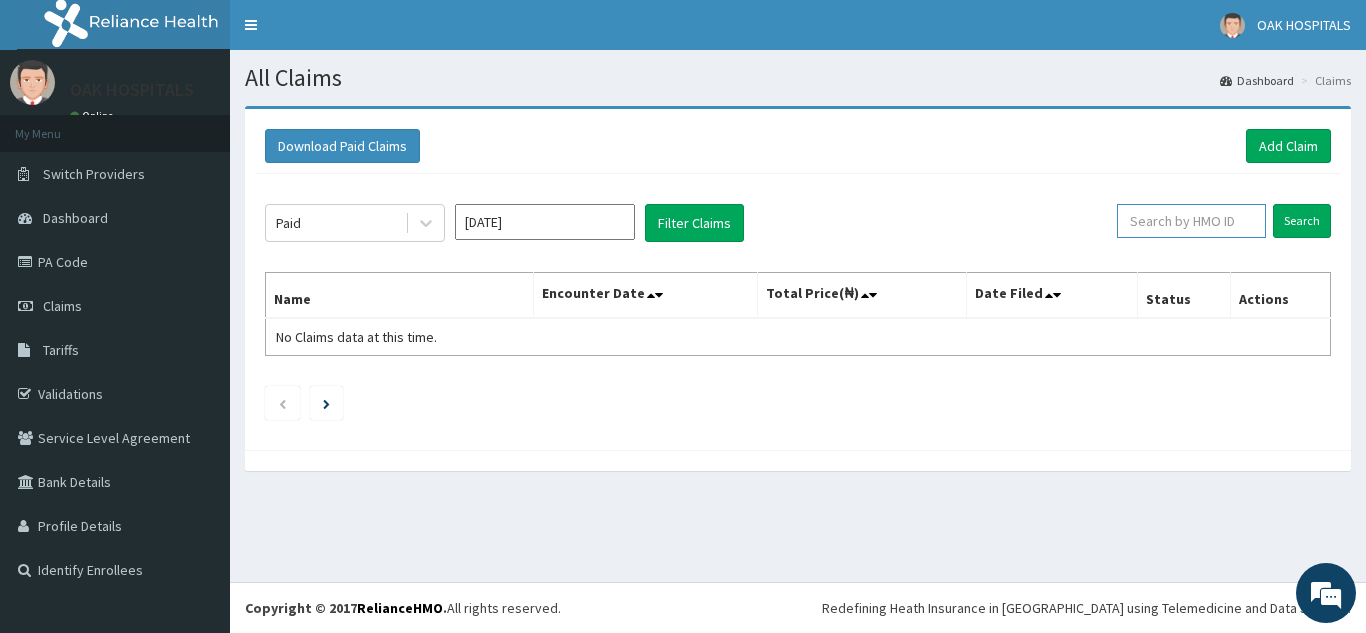 click at bounding box center [1191, 221] 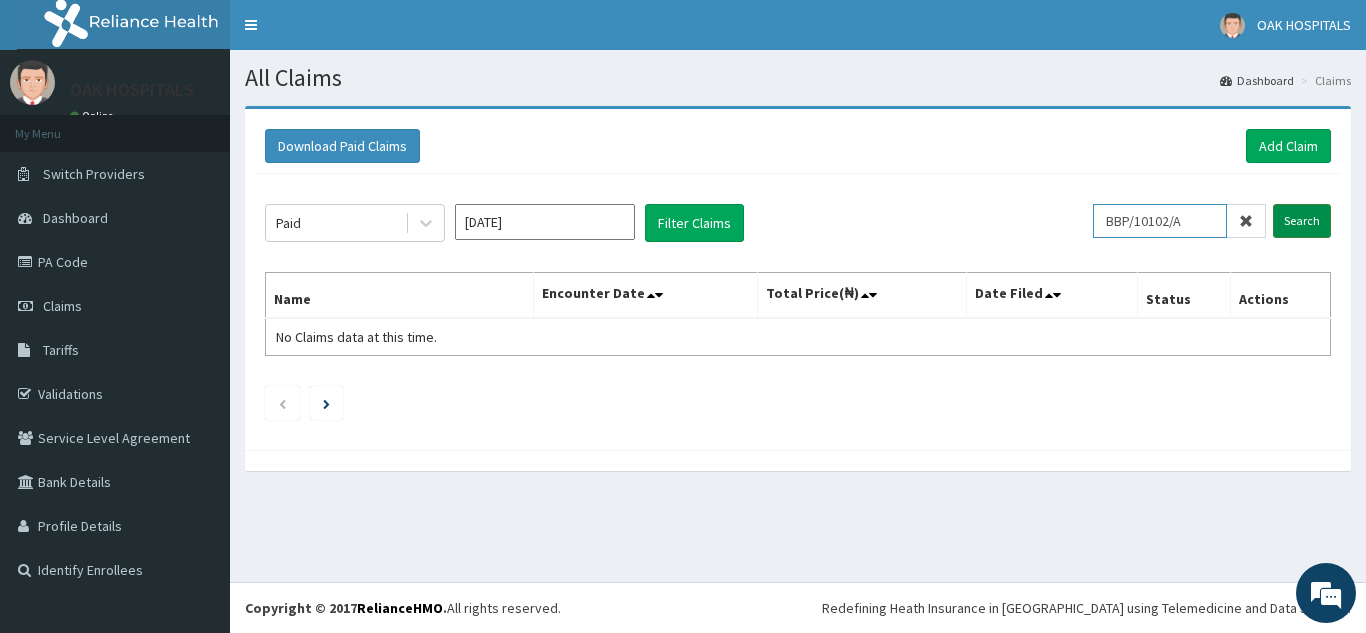 type on "BBP/10102/A" 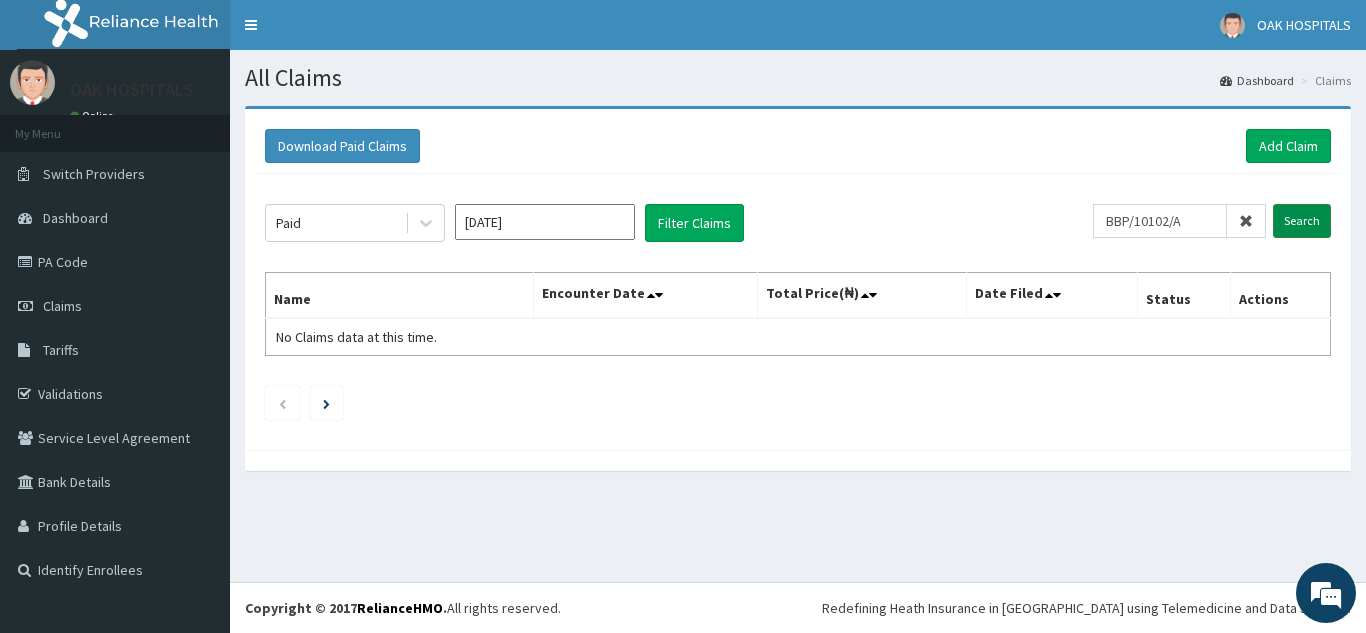 click on "Search" at bounding box center (1302, 221) 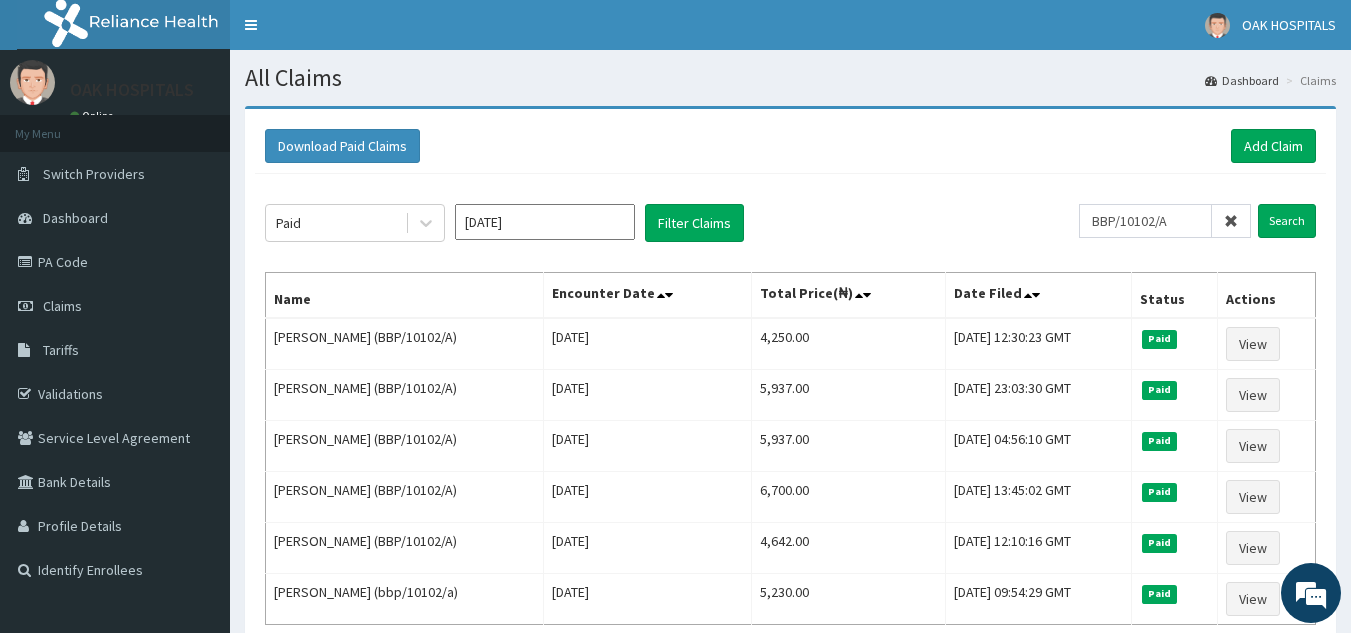 click at bounding box center (1231, 221) 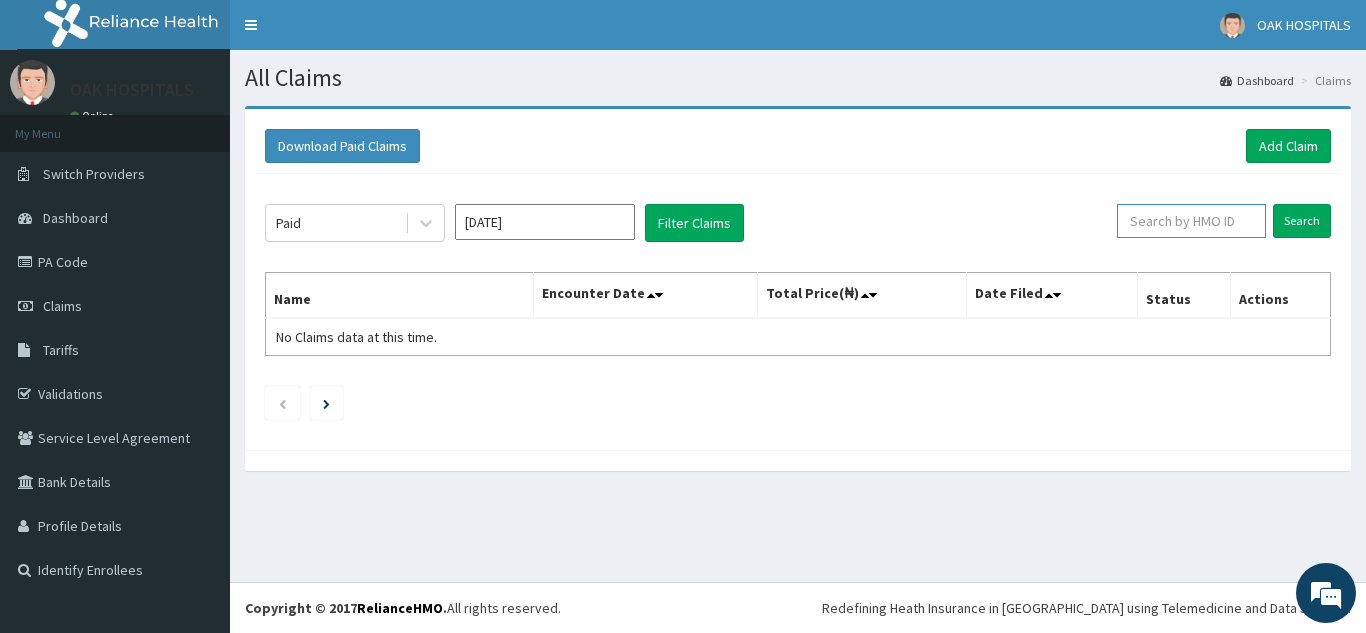 click at bounding box center [1191, 221] 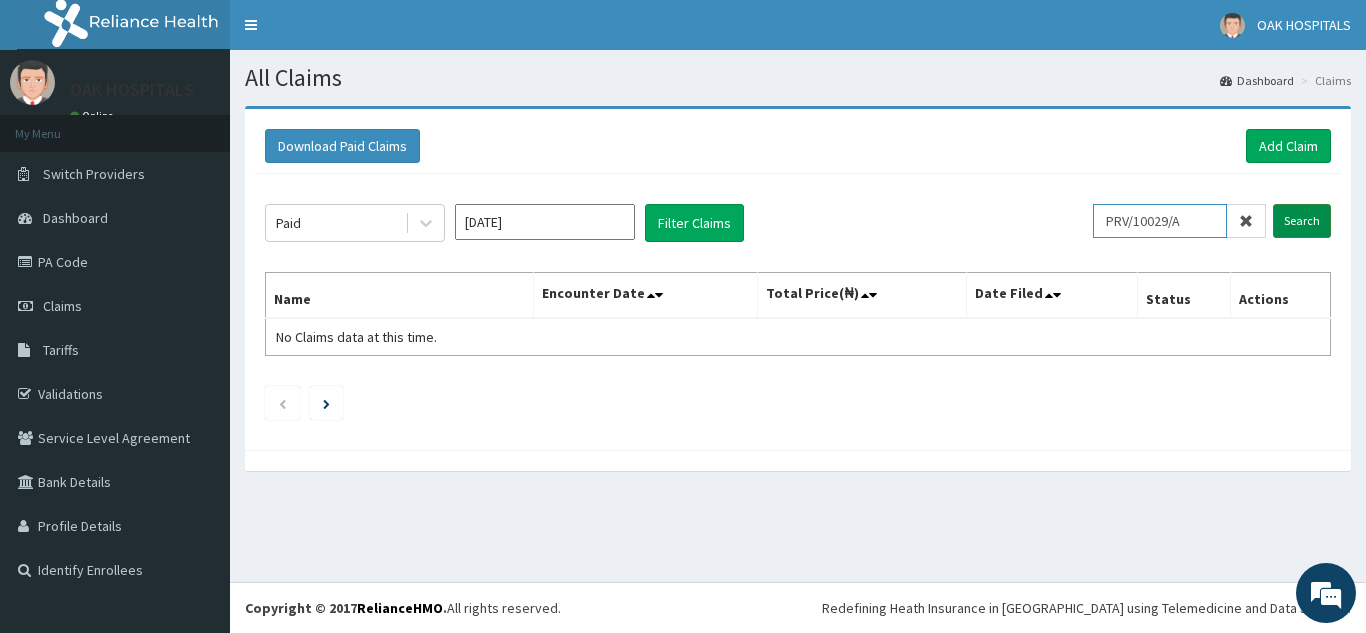 type on "PRV/10029/A" 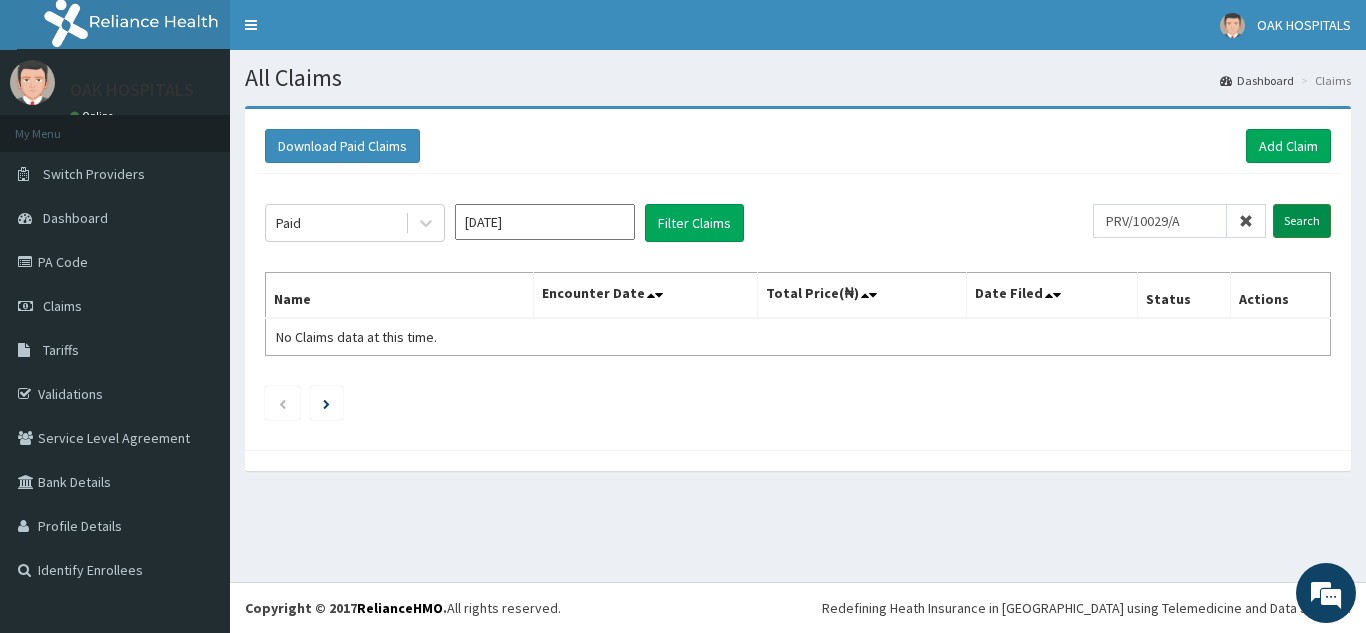 click on "Search" at bounding box center [1302, 221] 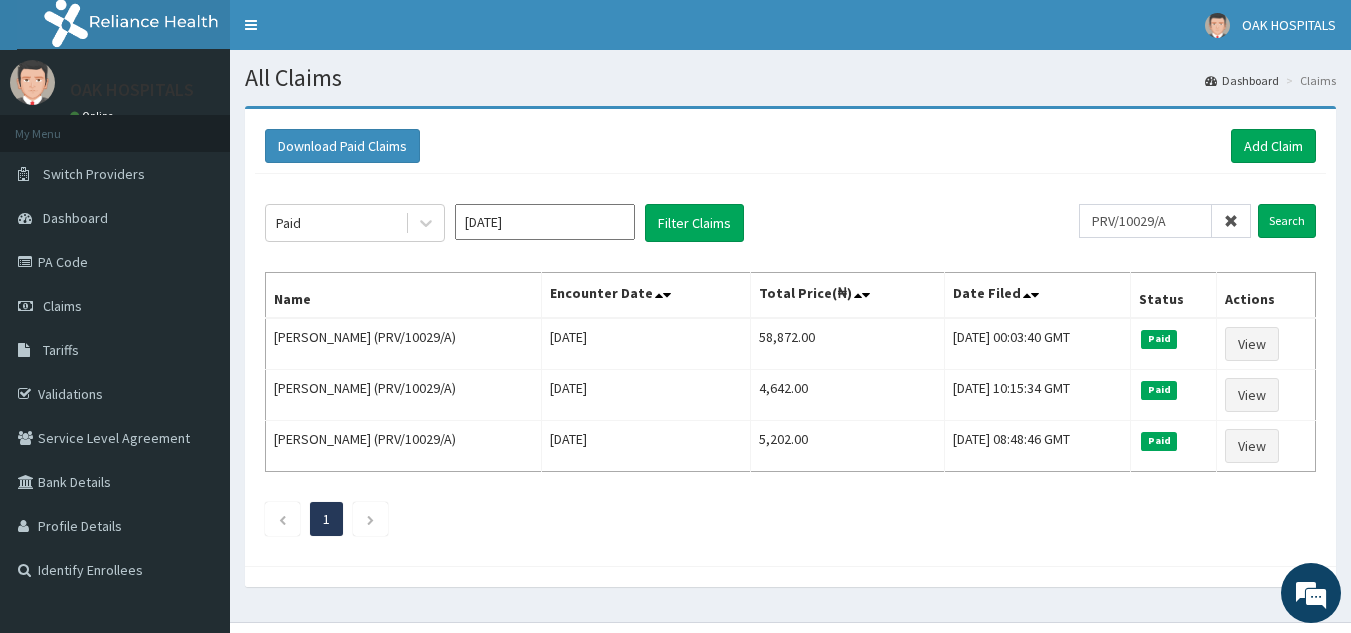 click at bounding box center [1231, 221] 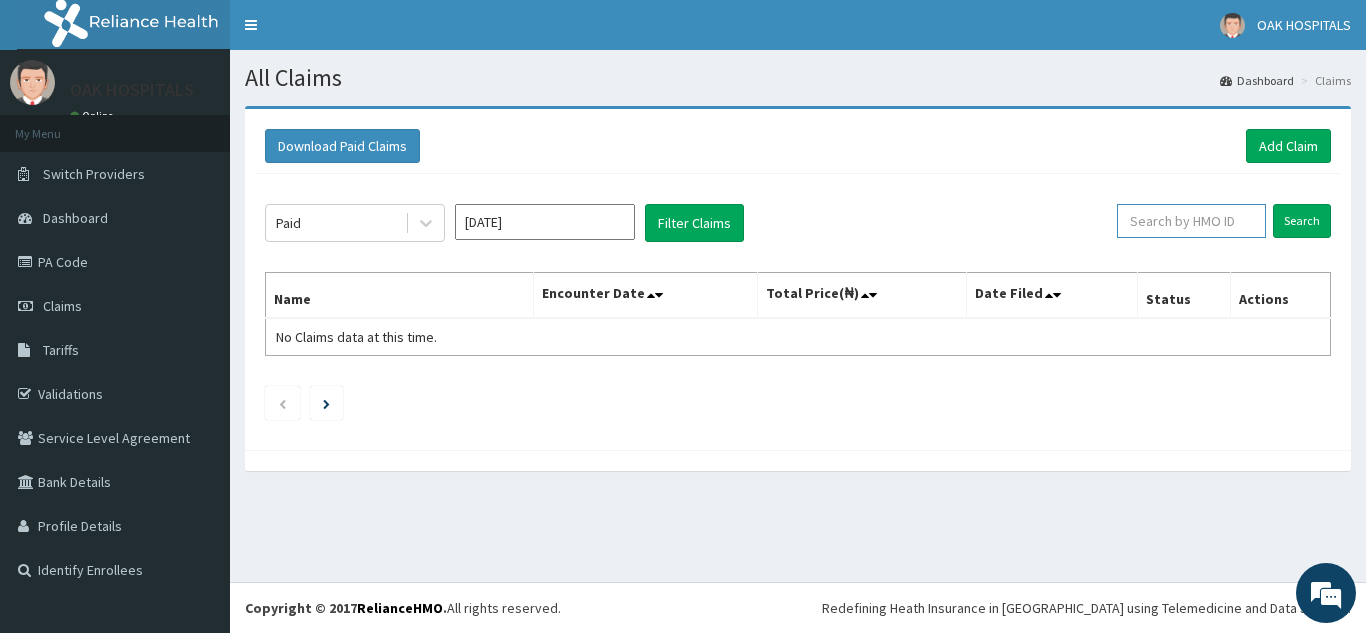 click at bounding box center [1191, 221] 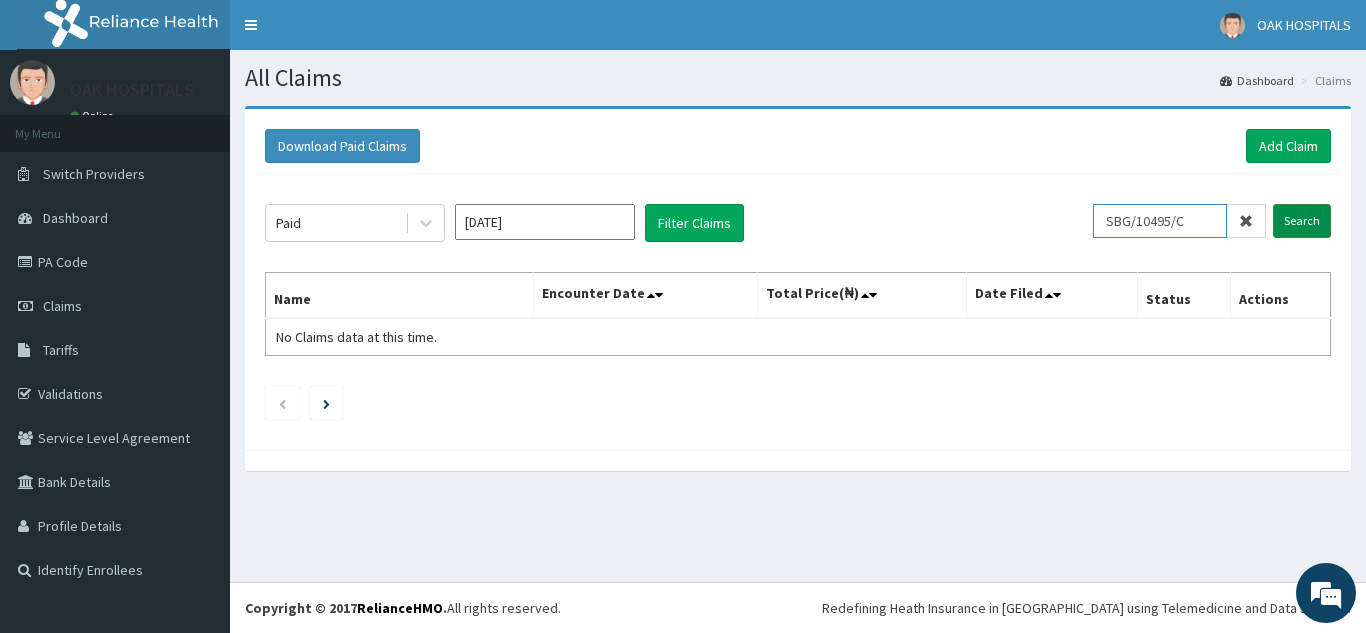 type on "SBG/10495/C" 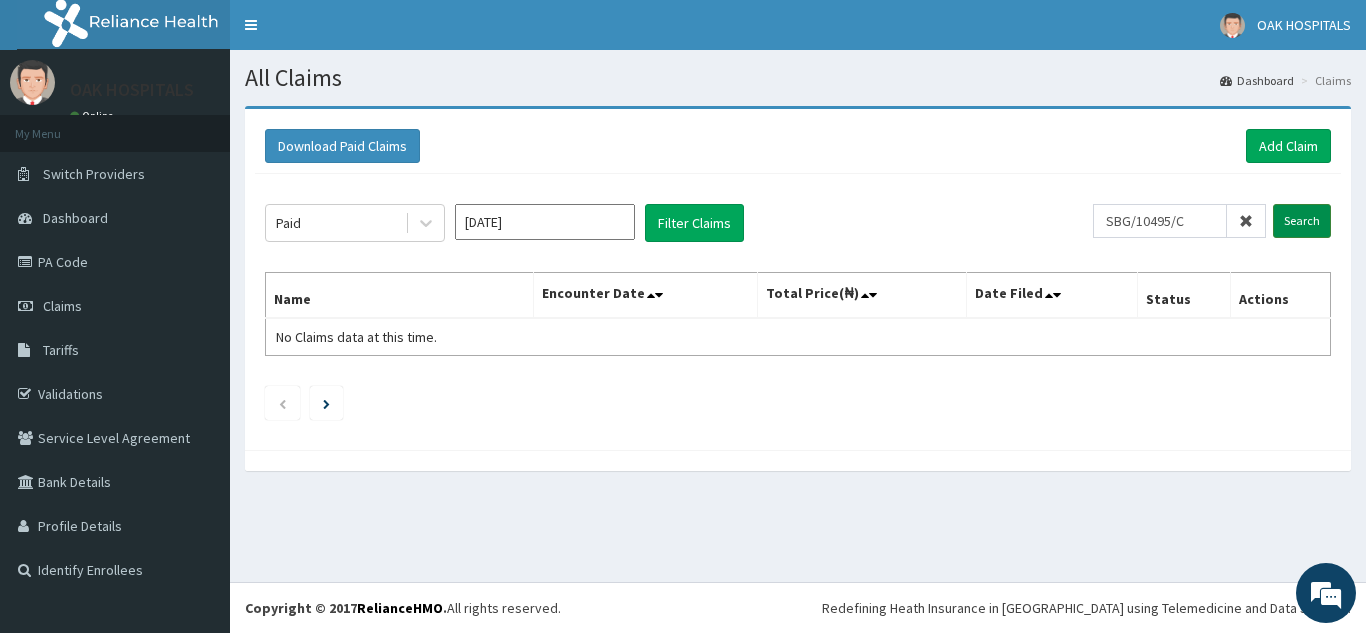 click on "Search" at bounding box center [1302, 221] 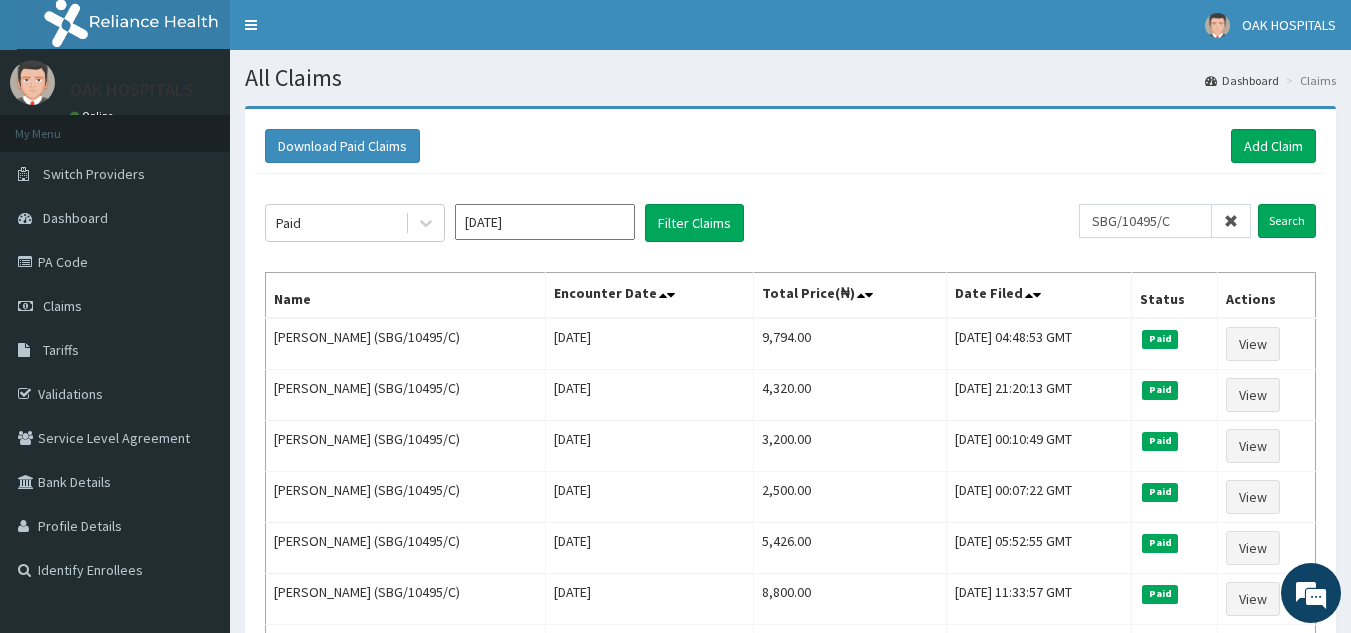 click at bounding box center (1231, 221) 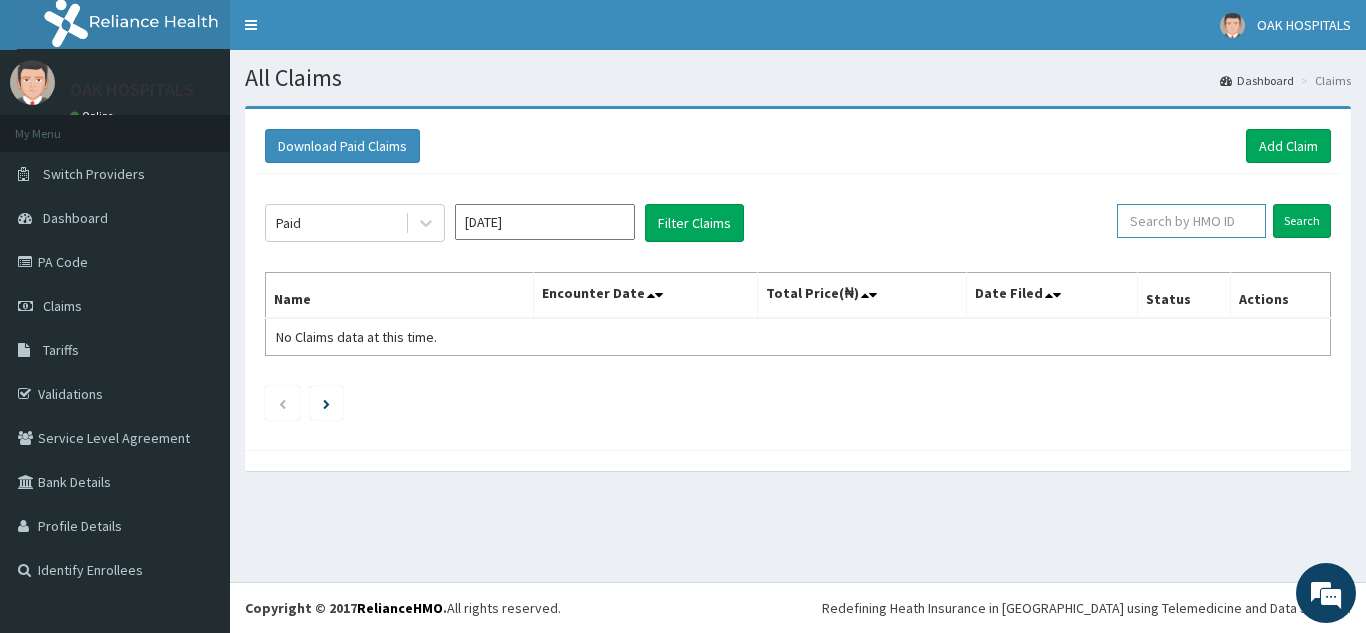 click at bounding box center [1191, 221] 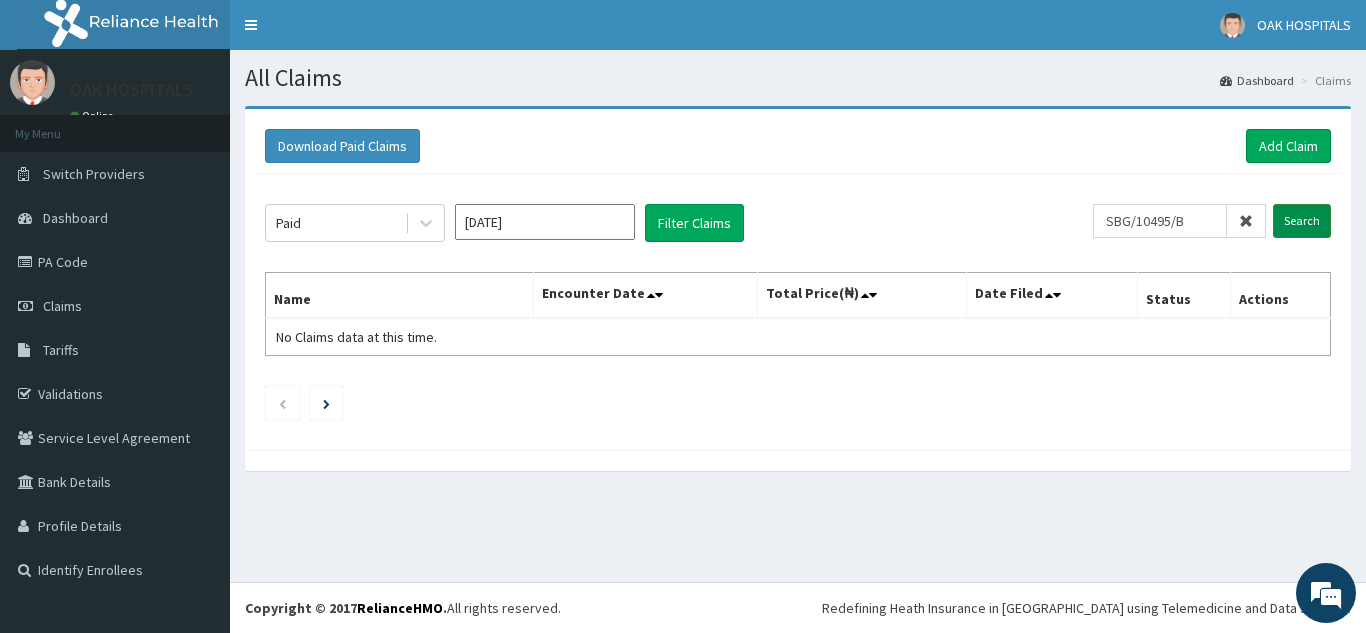 click on "Search" at bounding box center (1302, 221) 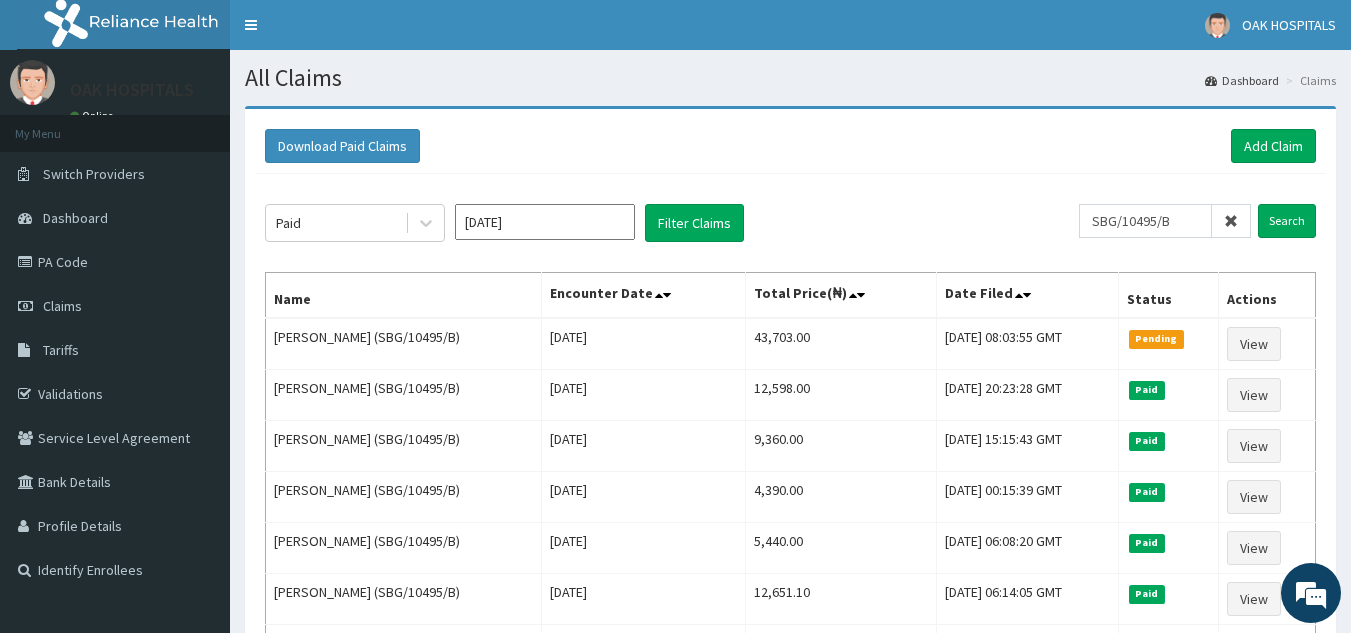 drag, startPoint x: 1197, startPoint y: 217, endPoint x: 877, endPoint y: 157, distance: 325.57642 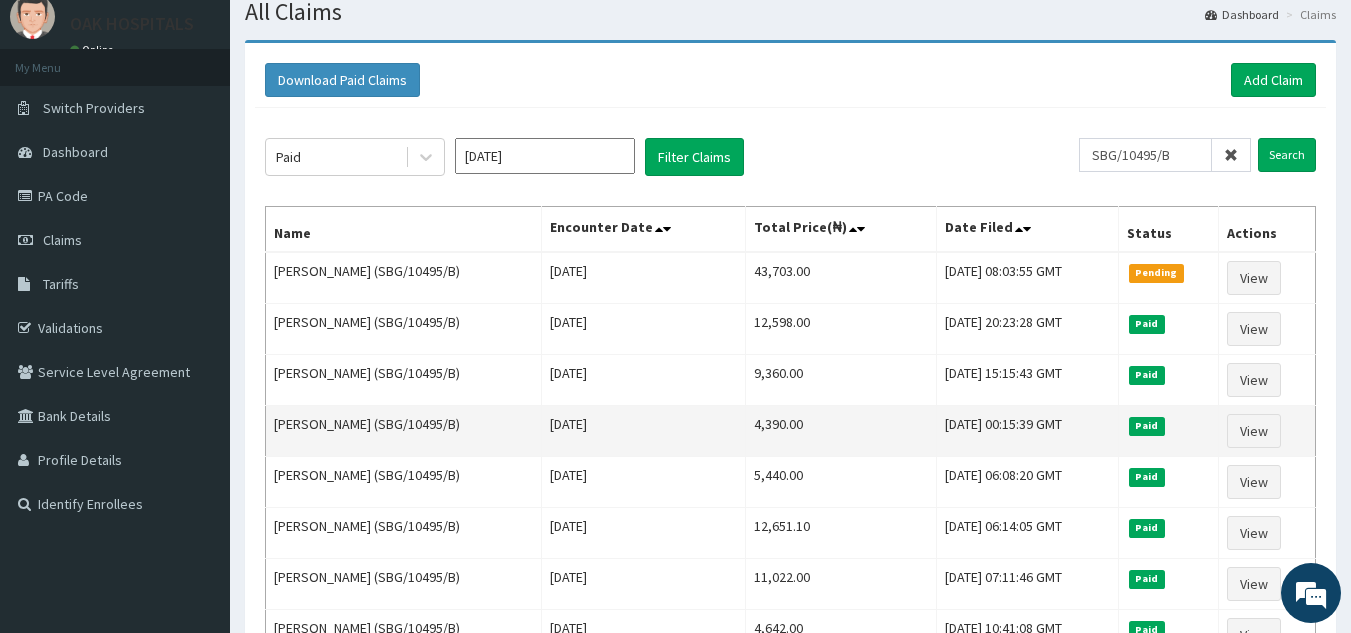 scroll, scrollTop: 100, scrollLeft: 0, axis: vertical 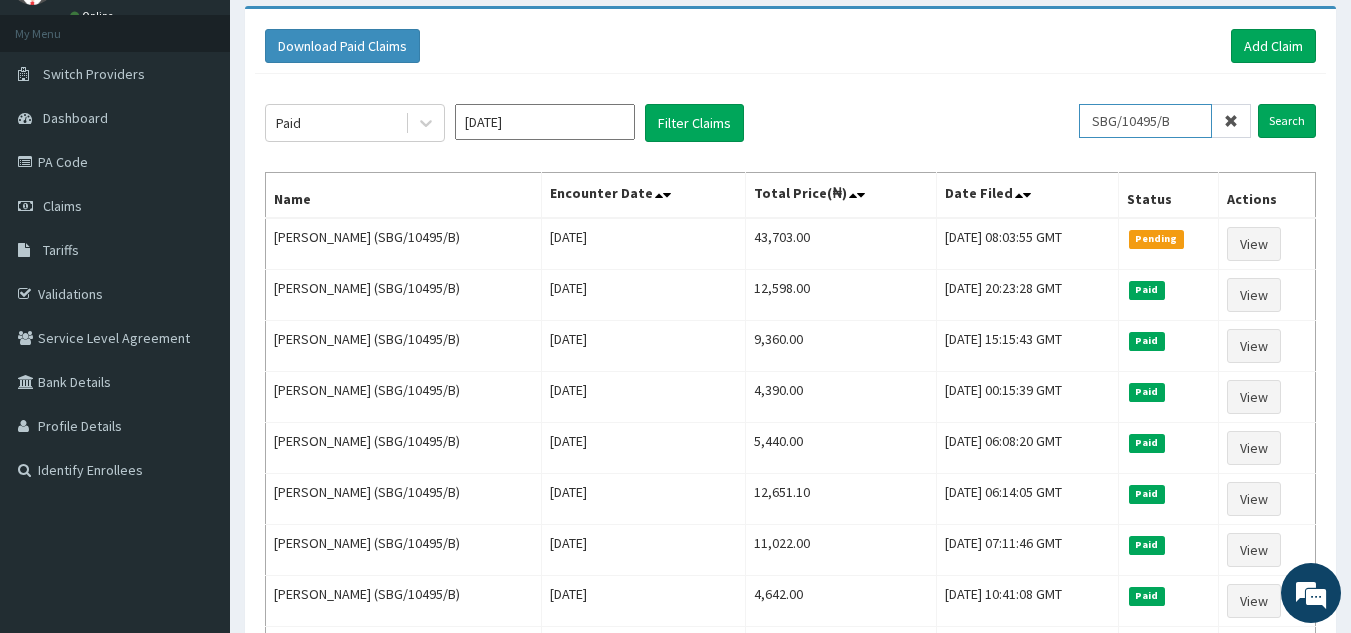 click on "SBG/10495/B" at bounding box center (1145, 121) 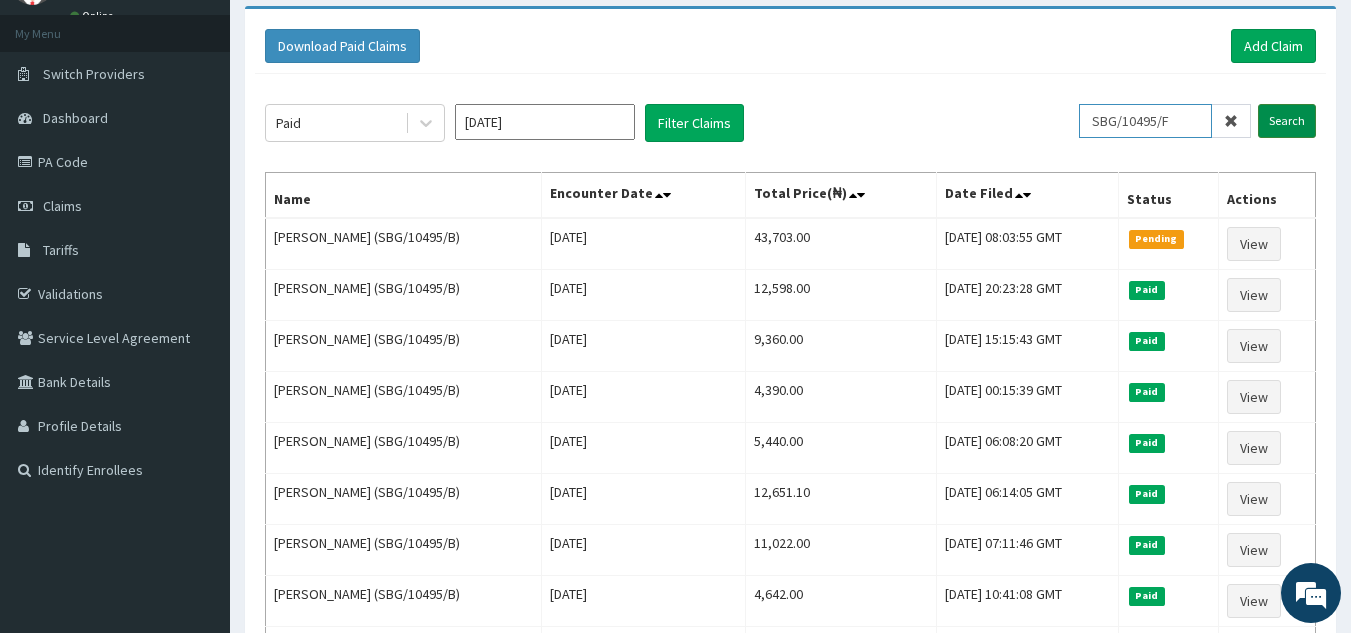 type on "SBG/10495/F" 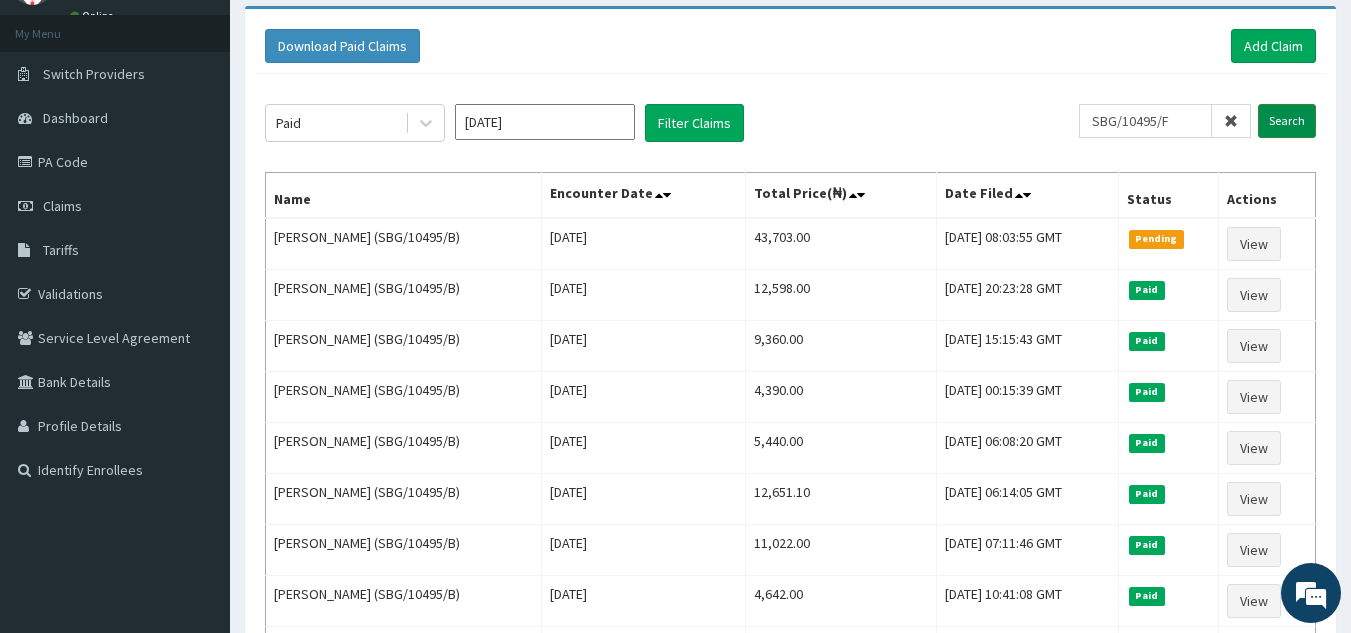 click on "Search" at bounding box center [1287, 121] 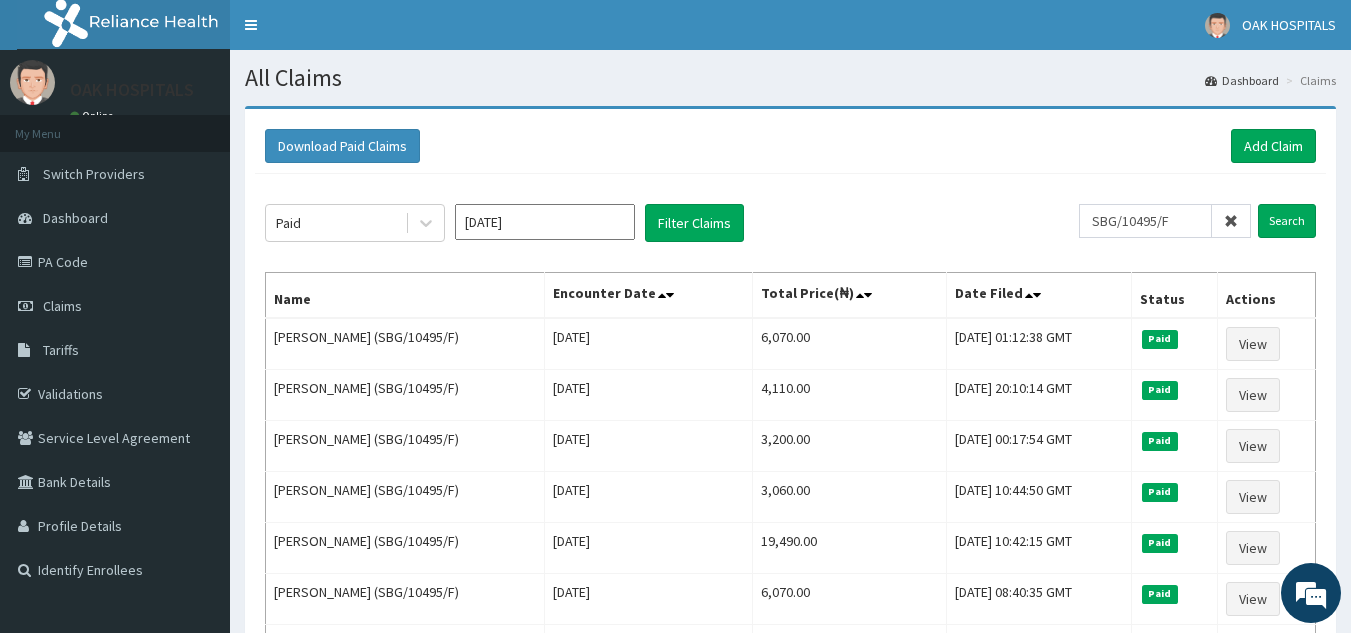click at bounding box center (1231, 221) 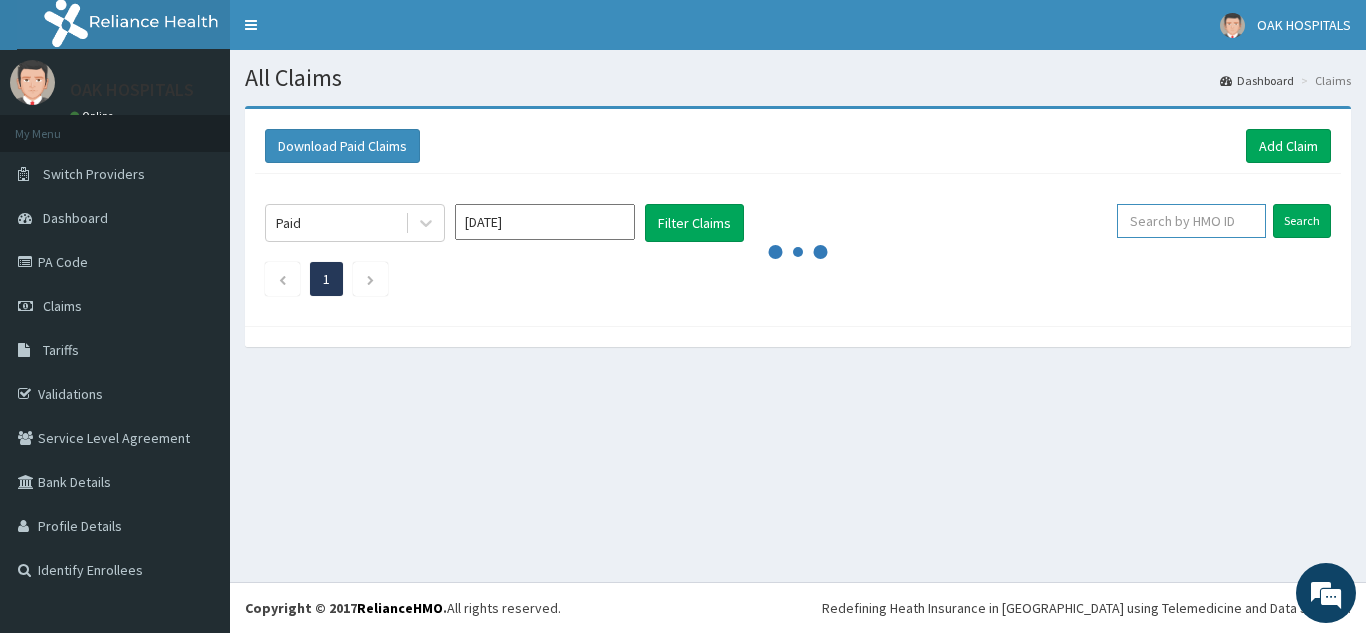 click at bounding box center [1191, 221] 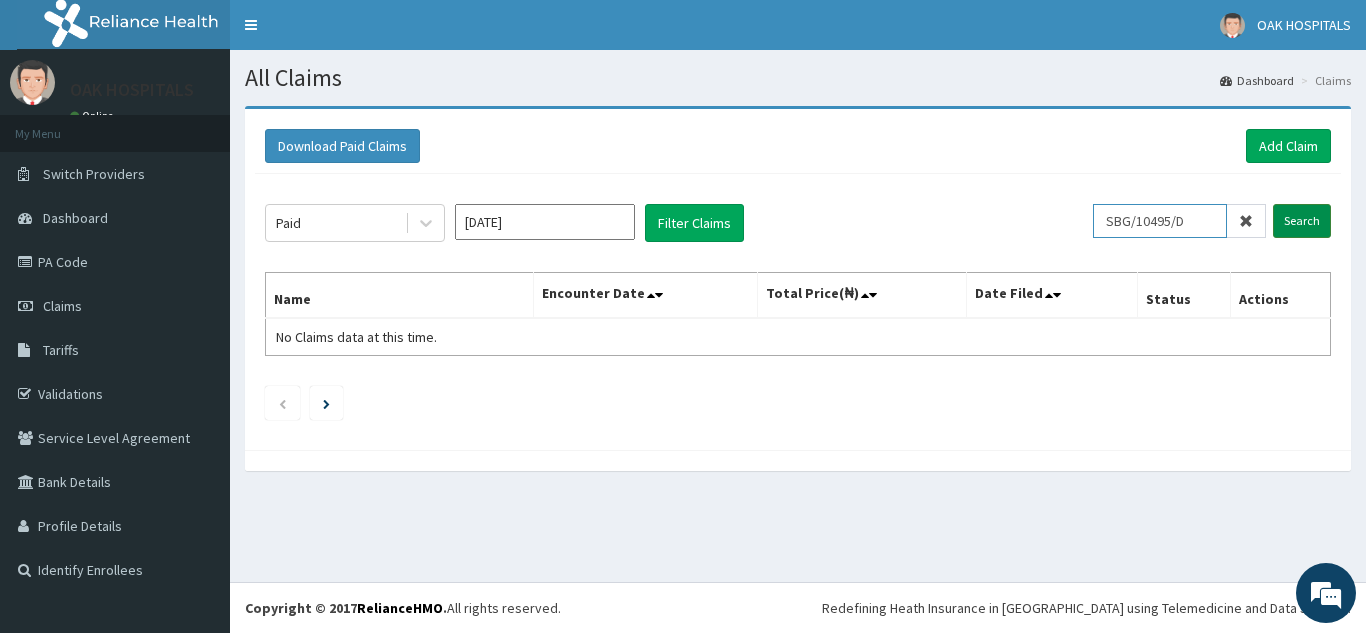 type on "SBG/10495/D" 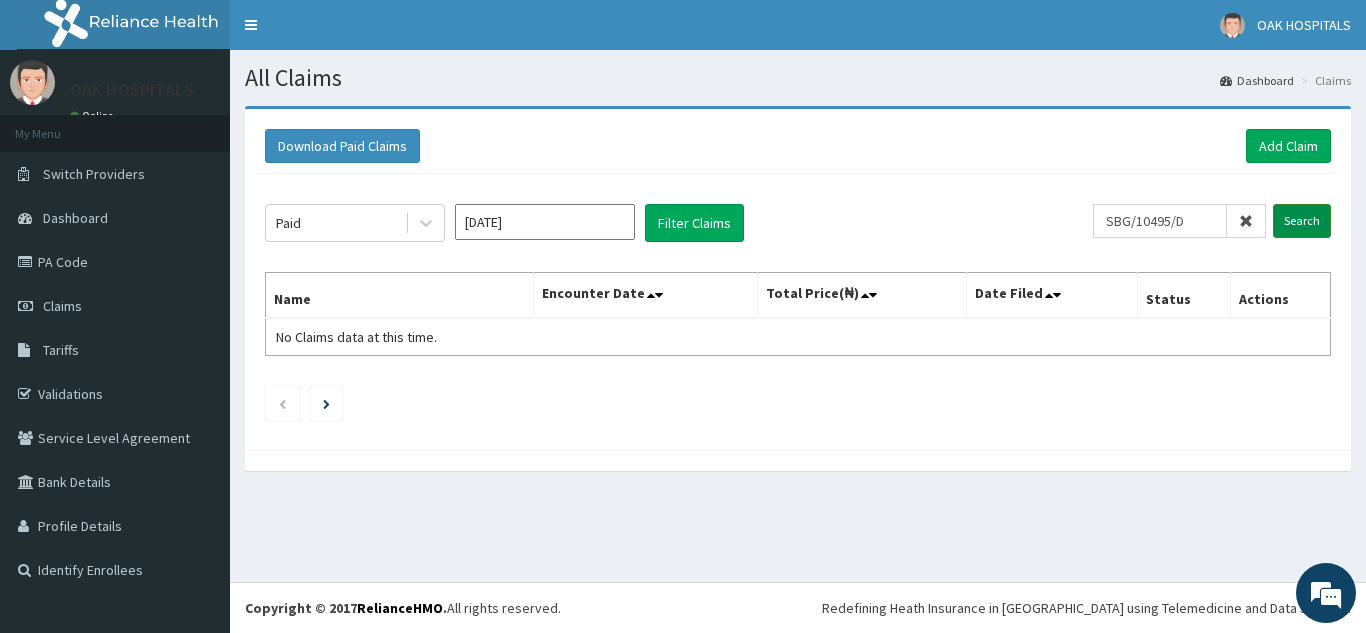 click on "Search" at bounding box center [1302, 221] 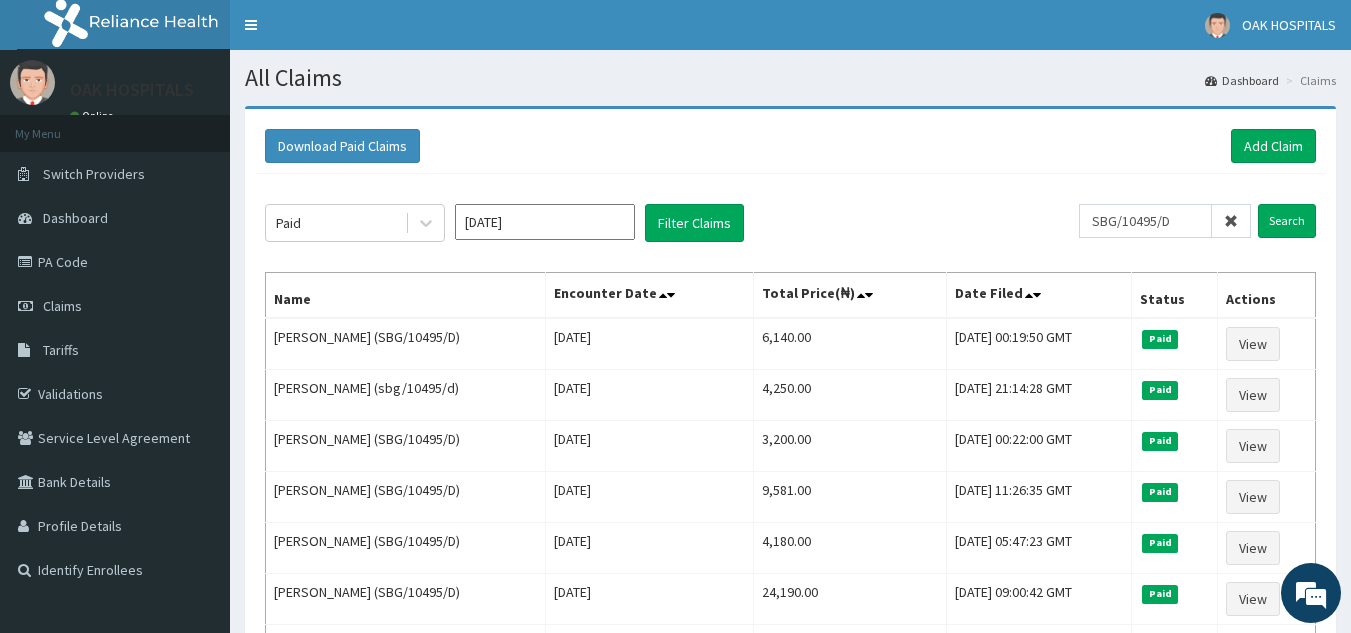 click at bounding box center (1231, 221) 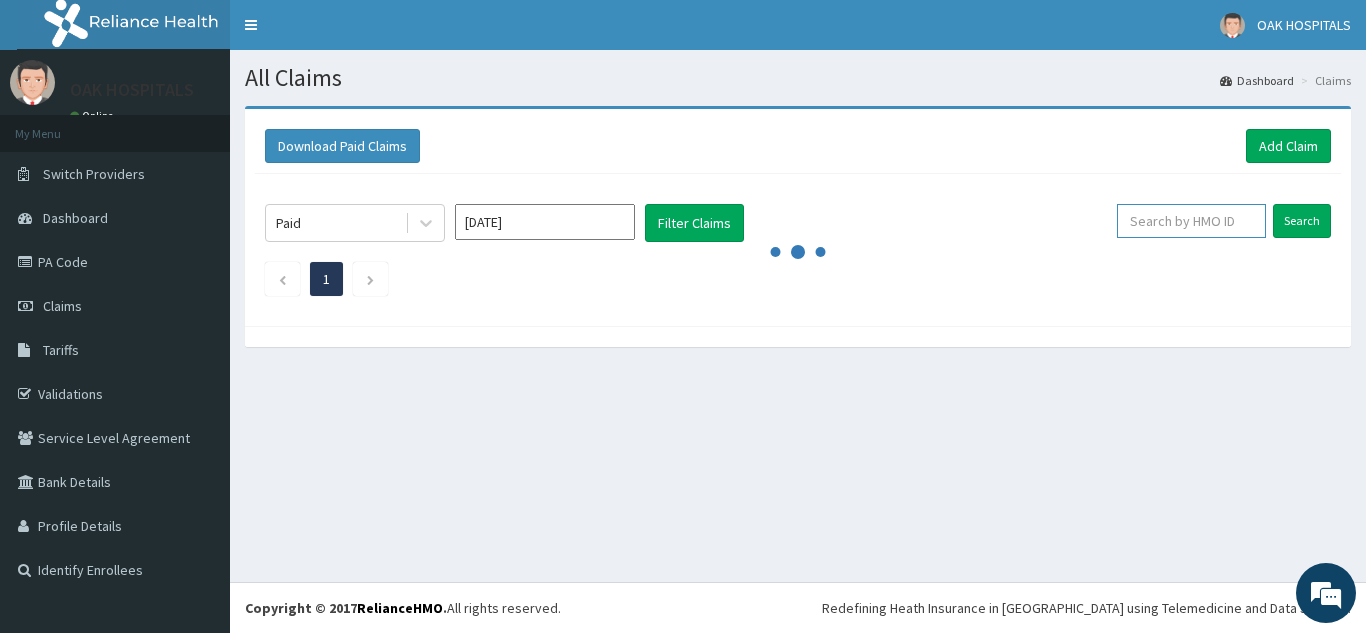 click at bounding box center [1191, 221] 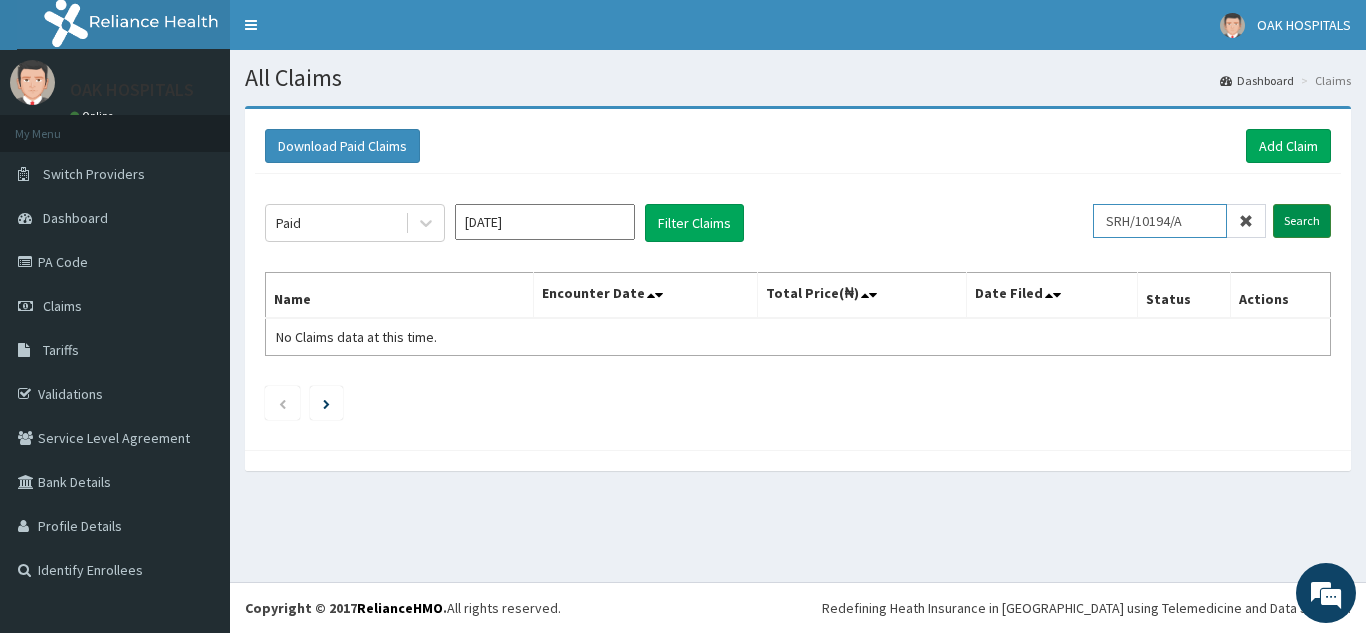 type on "SRH/10194/A" 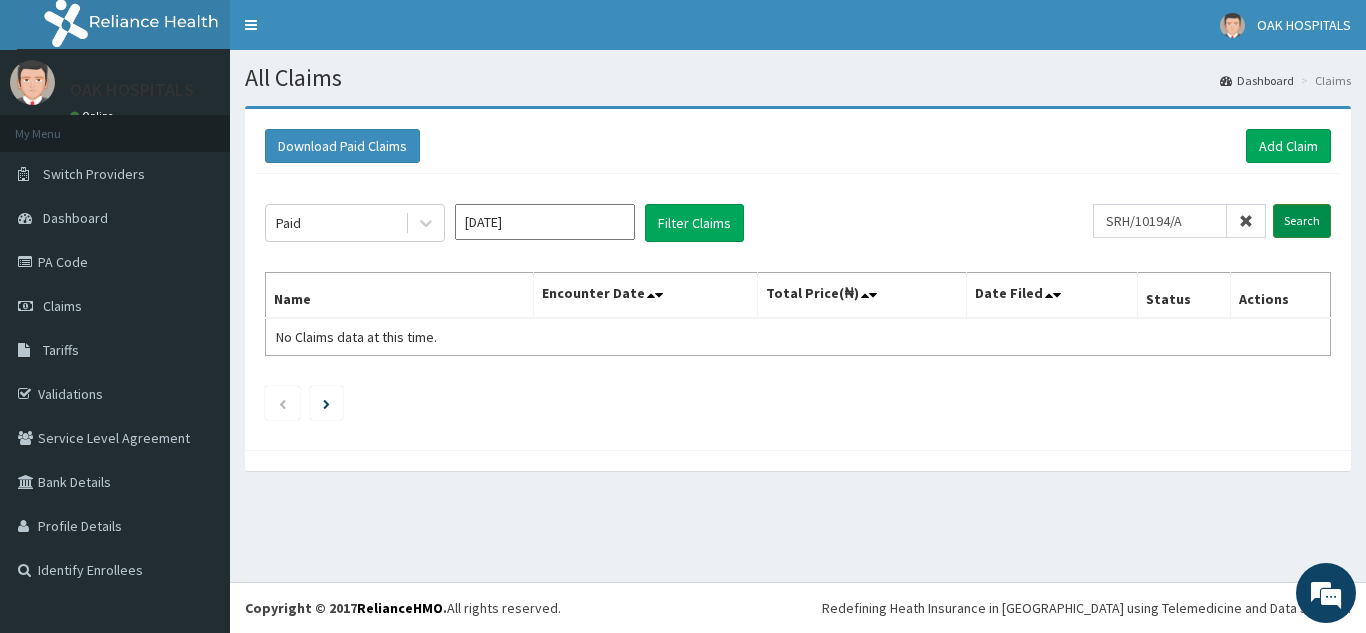 click on "Search" at bounding box center [1302, 221] 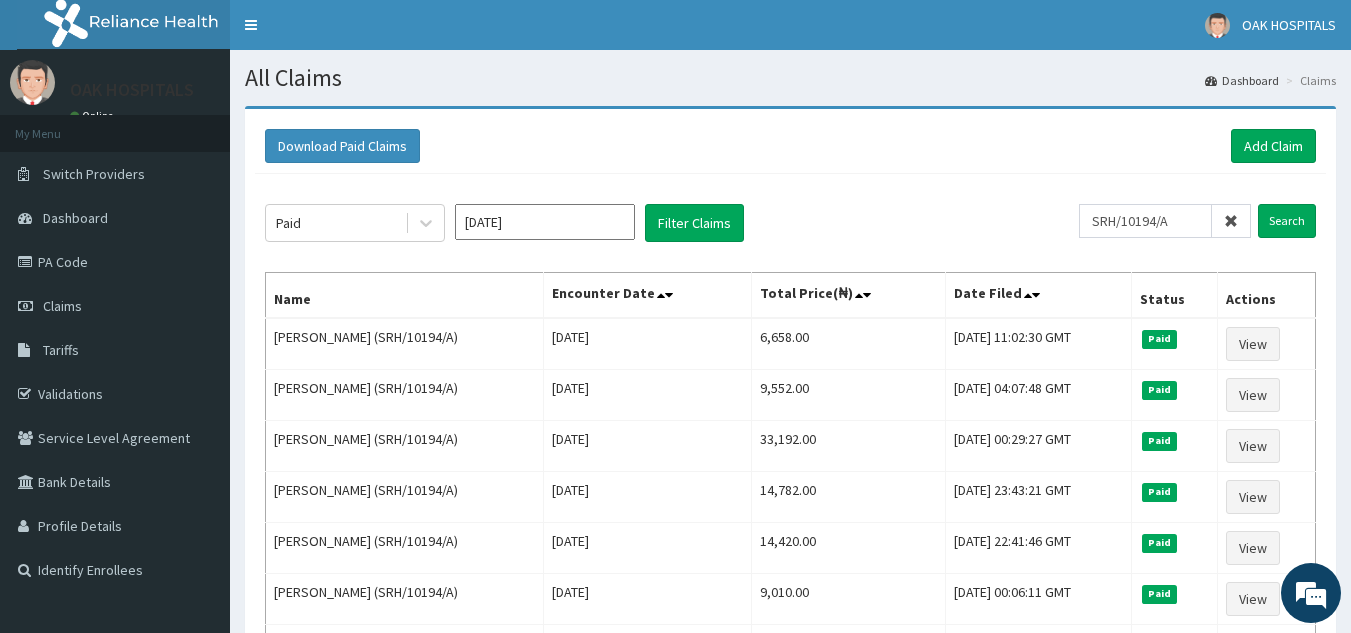 click at bounding box center (1231, 221) 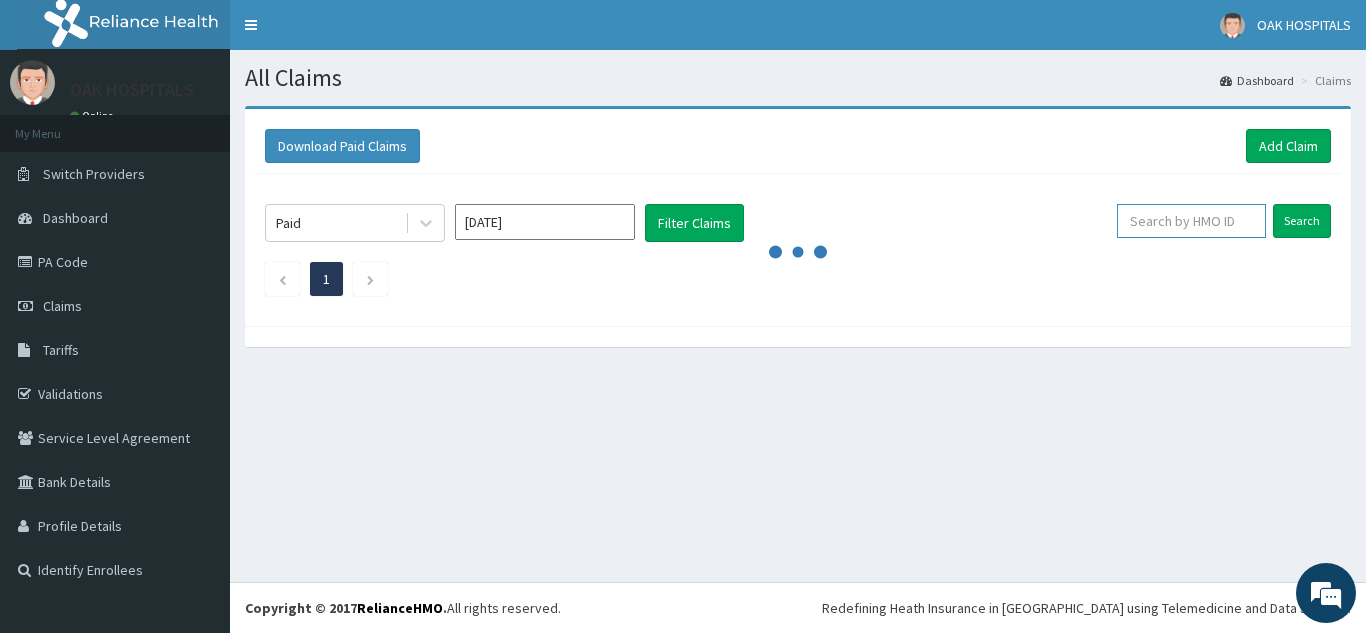 click at bounding box center [1191, 221] 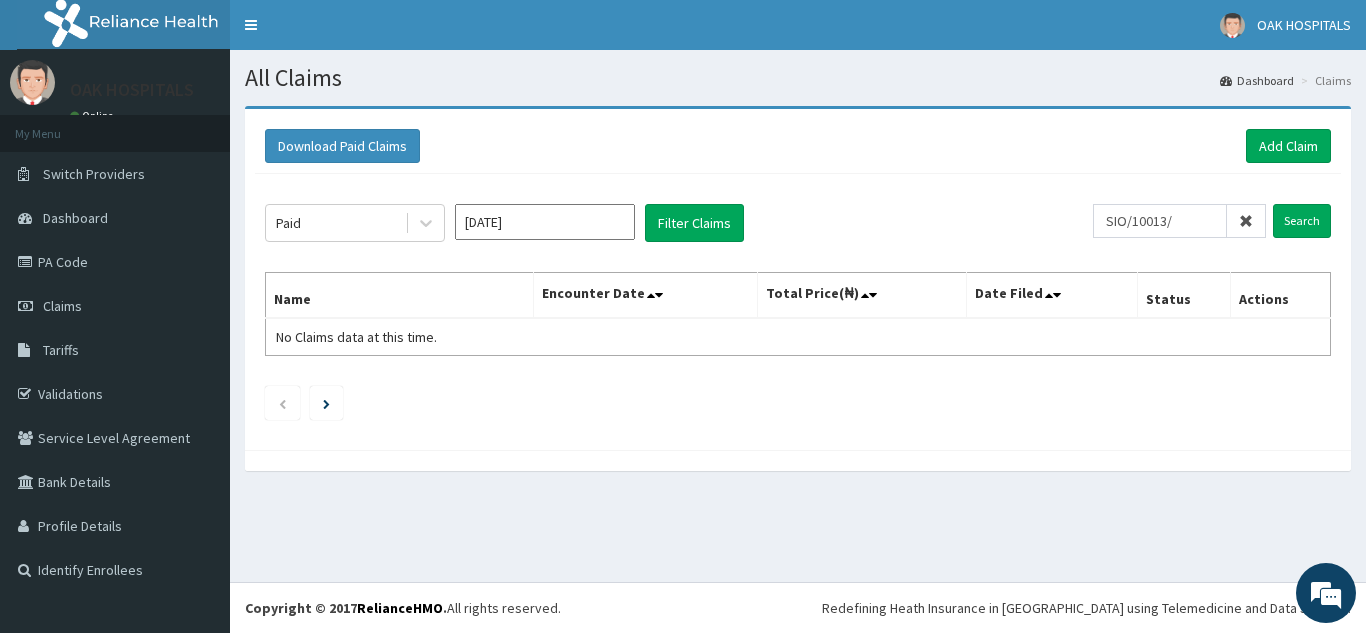 click on "Paid May 2025 Filter Claims" at bounding box center [679, 223] 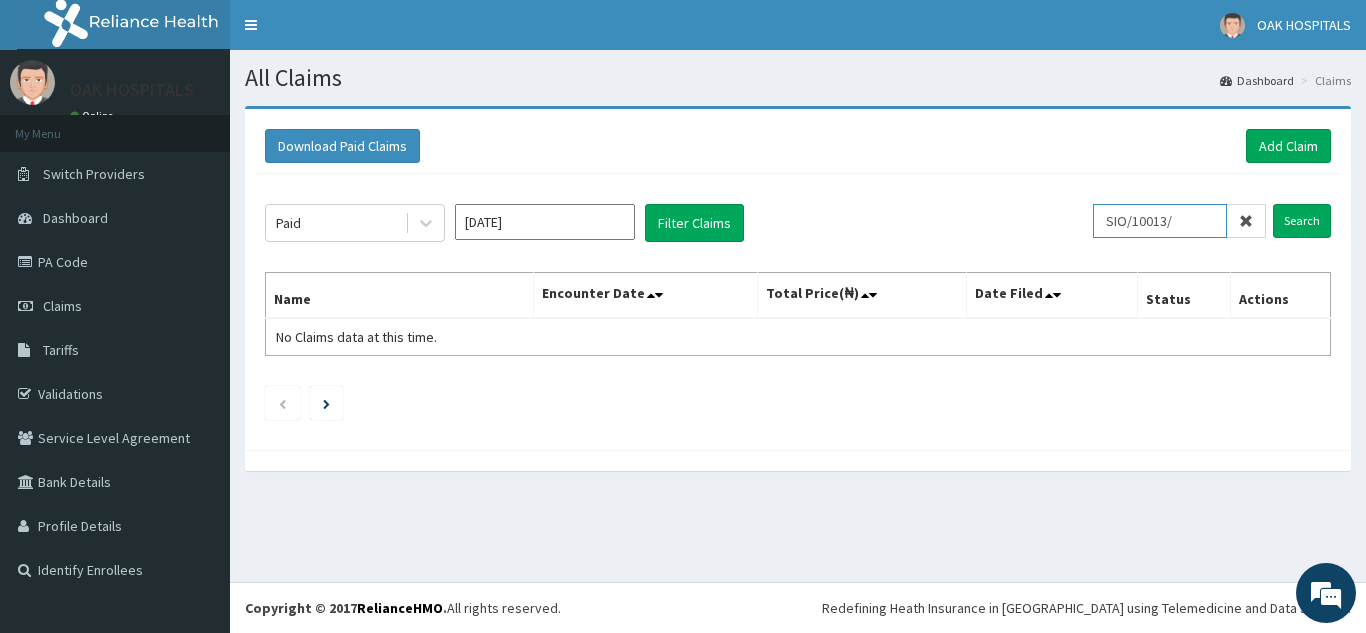 click on "SIO/10013/" at bounding box center (1160, 221) 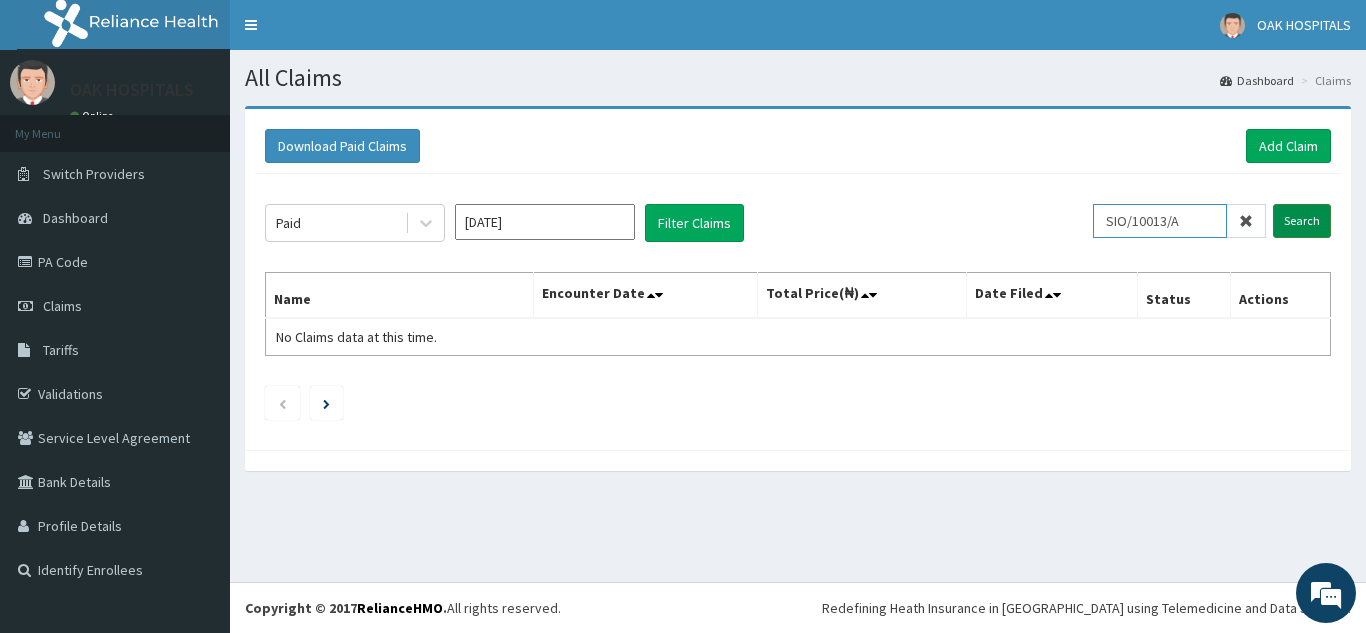 type on "SIO/10013/A" 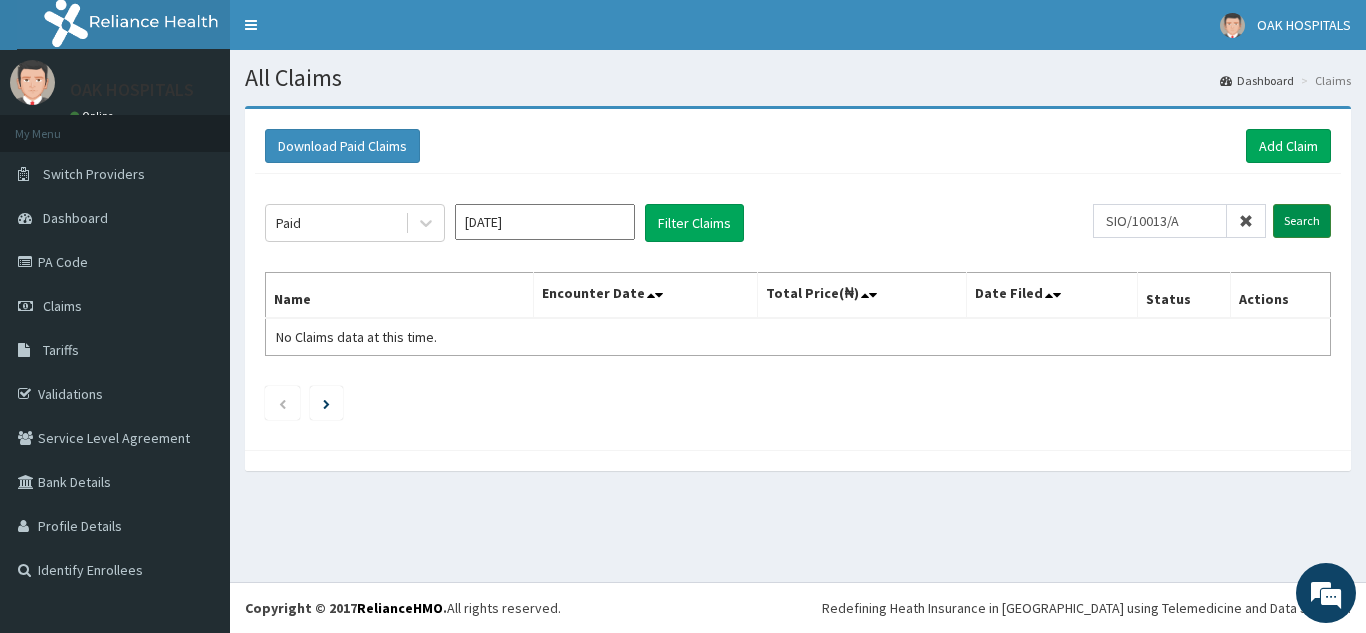click on "Search" at bounding box center (1302, 221) 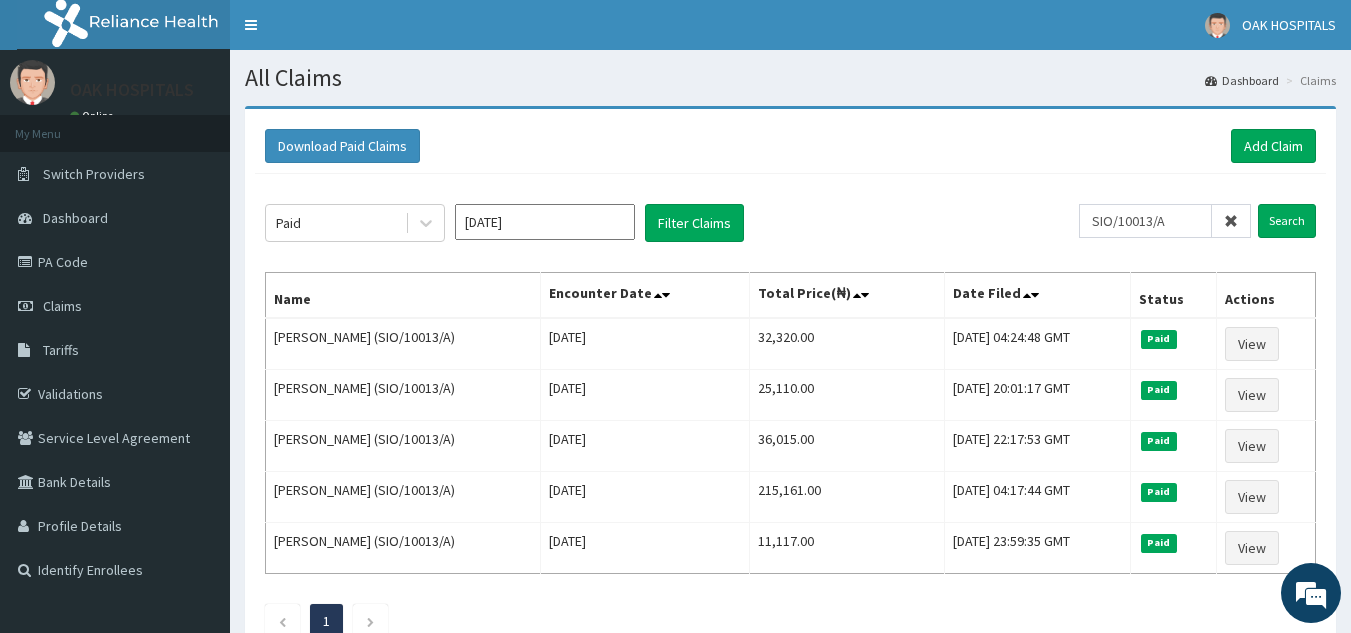 drag, startPoint x: 1244, startPoint y: 218, endPoint x: 1241, endPoint y: 228, distance: 10.440307 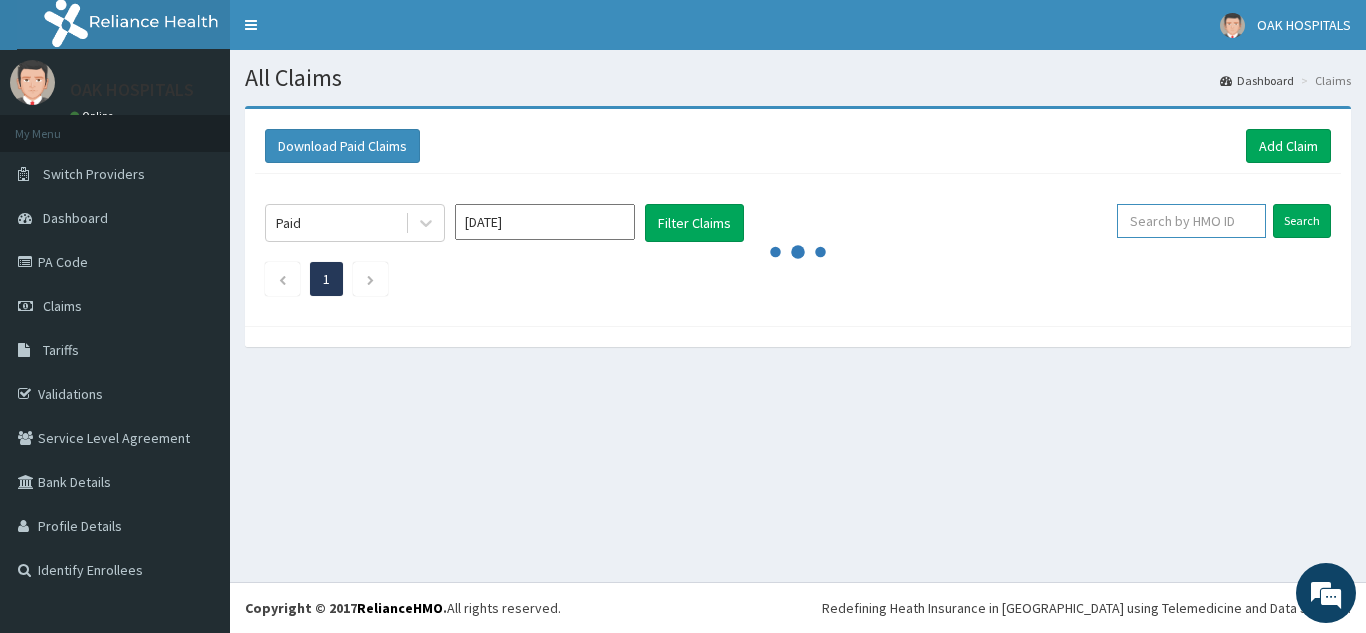 click at bounding box center [1191, 221] 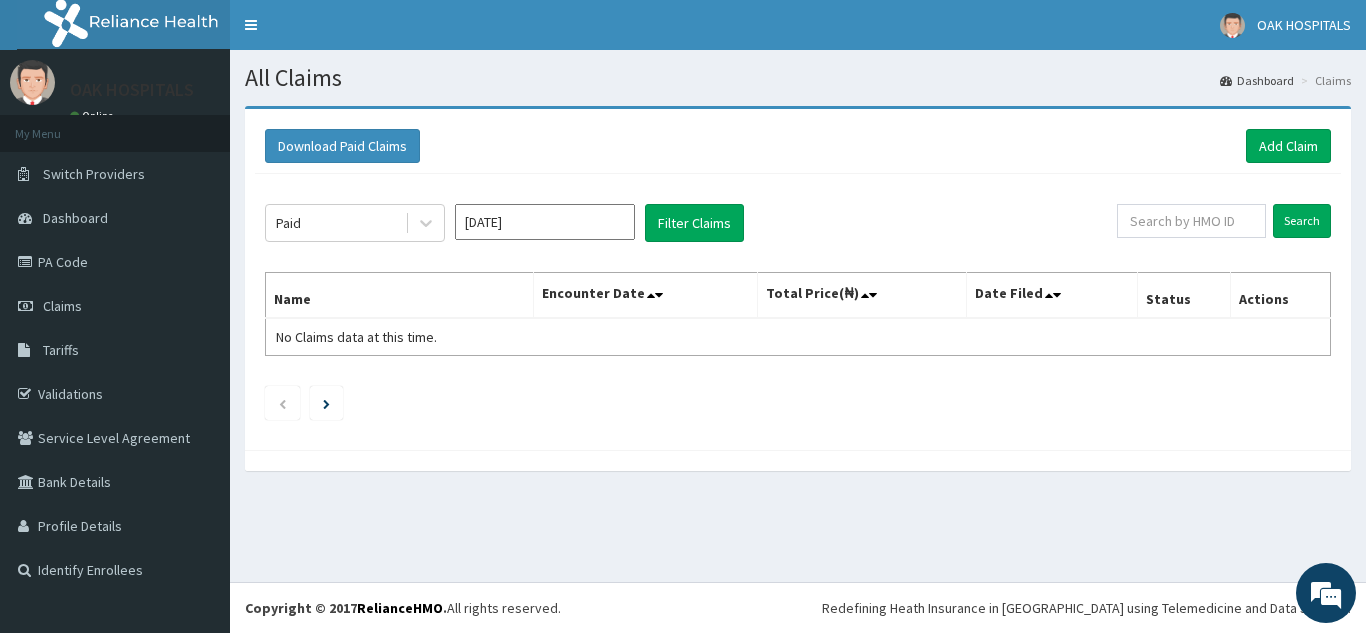 click on "Paid May 2025 Filter Claims" at bounding box center [691, 223] 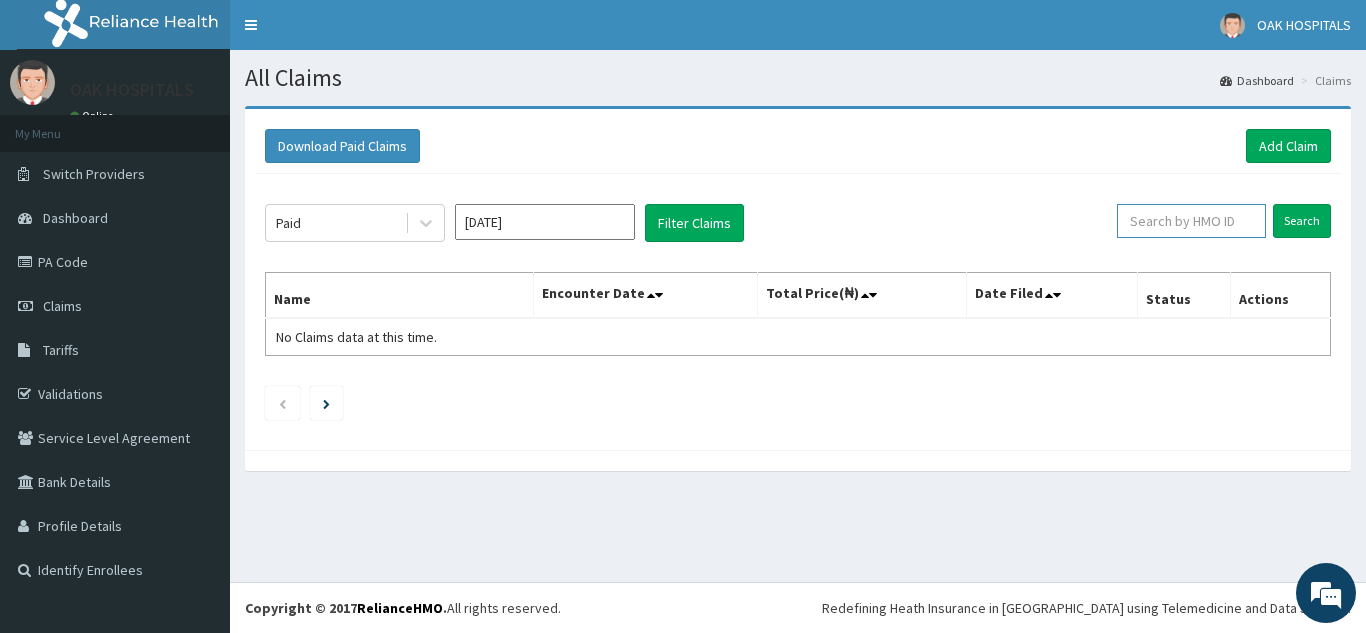 click at bounding box center (1191, 221) 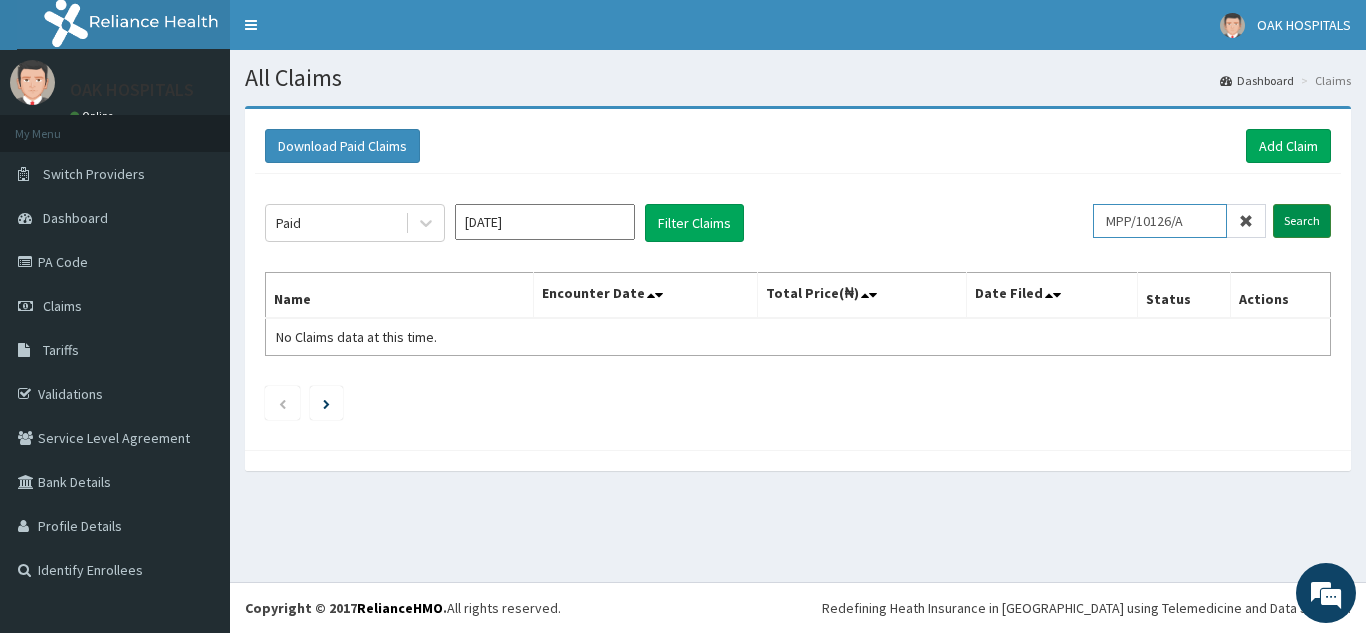 type on "MPP/10126/A" 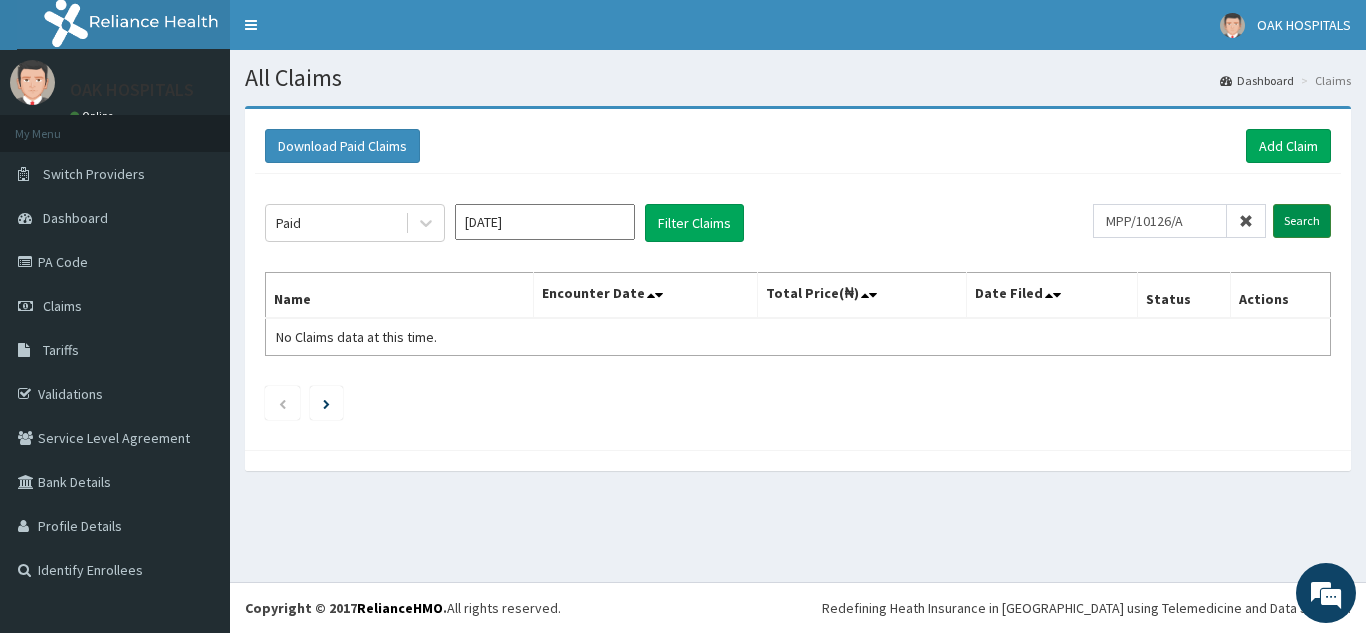 click on "Search" at bounding box center [1302, 221] 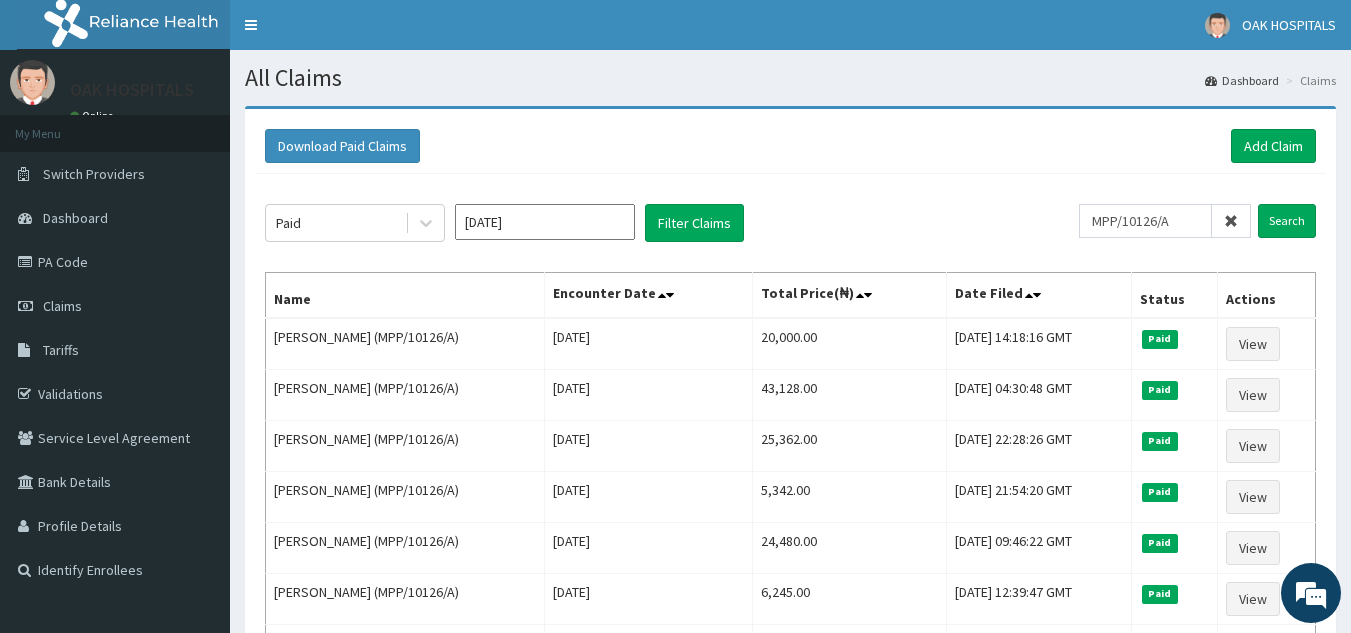click at bounding box center (1231, 221) 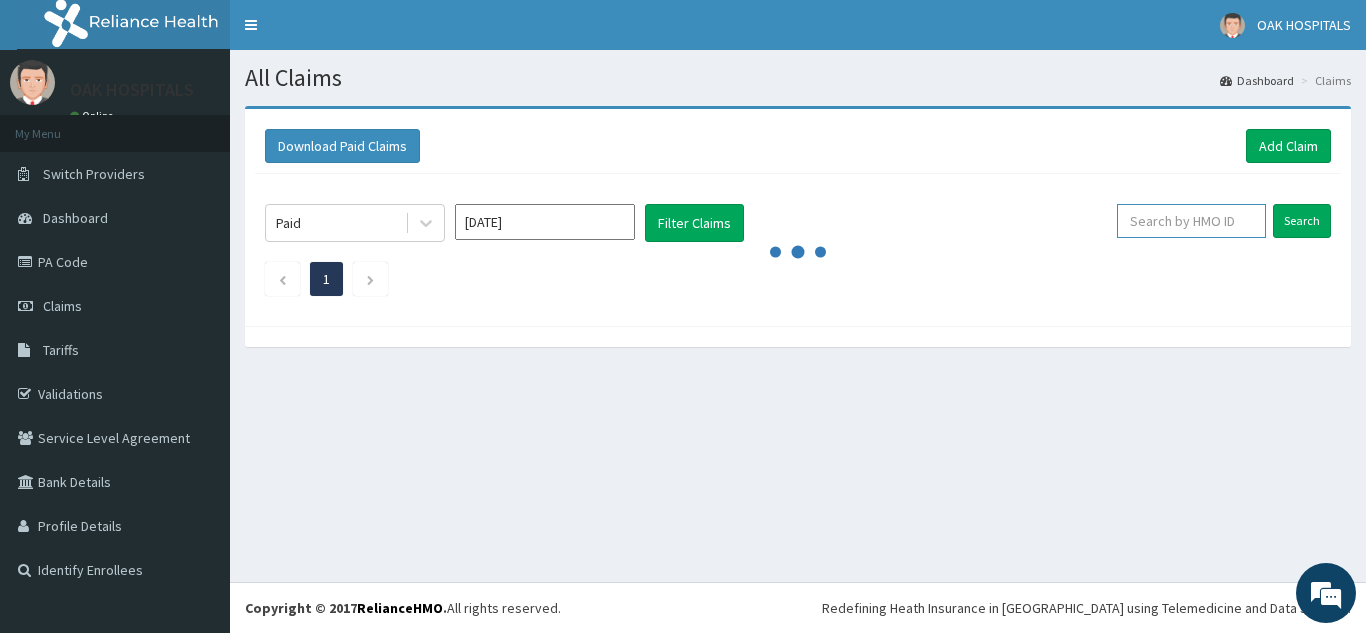 click at bounding box center [1191, 221] 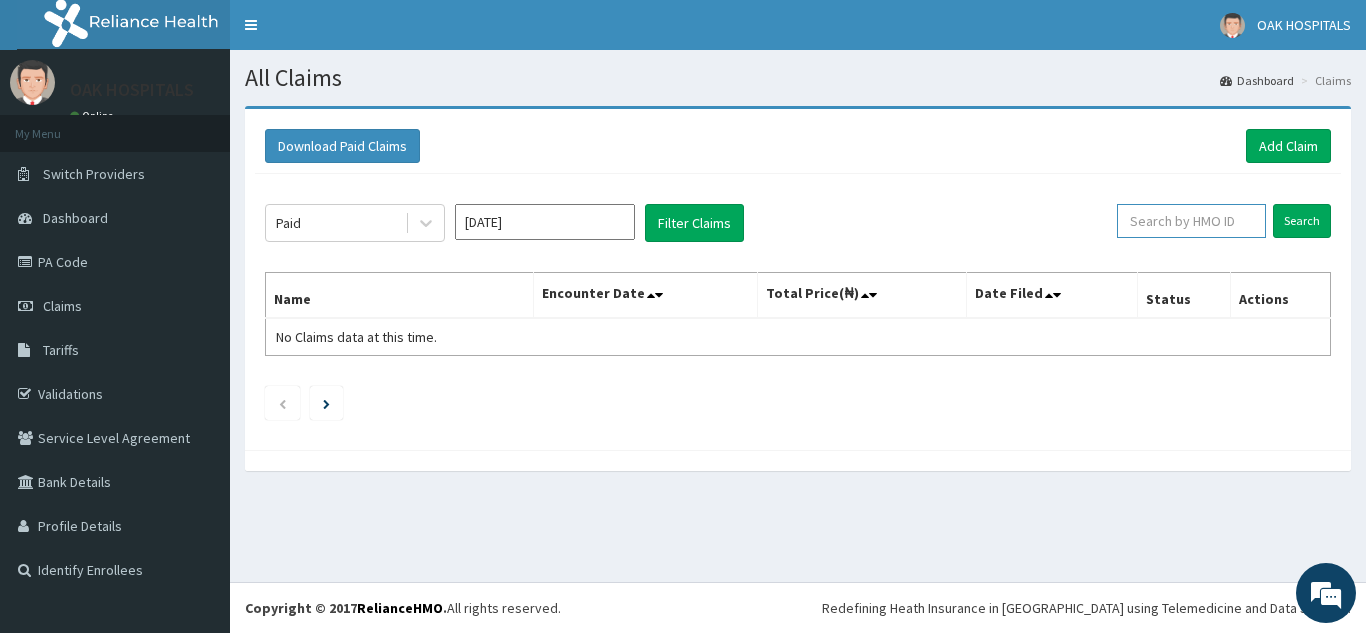 click at bounding box center [1191, 221] 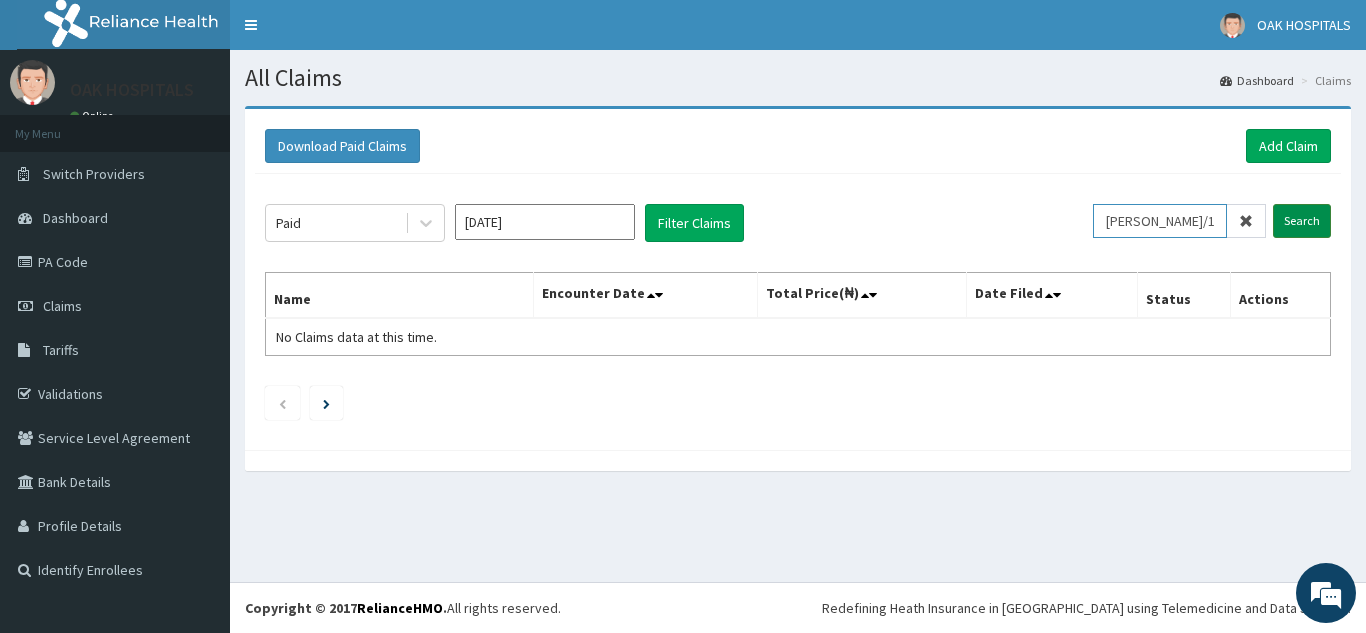 type on "ELI/10076/A" 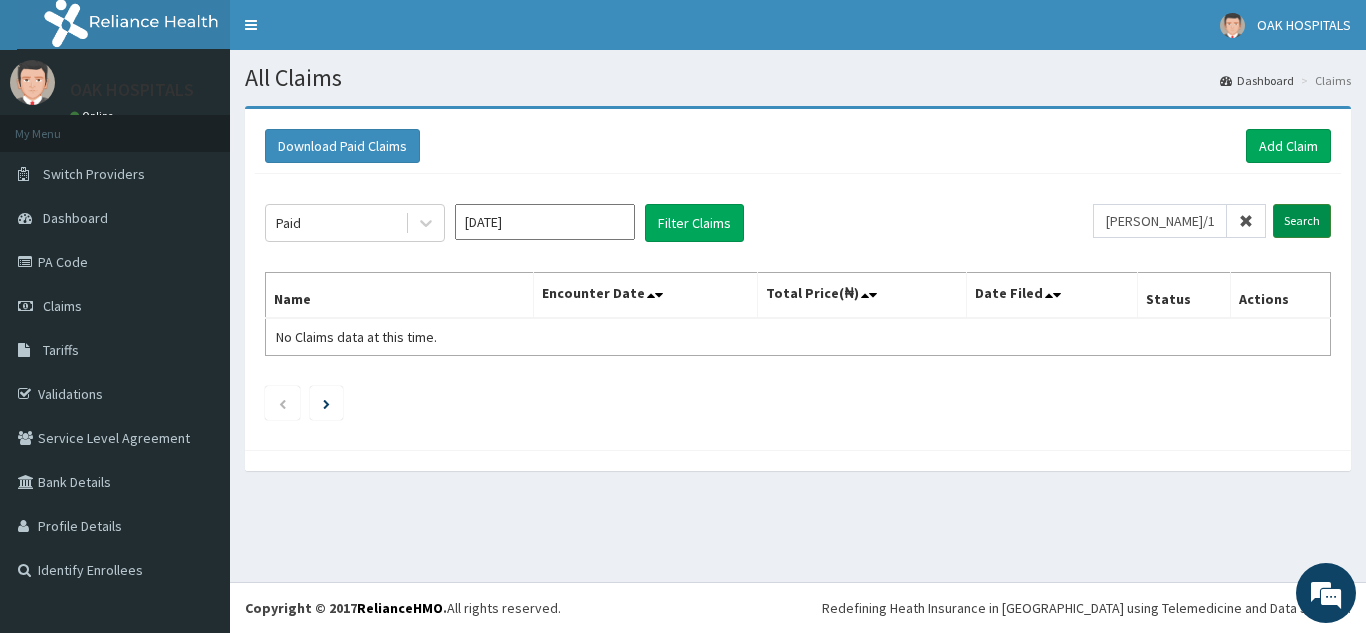 click on "Search" at bounding box center (1302, 221) 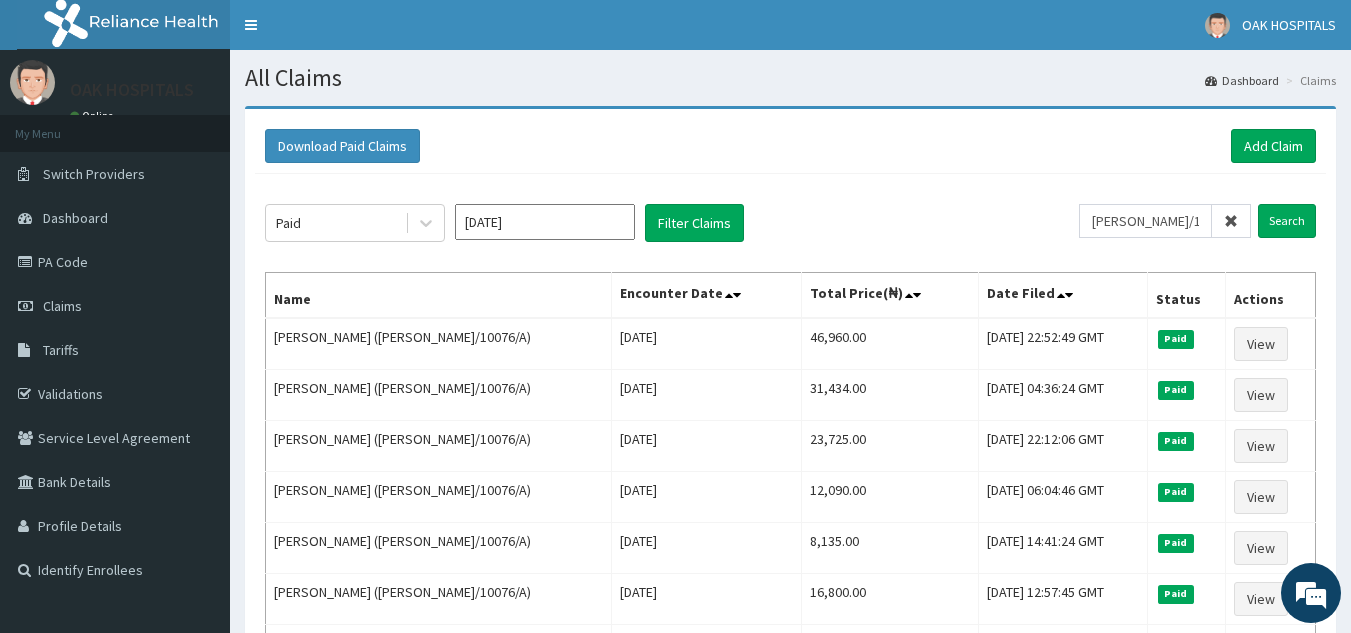 click at bounding box center (1231, 221) 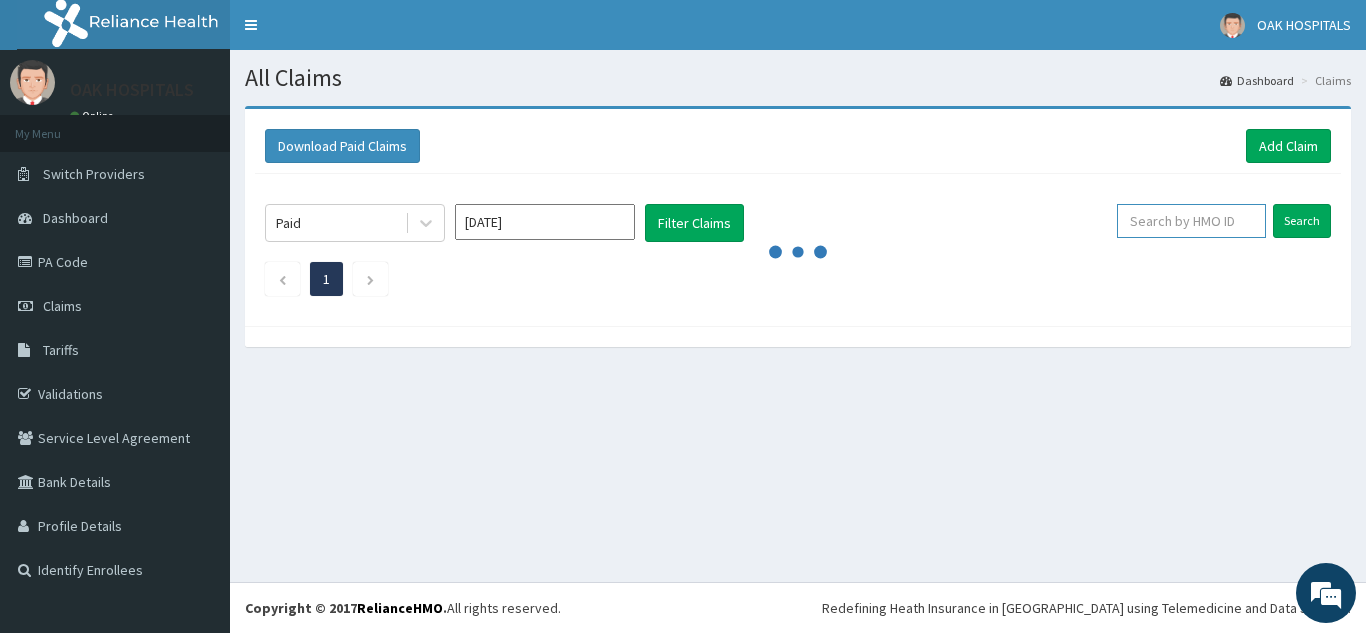 click at bounding box center (1191, 221) 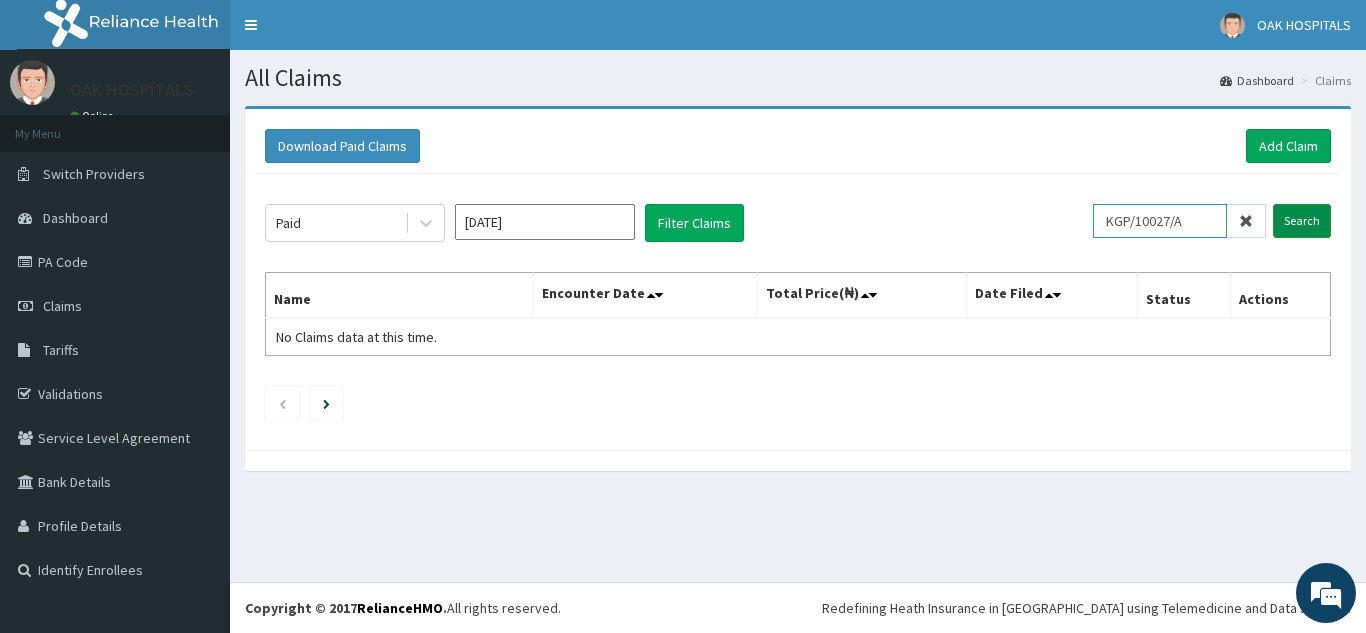 type on "KGP/10027/A" 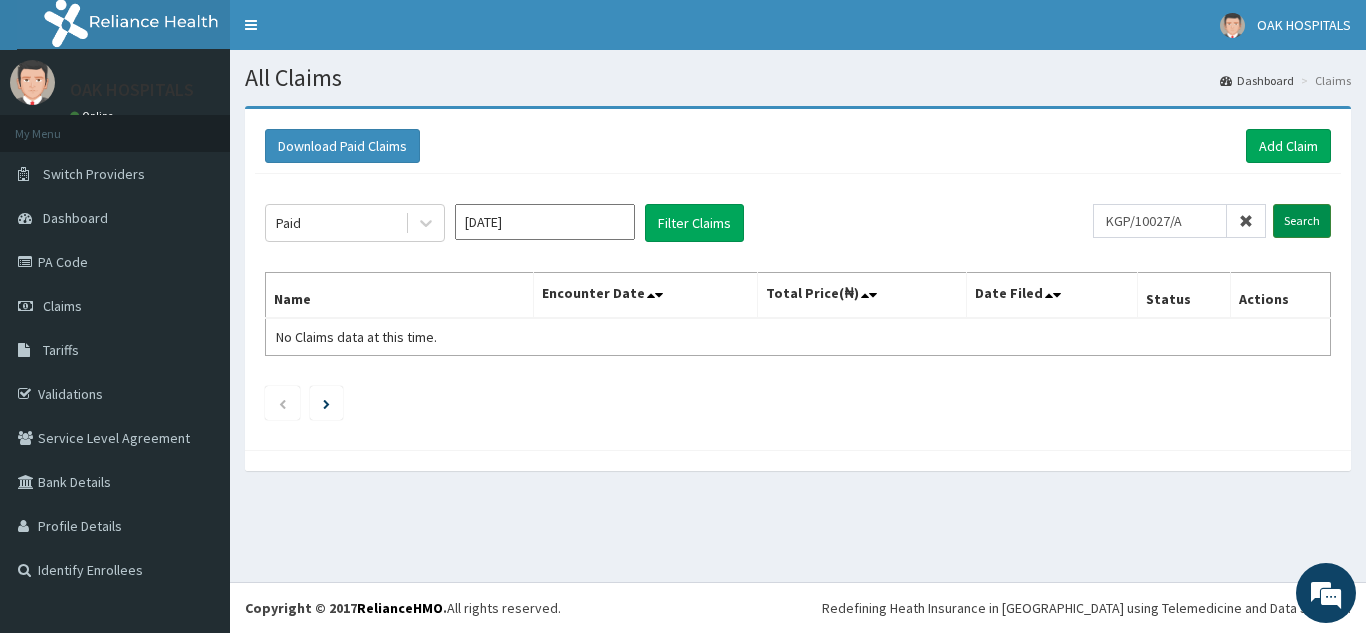 click on "Search" at bounding box center [1302, 221] 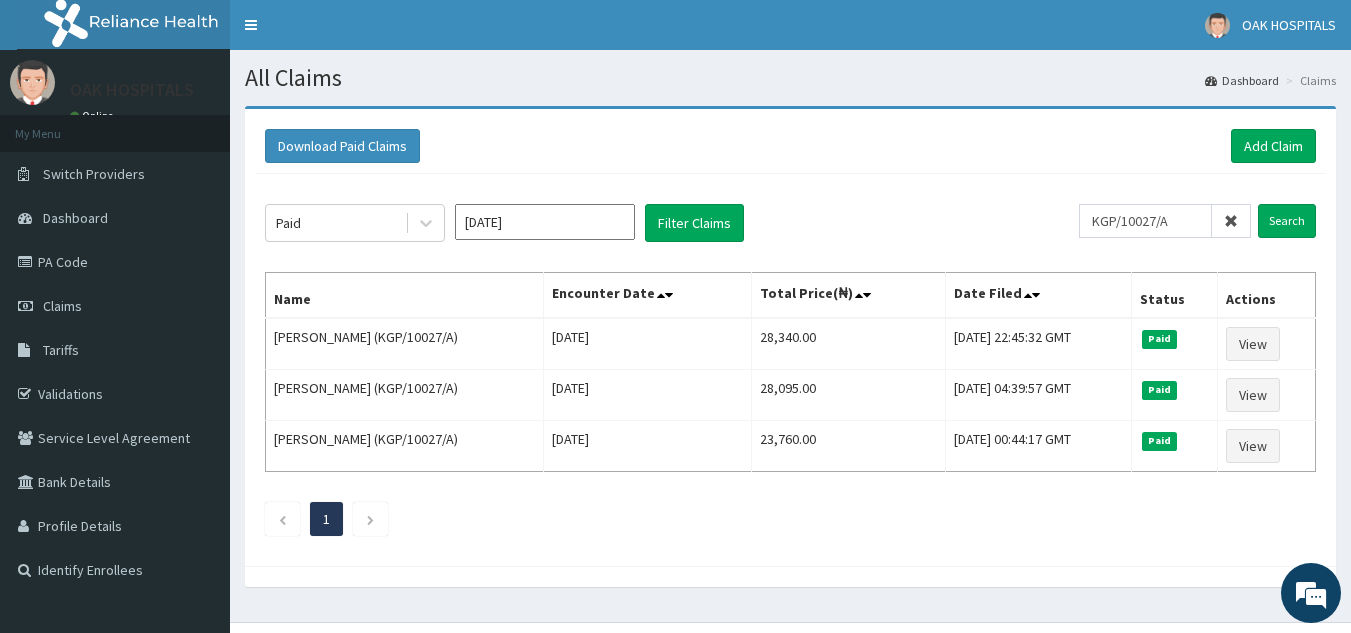 click at bounding box center [1231, 221] 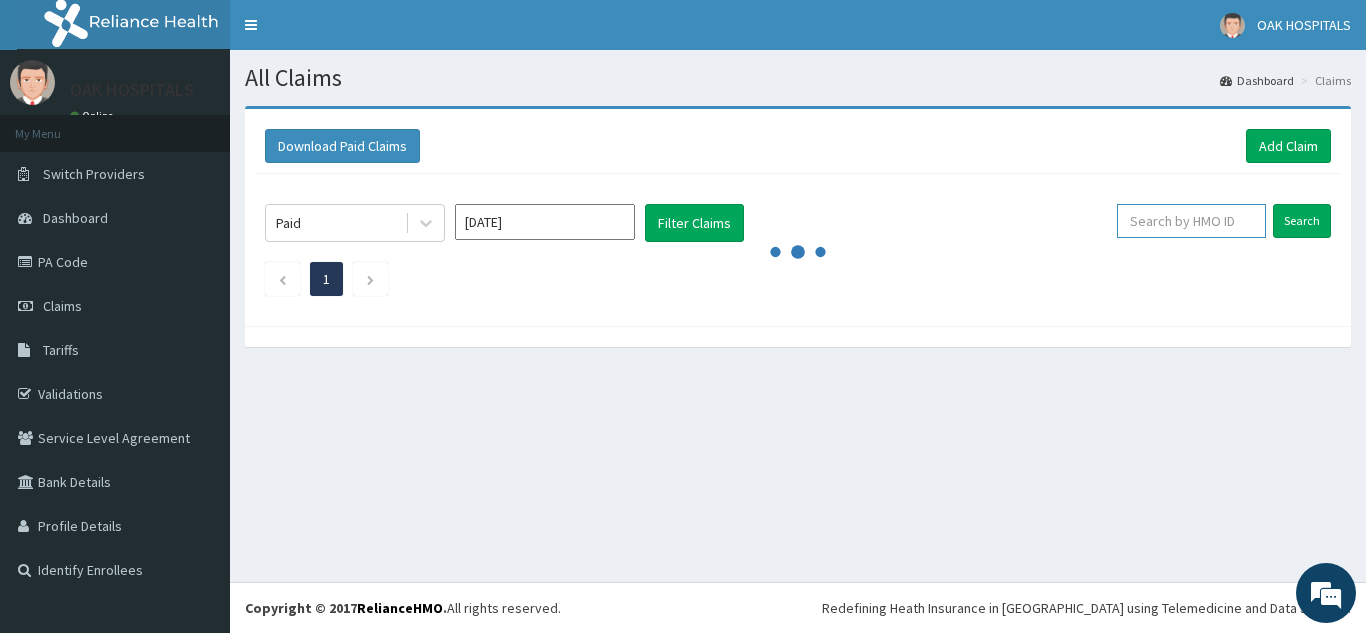 click at bounding box center (1191, 221) 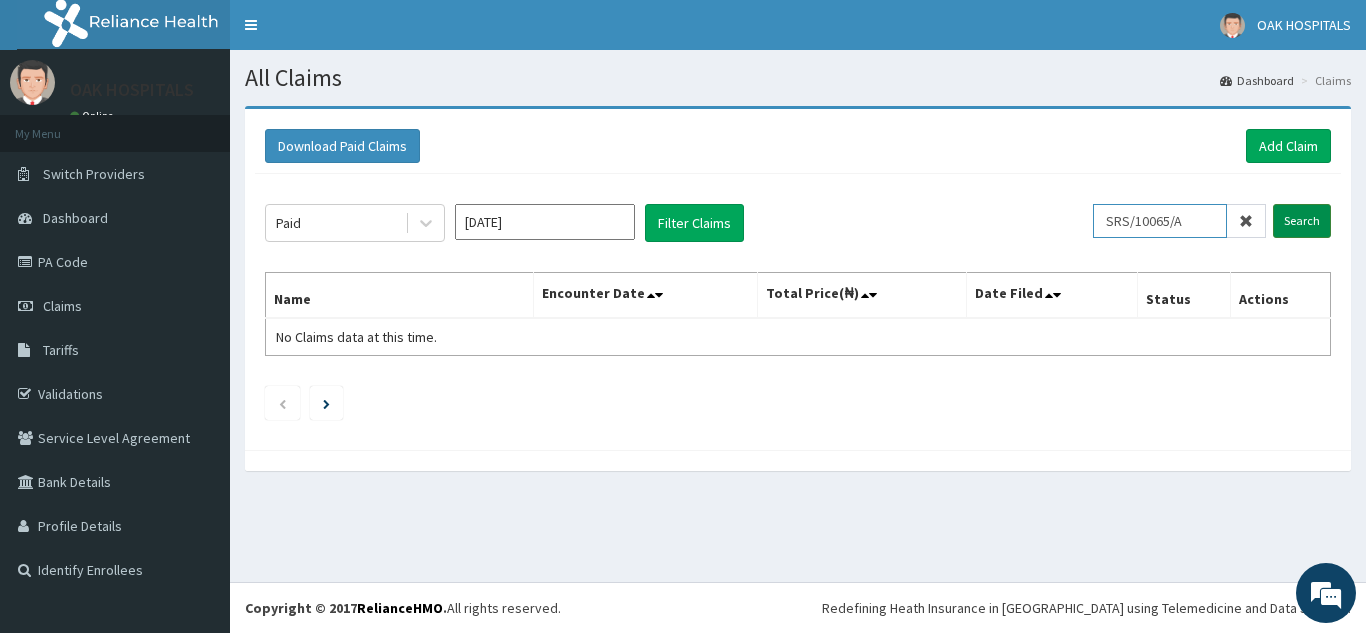 type on "SRS/10065/A" 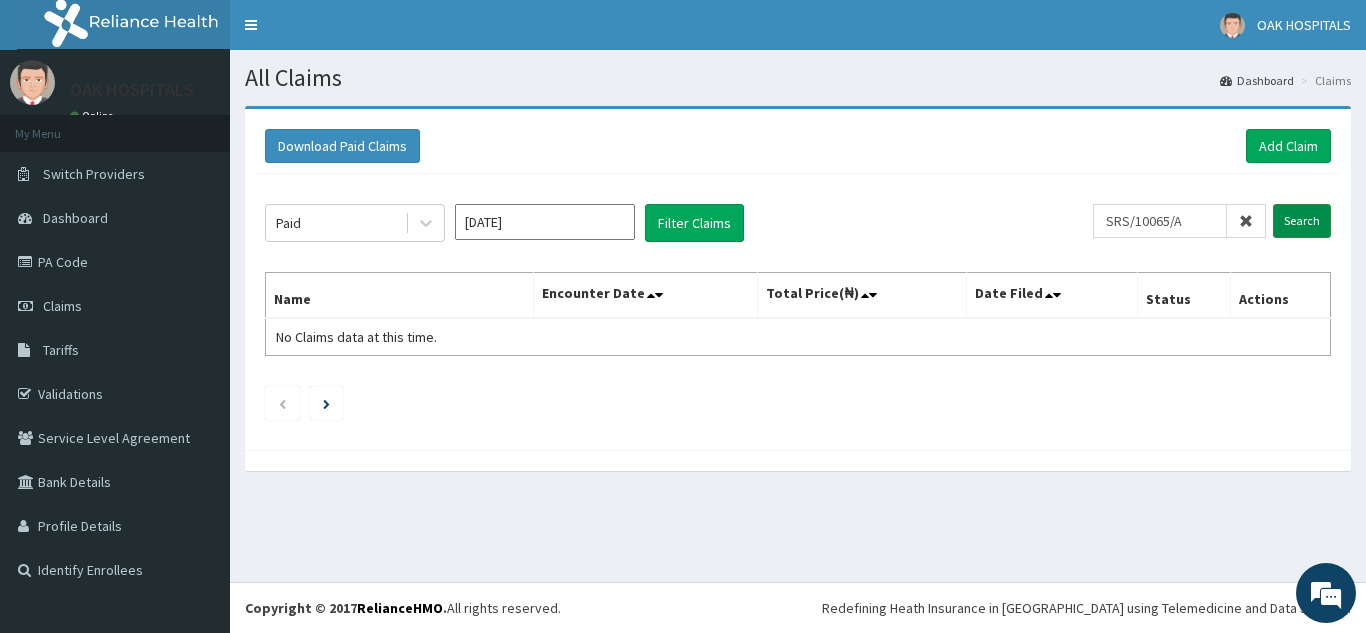 click on "Search" at bounding box center (1302, 221) 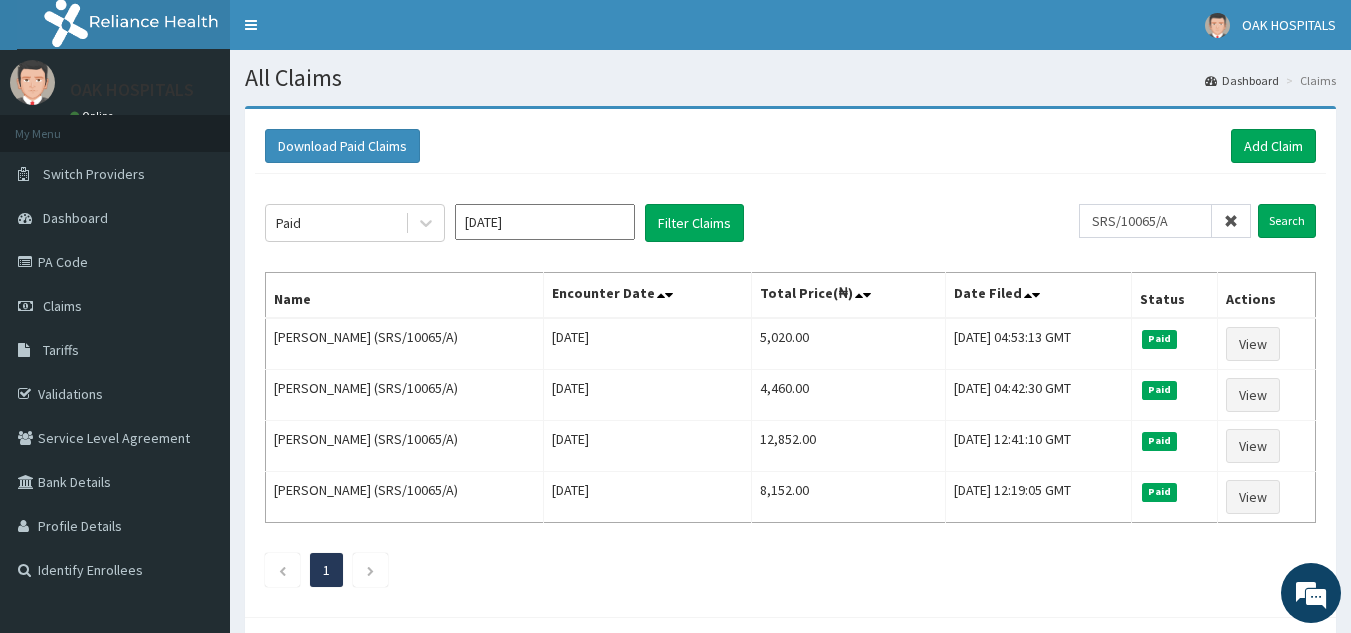 click at bounding box center [1231, 221] 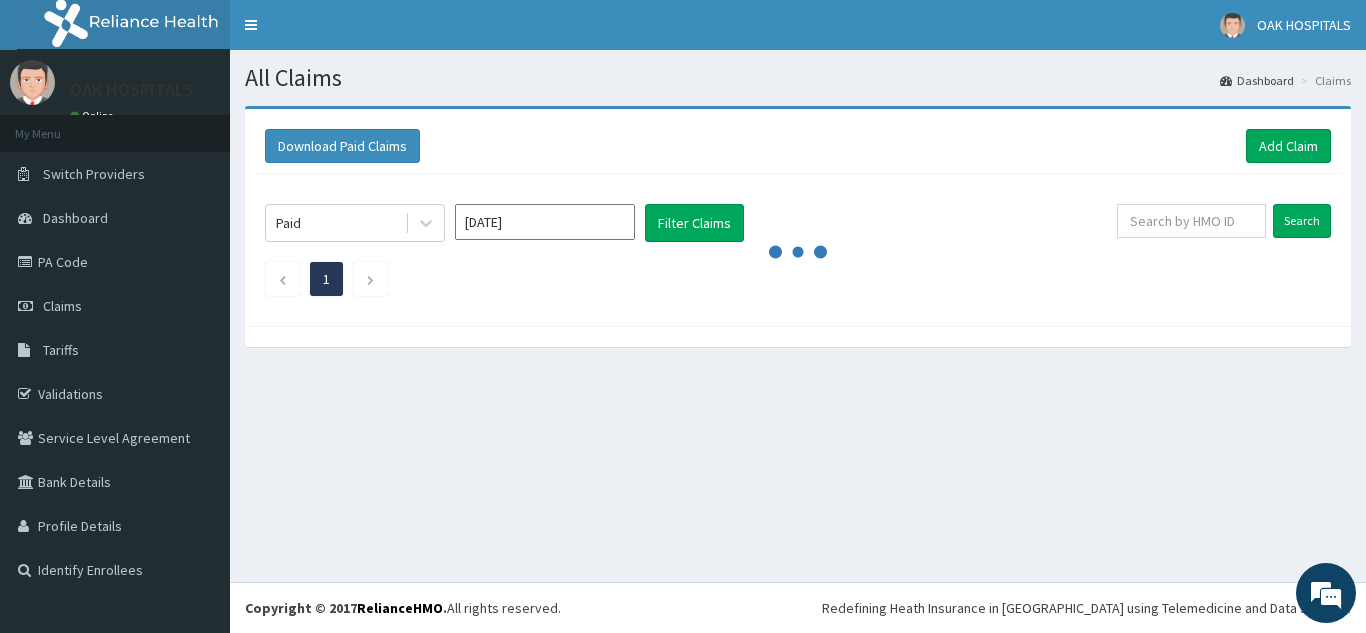 drag, startPoint x: 1185, startPoint y: 224, endPoint x: 1228, endPoint y: 262, distance: 57.384666 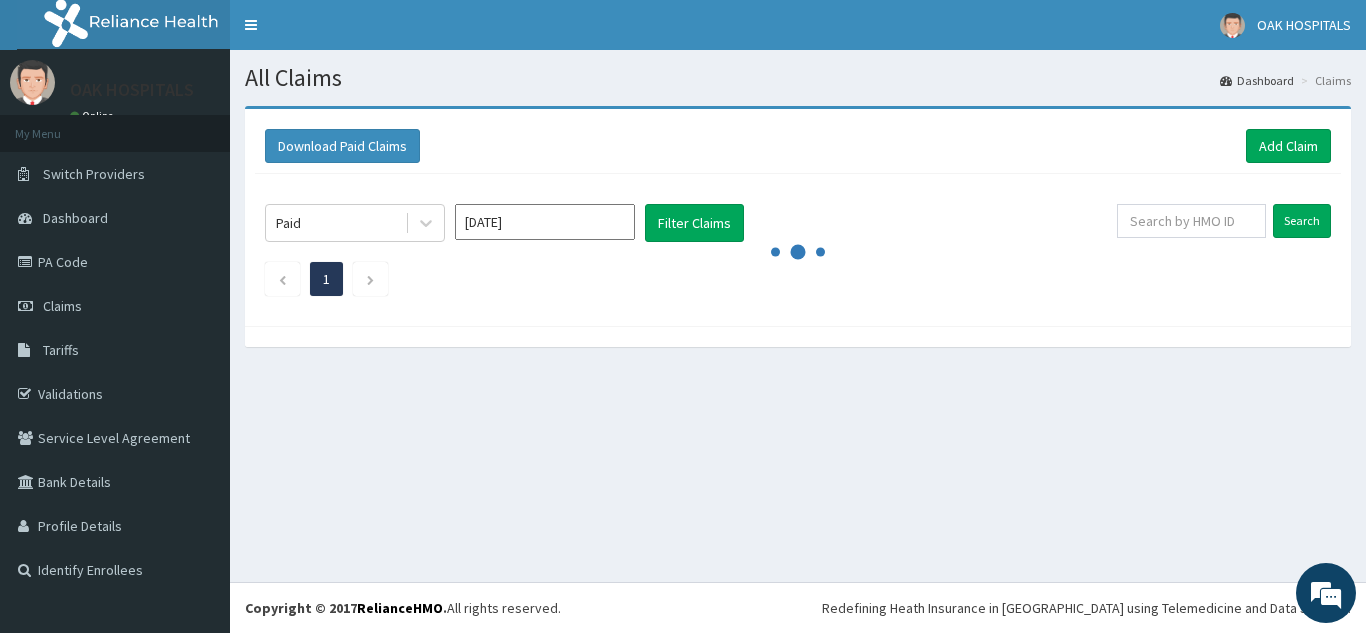 click on "1" at bounding box center [798, 279] 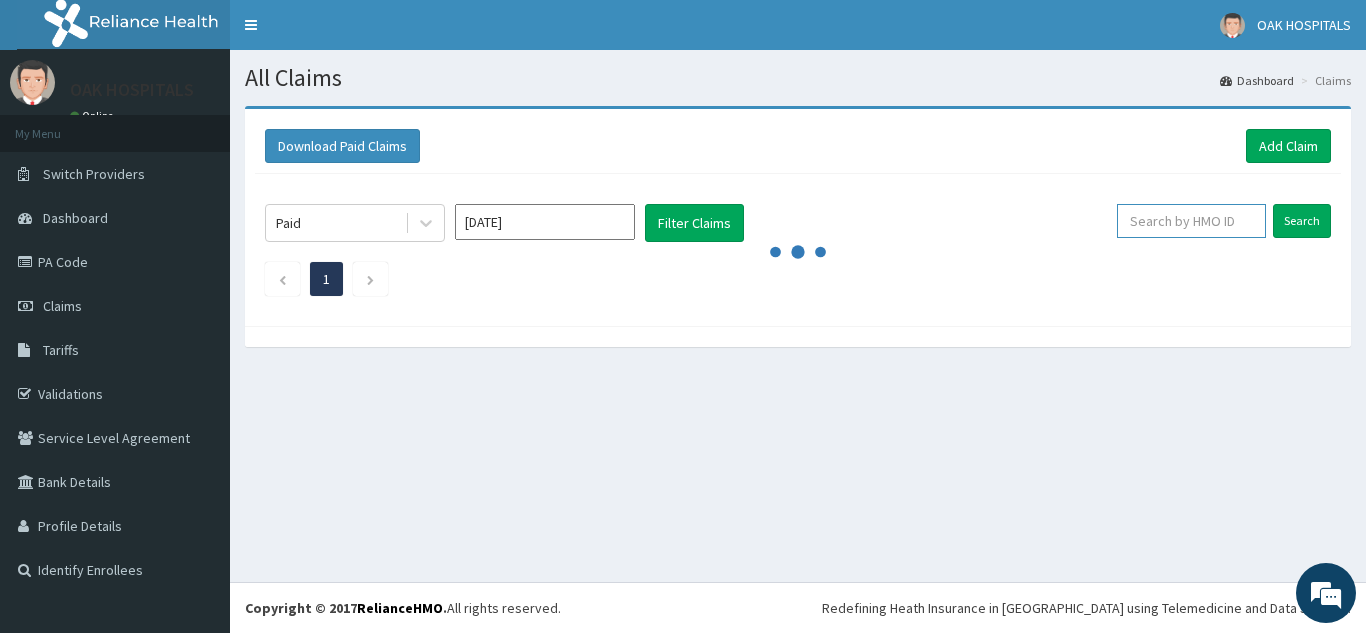 click at bounding box center [1191, 221] 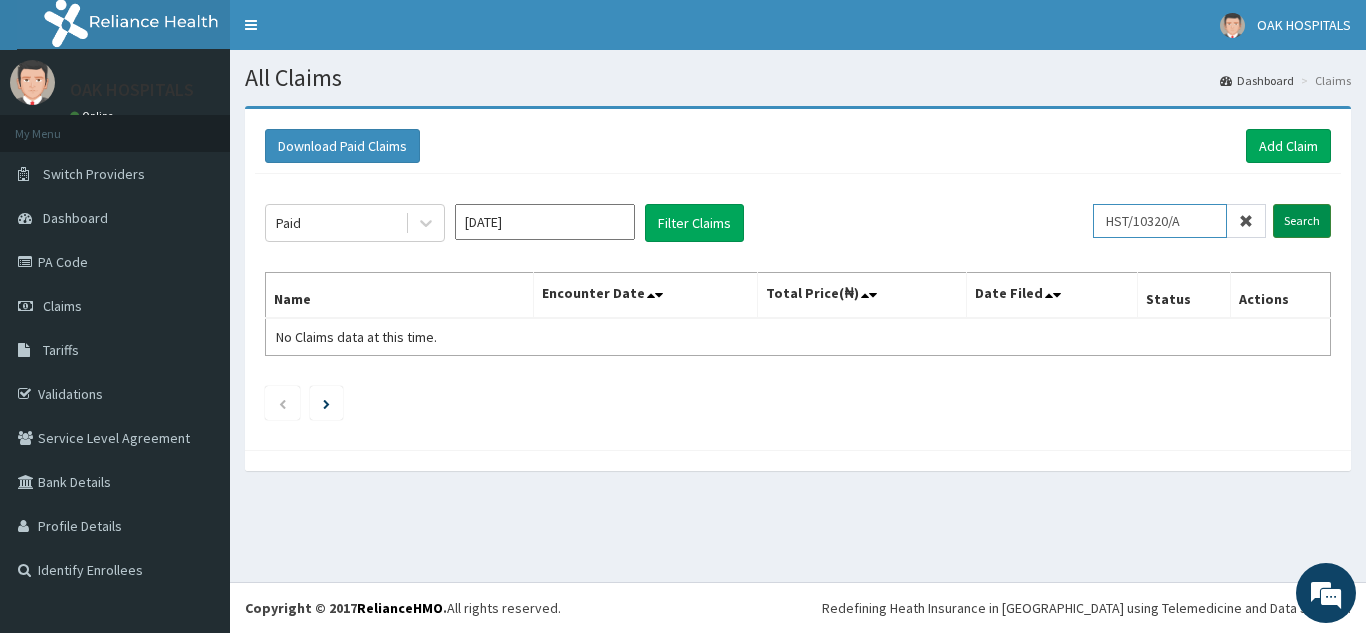 type on "HST/10320/A" 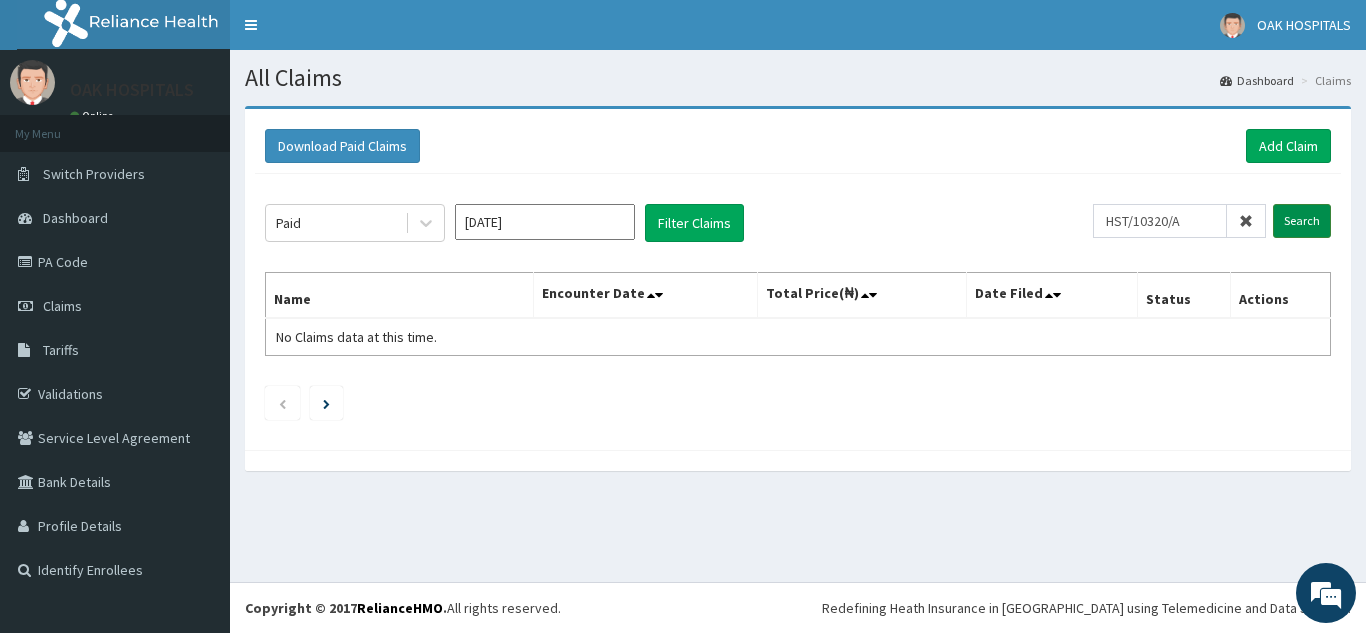 click on "Search" at bounding box center (1302, 221) 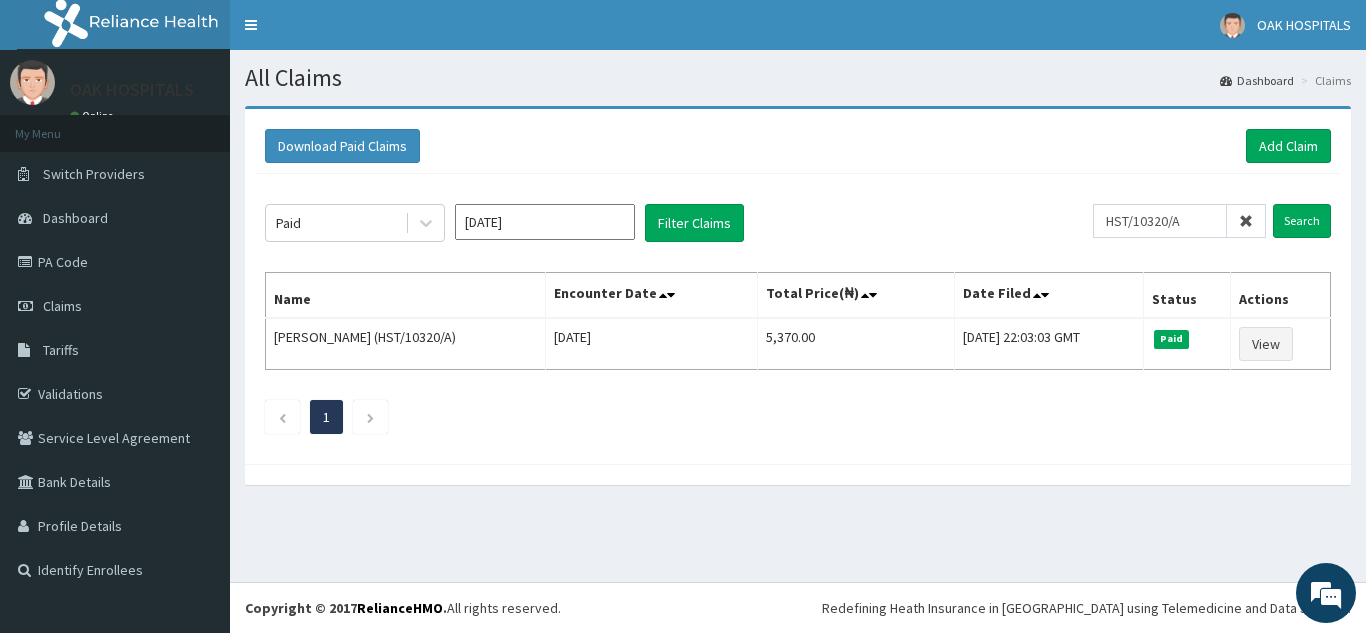click at bounding box center (1246, 221) 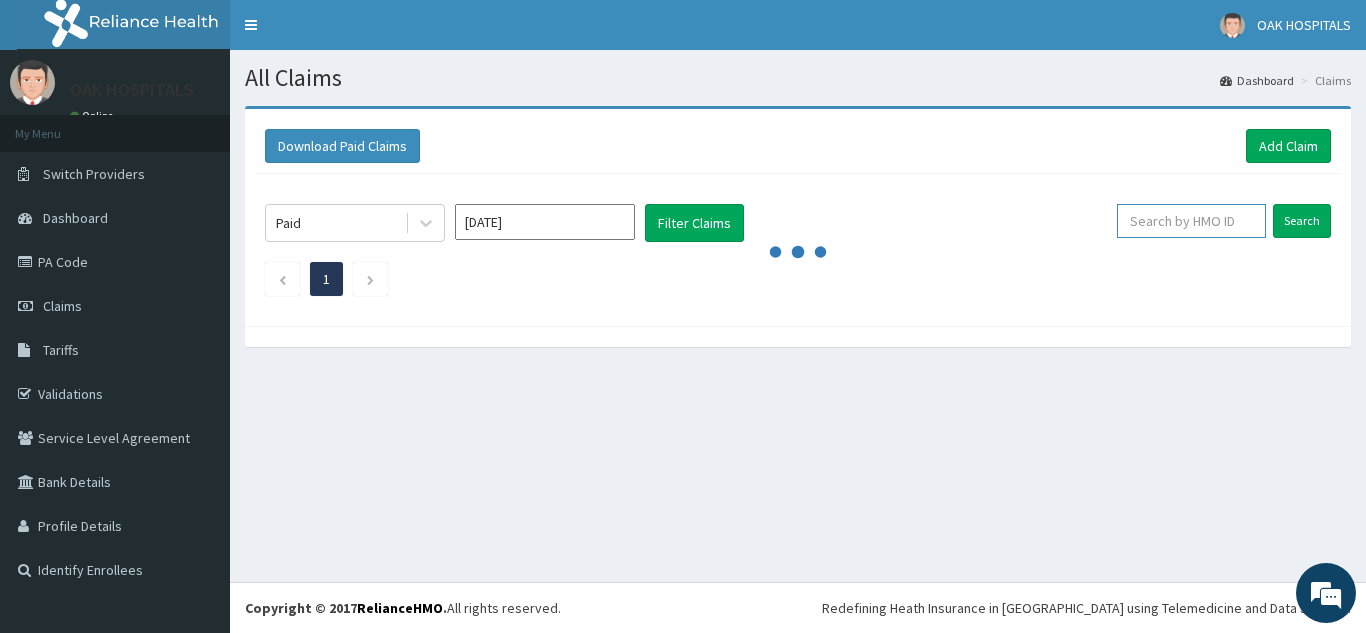 click at bounding box center (1191, 221) 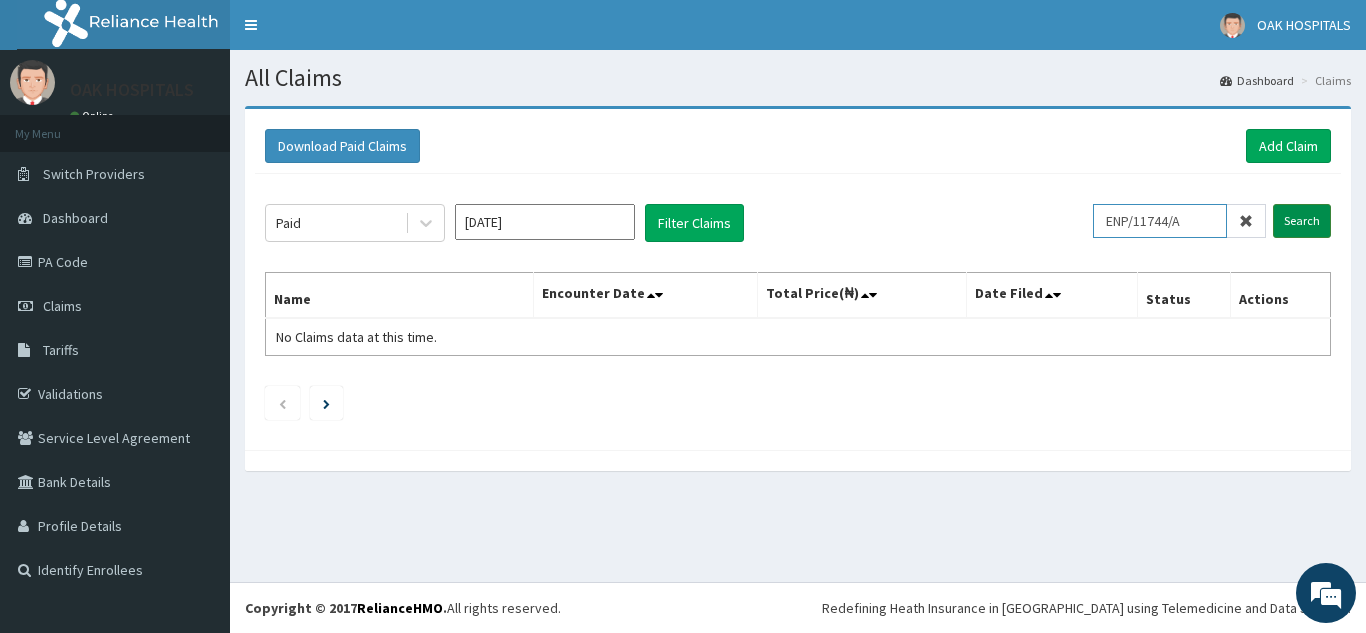 type on "ENP/11744/A" 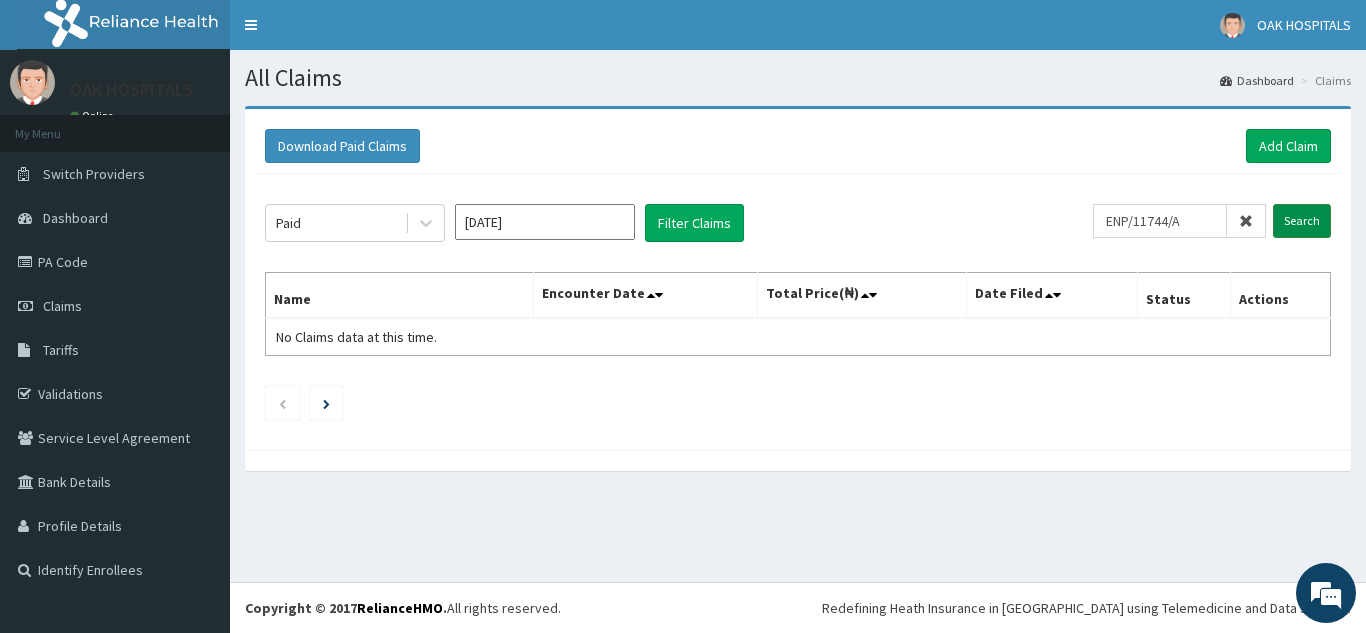 click on "Search" at bounding box center [1302, 221] 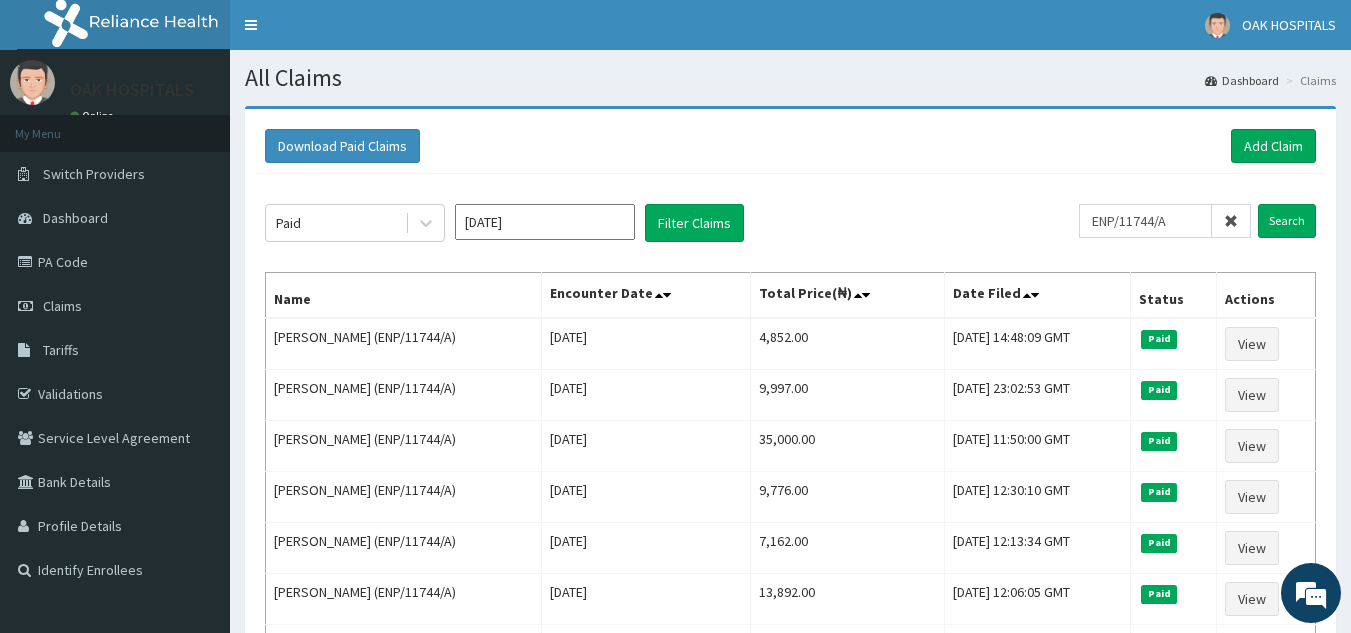 click at bounding box center (1231, 221) 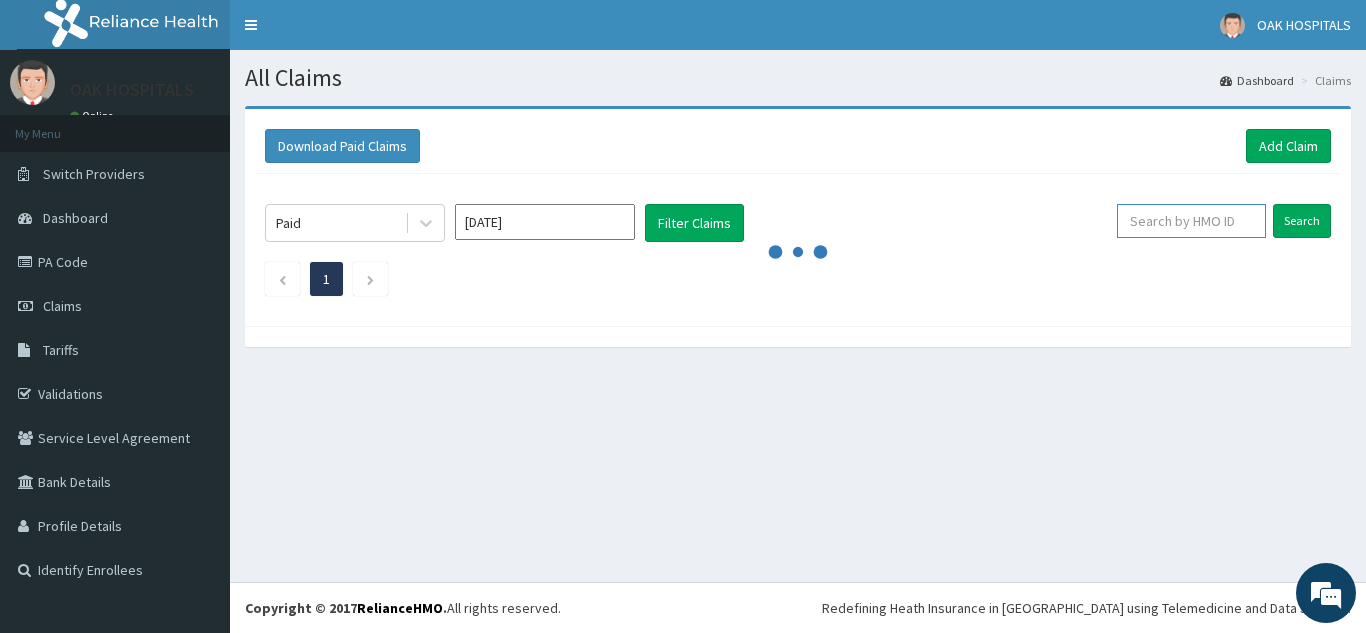 click at bounding box center (1191, 221) 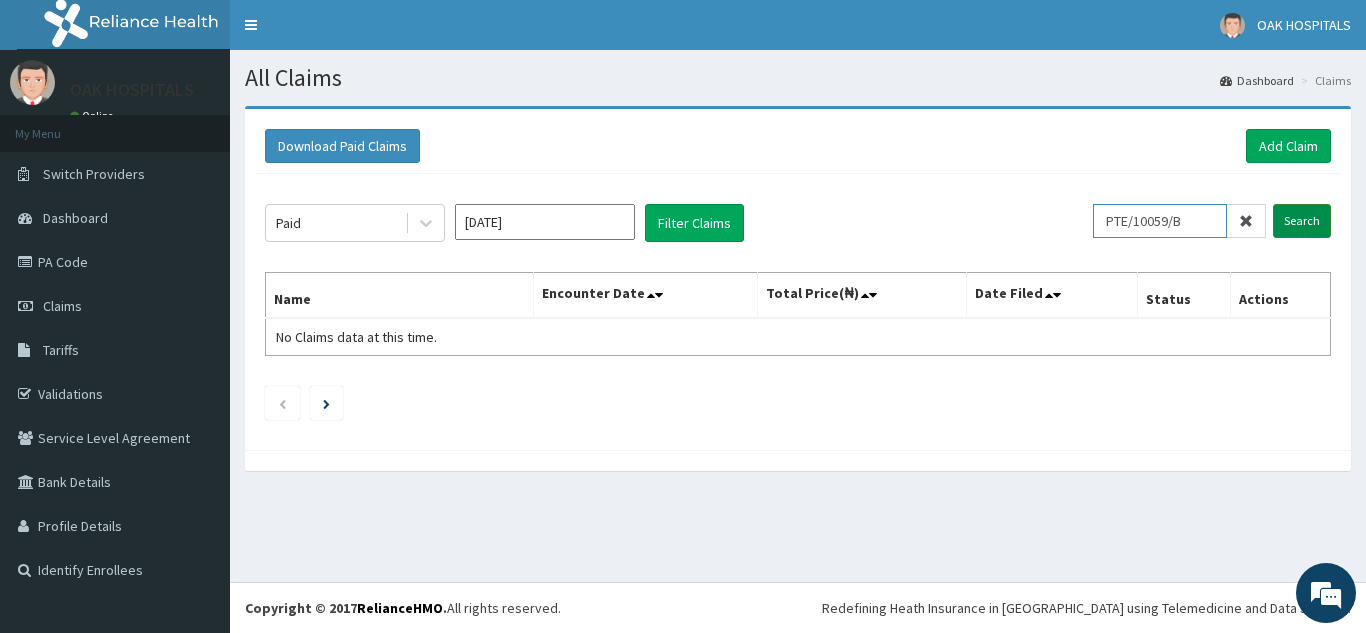 type on "PTE/10059/B" 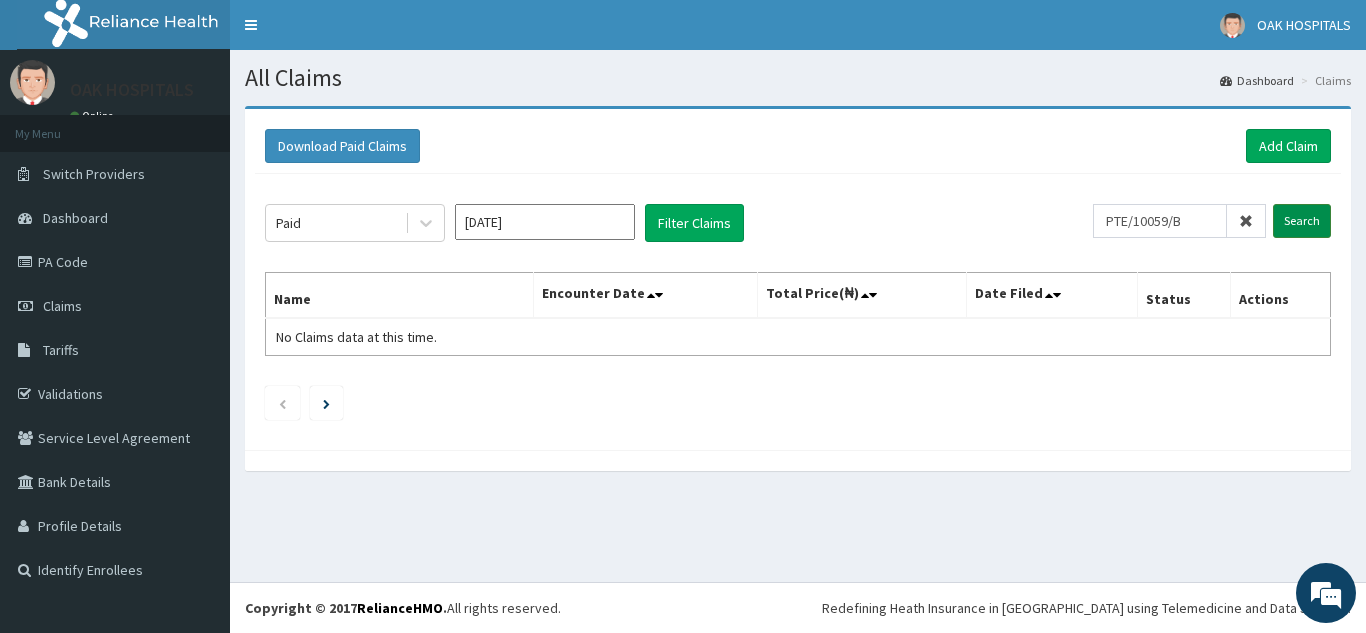 click on "Search" at bounding box center (1302, 221) 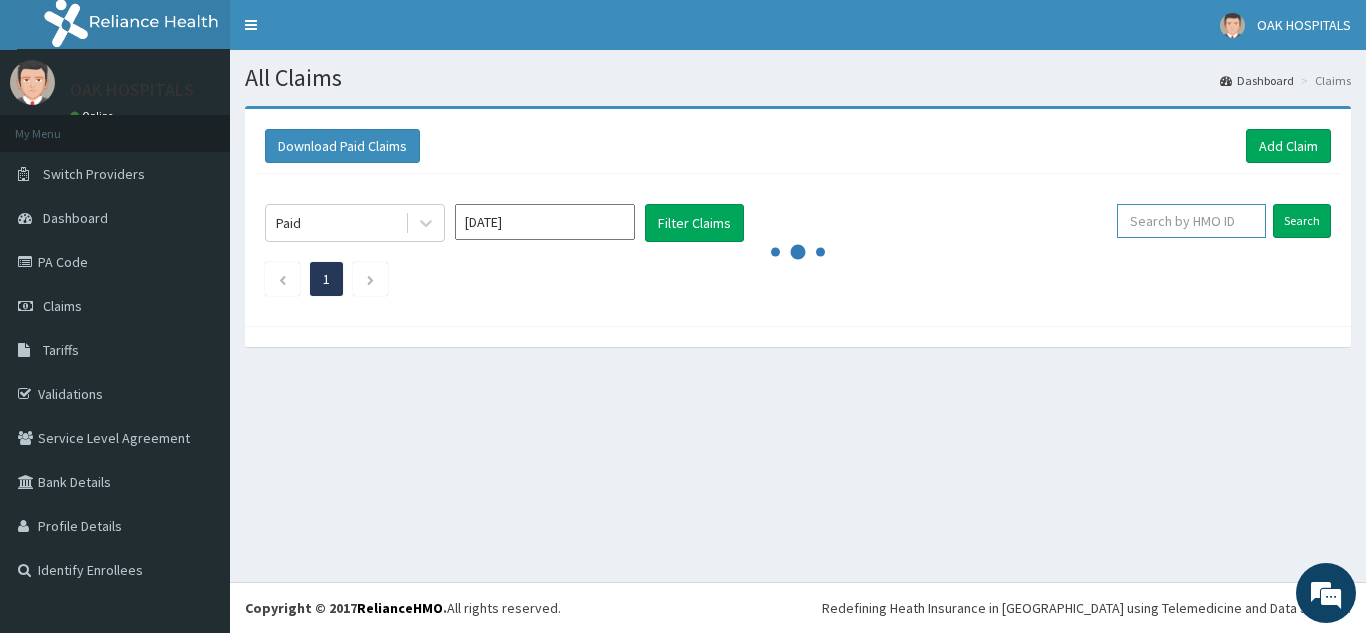 click at bounding box center [1191, 221] 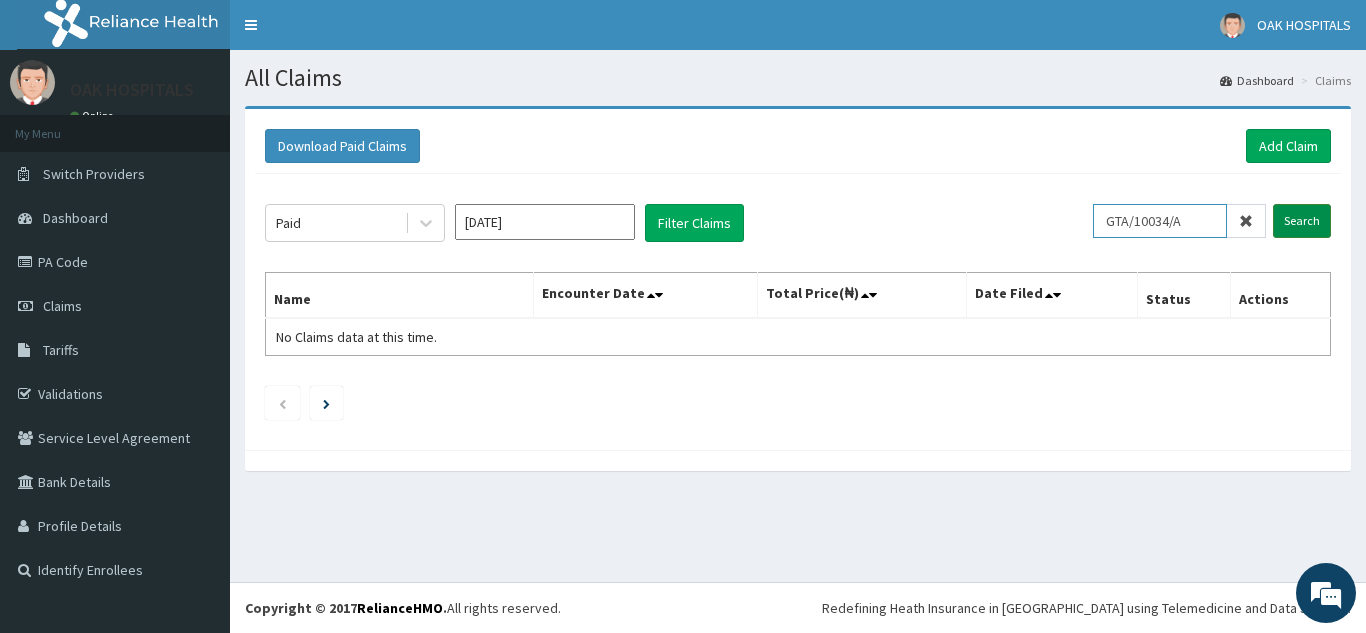 type on "GTA/10034/A" 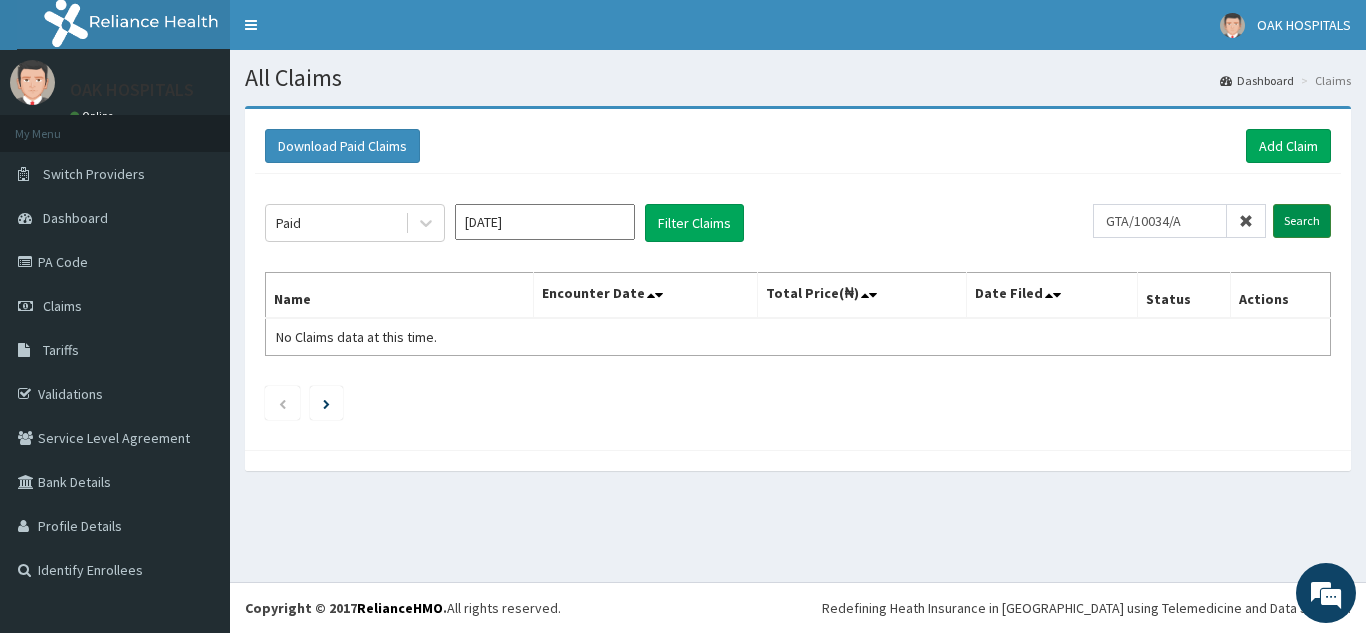 click on "Search" at bounding box center [1302, 221] 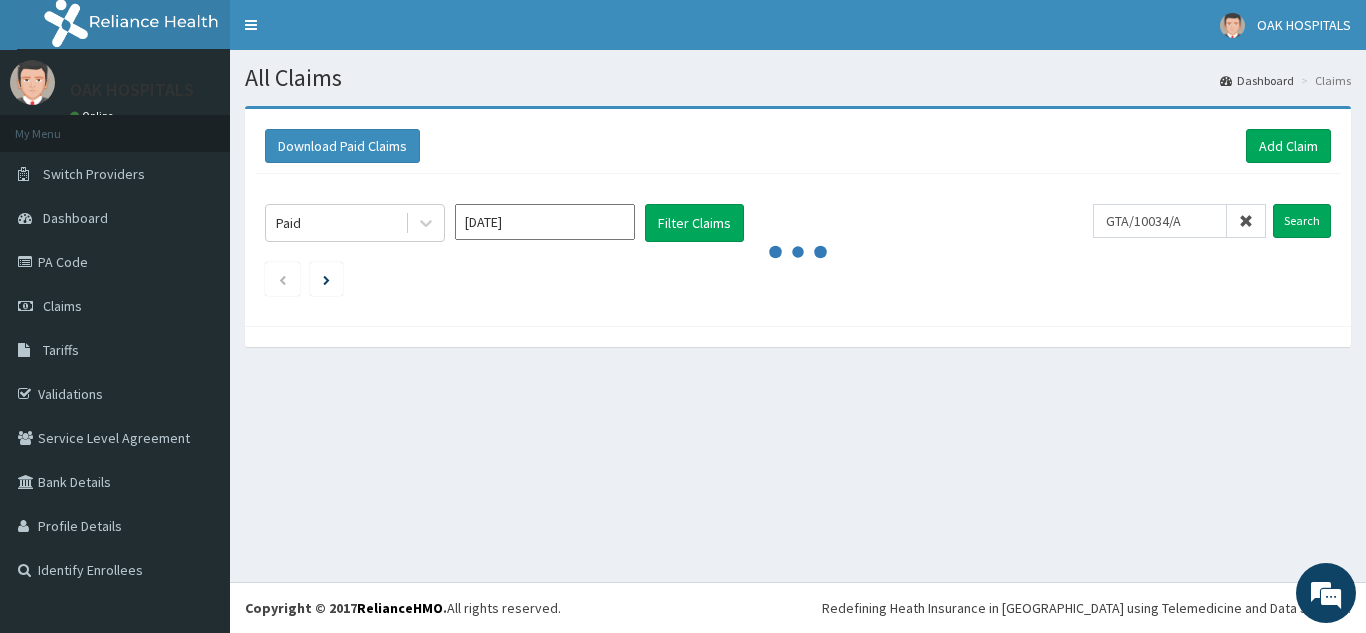 click at bounding box center (798, 279) 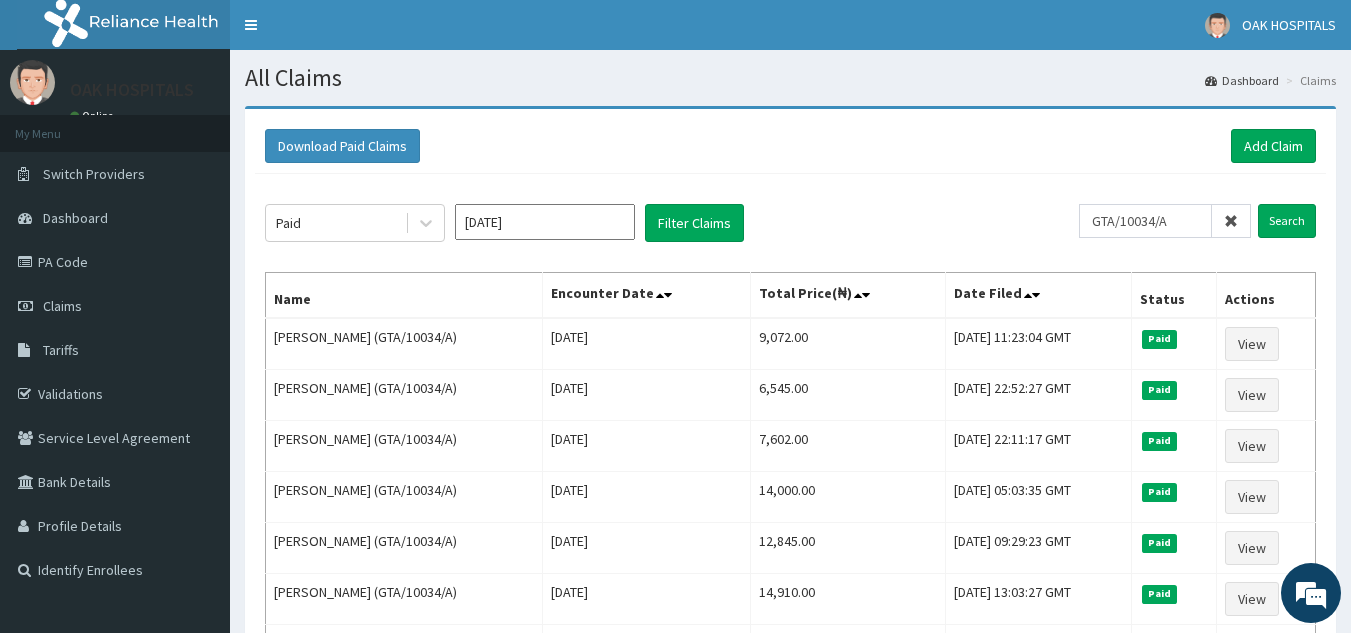 click at bounding box center [1231, 221] 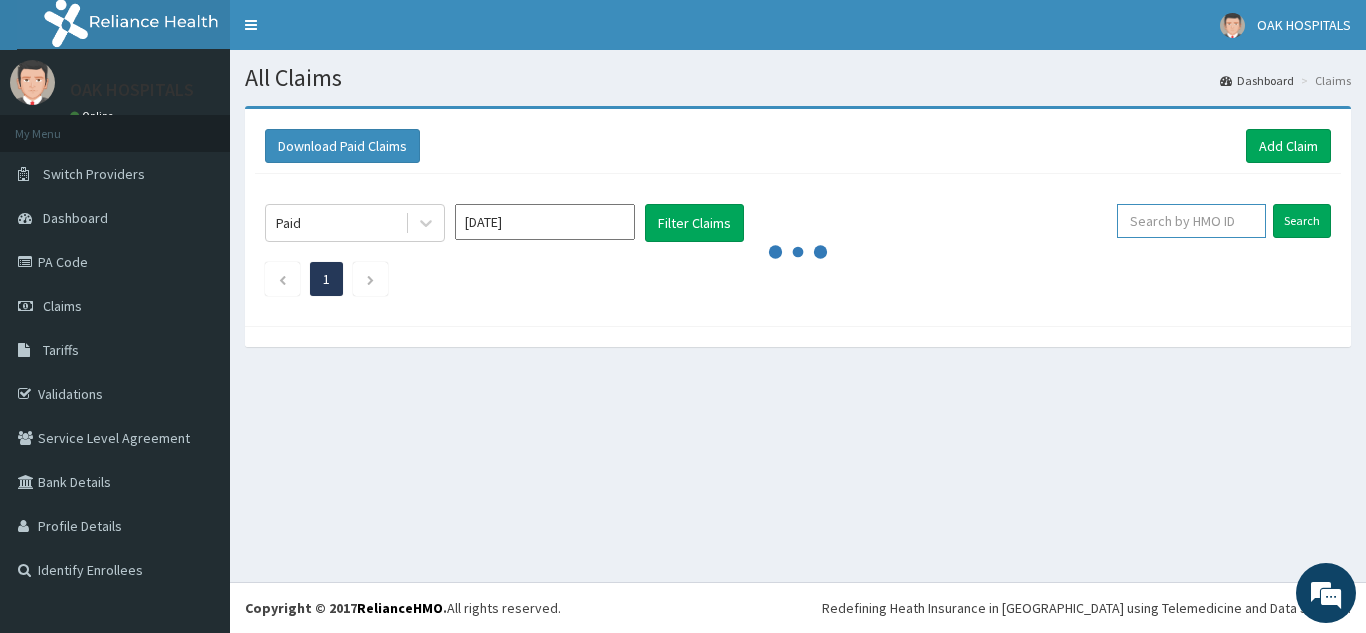 click at bounding box center [1191, 221] 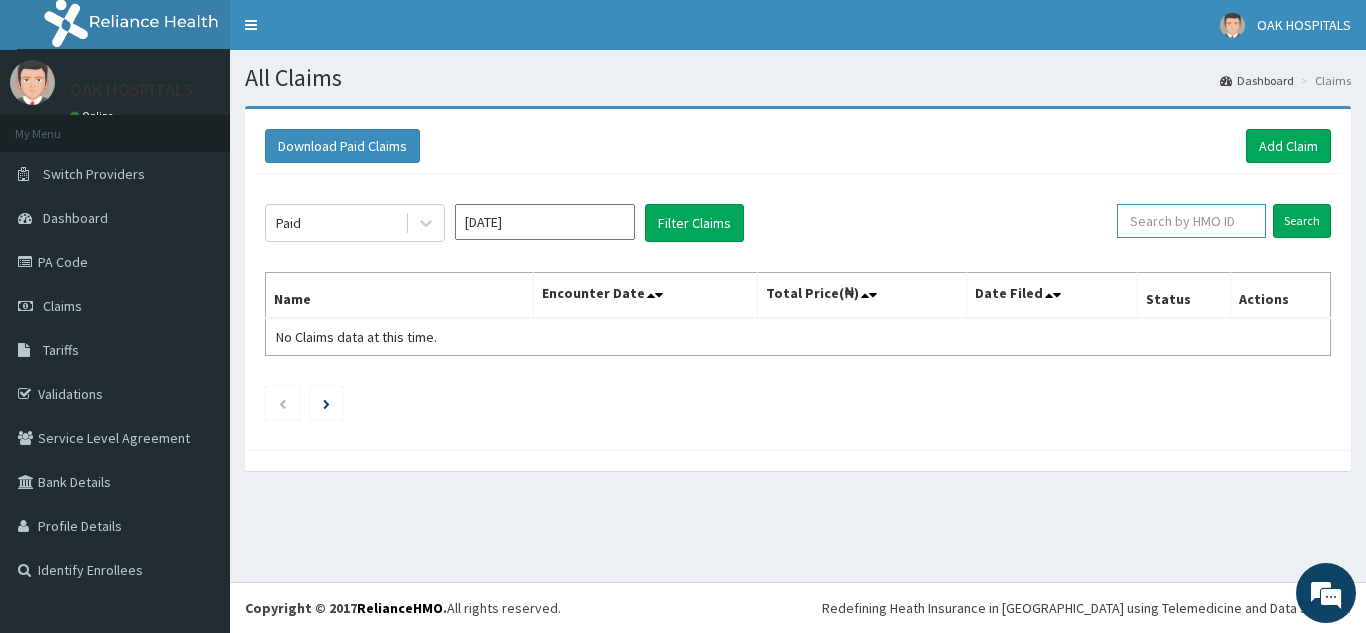 click at bounding box center (1191, 221) 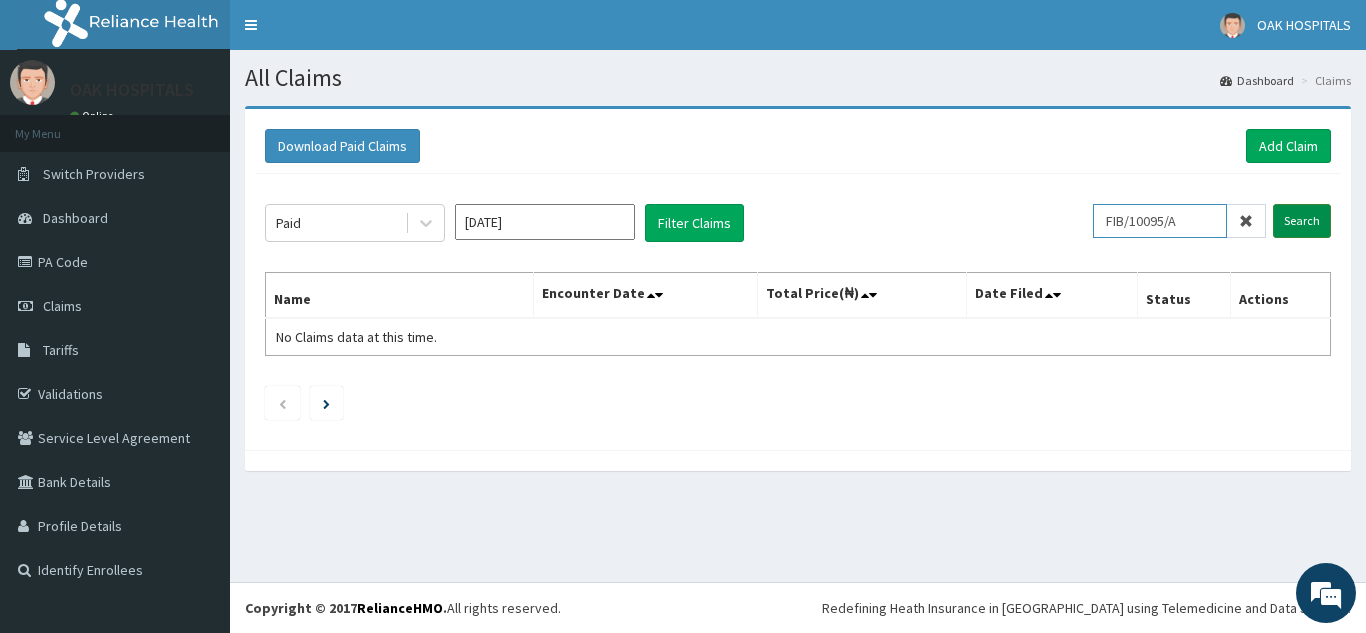 type on "FIB/10095/A" 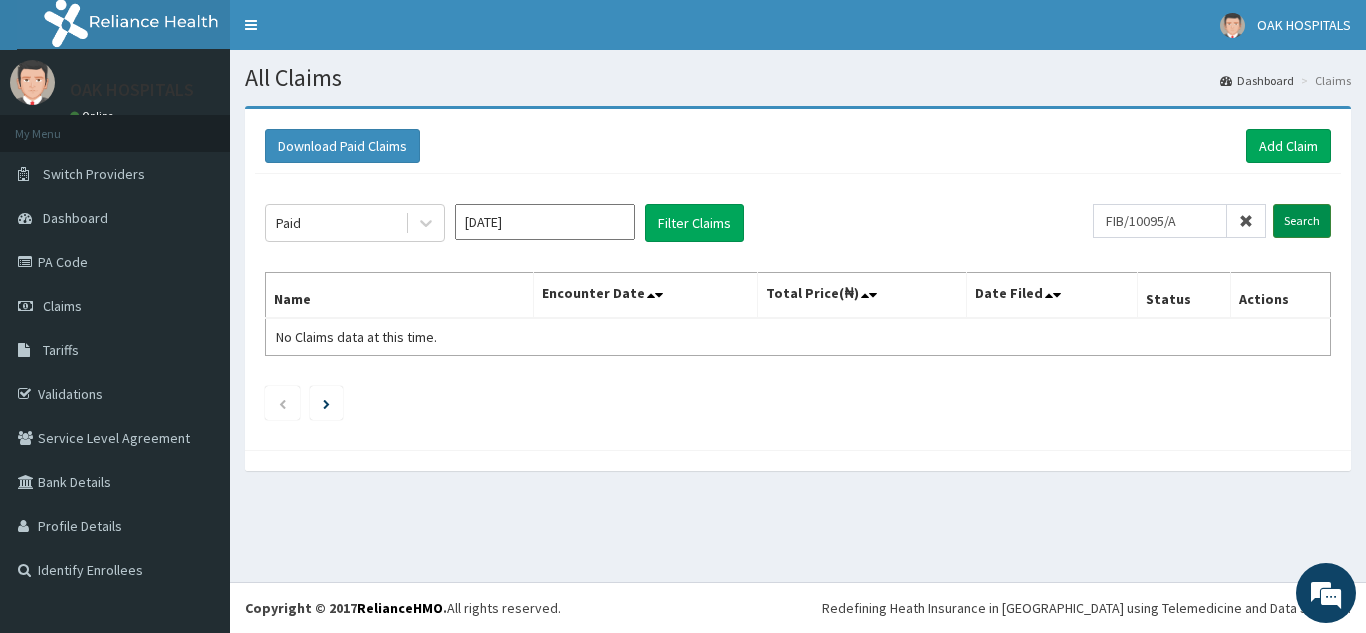 click on "Search" at bounding box center (1302, 221) 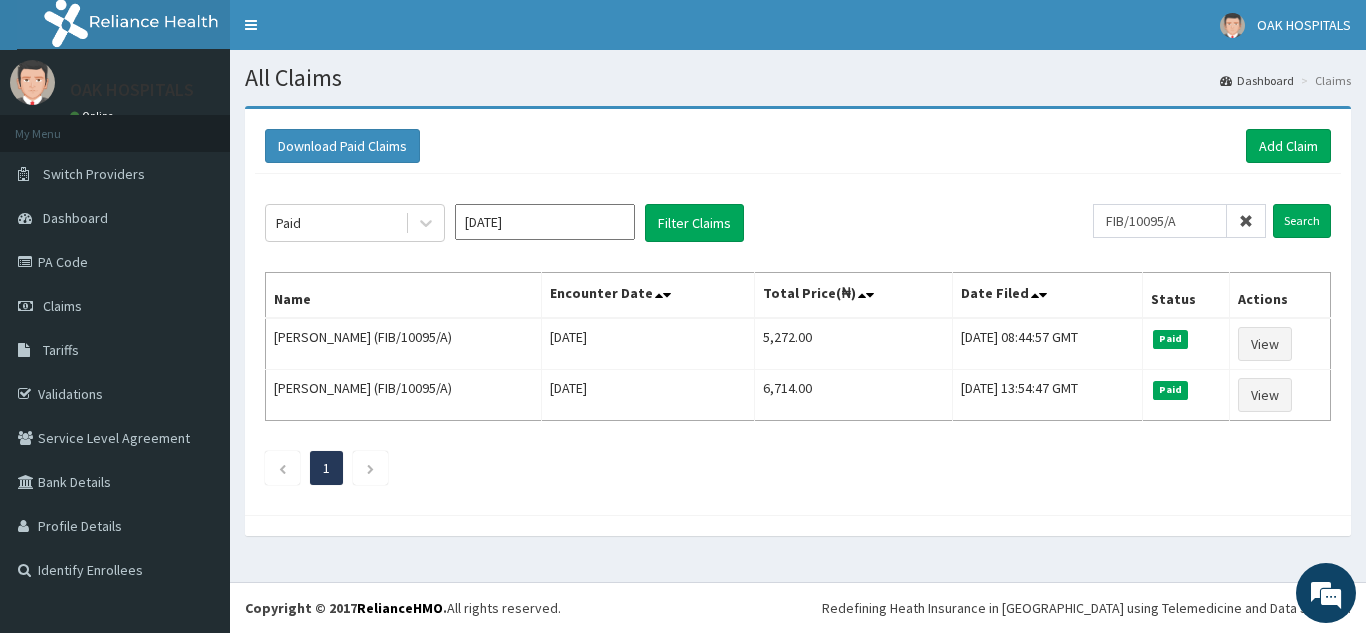 click at bounding box center [1246, 221] 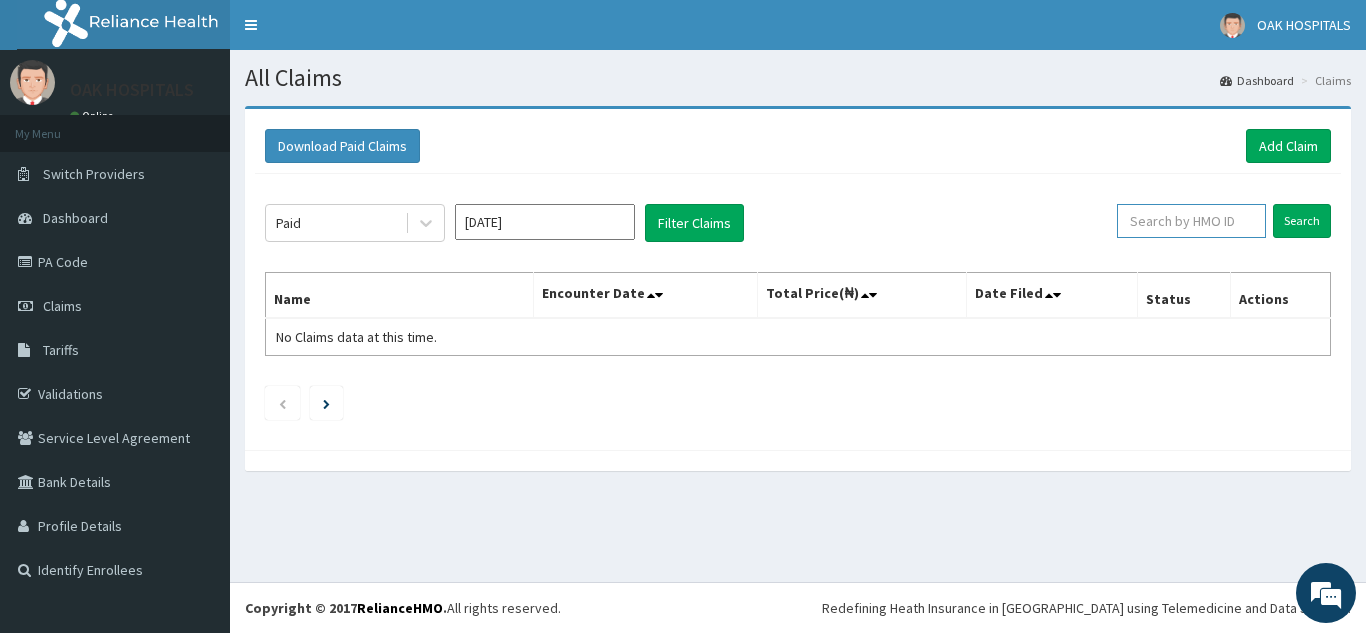 click at bounding box center [1191, 221] 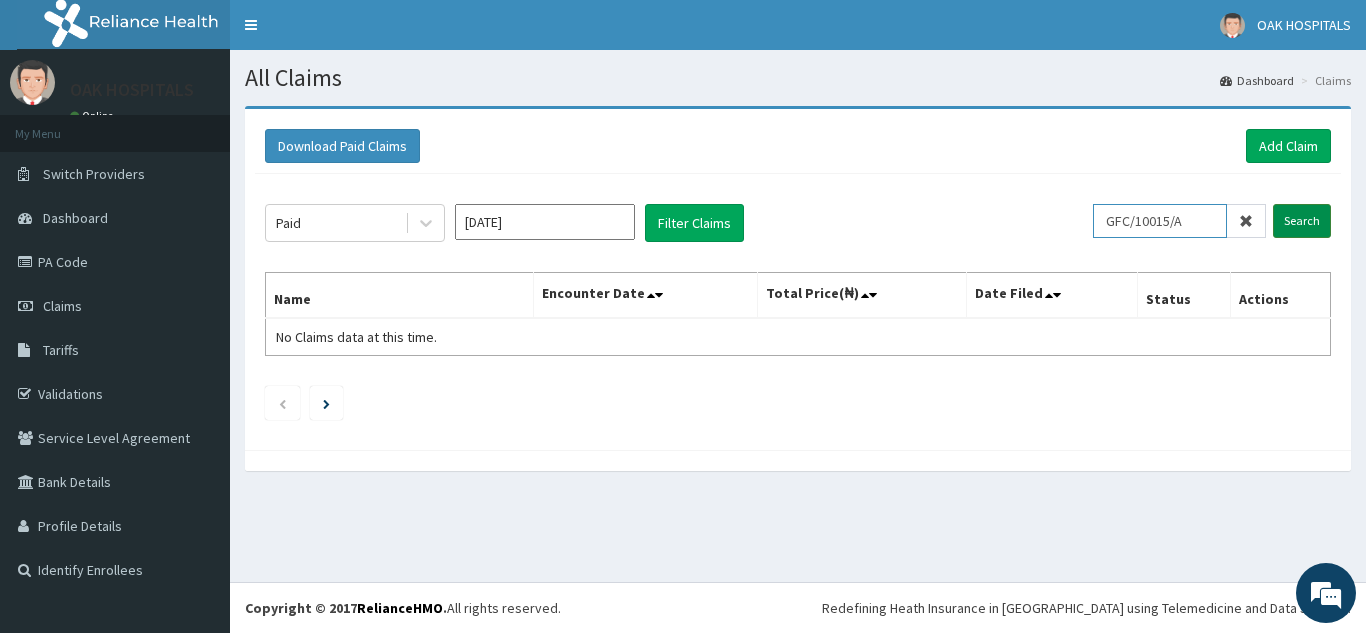 type on "GFC/10015/A" 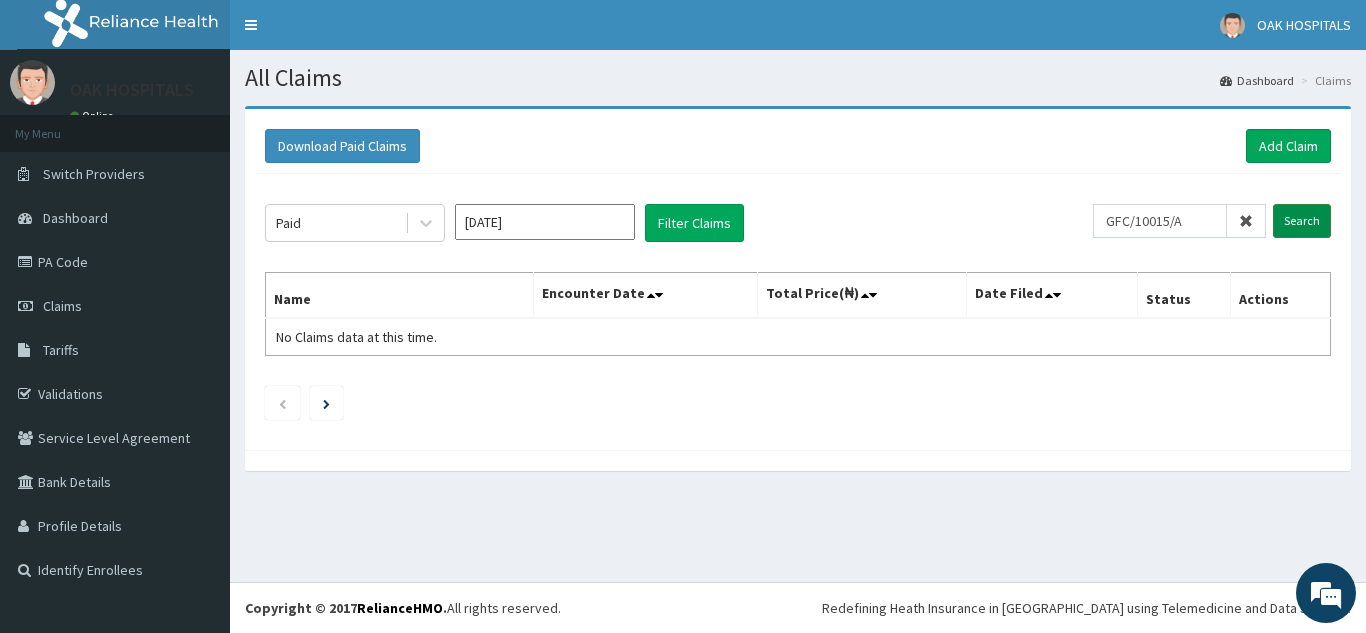 click on "Search" at bounding box center [1302, 221] 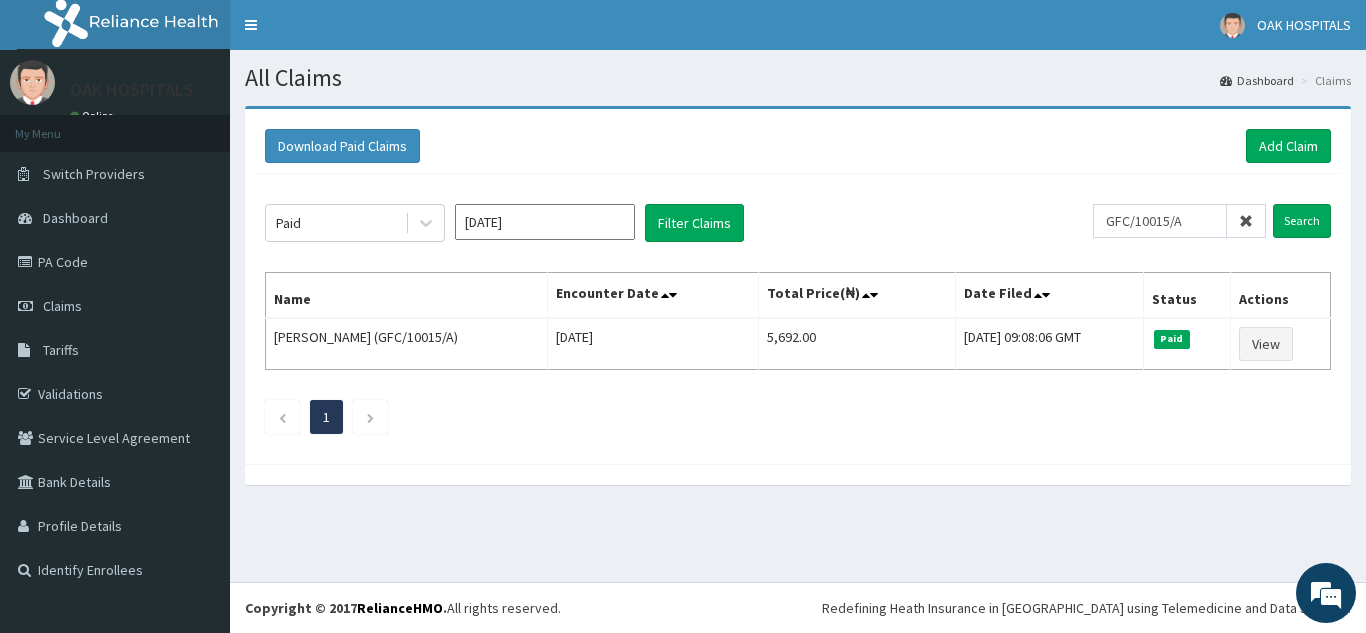 click at bounding box center [1246, 221] 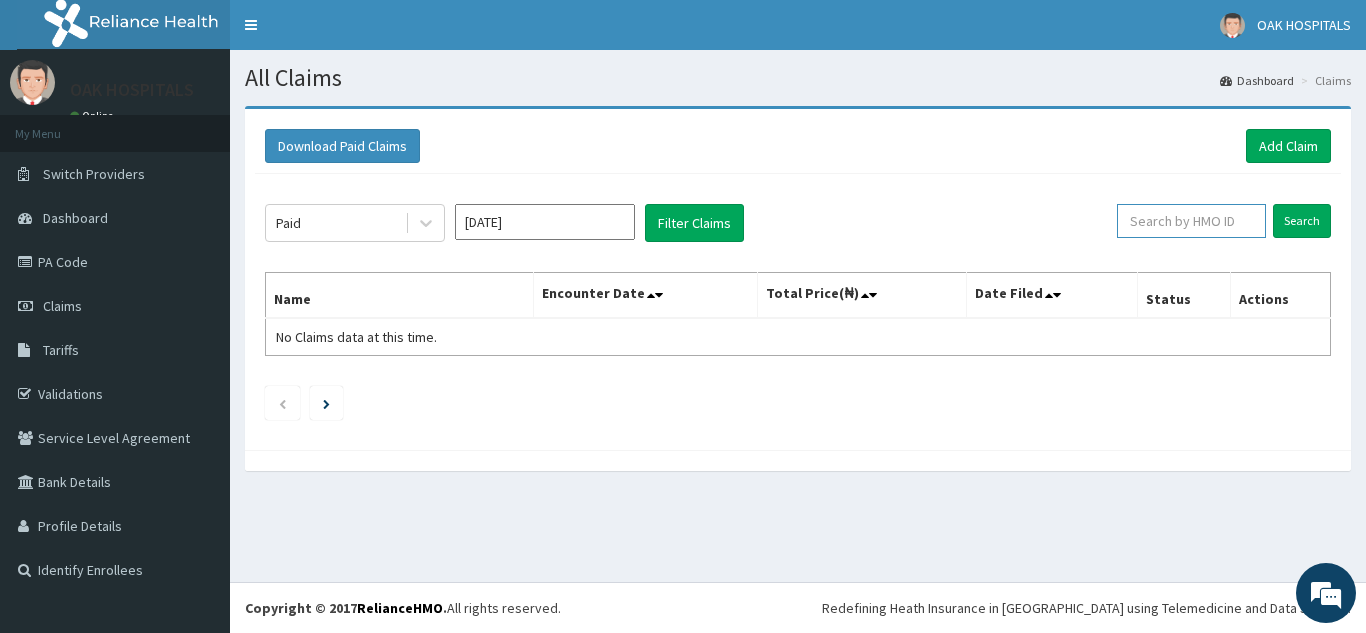 click at bounding box center [1191, 221] 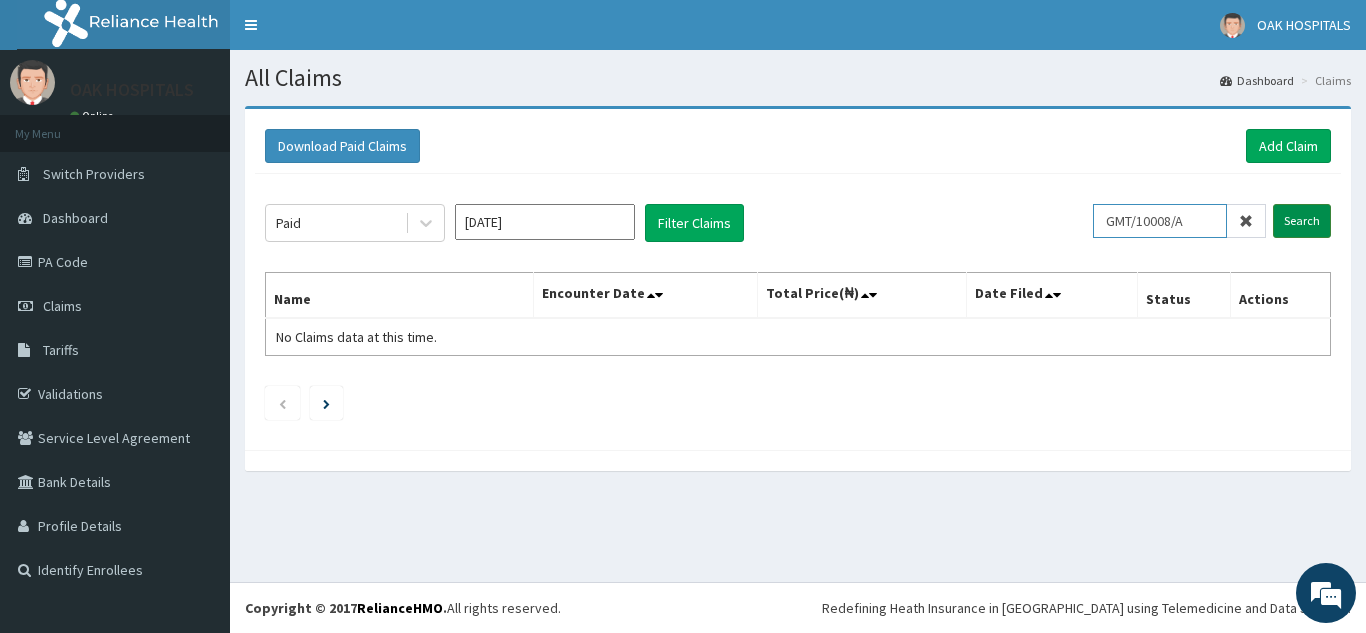 type on "GMT/10008/A" 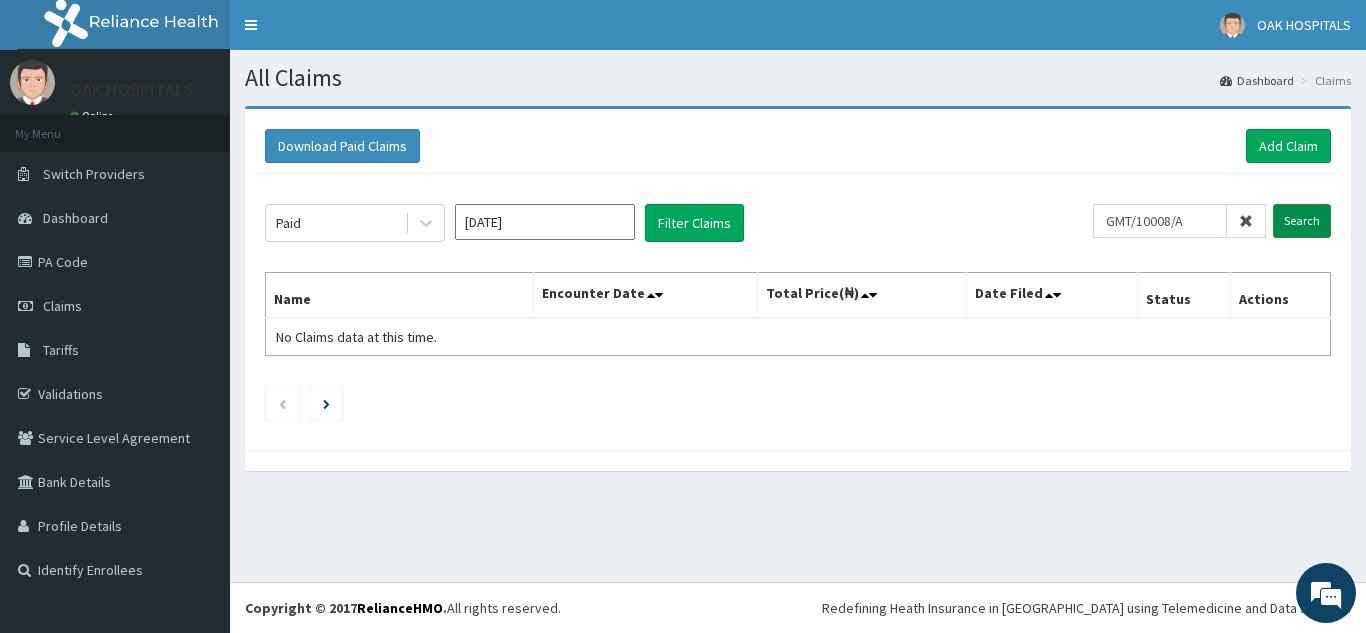 click on "Search" at bounding box center (1302, 221) 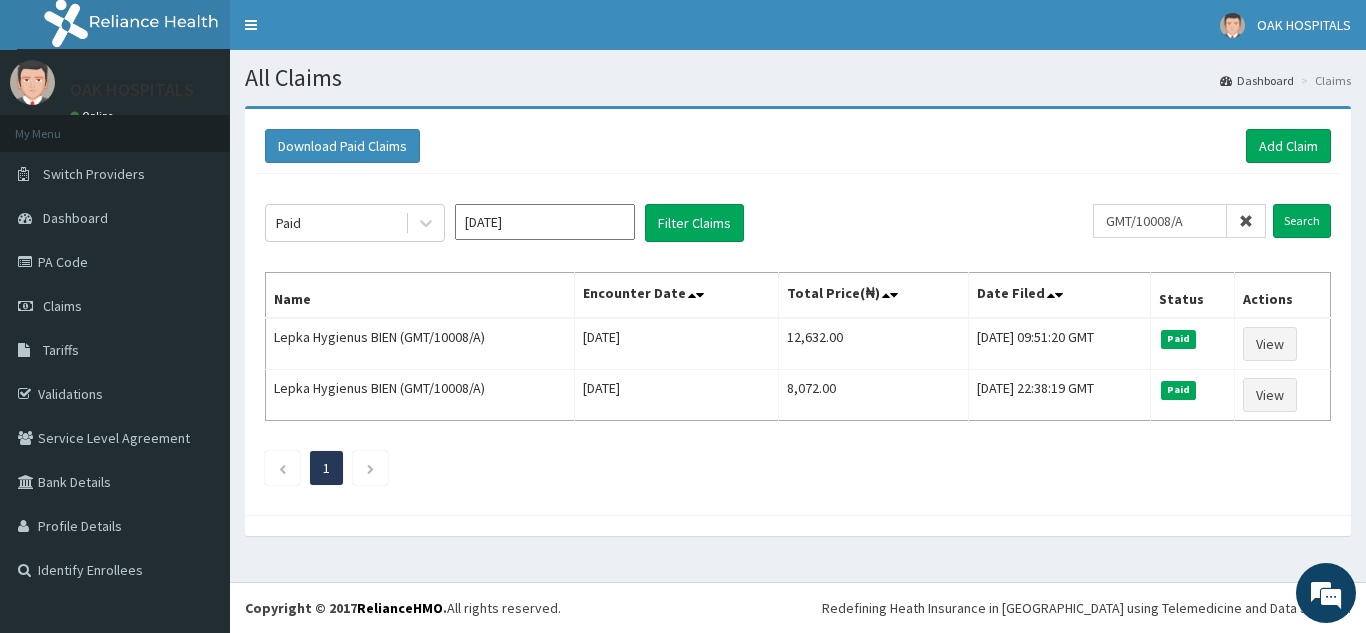click at bounding box center (1246, 221) 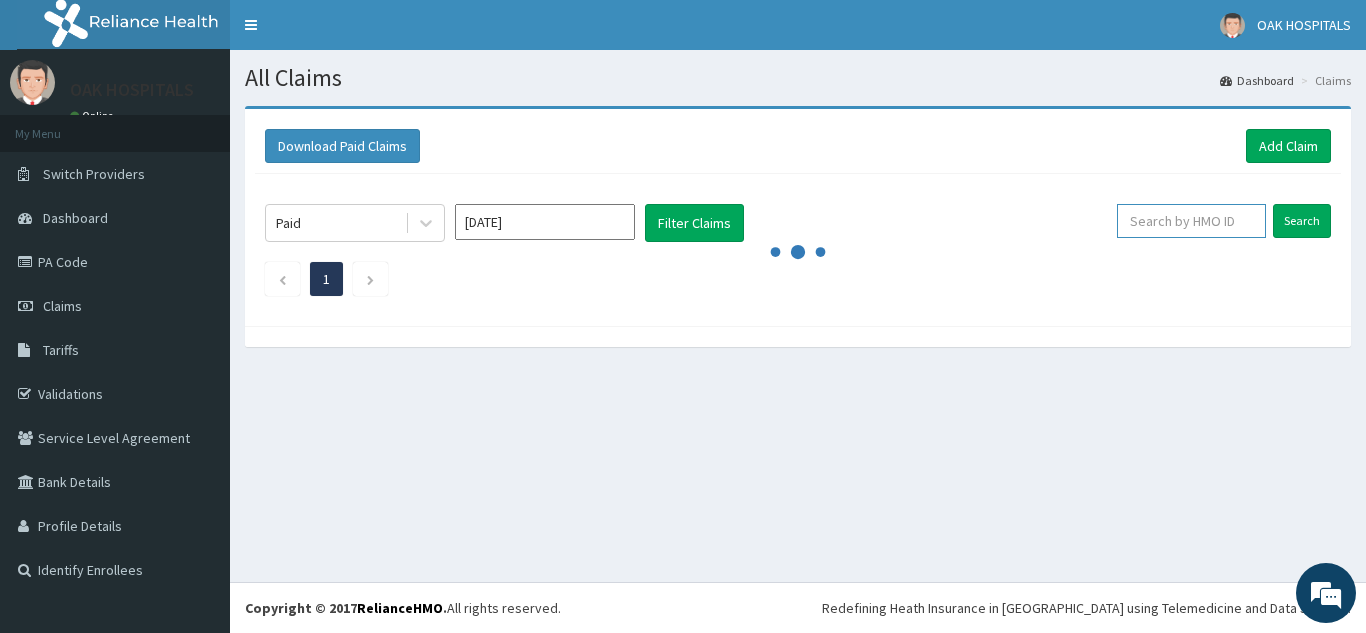 click at bounding box center (1191, 221) 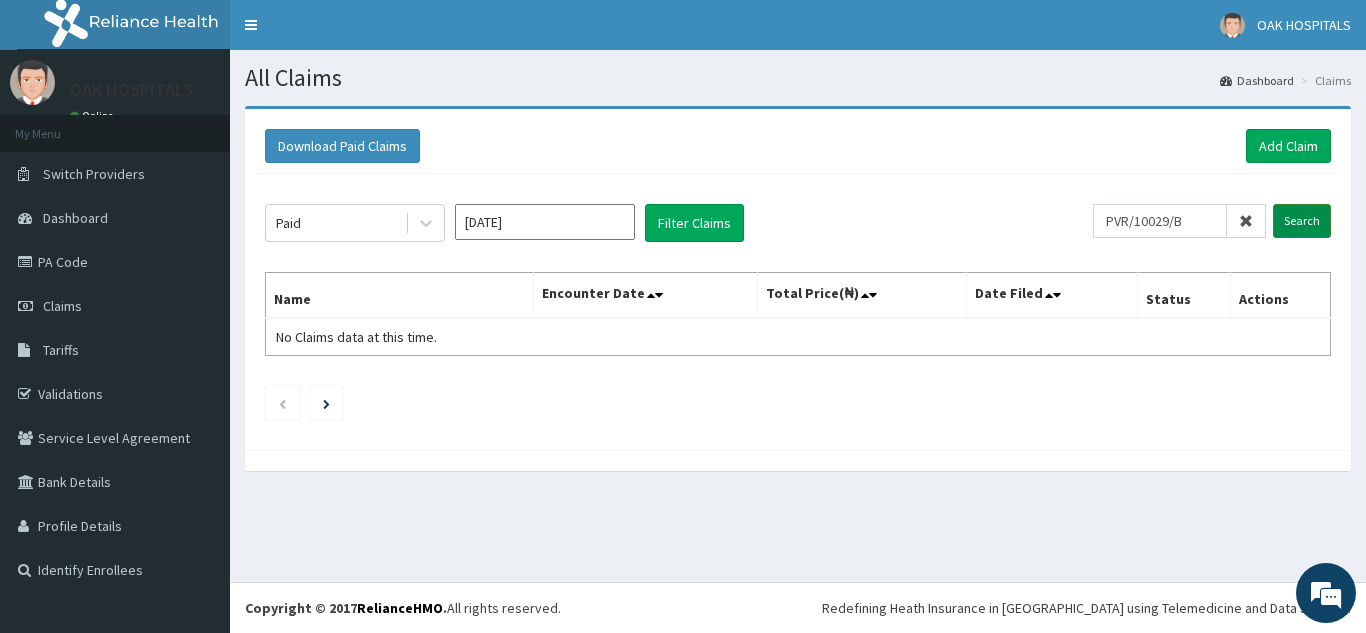 click on "Search" at bounding box center (1302, 221) 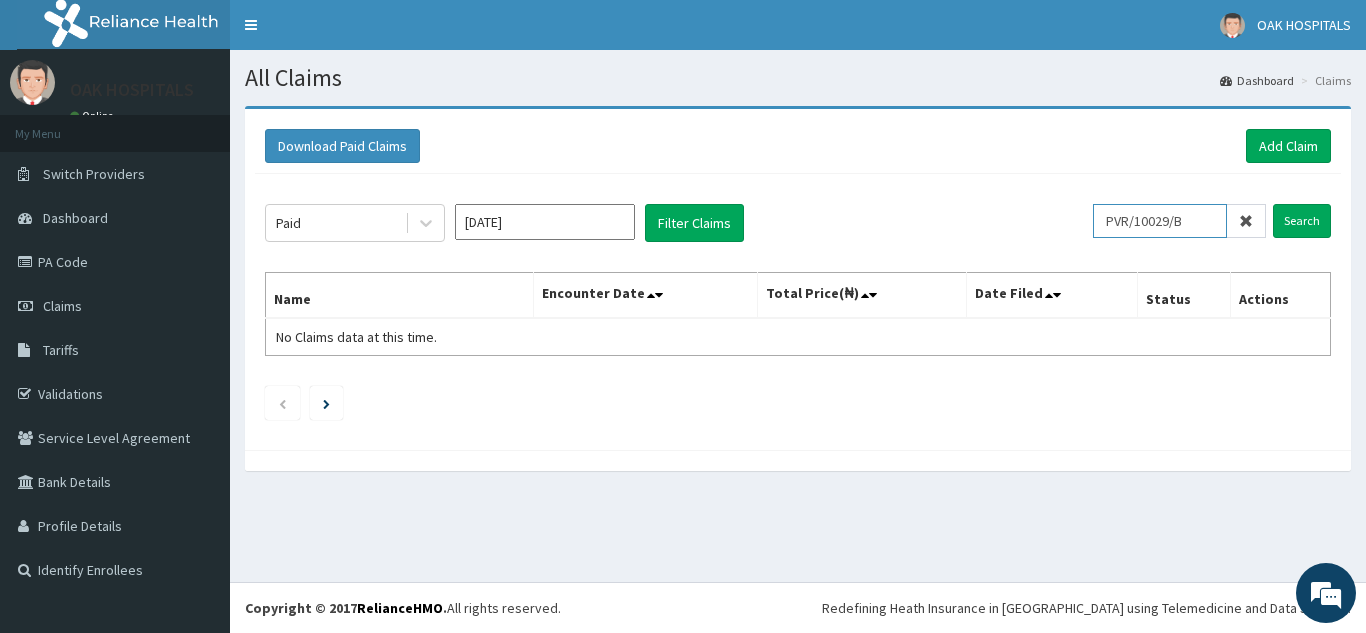 click on "PVR/10029/B" at bounding box center (1160, 221) 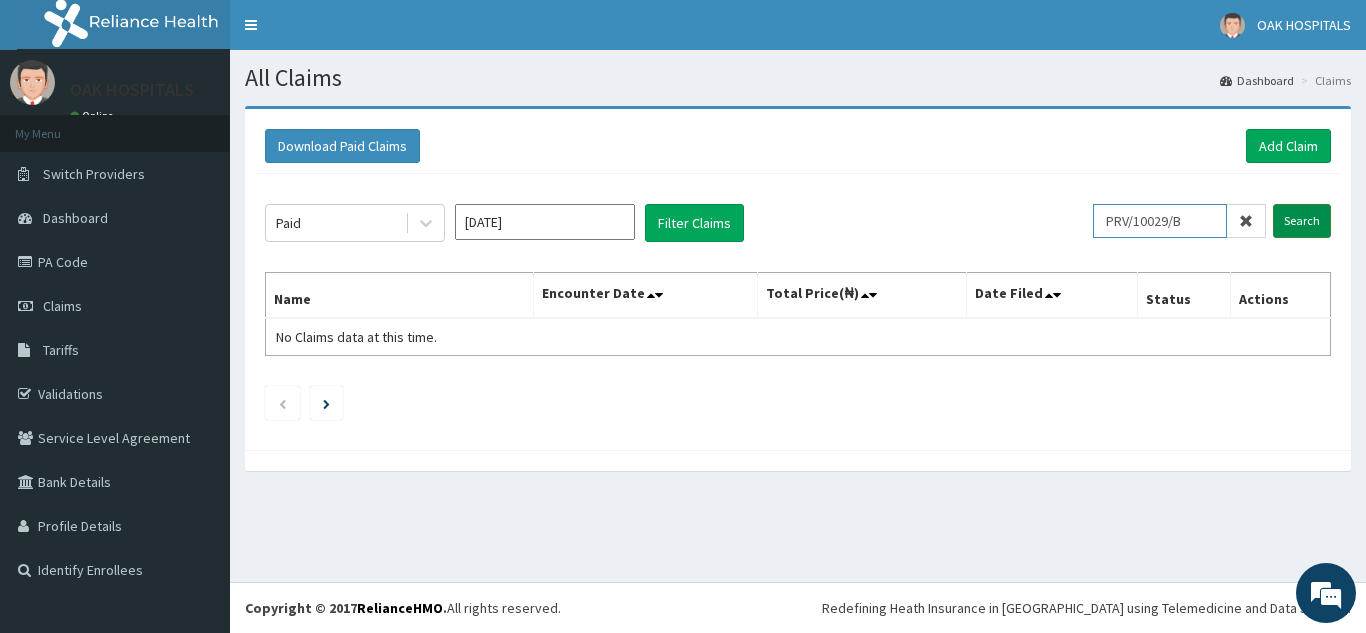 type on "PRV/10029/B" 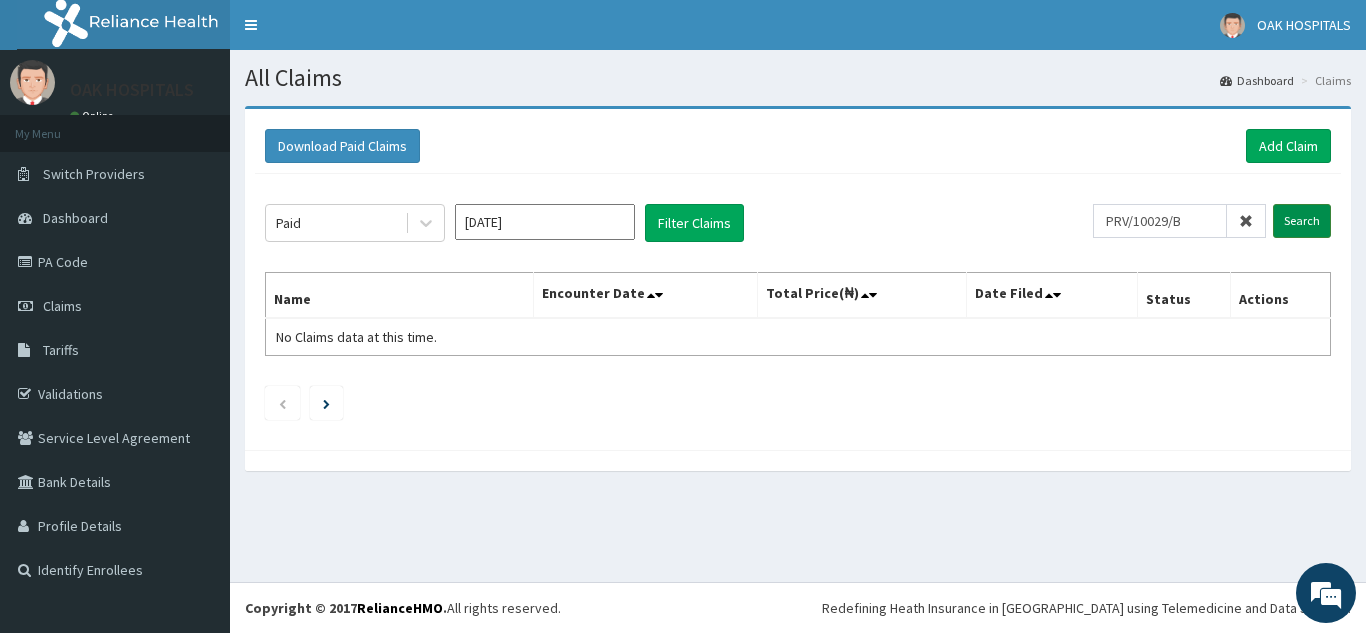 click on "Search" at bounding box center (1302, 221) 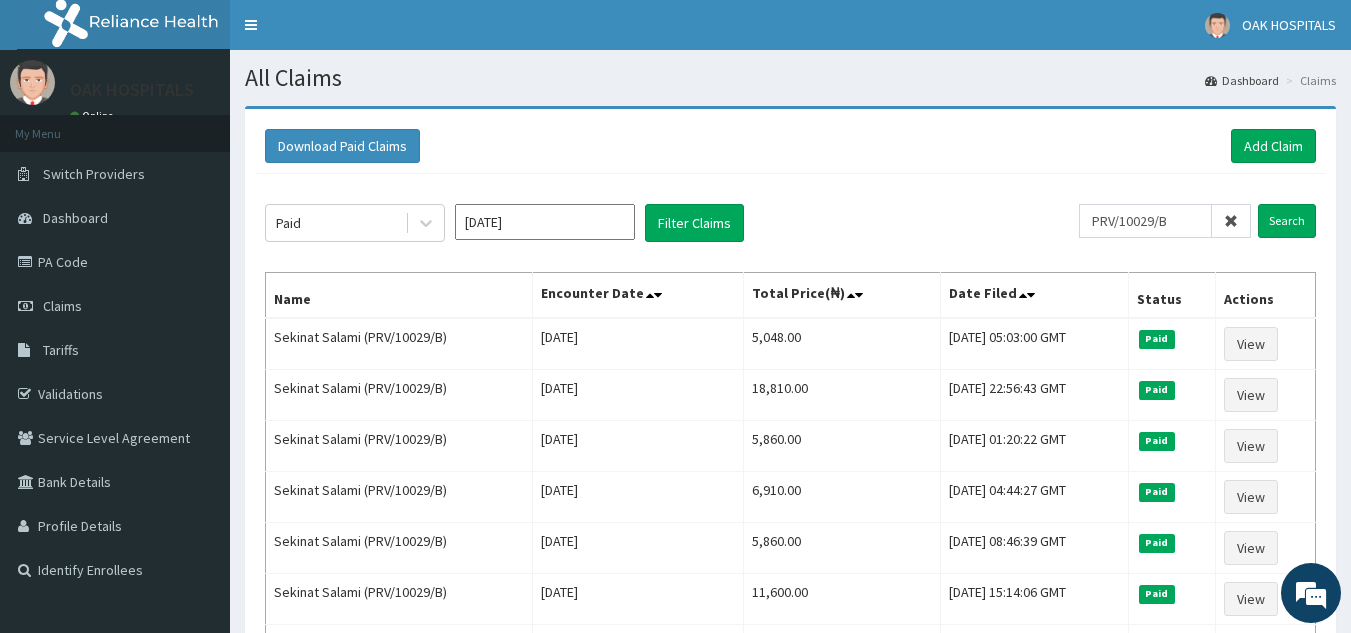 click at bounding box center (1231, 221) 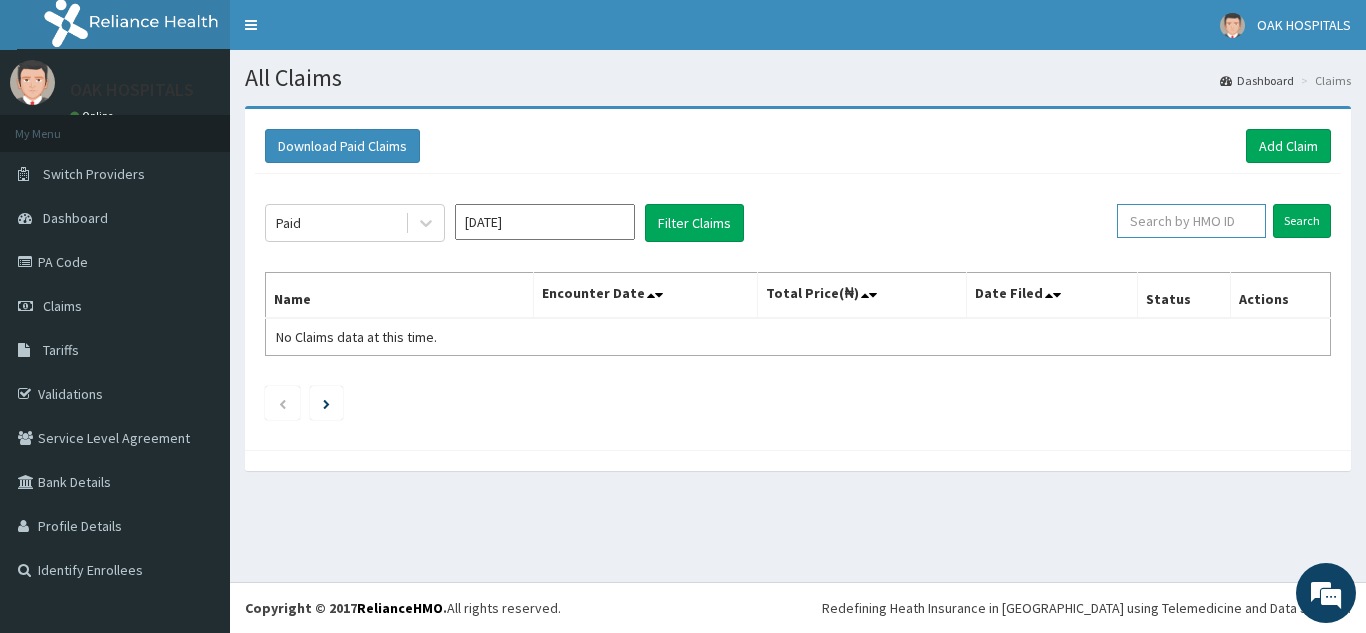click at bounding box center [1191, 221] 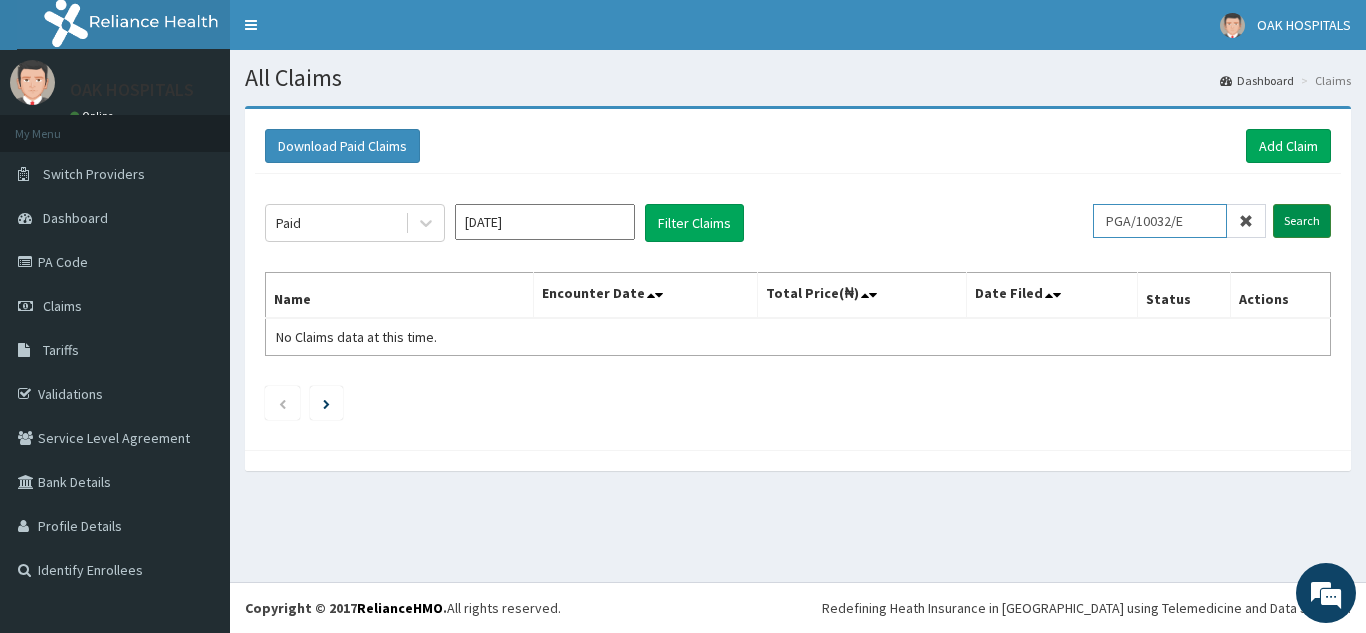 type on "PGA/10032/E" 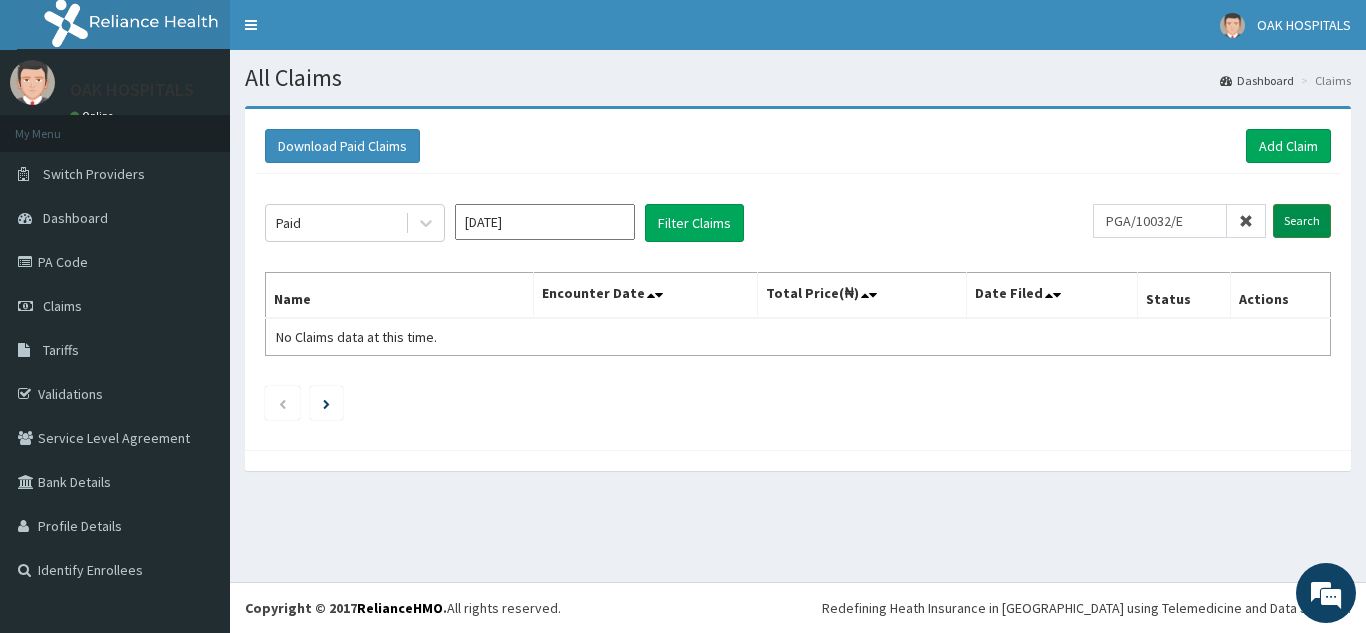 click on "Search" at bounding box center [1302, 221] 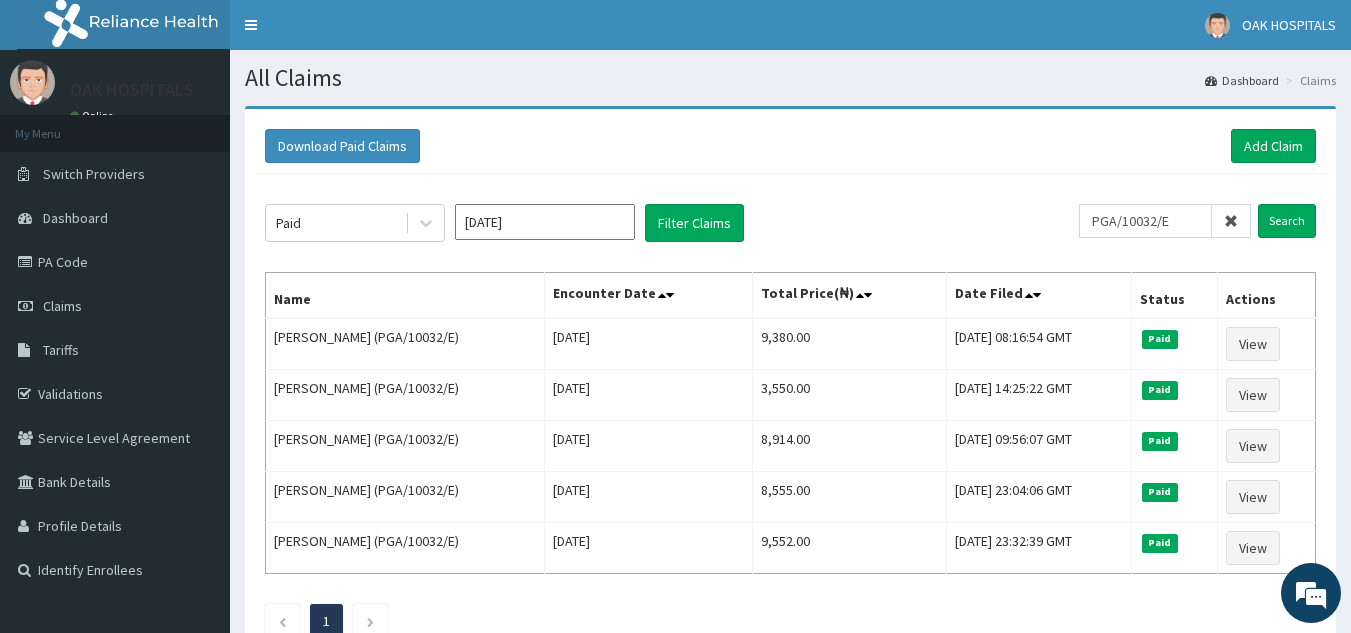 click at bounding box center [1231, 221] 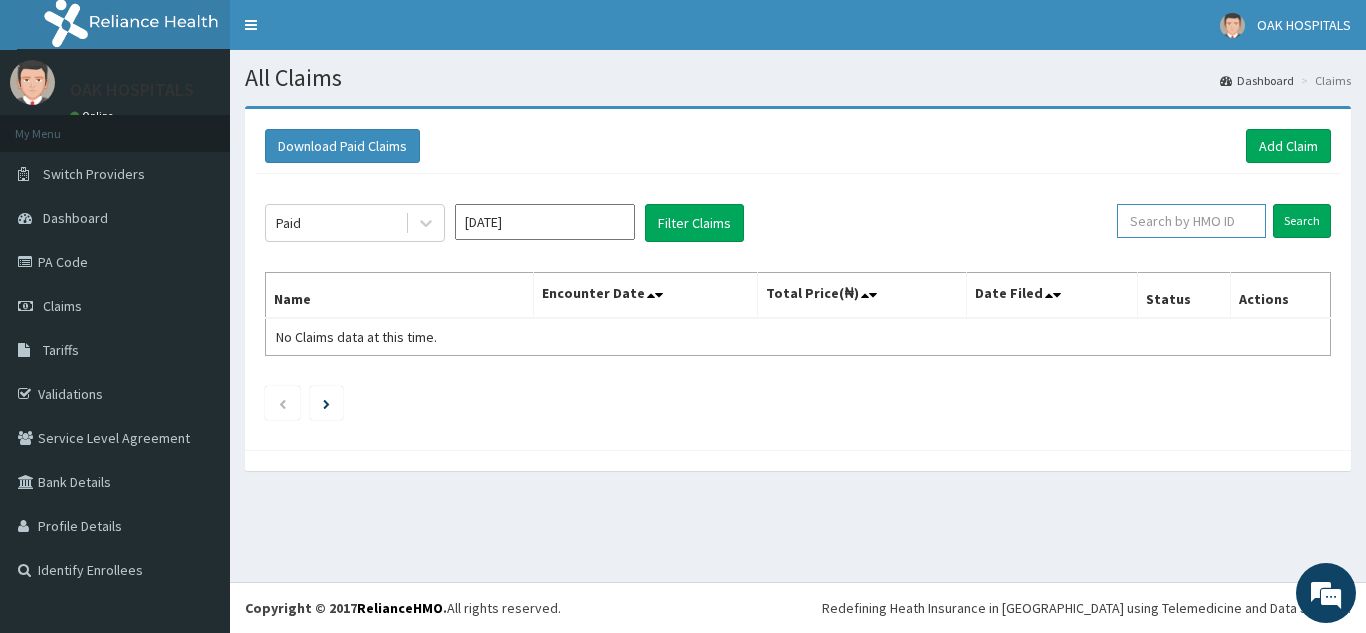 click at bounding box center [1191, 221] 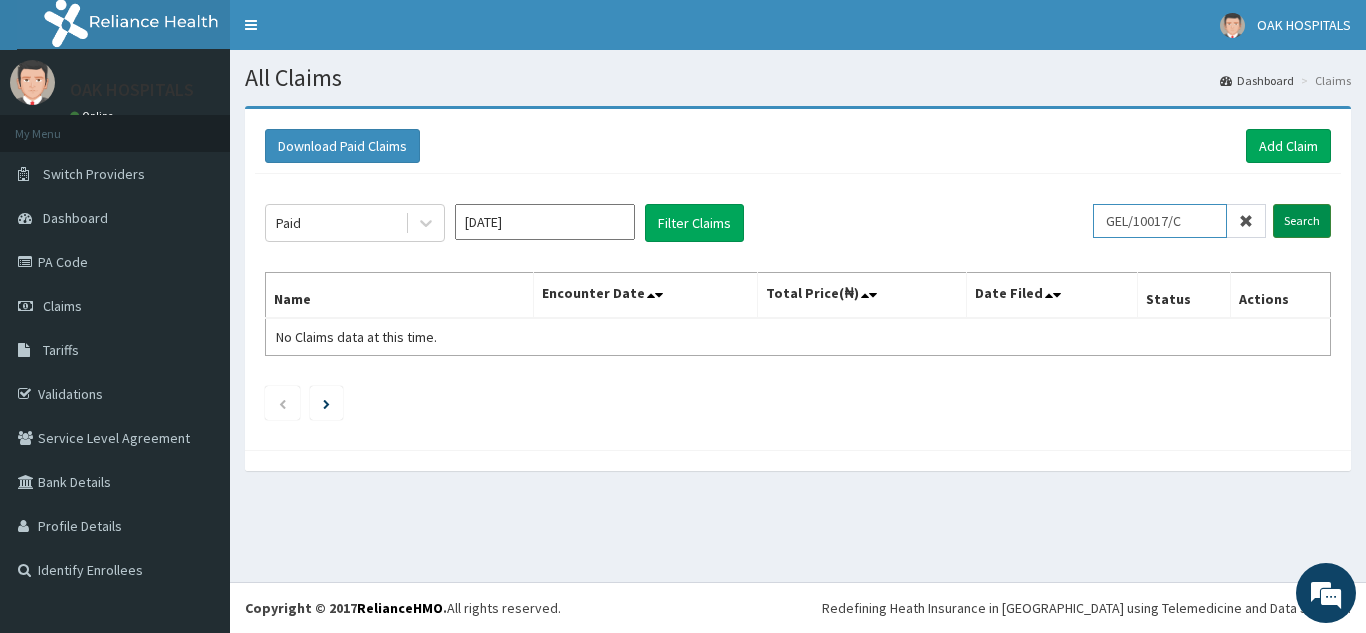type on "GEL/10017/C" 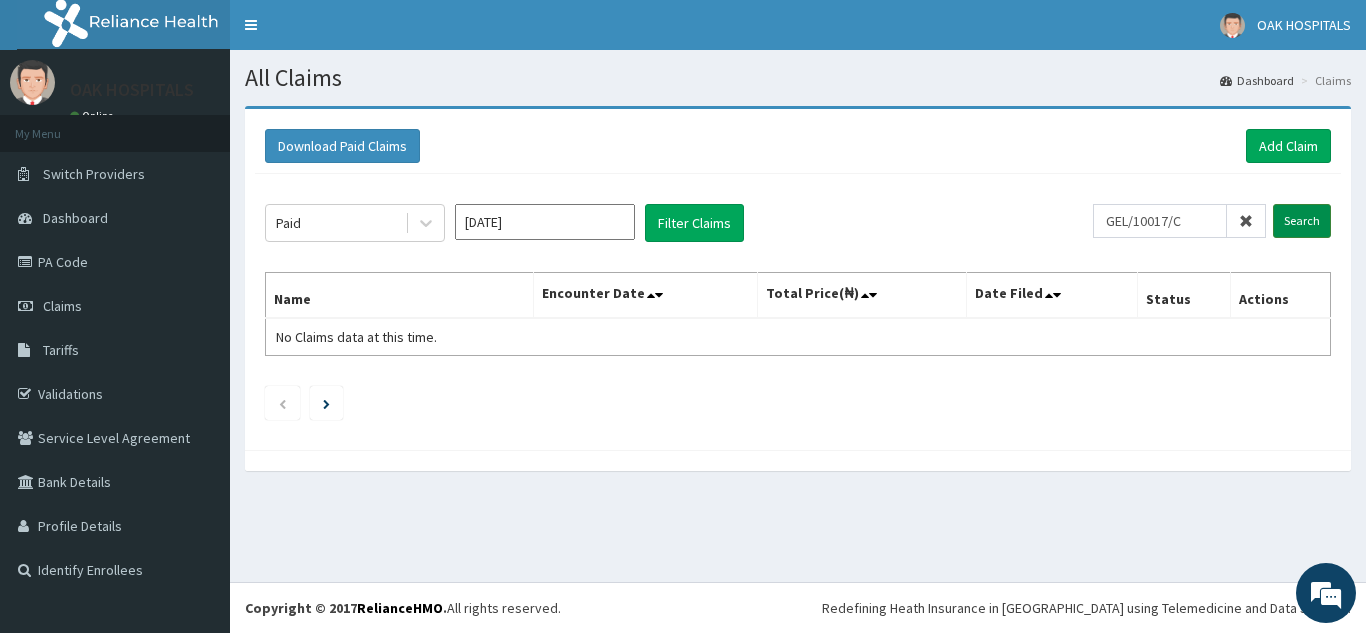 click on "Search" at bounding box center [1302, 221] 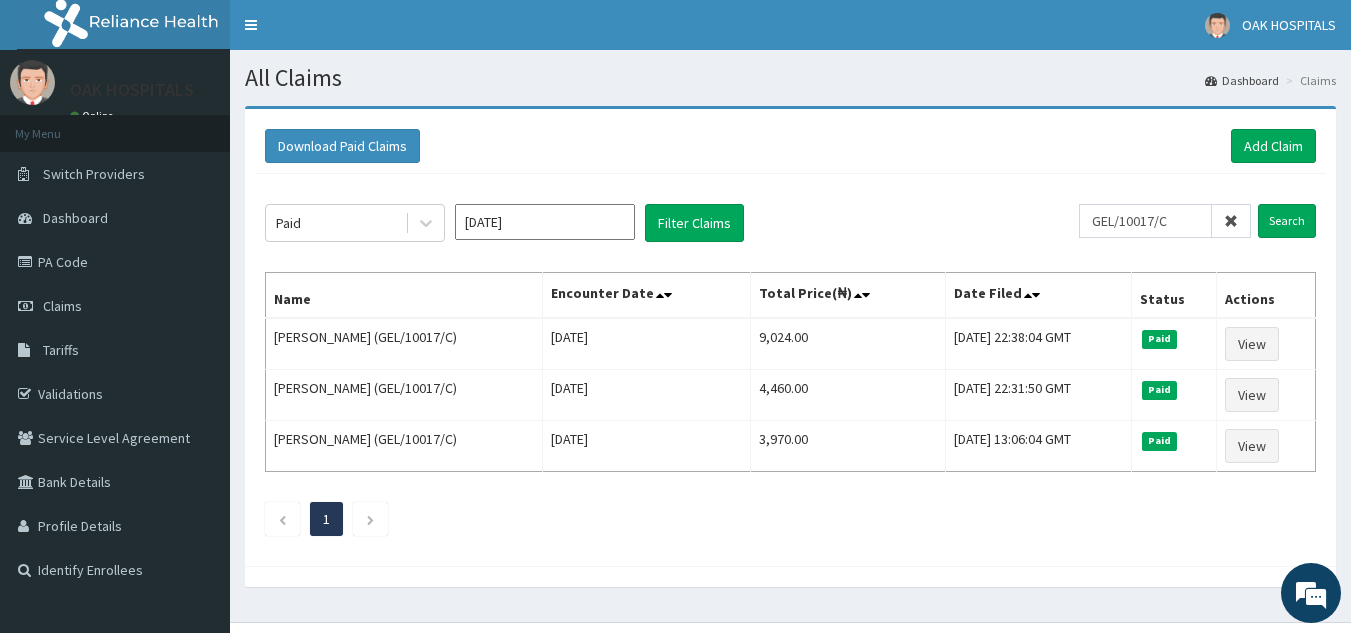 click at bounding box center [1231, 221] 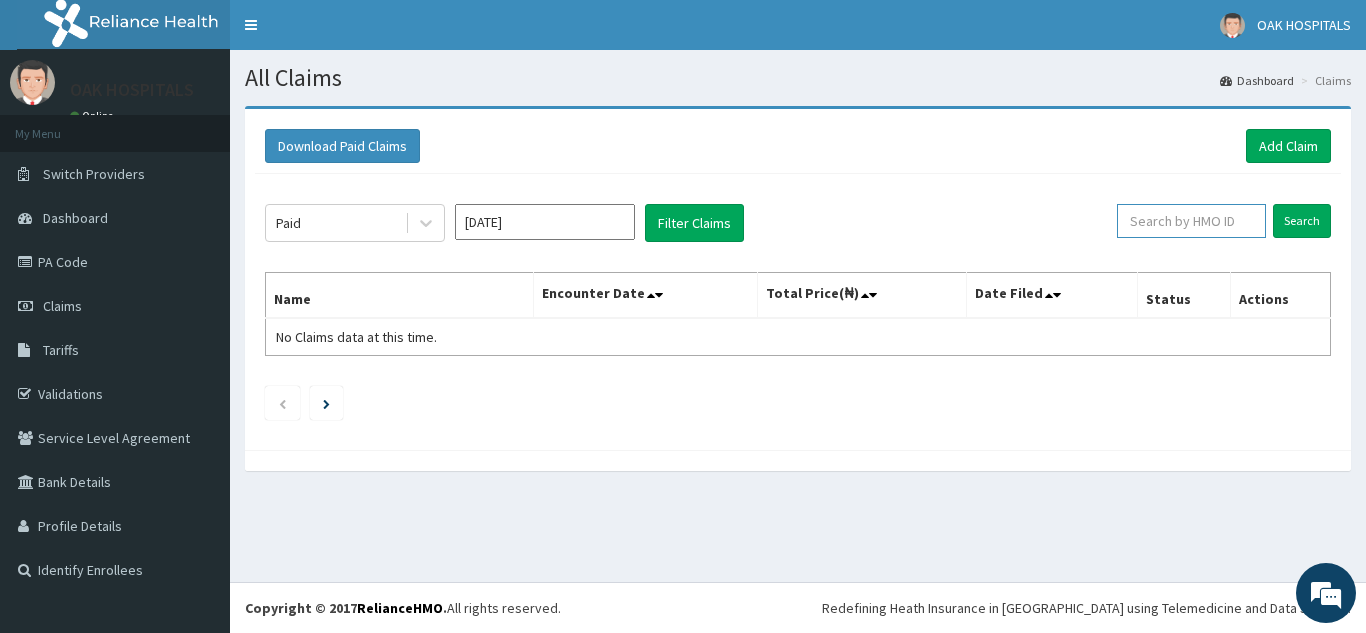 click at bounding box center [1191, 221] 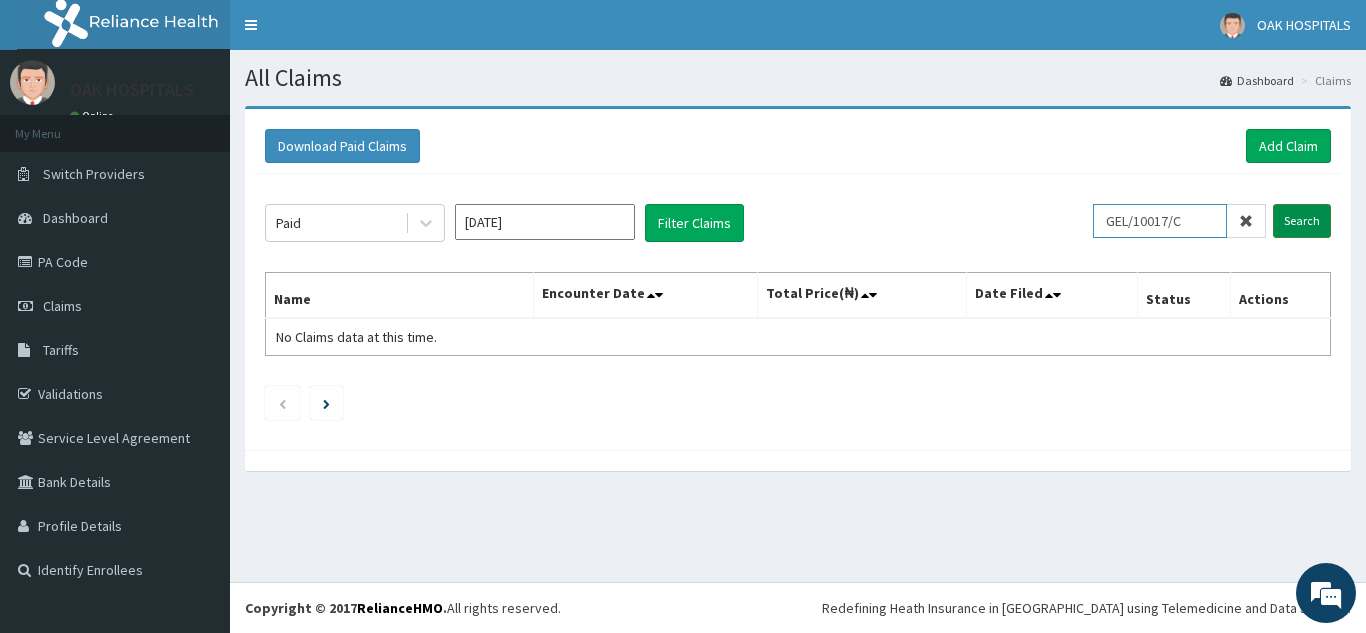 type on "GEL/10017/C" 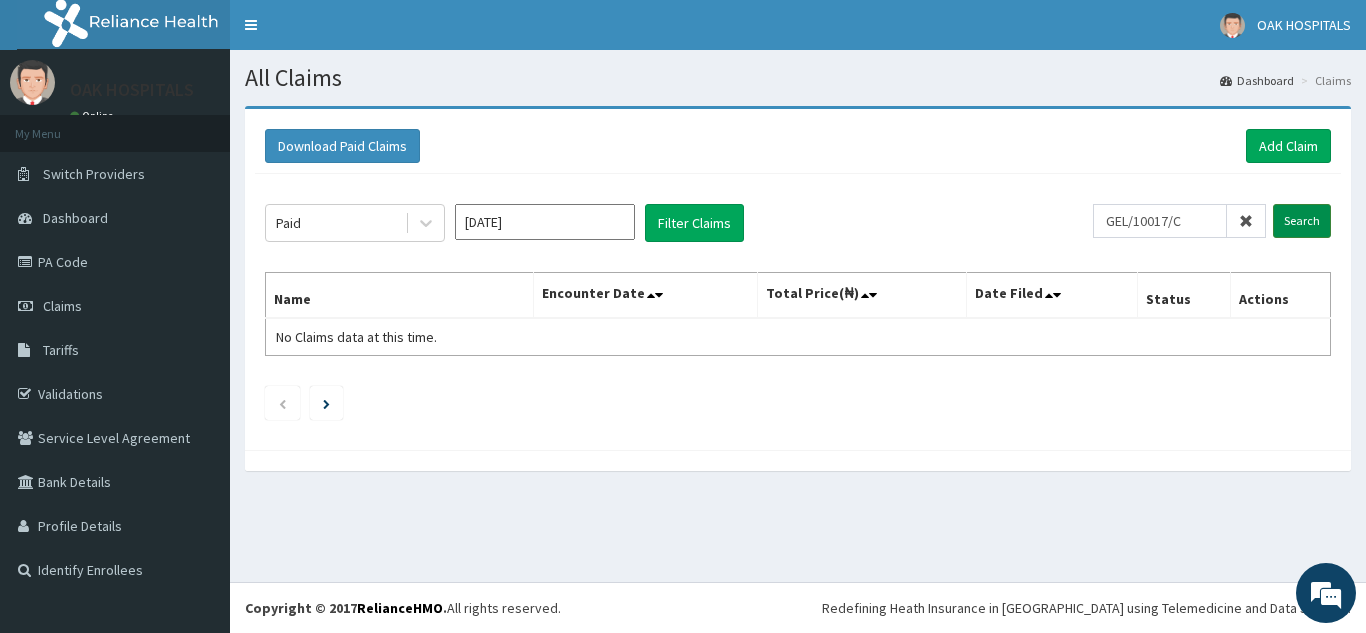 click on "Search" at bounding box center [1302, 221] 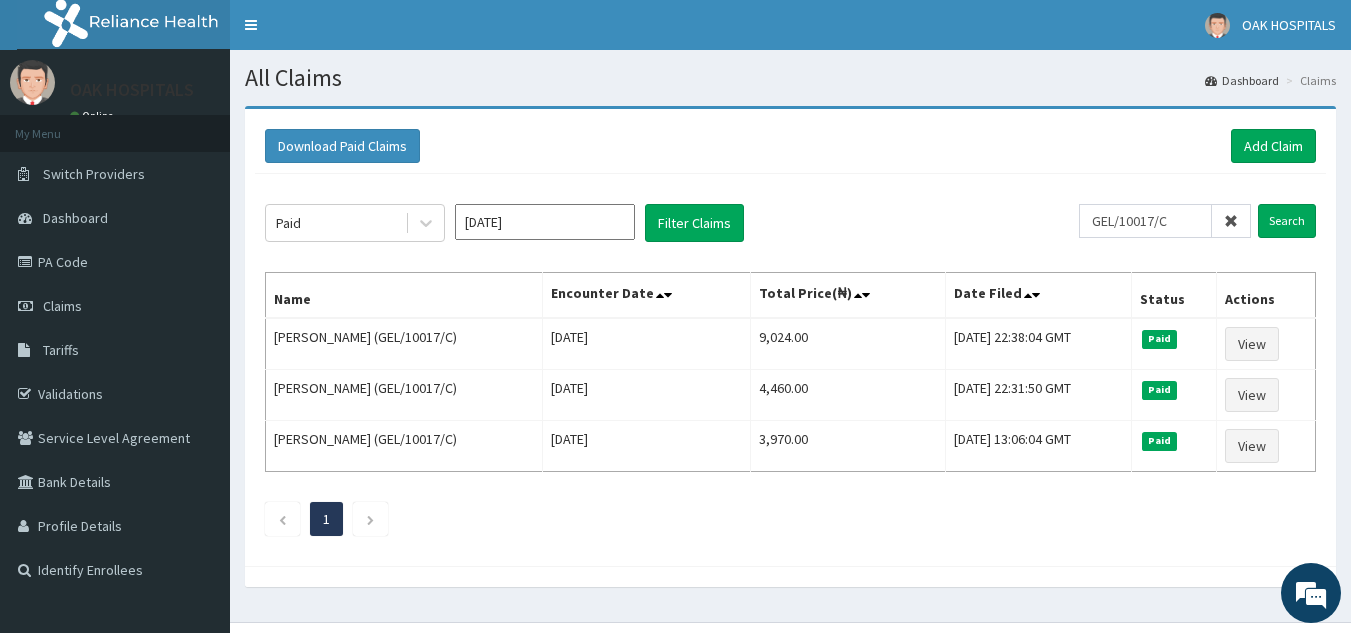 click at bounding box center (1231, 221) 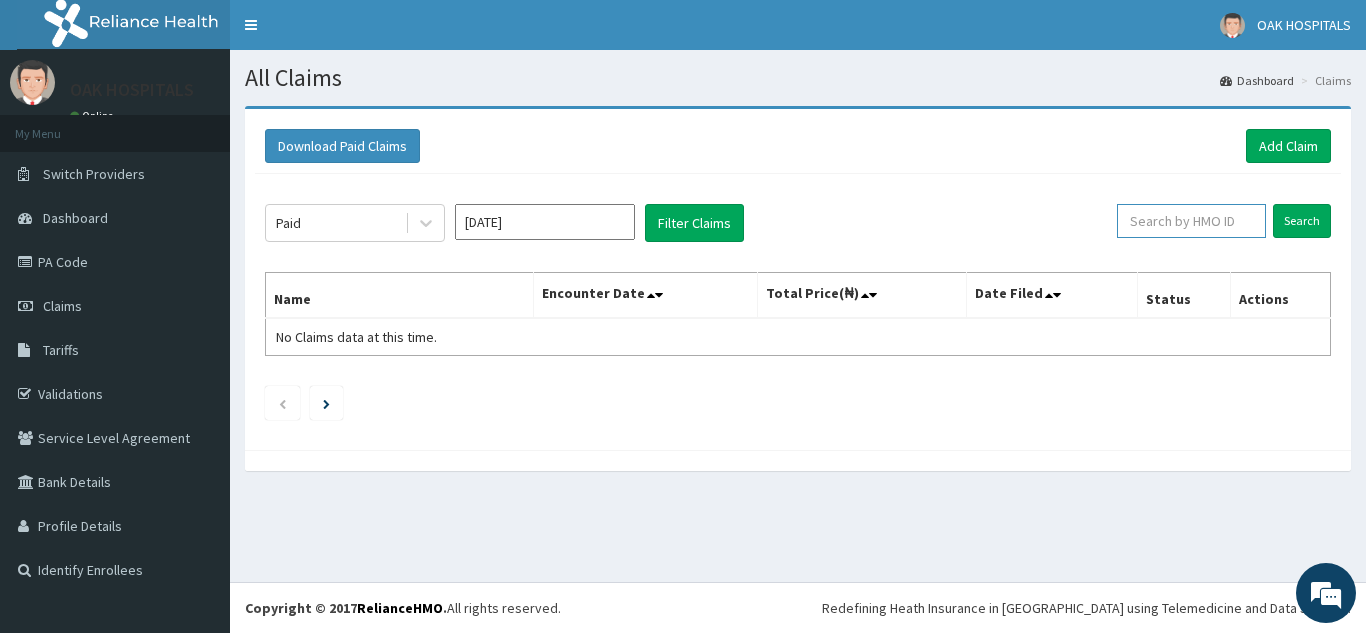 click at bounding box center (1191, 221) 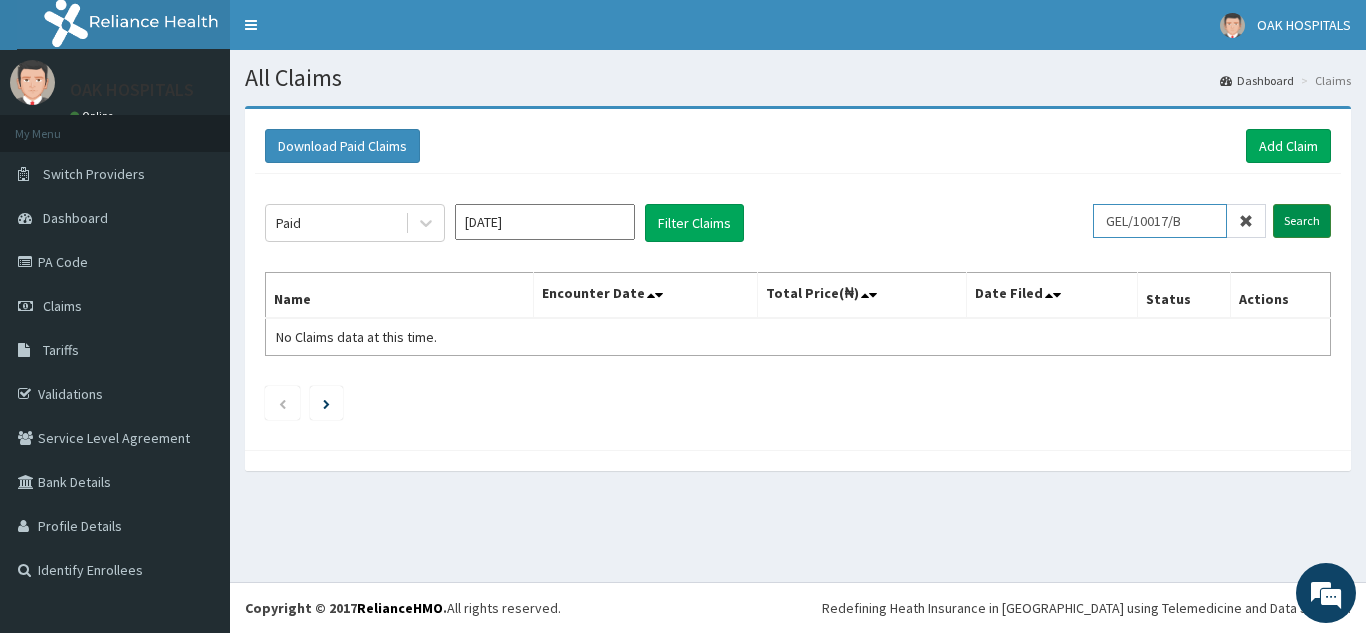 type on "GEL/10017/B" 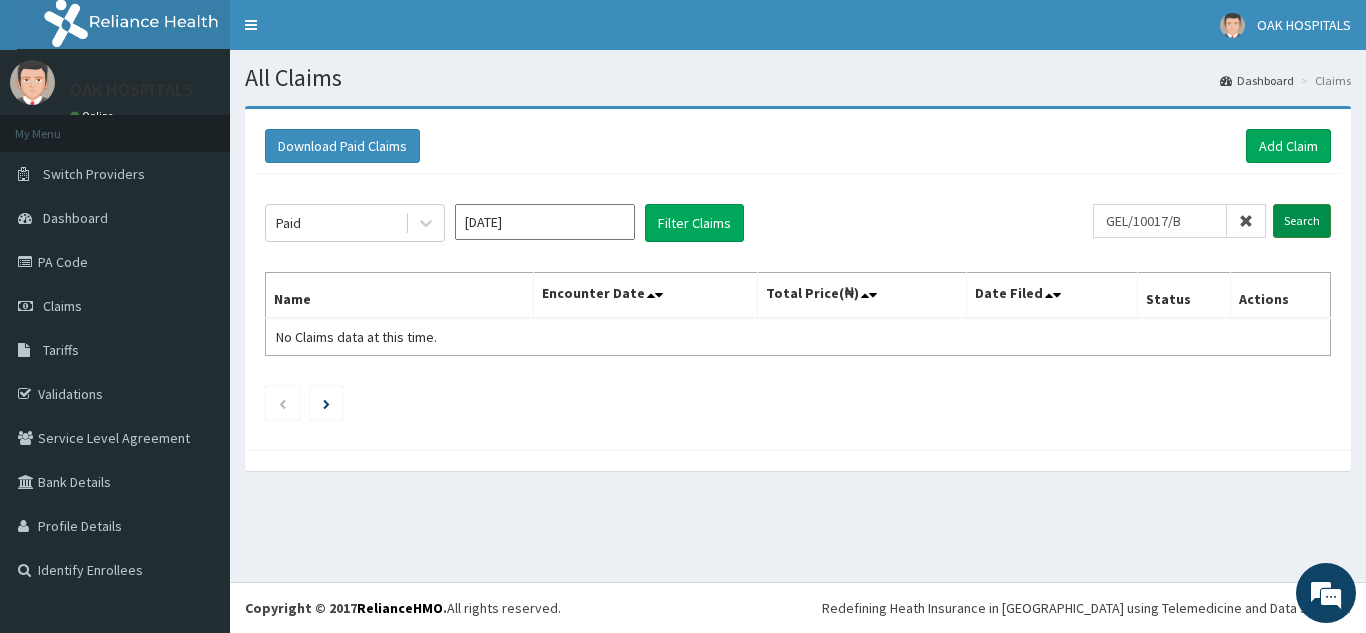 click on "Search" at bounding box center (1302, 221) 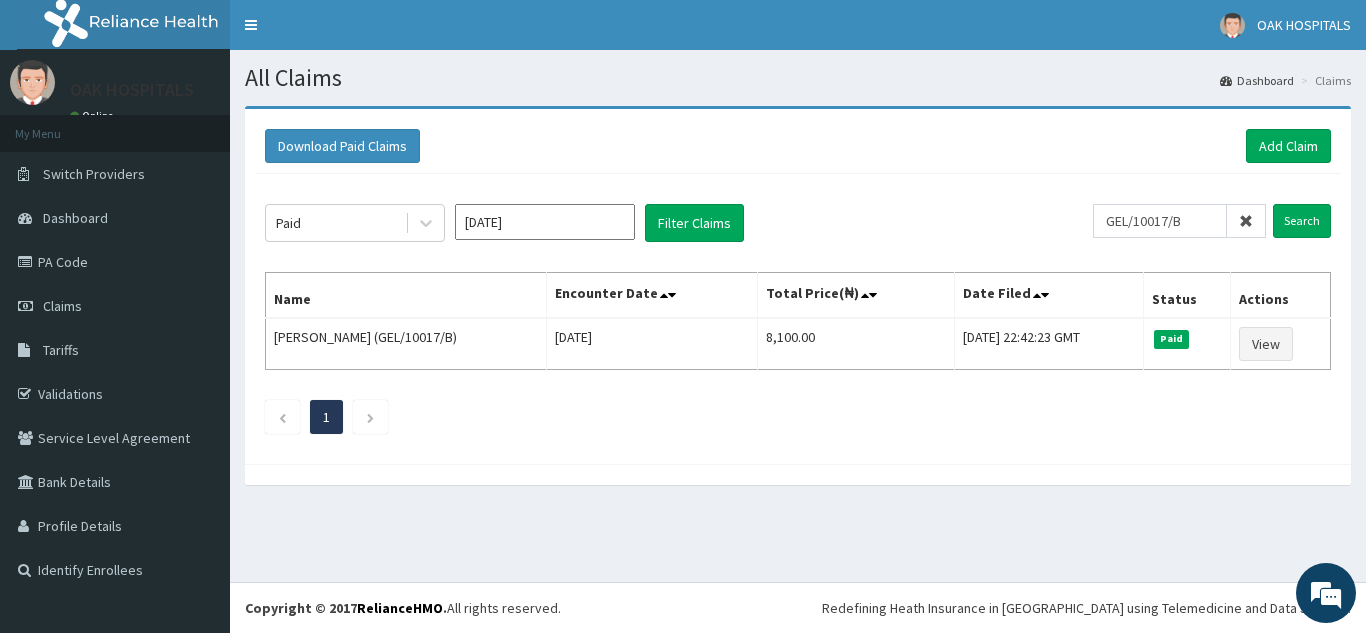 click at bounding box center (1246, 221) 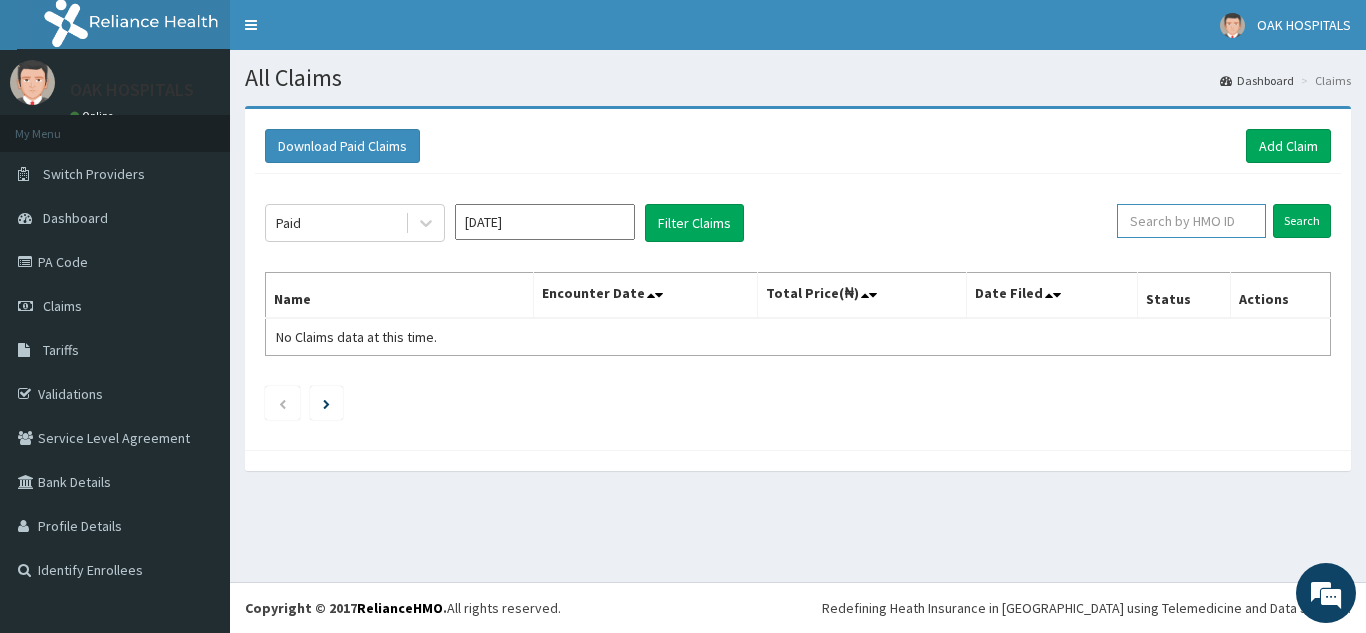 click at bounding box center (1191, 221) 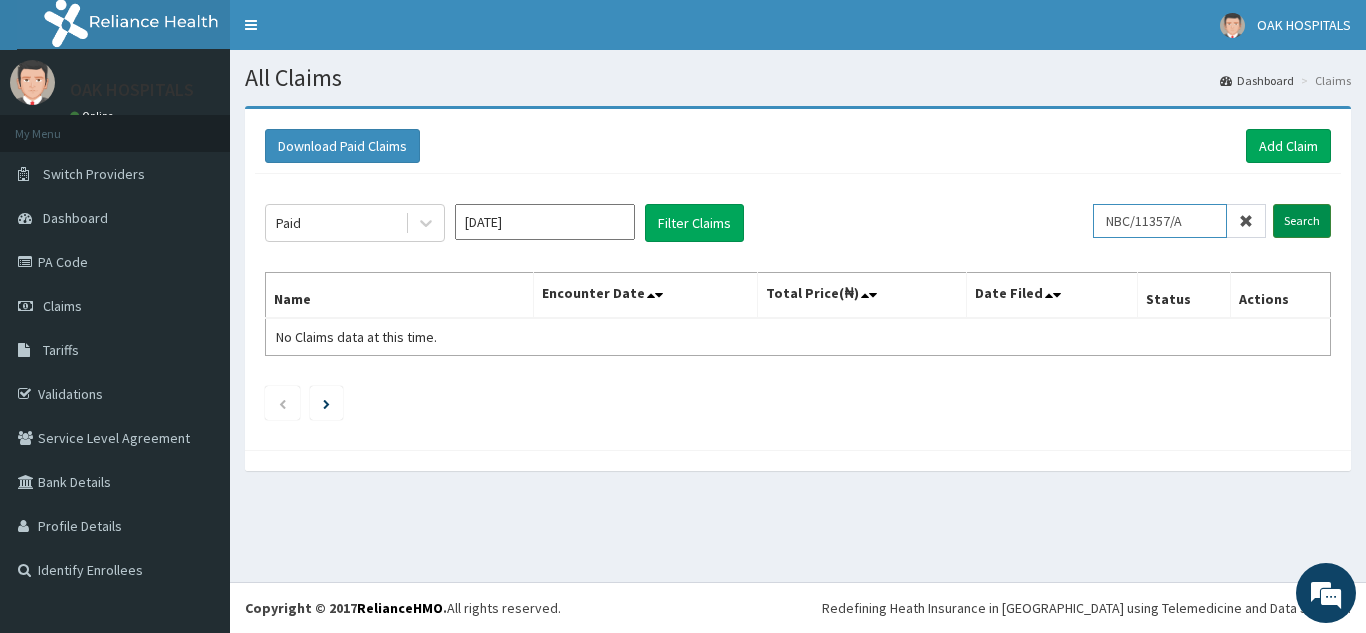 type on "NBC/11357/A" 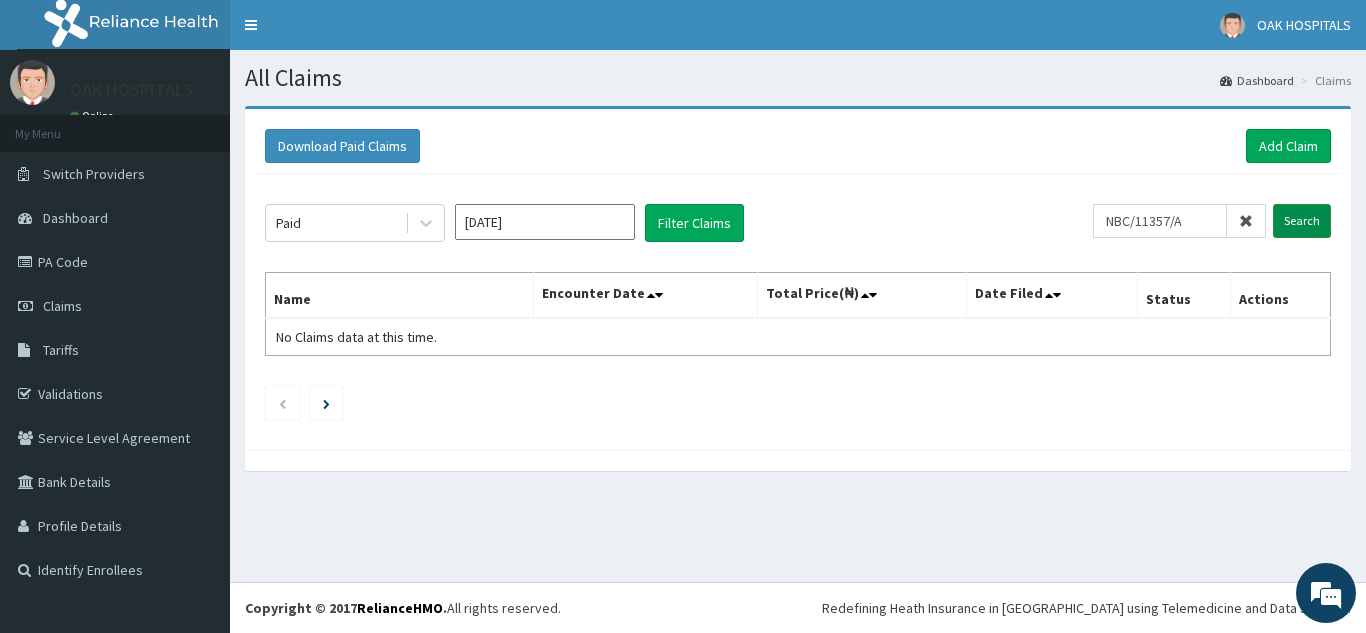 click on "Search" at bounding box center [1302, 221] 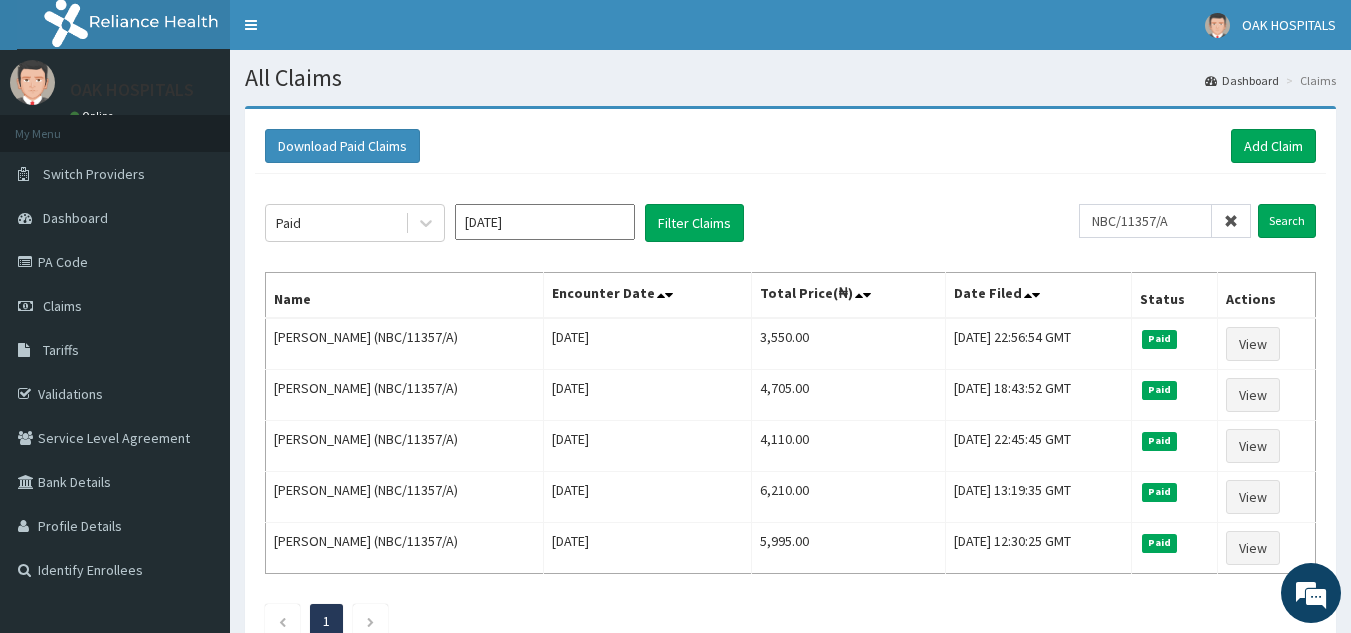 click at bounding box center (1231, 221) 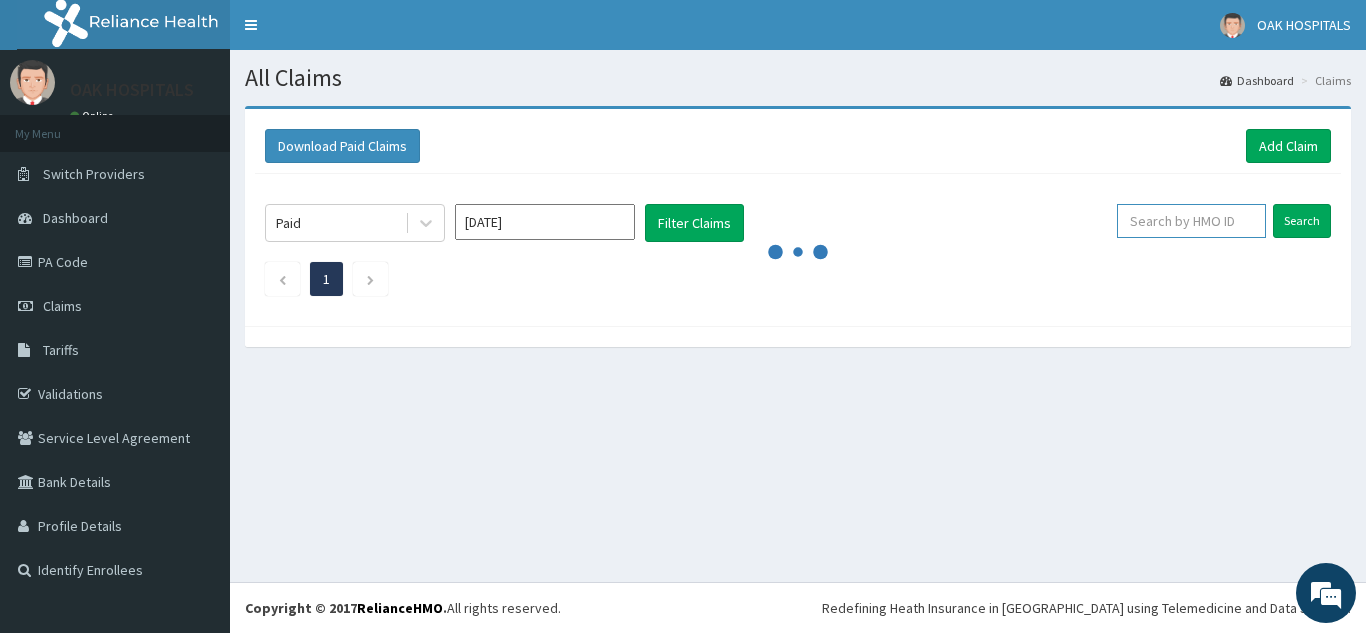 click at bounding box center [1191, 221] 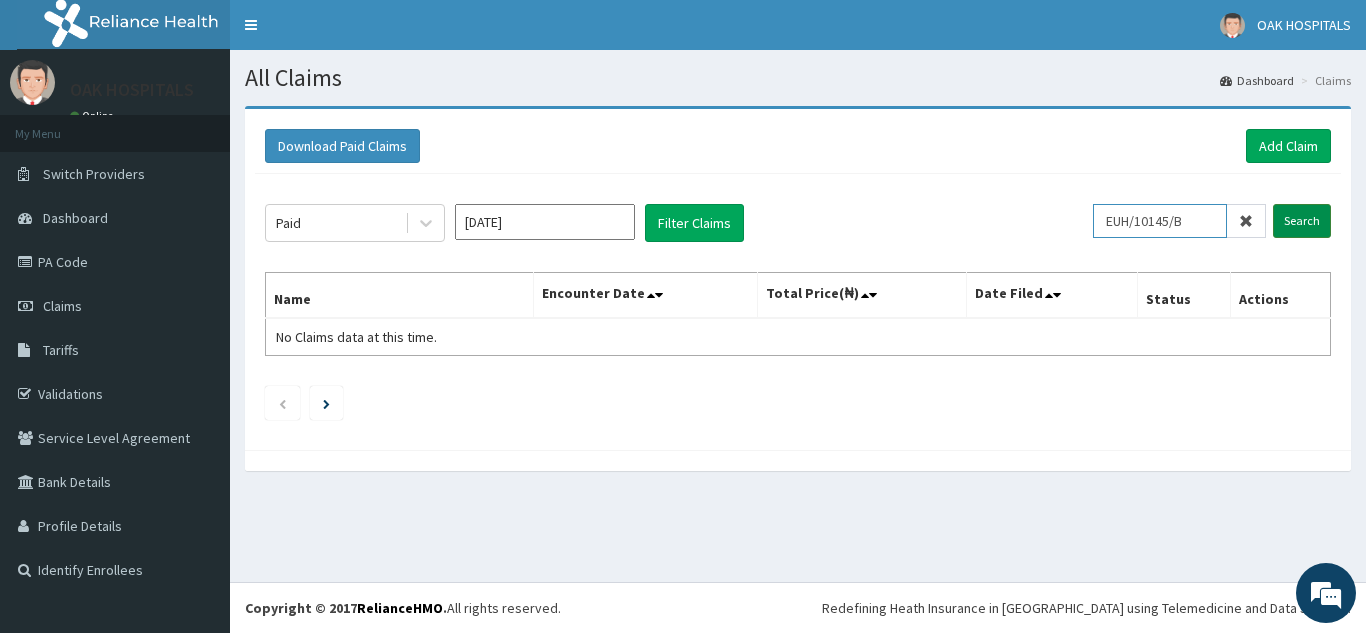 type on "EUH/10145/B" 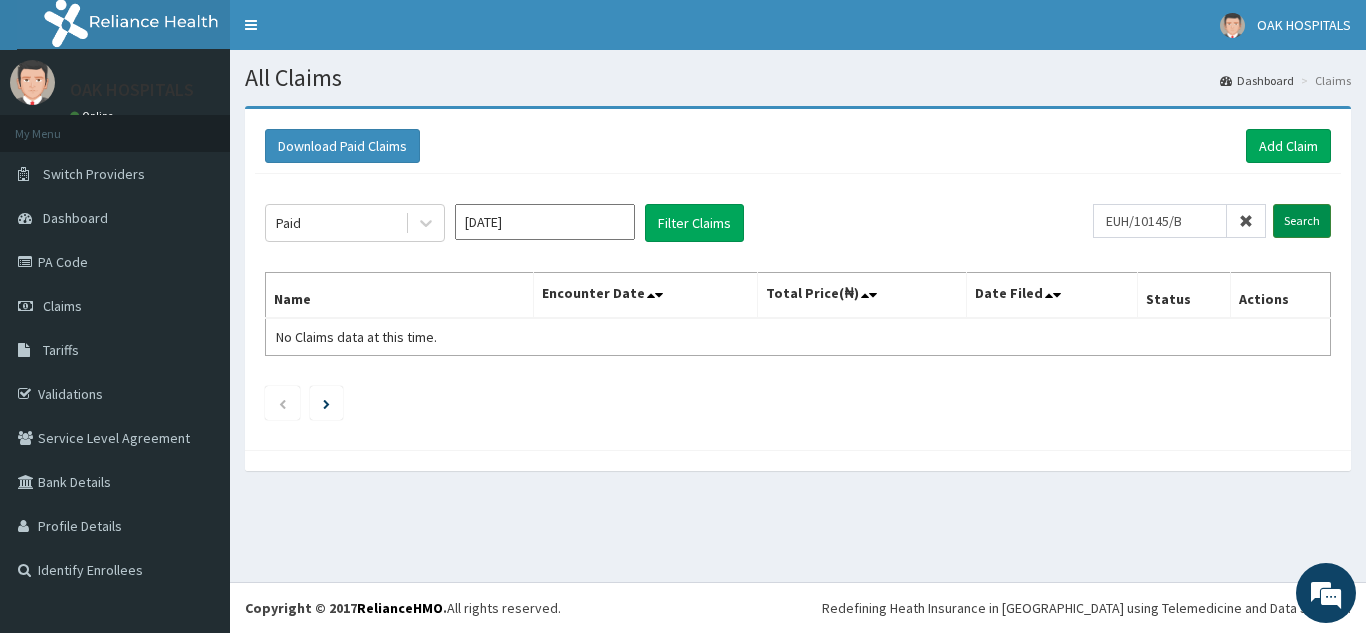 click on "Search" at bounding box center (1302, 221) 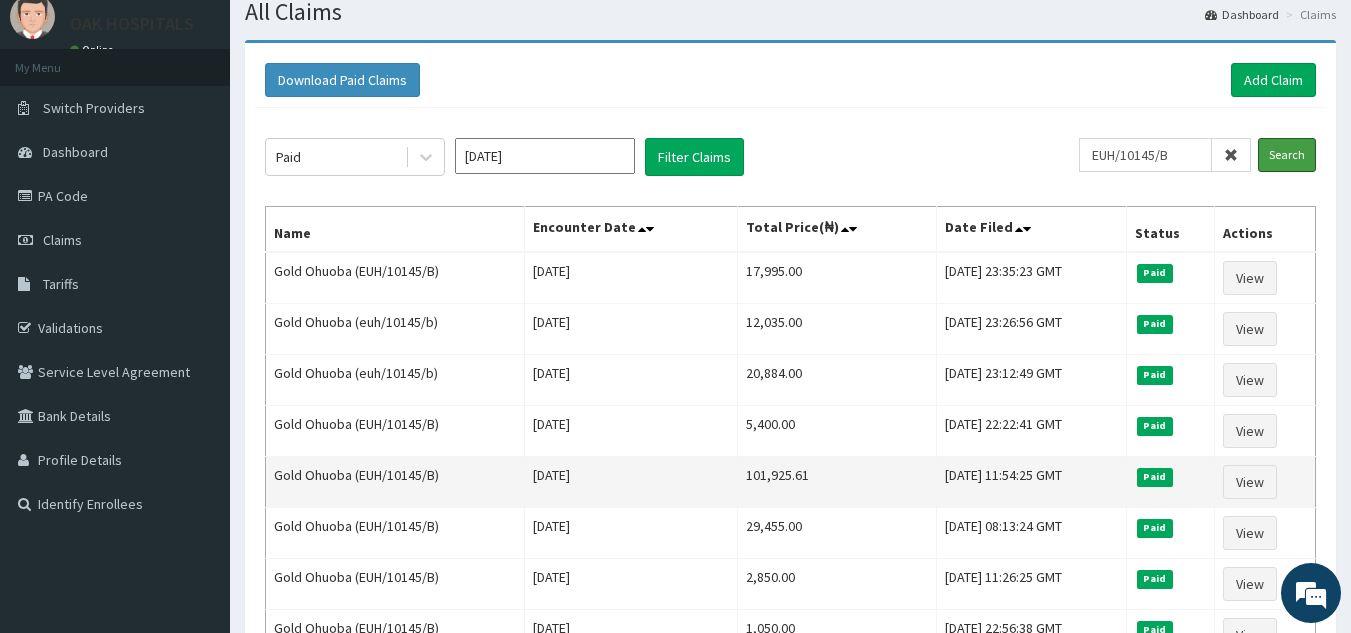 scroll, scrollTop: 100, scrollLeft: 0, axis: vertical 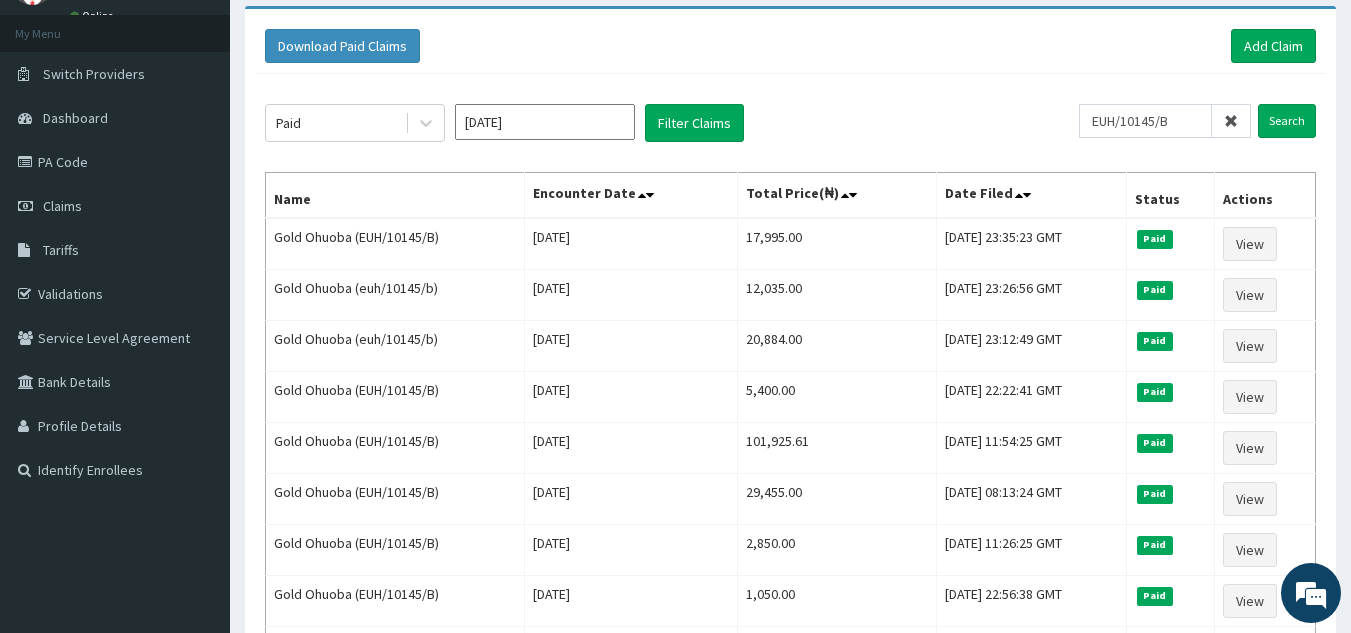 click at bounding box center [1231, 121] 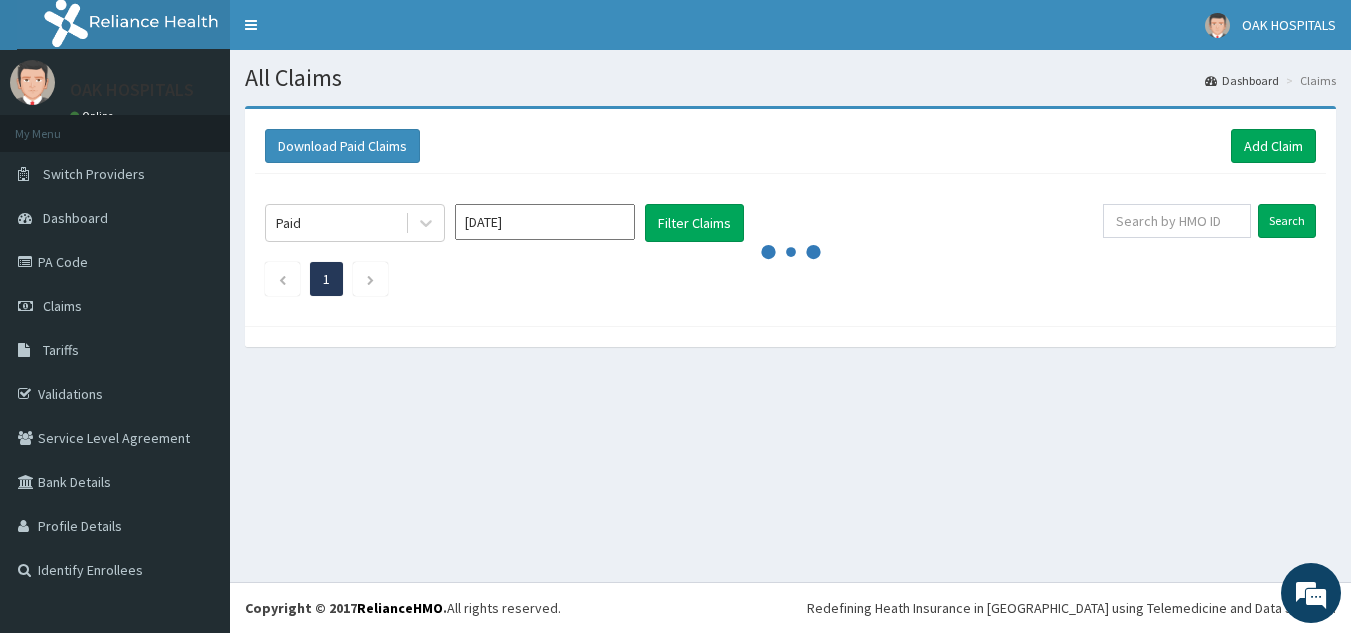 scroll, scrollTop: 0, scrollLeft: 0, axis: both 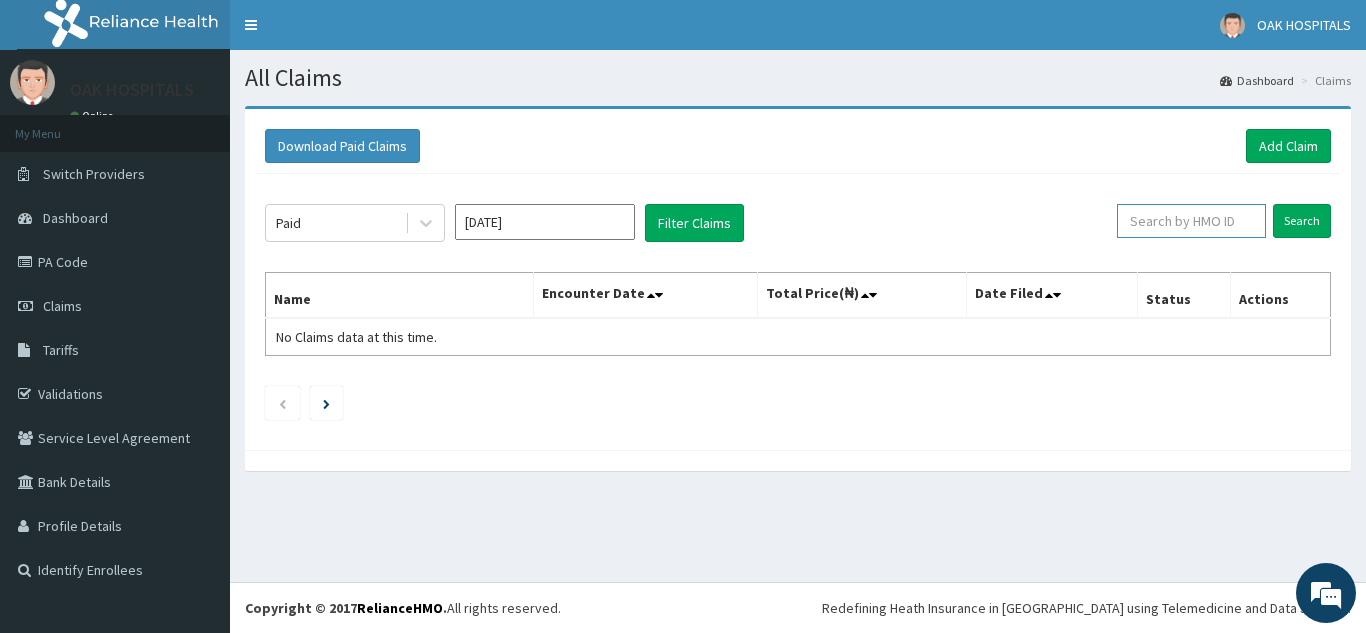 click at bounding box center [1191, 221] 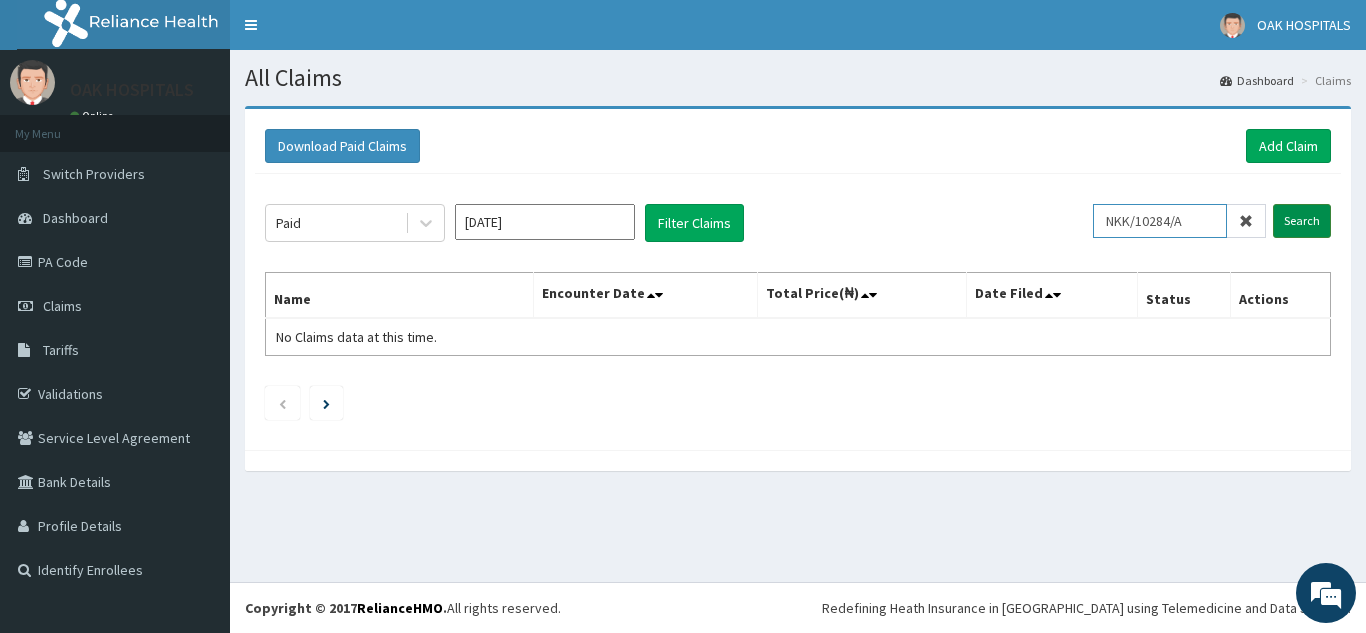 type on "NKK/10284/A" 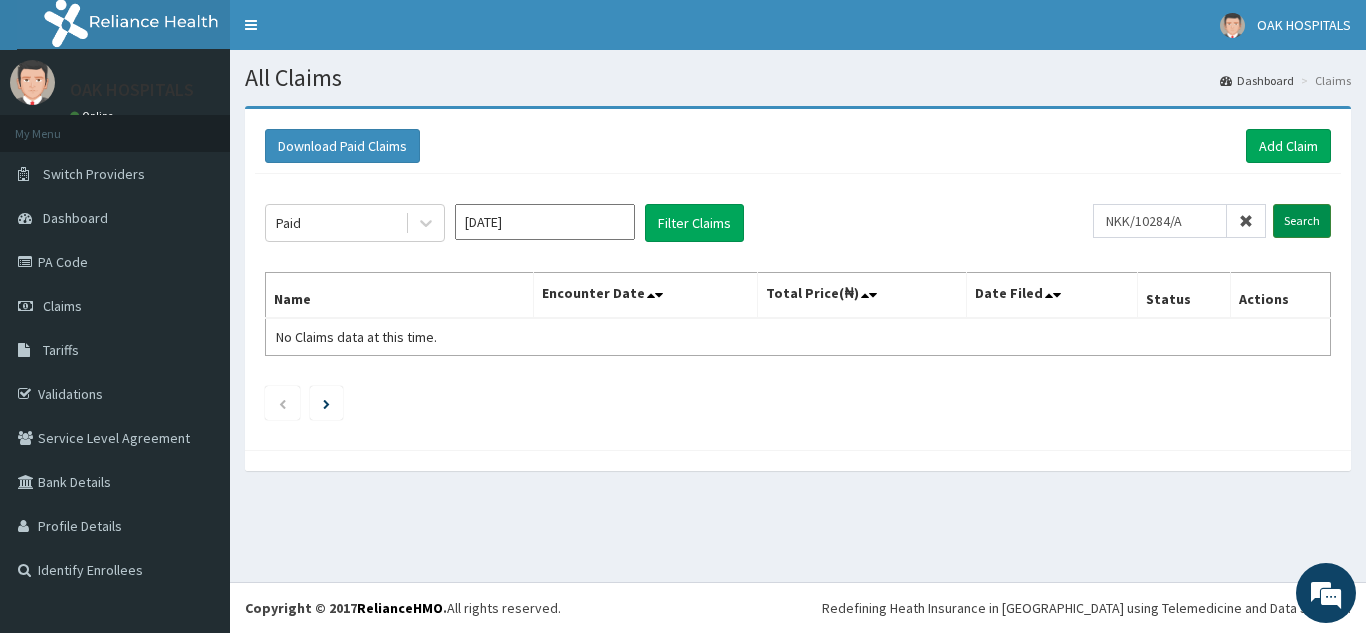 click on "Search" at bounding box center (1302, 221) 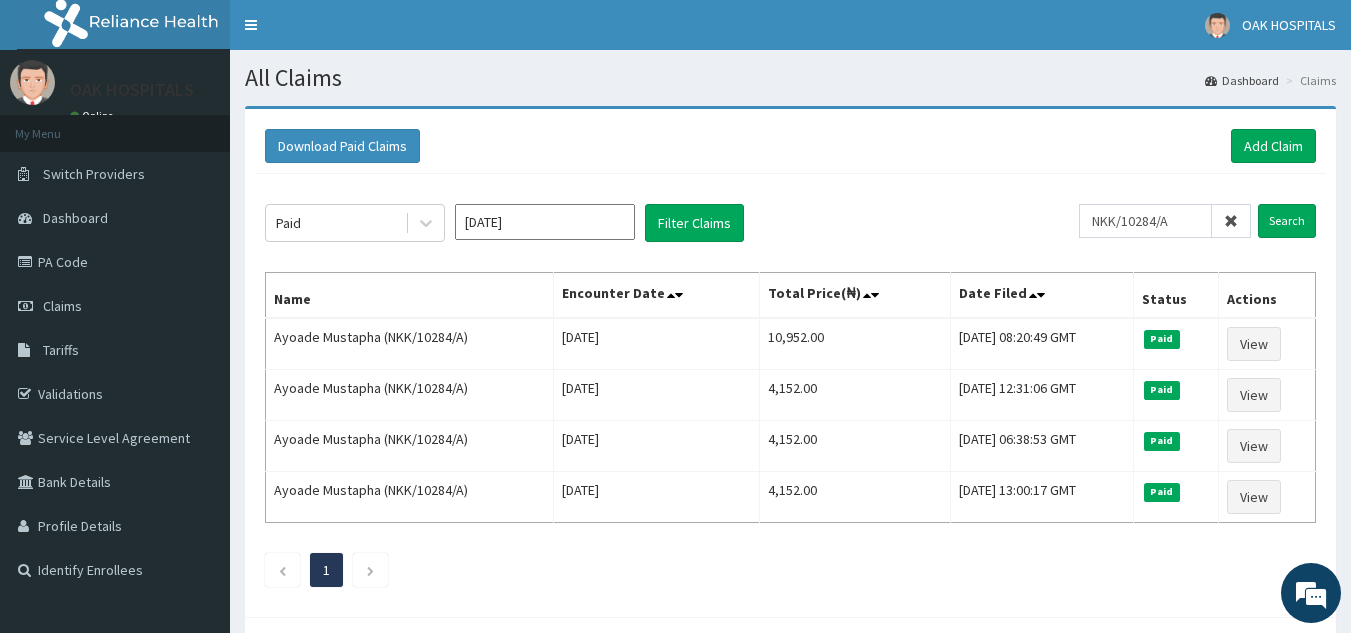 click at bounding box center (1231, 221) 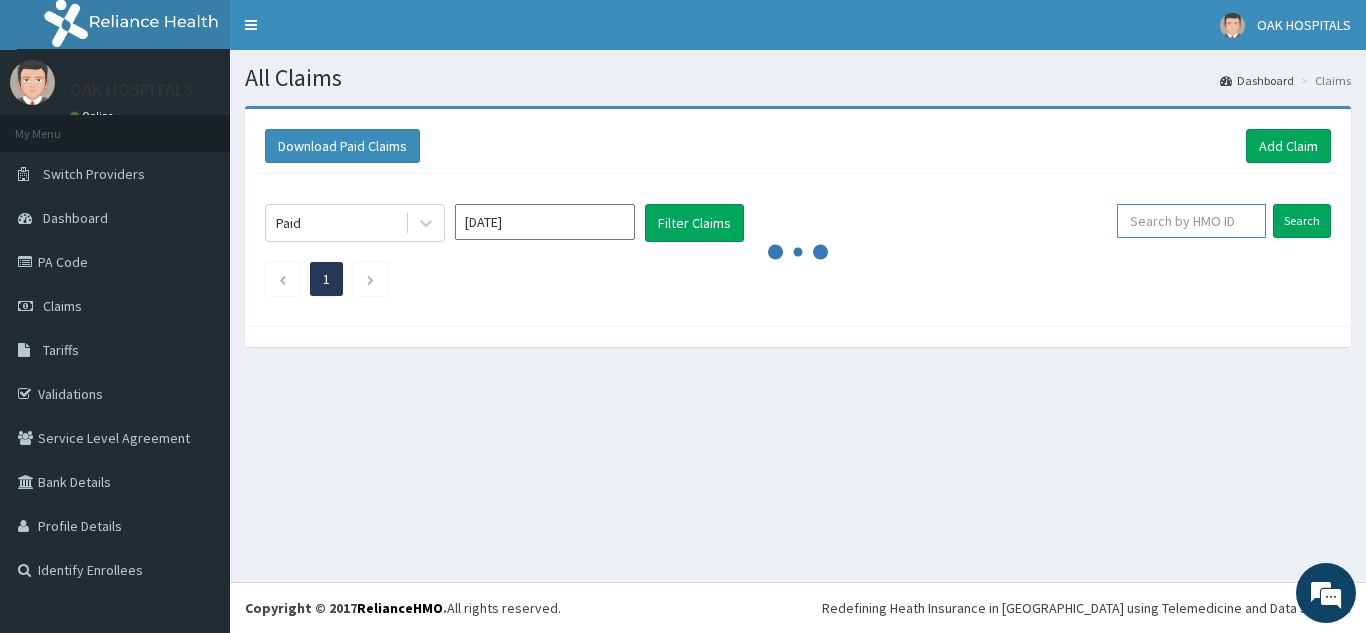 click at bounding box center [1191, 221] 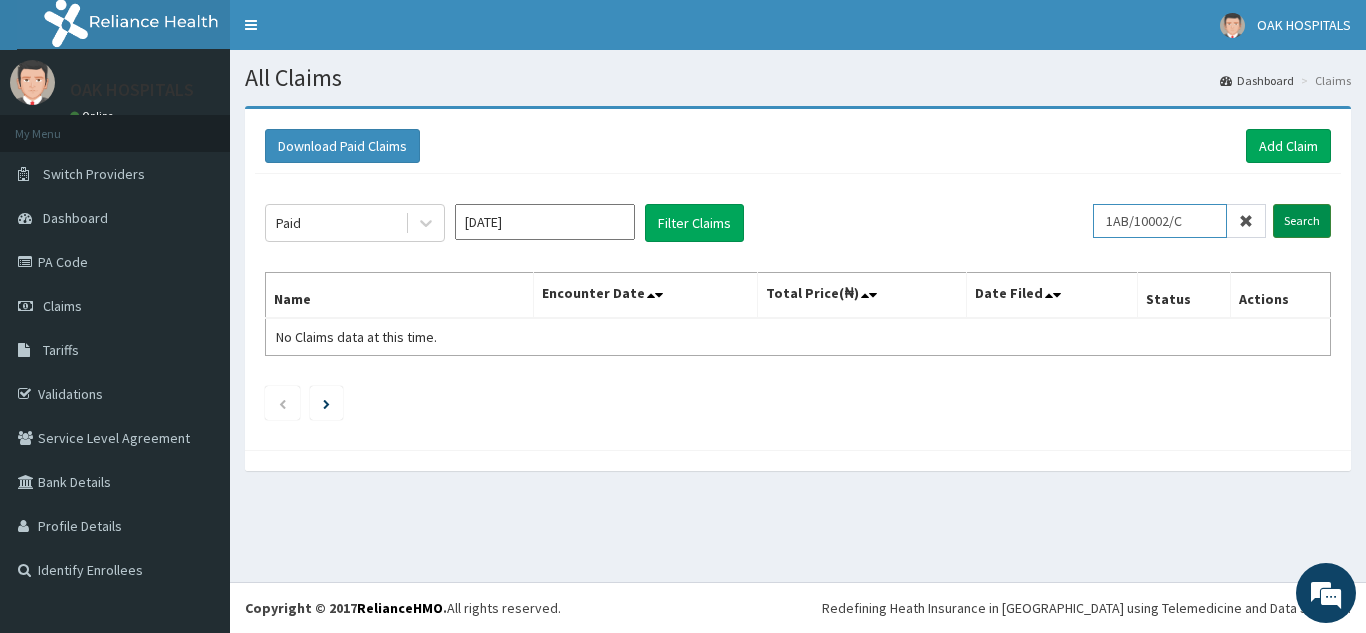 type on "1AB/10002/C" 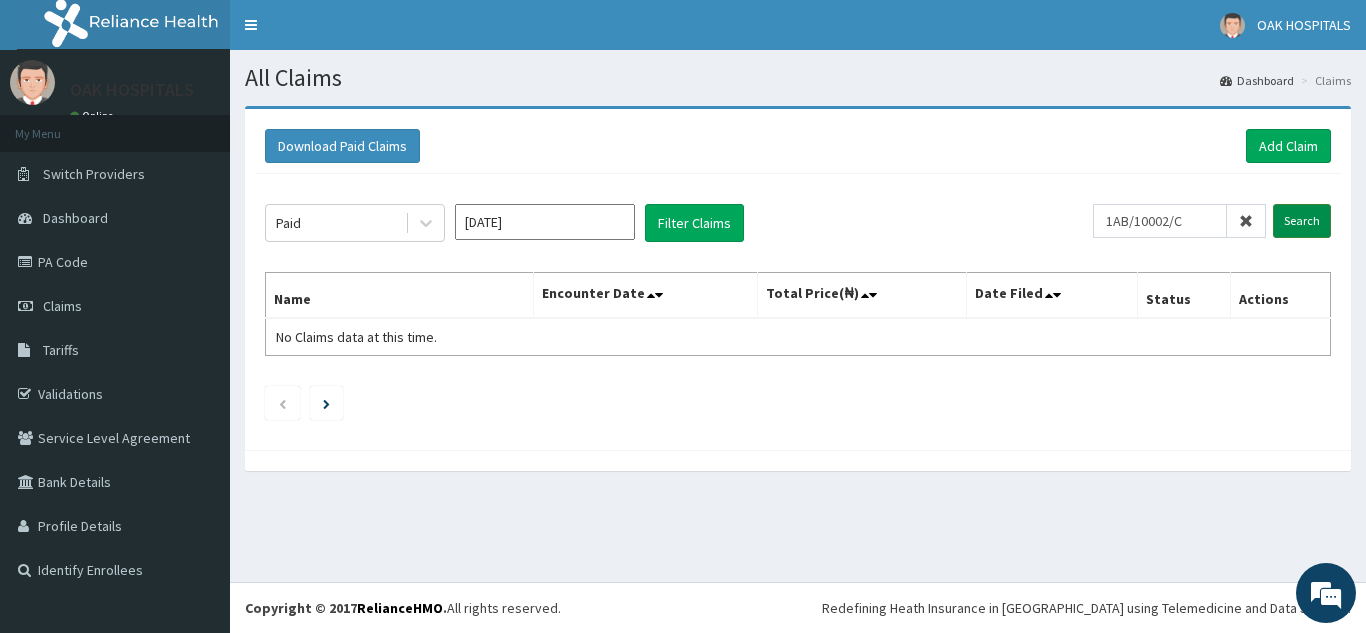 click on "Search" at bounding box center [1302, 221] 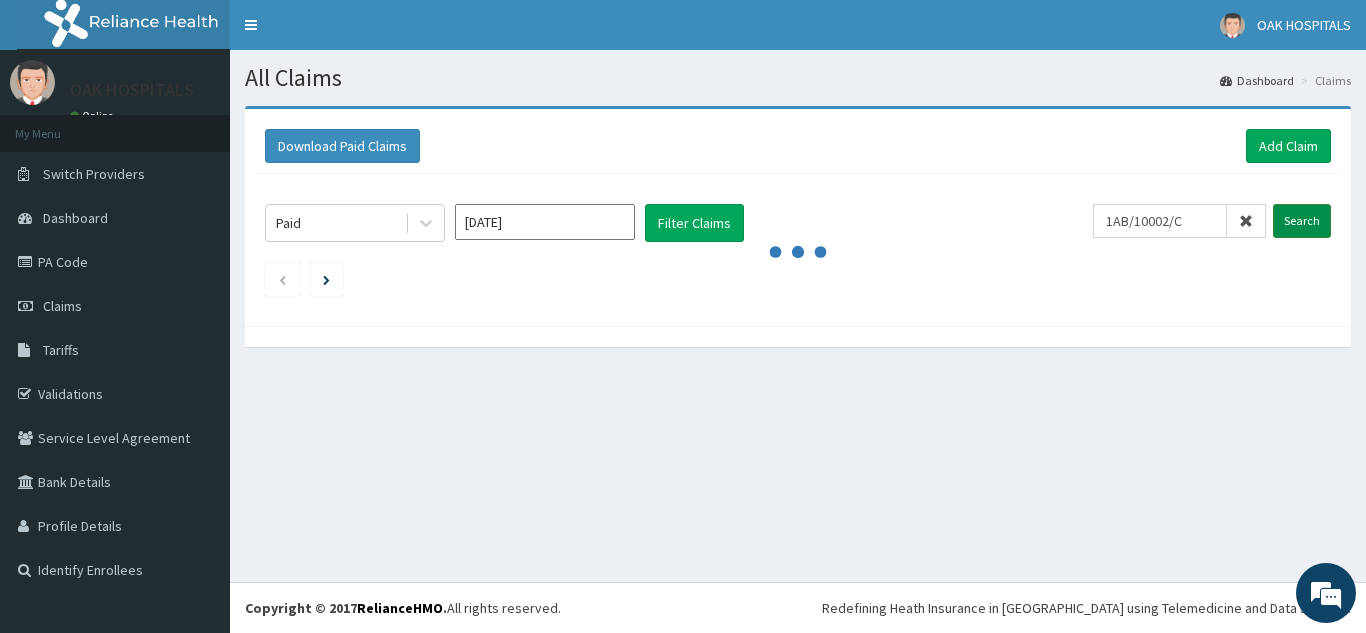 click on "Search" at bounding box center [1302, 221] 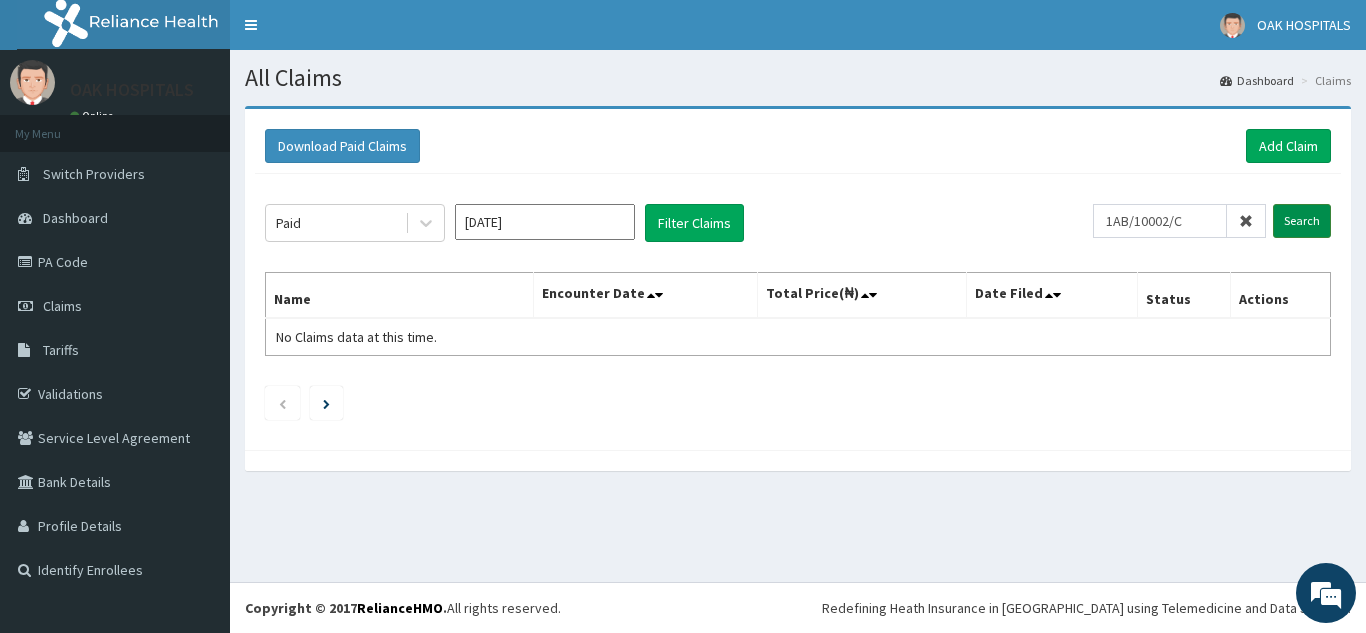 click on "Search" at bounding box center (1302, 221) 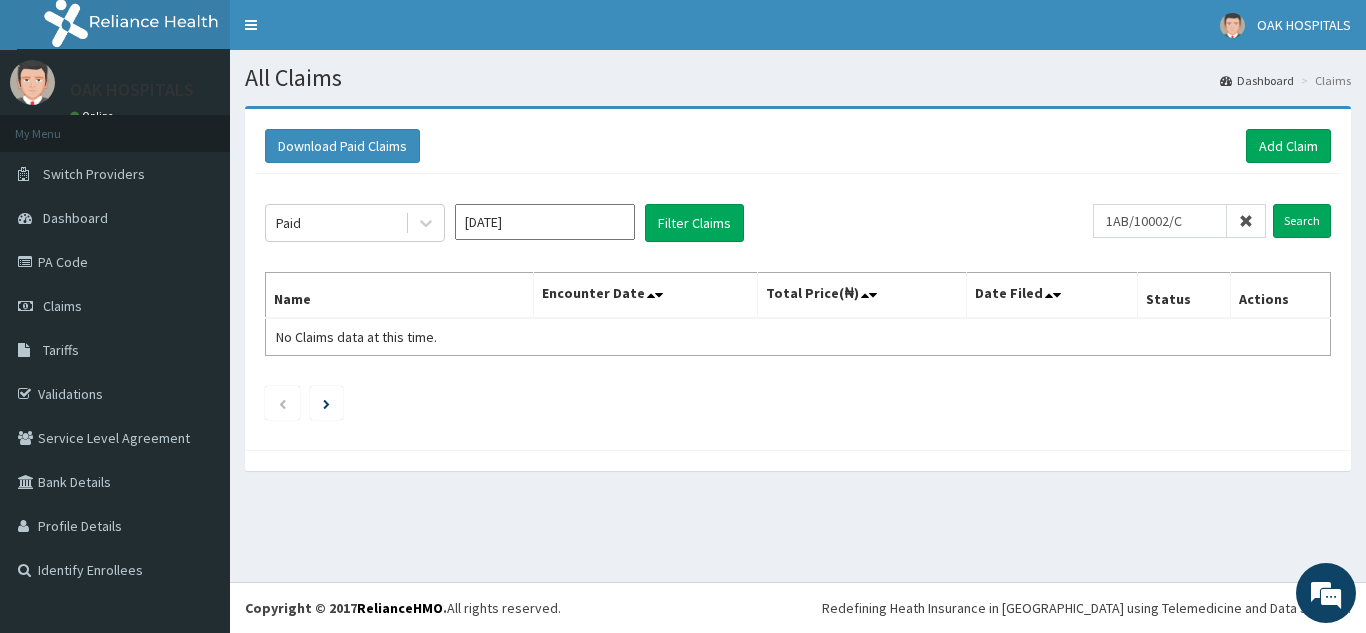 click at bounding box center [1246, 221] 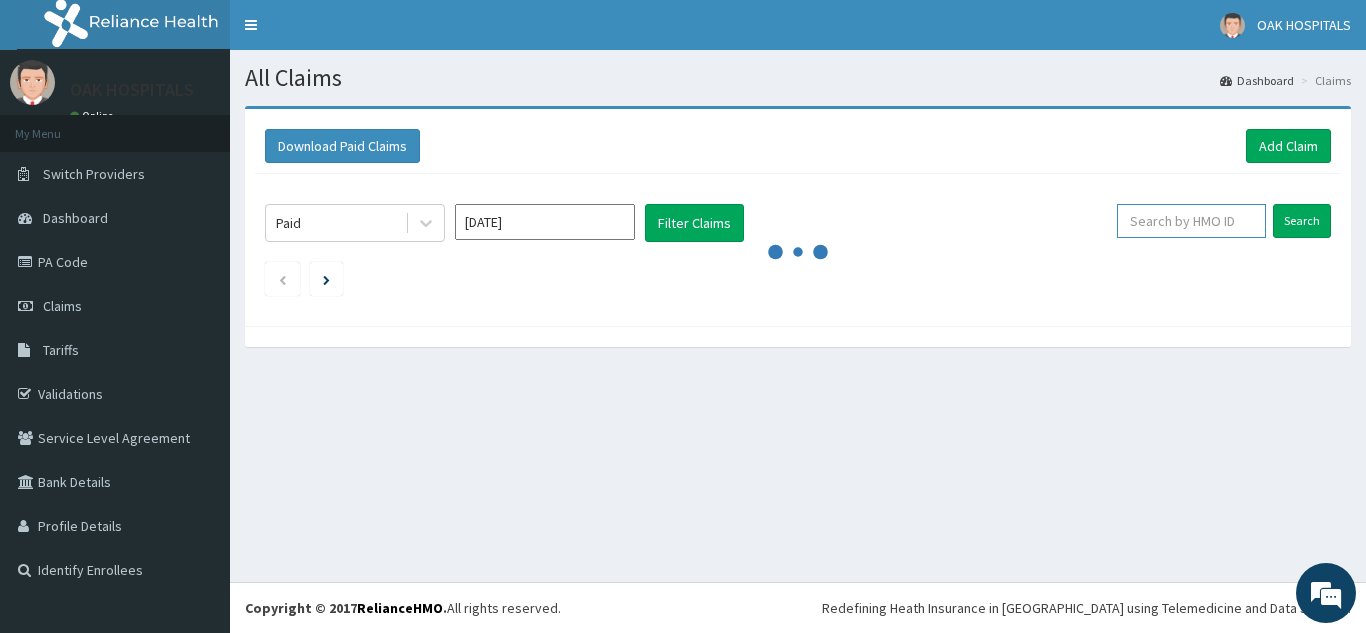click at bounding box center [1191, 221] 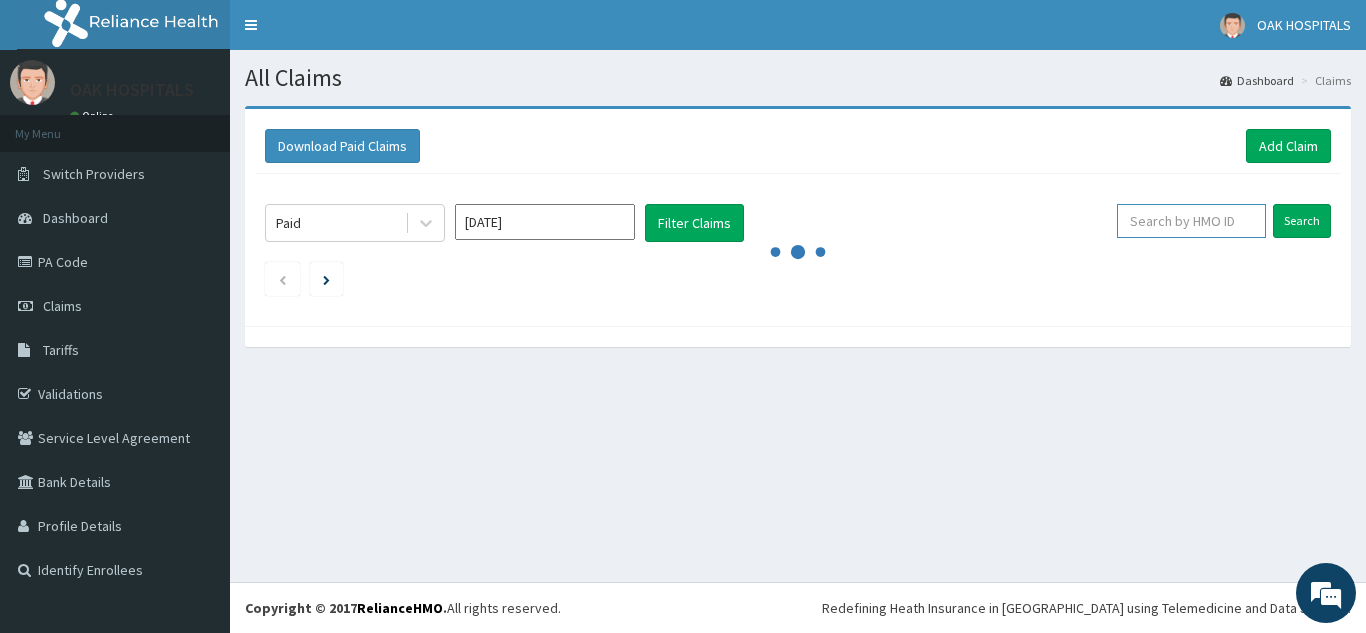 click at bounding box center [1191, 221] 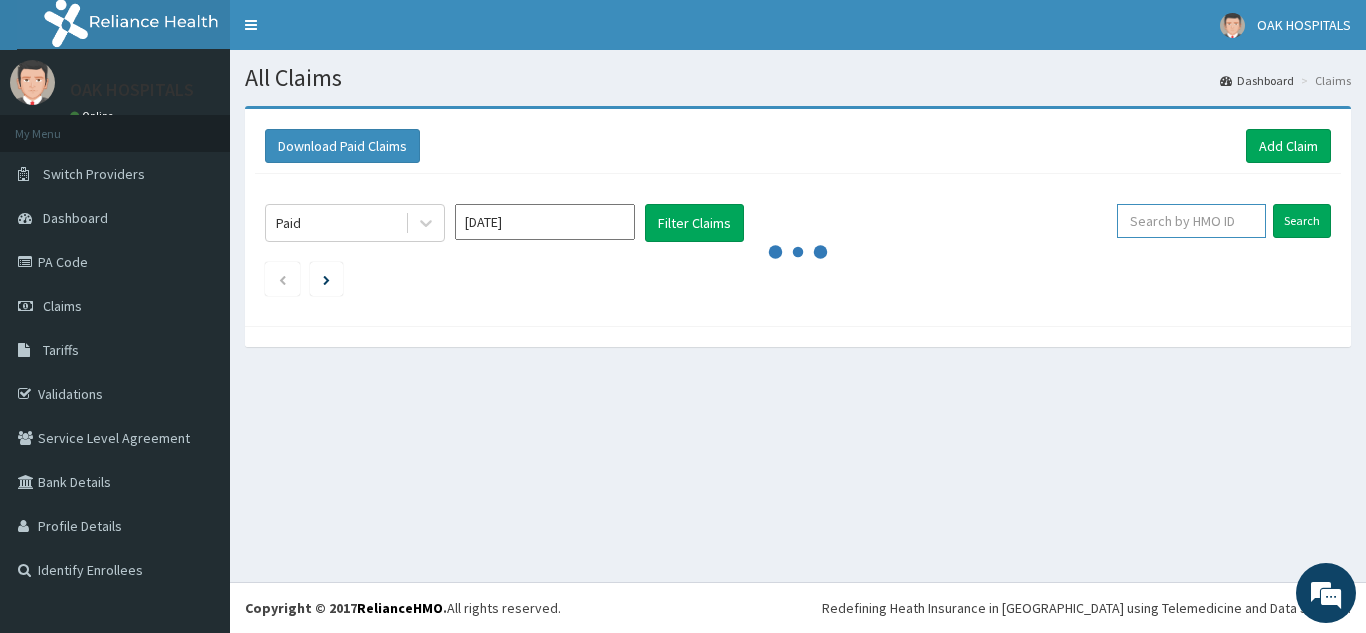 click at bounding box center [1191, 221] 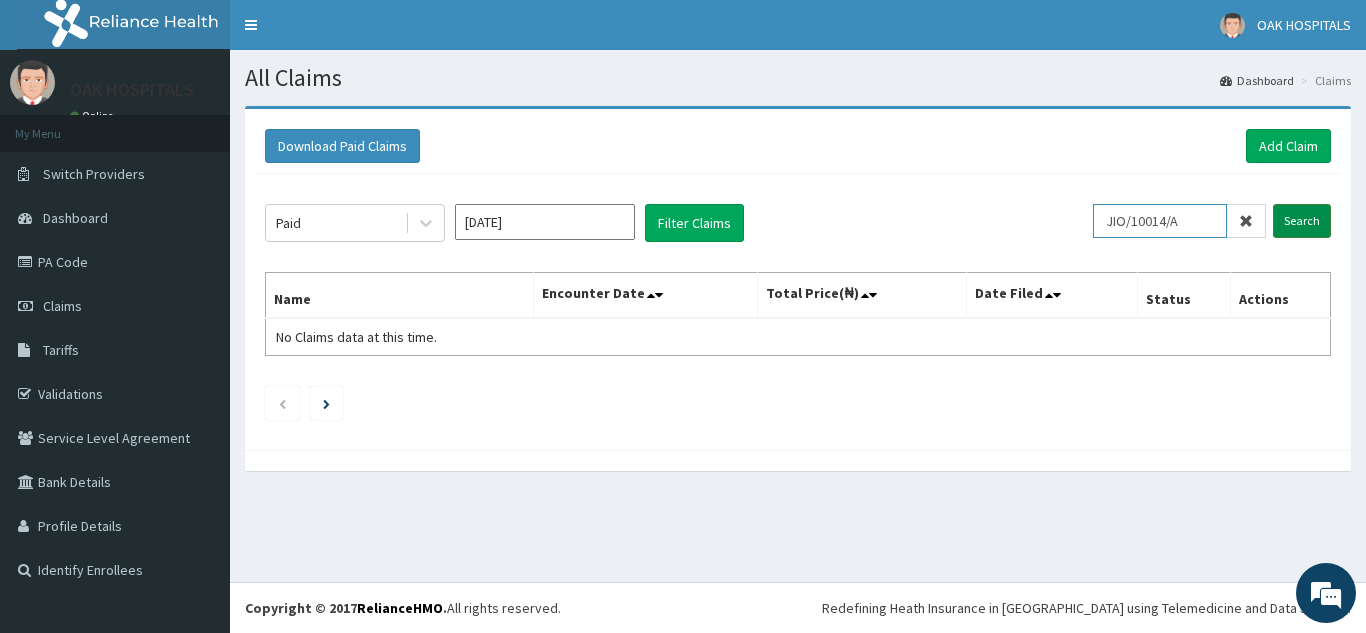 type on "JIO/10014/A" 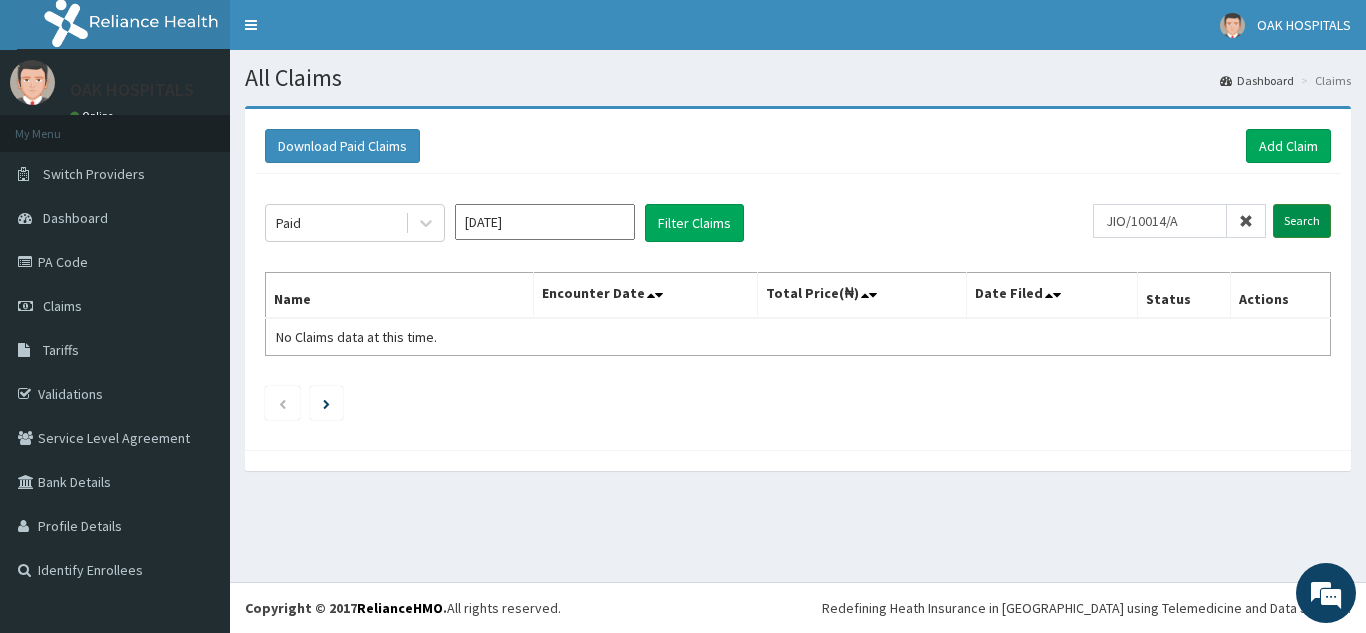 click on "Search" at bounding box center (1302, 221) 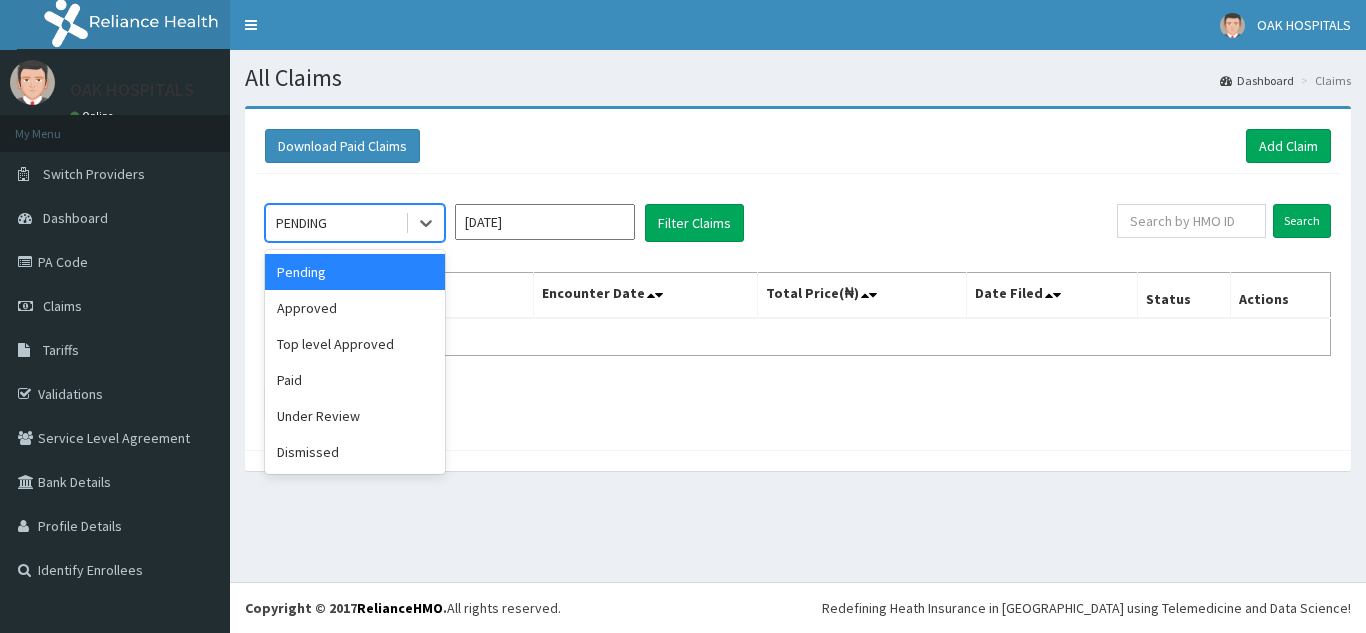 scroll, scrollTop: 0, scrollLeft: 0, axis: both 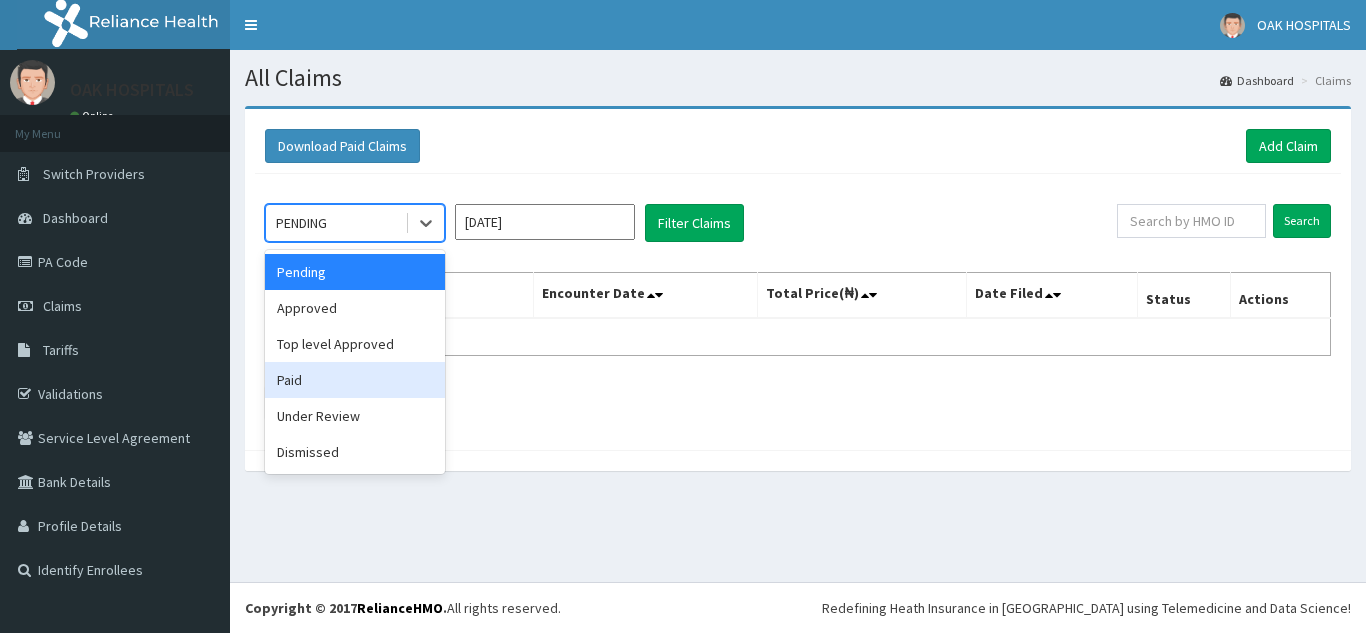 click on "Paid" at bounding box center [355, 380] 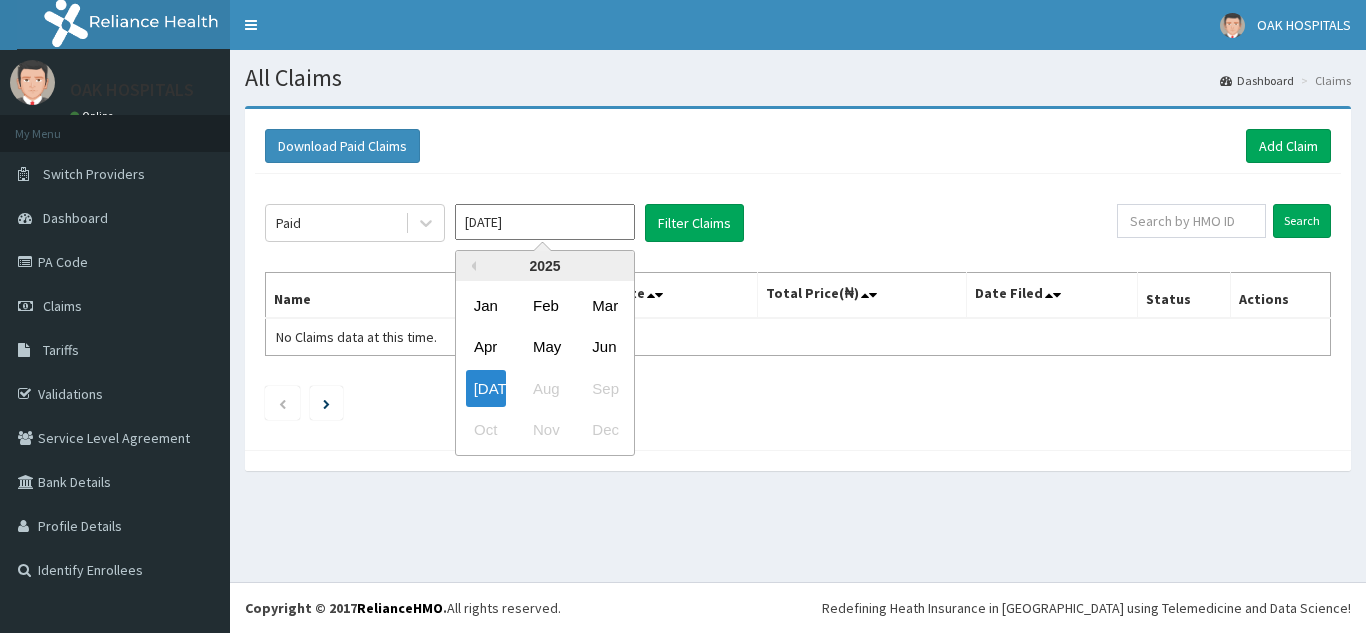 click on "[DATE]" at bounding box center (545, 222) 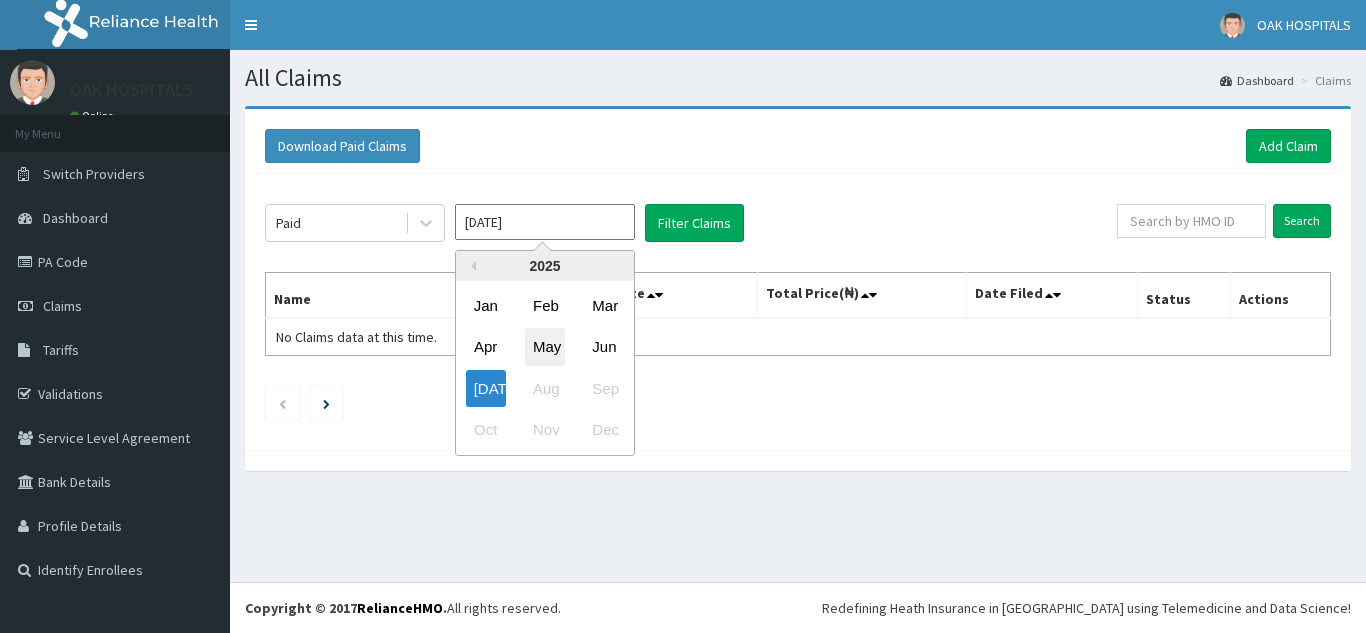 click on "May" at bounding box center (545, 347) 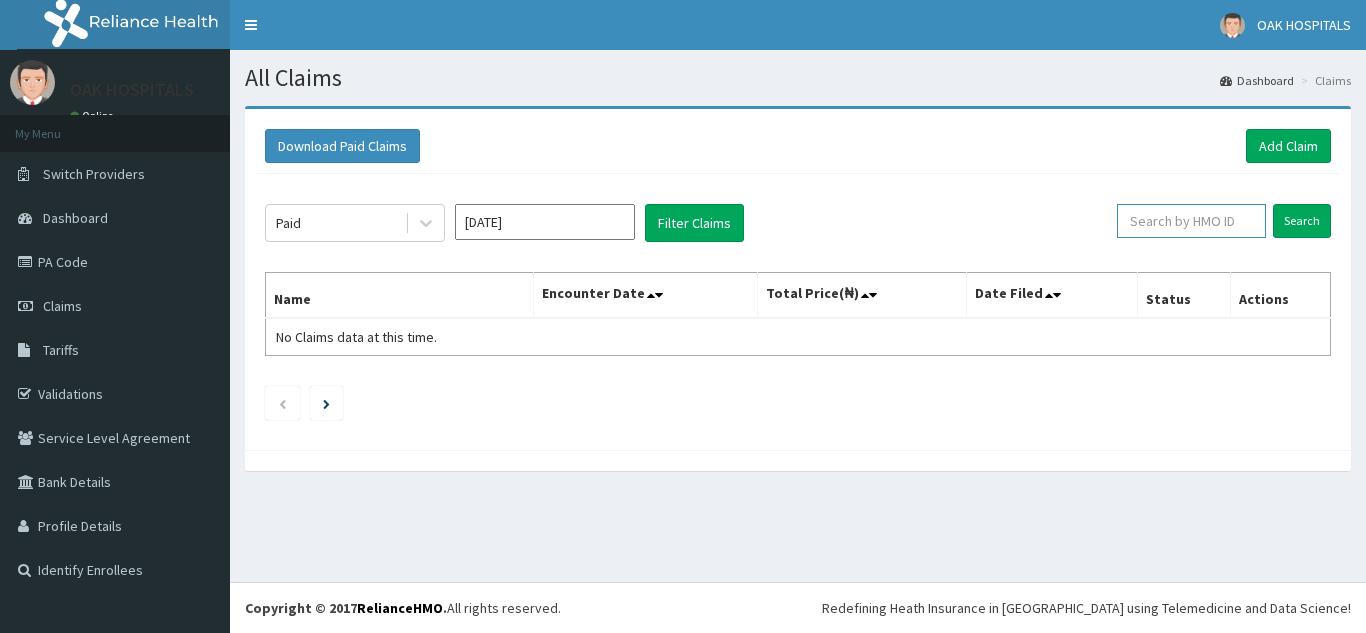 click at bounding box center [1191, 221] 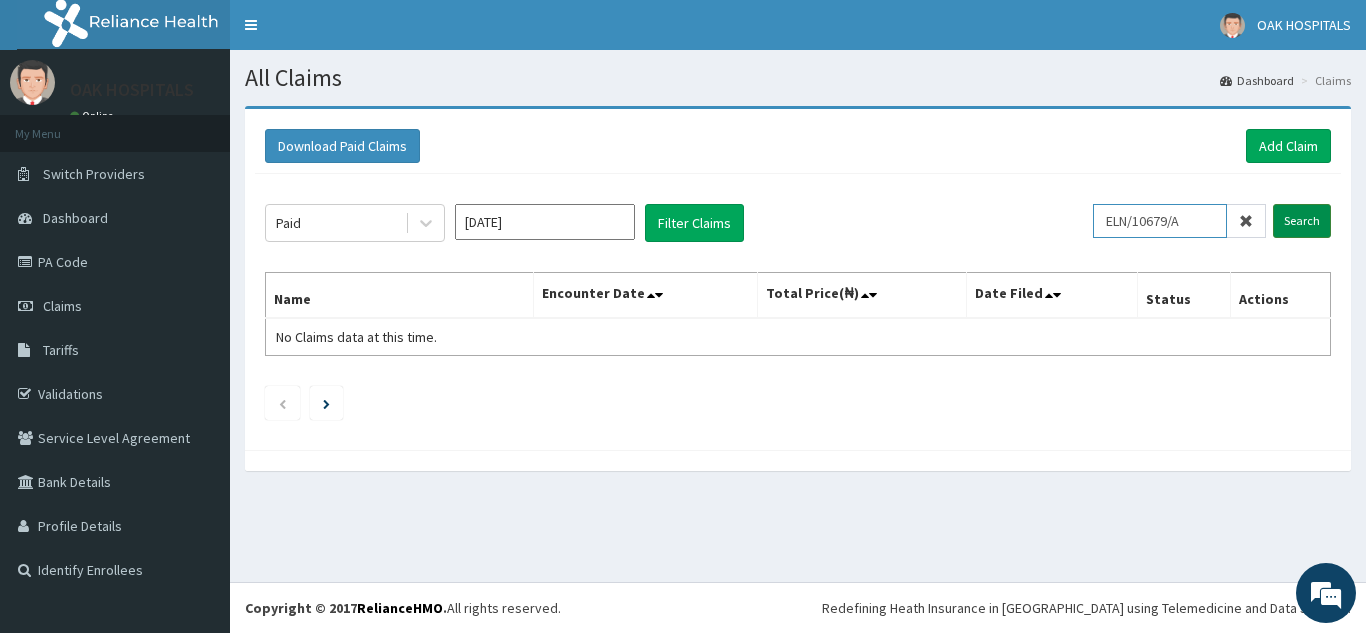 scroll, scrollTop: 0, scrollLeft: 0, axis: both 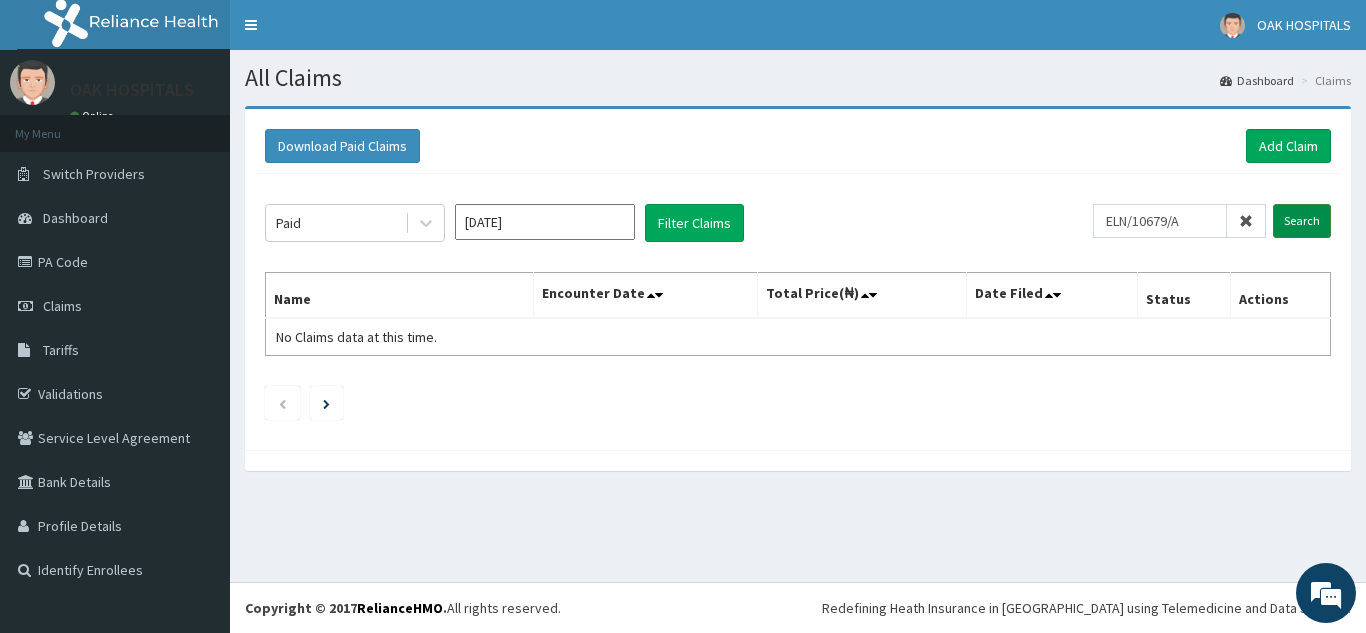click on "Search" at bounding box center (1302, 221) 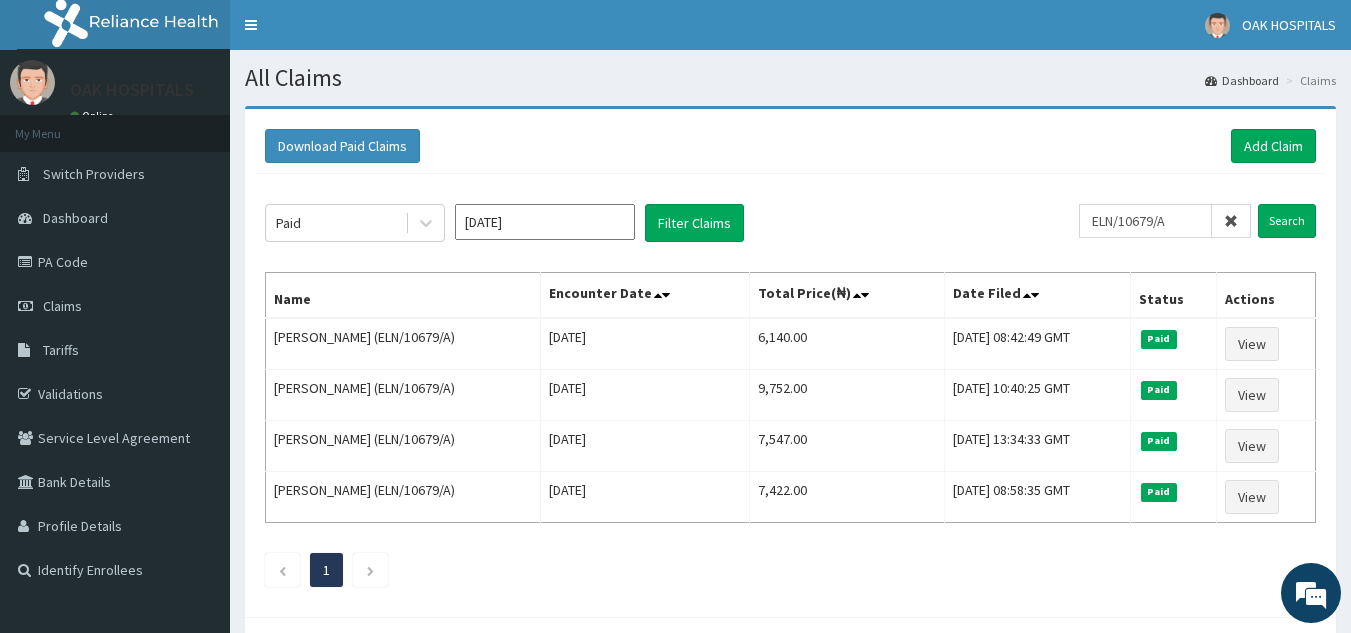 click at bounding box center (1231, 221) 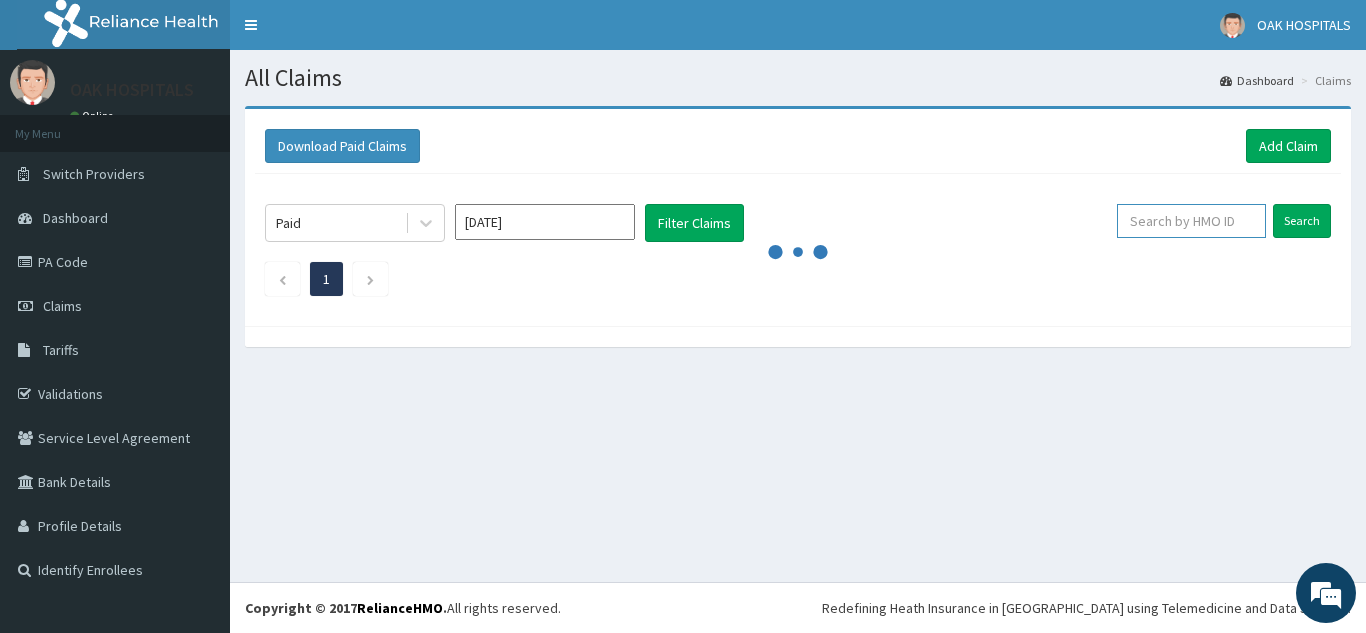 click at bounding box center (1191, 221) 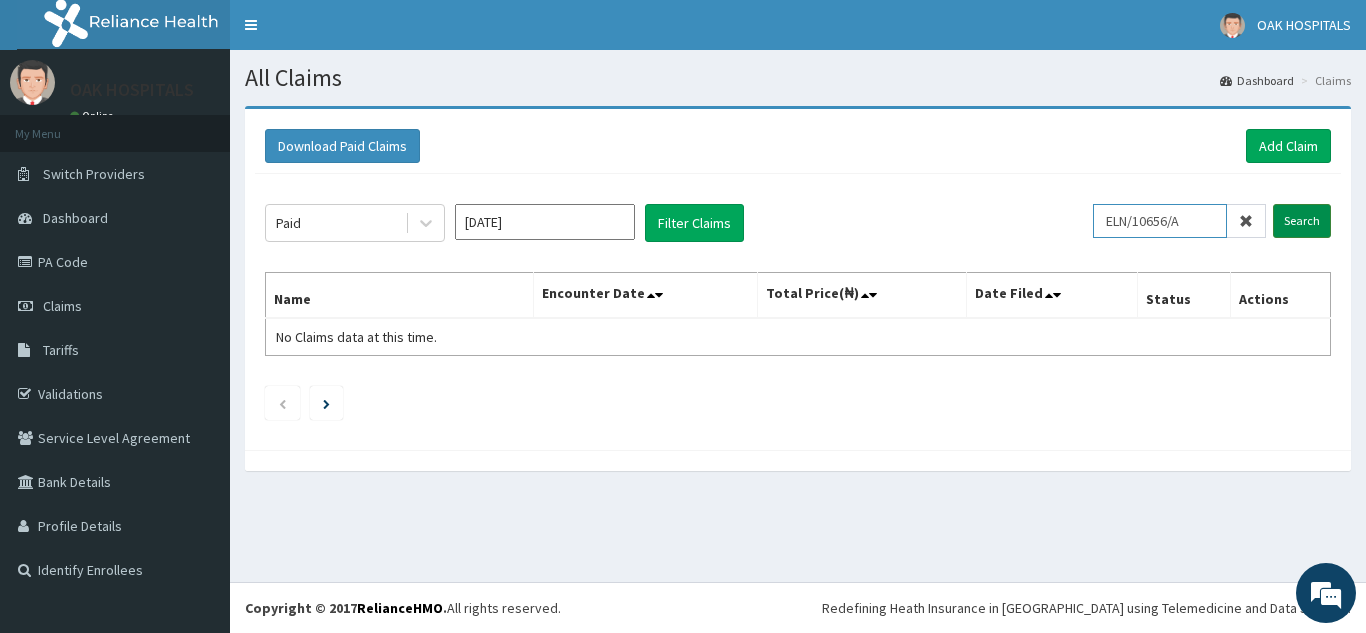 type on "ELN/10656/A" 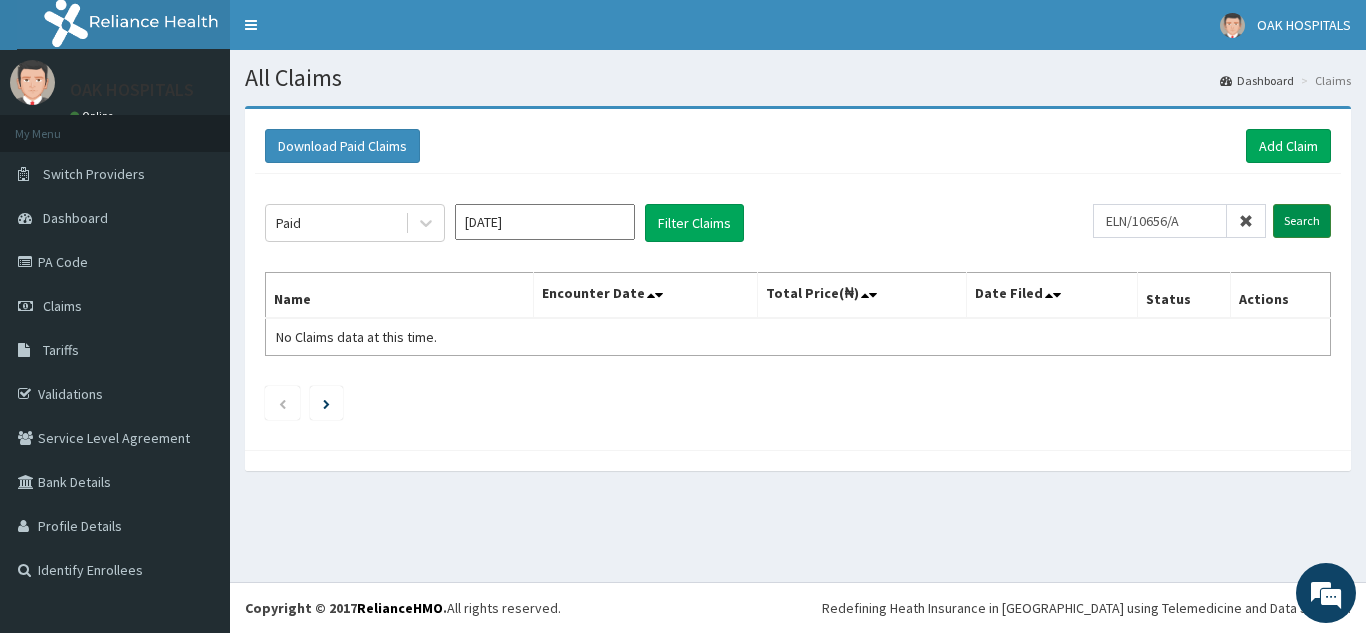 click on "Search" at bounding box center [1302, 221] 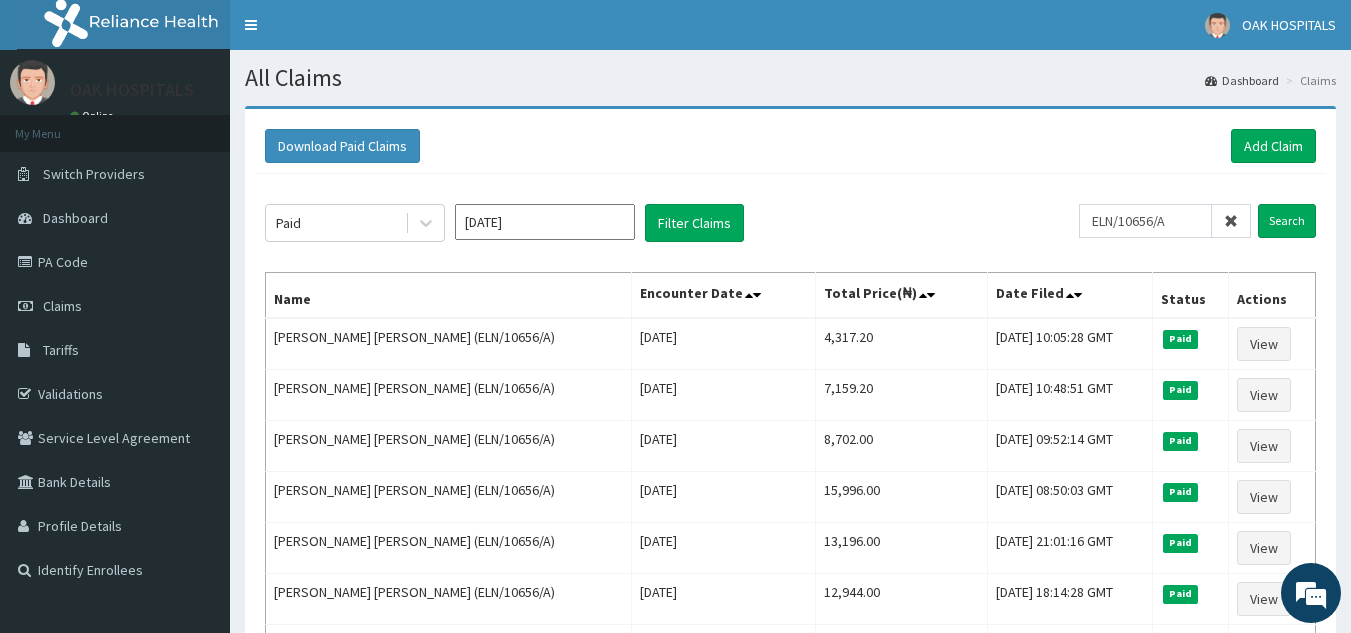 click at bounding box center [1231, 221] 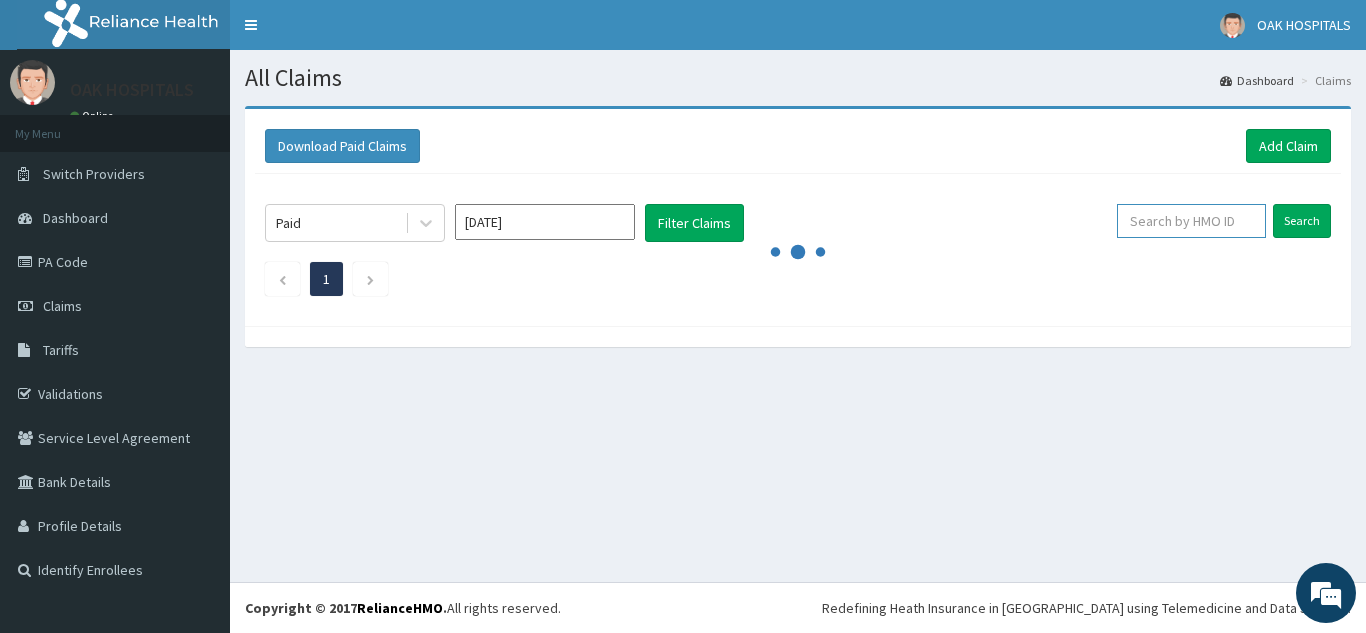 click at bounding box center (1191, 221) 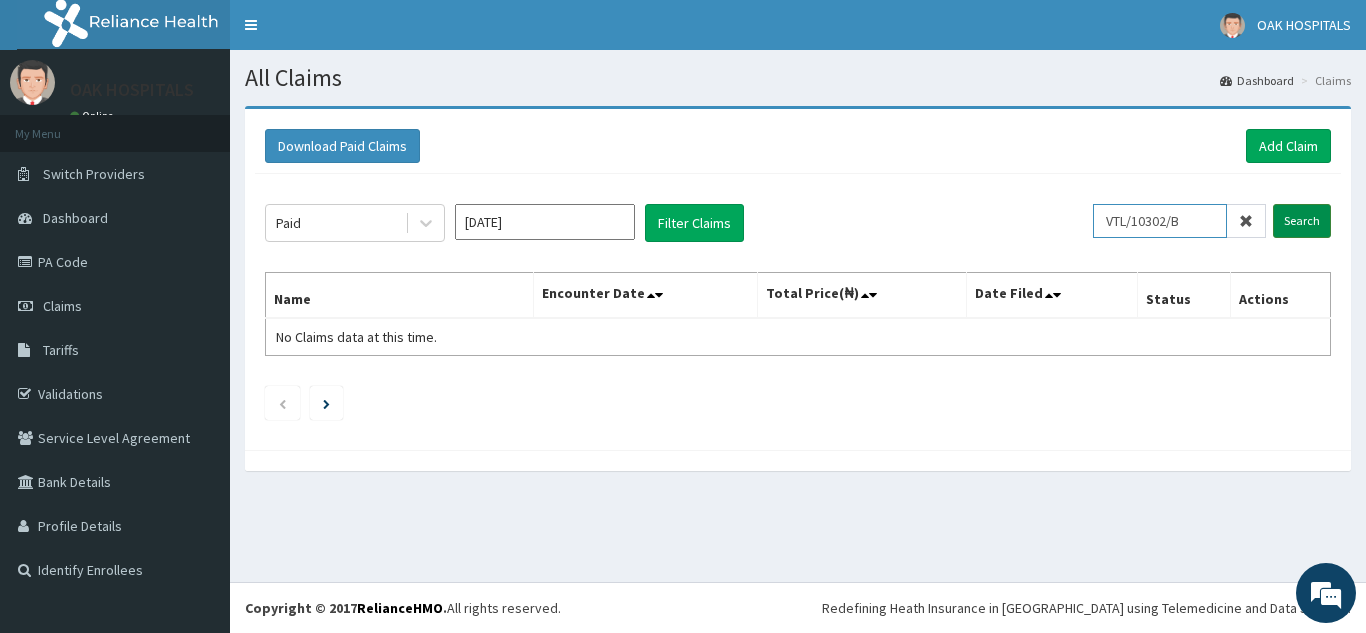 type on "VTL/10302/B" 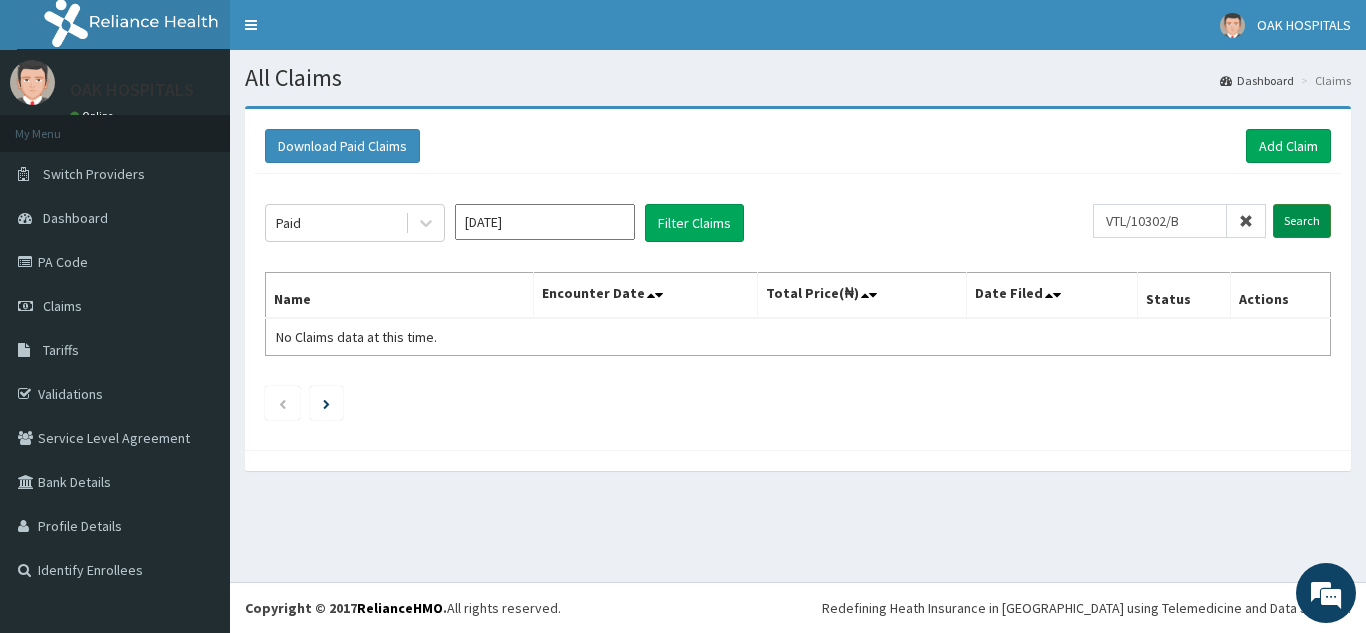 click on "Search" at bounding box center [1302, 221] 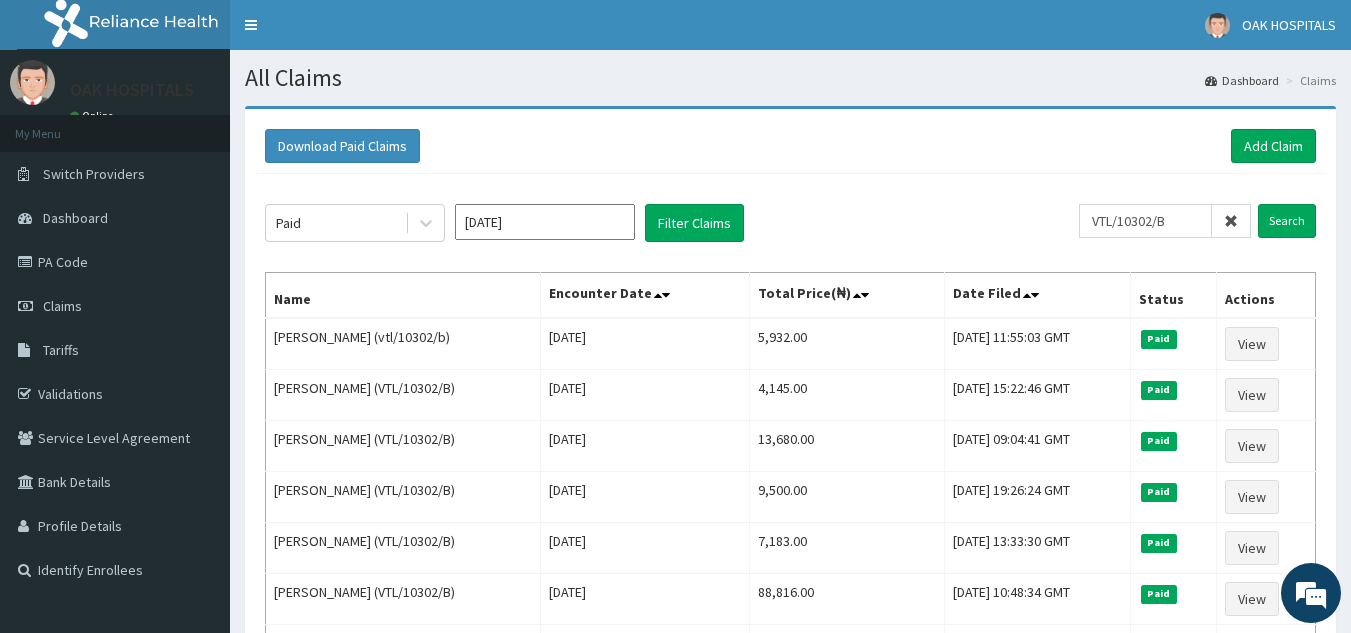 drag, startPoint x: 393, startPoint y: 391, endPoint x: 865, endPoint y: 260, distance: 489.8418 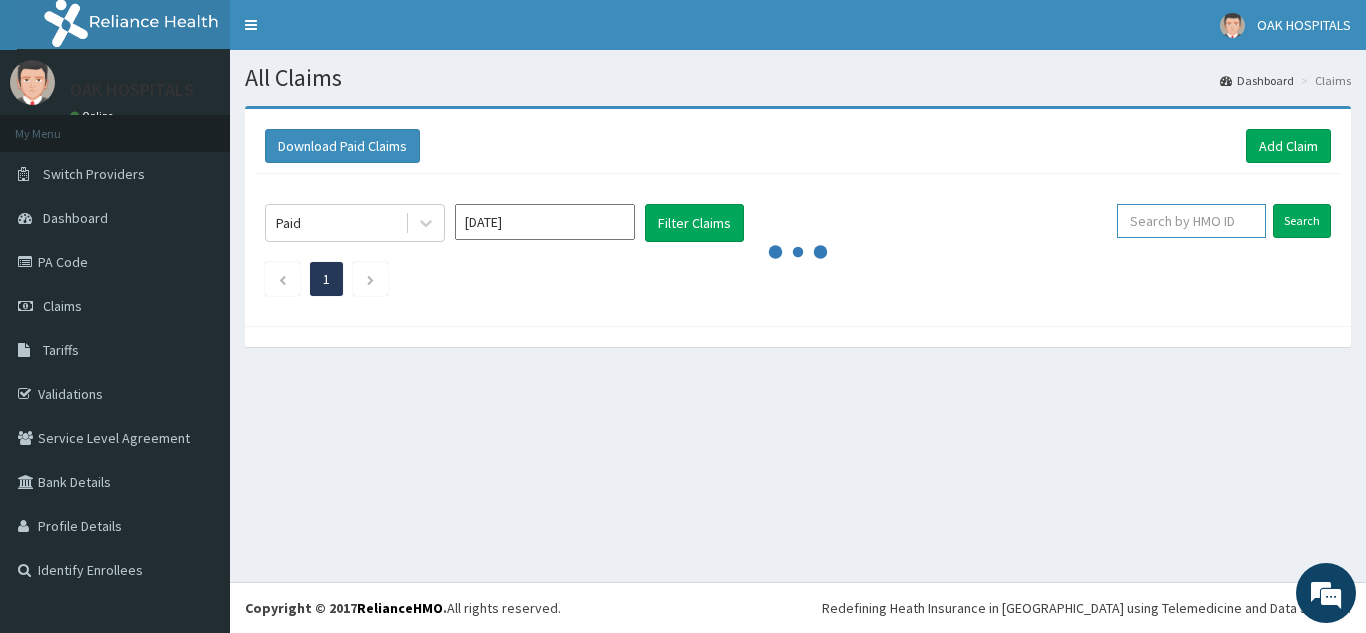 click at bounding box center (1191, 221) 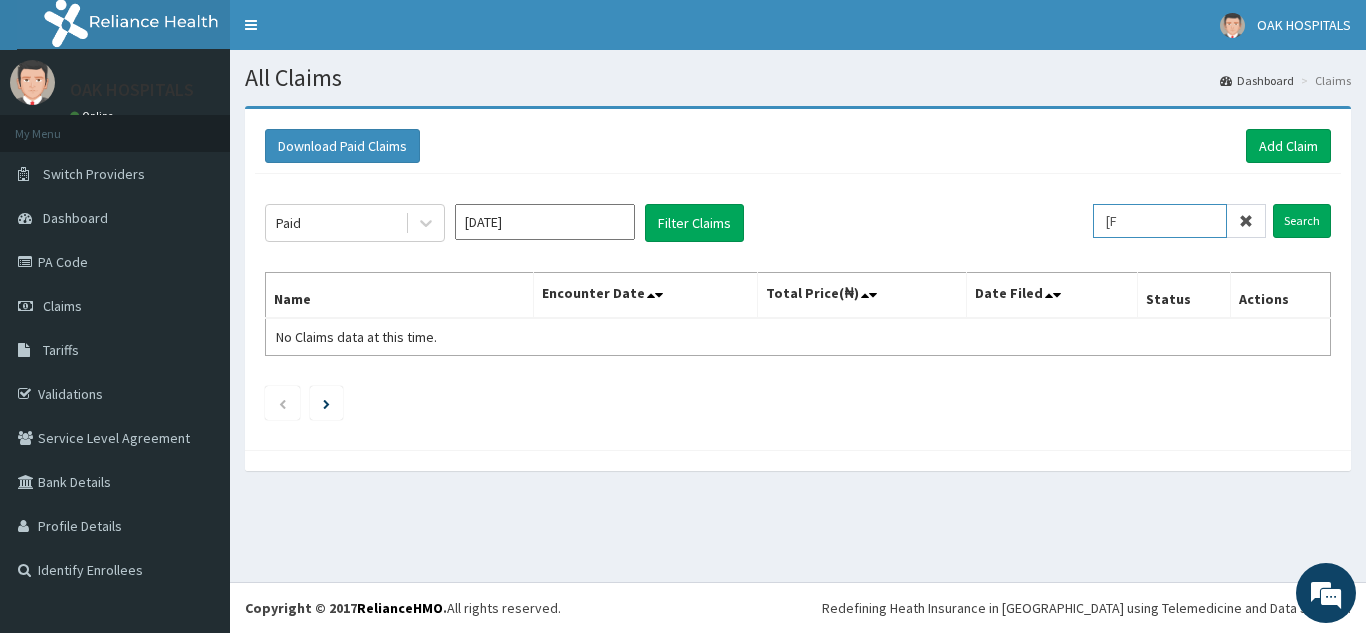 type on "[" 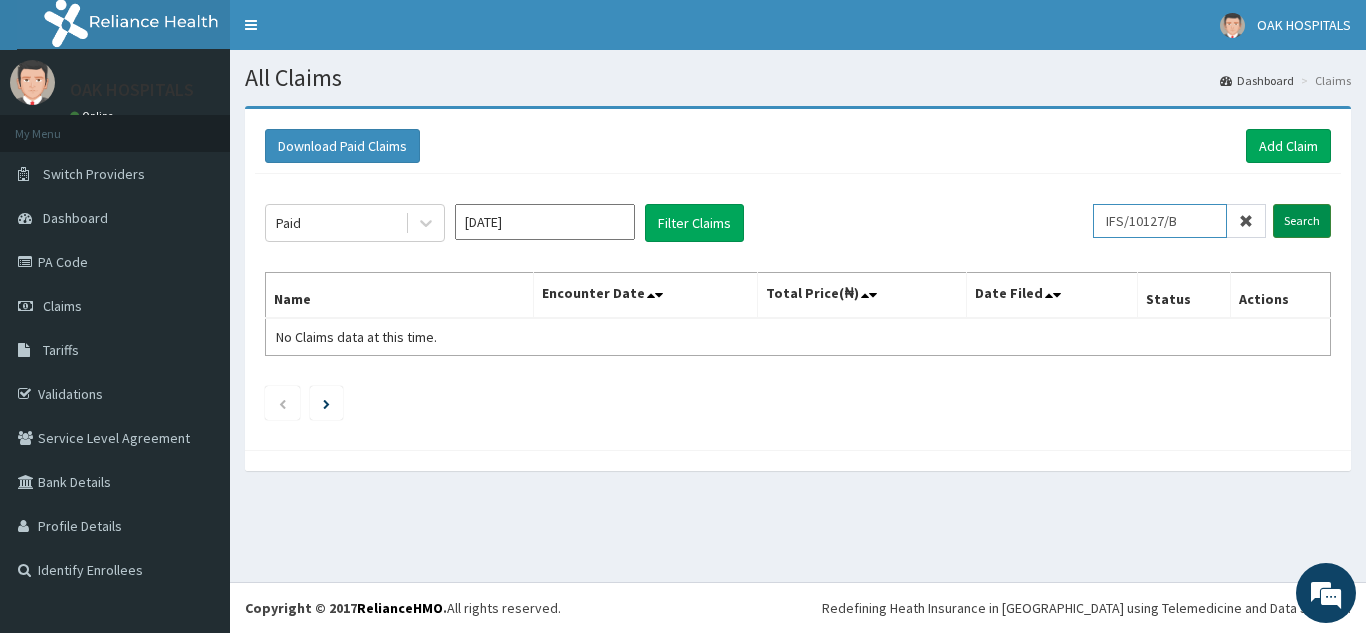 type on "IFS/10127/B" 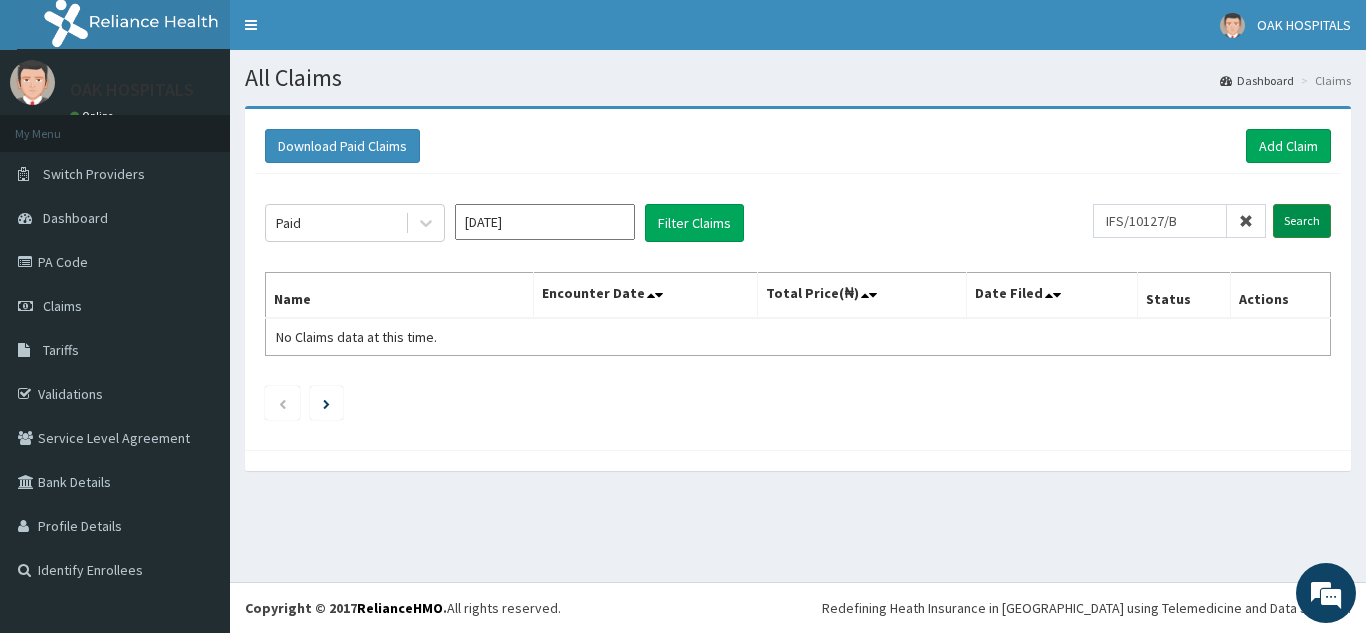 click on "Search" at bounding box center [1302, 221] 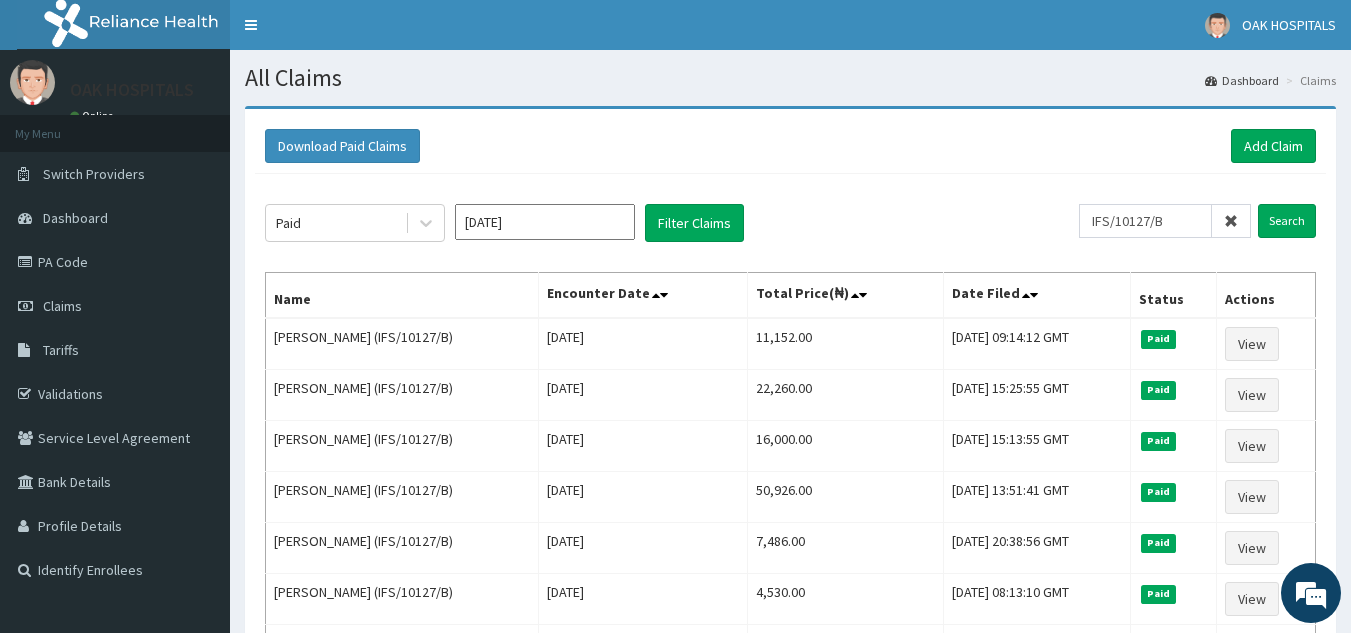 click at bounding box center (1231, 221) 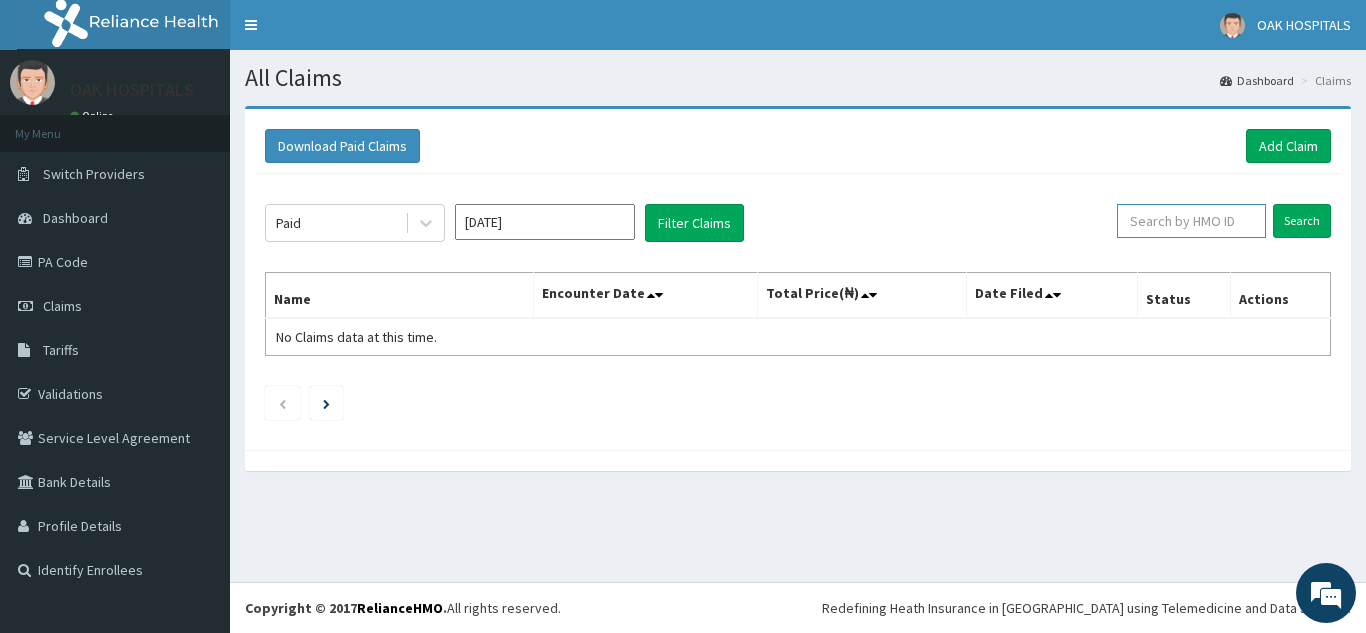 click at bounding box center [1191, 221] 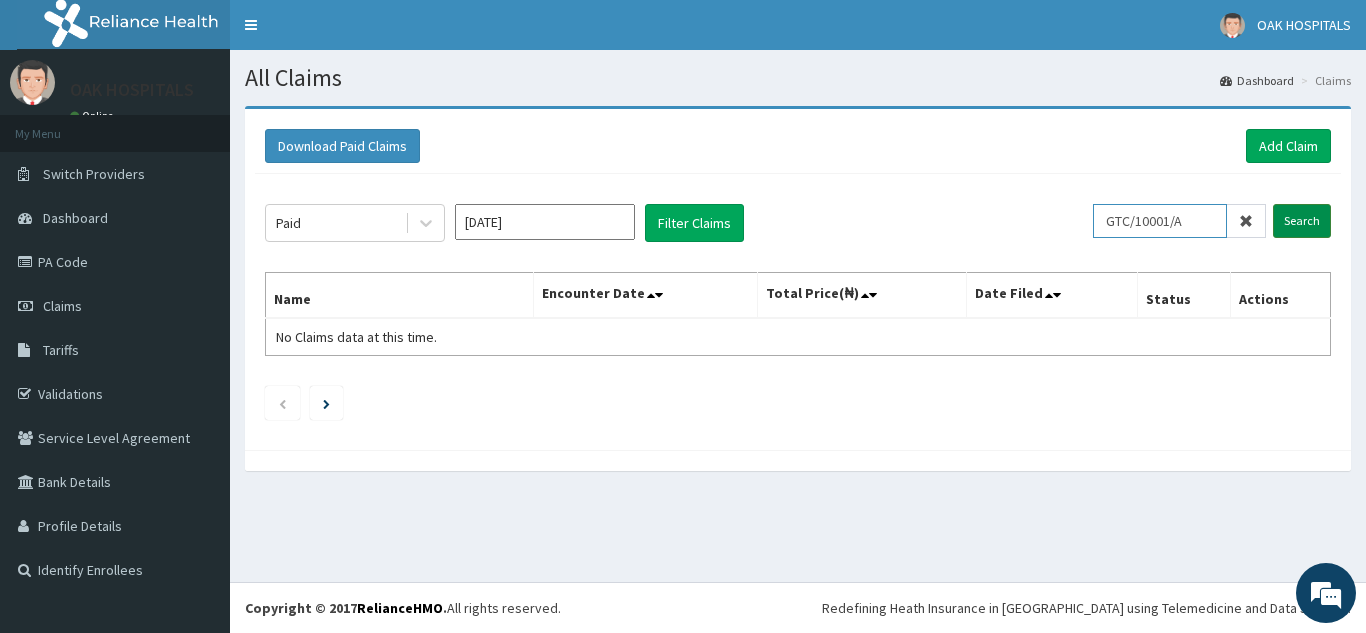 type on "GTC/10001/A" 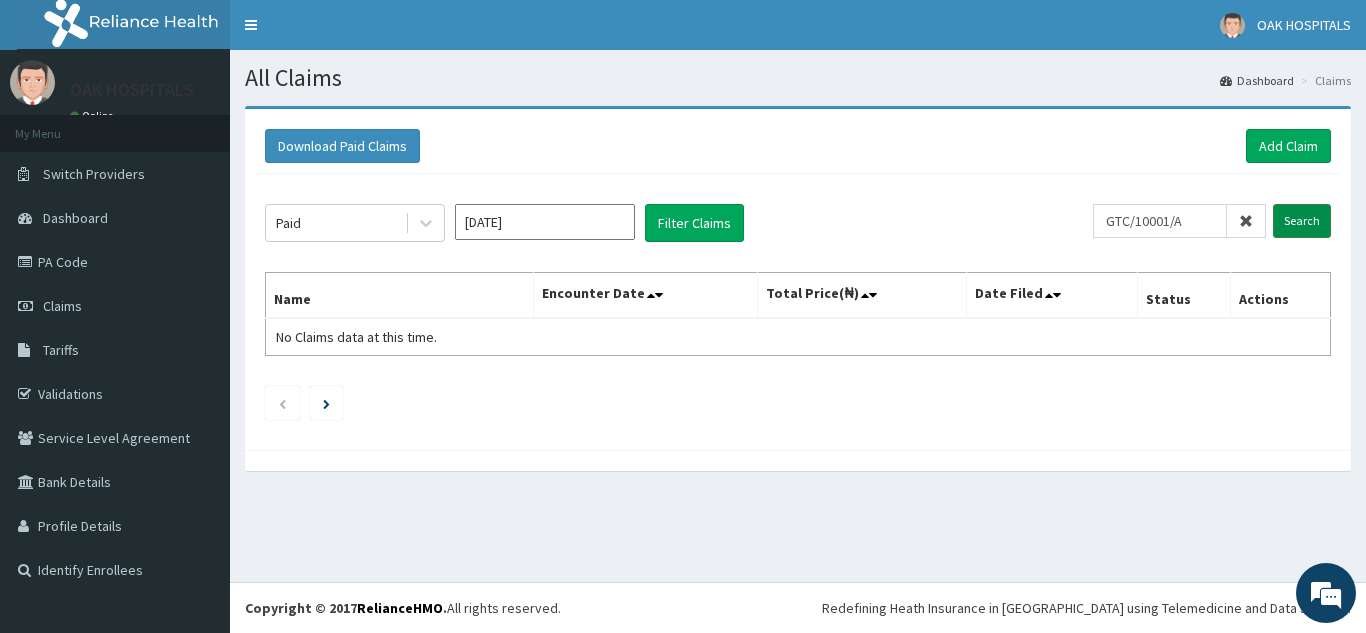 click on "Search" at bounding box center [1302, 221] 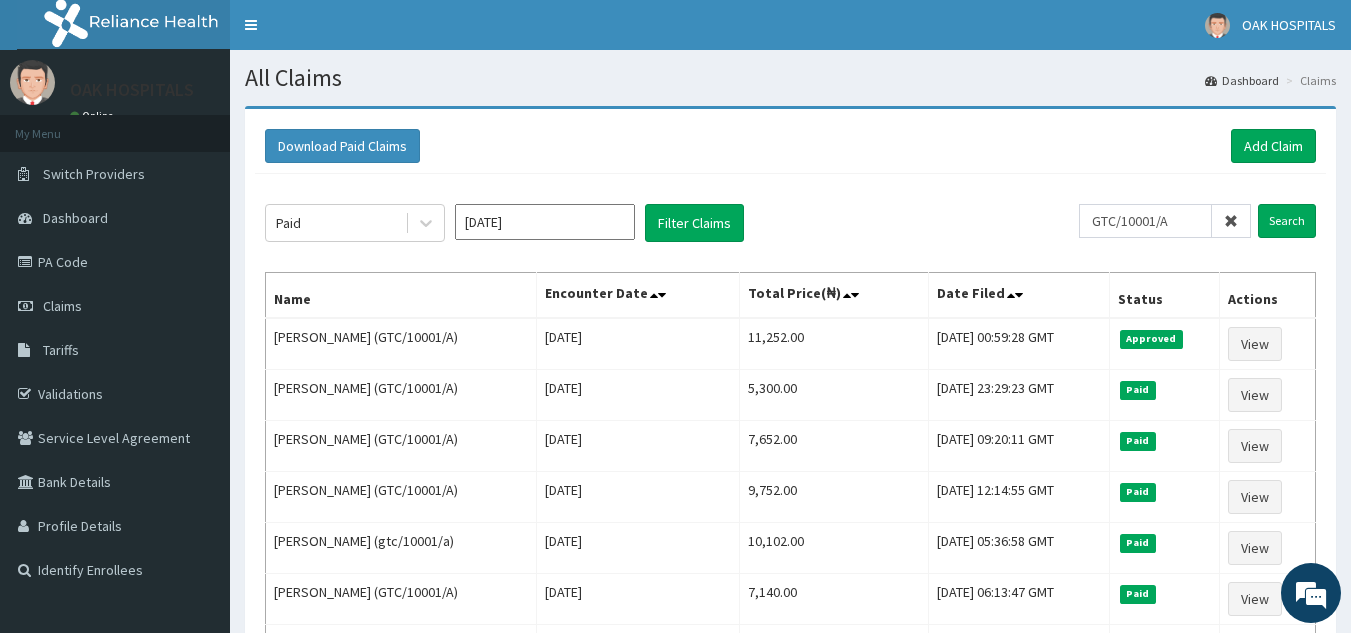 click at bounding box center (1231, 221) 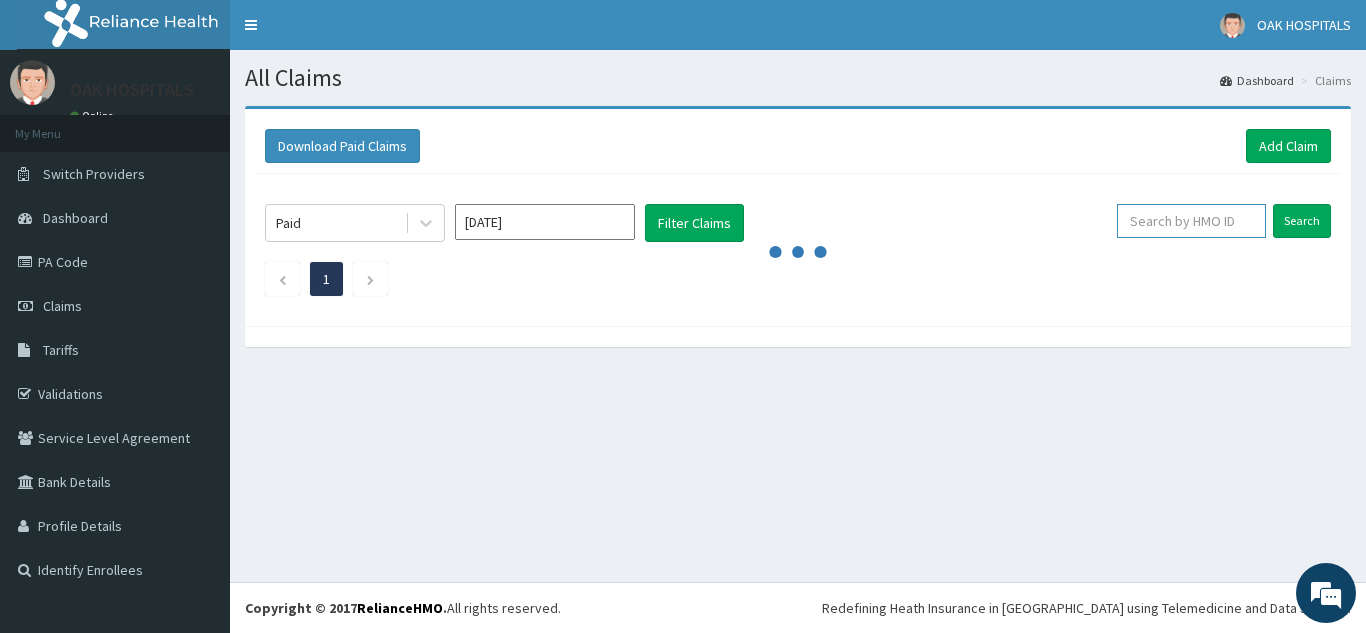 click at bounding box center (1191, 221) 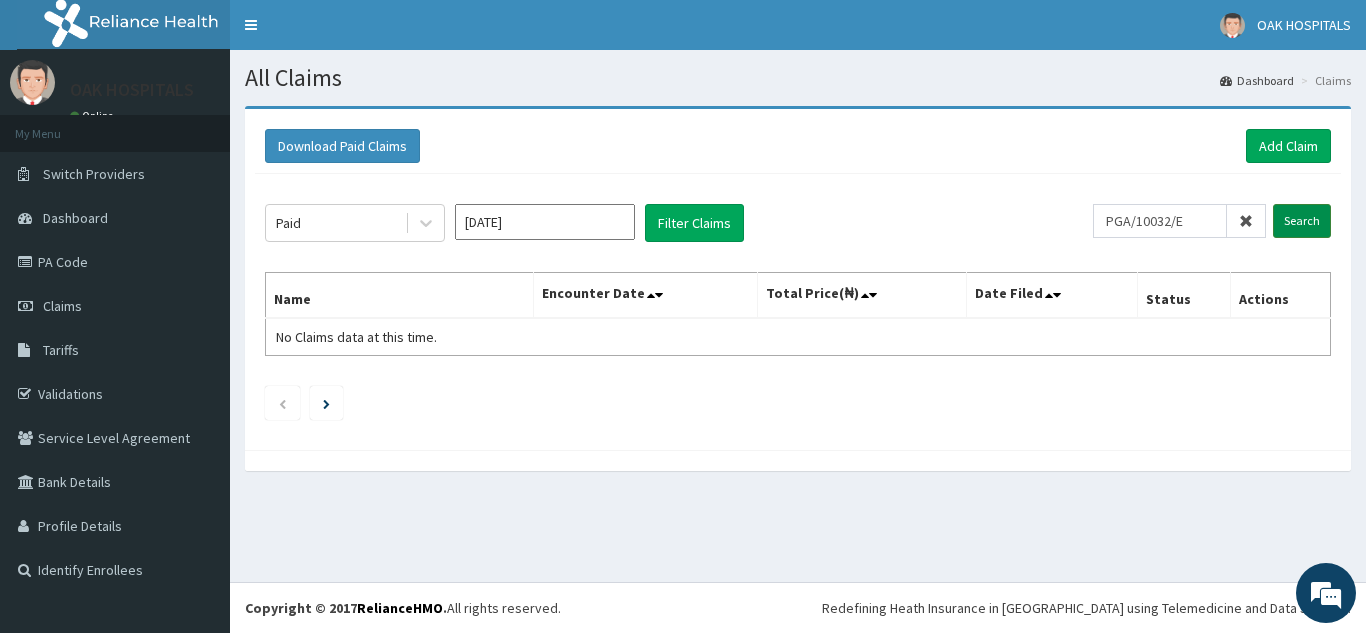 click on "Search" at bounding box center (1302, 221) 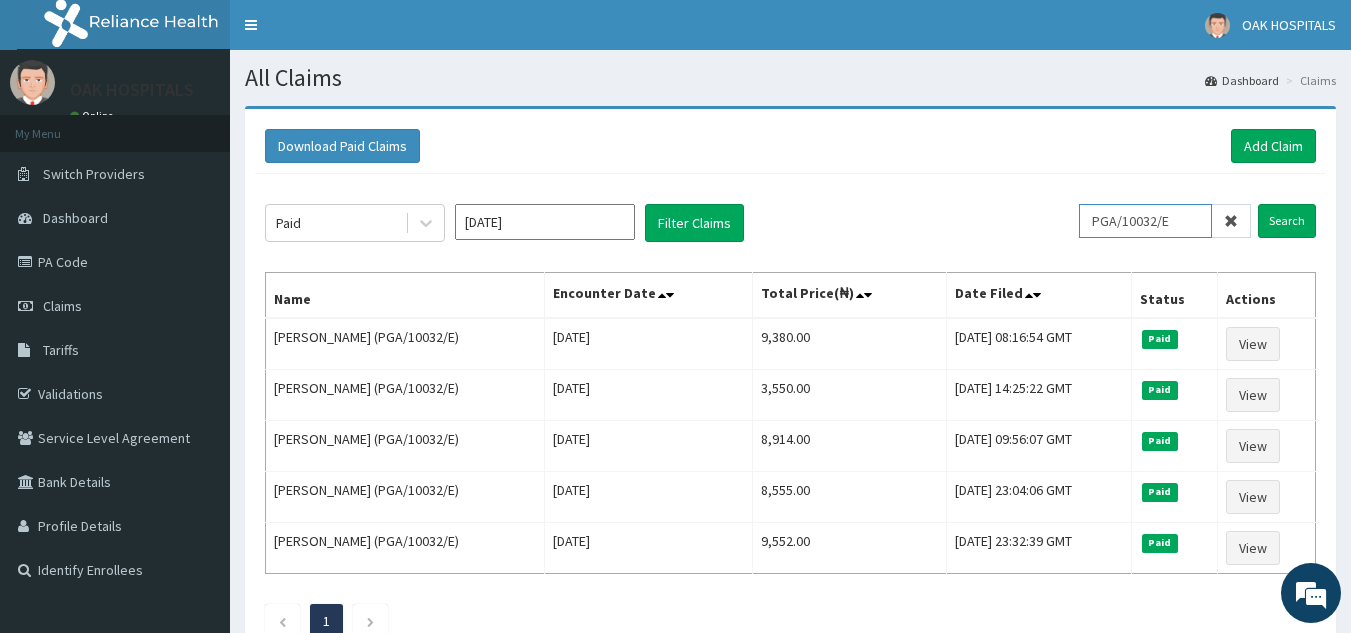 click on "PGA/10032/E" at bounding box center (1145, 221) 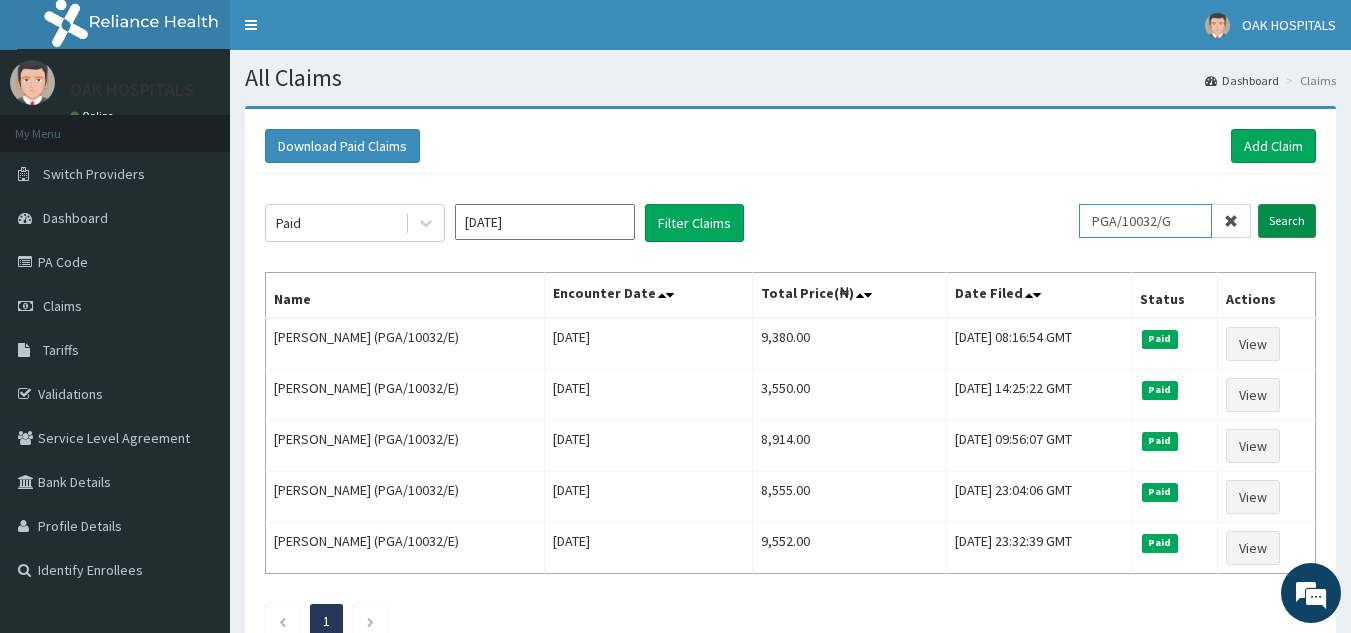 type on "PGA/10032/G" 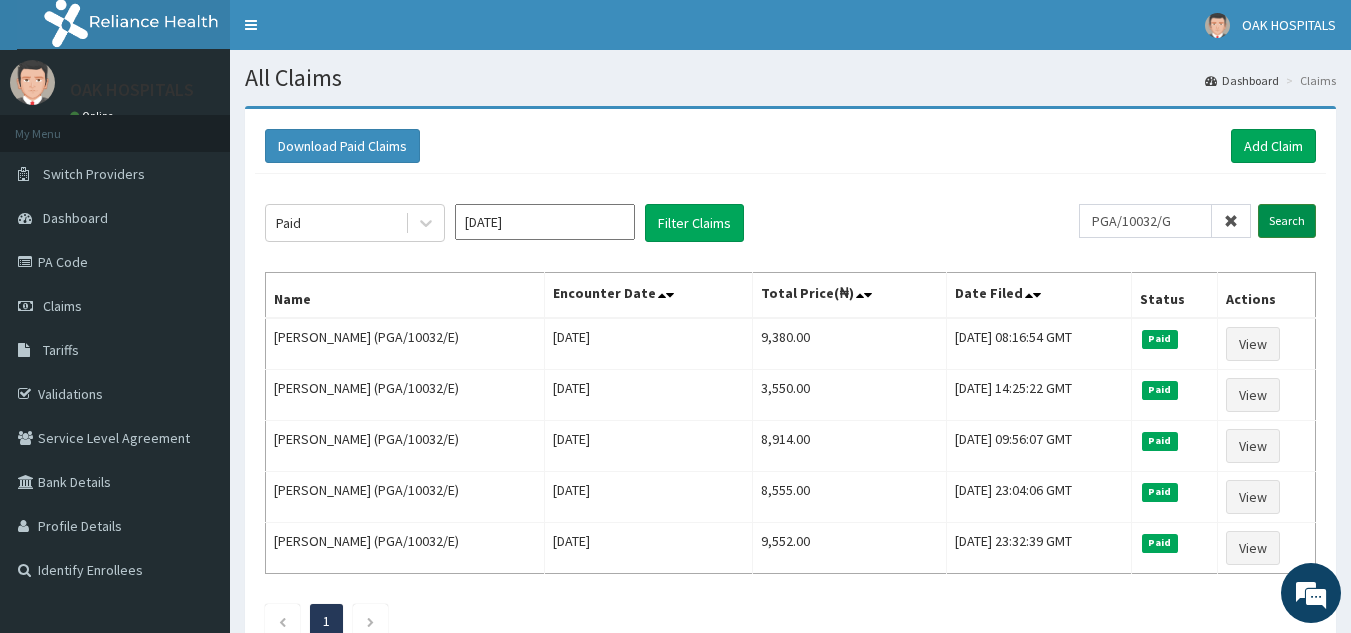 click on "Search" at bounding box center [1287, 221] 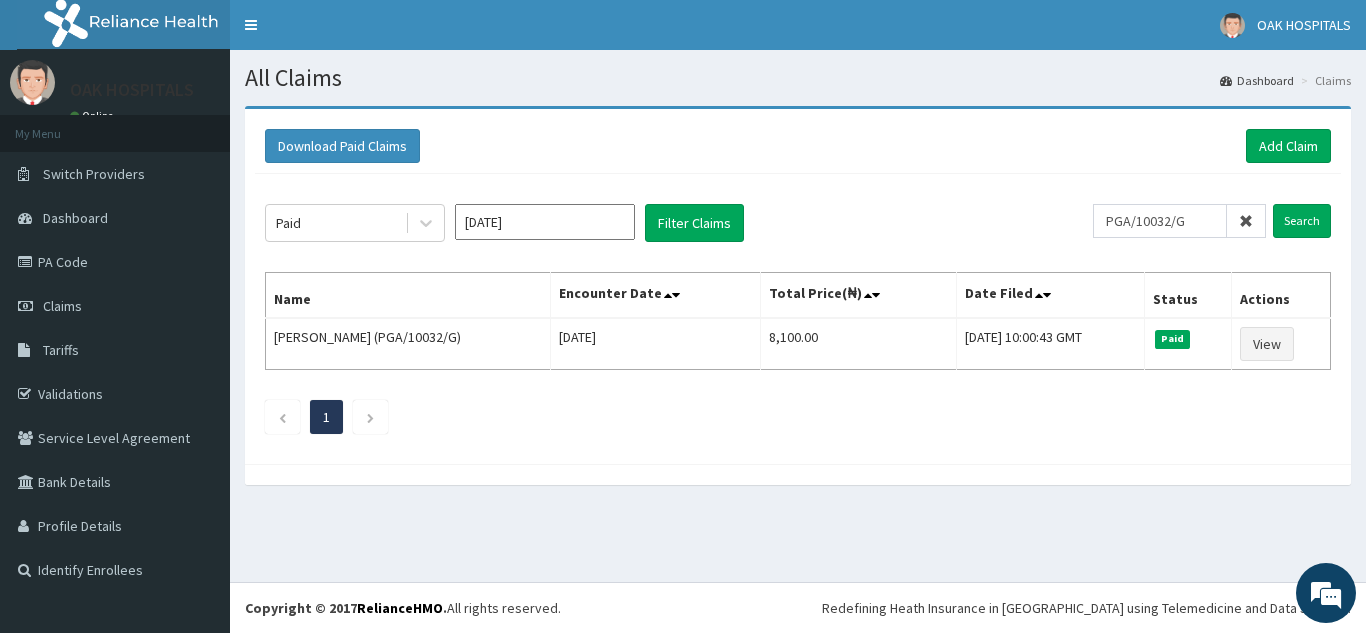 click at bounding box center [1246, 221] 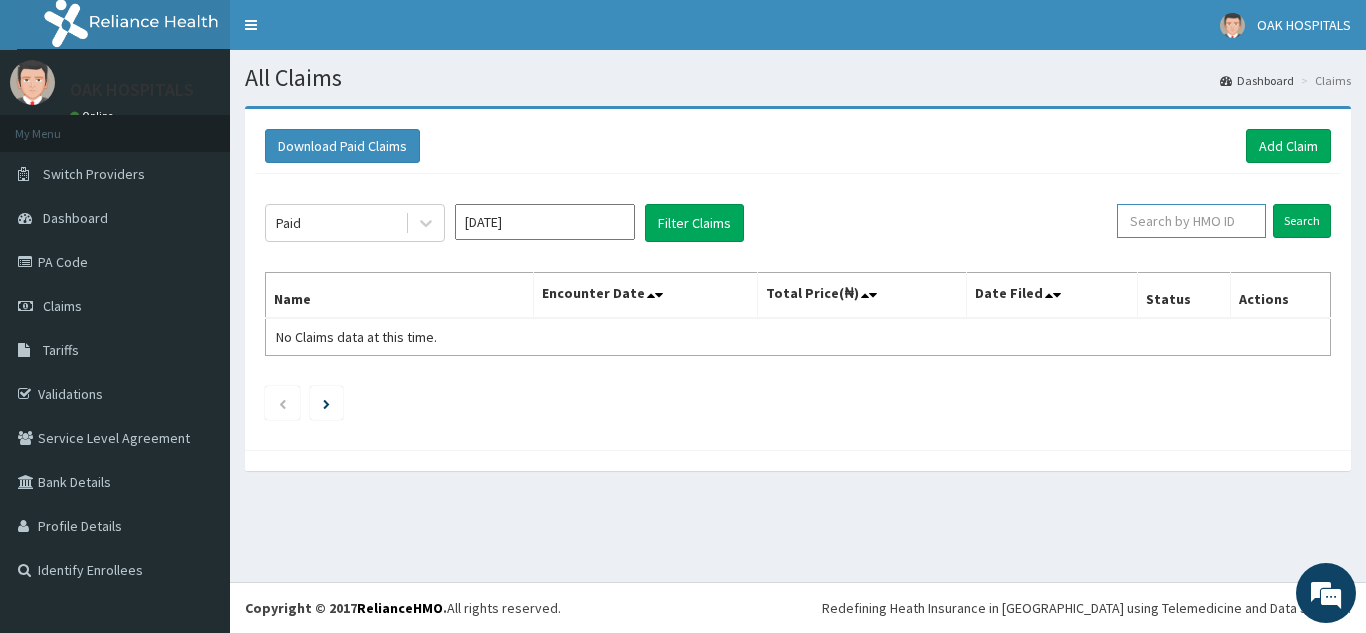 click at bounding box center [1191, 221] 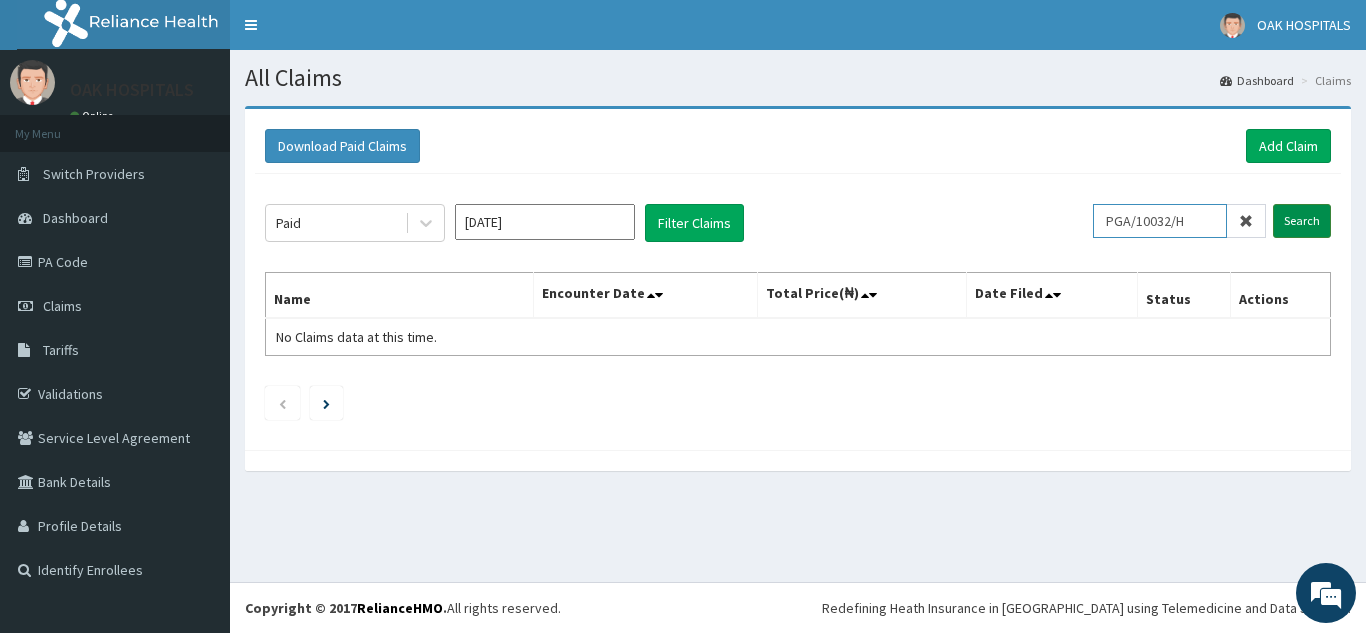 type on "PGA/10032/H" 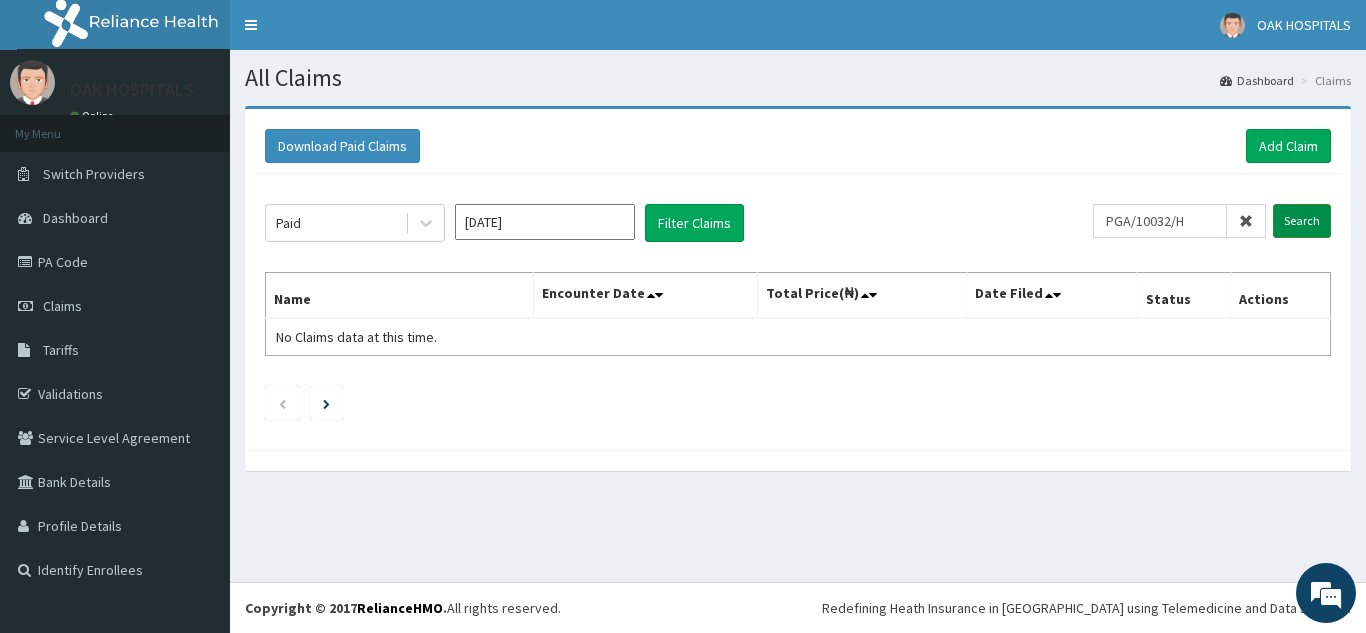 click on "Search" at bounding box center [1302, 221] 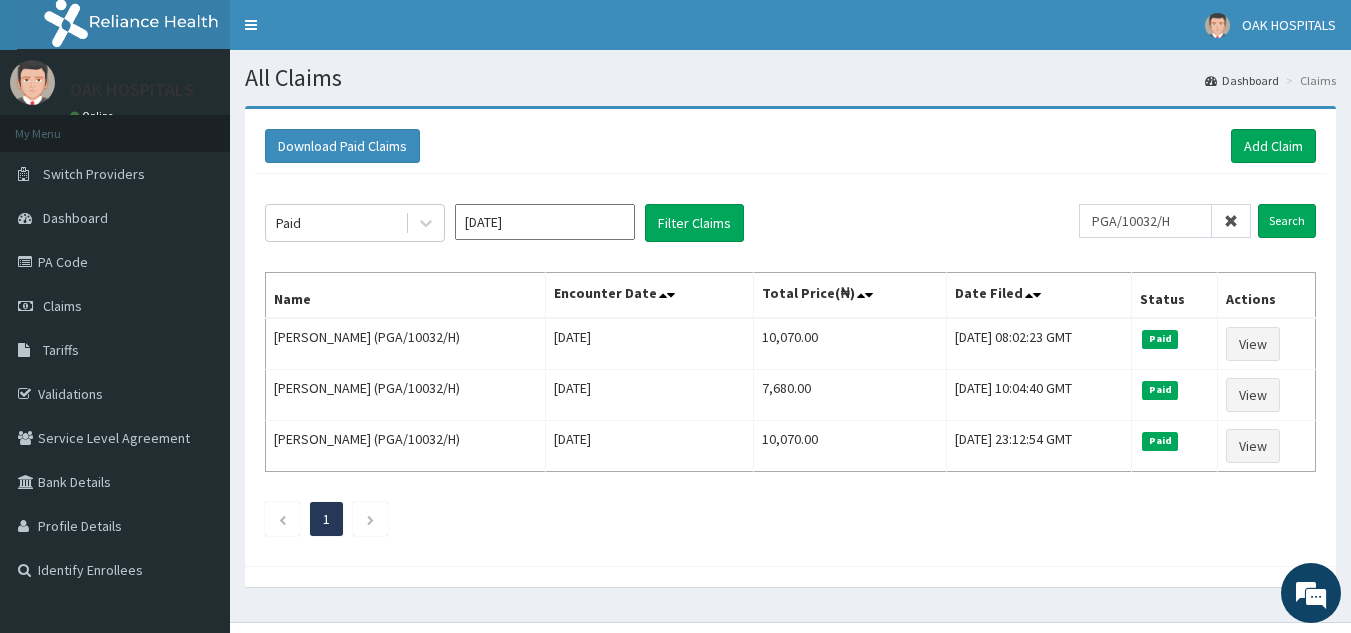 click at bounding box center [1231, 221] 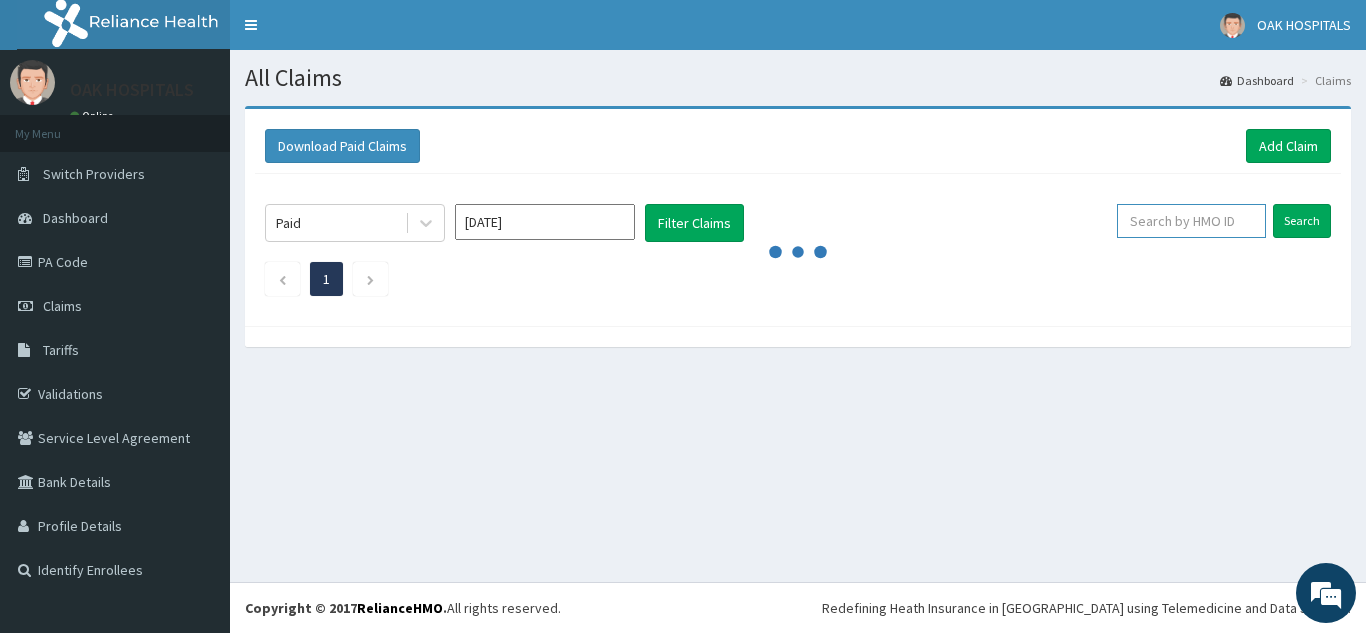 click at bounding box center [1191, 221] 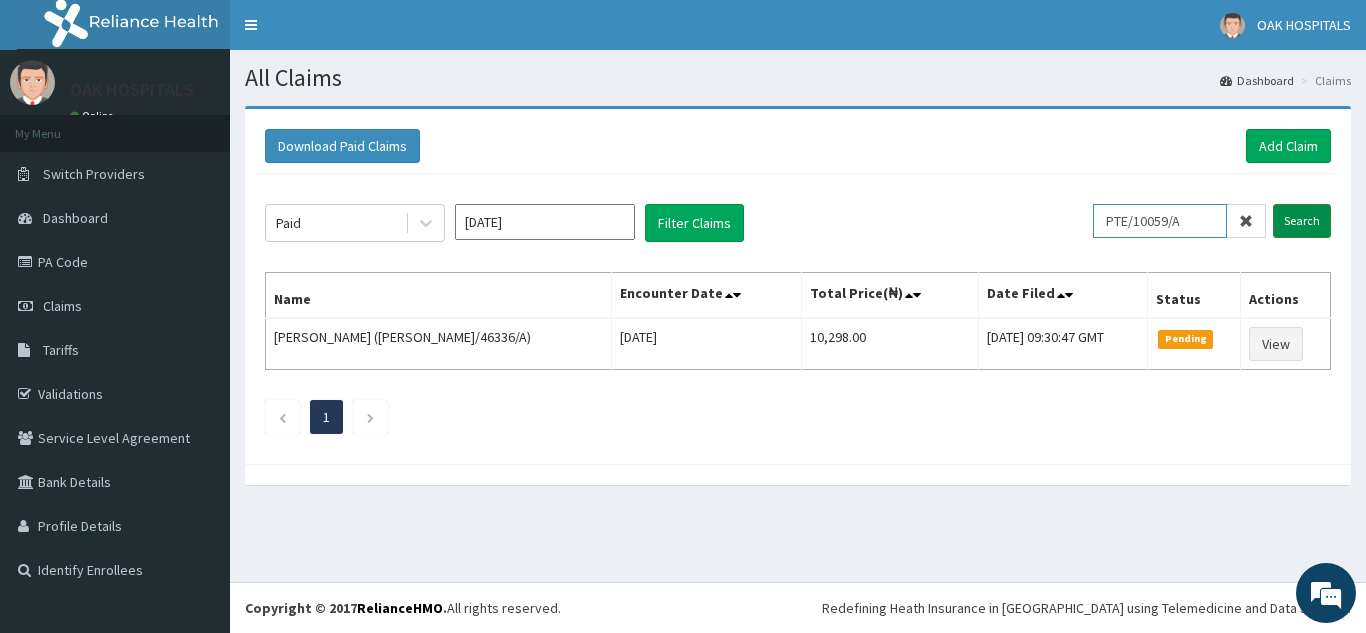 type on "PTE/10059/A" 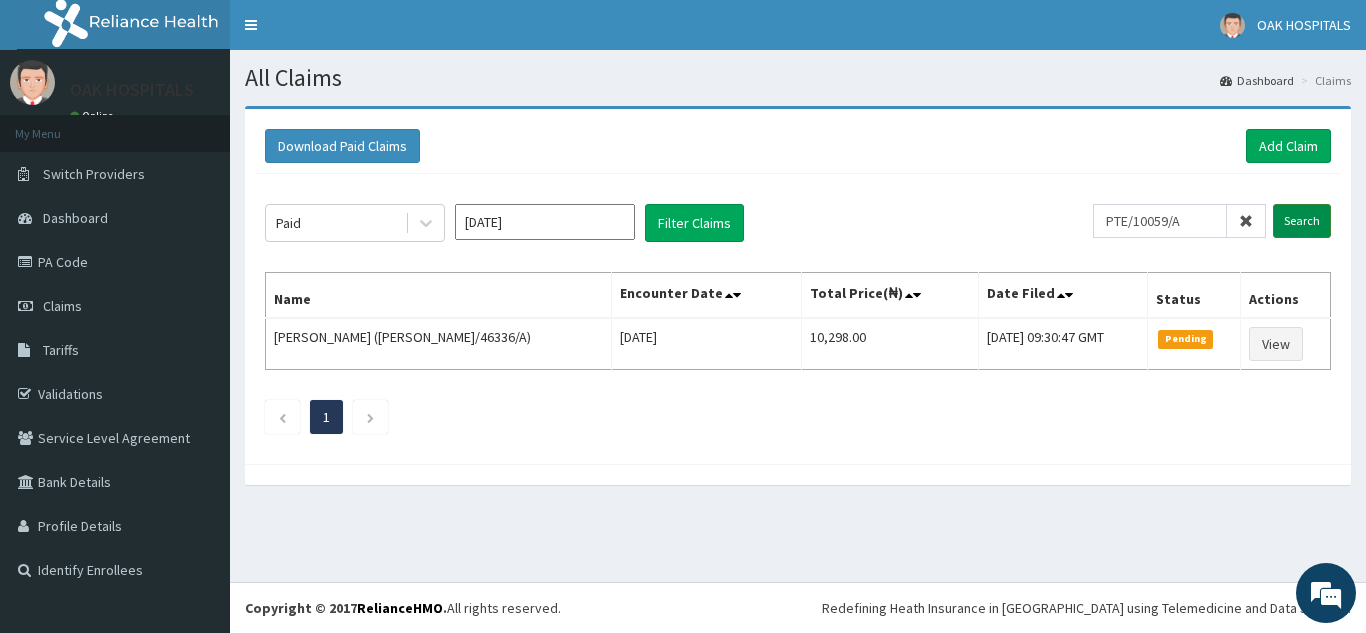 click on "Search" at bounding box center (1302, 221) 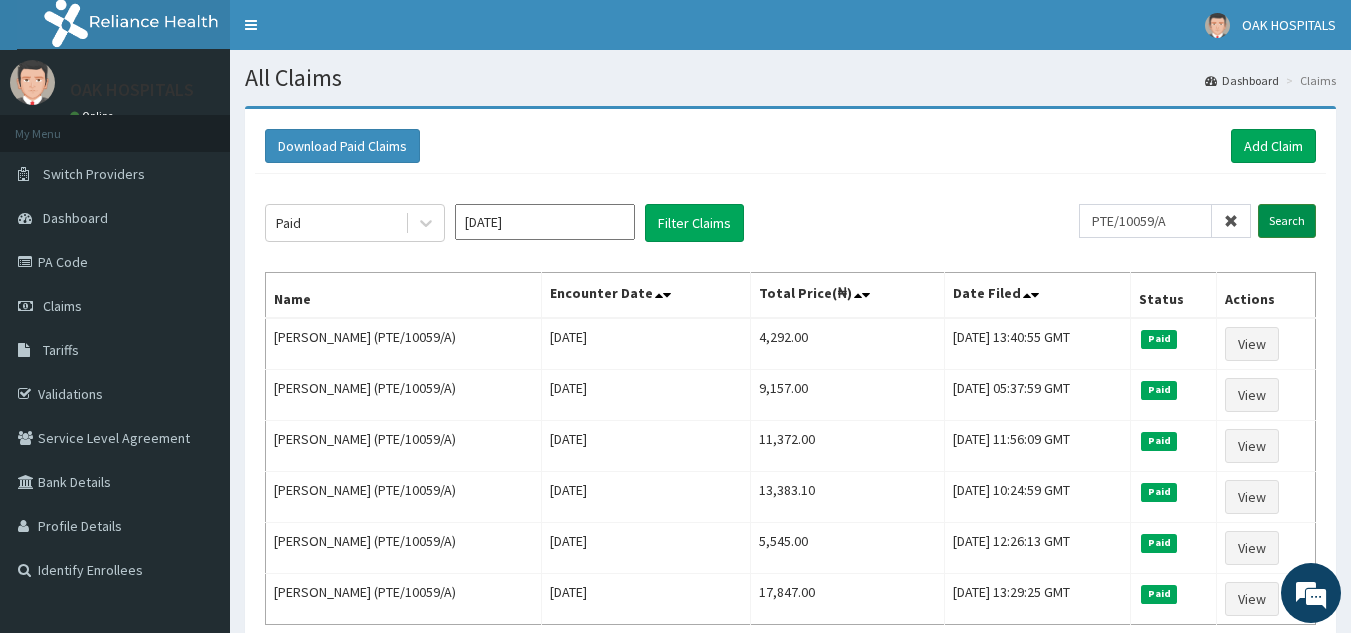 click on "Search" at bounding box center (1287, 221) 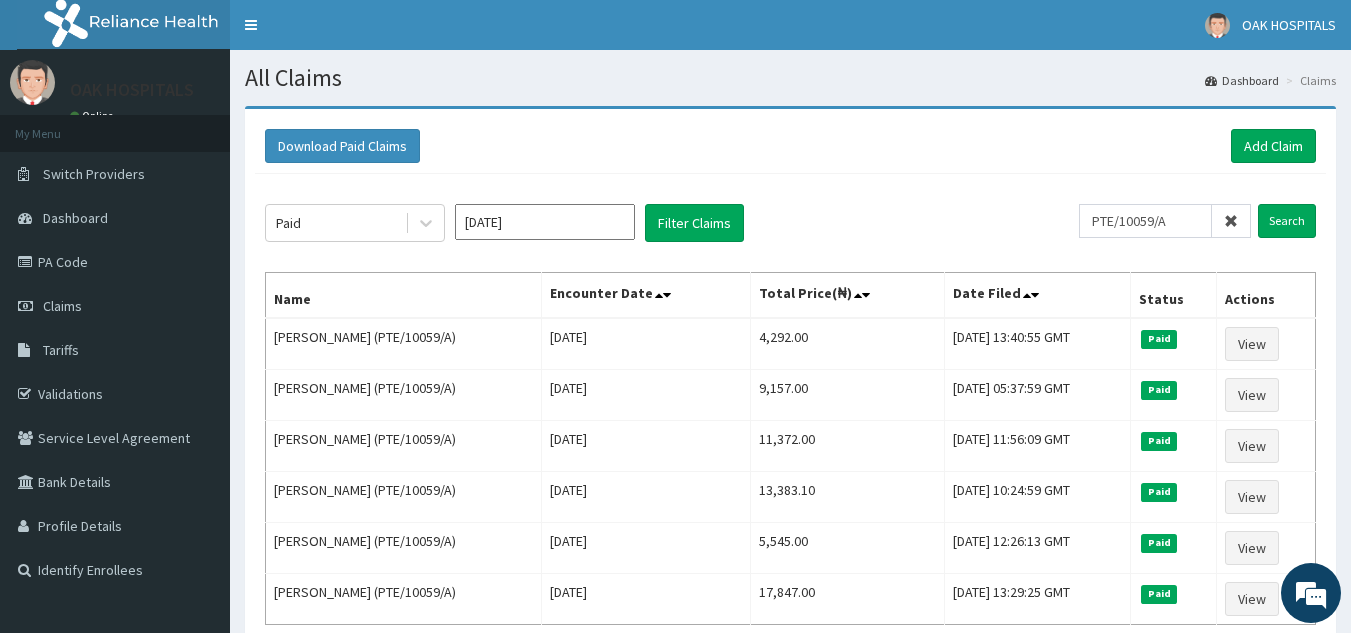 click at bounding box center [1231, 221] 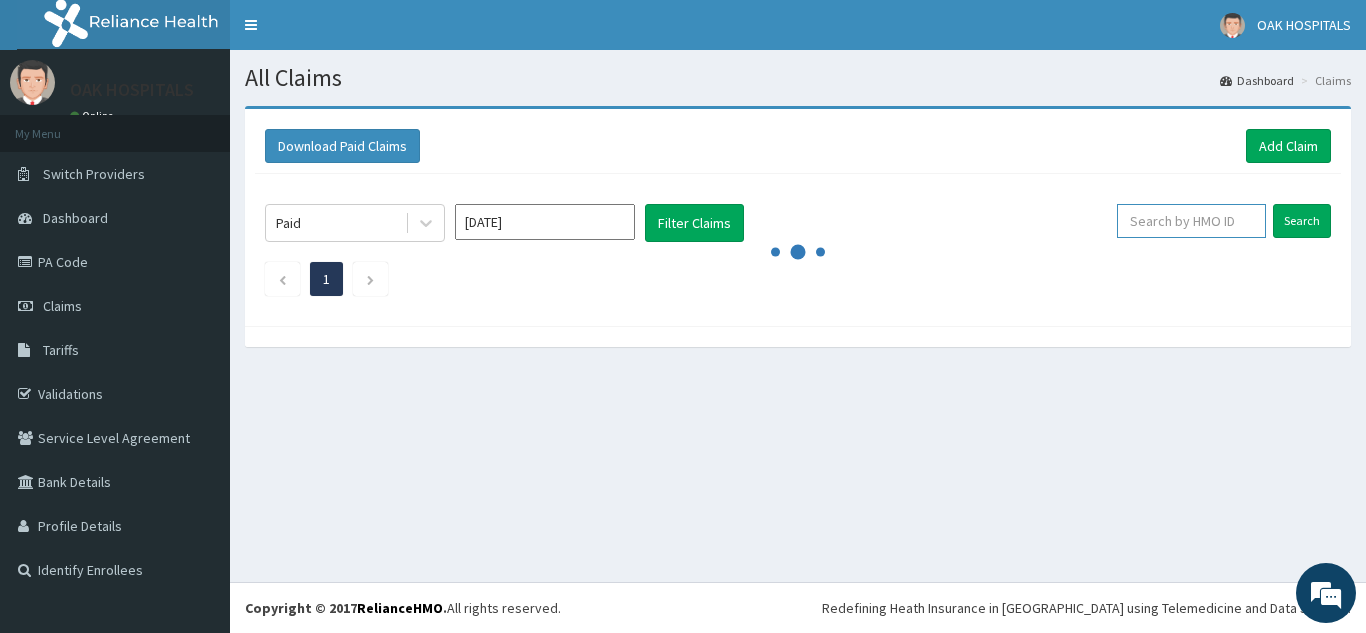 click at bounding box center (1191, 221) 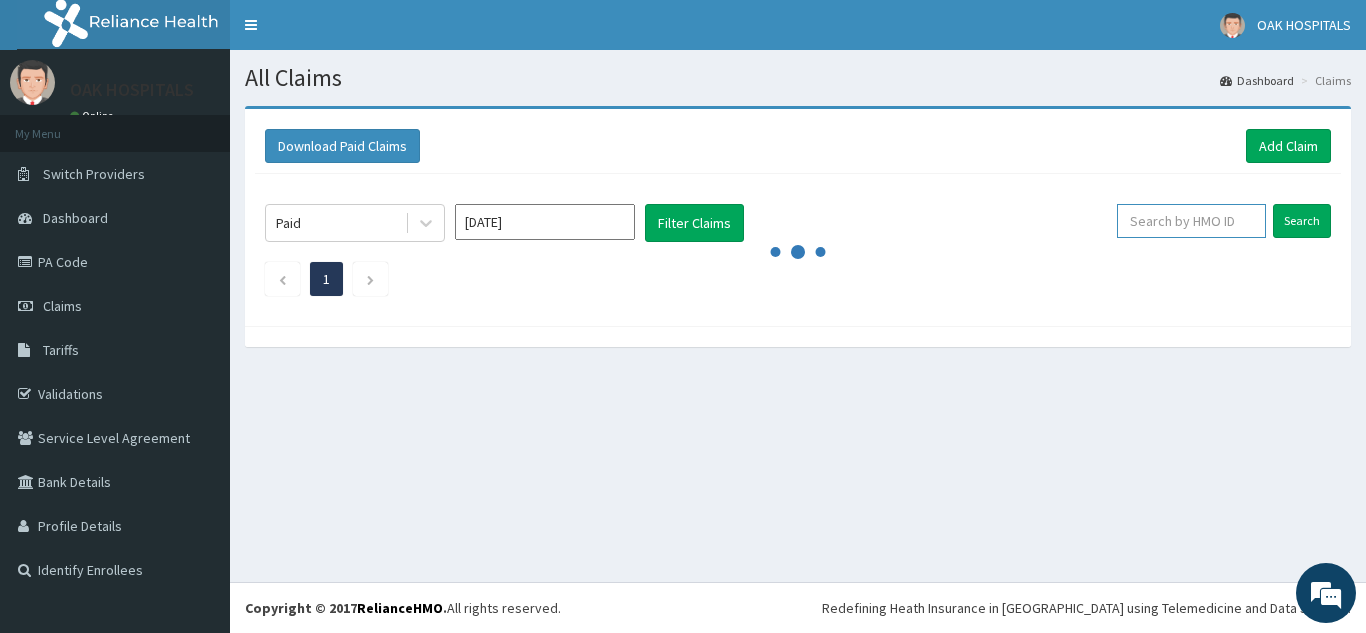 click at bounding box center (1191, 221) 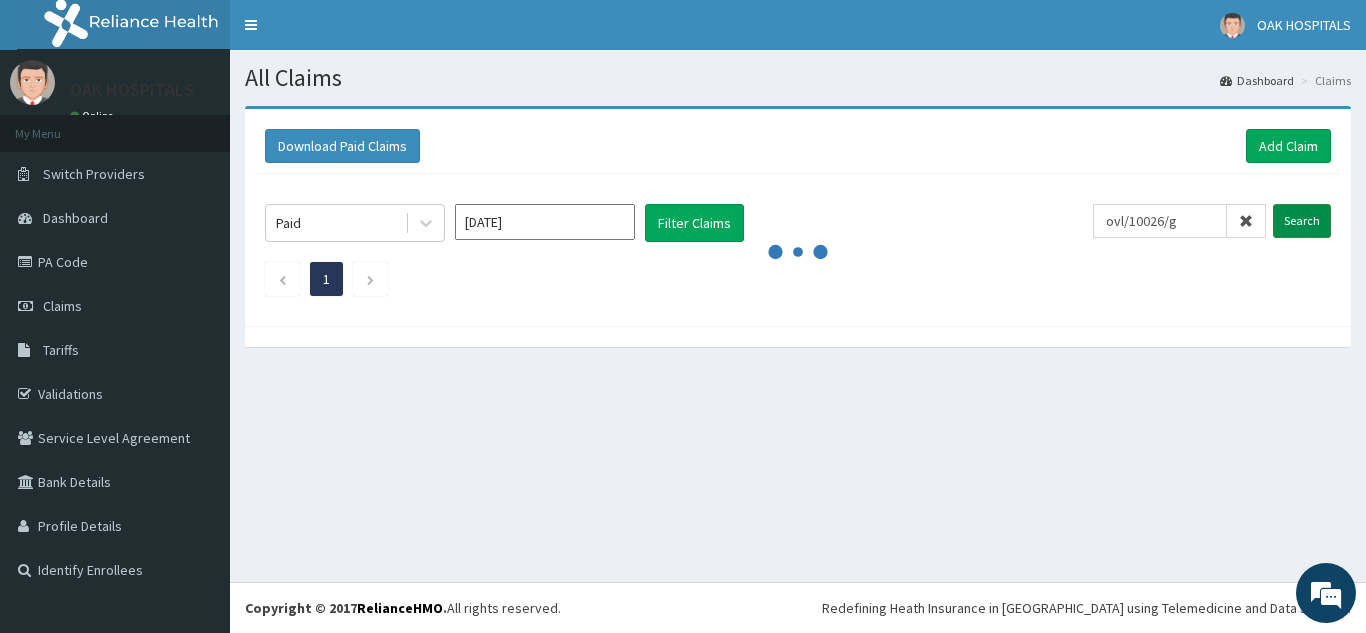 click on "Search" at bounding box center [1302, 221] 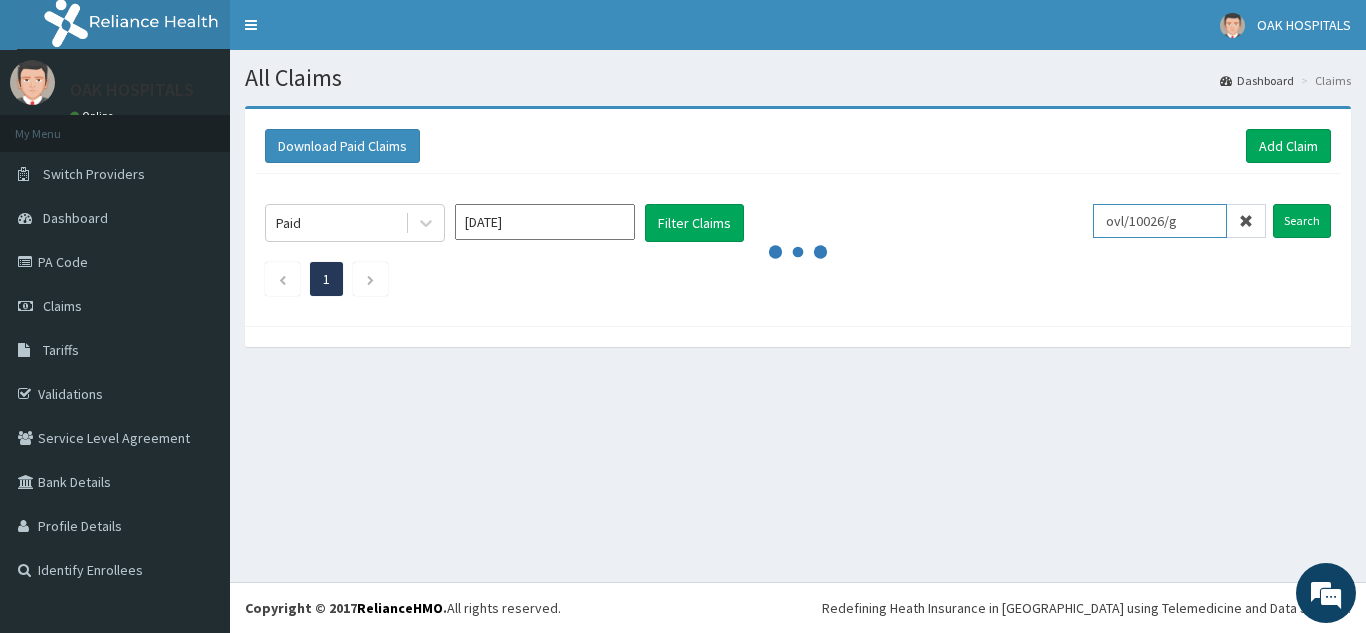 click on "ovl/10026/g" at bounding box center (1160, 221) 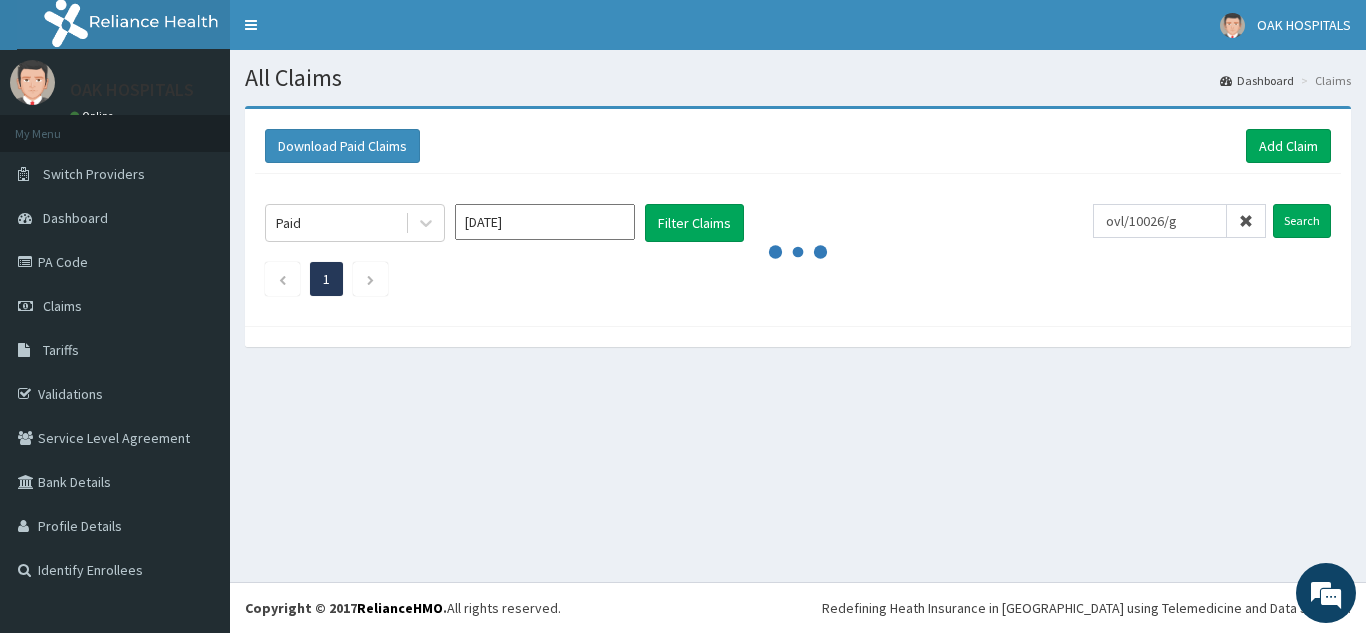 drag, startPoint x: 990, startPoint y: 27, endPoint x: 810, endPoint y: 165, distance: 226.8127 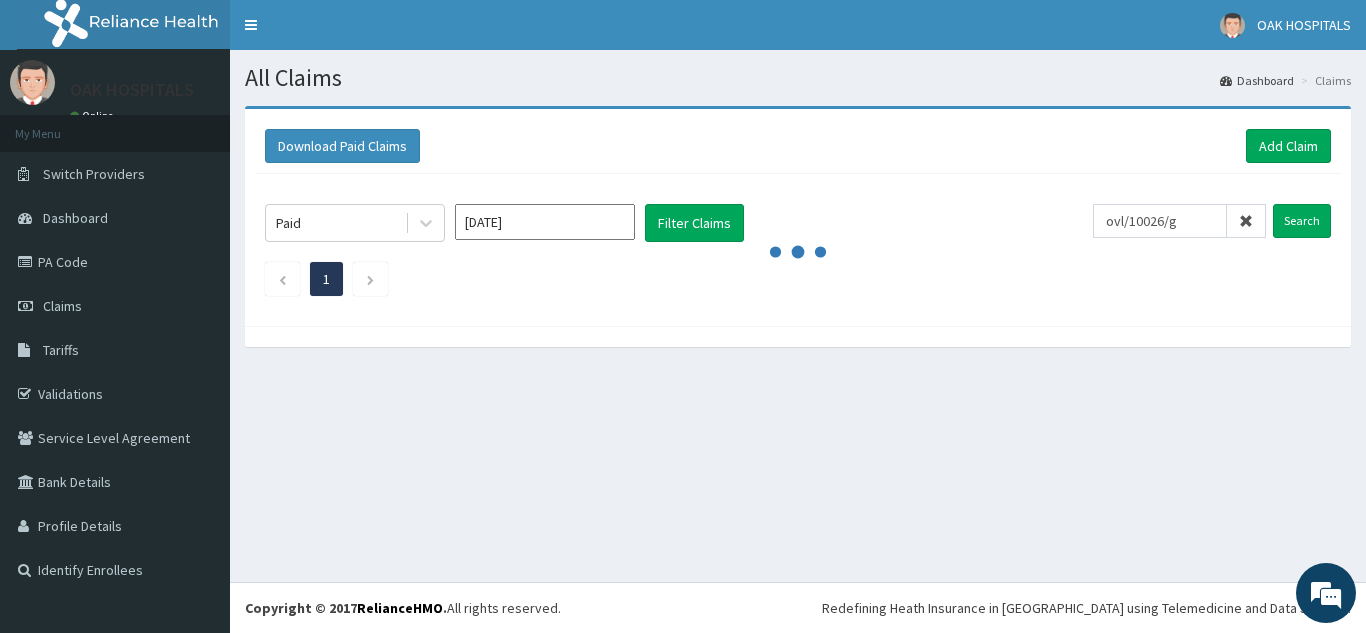 click on "Download Paid Claims Add Claim" at bounding box center [798, 146] 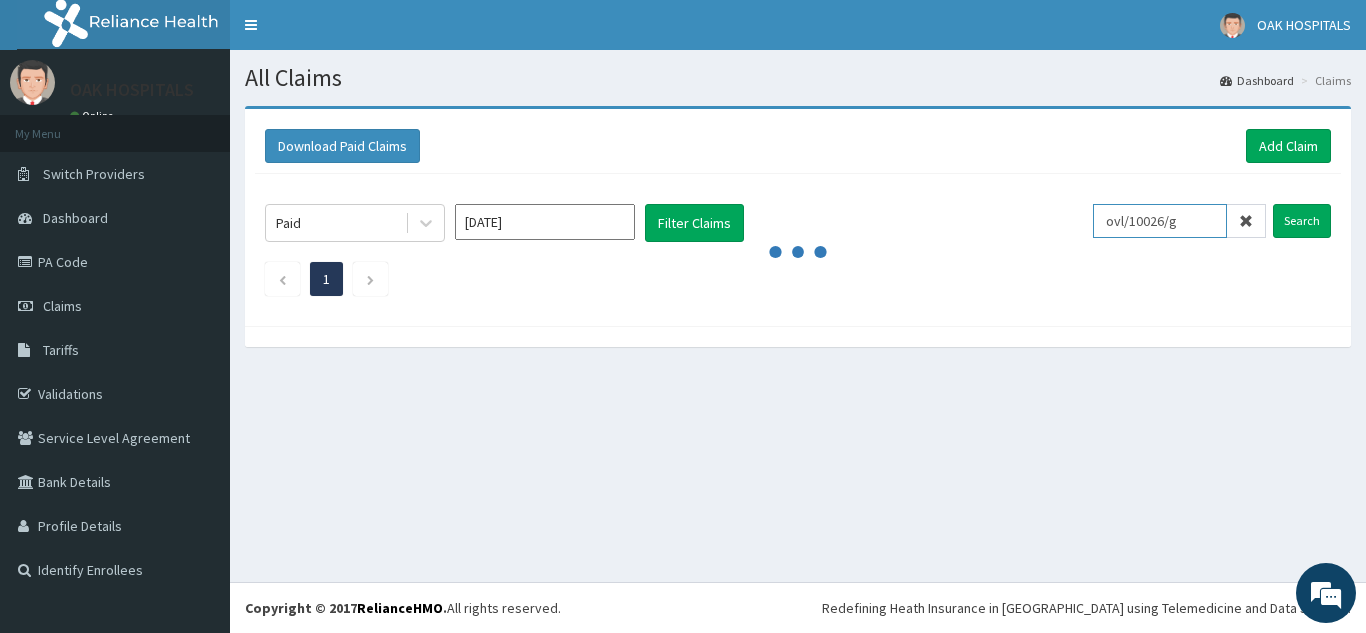 click on "ovl/10026/g" at bounding box center (1160, 221) 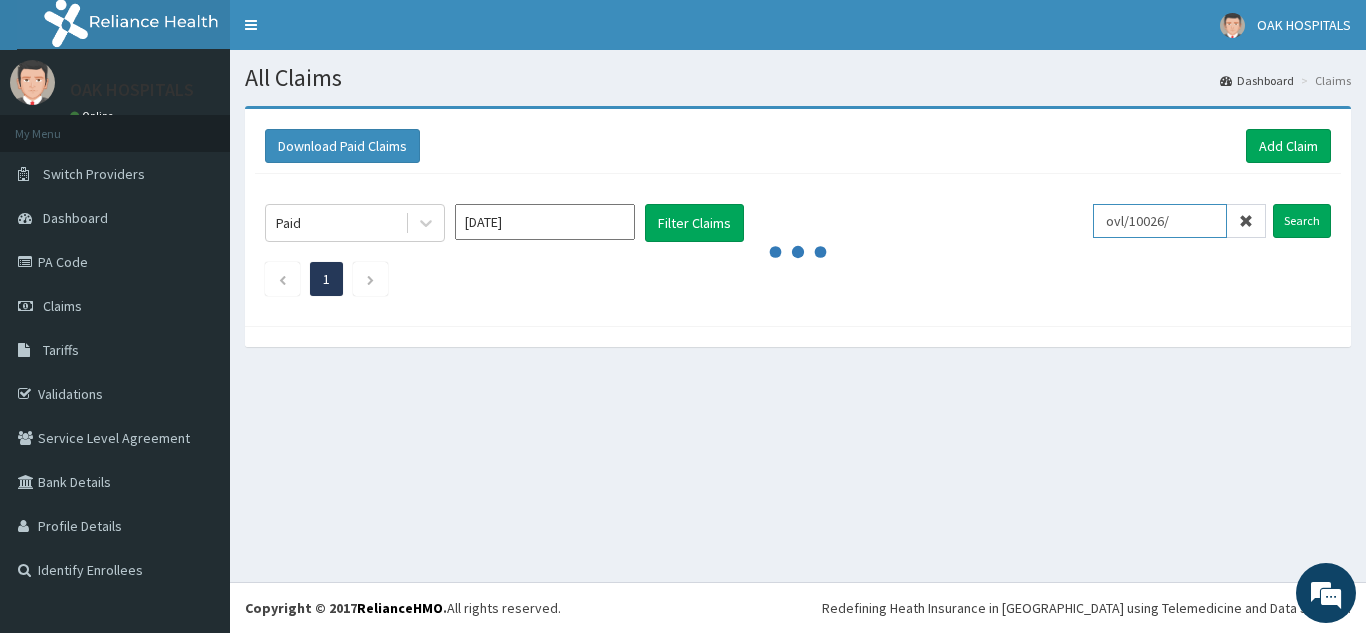 type on "ovl/10026/g" 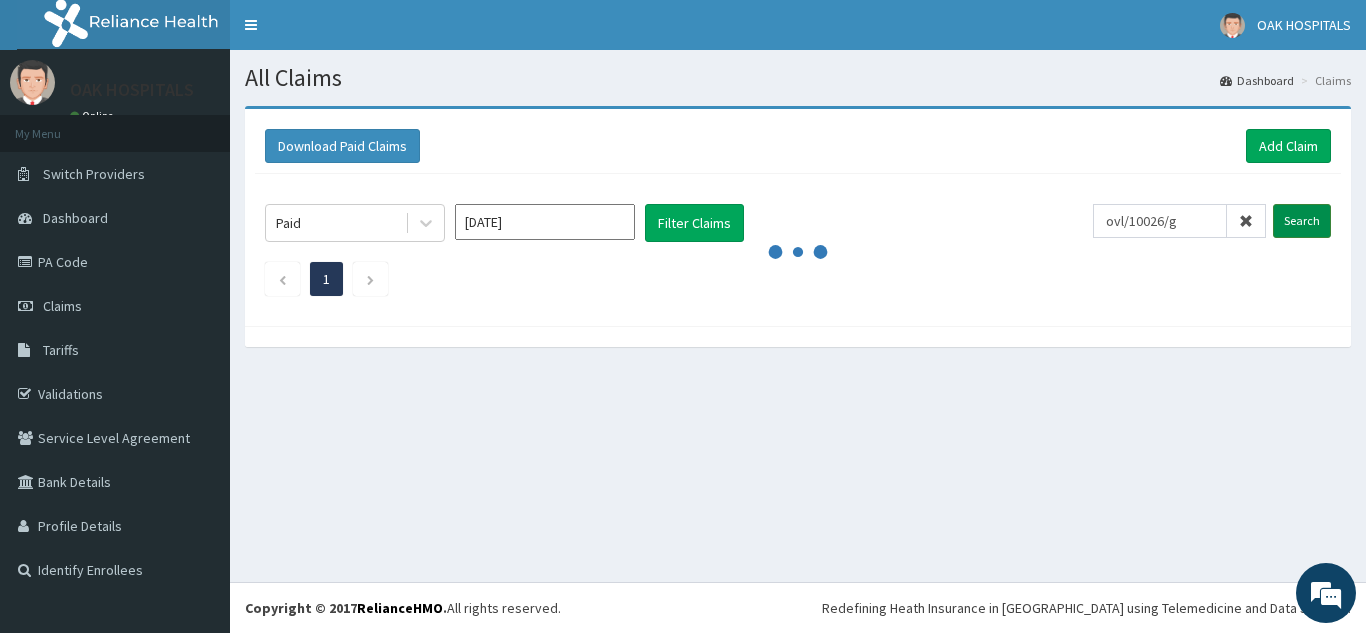 click on "Search" at bounding box center [1302, 221] 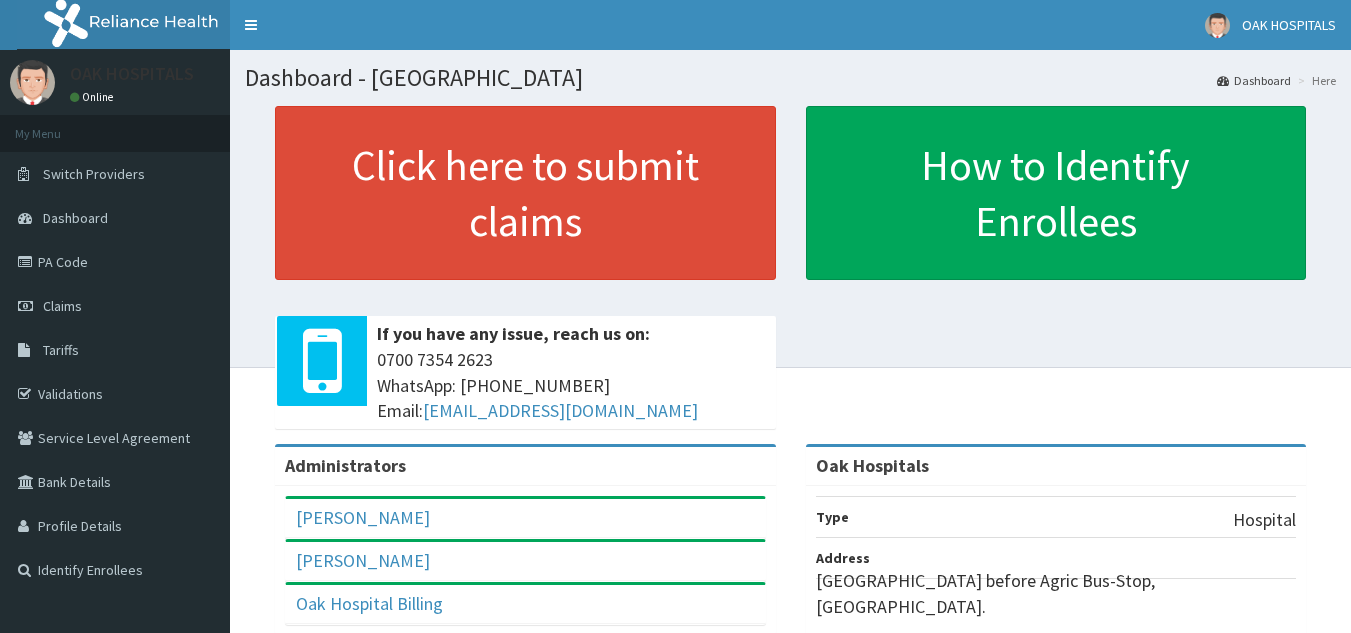 scroll, scrollTop: 0, scrollLeft: 0, axis: both 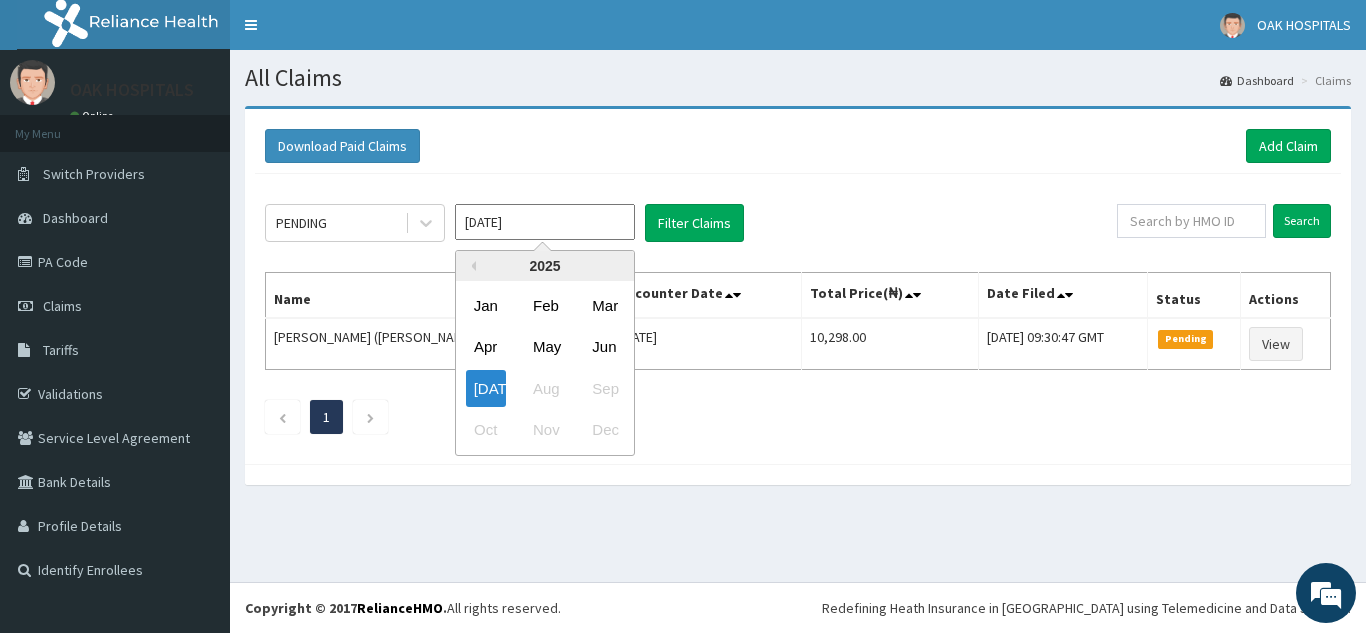 click on "[DATE]" at bounding box center [545, 222] 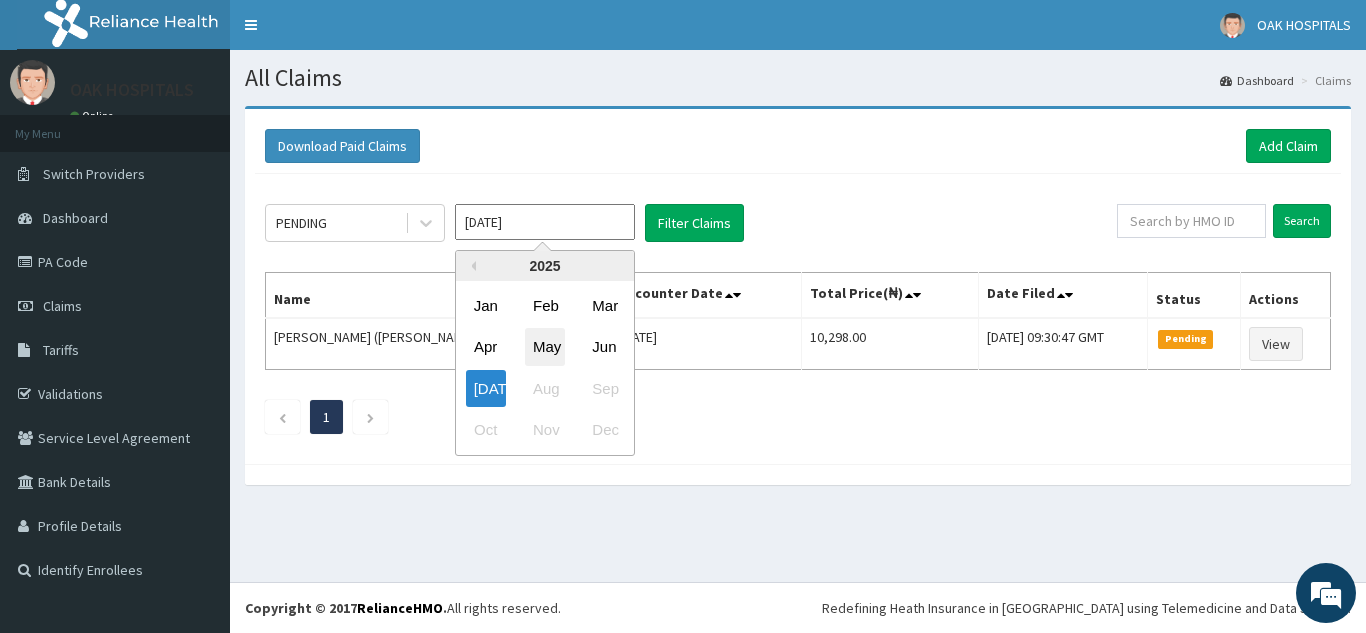 click on "May" at bounding box center [545, 347] 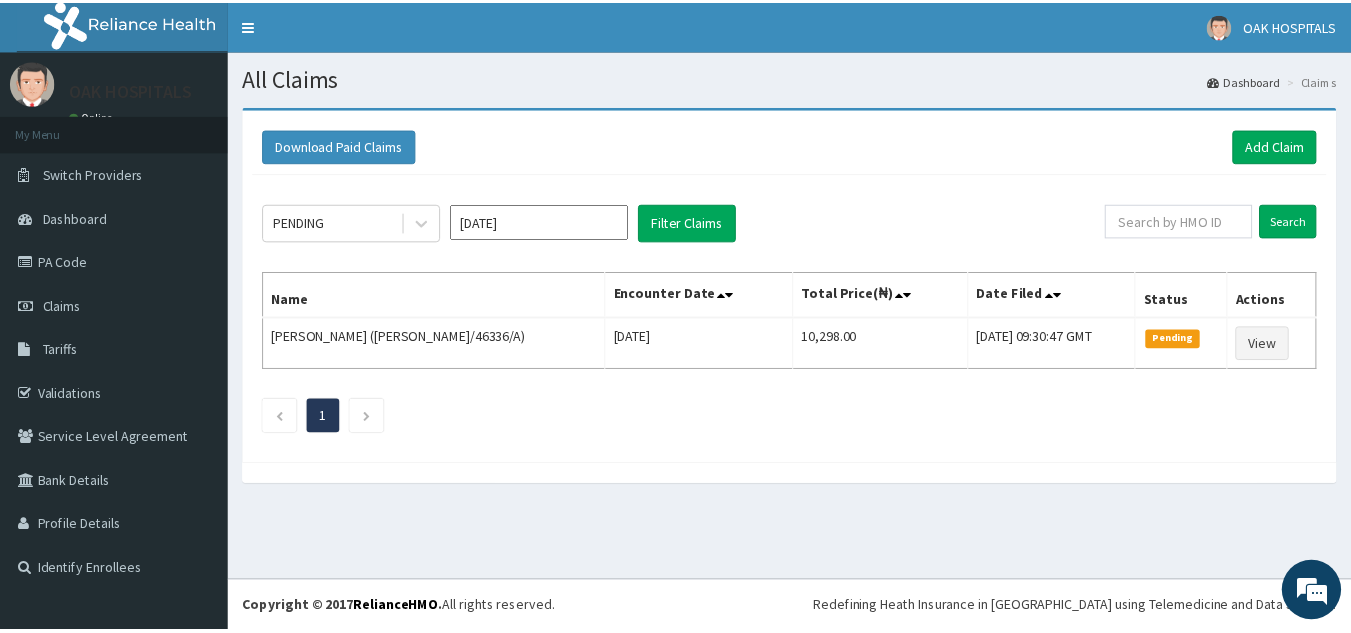scroll, scrollTop: 0, scrollLeft: 0, axis: both 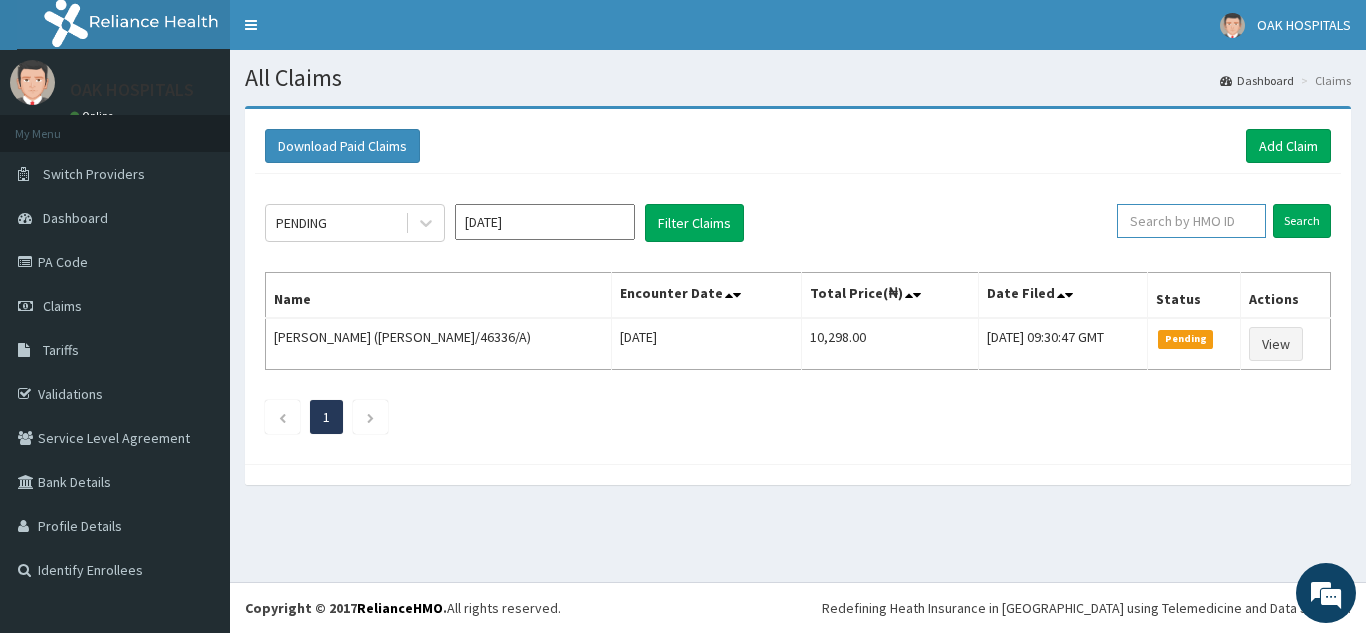 click at bounding box center (1191, 221) 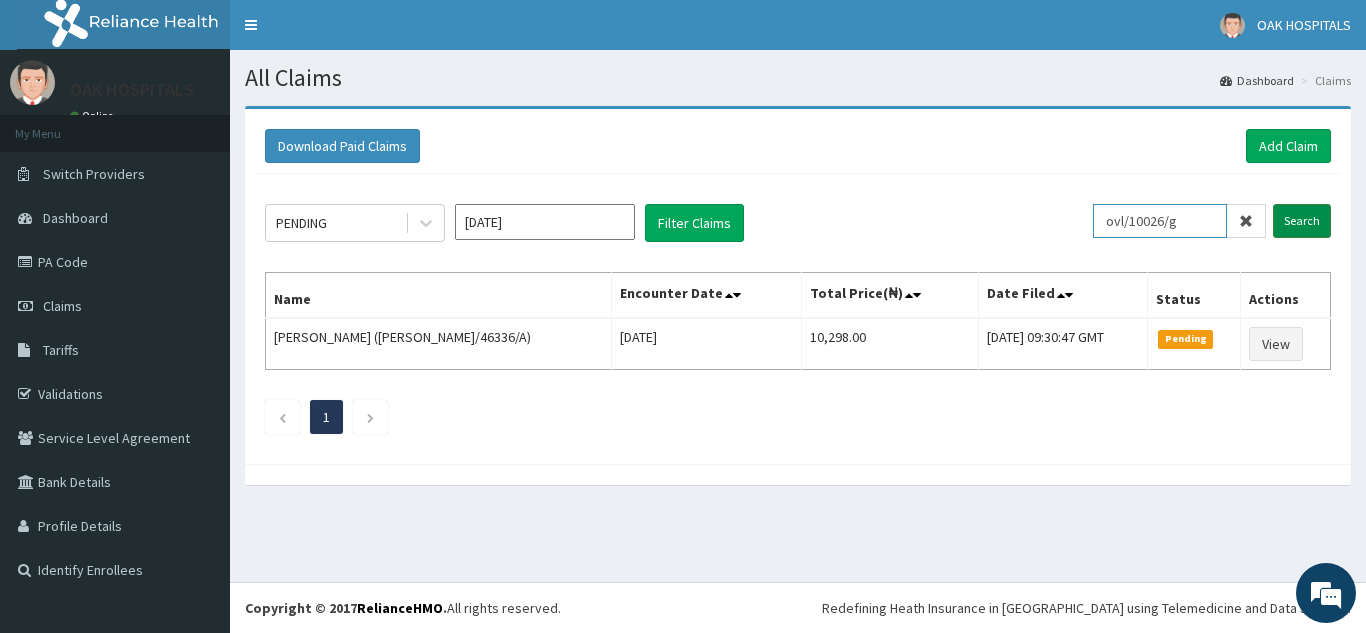 type on "ovl/10026/g" 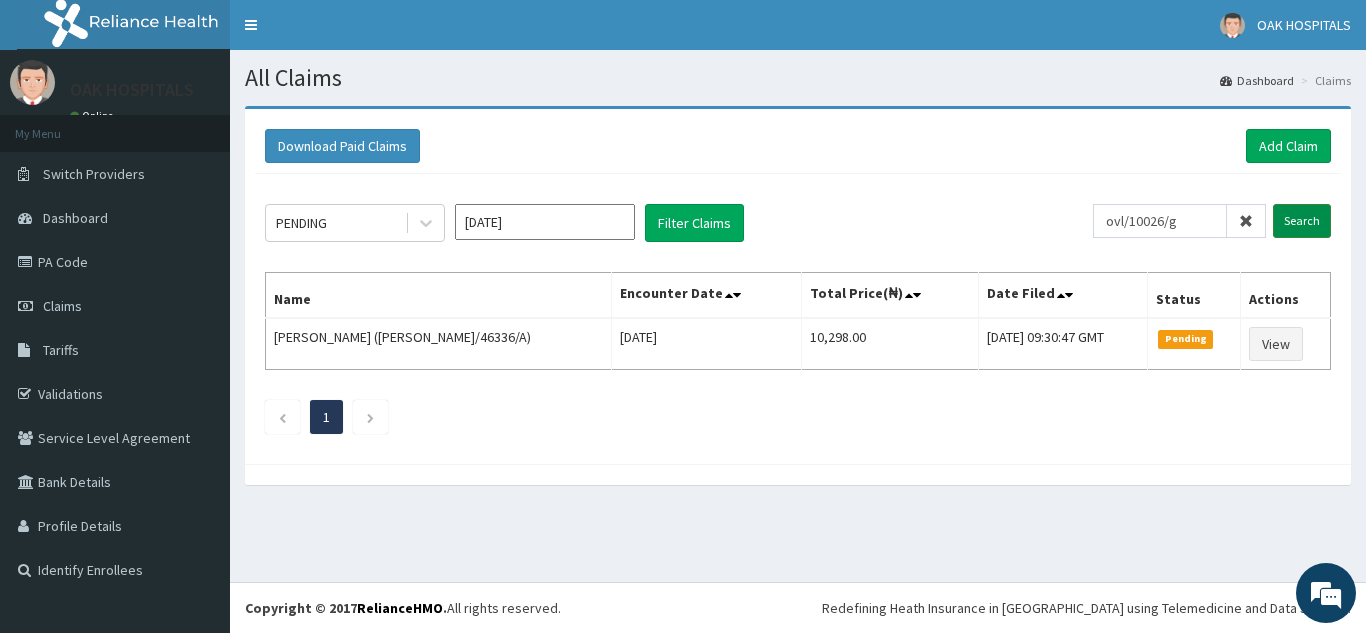 click on "Search" at bounding box center [1302, 221] 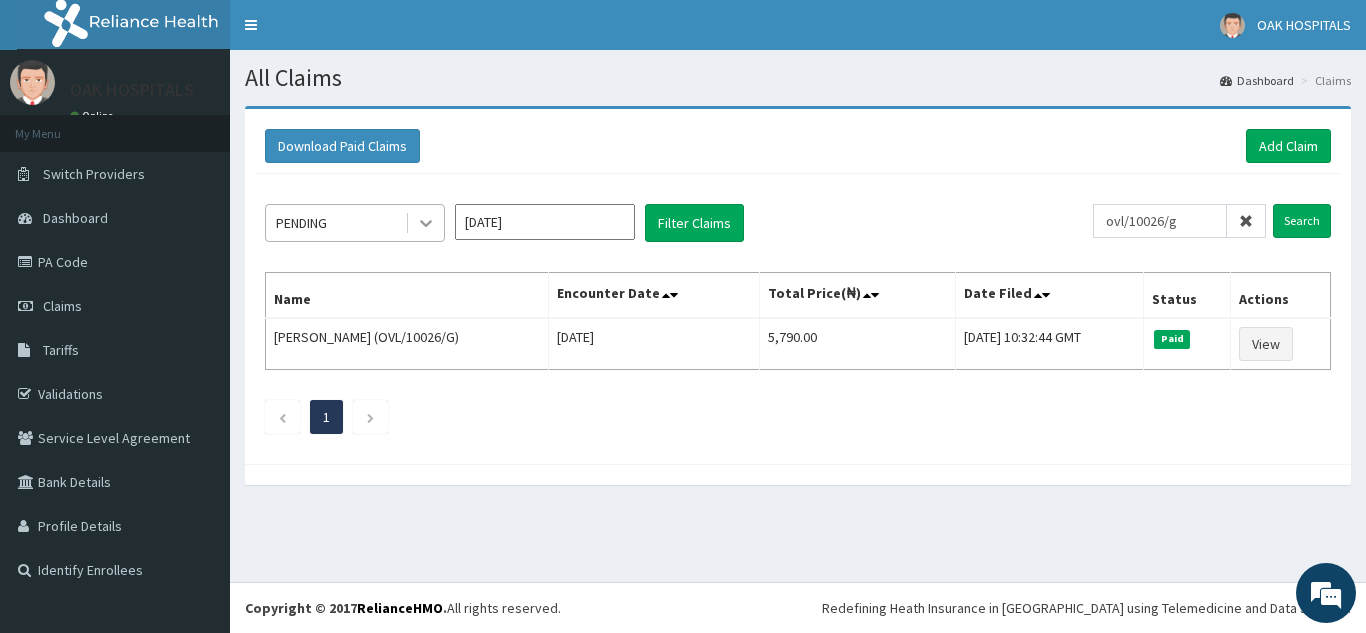 click 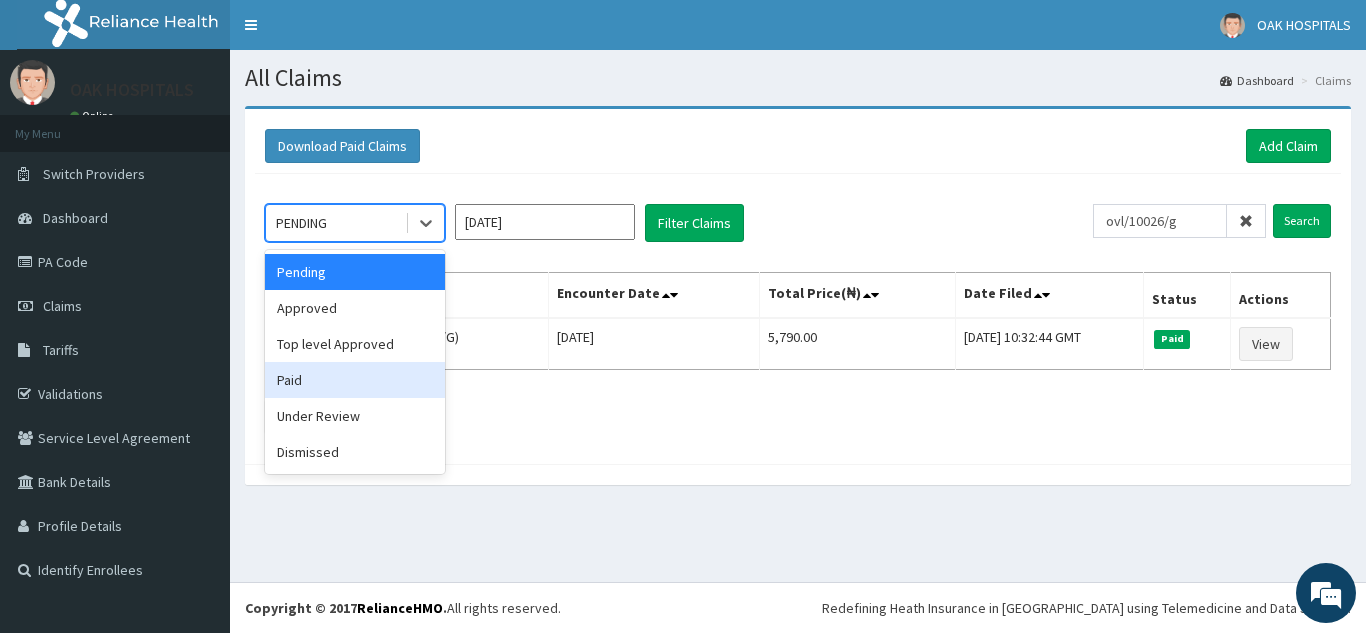 click on "Paid" at bounding box center (355, 380) 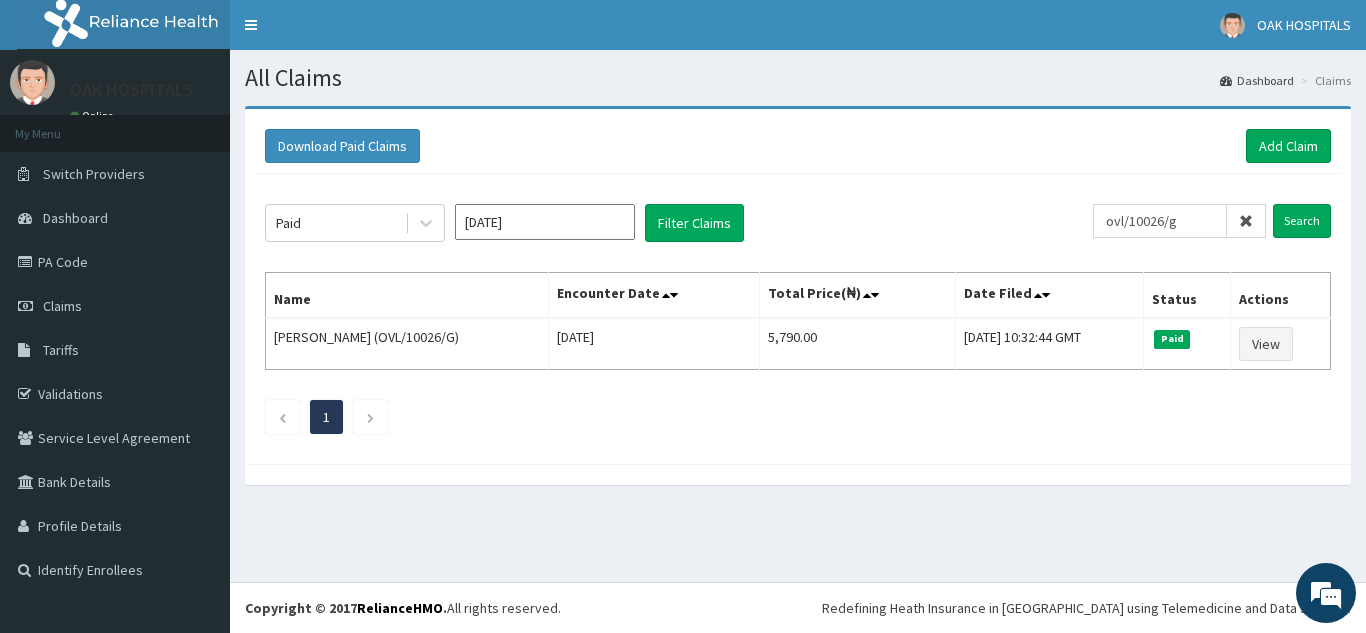 click at bounding box center [1246, 221] 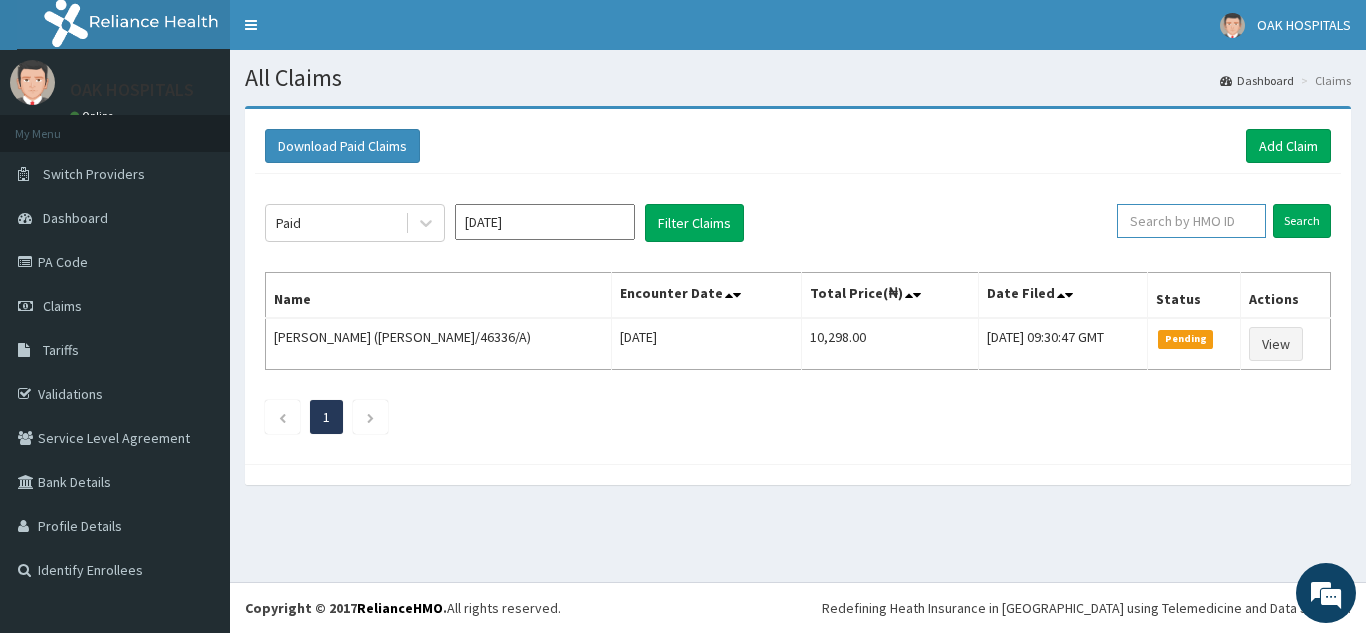 click at bounding box center (1191, 221) 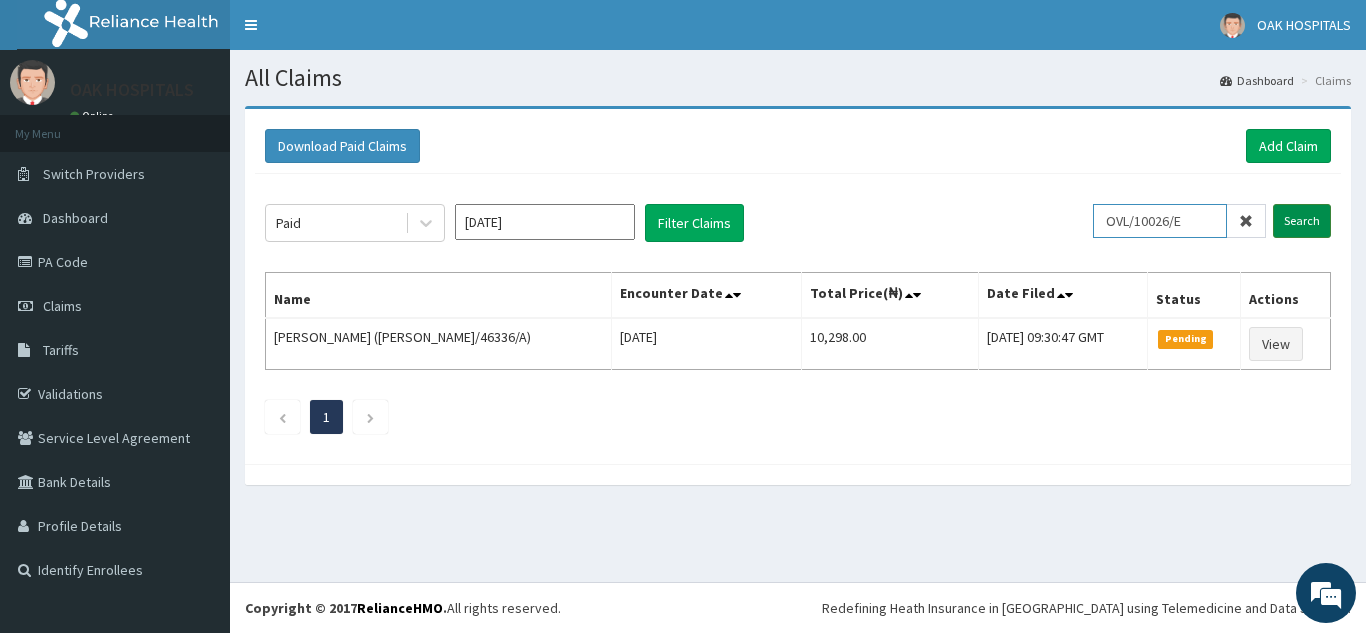 type on "OVL/10026/E" 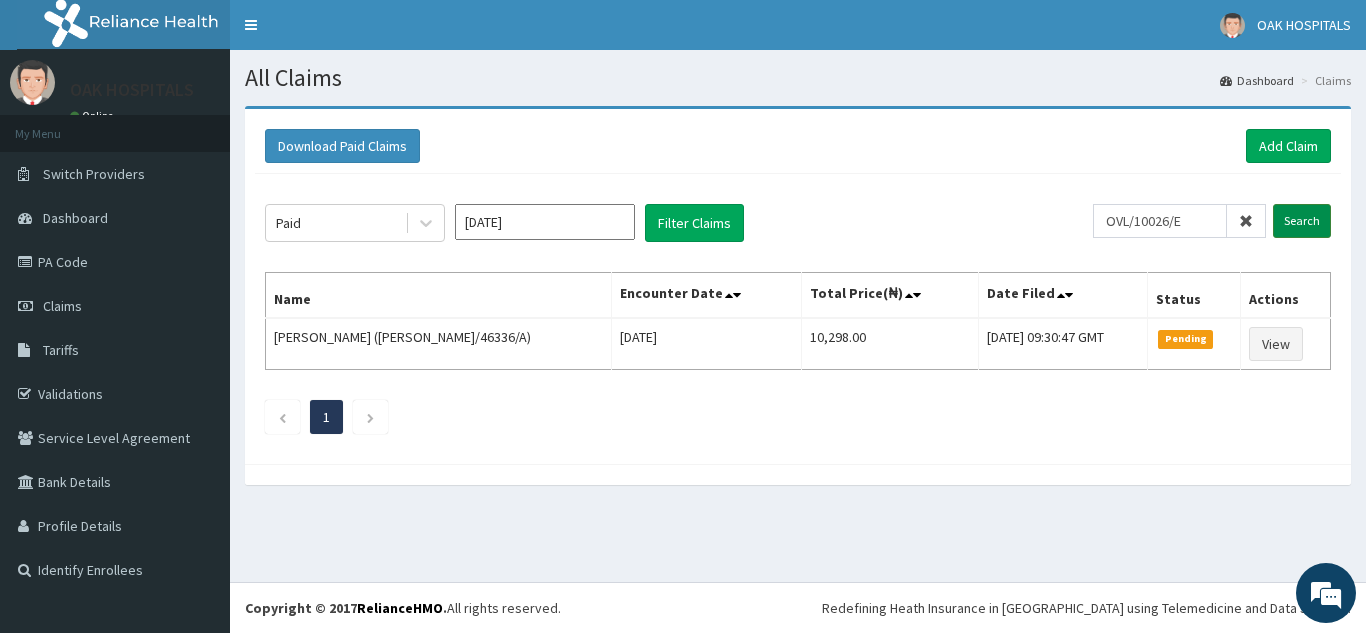 click on "Search" at bounding box center (1302, 221) 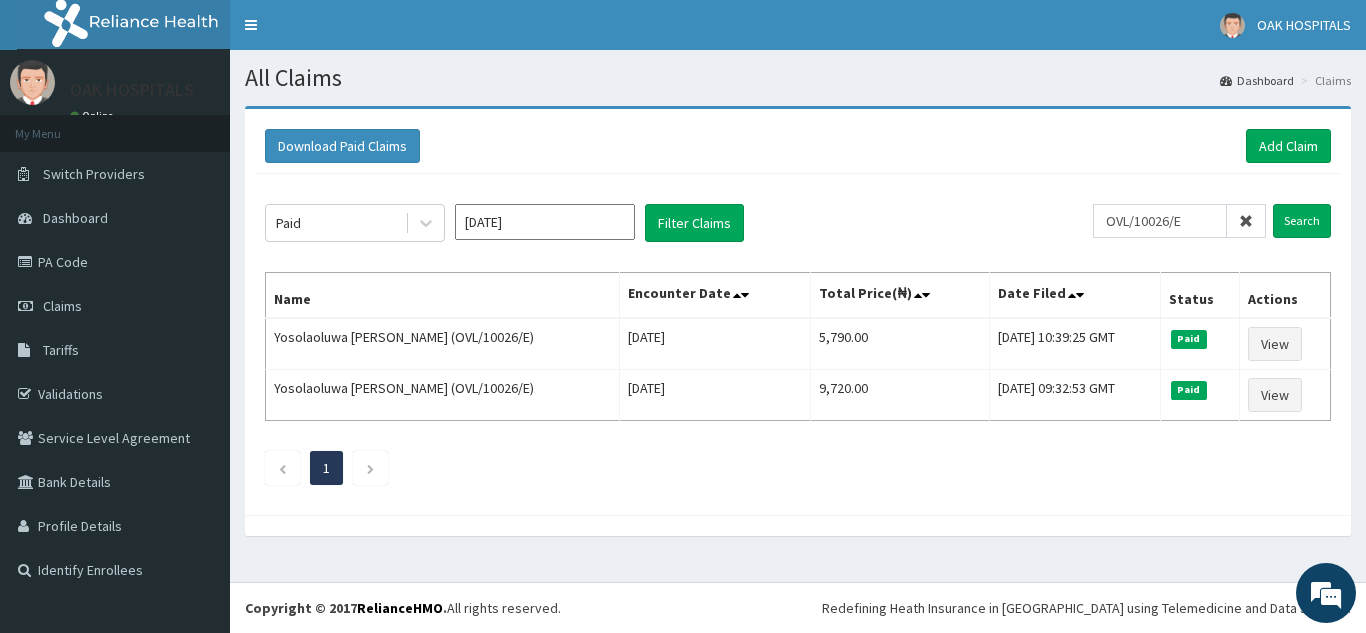 click at bounding box center (1246, 221) 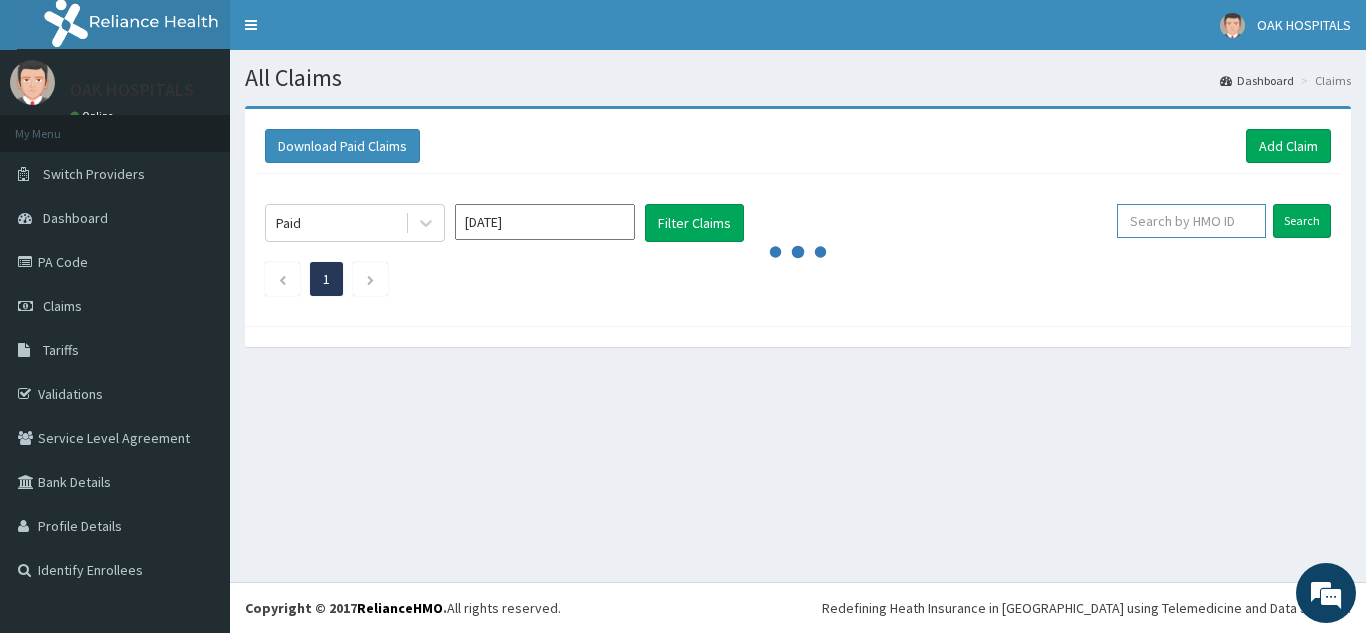 click at bounding box center (1191, 221) 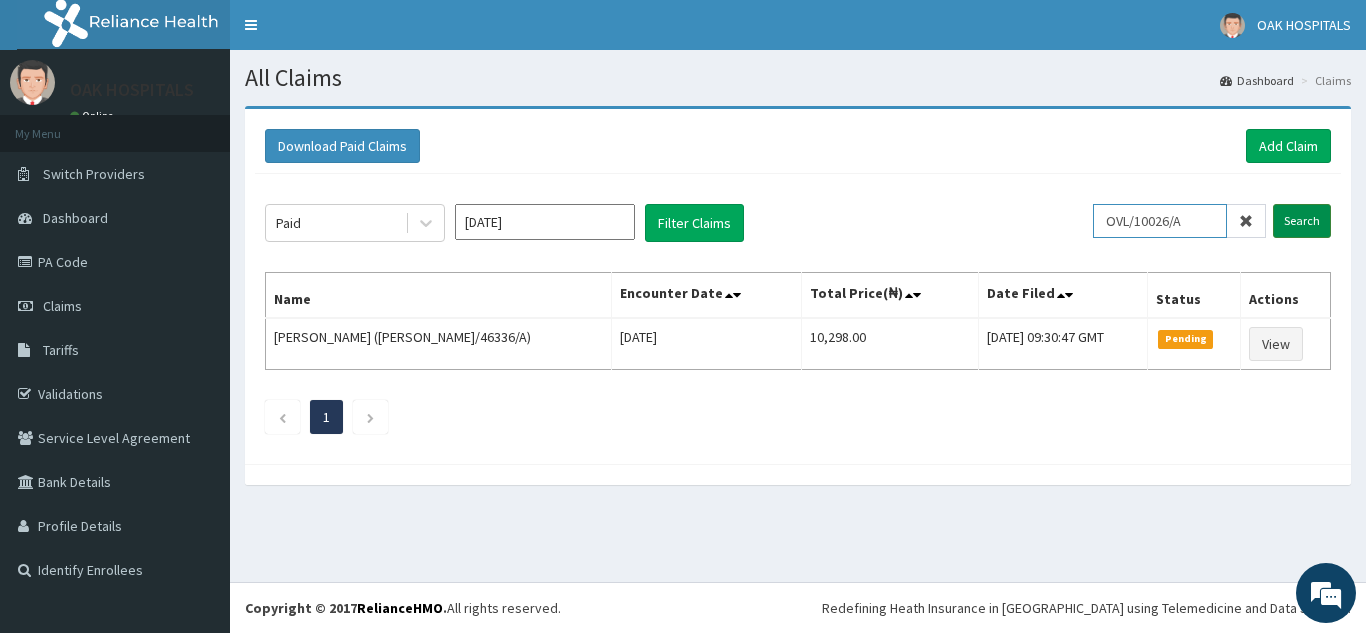 type on "OVL/10026/A" 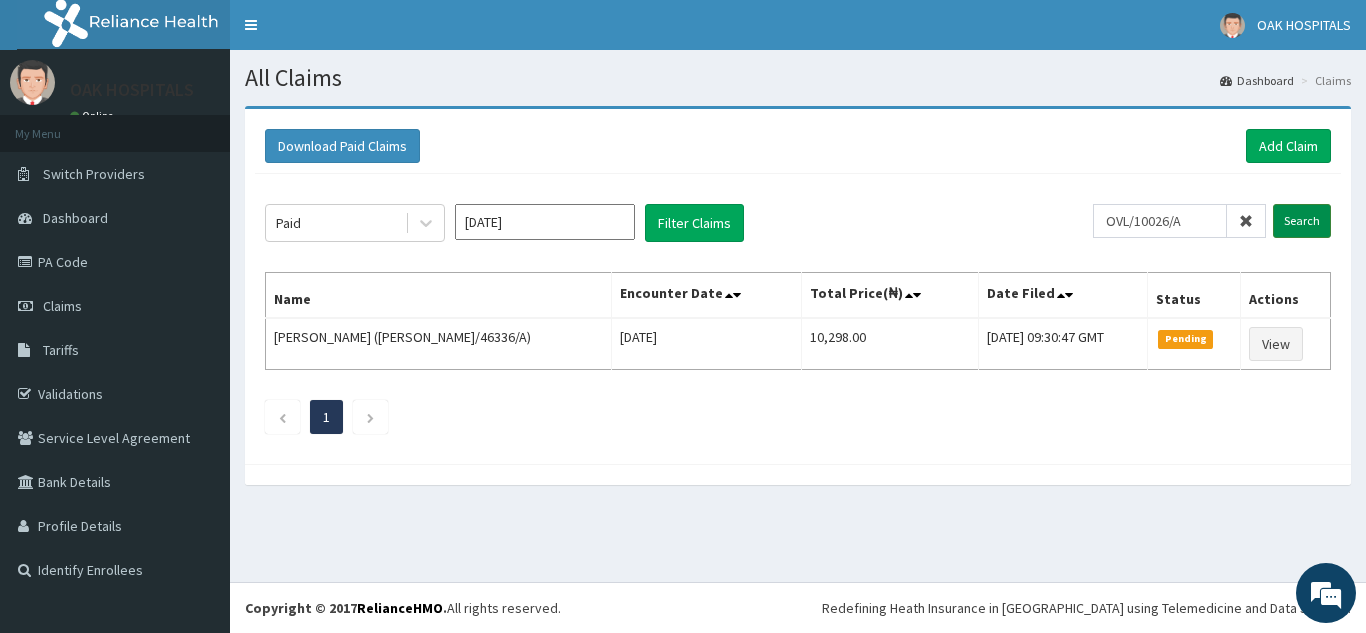 click on "Search" at bounding box center [1302, 221] 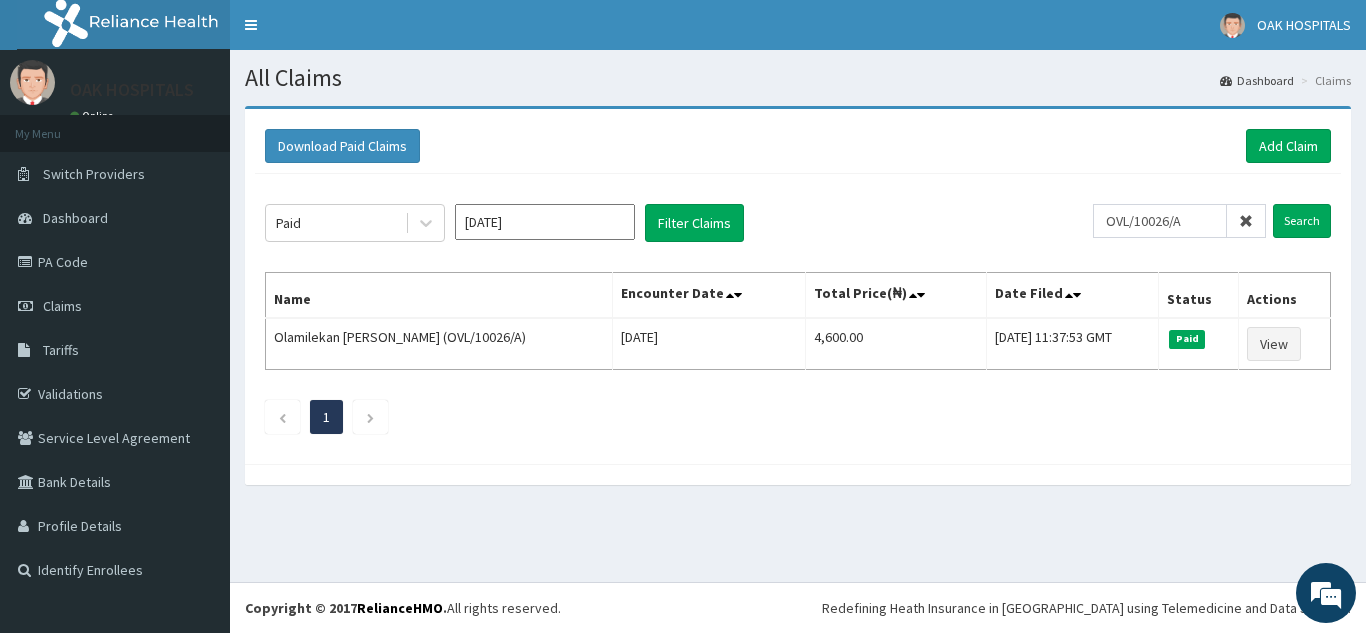 click at bounding box center [1246, 221] 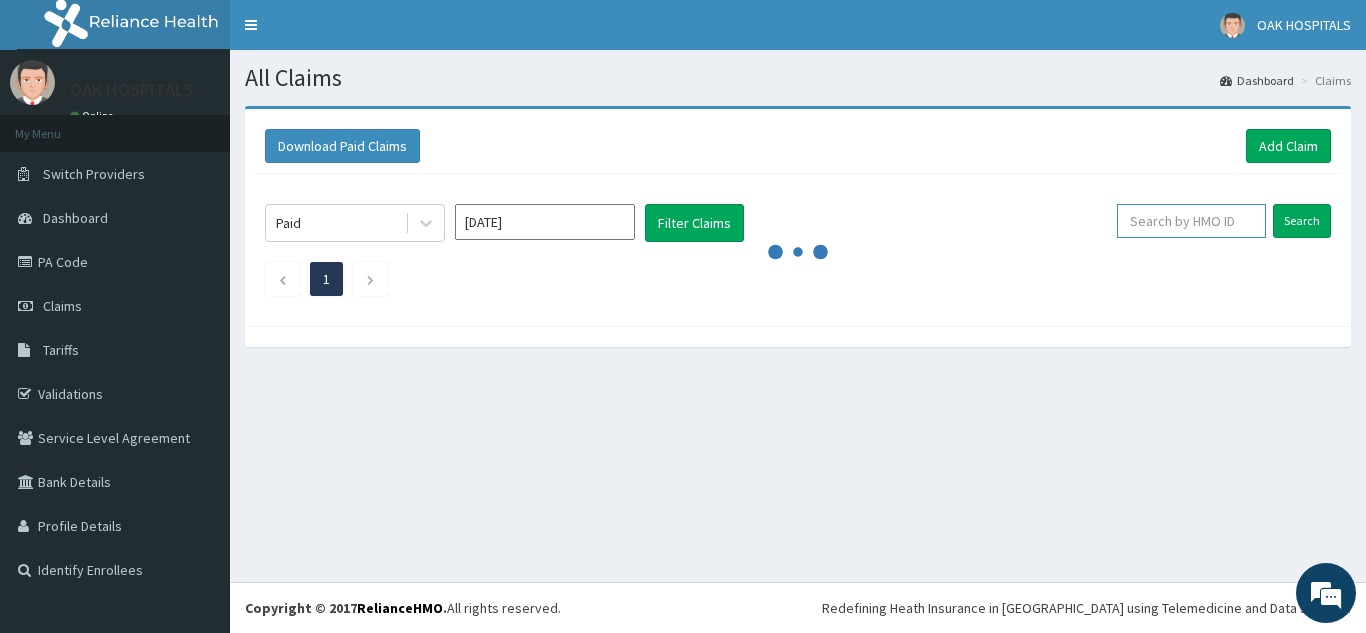 click at bounding box center [1191, 221] 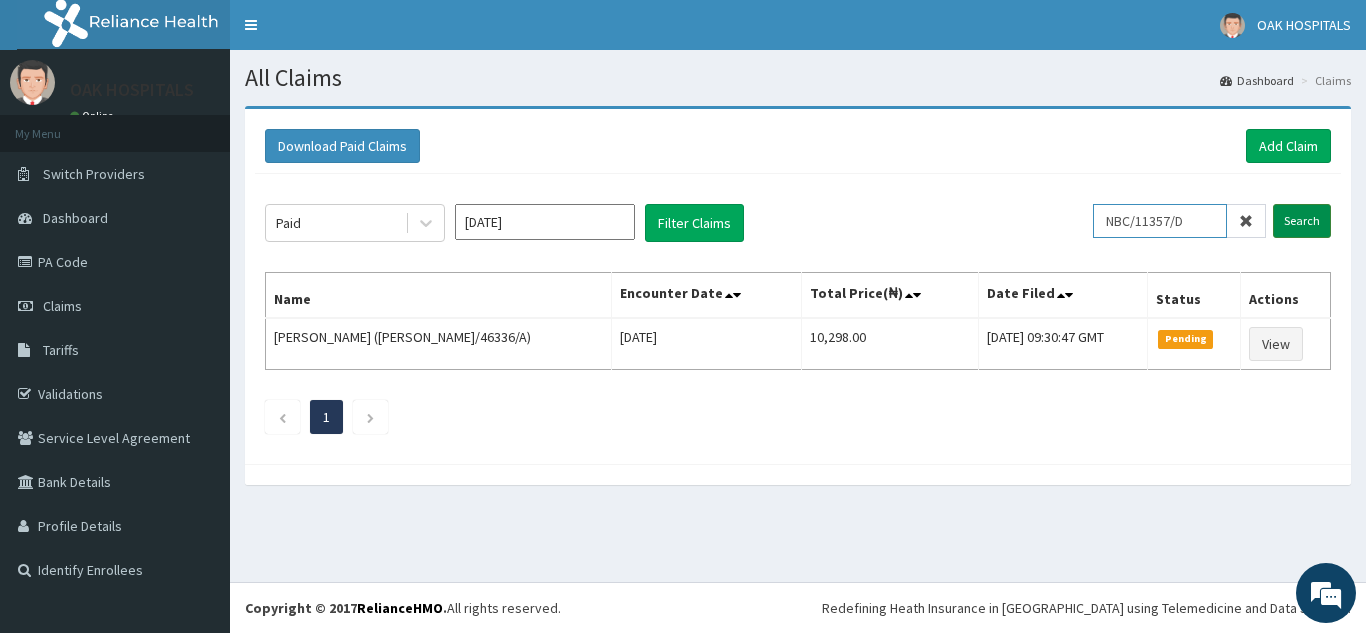type on "NBC/11357/D" 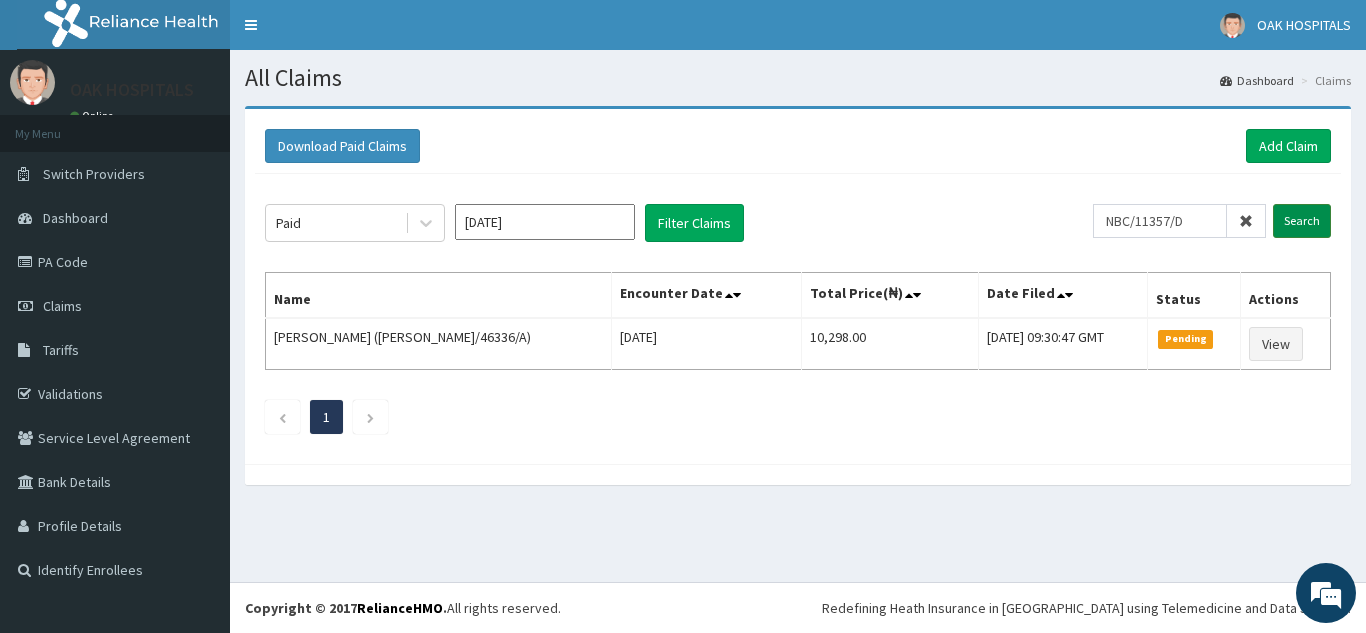 click on "Search" at bounding box center [1302, 221] 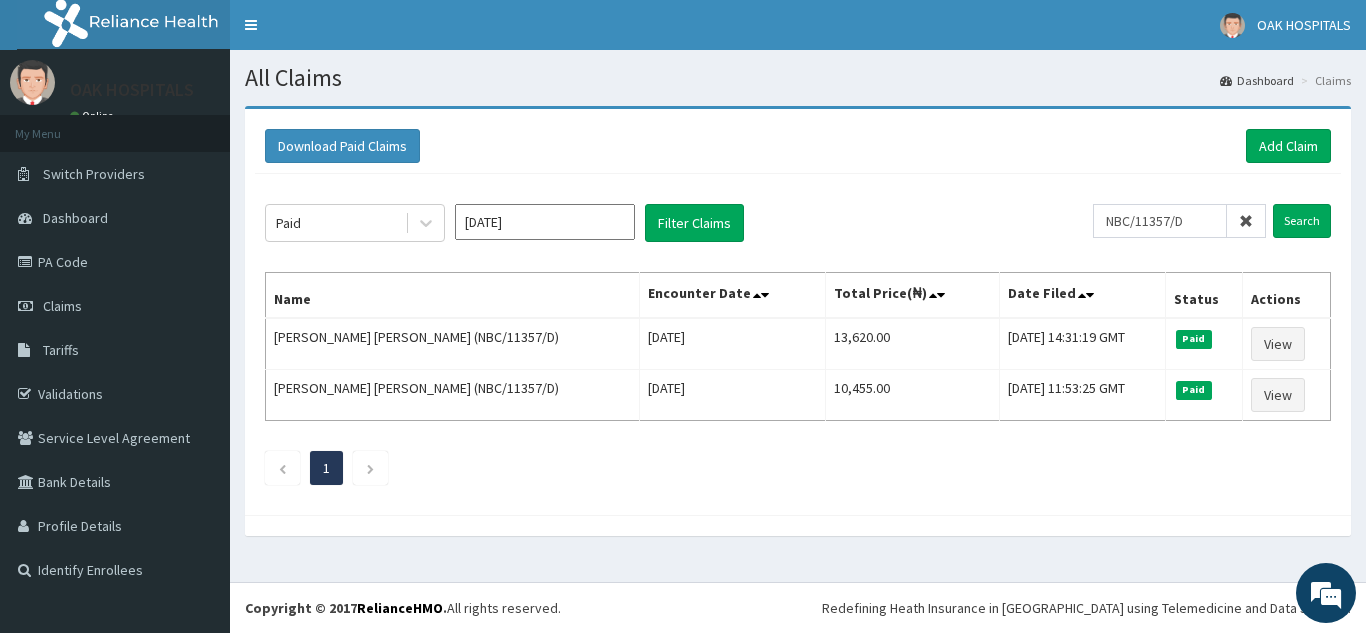 click at bounding box center [1246, 221] 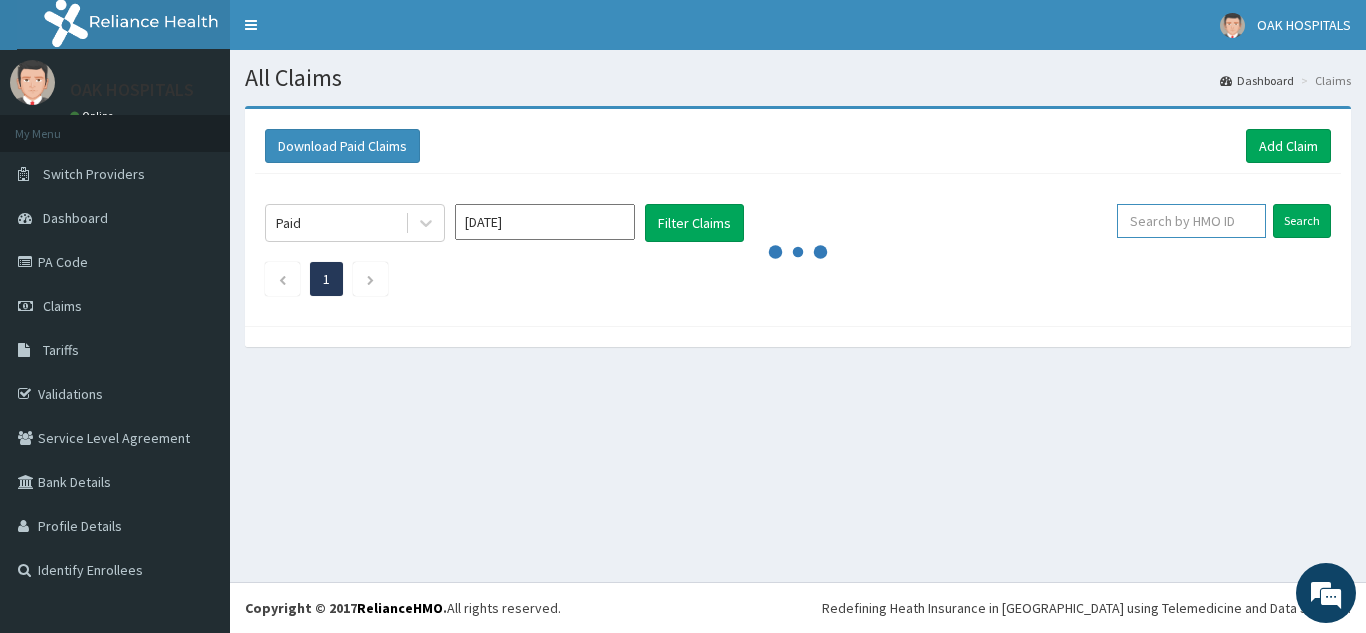 click at bounding box center [1191, 221] 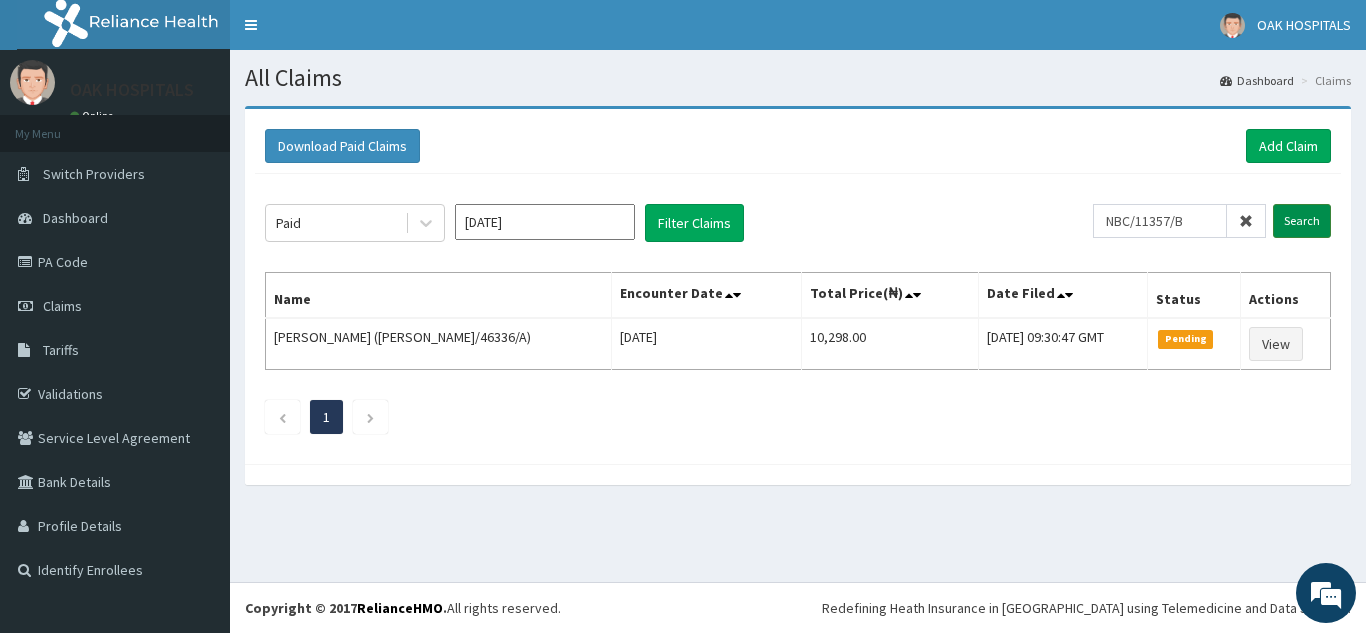 click on "Search" at bounding box center [1302, 221] 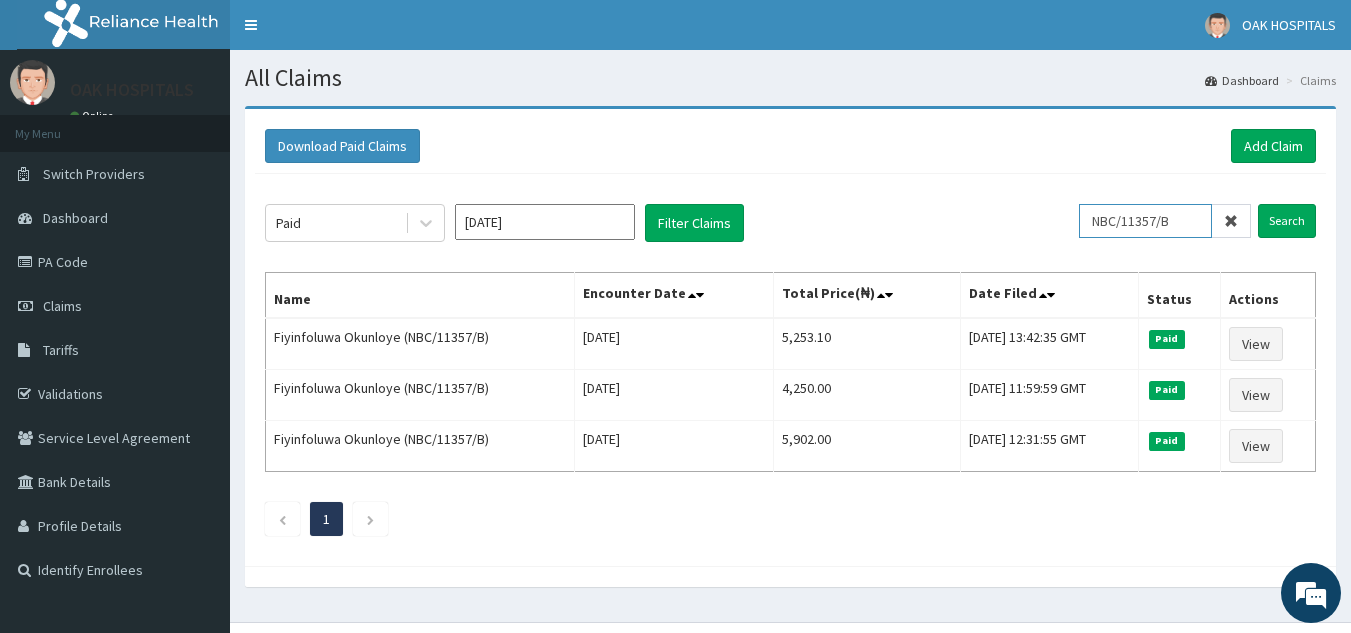 click on "NBC/11357/B" at bounding box center (1145, 221) 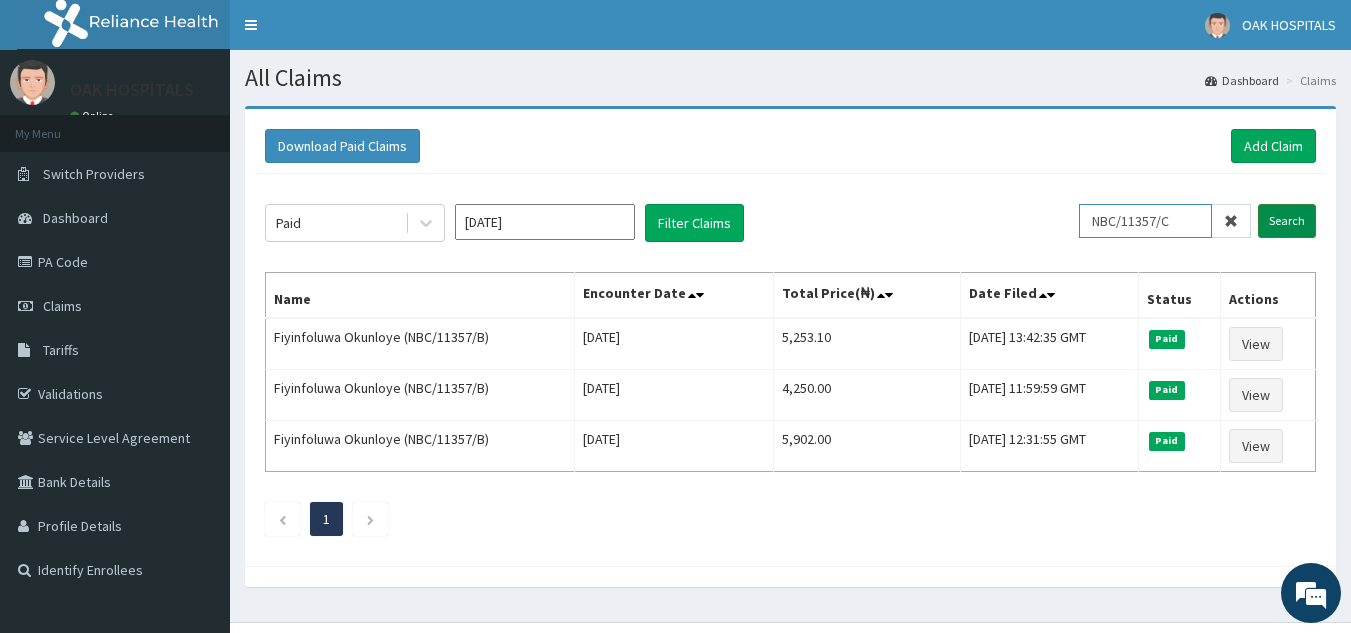 type on "NBC/11357/C" 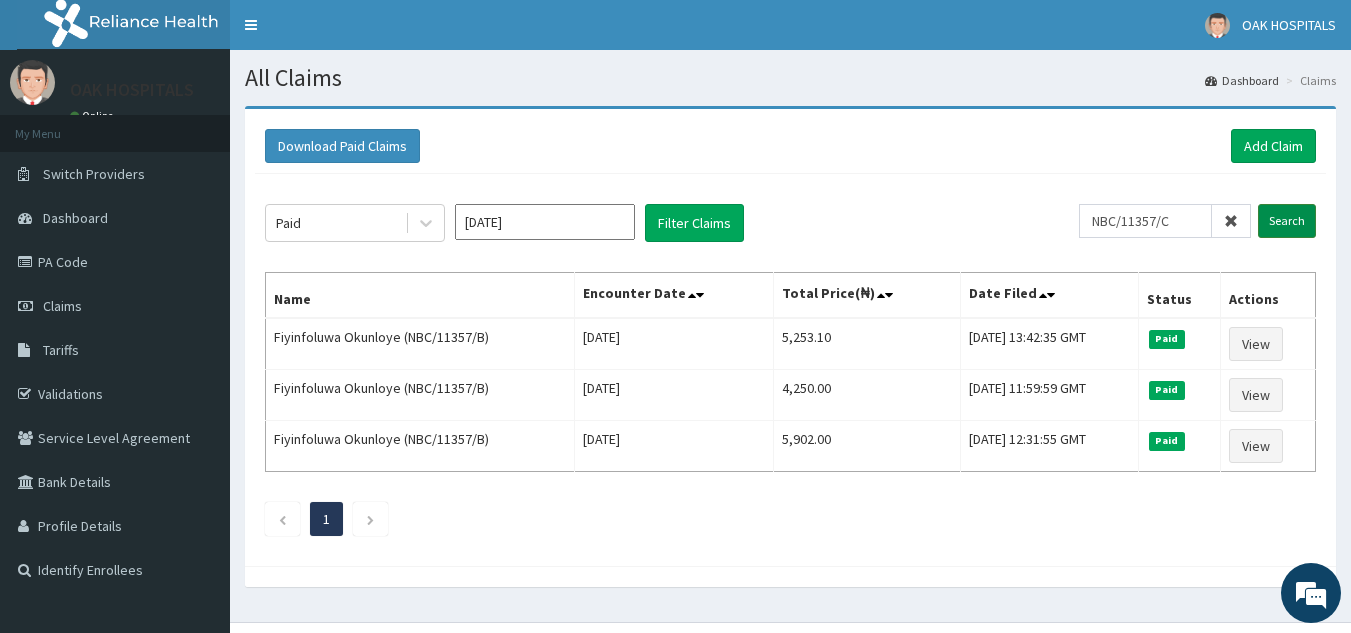 click on "Search" at bounding box center (1287, 221) 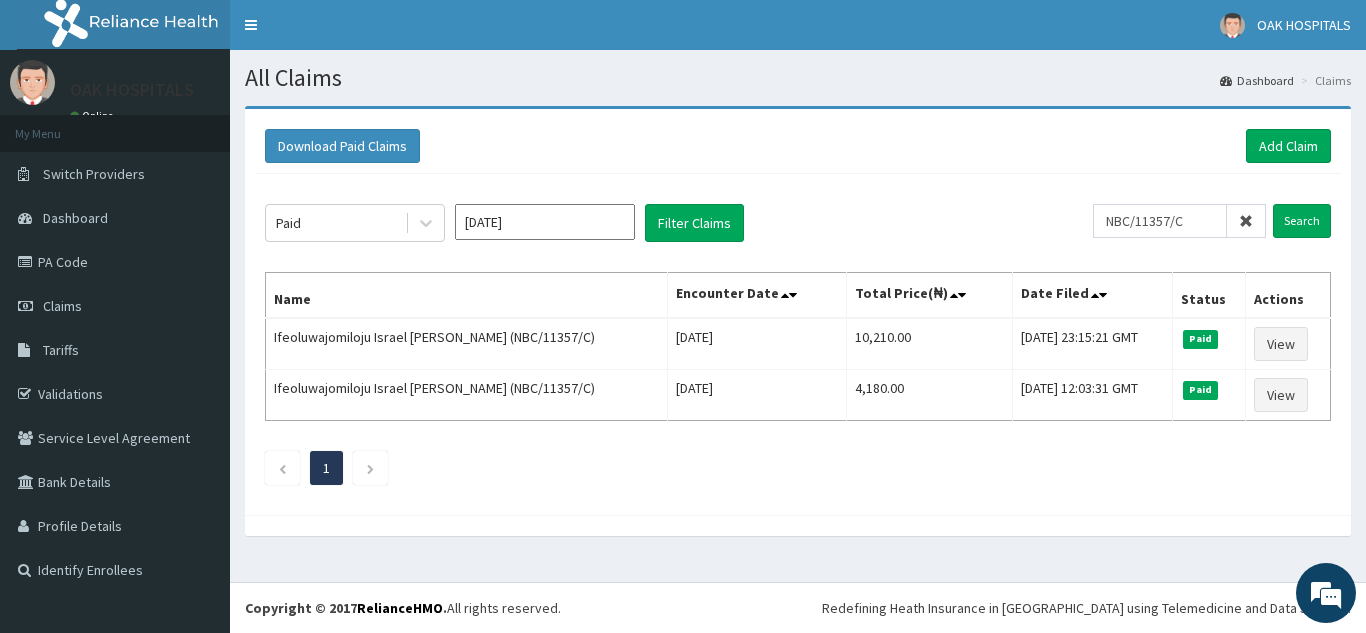 click at bounding box center (1246, 221) 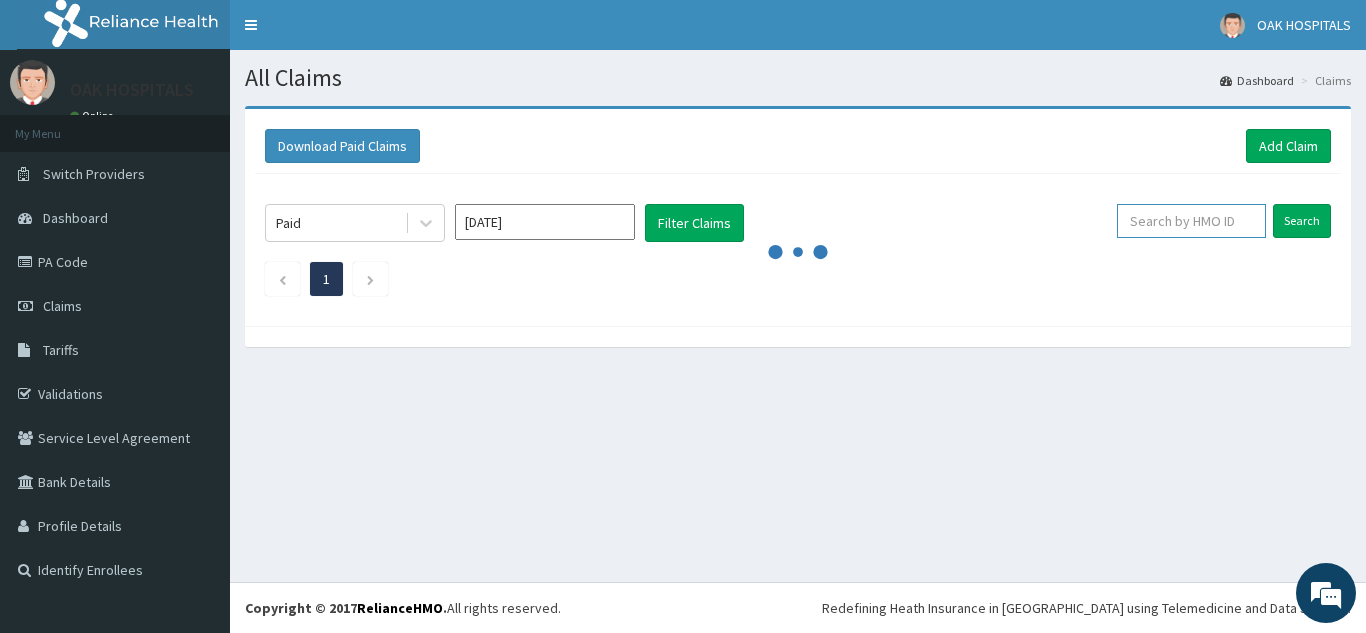 click at bounding box center [1191, 221] 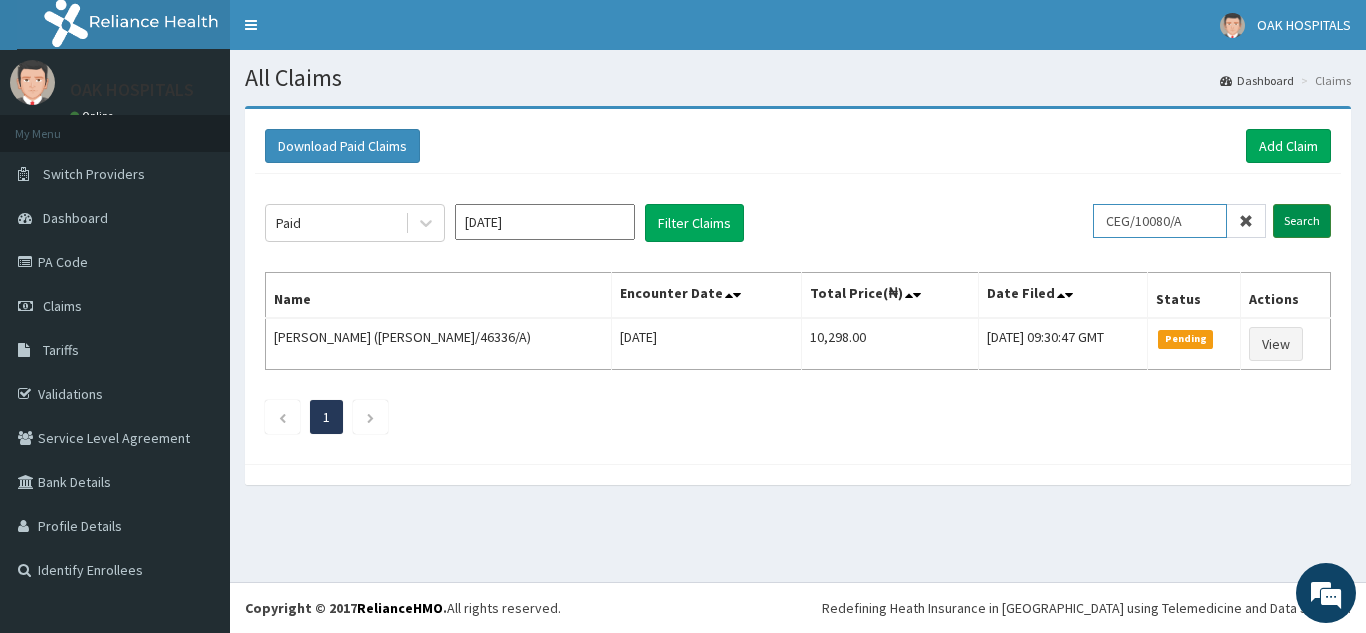 type on "CEG/10080/A" 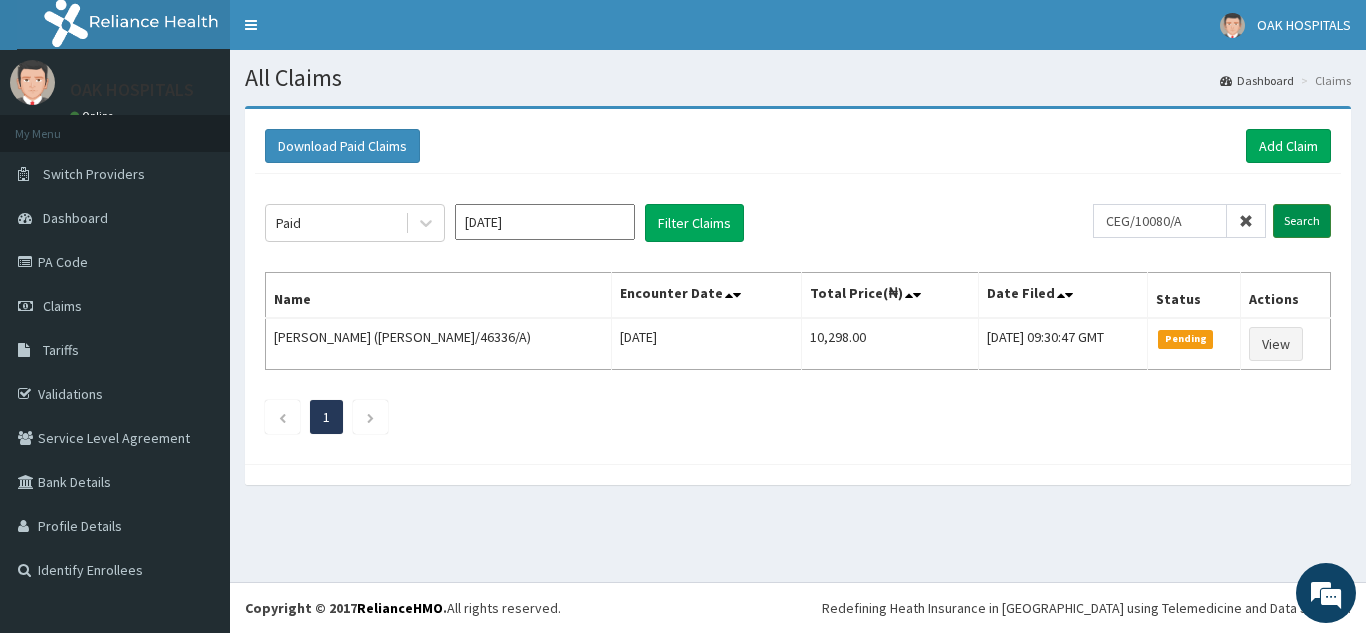 click on "Search" at bounding box center (1302, 221) 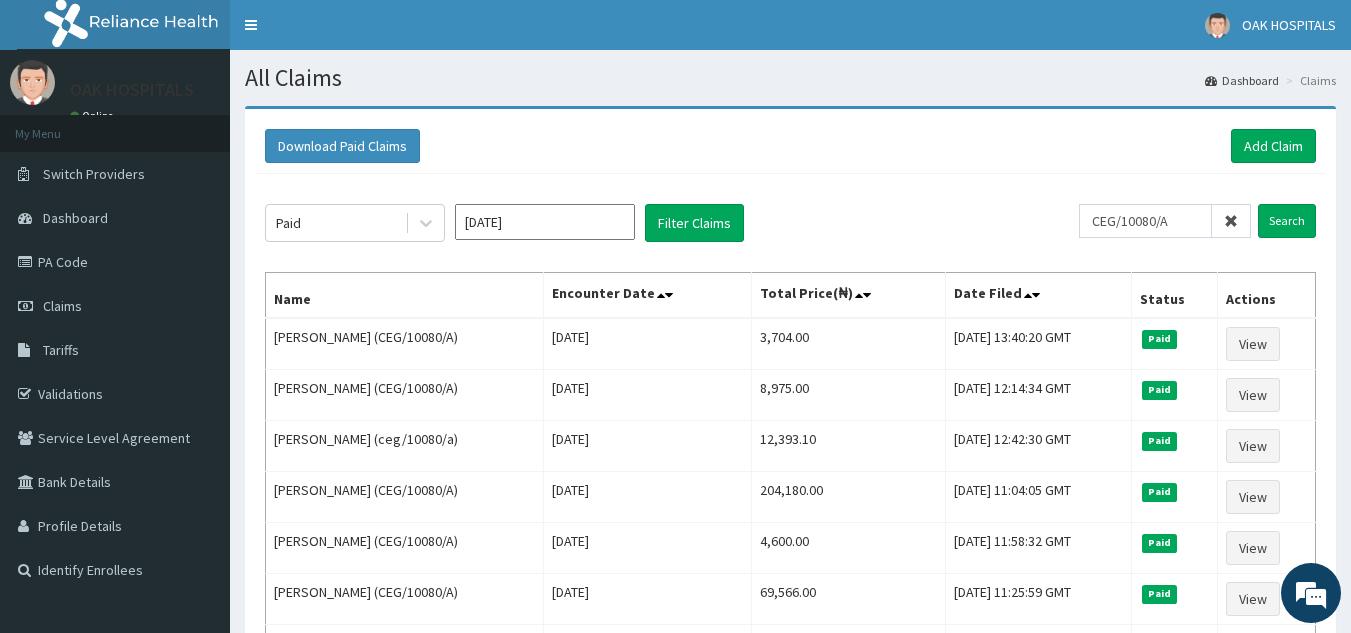 click at bounding box center [1231, 221] 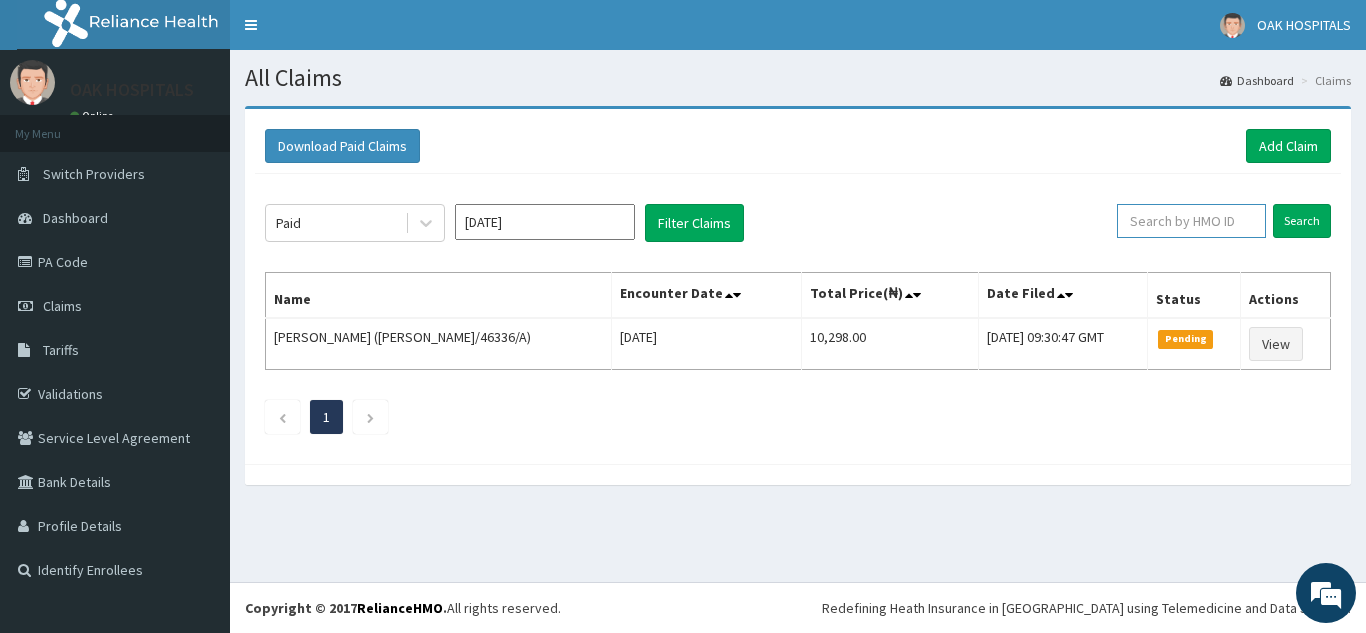 click at bounding box center [1191, 221] 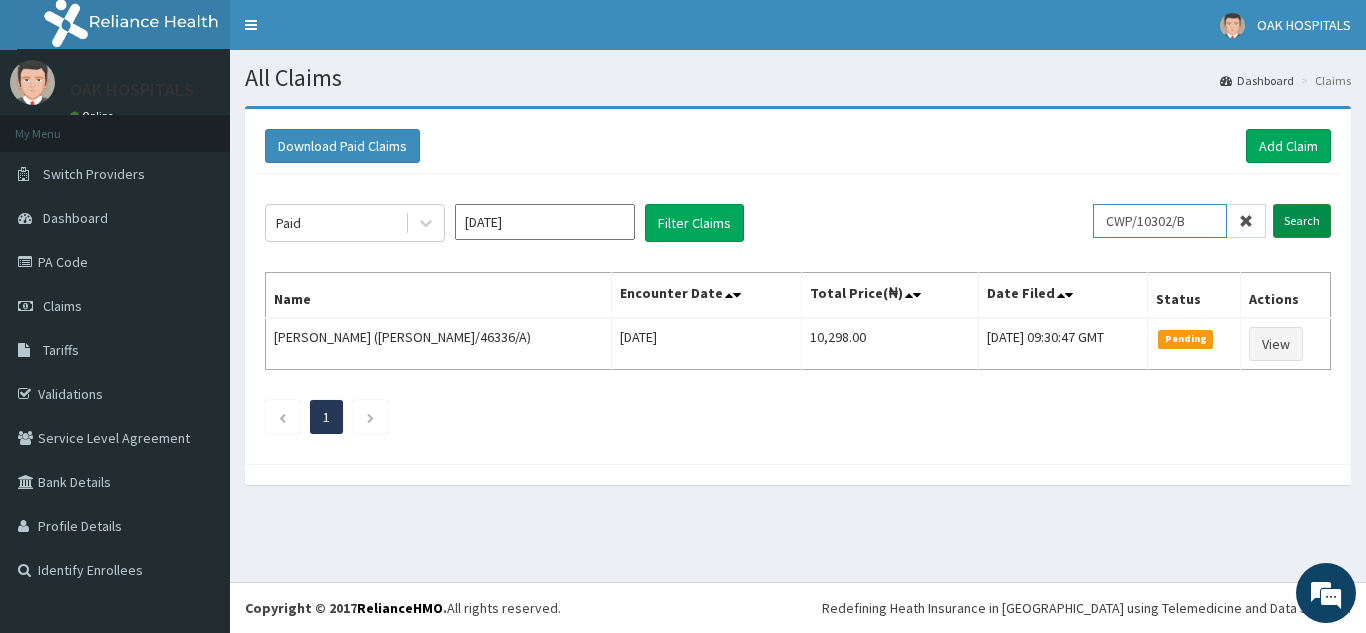 type on "CWP/10302/B" 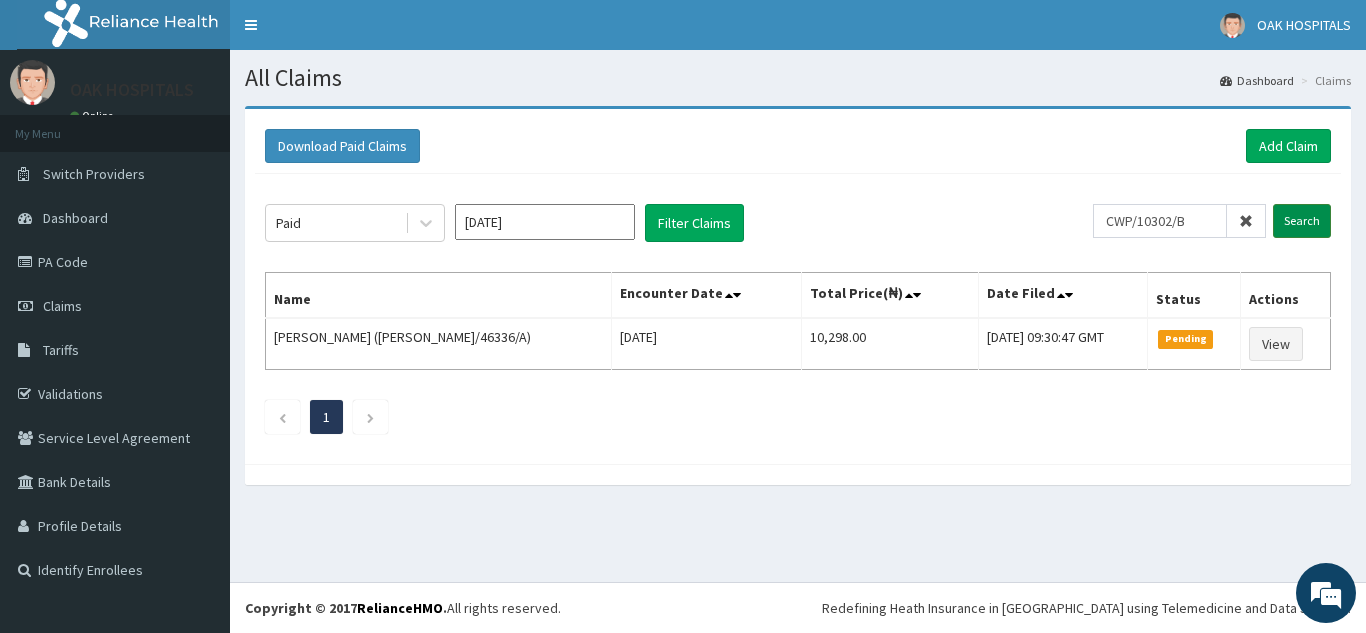 click on "Search" at bounding box center [1302, 221] 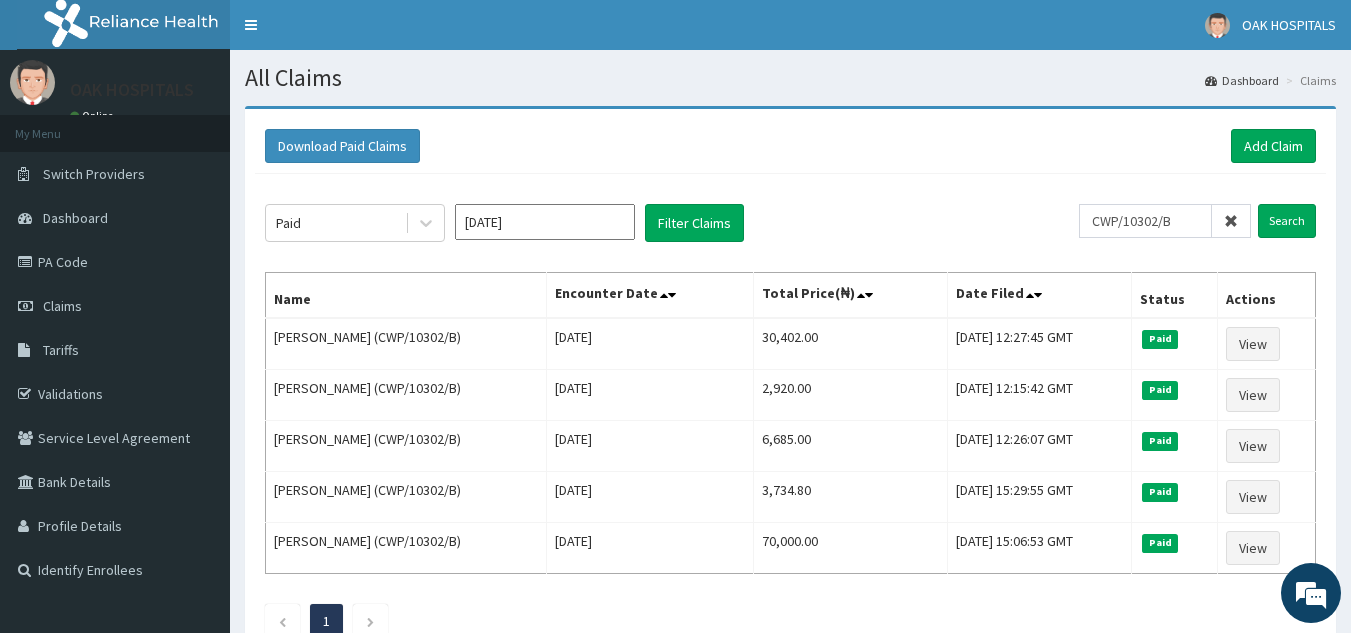 click at bounding box center (1231, 221) 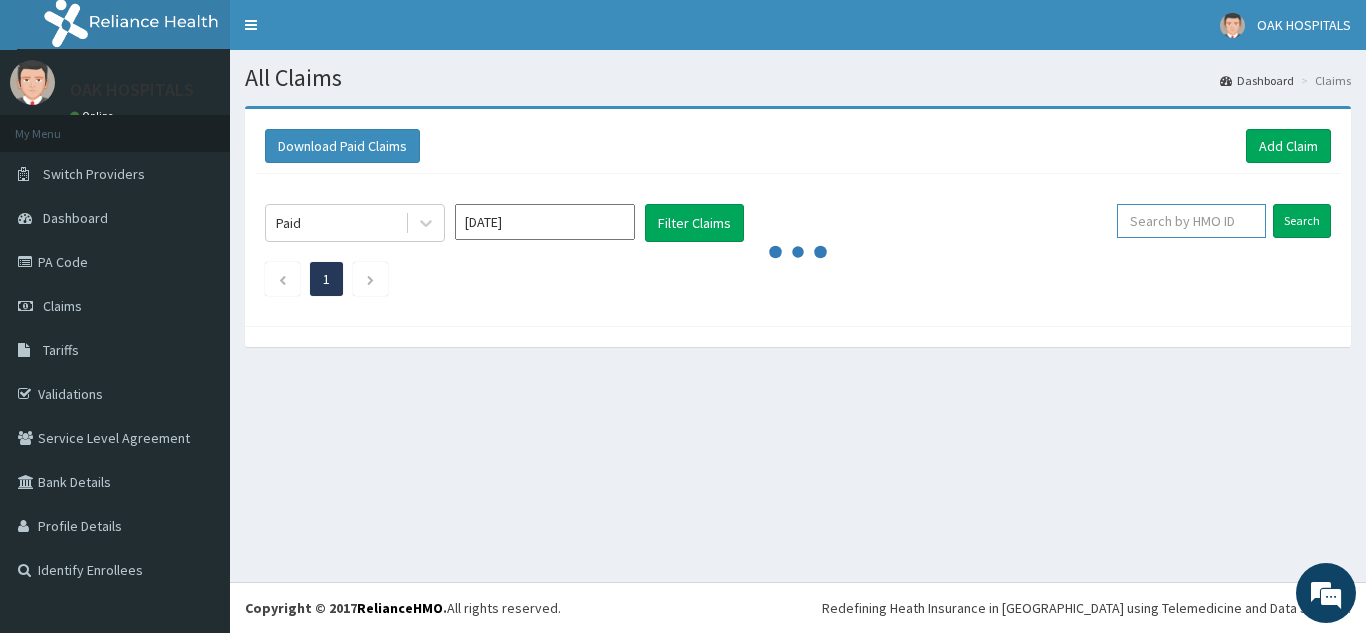 click at bounding box center (1191, 221) 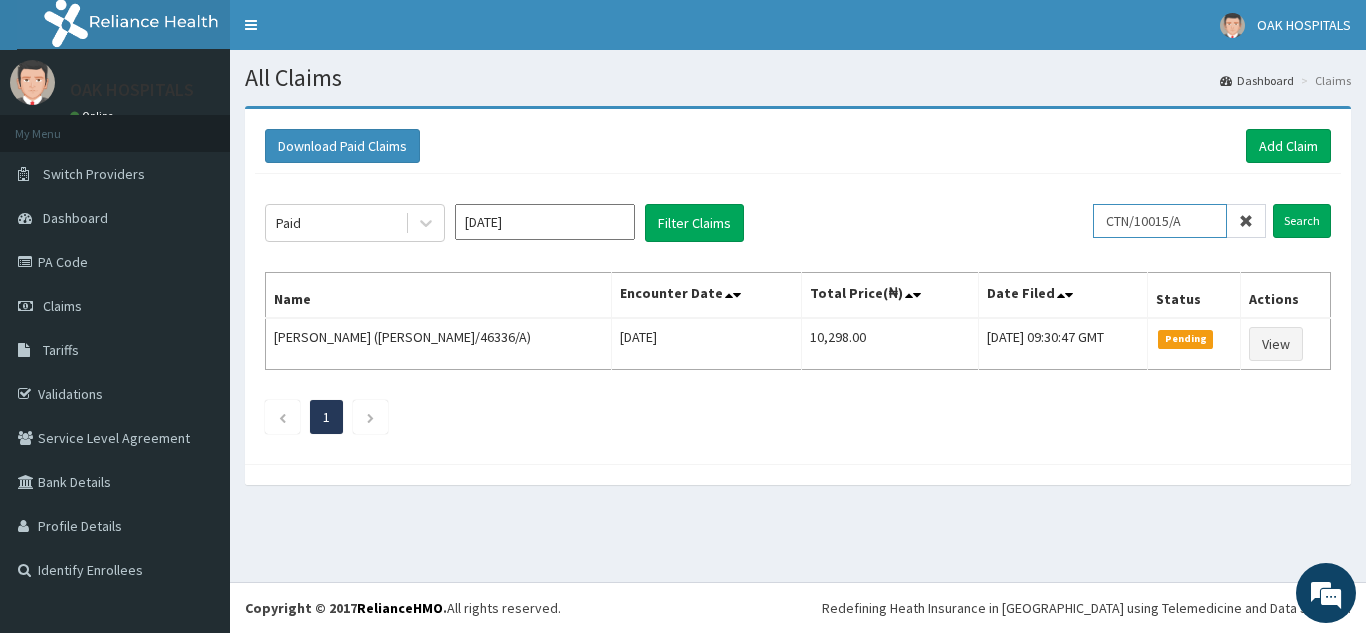 type on "CTN/10015/A" 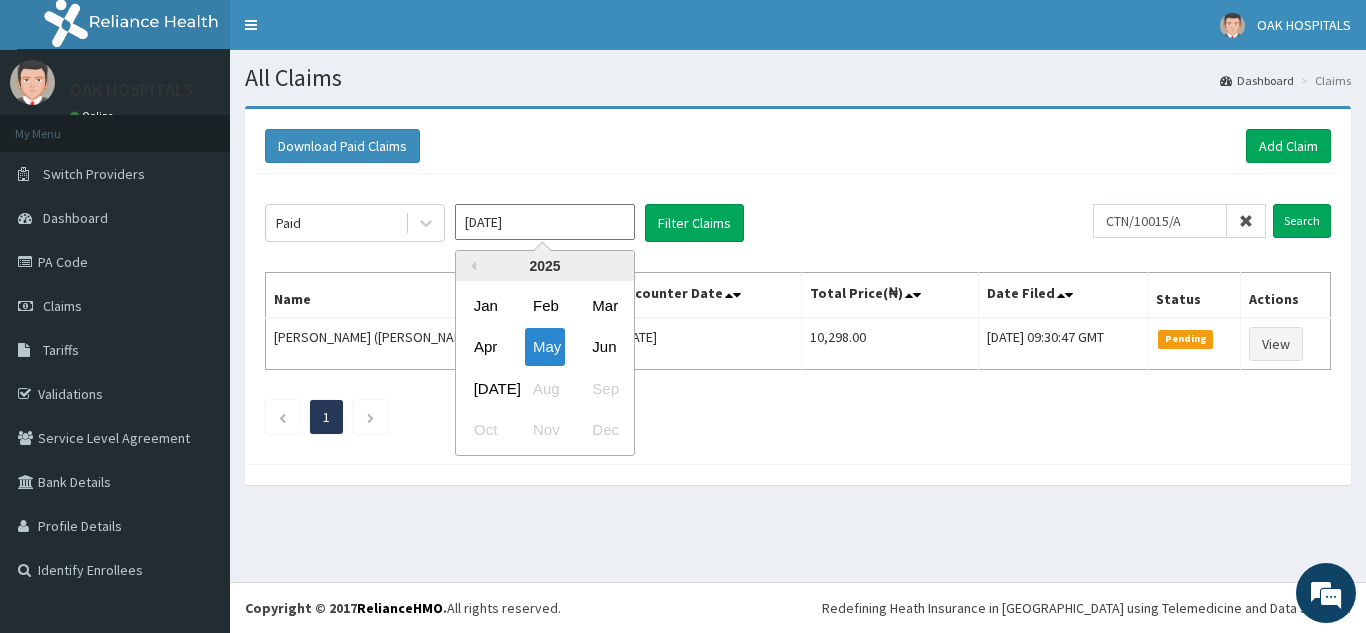 click on "[DATE]" at bounding box center (545, 222) 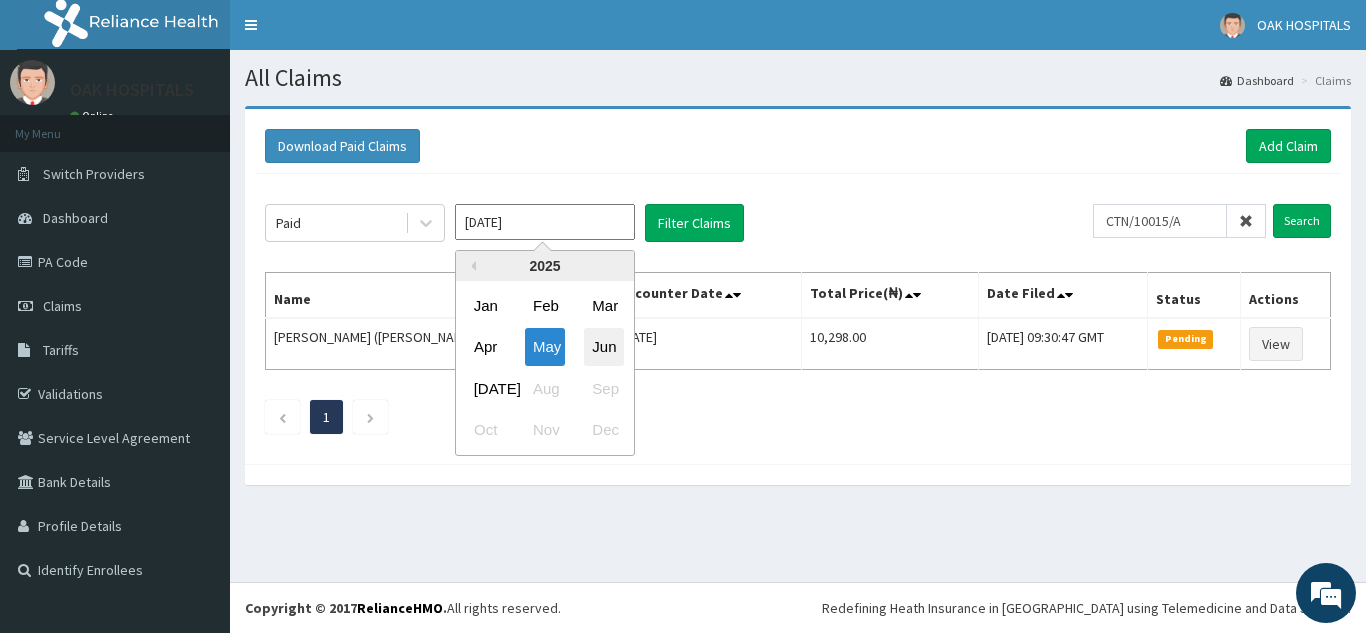 click on "Jun" at bounding box center (604, 347) 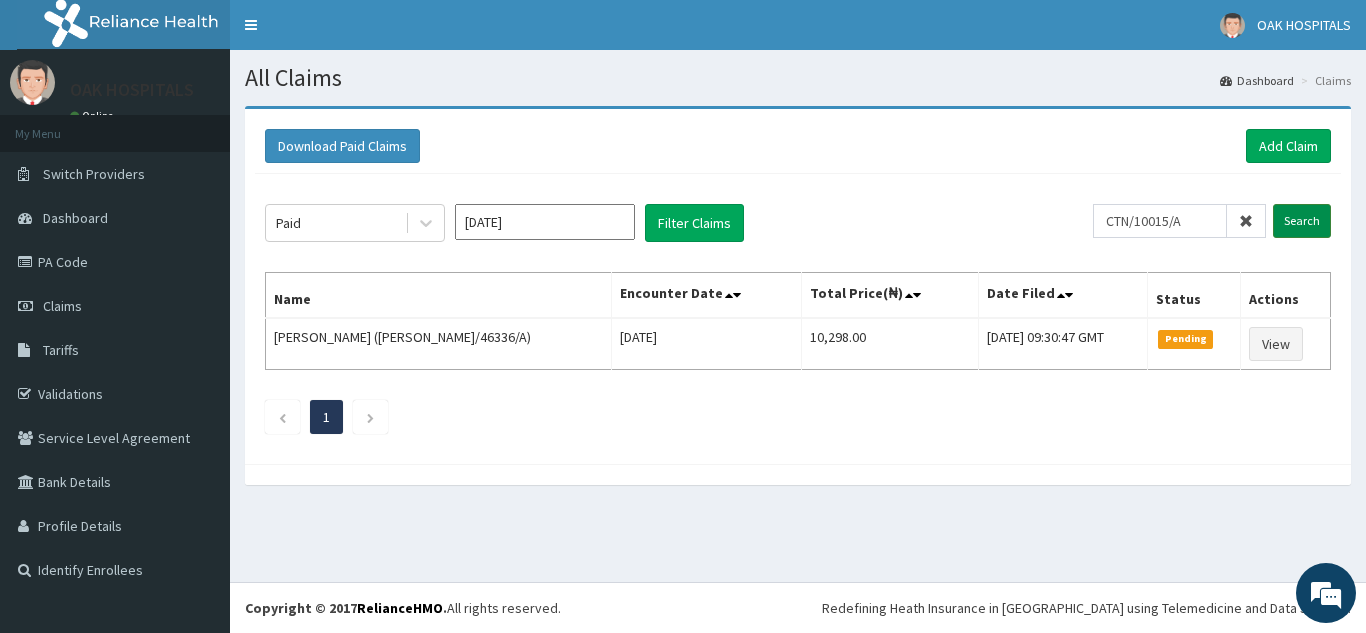 click on "Search" at bounding box center (1302, 221) 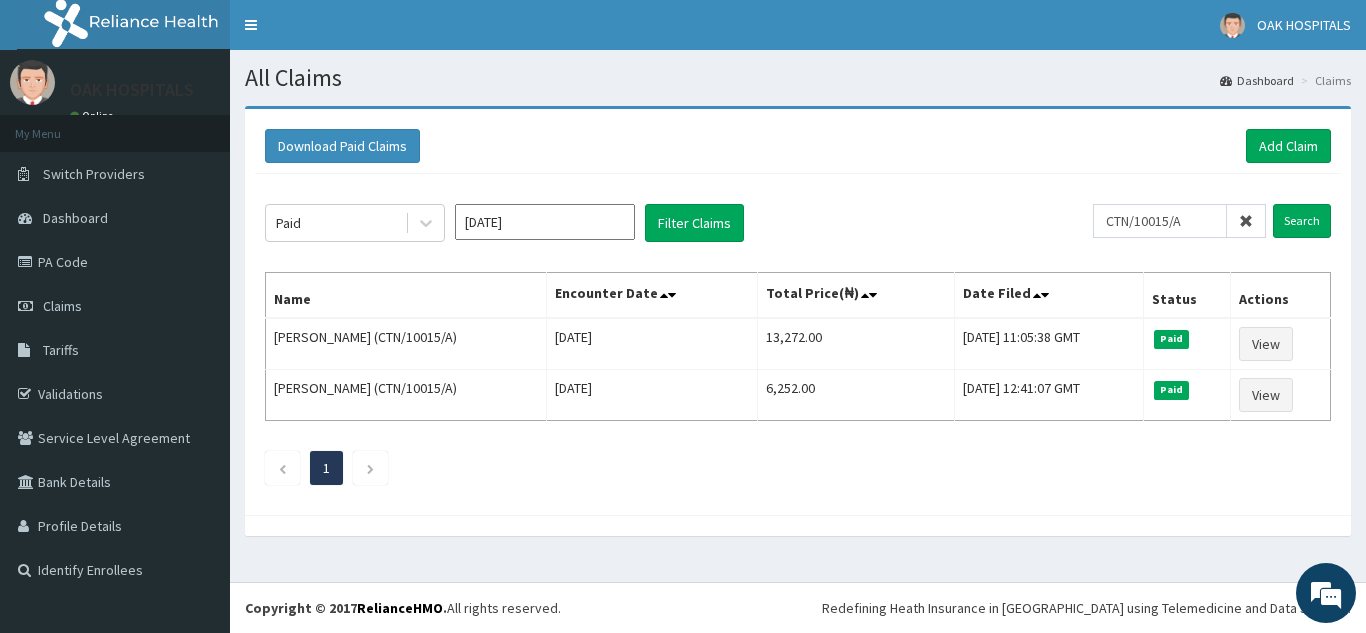 click at bounding box center [1246, 221] 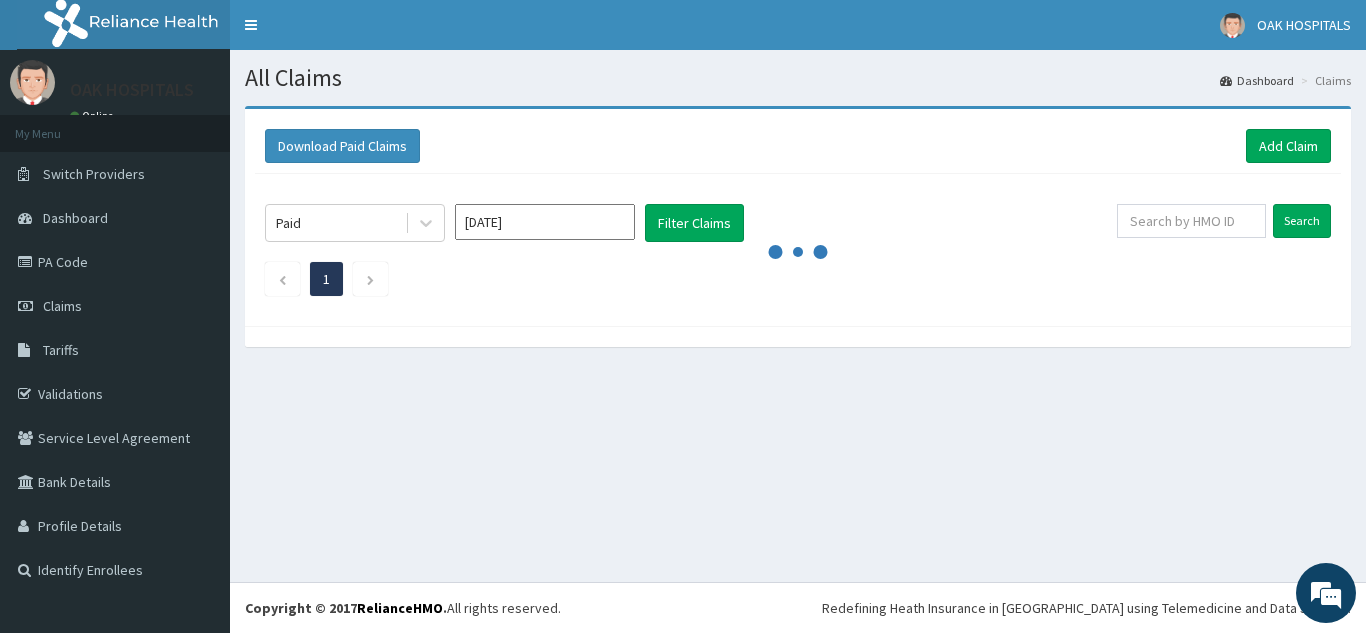 drag, startPoint x: 1152, startPoint y: 233, endPoint x: 1154, endPoint y: 222, distance: 11.18034 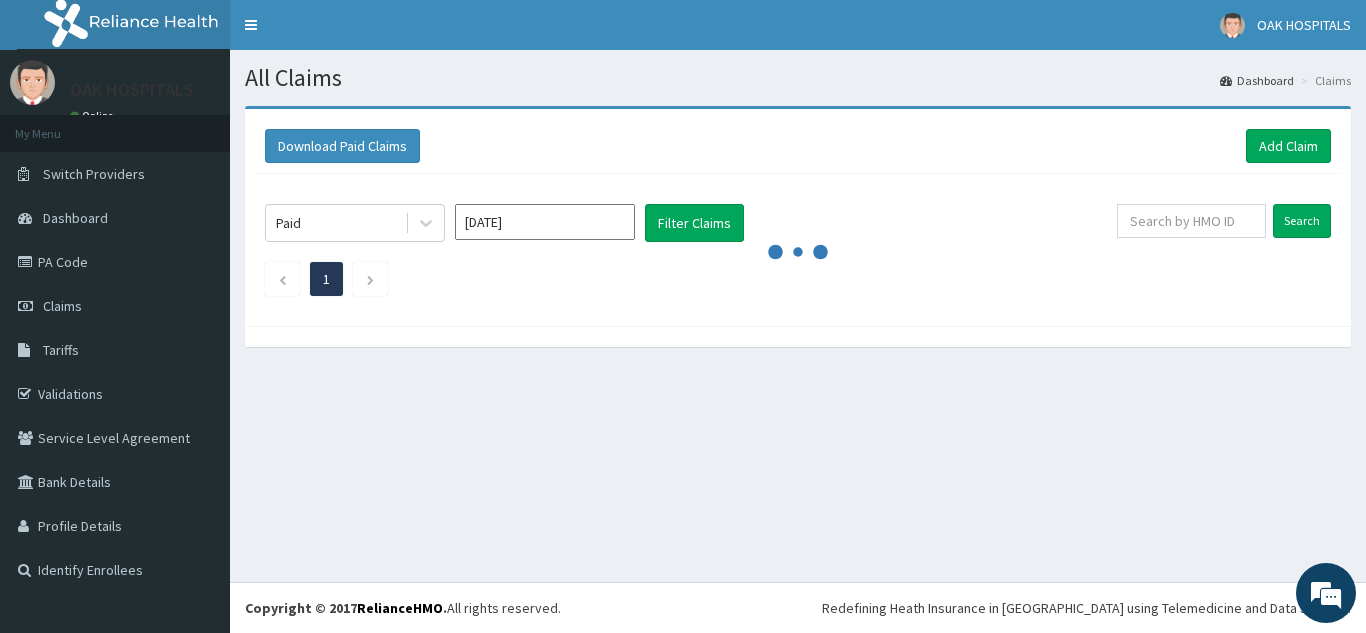 click on "Search" at bounding box center (1224, 223) 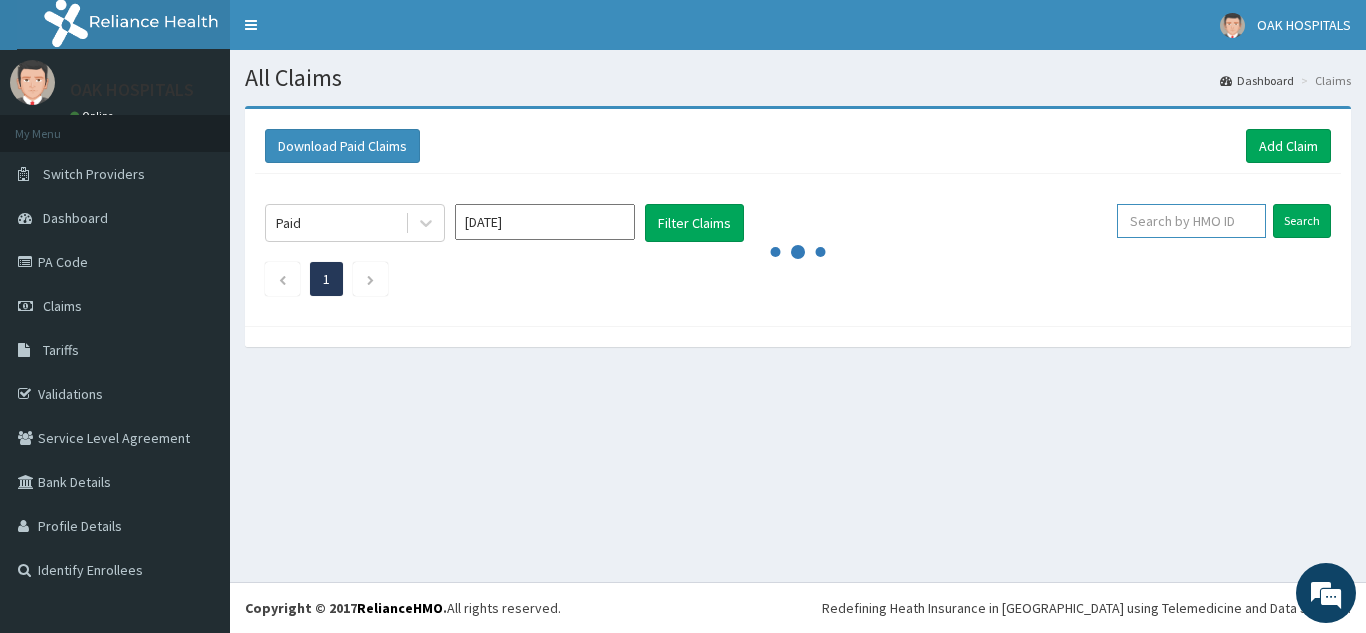drag, startPoint x: 1154, startPoint y: 222, endPoint x: 1154, endPoint y: 237, distance: 15 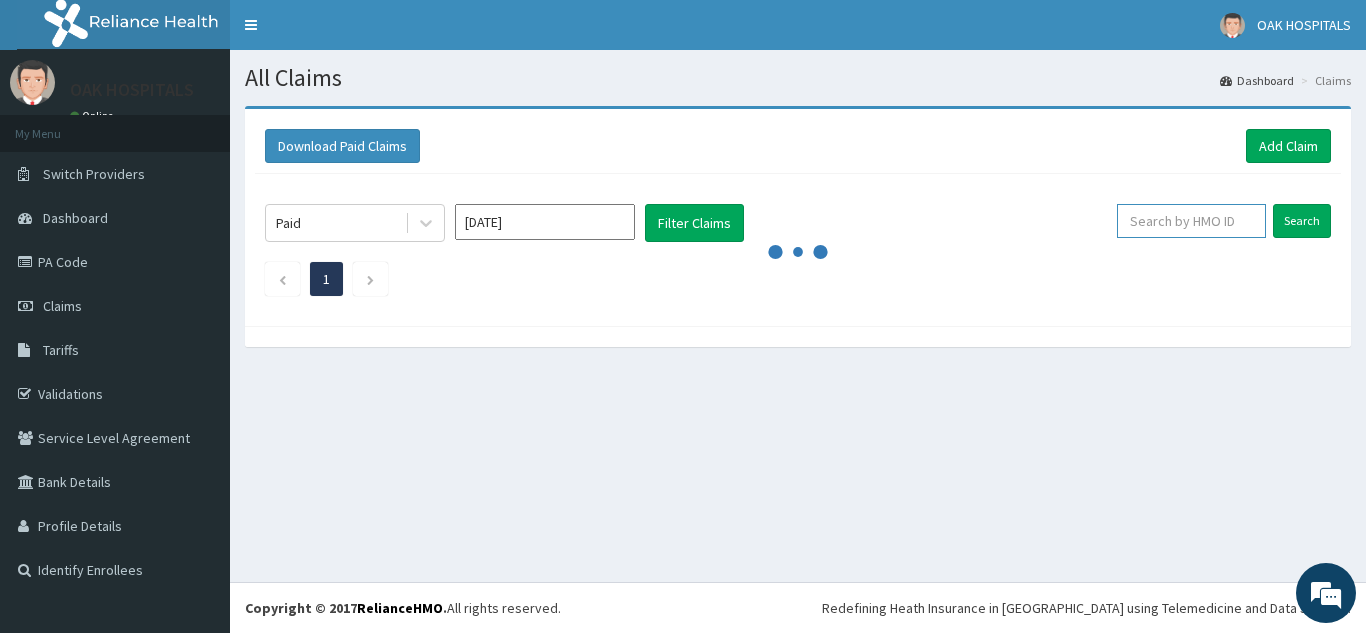 click at bounding box center (1191, 221) 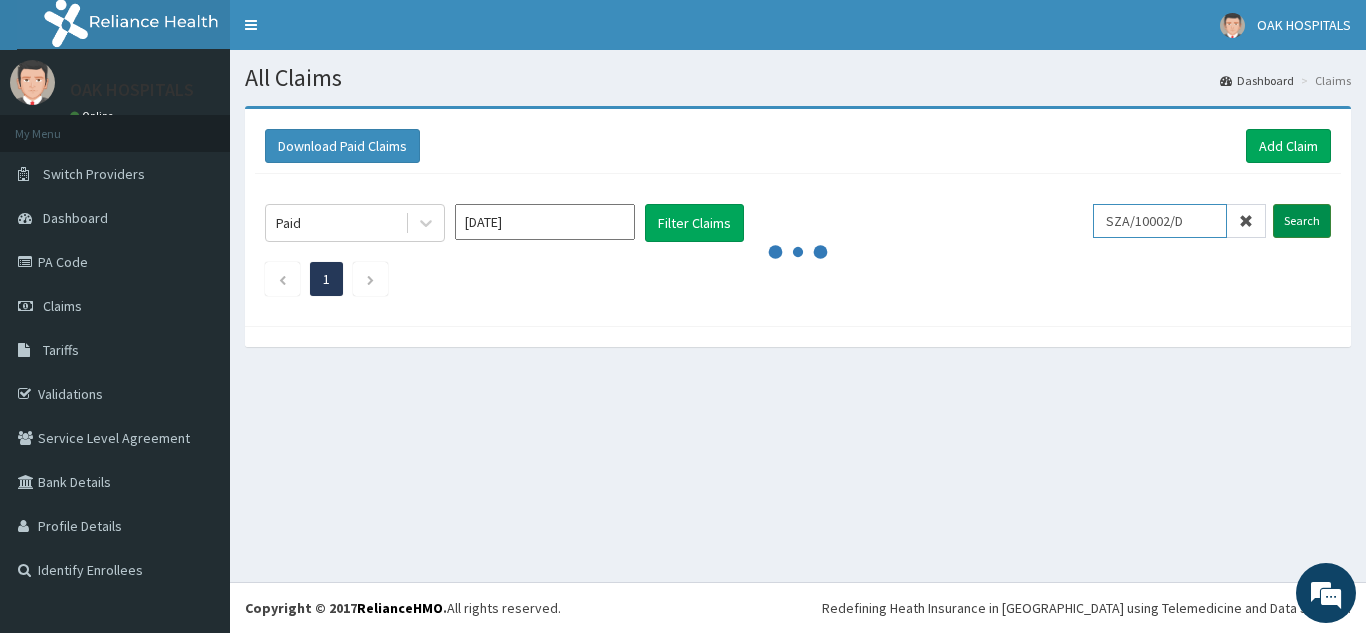type on "SZA/10002/D" 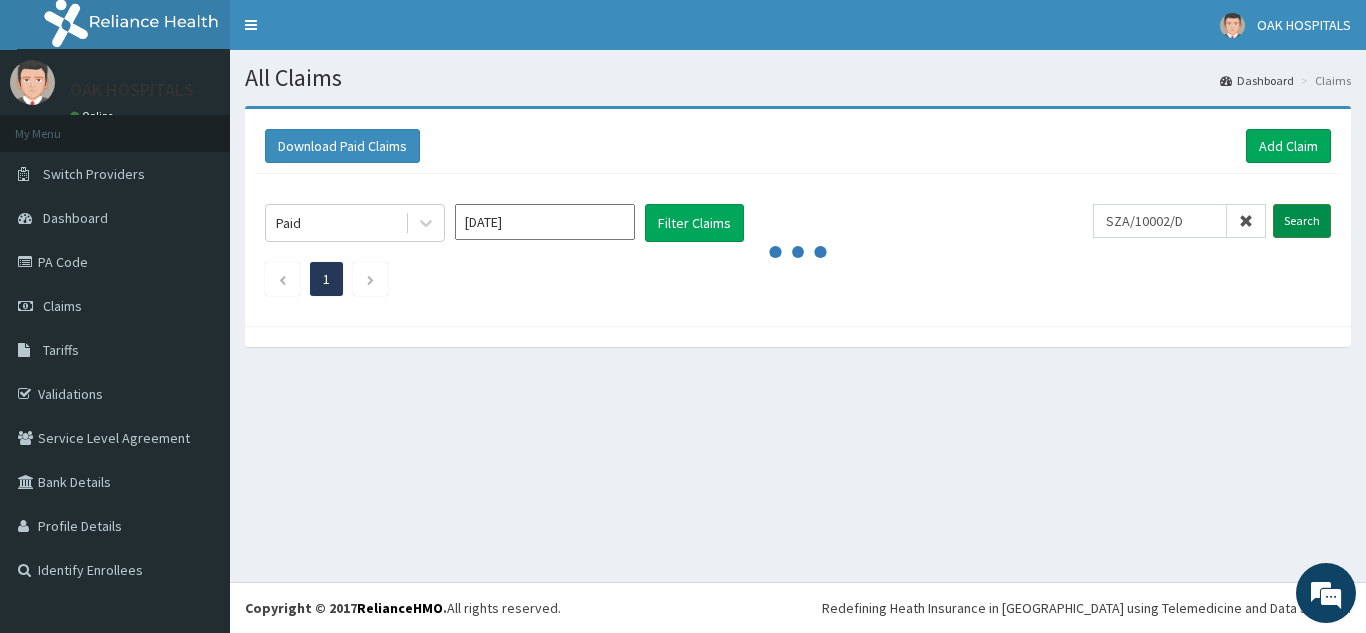 click on "Search" at bounding box center [1302, 221] 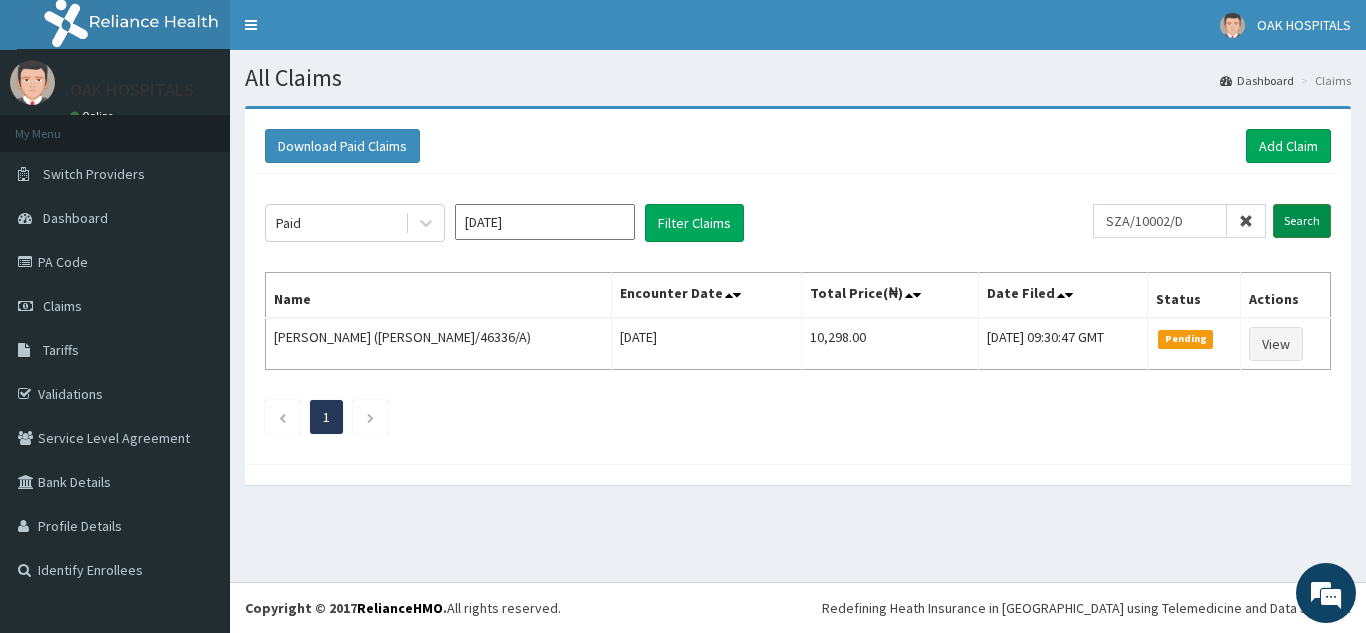 click on "Search" at bounding box center (1302, 221) 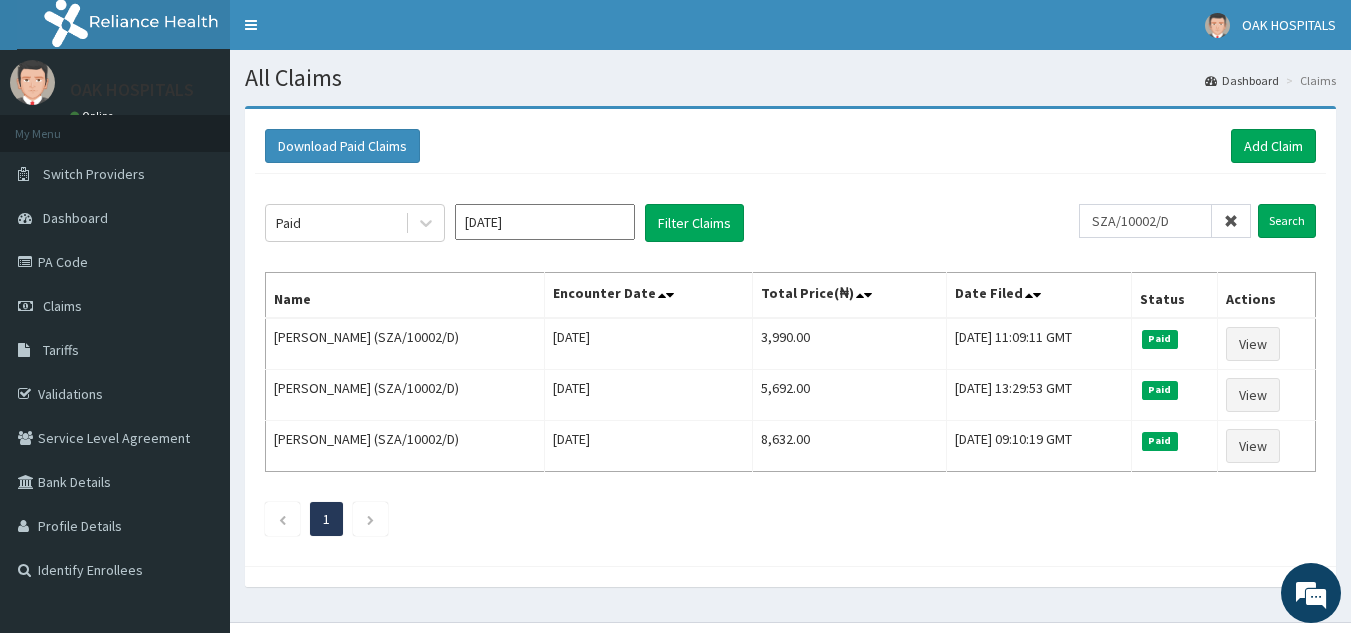 click at bounding box center (1231, 221) 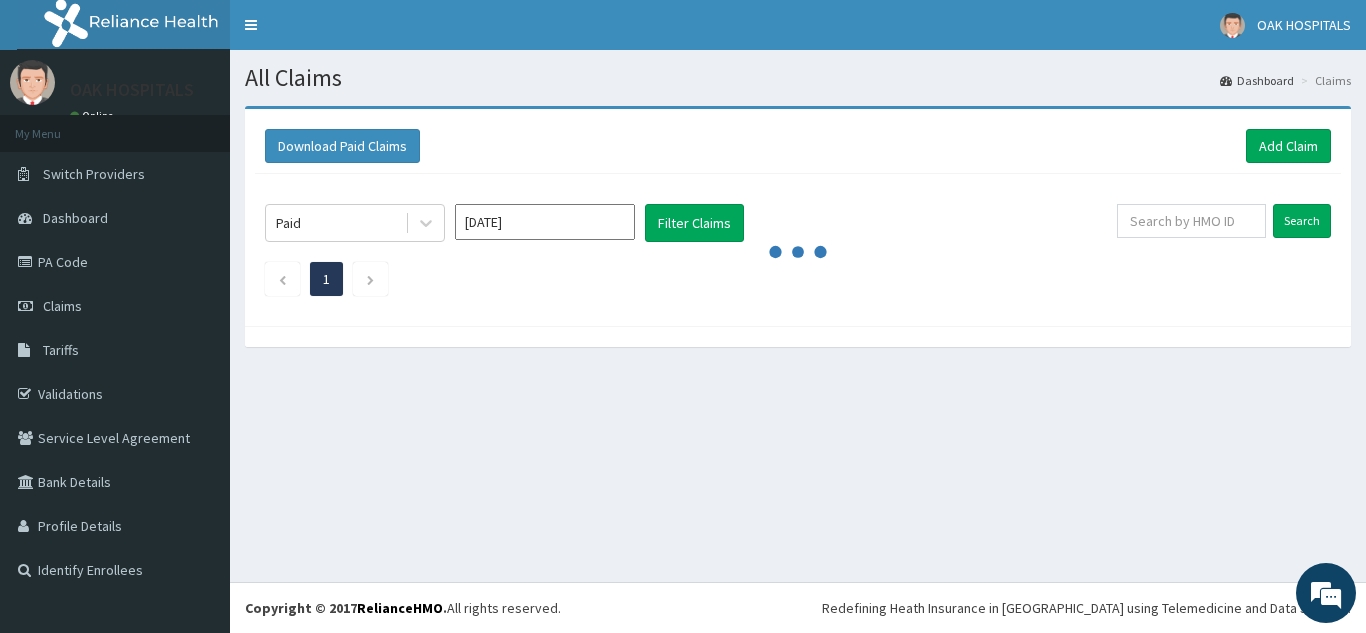 click on "Search" at bounding box center (1224, 223) 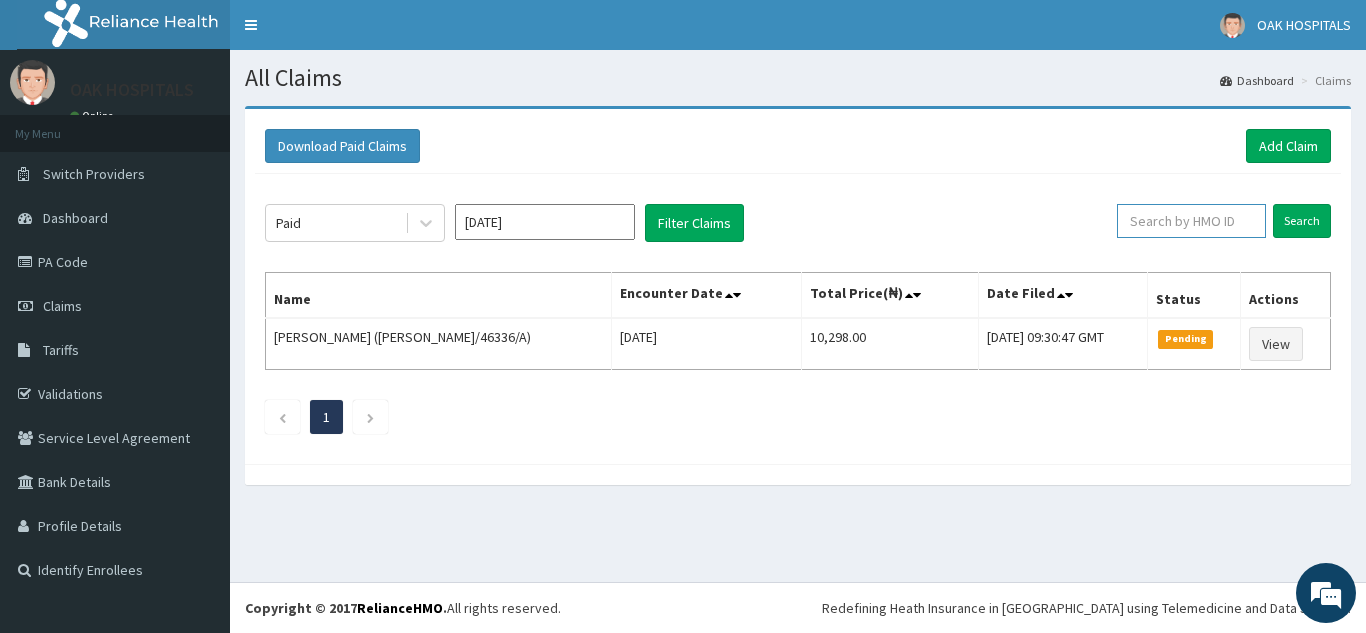 click at bounding box center [1191, 221] 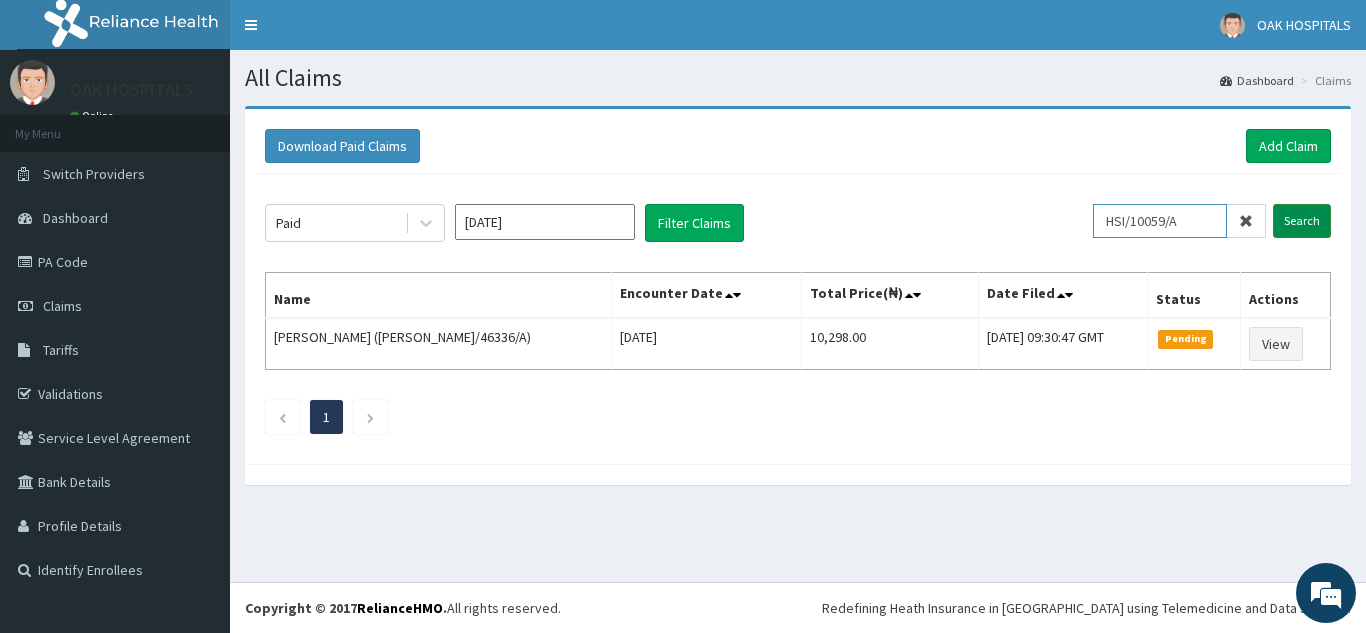type on "HSI/10059/A" 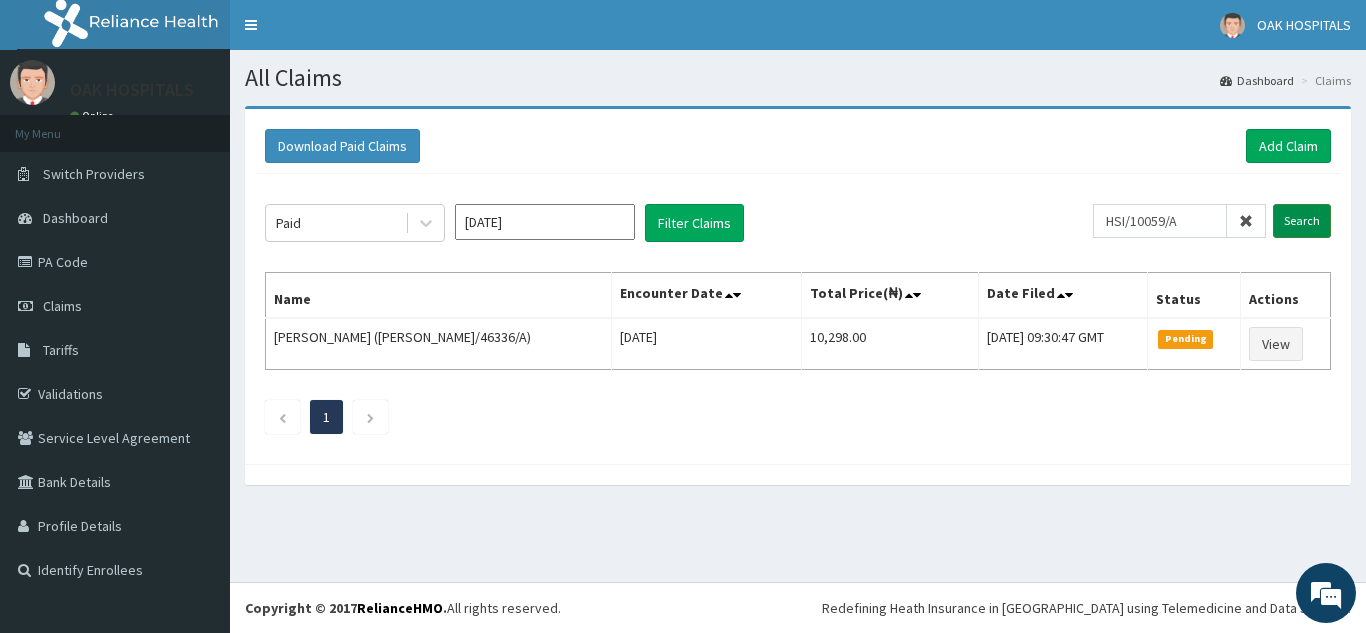 click on "Search" at bounding box center (1302, 221) 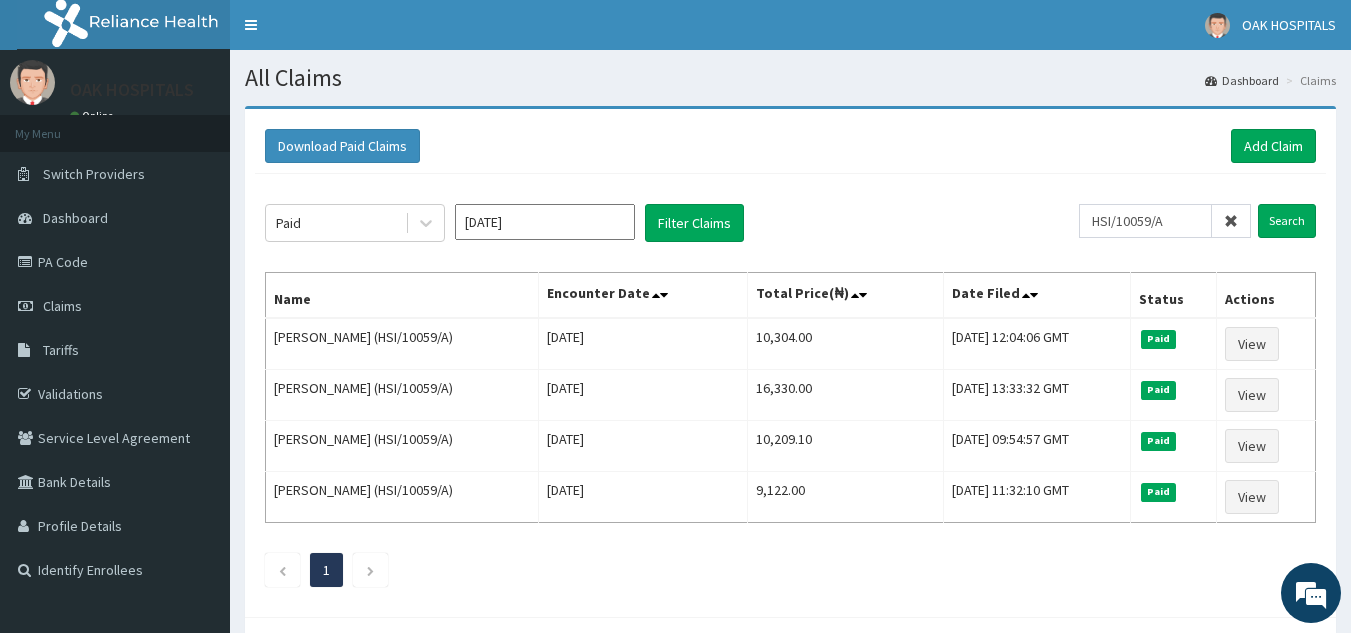 click at bounding box center [1231, 221] 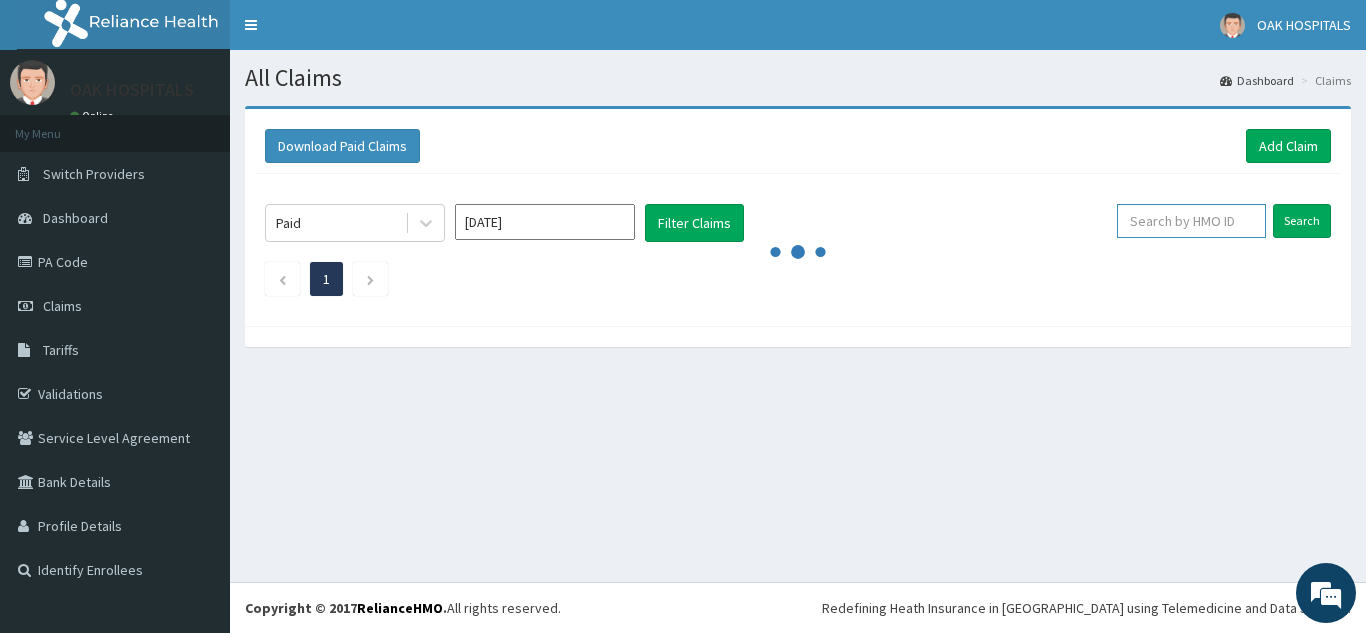 click at bounding box center (1191, 221) 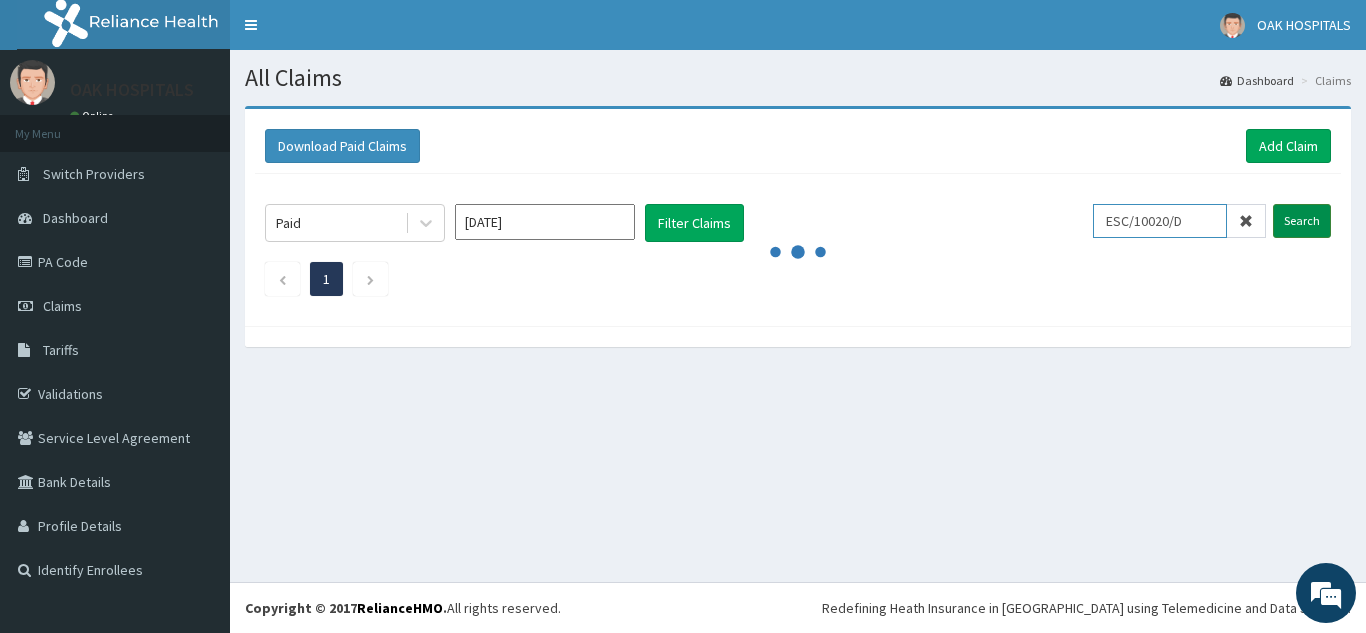 type on "ESC/10020/D" 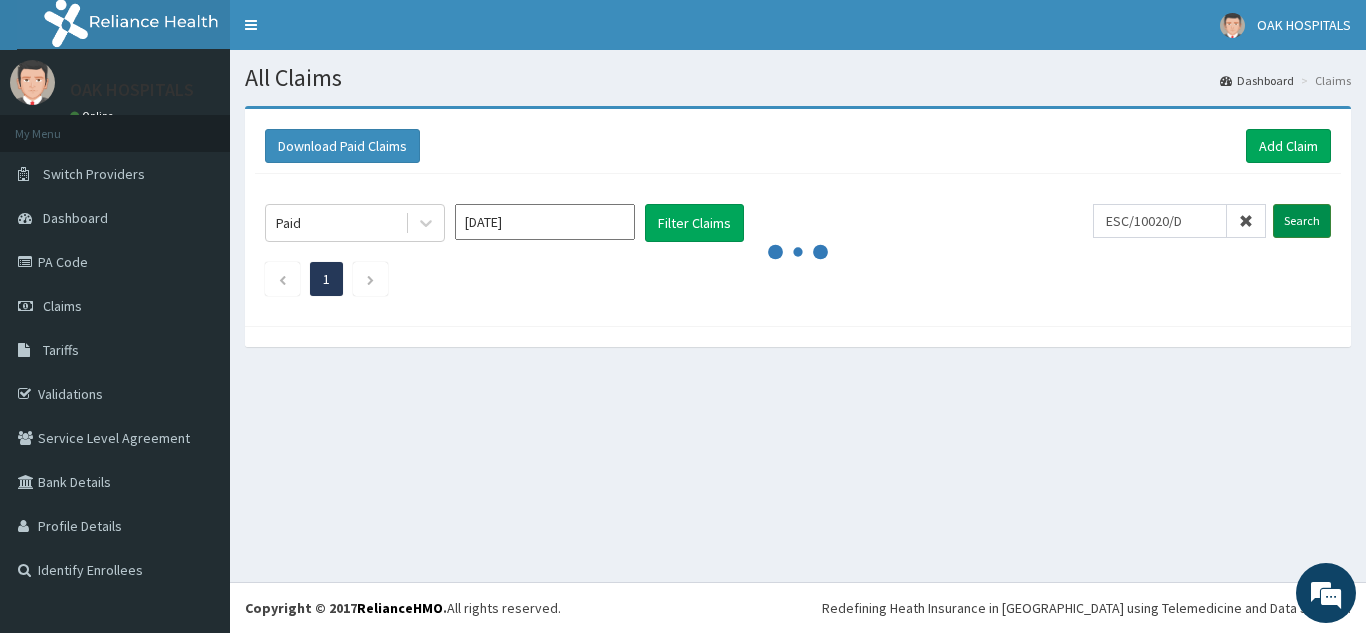 click on "Search" at bounding box center (1302, 221) 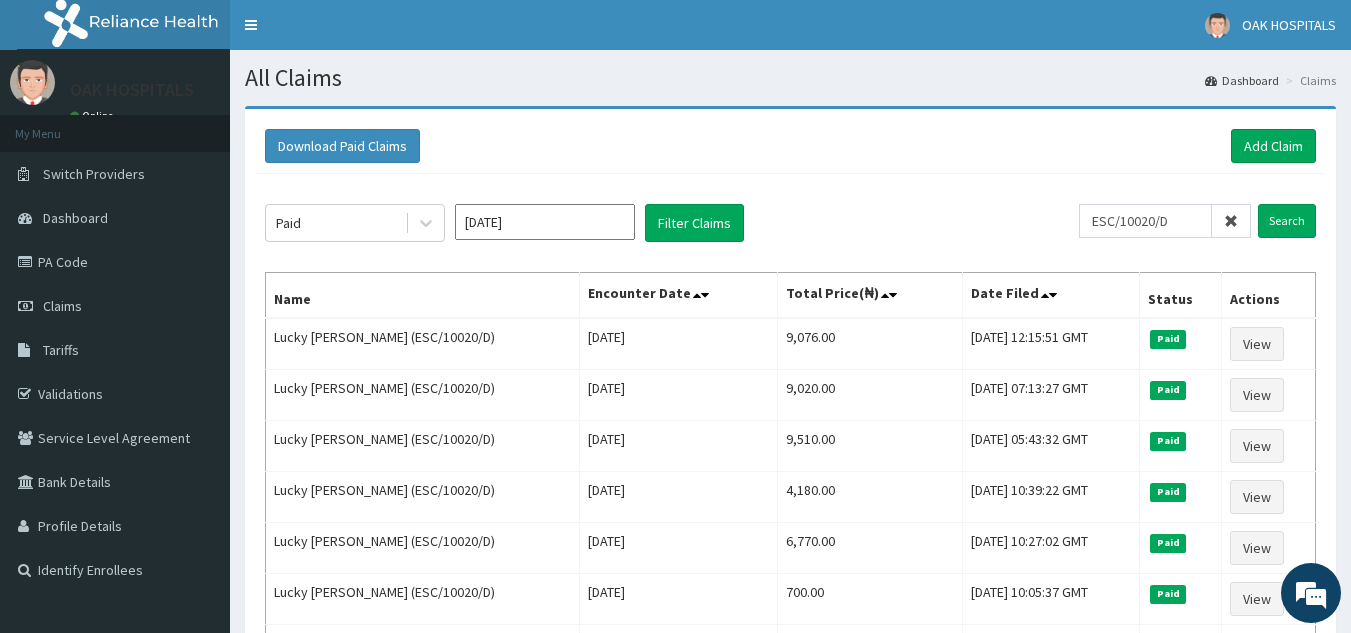 click at bounding box center (1231, 221) 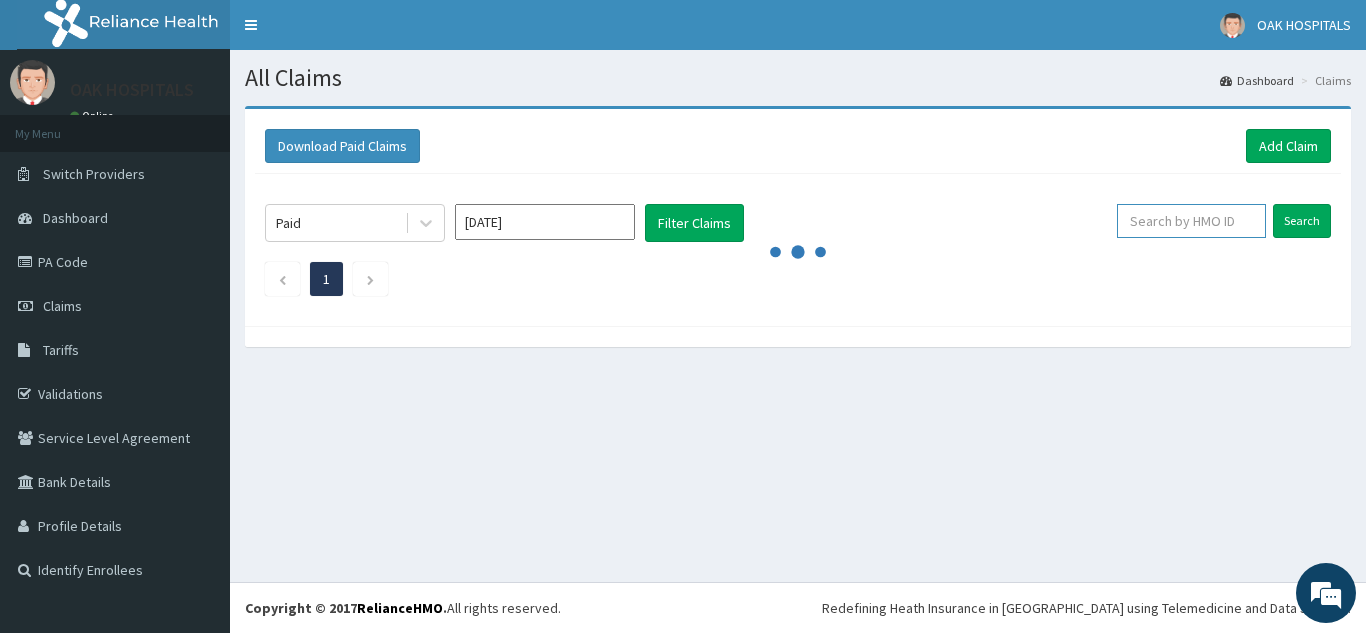 click at bounding box center (1191, 221) 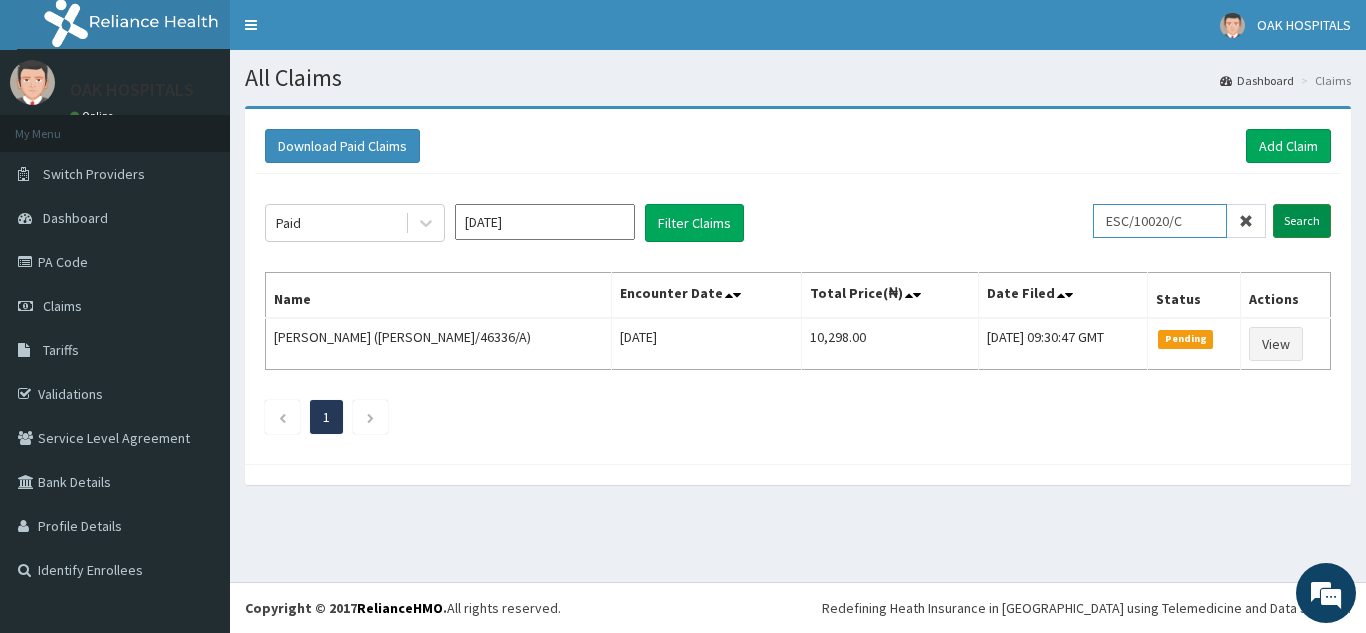 type on "ESC/10020/C" 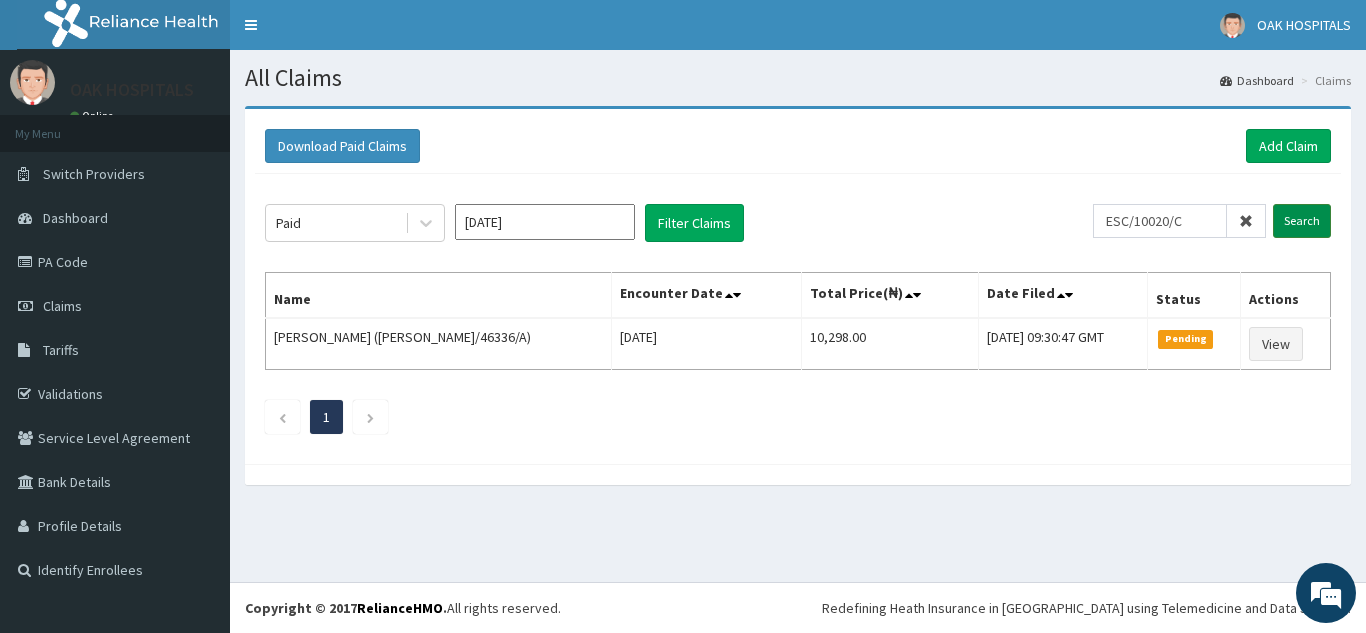 click on "Search" at bounding box center [1302, 221] 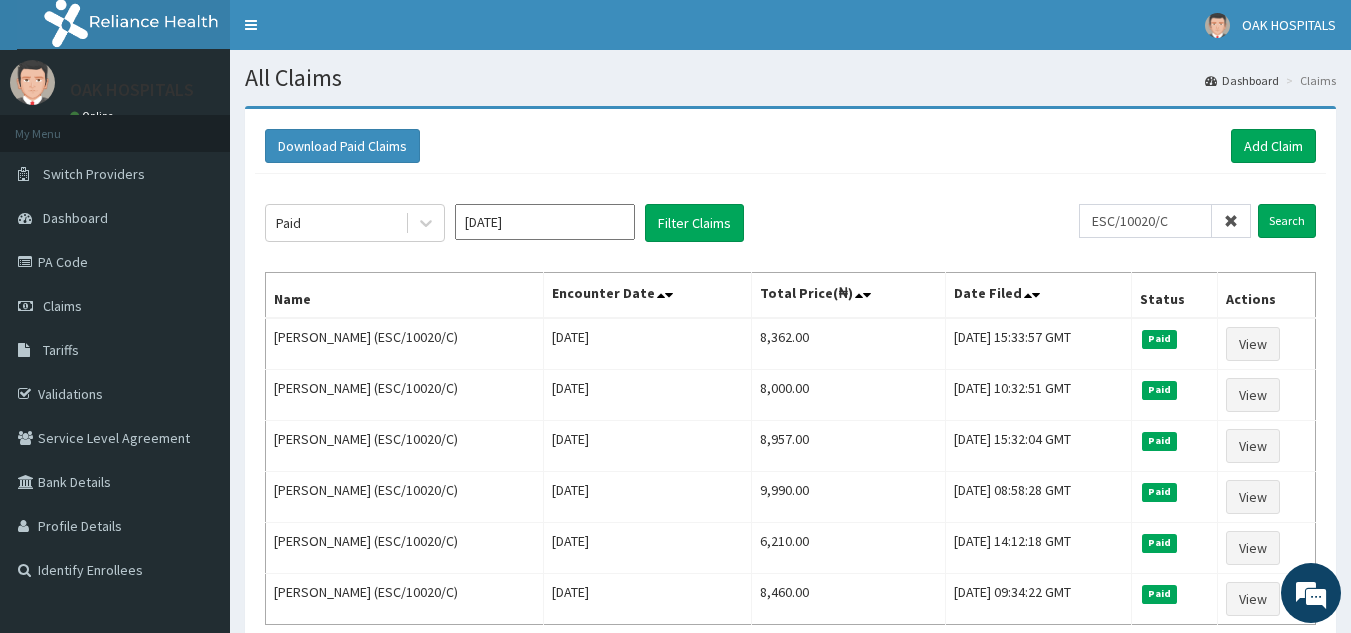 click on "Paid [DATE] Filter Claims ESC/10020/C Search Name Encounter Date Total Price(₦) Date Filed Status Actions Lucky [PERSON_NAME] (ESC/10020/C) [DATE] 8,362.00 [DATE] 15:33:57 GMT Paid View Lucky [PERSON_NAME] (ESC/10020/C) [DATE] 8,000.00 [DATE] 10:32:51 GMT Paid View Lucky [PERSON_NAME] (ESC/10020/C) [DATE] 8,957.00 [DATE] 15:32:04 GMT Paid View Lucky [PERSON_NAME] (ESC/10020/C) [DATE] 9,990.00 [DATE] 08:58:28 GMT Paid View Lucky [PERSON_NAME] (ESC/10020/C) [DATE] 6,210.00 [DATE] 14:12:18 GMT Paid View [PERSON_NAME] (ESC/10020/C) [DATE] 8,460.00 [DATE] 09:34:22 GMT Paid View 1" 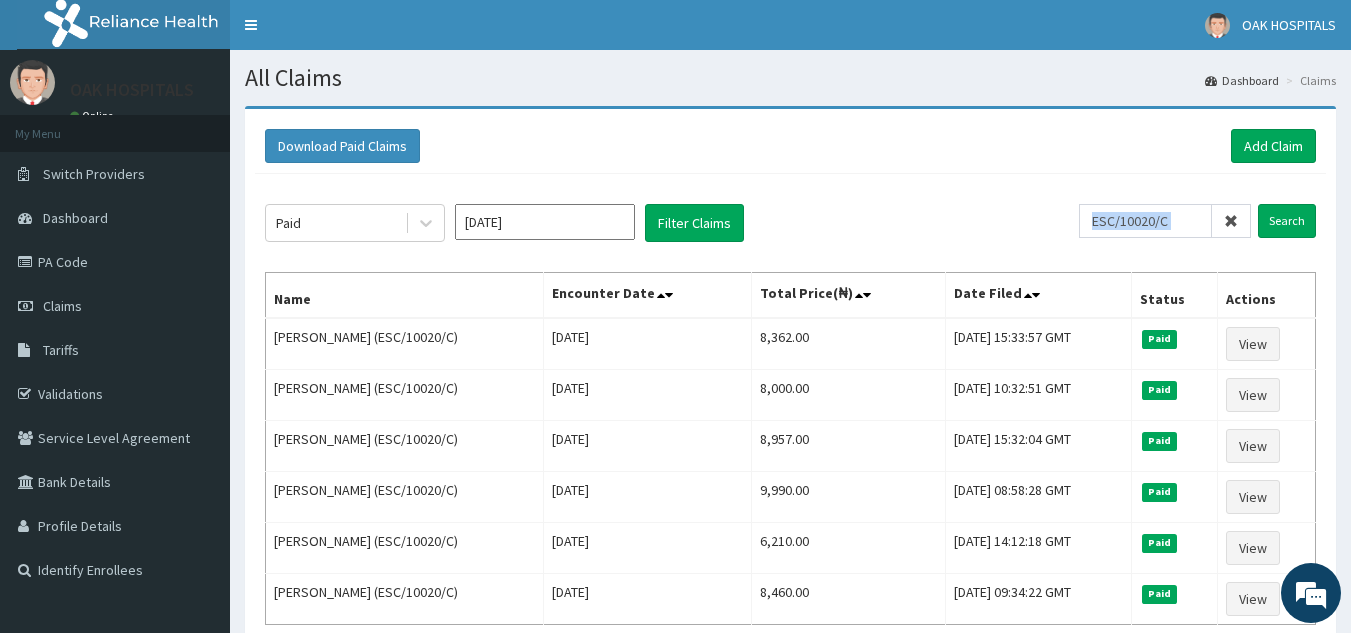 click at bounding box center (1231, 221) 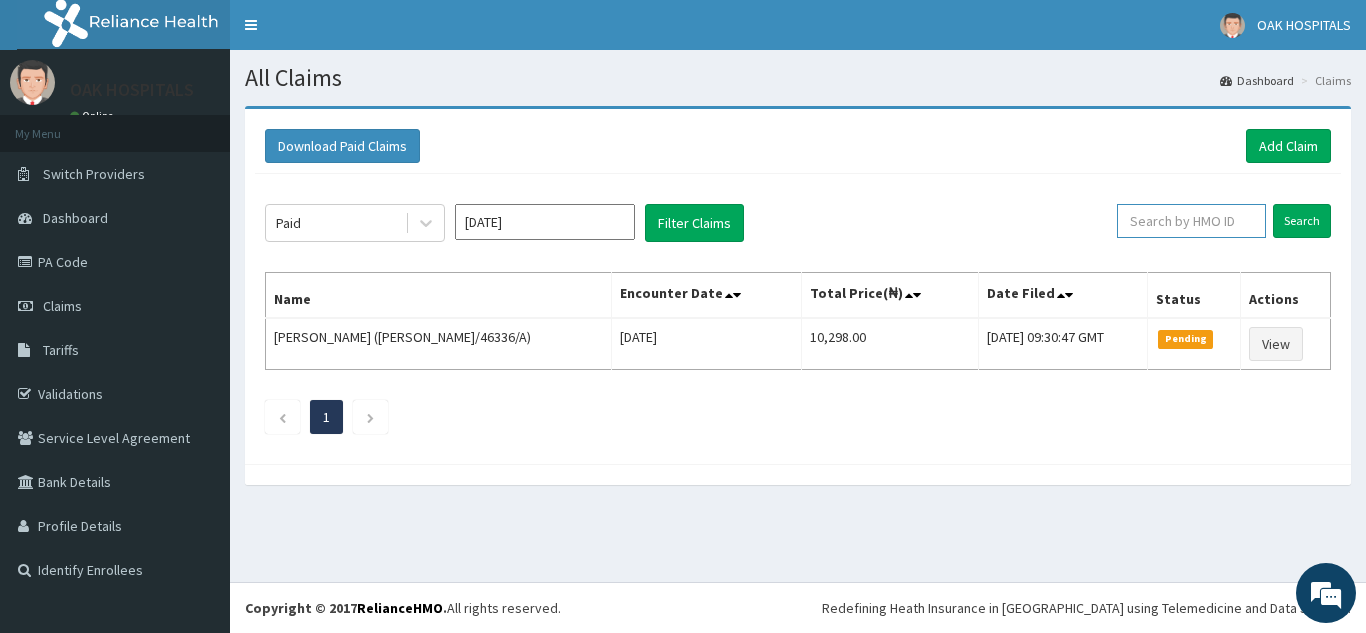 click at bounding box center (1191, 221) 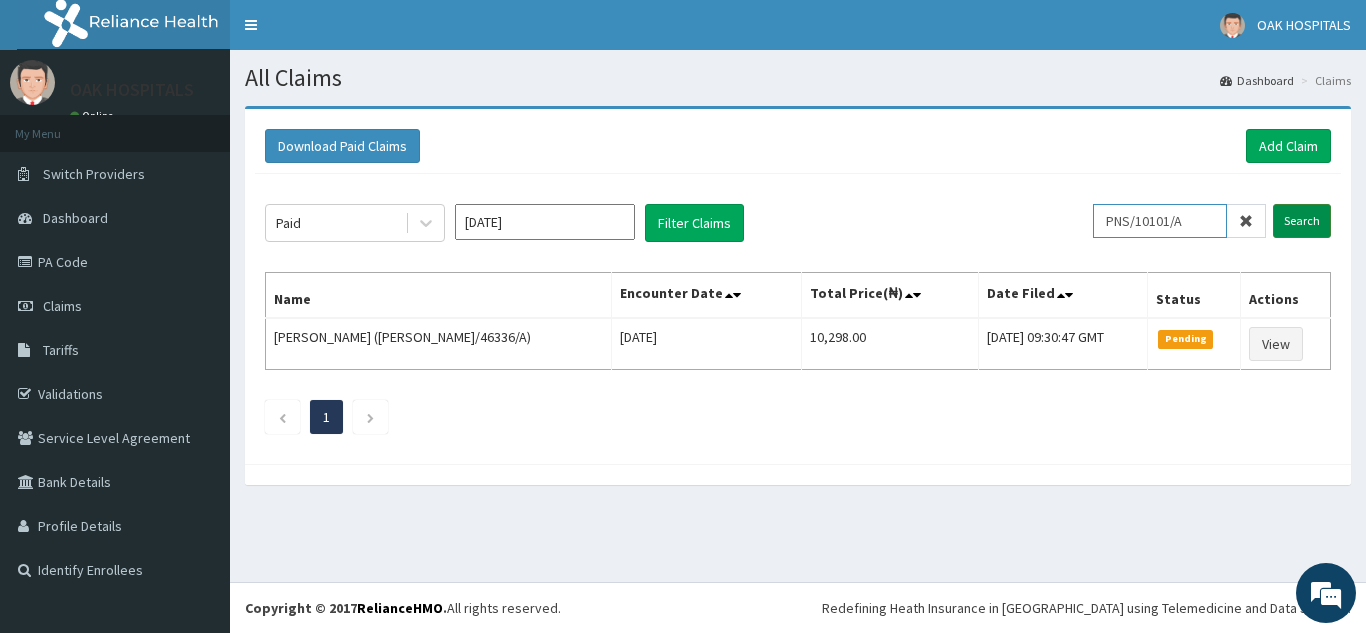 type on "PNS/10101/A" 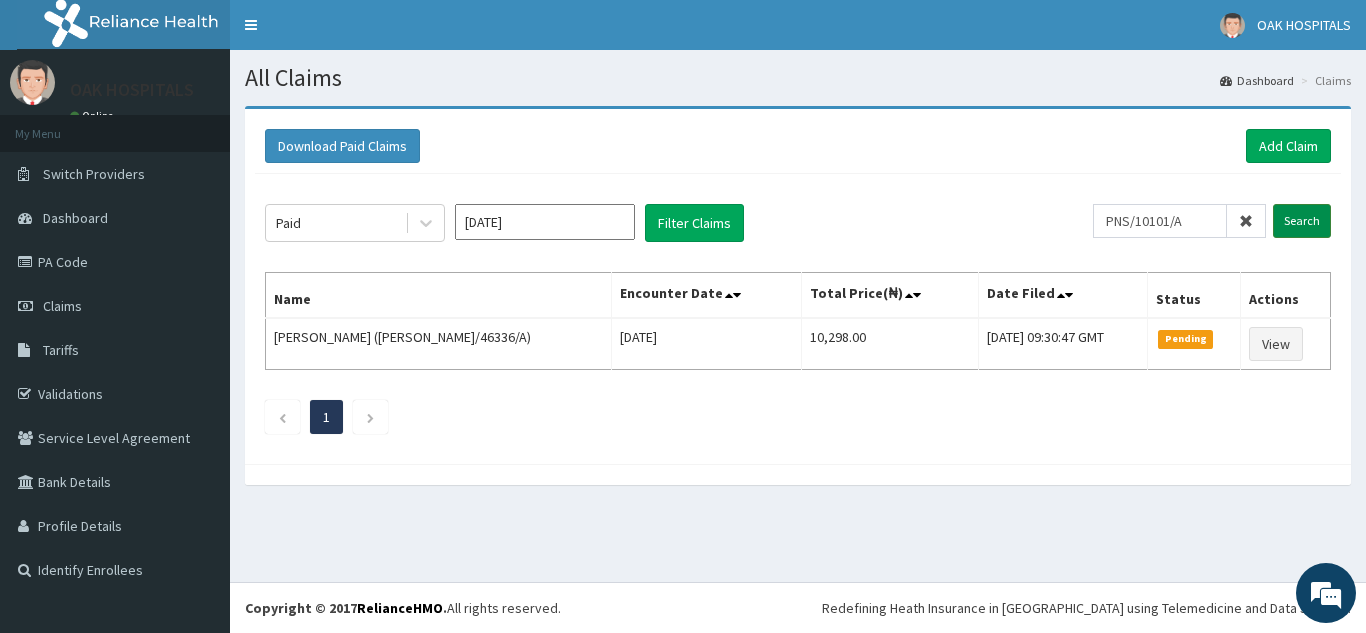 click on "Search" at bounding box center [1302, 221] 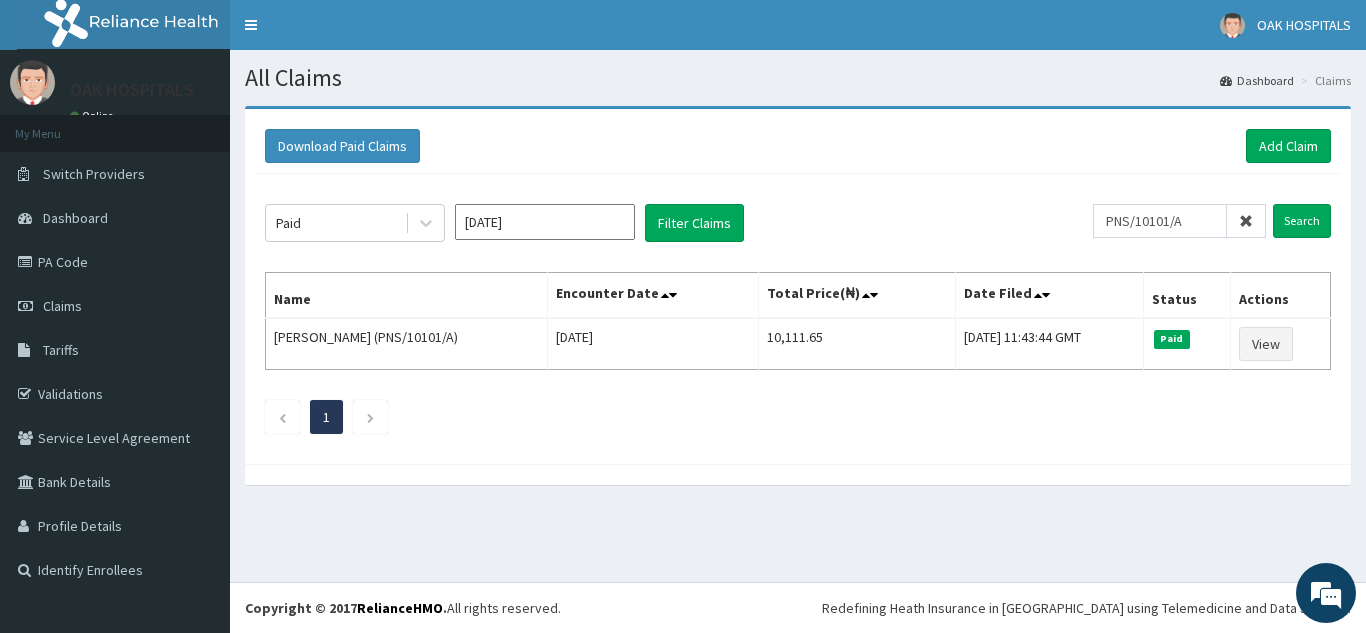click at bounding box center (1246, 221) 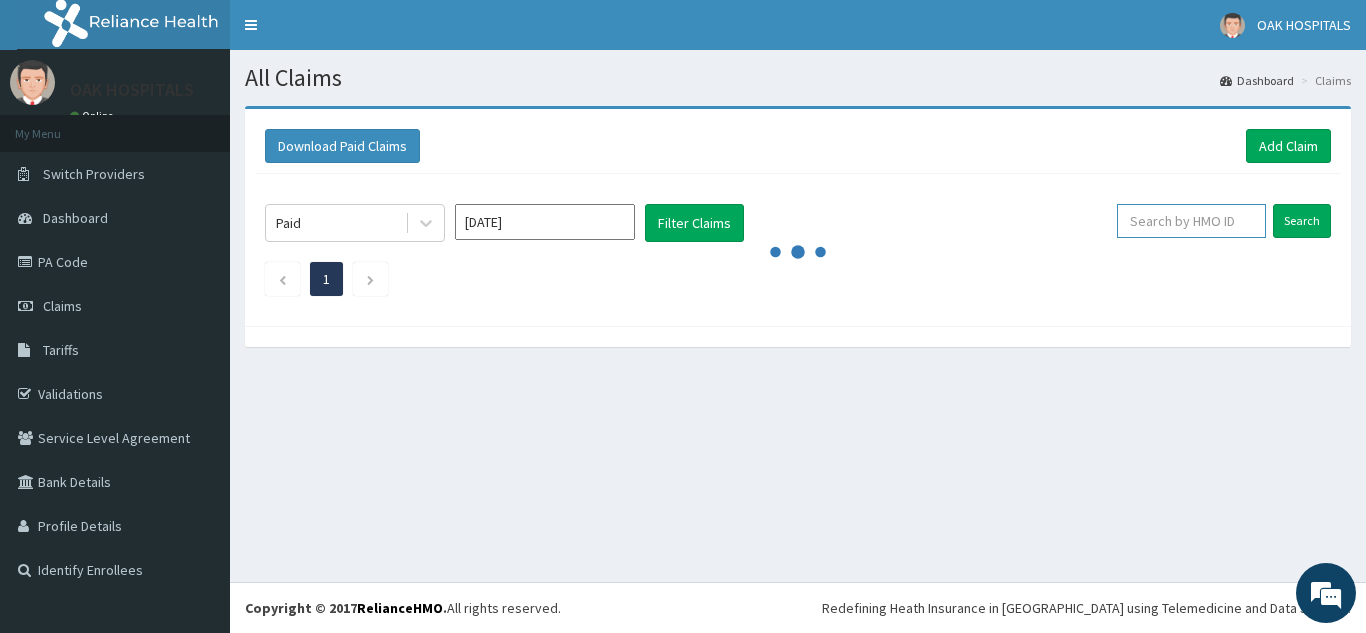 click at bounding box center [1191, 221] 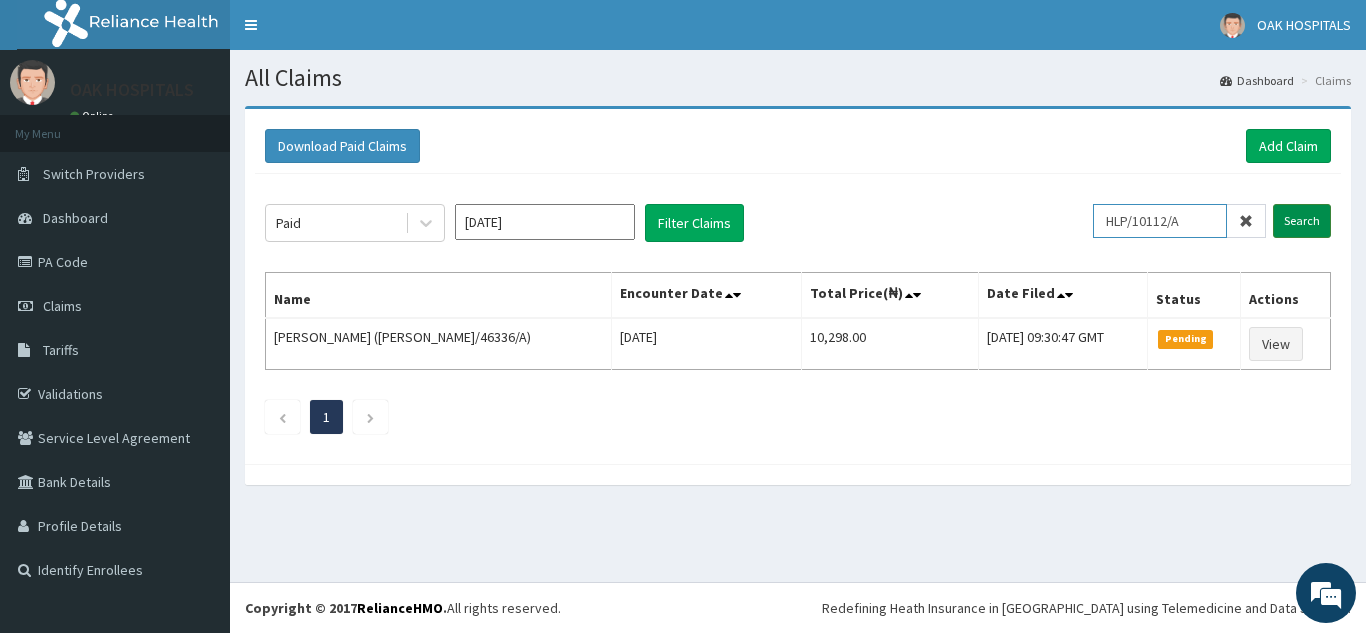 type on "HLP/10112/A" 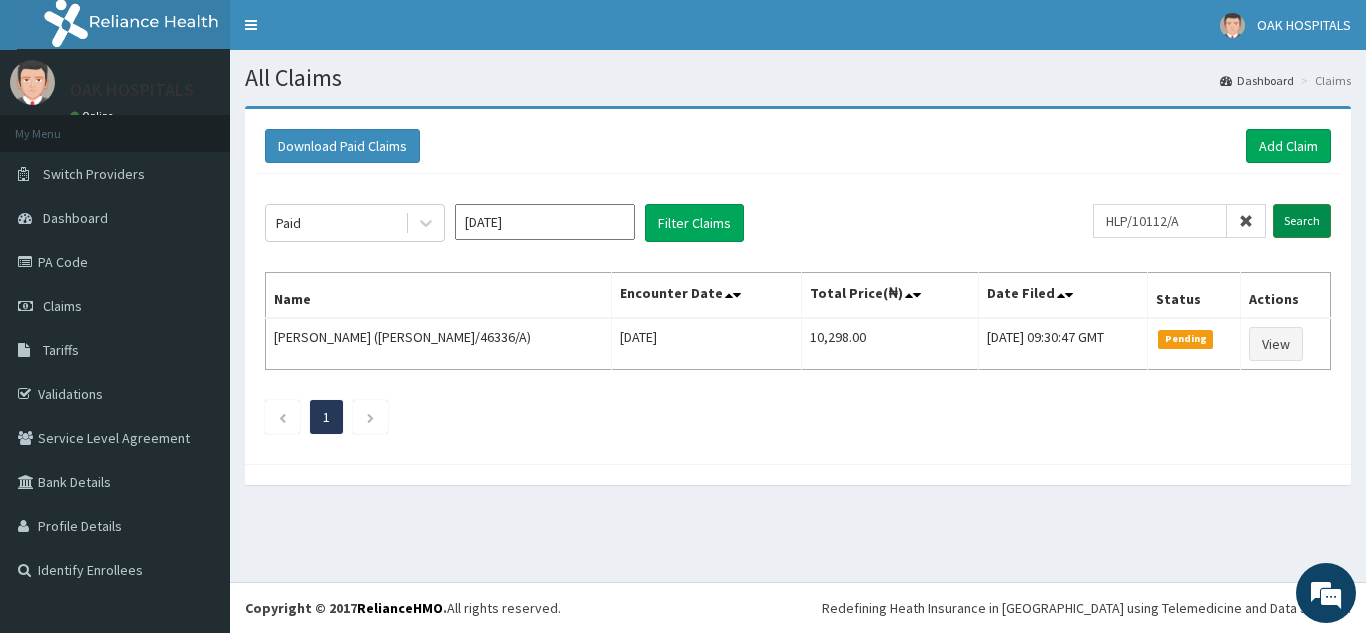 click on "Search" at bounding box center (1302, 221) 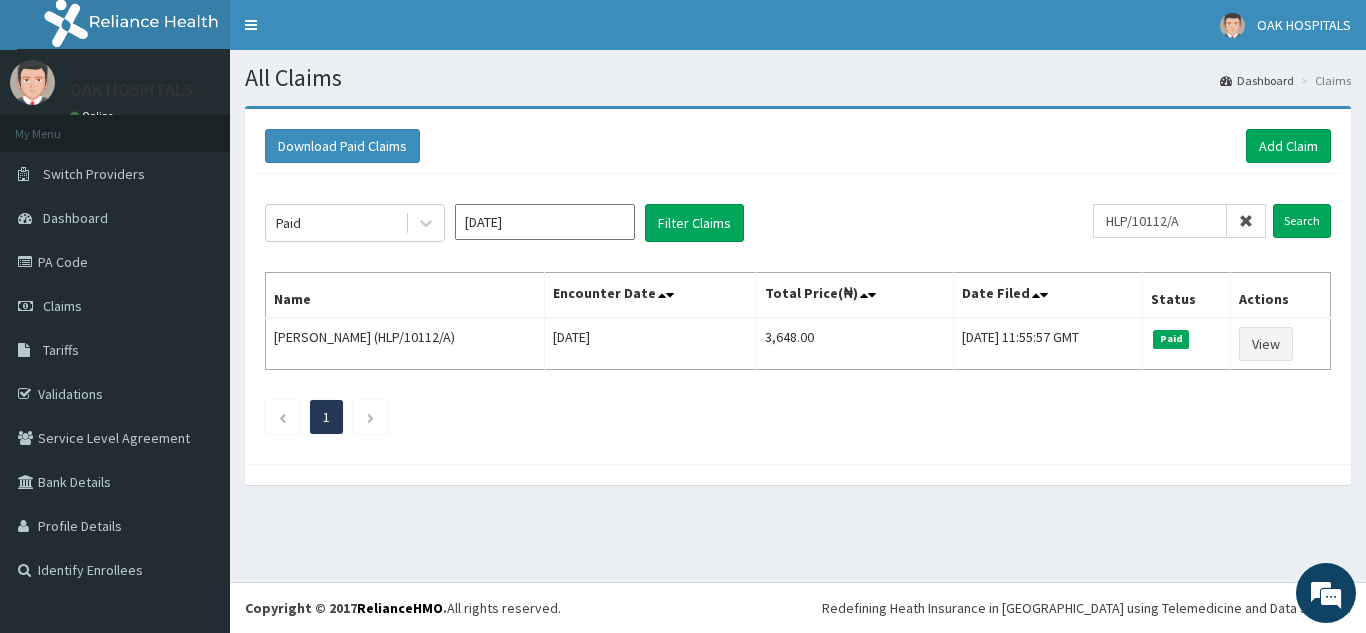 click at bounding box center (1246, 221) 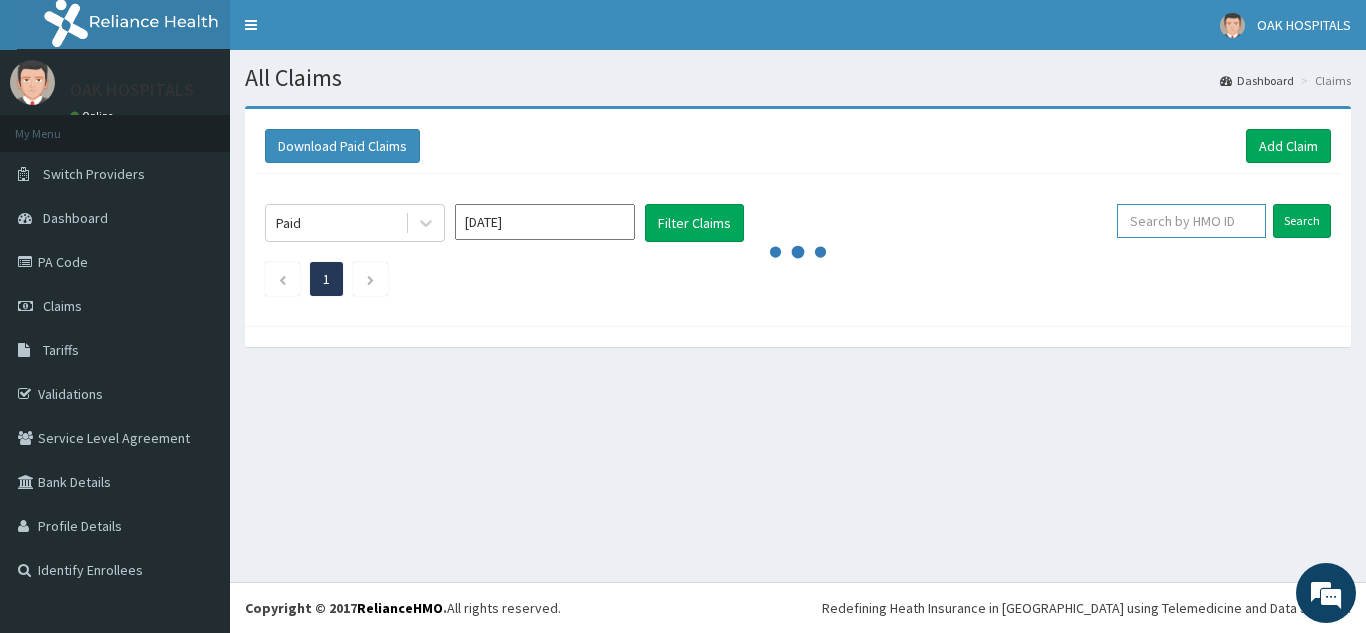 click at bounding box center [1191, 221] 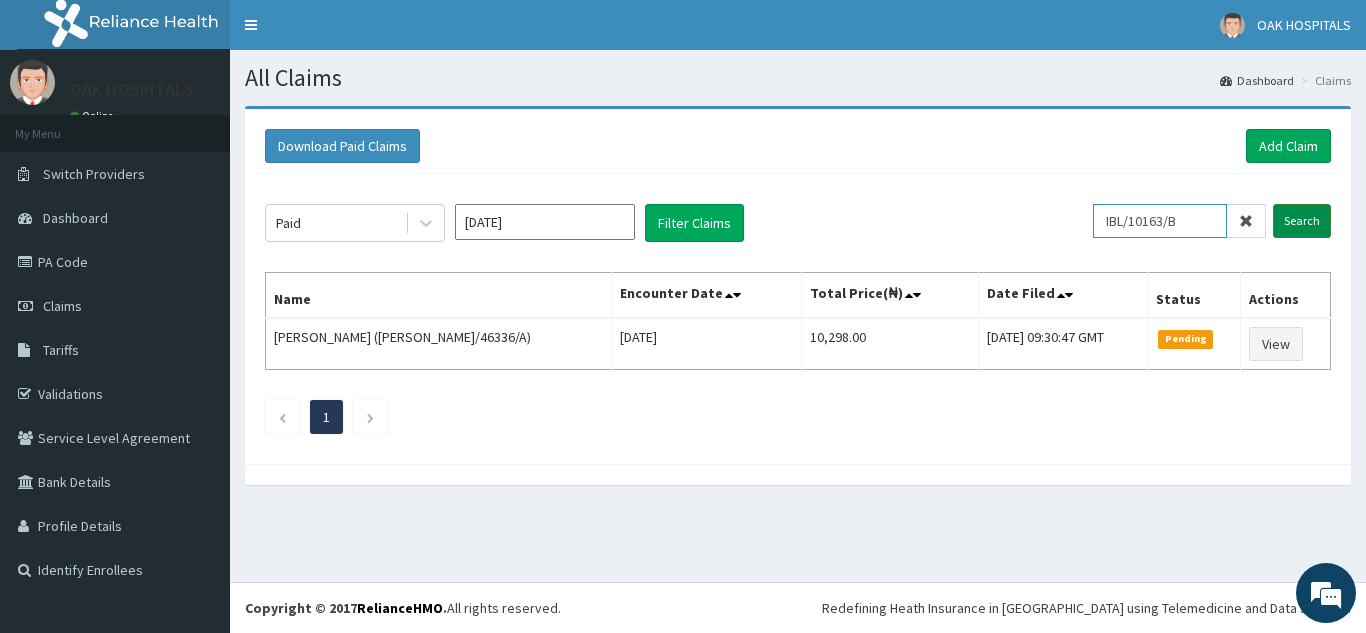 type on "IBL/10163/B" 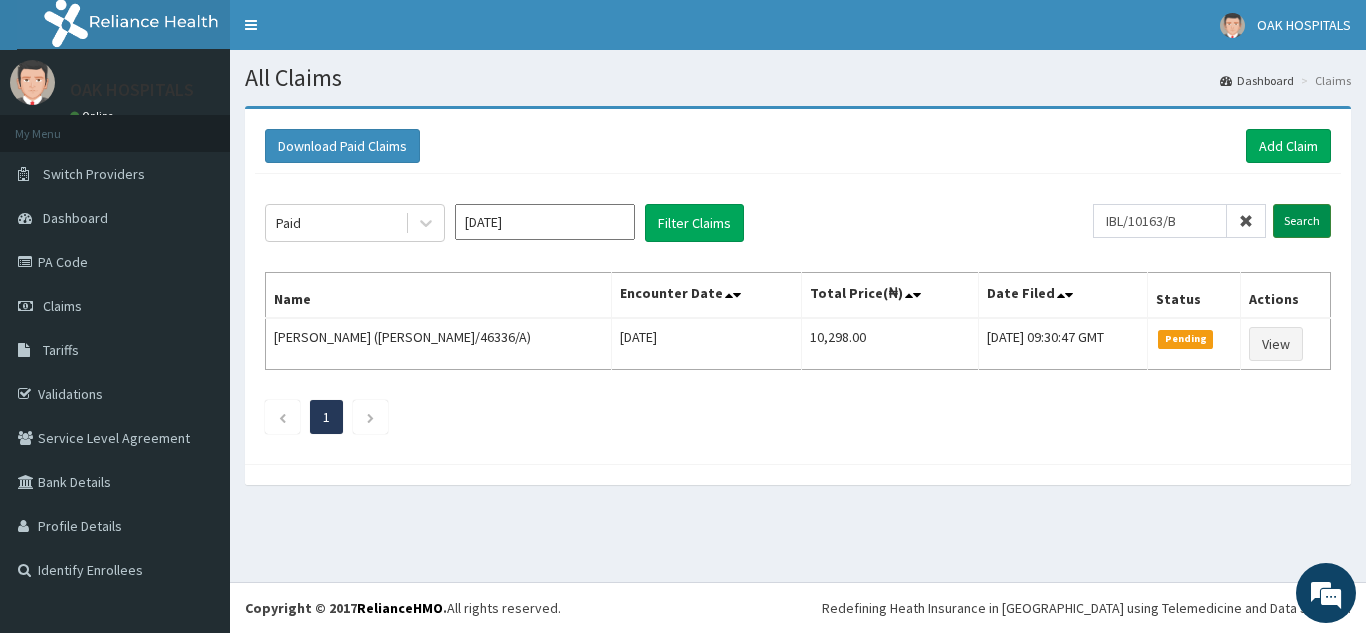 click on "Search" at bounding box center [1302, 221] 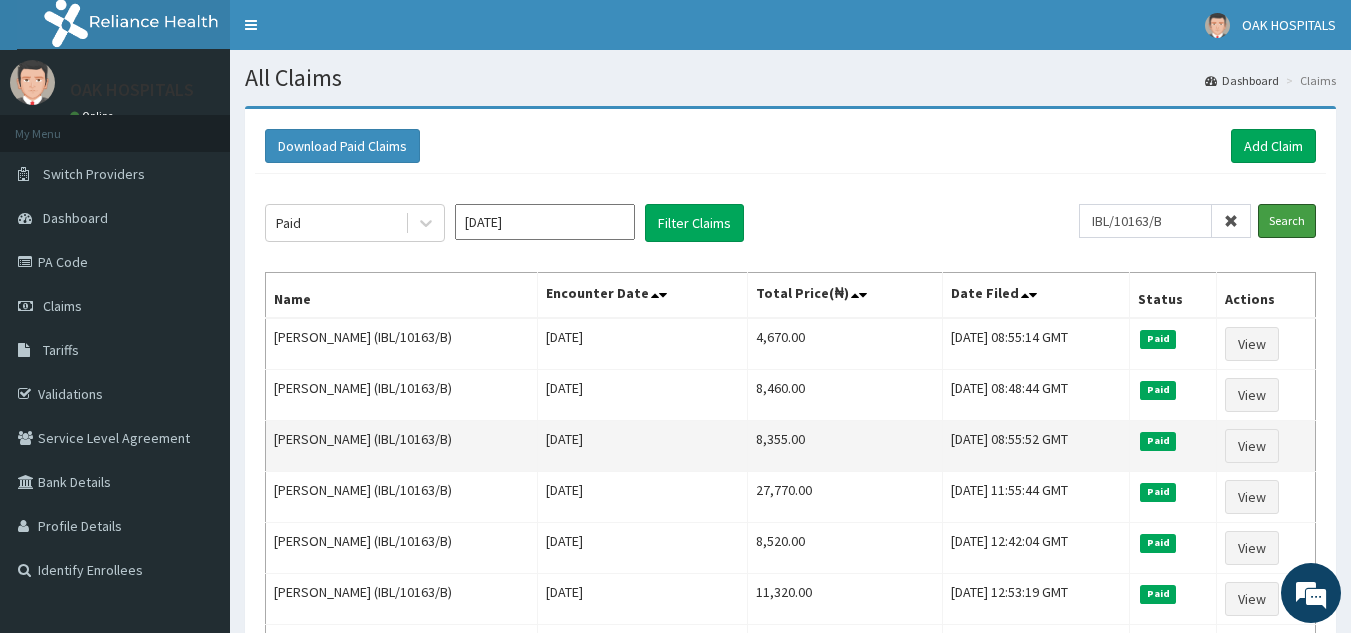 scroll, scrollTop: 100, scrollLeft: 0, axis: vertical 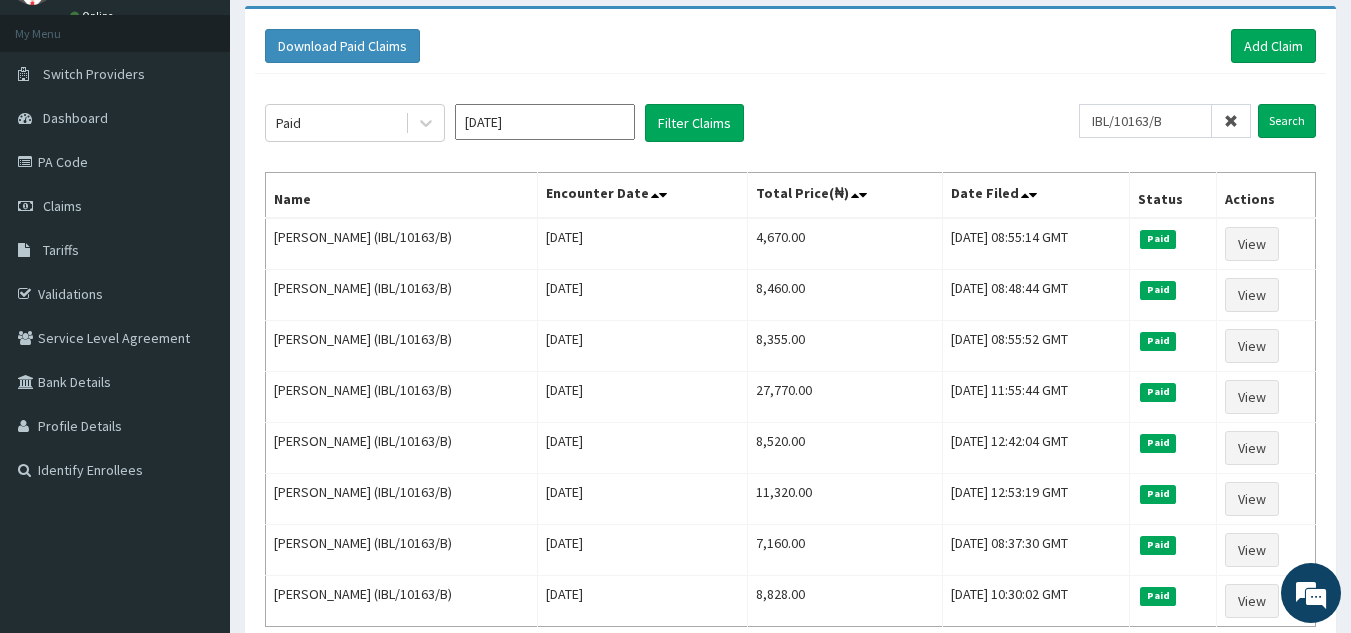 click at bounding box center [1231, 121] 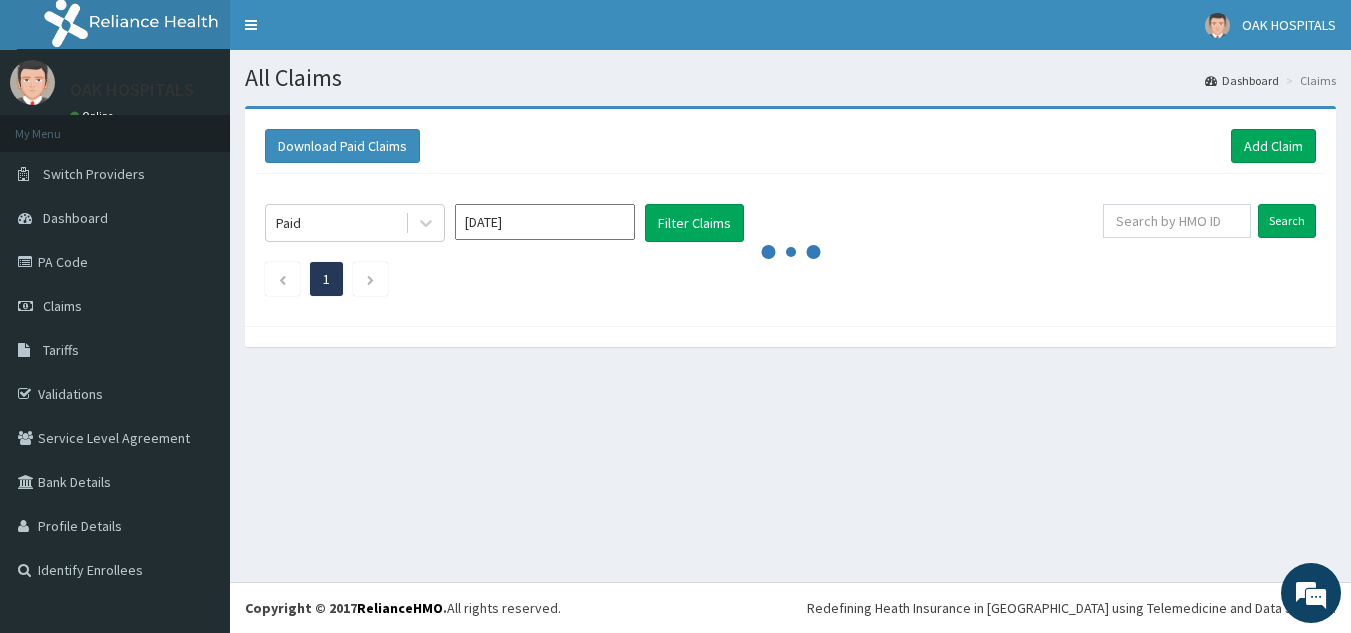 scroll, scrollTop: 0, scrollLeft: 0, axis: both 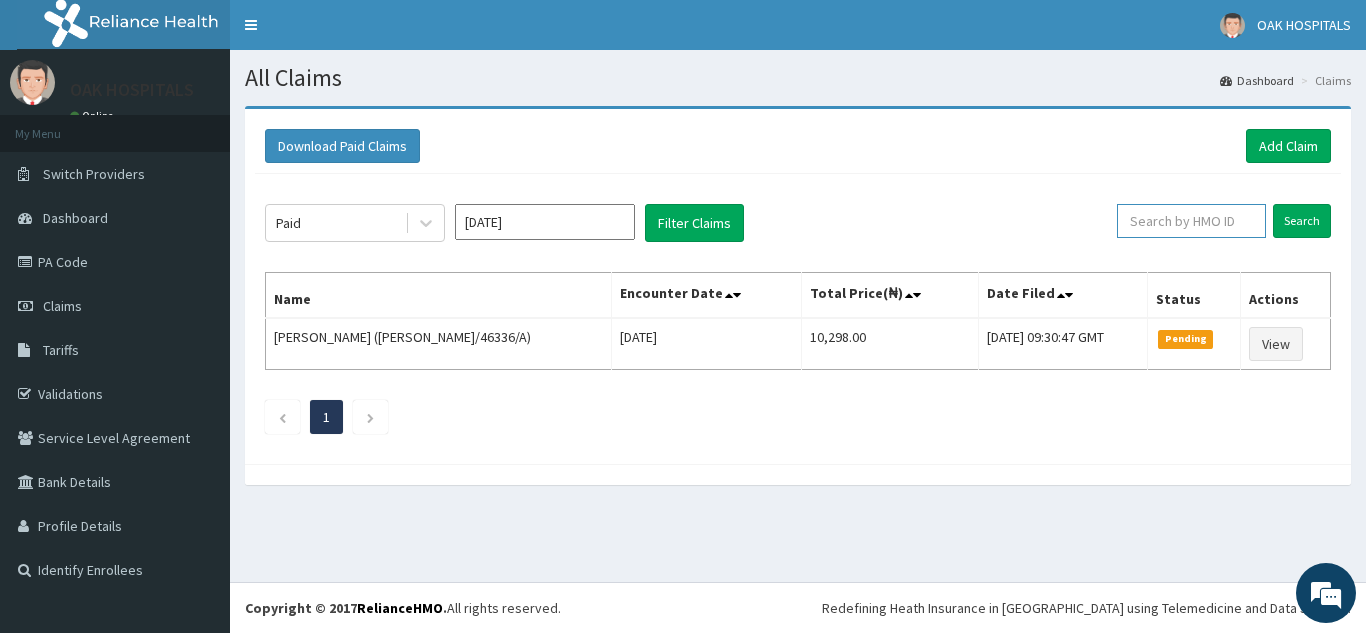 click at bounding box center (1191, 221) 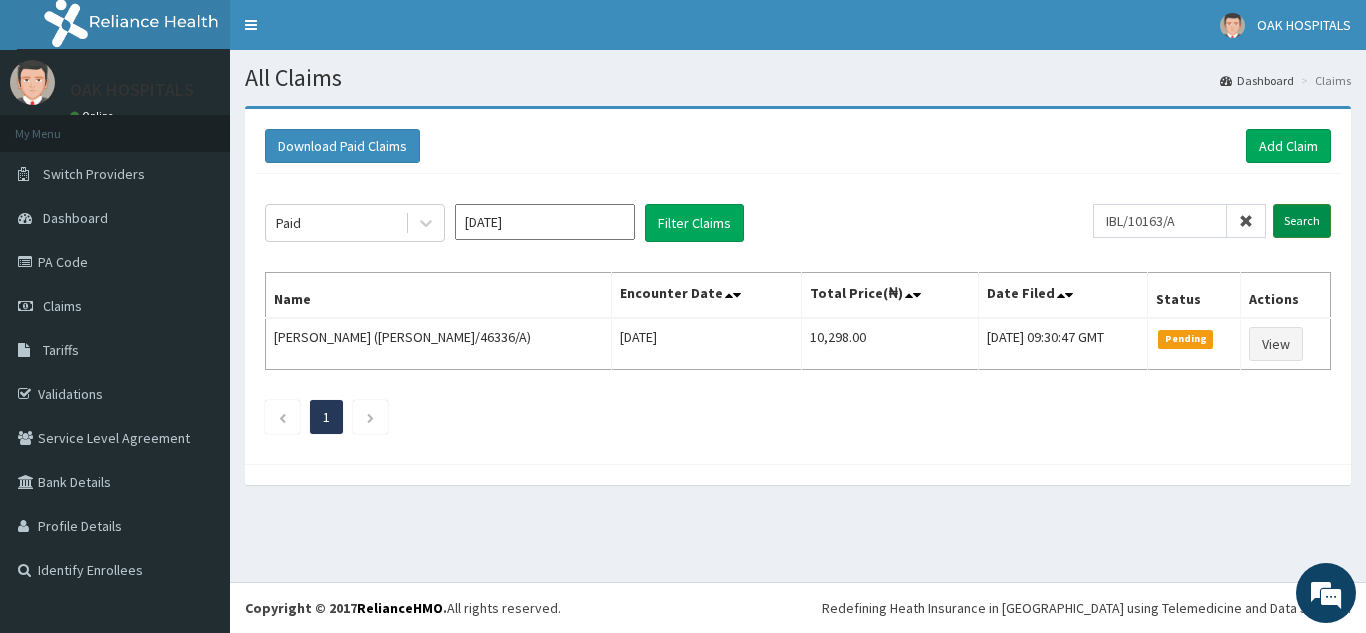 click on "Search" at bounding box center [1302, 221] 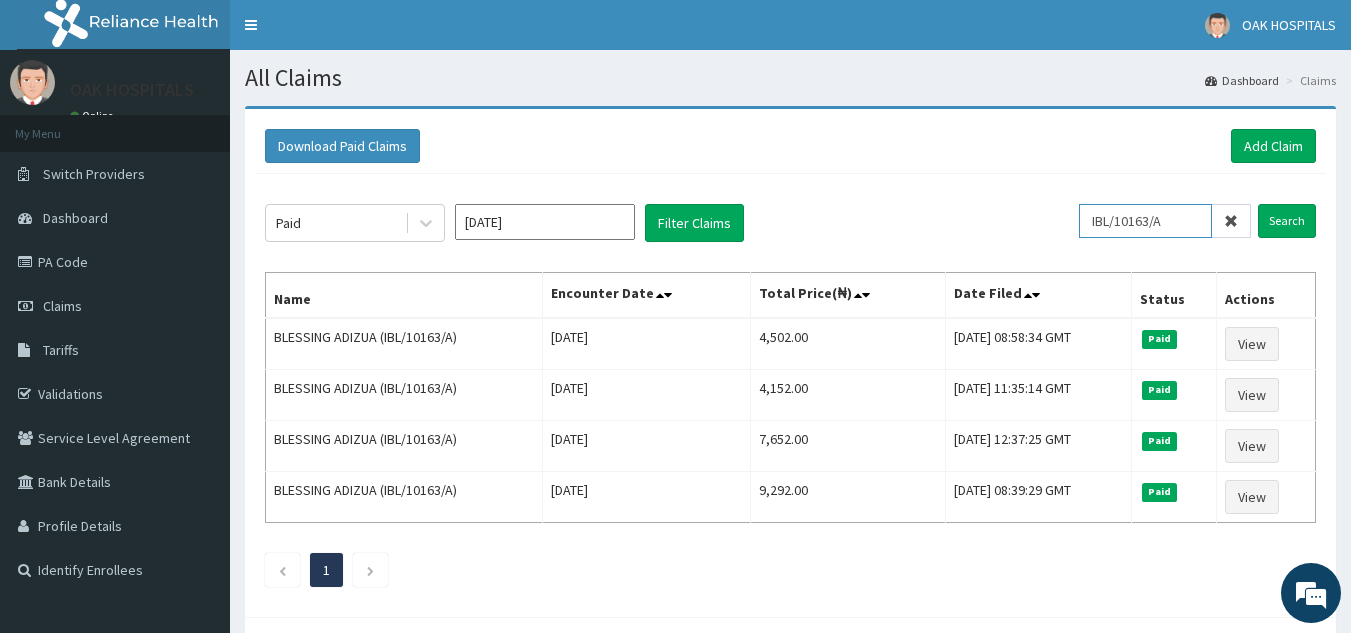 click on "IBL/10163/A" at bounding box center (1145, 221) 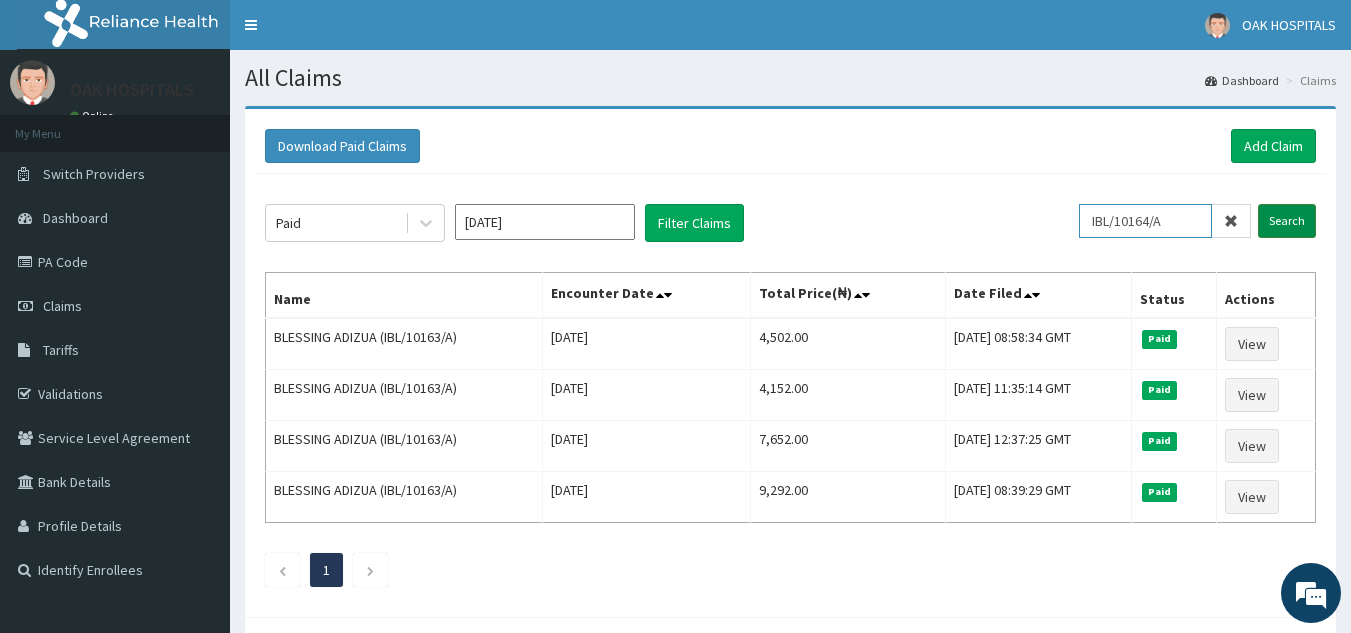 type on "IBL/10164/A" 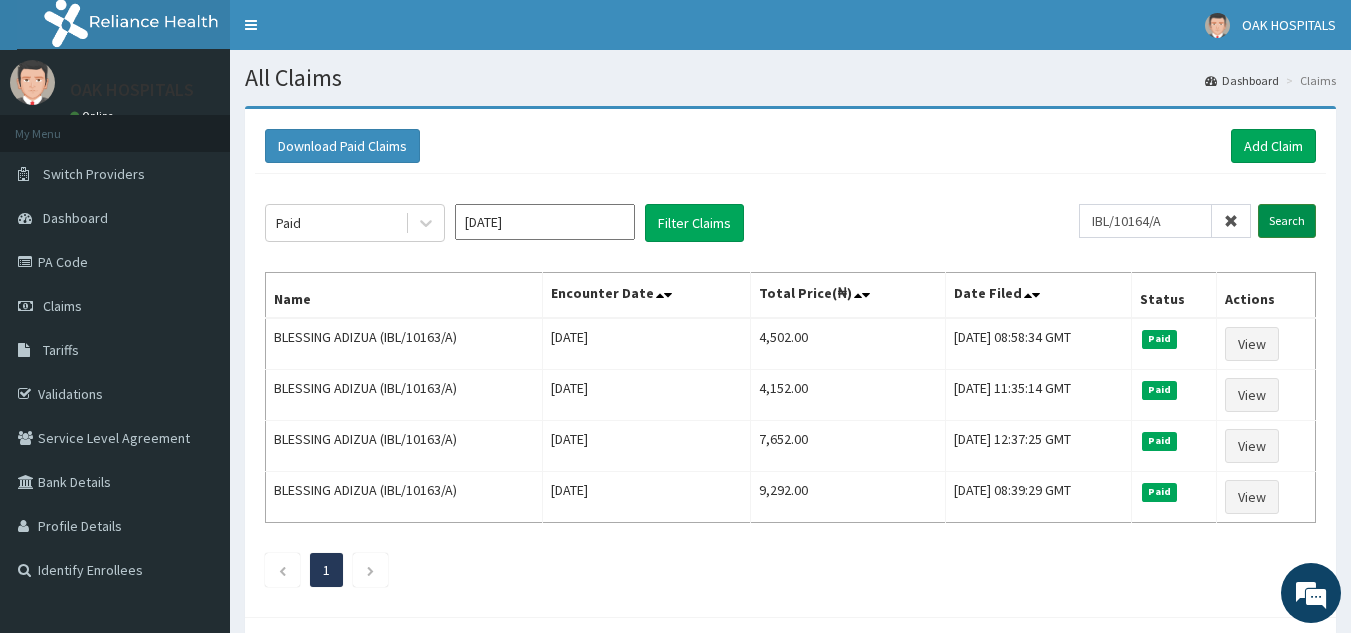 click on "Search" at bounding box center (1287, 221) 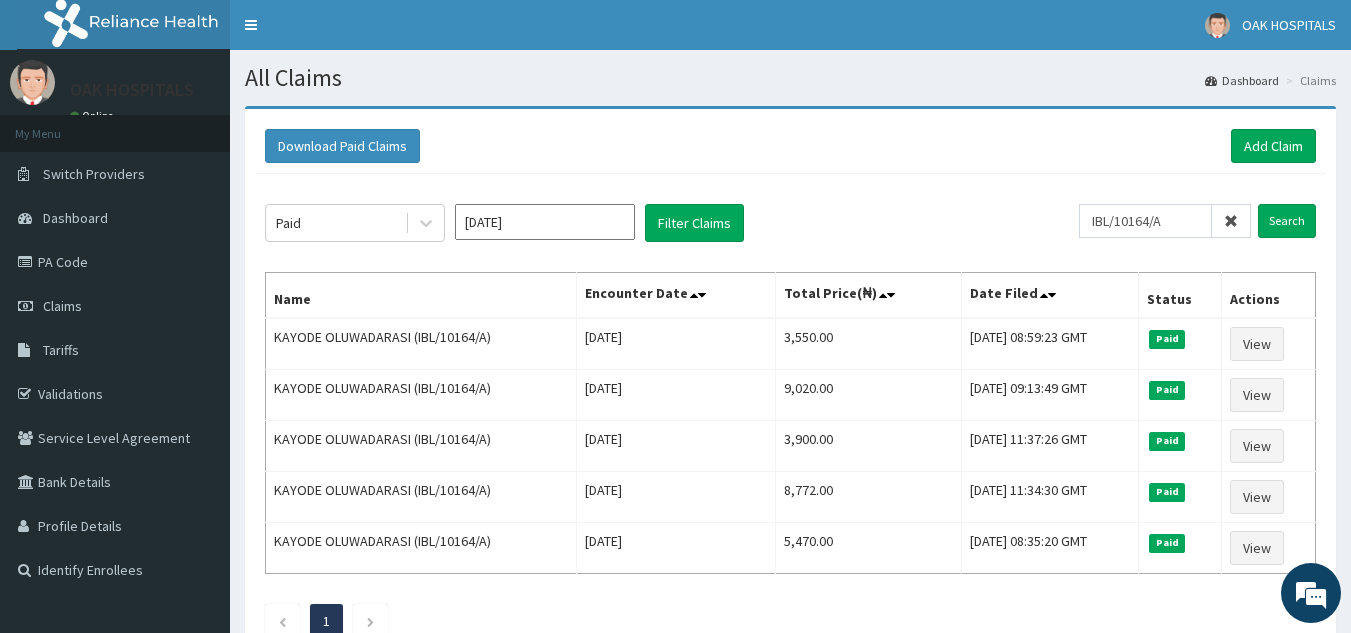 click at bounding box center (1231, 221) 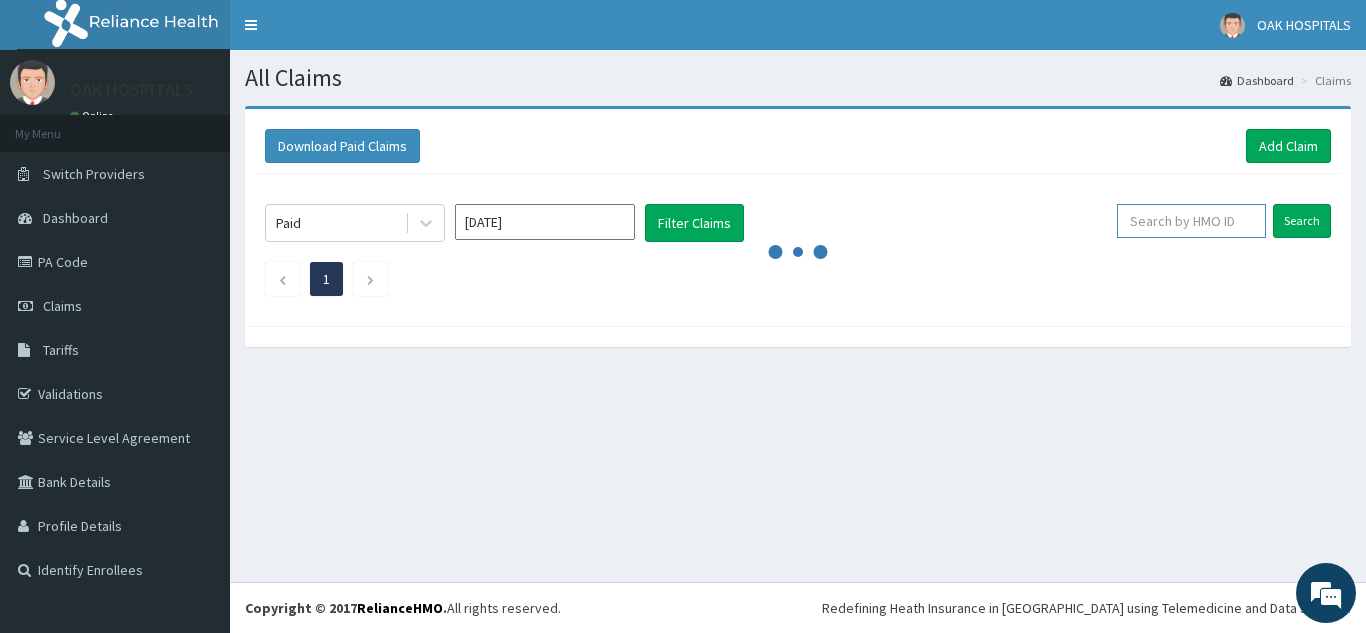 click at bounding box center (1191, 221) 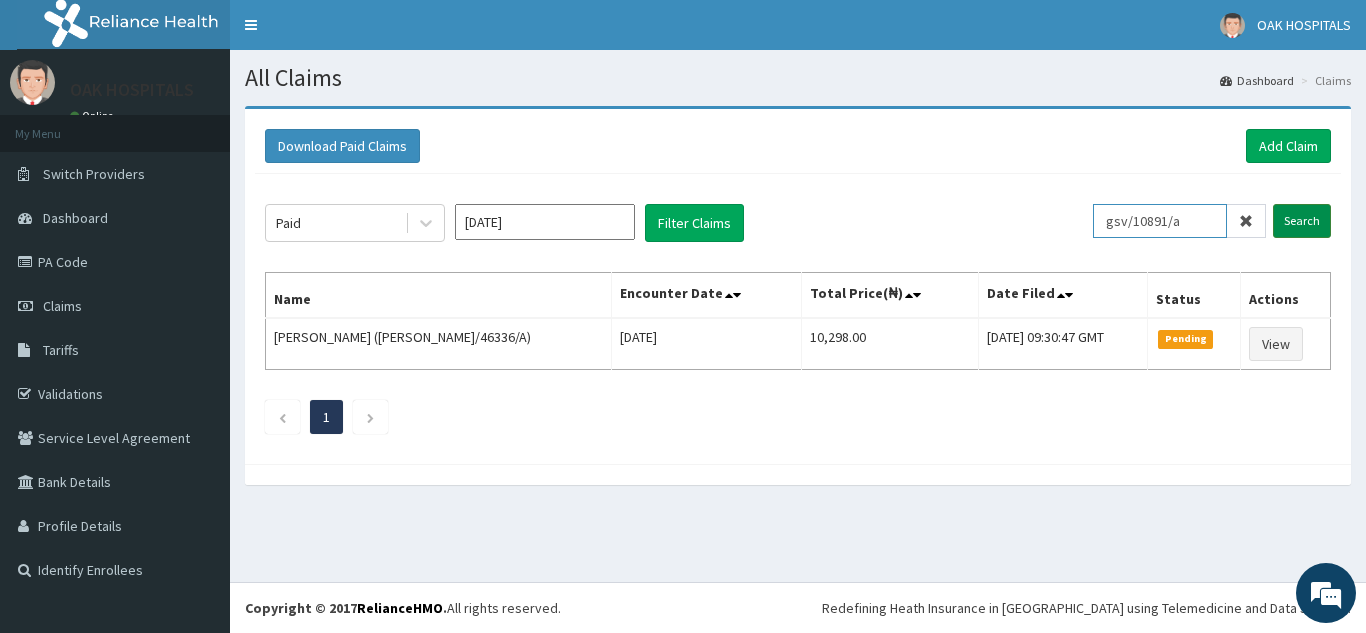type on "gsv/10891/a" 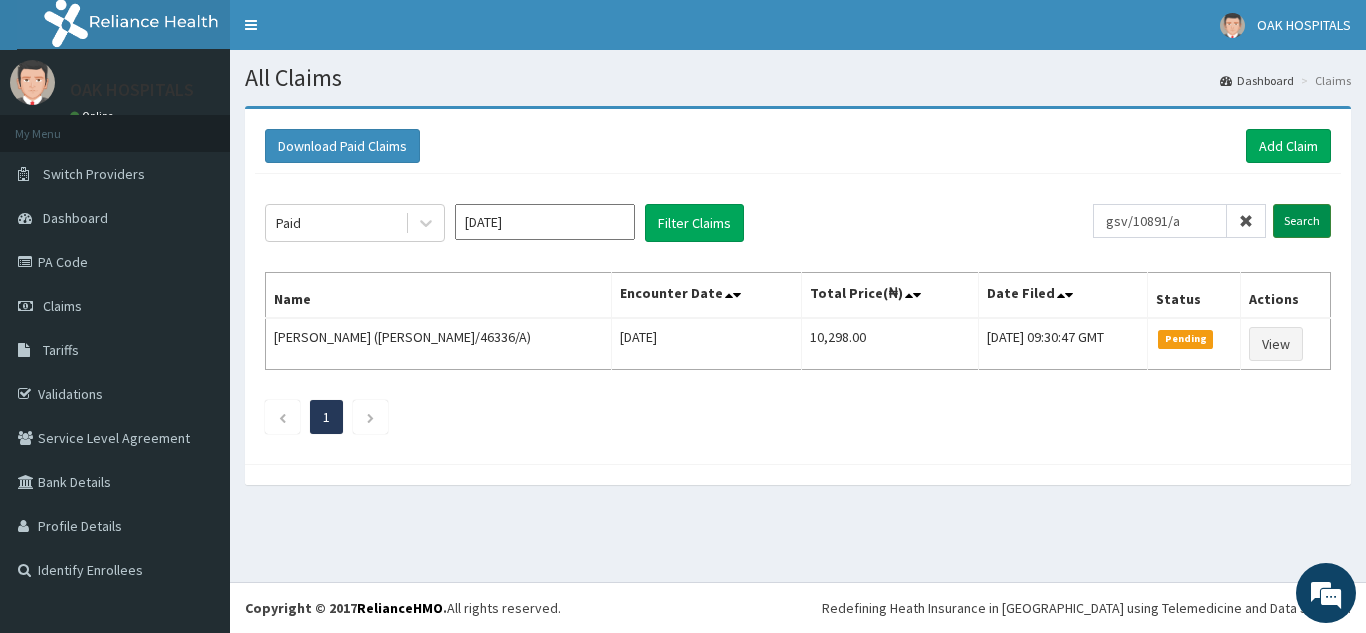 click on "Search" at bounding box center (1302, 221) 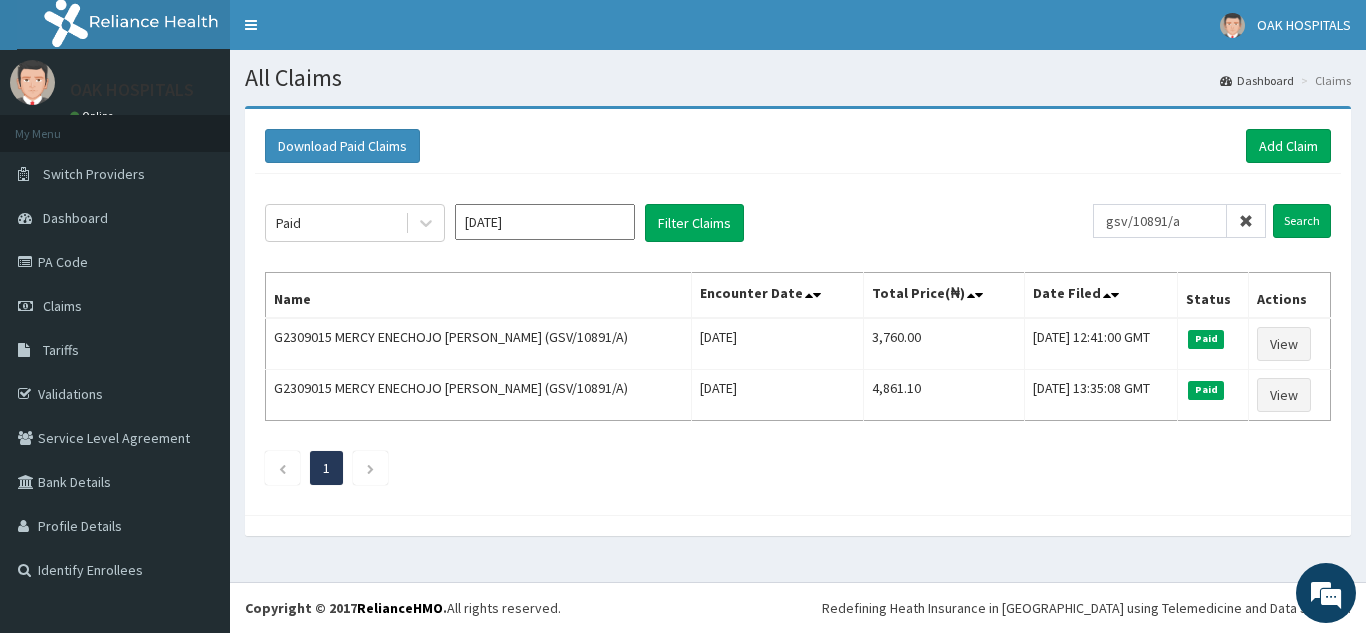 click at bounding box center (1246, 221) 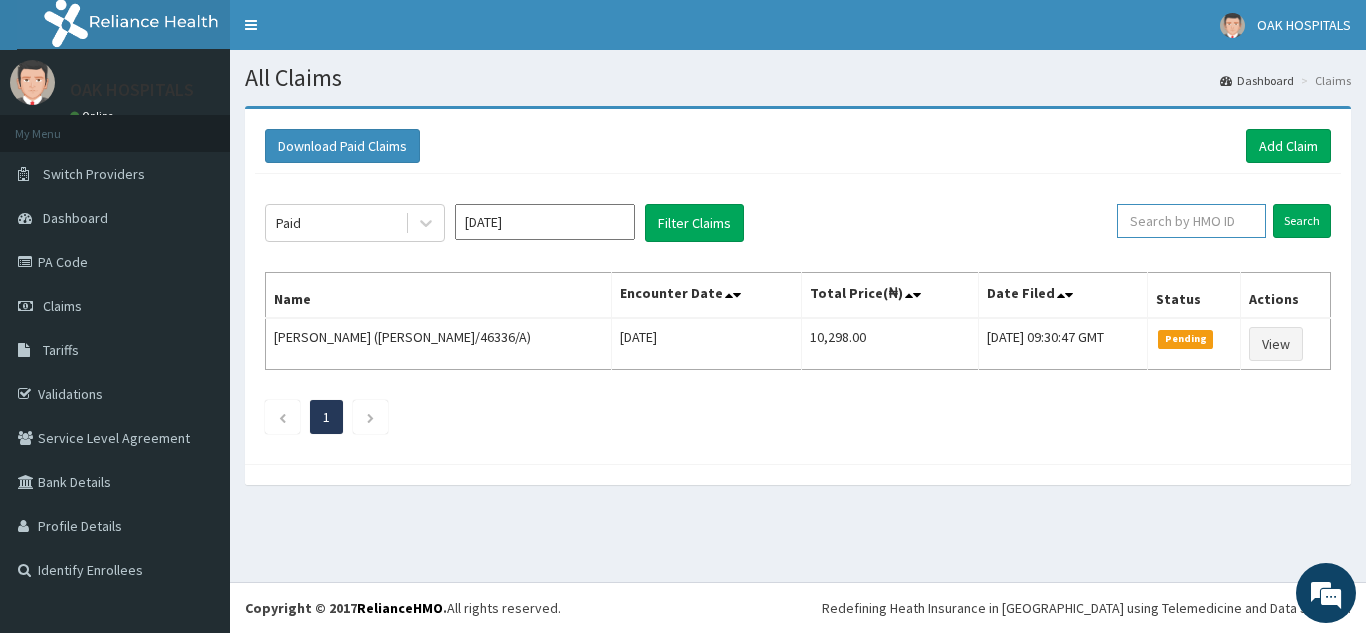 click at bounding box center (1191, 221) 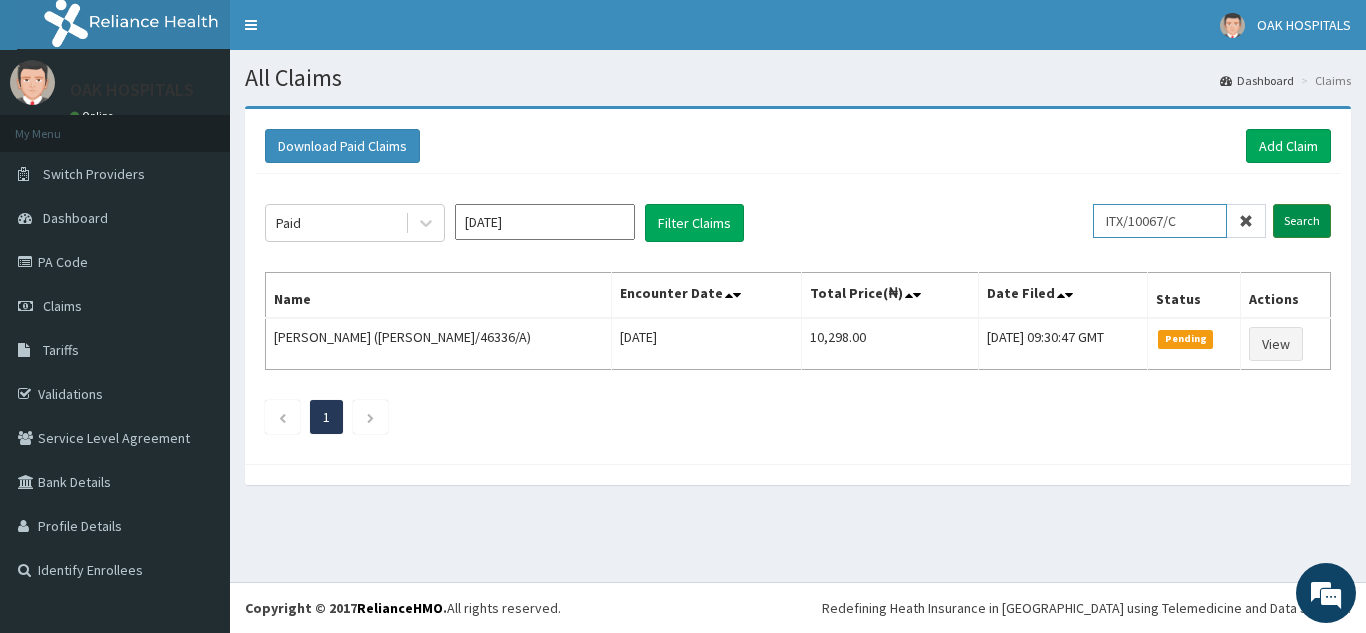 type on "ITX/10067/C" 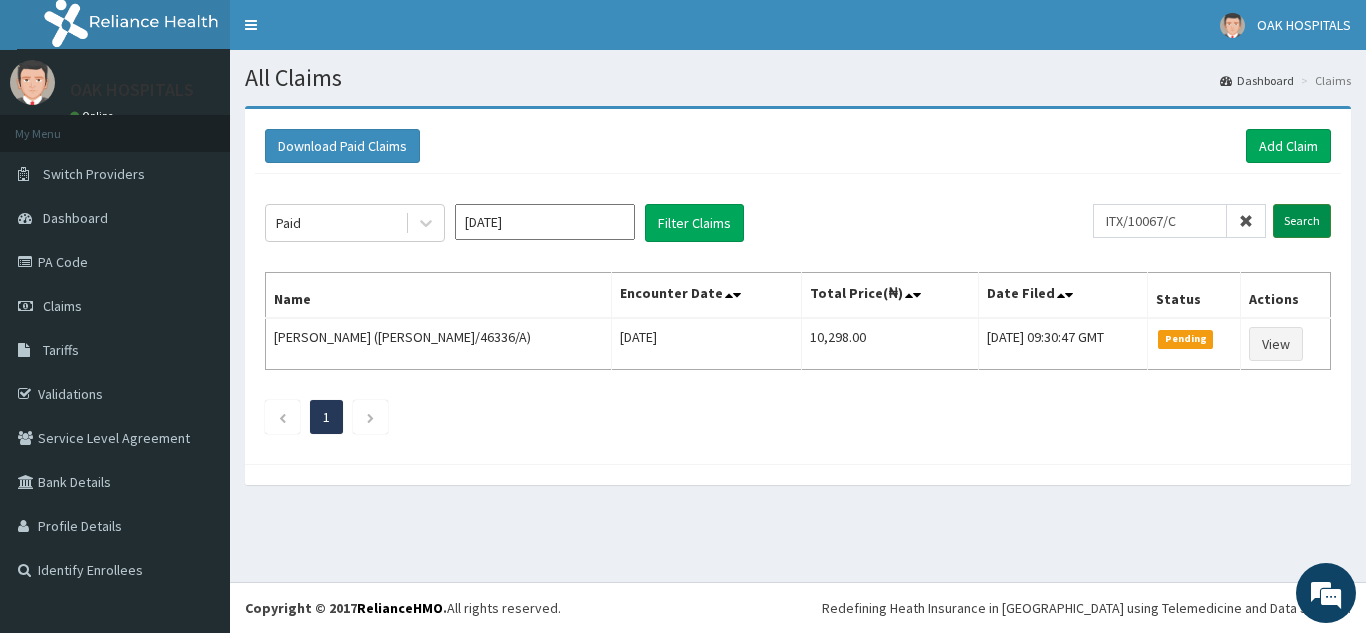click on "Search" at bounding box center [1302, 221] 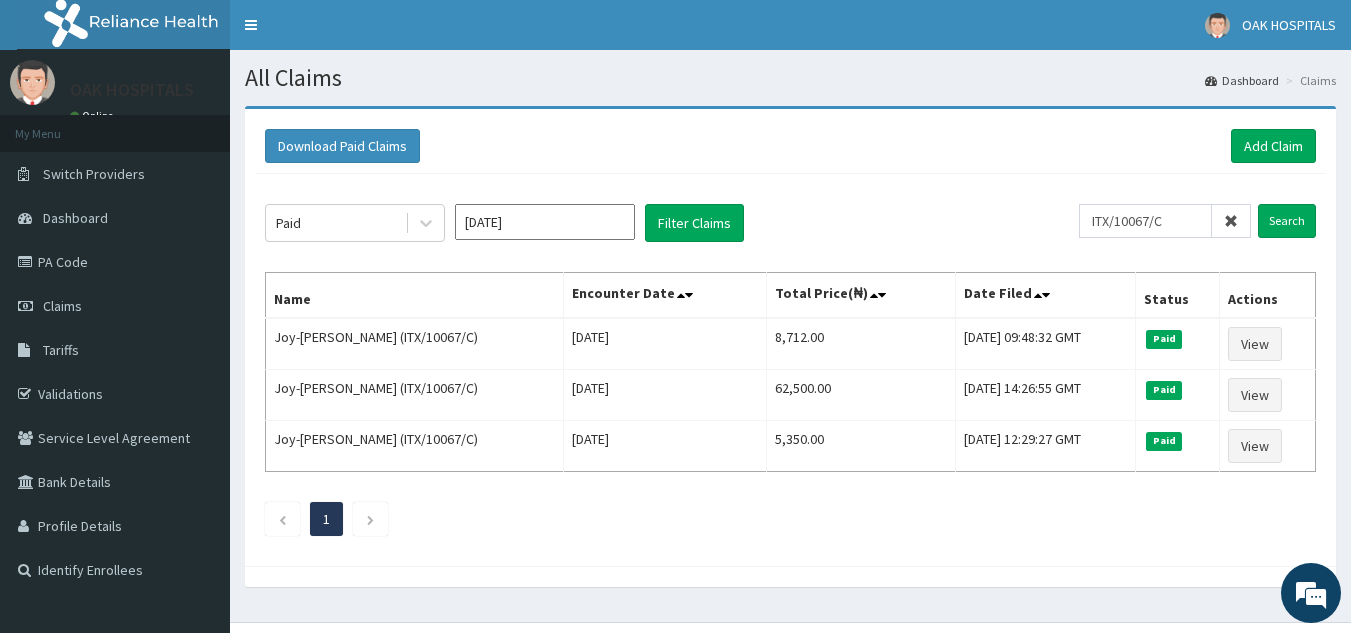 click at bounding box center [1231, 221] 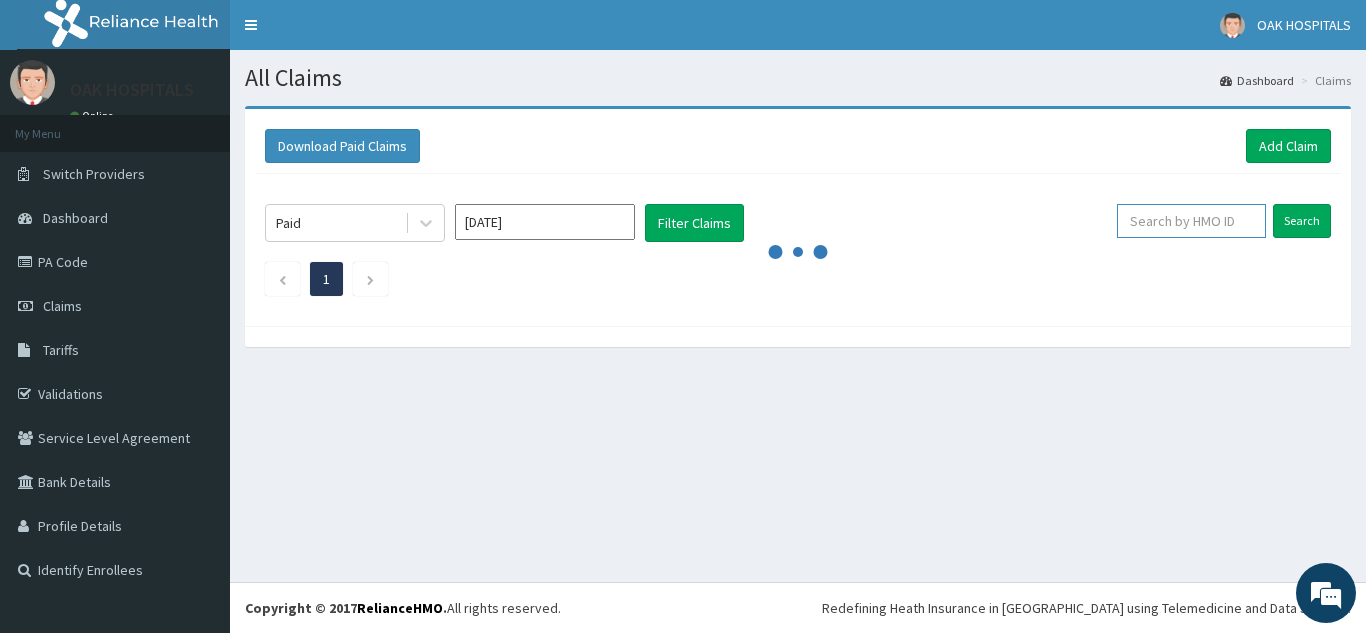 click at bounding box center (1191, 221) 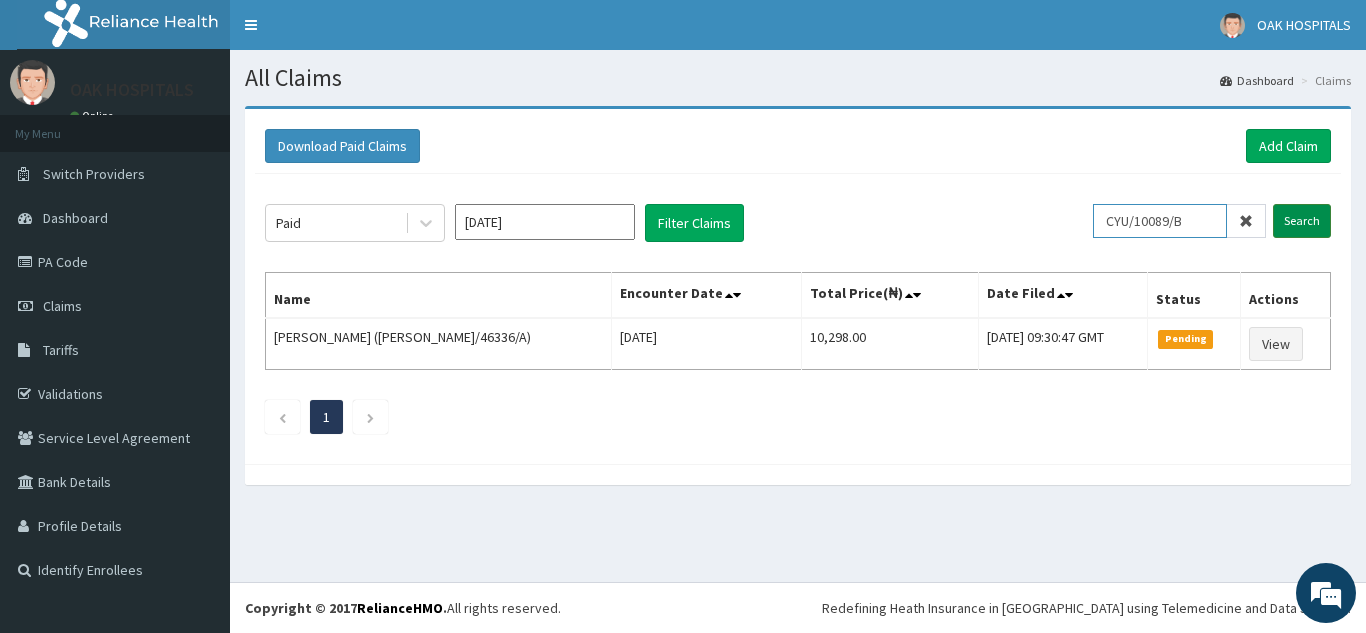 type on "CYU/10089/B" 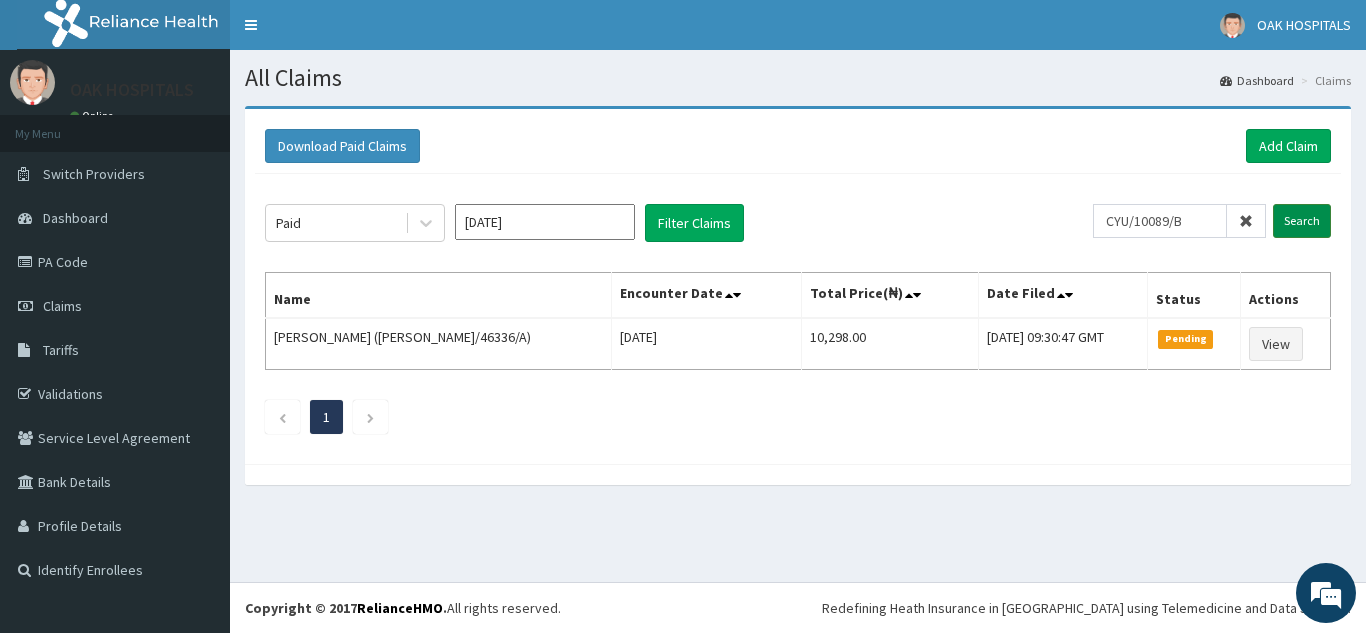 click on "Search" at bounding box center (1302, 221) 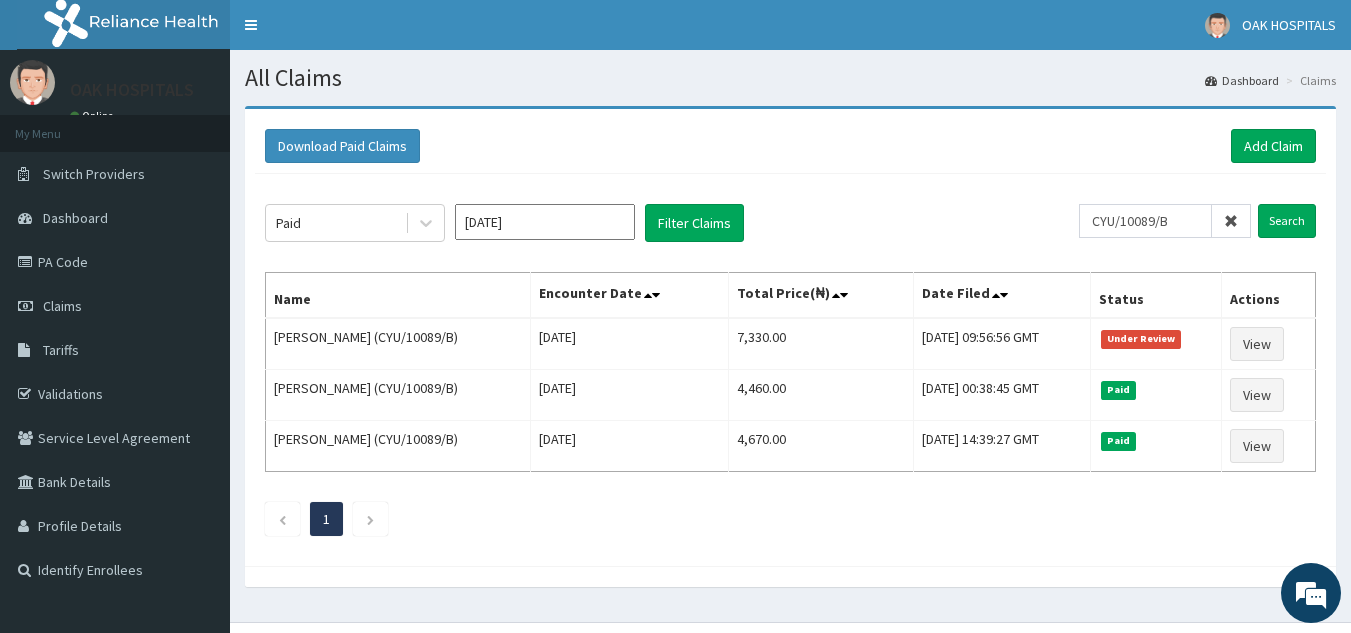 click at bounding box center (1231, 221) 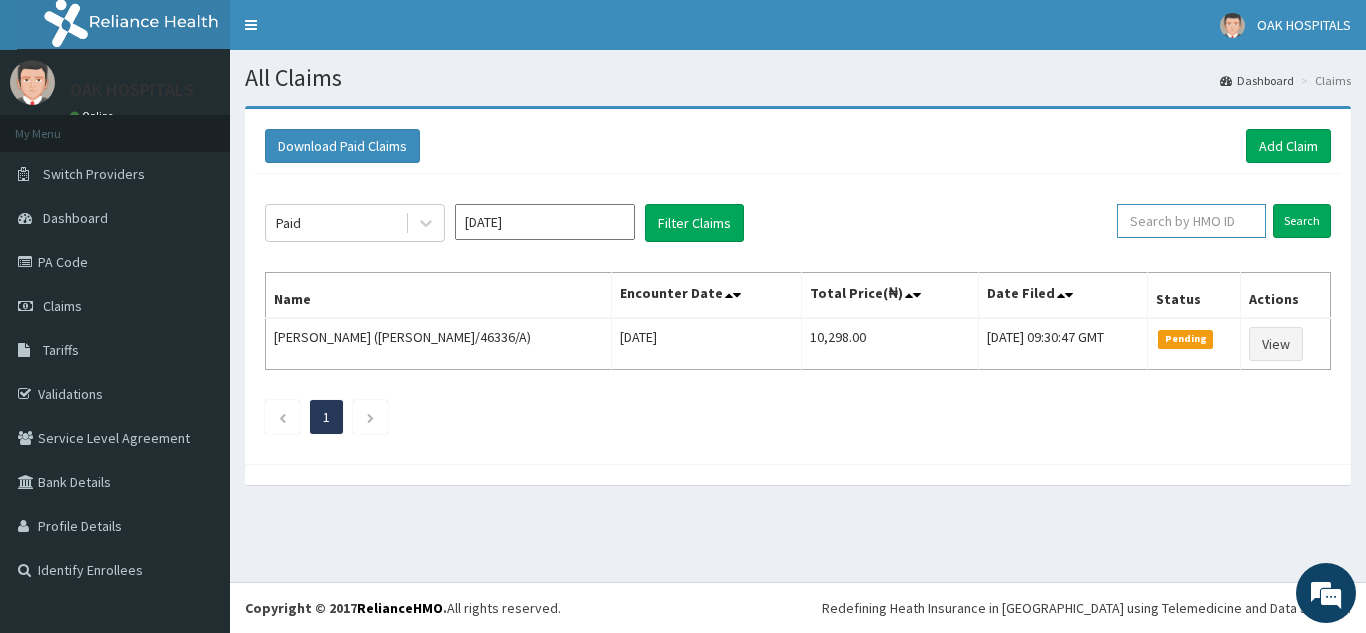 click at bounding box center [1191, 221] 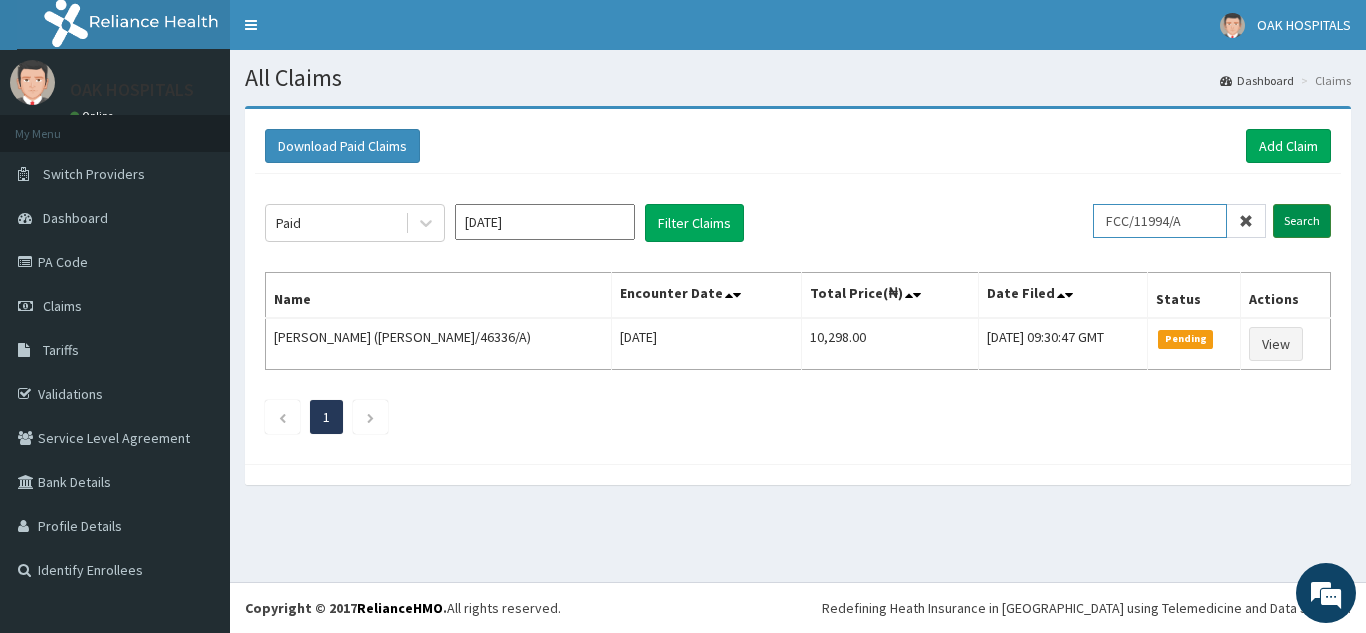 type on "FCC/11994/A" 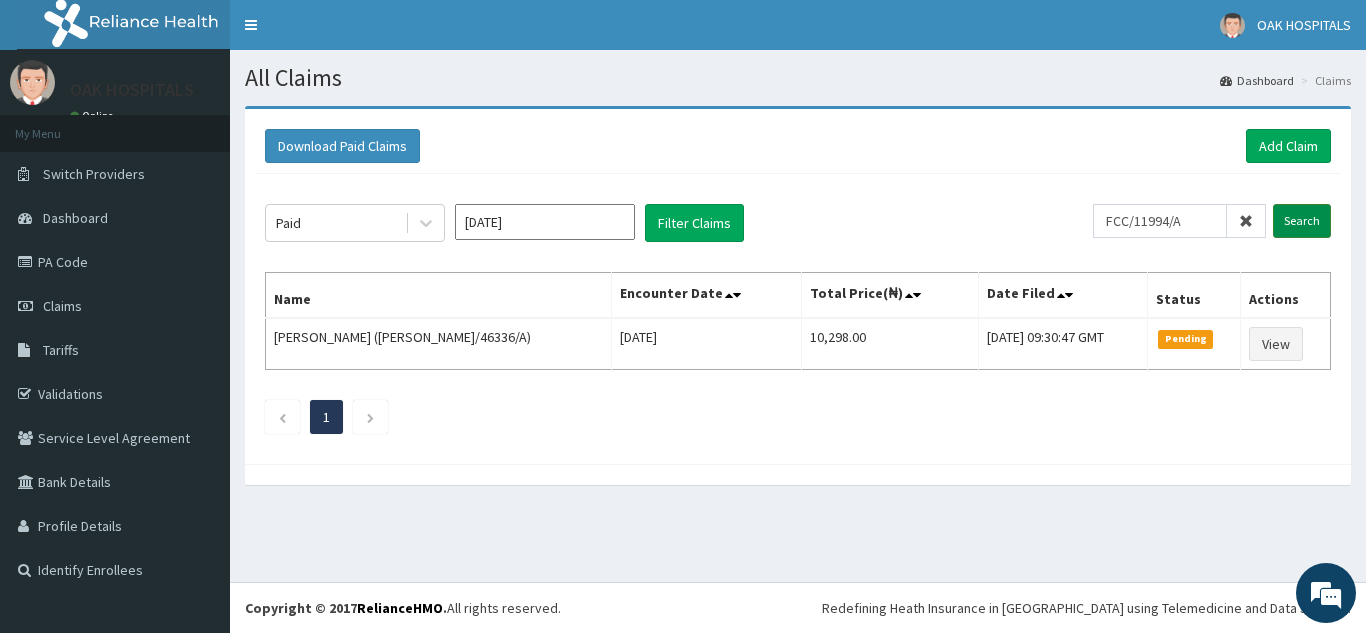 click on "Search" at bounding box center (1302, 221) 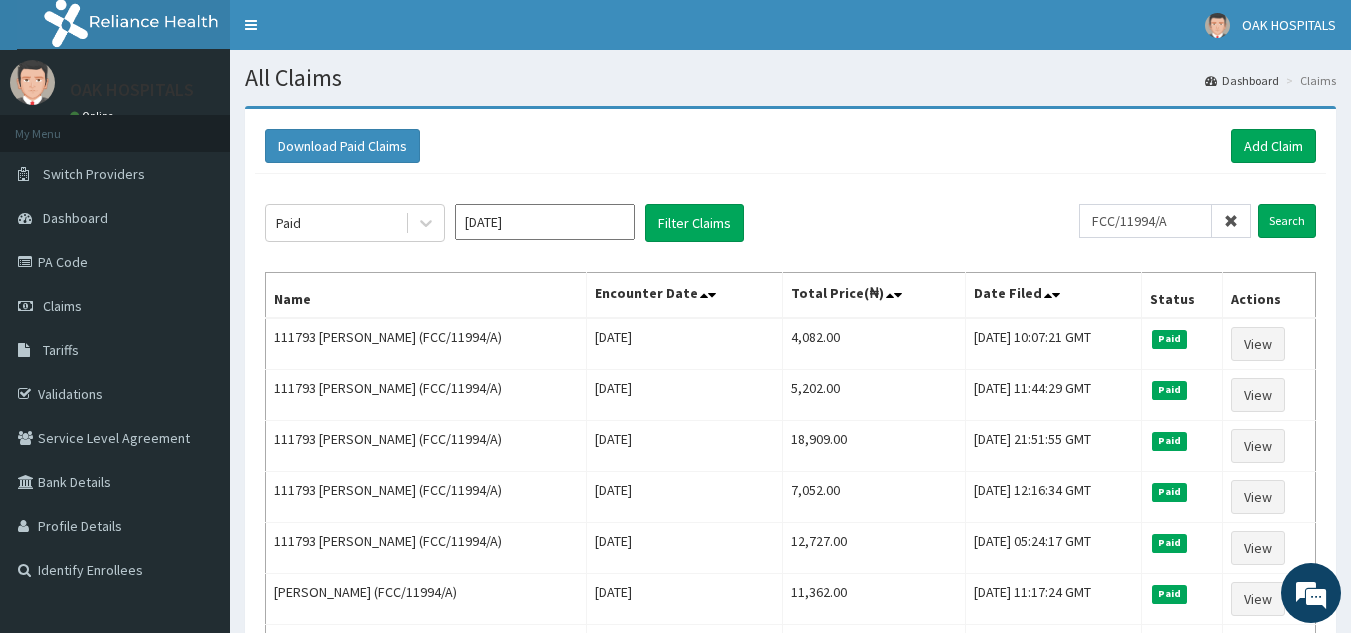 click at bounding box center [1231, 221] 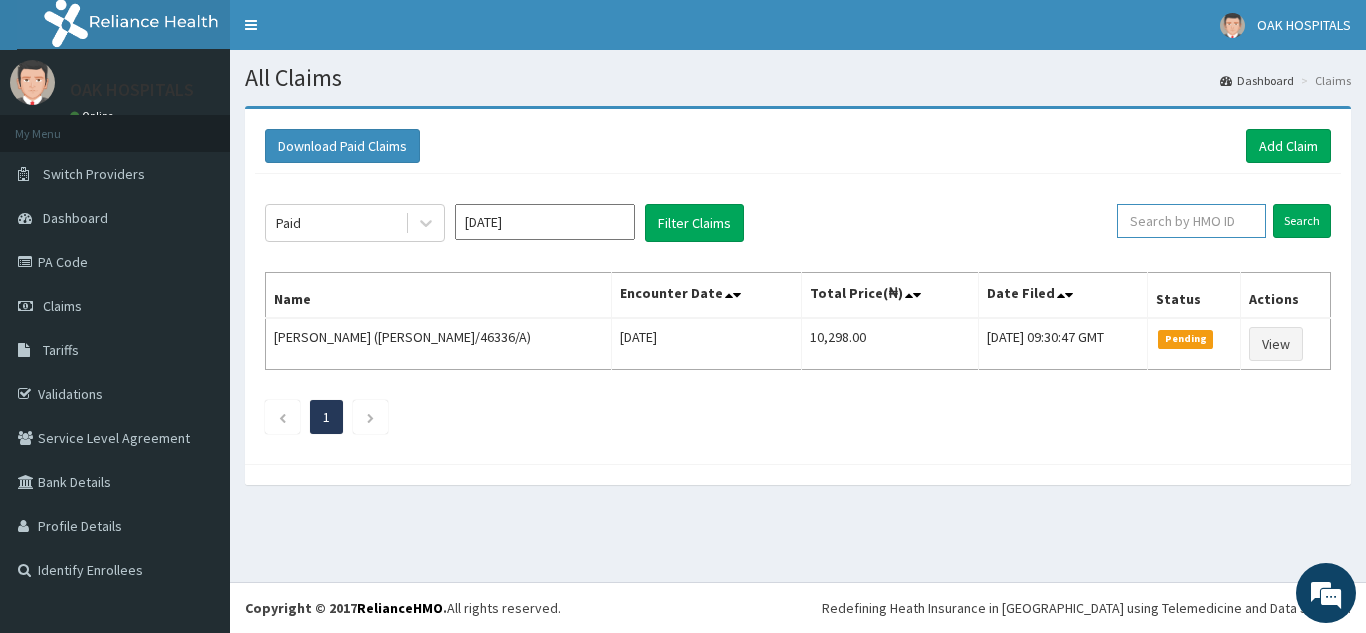 click at bounding box center [1191, 221] 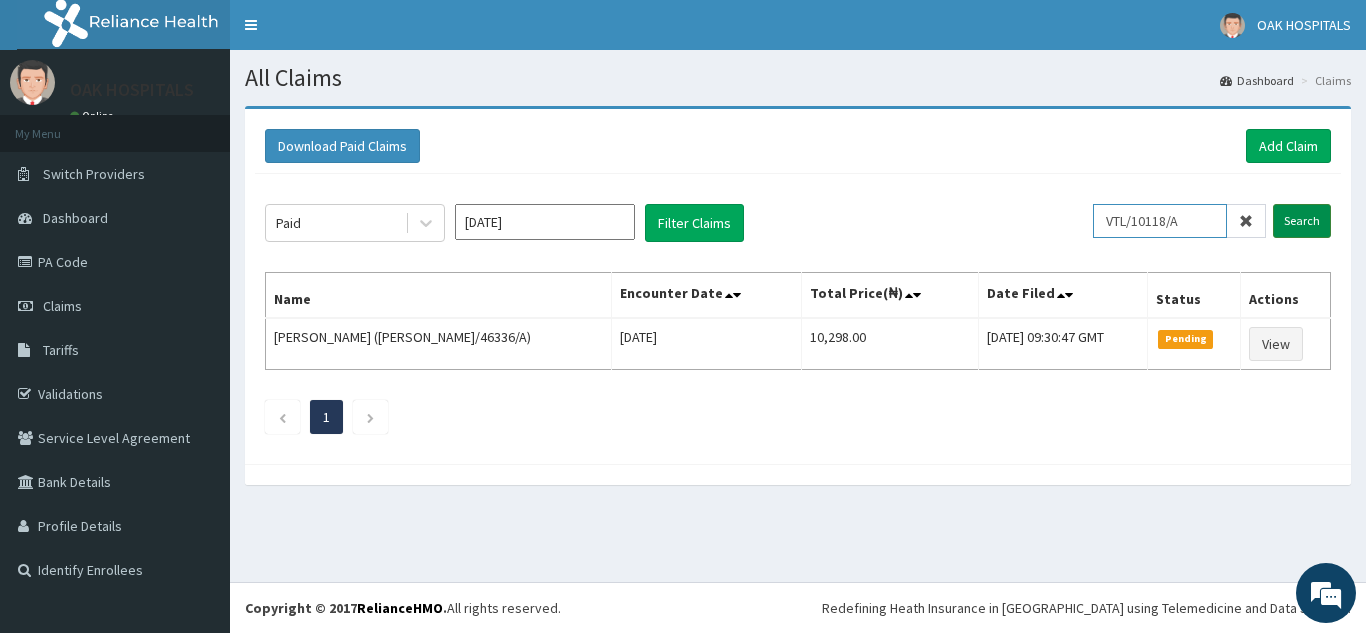 type on "VTL/10118/A" 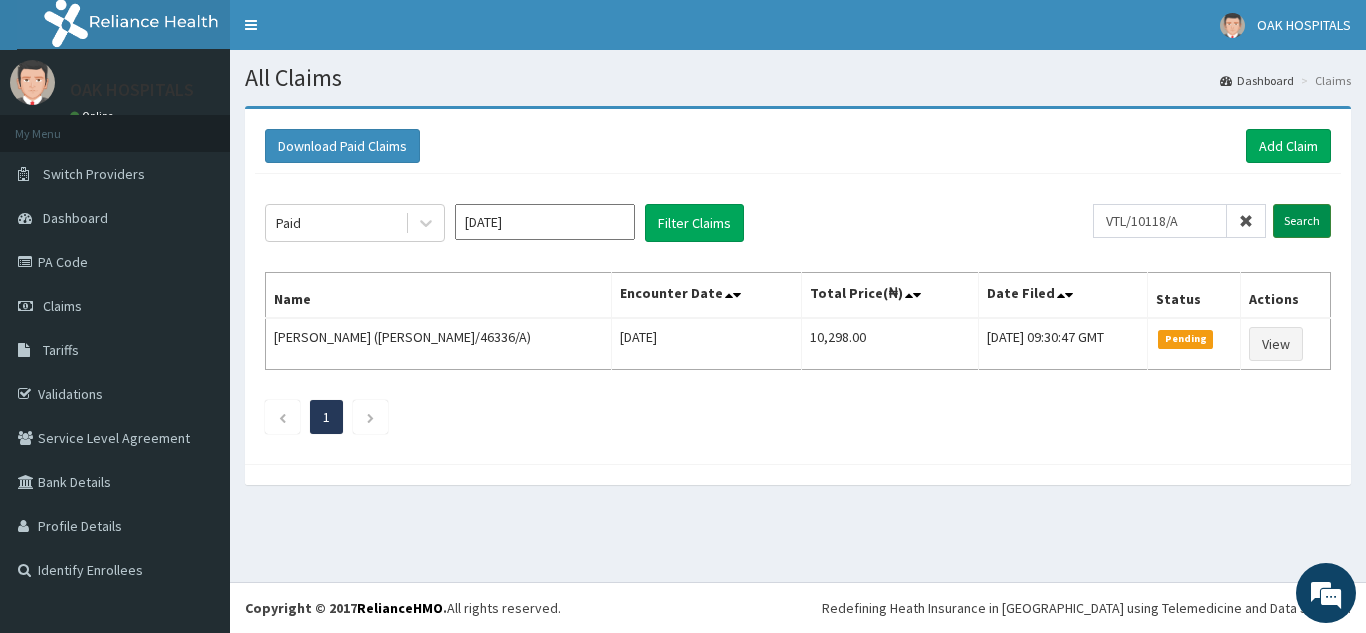 click on "Search" at bounding box center [1302, 221] 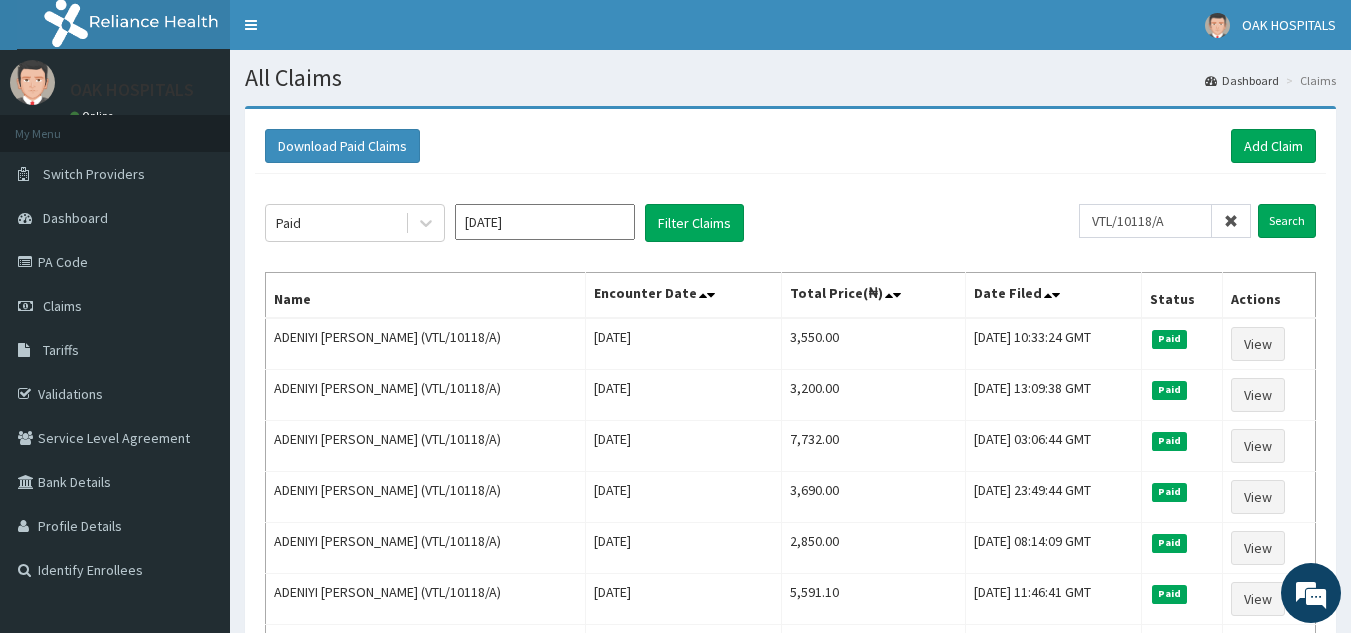 click at bounding box center (1231, 221) 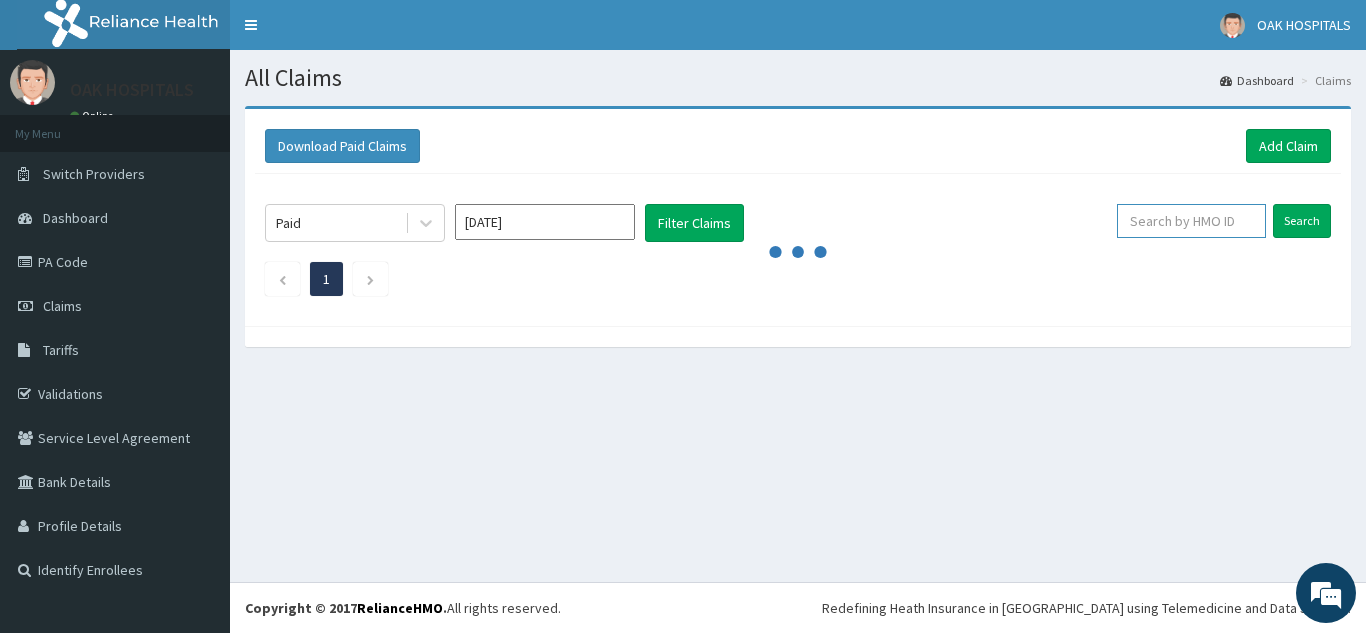 click at bounding box center (1191, 221) 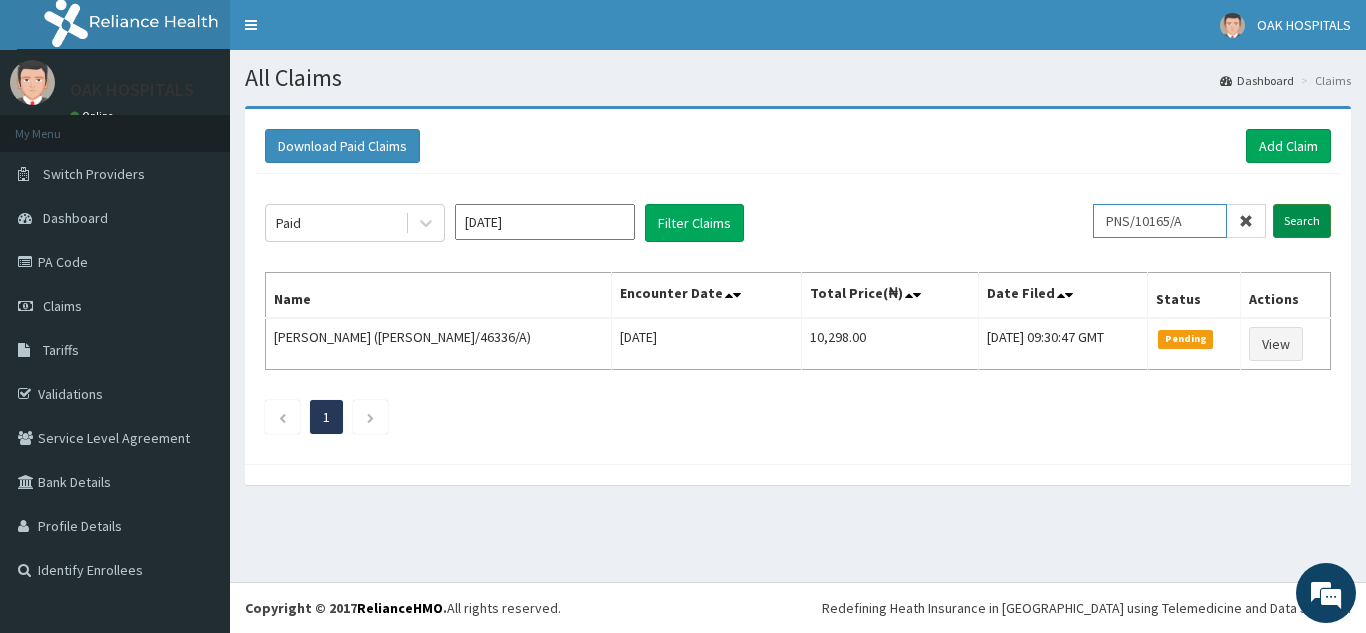 type on "PNS/10165/A" 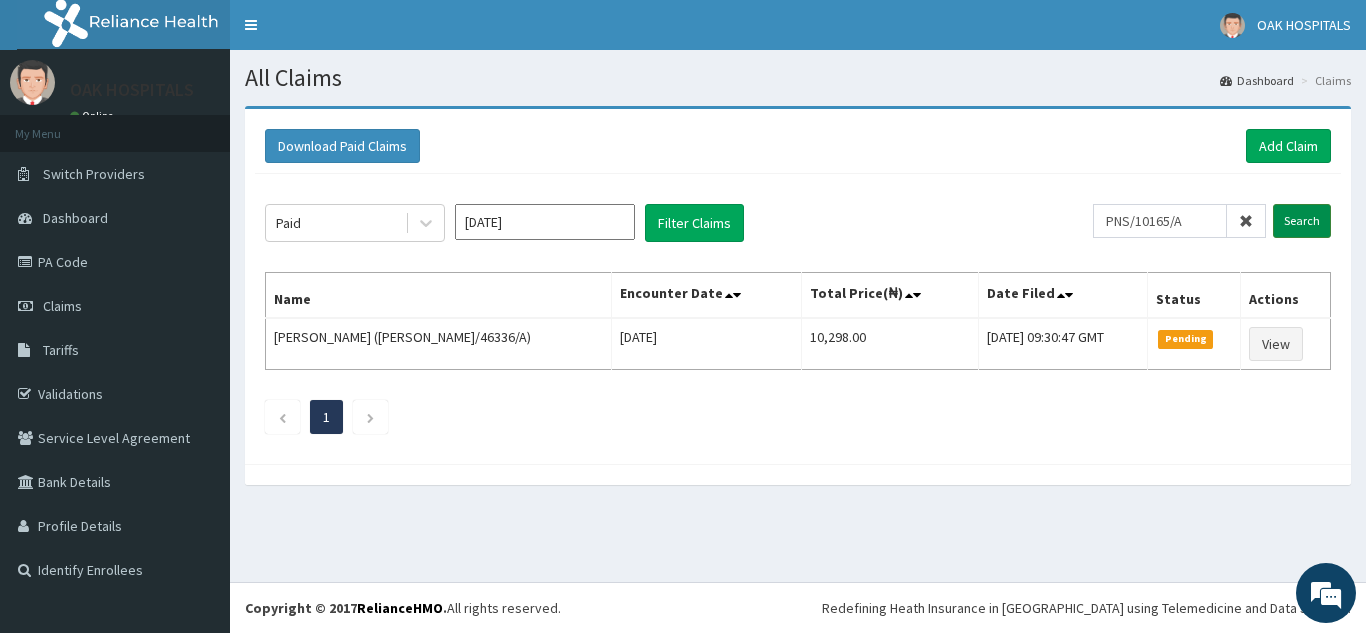 click on "Search" at bounding box center (1302, 221) 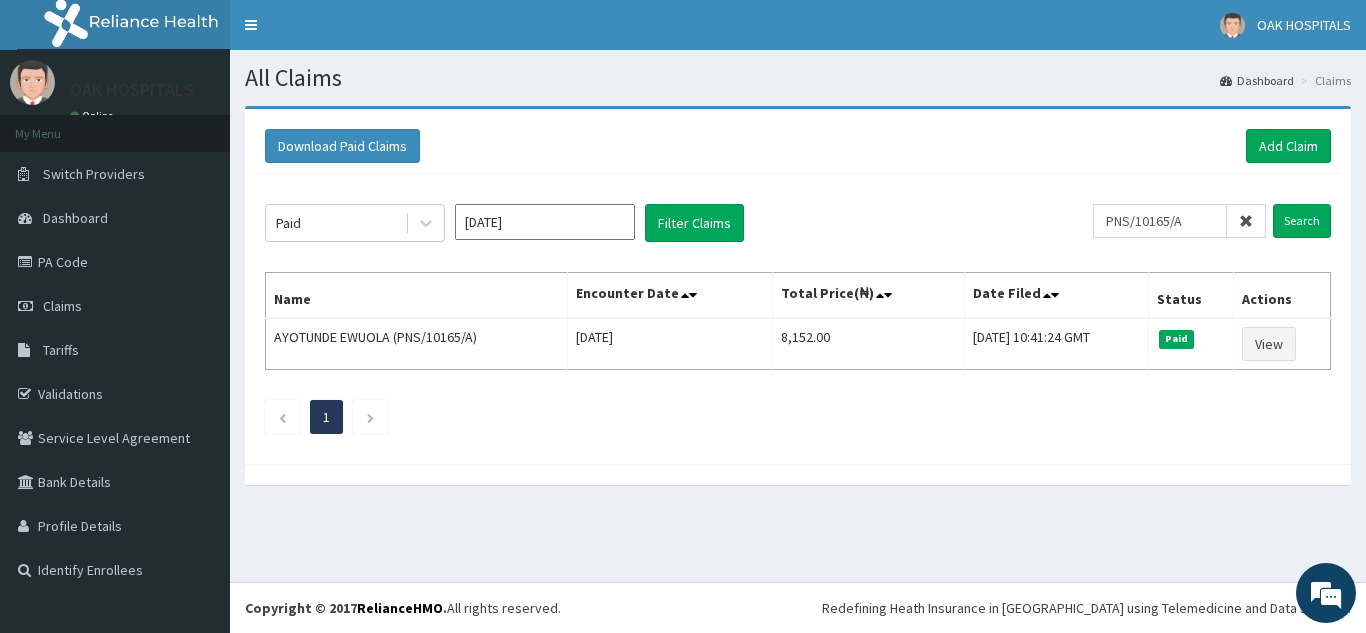 click at bounding box center [1246, 221] 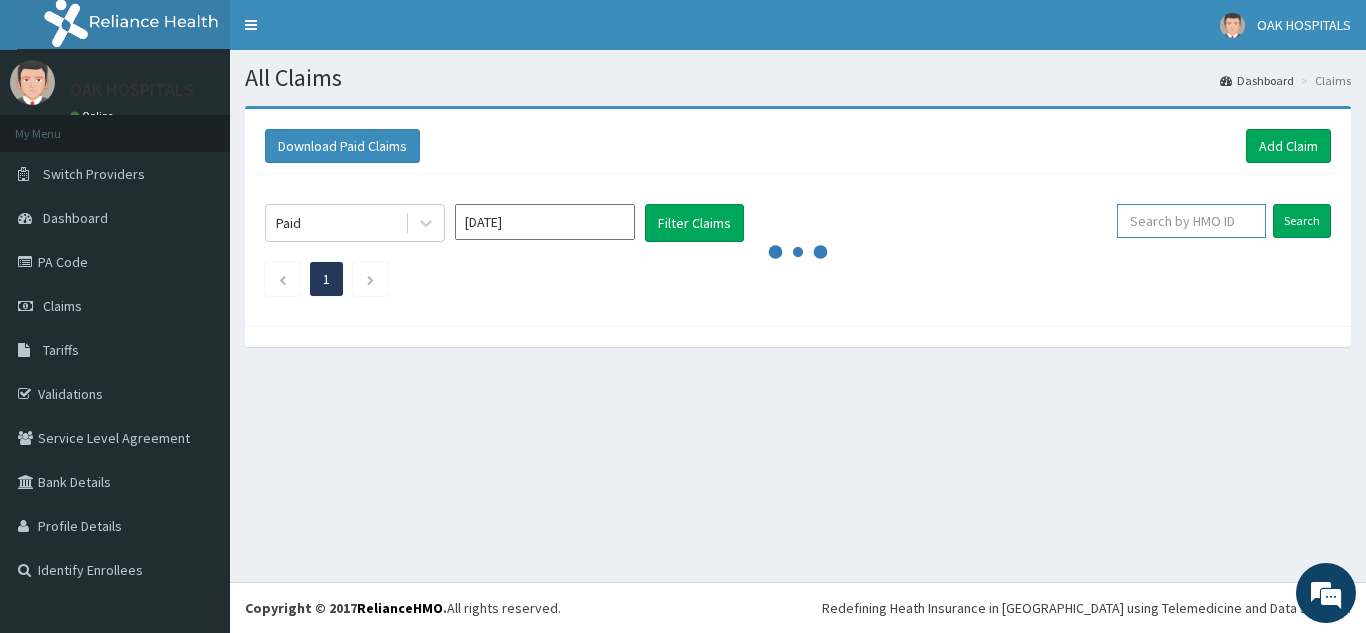 click at bounding box center [1191, 221] 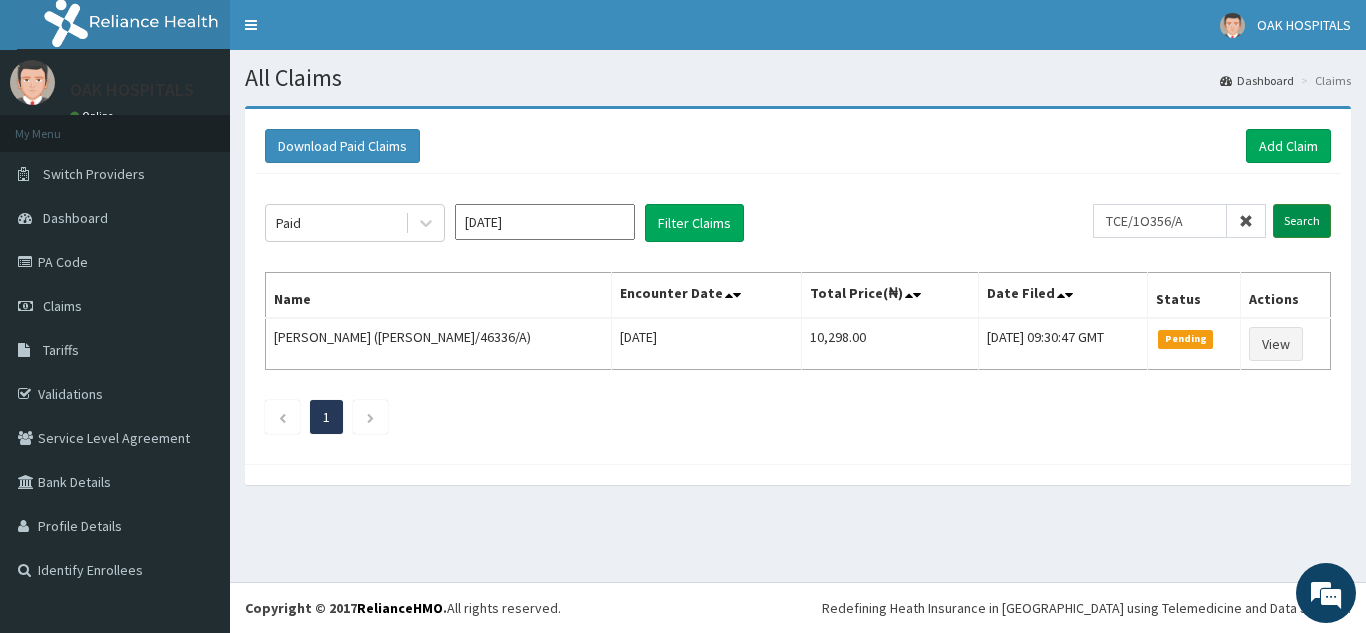 click on "Search" at bounding box center (1302, 221) 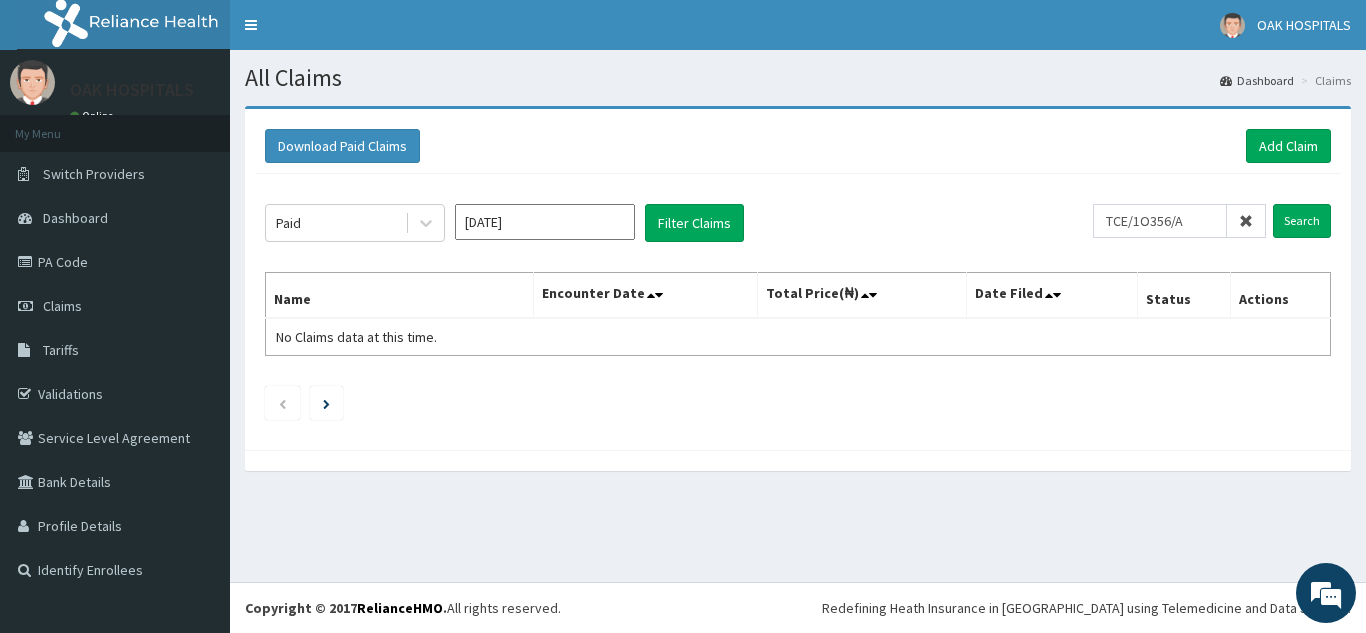 click at bounding box center (798, 403) 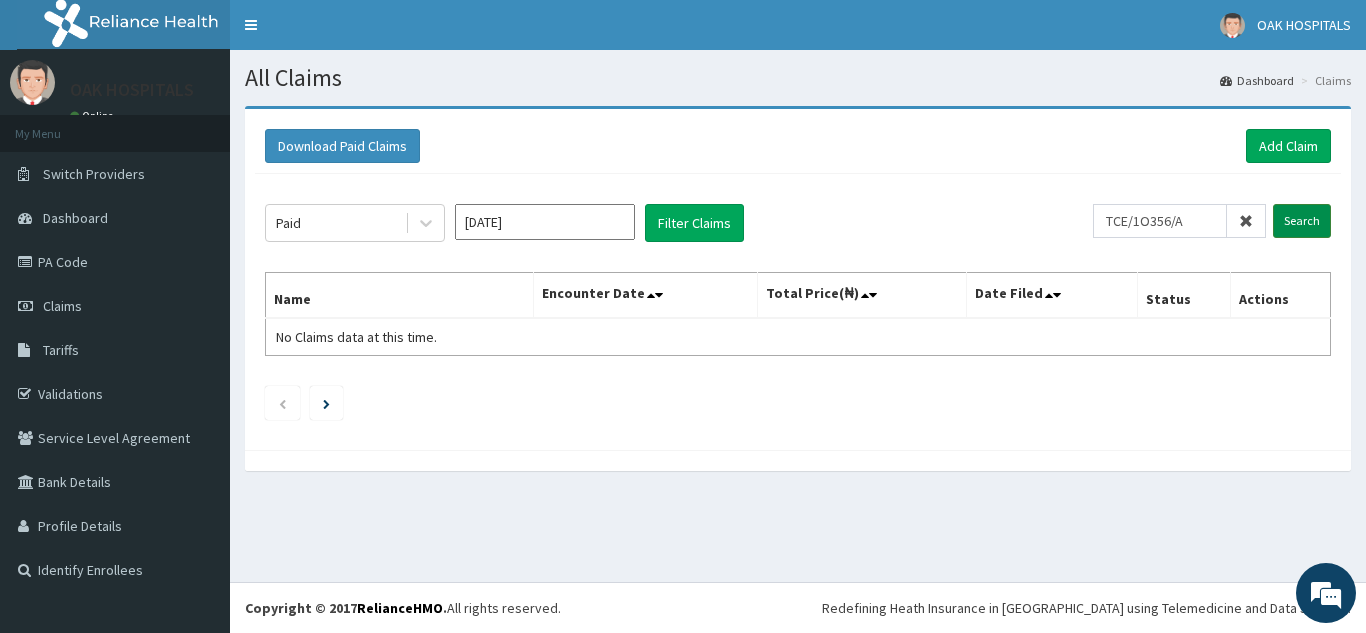 click on "Search" at bounding box center (1302, 221) 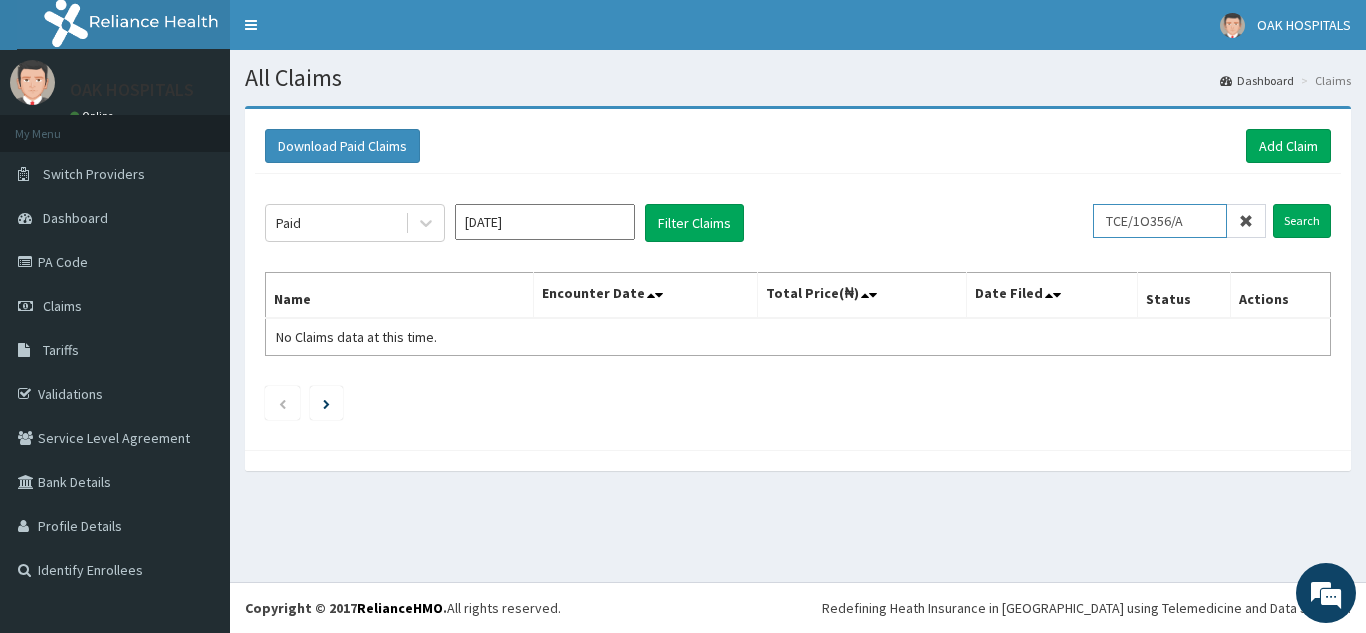 click on "TCE/1O356/A" at bounding box center (1160, 221) 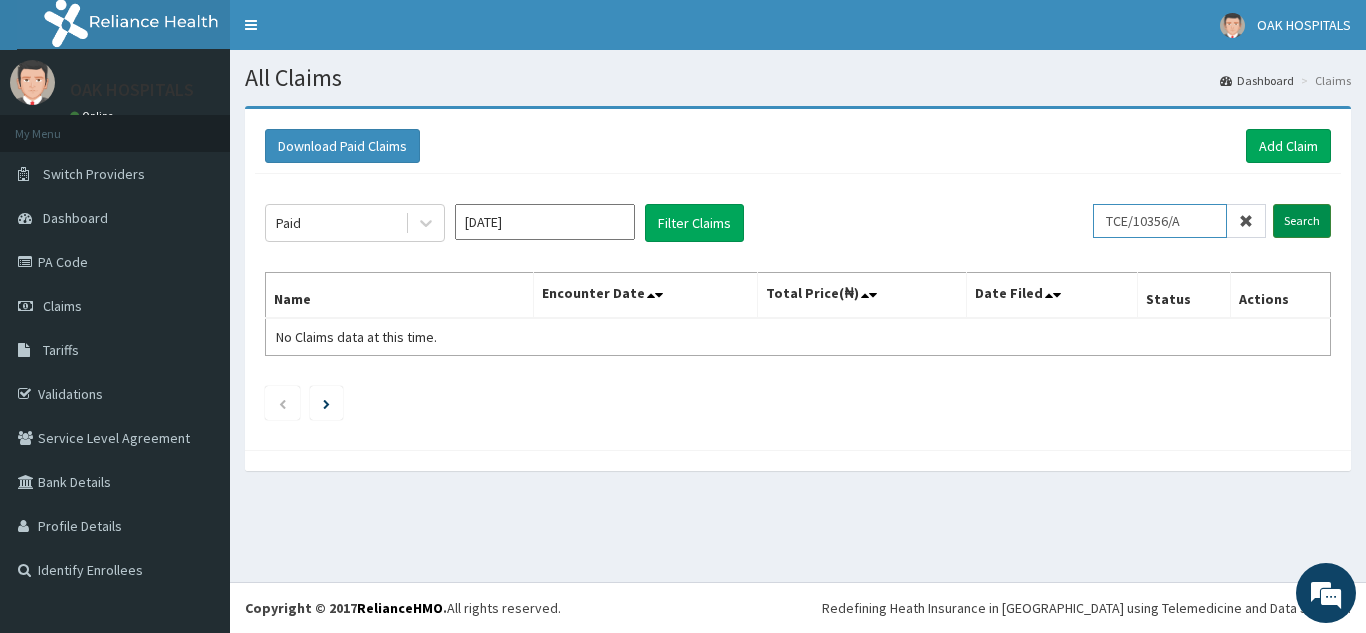 type on "TCE/10356/A" 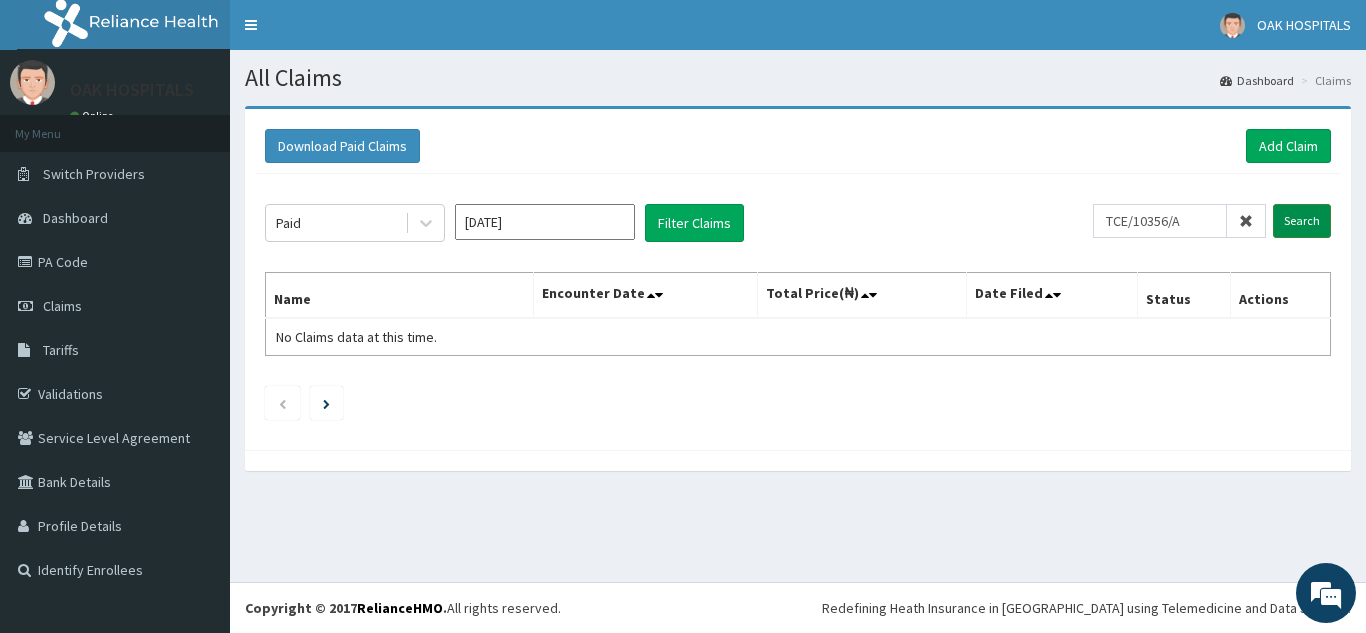 click on "Search" at bounding box center [1302, 221] 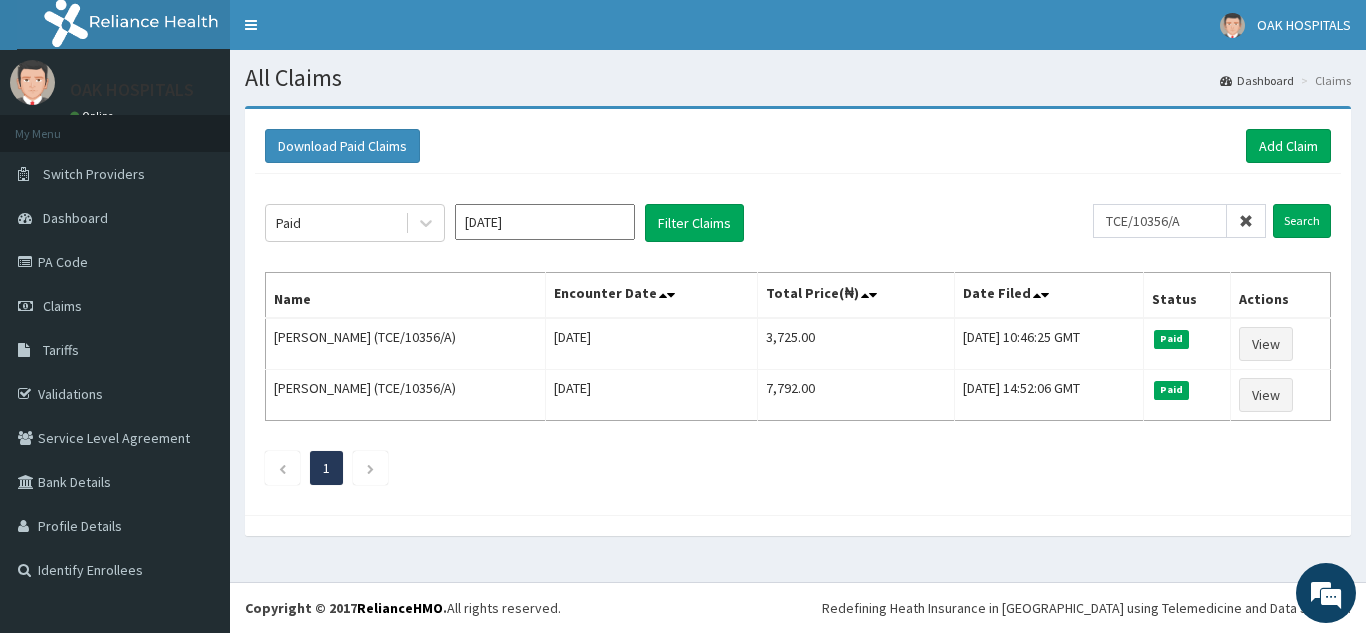 click at bounding box center [1246, 221] 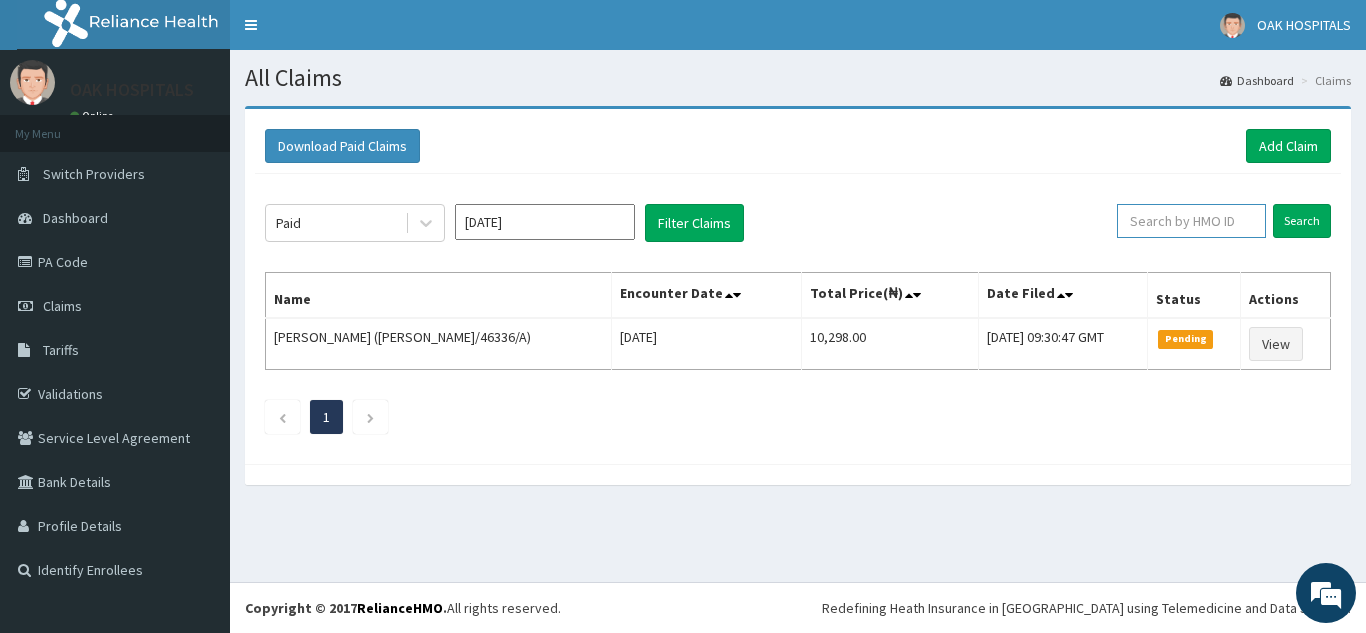 click at bounding box center (1191, 221) 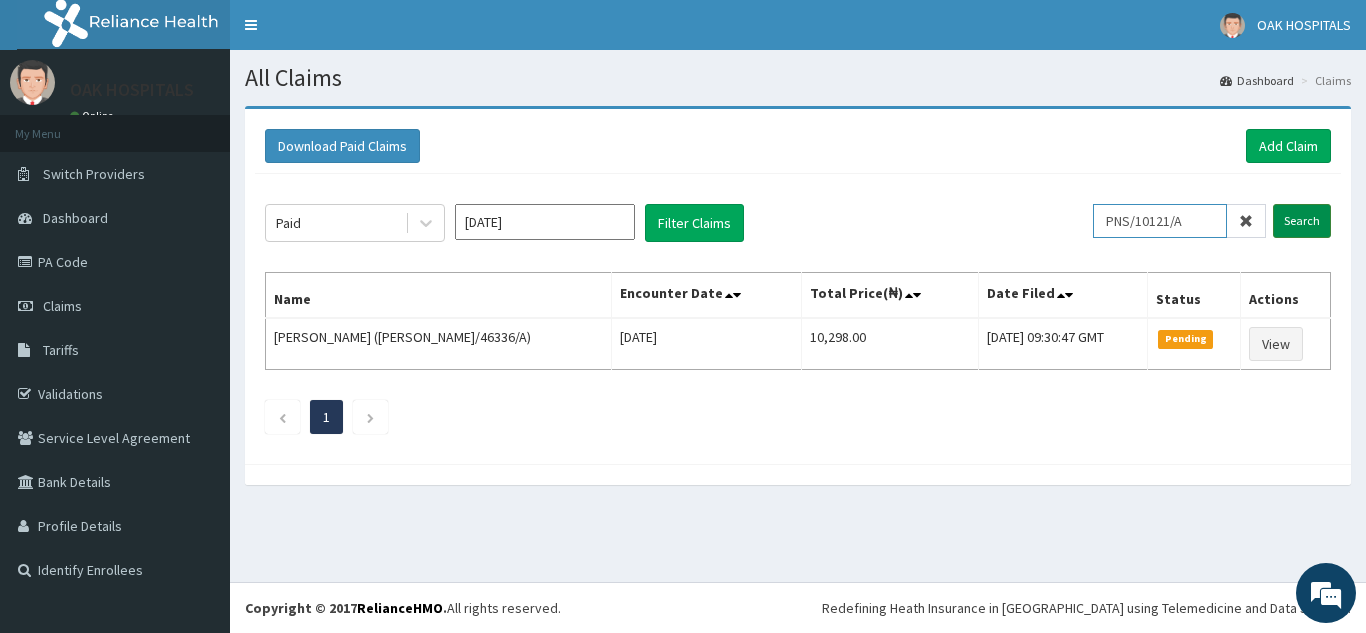 type on "PNS/10121/A" 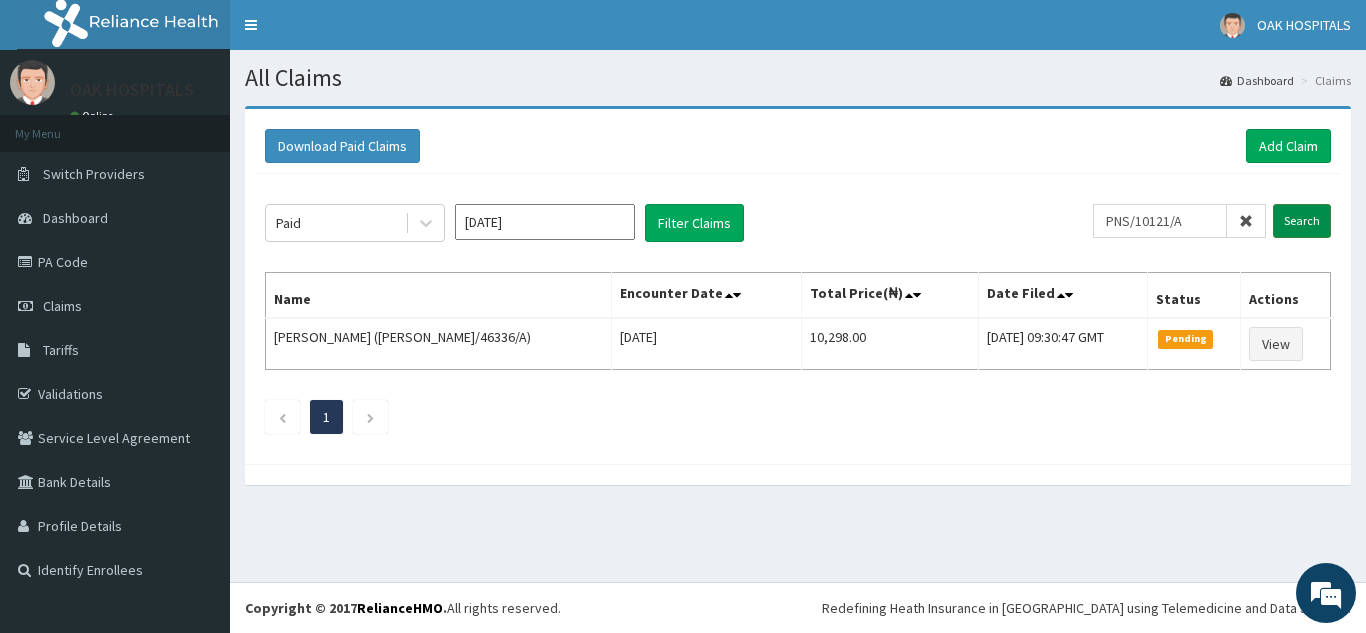 click on "Search" at bounding box center [1302, 221] 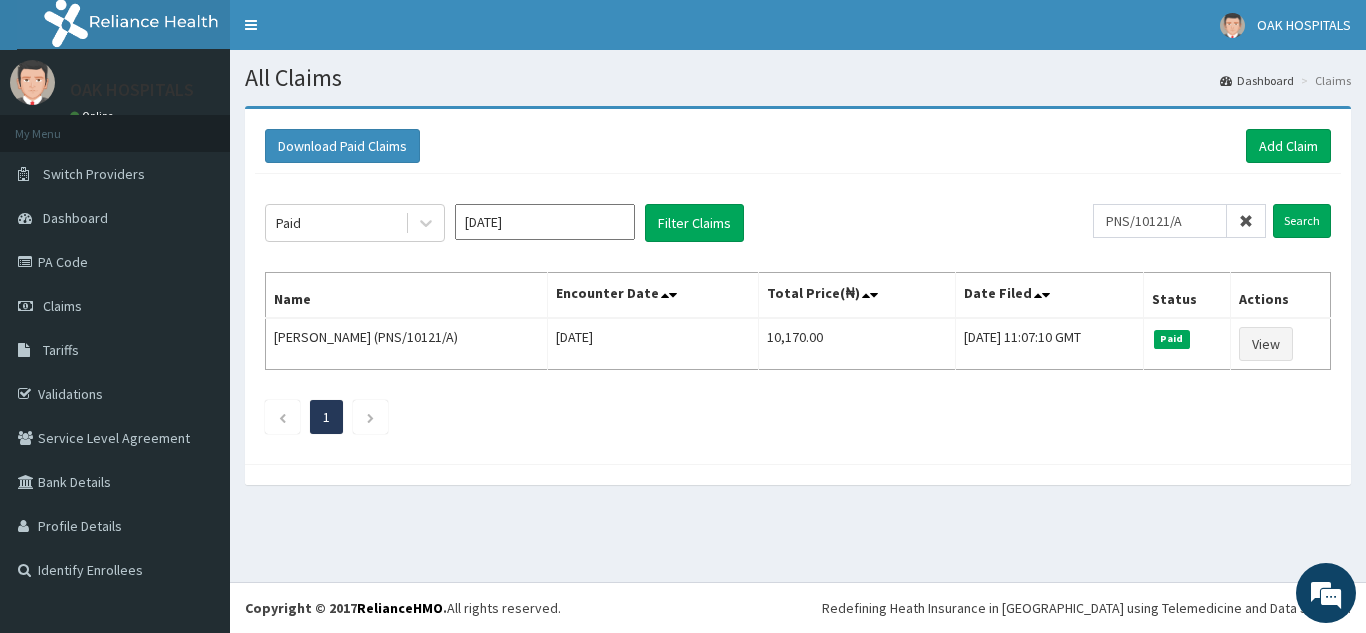 click at bounding box center [1246, 221] 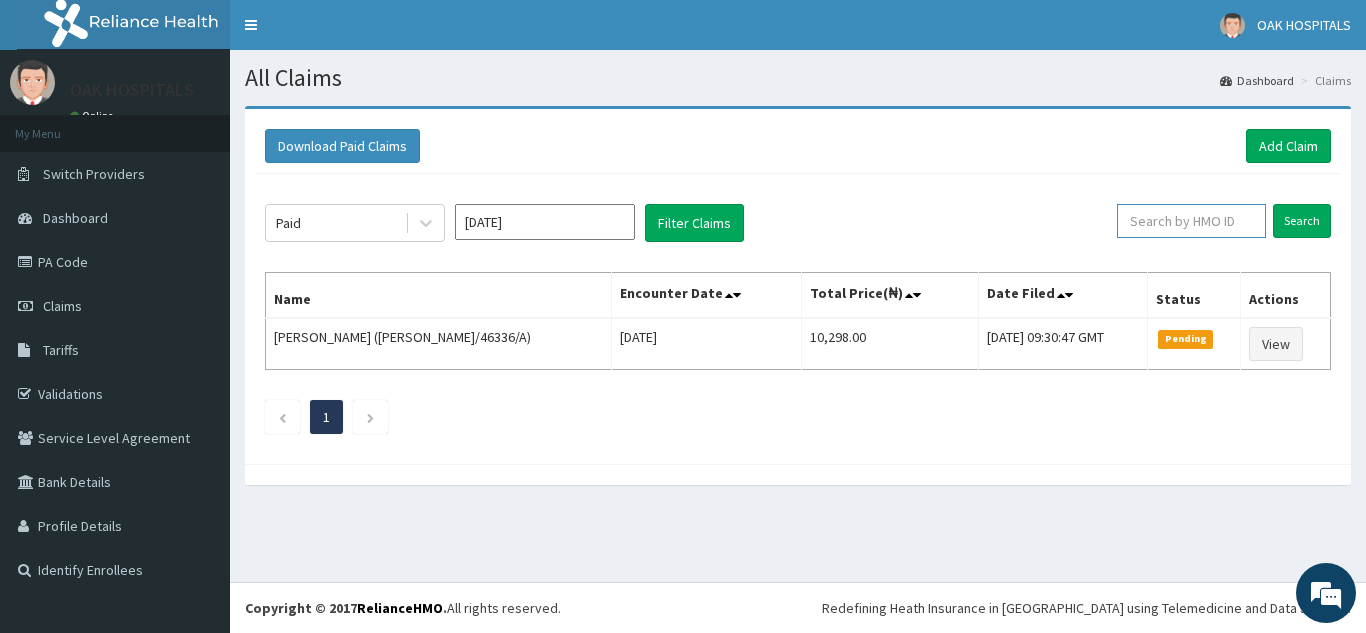 click at bounding box center (1191, 221) 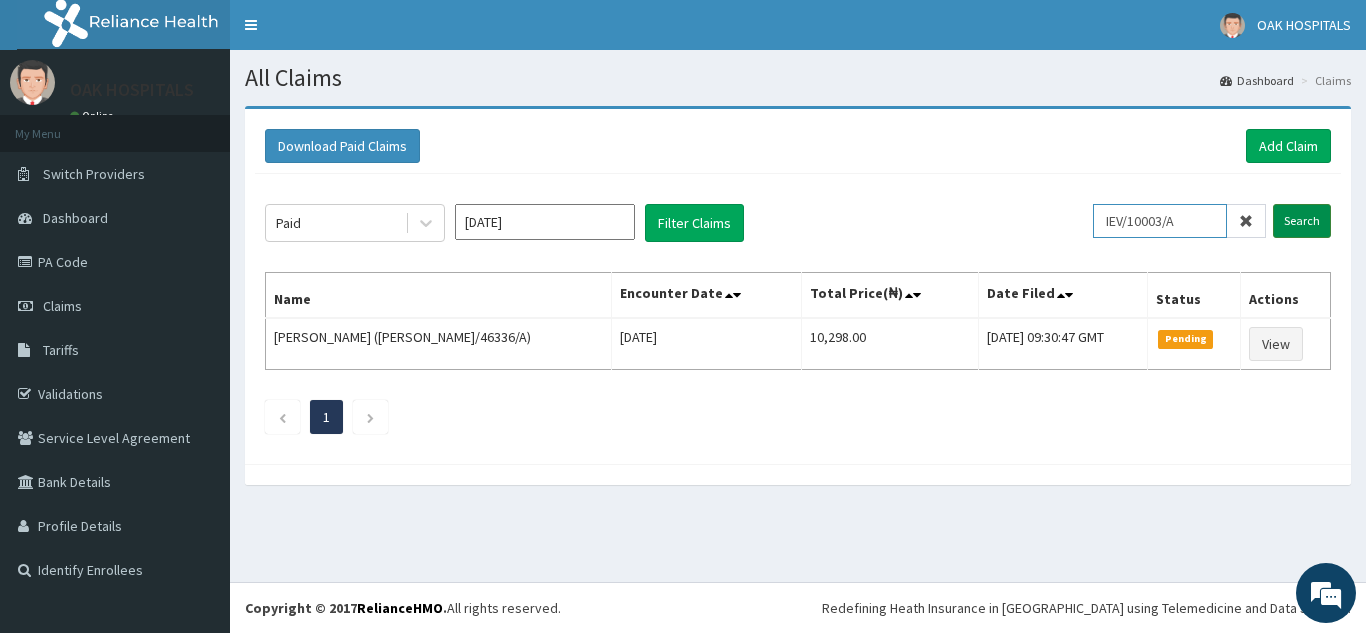 type on "IEV/10003/A" 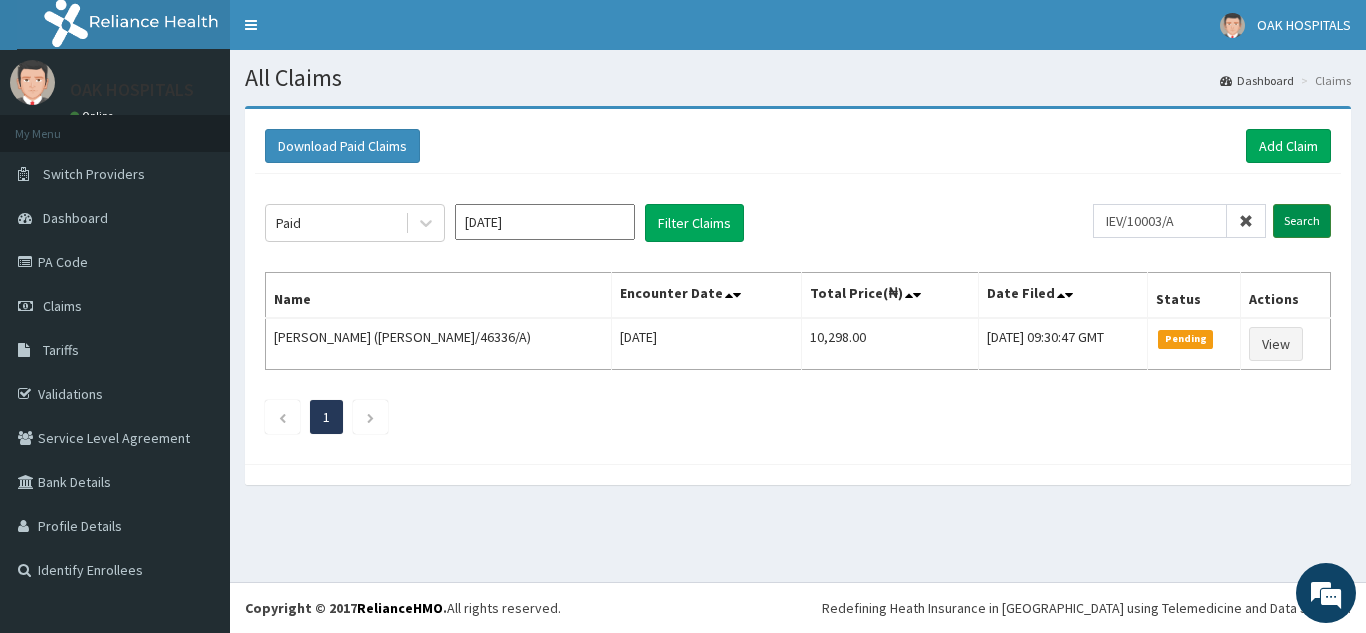 click on "Search" at bounding box center [1302, 221] 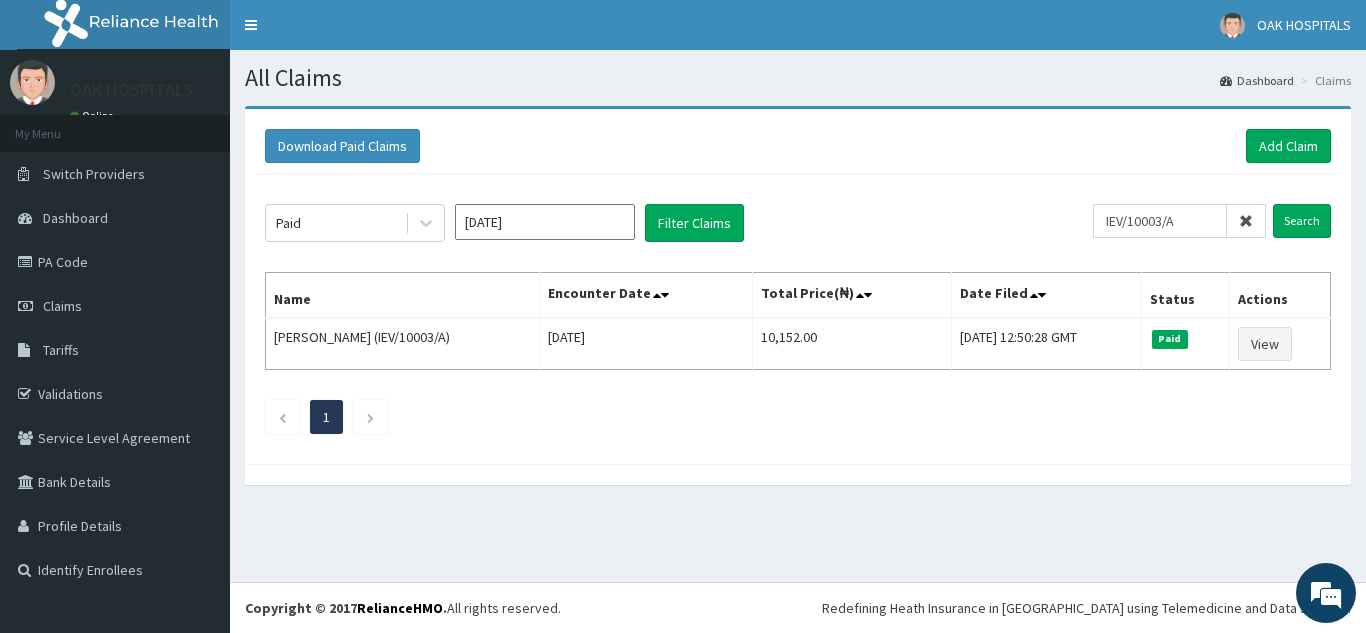 click at bounding box center (1246, 221) 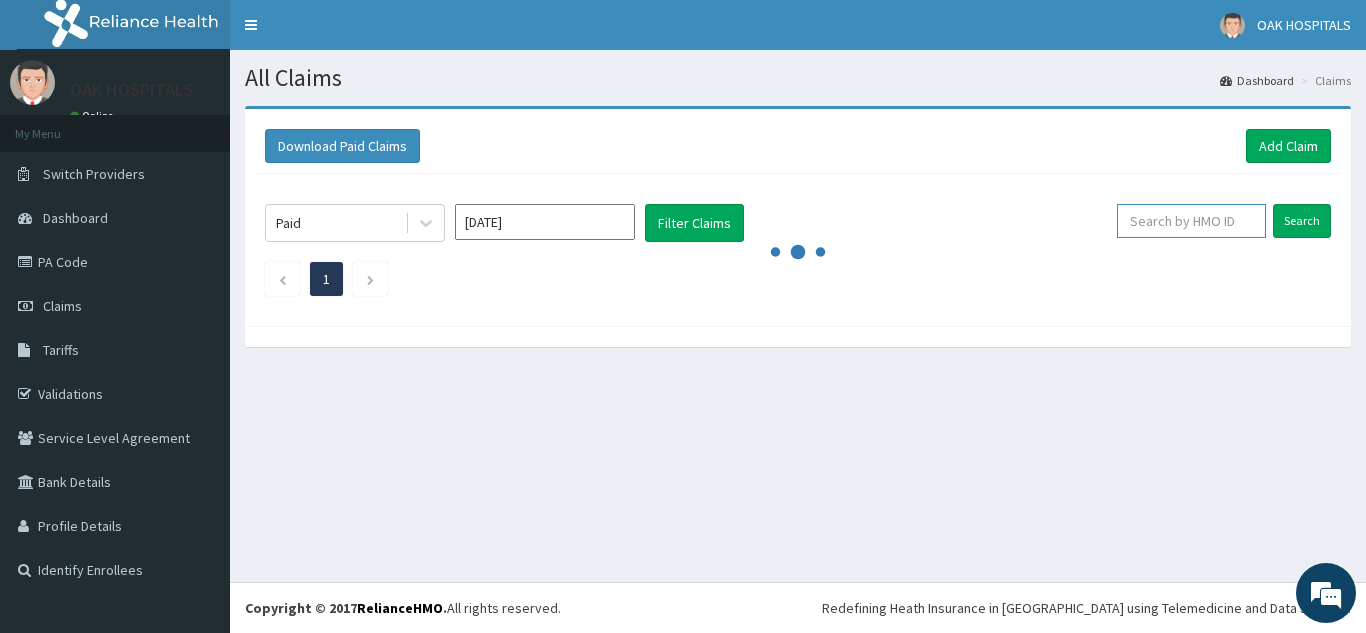click at bounding box center (1191, 221) 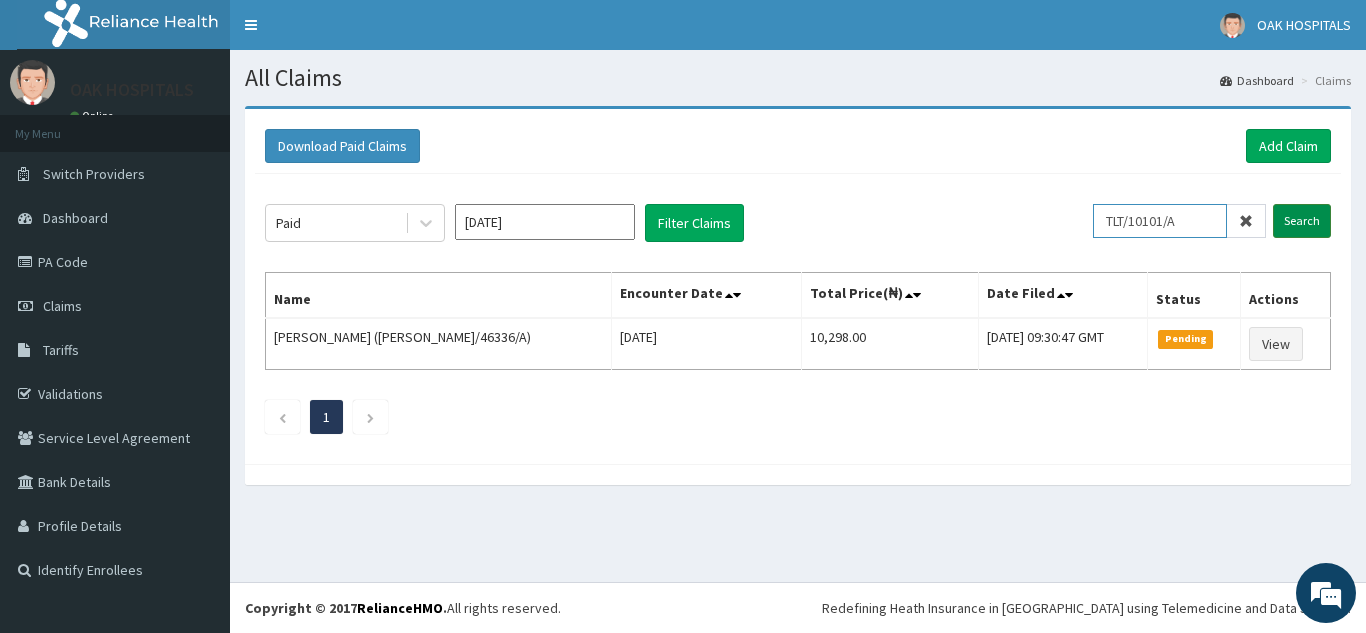 type on "TLT/10101/A" 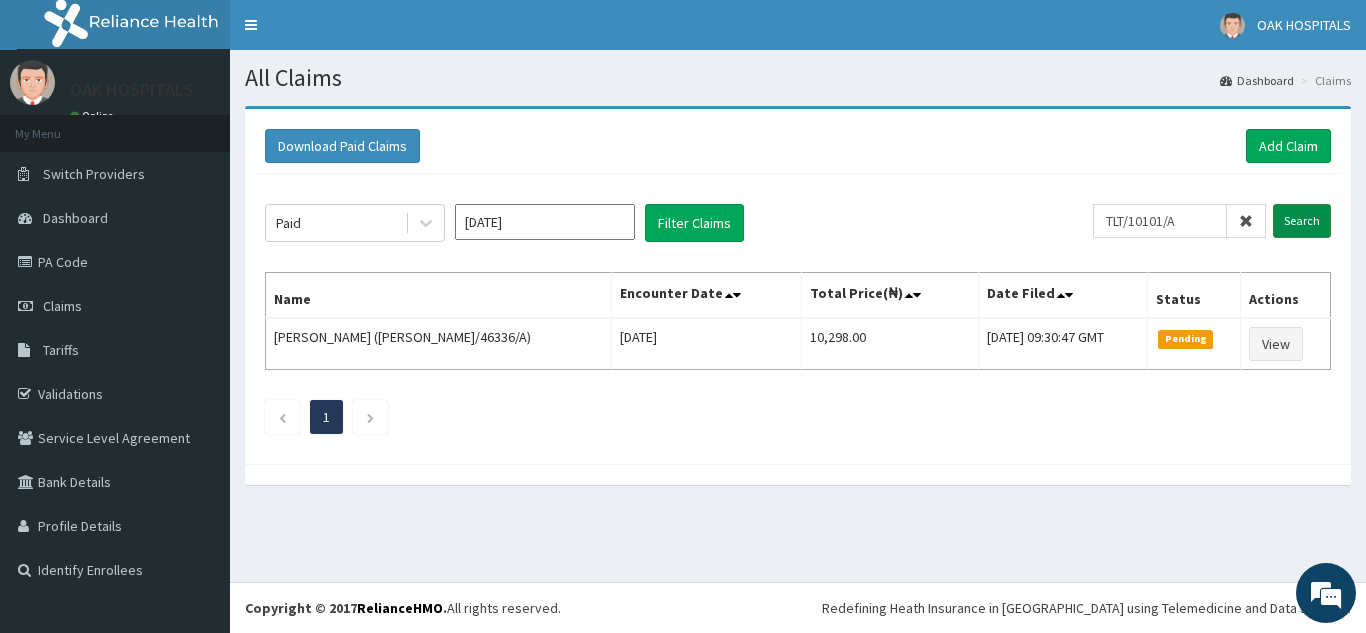 click on "Search" at bounding box center [1302, 221] 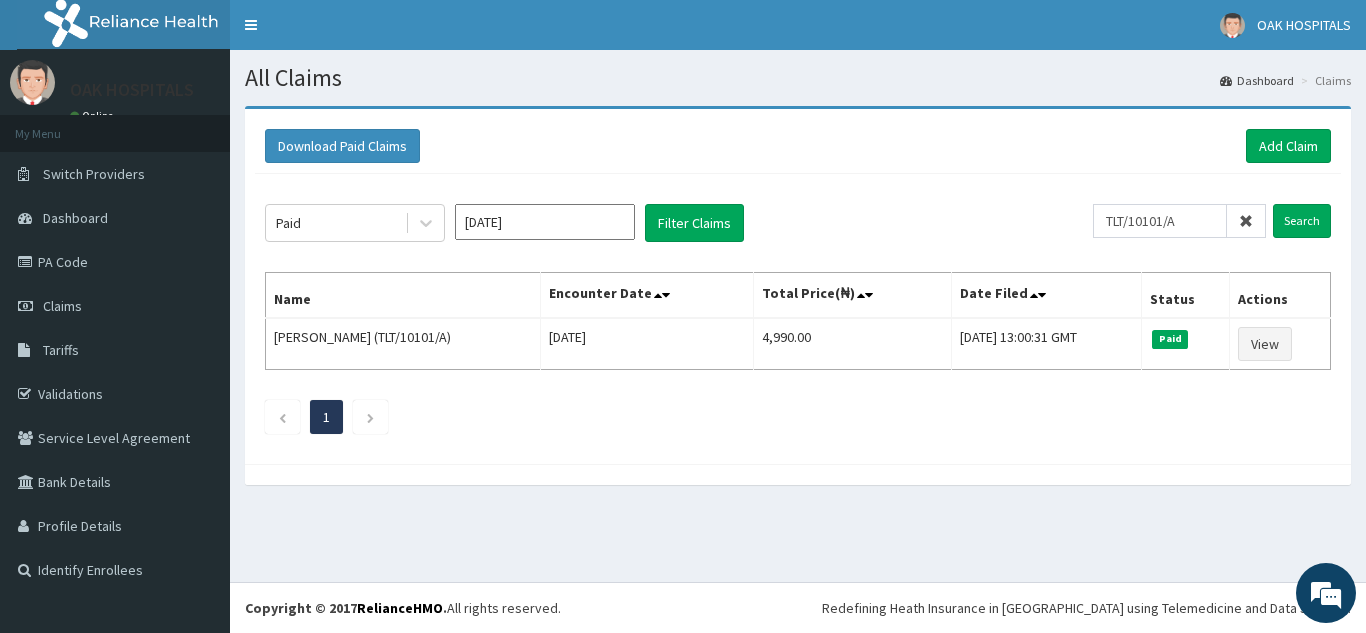 click at bounding box center (1246, 221) 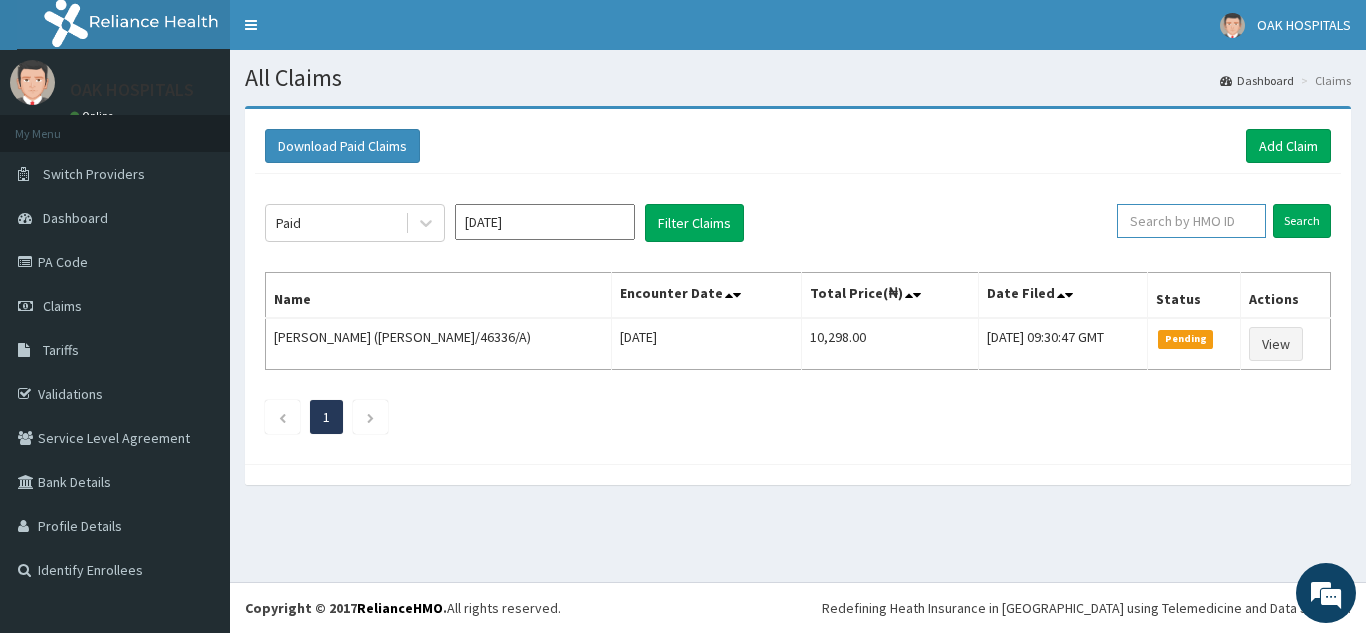 click at bounding box center (1191, 221) 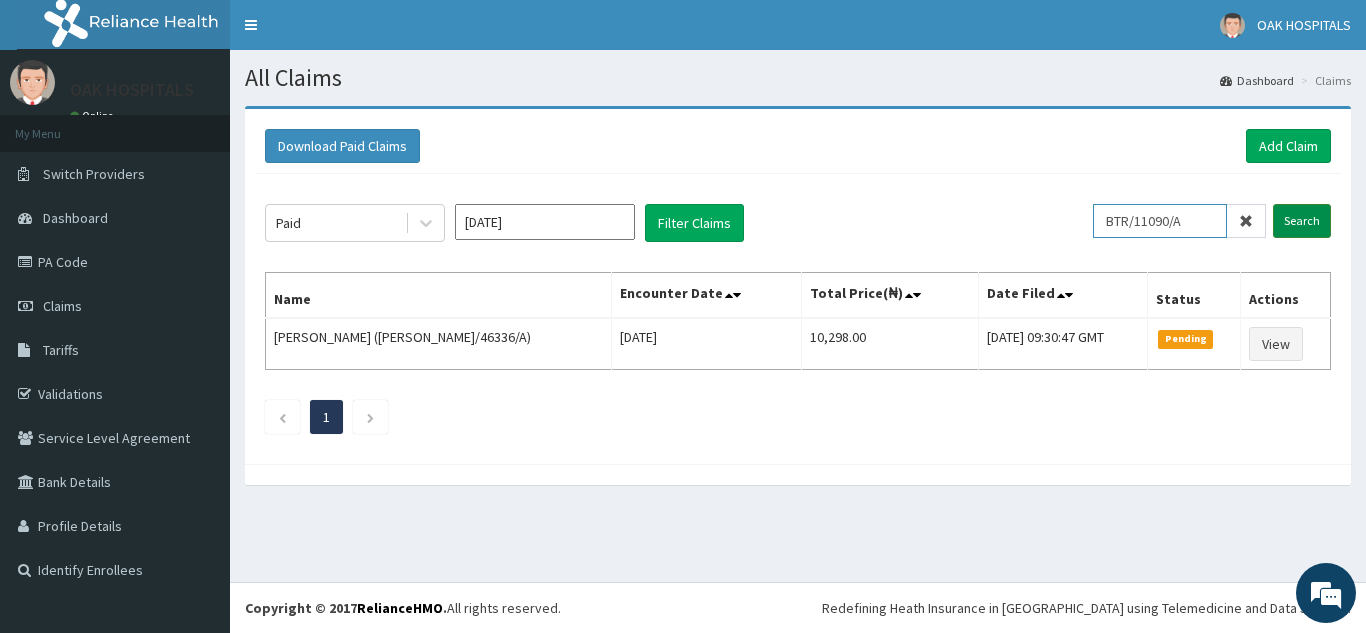 type on "BTR/11090/A" 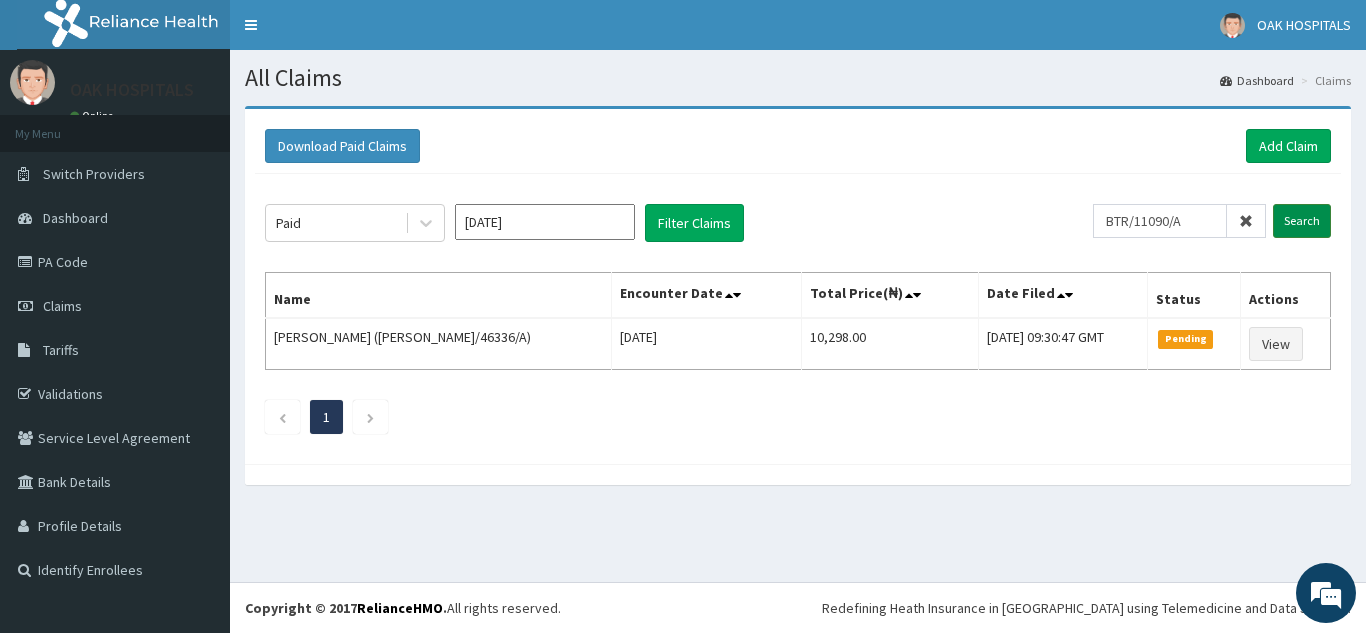 click on "Search" at bounding box center (1302, 221) 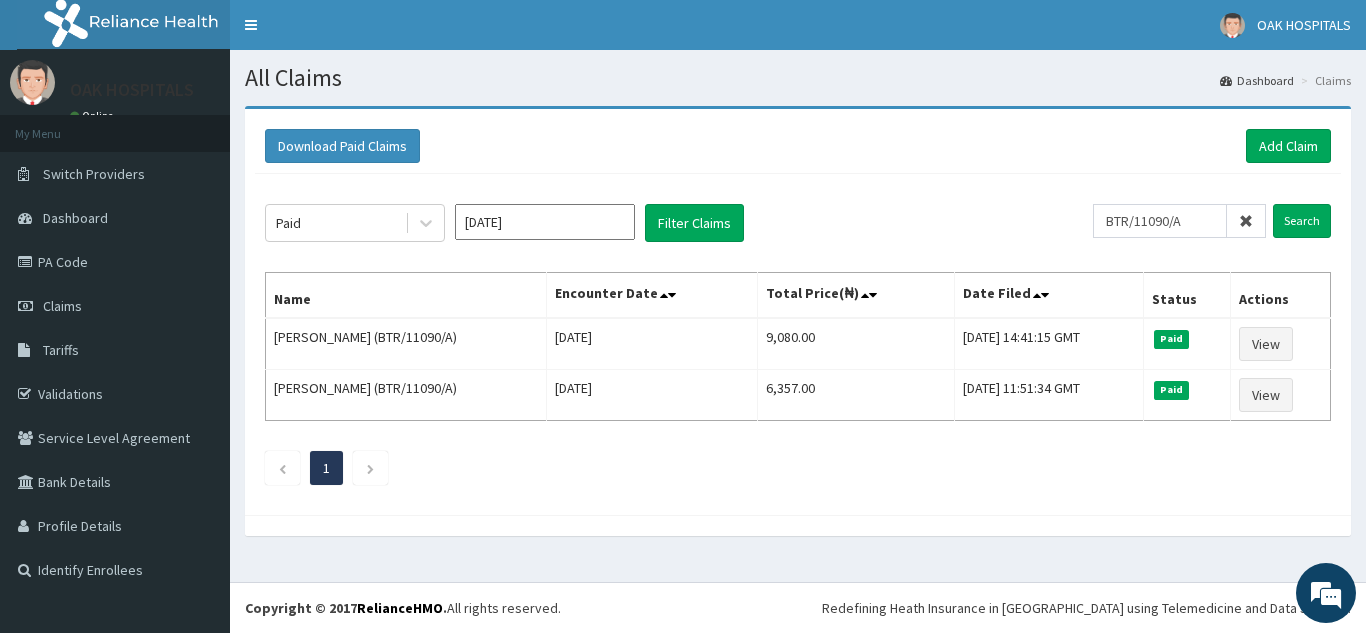 click on "[DATE]" at bounding box center [545, 222] 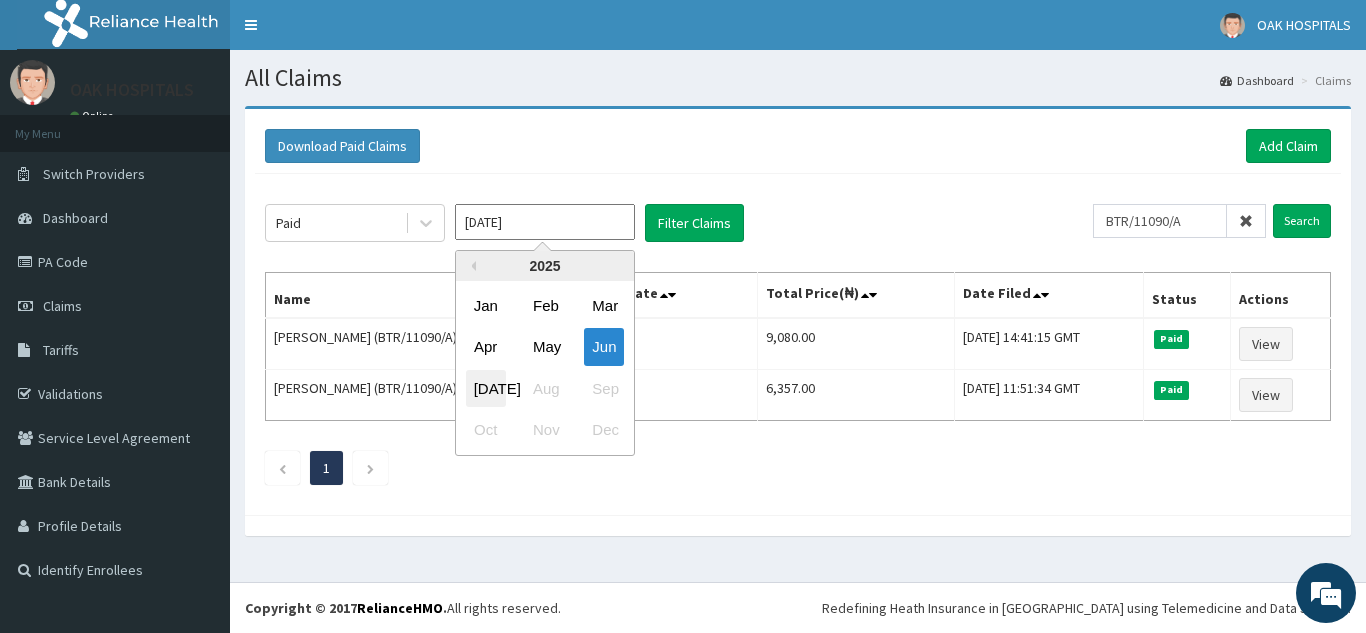 click on "[DATE]" at bounding box center (486, 388) 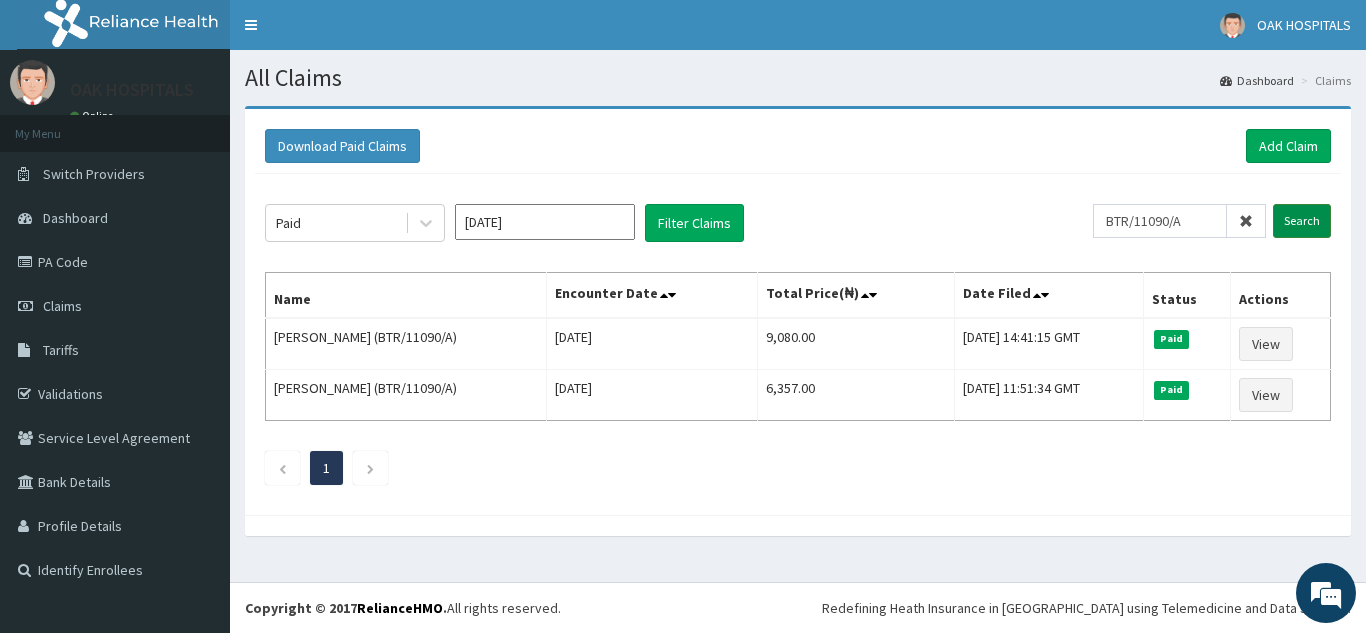 click on "Search" at bounding box center (1302, 221) 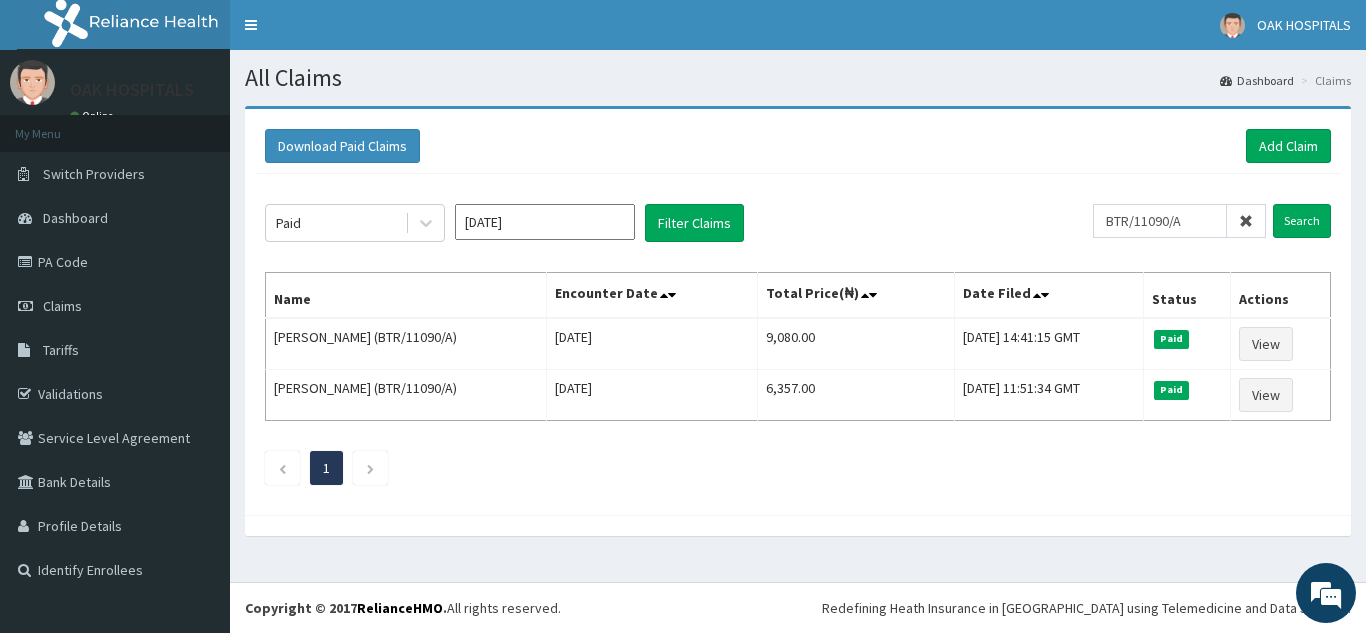 click at bounding box center (1246, 221) 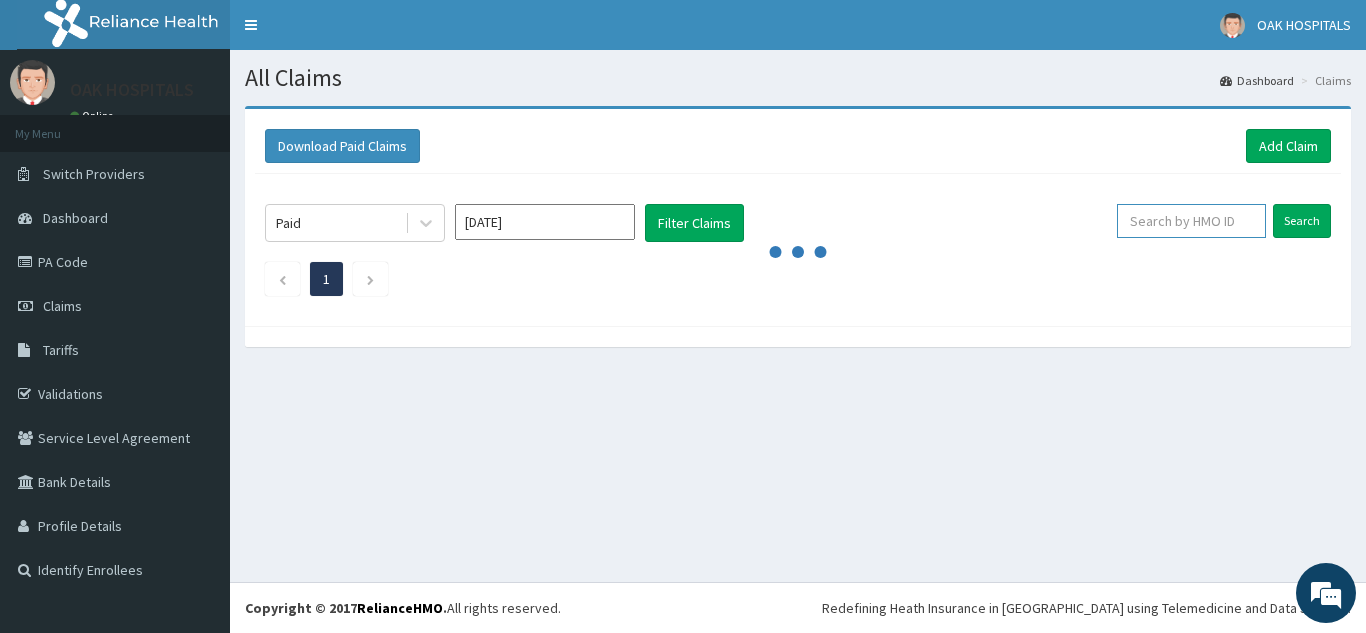click at bounding box center [1191, 221] 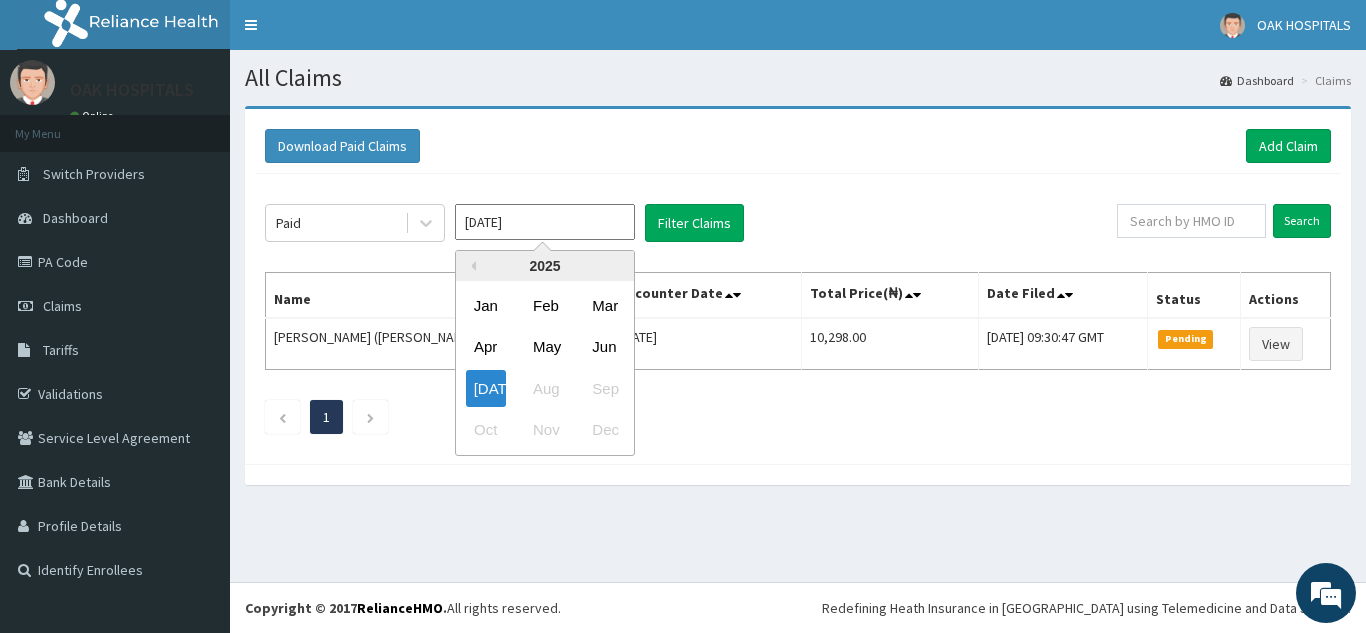 click on "[DATE]" at bounding box center [545, 222] 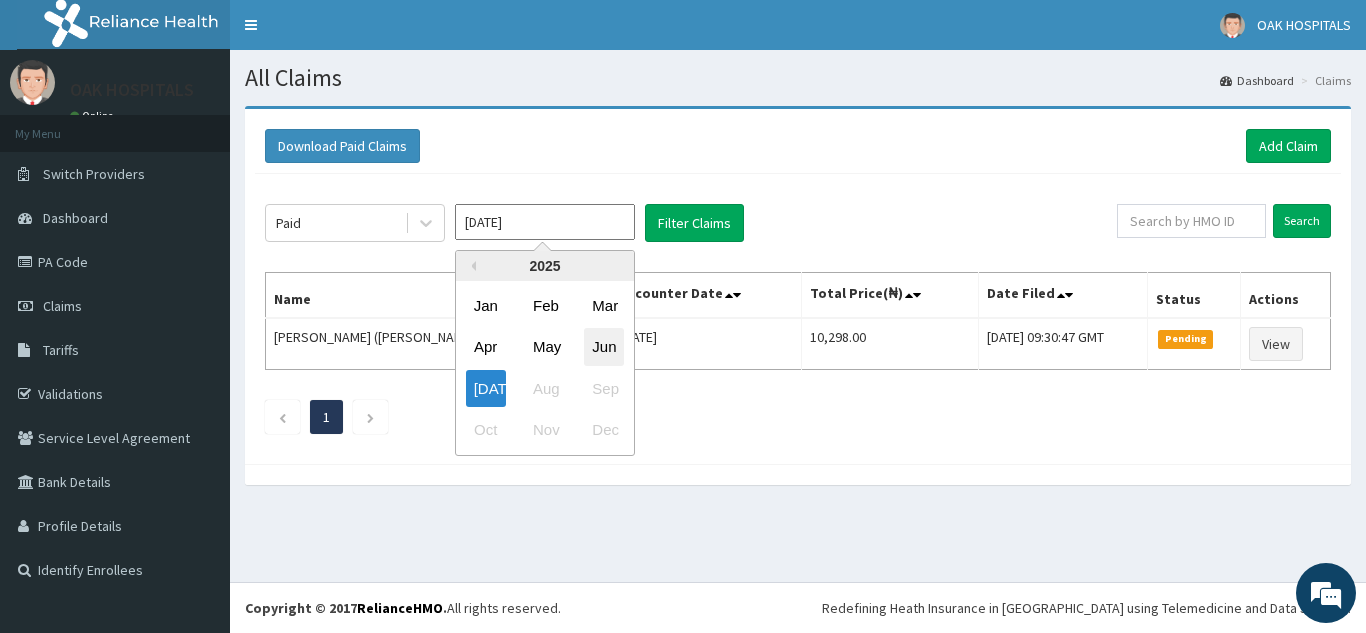 click on "Jun" at bounding box center (604, 347) 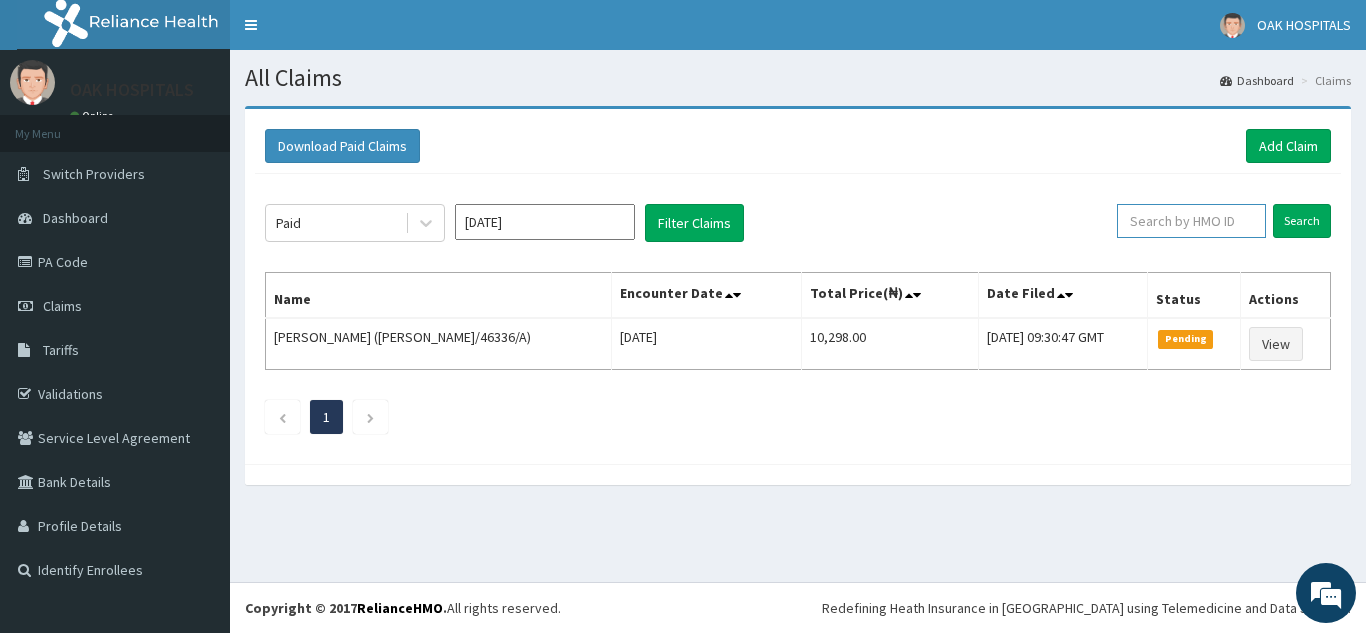 click at bounding box center (1191, 221) 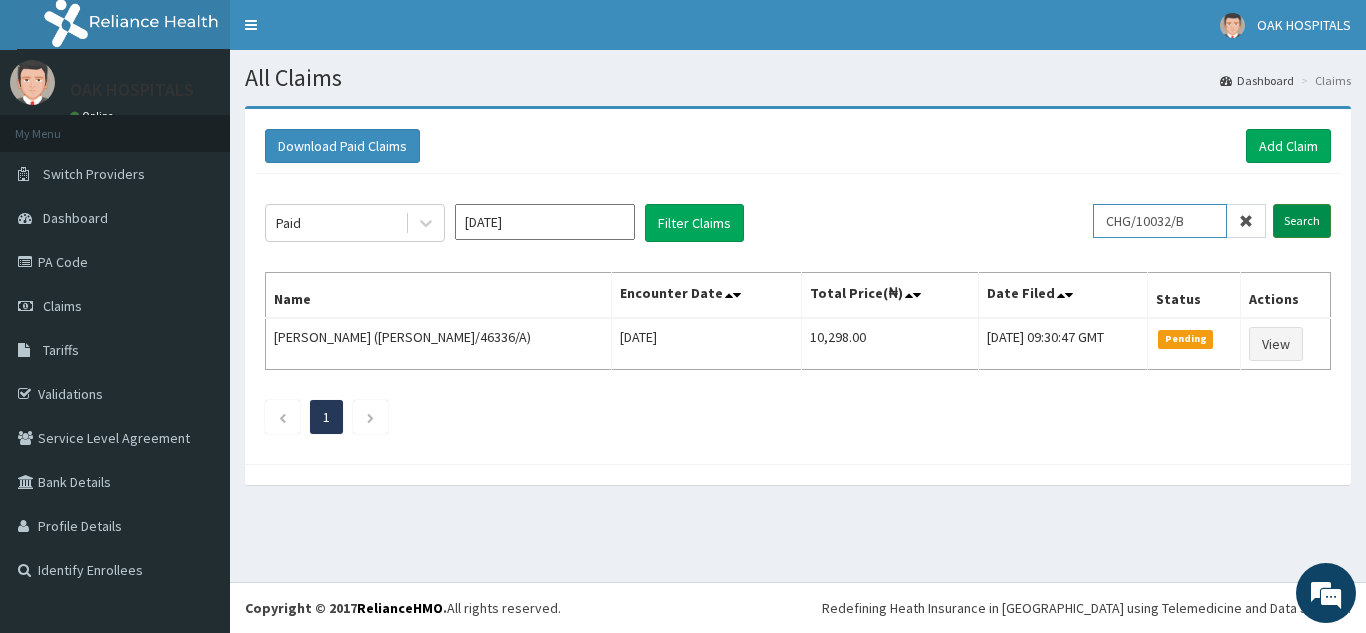 type on "CHG/10032/B" 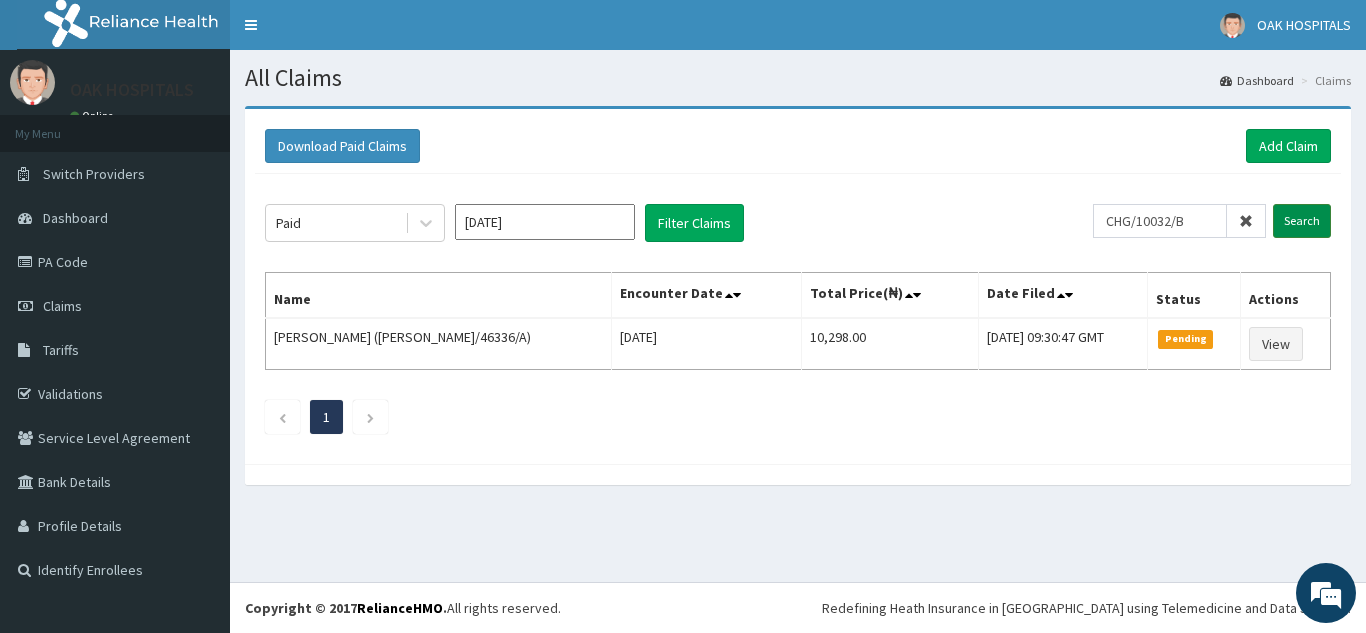 click on "Search" at bounding box center [1302, 221] 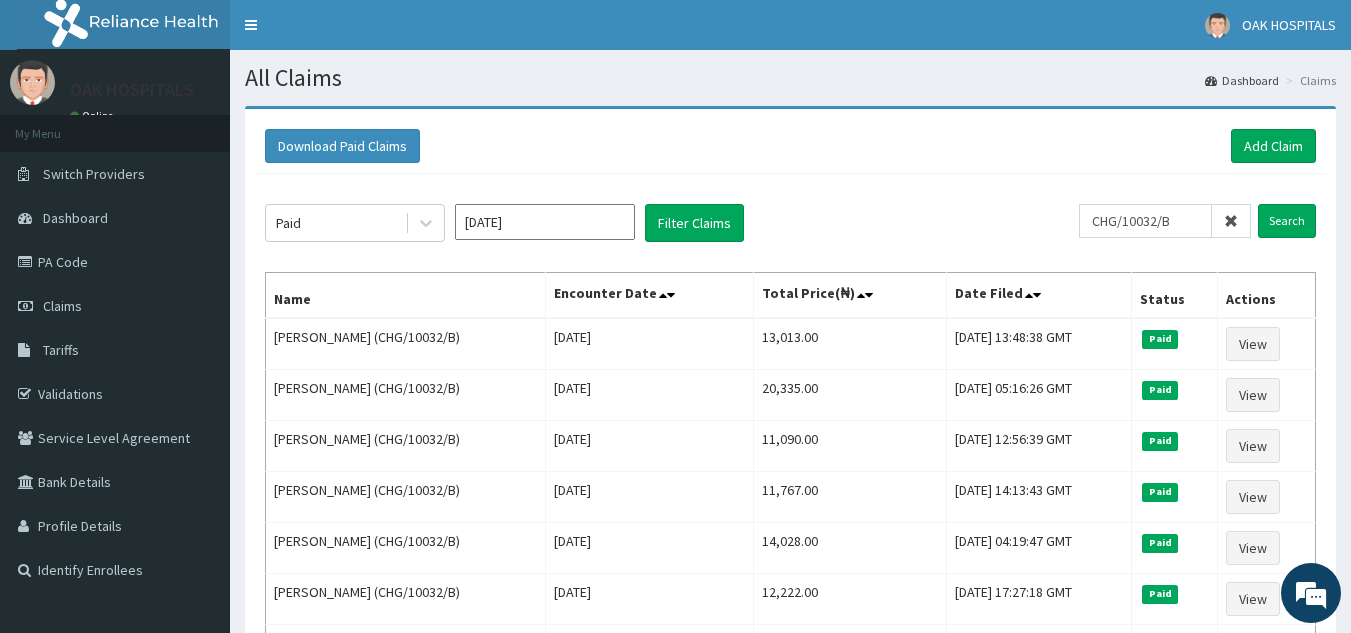 click at bounding box center [1231, 221] 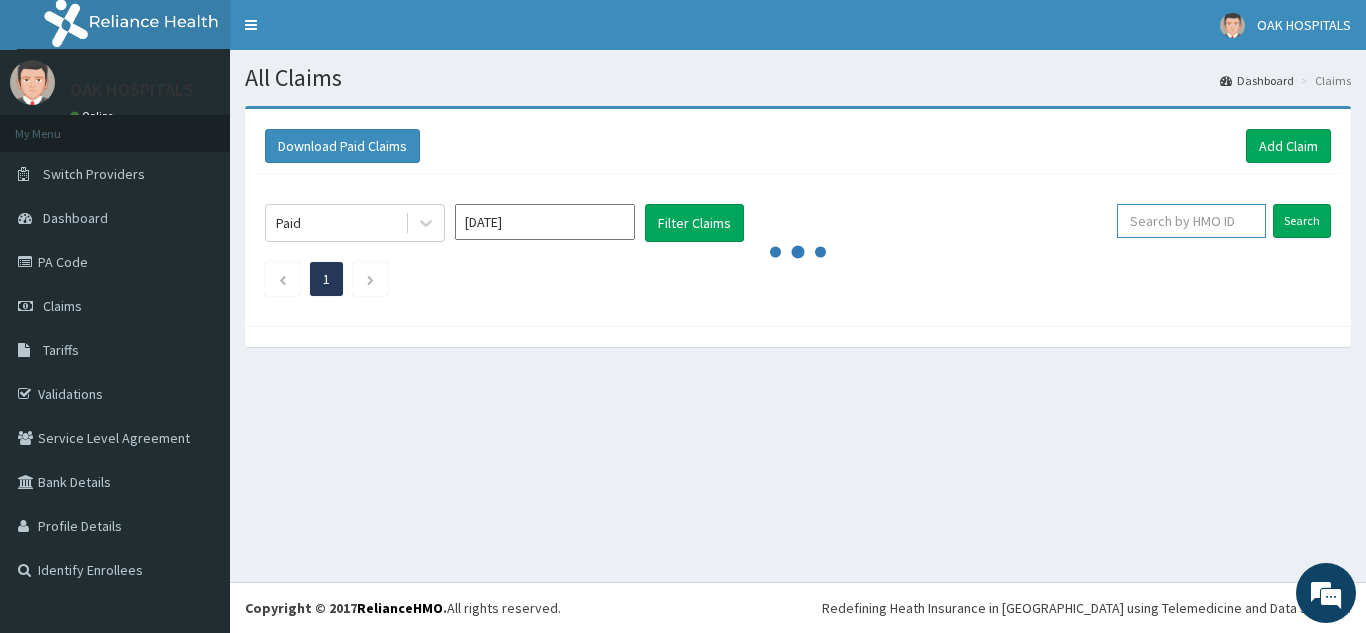click at bounding box center (1191, 221) 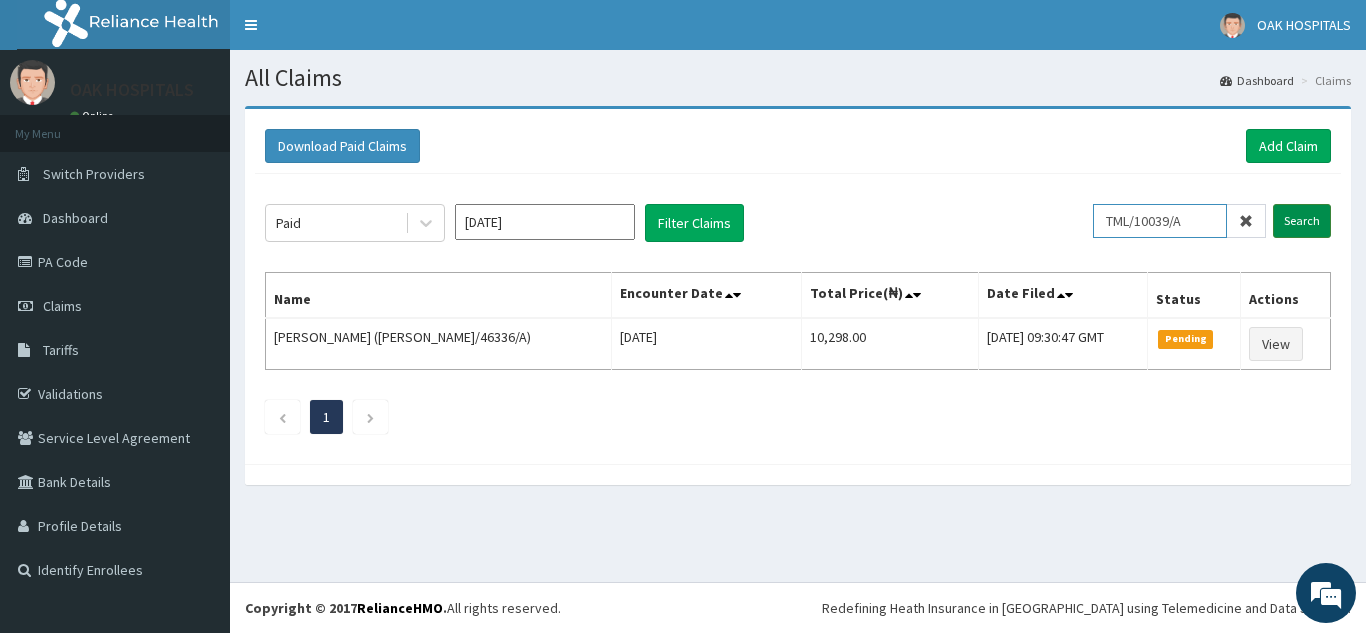type on "TML/10039/A" 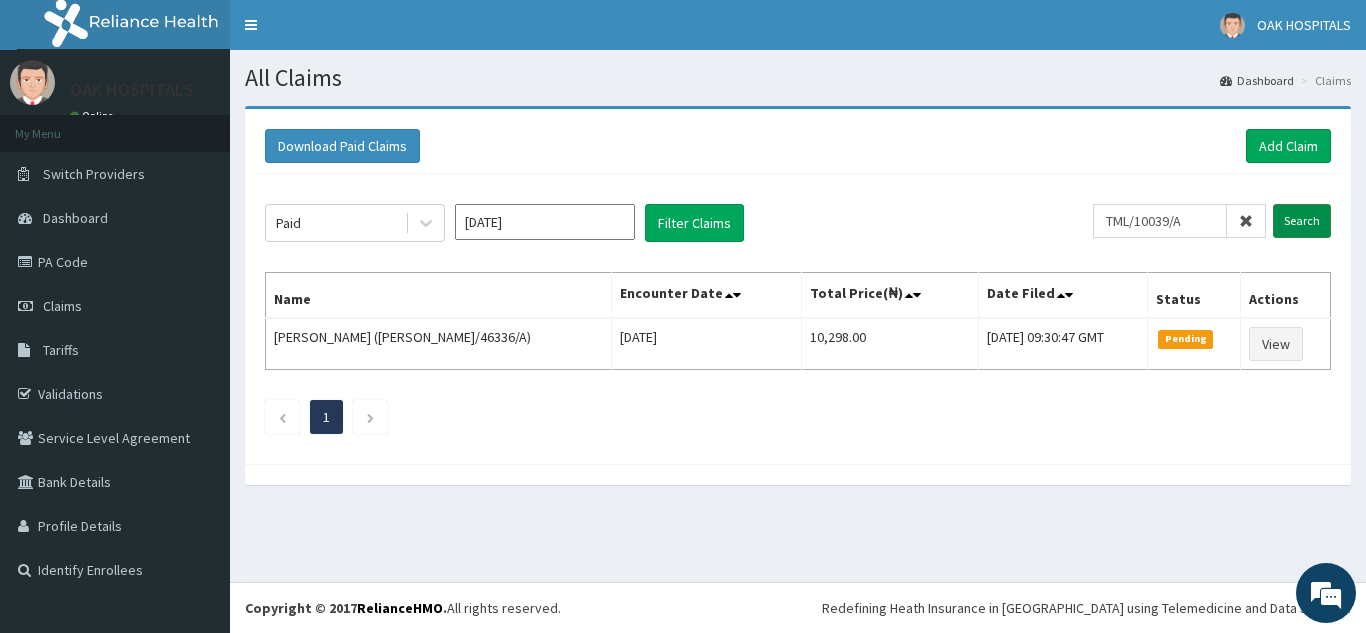 click on "Search" at bounding box center [1302, 221] 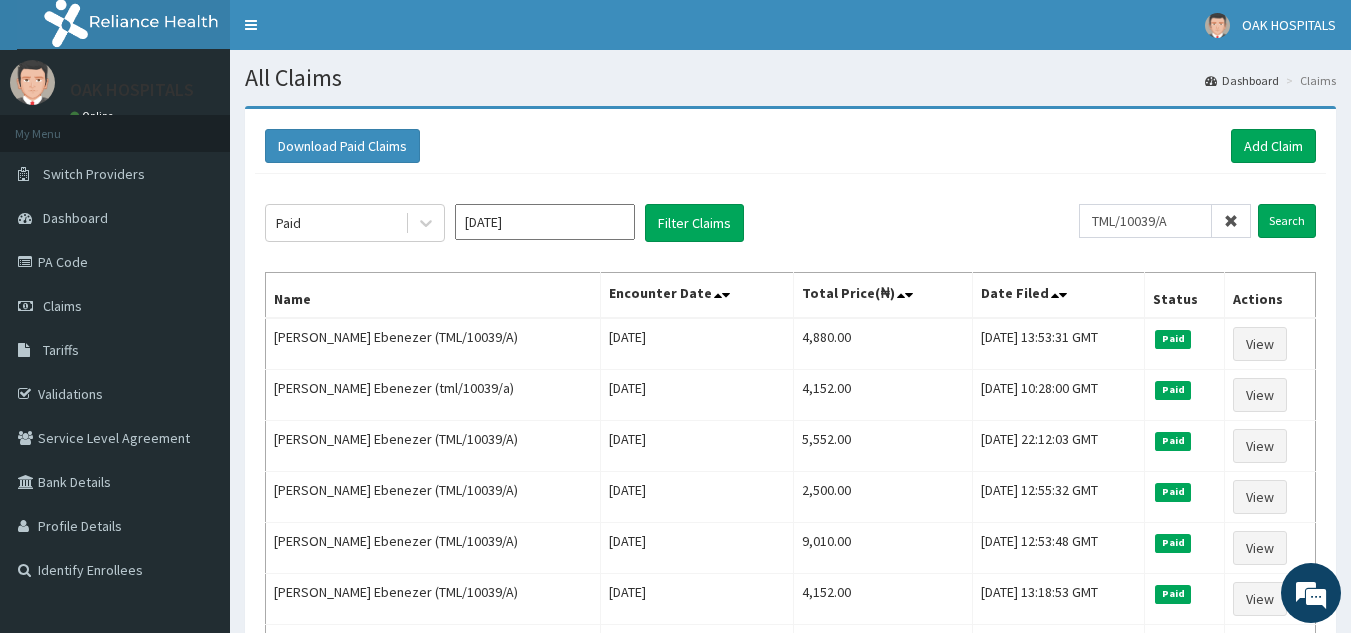 click at bounding box center [1231, 221] 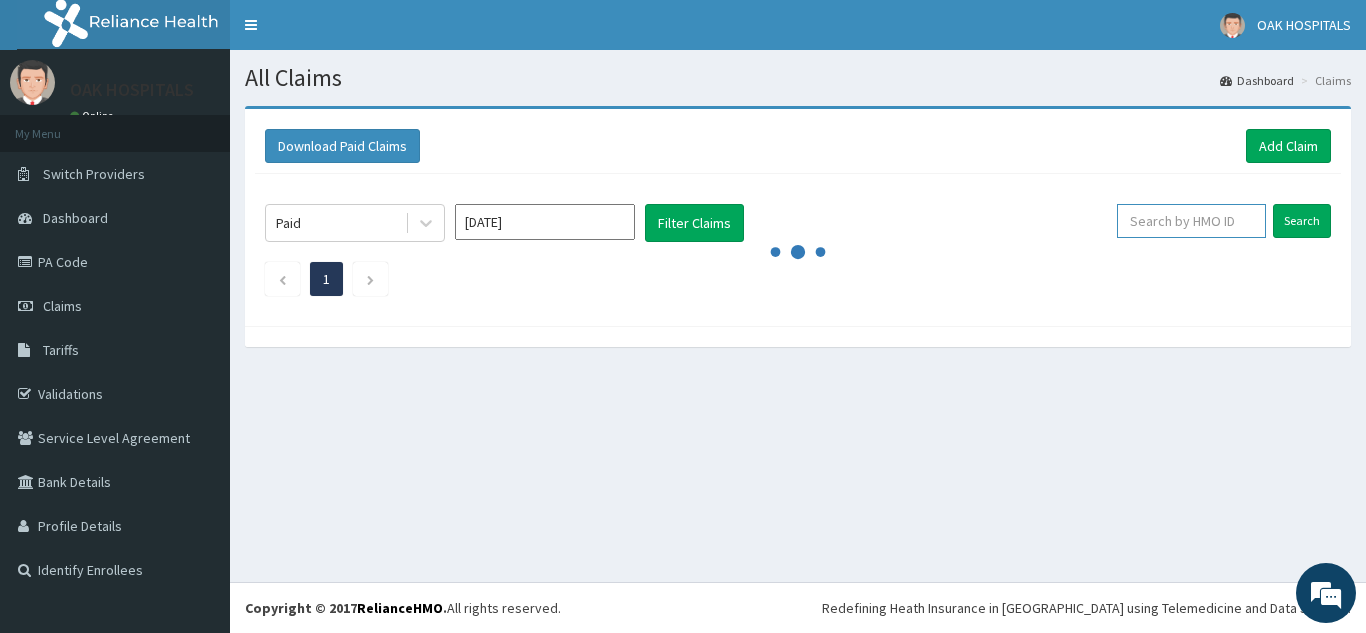 click at bounding box center (1191, 221) 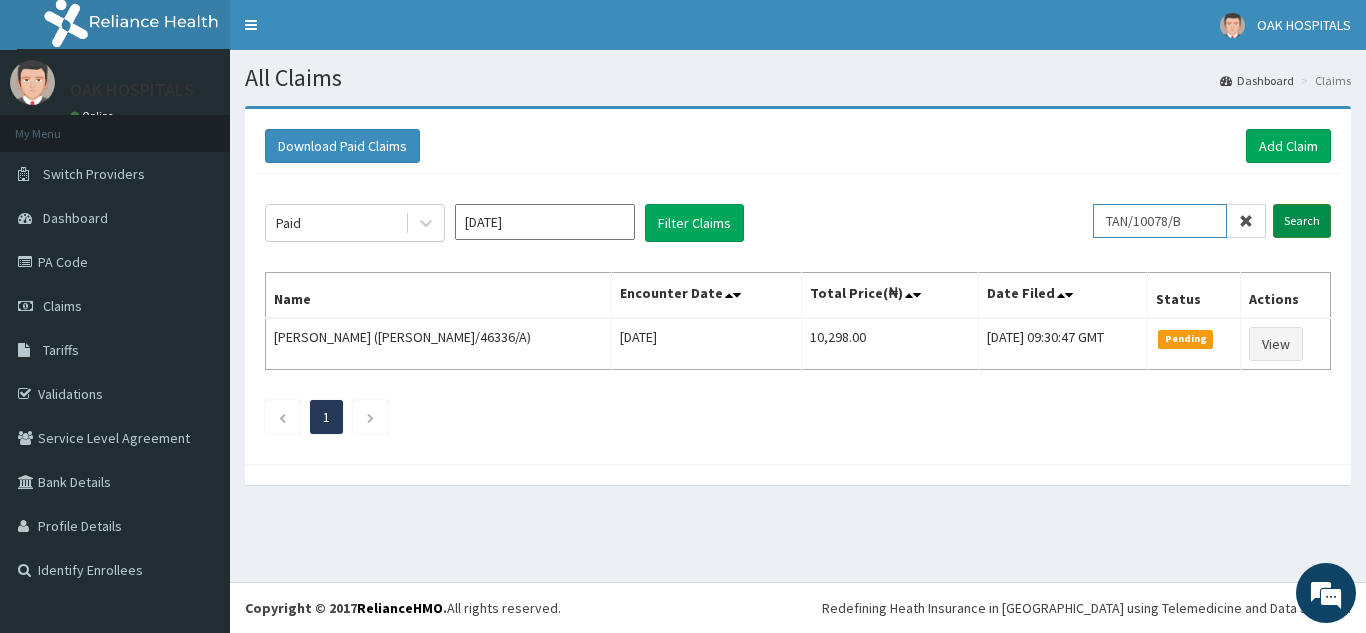 type on "TAN/10078/B" 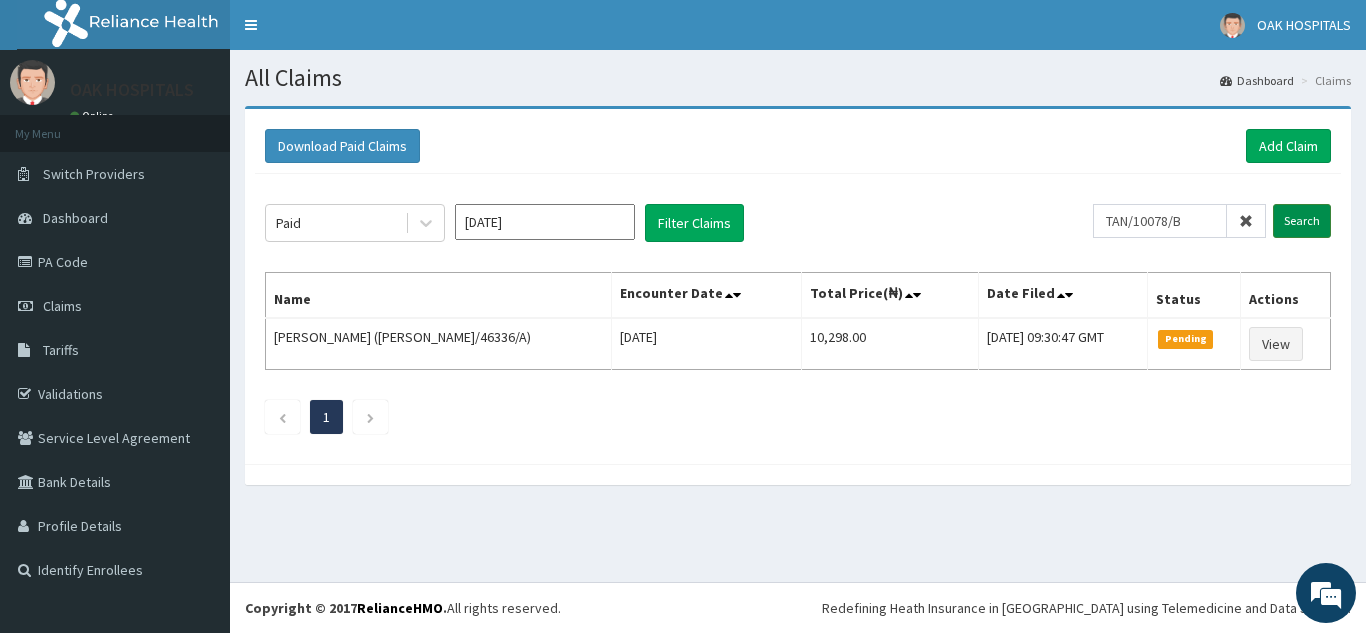 click on "Search" at bounding box center (1302, 221) 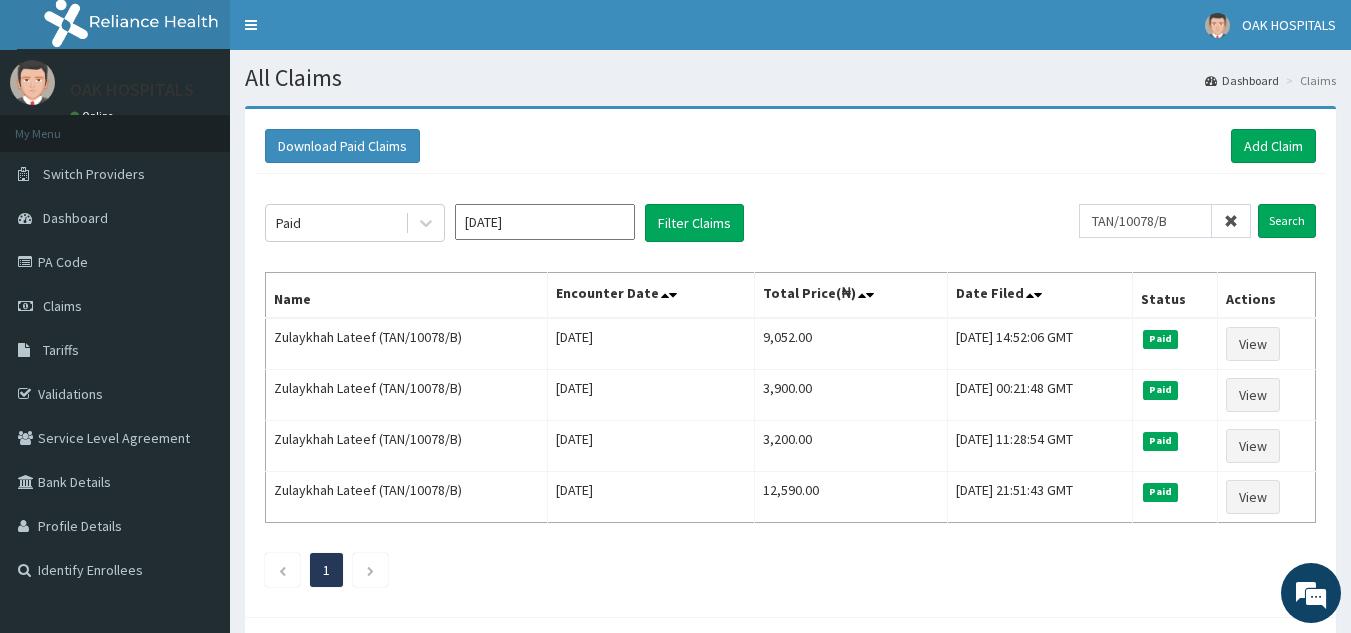 click at bounding box center [1231, 221] 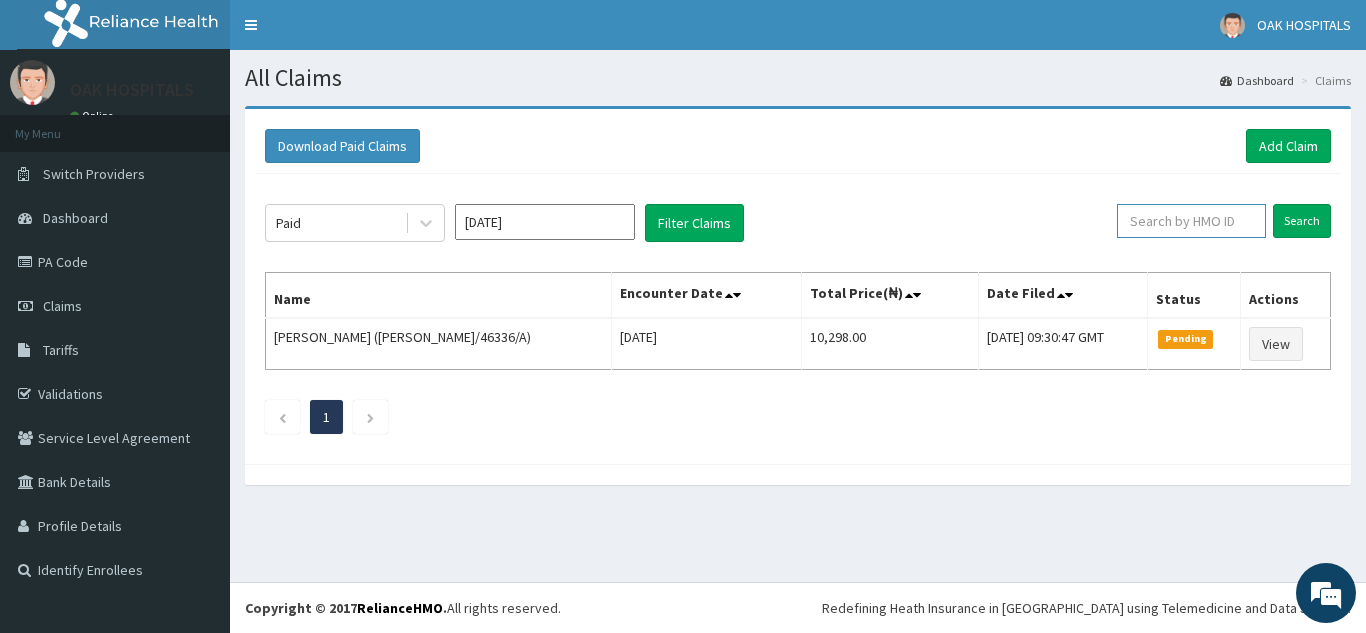 click at bounding box center [1191, 221] 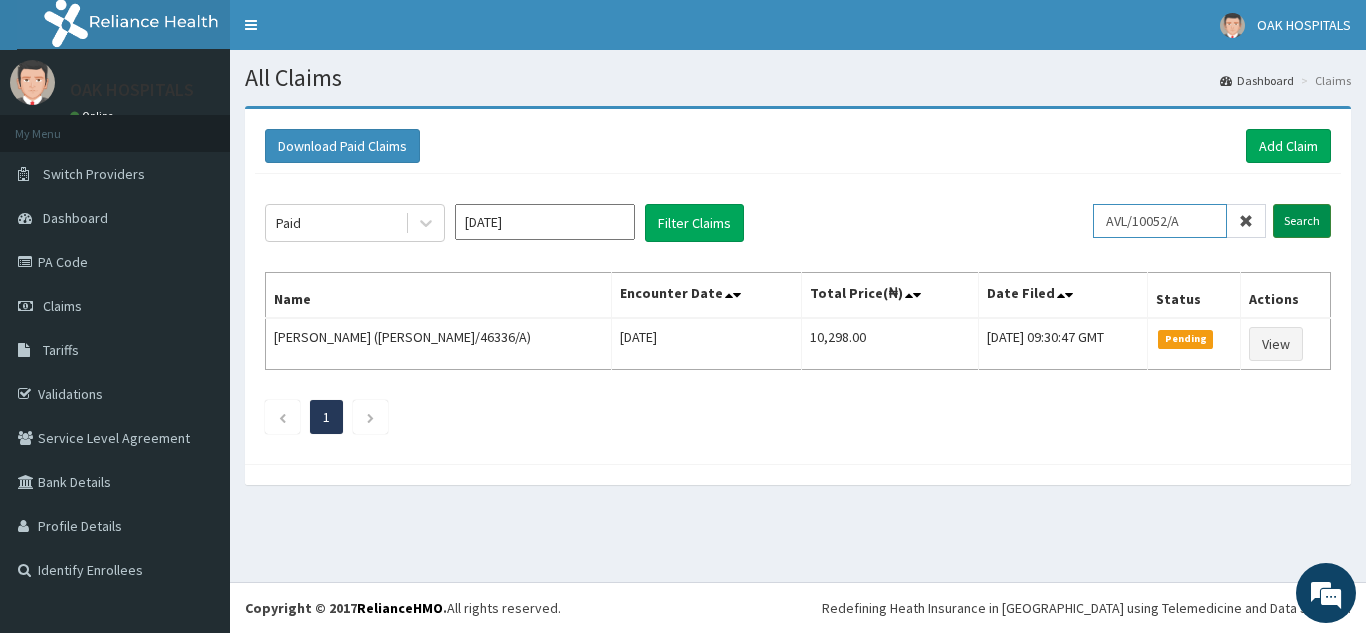 type on "AVL/10052/A" 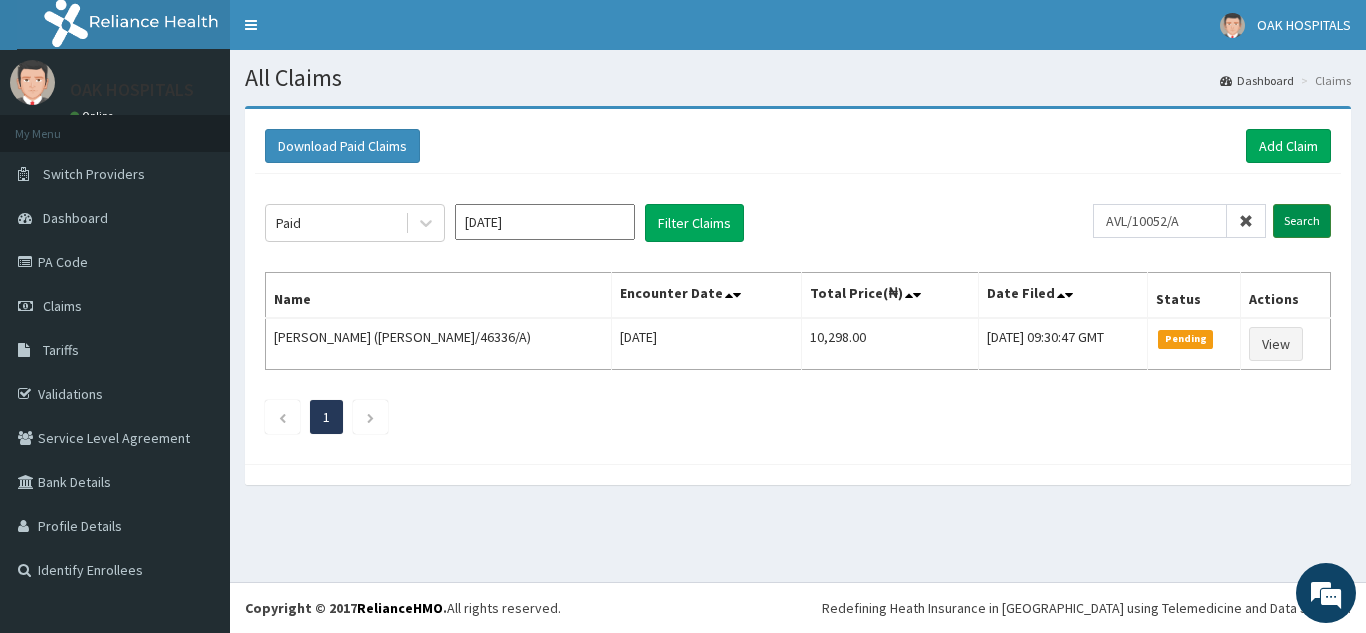 click on "Search" at bounding box center [1302, 221] 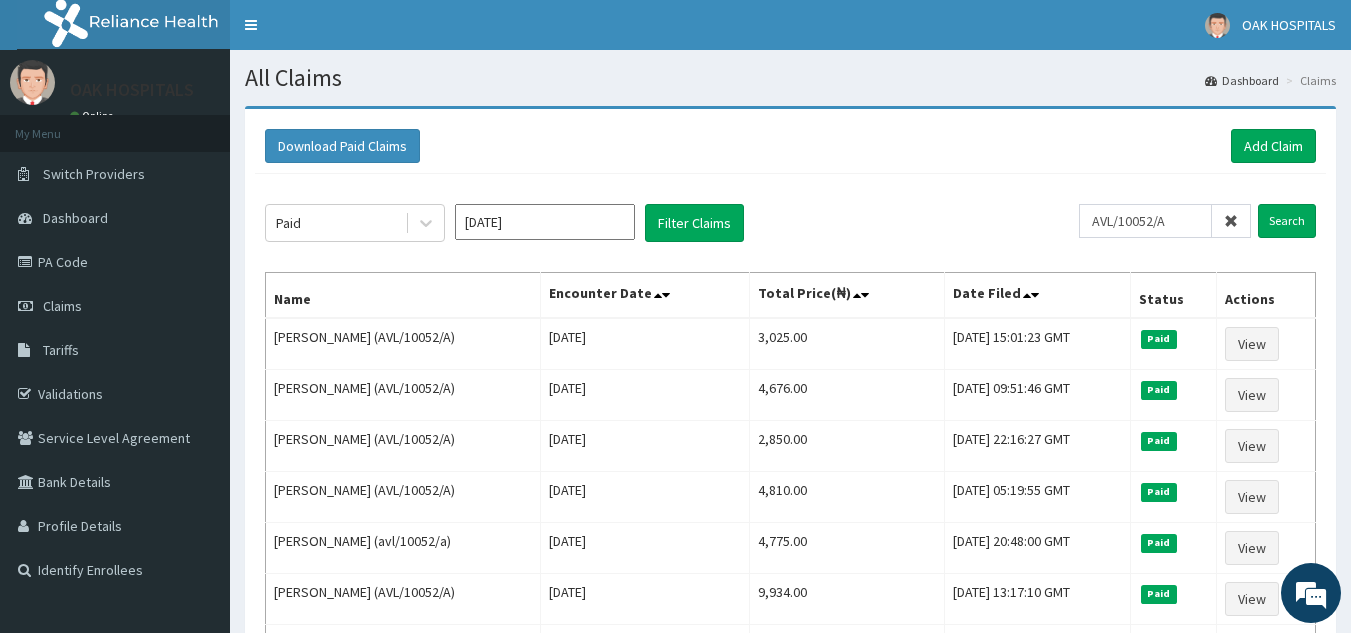 click at bounding box center (1231, 221) 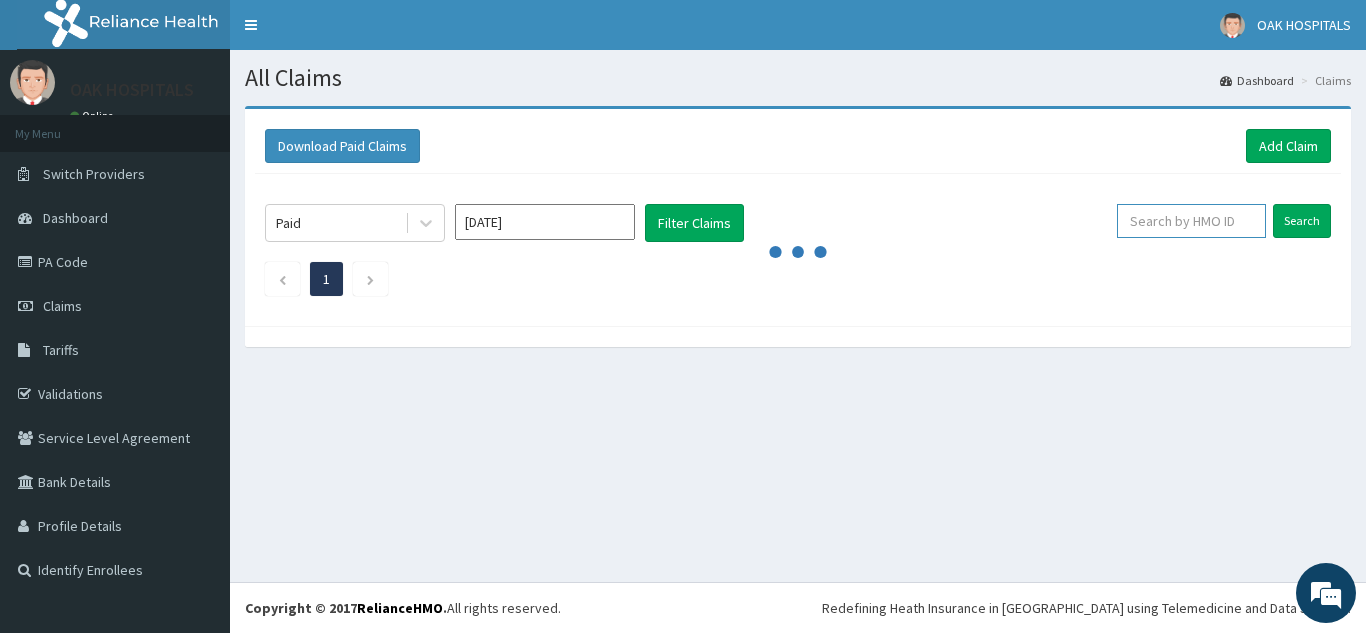 click at bounding box center (1191, 221) 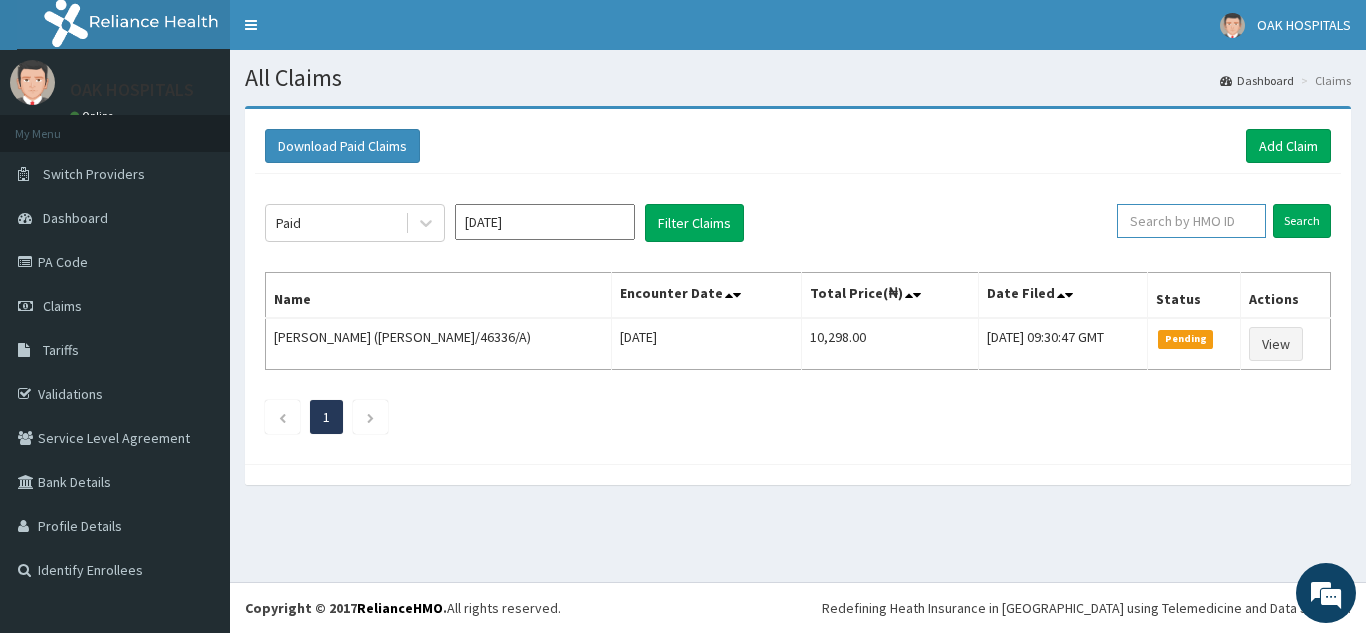 click at bounding box center (1191, 221) 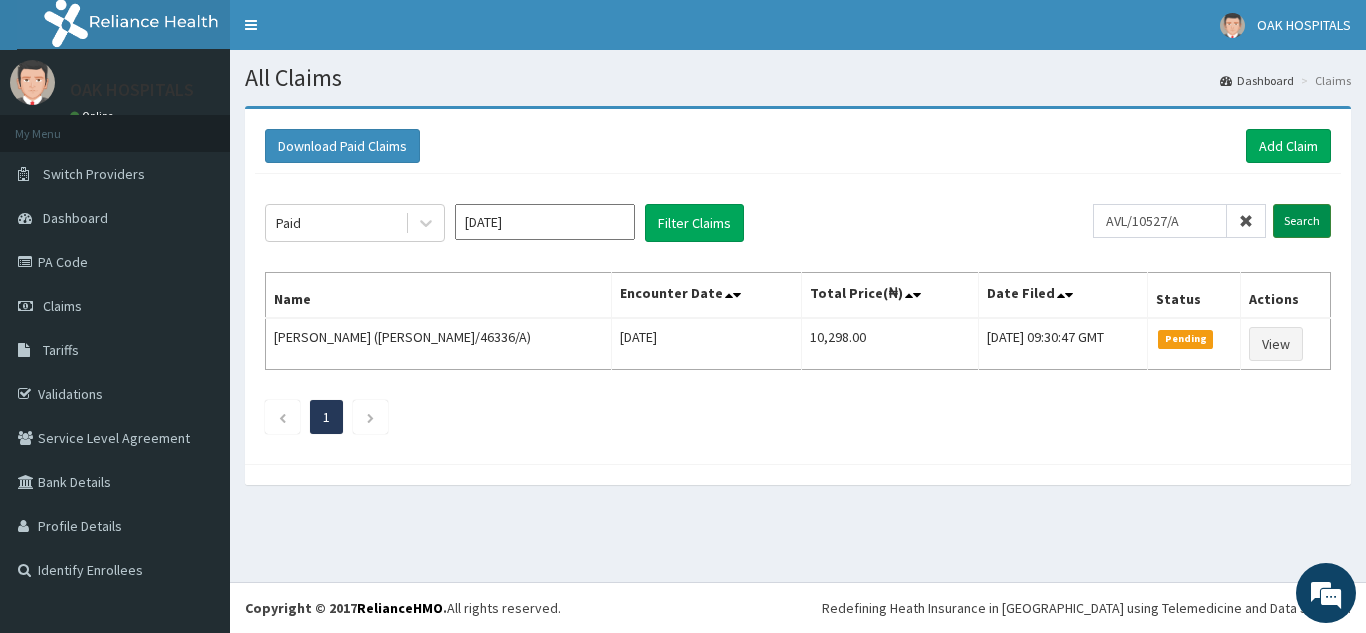 click on "Search" at bounding box center [1302, 221] 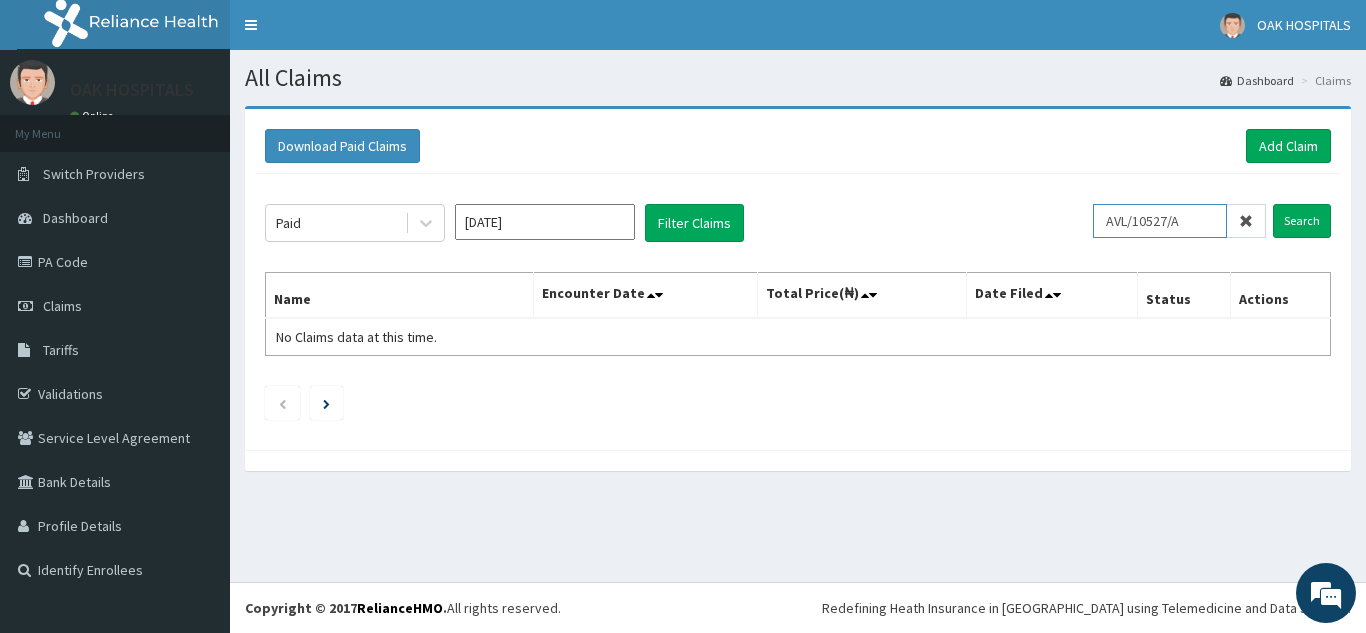 click on "AVL/10527/A" at bounding box center (1160, 221) 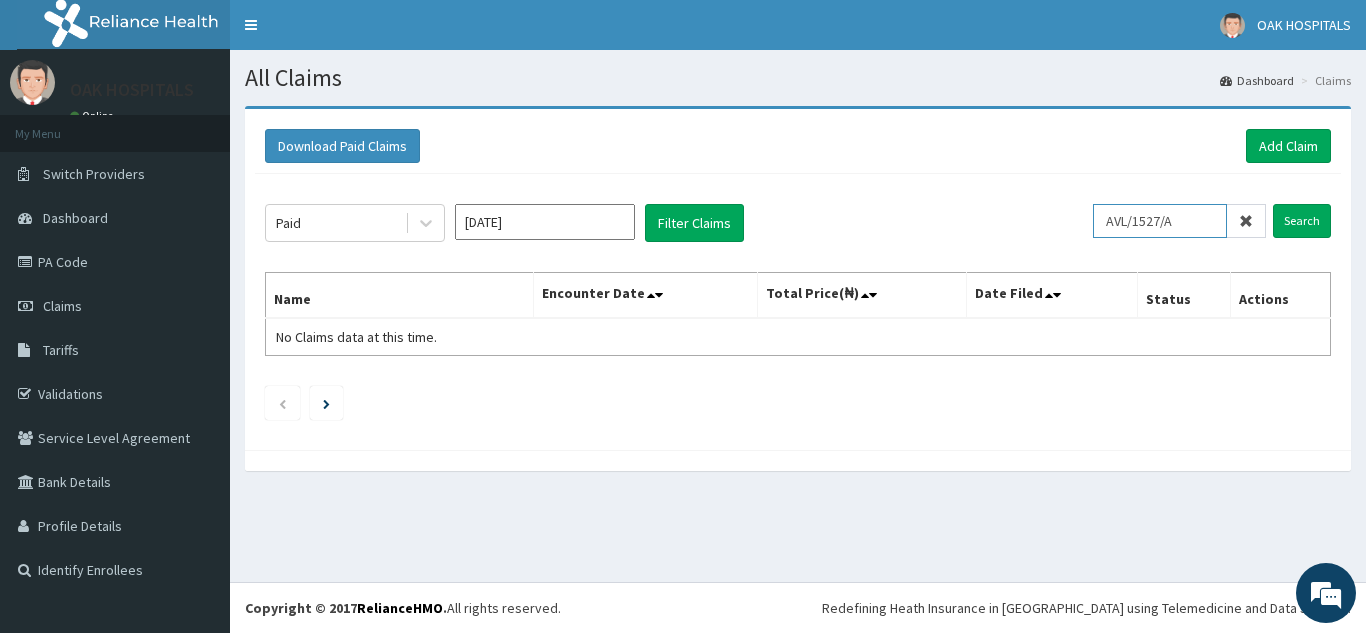 type on "AVL/10527/A" 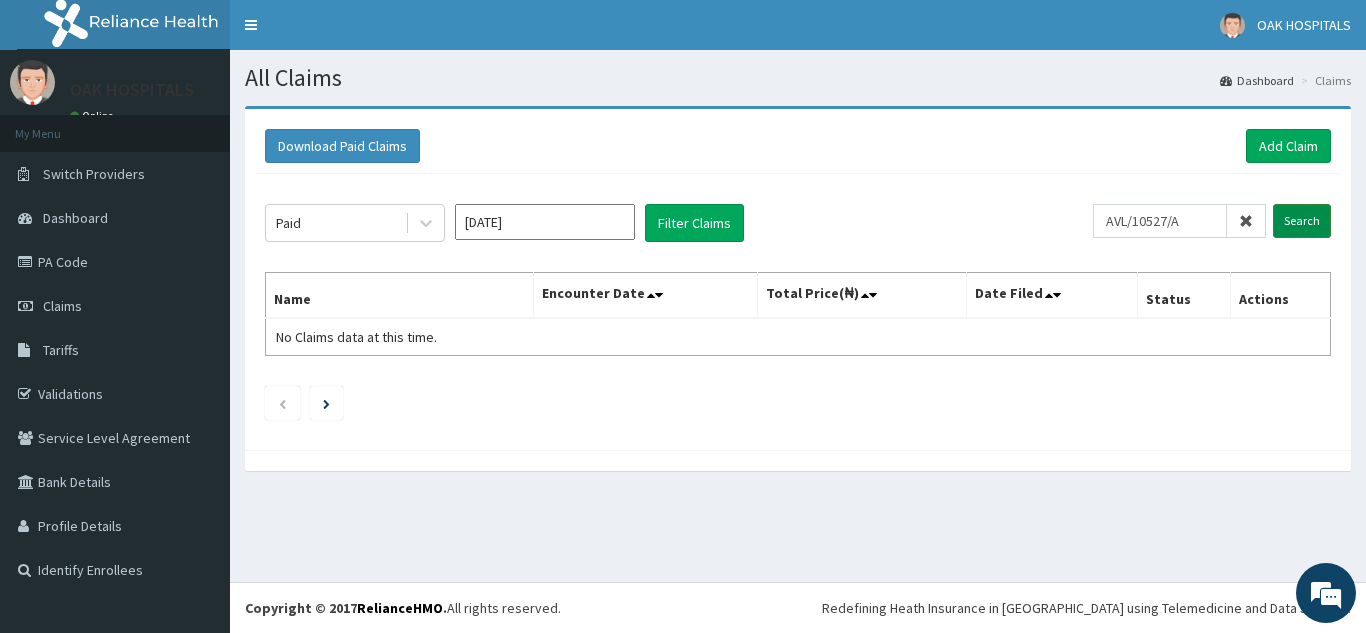 click on "Search" at bounding box center [1302, 221] 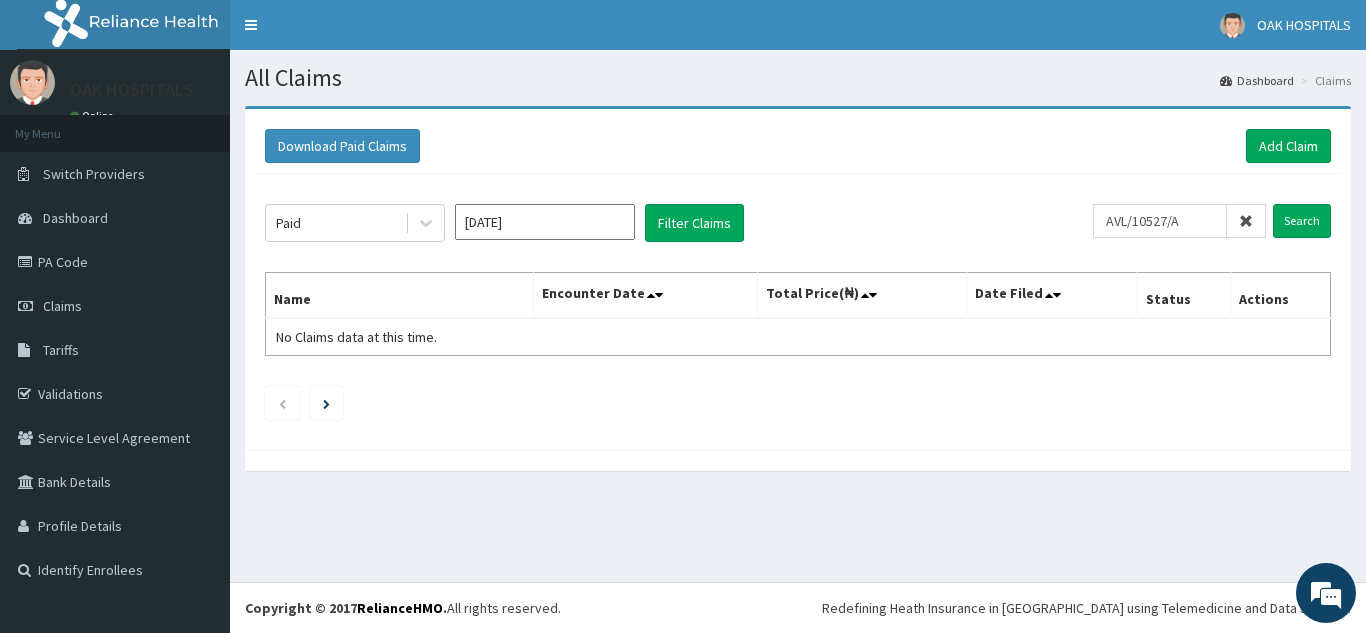click at bounding box center (1246, 221) 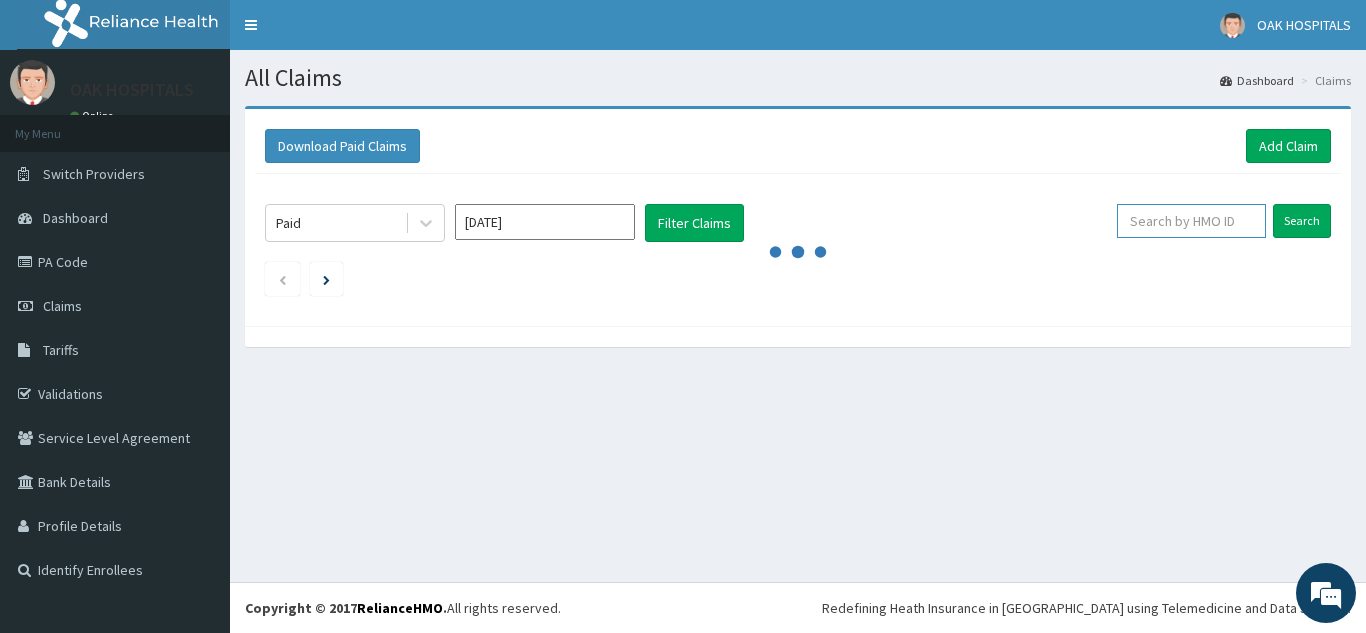 click at bounding box center (1191, 221) 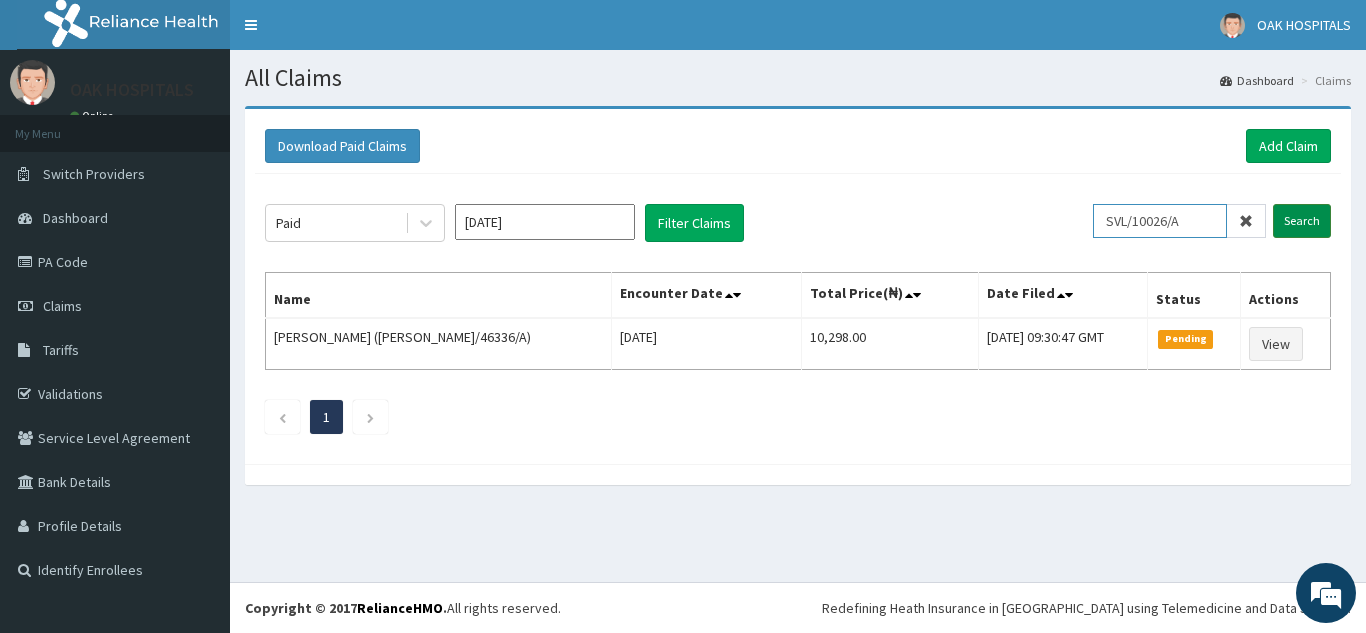 type on "SVL/10026/A" 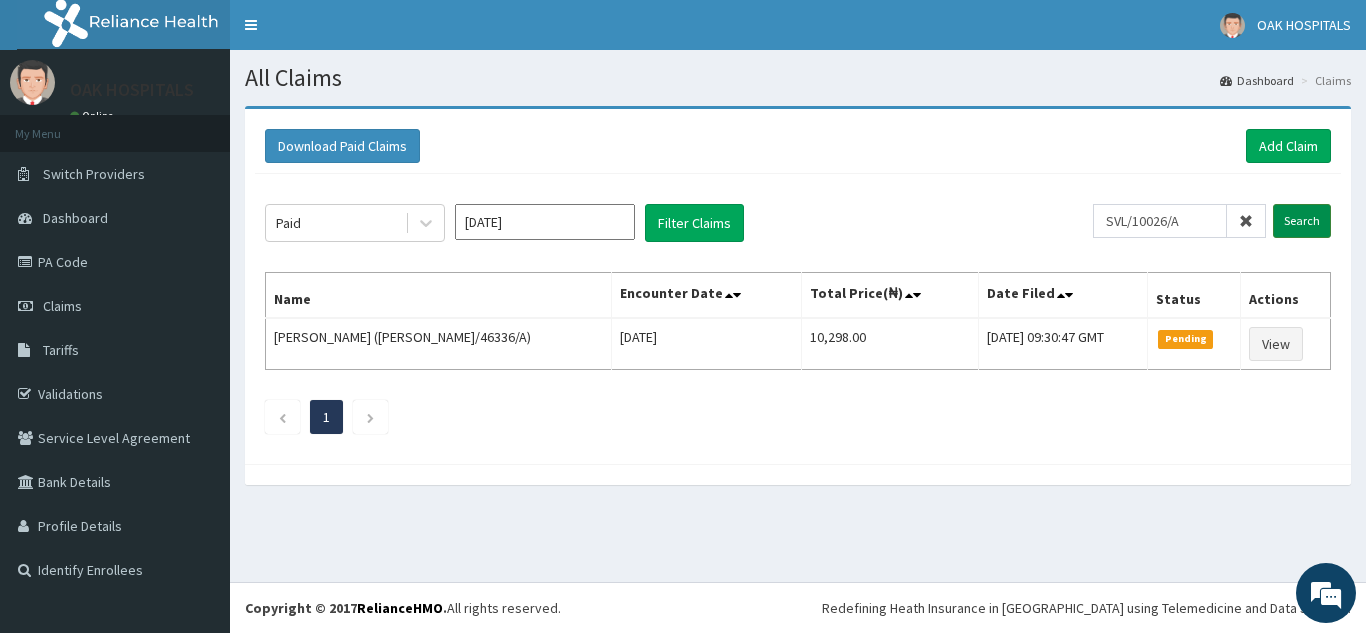 click on "Search" at bounding box center [1302, 221] 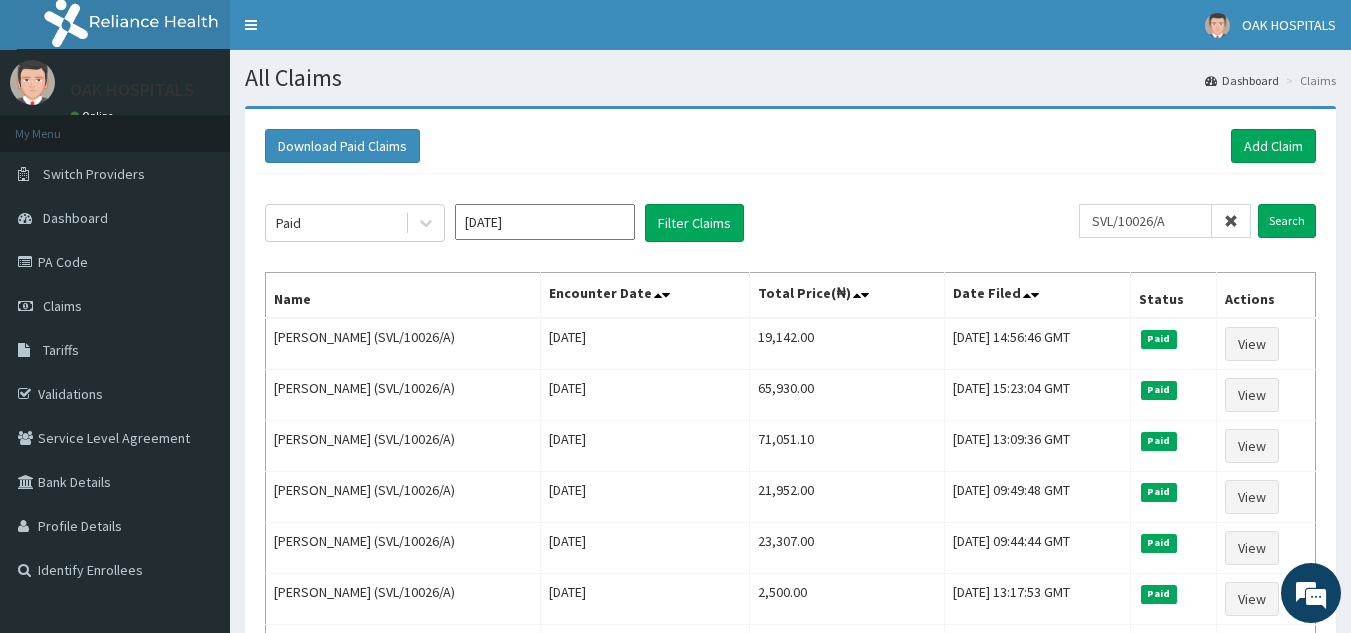 click at bounding box center [1231, 221] 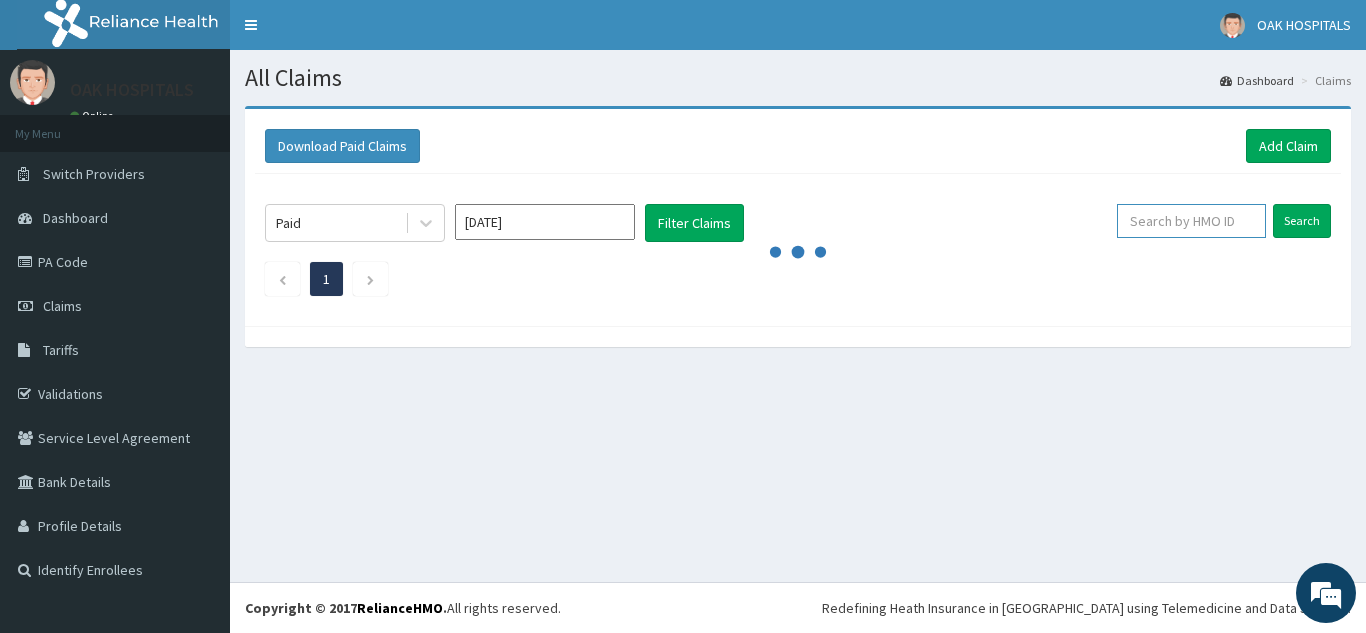 click at bounding box center [1191, 221] 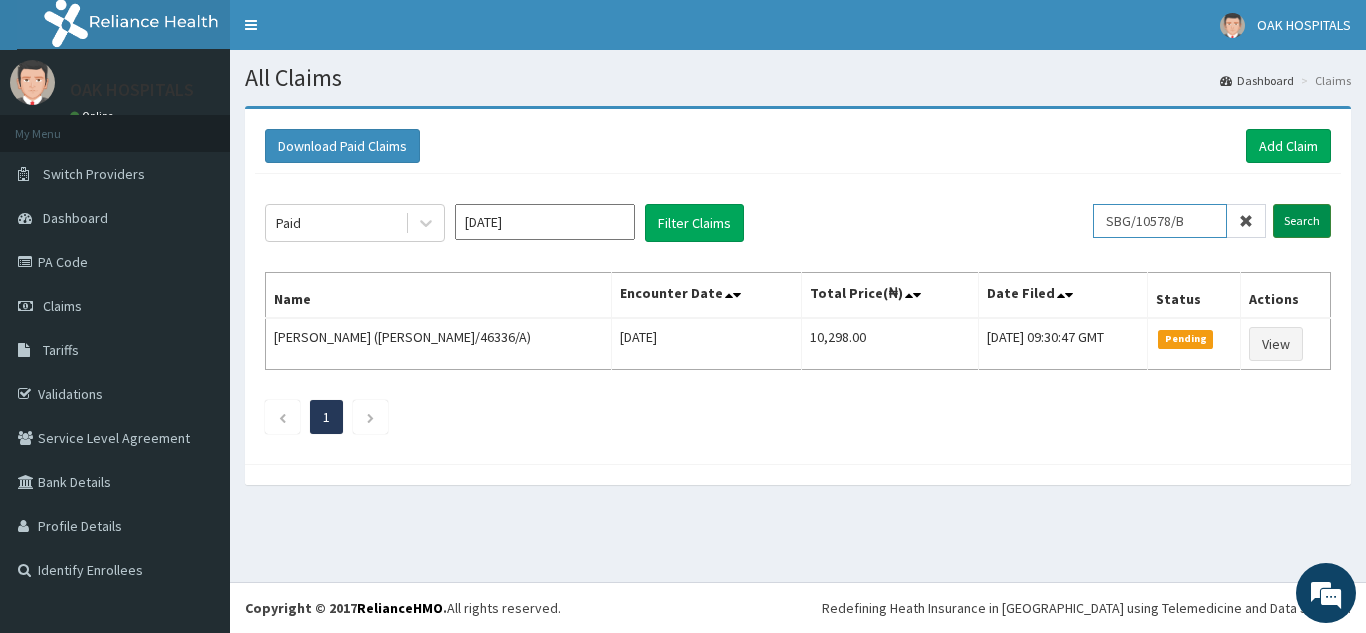 type on "SBG/10578/B" 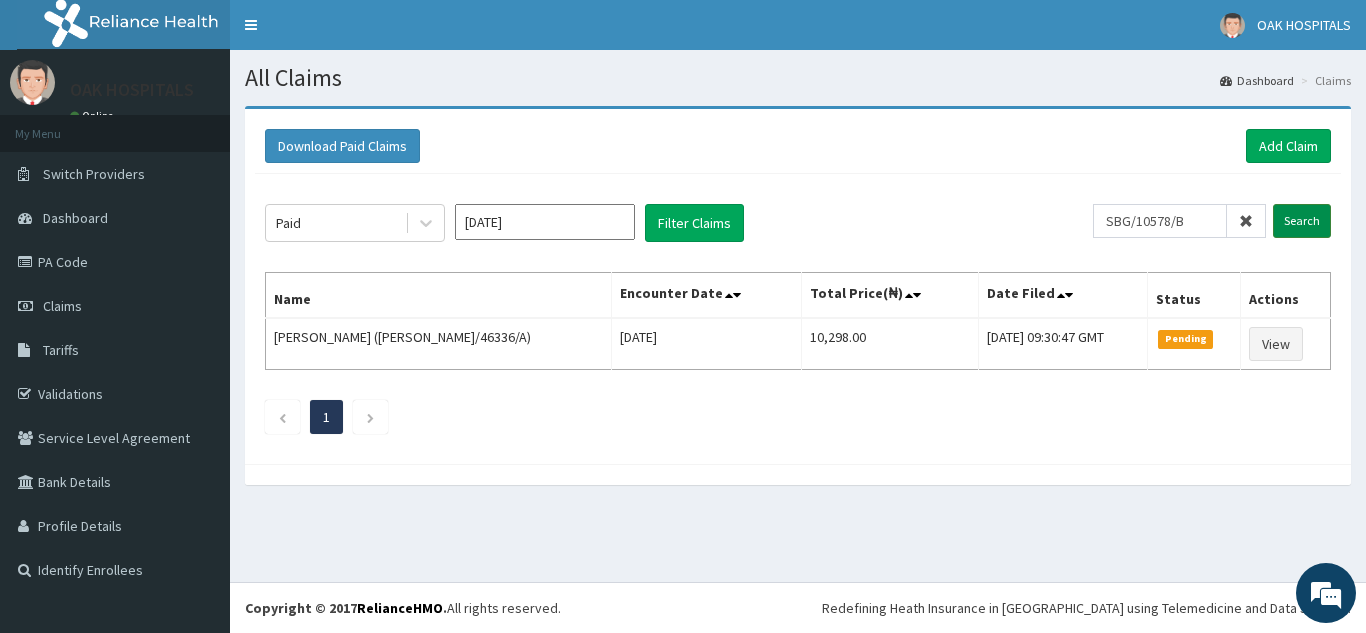 click on "Search" at bounding box center [1302, 221] 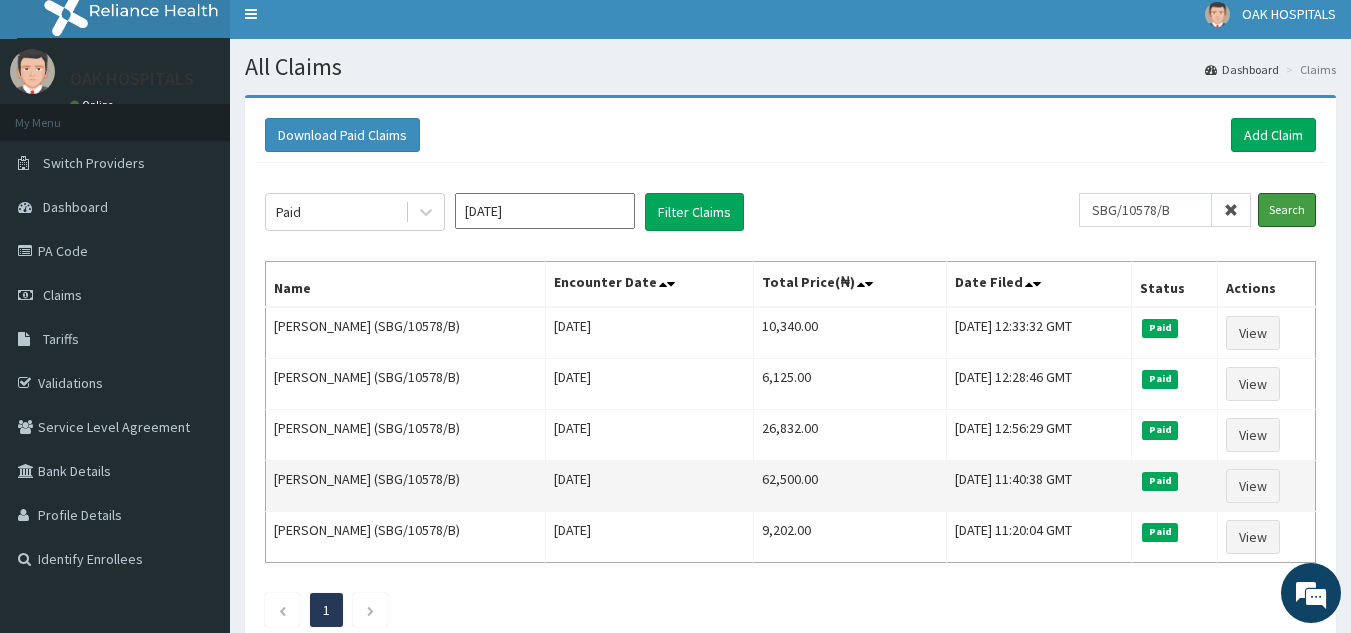 scroll, scrollTop: 0, scrollLeft: 0, axis: both 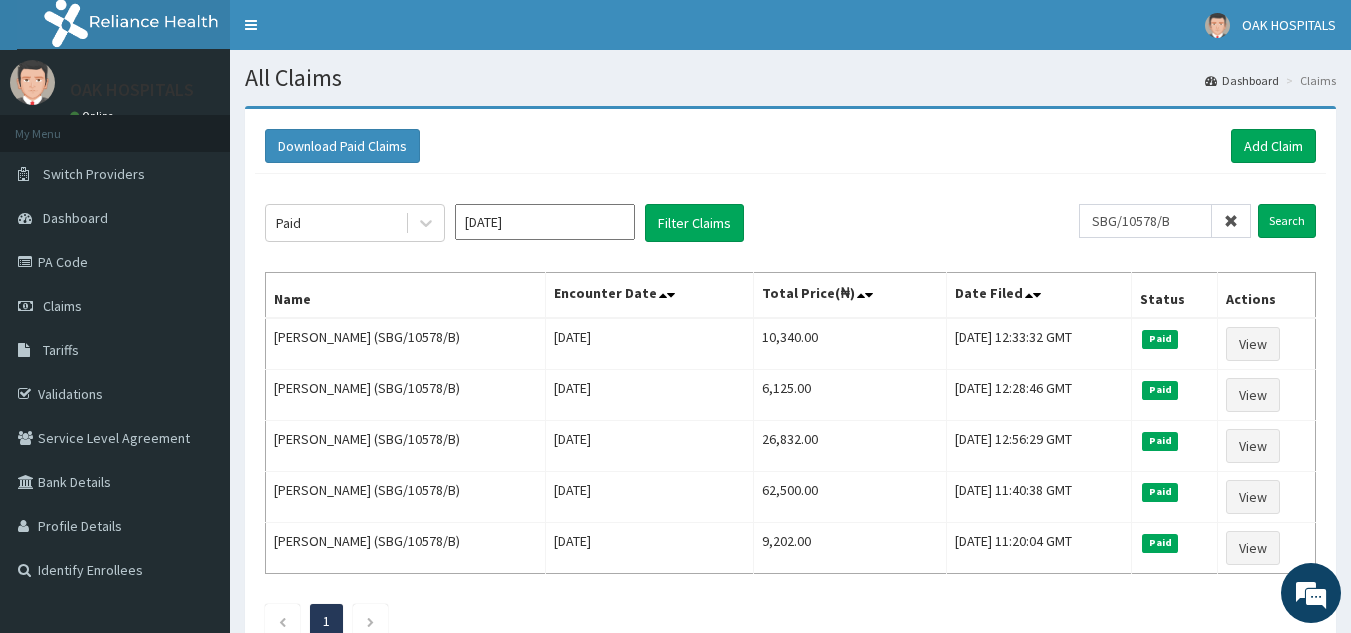 click at bounding box center (1231, 221) 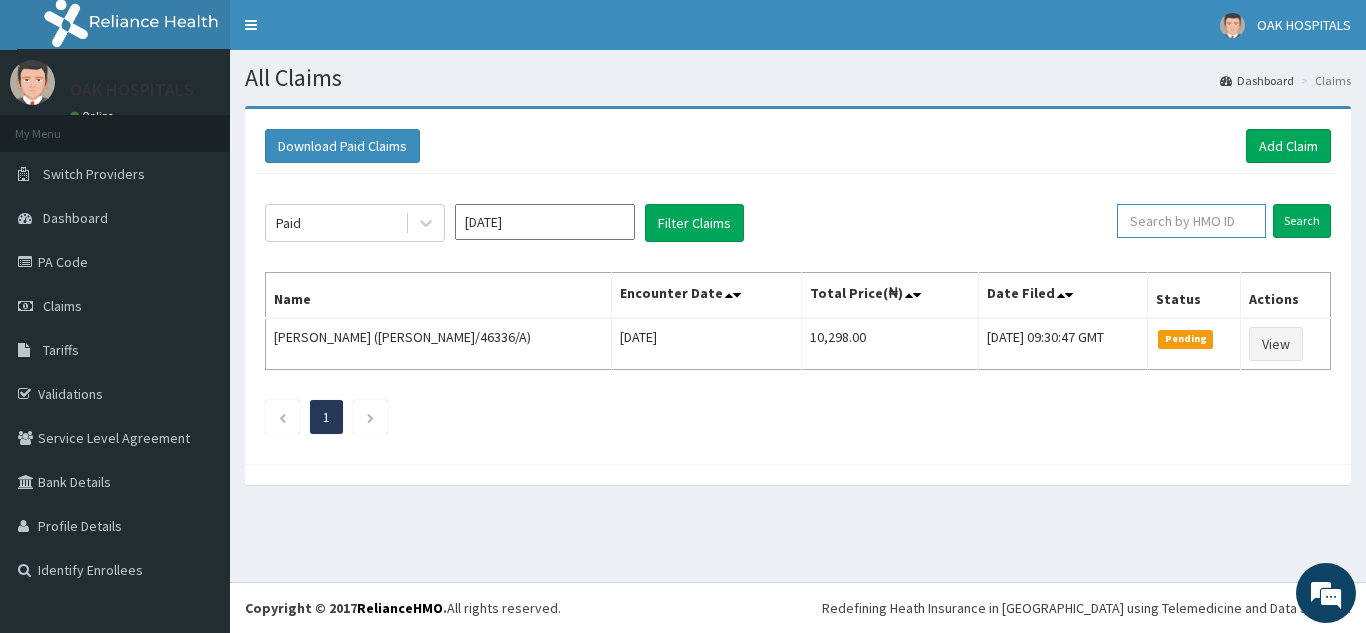 click at bounding box center [1191, 221] 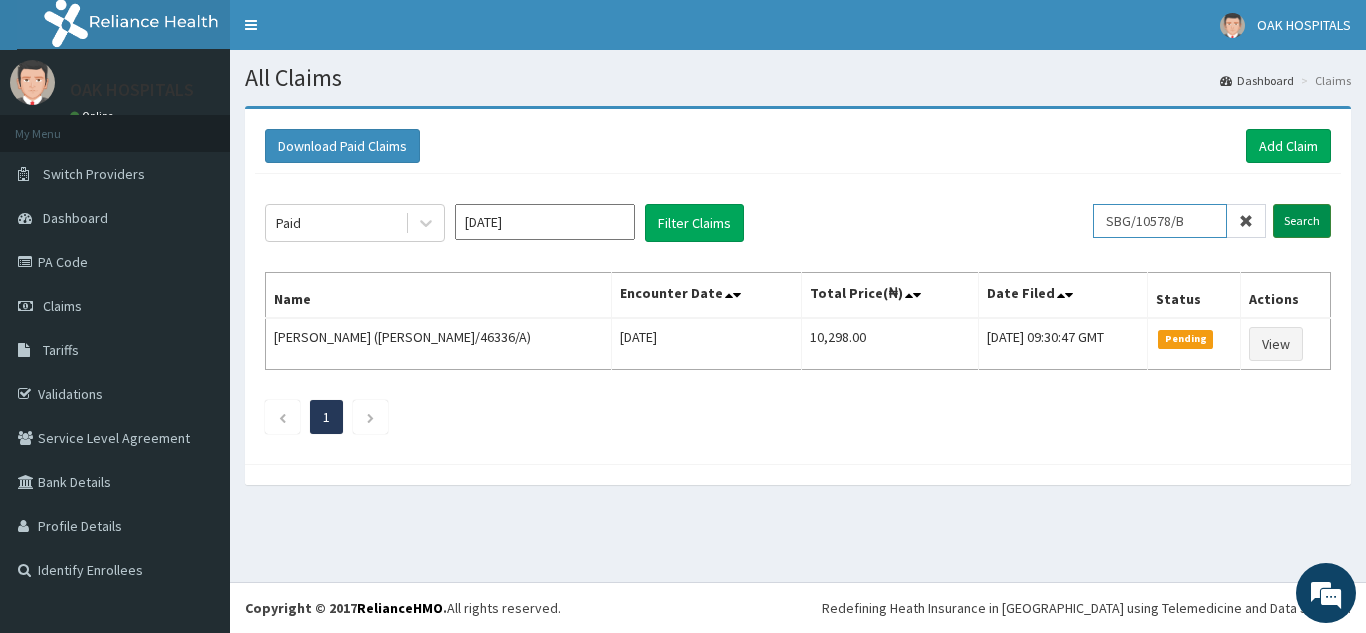 type on "SBG/10578/B" 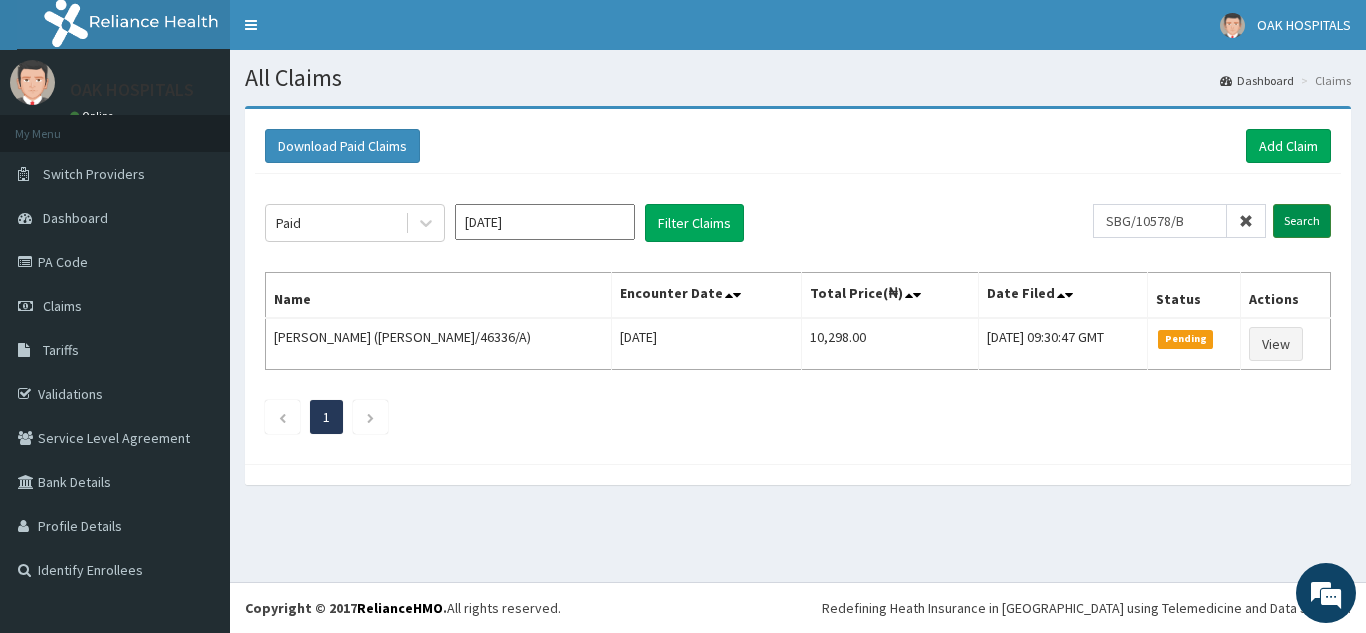 click on "Search" at bounding box center [1302, 221] 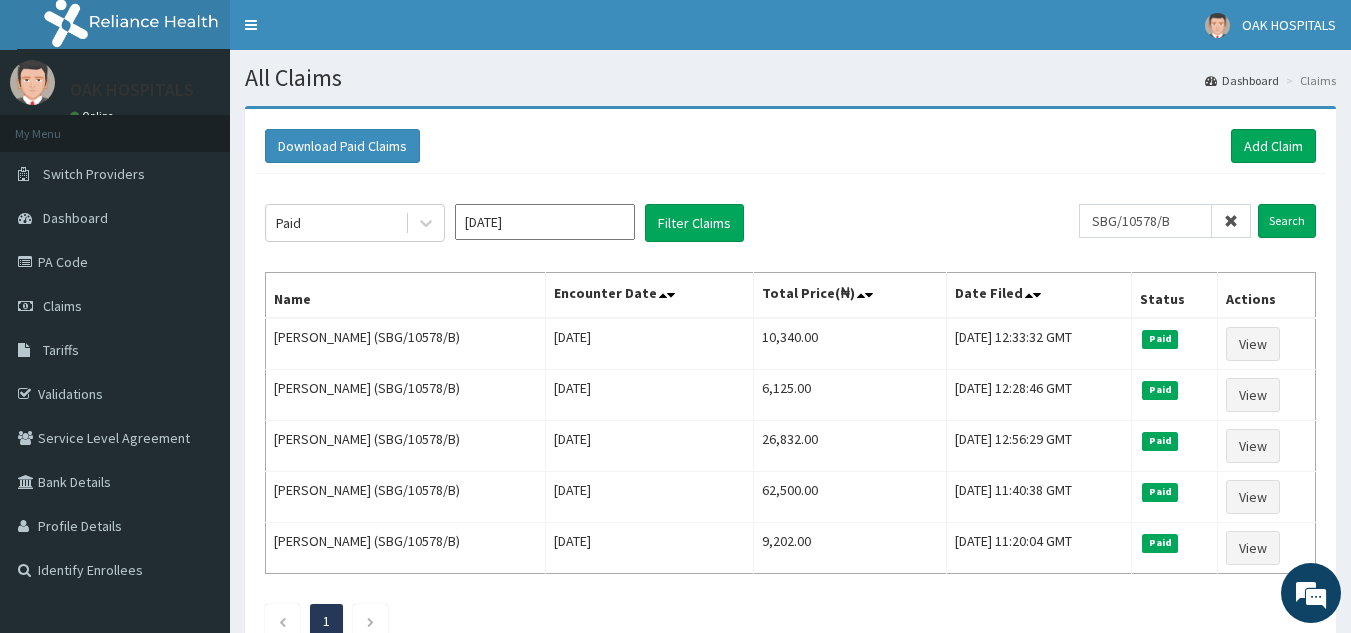 click at bounding box center (1231, 221) 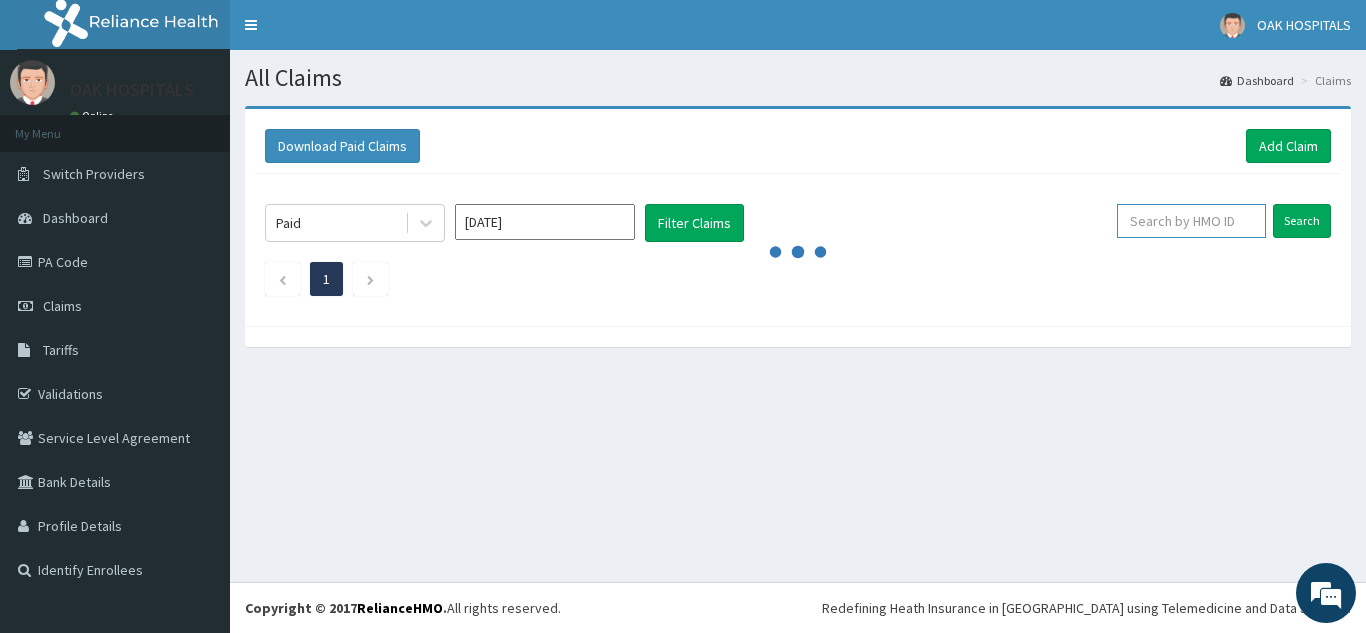 click at bounding box center (1191, 221) 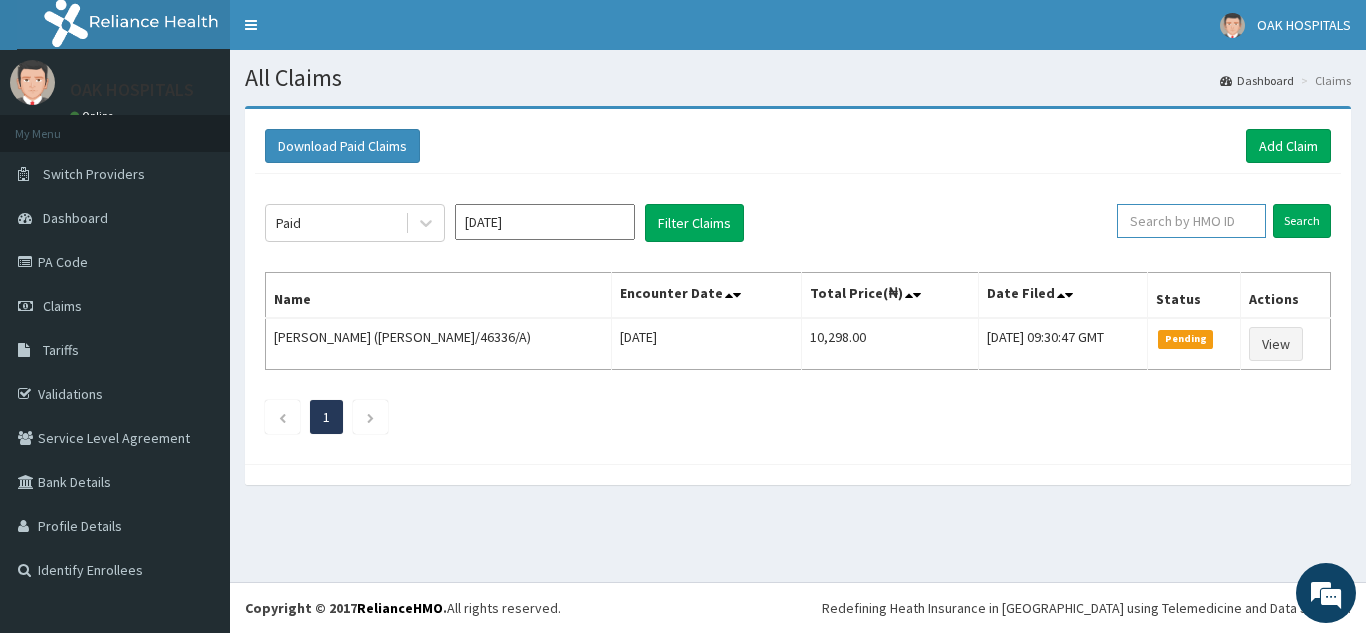 click at bounding box center (1191, 221) 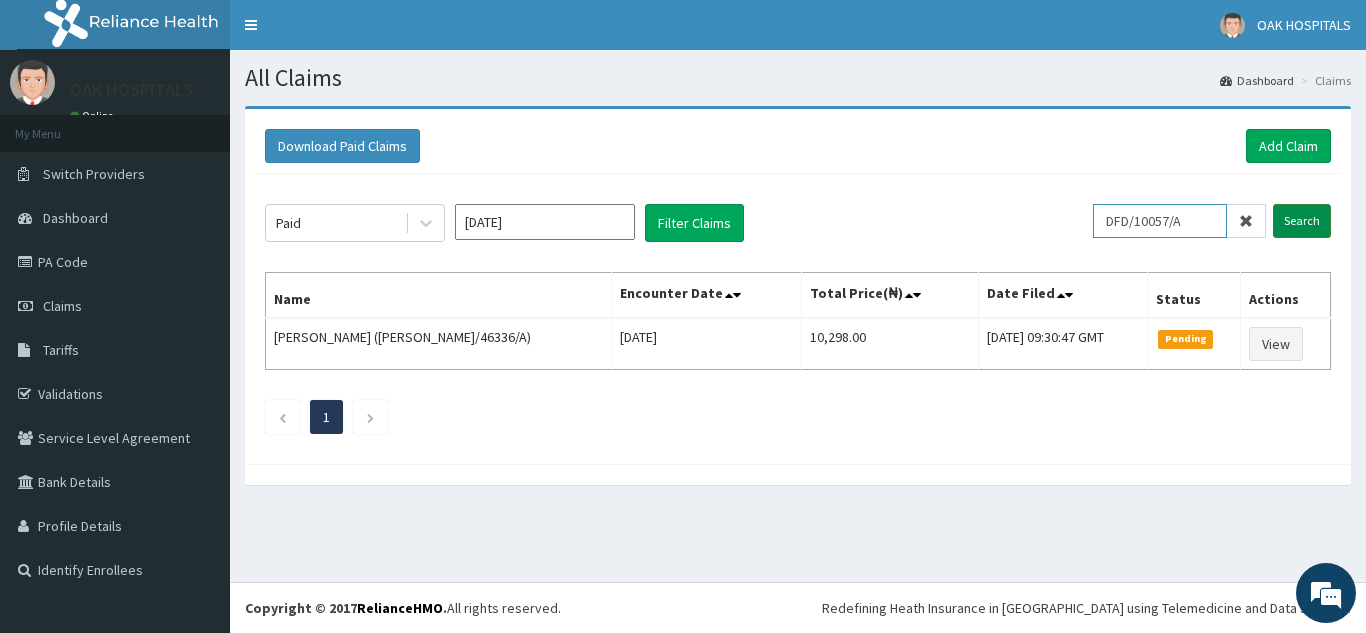 type on "DFD/10057/A" 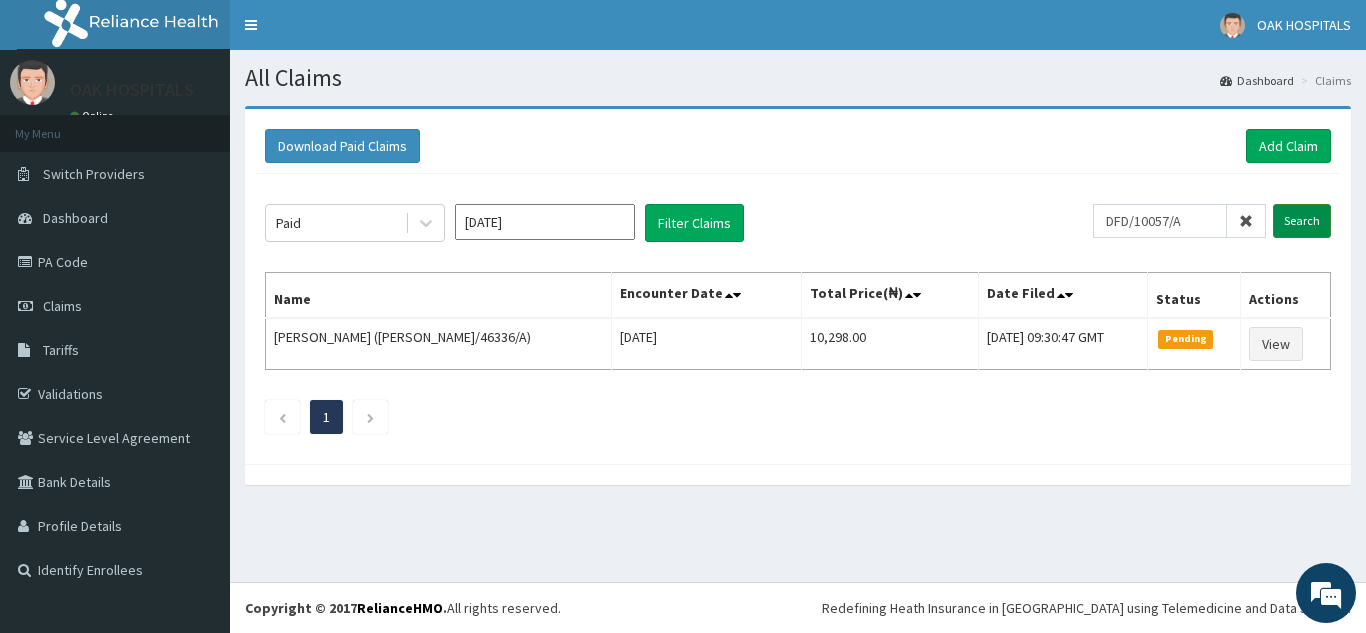 click on "Search" at bounding box center (1302, 221) 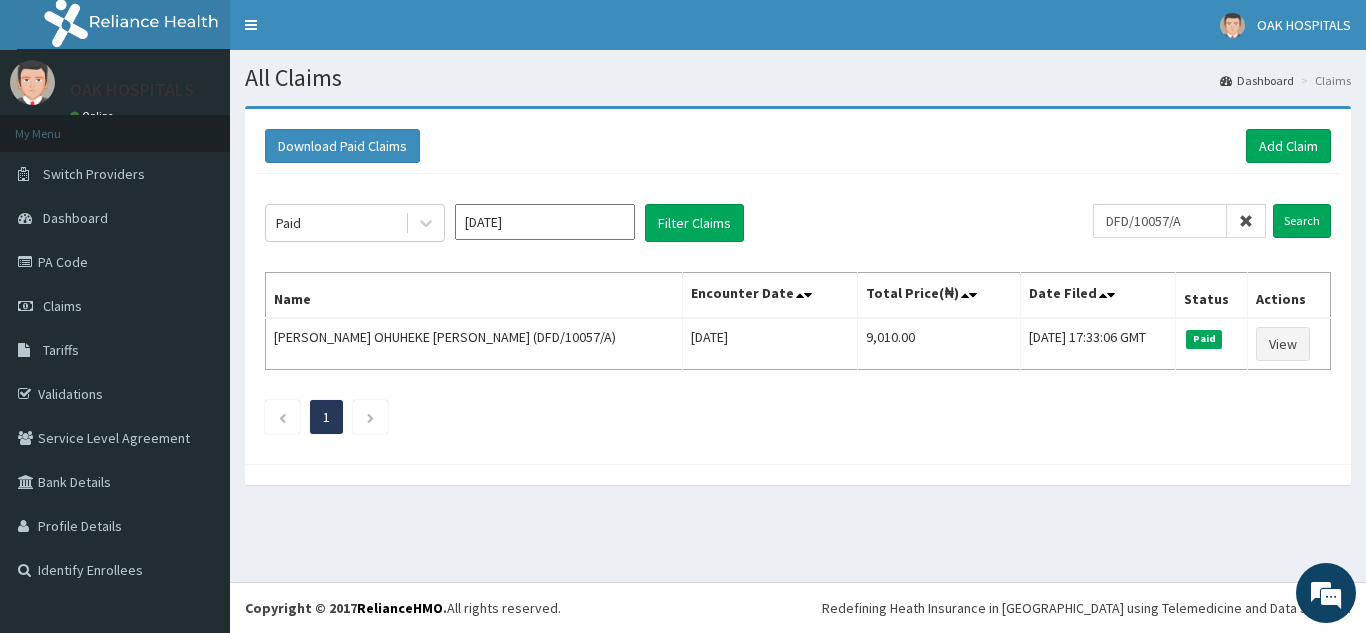 click at bounding box center [1246, 221] 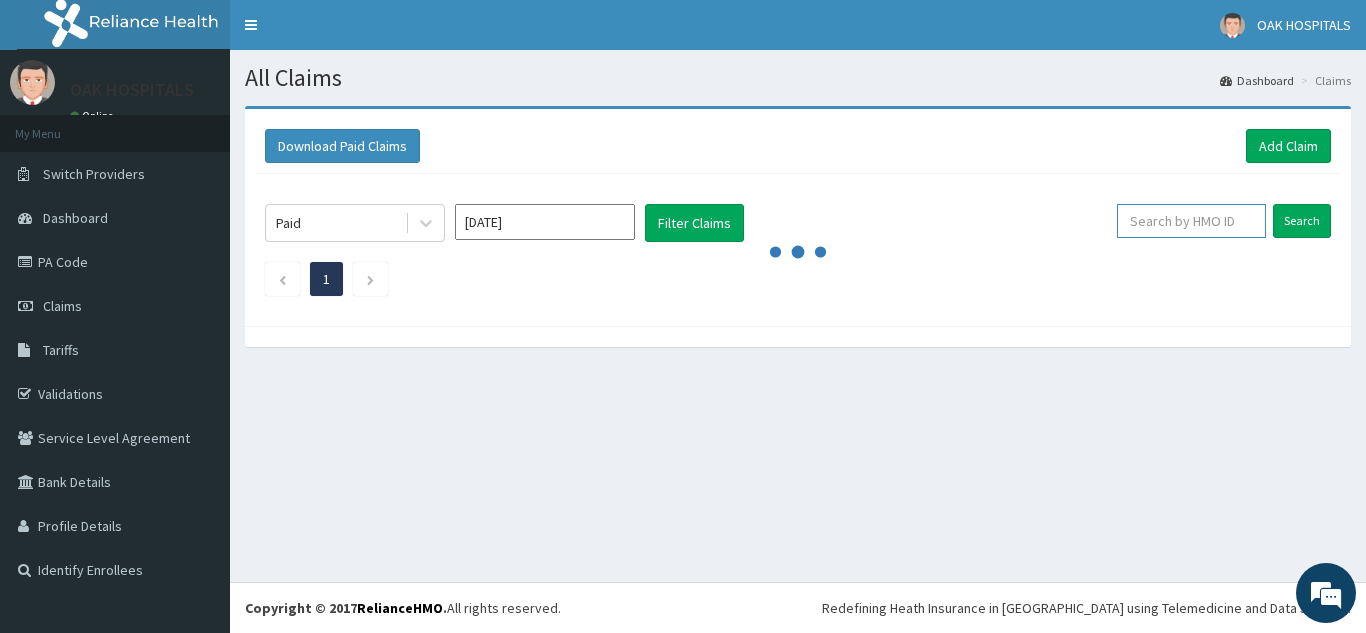 click at bounding box center (1191, 221) 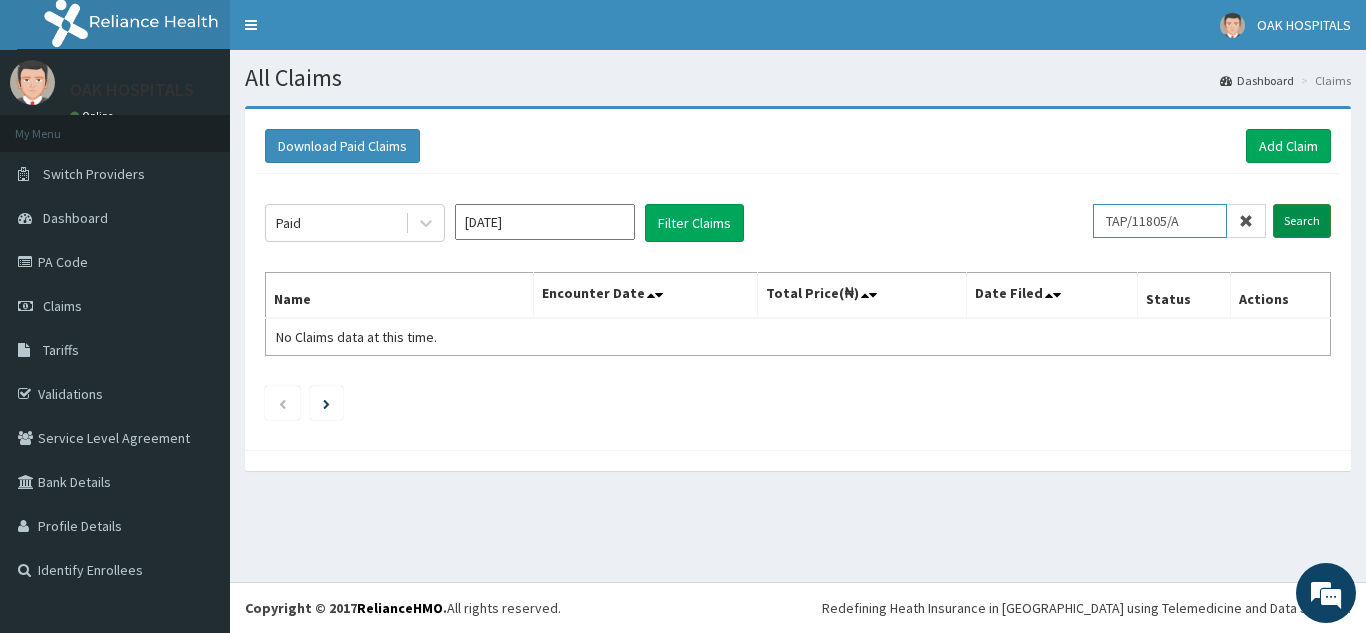 type on "TAP/11805/A" 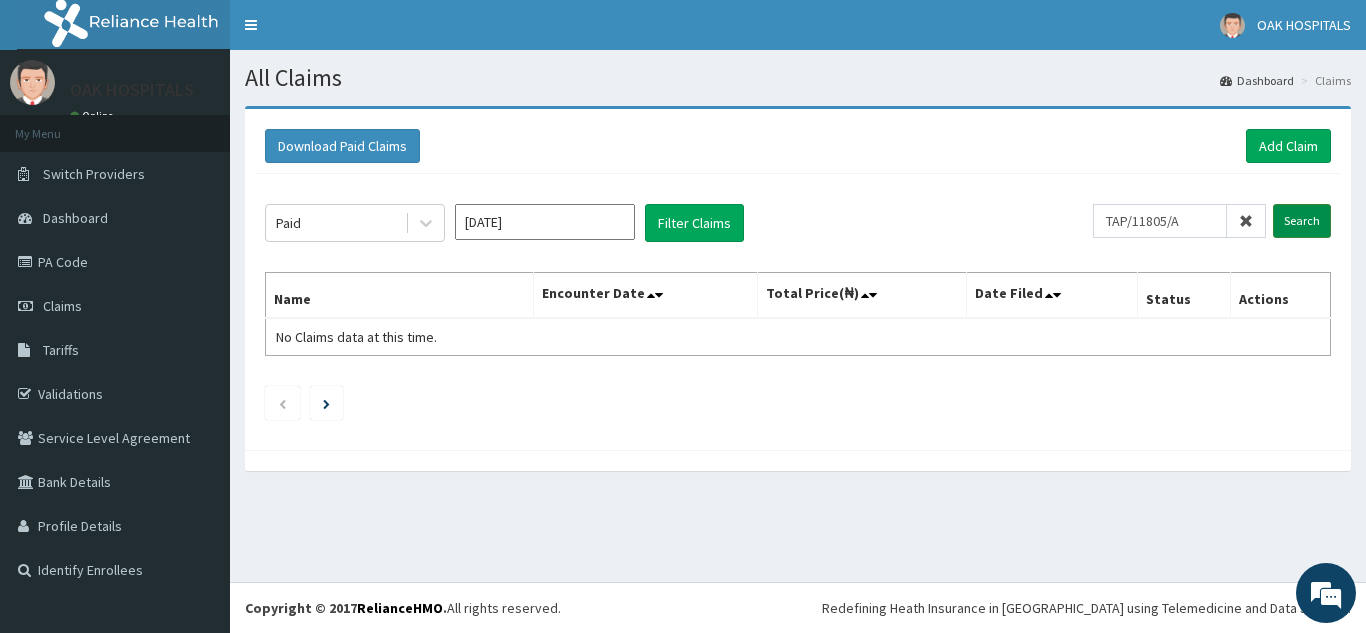 click on "Search" at bounding box center (1302, 221) 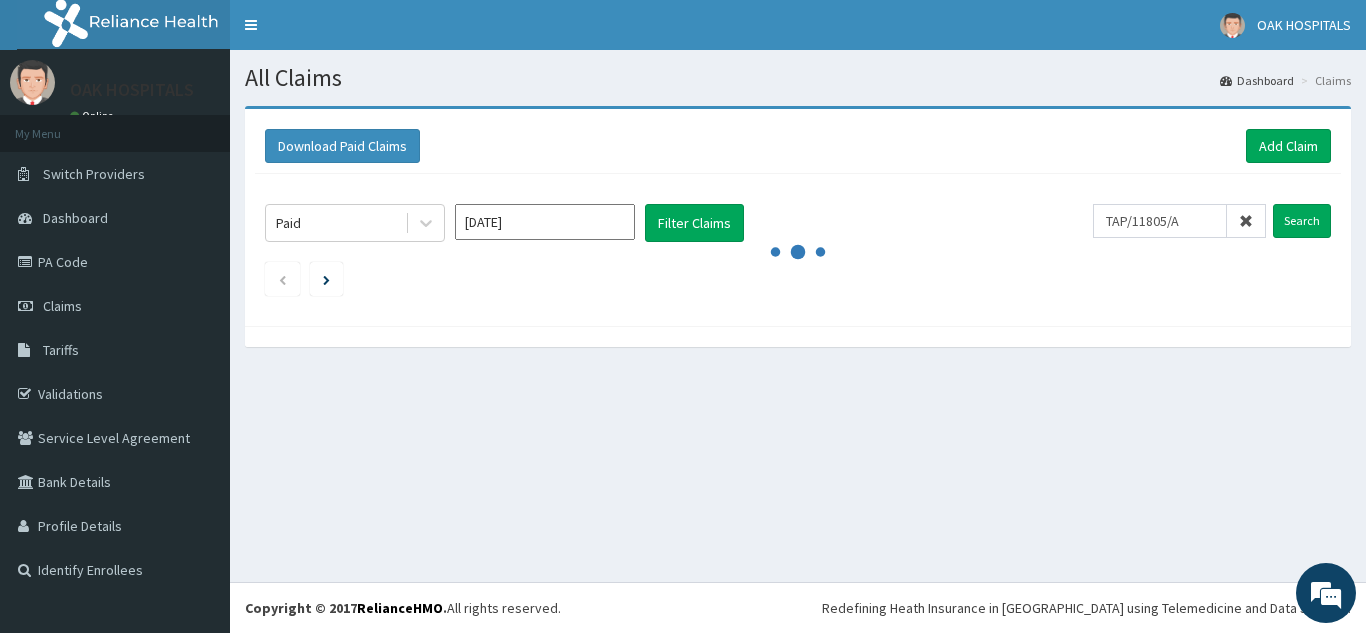 drag, startPoint x: 1295, startPoint y: 219, endPoint x: 1029, endPoint y: 117, distance: 284.88596 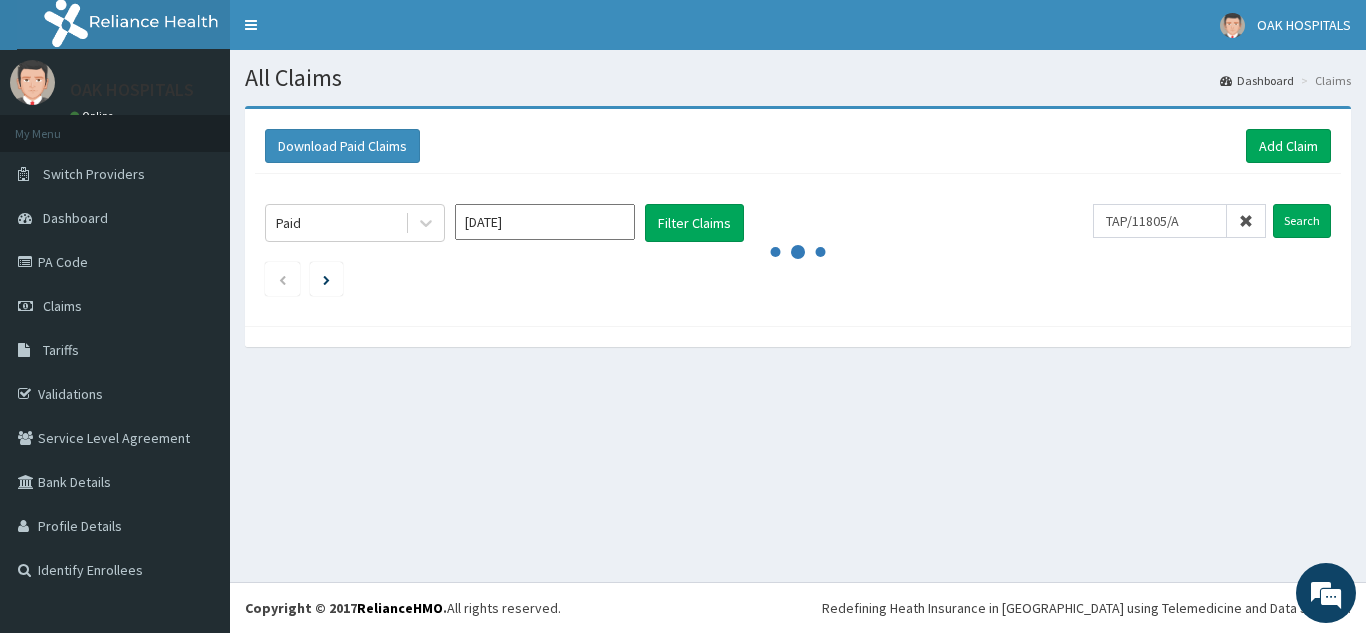 click on "Download Paid Claims Add Claim × Note you can only download claims within a maximum of 1 year and the dates will auto-adjust when you select range that is greater than 1 year From 11-04-2025 To 11-07-2025 Close Download Paid Jun 2025 Filter Claims TAP/11805/A Search" at bounding box center [798, 217] 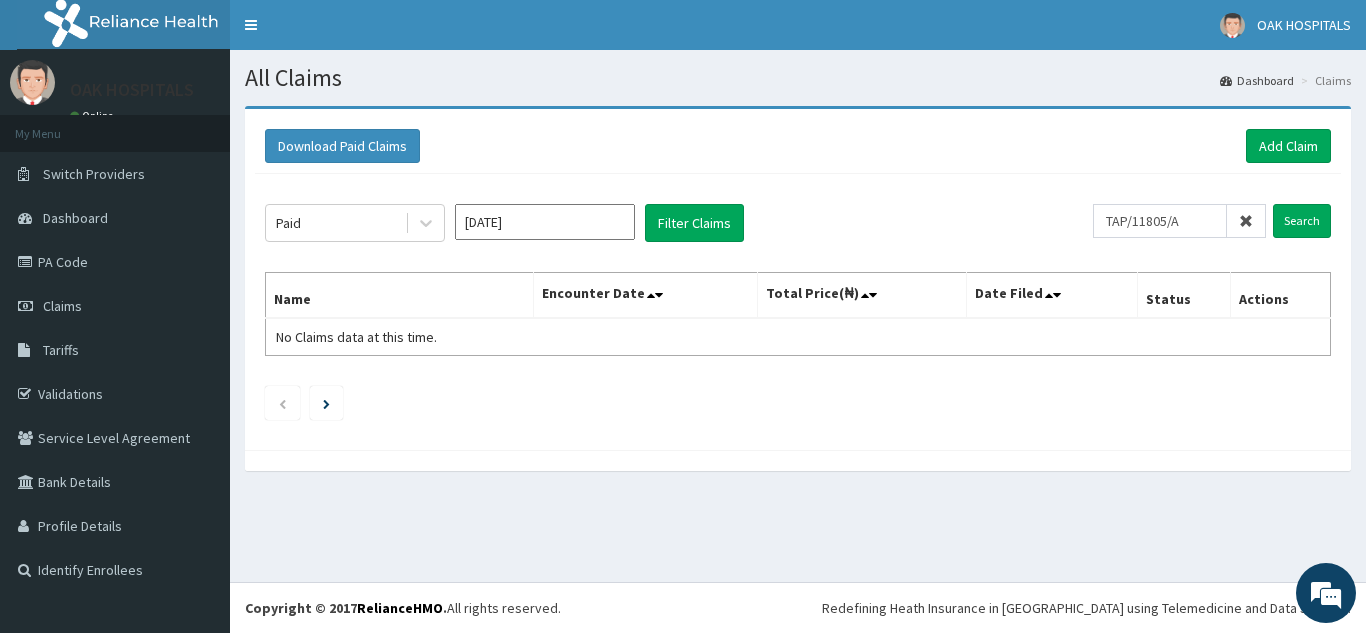 click at bounding box center [1246, 221] 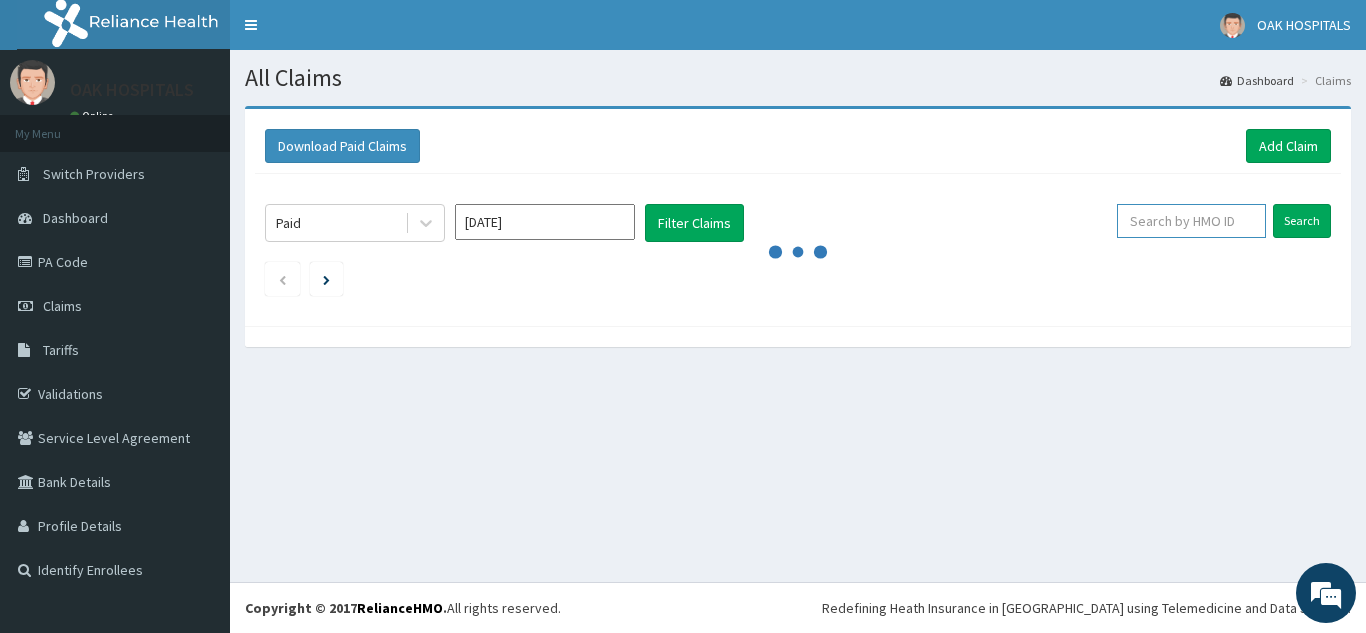 click at bounding box center (1191, 221) 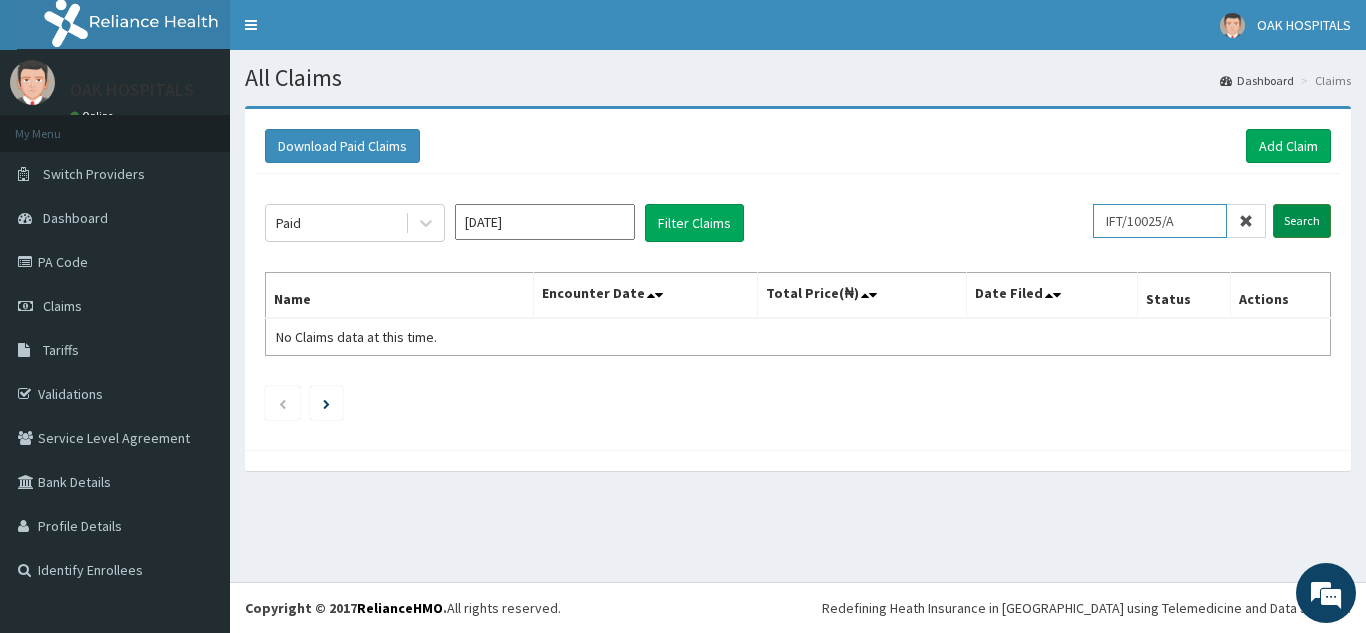 type on "IFT/10025/A" 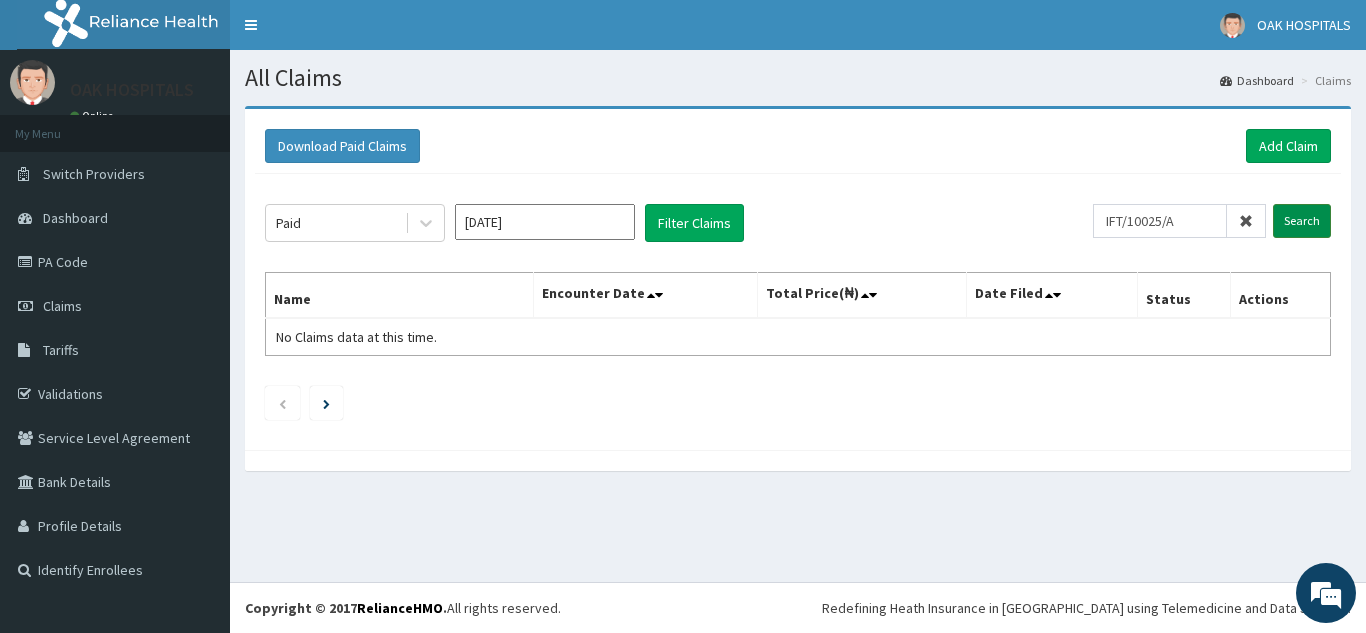 click on "Search" at bounding box center (1302, 221) 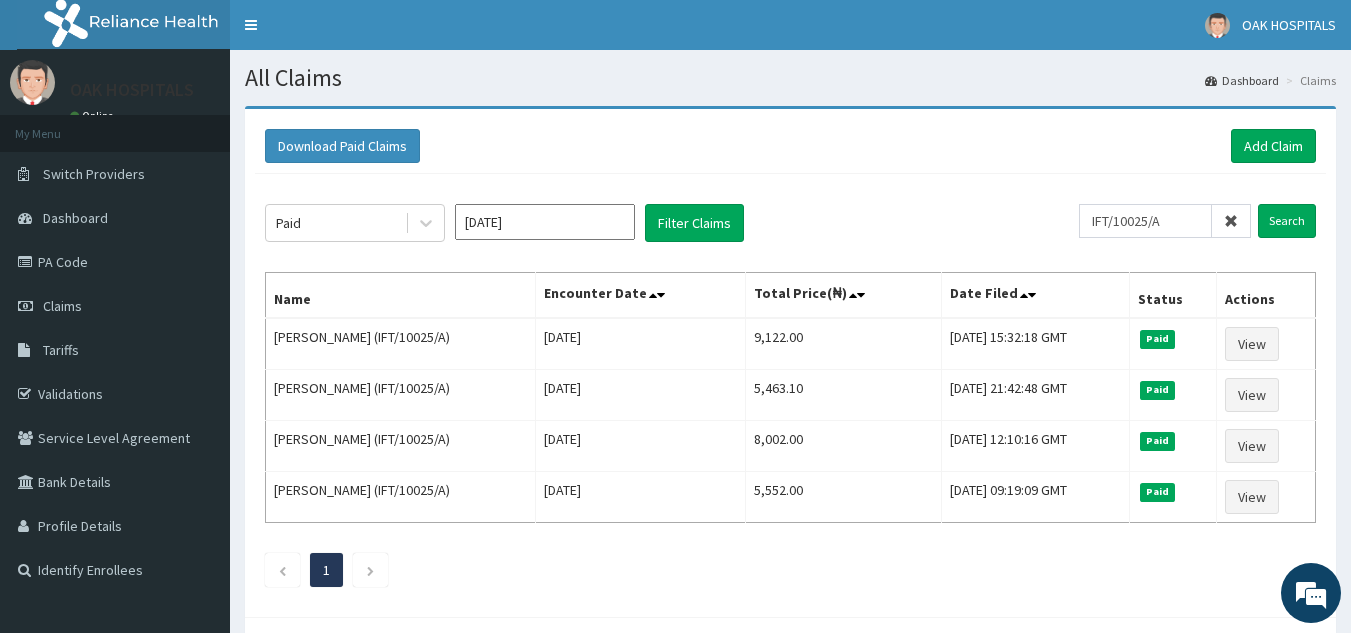 click at bounding box center [1231, 221] 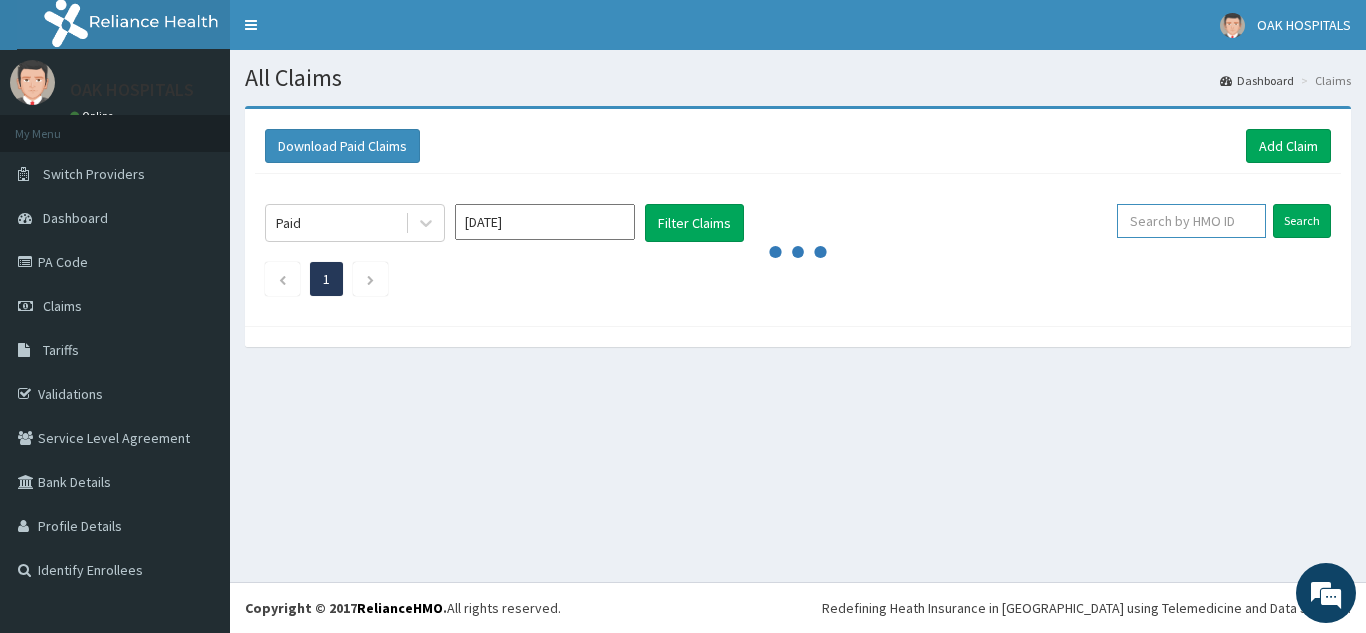 click at bounding box center [1191, 221] 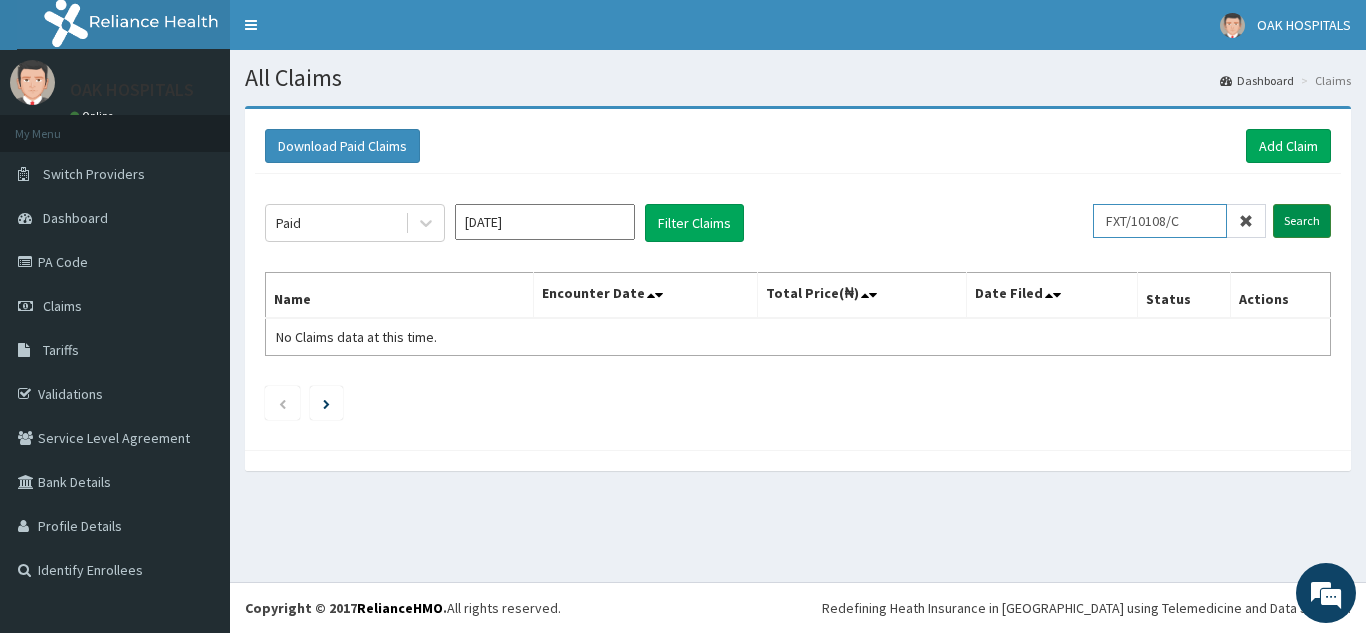 type on "FXT/10108/C" 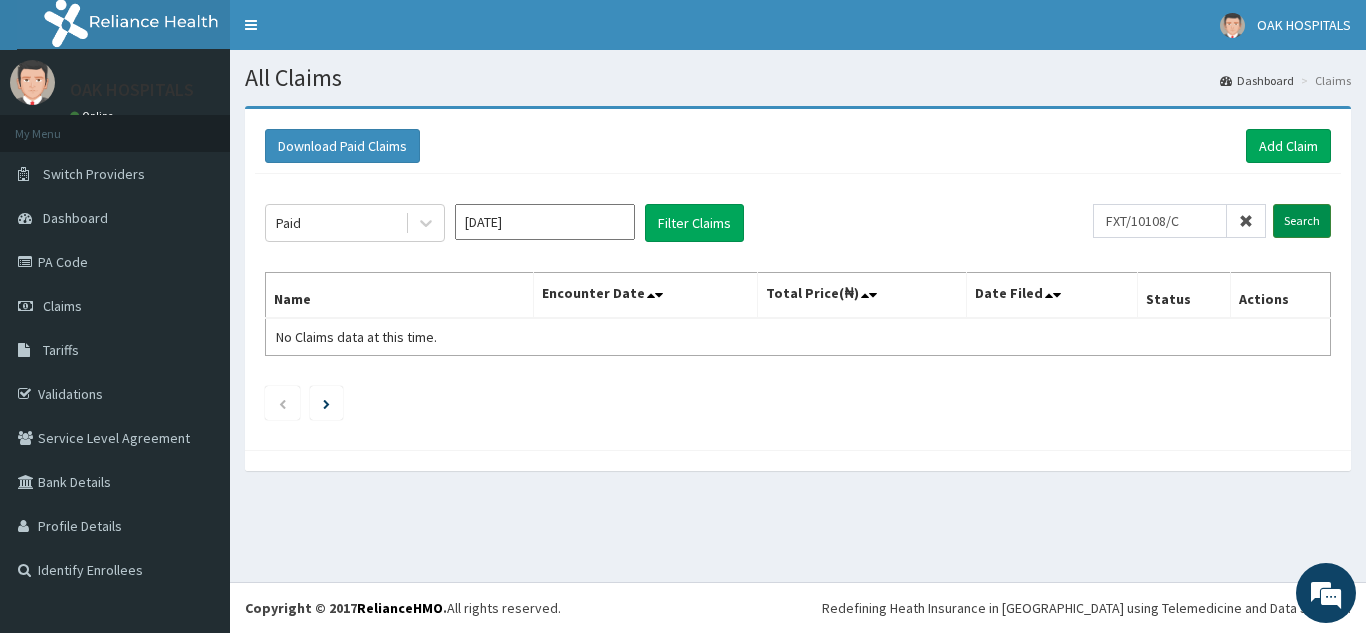 click on "Search" at bounding box center [1302, 221] 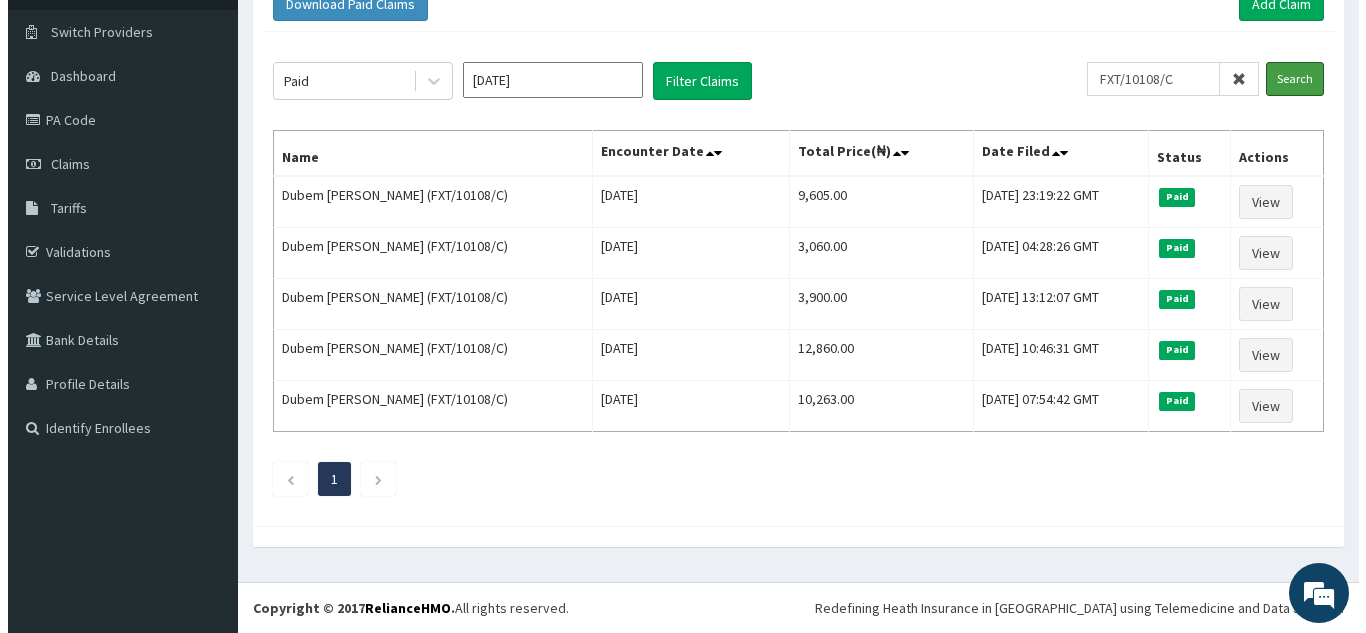 scroll, scrollTop: 0, scrollLeft: 0, axis: both 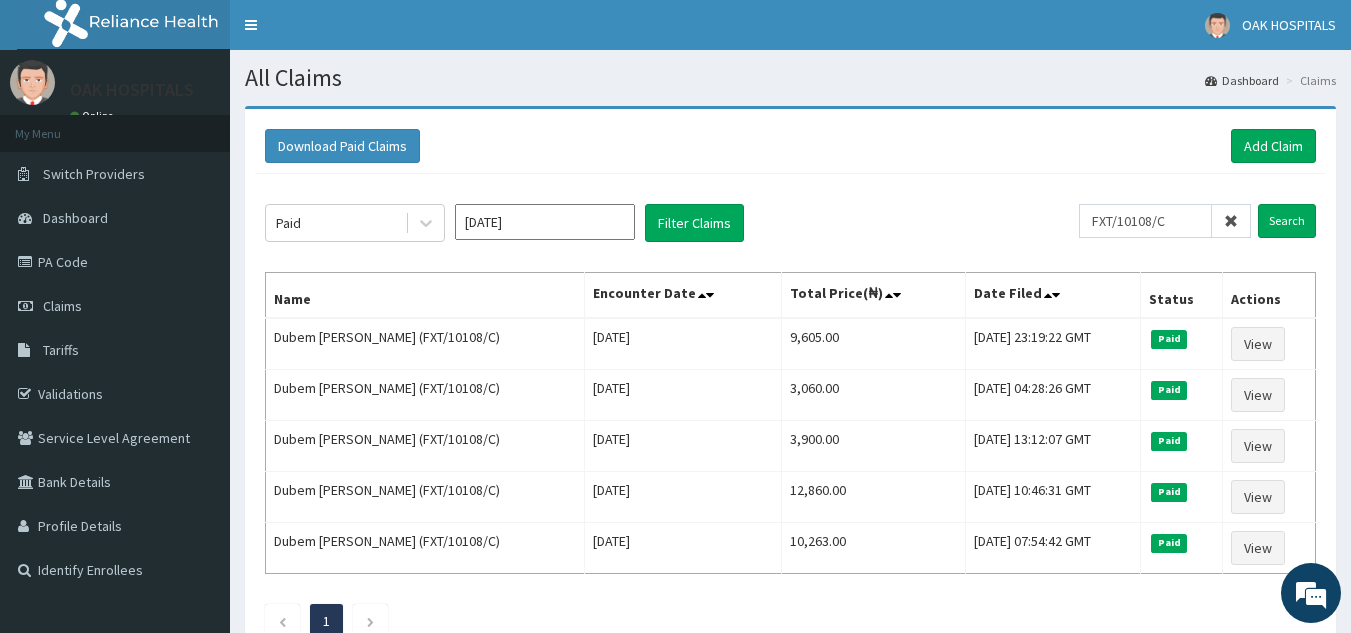 drag, startPoint x: 254, startPoint y: 147, endPoint x: 672, endPoint y: 112, distance: 419.46274 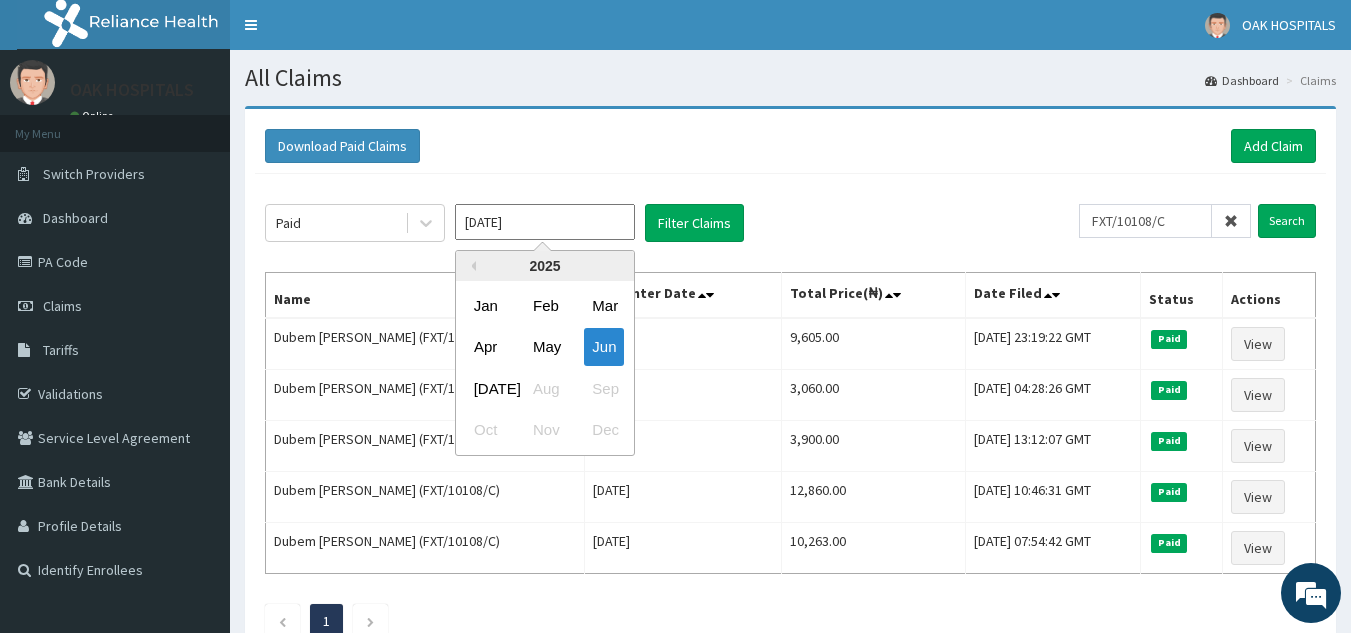 click on "[DATE]" at bounding box center (545, 222) 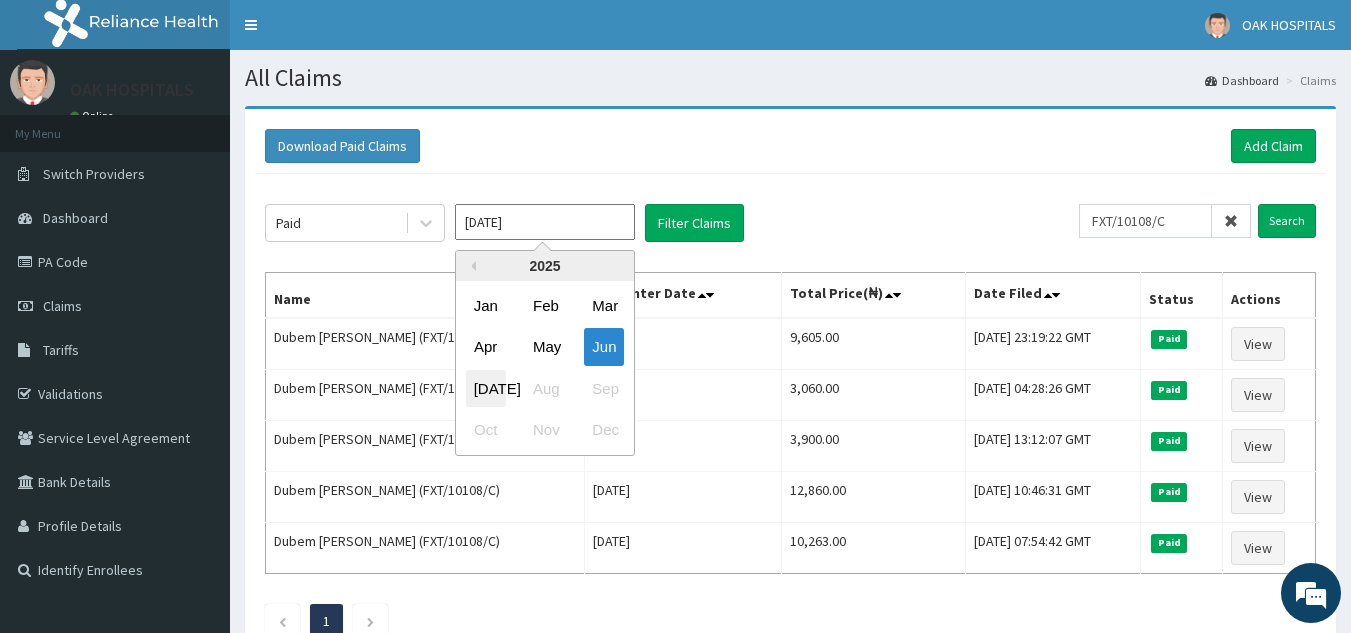 click on "[DATE]" at bounding box center (486, 388) 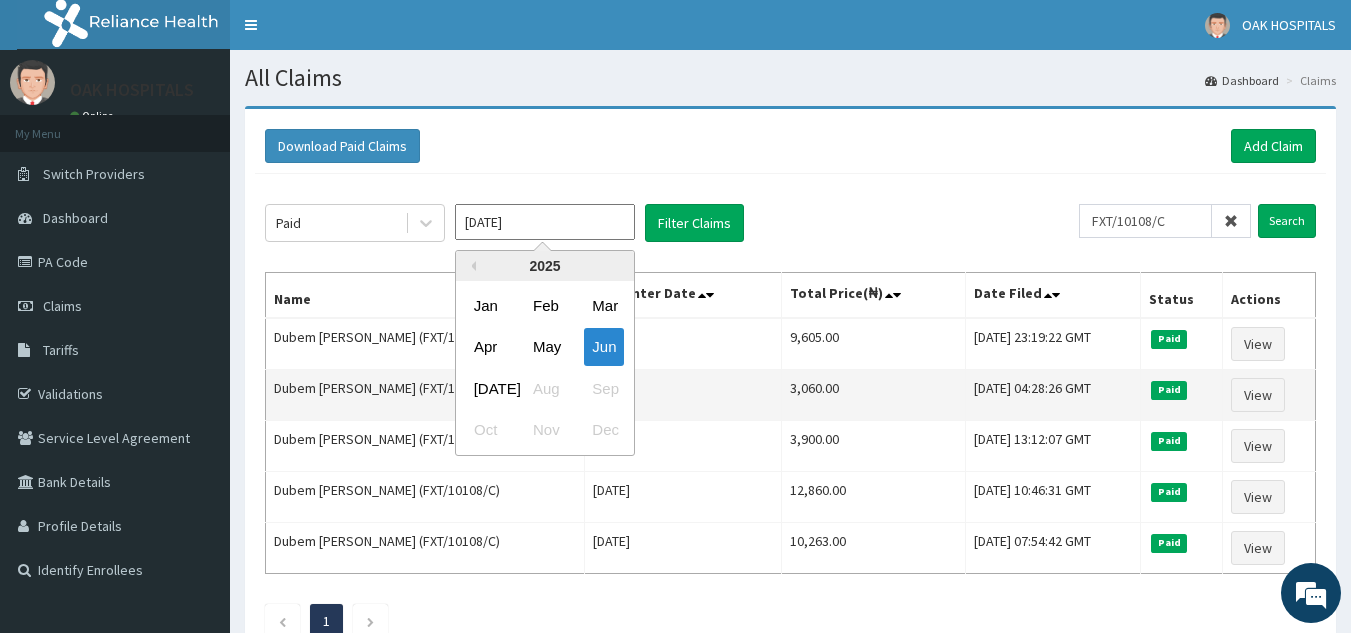 type on "[DATE]" 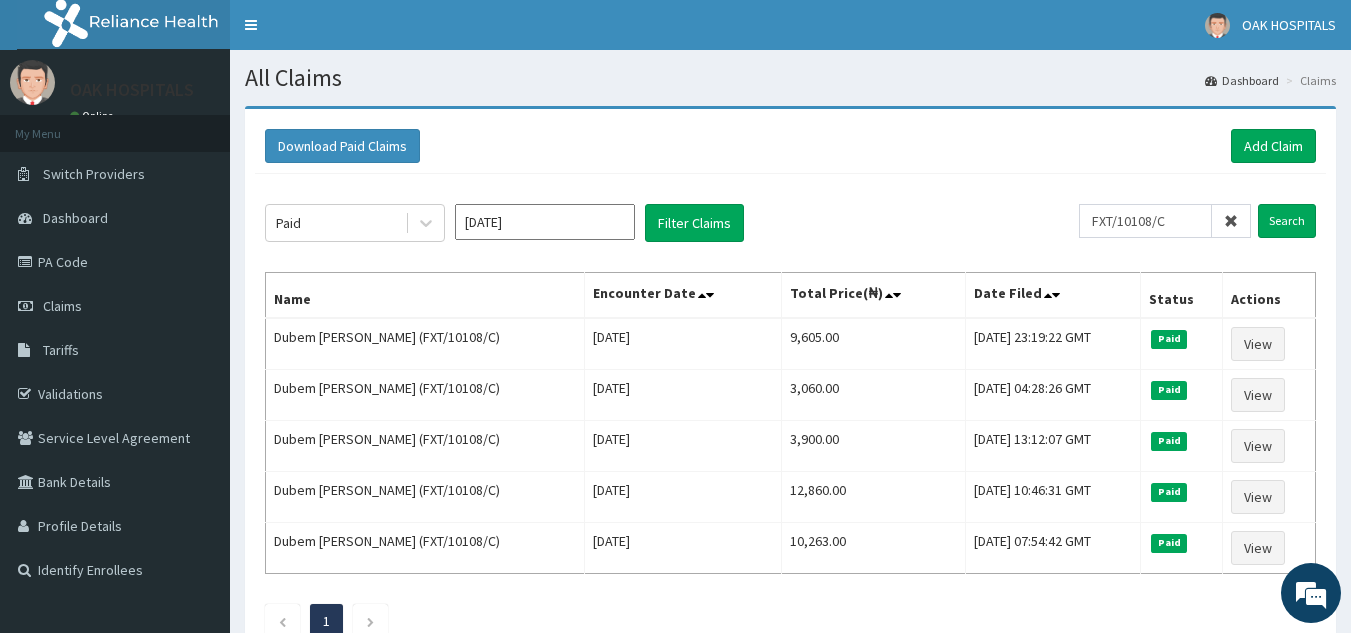 click at bounding box center [1231, 221] 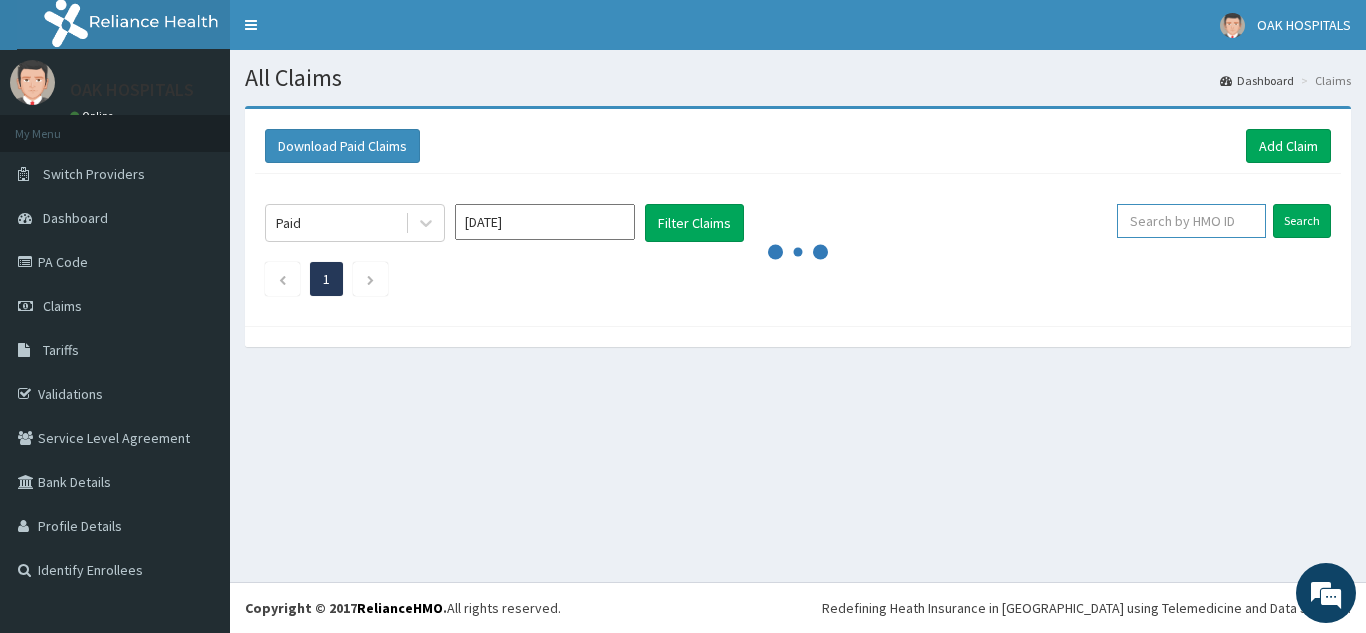 click at bounding box center [1191, 221] 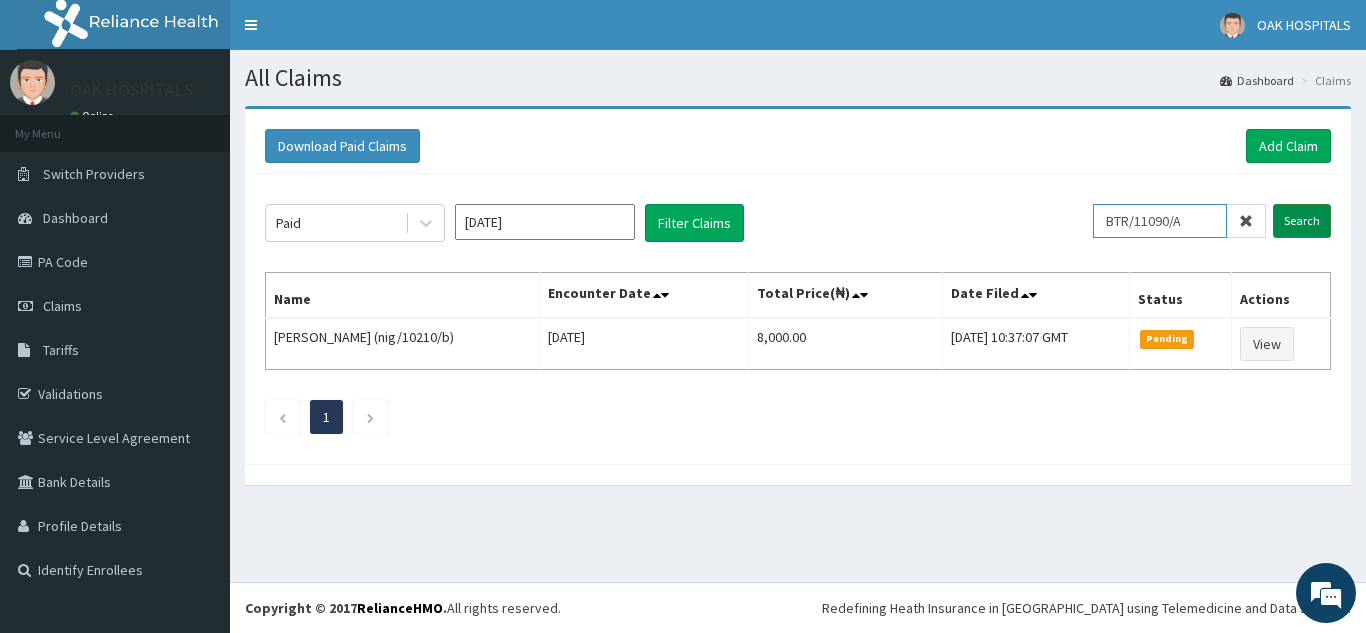 type on "BTR/11090/A" 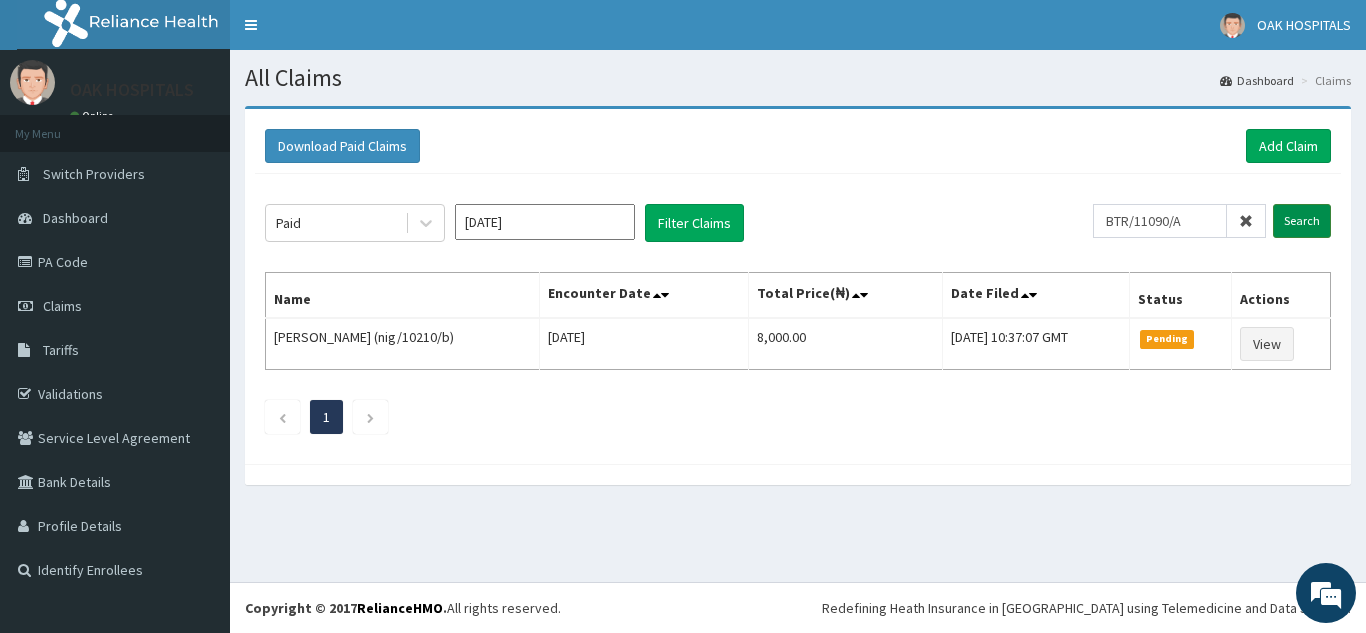 click on "Search" at bounding box center [1302, 221] 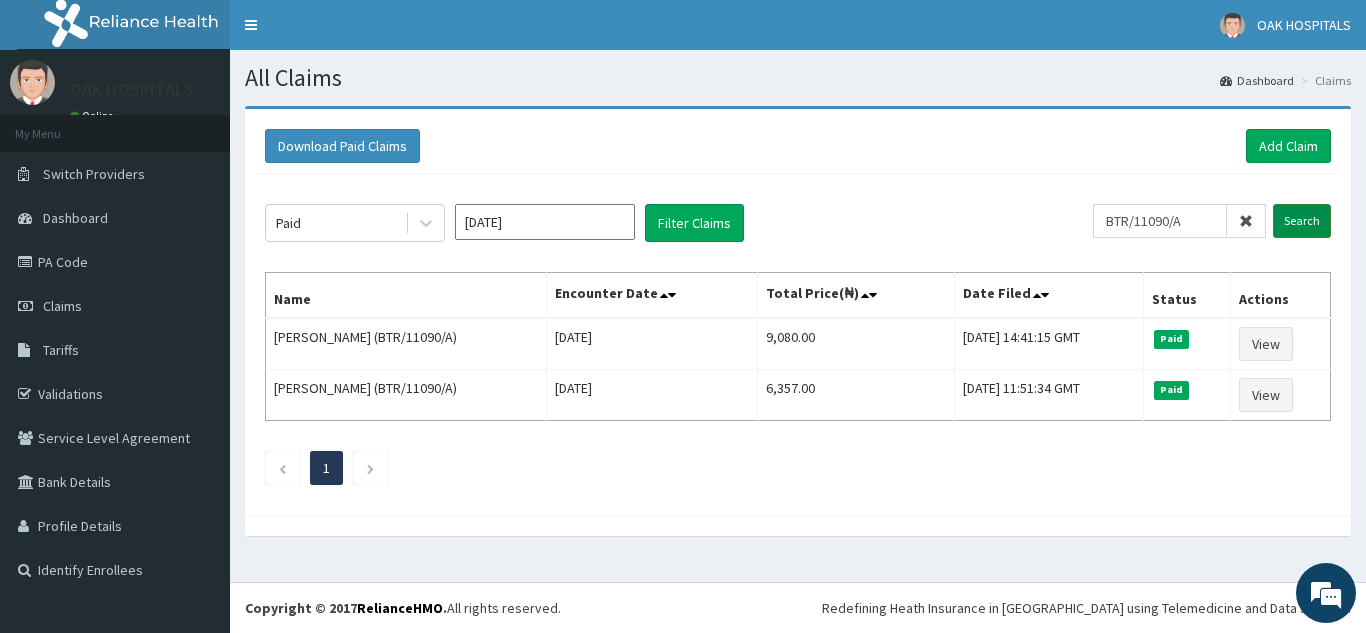 click on "Search" at bounding box center [1302, 221] 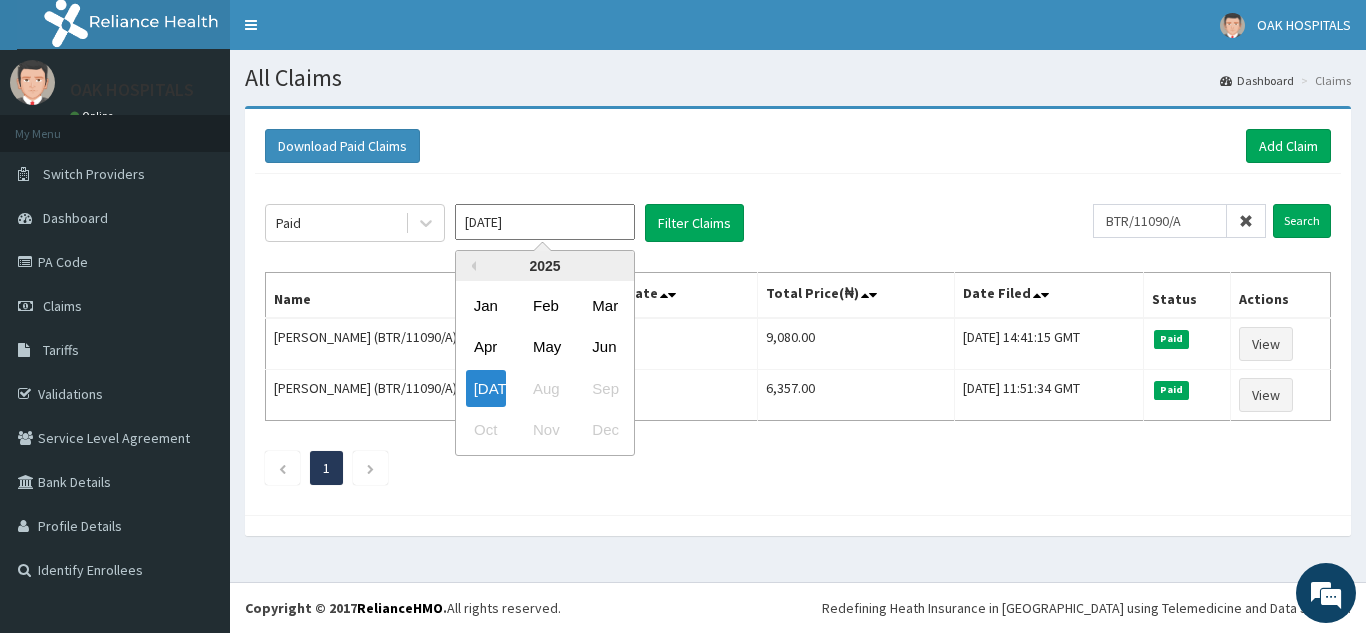 click on "[DATE]" at bounding box center (545, 222) 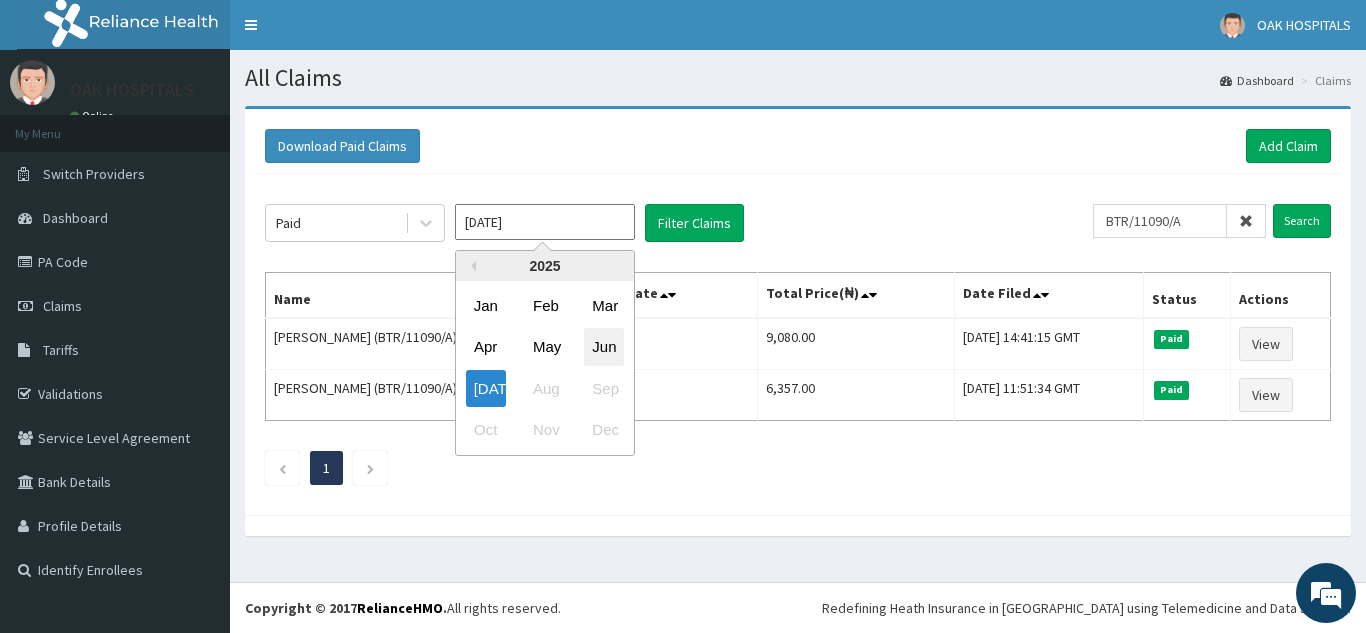 click on "Jun" at bounding box center (604, 347) 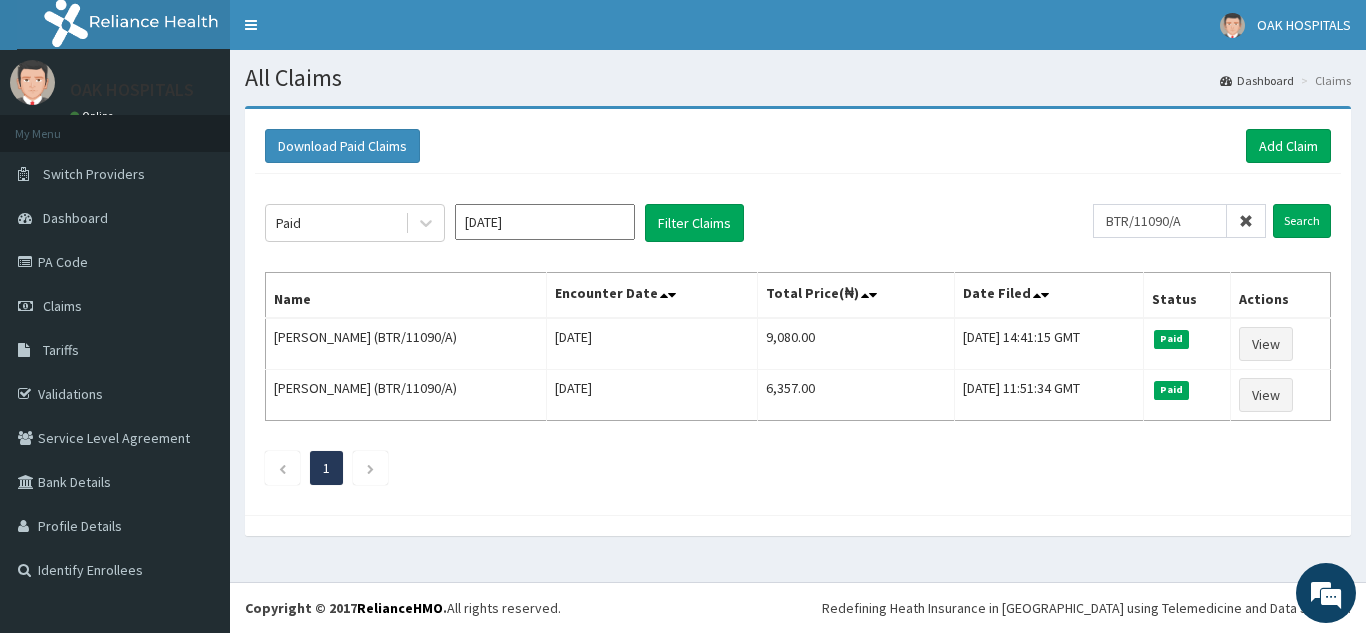 type on "[DATE]" 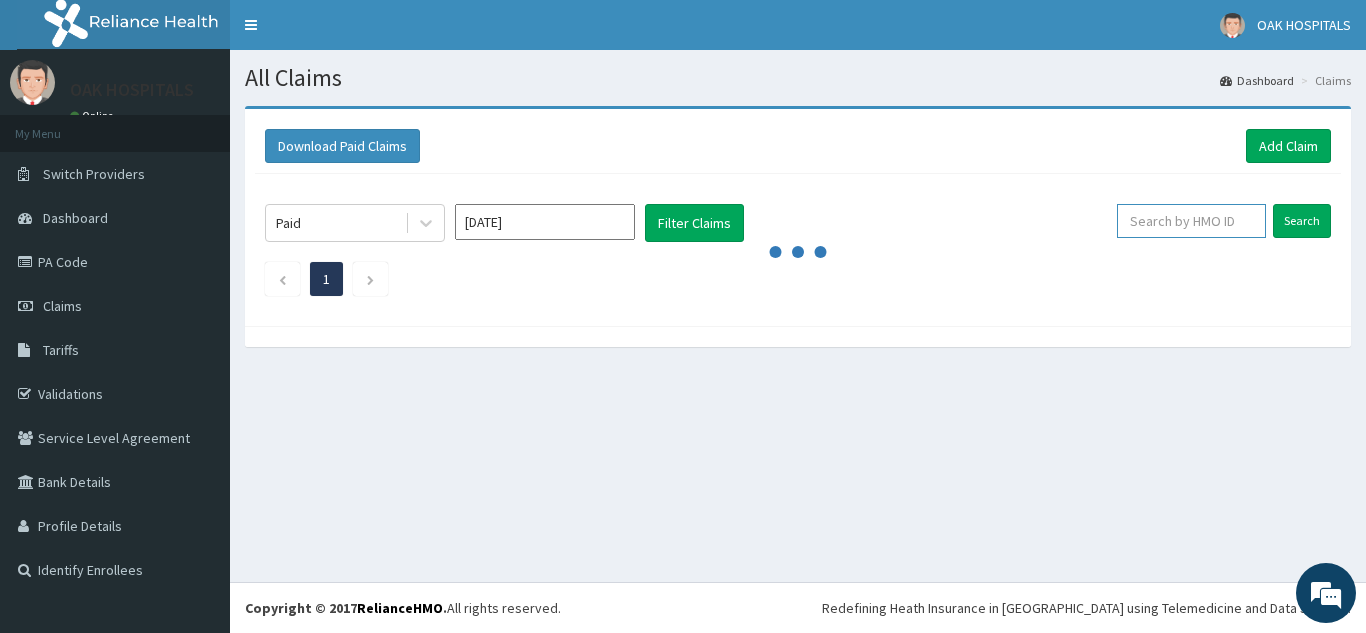click at bounding box center (1191, 221) 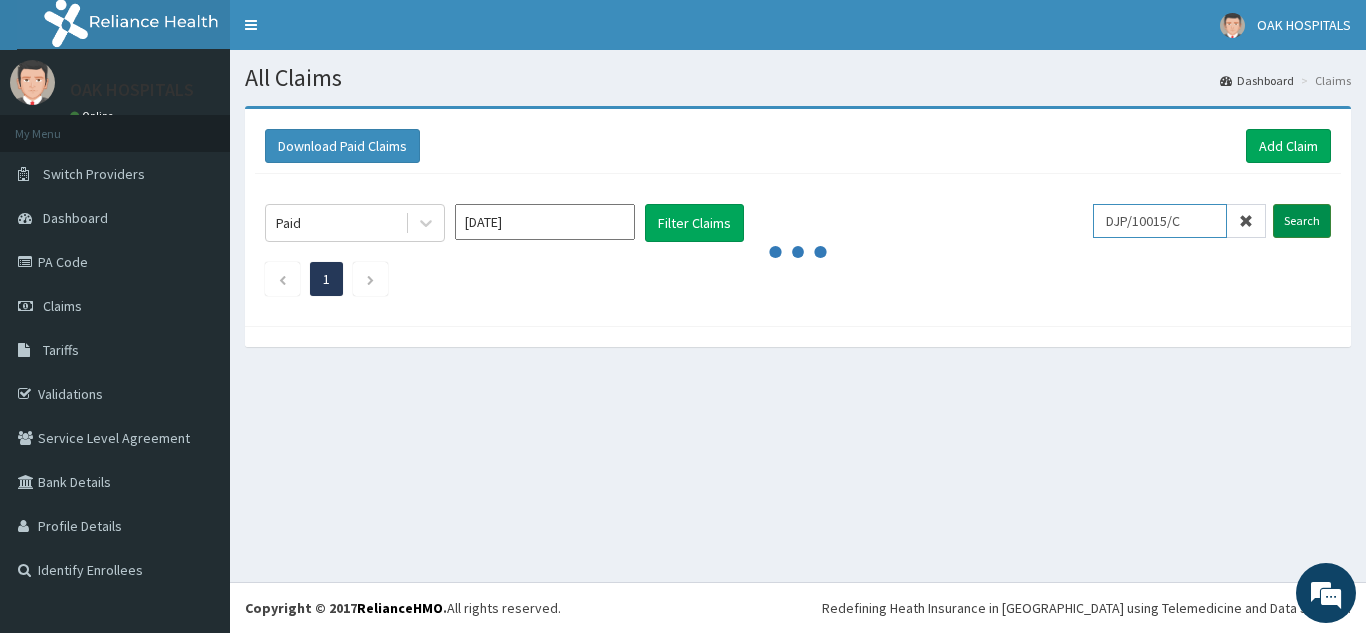 type on "DJP/10015/C" 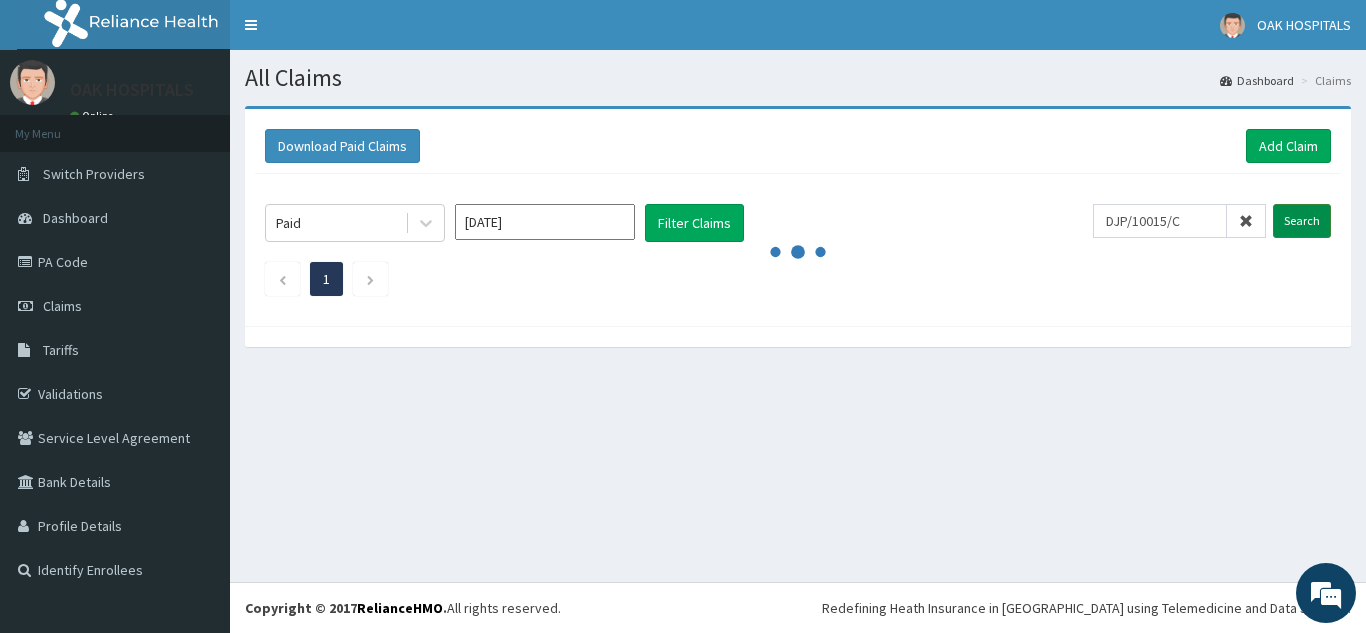 click on "Search" at bounding box center [1302, 221] 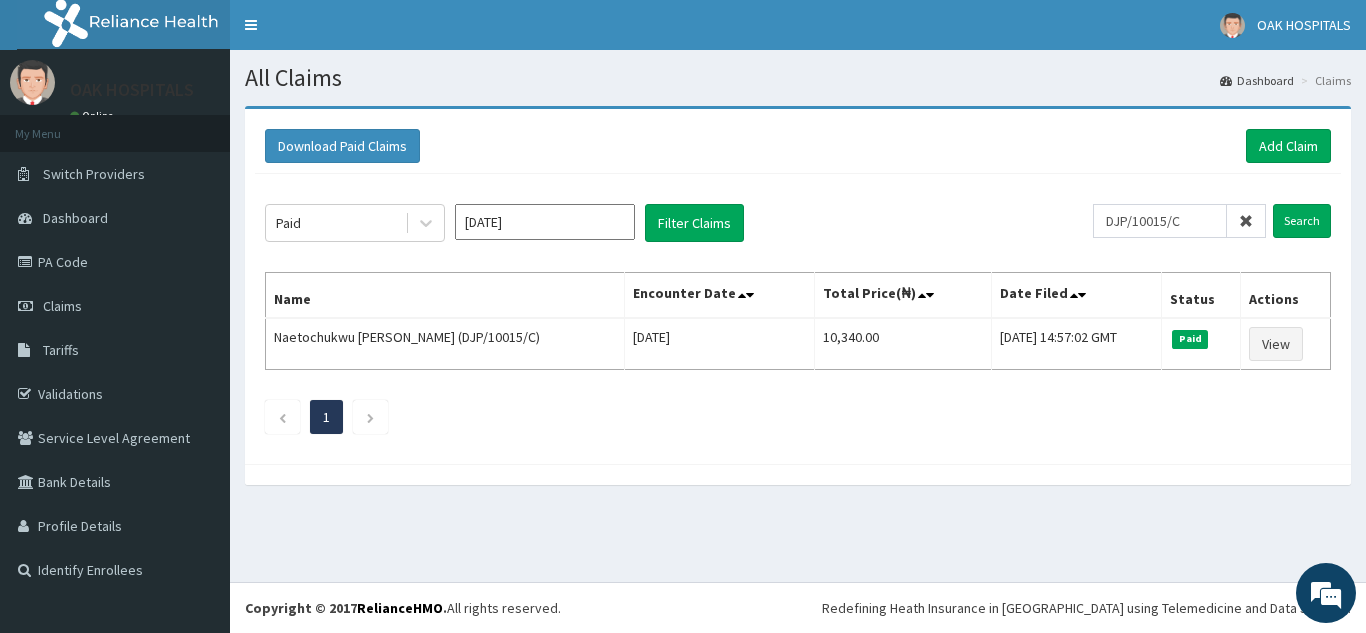 click at bounding box center [1246, 221] 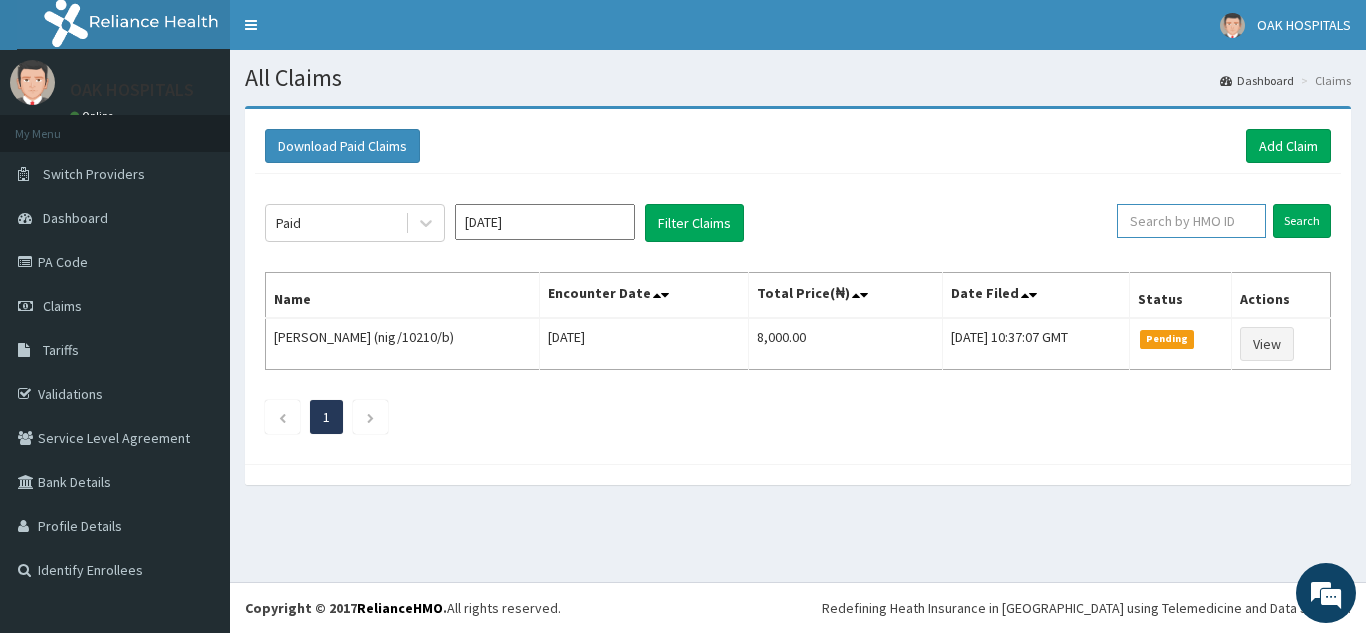click at bounding box center (1191, 221) 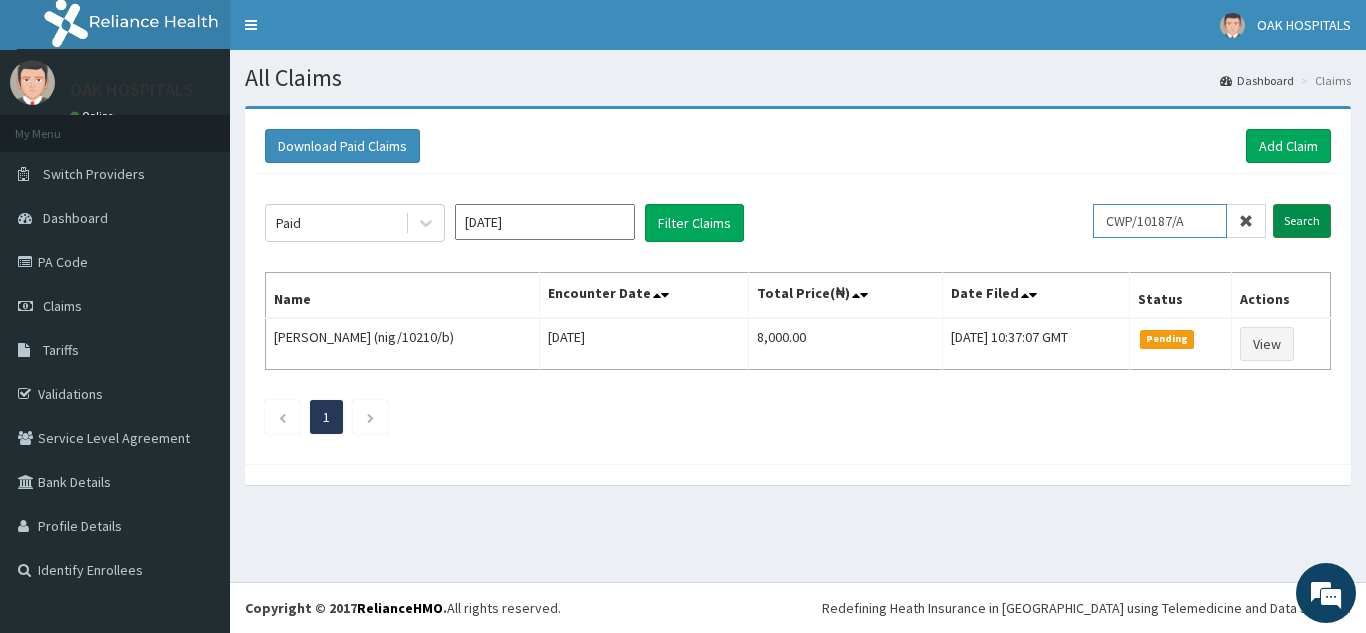 type on "CWP/10187/A" 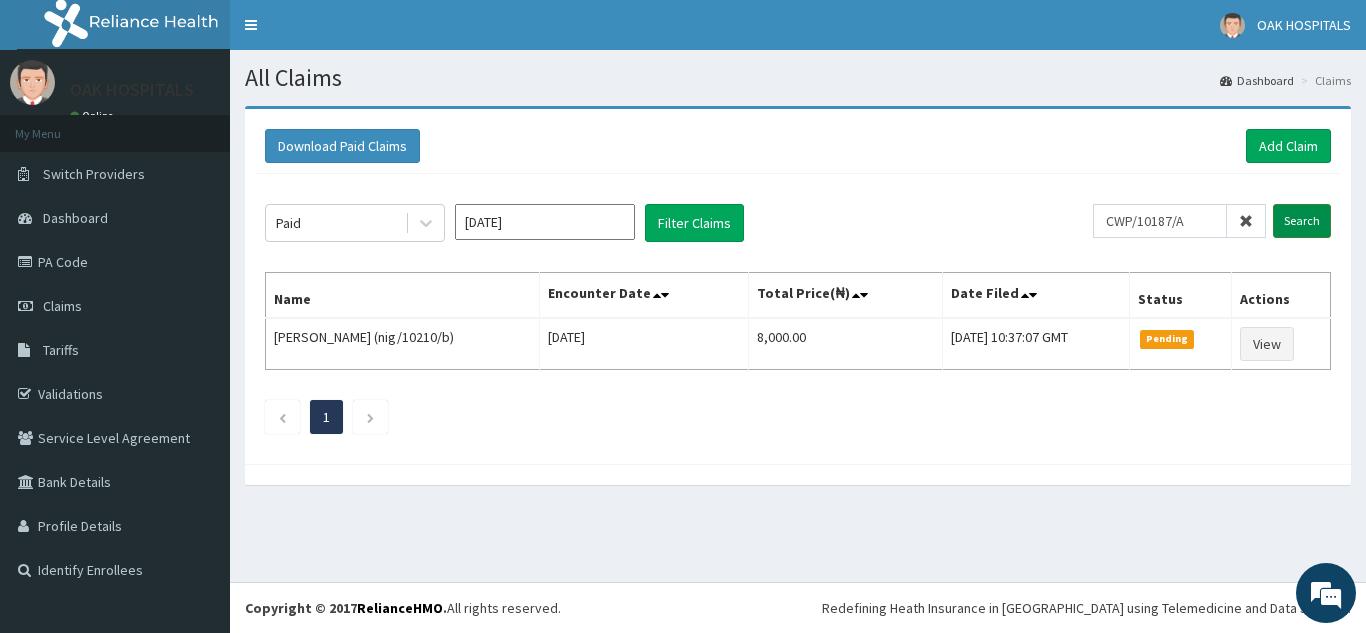 click on "Search" at bounding box center [1302, 221] 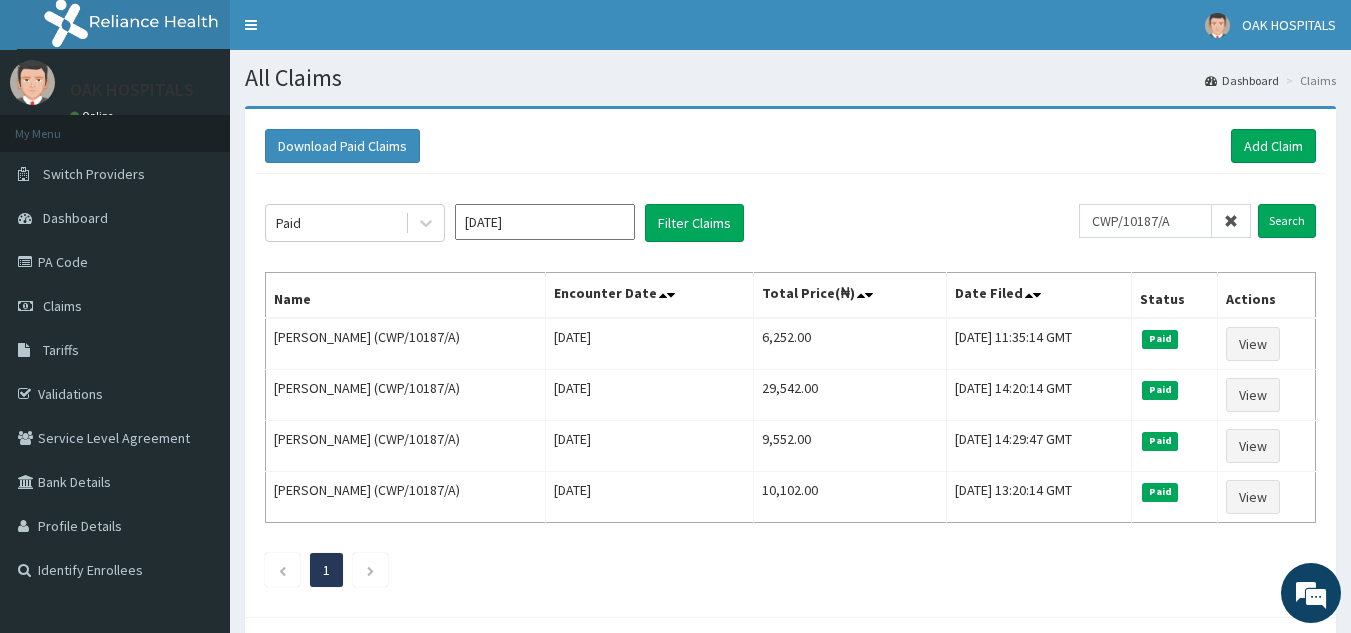 click at bounding box center (1231, 221) 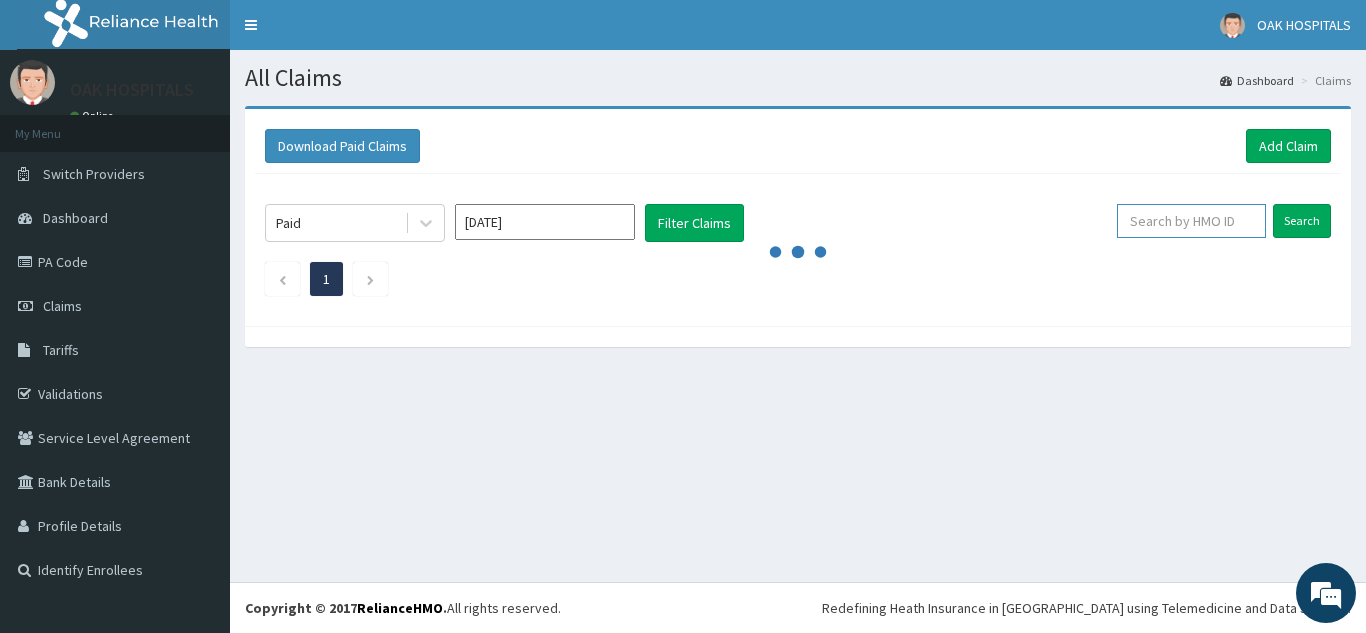 click at bounding box center [1191, 221] 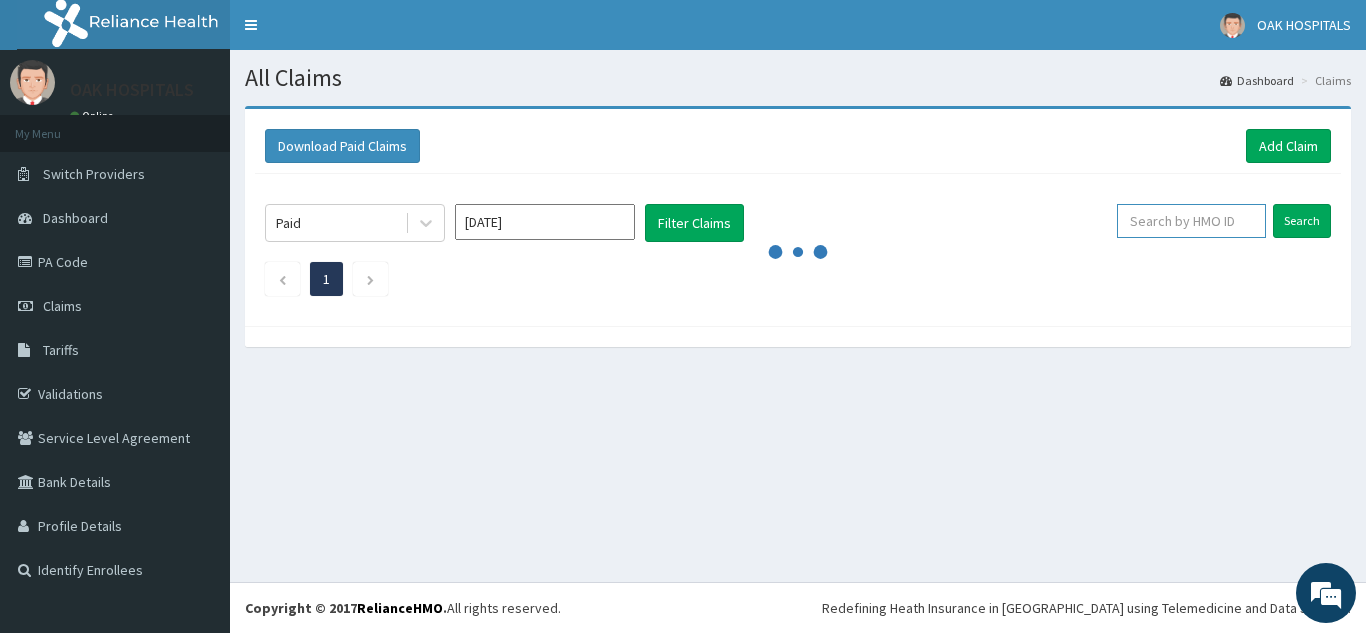 click at bounding box center [1191, 221] 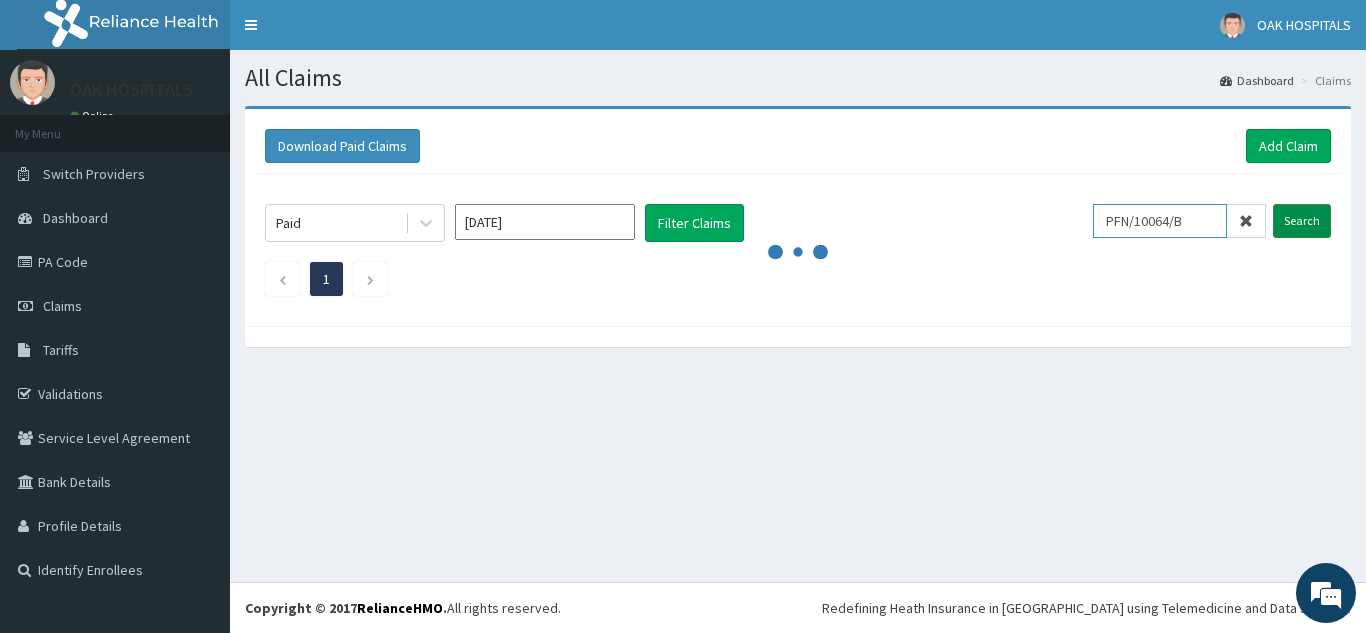 type on "PFN/10064/B" 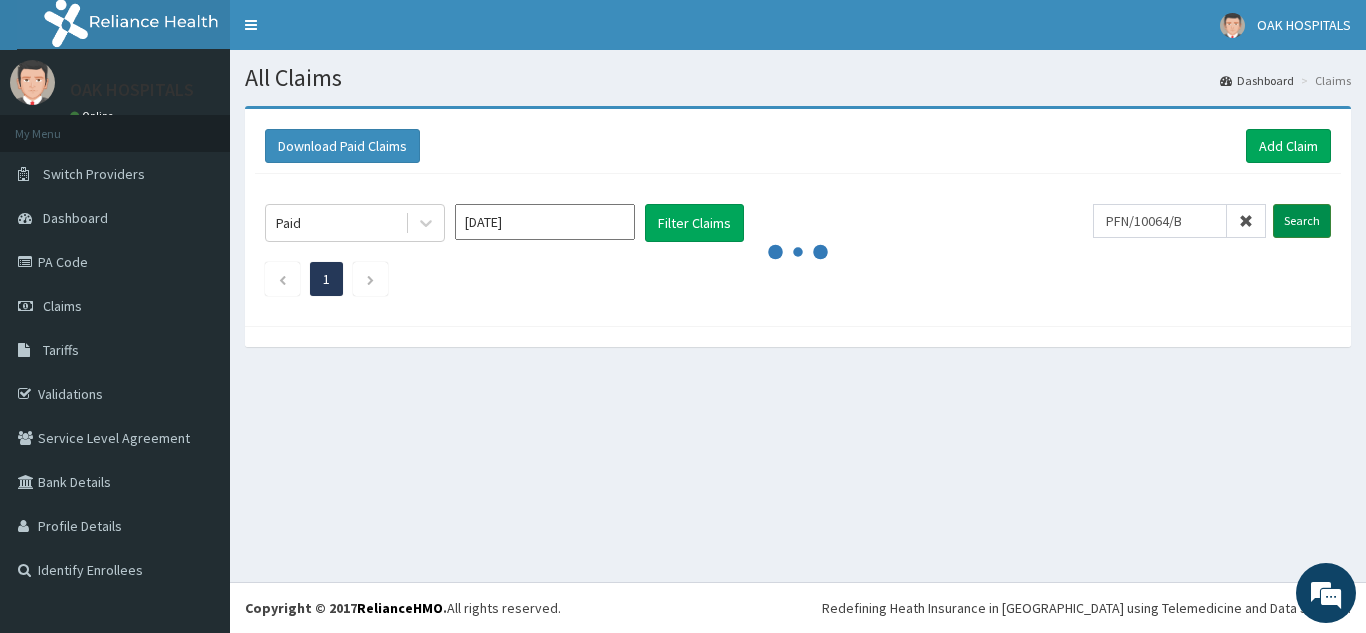 click on "Search" at bounding box center [1302, 221] 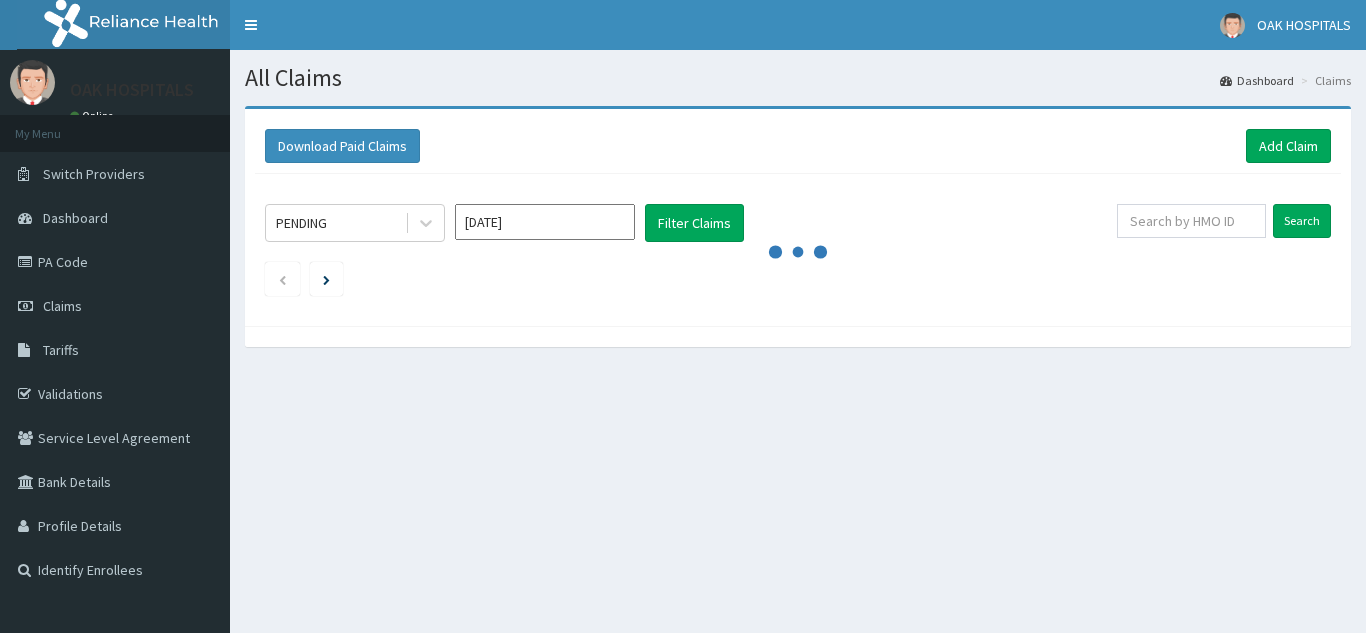 scroll, scrollTop: 0, scrollLeft: 0, axis: both 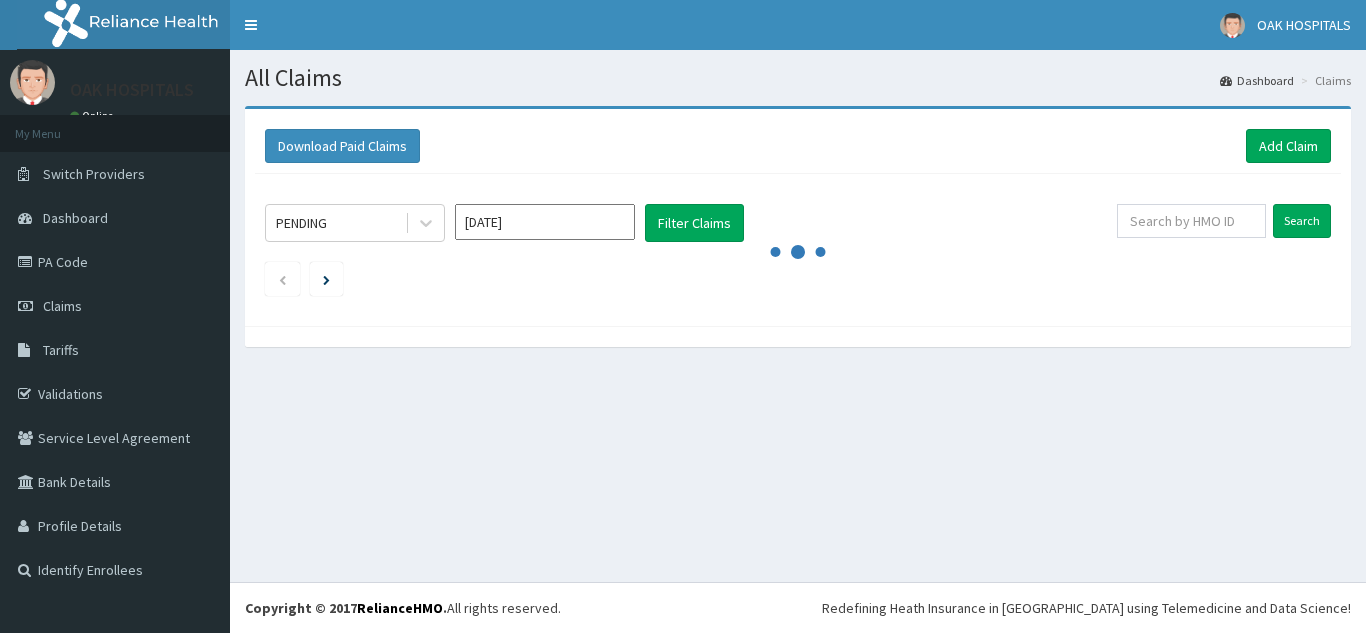 click on "All Claims
Dashboard
Claims
Download Paid Claims Add Claim × Note you can only download claims within a maximum of 1 year and the dates will auto-adjust when you select range that is greater than 1 year From [DATE] To [DATE] Close Download PENDING [DATE] Filter Claims Search" at bounding box center [798, 316] 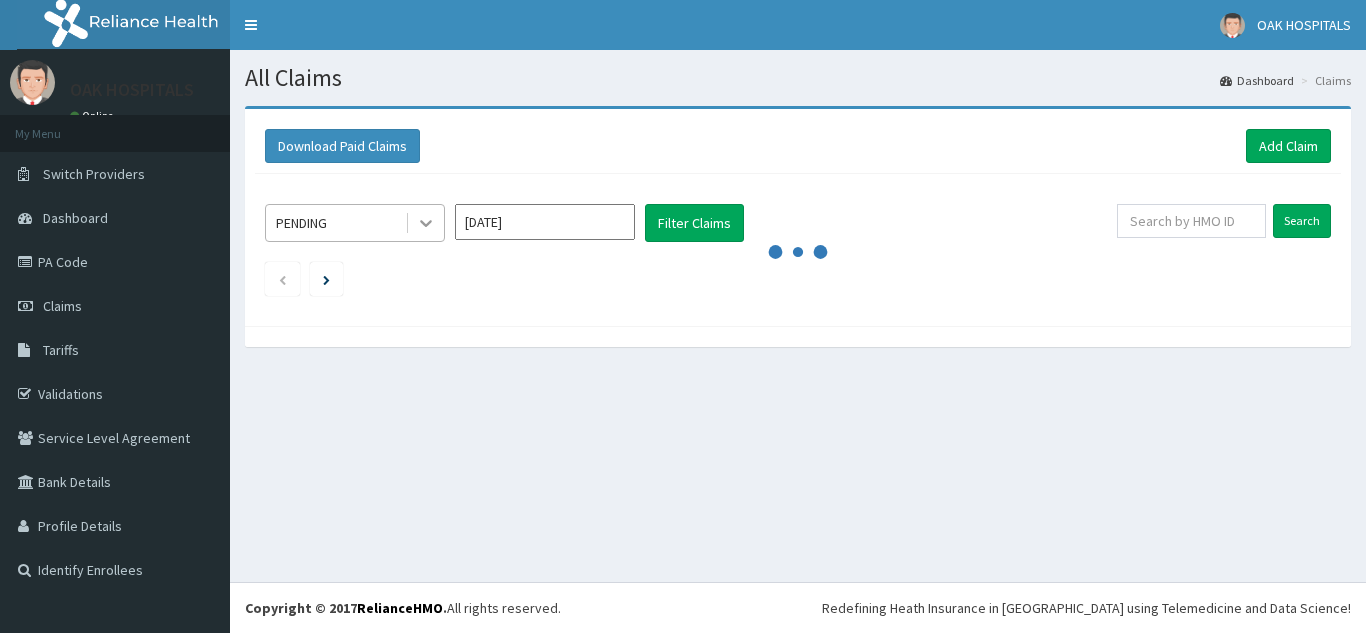 click 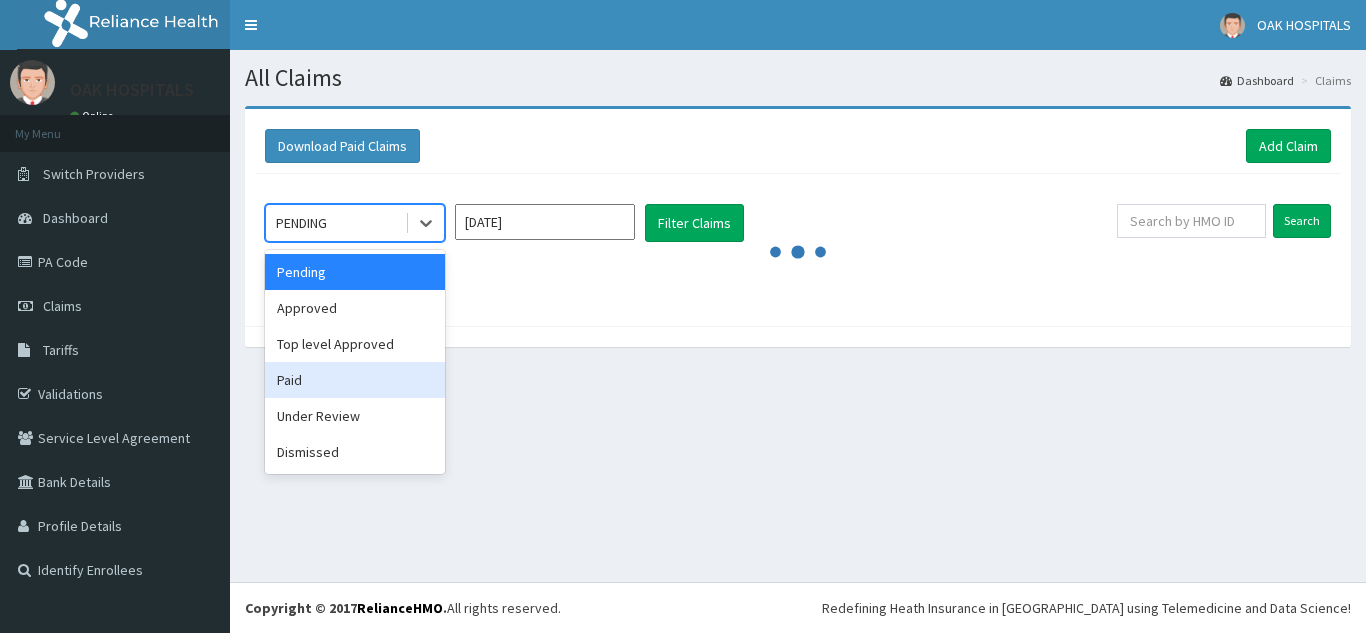click on "Paid" at bounding box center (355, 380) 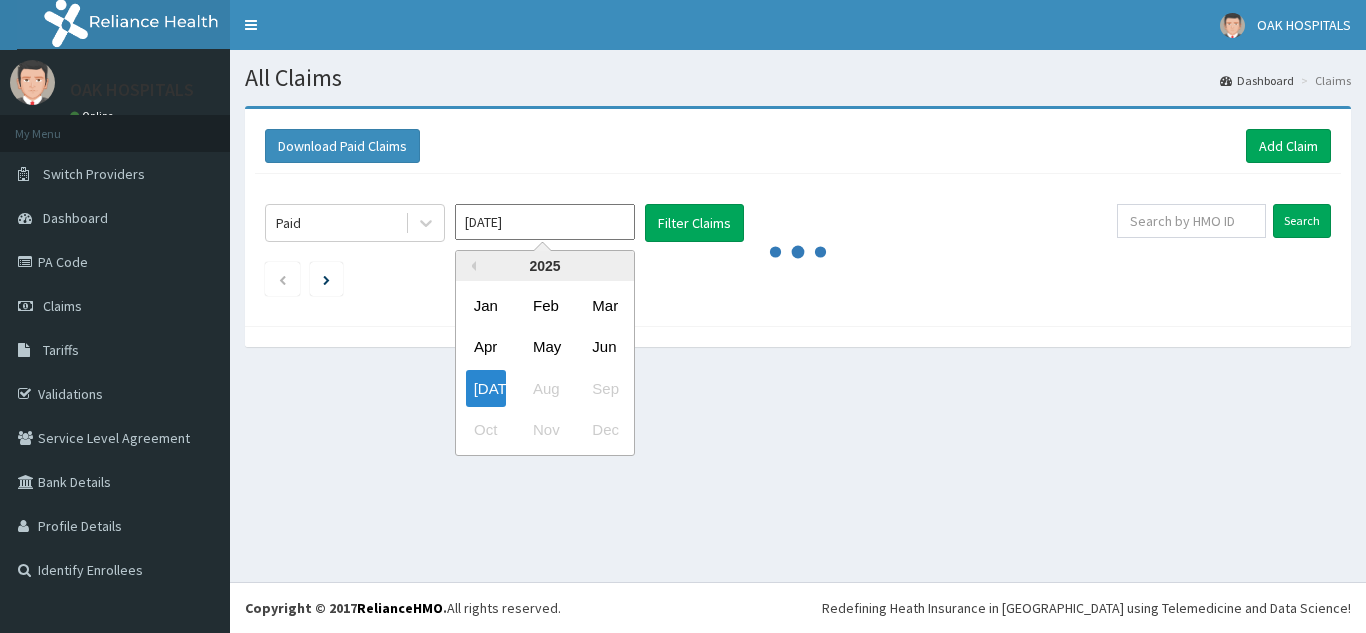 drag, startPoint x: 567, startPoint y: 205, endPoint x: 567, endPoint y: 219, distance: 14 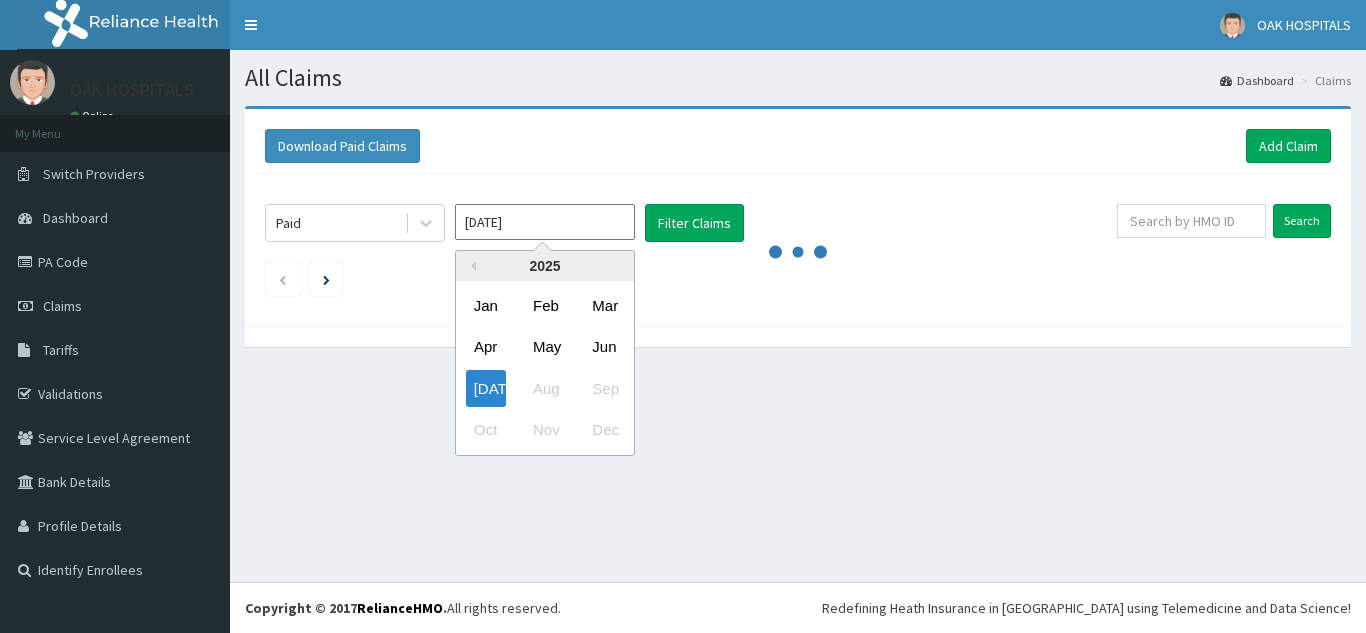 click on "[DATE]" at bounding box center [545, 222] 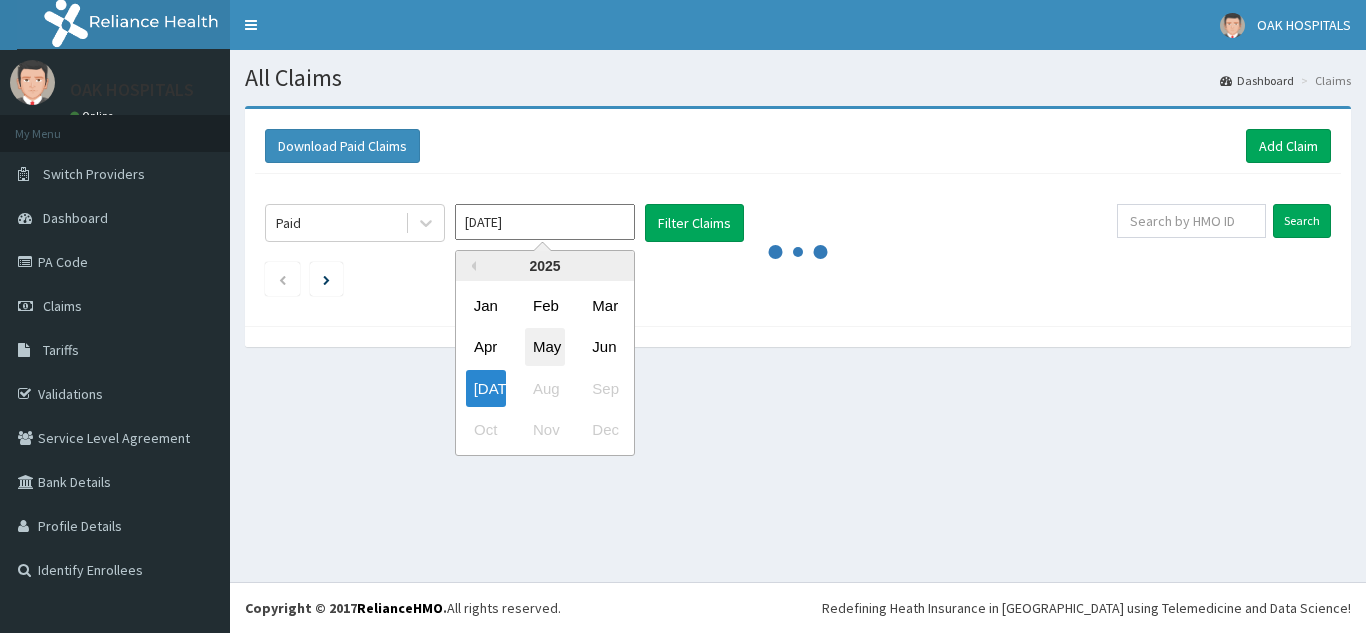 click on "May" at bounding box center (545, 347) 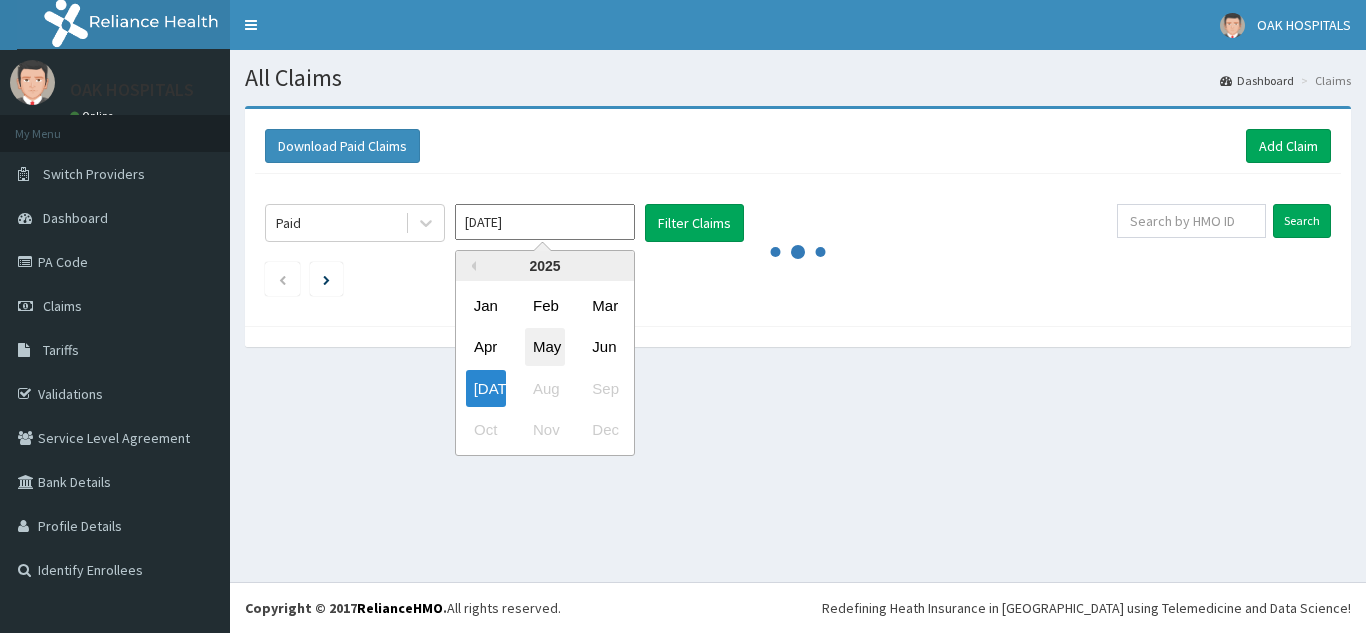 type on "[DATE]" 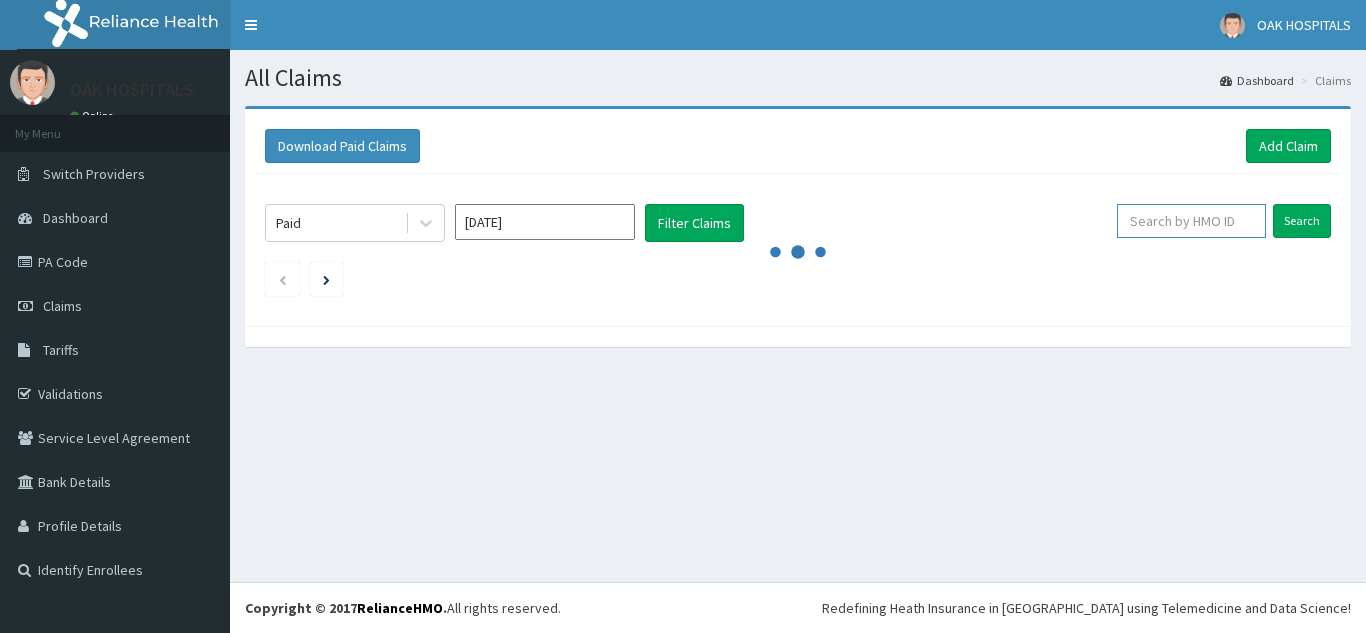 click at bounding box center (1191, 221) 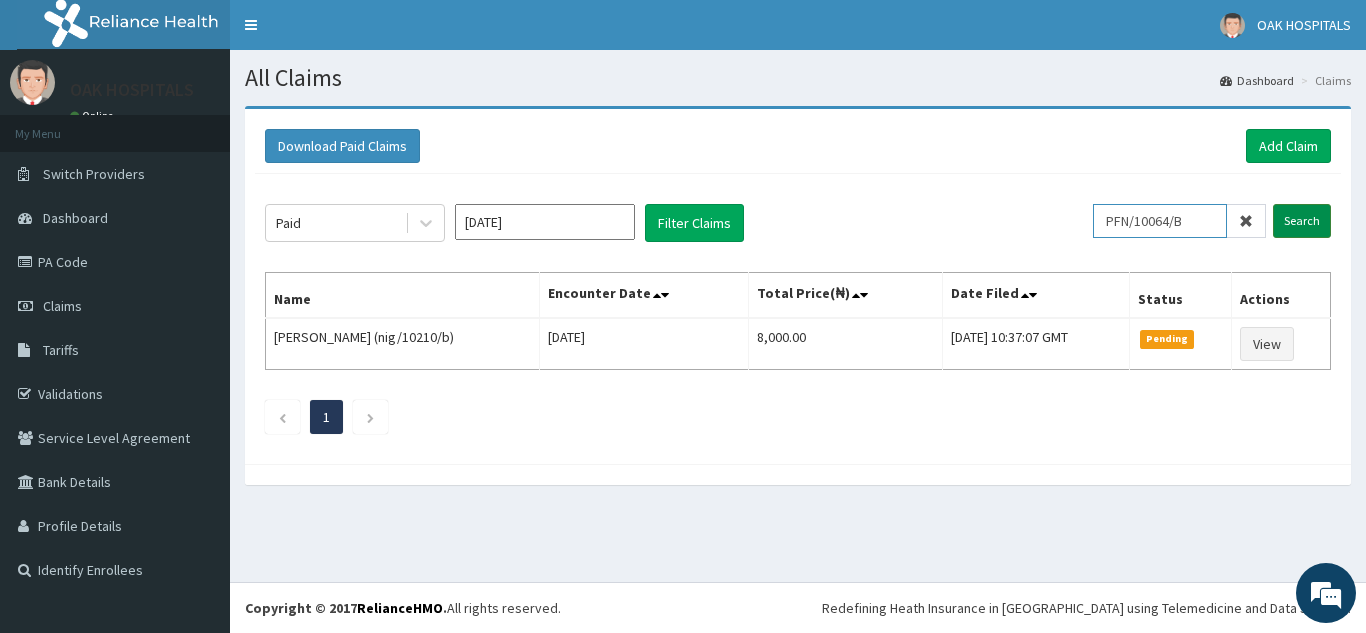 type on "PFN/10064/B" 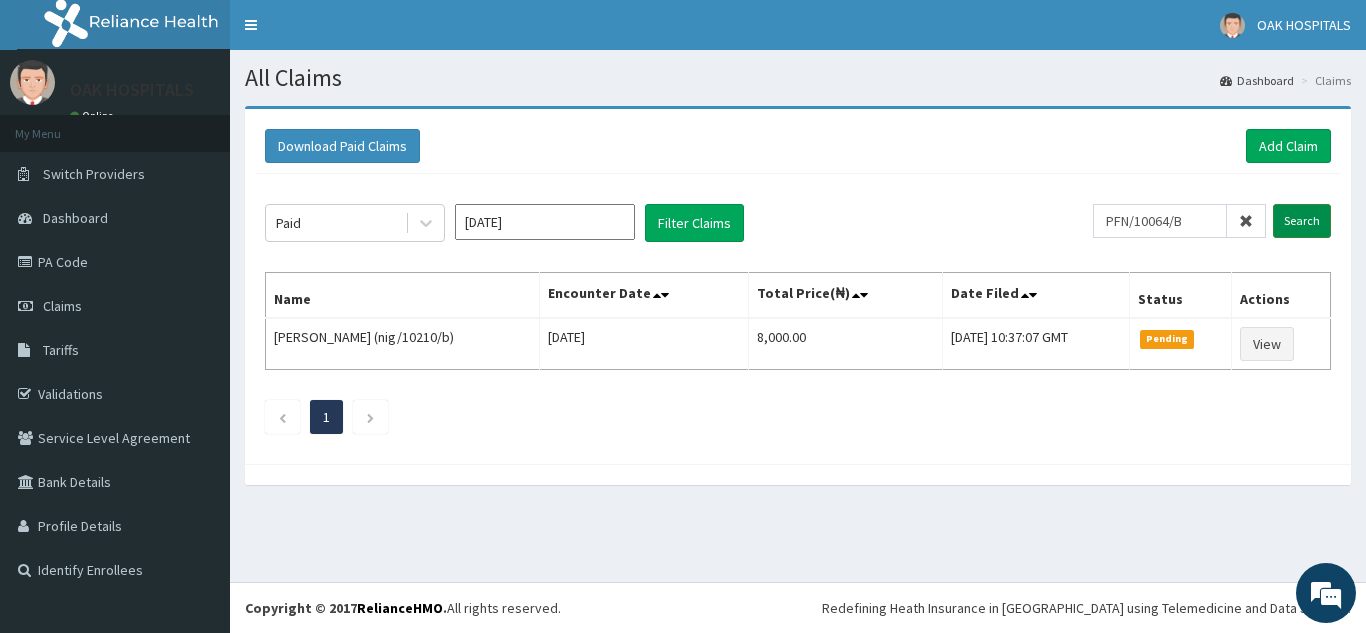 click on "Search" at bounding box center (1302, 221) 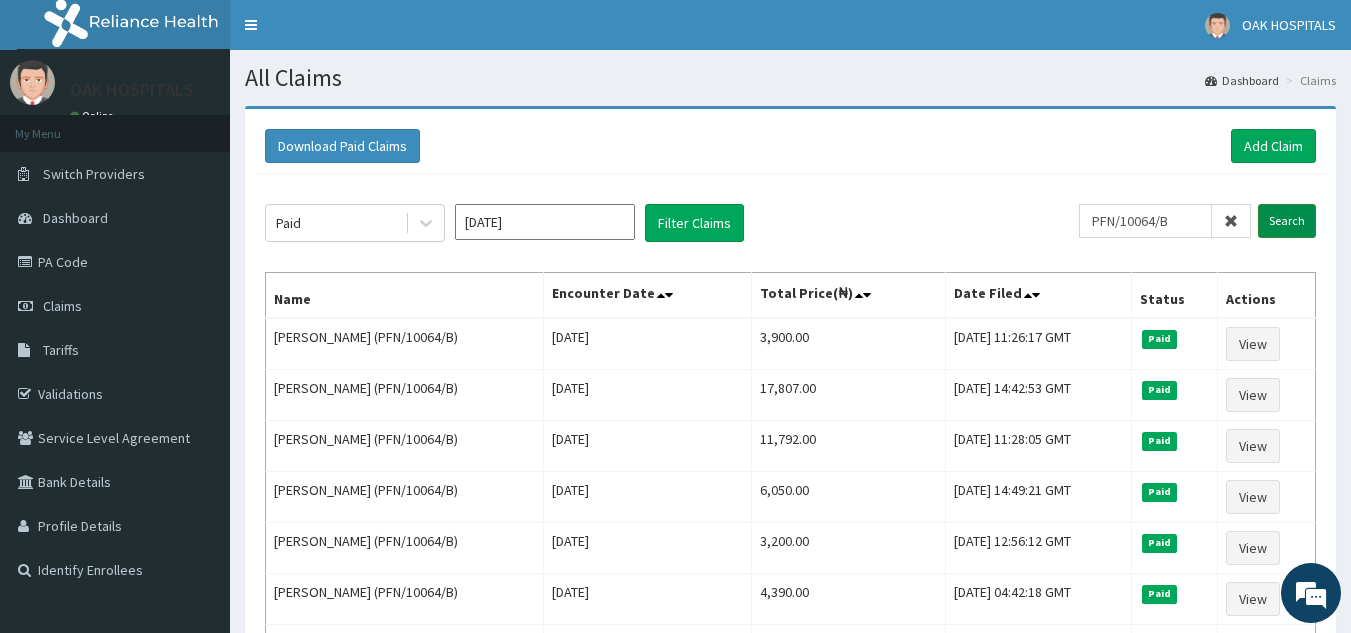 scroll, scrollTop: 0, scrollLeft: 0, axis: both 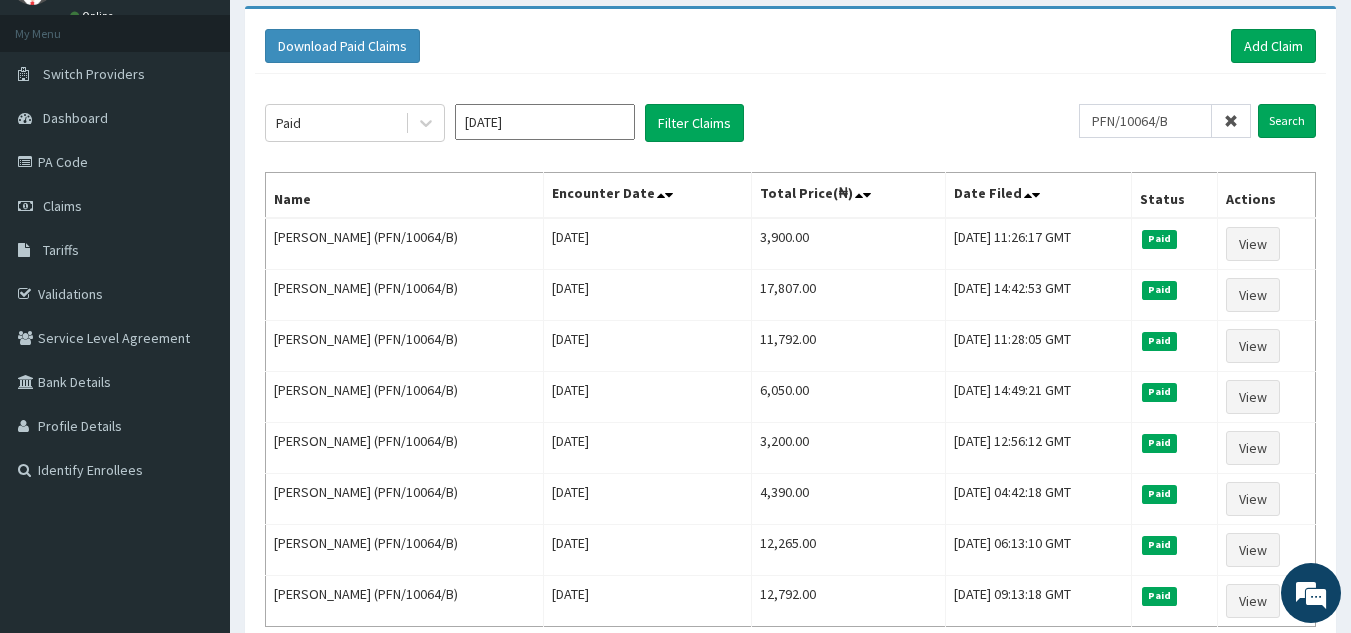 click at bounding box center (1231, 121) 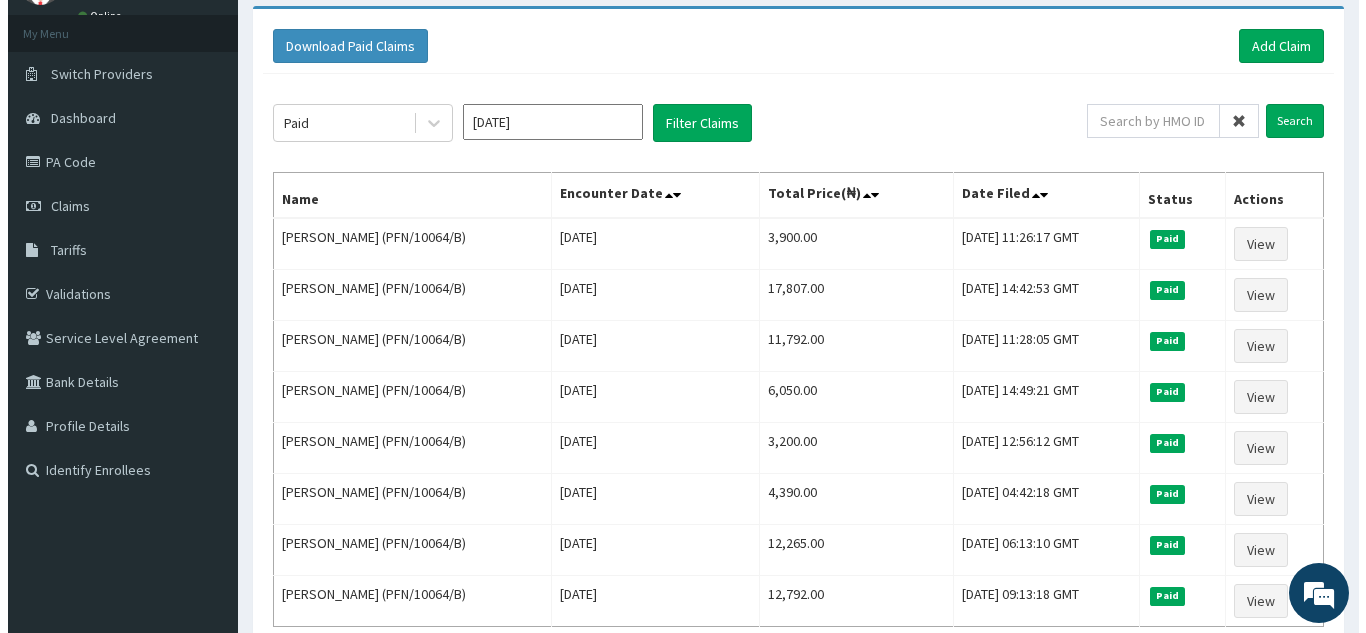 scroll, scrollTop: 0, scrollLeft: 0, axis: both 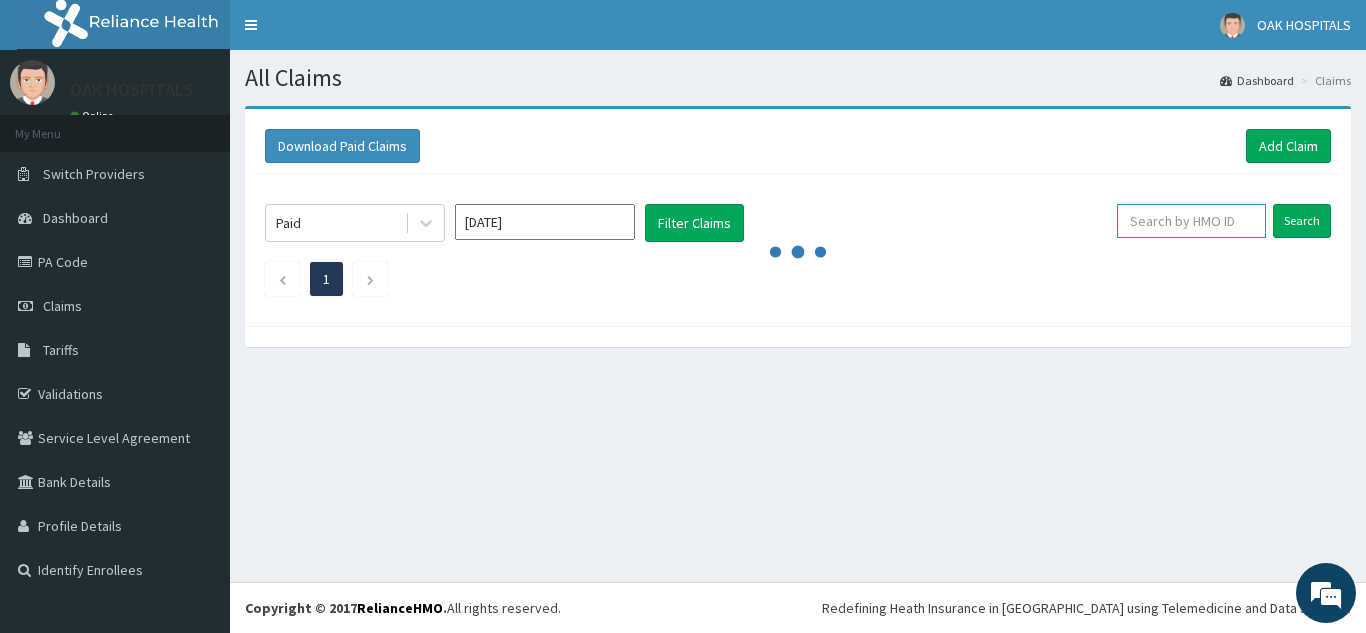 click at bounding box center (1191, 221) 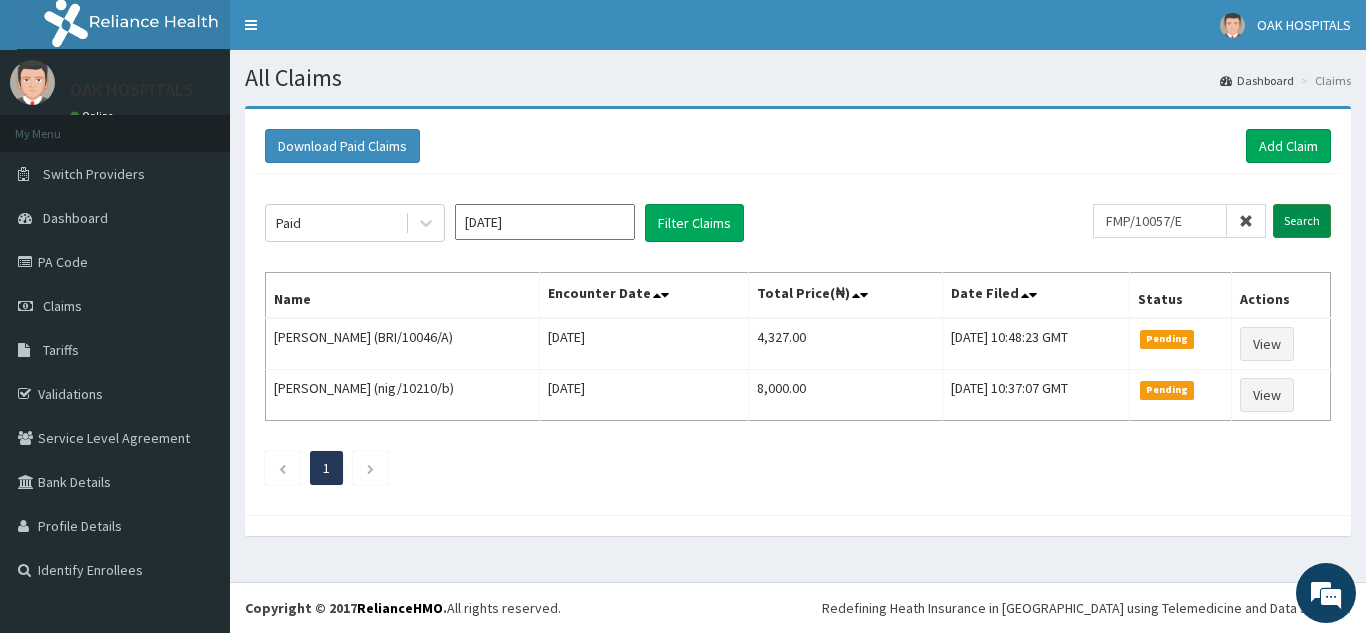click on "Search" at bounding box center [1302, 221] 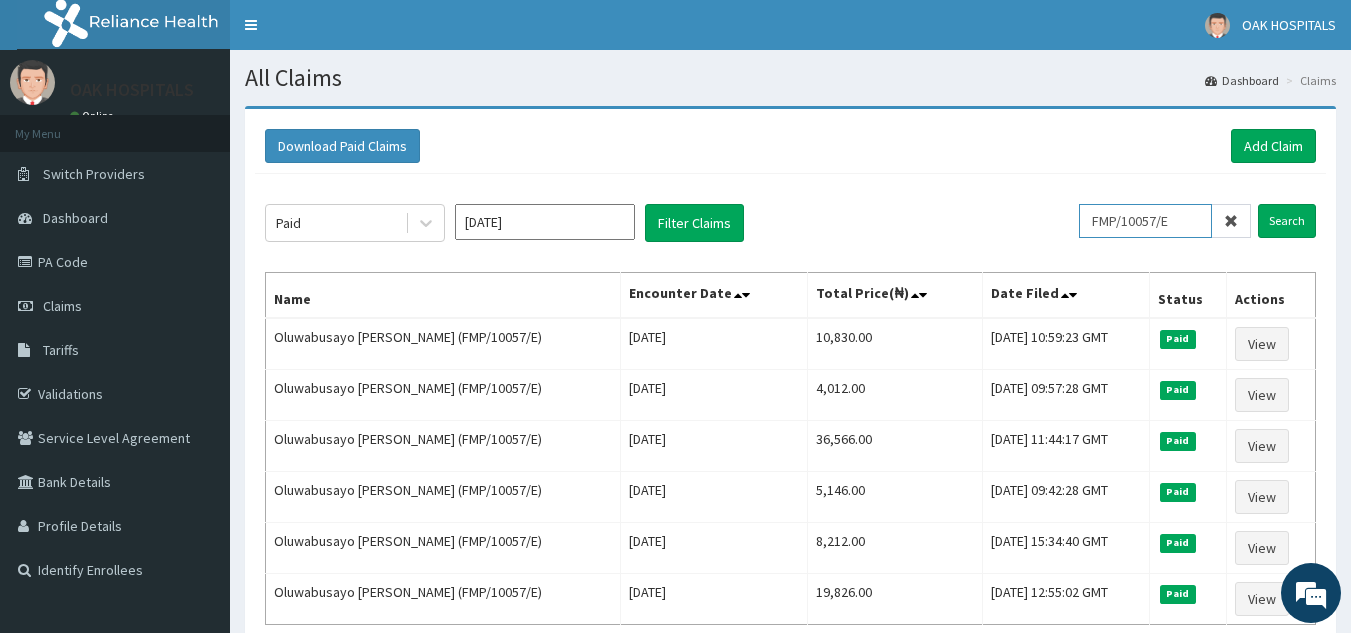 click on "FMP/10057/E" at bounding box center (1145, 221) 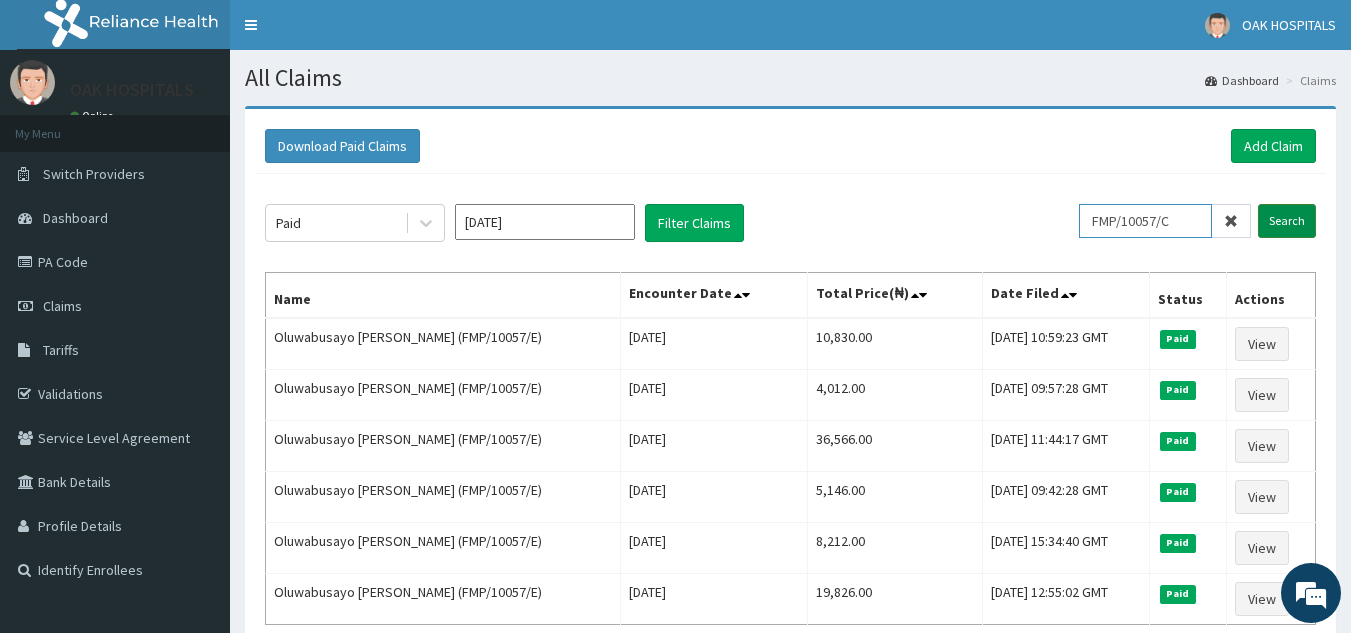 type on "FMP/10057/C" 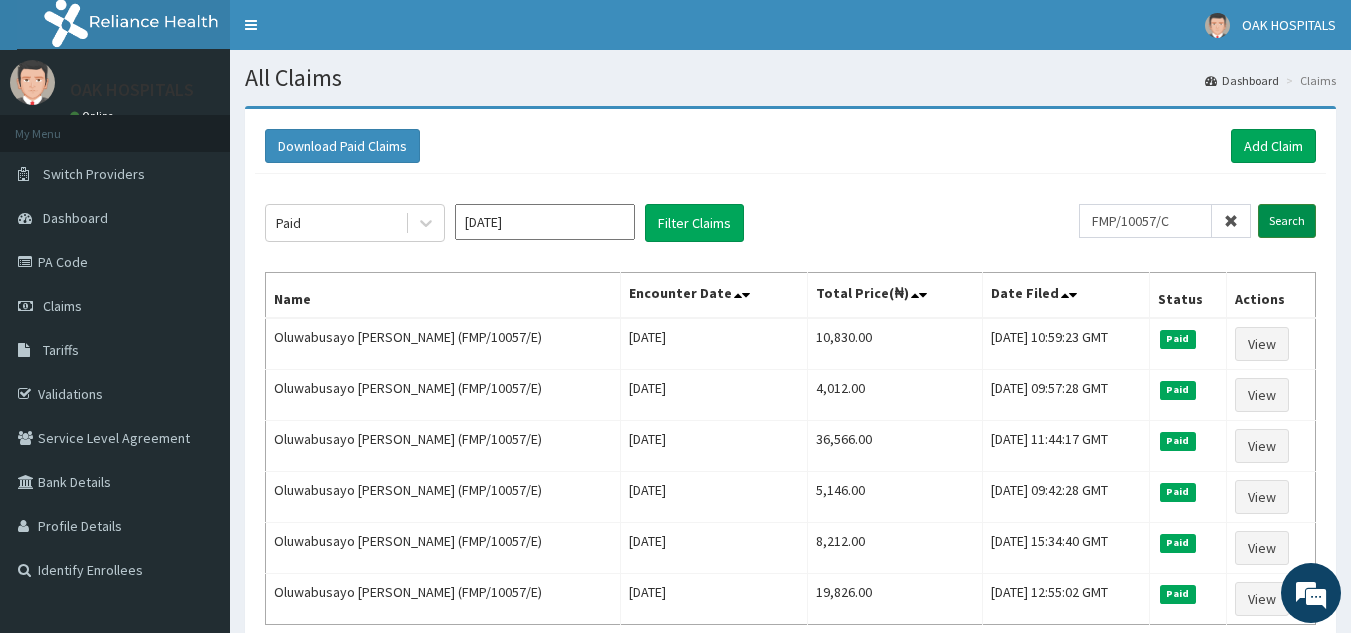 click on "Search" at bounding box center (1287, 221) 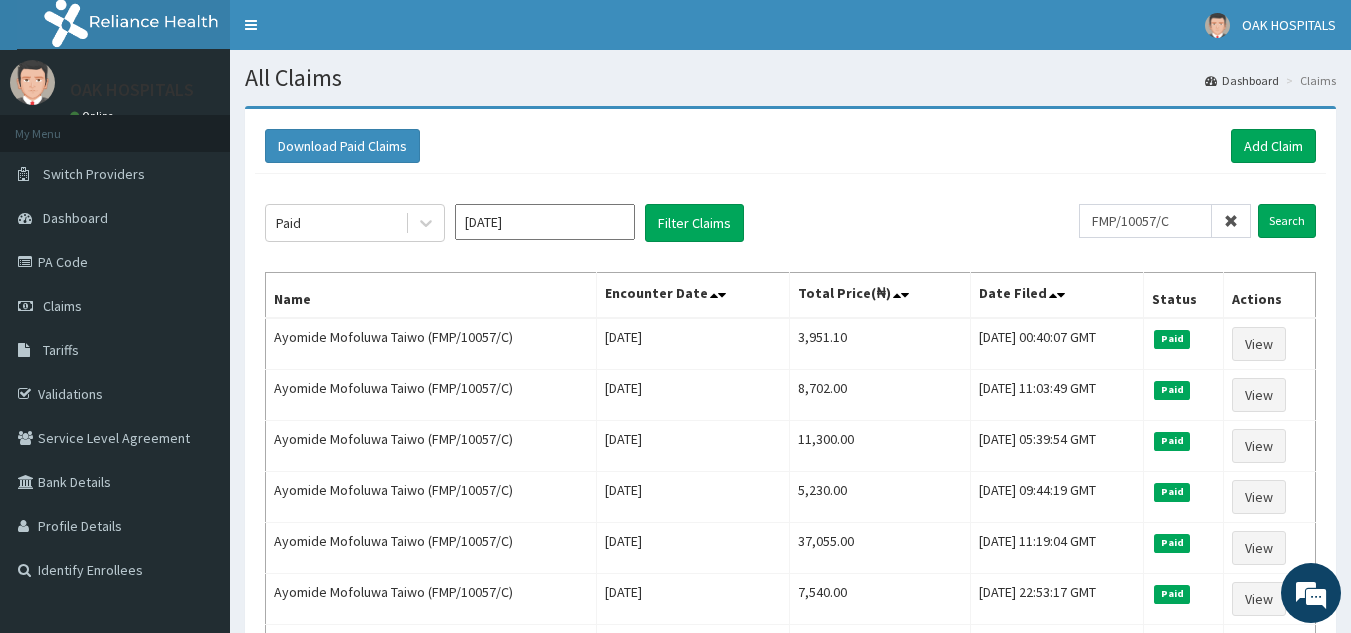 click at bounding box center (1231, 221) 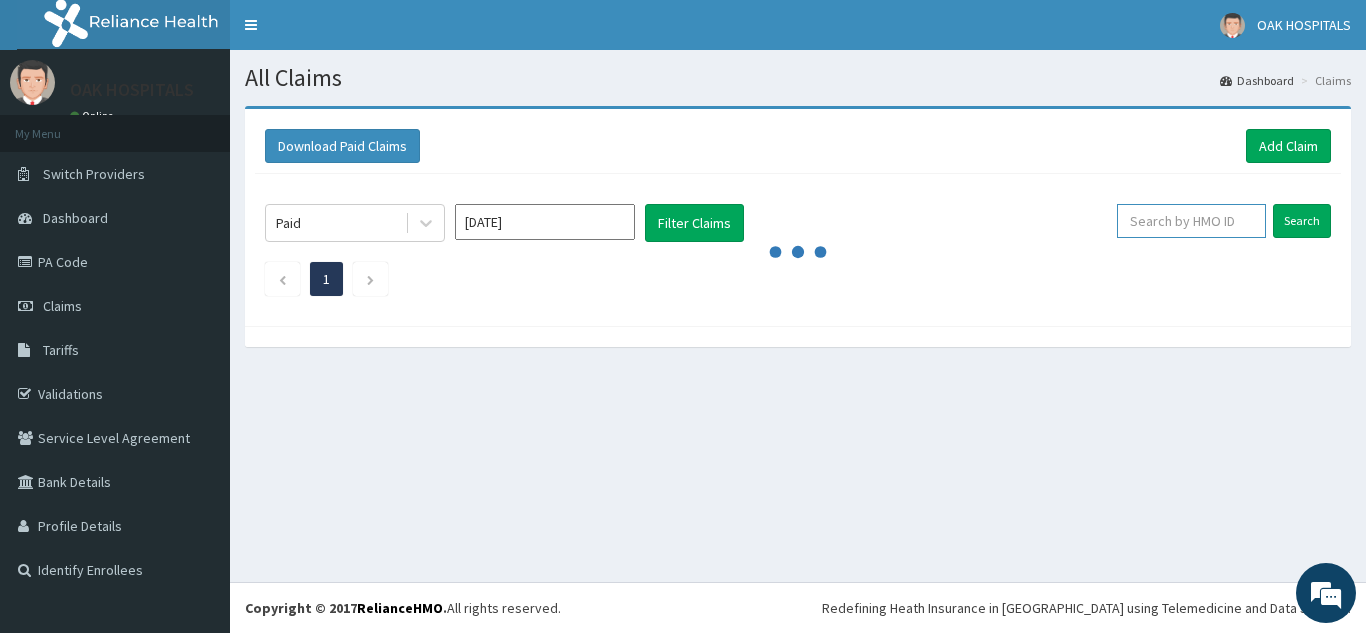 drag, startPoint x: 1180, startPoint y: 233, endPoint x: 1252, endPoint y: 207, distance: 76.55064 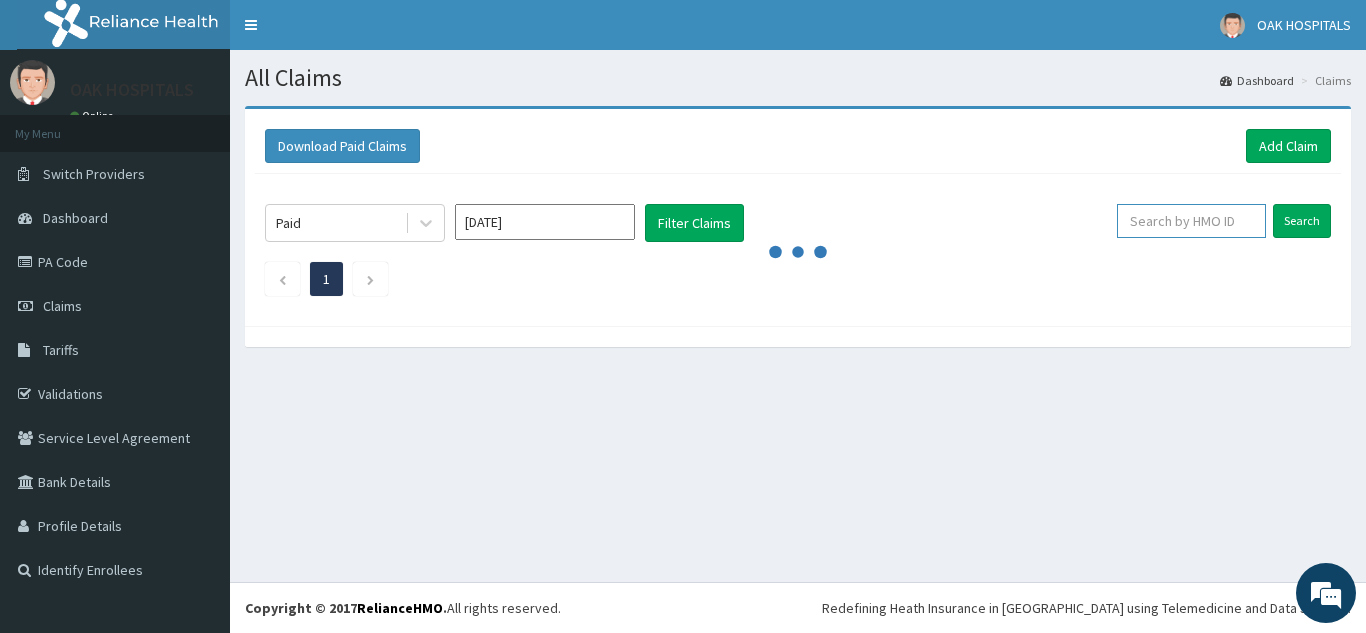 click at bounding box center [1191, 221] 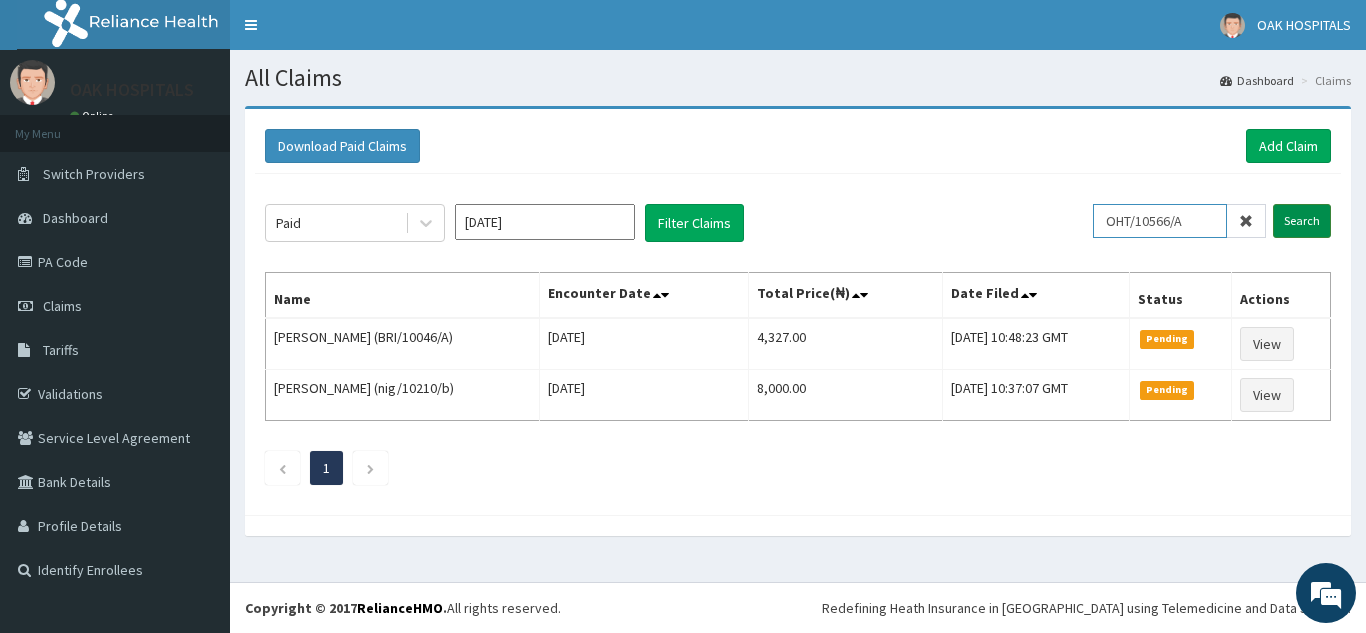 type on "OHT/10566/A" 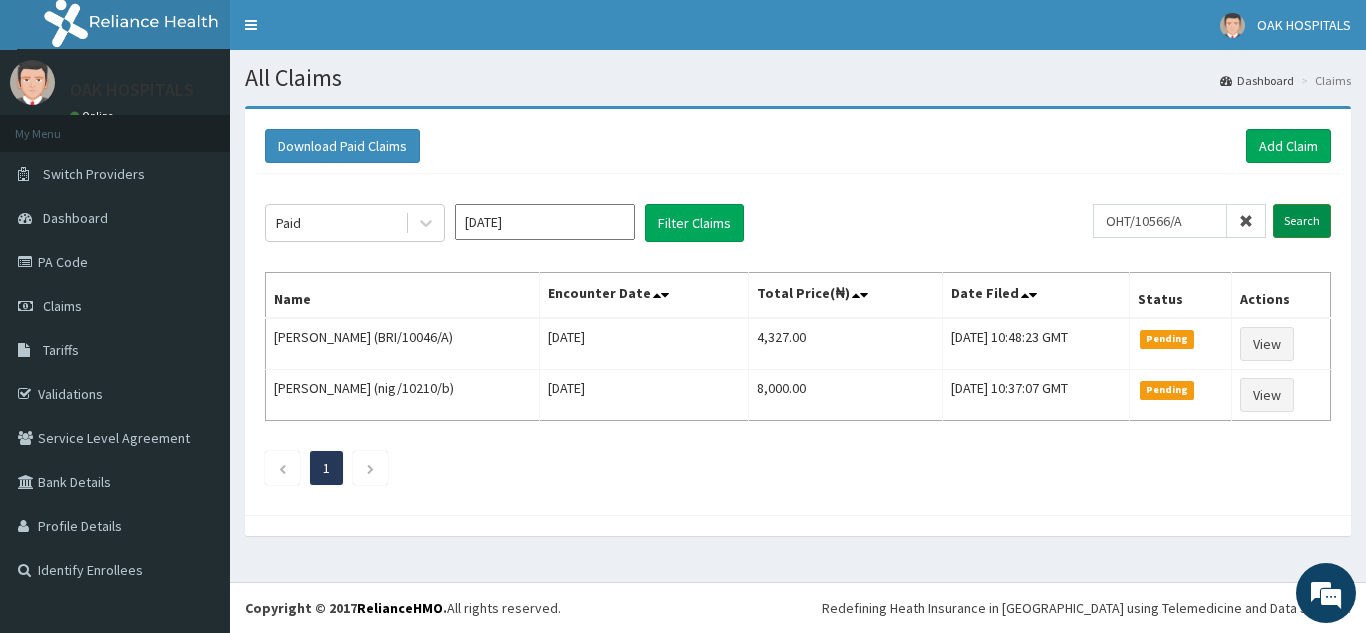 click on "Search" at bounding box center (1302, 221) 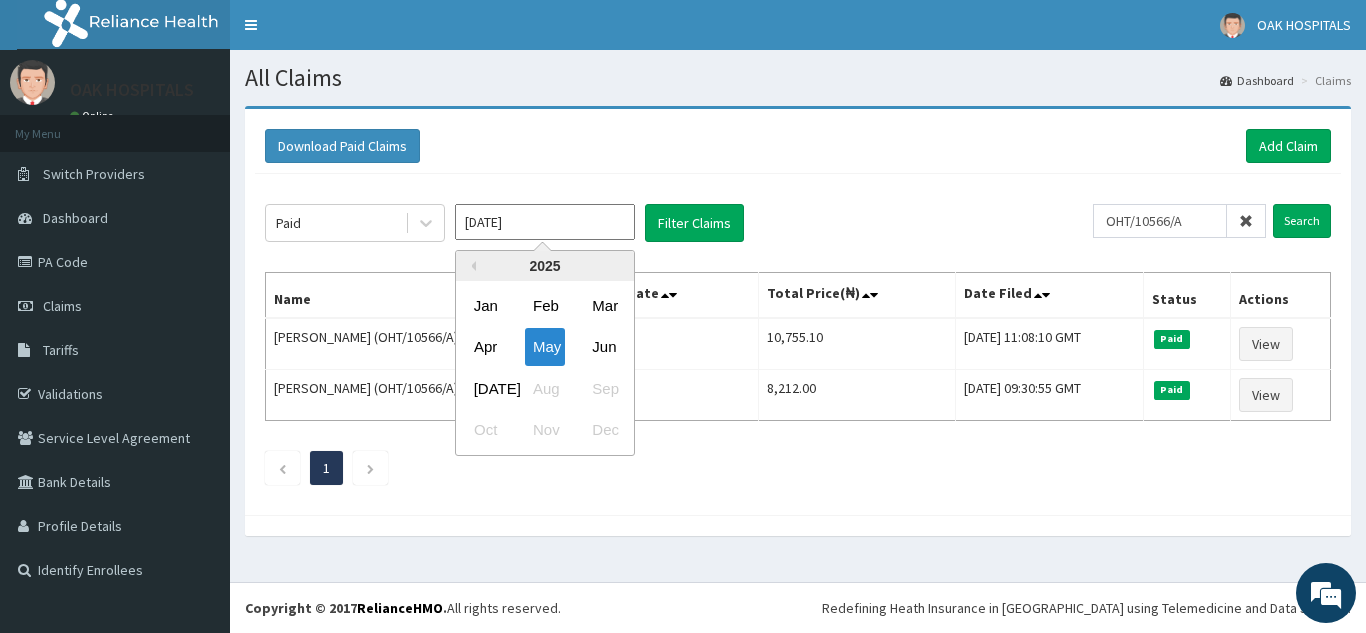 click on "[DATE]" at bounding box center (545, 222) 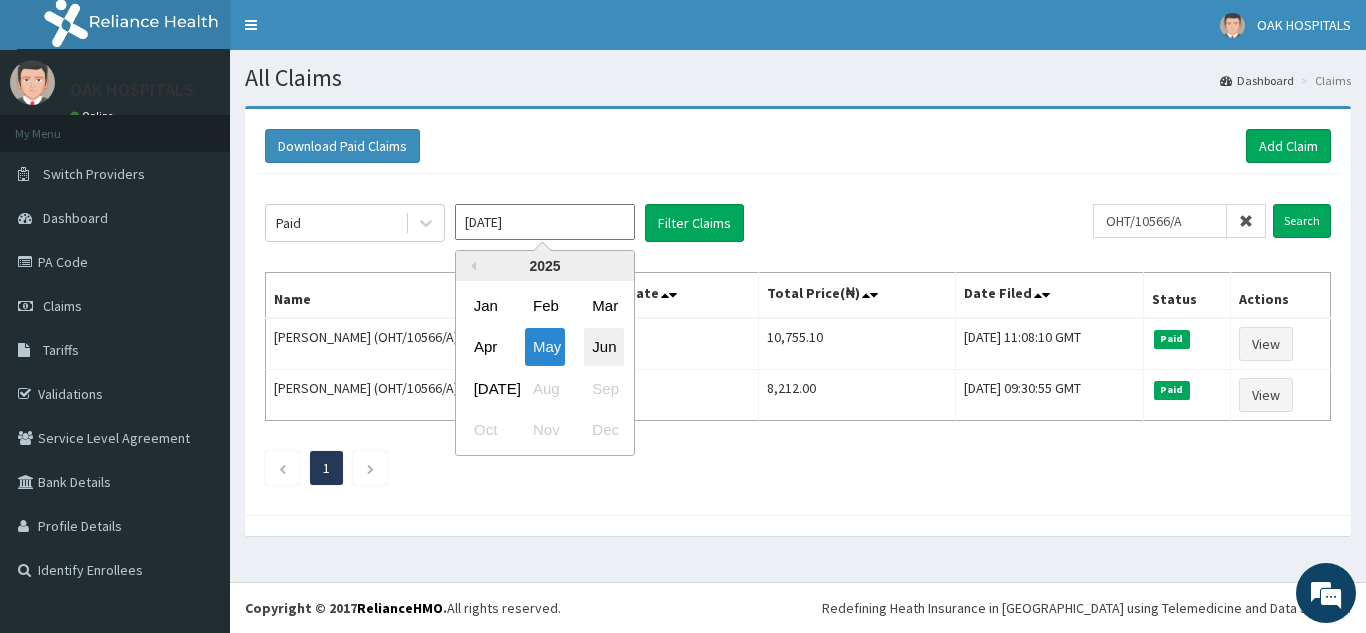 click on "Jun" at bounding box center (604, 347) 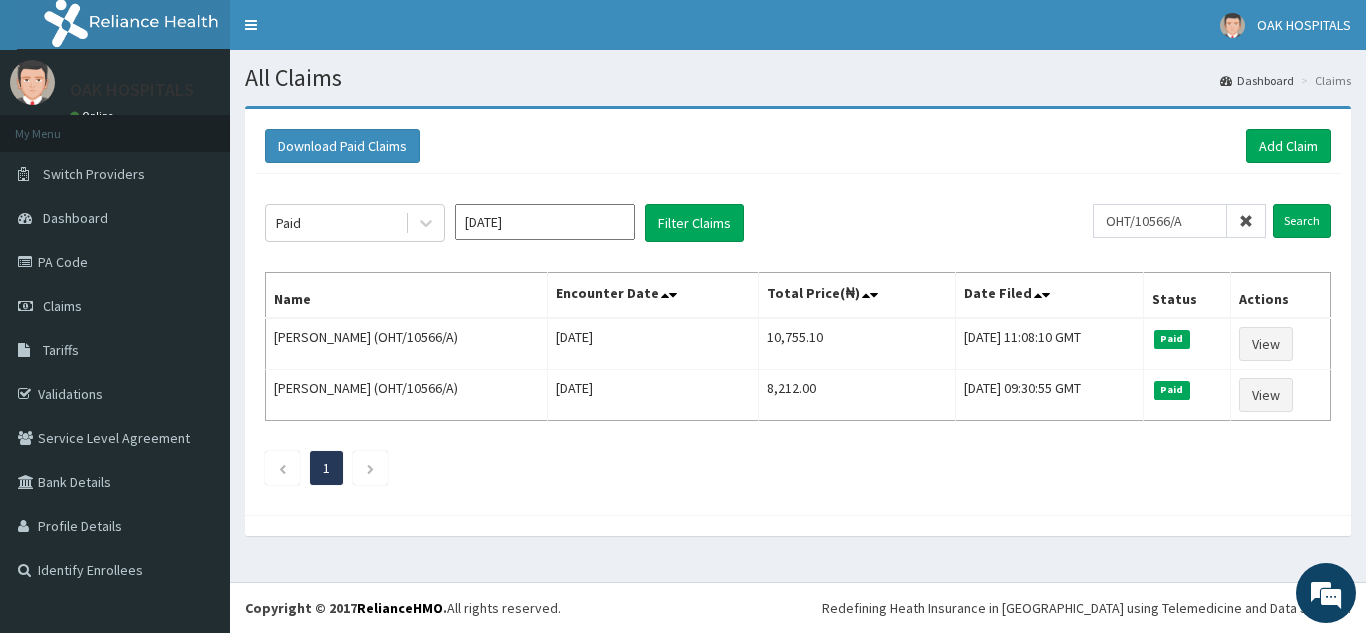 click at bounding box center [1246, 221] 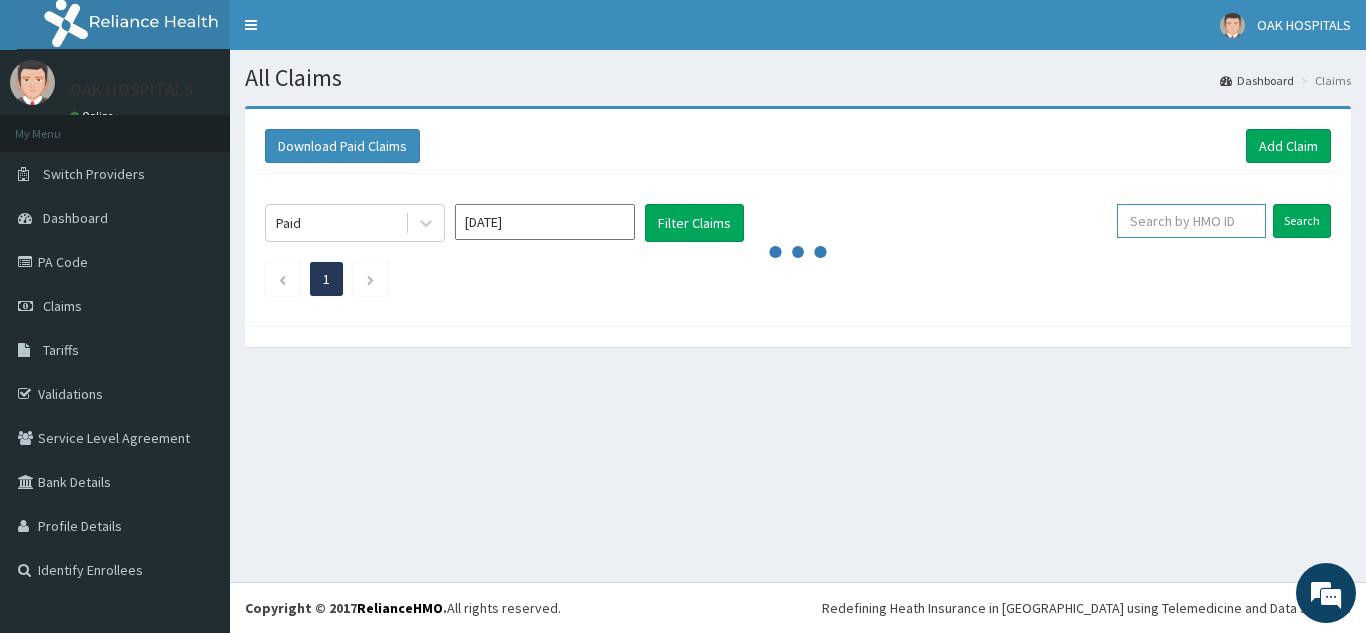 click at bounding box center [1191, 221] 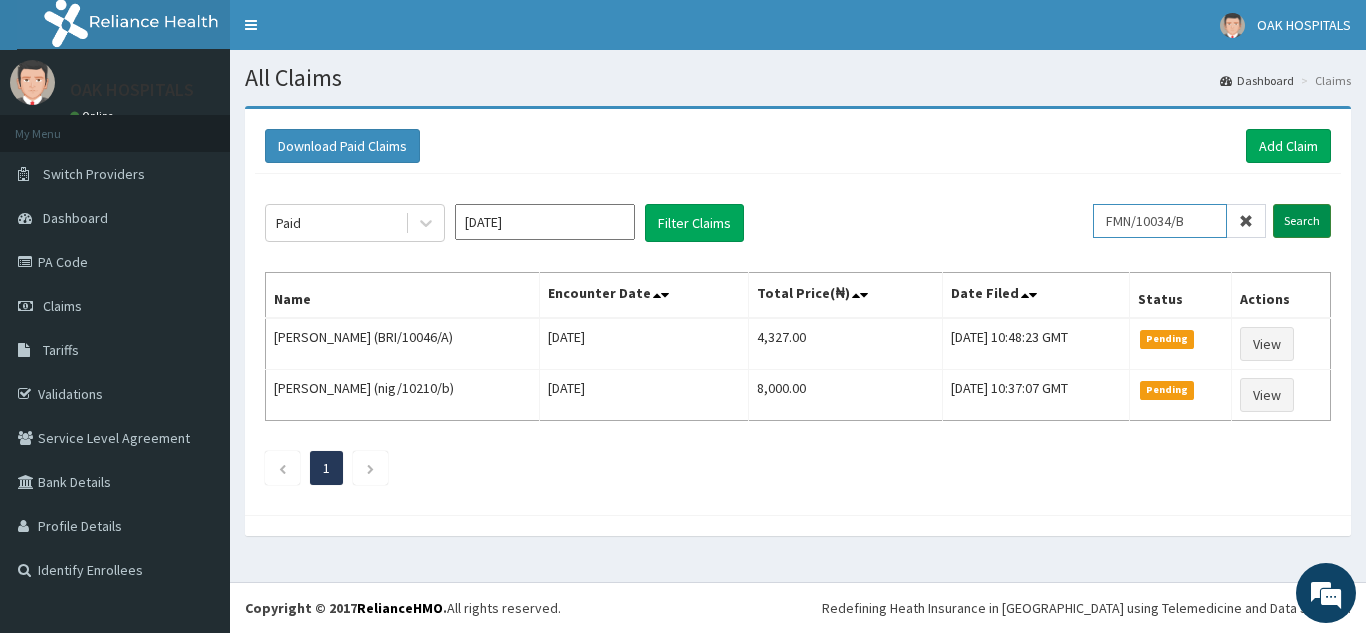 type on "FMN/10034/B" 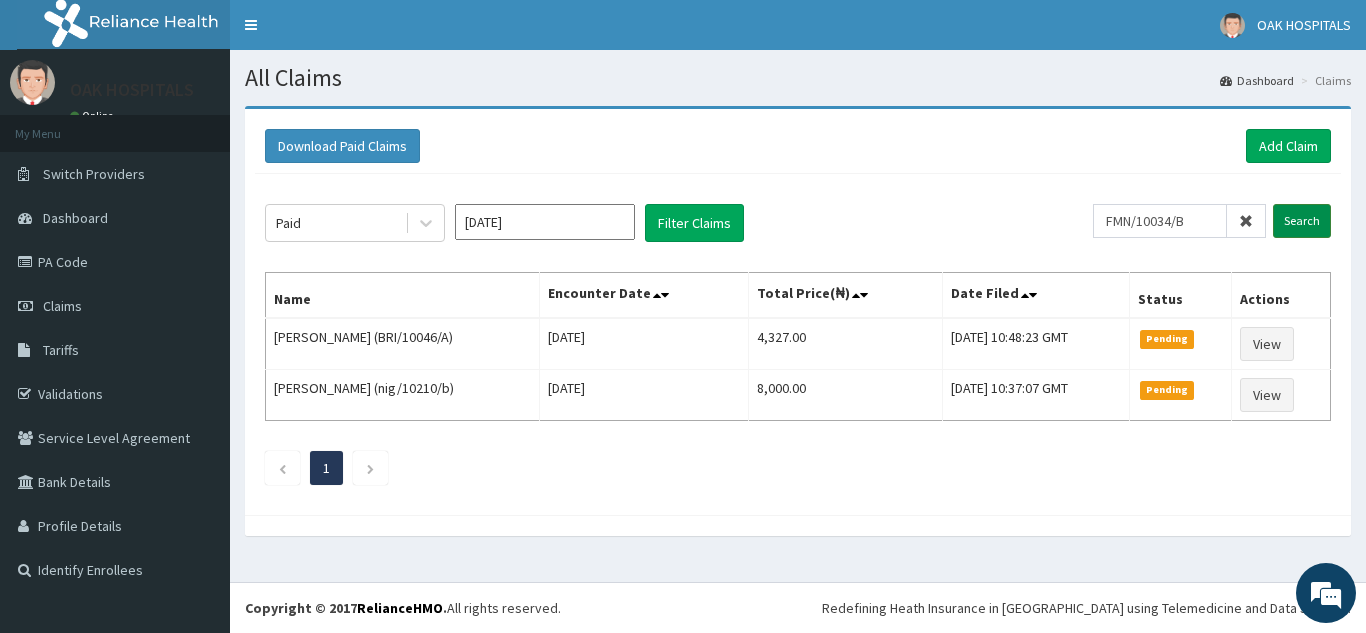 click on "Search" at bounding box center (1302, 221) 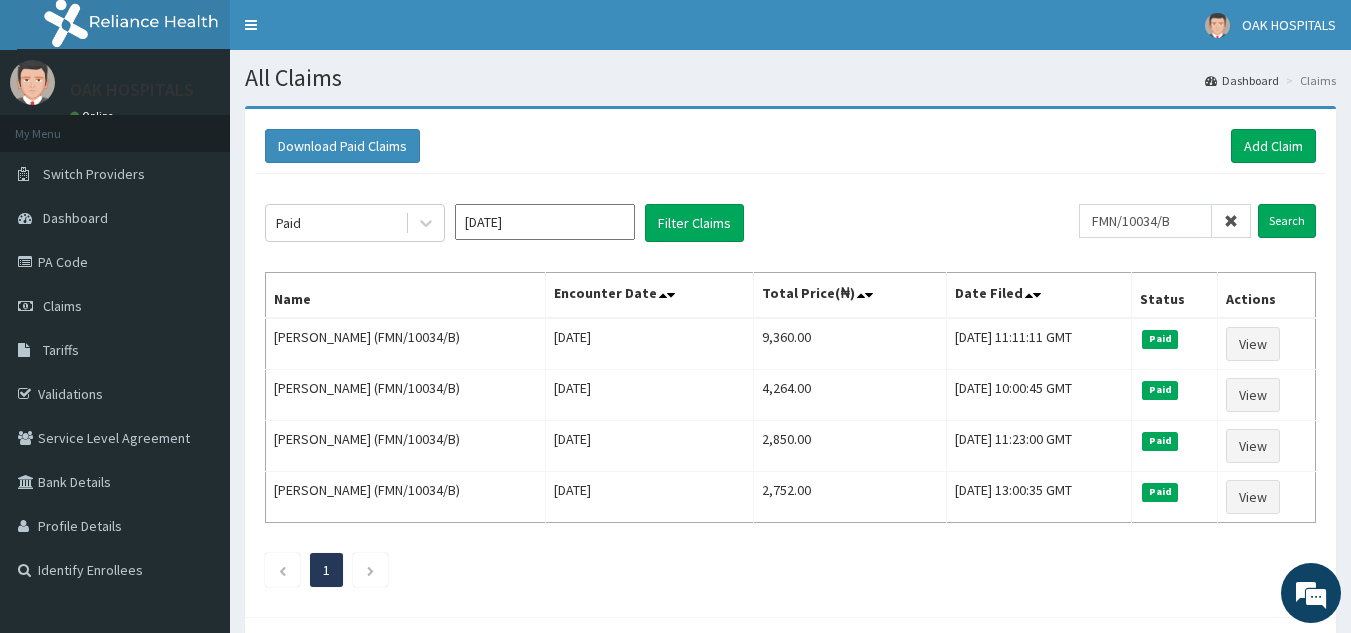 click at bounding box center [1231, 221] 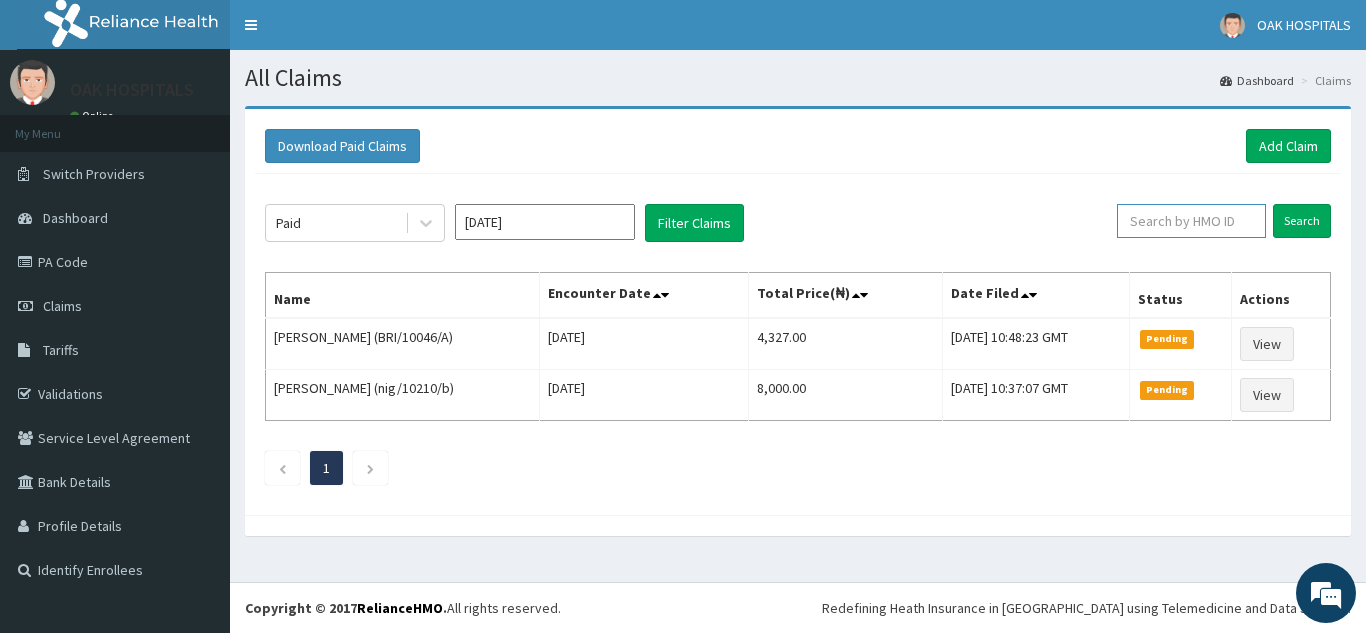 click at bounding box center [1191, 221] 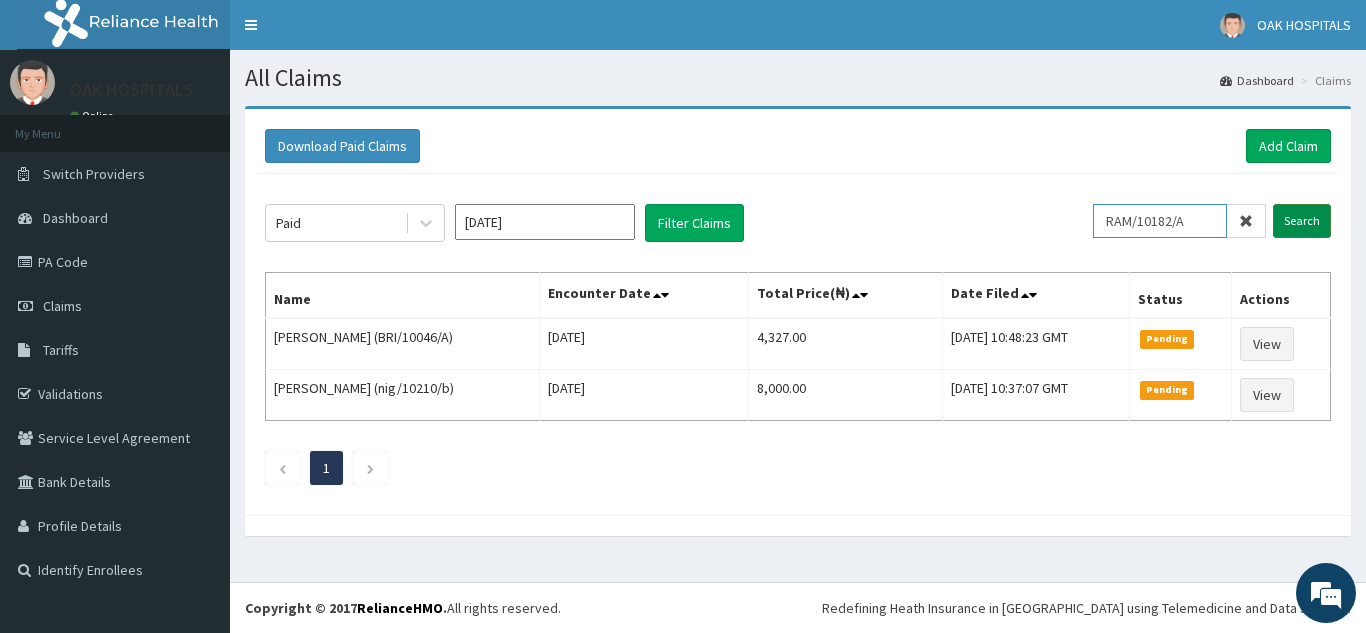 type on "RAM/10182/A" 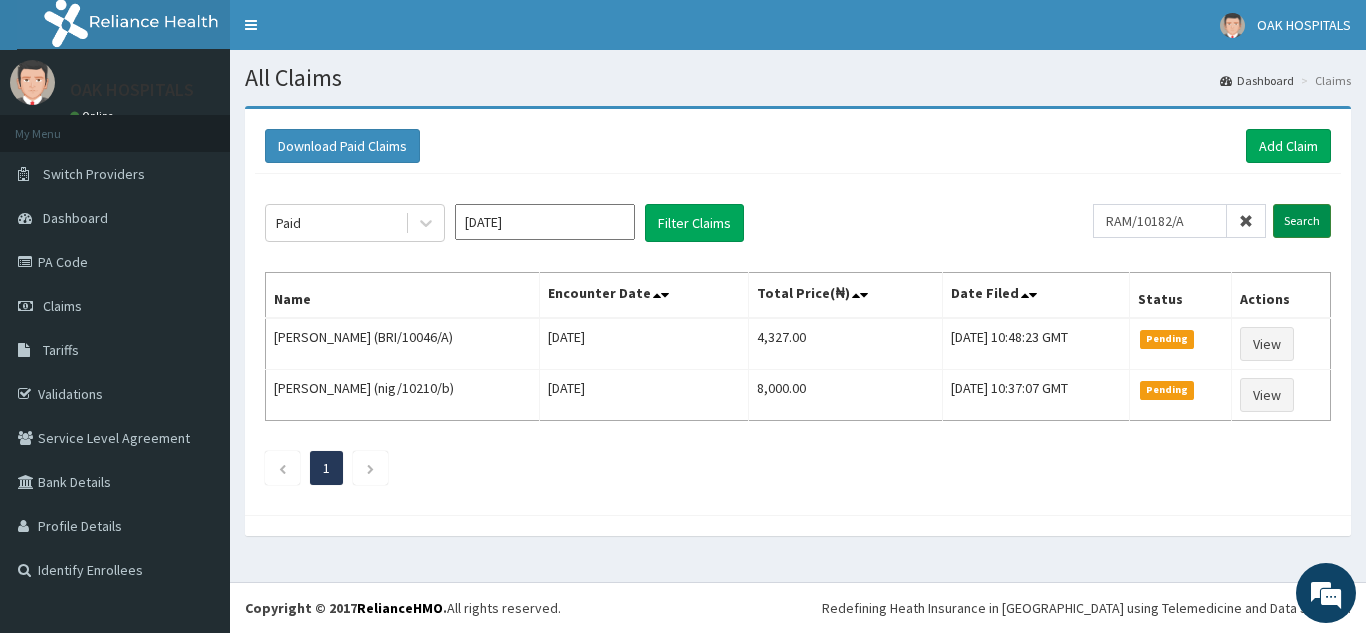 click on "Search" at bounding box center [1302, 221] 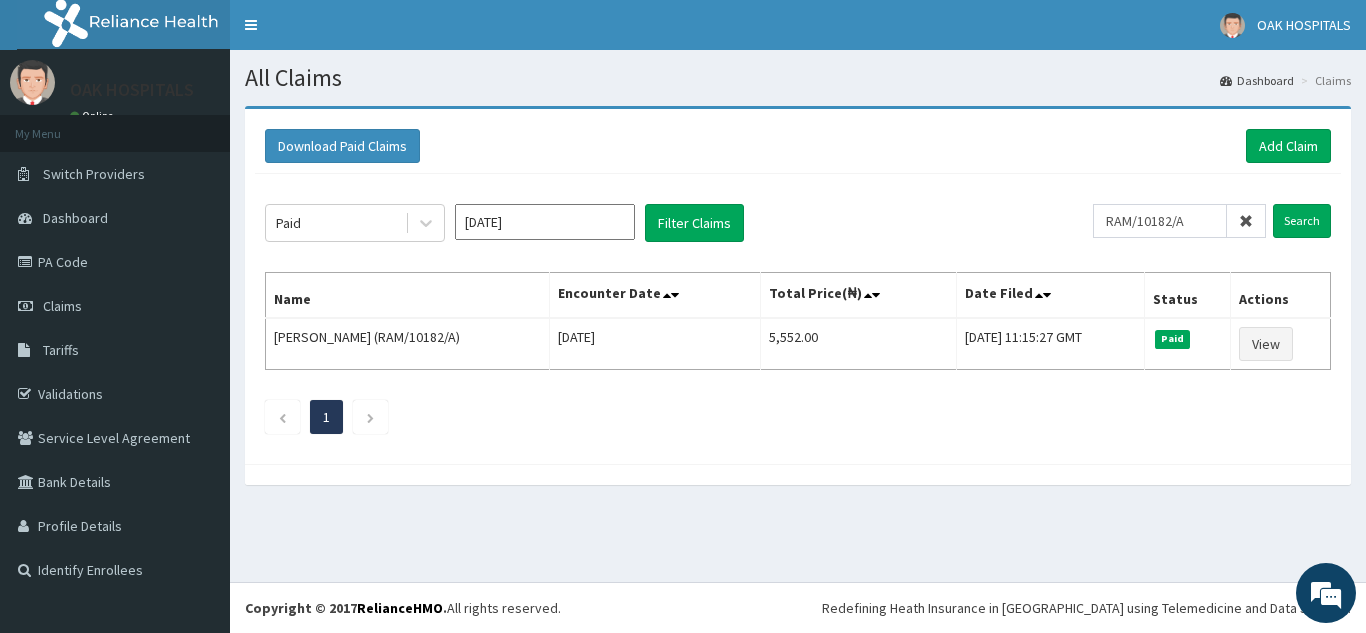 click at bounding box center [1246, 221] 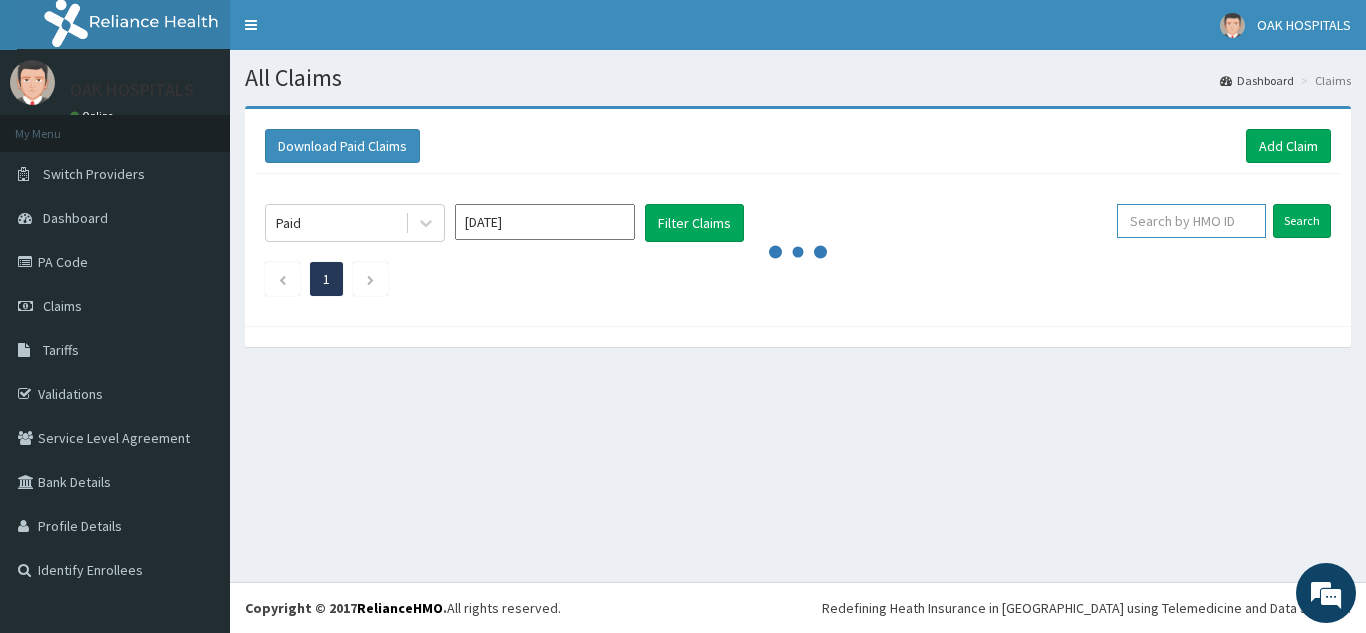 click at bounding box center (1191, 221) 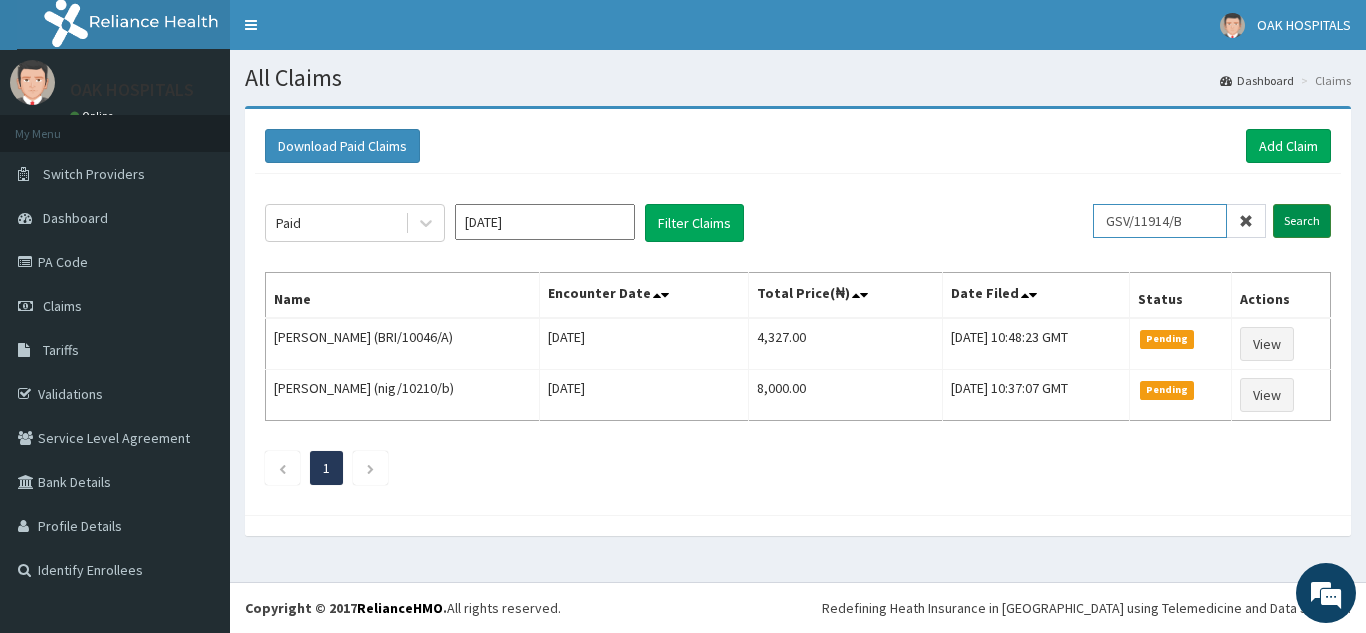 type on "GSV/11914/B" 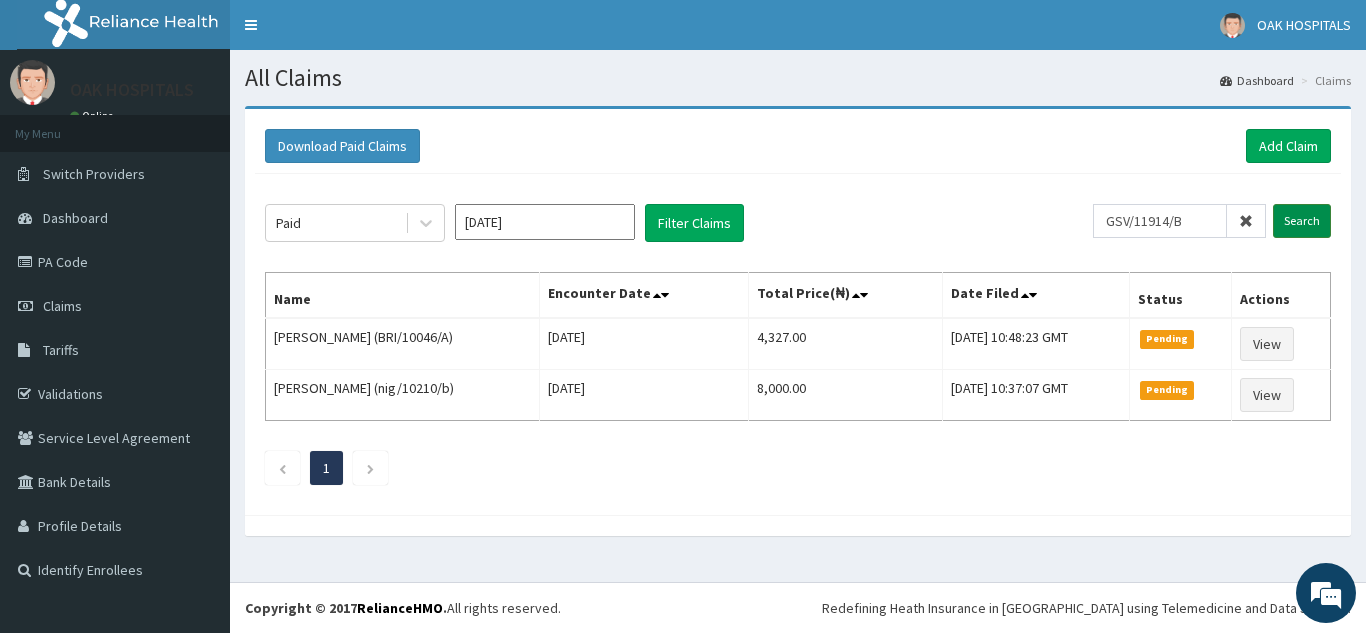 click on "Search" at bounding box center [1302, 221] 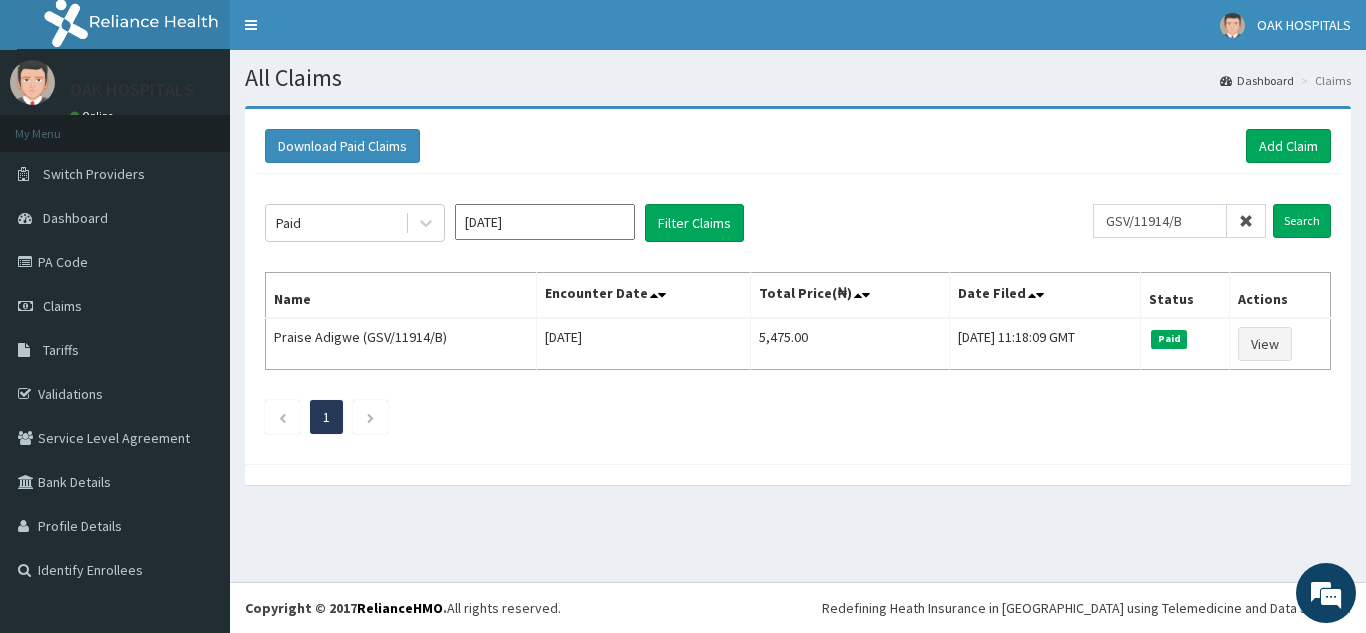 click at bounding box center [1246, 221] 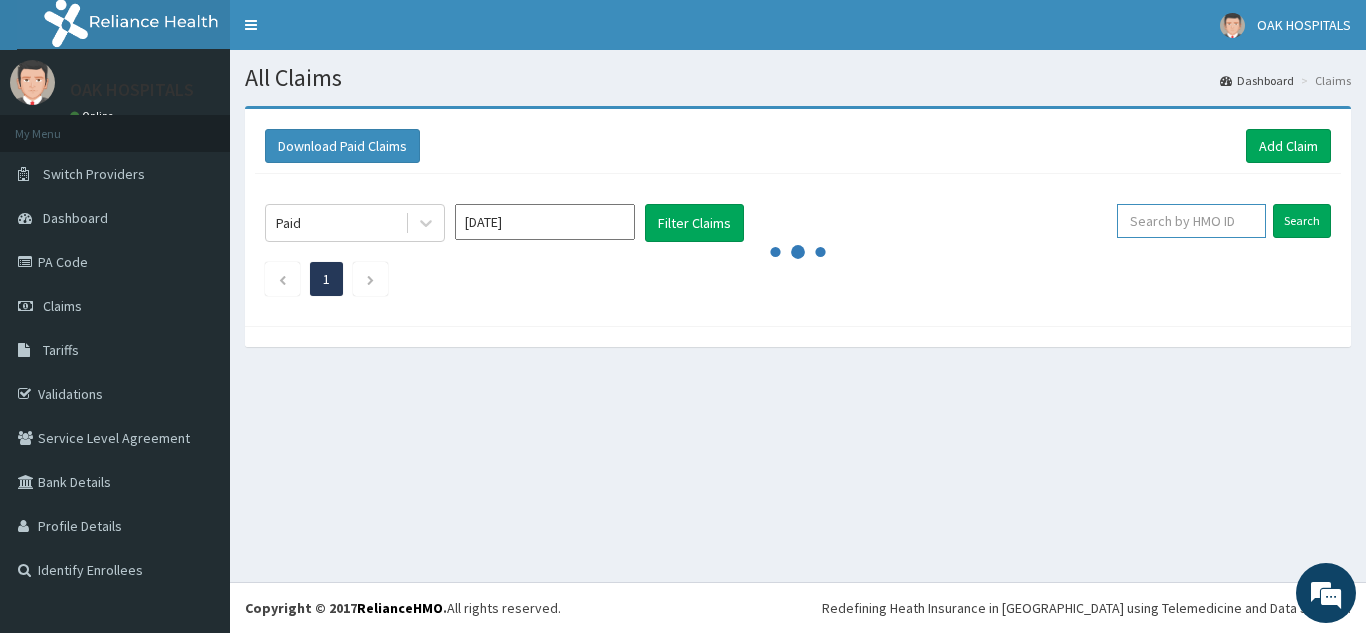 click at bounding box center (1191, 221) 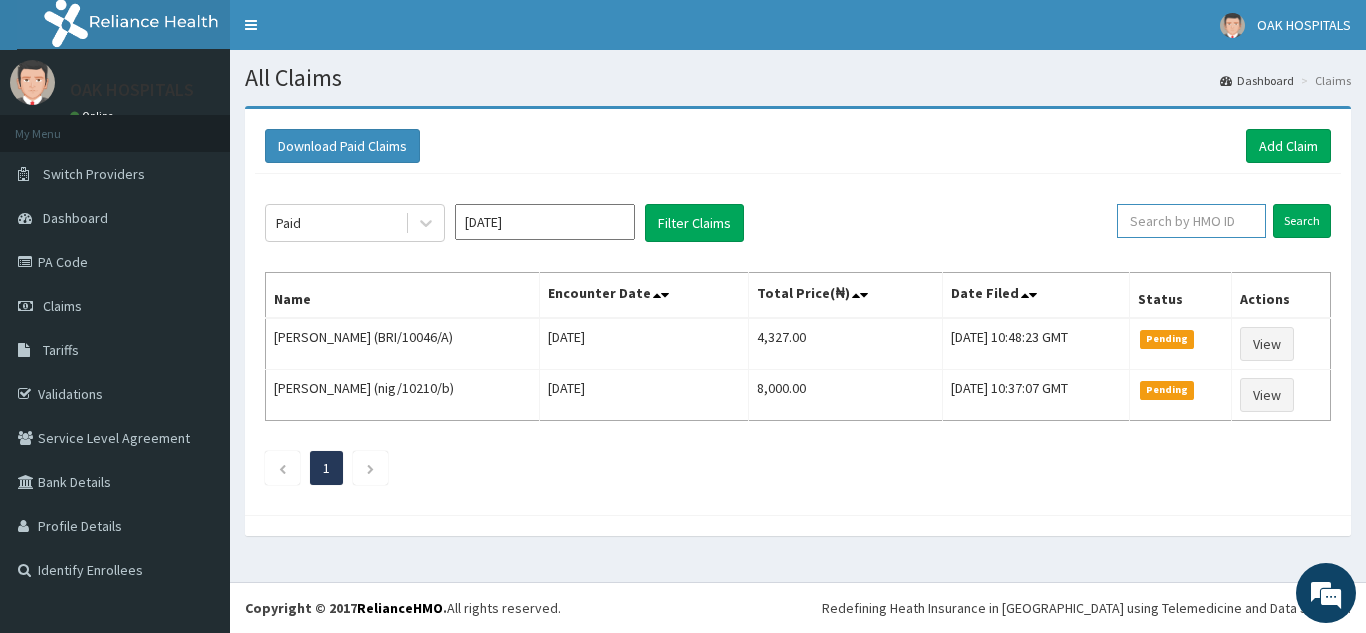 click at bounding box center [1191, 221] 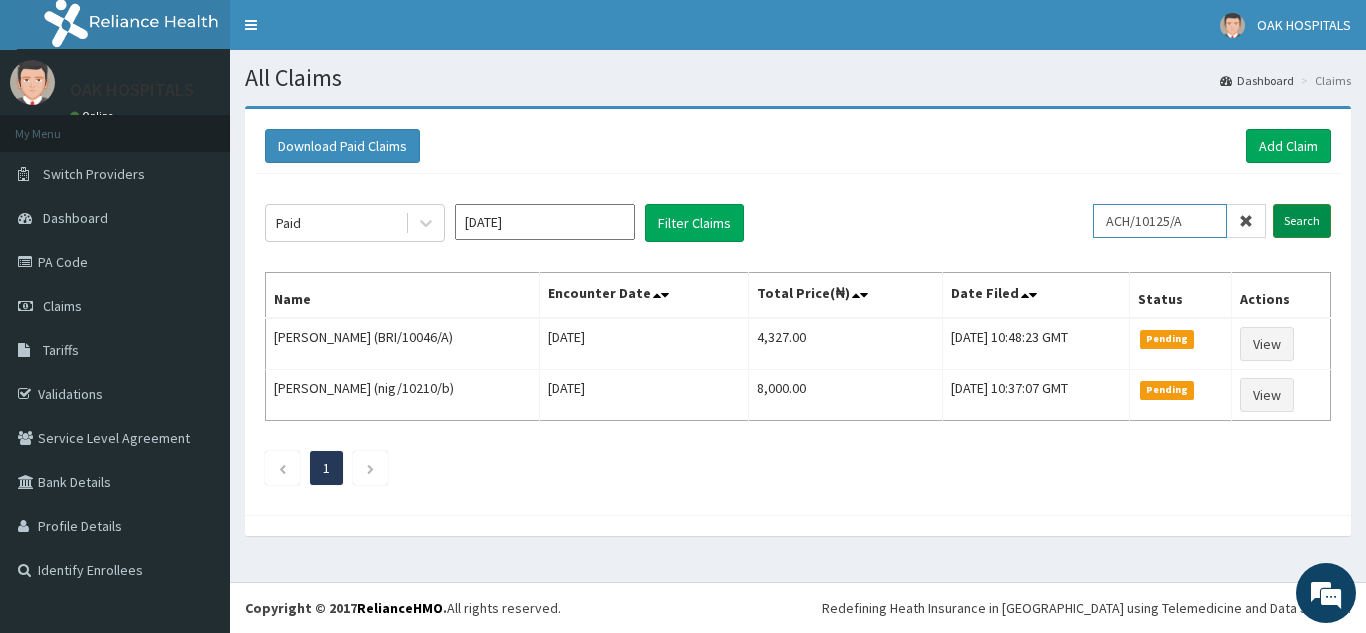 type on "ACH/10125/A" 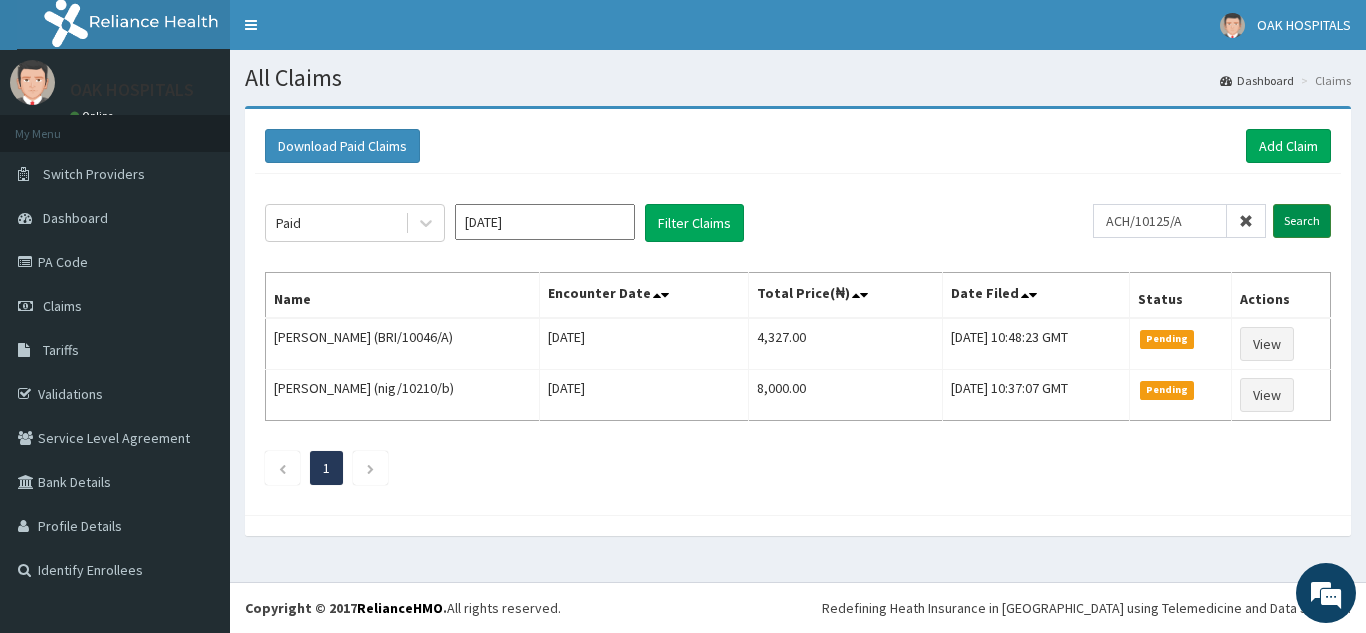 click on "Search" at bounding box center [1302, 221] 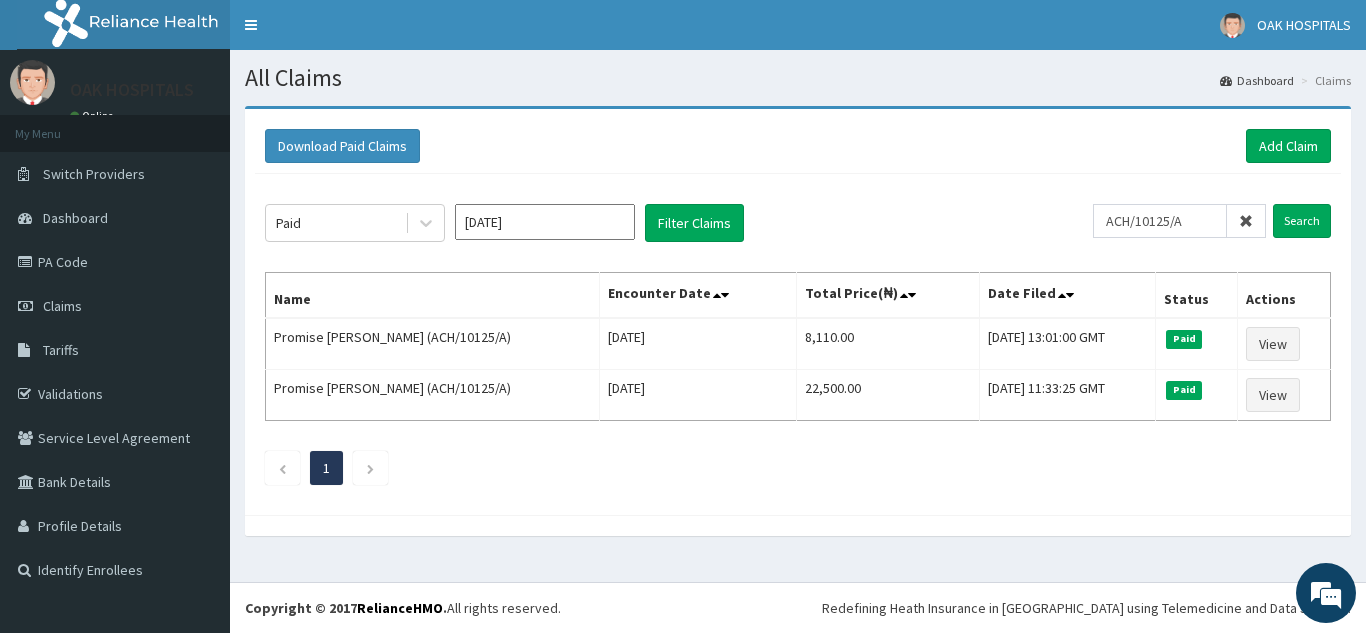 click at bounding box center [1246, 221] 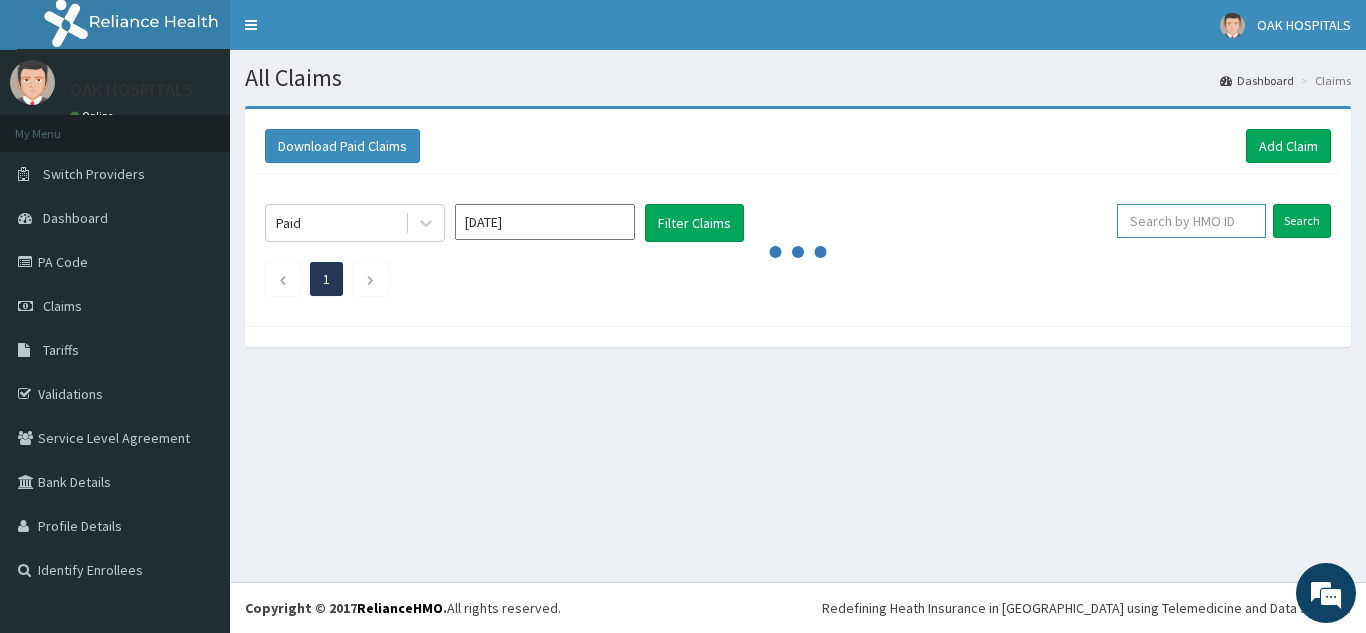 click at bounding box center (1191, 221) 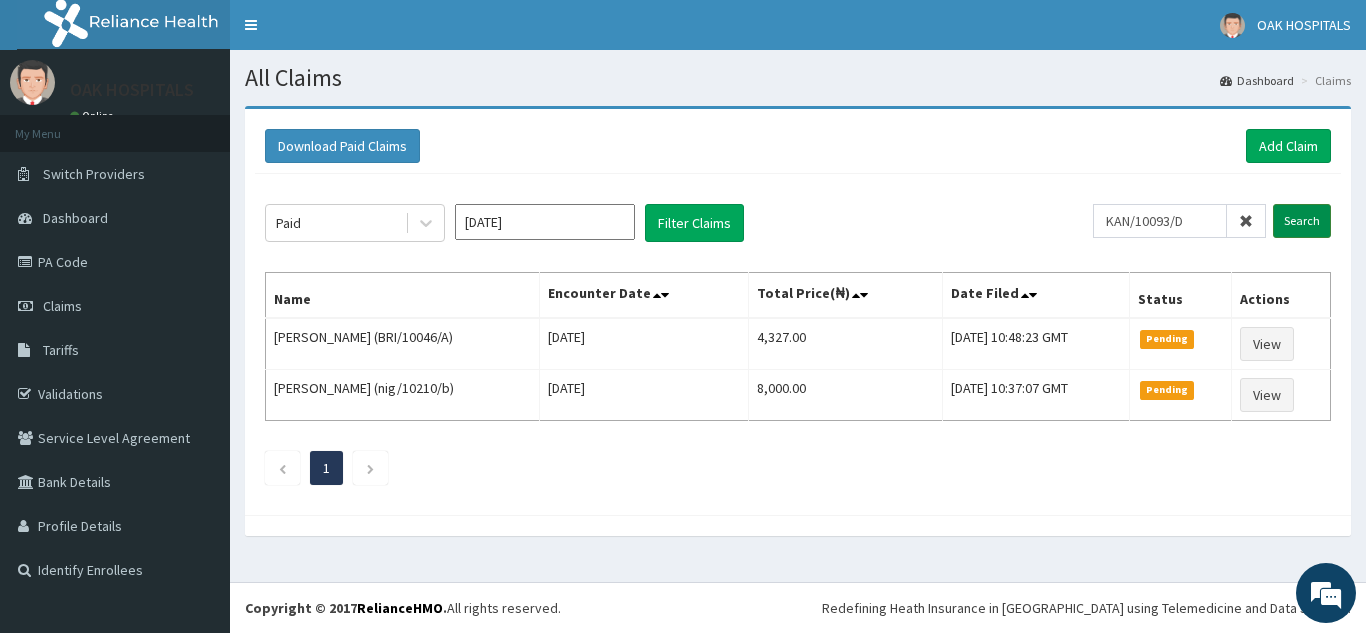 click on "Search" at bounding box center [1302, 221] 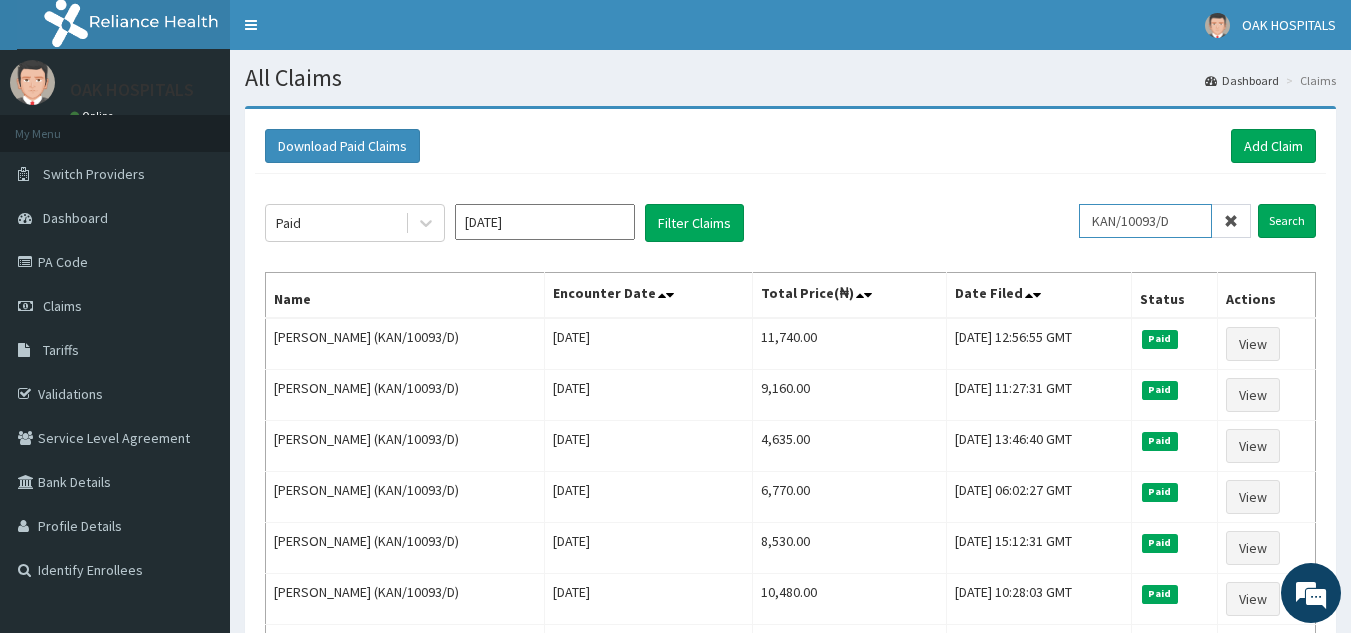 click on "KAN/10093/D" at bounding box center (1145, 221) 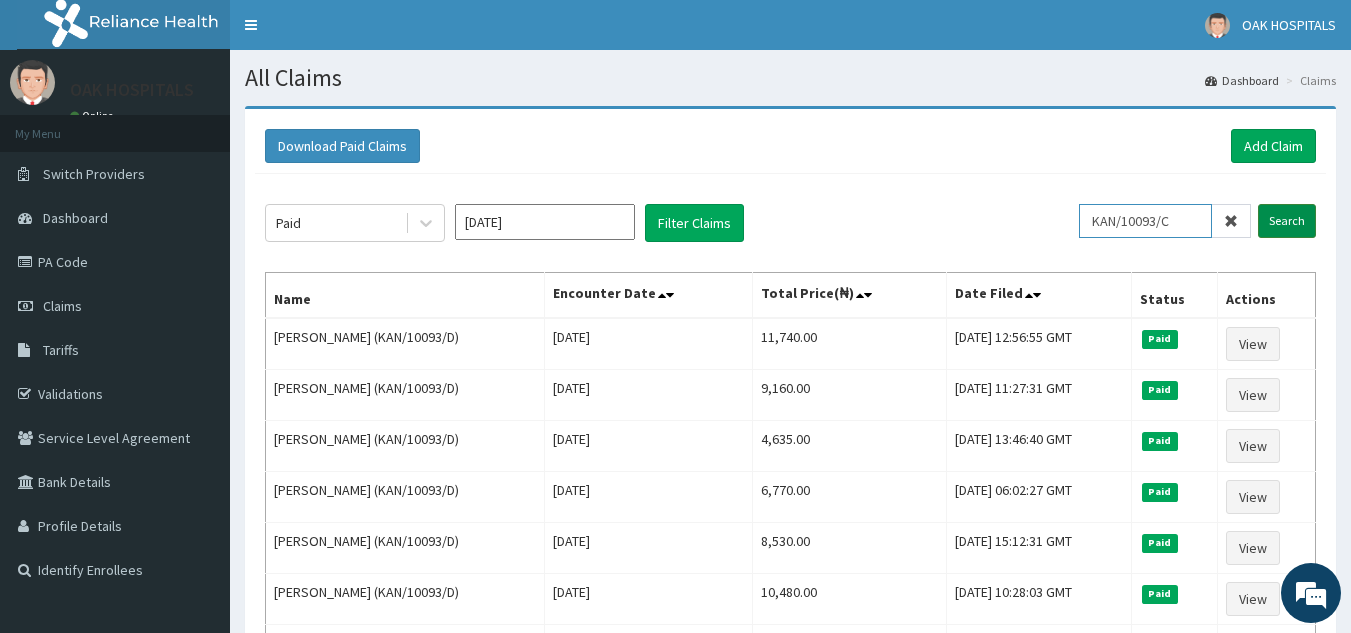 type on "KAN/10093/C" 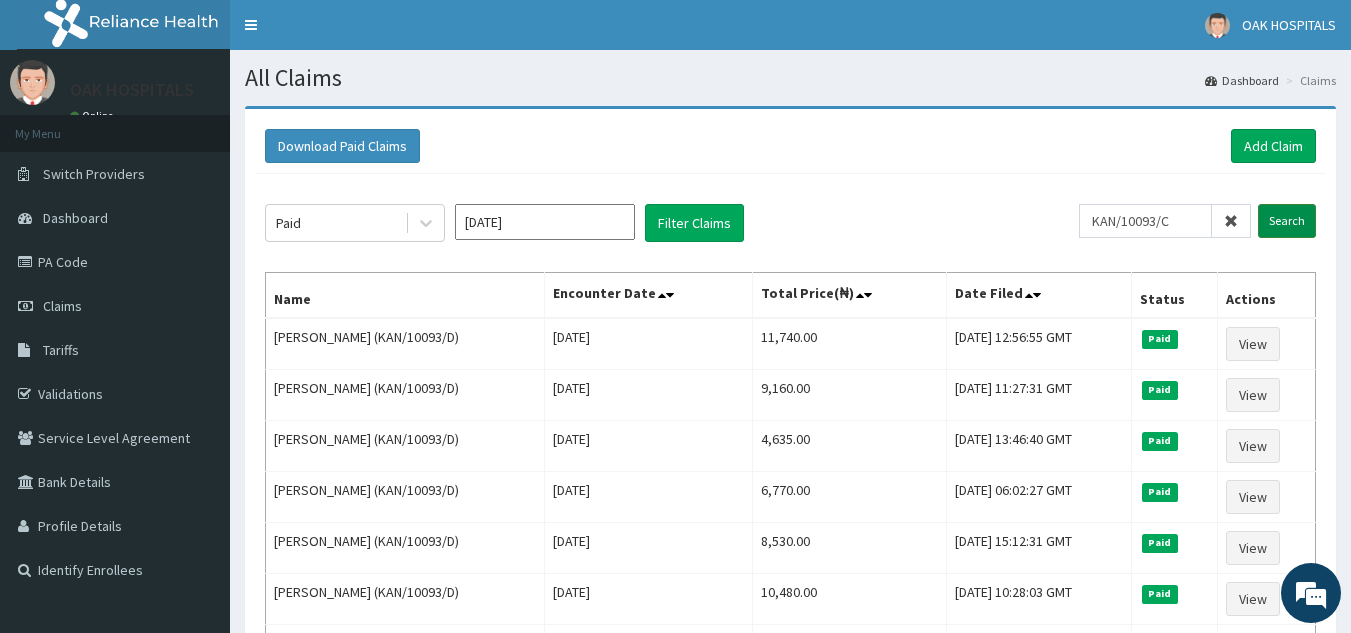 click on "Search" at bounding box center (1287, 221) 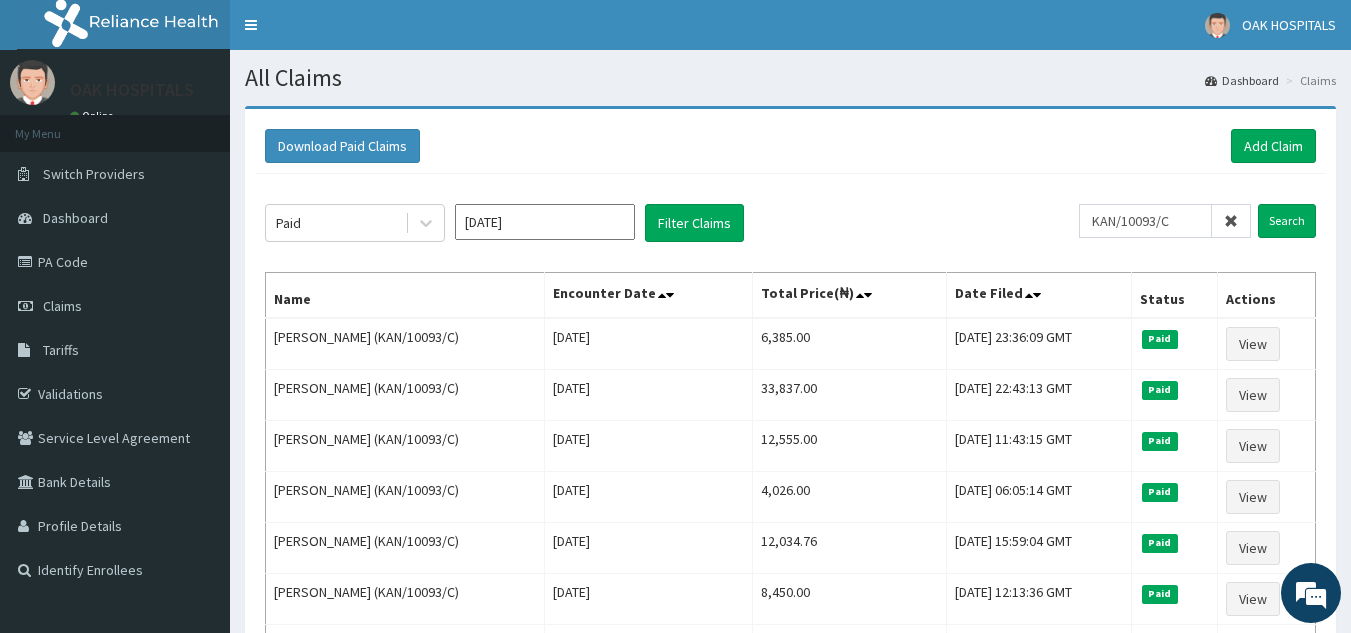 click at bounding box center (1231, 221) 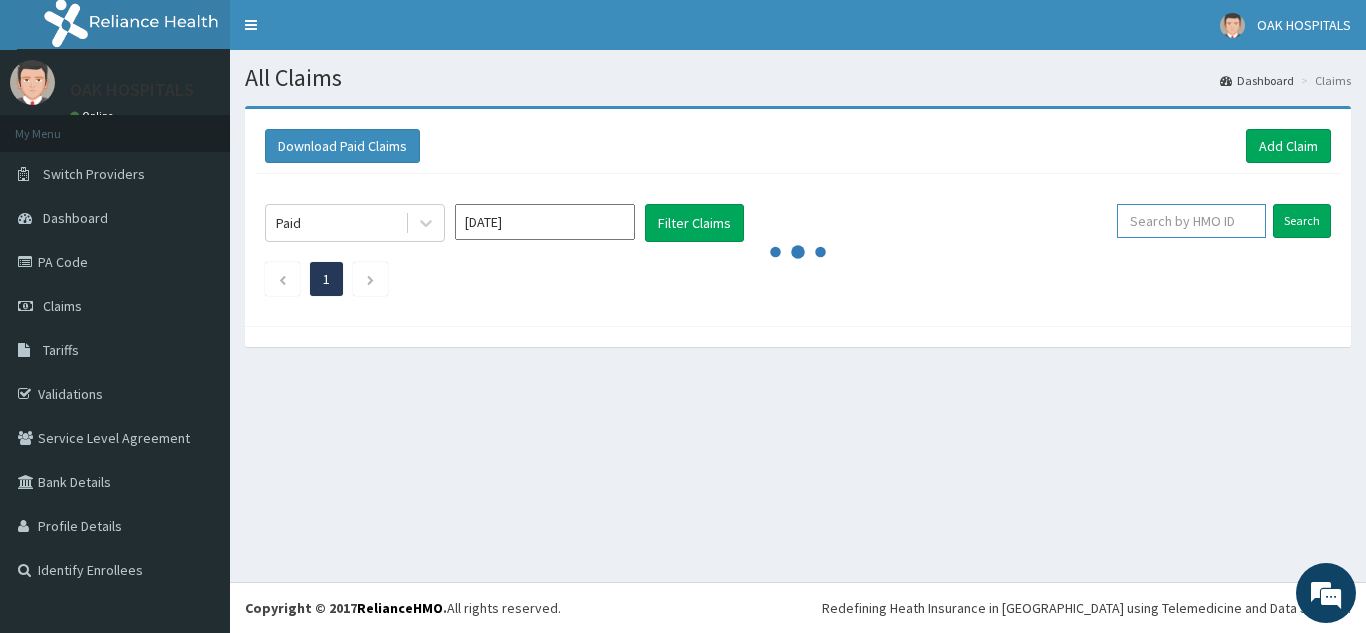 click at bounding box center (1191, 221) 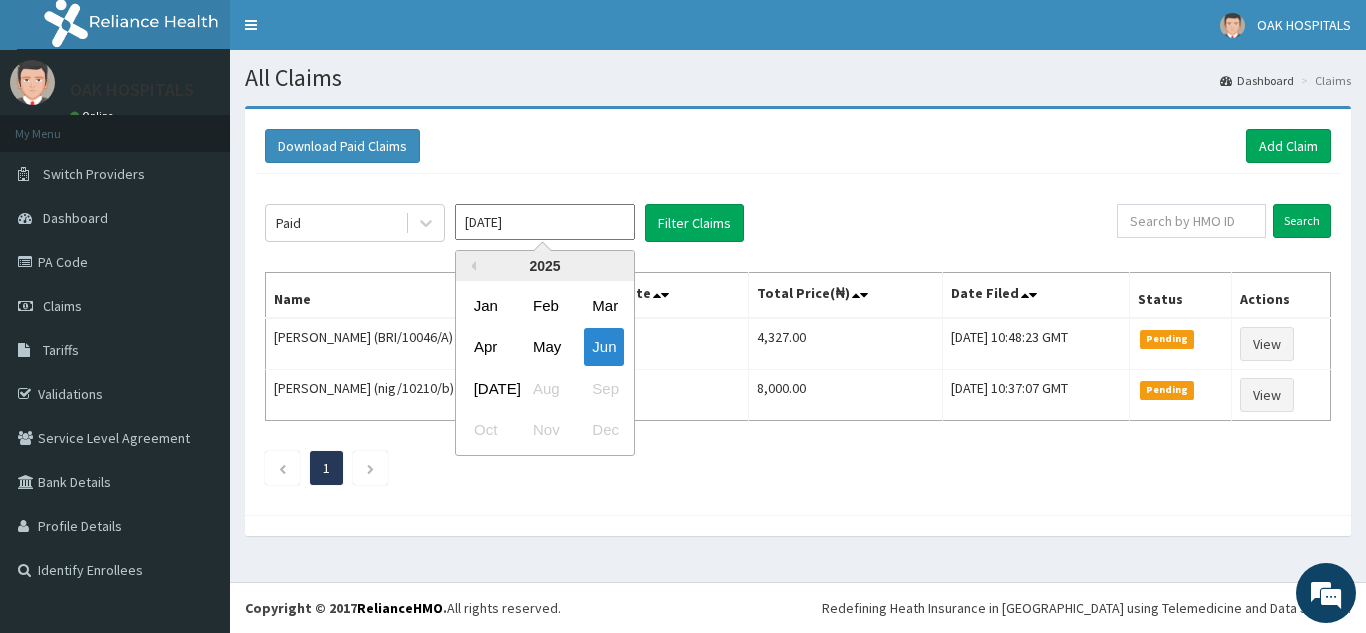 click on "[DATE]" at bounding box center [545, 222] 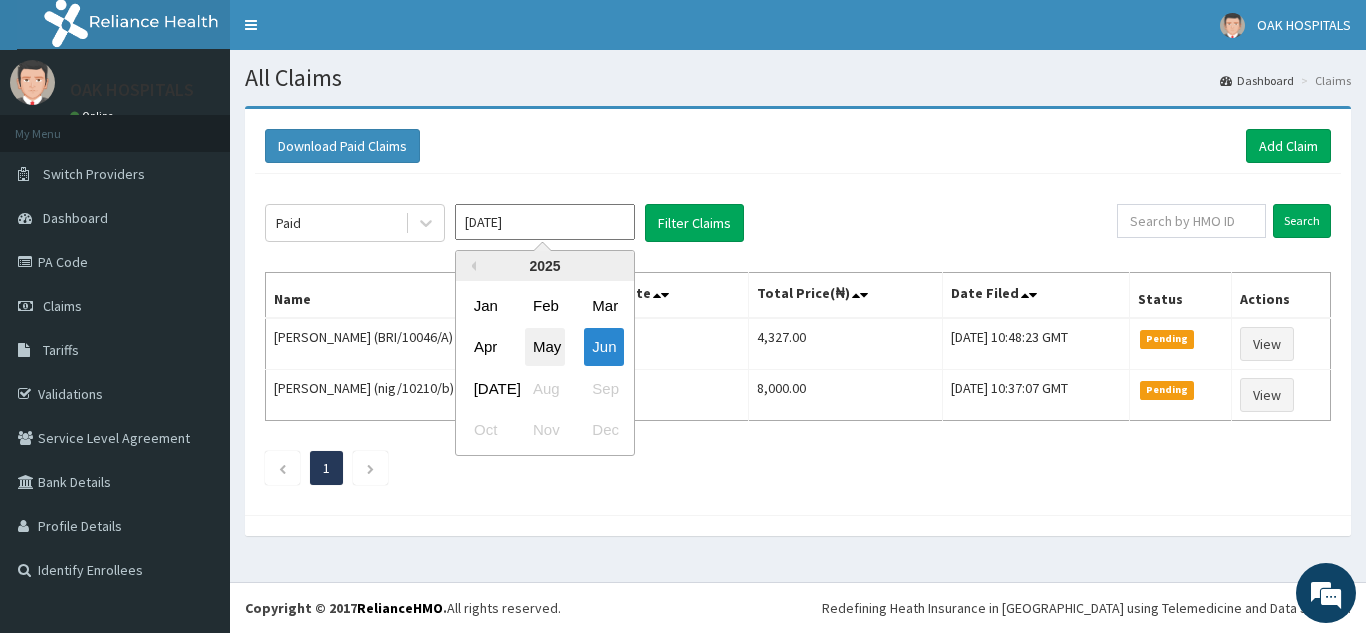 click on "May" at bounding box center (545, 347) 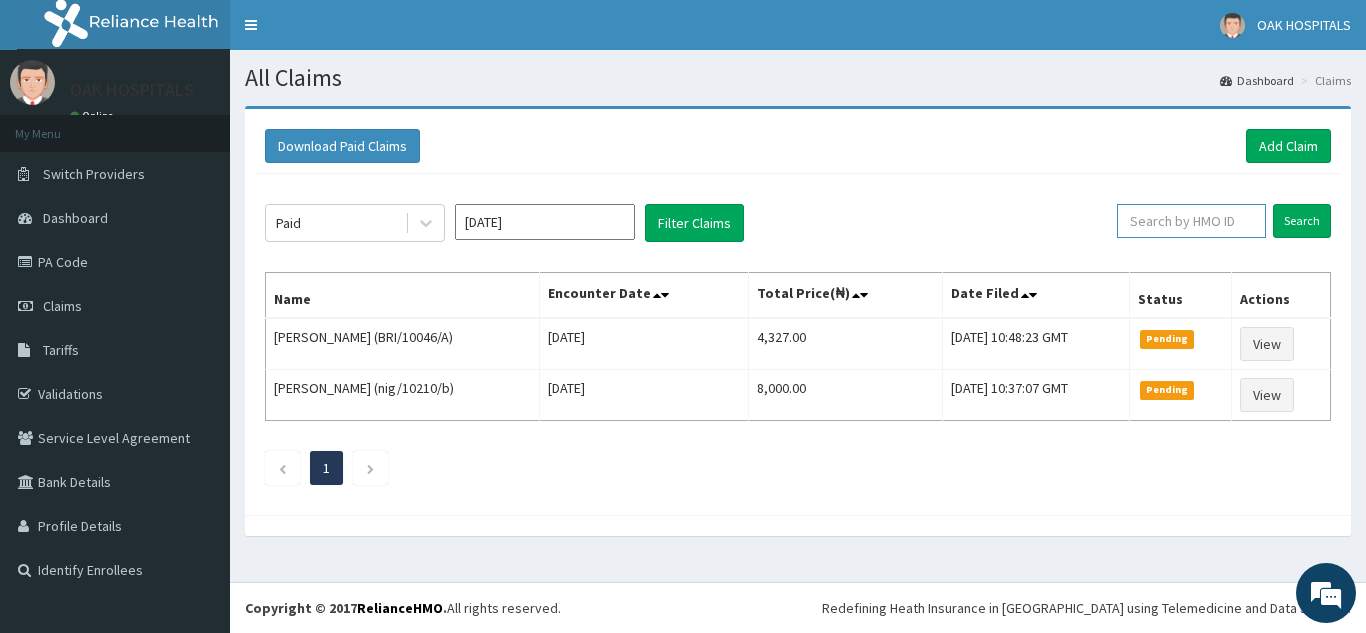 click at bounding box center [1191, 221] 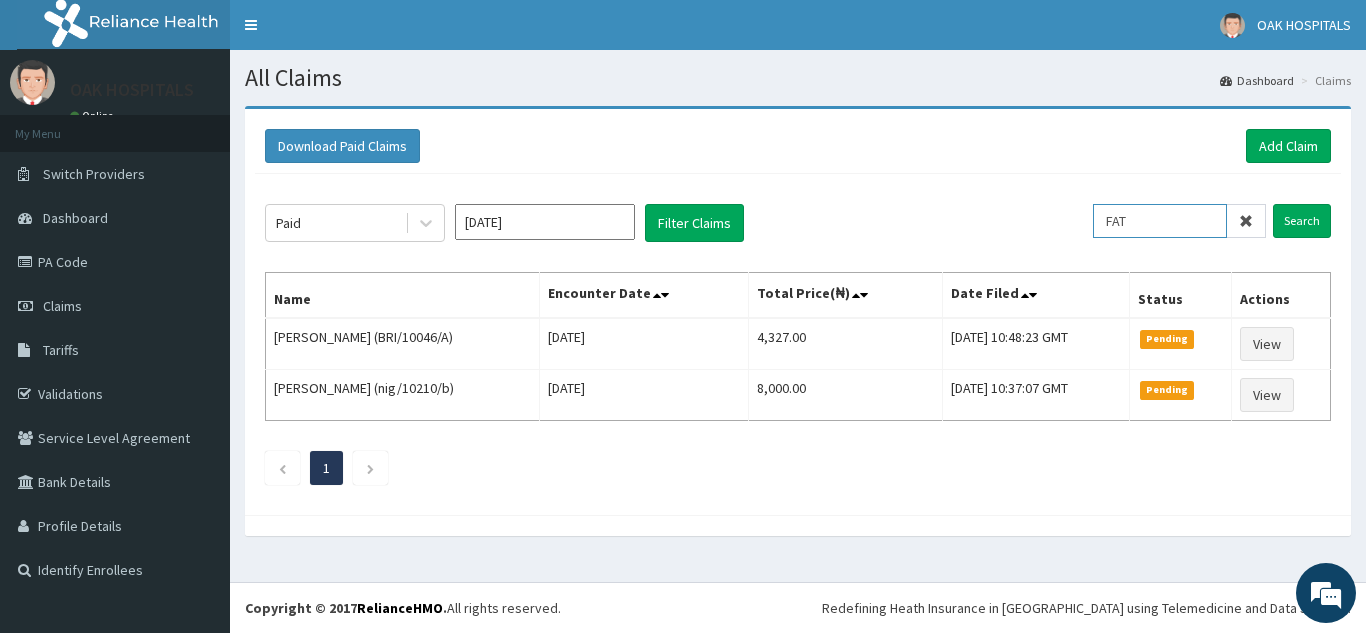 click on "FAT" at bounding box center (1160, 221) 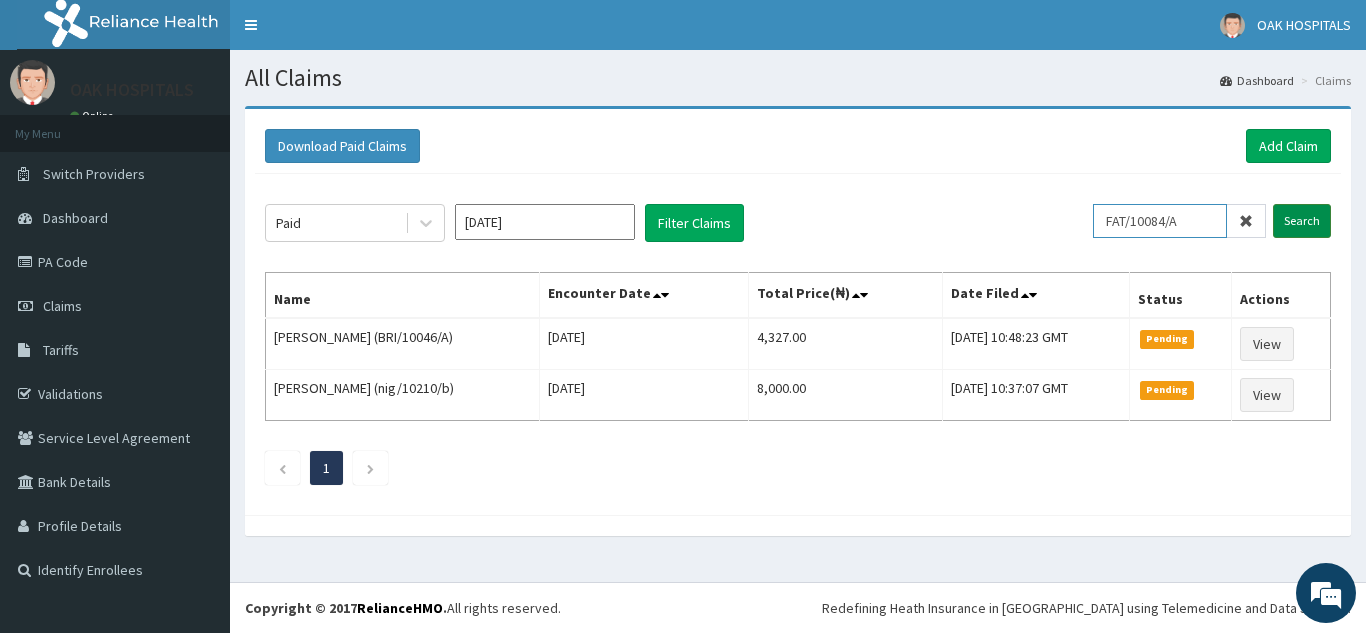 type on "FAT/10084/A" 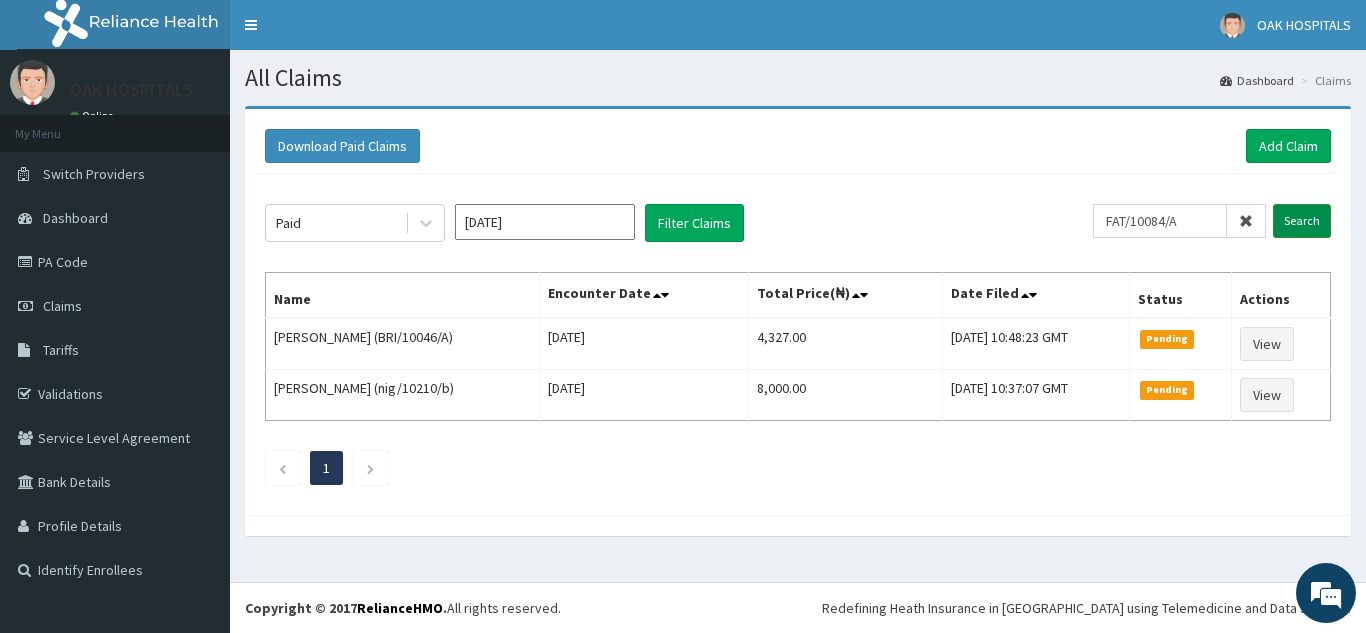 click on "Search" at bounding box center [1302, 221] 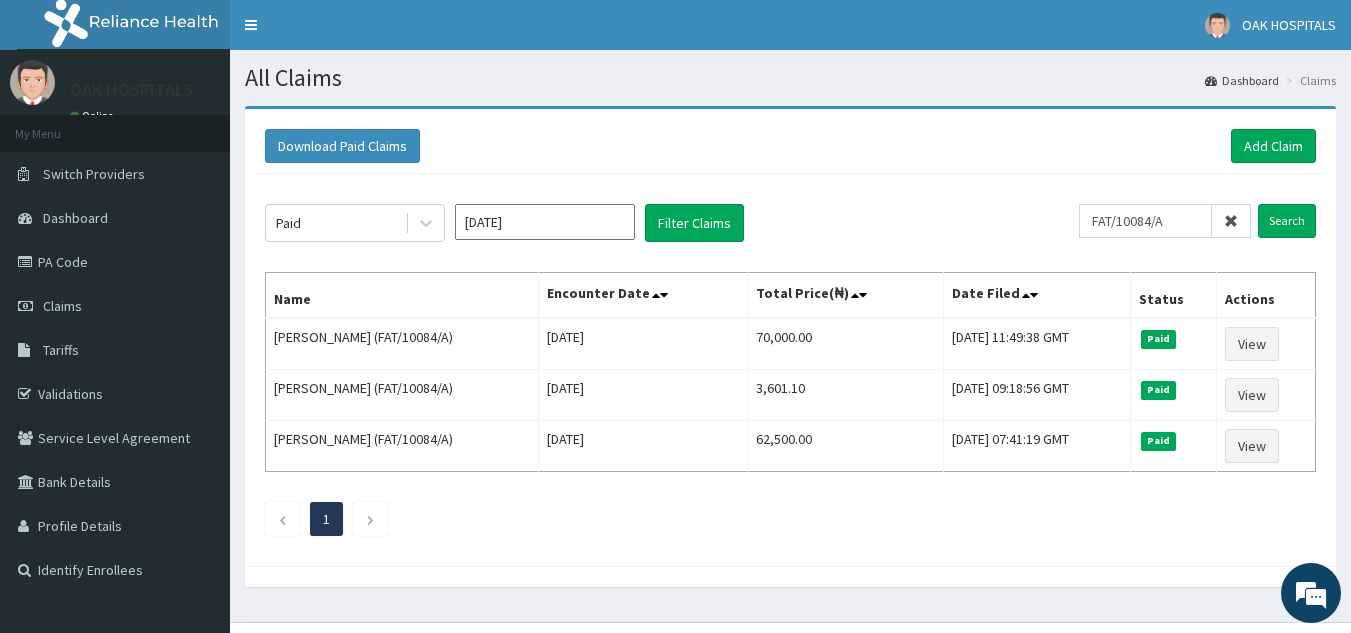 click at bounding box center [1231, 221] 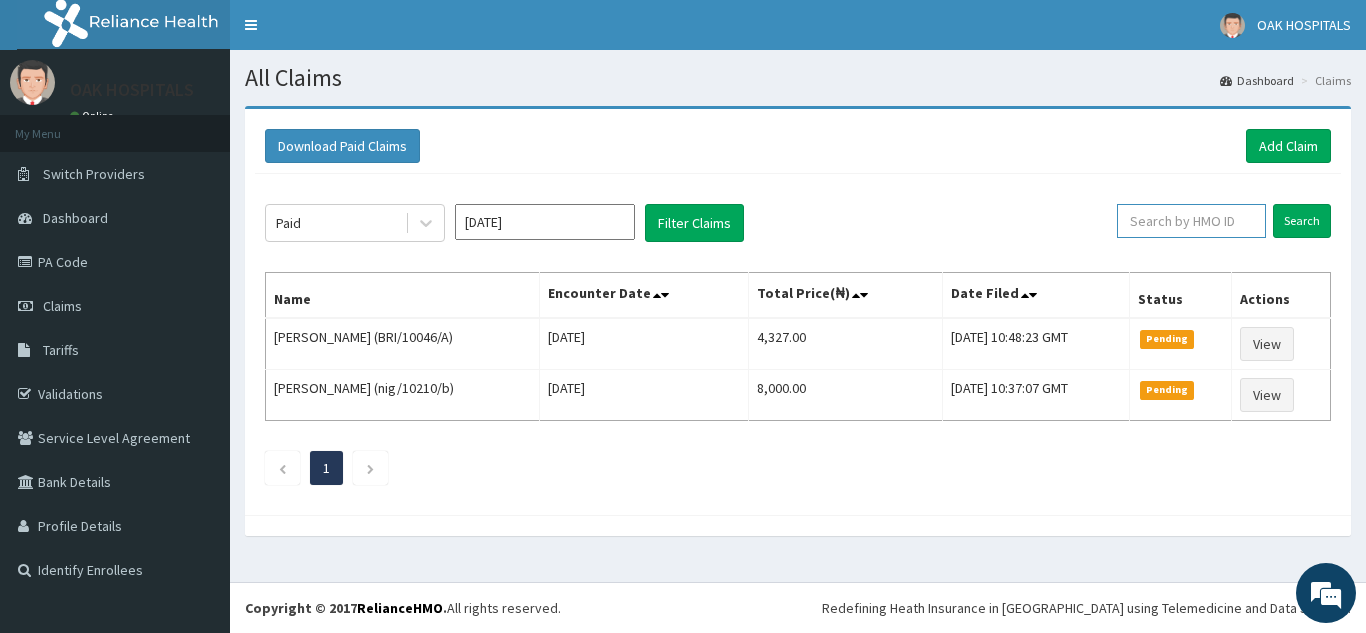 click at bounding box center [1191, 221] 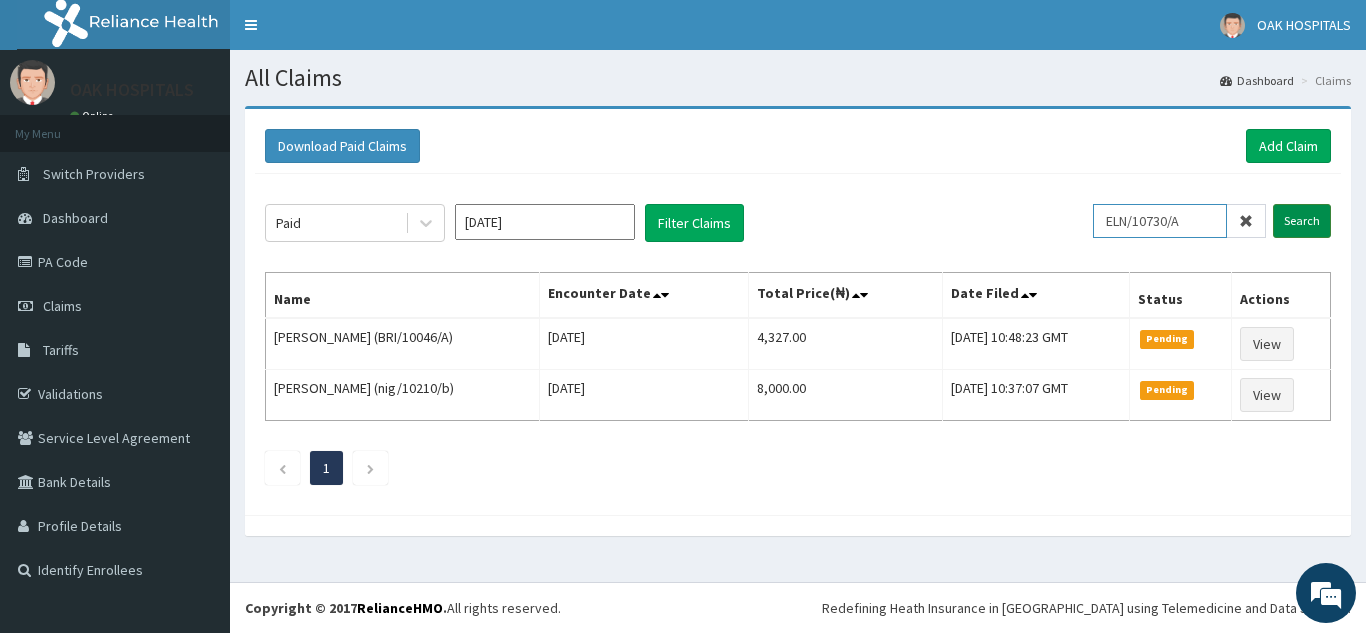 type on "ELN/10730/A" 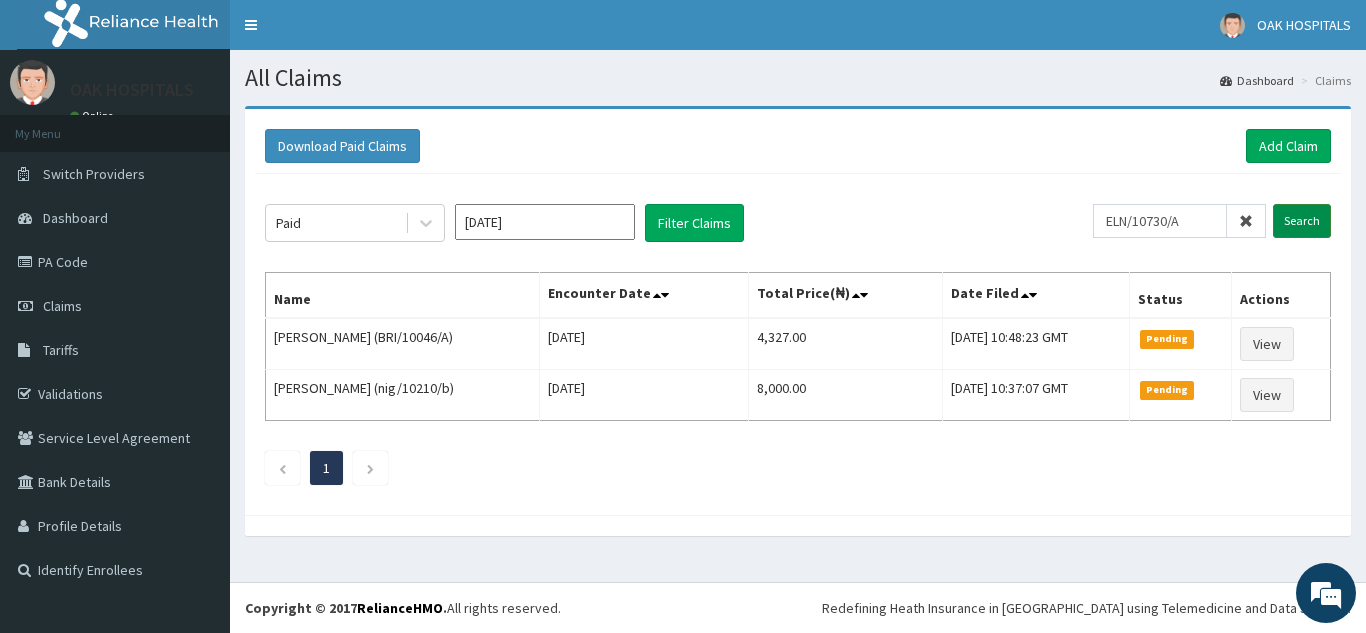 click on "Search" at bounding box center [1302, 221] 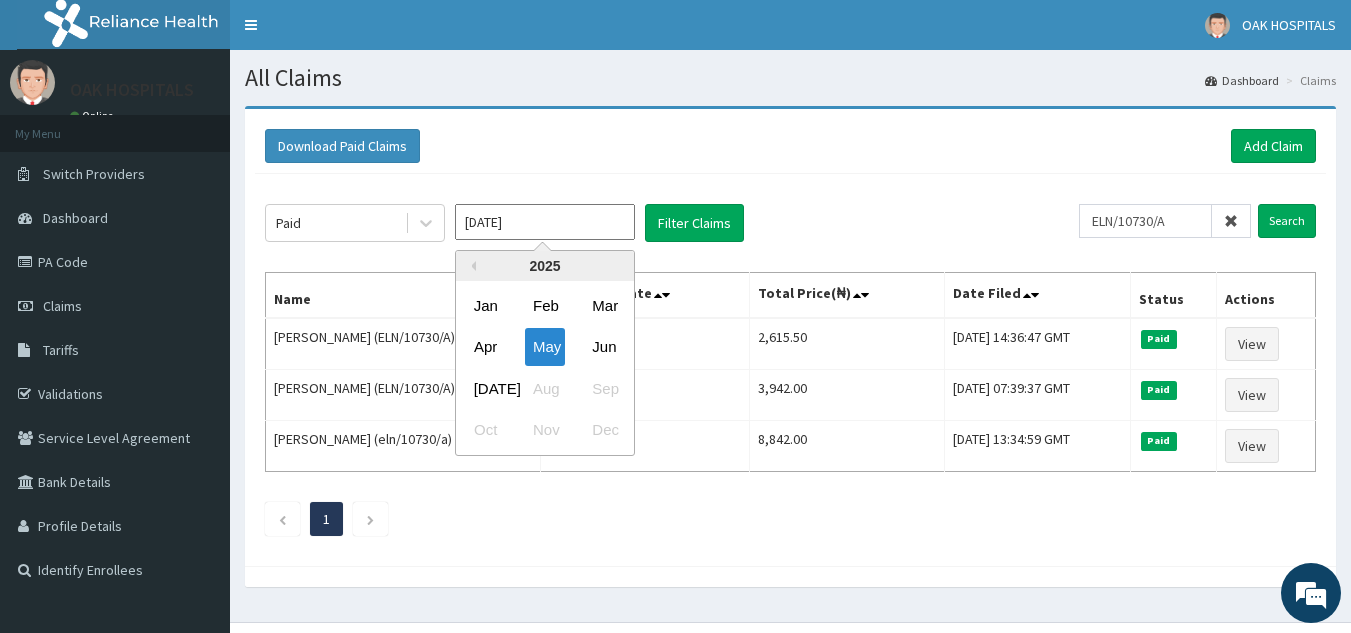click on "[DATE]" at bounding box center [545, 222] 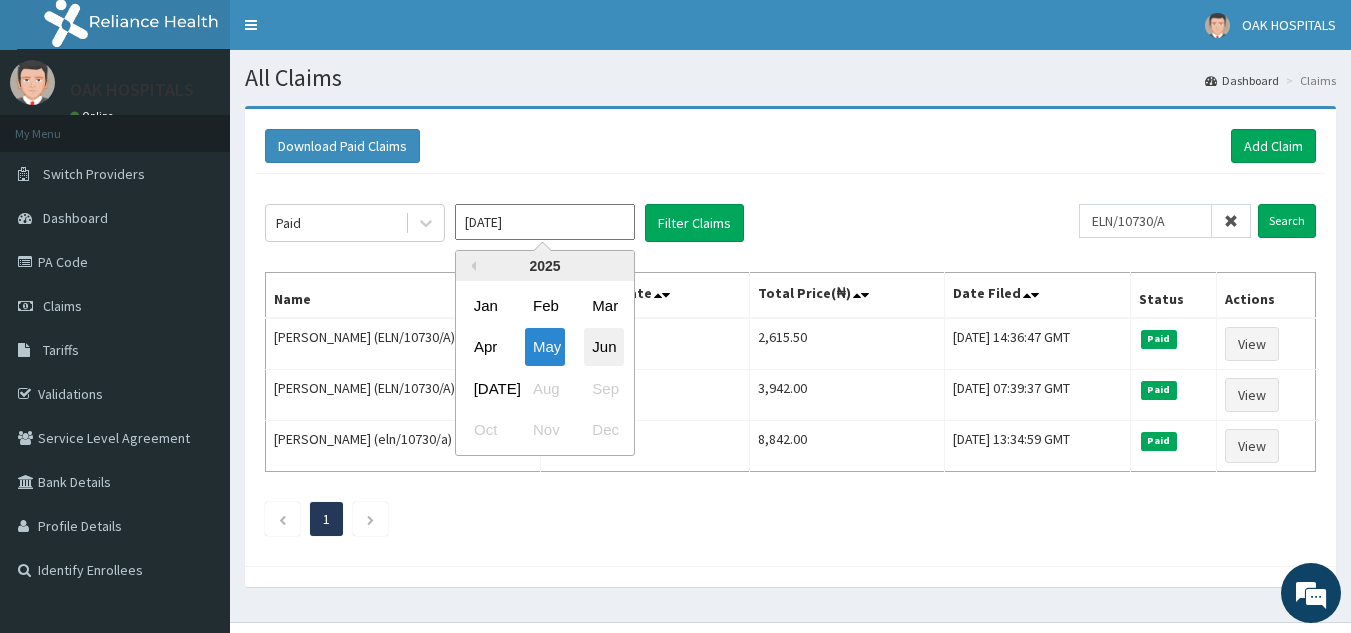 click on "Jun" at bounding box center (604, 347) 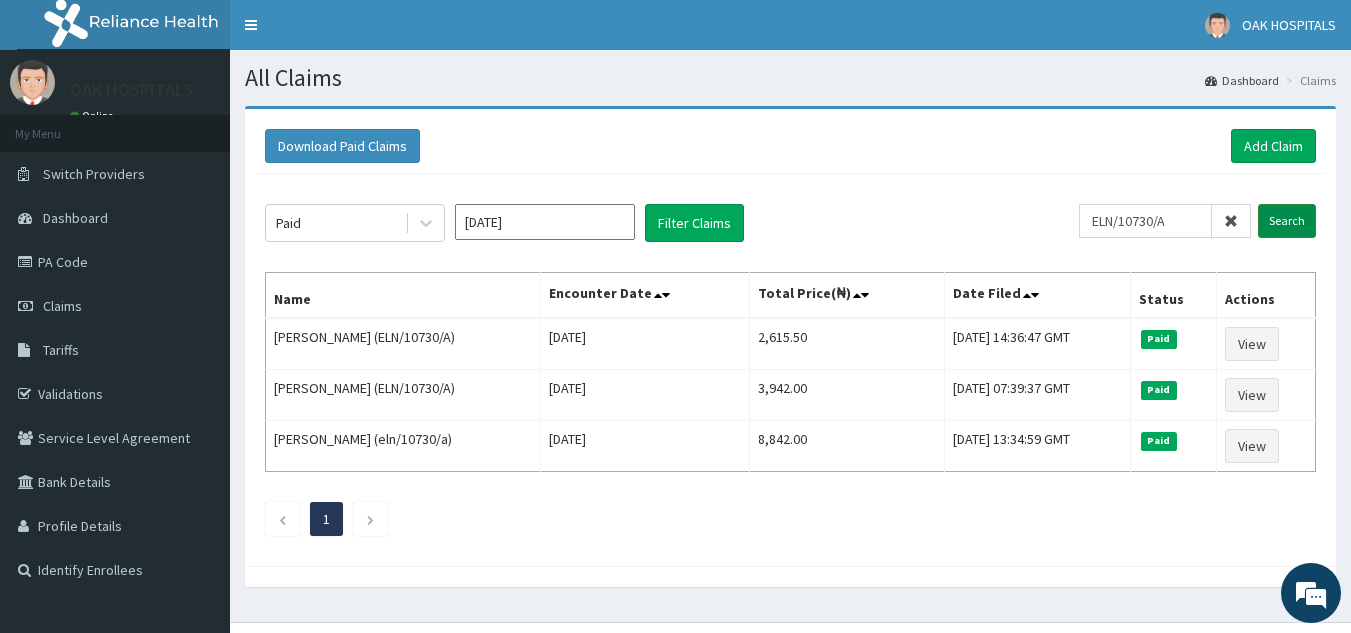 click on "Search" at bounding box center [1287, 221] 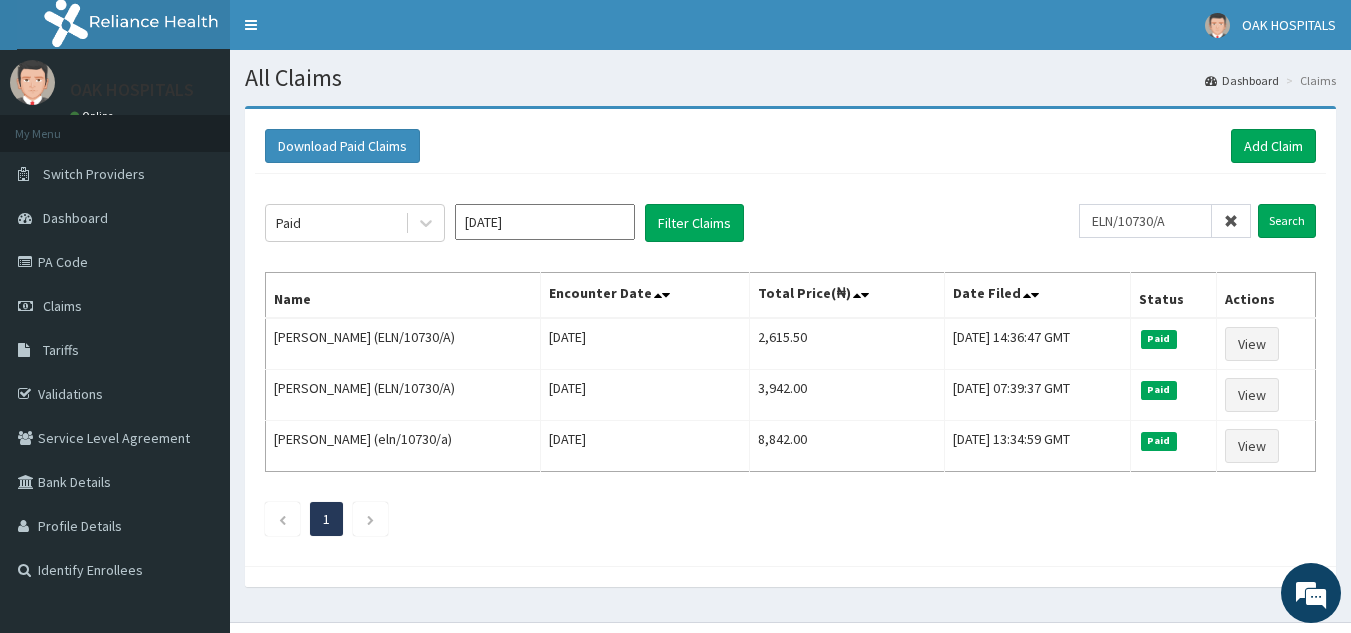 click at bounding box center [1231, 221] 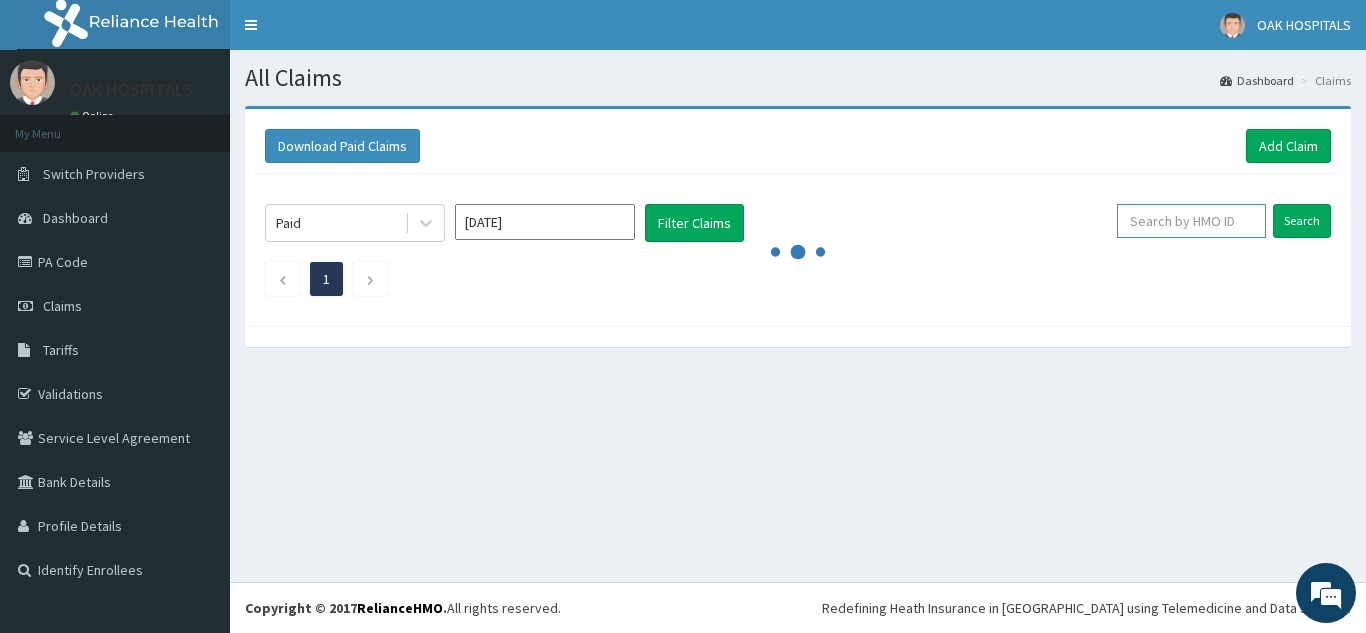 click at bounding box center [1191, 221] 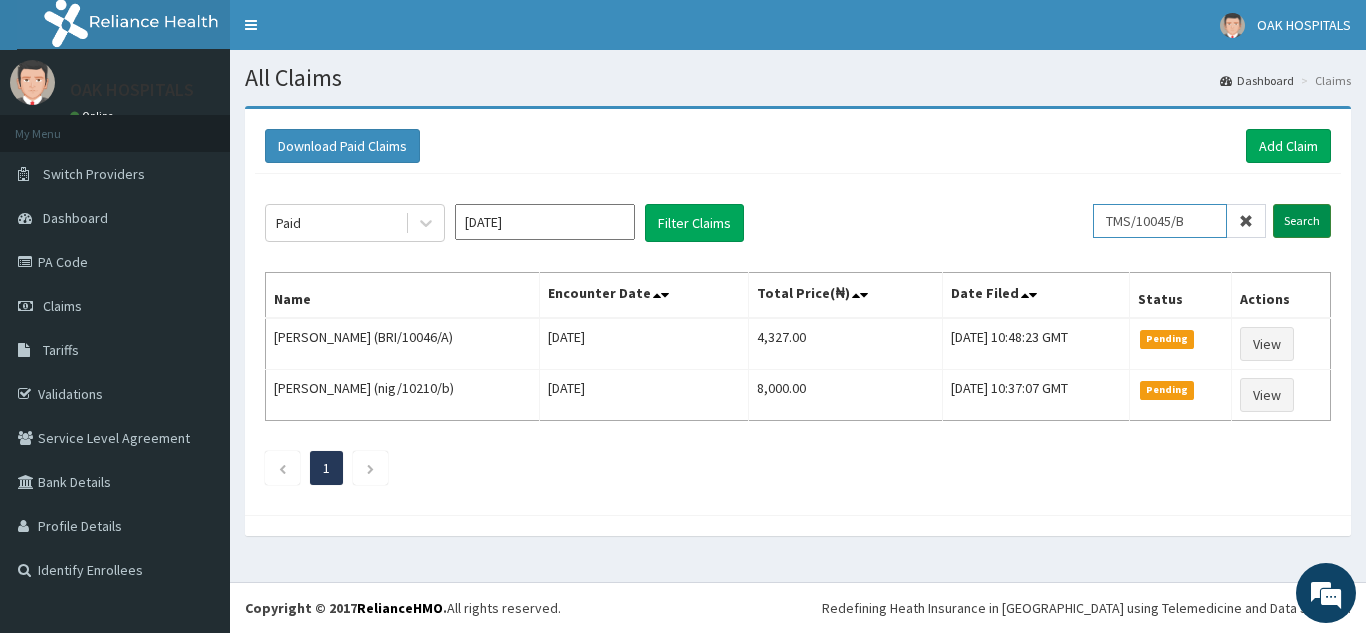 type on "TMS/10045/B" 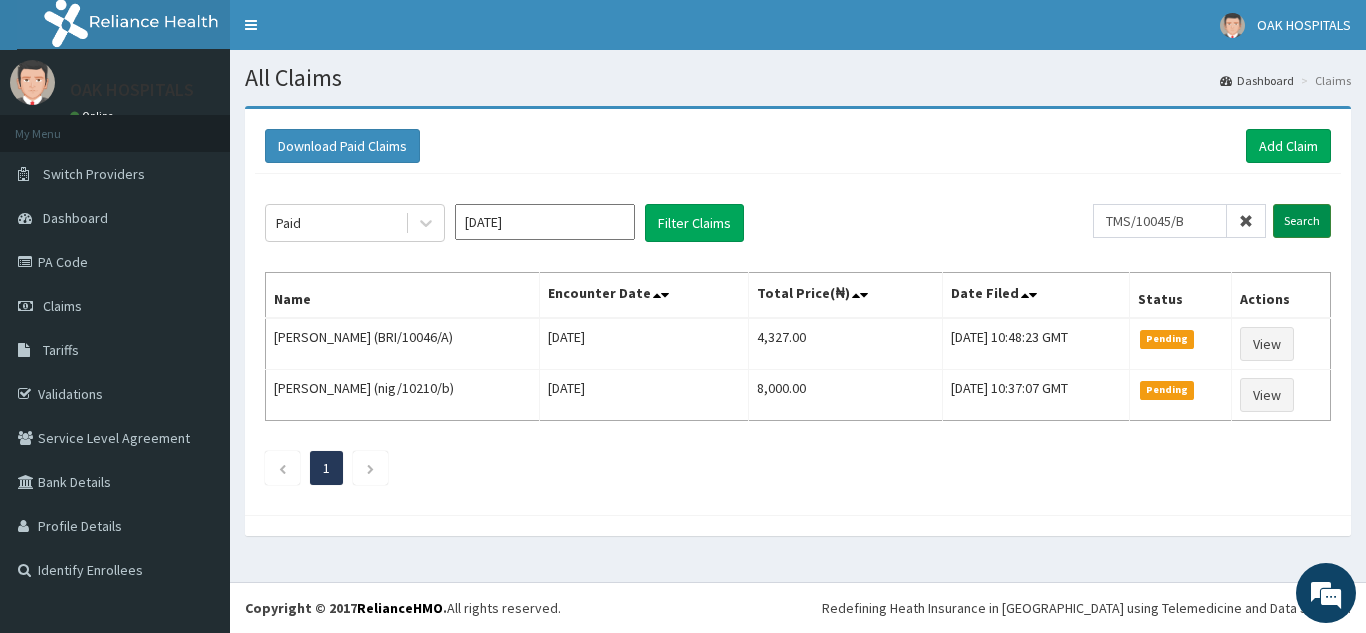 click on "Search" at bounding box center (1302, 221) 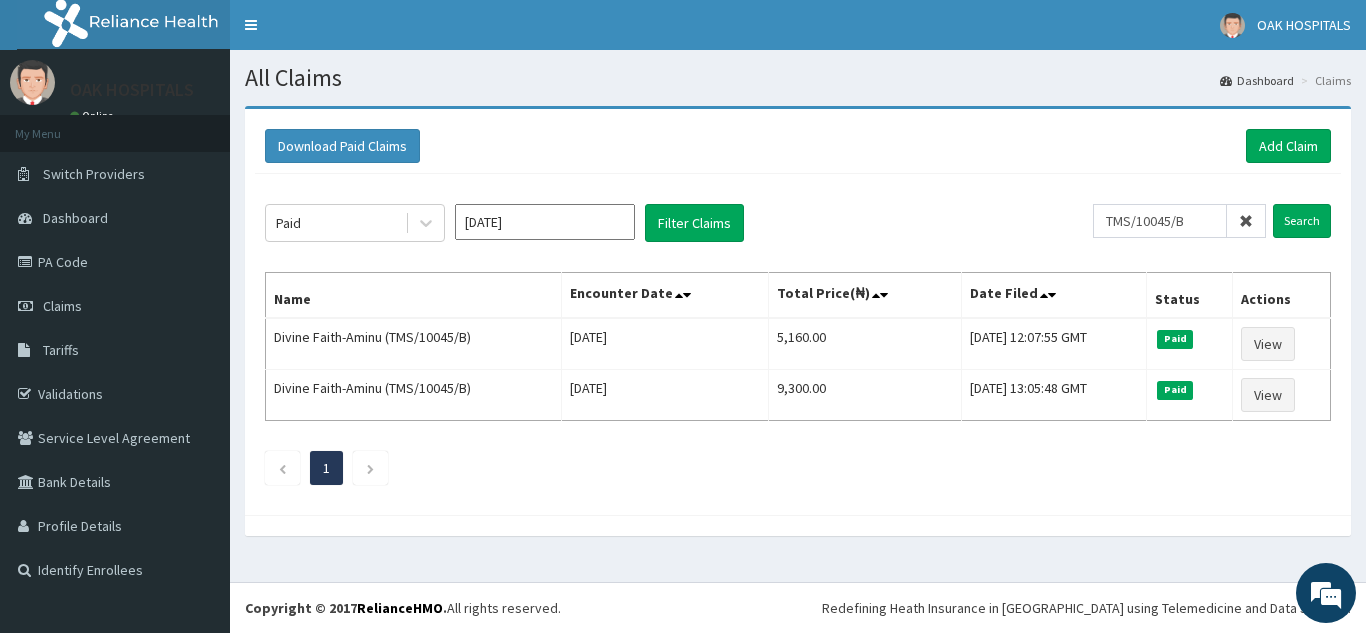 click at bounding box center (1246, 221) 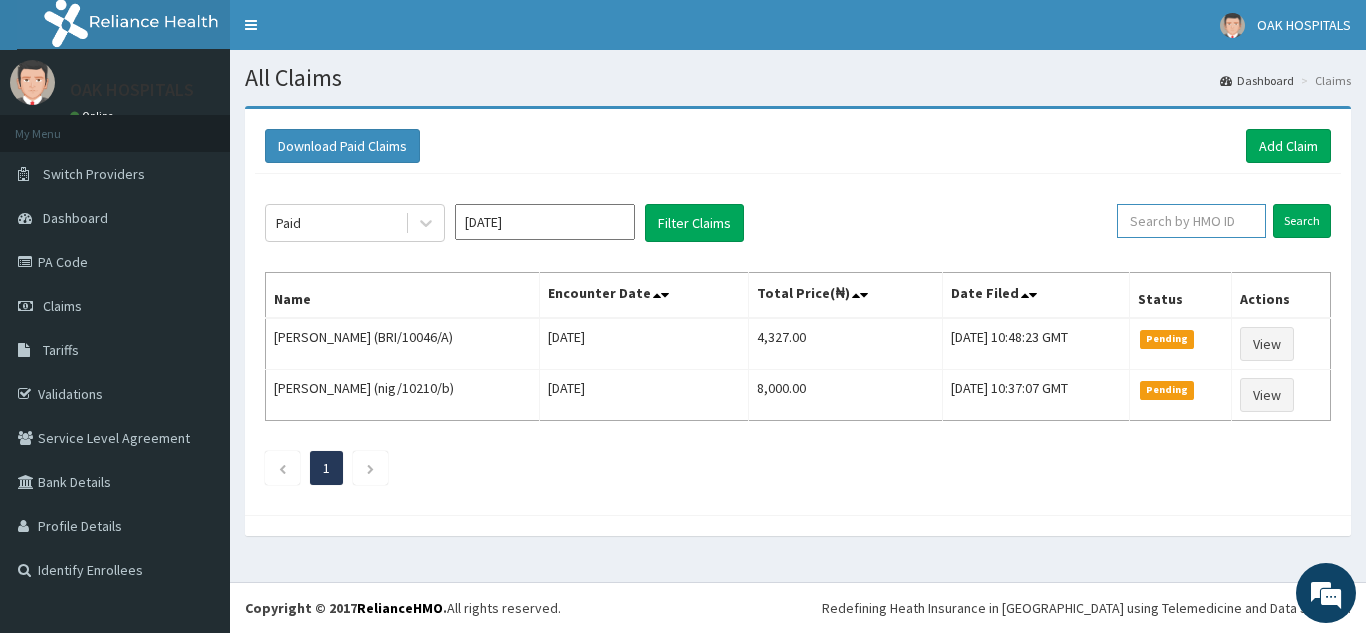 click at bounding box center [1191, 221] 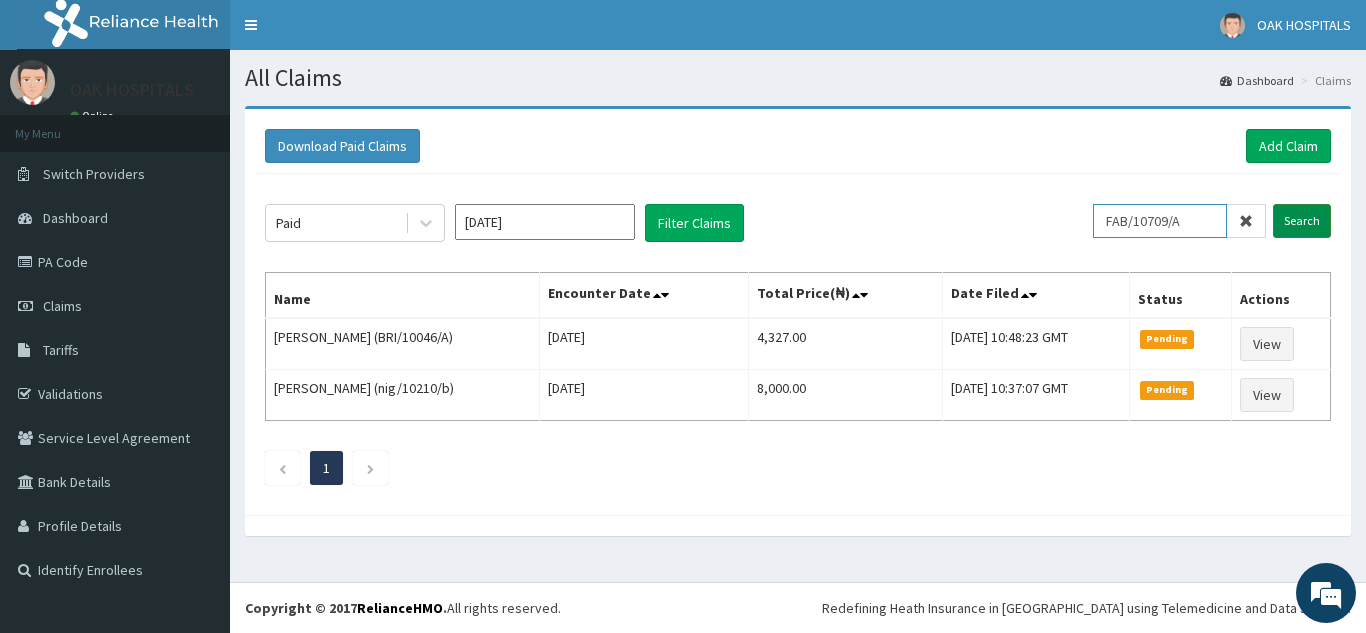 type on "FAB/10709/A" 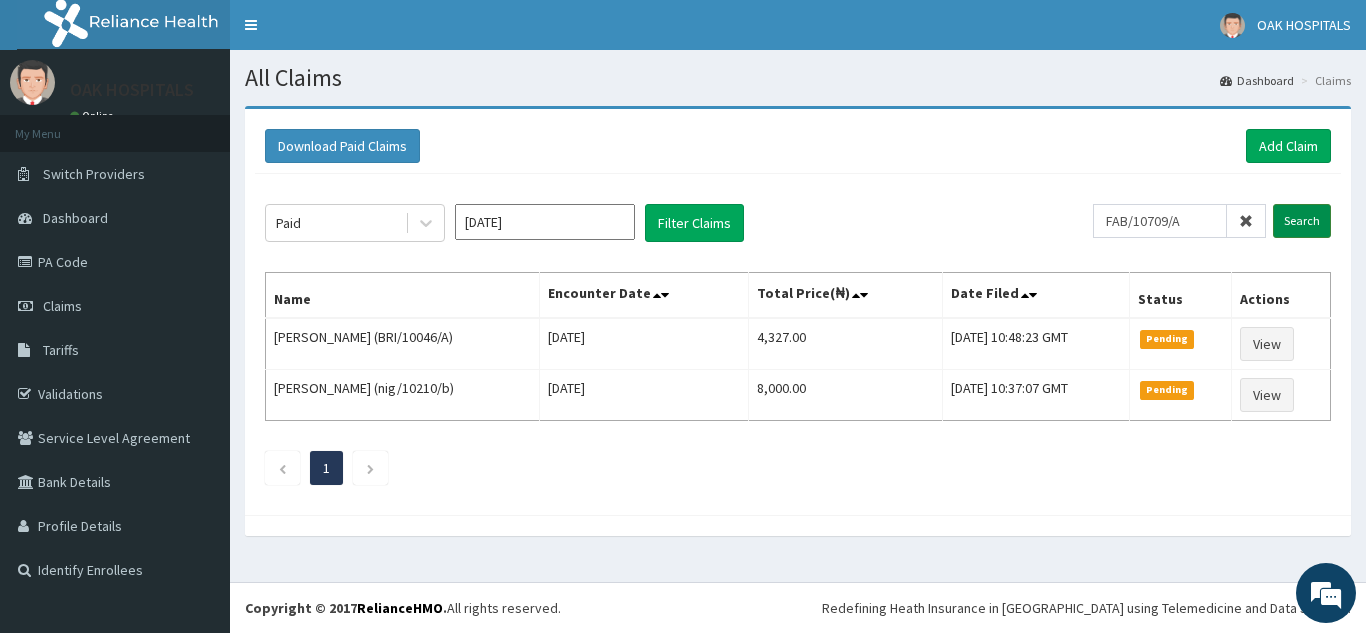 click on "Search" at bounding box center [1302, 221] 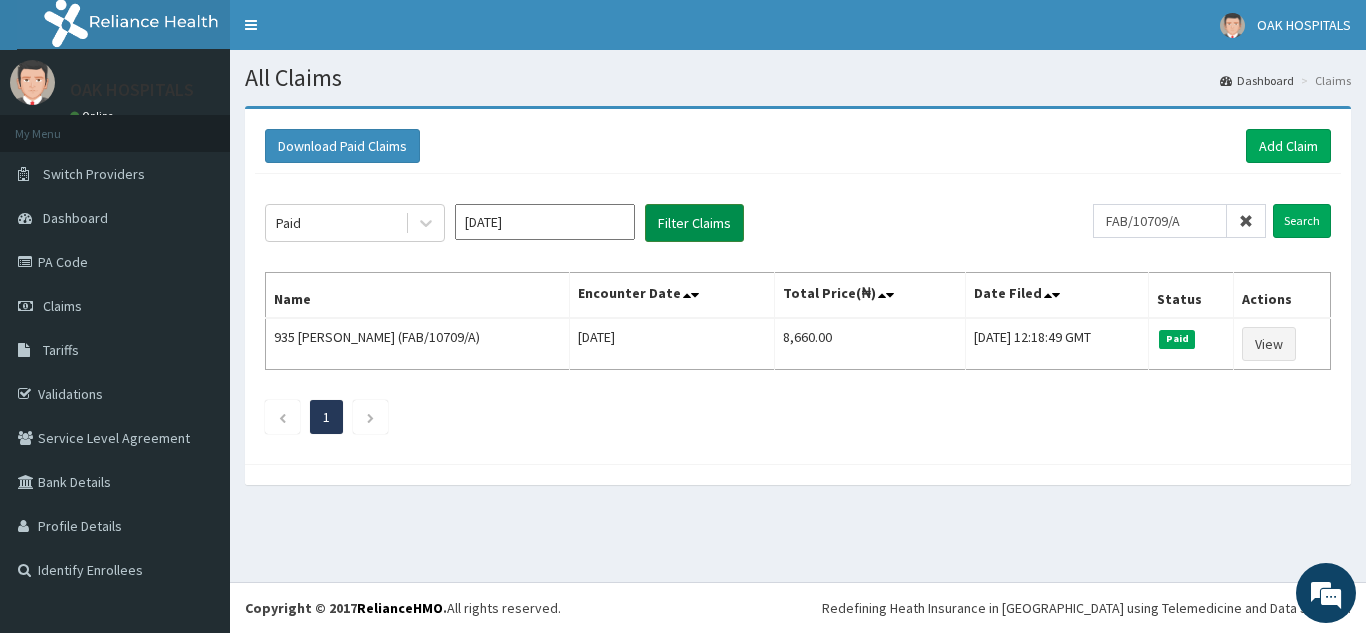 drag, startPoint x: 738, startPoint y: 238, endPoint x: 706, endPoint y: 237, distance: 32.01562 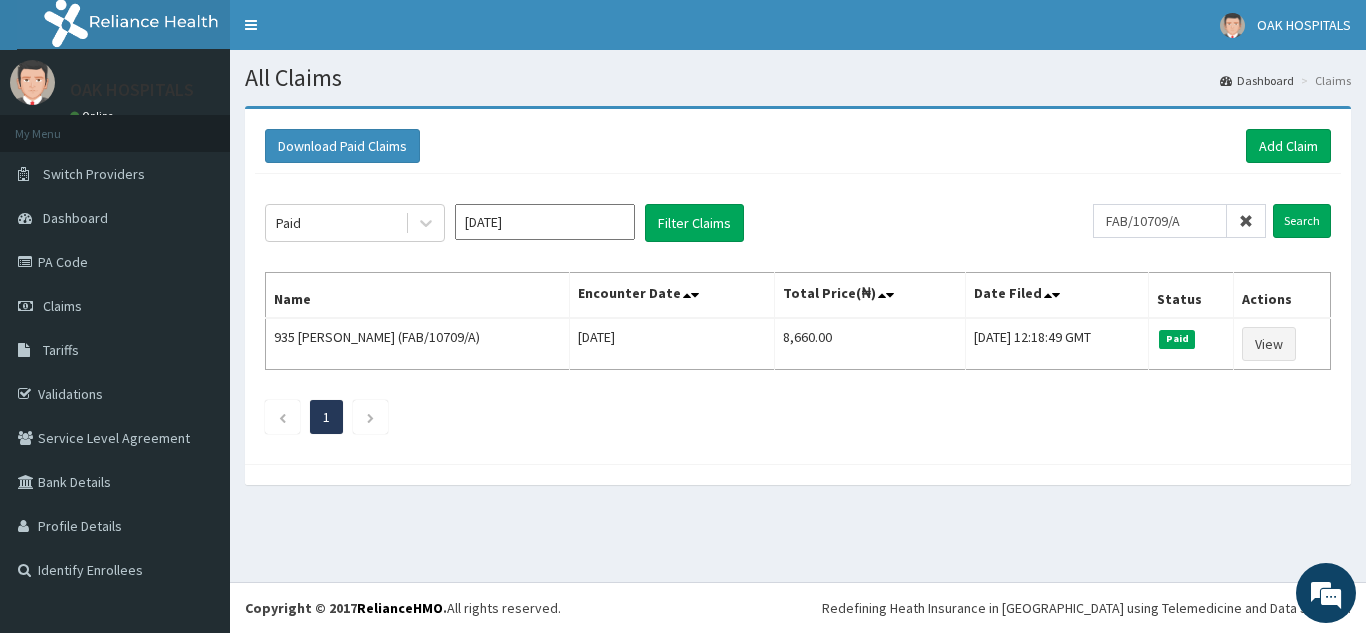 drag, startPoint x: 706, startPoint y: 237, endPoint x: 1083, endPoint y: 163, distance: 384.19397 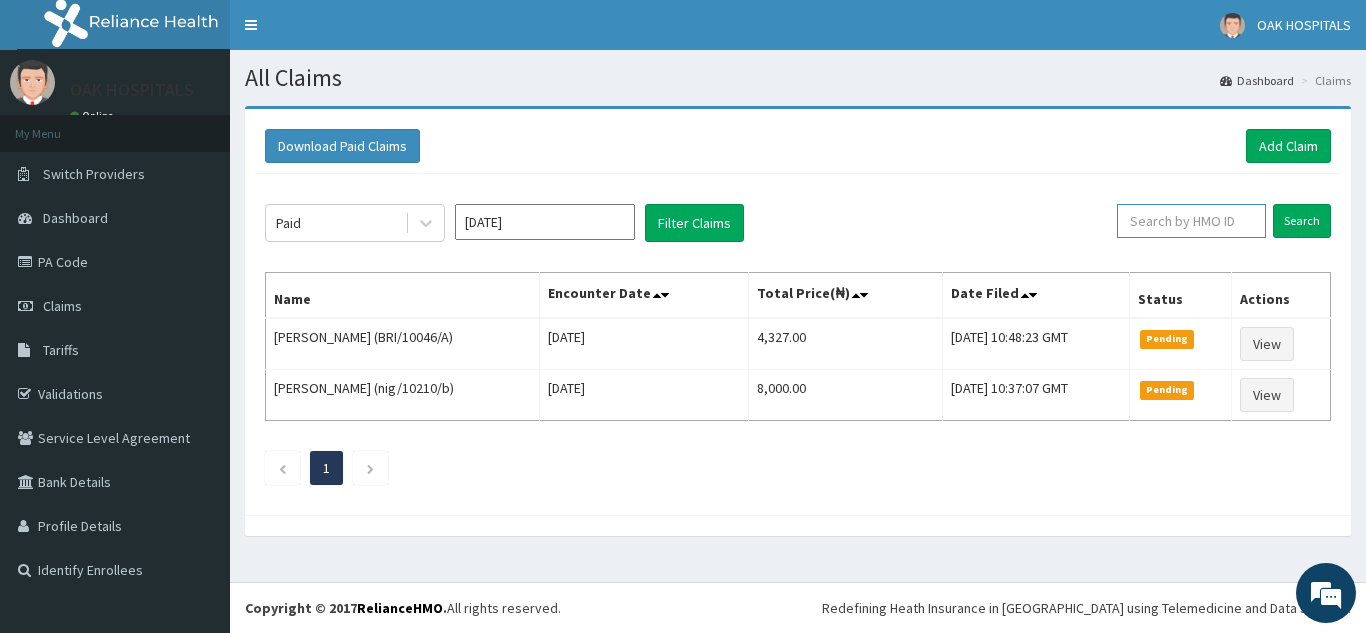 click at bounding box center [1191, 221] 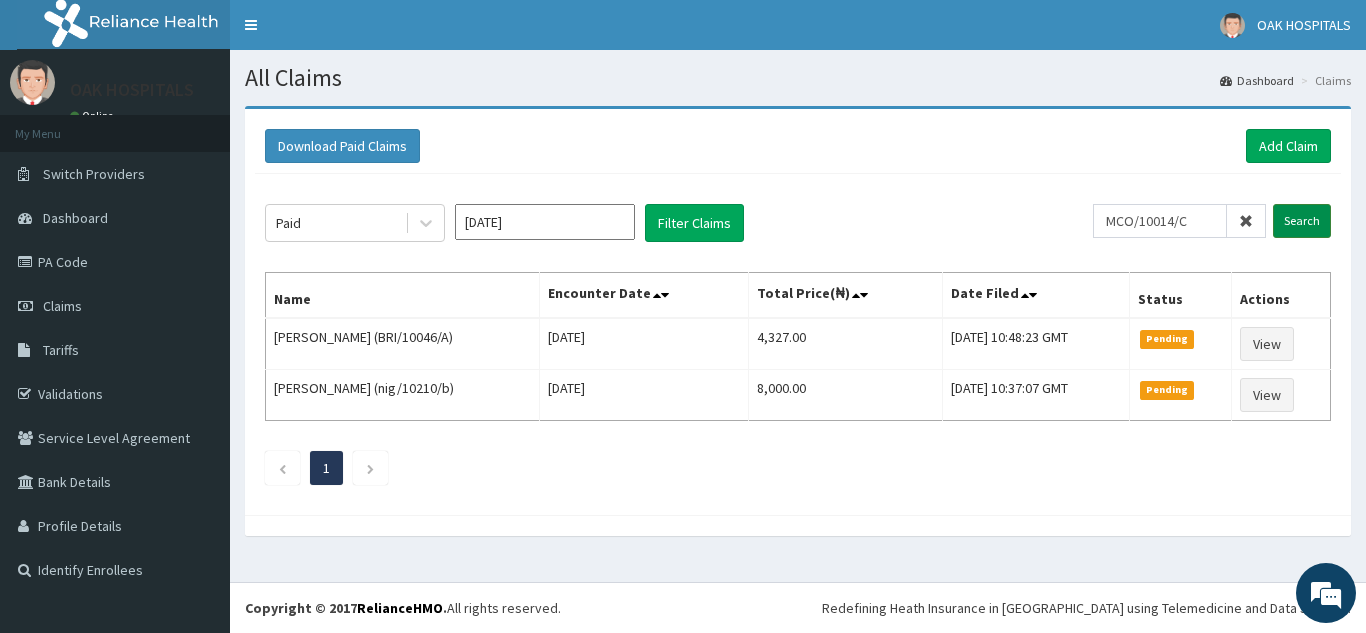 click on "Search" at bounding box center [1302, 221] 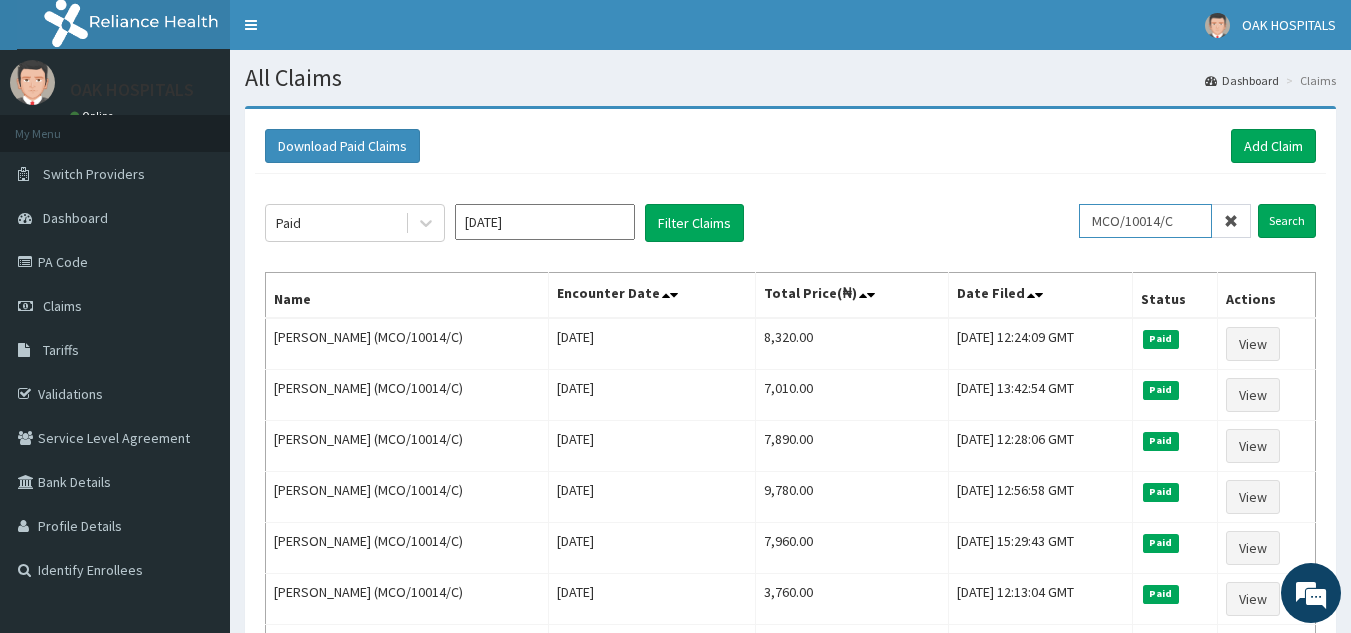 click on "MCO/10014/C" at bounding box center [1145, 221] 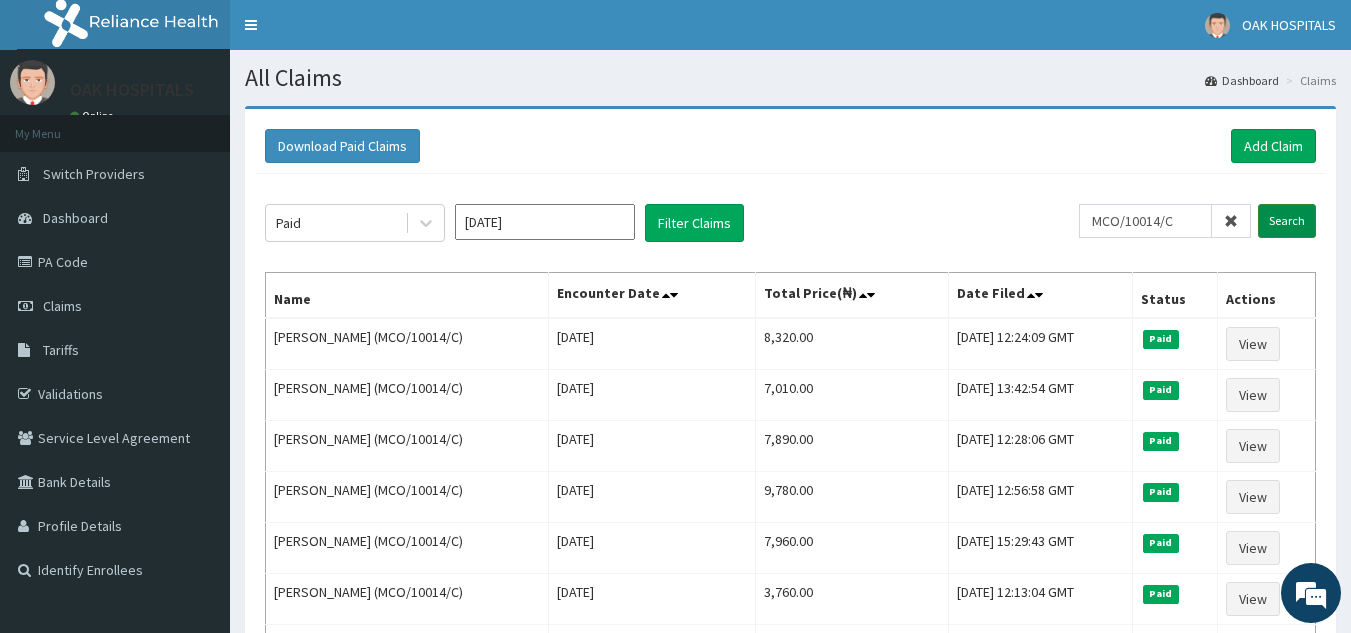 click on "Search" at bounding box center [1287, 221] 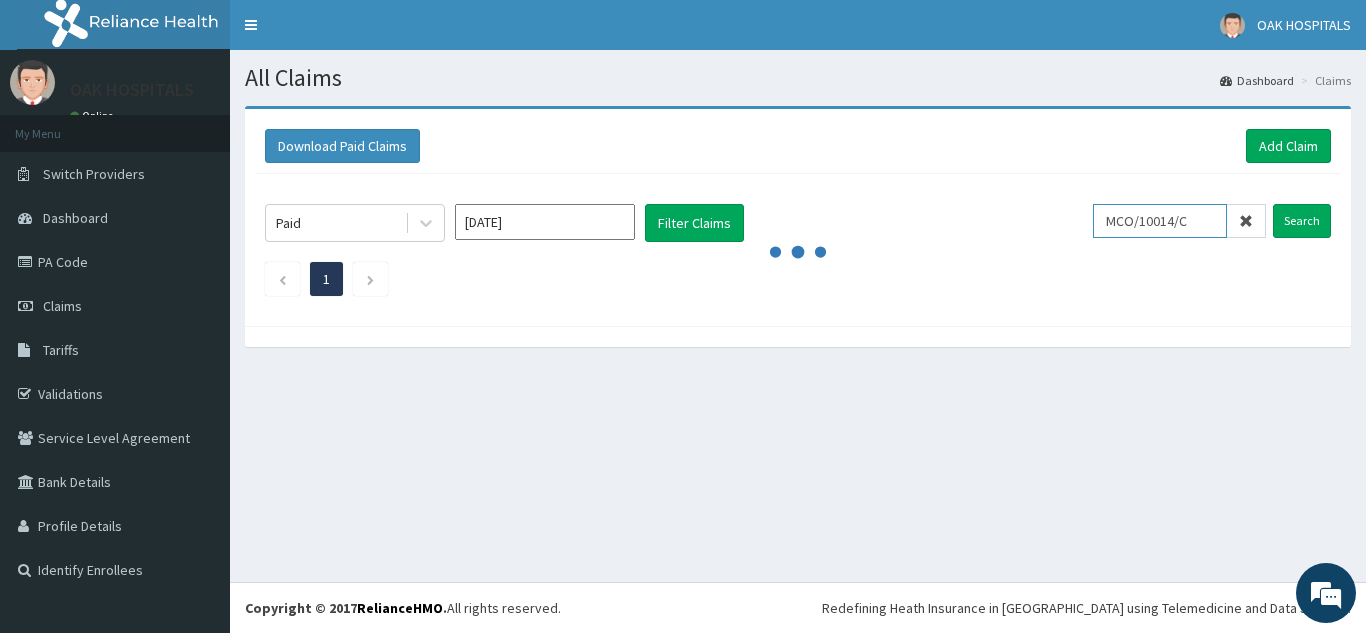 click on "MCO/10014/C" at bounding box center [1160, 221] 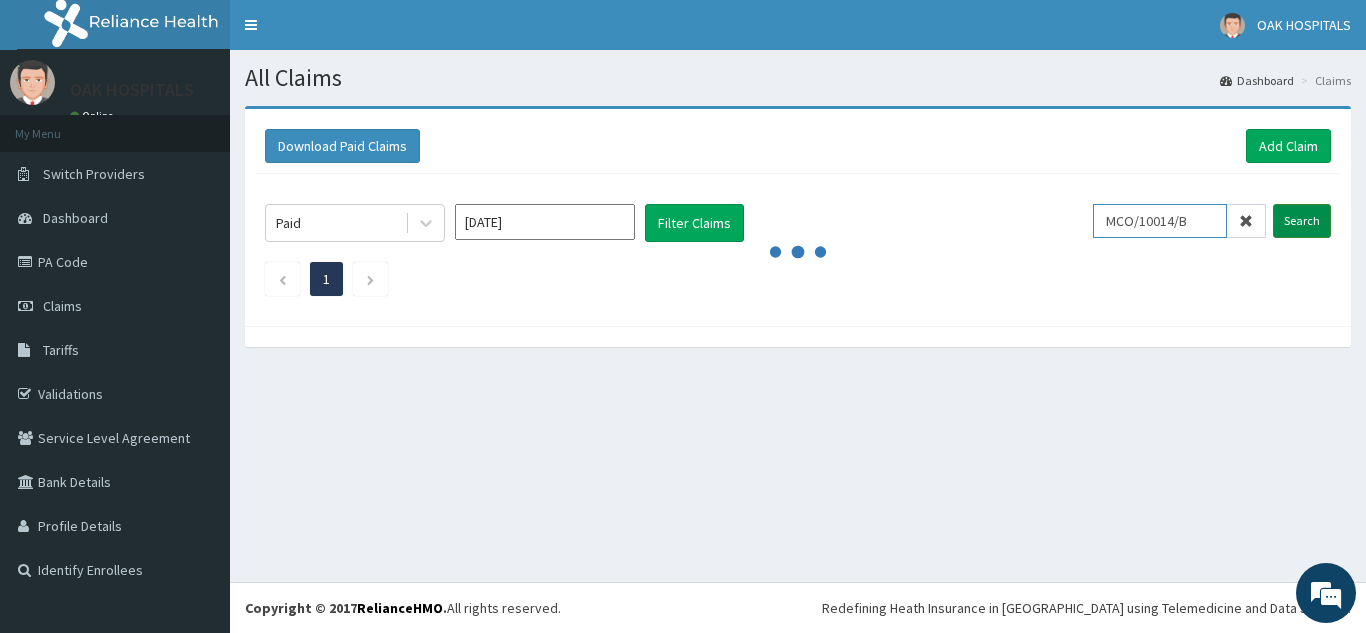 type on "MCO/10014/B" 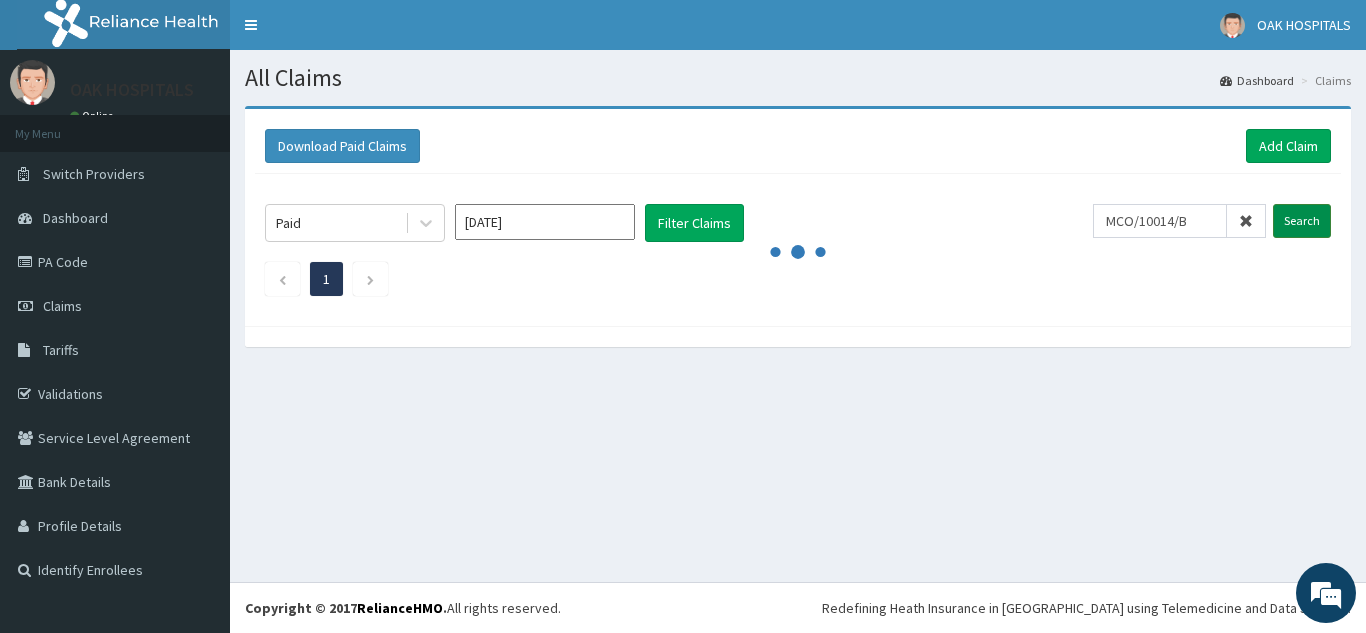 click on "Search" at bounding box center (1302, 221) 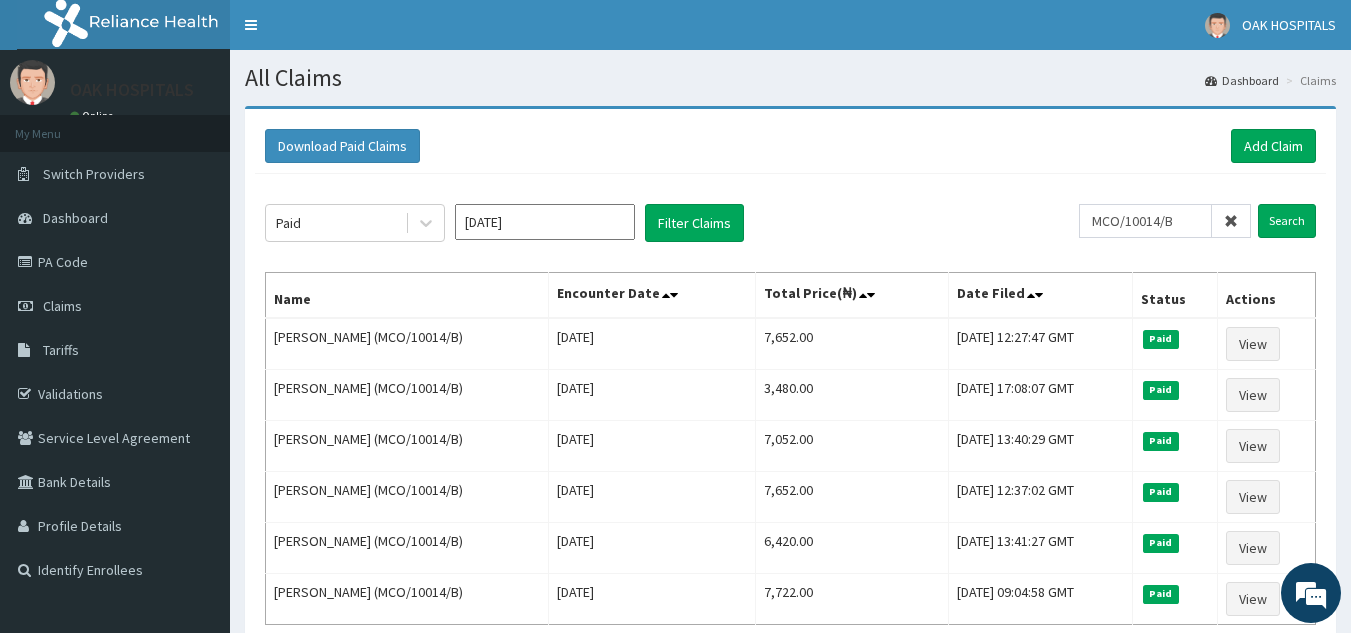 click at bounding box center [1231, 221] 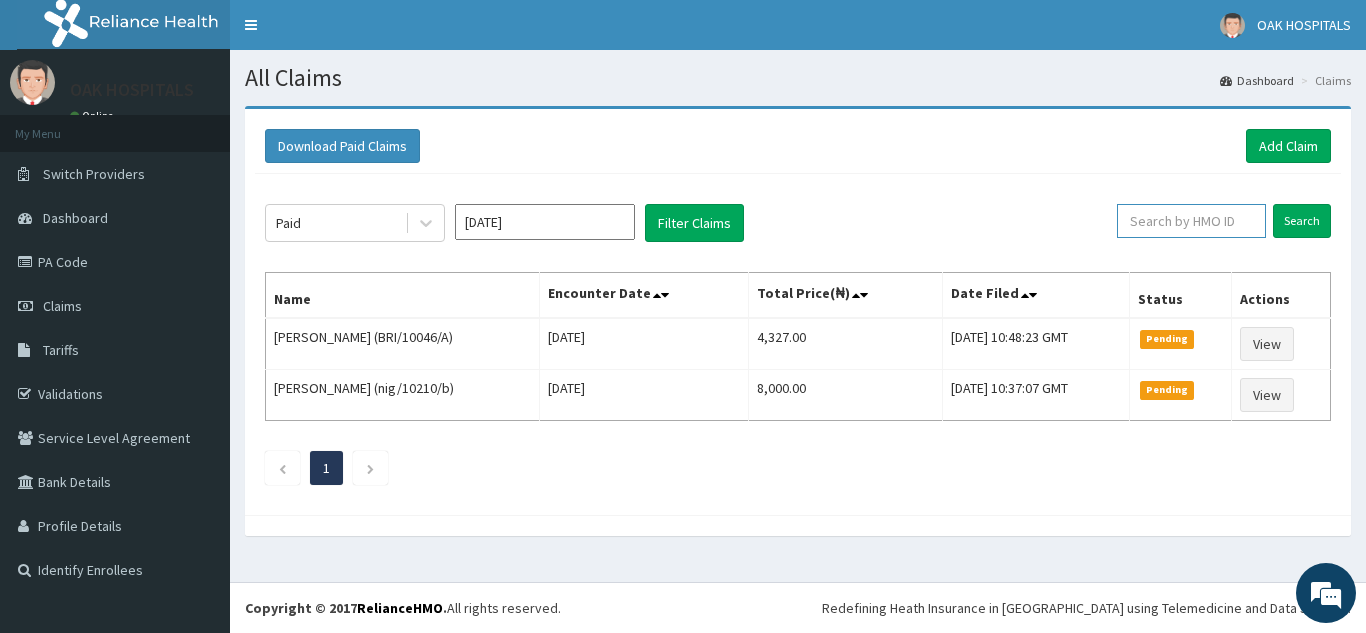 click at bounding box center (1191, 221) 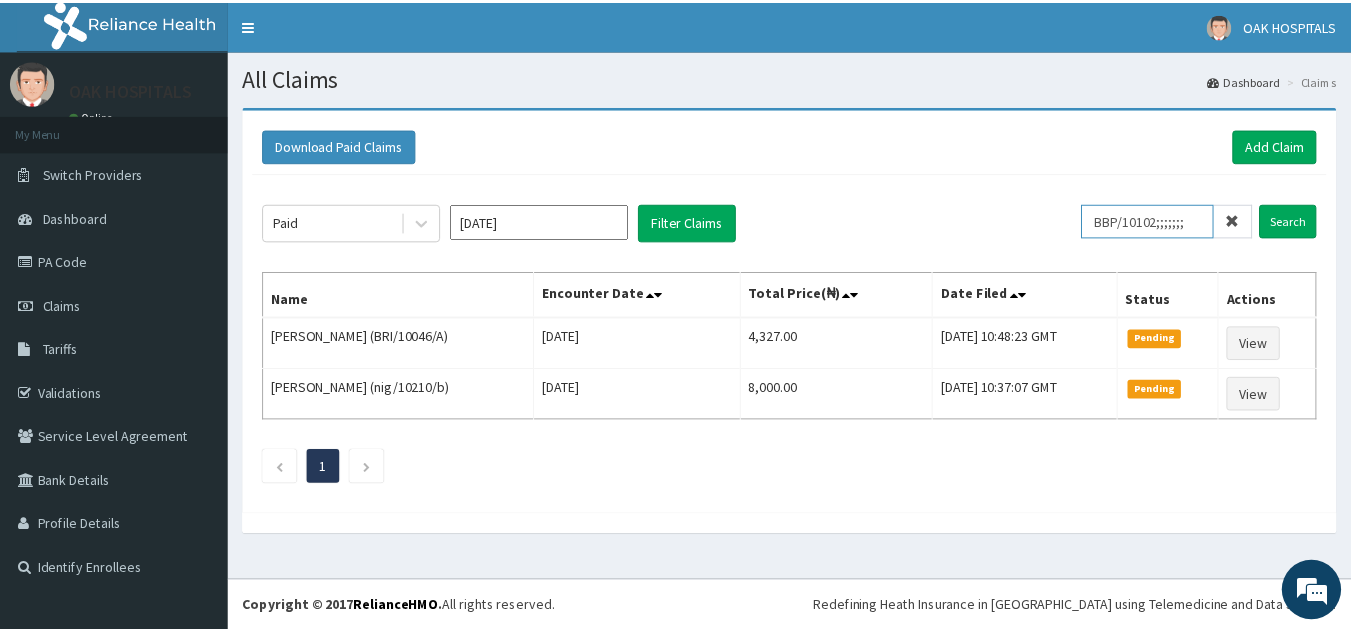 scroll, scrollTop: 0, scrollLeft: 0, axis: both 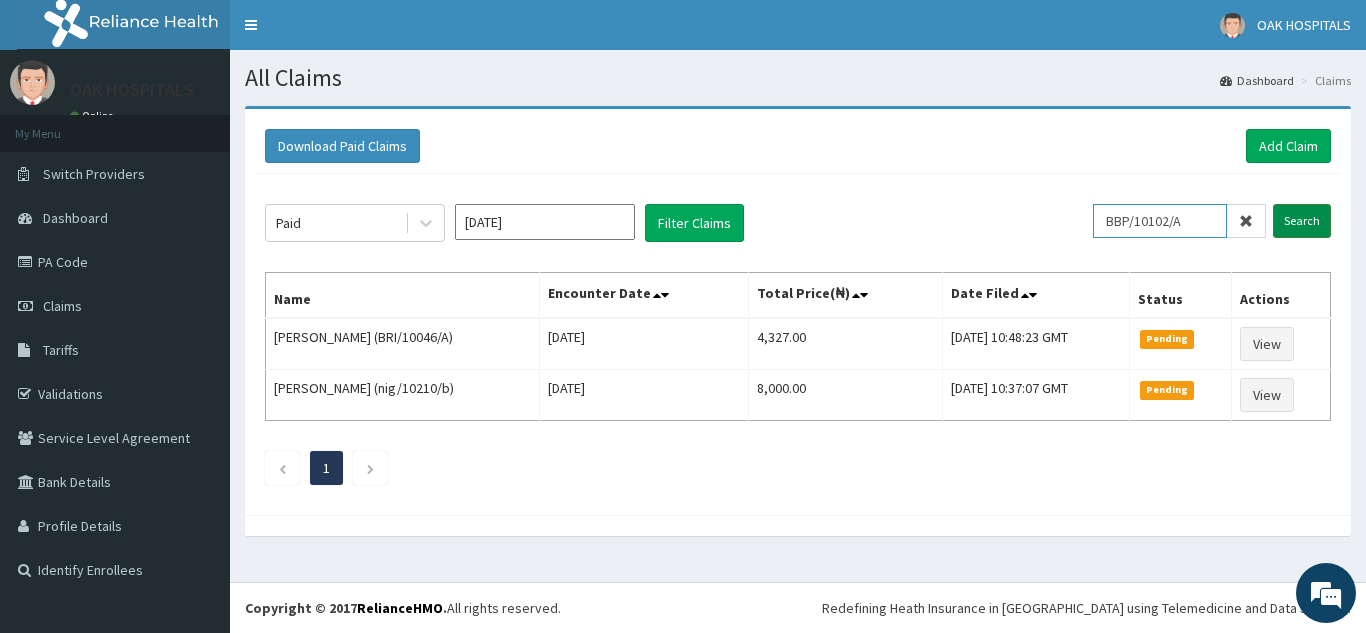 type on "BBP/10102/A" 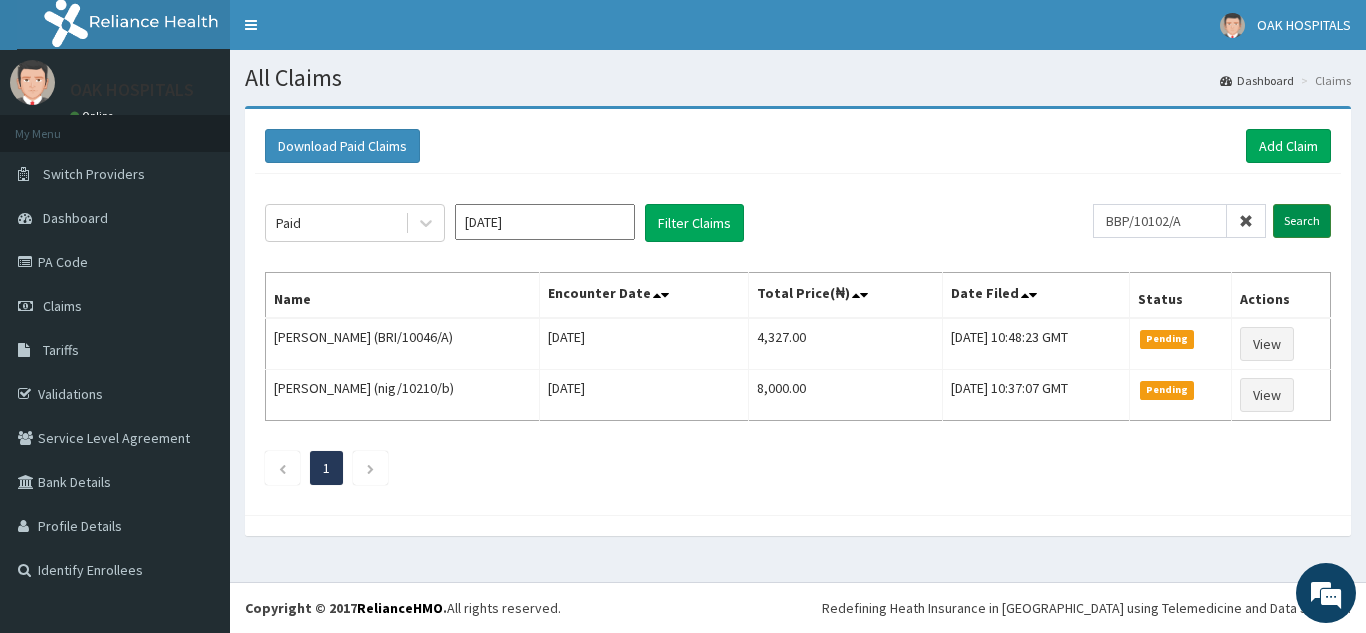click on "Search" at bounding box center [1302, 221] 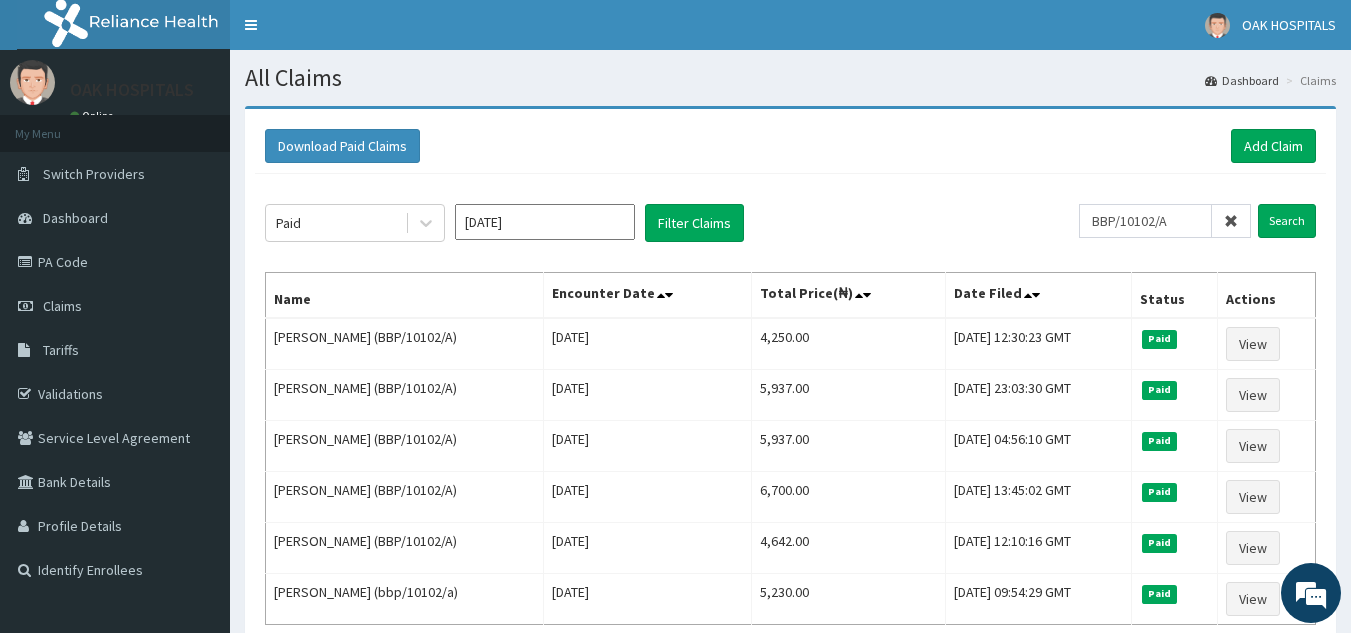 click at bounding box center [1231, 221] 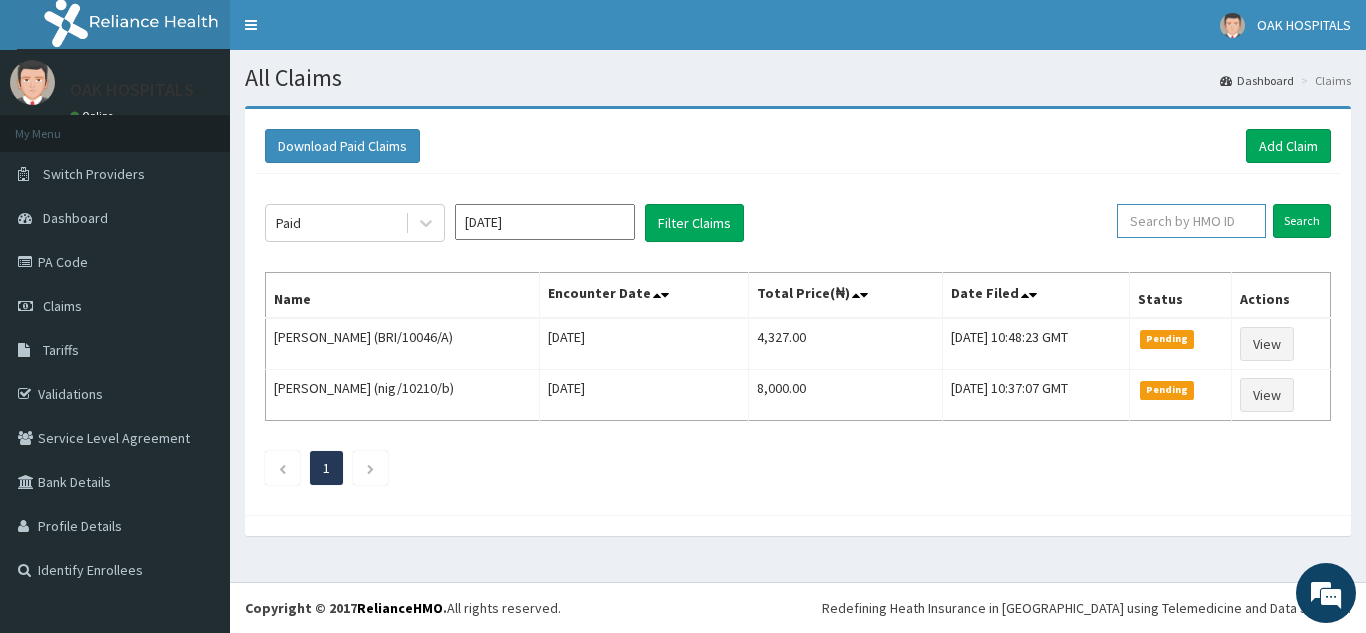 click at bounding box center (1191, 221) 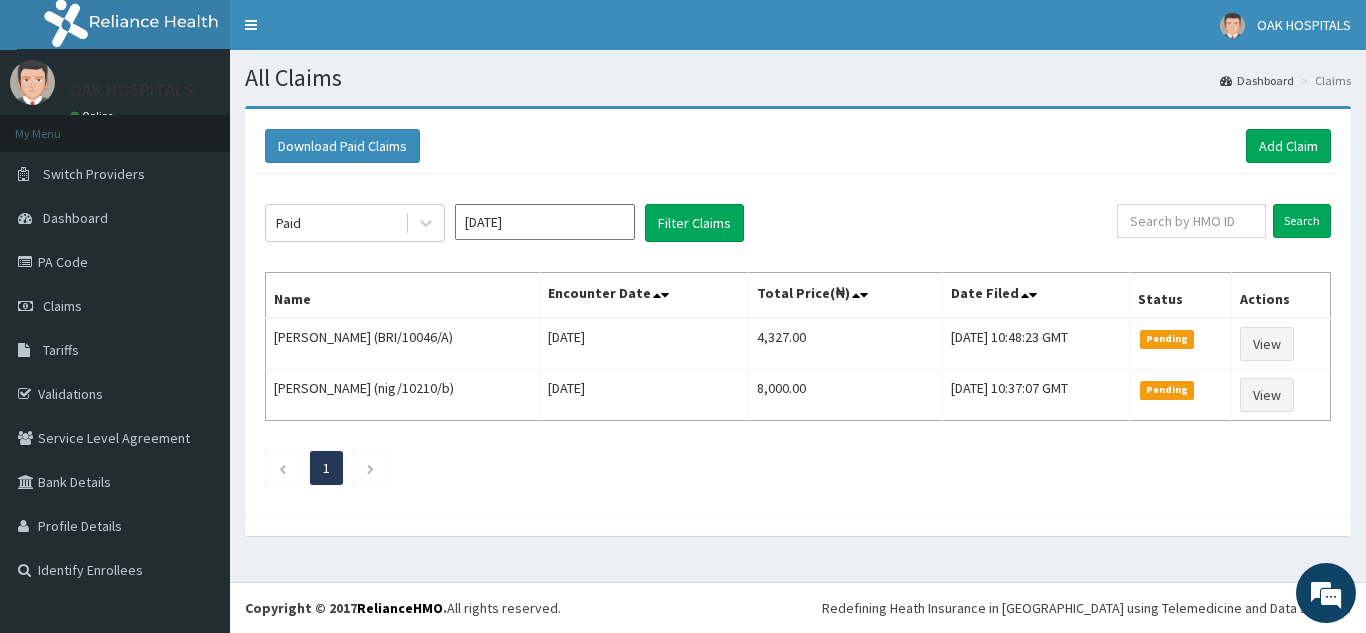 drag, startPoint x: 1160, startPoint y: 227, endPoint x: 1163, endPoint y: 128, distance: 99.04544 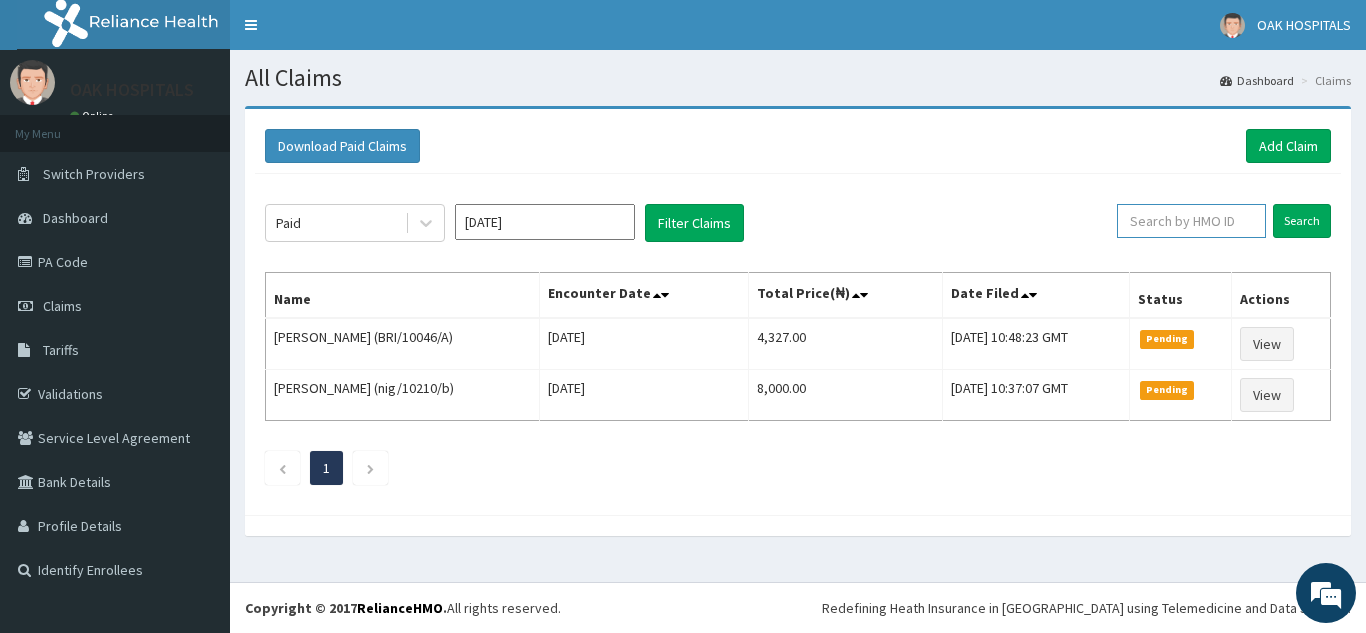 click at bounding box center (1191, 221) 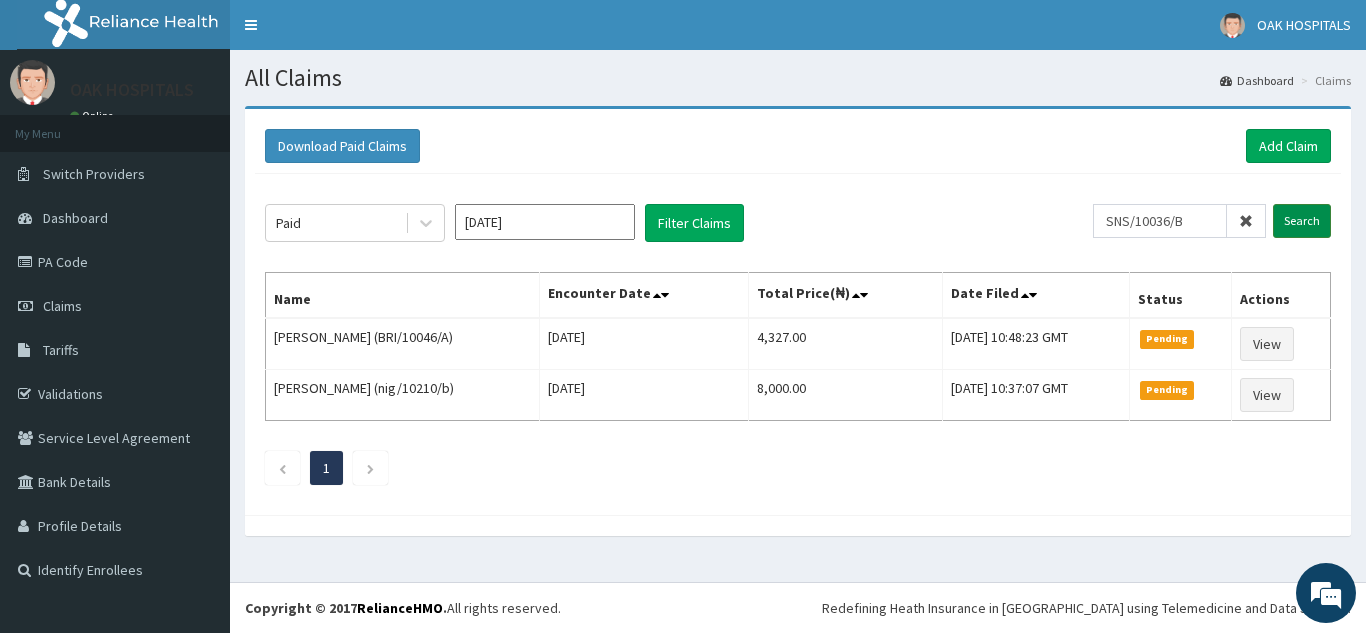 click on "Search" at bounding box center (1302, 221) 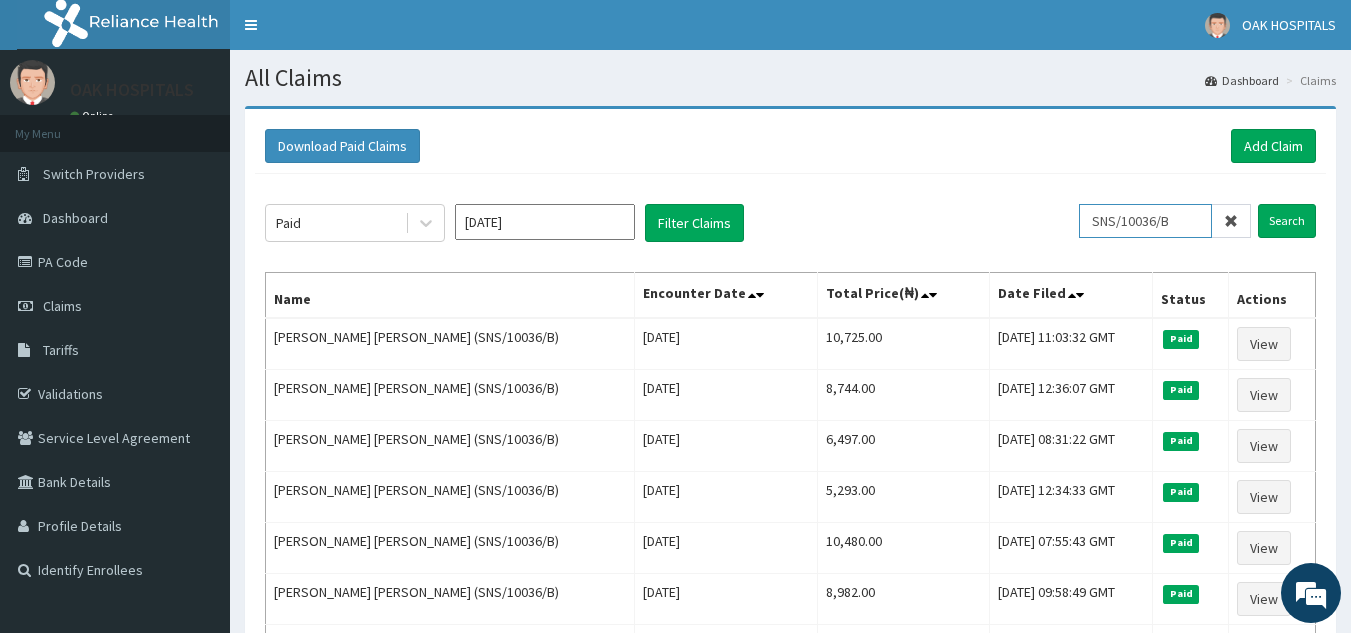 click on "SNS/10036/B" at bounding box center (1145, 221) 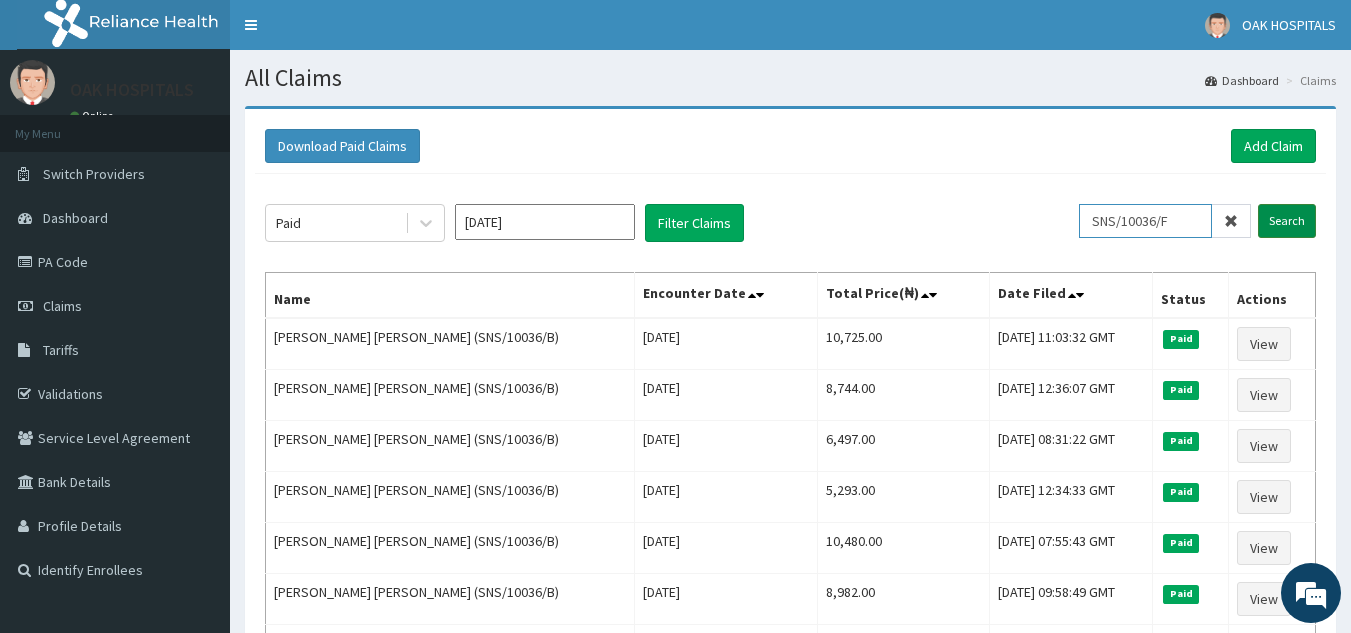 type on "SNS/10036/F" 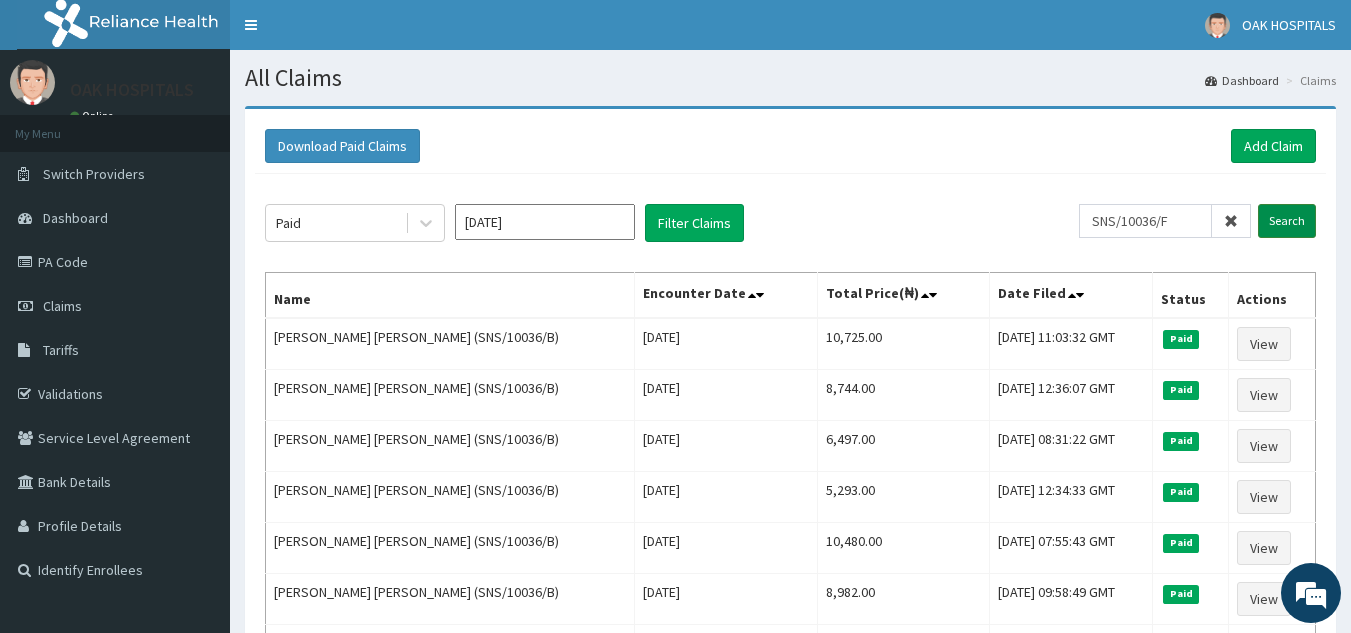 click on "Search" at bounding box center (1287, 221) 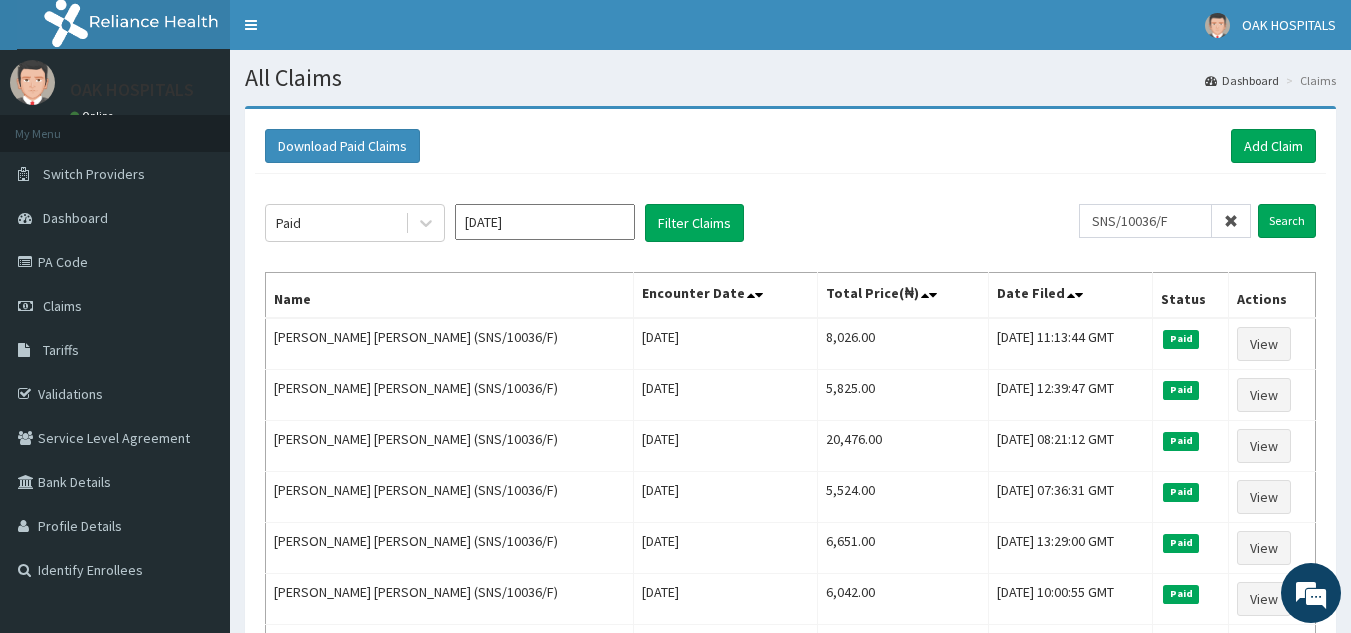 click at bounding box center [1231, 221] 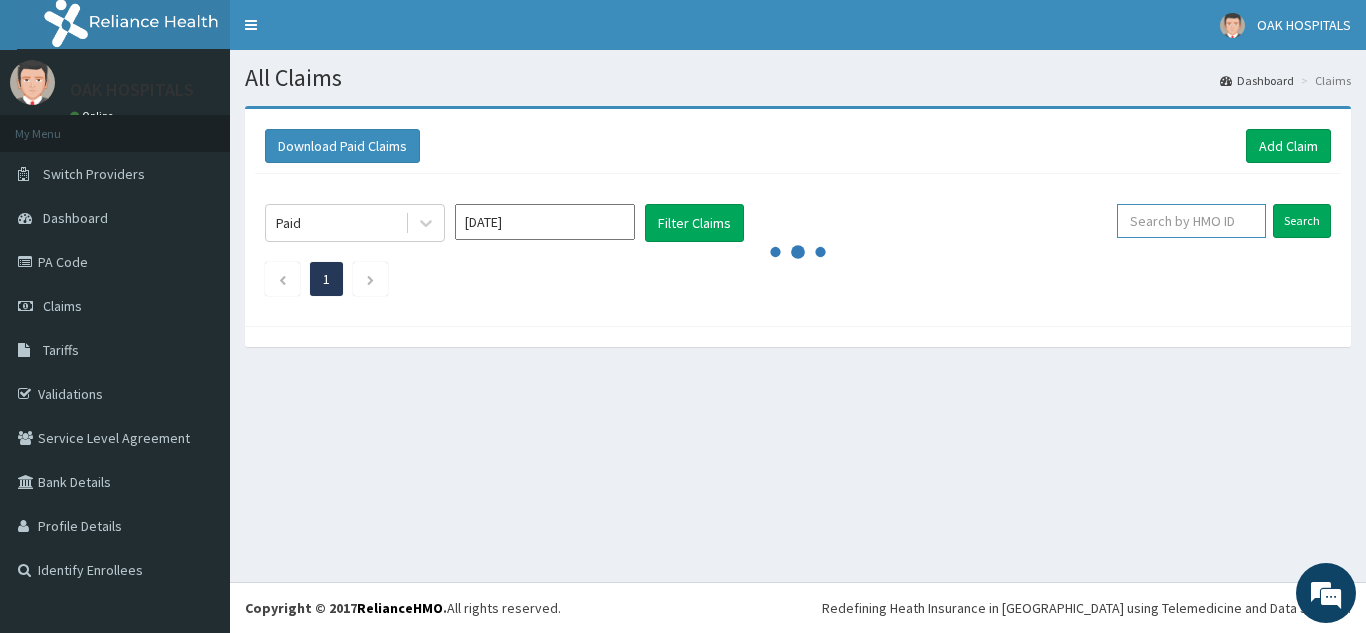 click at bounding box center [1191, 221] 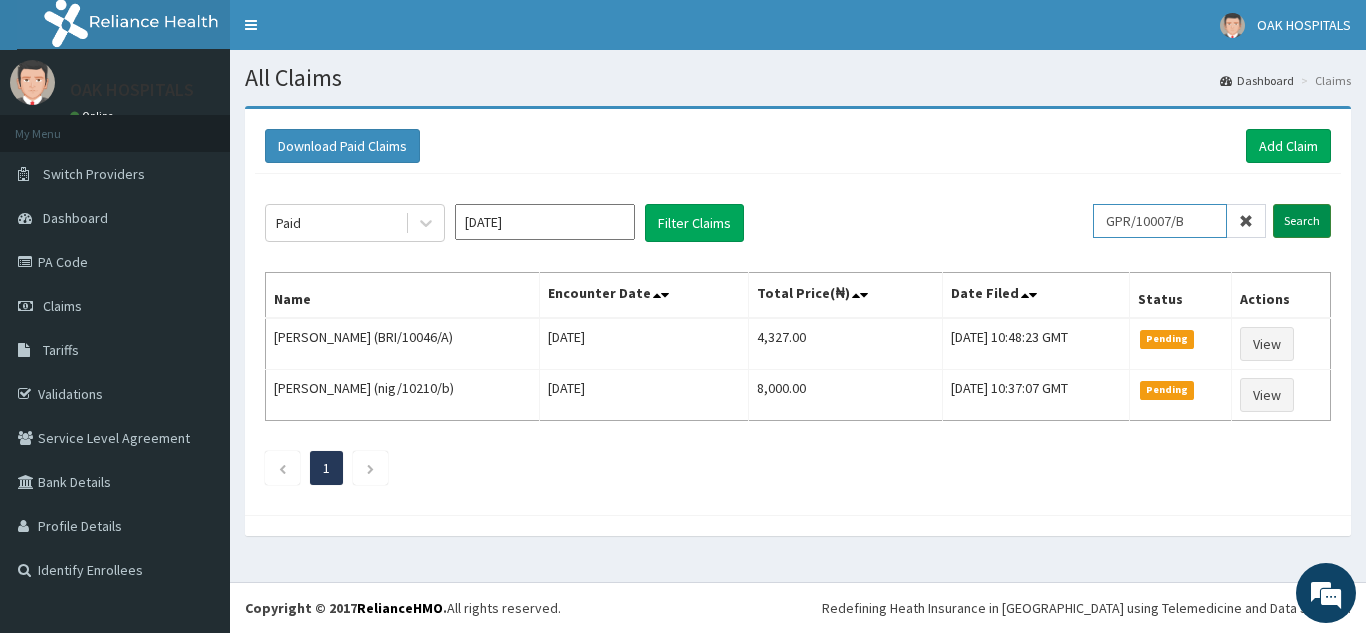 type on "GPR/10007/B" 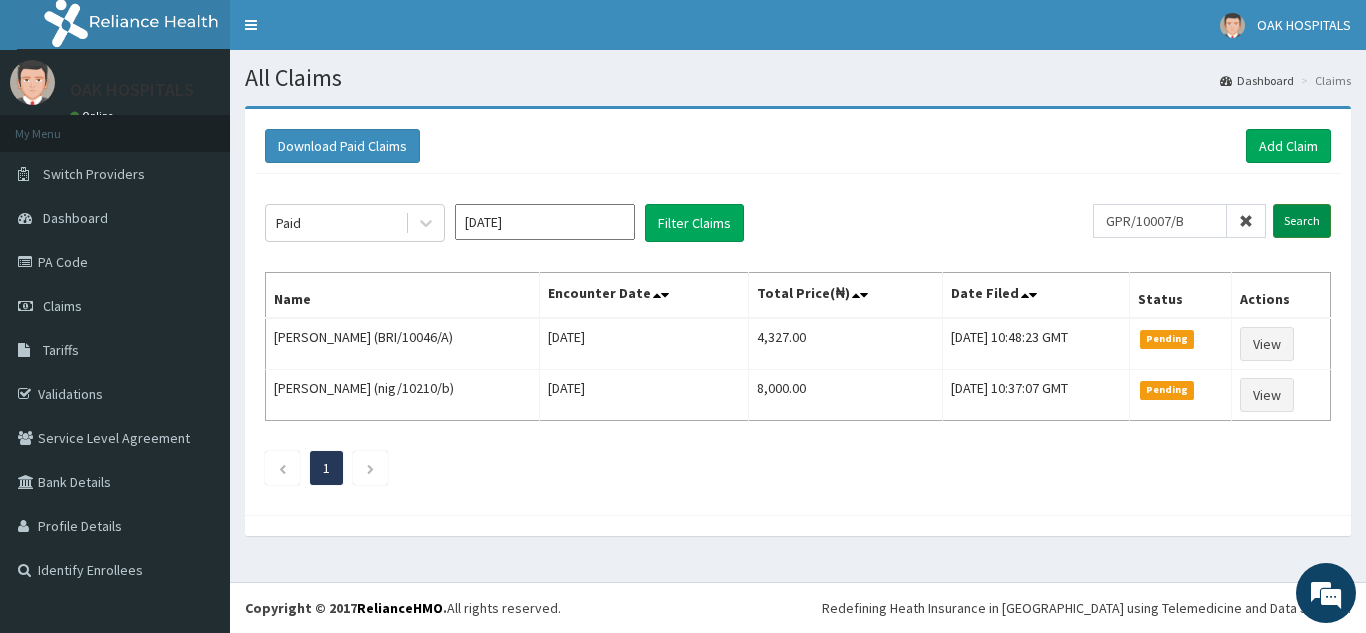 click on "Search" at bounding box center [1302, 221] 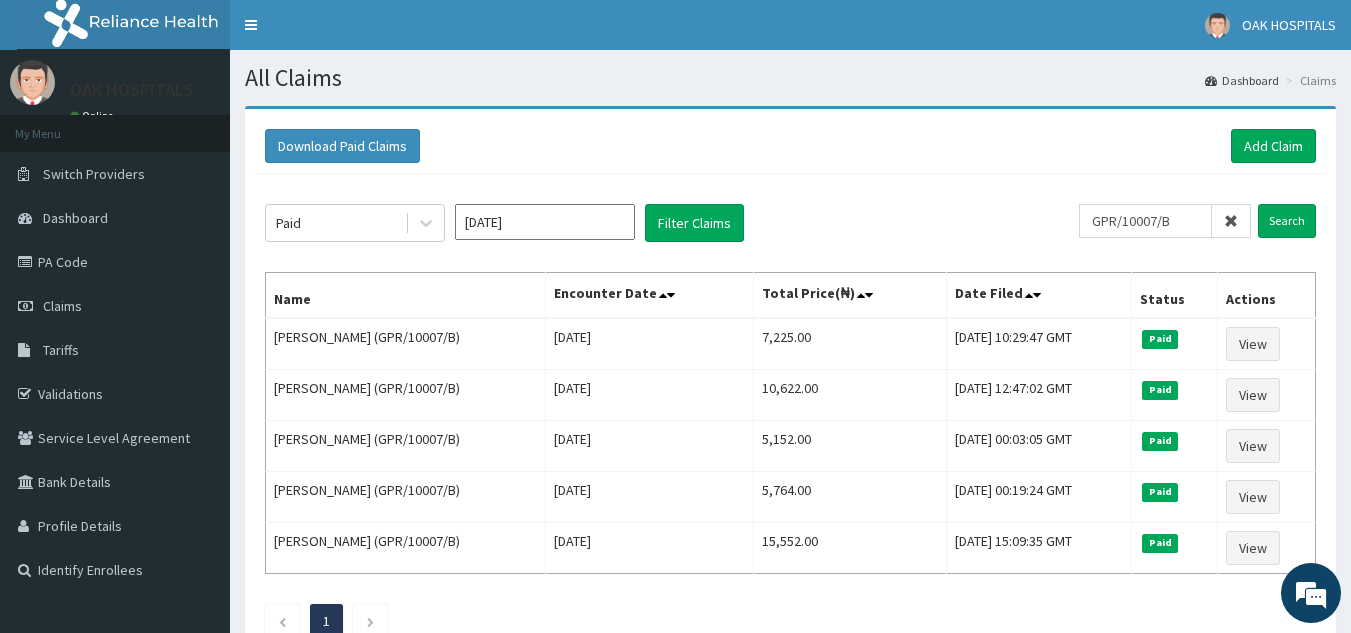 click at bounding box center (1231, 221) 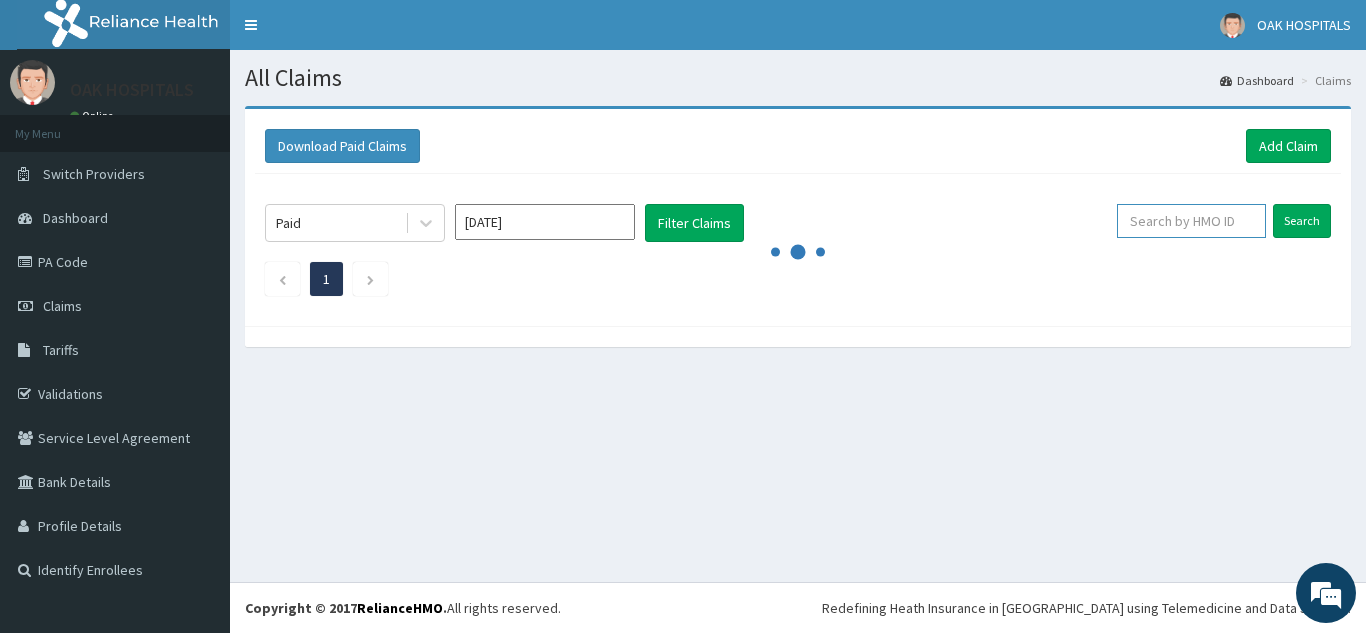 click at bounding box center (1191, 221) 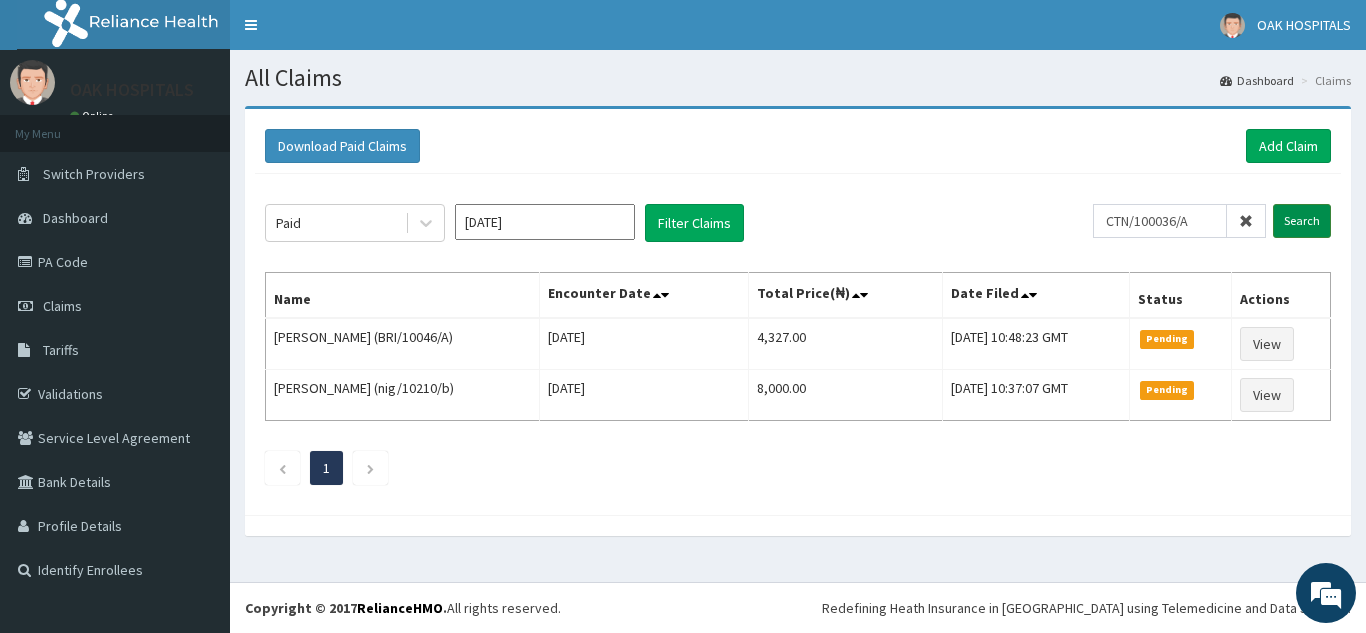 click on "Search" at bounding box center (1302, 221) 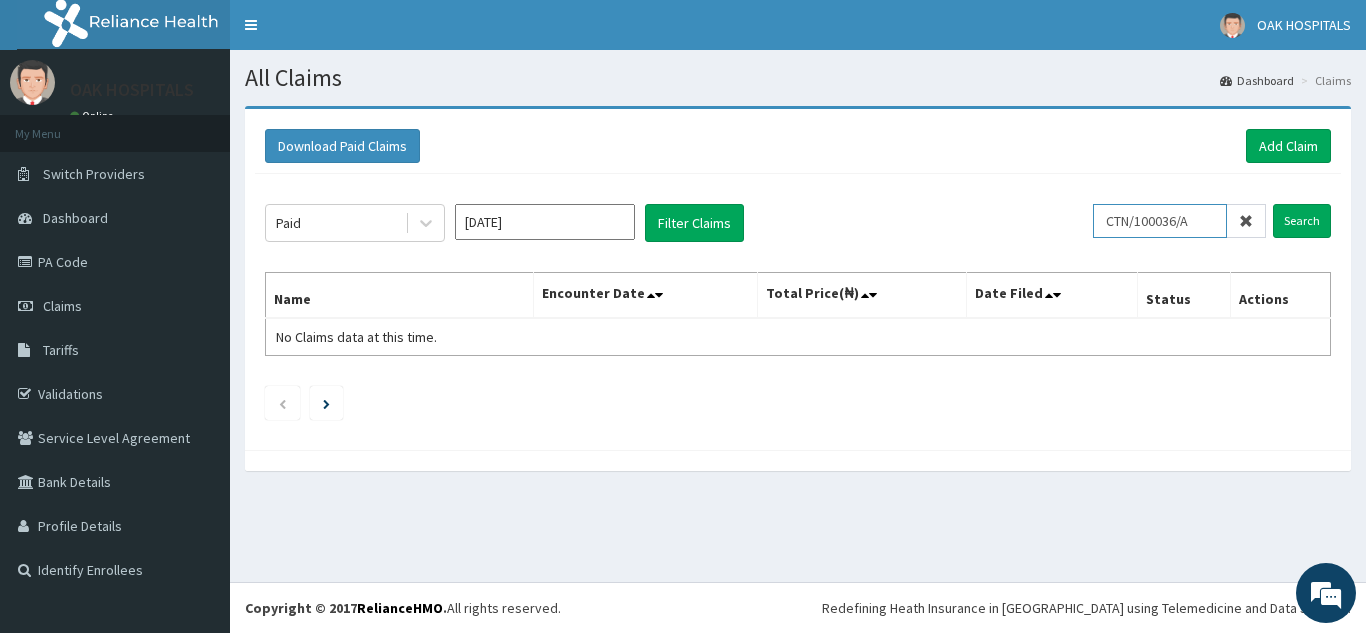 click on "CTN/100036/A" at bounding box center (1160, 221) 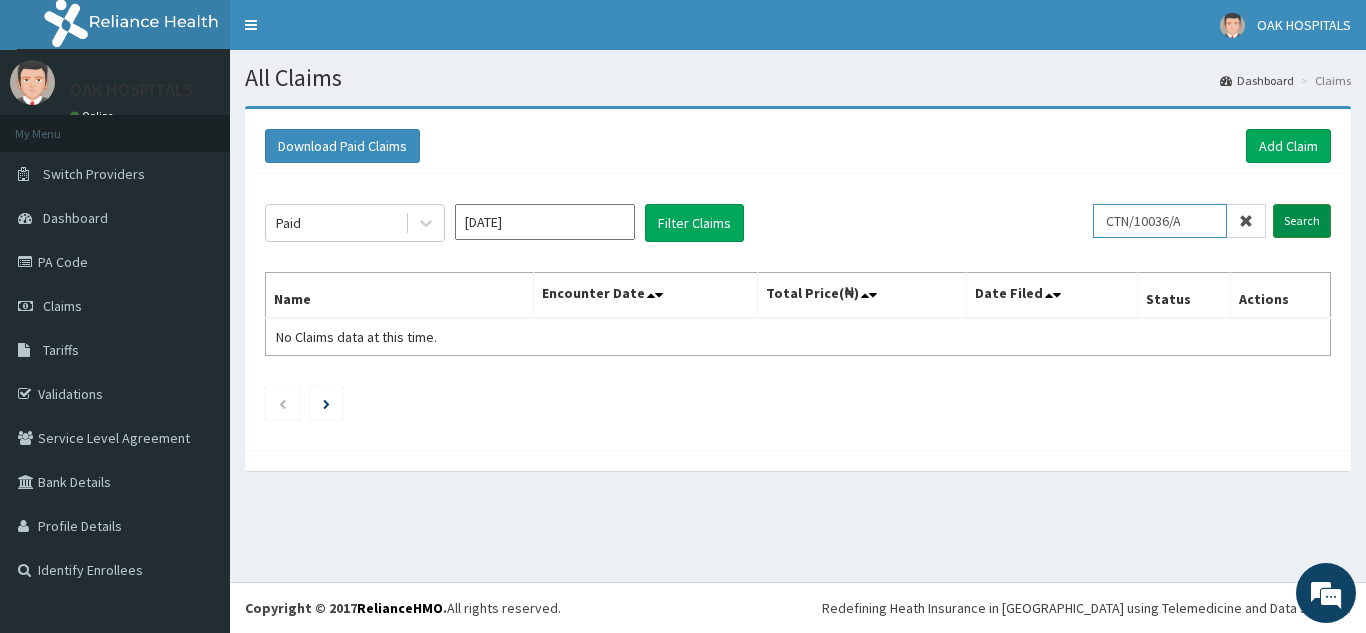 type on "CTN/10036/A" 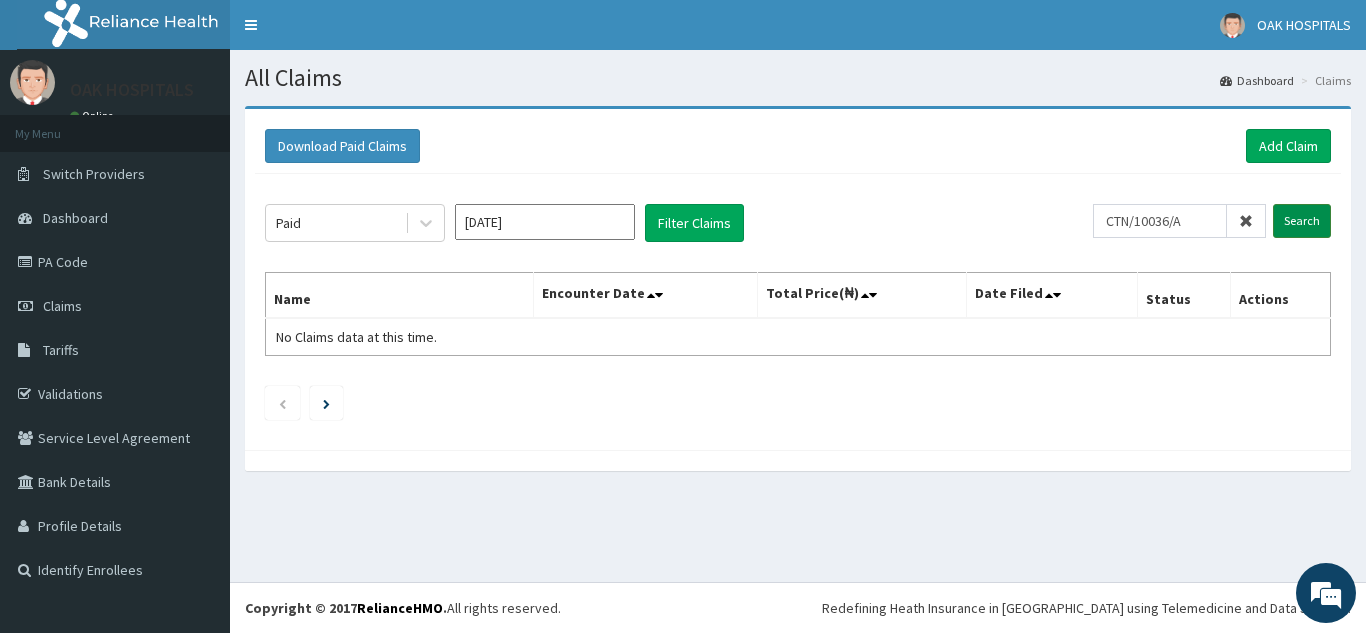click on "Search" at bounding box center [1302, 221] 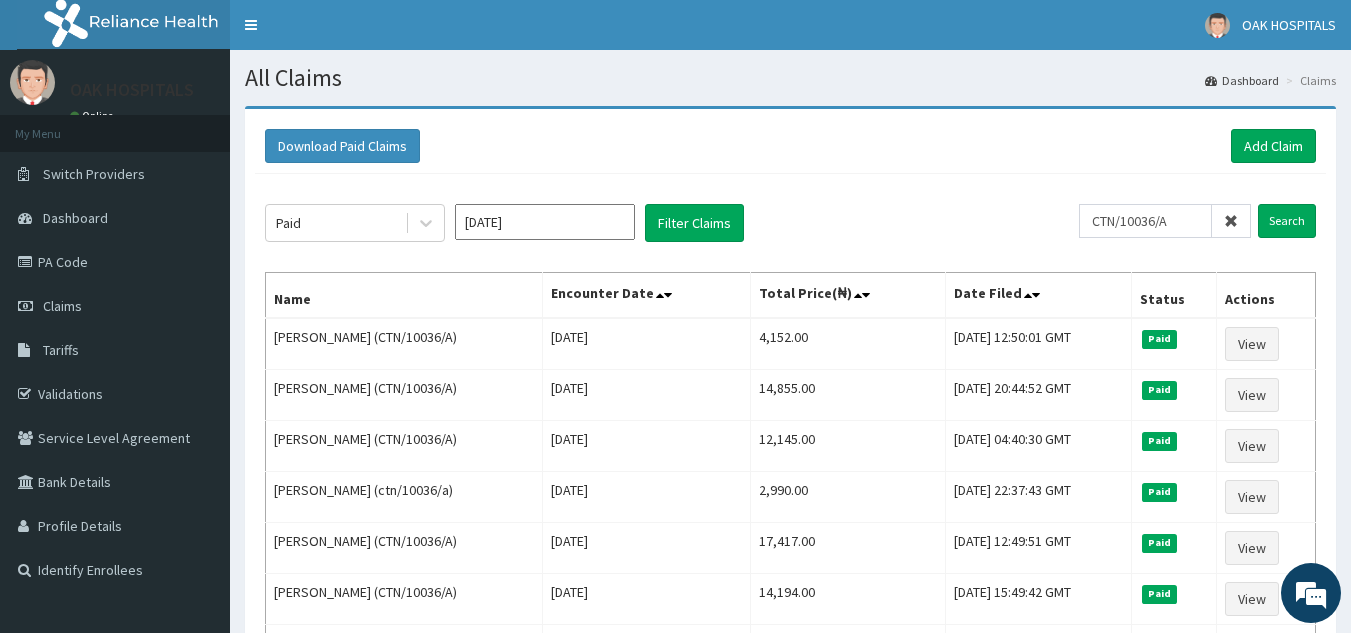 click on "Paid [DATE] Filter Claims CTN/10036/A Search Name Encounter Date Total Price(₦) Date Filed Status Actions [PERSON_NAME] (CTN/10036/A) [DATE] 4,152.00 [DATE] 12:50:01 GMT Paid View [PERSON_NAME] (CTN/10036/A) [DATE] 14,855.00 [DATE] 20:44:52 GMT Paid View [PERSON_NAME] (CTN/10036/A) [DATE] 12,145.00 [DATE] 04:40:30 GMT Paid View [PERSON_NAME] (ctn/10036/a) [DATE] 2,990.00 [DATE] 22:37:43 GMT Paid View [PERSON_NAME] (CTN/10036/A) [DATE] 17,417.00 [DATE] 12:49:51 GMT Paid View [PERSON_NAME] (CTN/10036/A) [DATE] 14,194.00 [DATE] 15:49:42 GMT Paid View [PERSON_NAME] (CTN/10036/A) [DATE] 21,470.00 [DATE] 20:57:24 GMT Paid View [PERSON_NAME] (ctn/10036/a) [DATE] 38,200.00 [DATE] 08:14:18 GMT Paid View [PERSON_NAME] (CTN/10036/A) [DATE] 7,362.50 [DATE] 12:35:53 GMT Paid View [PERSON_NAME] (CTN/10036/A) 1" 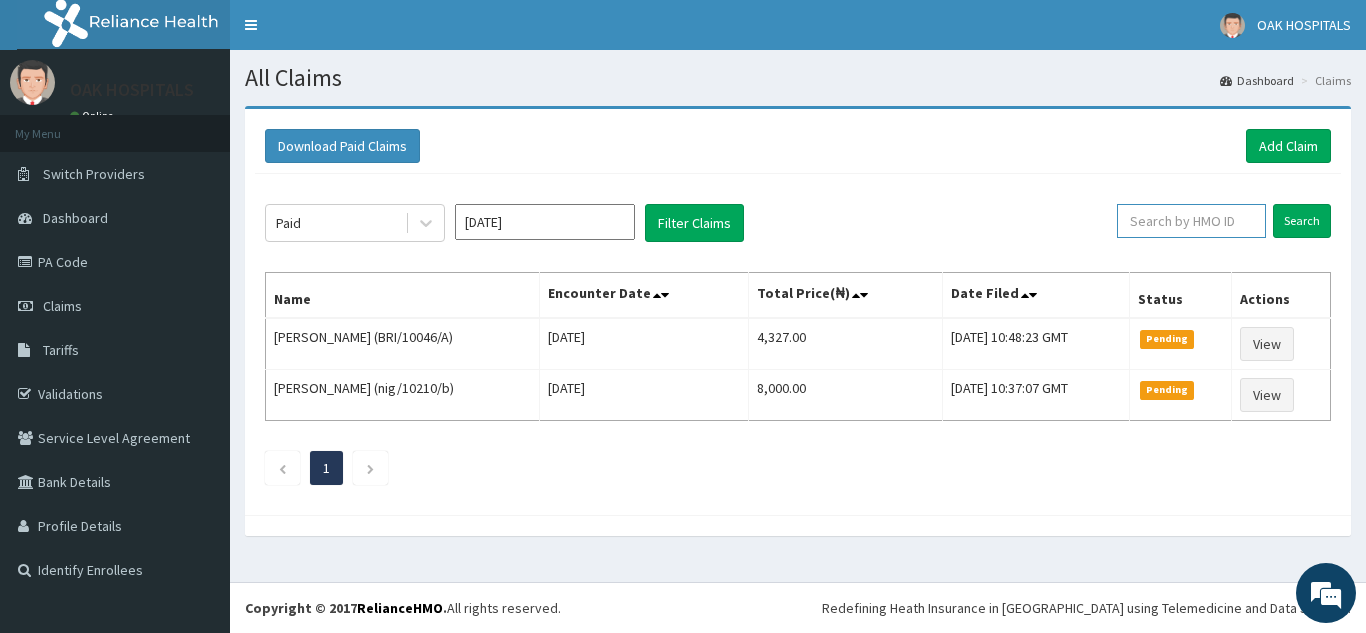 click at bounding box center (1191, 221) 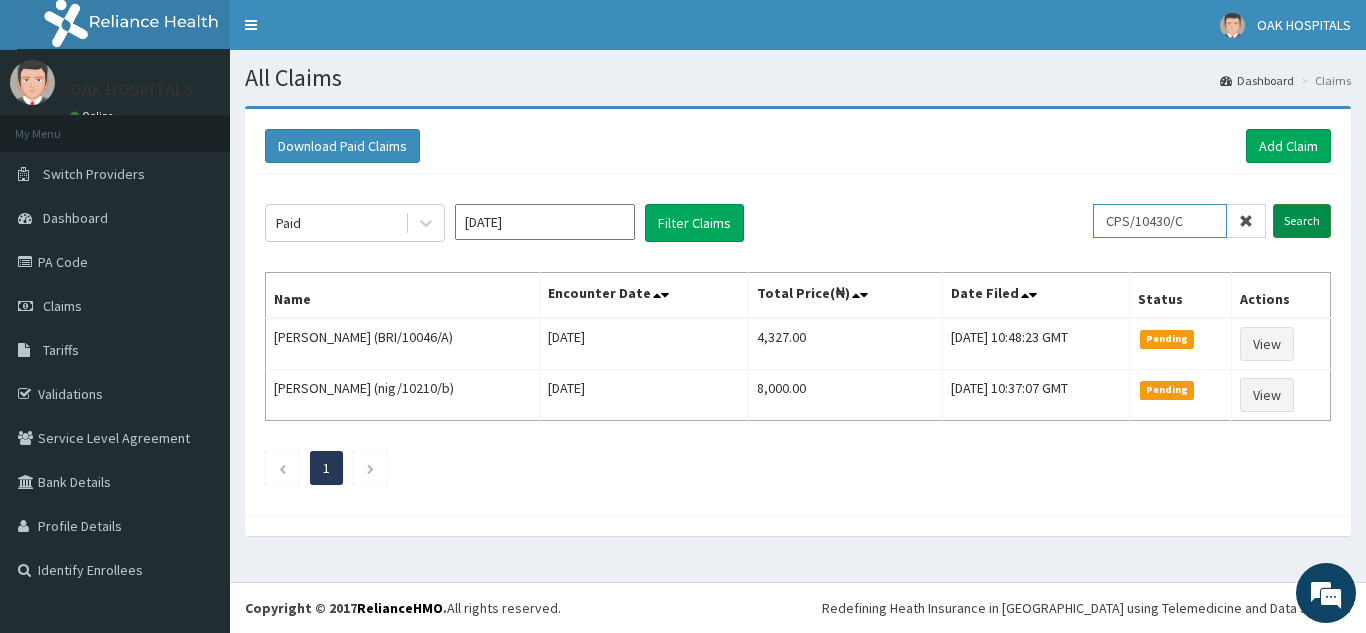 type on "CPS/10430/C" 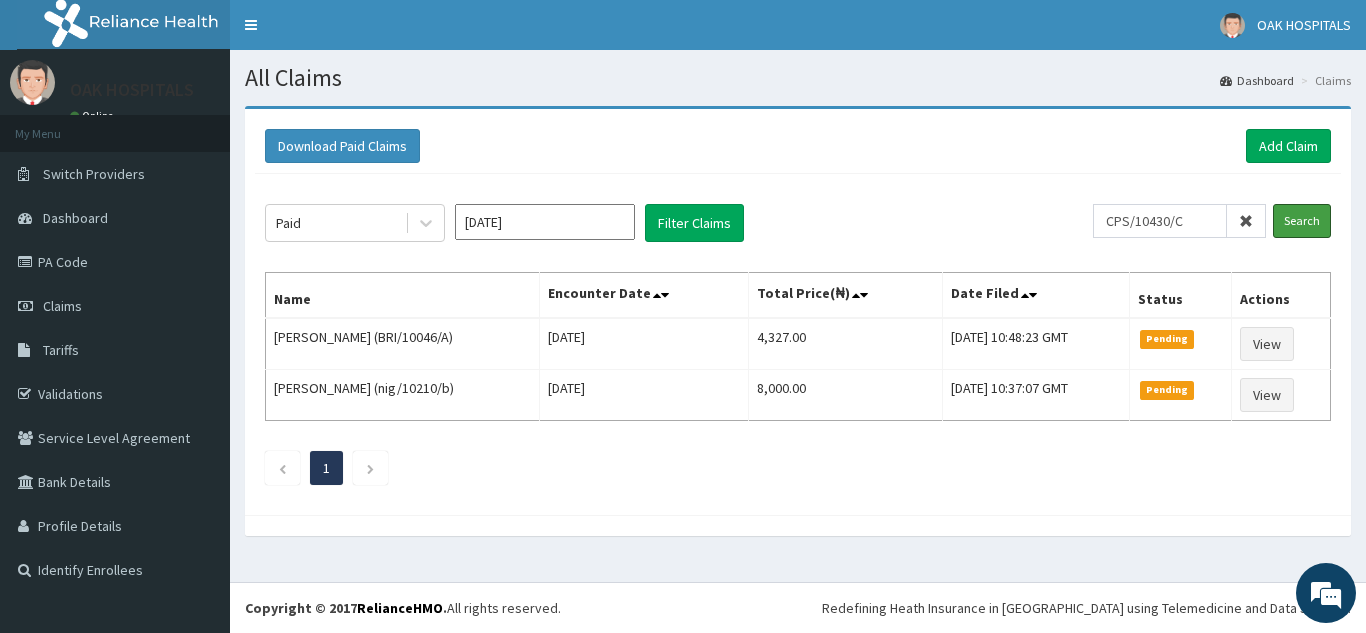 drag, startPoint x: 1305, startPoint y: 212, endPoint x: 1293, endPoint y: 195, distance: 20.808653 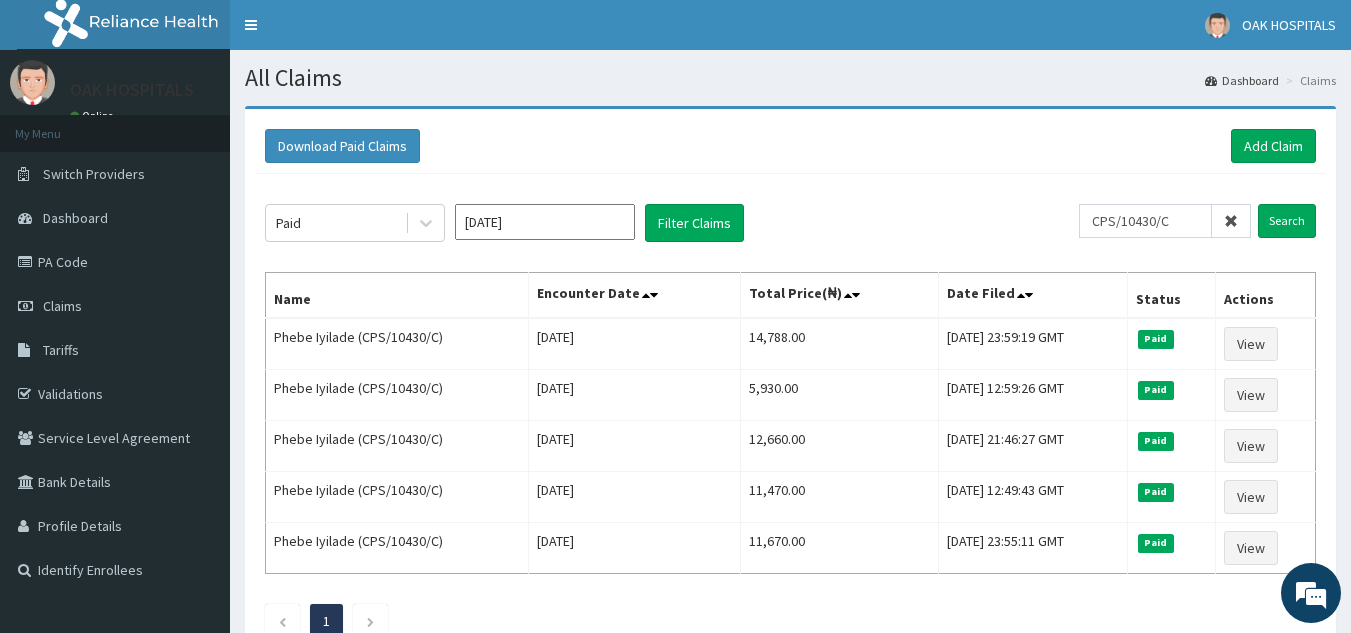 click at bounding box center (1231, 221) 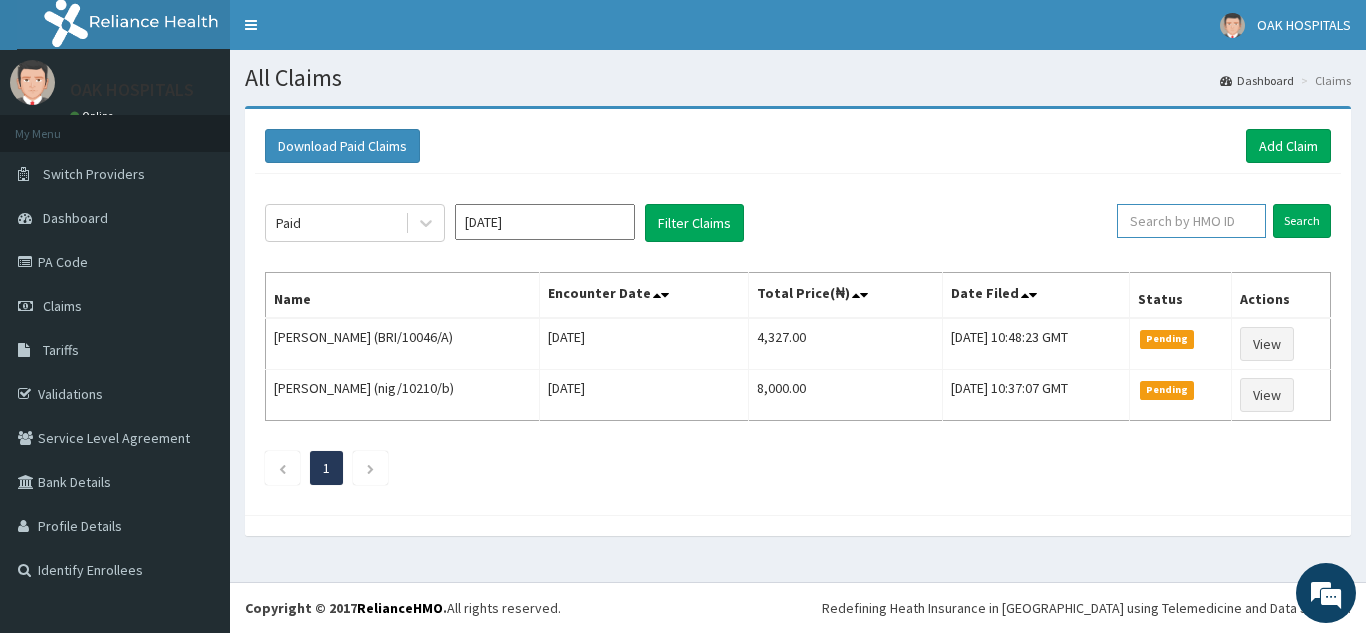 click at bounding box center (1191, 221) 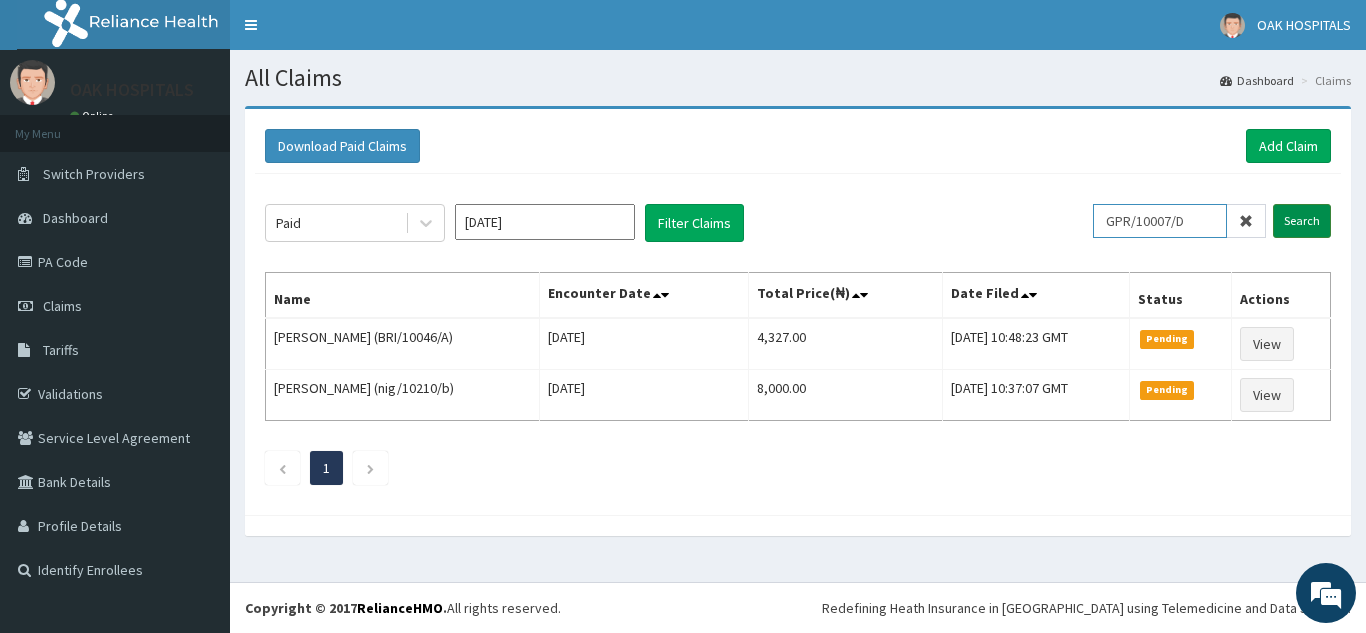type on "GPR/10007/D" 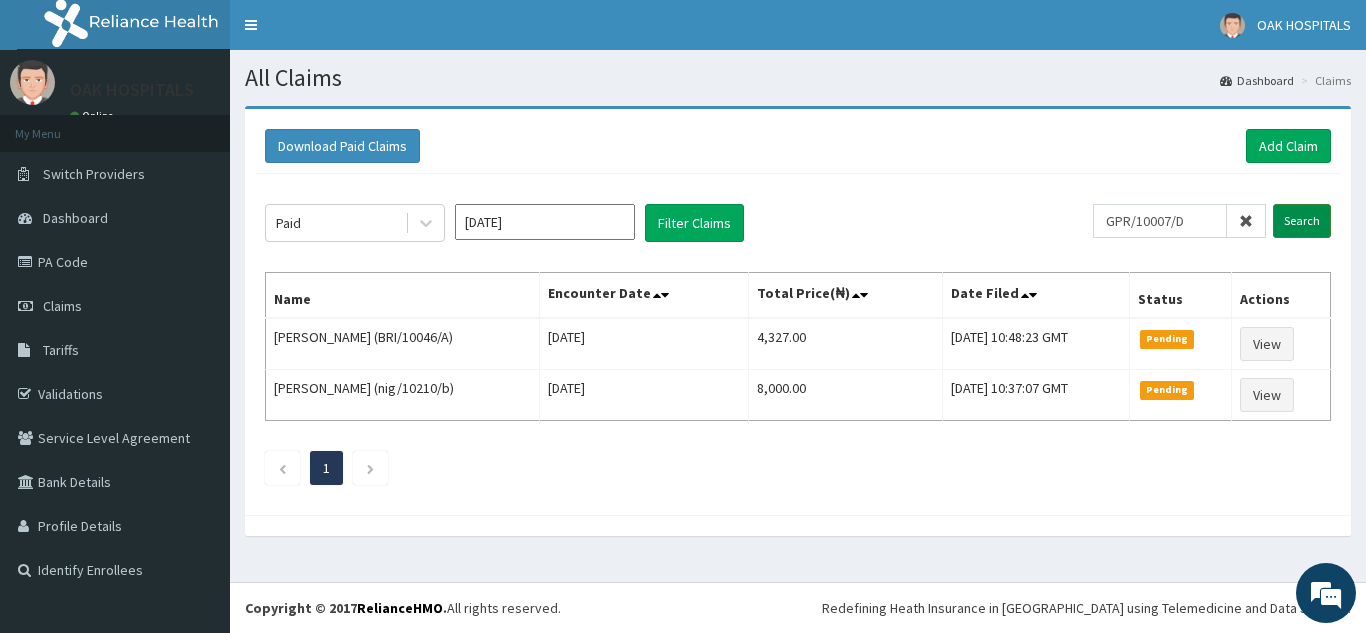 click on "Search" at bounding box center [1302, 221] 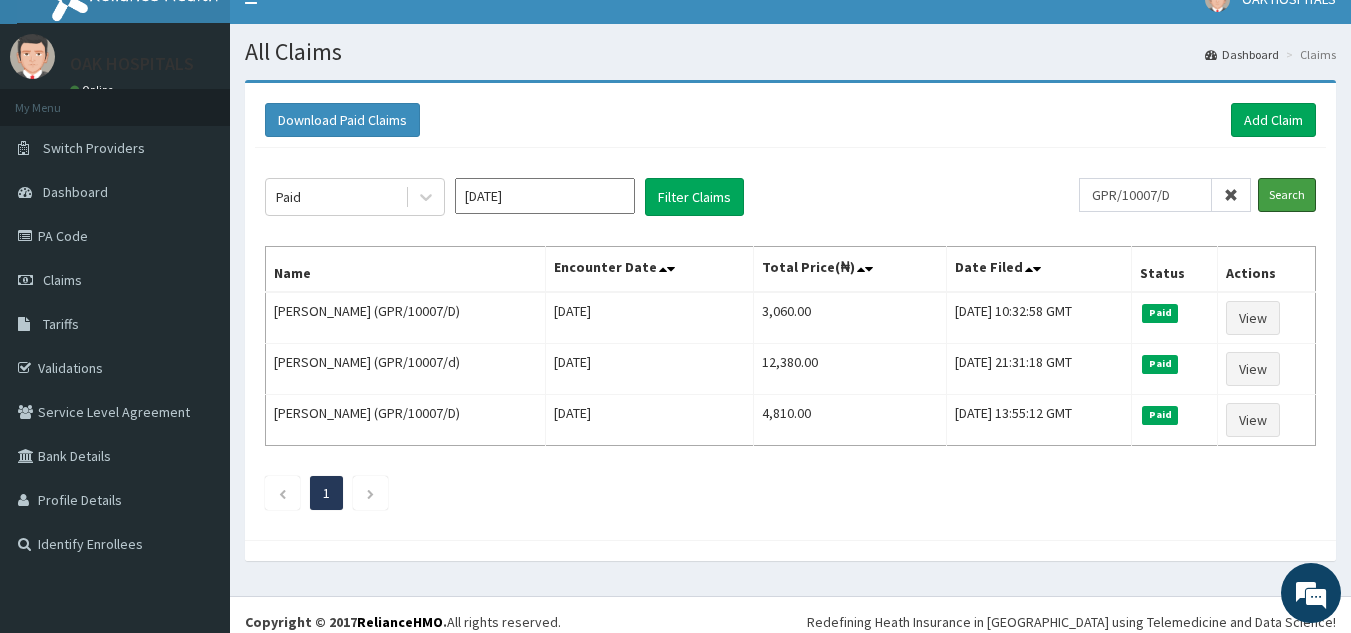 scroll, scrollTop: 40, scrollLeft: 0, axis: vertical 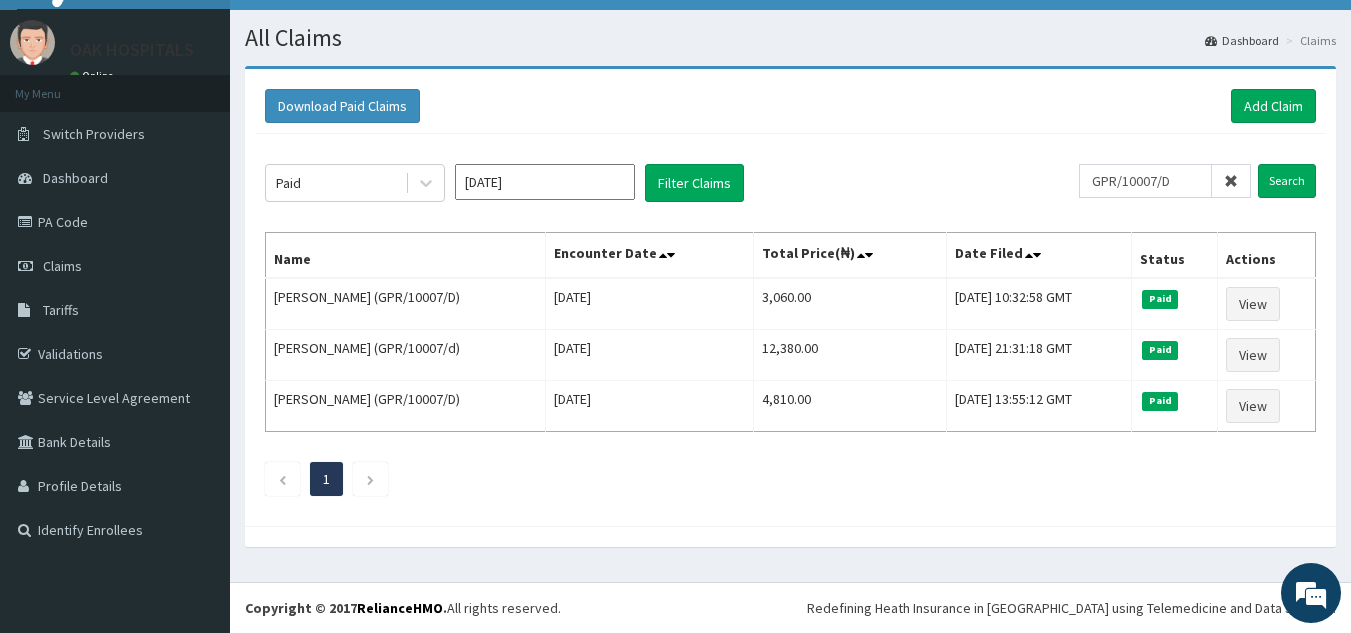 click at bounding box center (1231, 181) 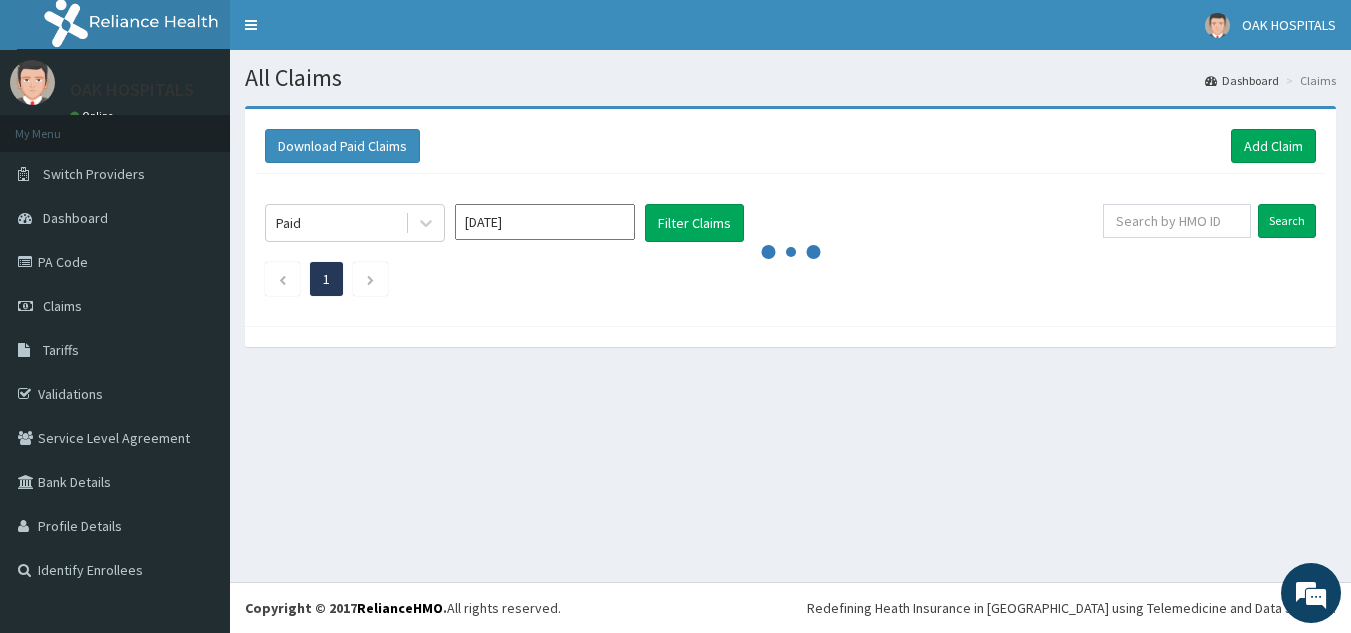 scroll, scrollTop: 0, scrollLeft: 0, axis: both 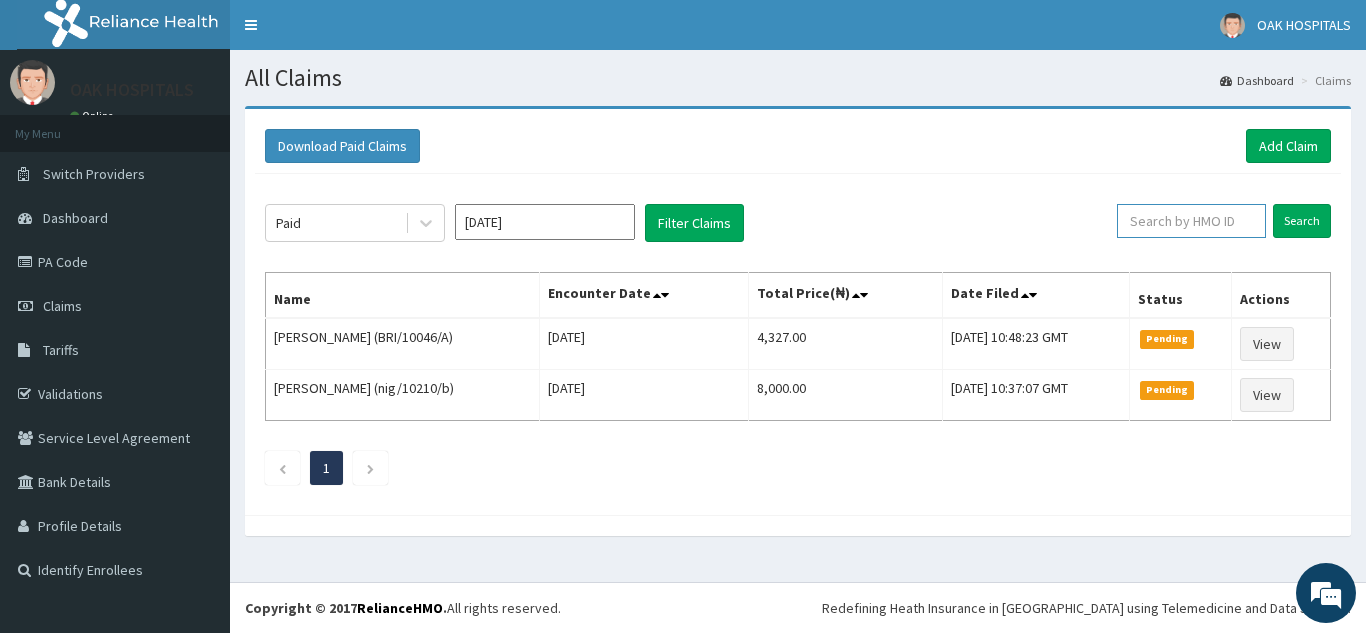 click at bounding box center [1191, 221] 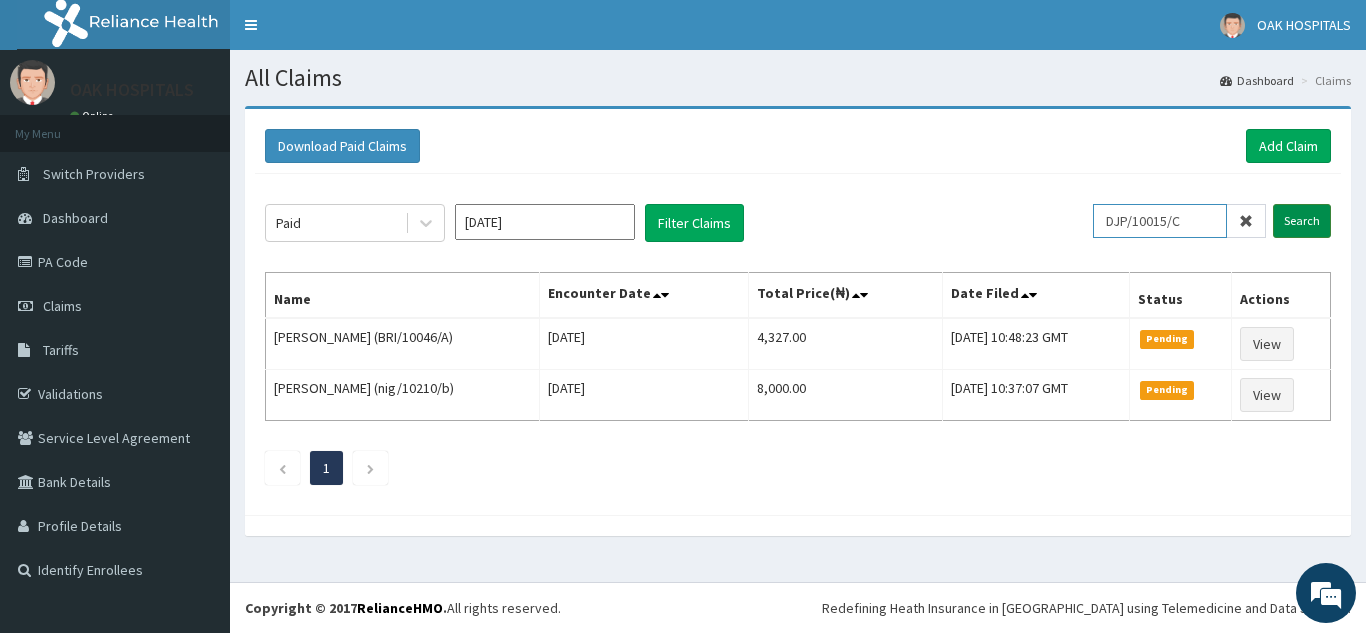 type on "DJP/10015/C" 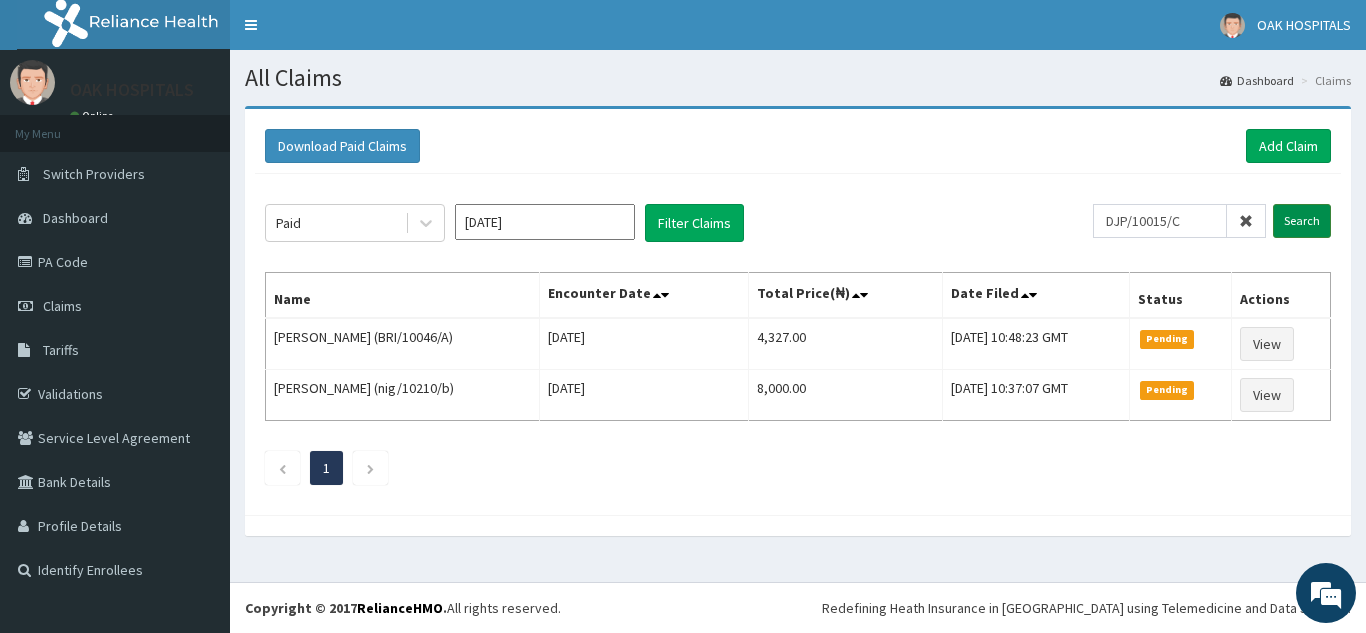 click on "Search" at bounding box center (1302, 221) 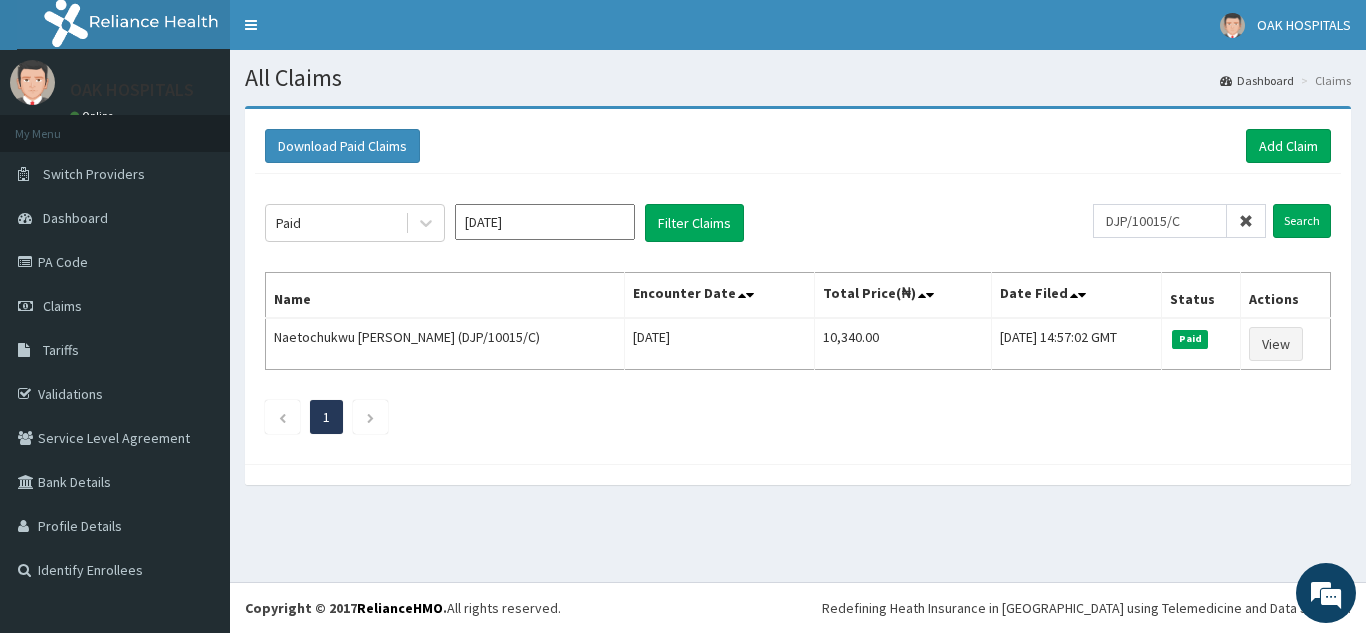 click at bounding box center [1246, 221] 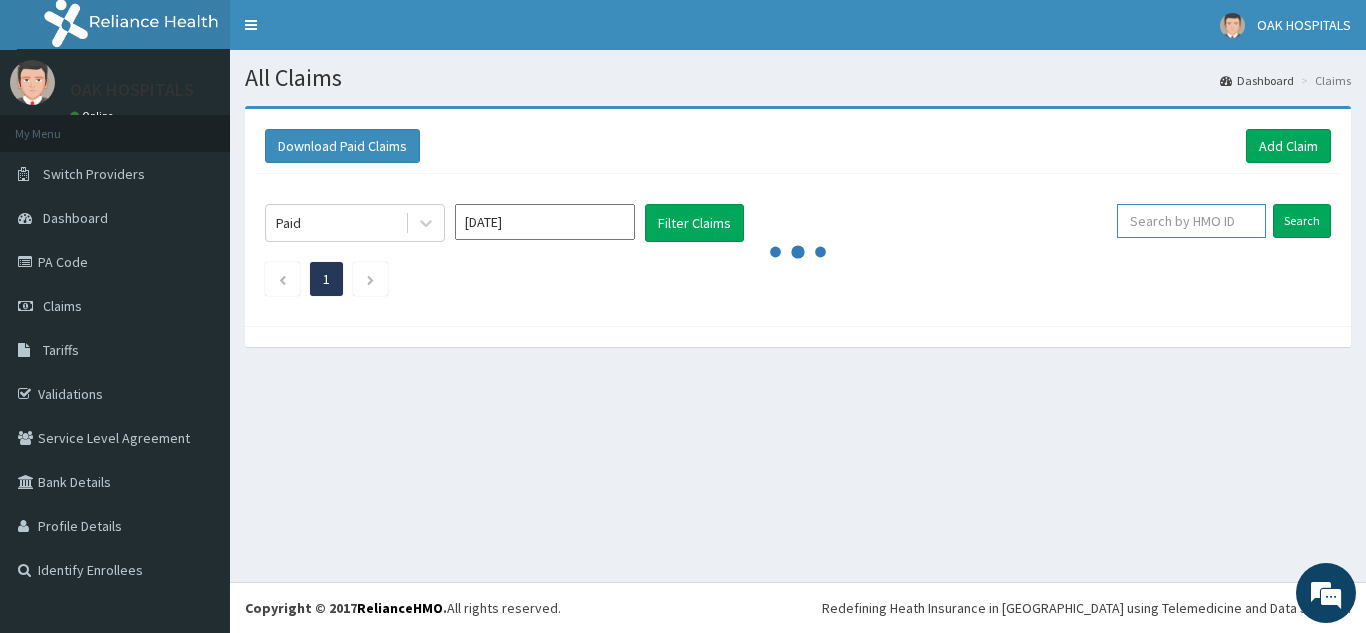 click at bounding box center (1191, 221) 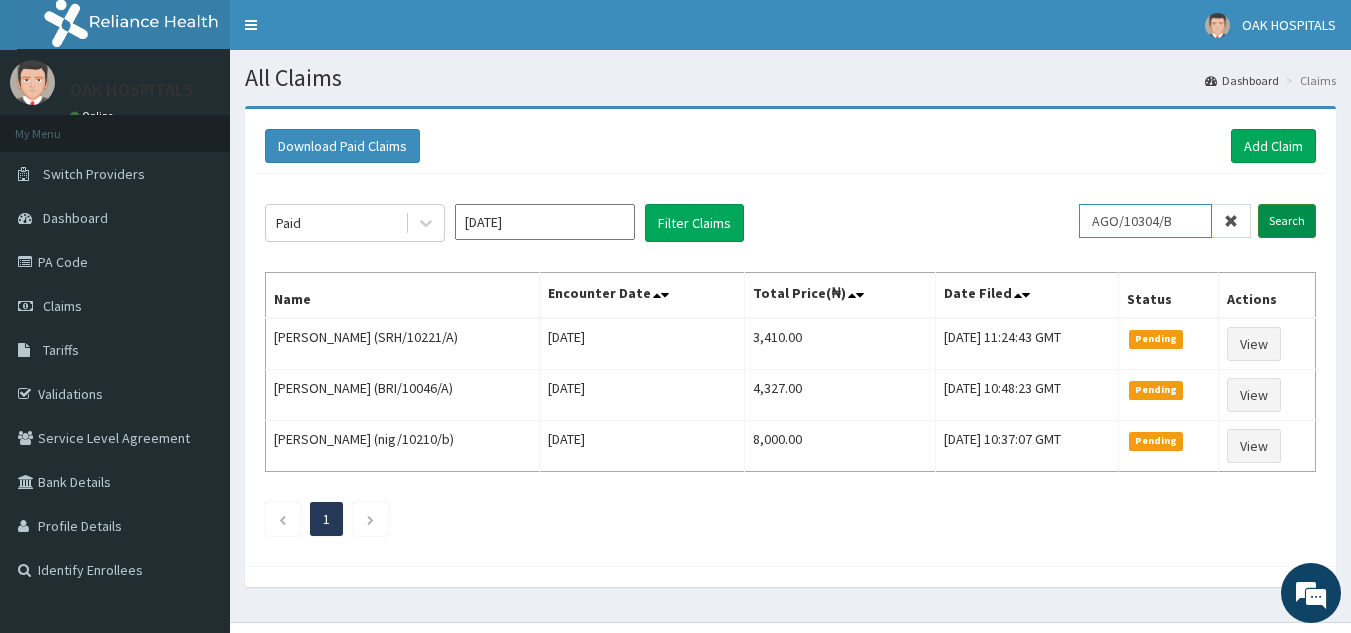 type on "AGO/10304/B" 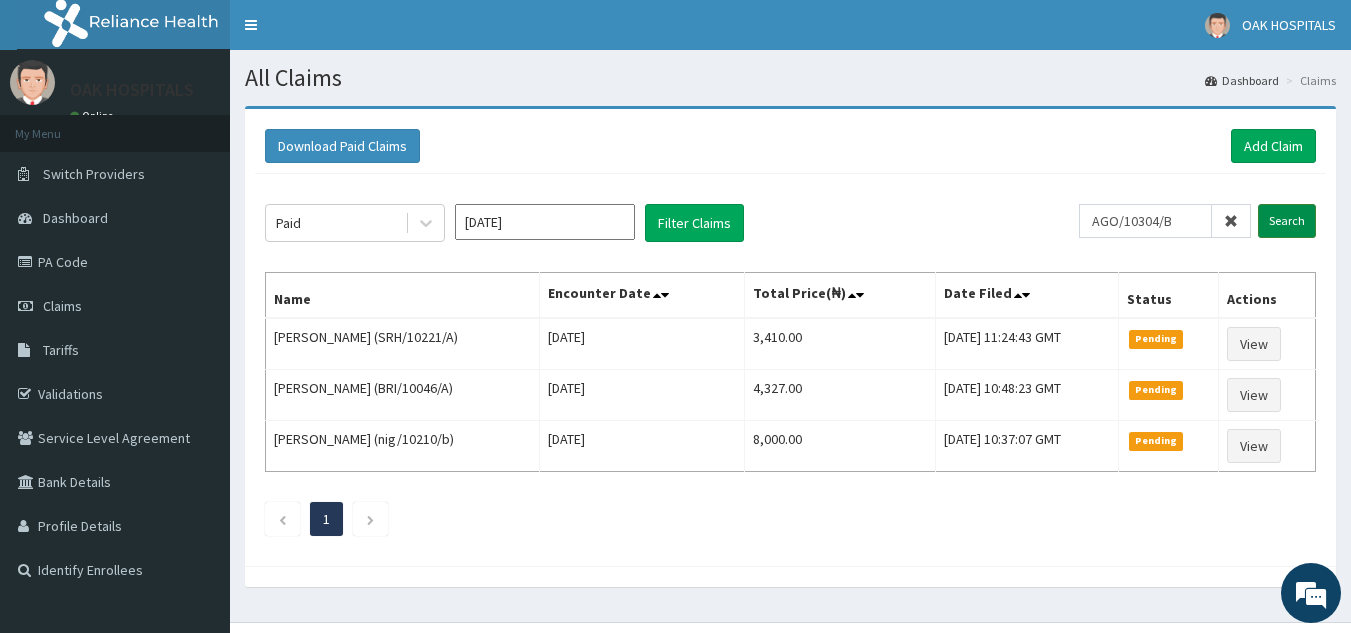 click on "Search" at bounding box center (1287, 221) 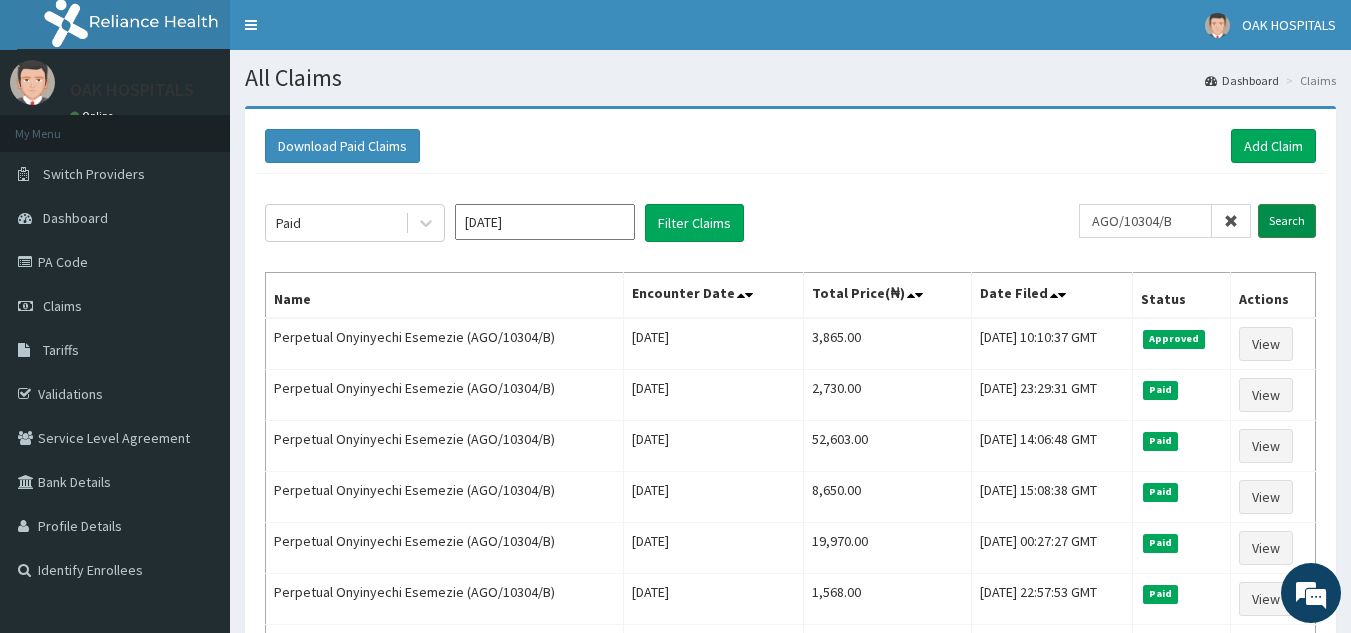 click on "Search" at bounding box center [1287, 221] 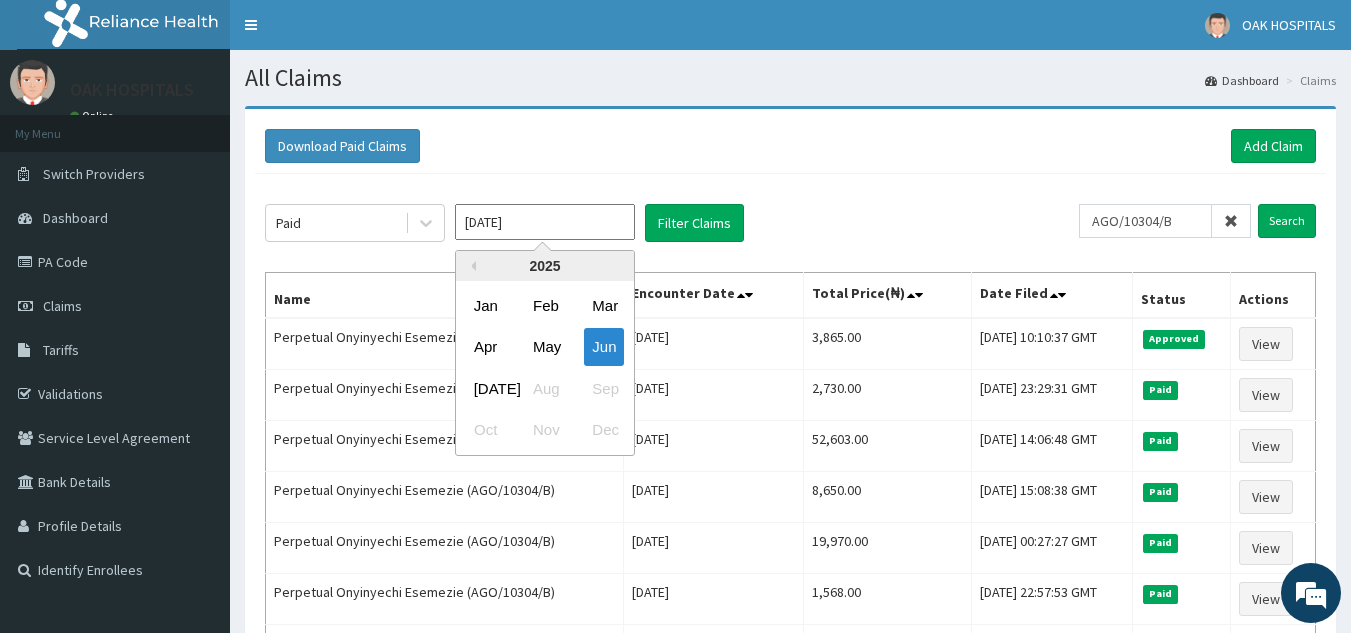 click on "[DATE]" at bounding box center (545, 222) 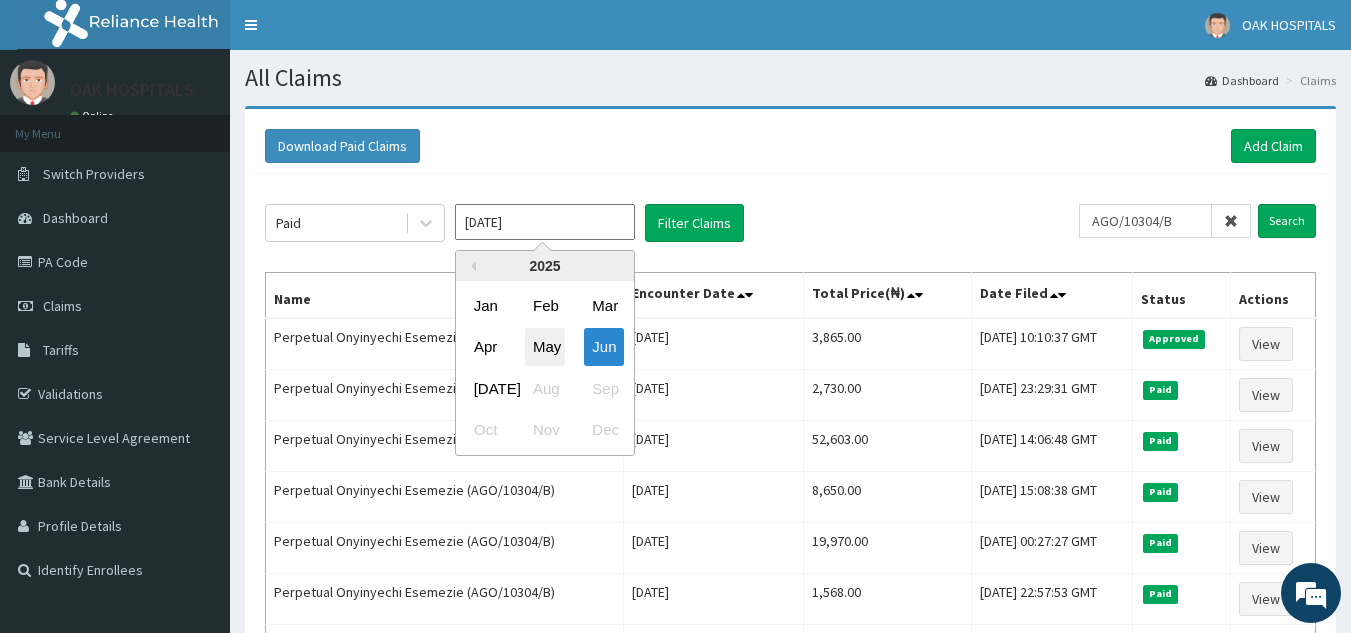click on "May" at bounding box center (545, 347) 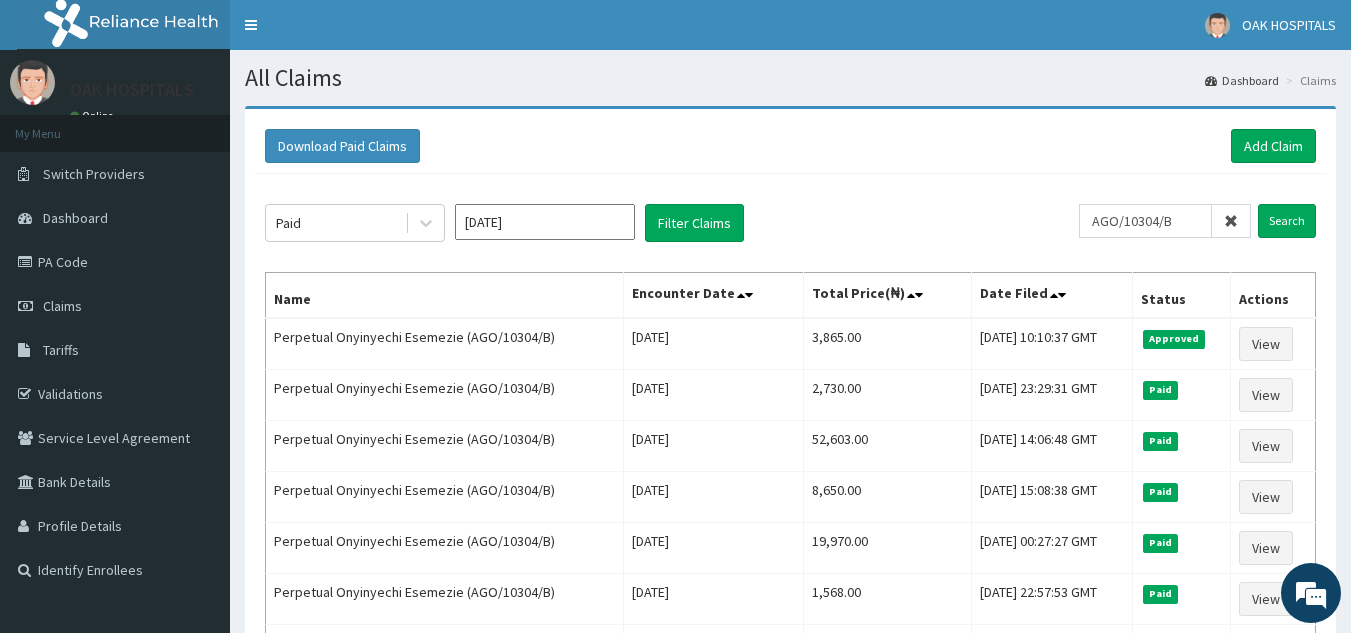 click at bounding box center (1231, 221) 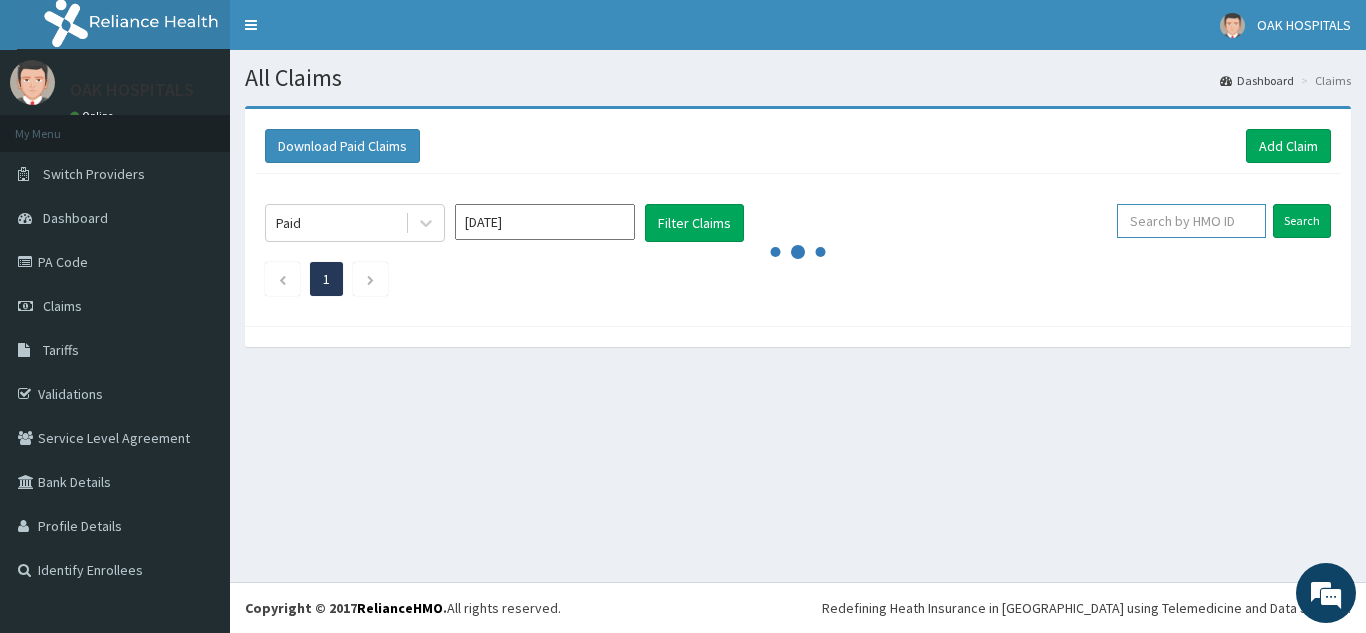 click at bounding box center [1191, 221] 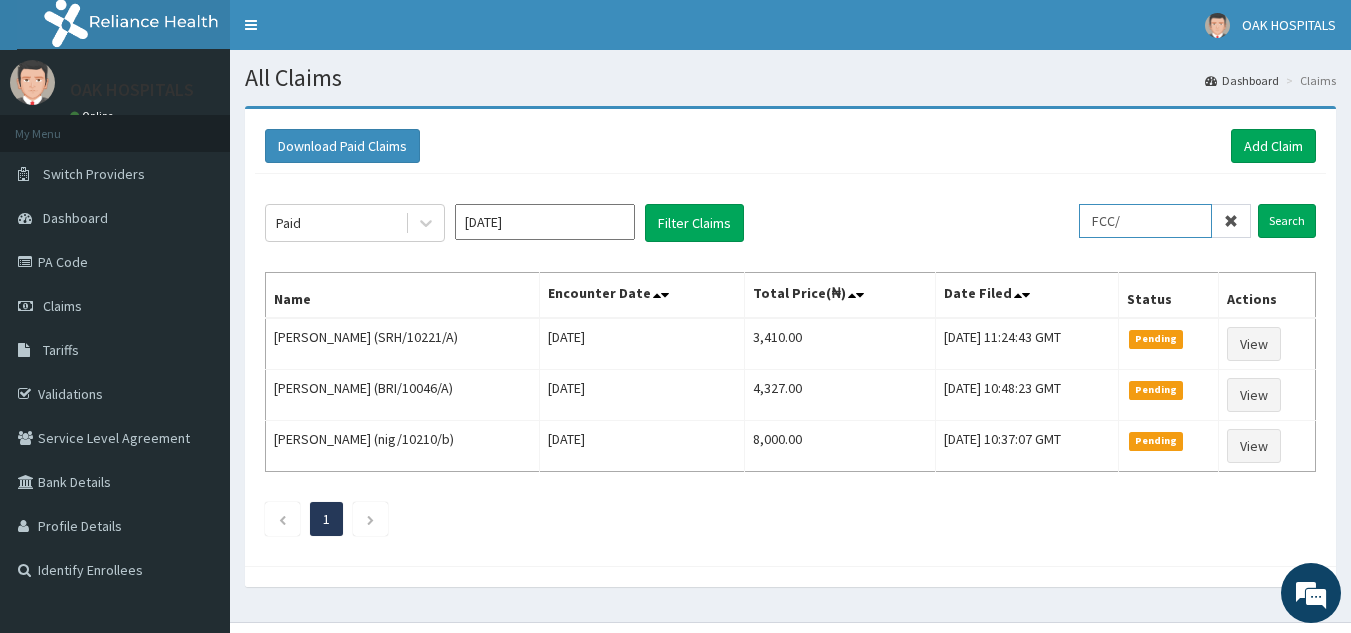 click on "FCC/" at bounding box center (1145, 221) 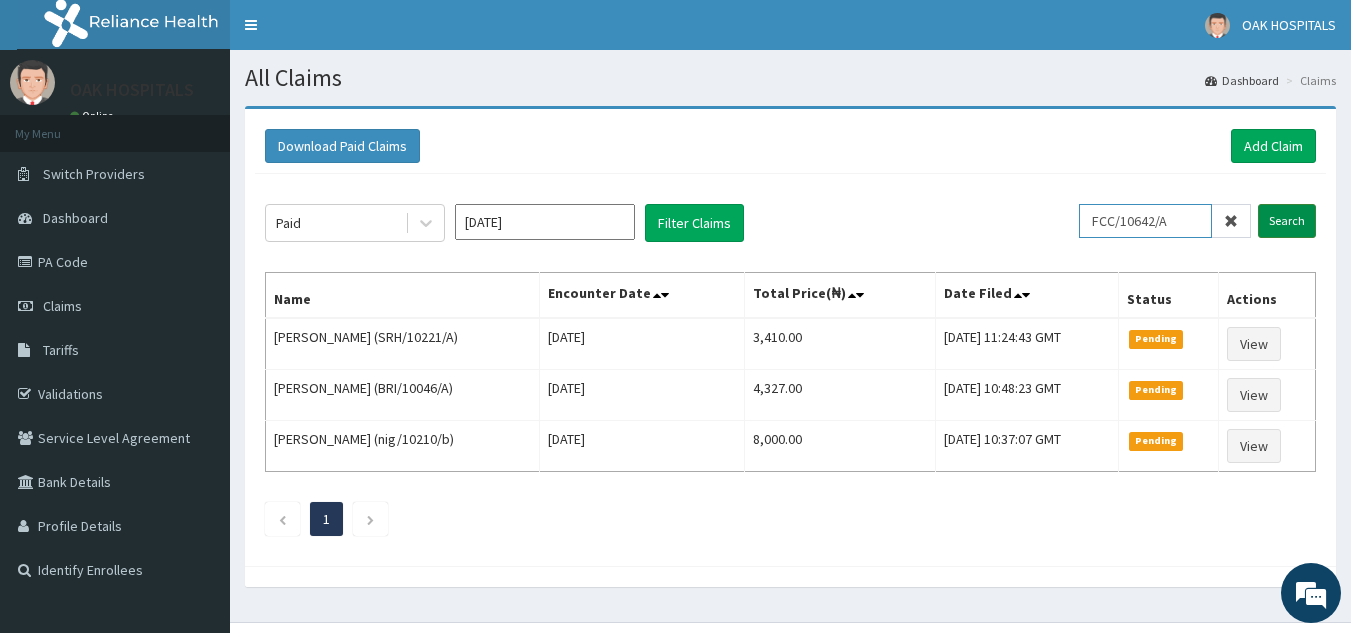 type on "FCC/10642/A" 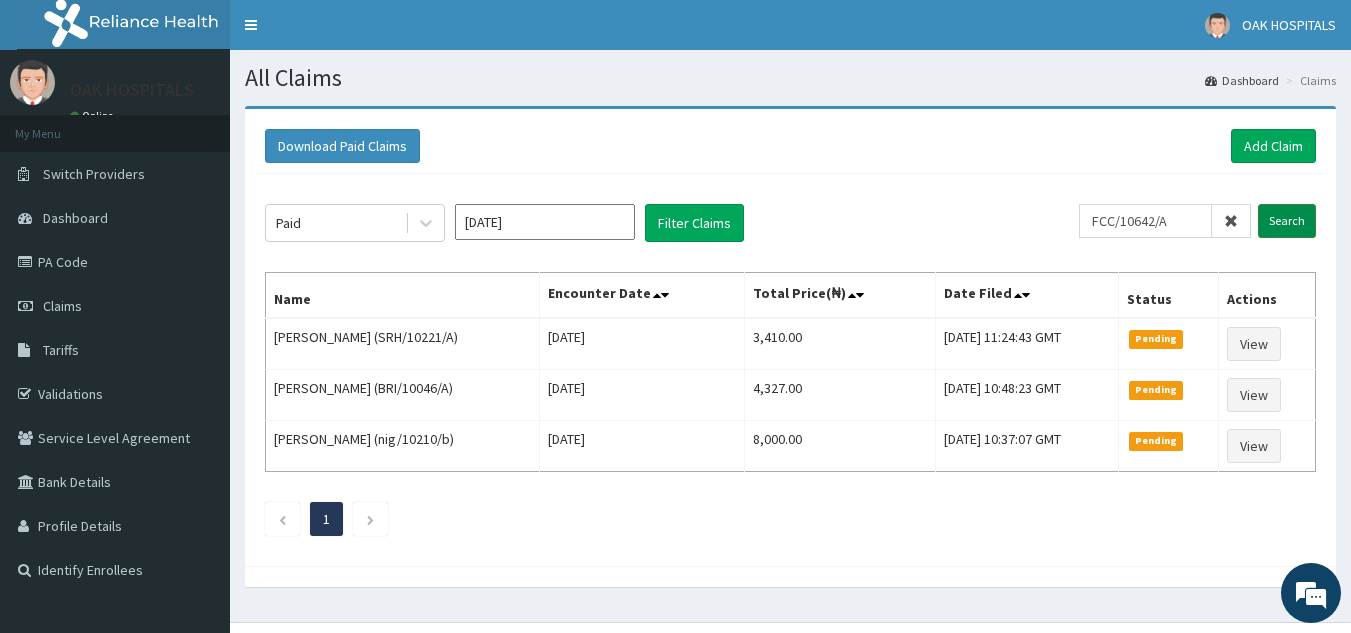 click on "Search" at bounding box center [1287, 221] 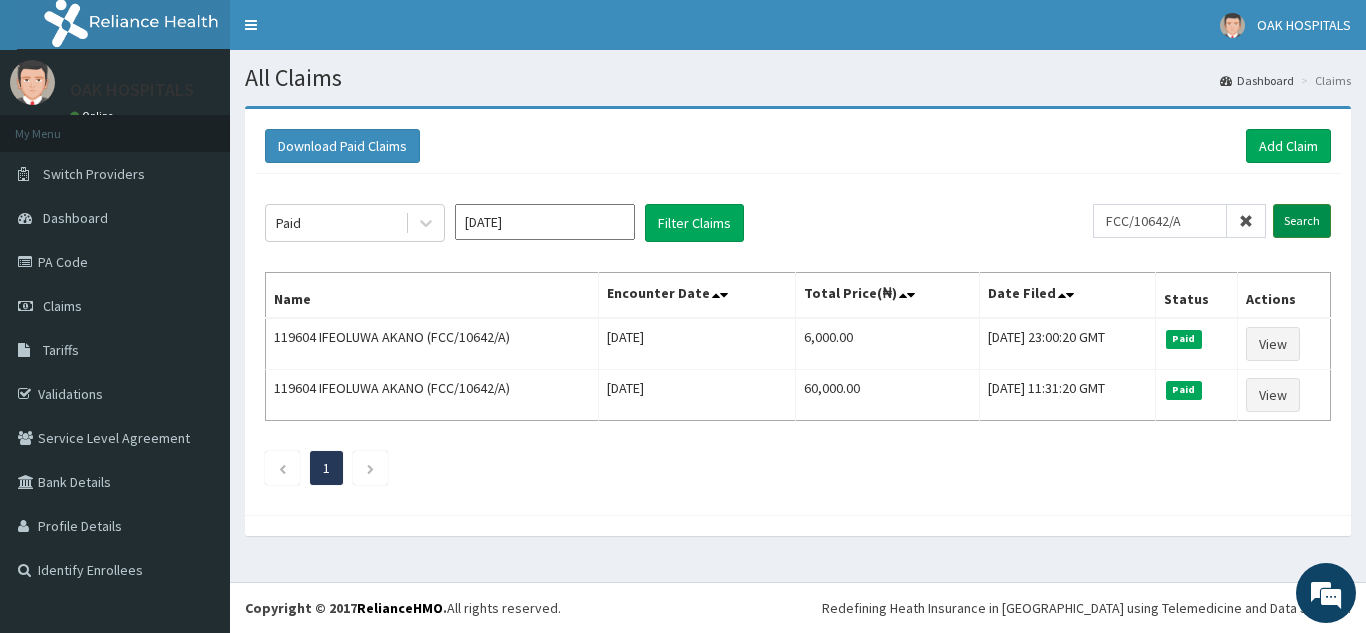 click on "Search" at bounding box center [1302, 221] 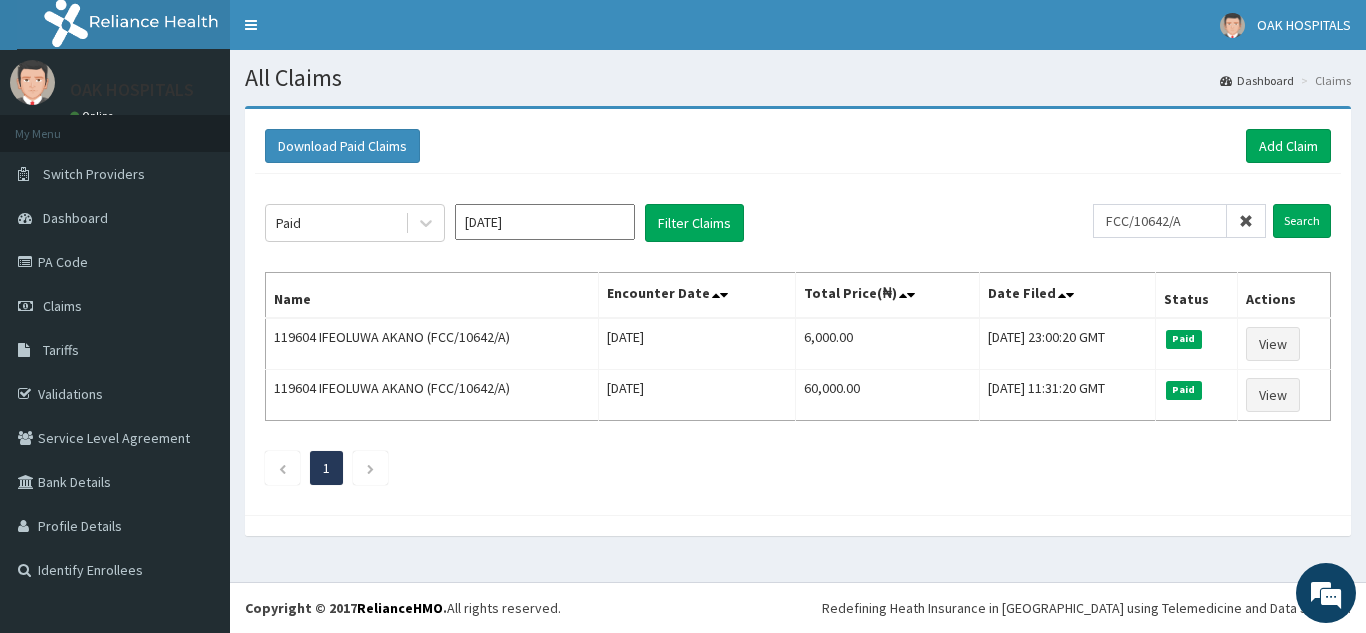 click at bounding box center (1246, 221) 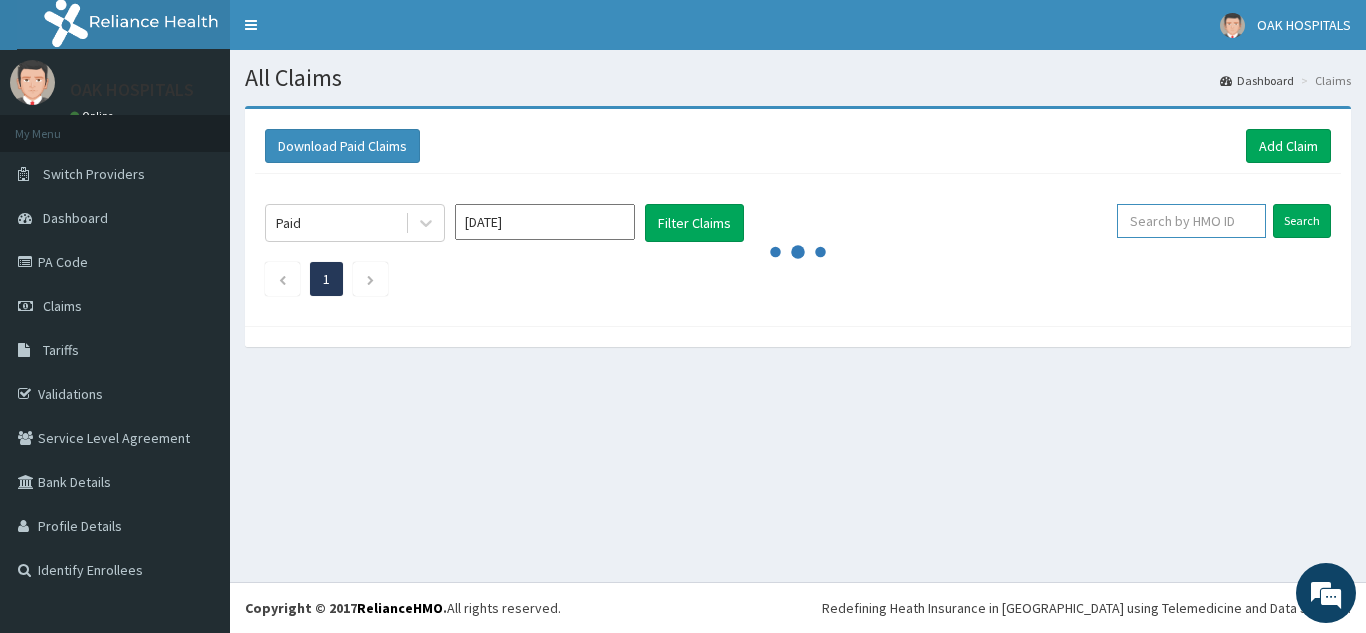 click at bounding box center [1191, 221] 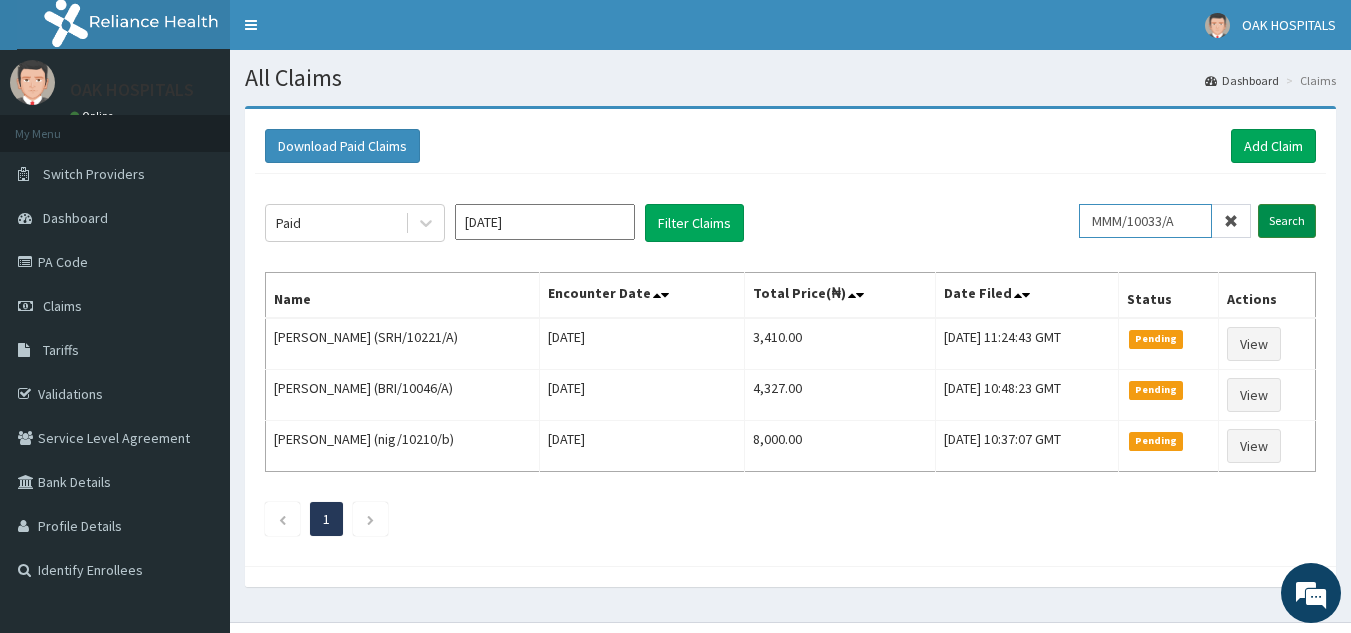 type on "MMM/10033/A" 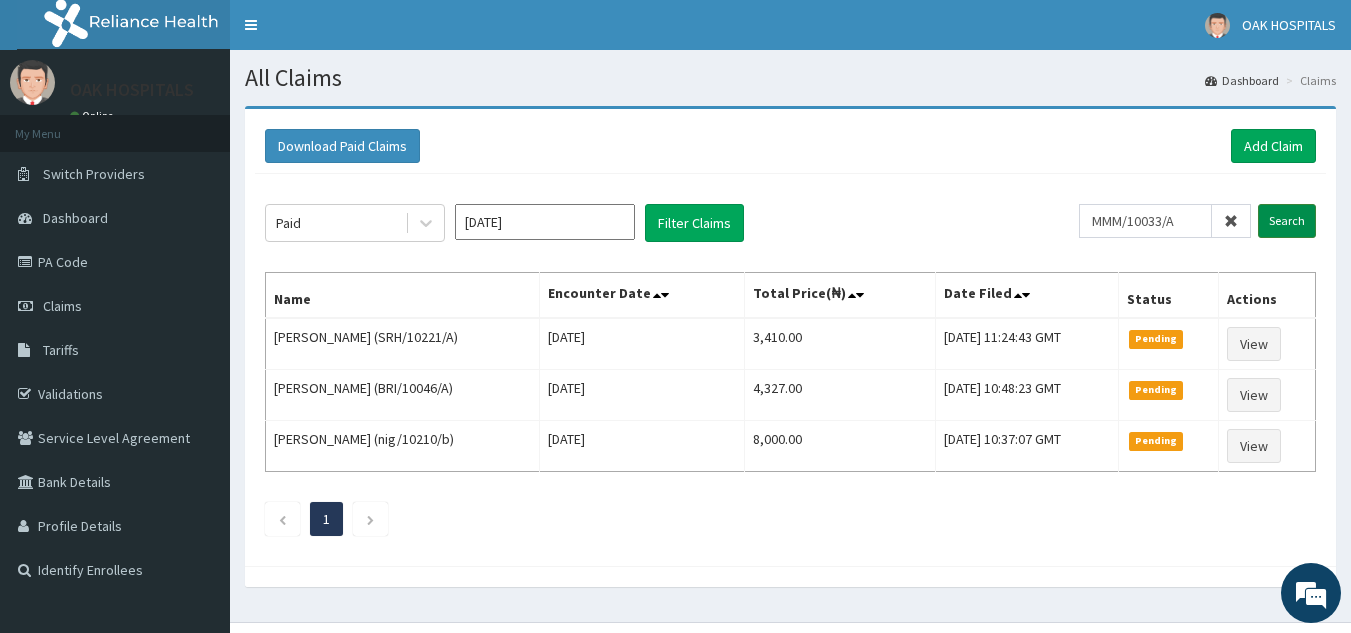click on "Search" at bounding box center (1287, 221) 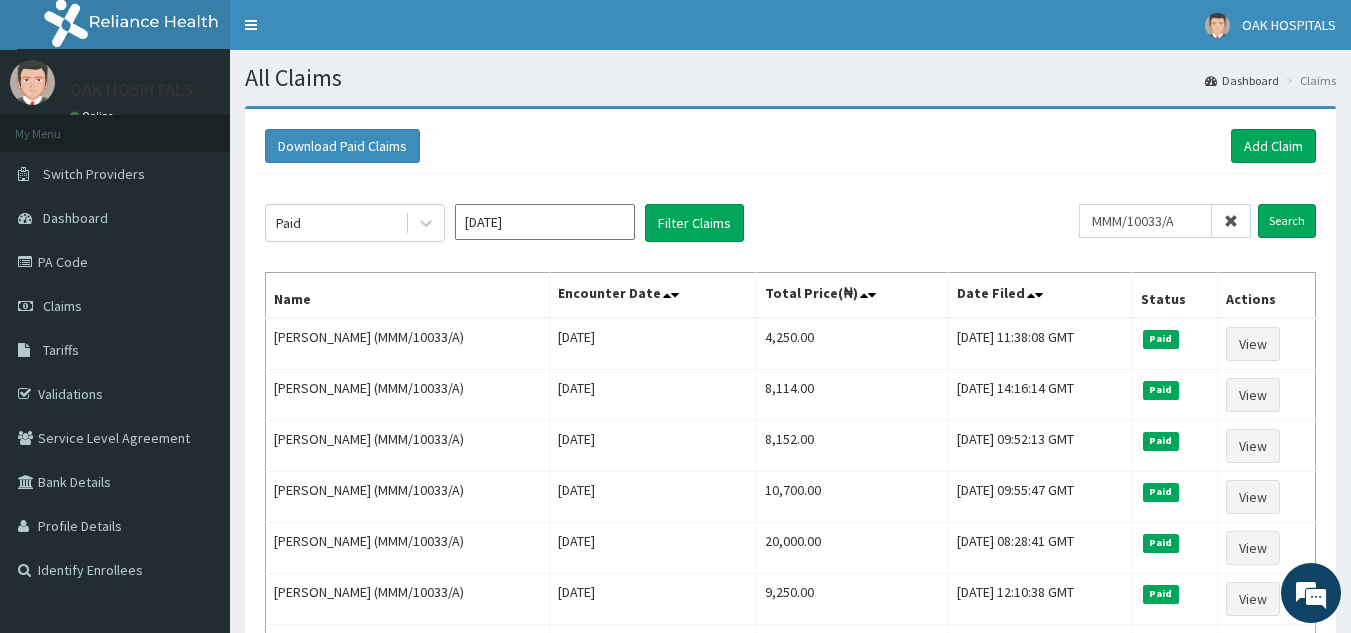 click at bounding box center (1231, 221) 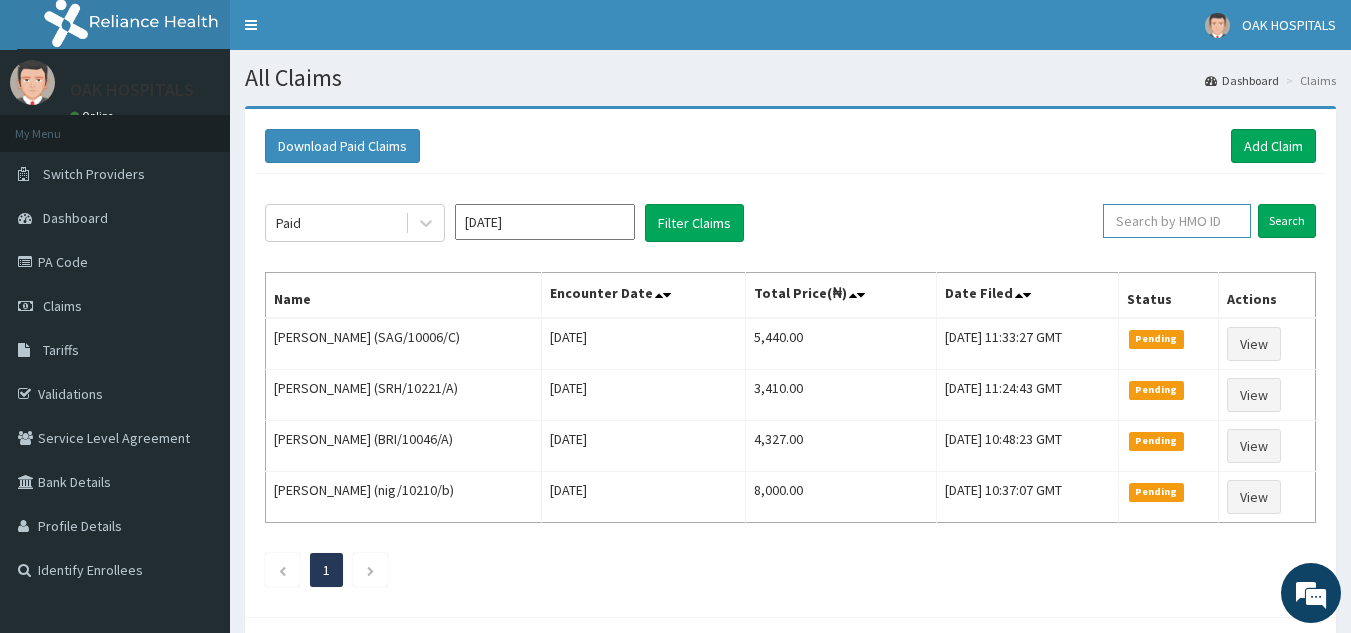 click at bounding box center (1177, 221) 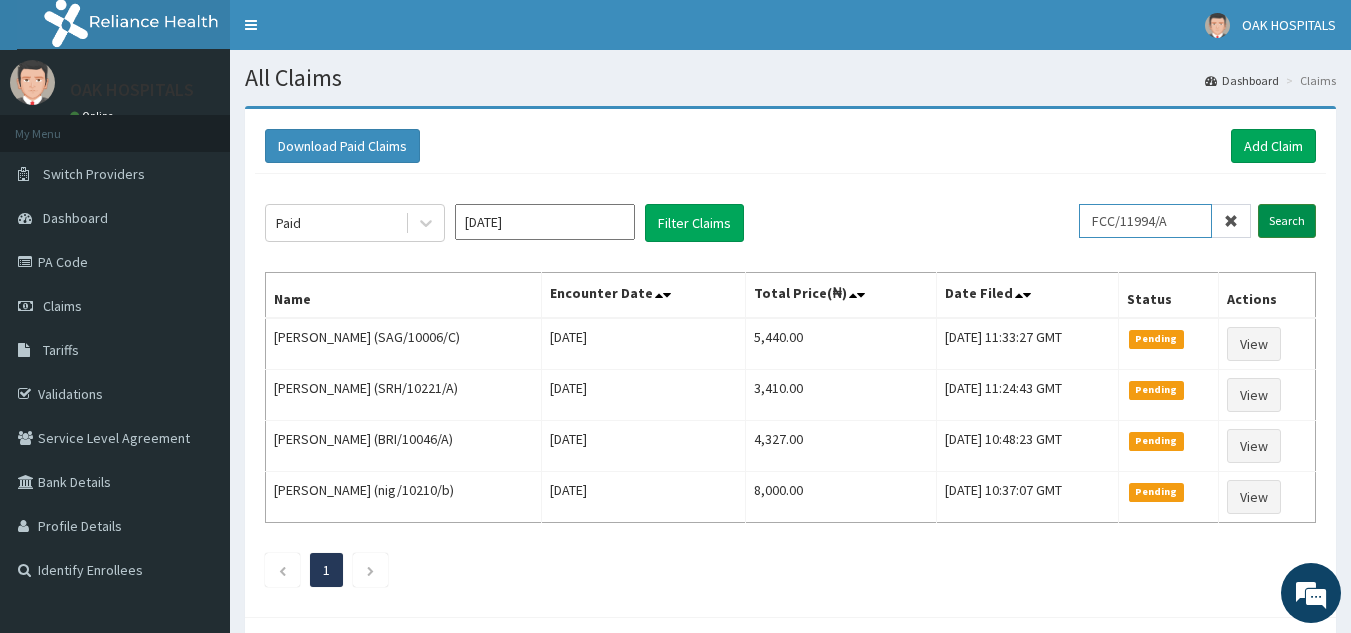 type on "FCC/11994/A" 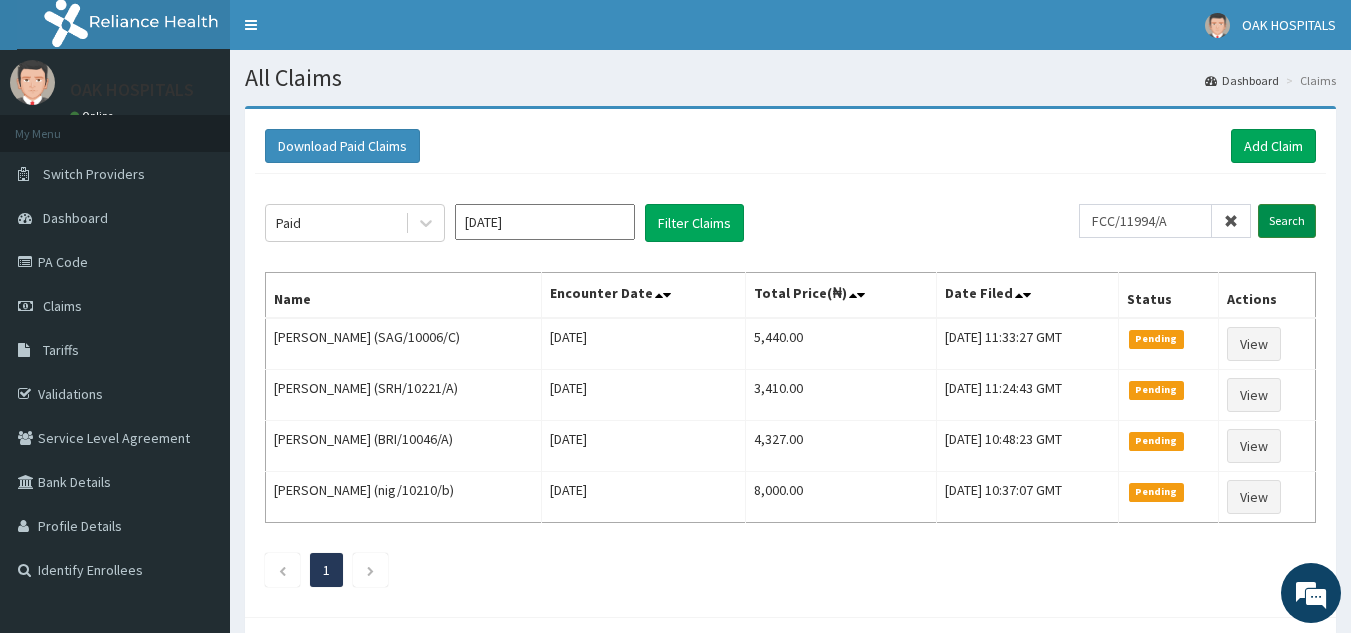 click on "Search" at bounding box center [1287, 221] 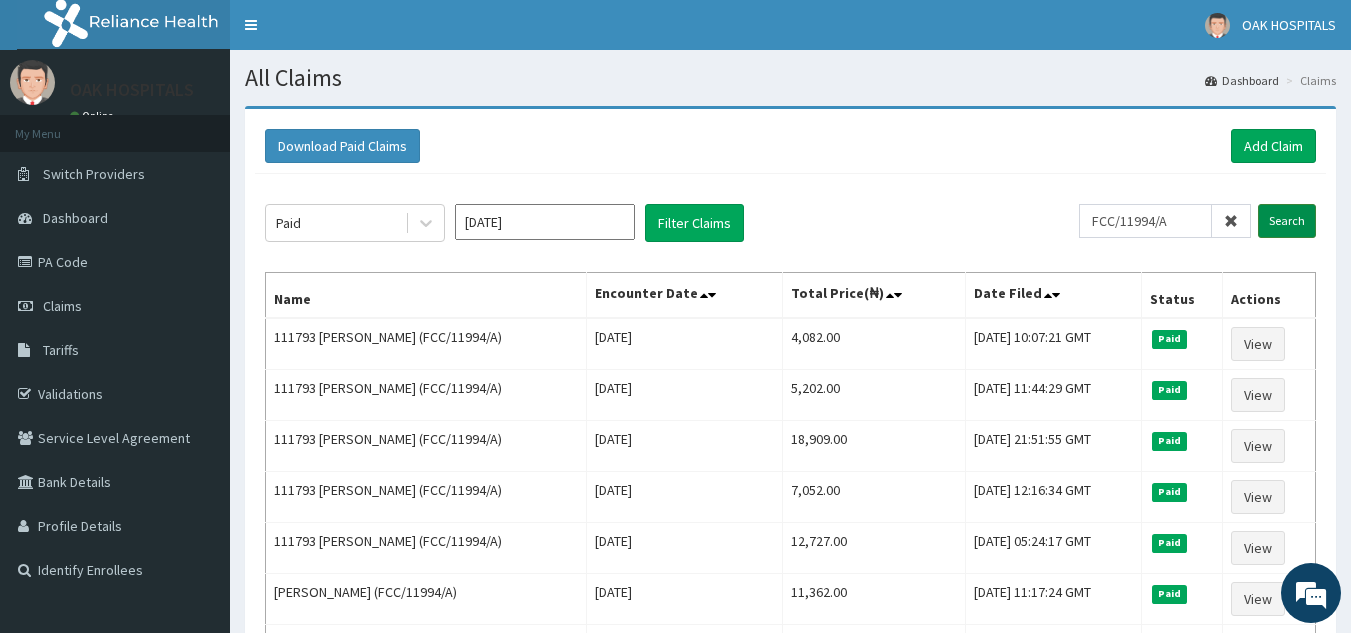 click on "Search" at bounding box center (1287, 221) 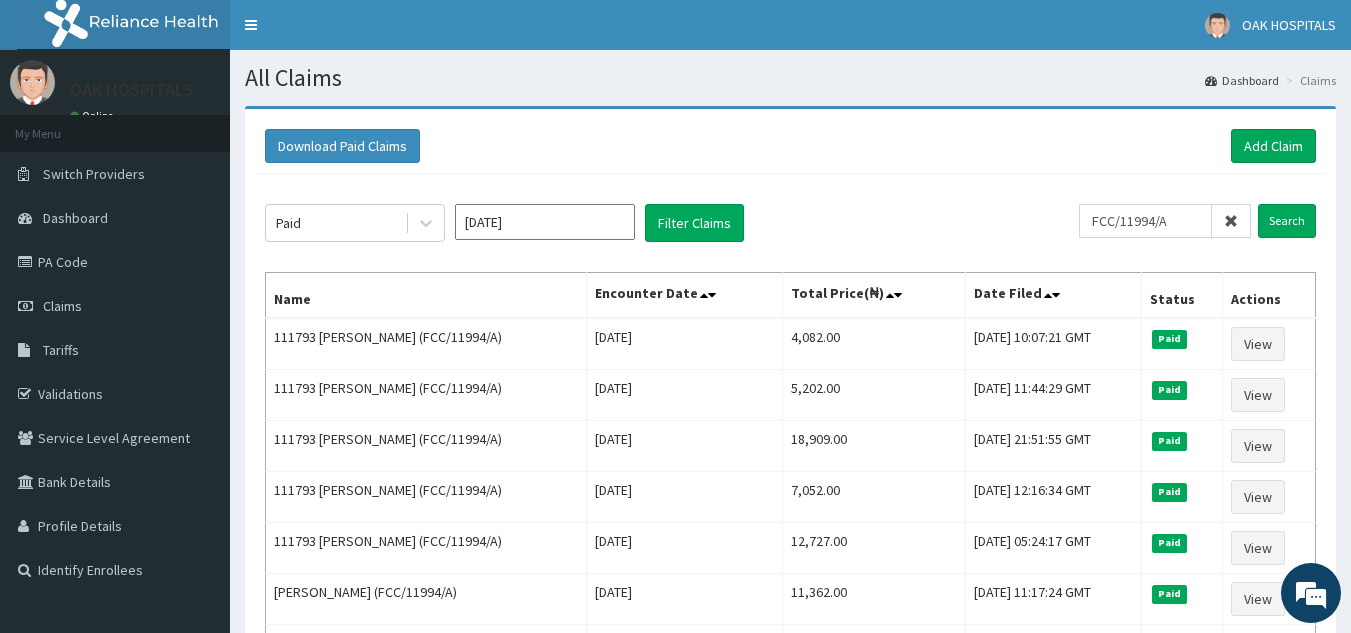 click at bounding box center [1231, 221] 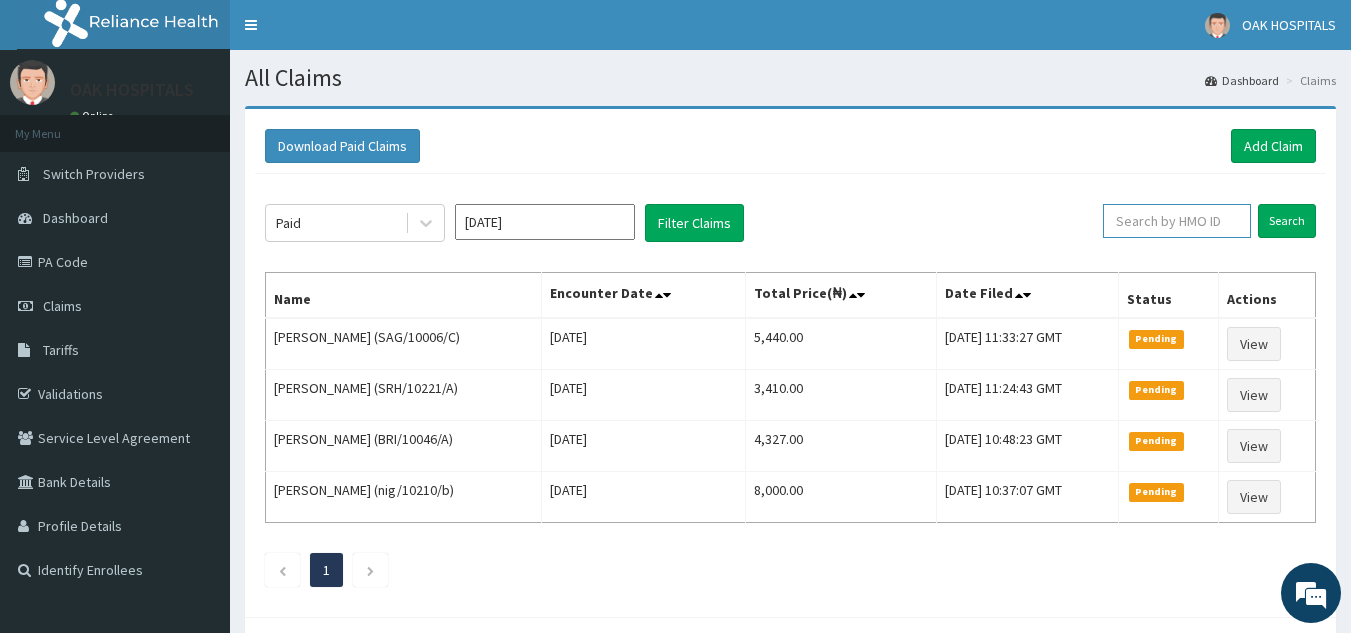 click at bounding box center [1177, 221] 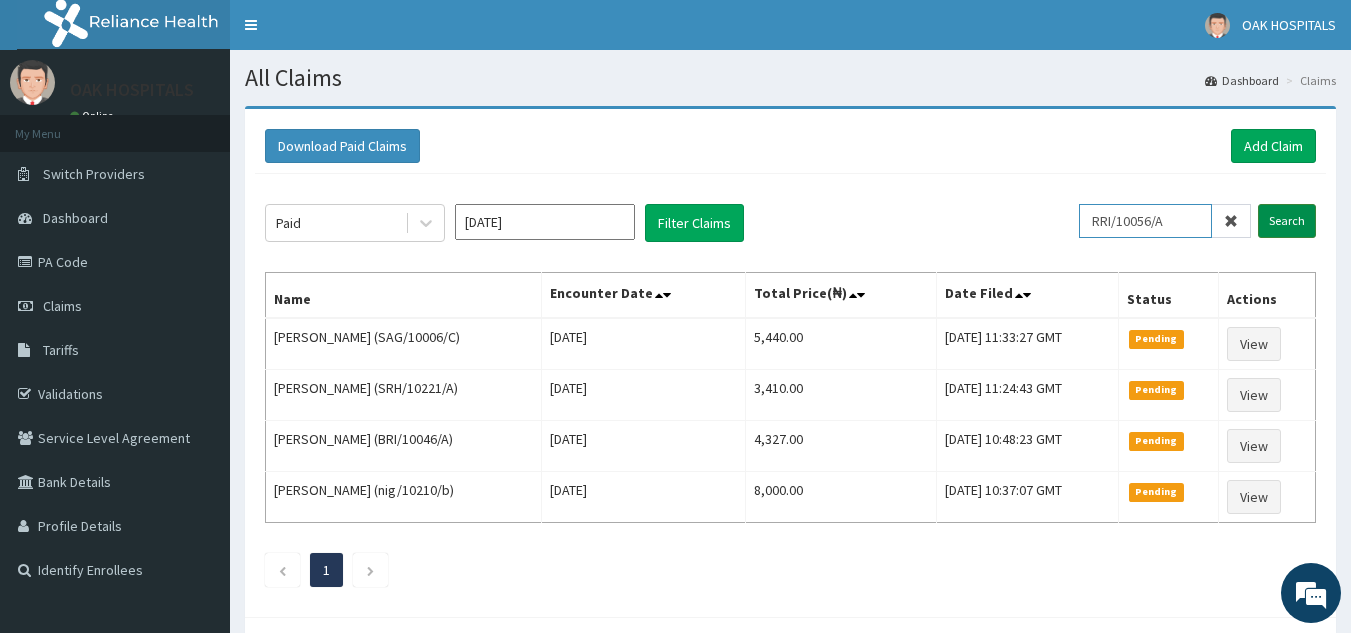 type on "RRI/10056/A" 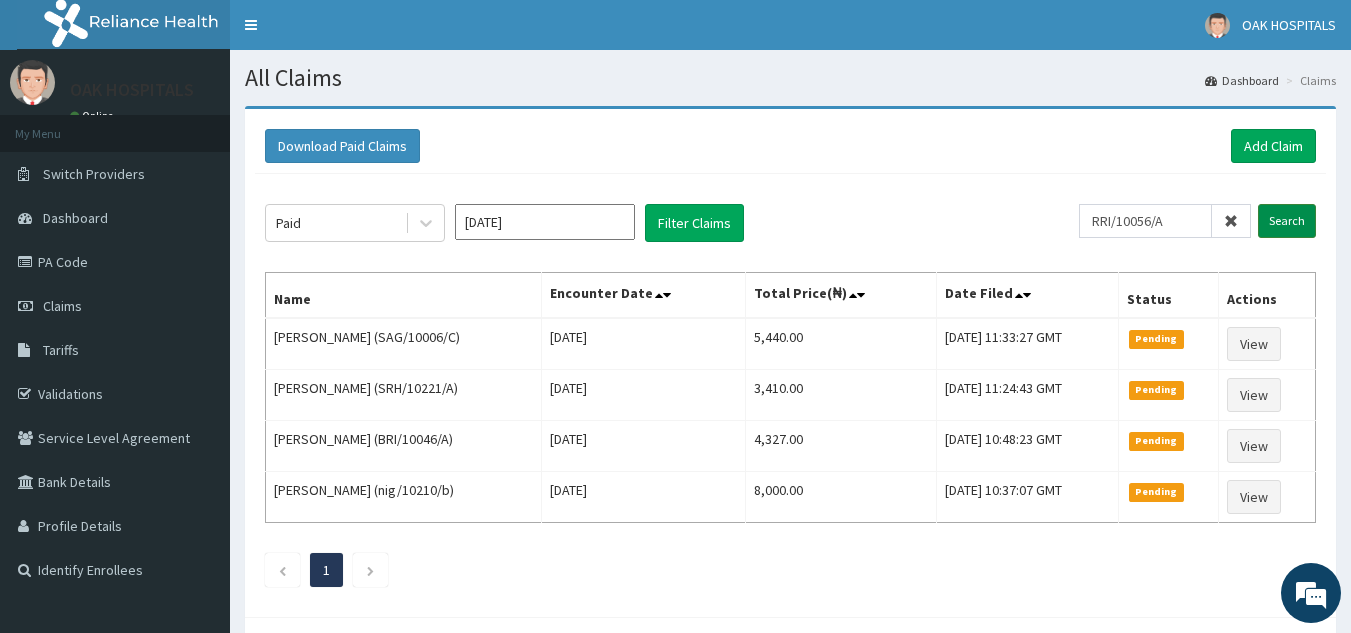 click on "Search" at bounding box center [1287, 221] 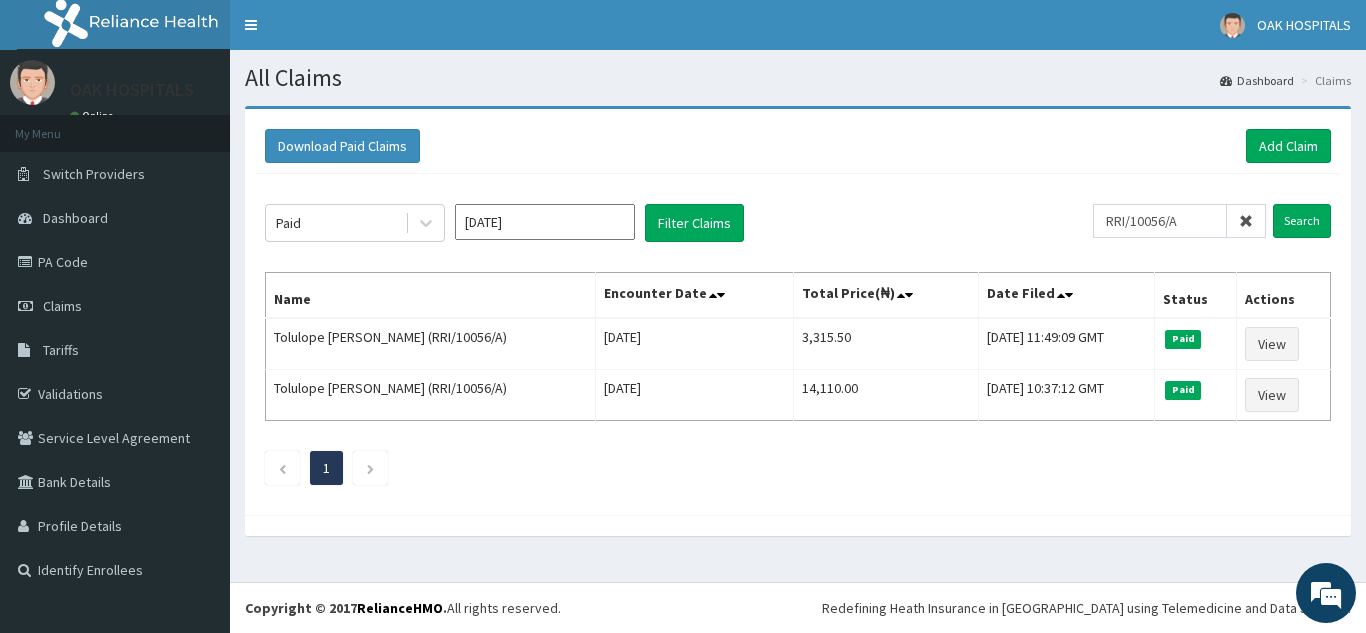 click at bounding box center (1246, 221) 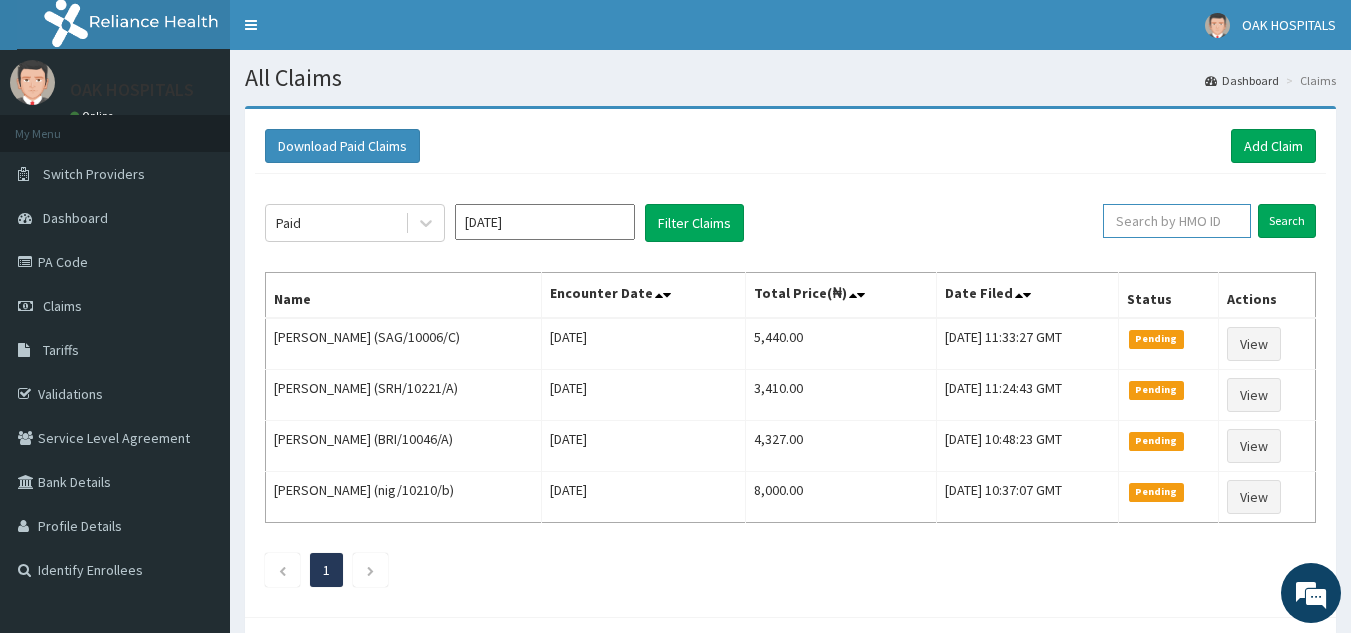 click at bounding box center (1177, 221) 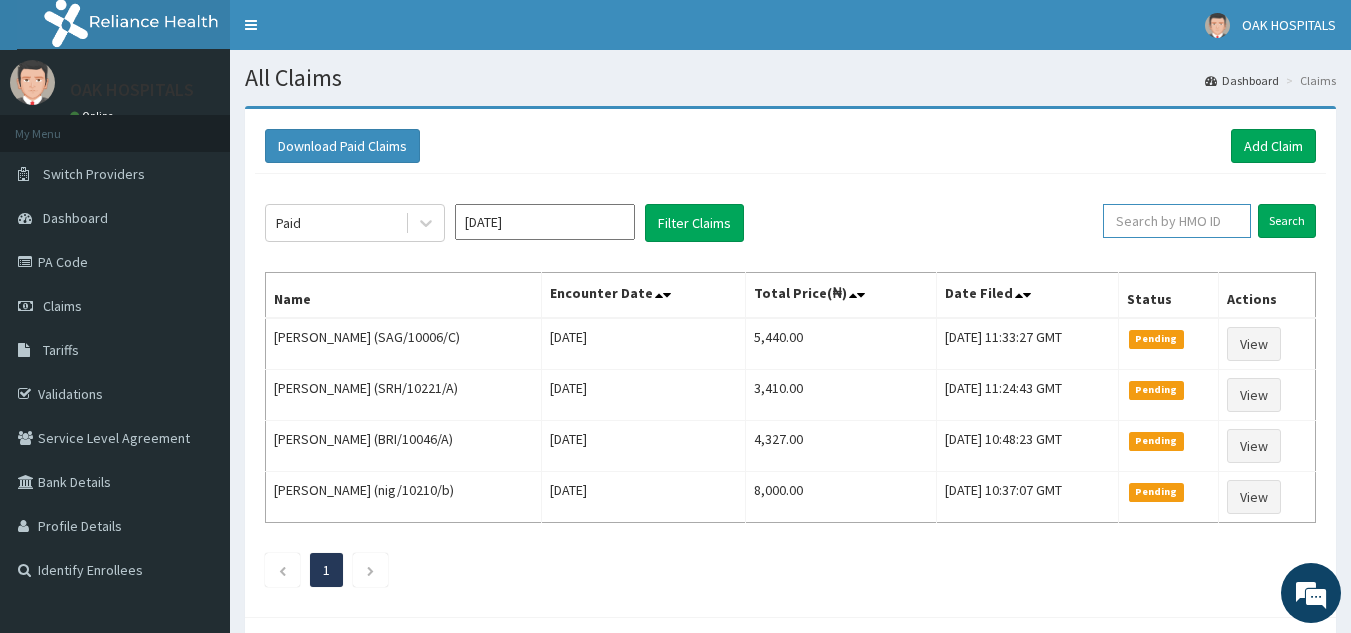 click at bounding box center (1177, 221) 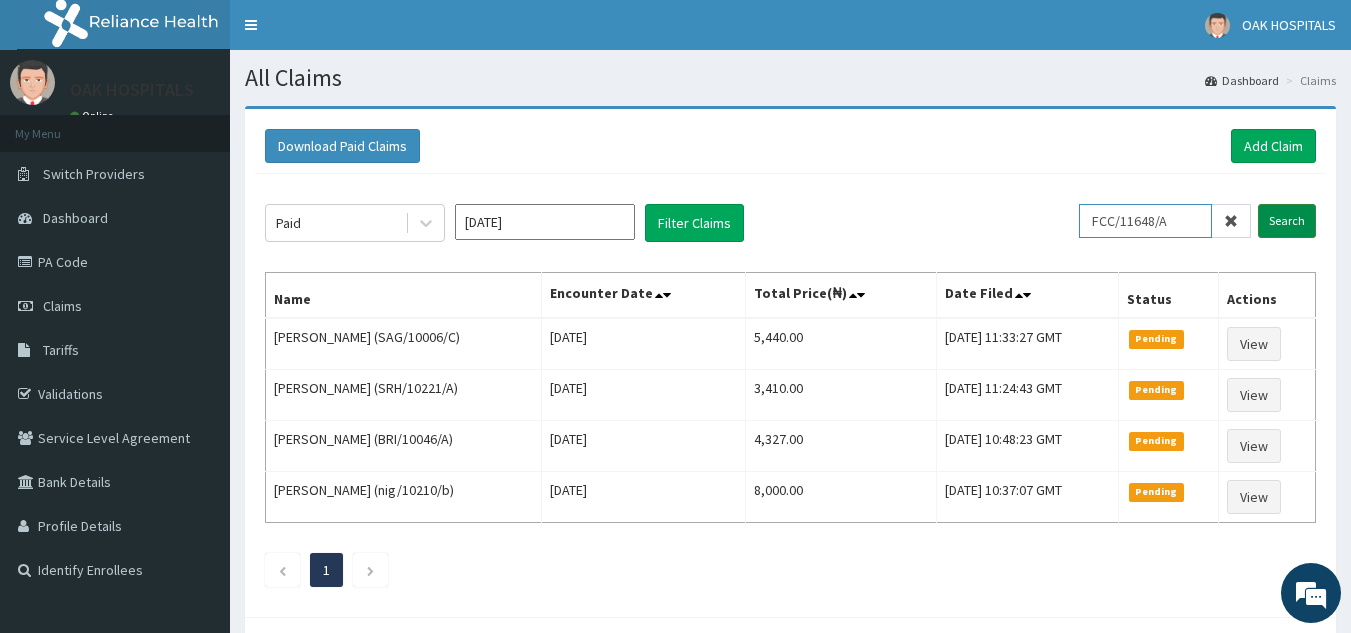 type on "FCC/11648/A" 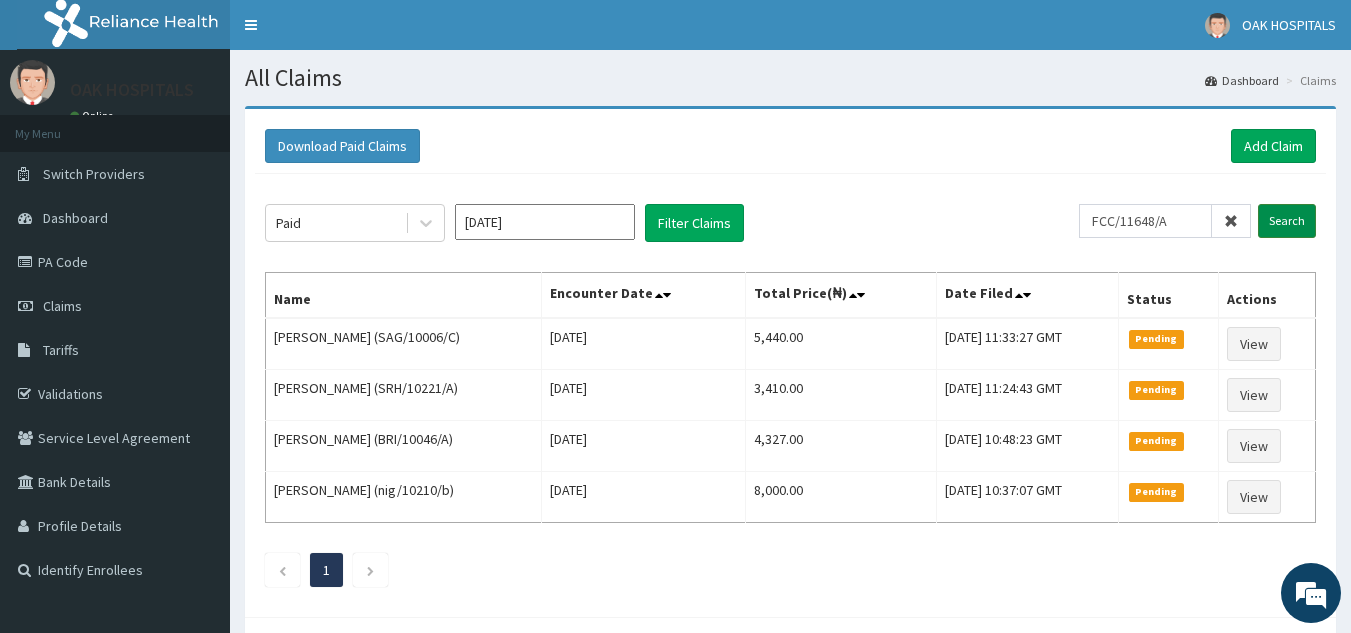 click on "Search" at bounding box center [1287, 221] 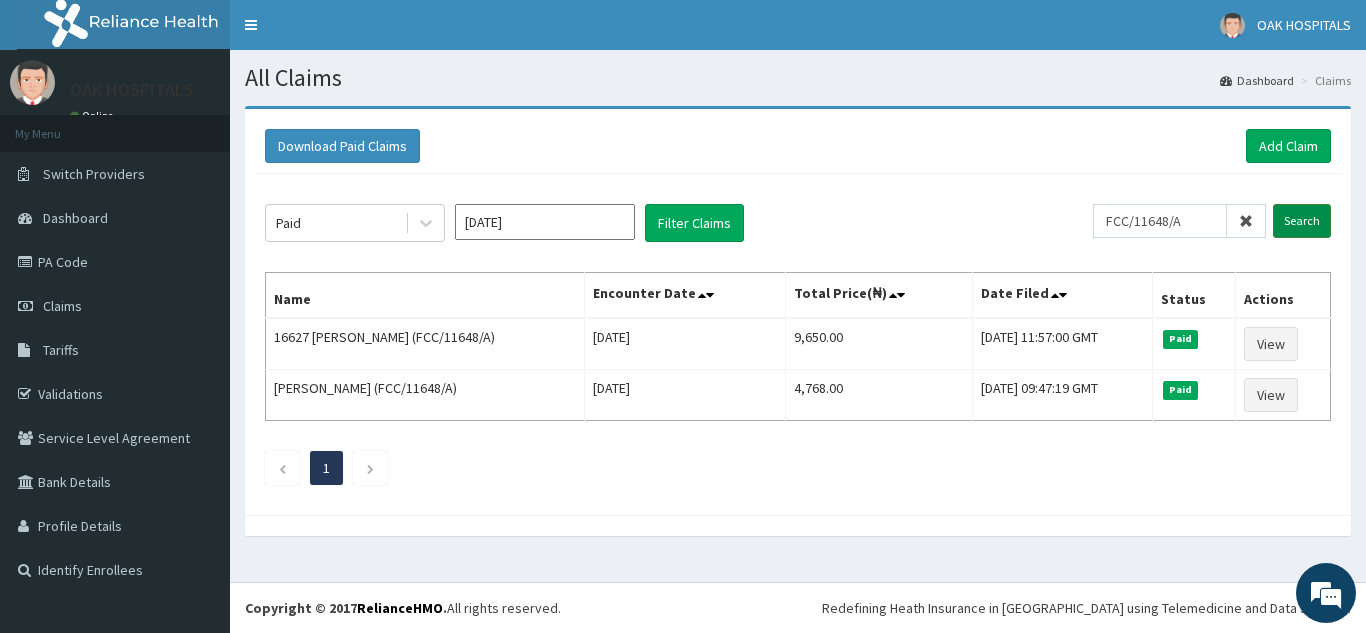click on "Search" at bounding box center [1302, 221] 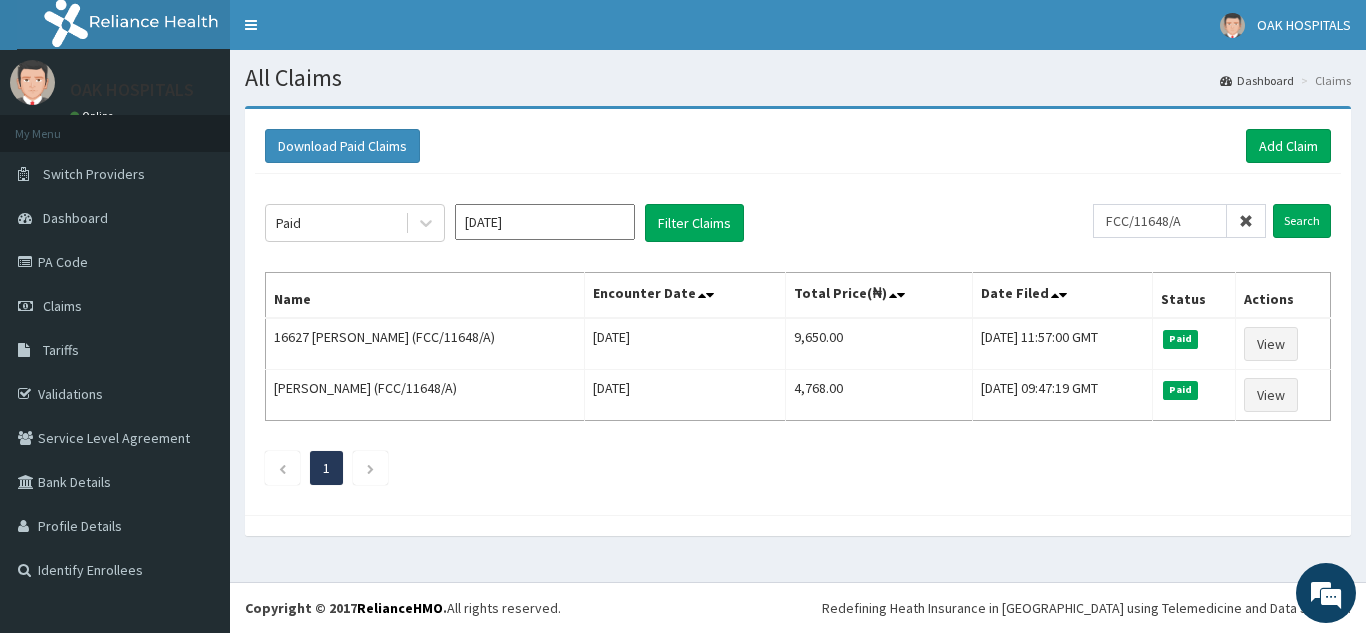 click at bounding box center (1246, 221) 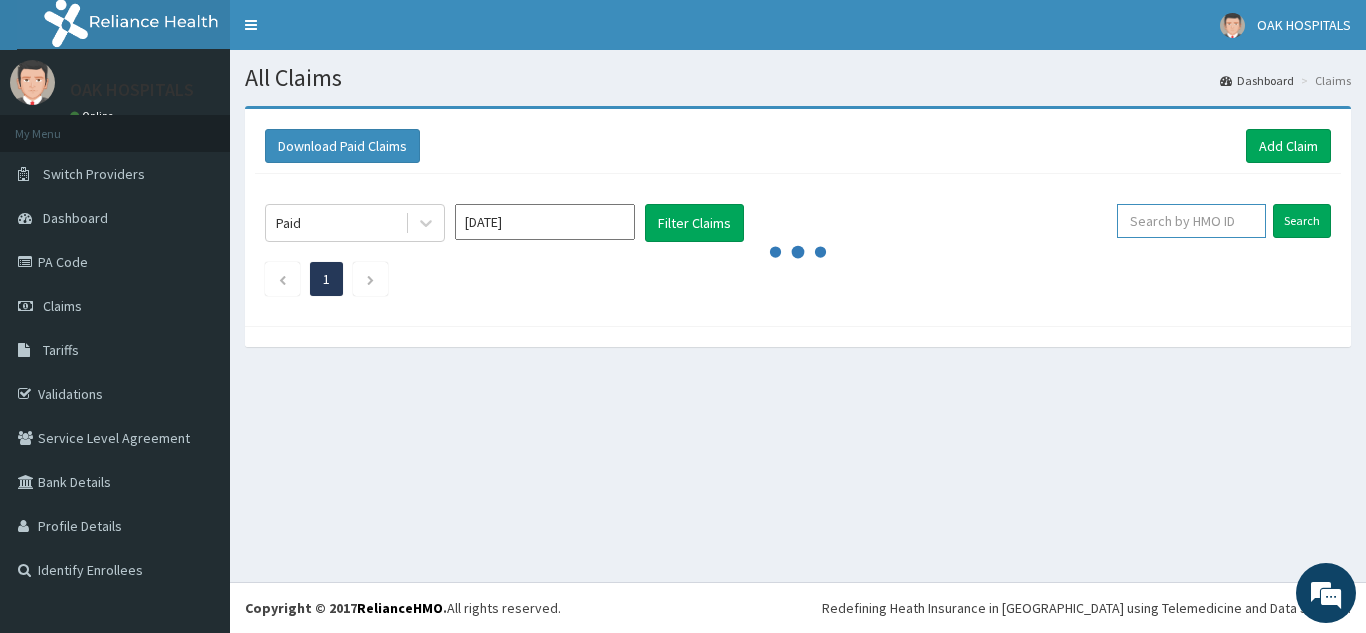 click at bounding box center (1191, 221) 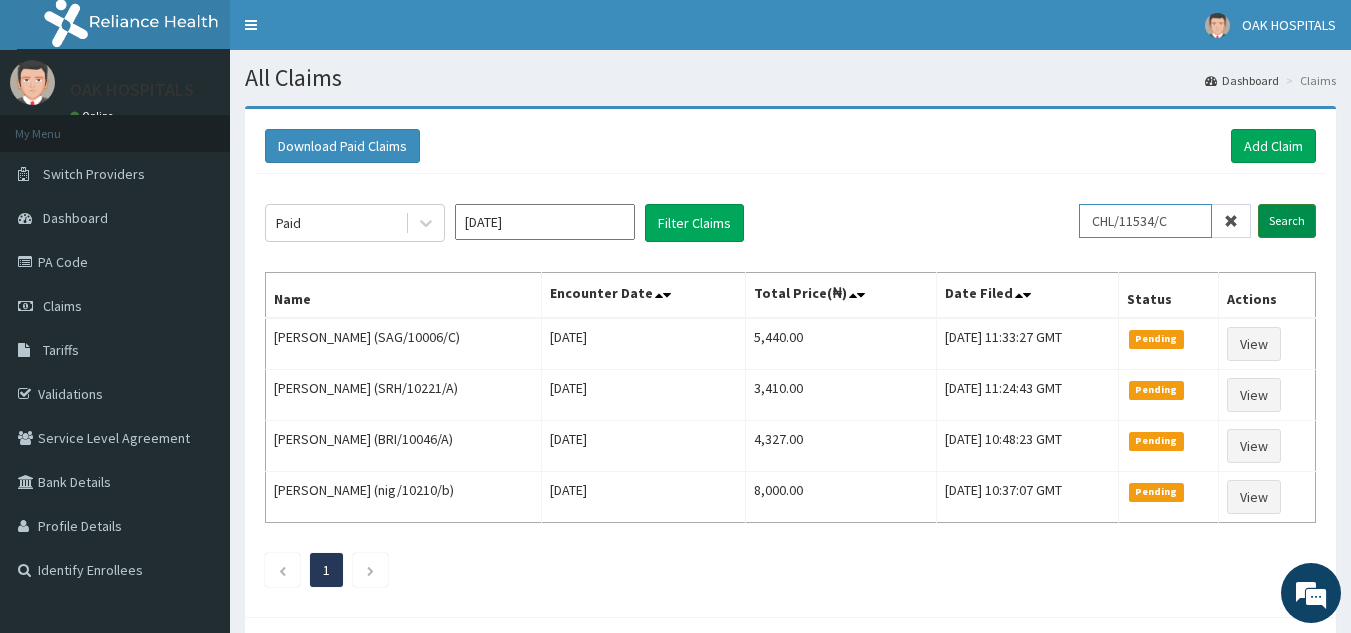 type on "CHL/11534/C" 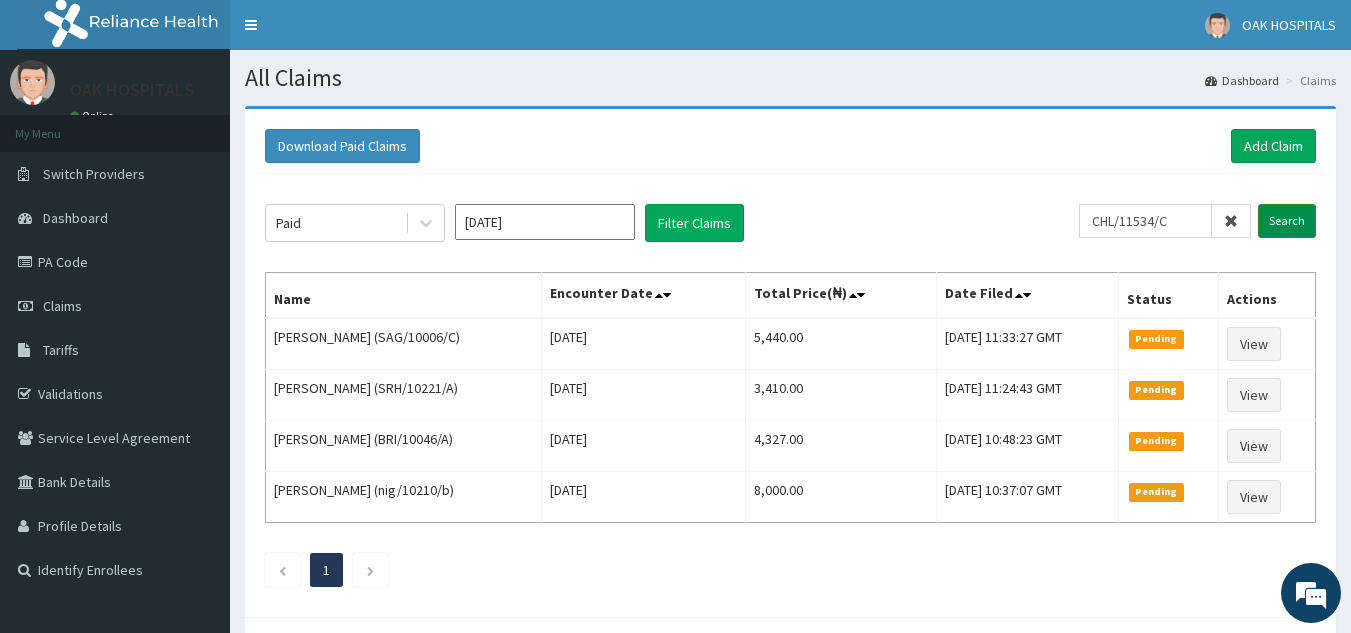 click on "Search" at bounding box center (1287, 221) 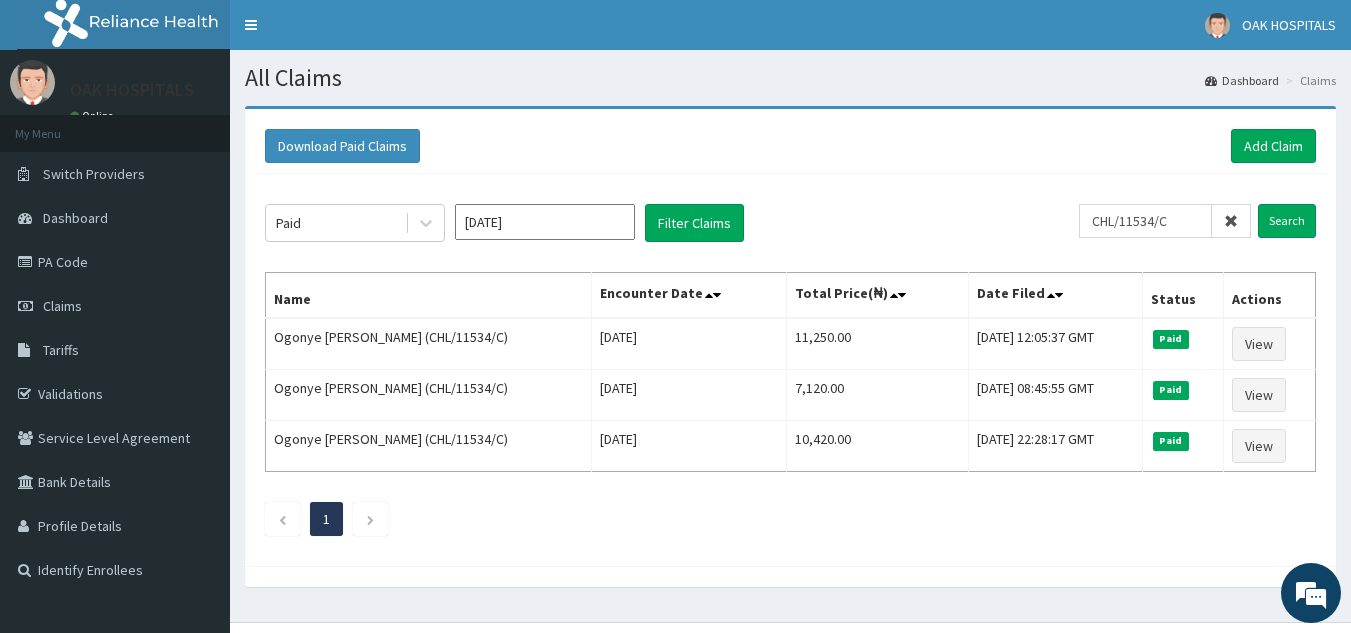 click at bounding box center (1231, 221) 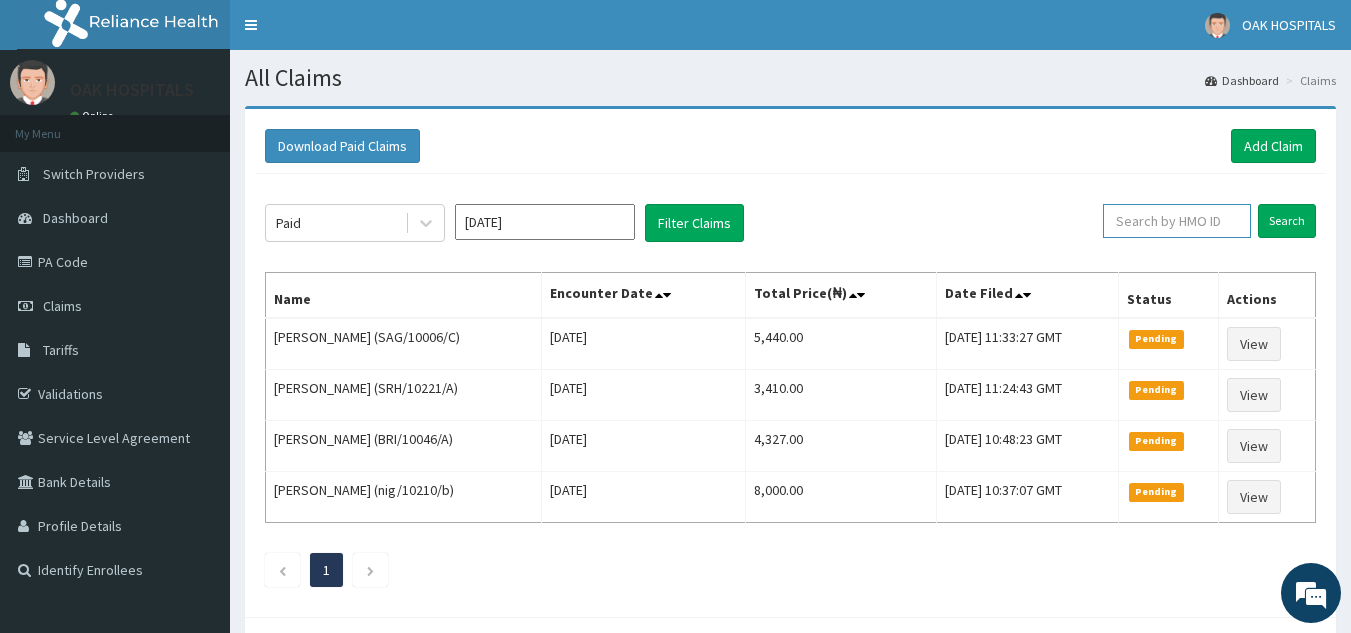 click at bounding box center (1177, 221) 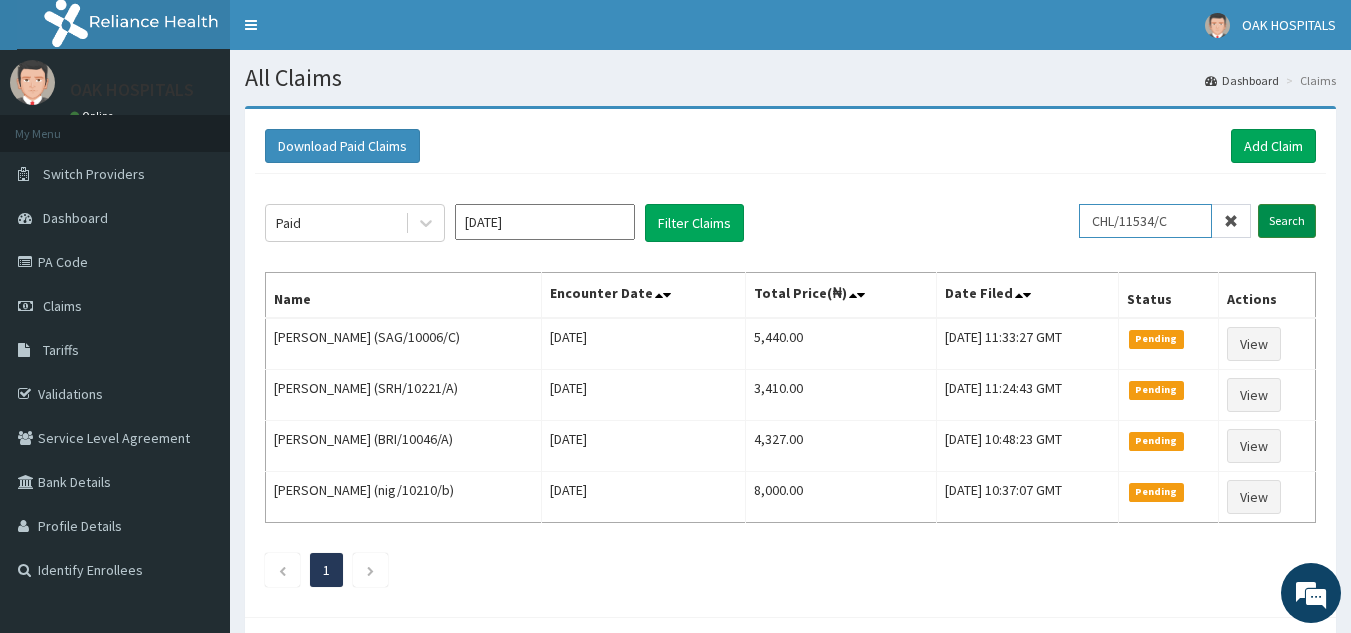 type on "CHL/11534/C" 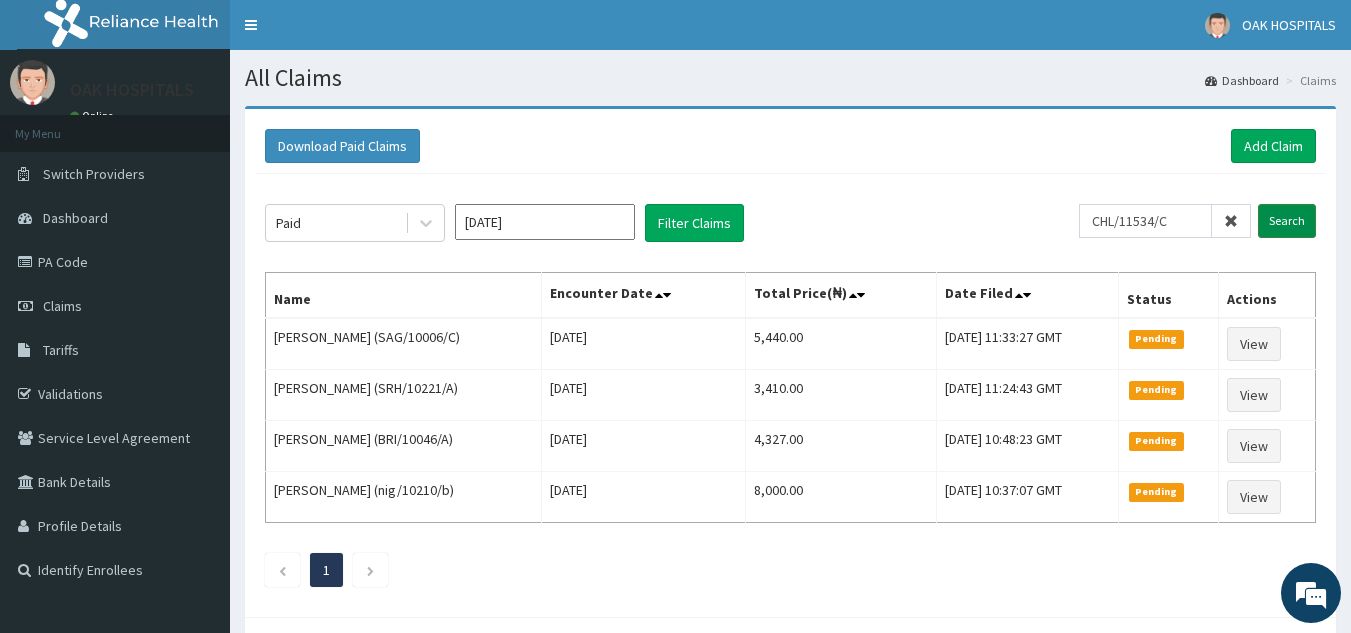 click on "Search" at bounding box center [1287, 221] 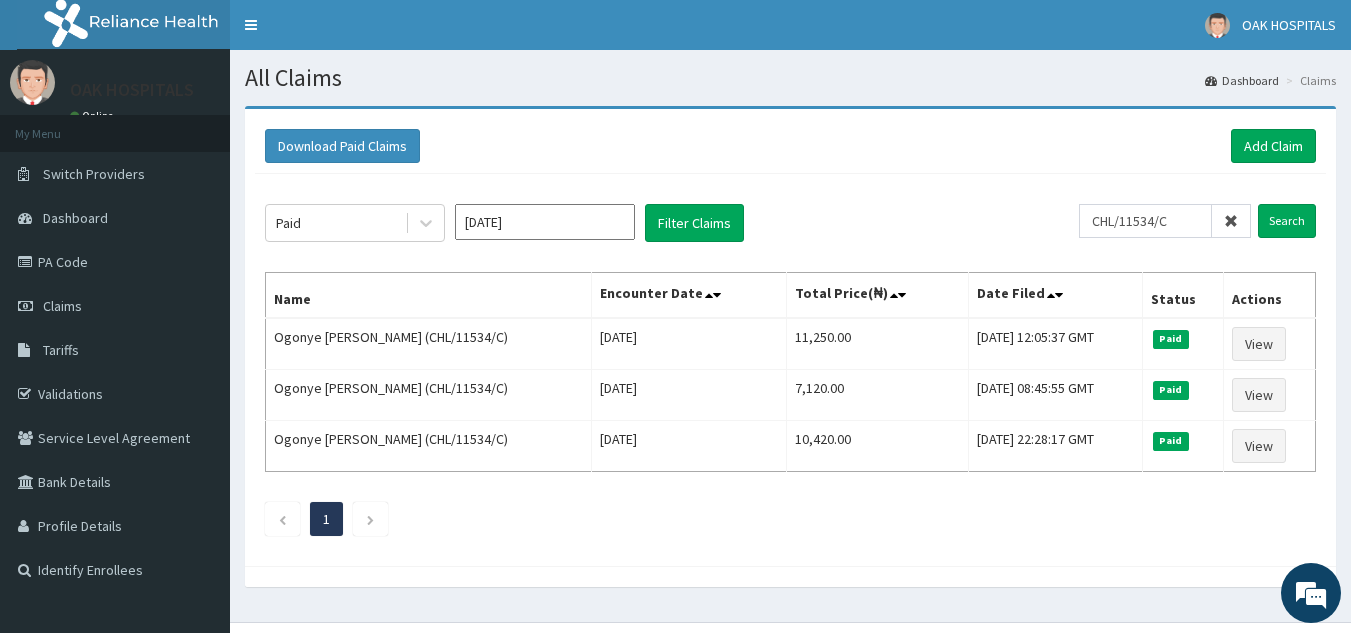 click at bounding box center (1231, 221) 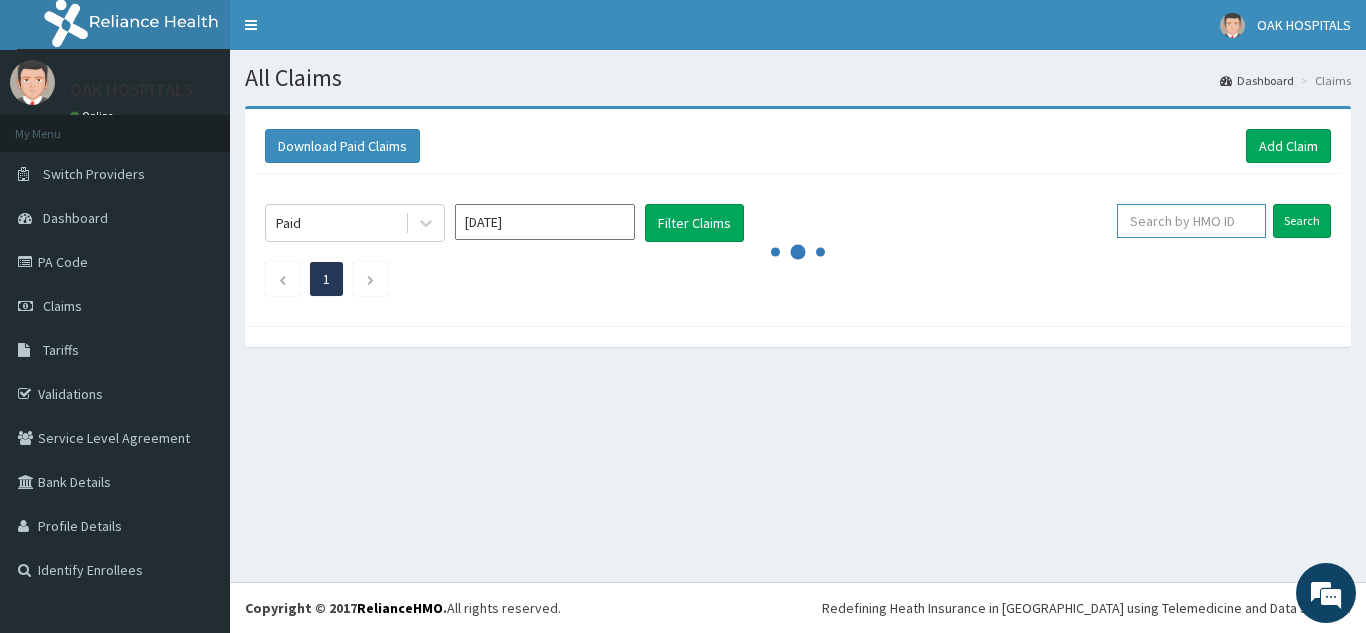 click at bounding box center [1191, 221] 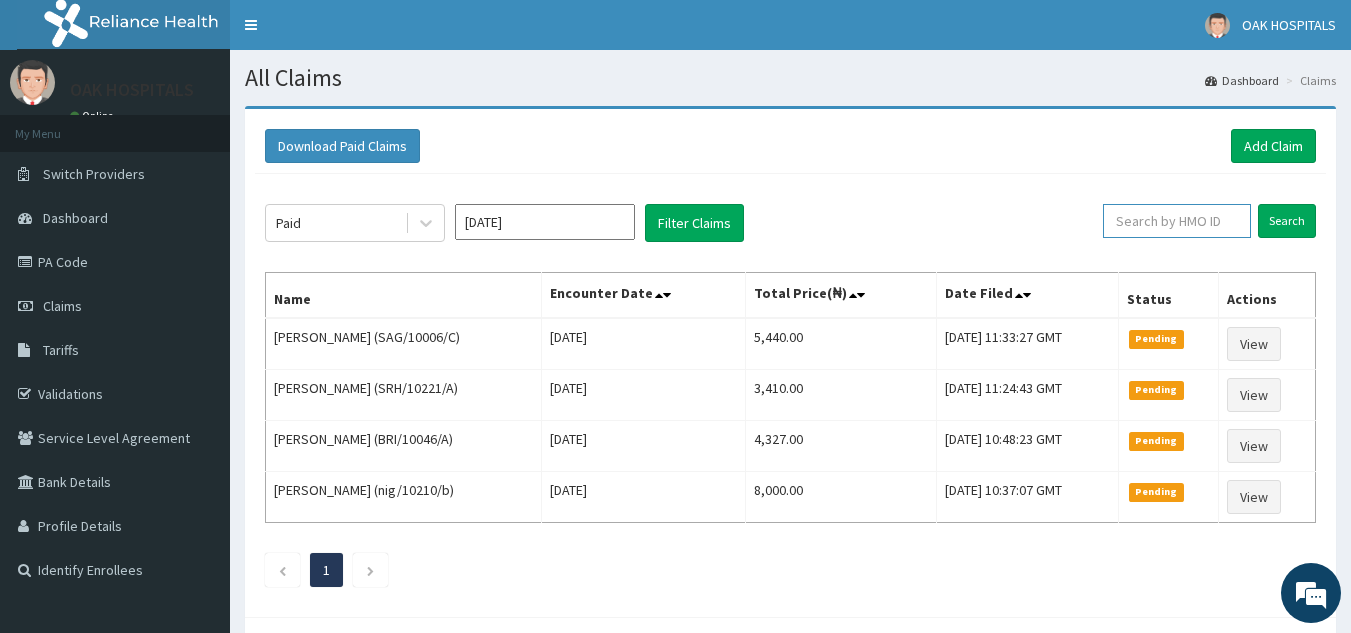 click at bounding box center [1177, 221] 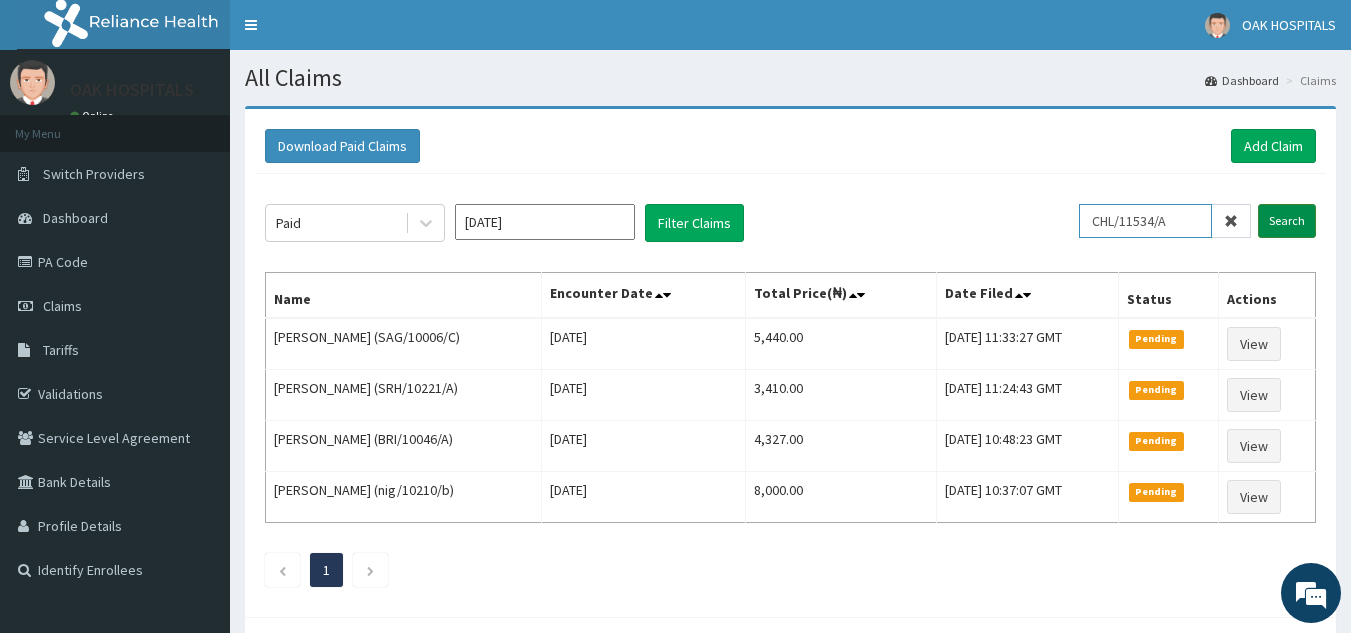 type on "CHL/11534/A" 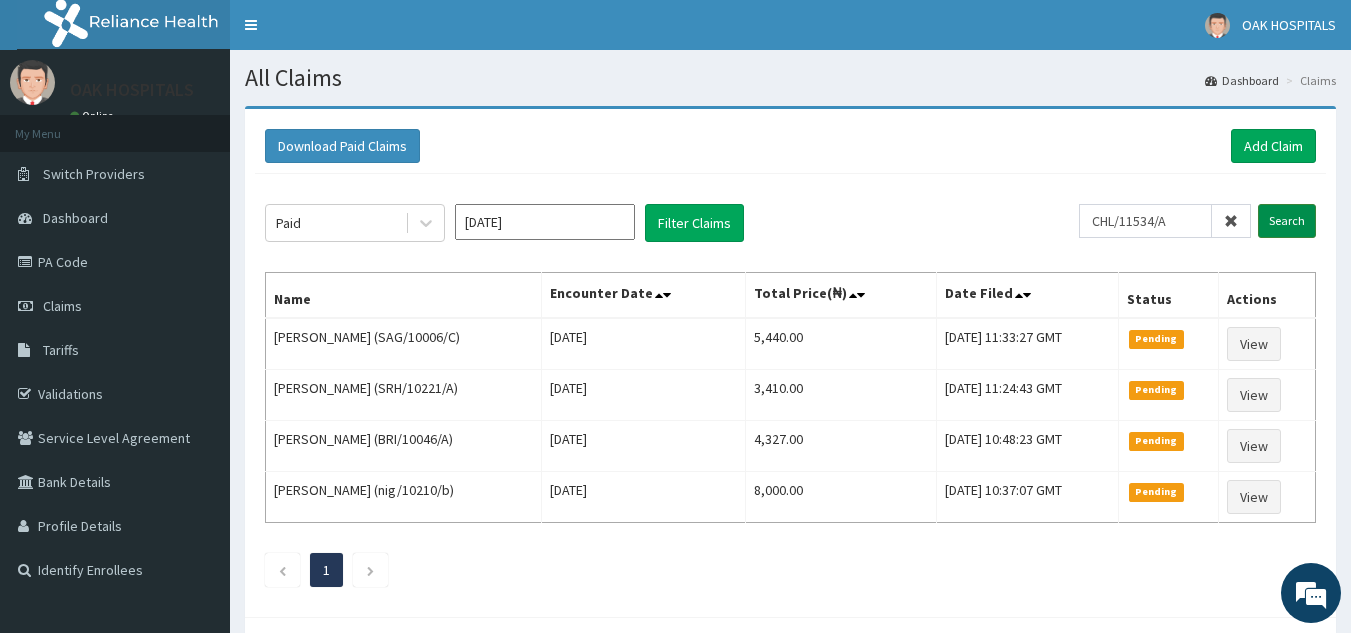 click on "Search" at bounding box center [1287, 221] 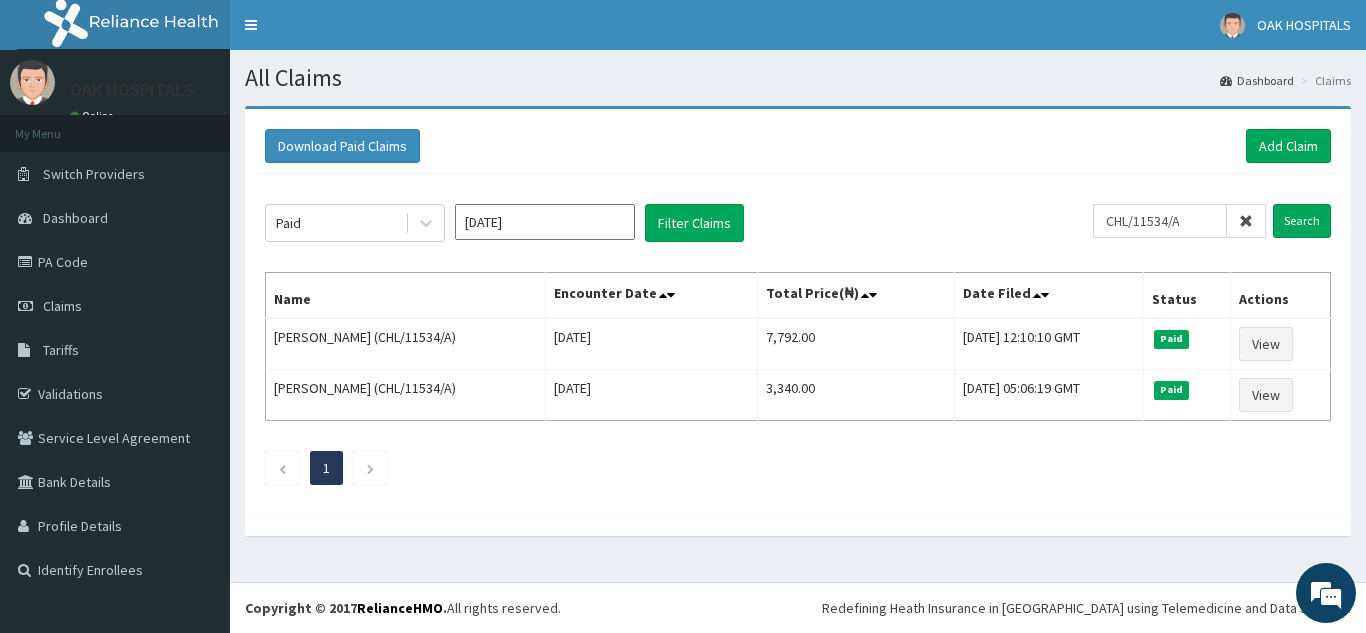 click at bounding box center [1246, 221] 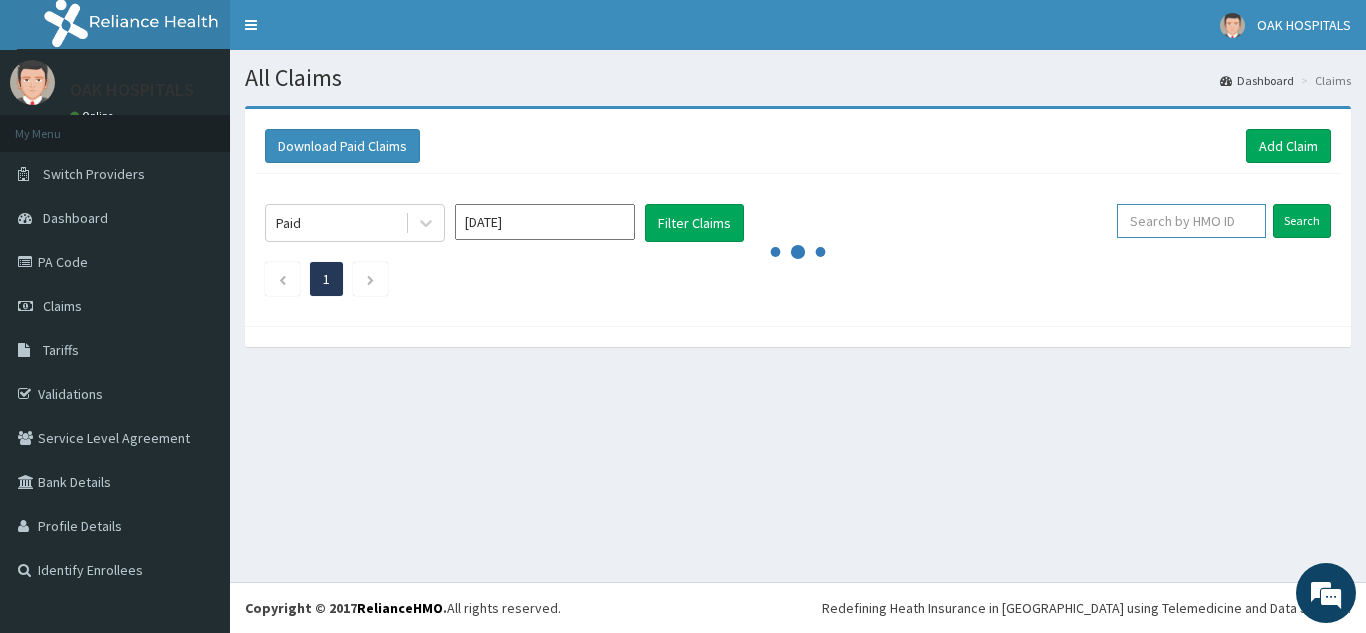 click at bounding box center [1191, 221] 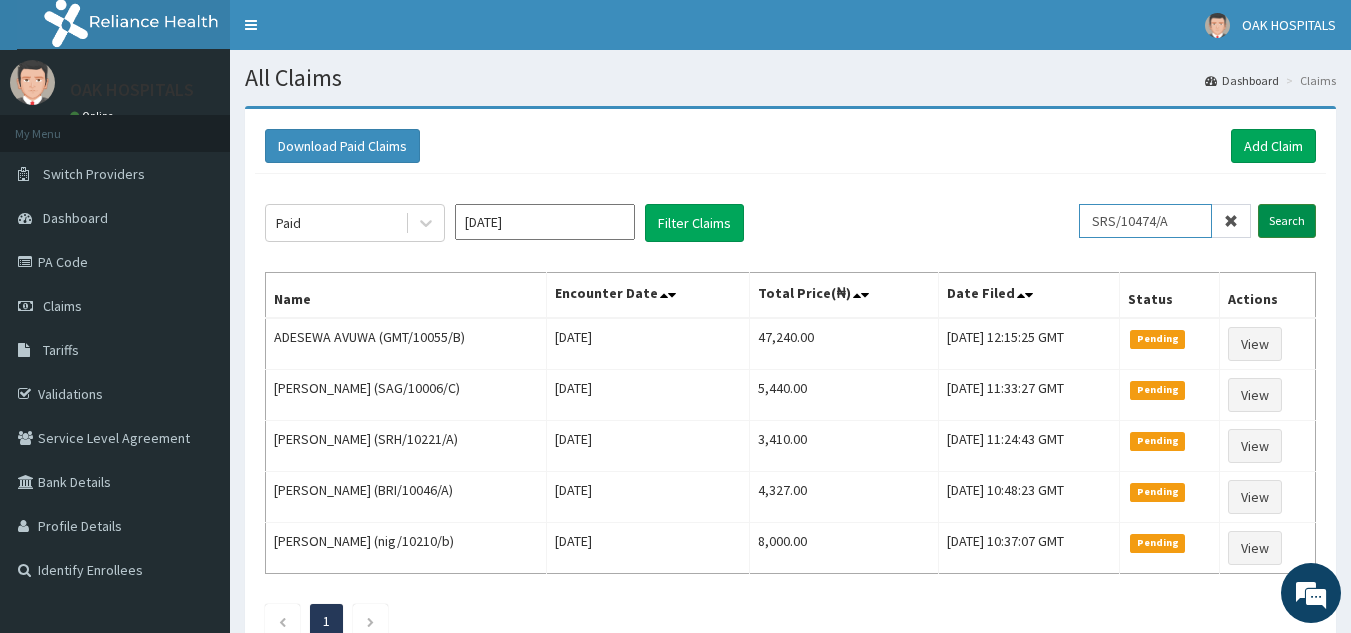 type on "SRS/10474/A" 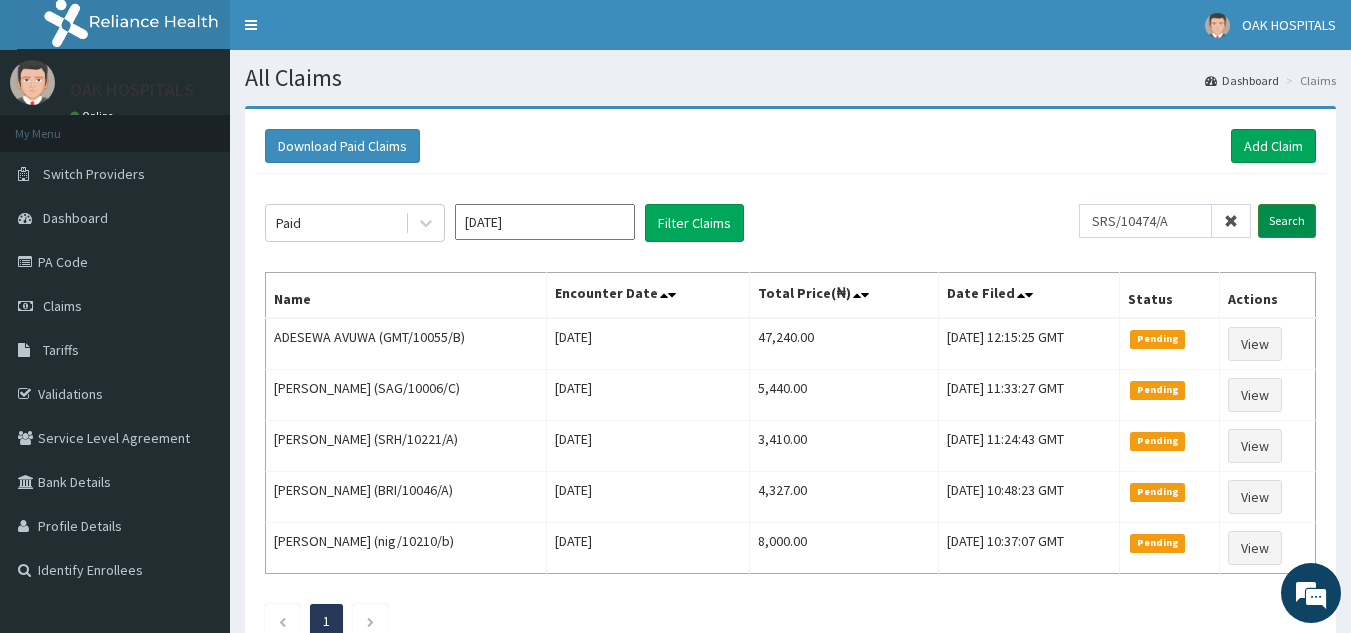click on "Search" at bounding box center [1287, 221] 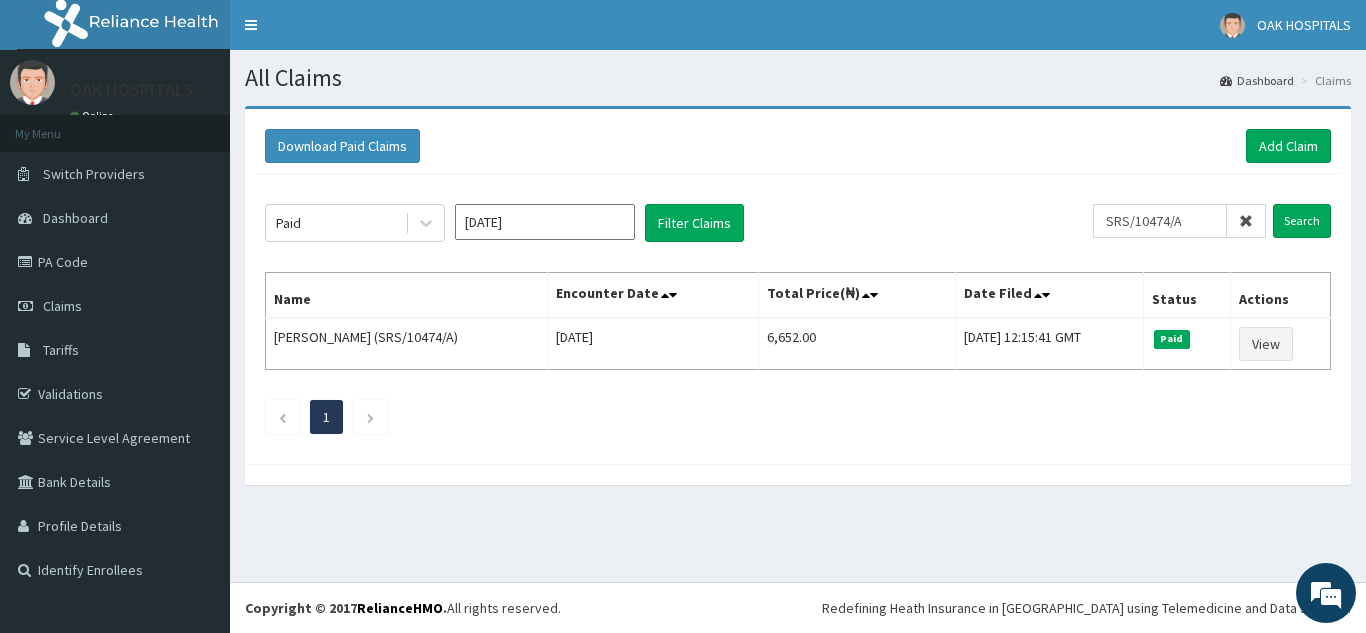 click at bounding box center [1246, 221] 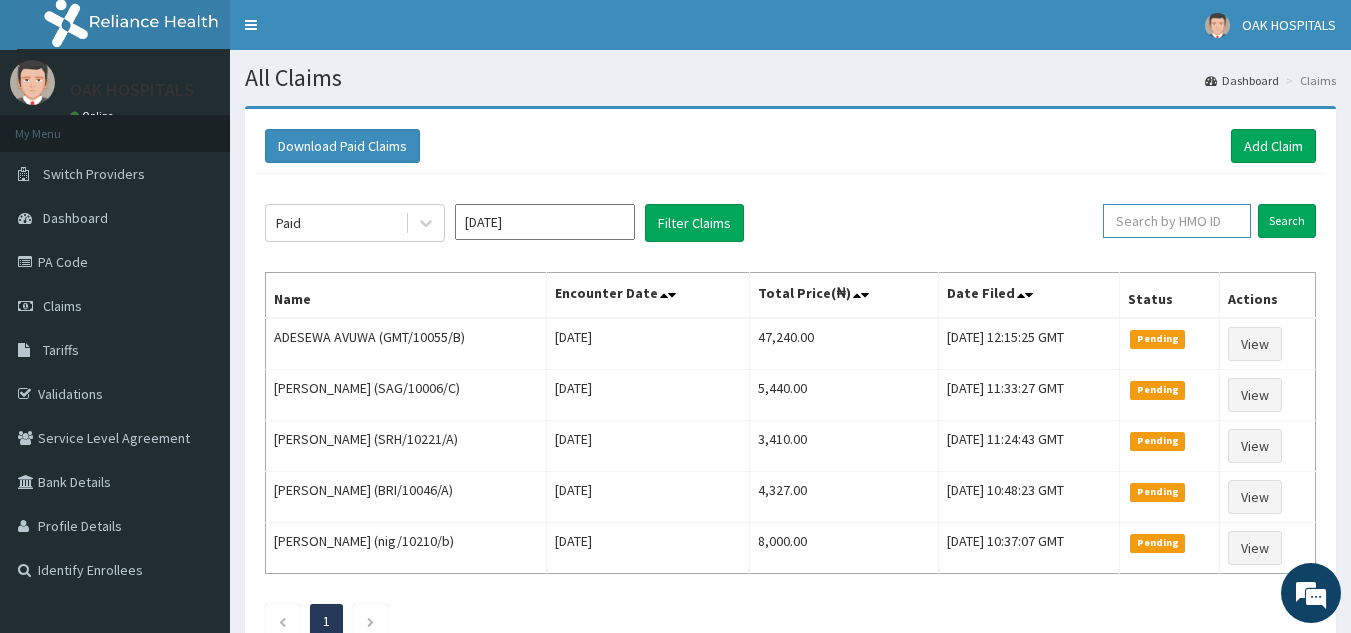 click at bounding box center [1177, 221] 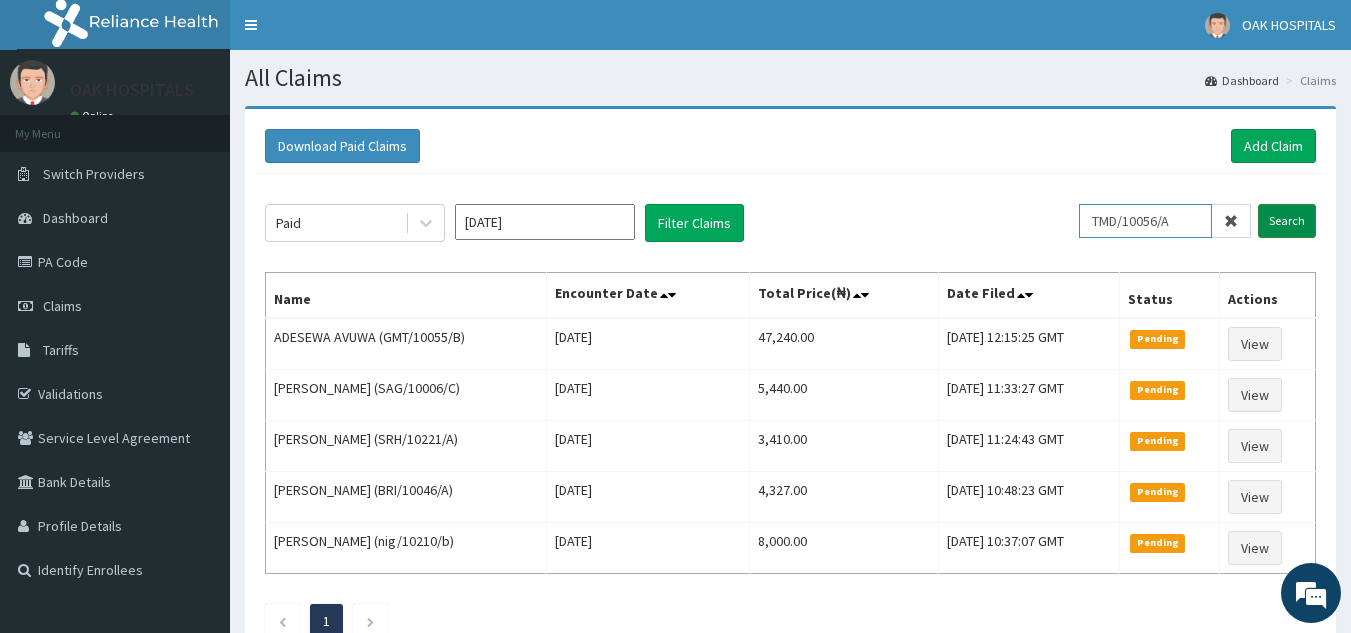 type on "TMD/10056/A" 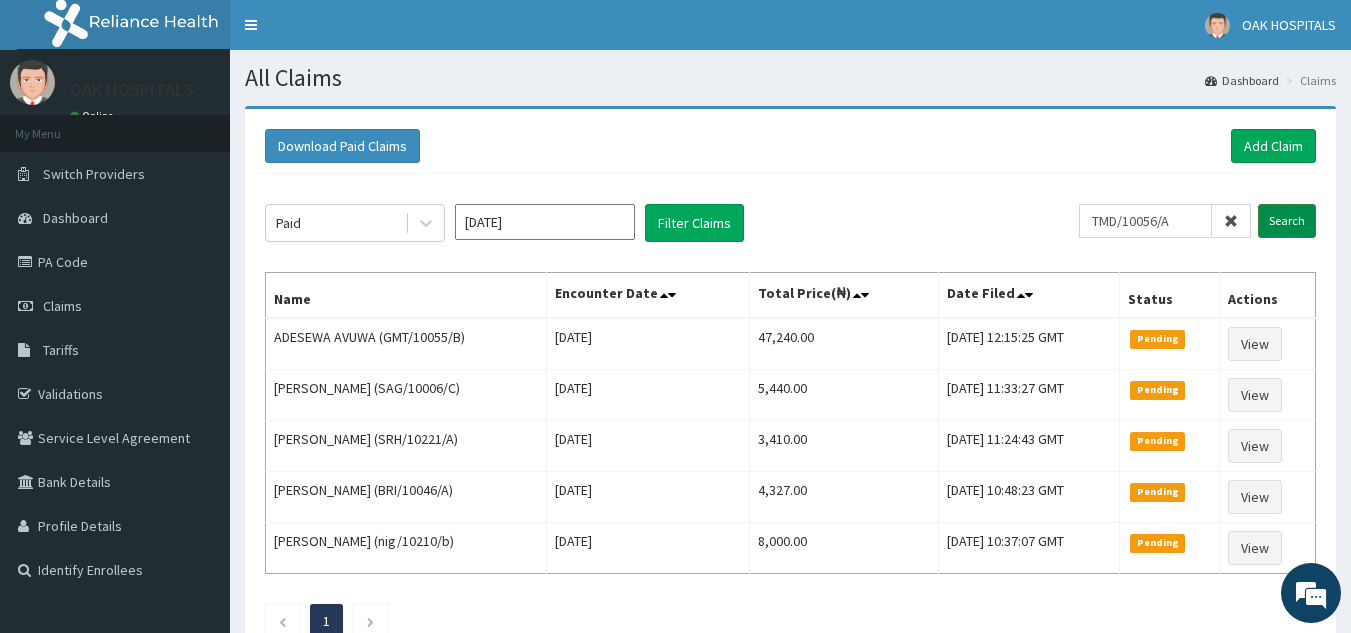 click on "Search" at bounding box center [1287, 221] 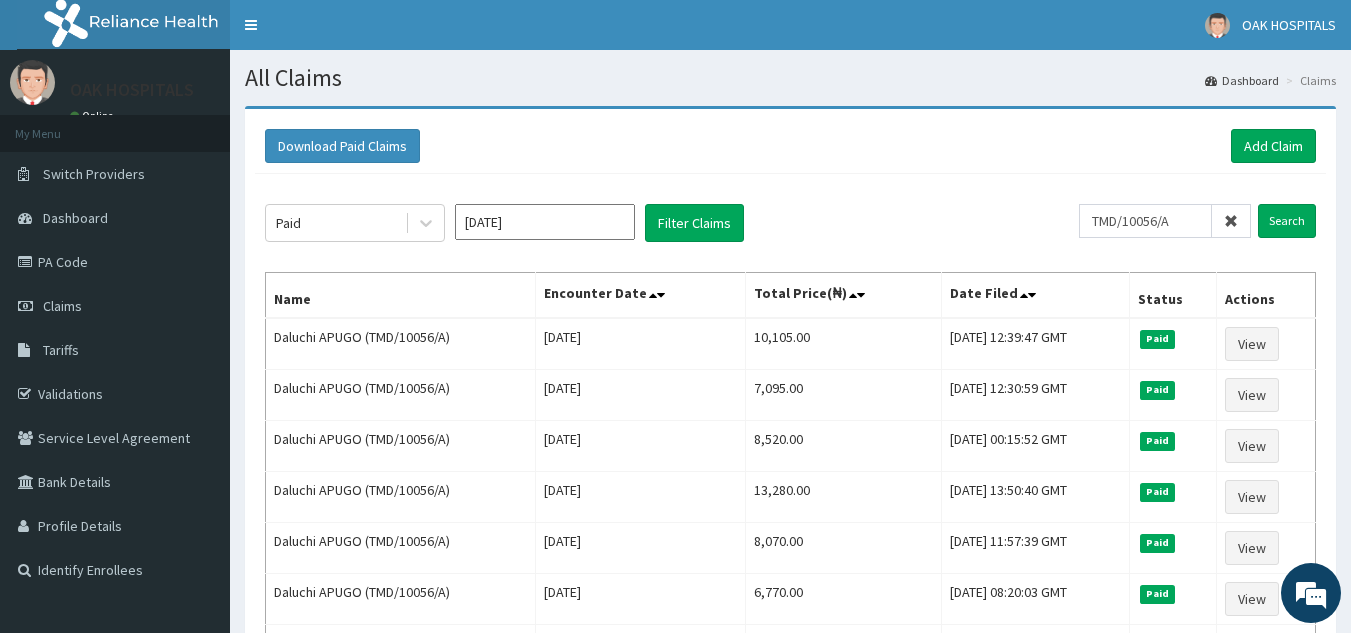click at bounding box center (1231, 221) 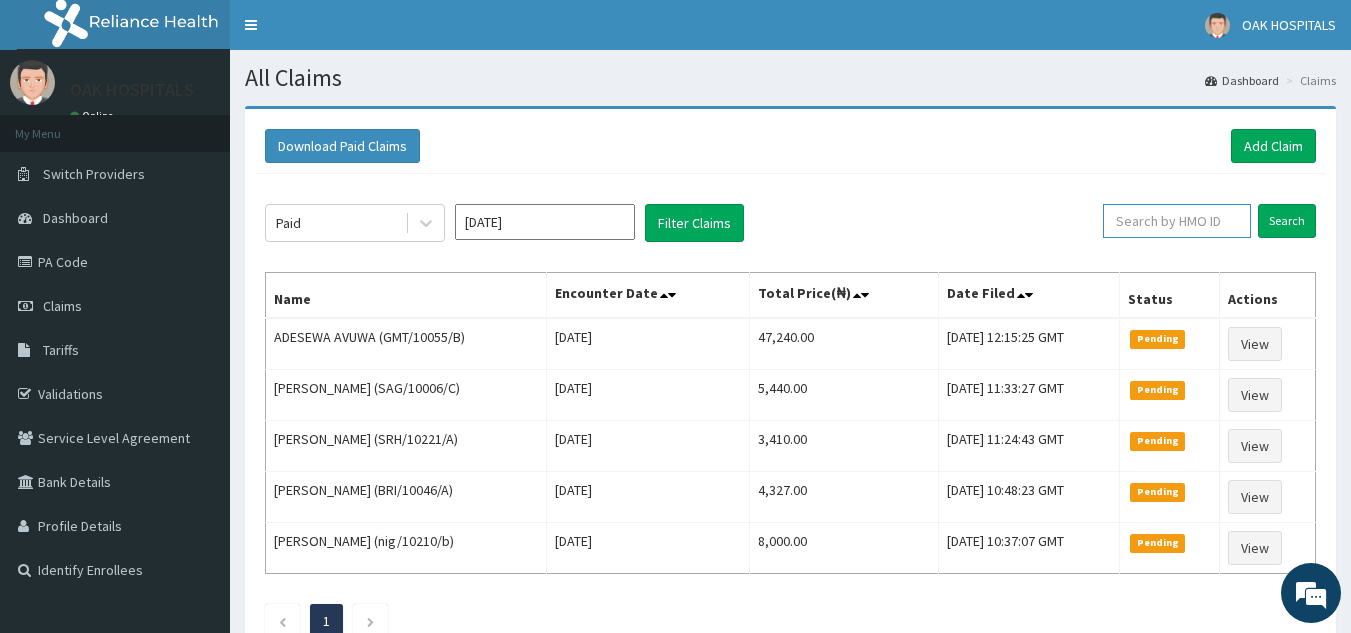 click at bounding box center [1177, 221] 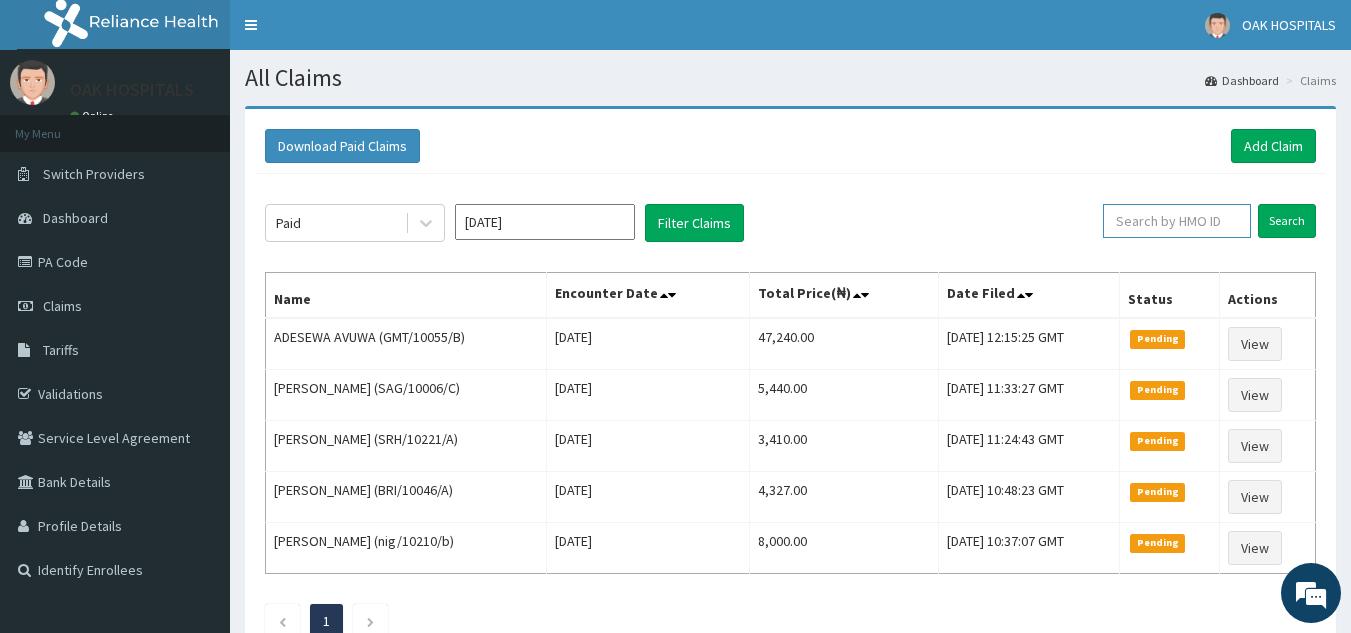 click at bounding box center (1177, 221) 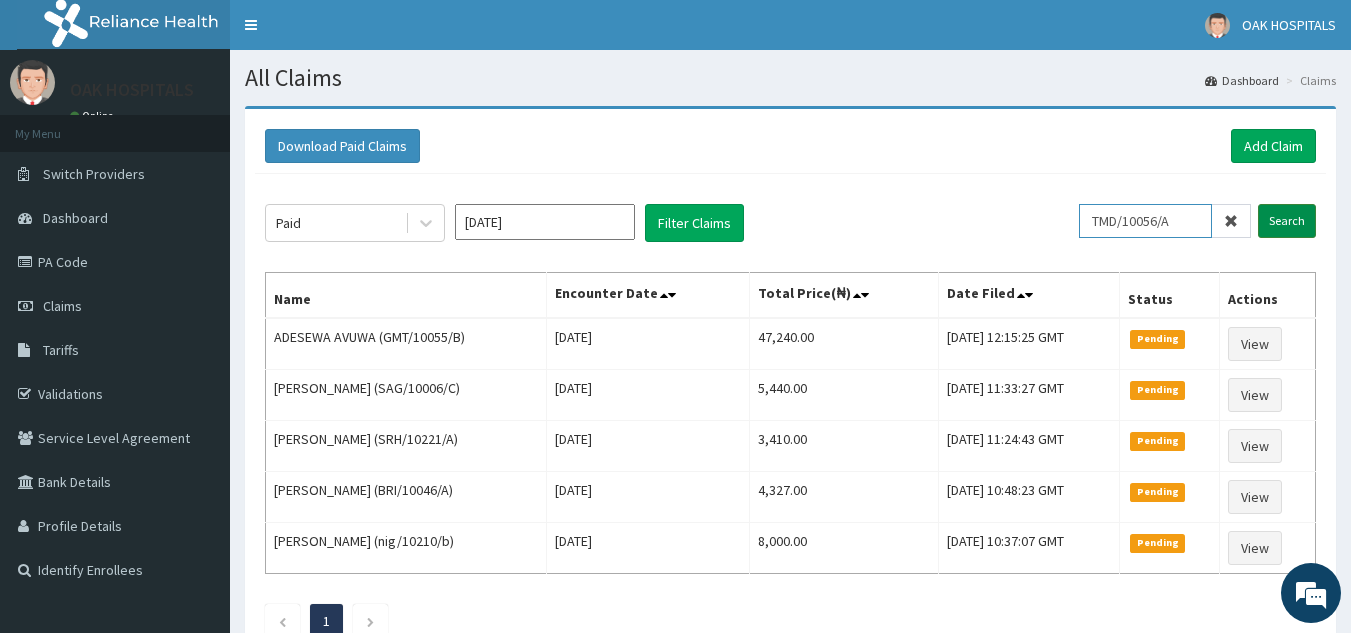 type on "TMD/10056/A" 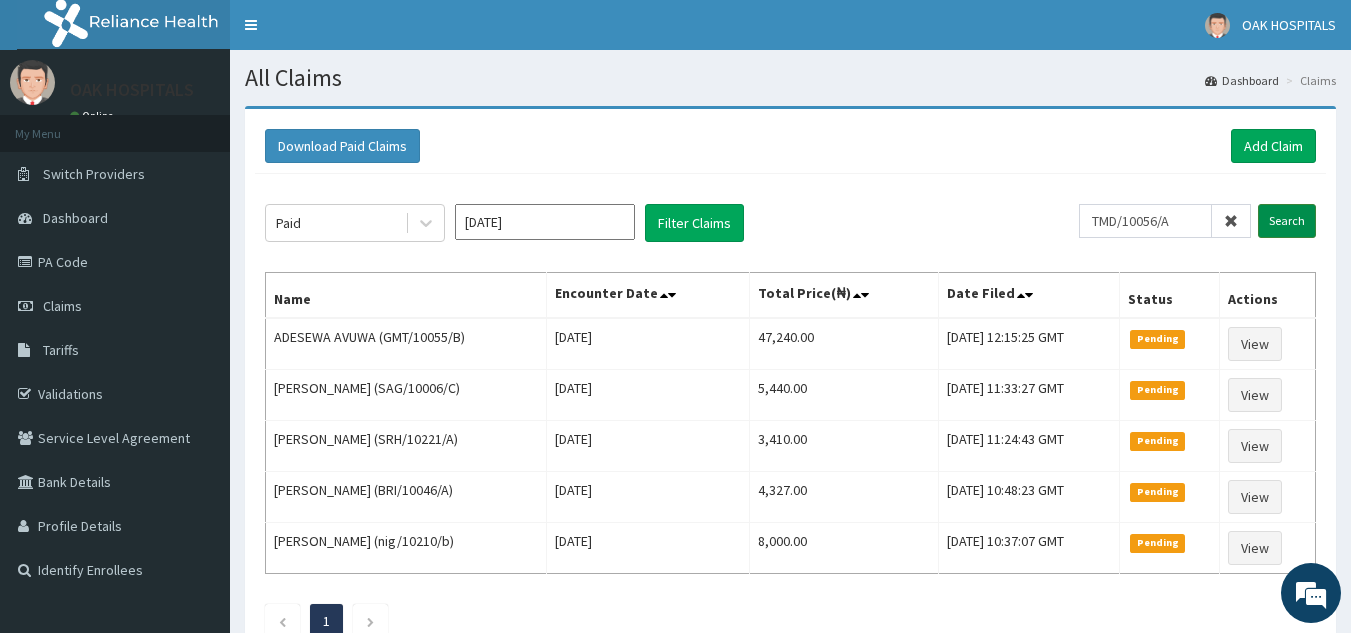 click on "Search" at bounding box center [1287, 221] 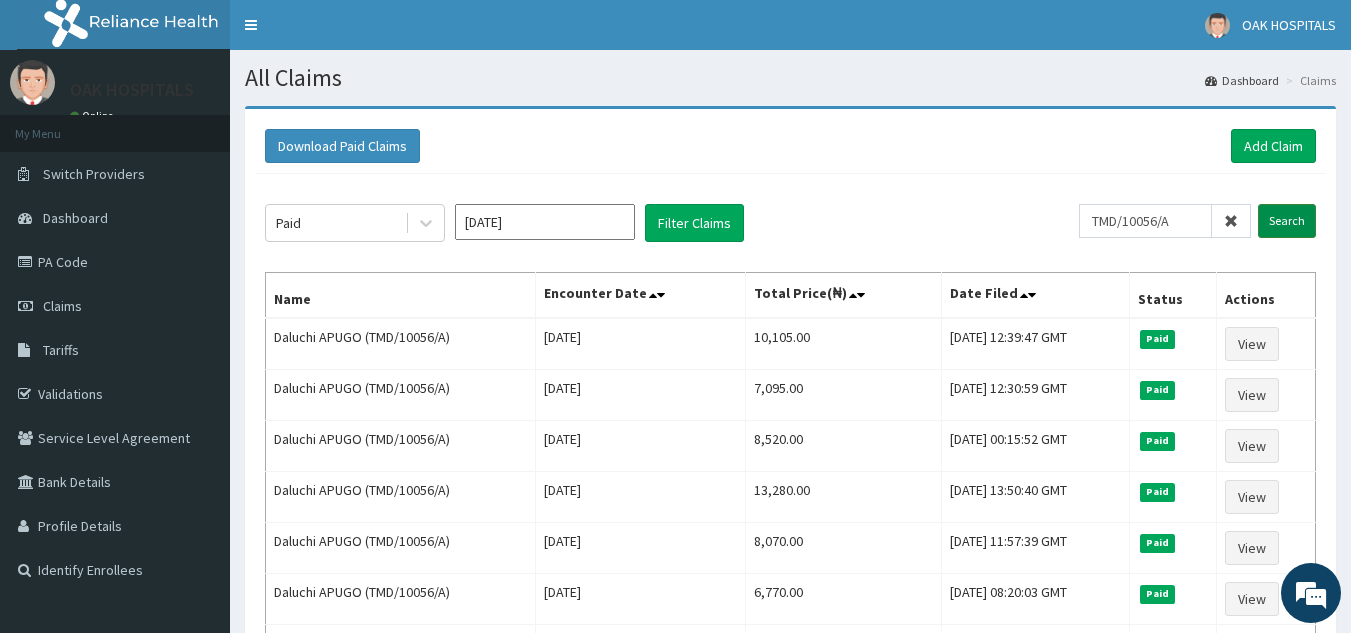 click on "Search" at bounding box center (1287, 221) 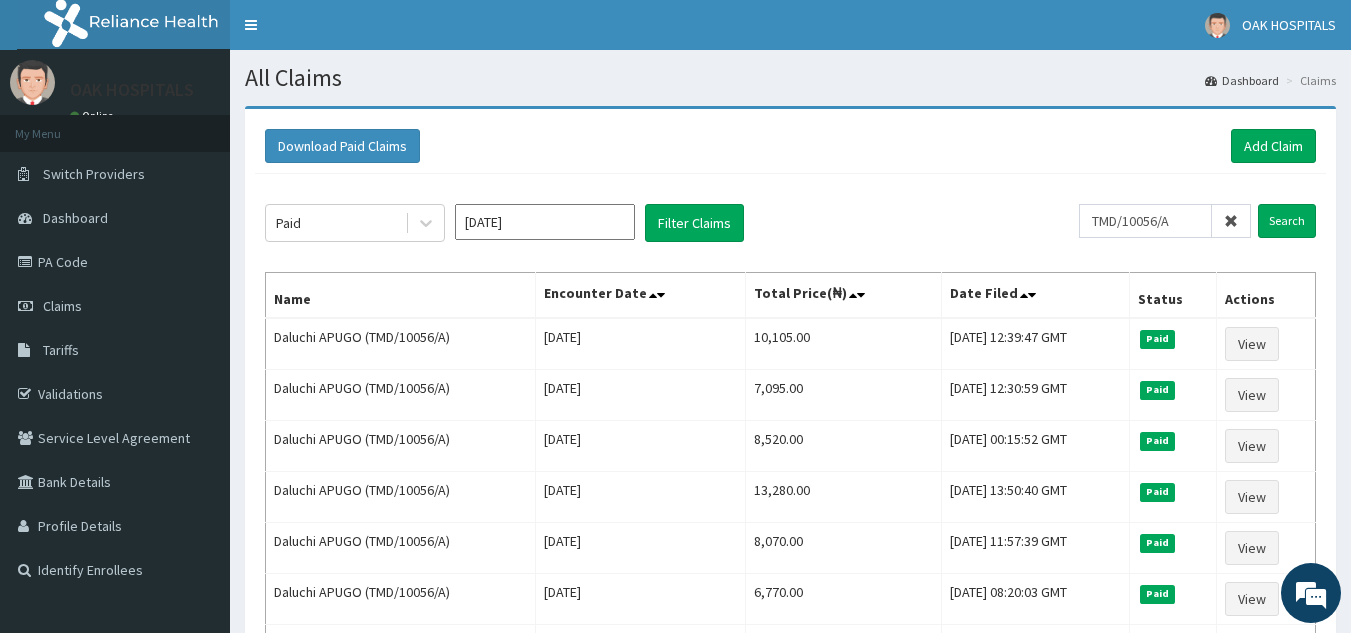 click at bounding box center [1231, 221] 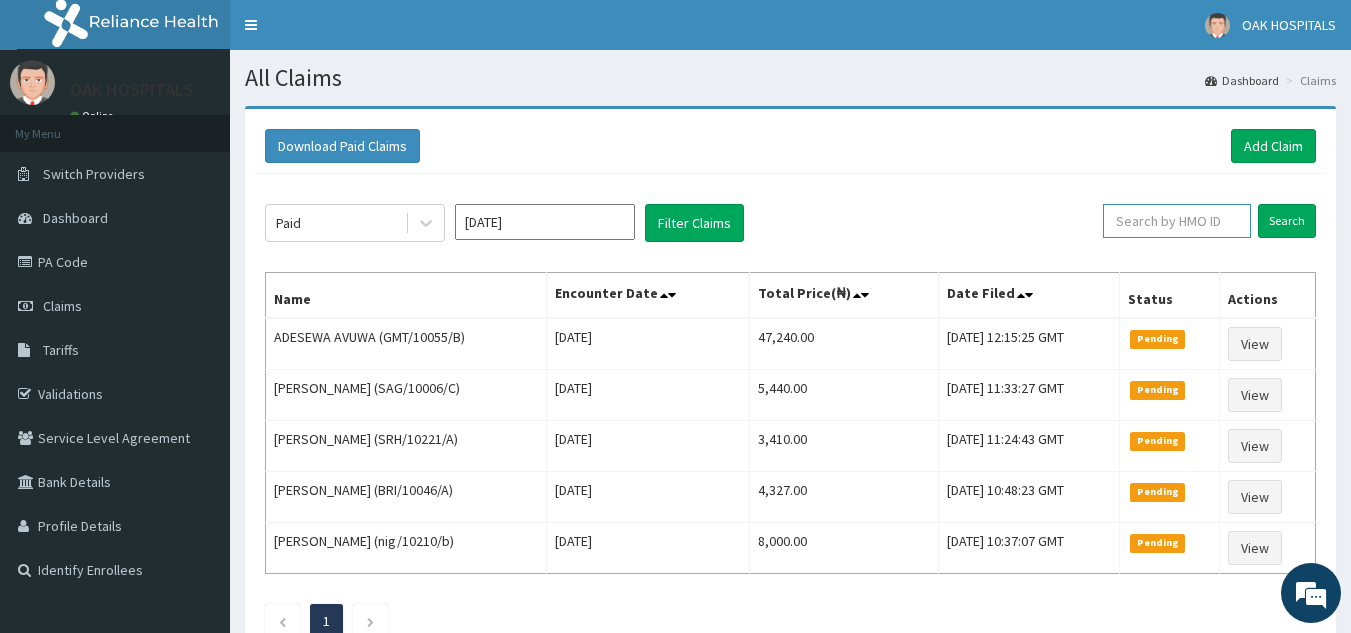 click at bounding box center [1177, 221] 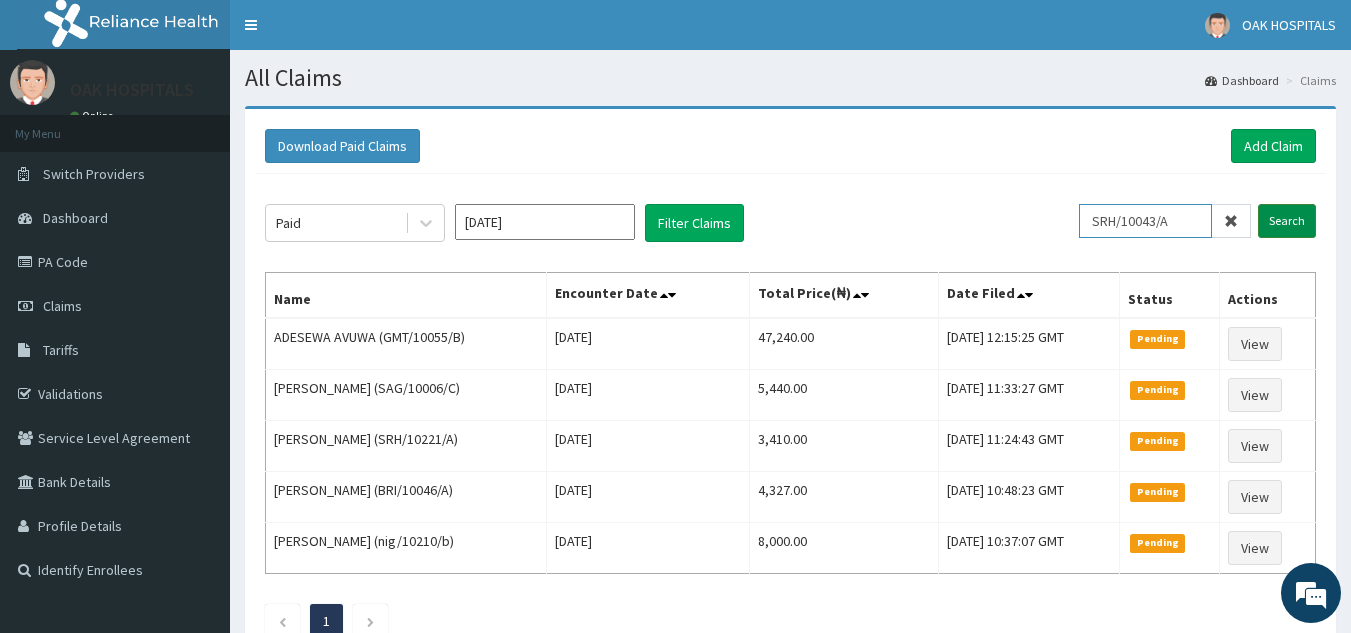 type on "SRH/10043/A" 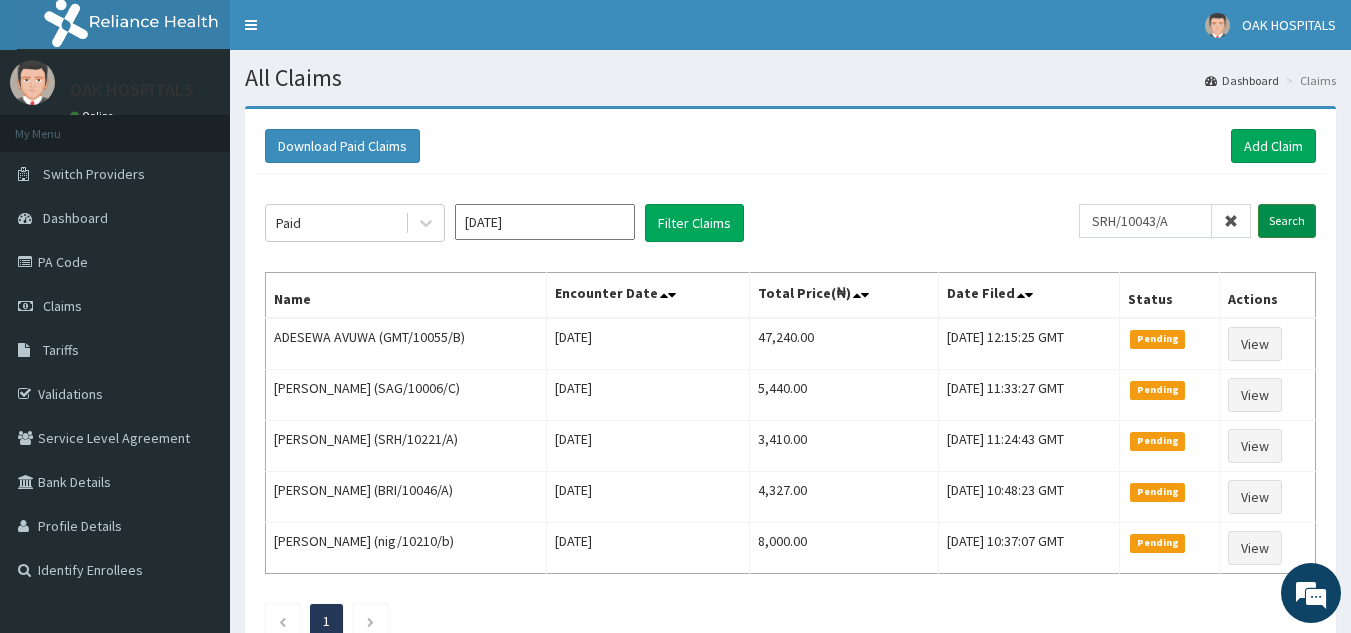 click on "Search" at bounding box center (1287, 221) 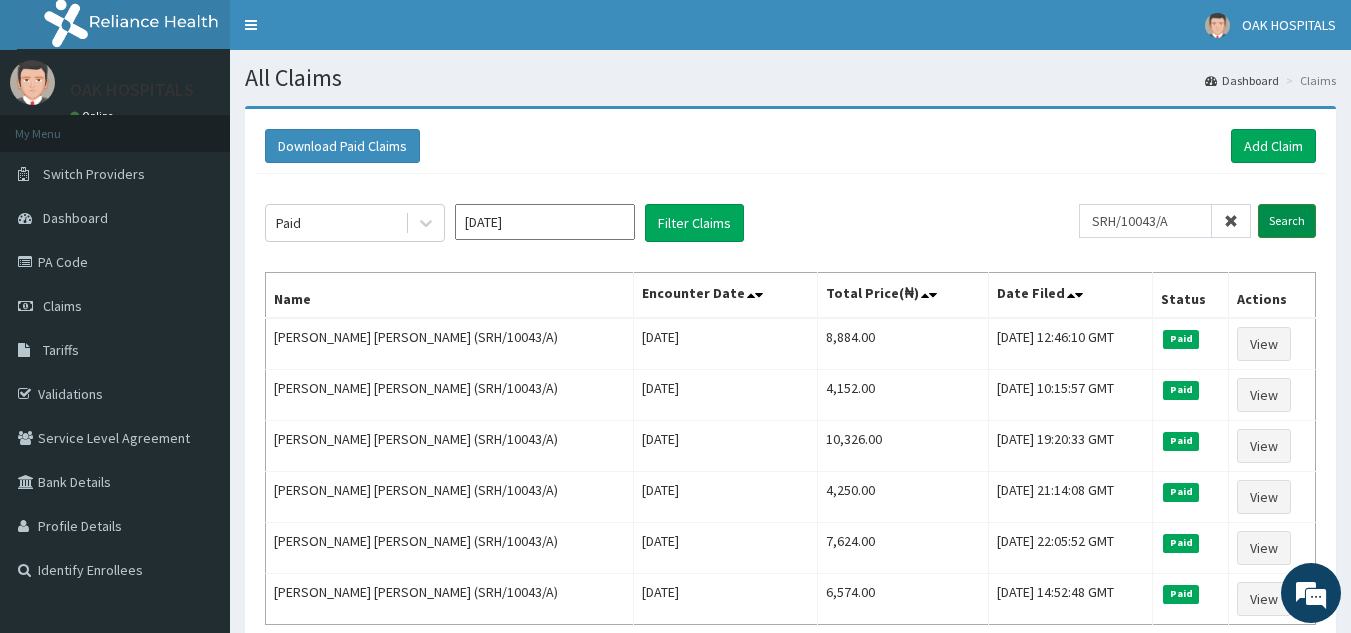 click on "Search" at bounding box center (1287, 221) 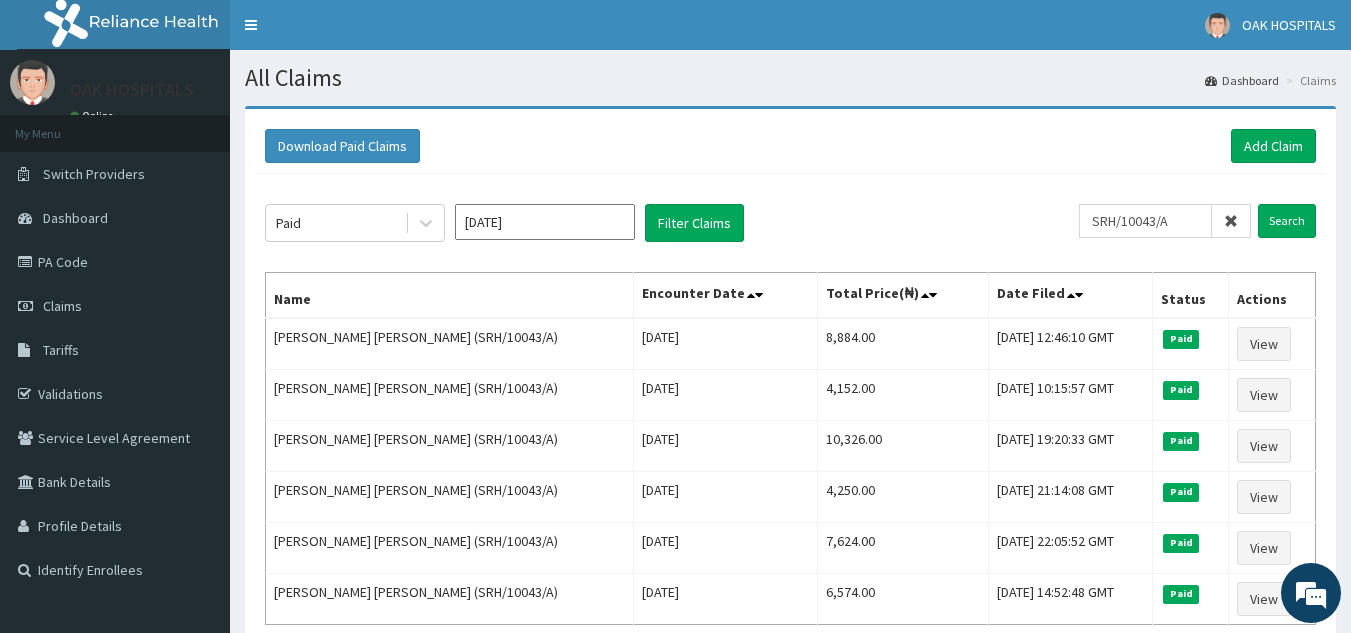 click at bounding box center [1231, 221] 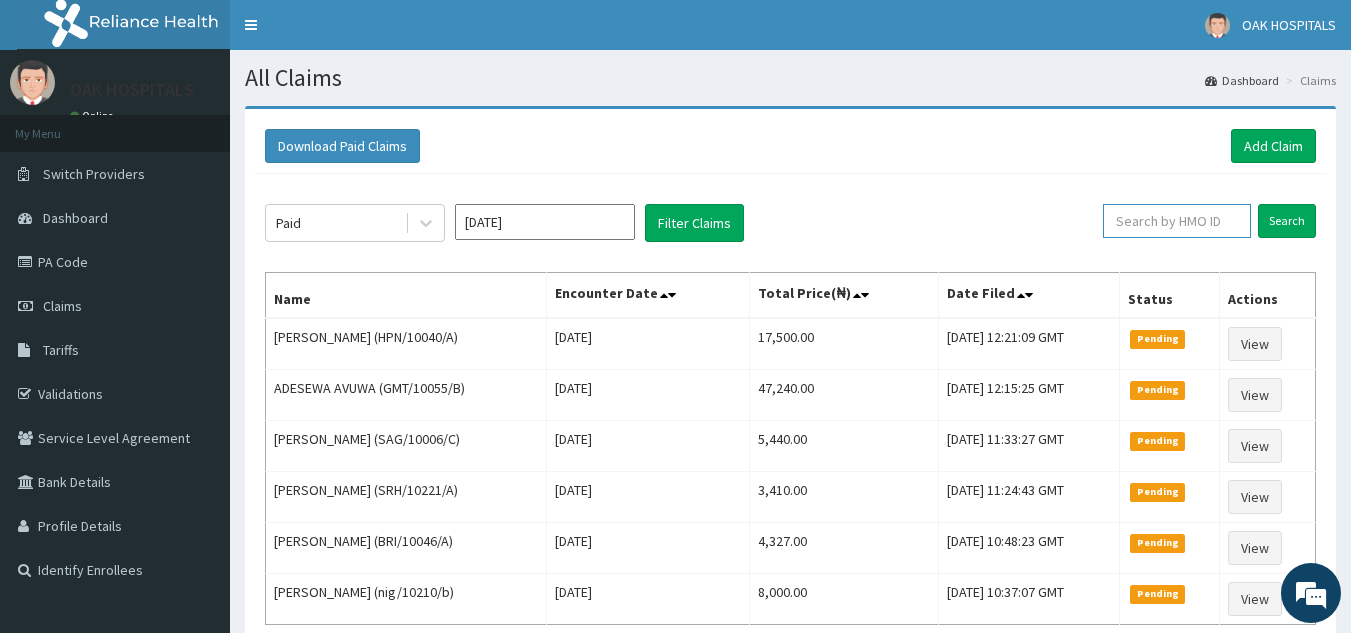 click at bounding box center [1177, 221] 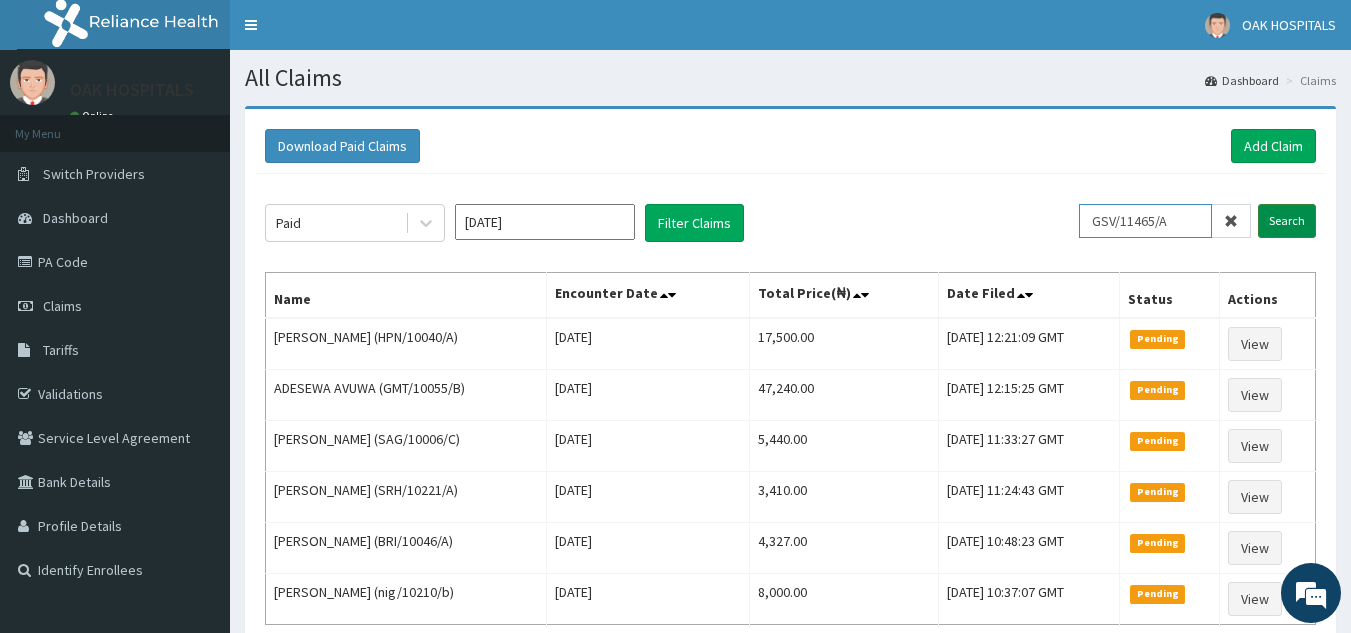 type on "GSV/11465/A" 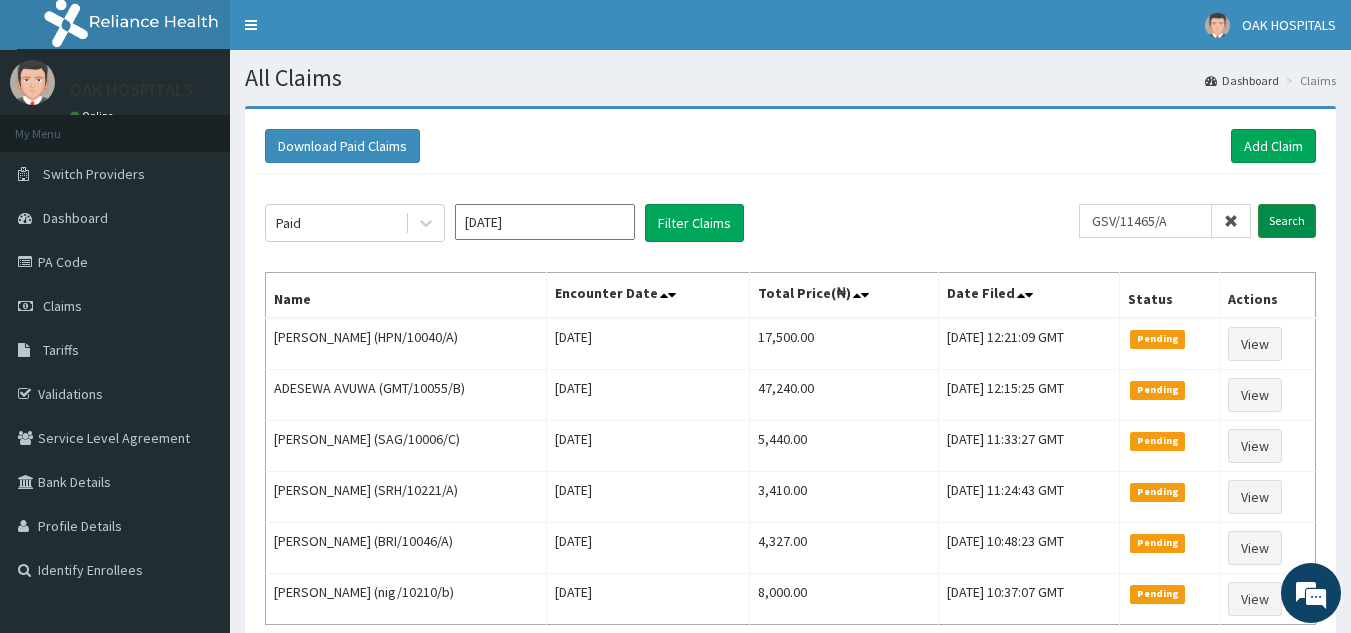 click on "Search" at bounding box center (1287, 221) 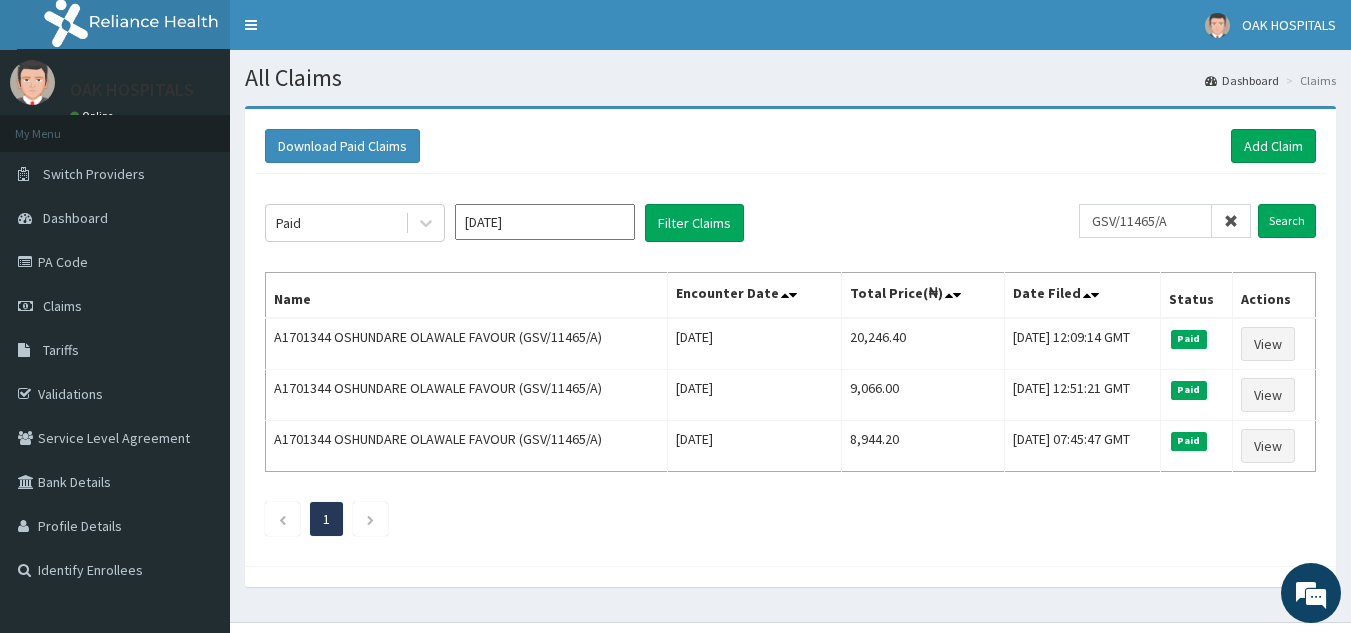 click at bounding box center (1231, 221) 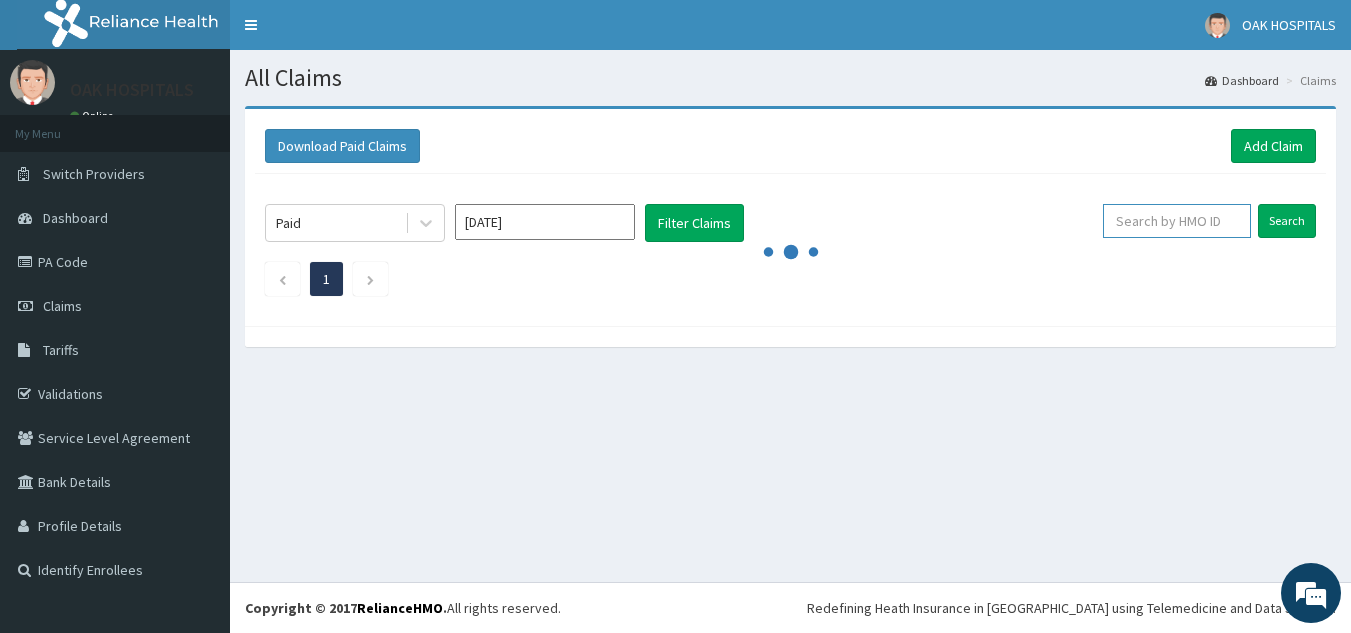 click at bounding box center [1177, 221] 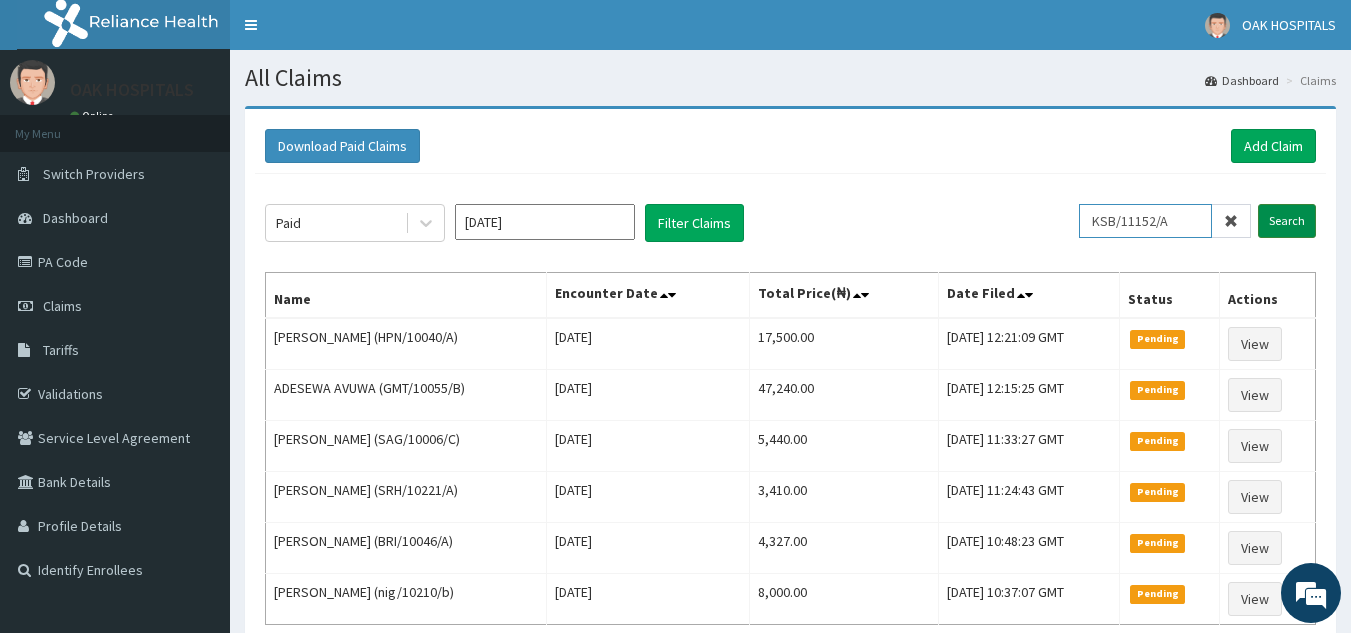 type on "KSB/11152/A" 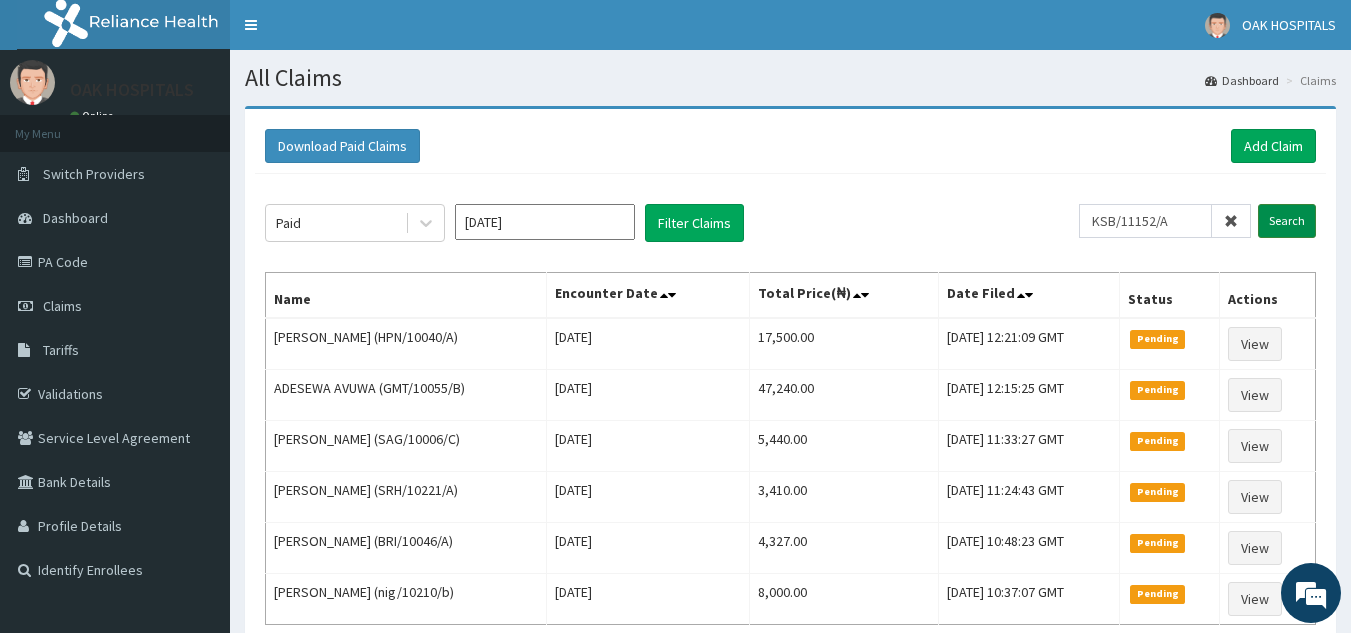 click on "Search" at bounding box center (1287, 221) 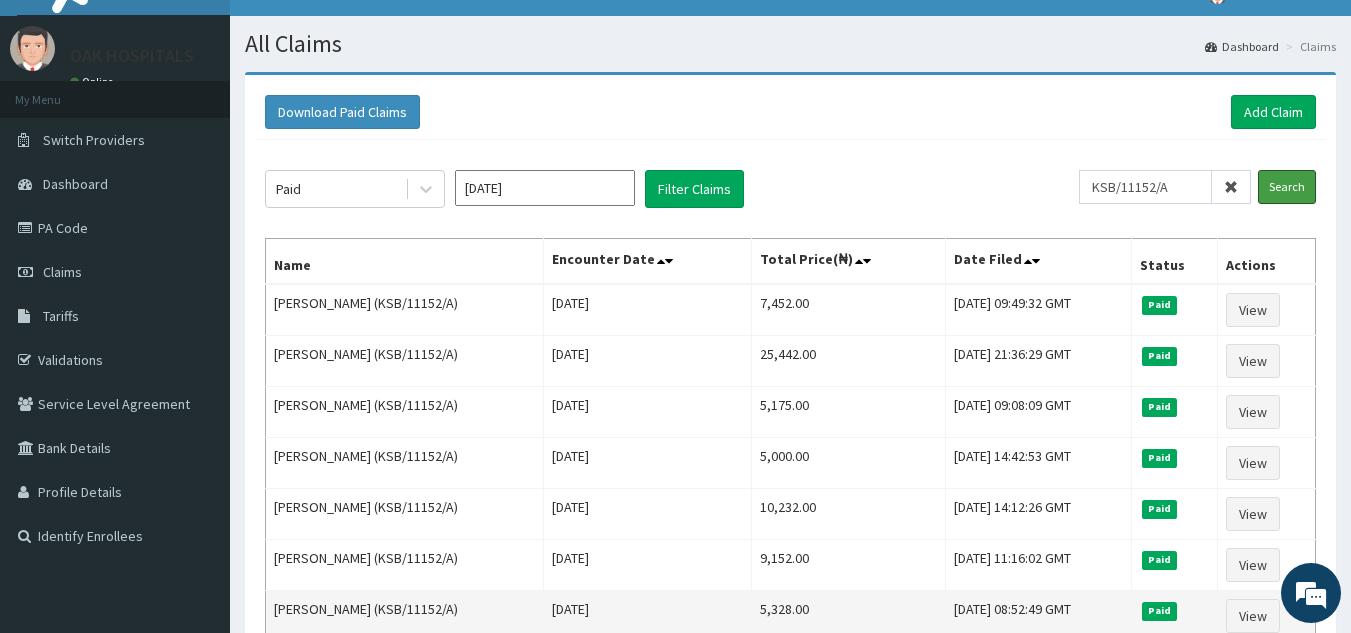 scroll, scrollTop: 0, scrollLeft: 0, axis: both 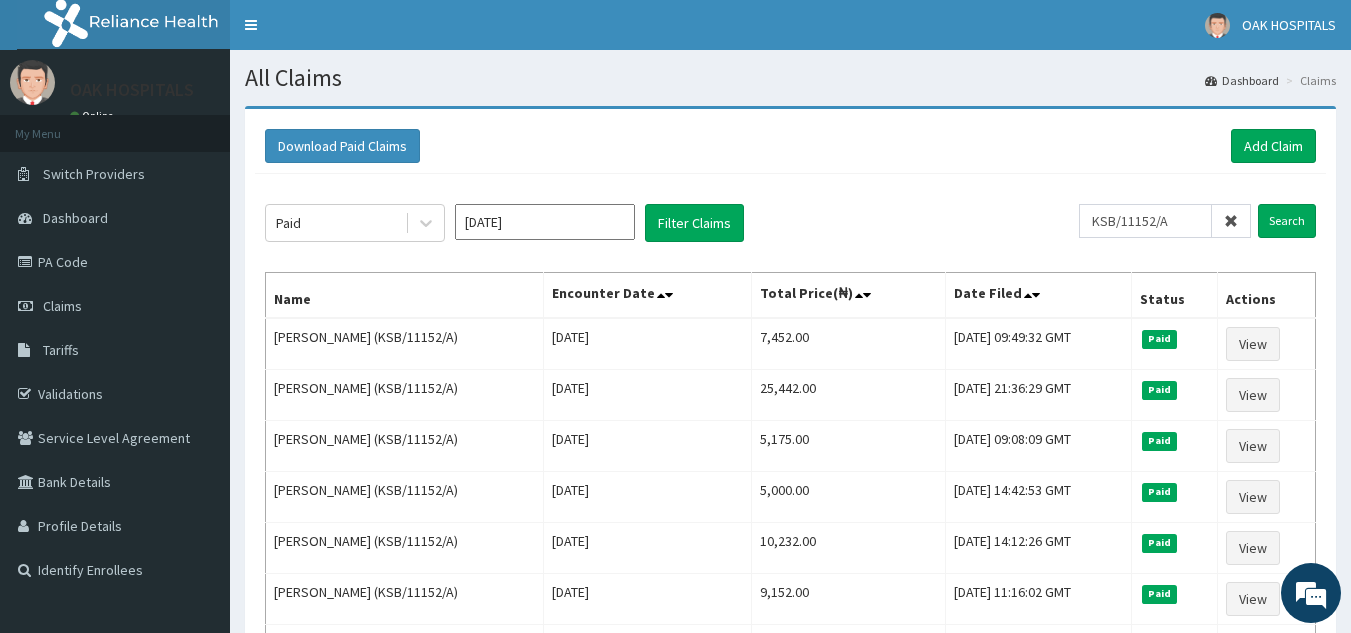 click at bounding box center (1231, 221) 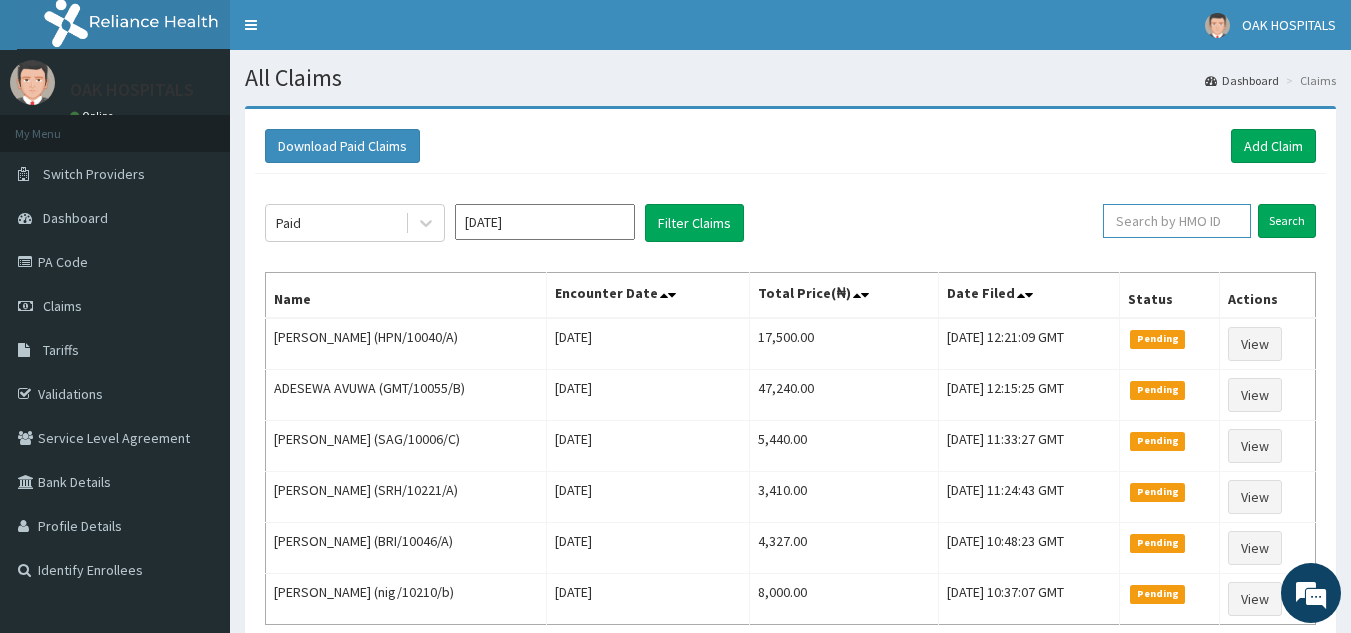 click at bounding box center [1177, 221] 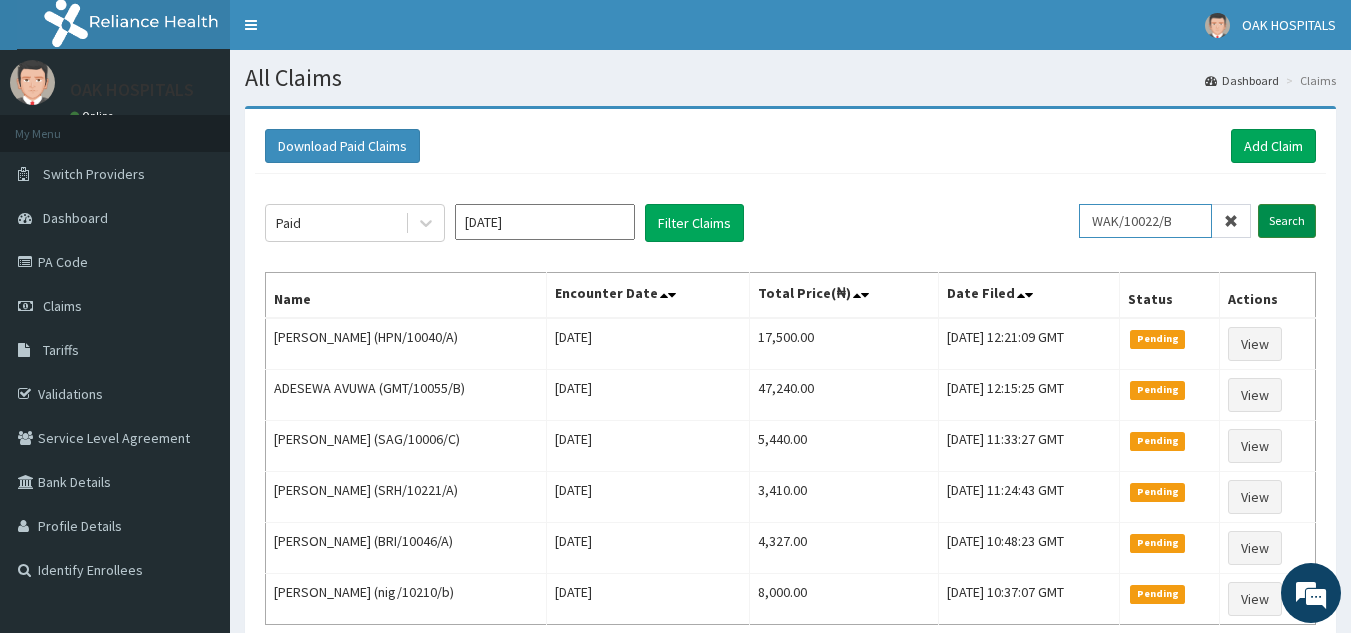 type on "WAK/10022/B" 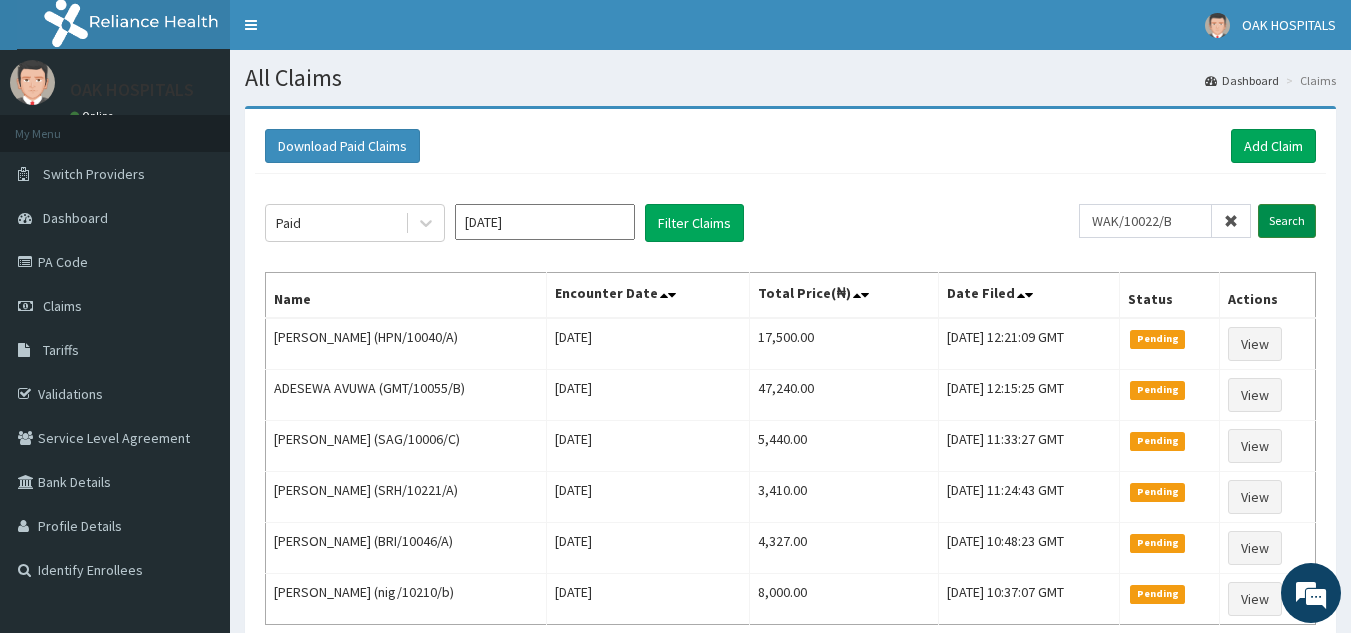 click on "Search" at bounding box center (1287, 221) 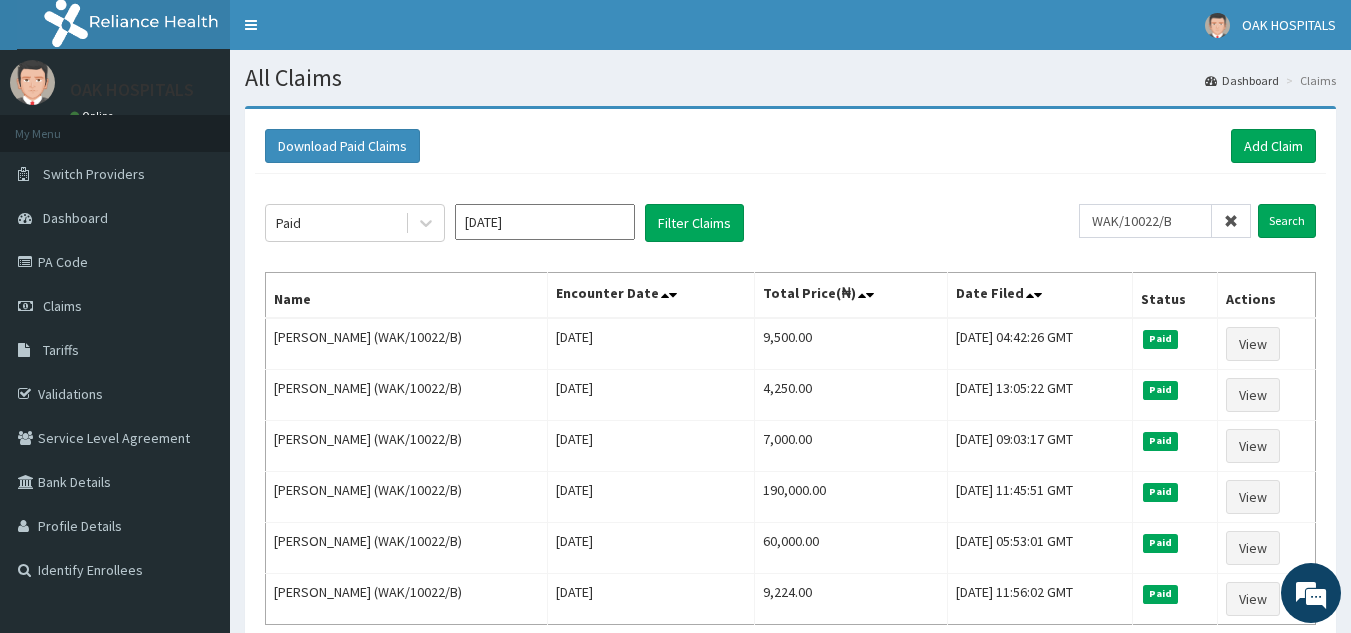click at bounding box center (1231, 221) 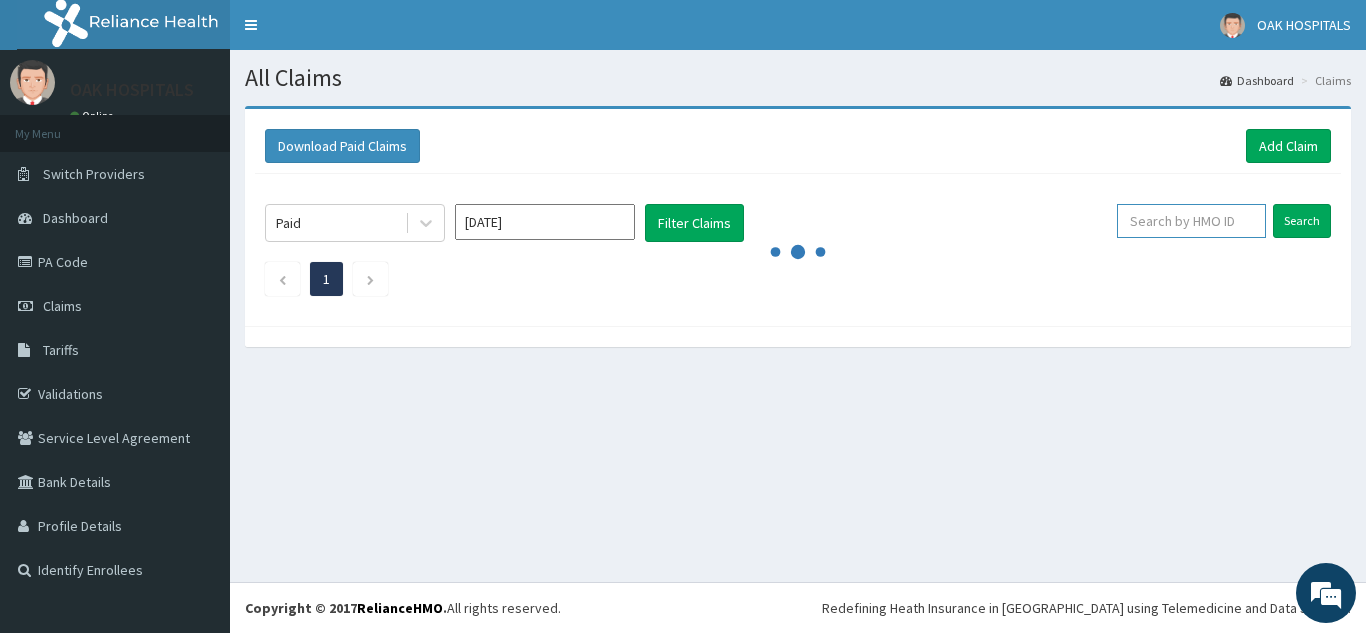 click at bounding box center [1191, 221] 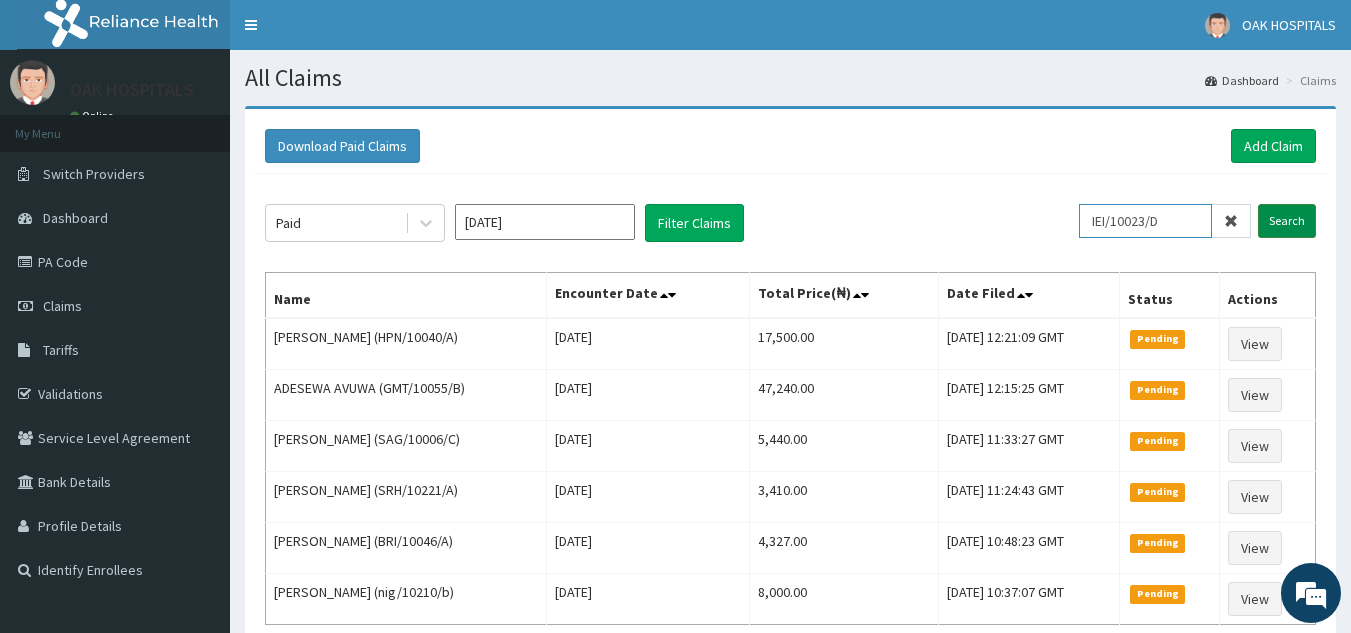 type on "IEI/10023/D" 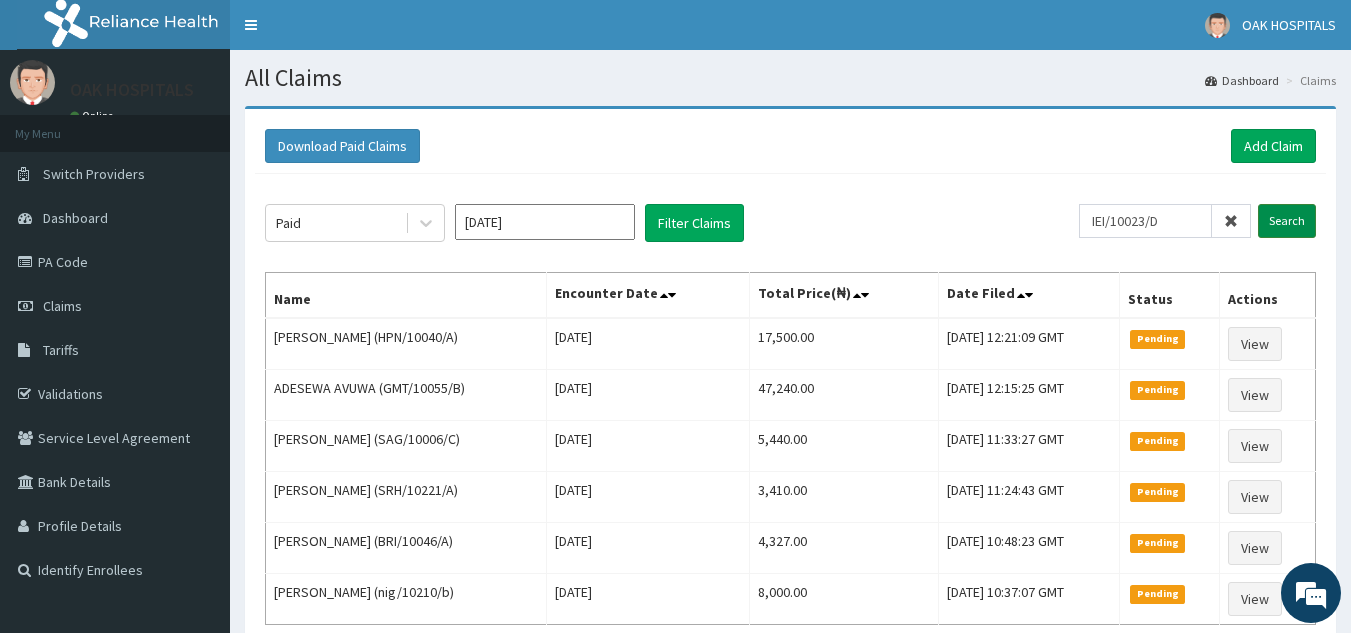 click on "Search" at bounding box center (1287, 221) 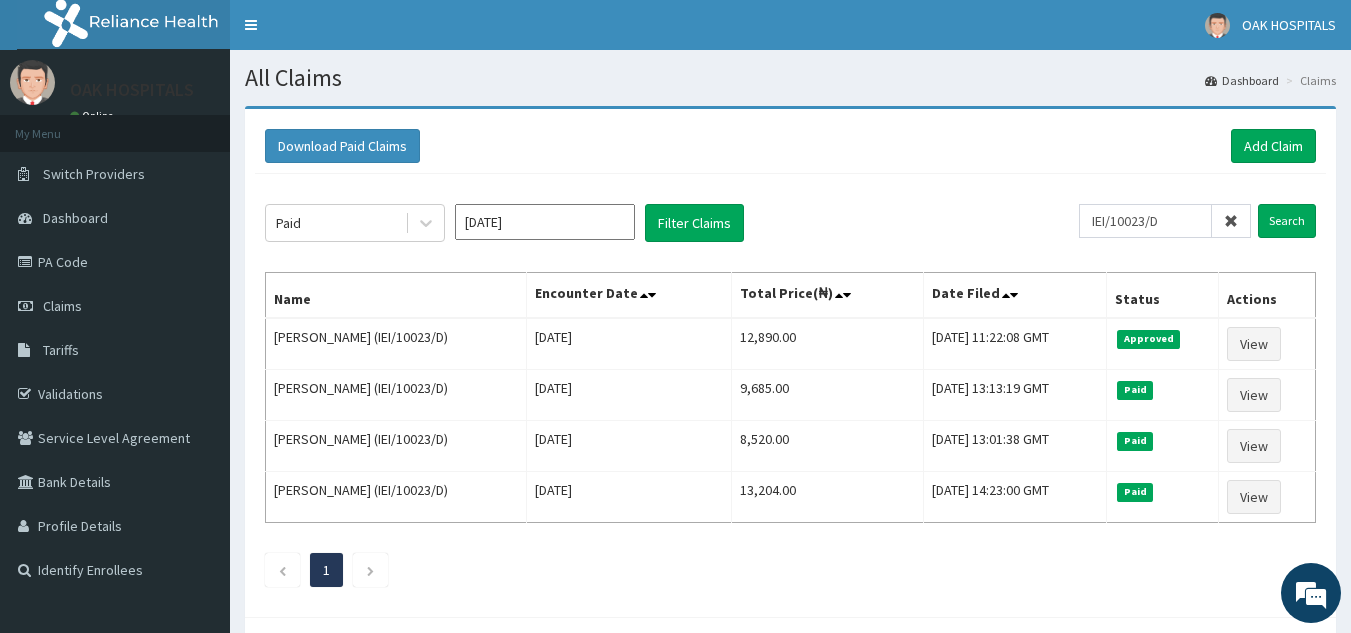 click at bounding box center [1231, 221] 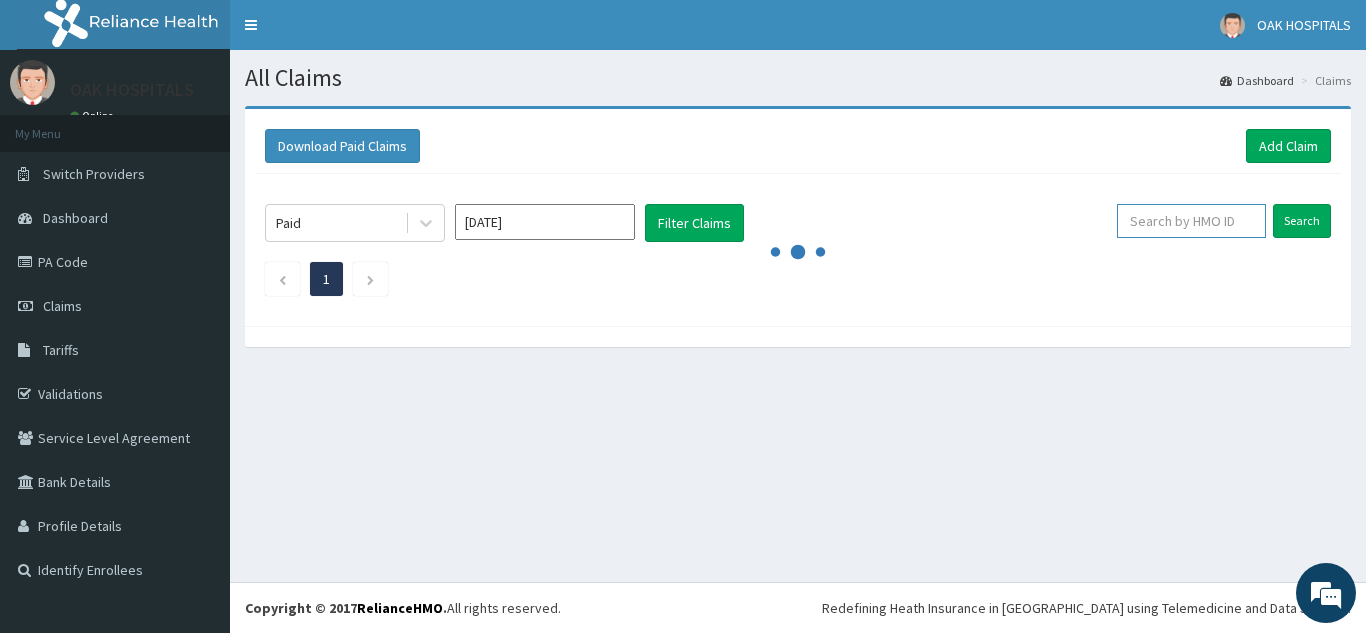click at bounding box center (1191, 221) 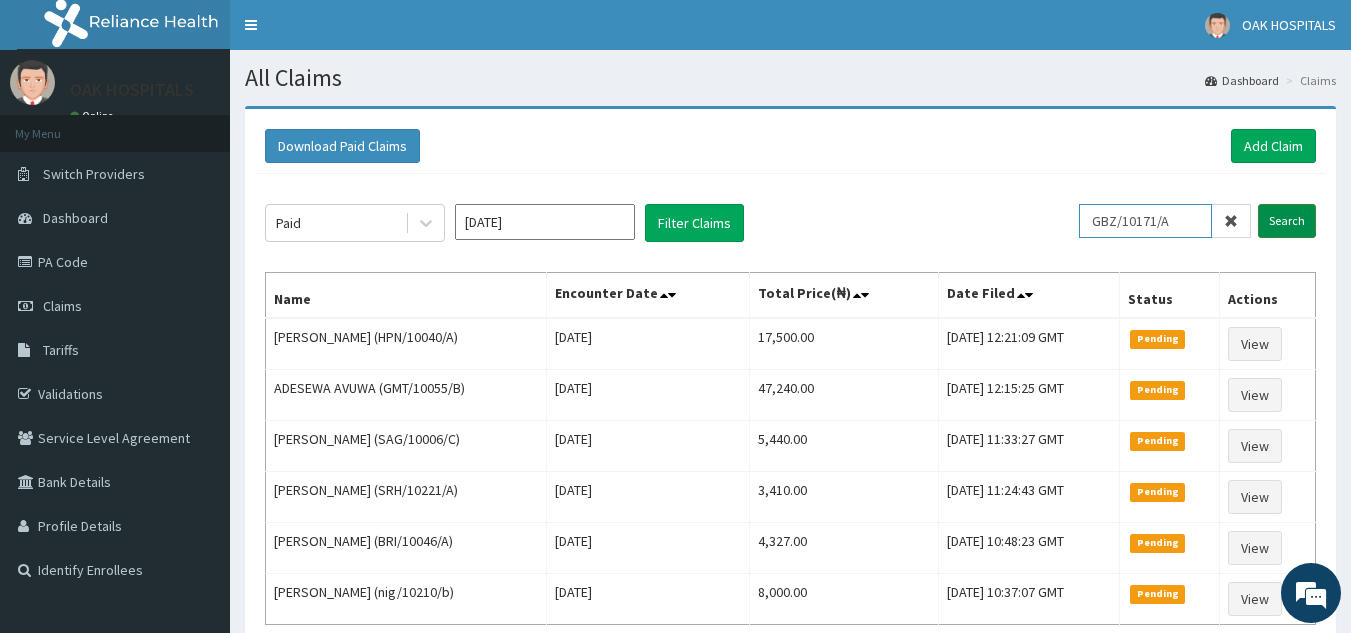 type on "GBZ/10171/A" 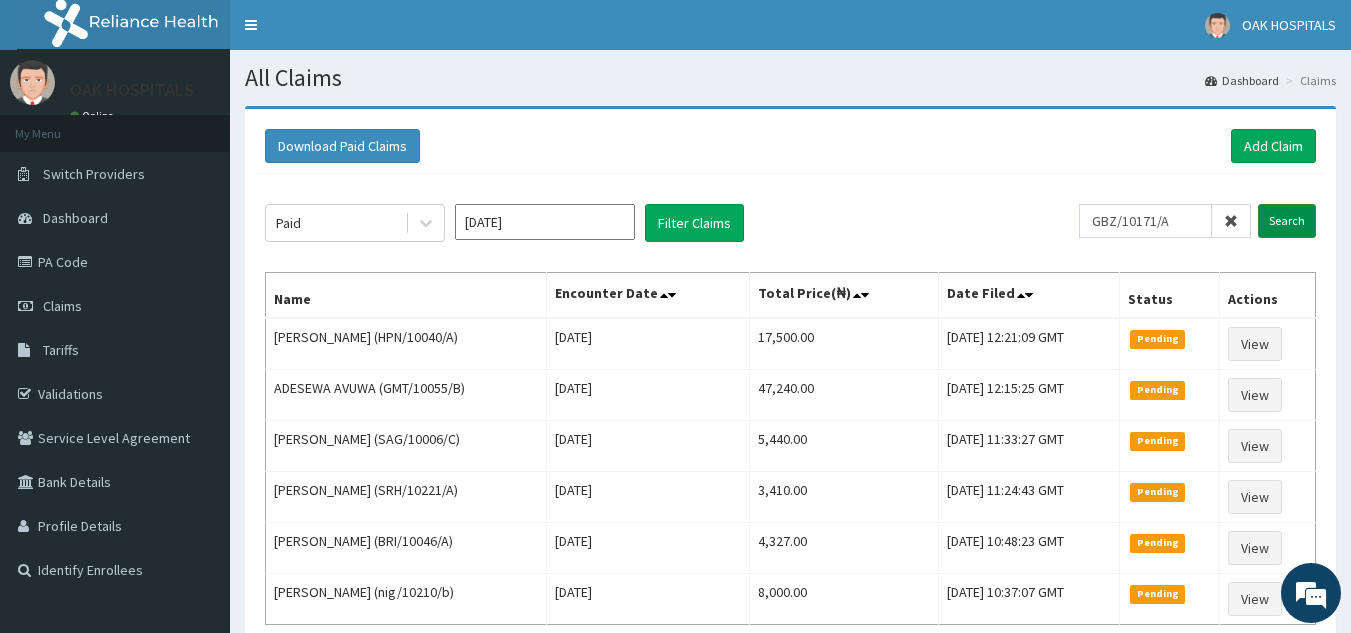 click on "Search" at bounding box center [1287, 221] 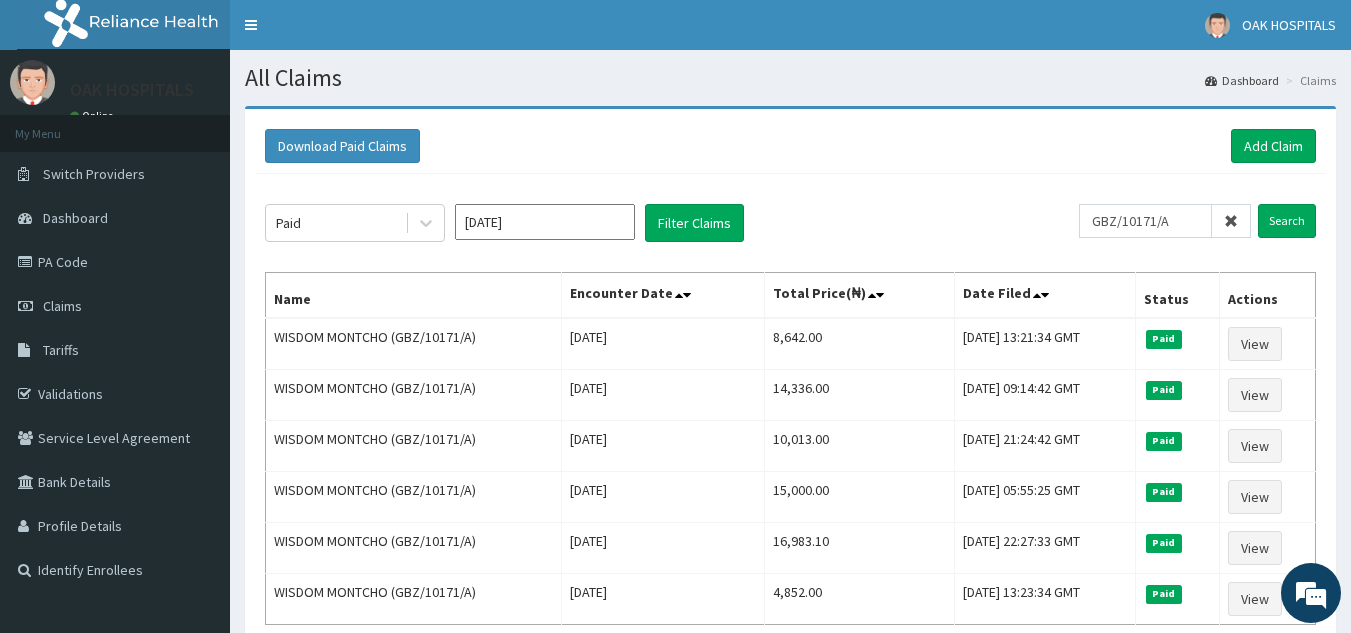 click at bounding box center (1231, 221) 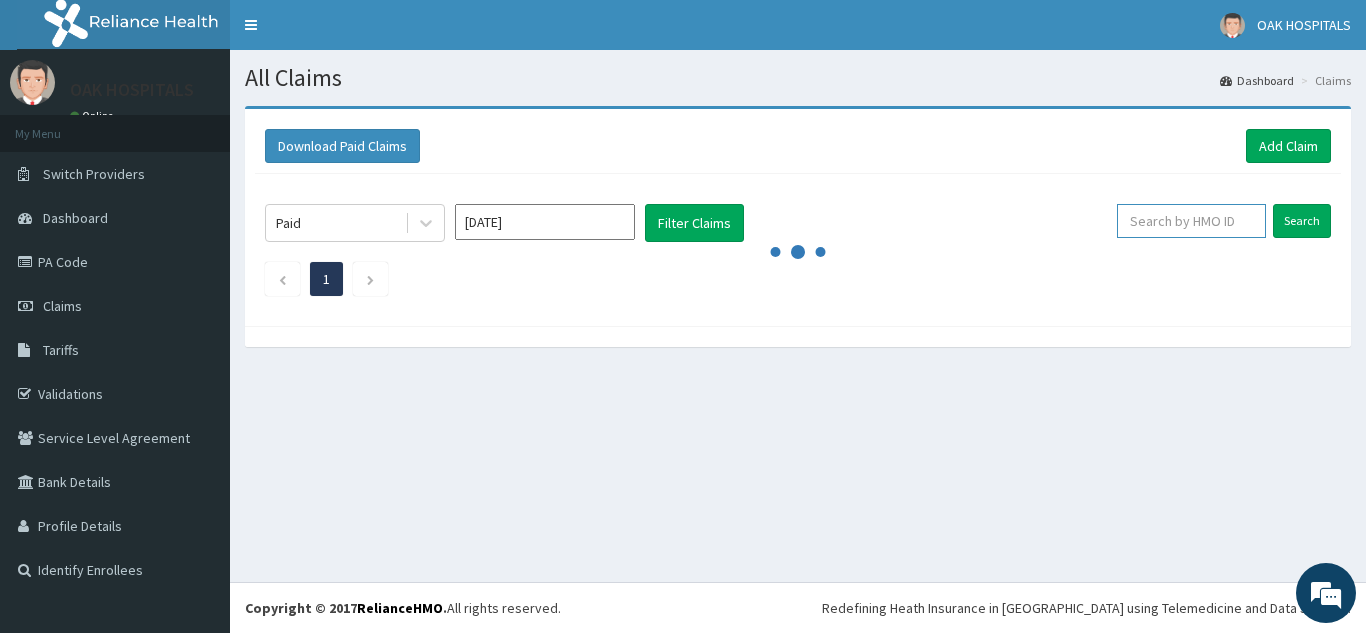 click at bounding box center (1191, 221) 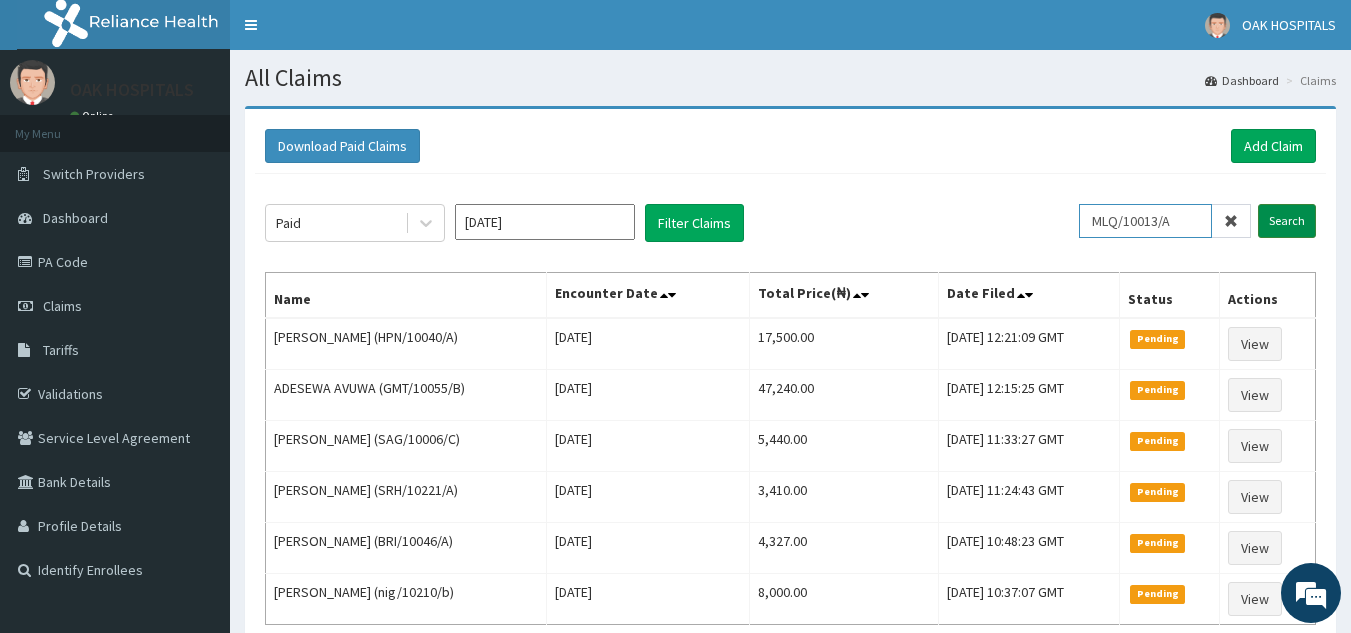 type on "MLQ/10013/A" 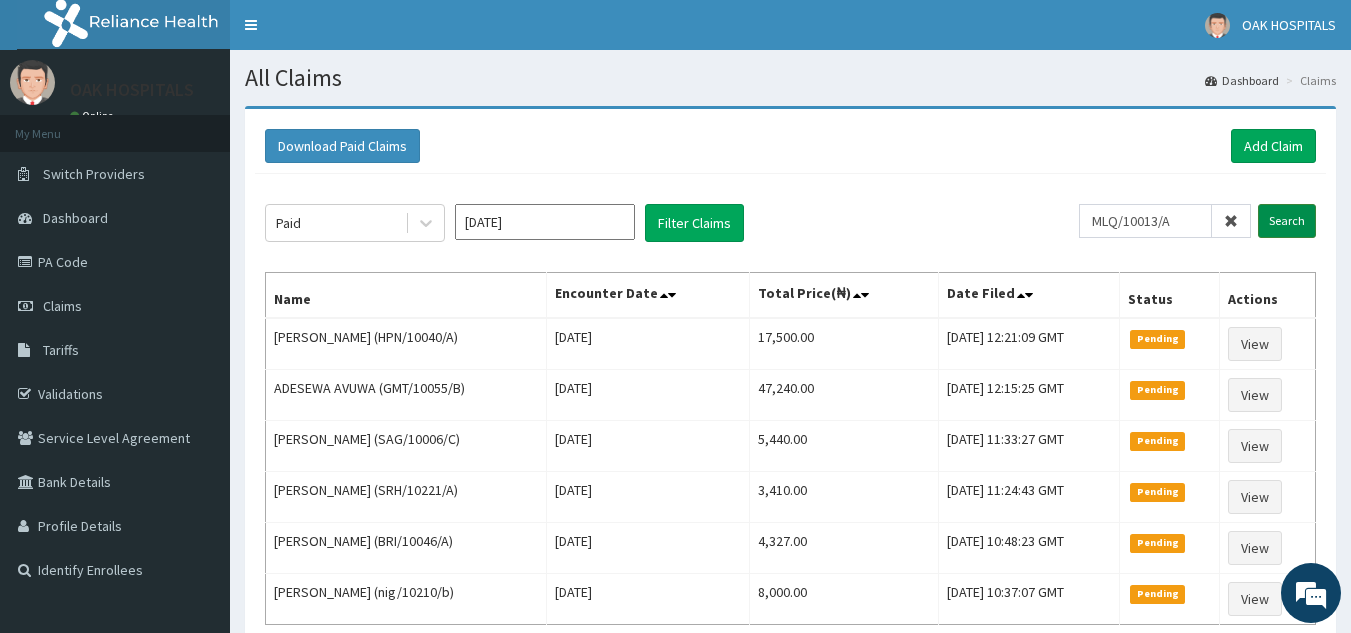 click on "Search" at bounding box center [1287, 221] 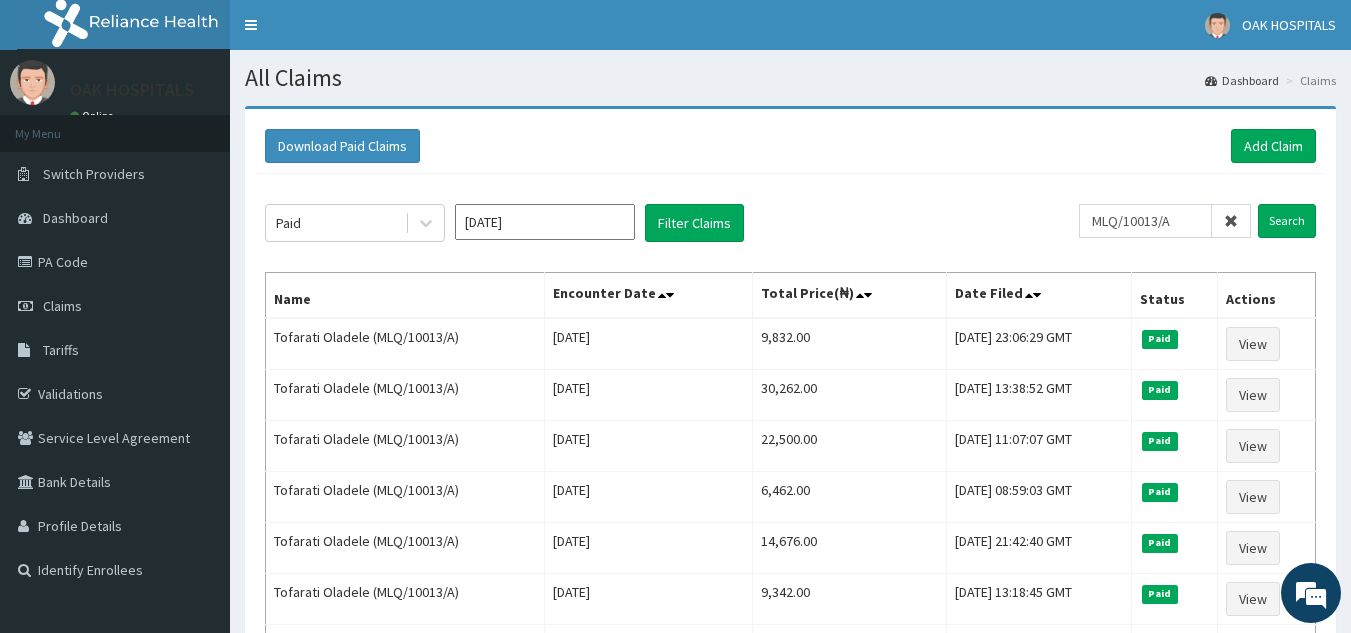 click at bounding box center [1231, 221] 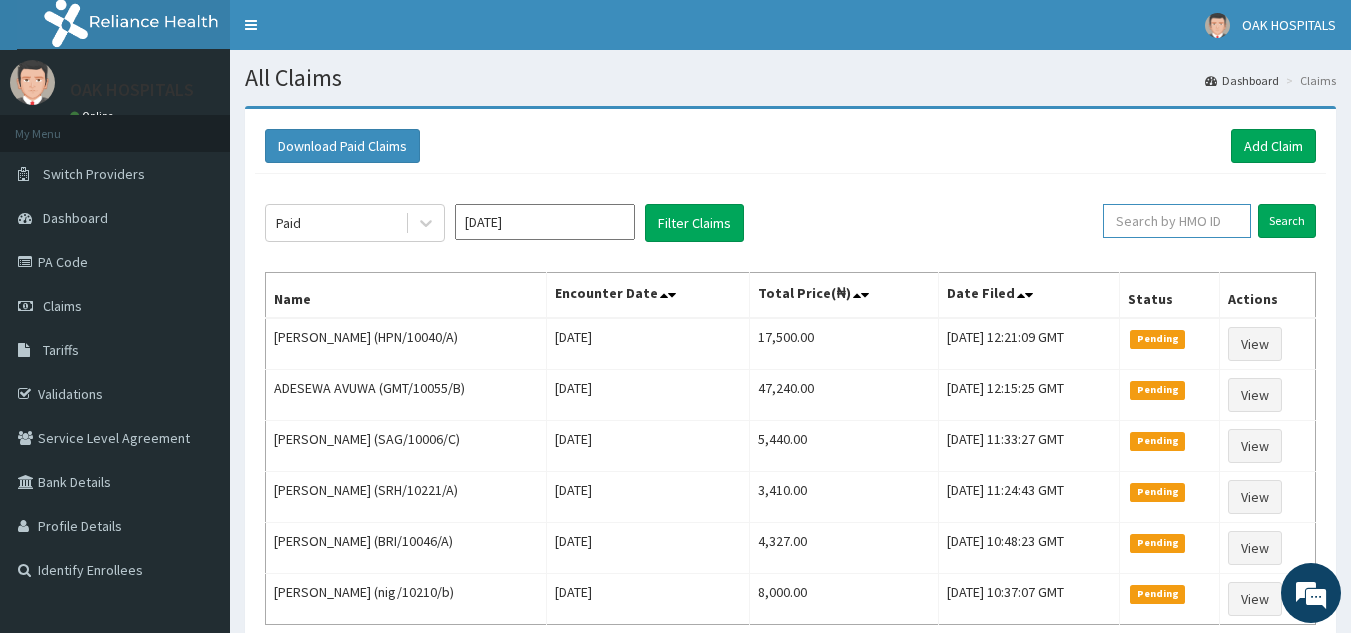 click at bounding box center [1177, 221] 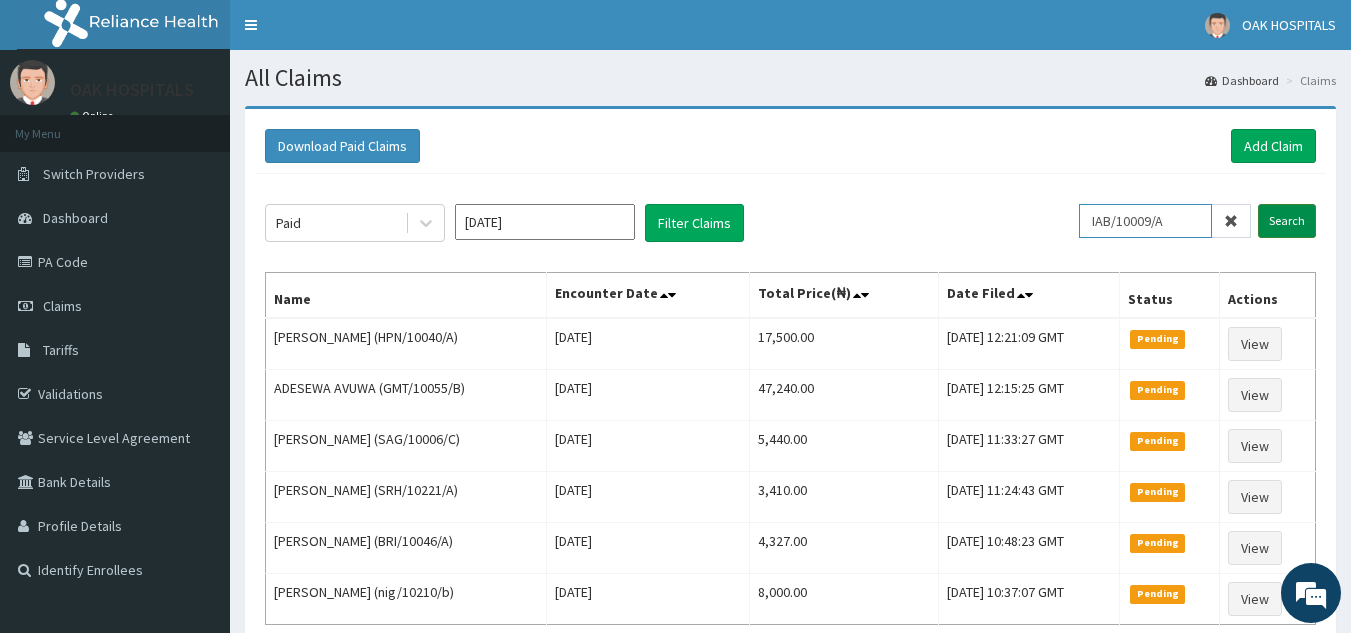 type on "IAB/10009/A" 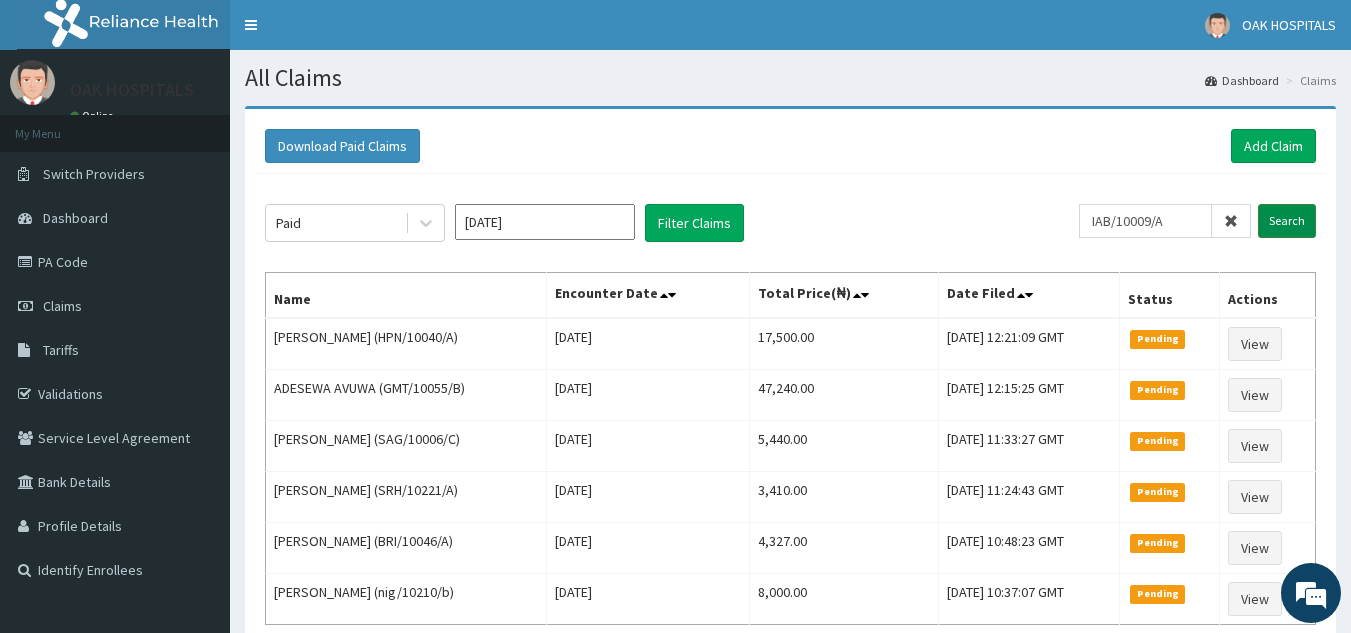 click on "Search" at bounding box center (1287, 221) 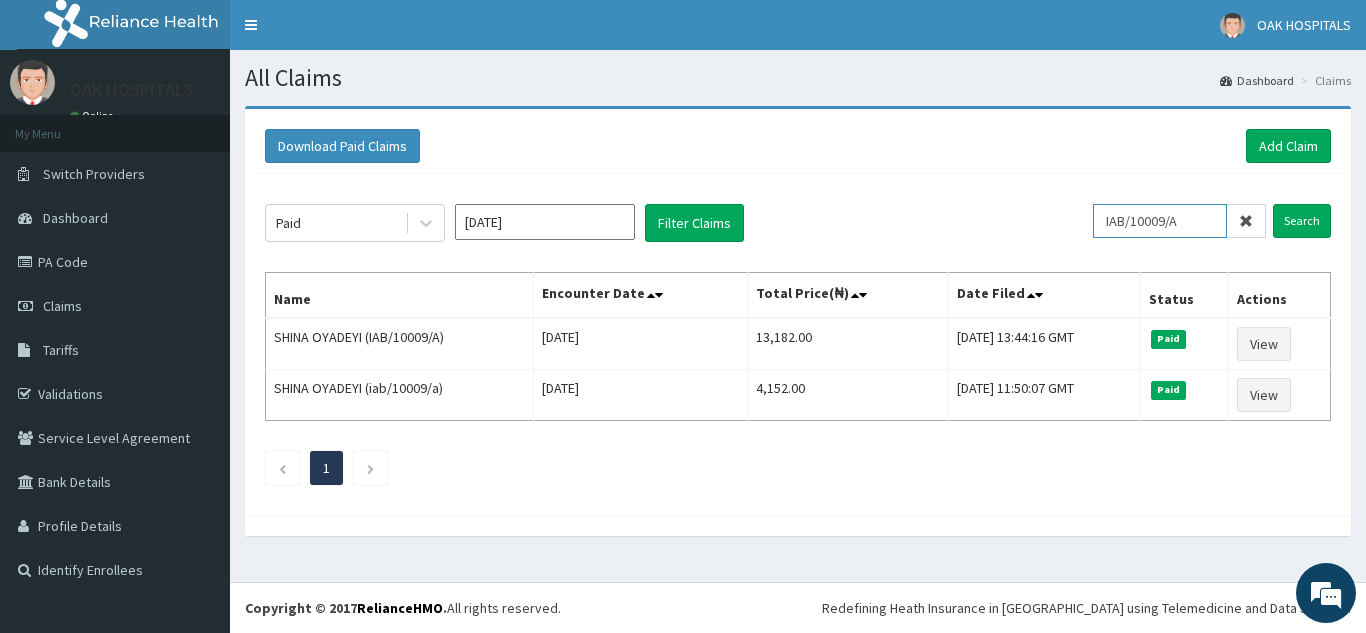 click on "IAB/10009/A" at bounding box center [1160, 221] 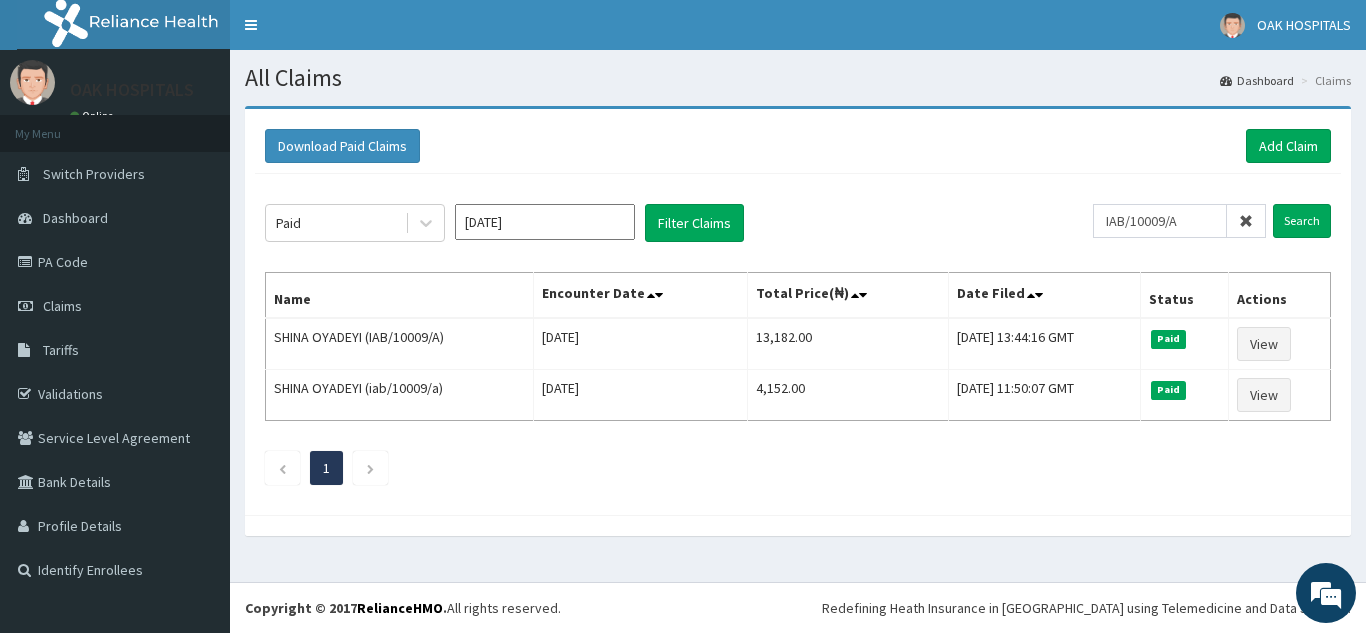 click at bounding box center [1246, 221] 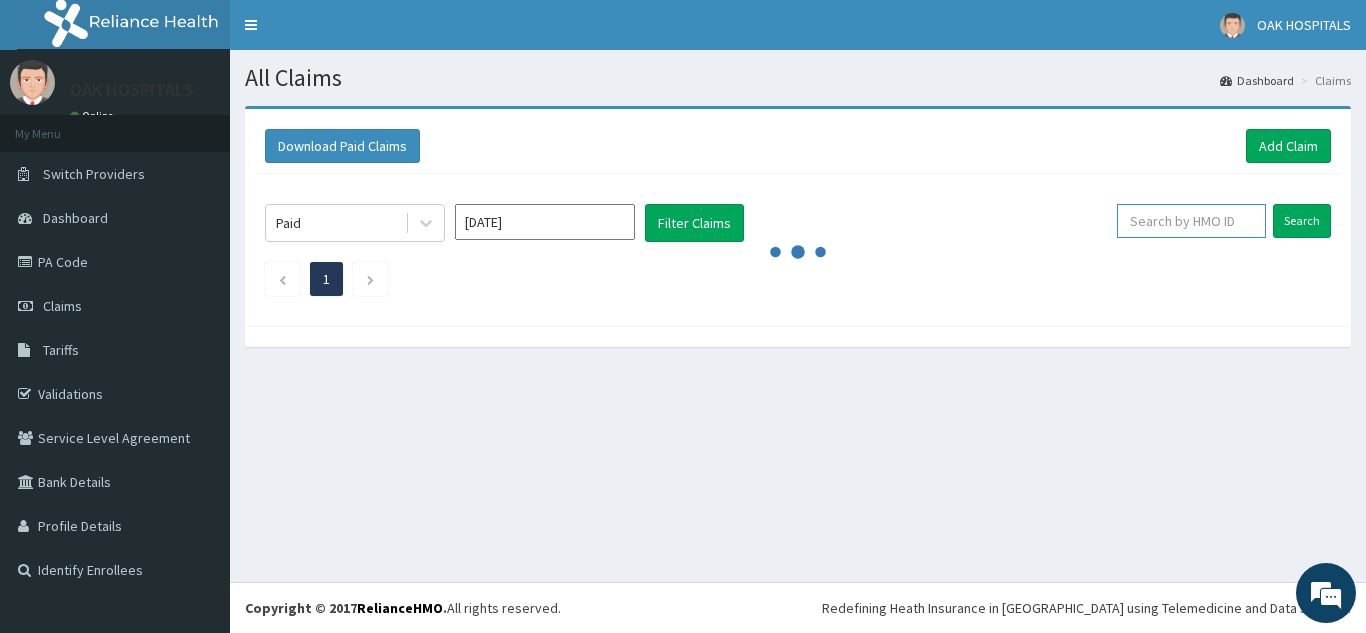 click at bounding box center (1191, 221) 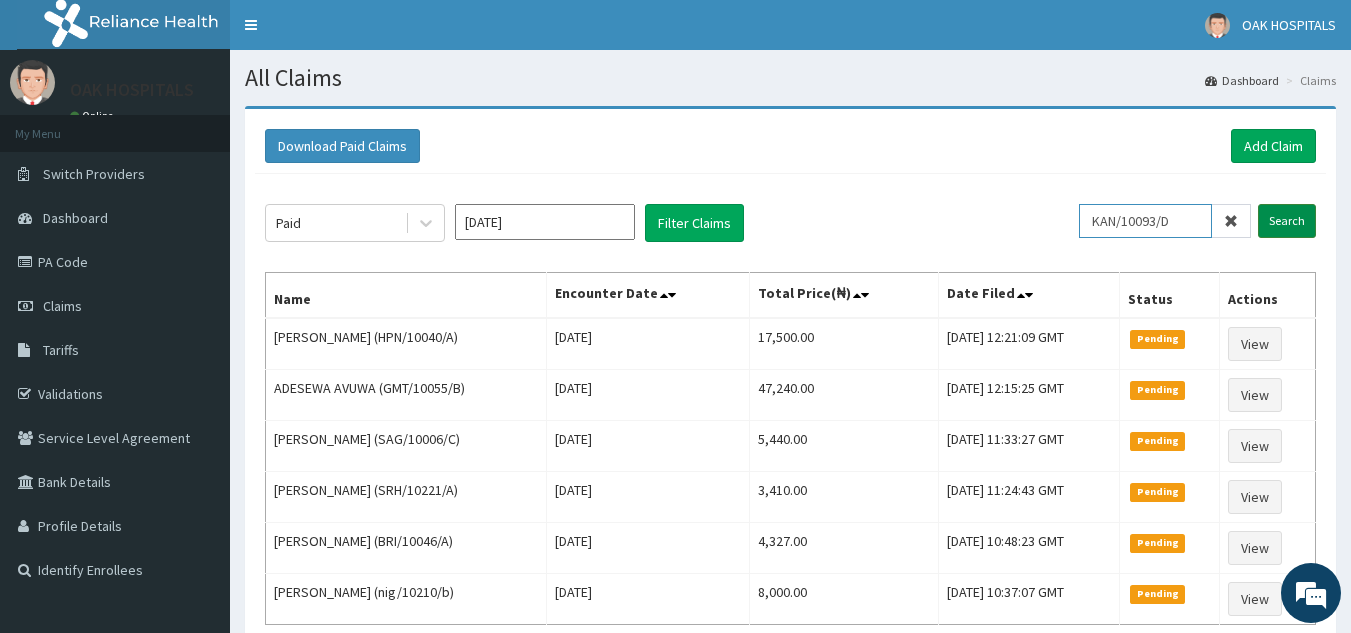 type on "KAN/10093/D" 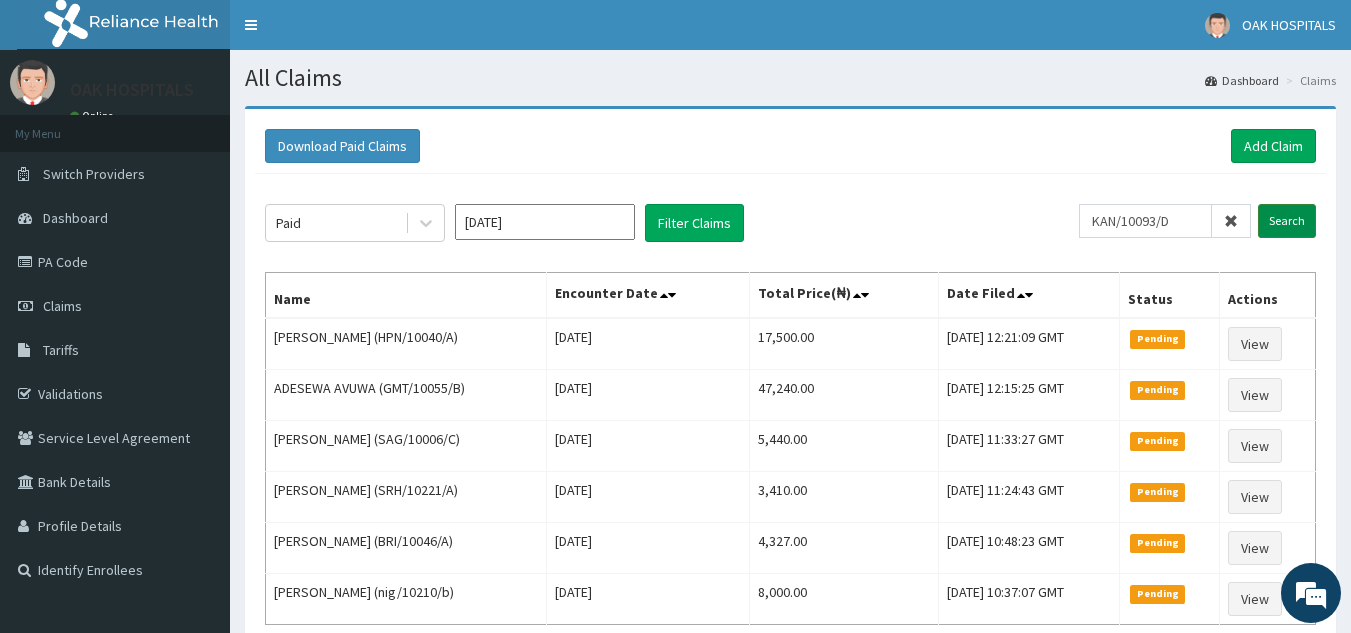 click on "Search" at bounding box center (1287, 221) 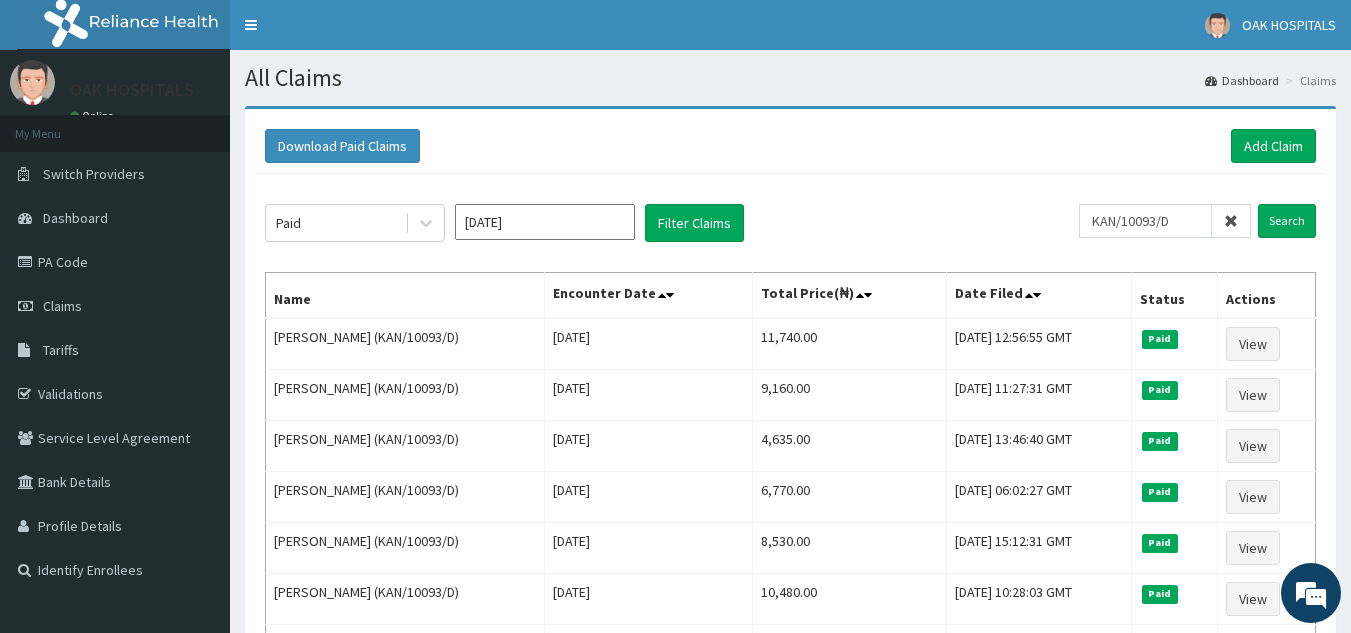 click at bounding box center (1231, 221) 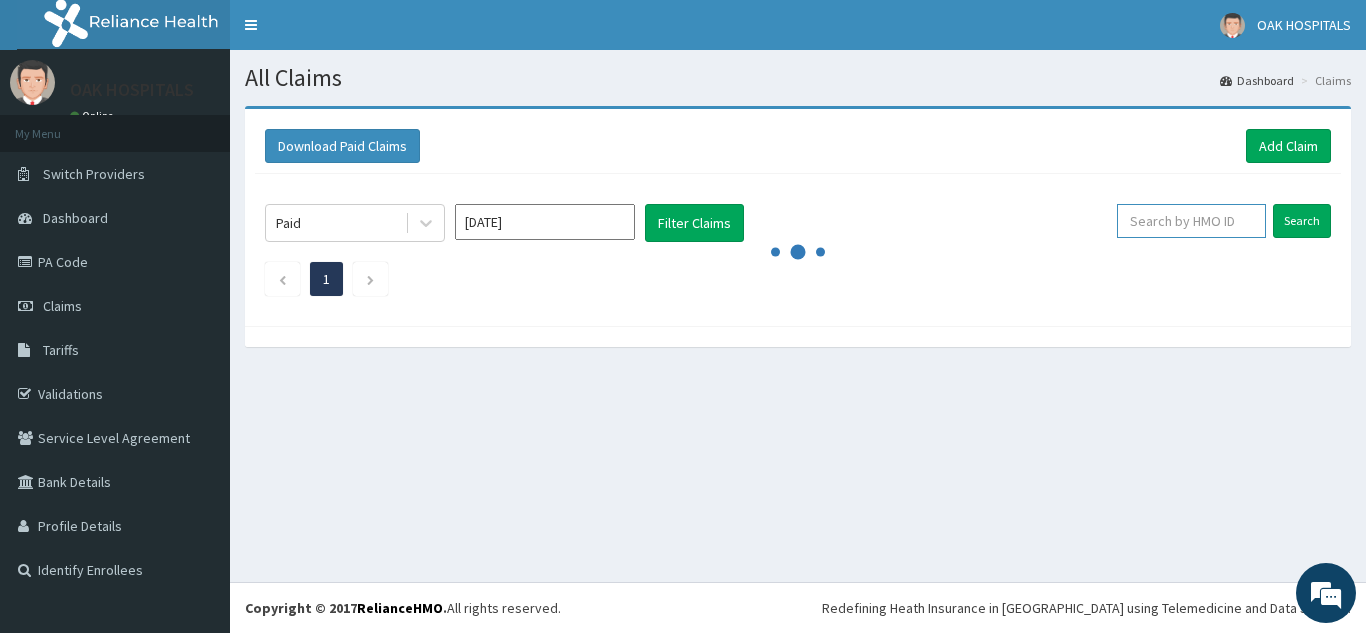click at bounding box center (1191, 221) 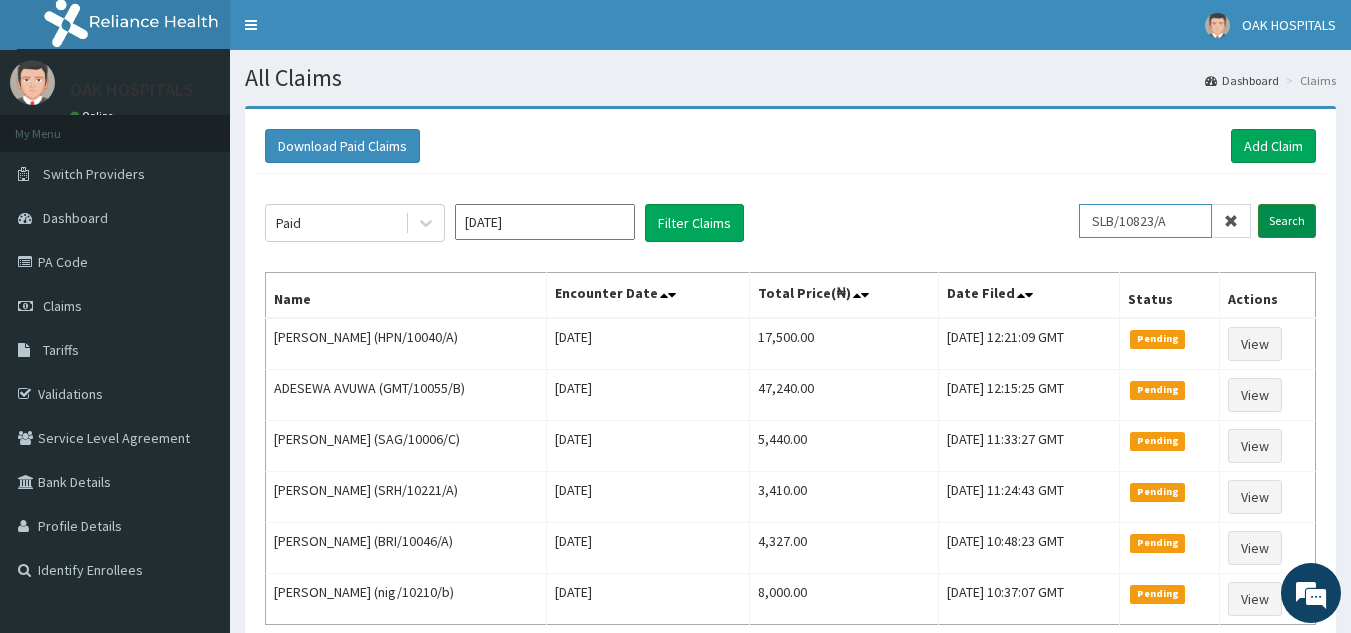 type on "SLB/10823/A" 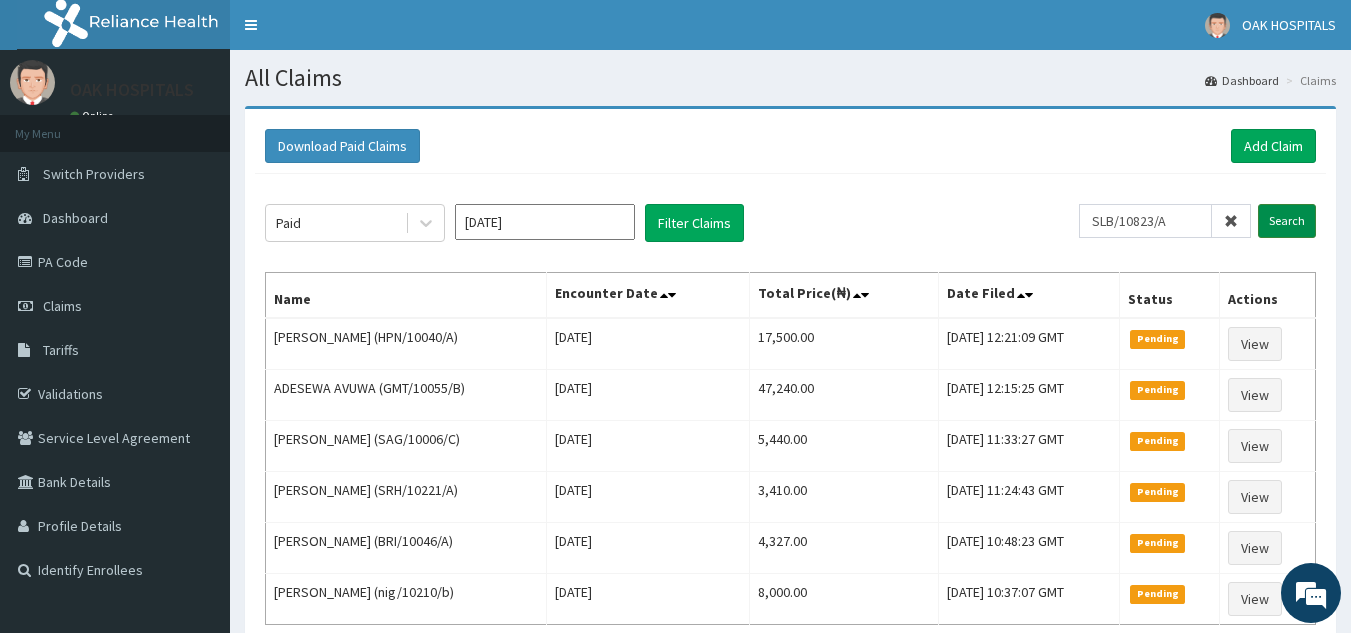 click on "Search" at bounding box center [1287, 221] 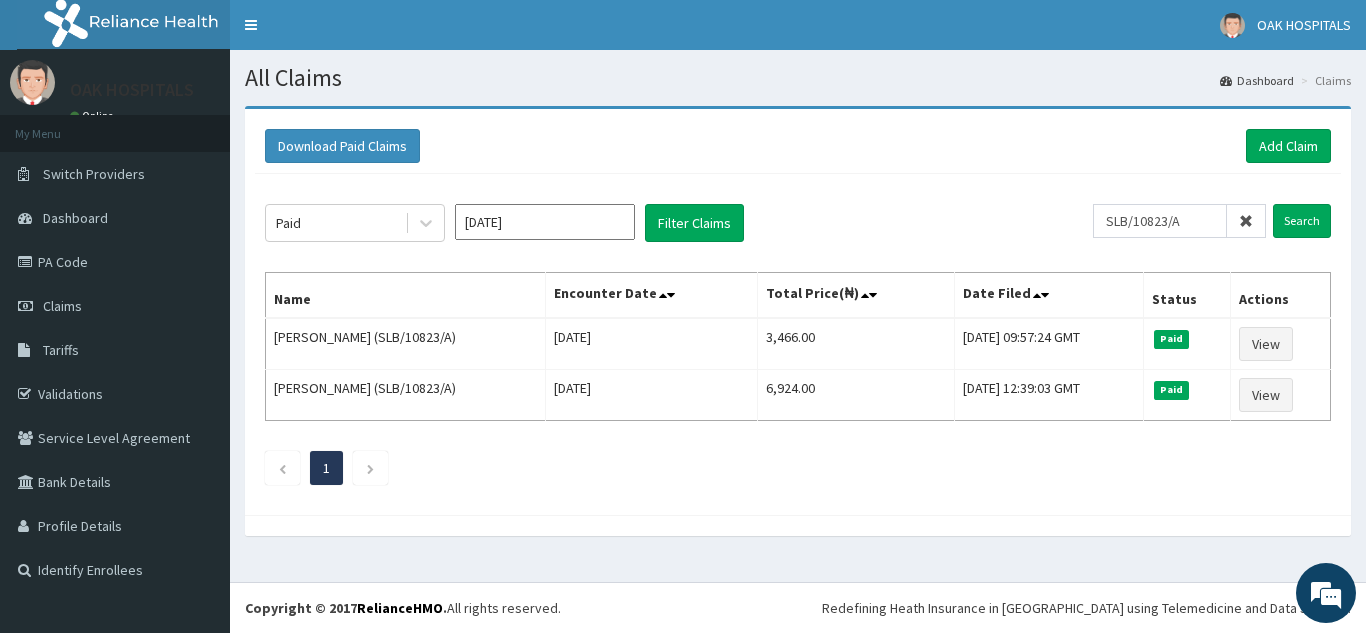 drag, startPoint x: 1251, startPoint y: 216, endPoint x: 1235, endPoint y: 222, distance: 17.088007 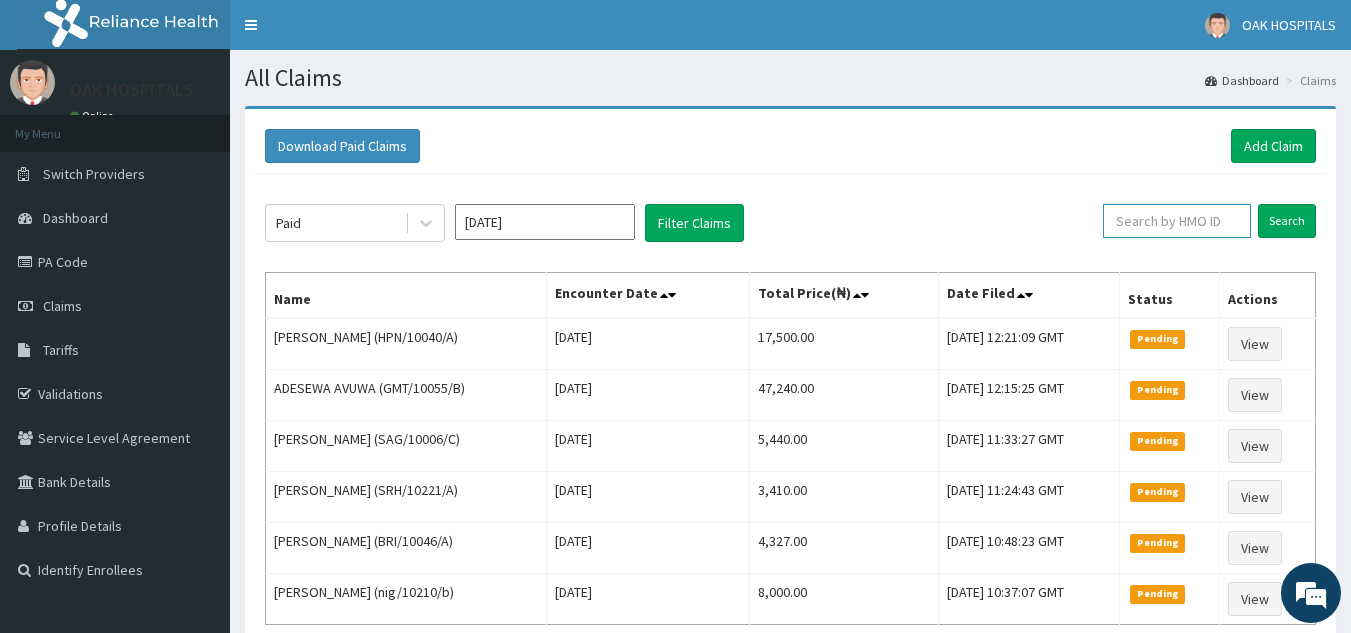 click at bounding box center [1177, 221] 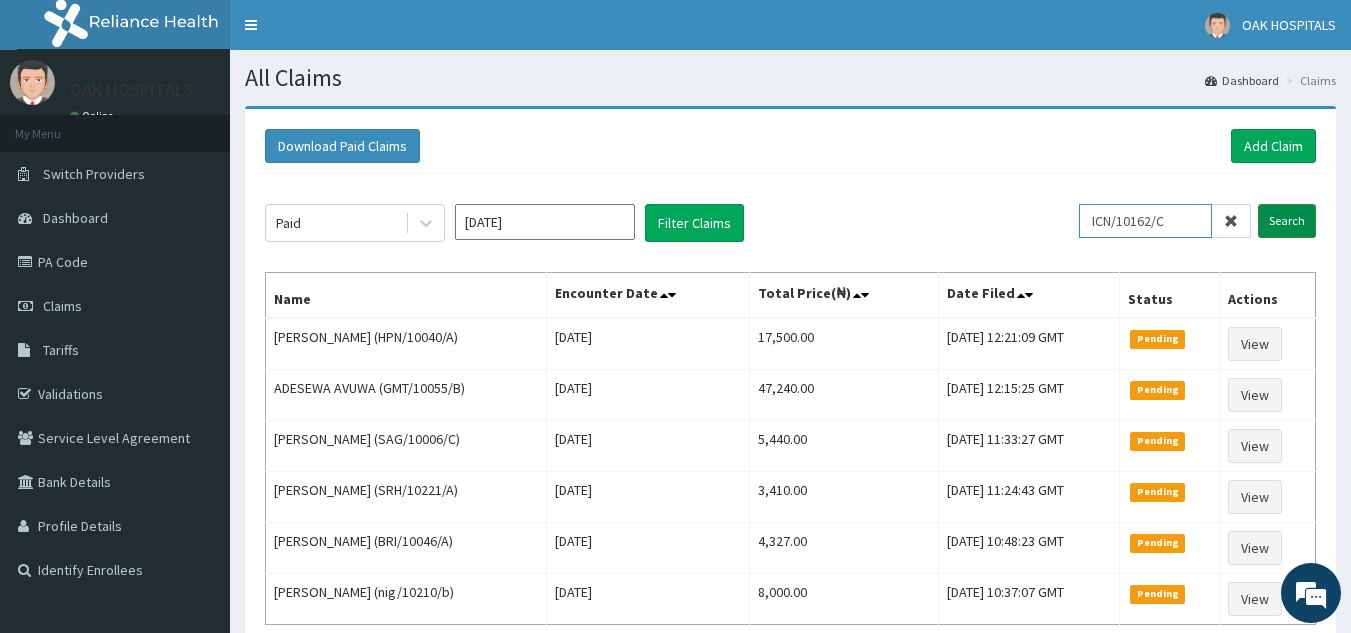 type on "ICN/10162/C" 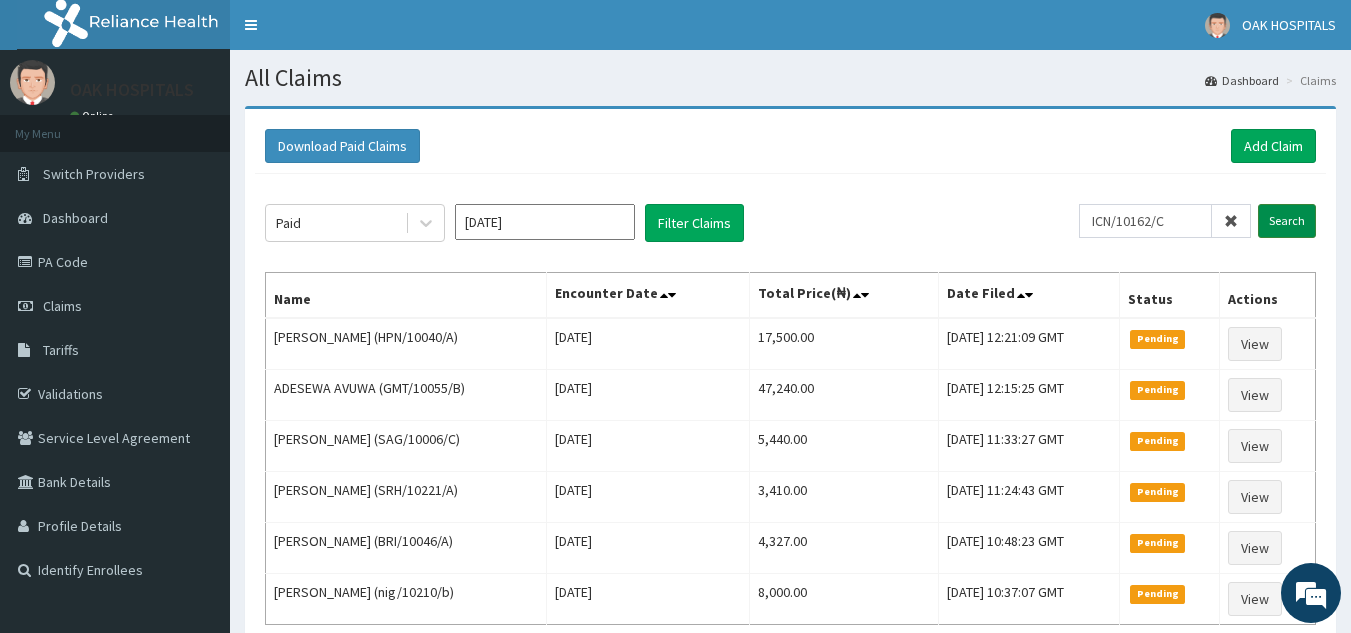 click on "Search" at bounding box center [1287, 221] 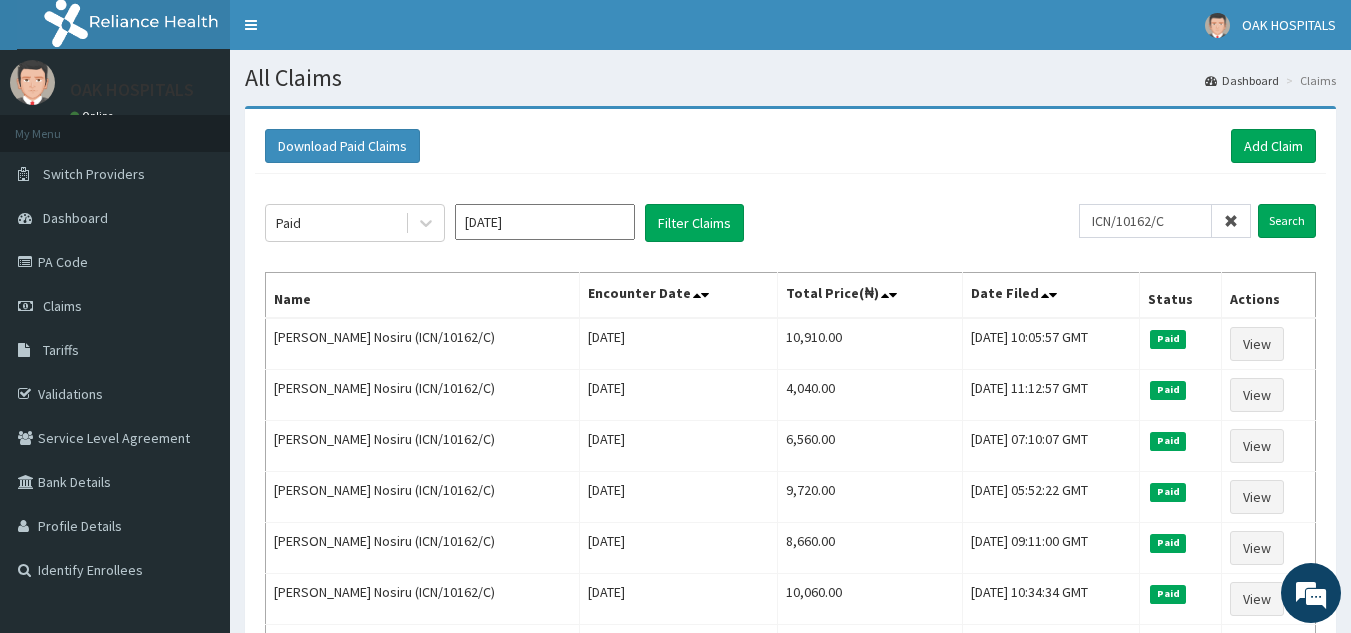 click at bounding box center (1231, 221) 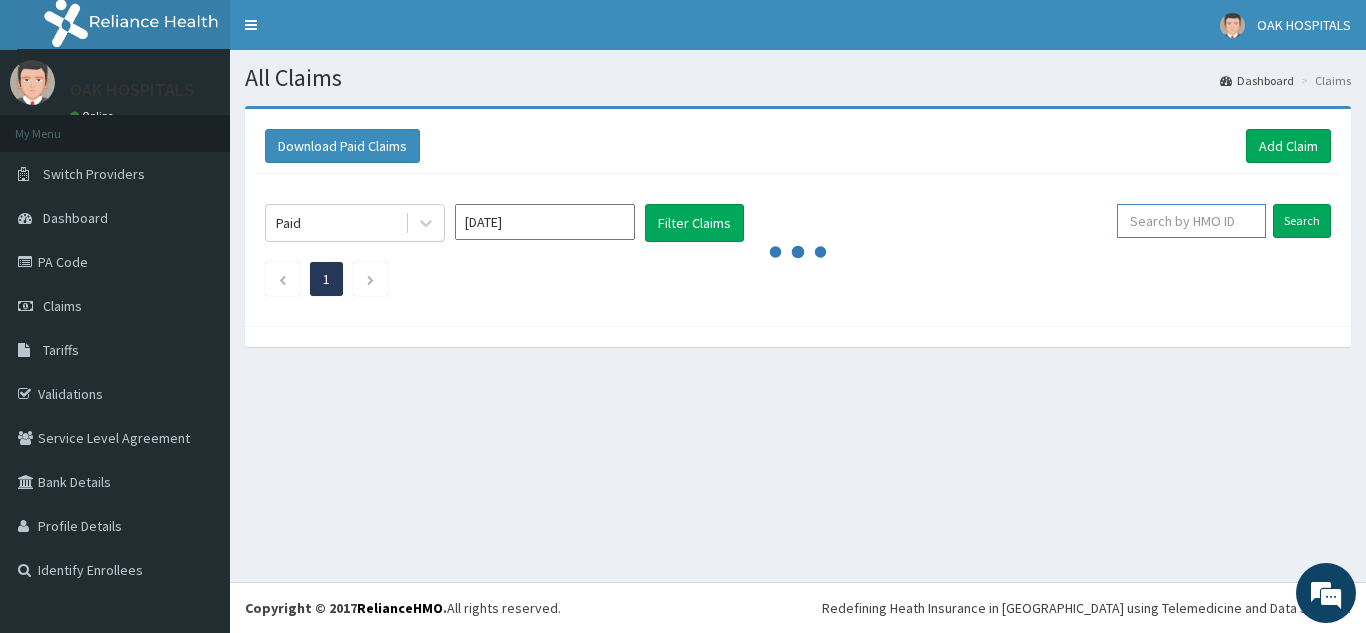click at bounding box center [1191, 221] 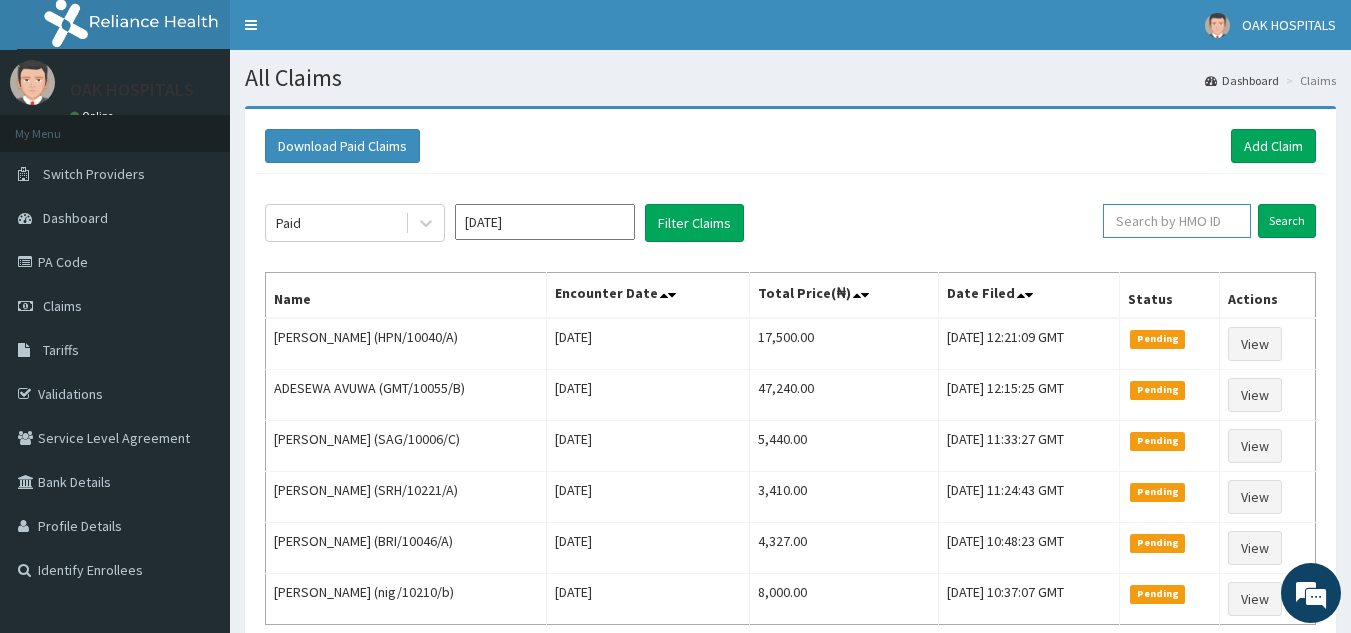 click at bounding box center [1177, 221] 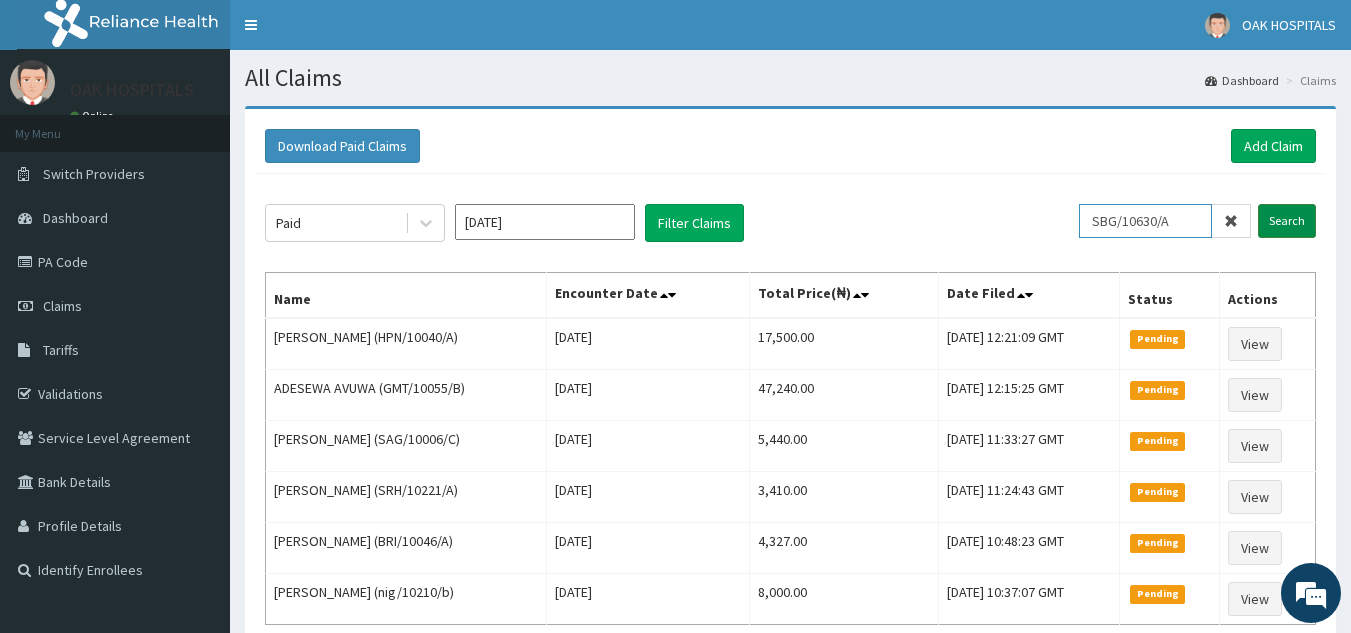 type on "SBG/10630/A" 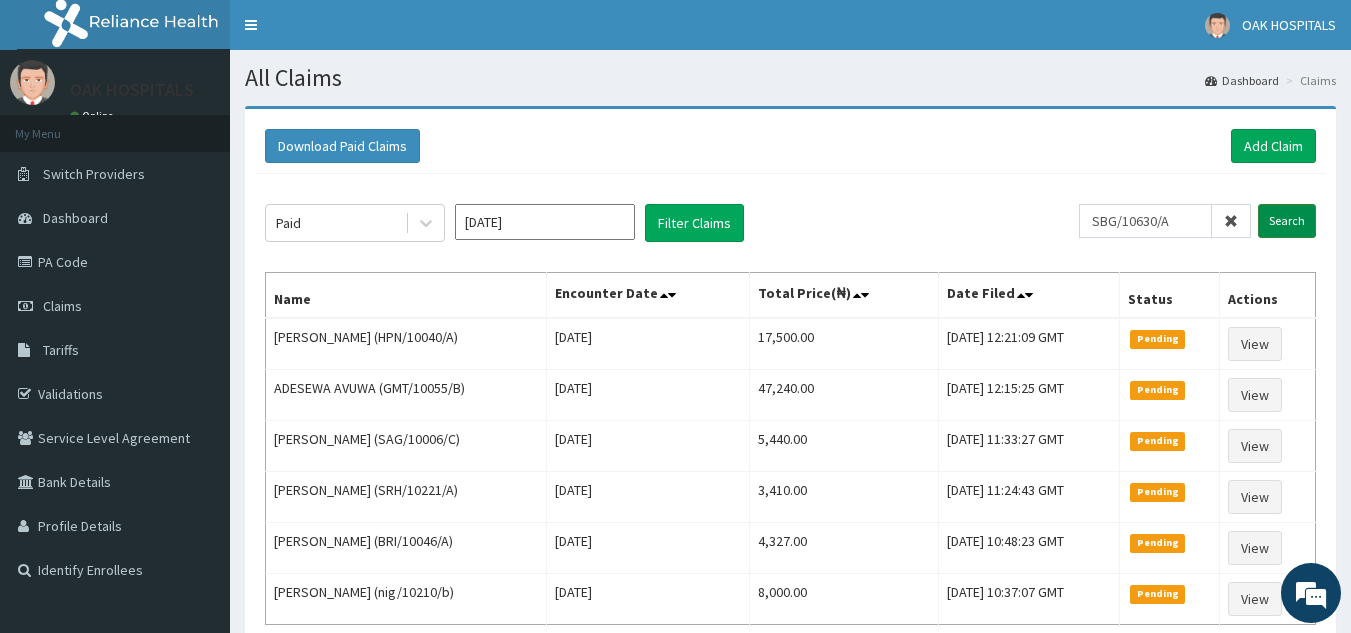 click on "Search" at bounding box center (1287, 221) 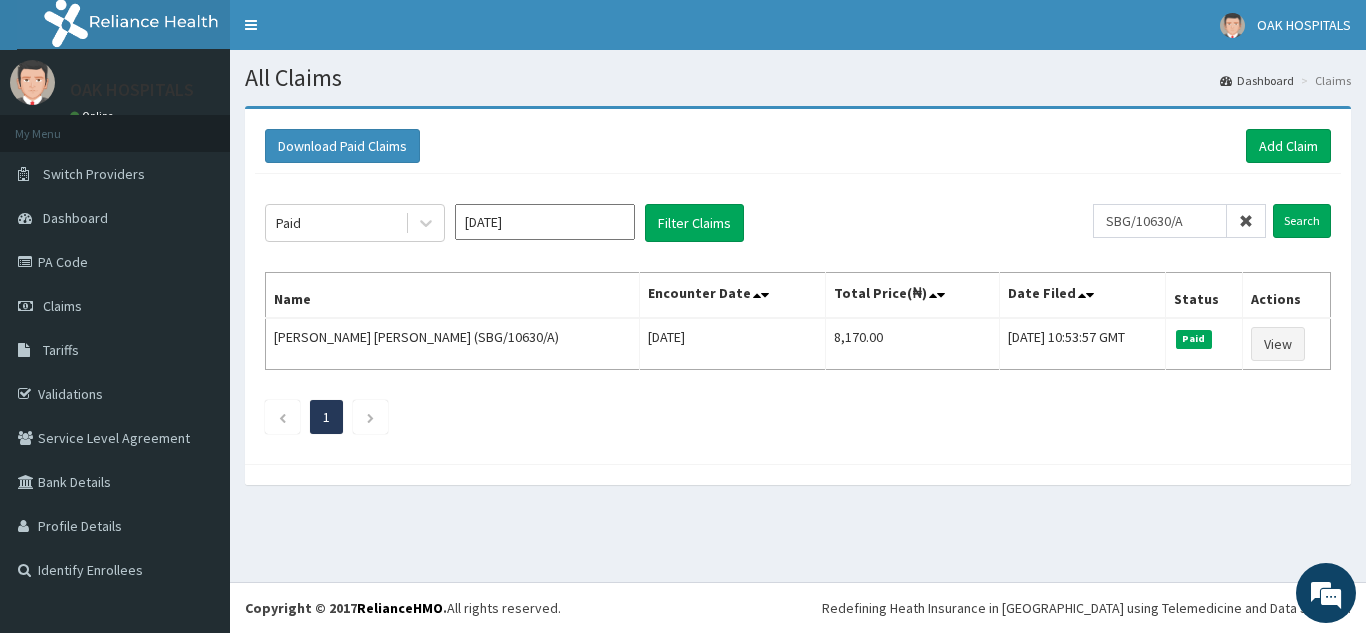 click at bounding box center (1246, 221) 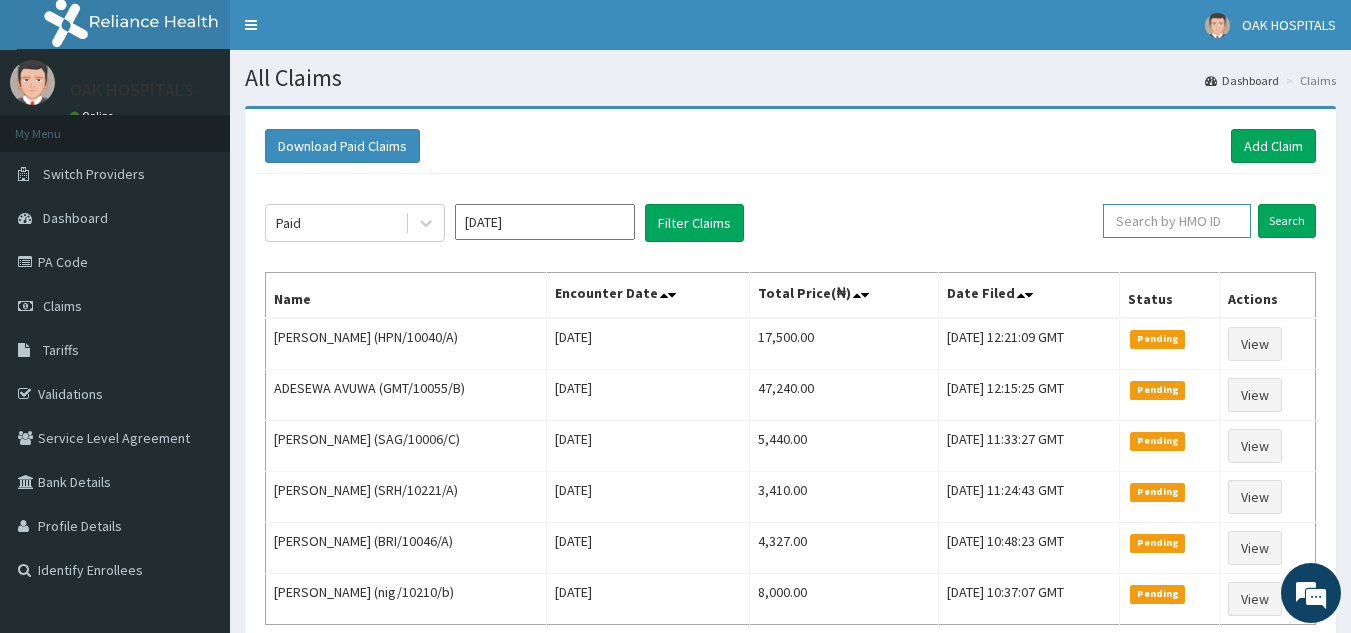 click at bounding box center (1177, 221) 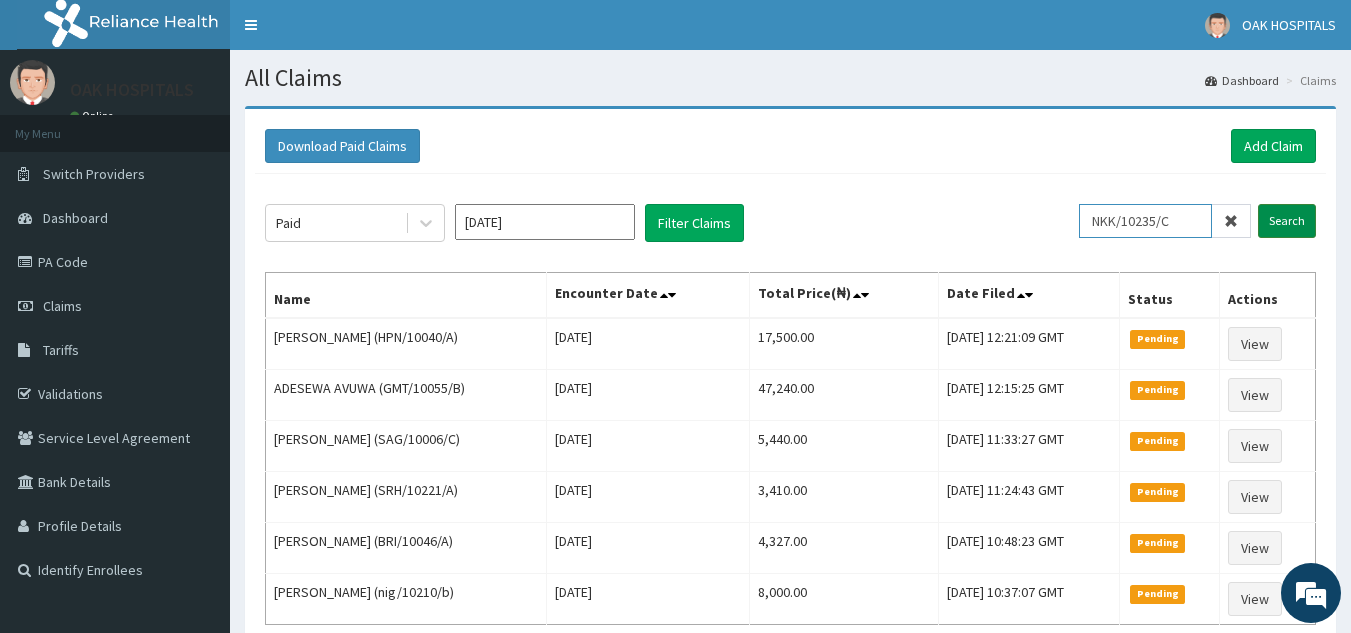 type on "NKK/10235/C" 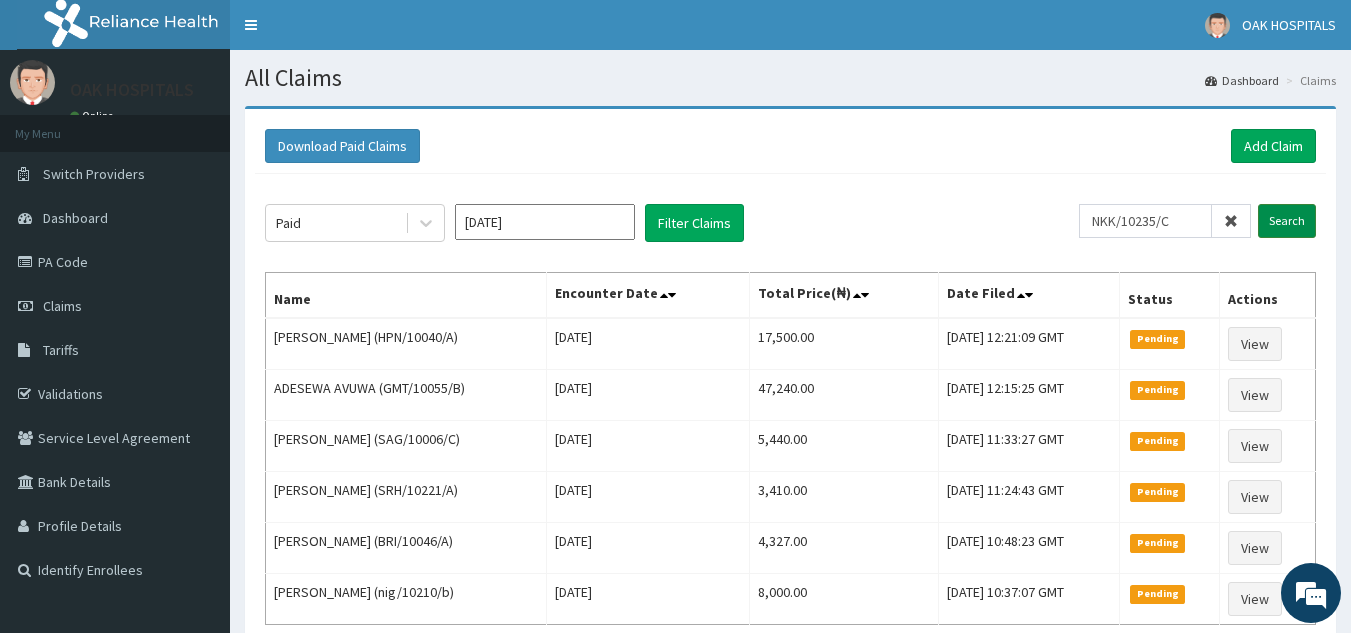 click on "Search" at bounding box center [1287, 221] 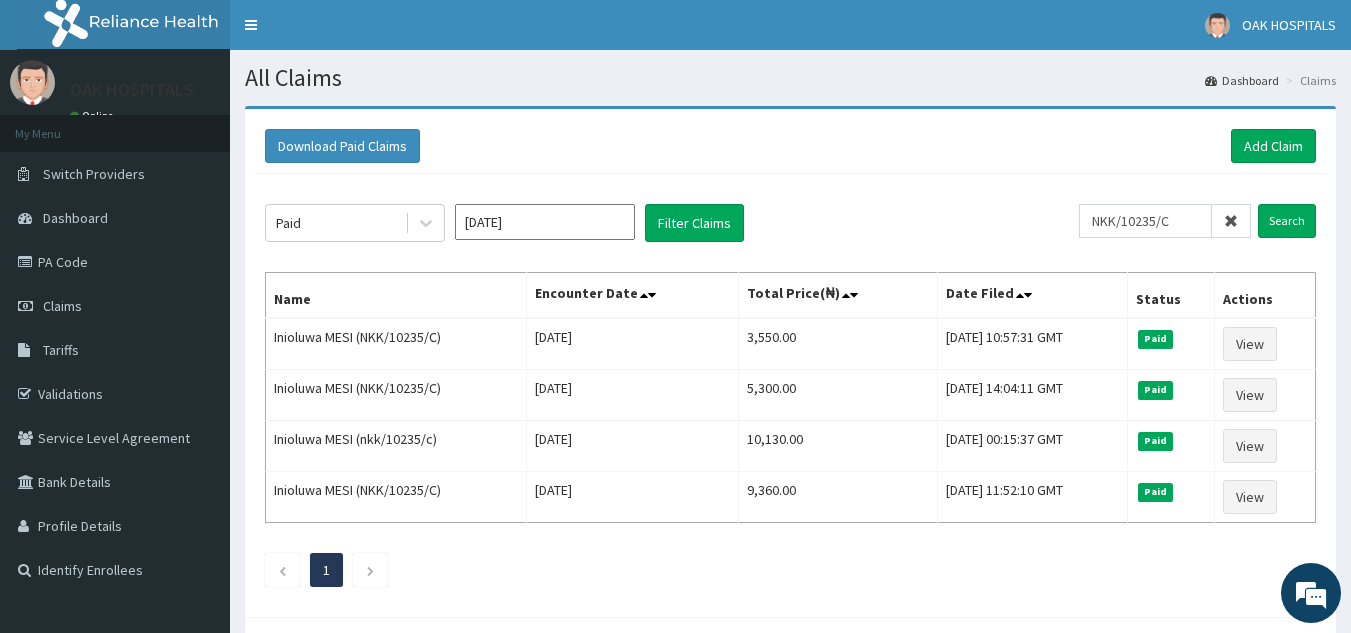 click at bounding box center (1231, 221) 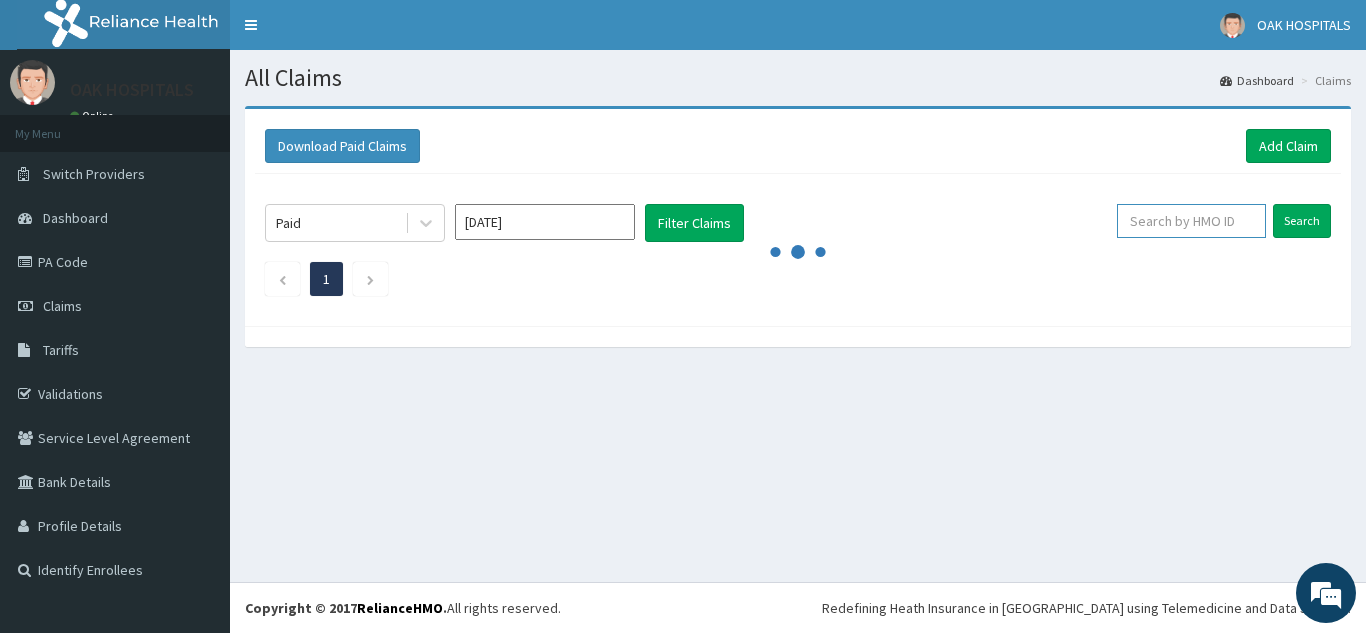 click at bounding box center [1191, 221] 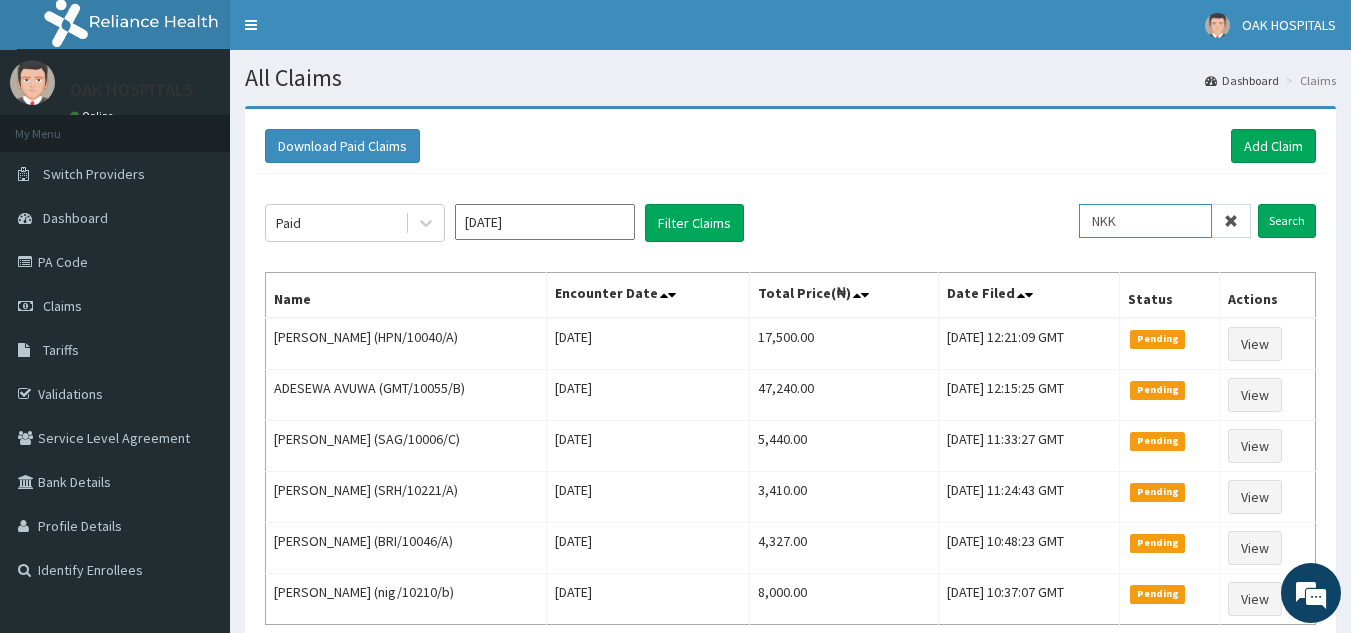 click on "NKK" at bounding box center (1145, 221) 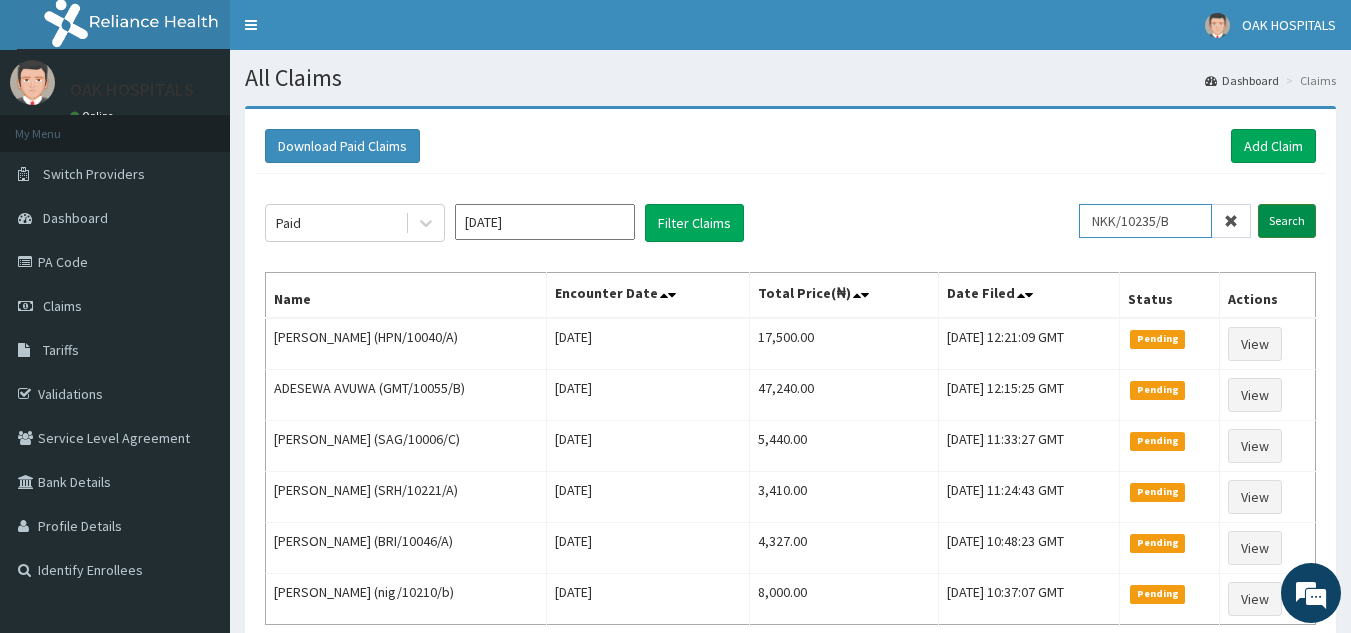 type on "NKK/10235/B" 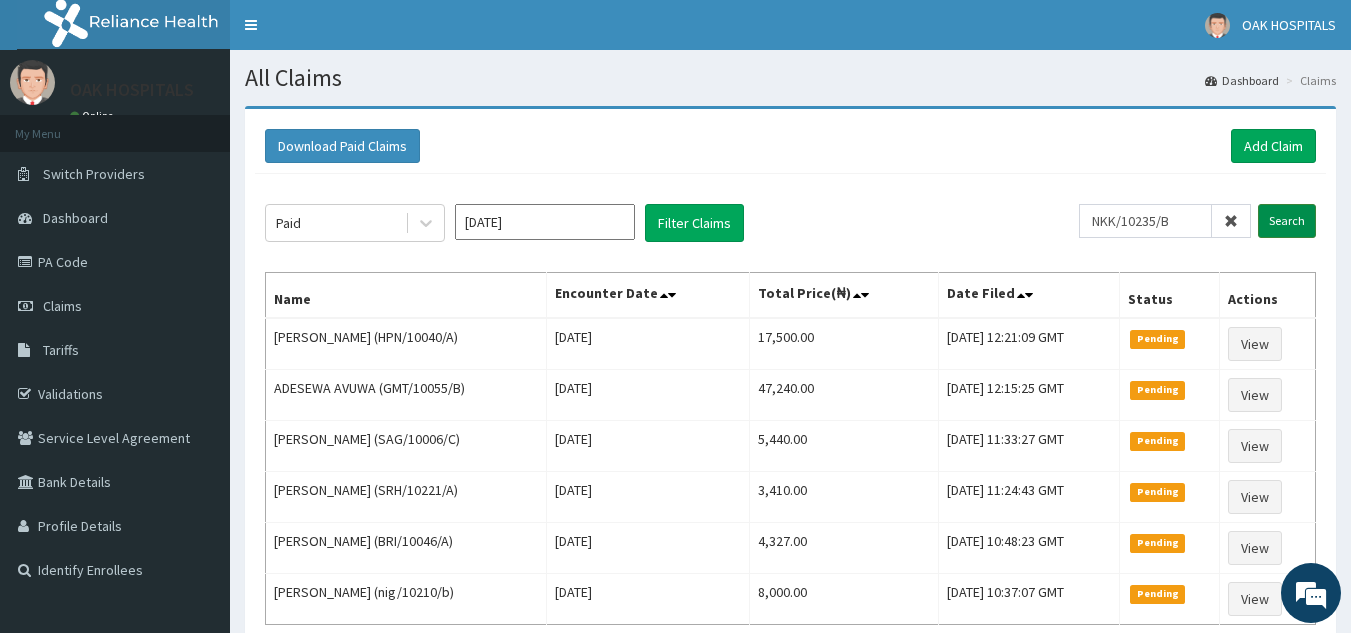 click on "Search" at bounding box center [1287, 221] 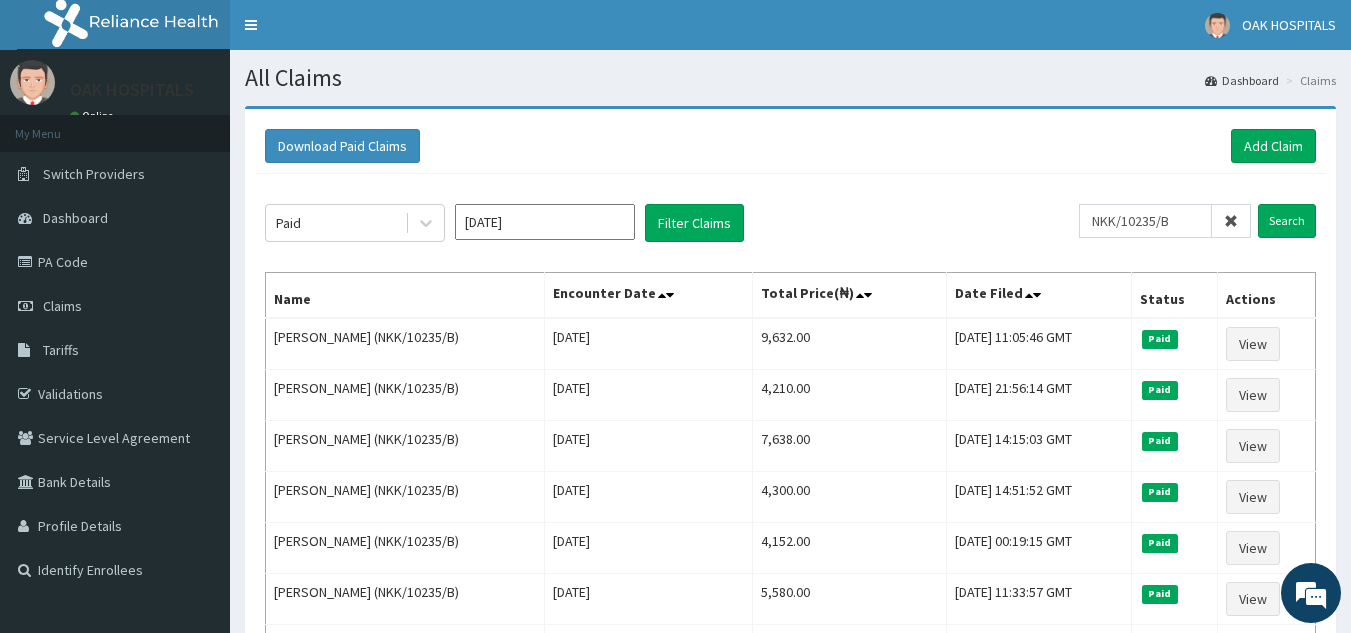click at bounding box center (1231, 221) 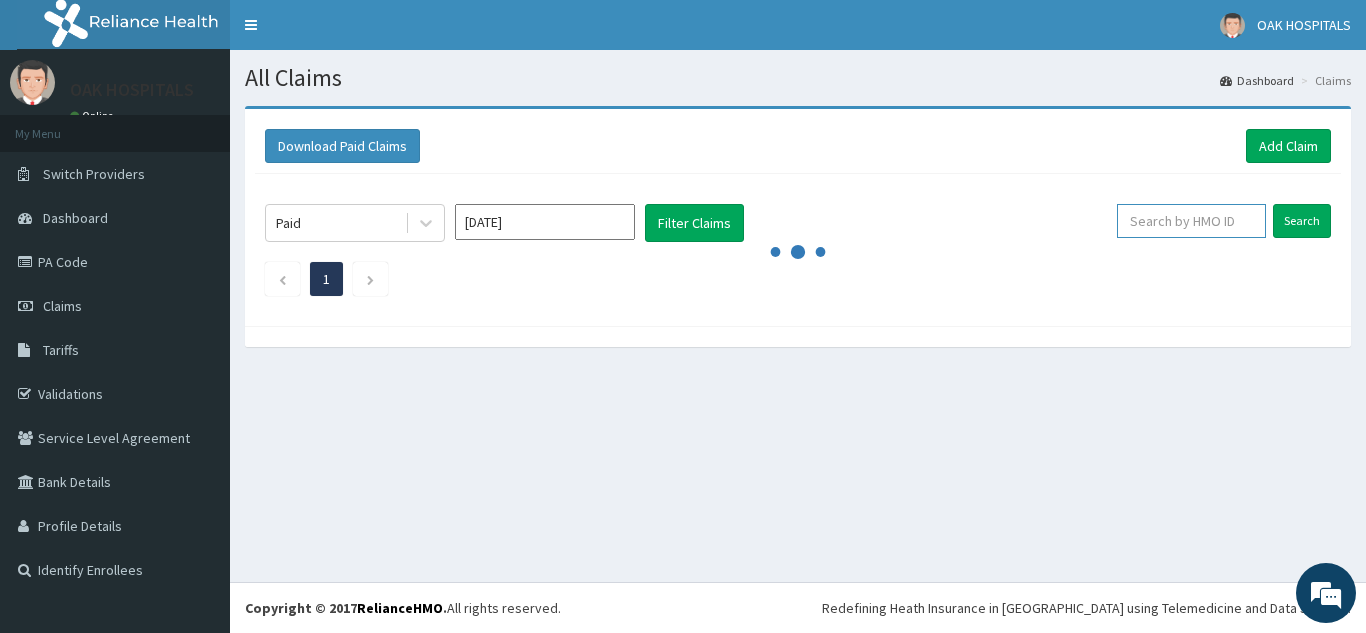 click at bounding box center (1191, 221) 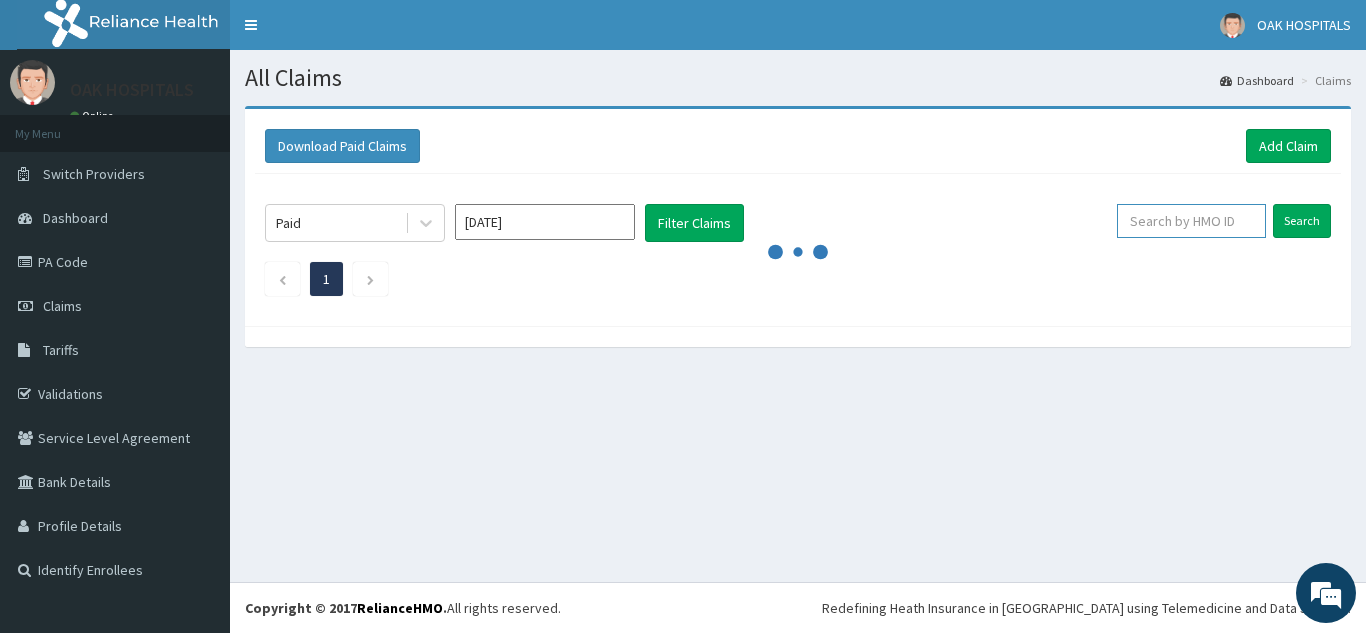 click at bounding box center (1191, 221) 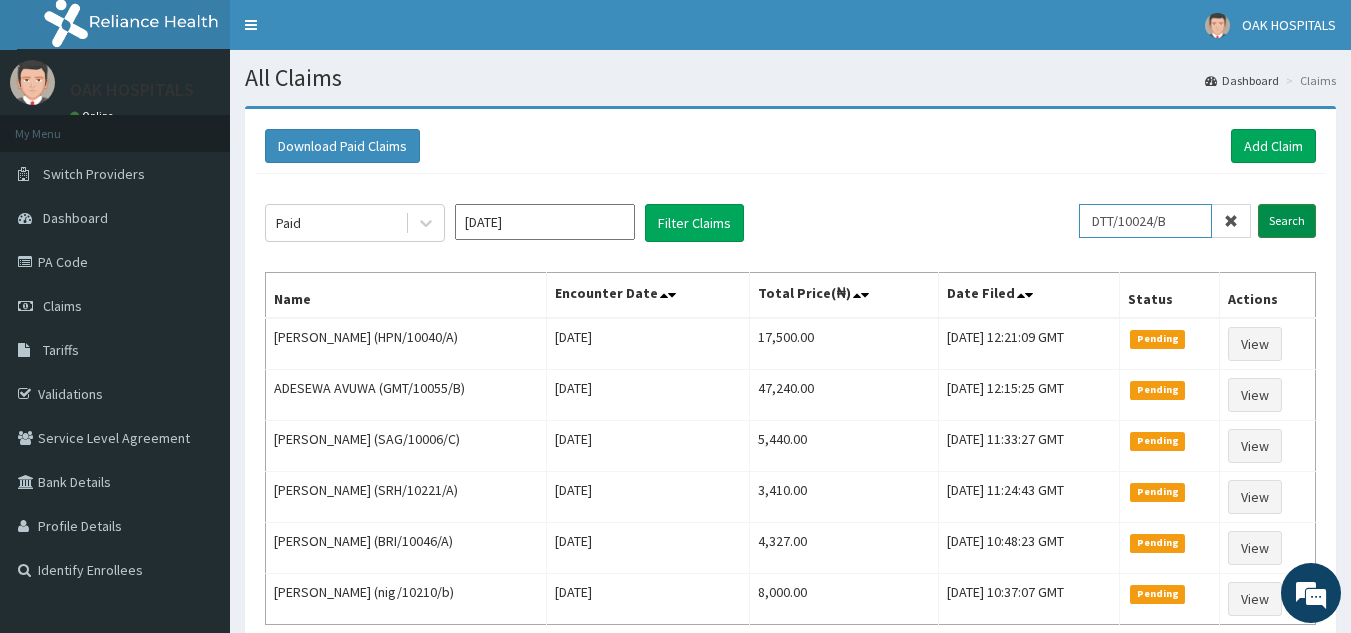 type on "DTT/10024/B" 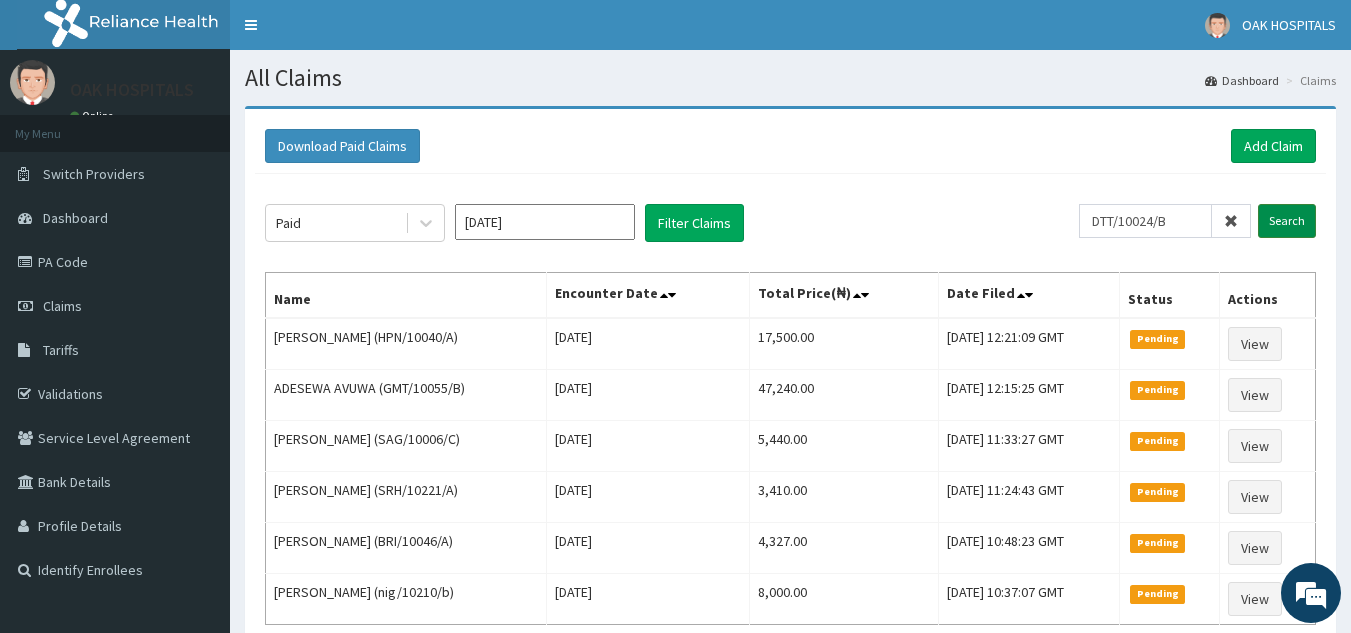 click on "Search" at bounding box center [1287, 221] 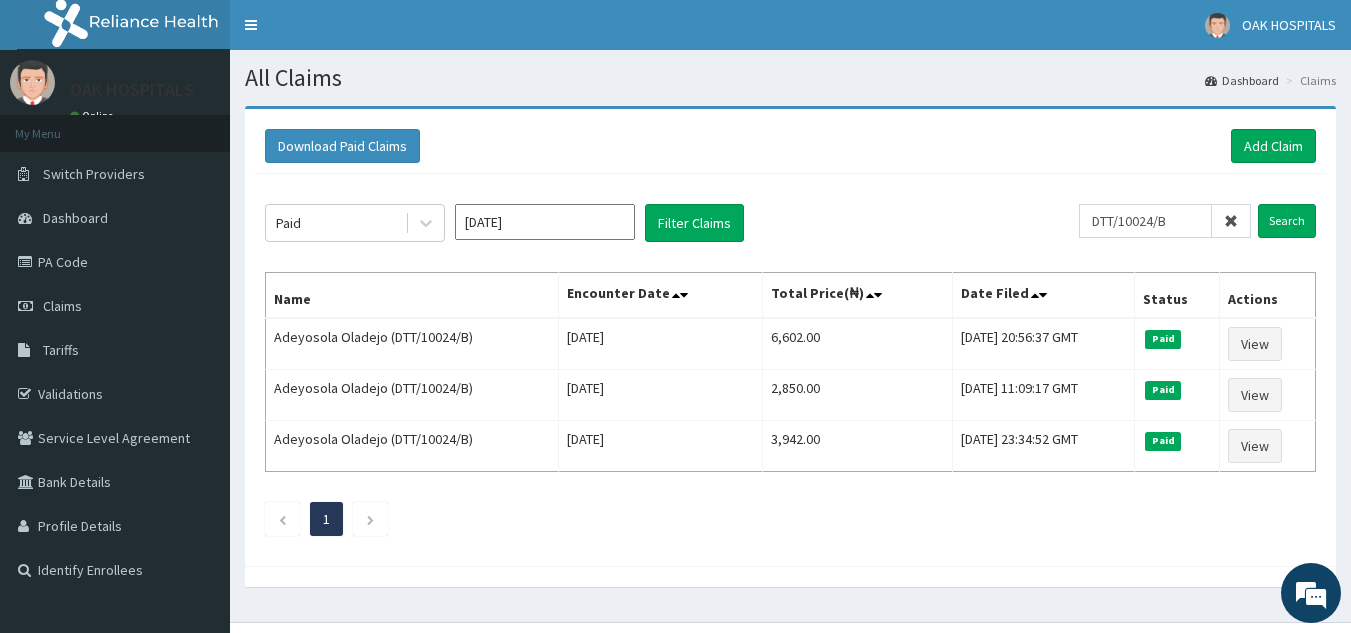 click at bounding box center (1231, 221) 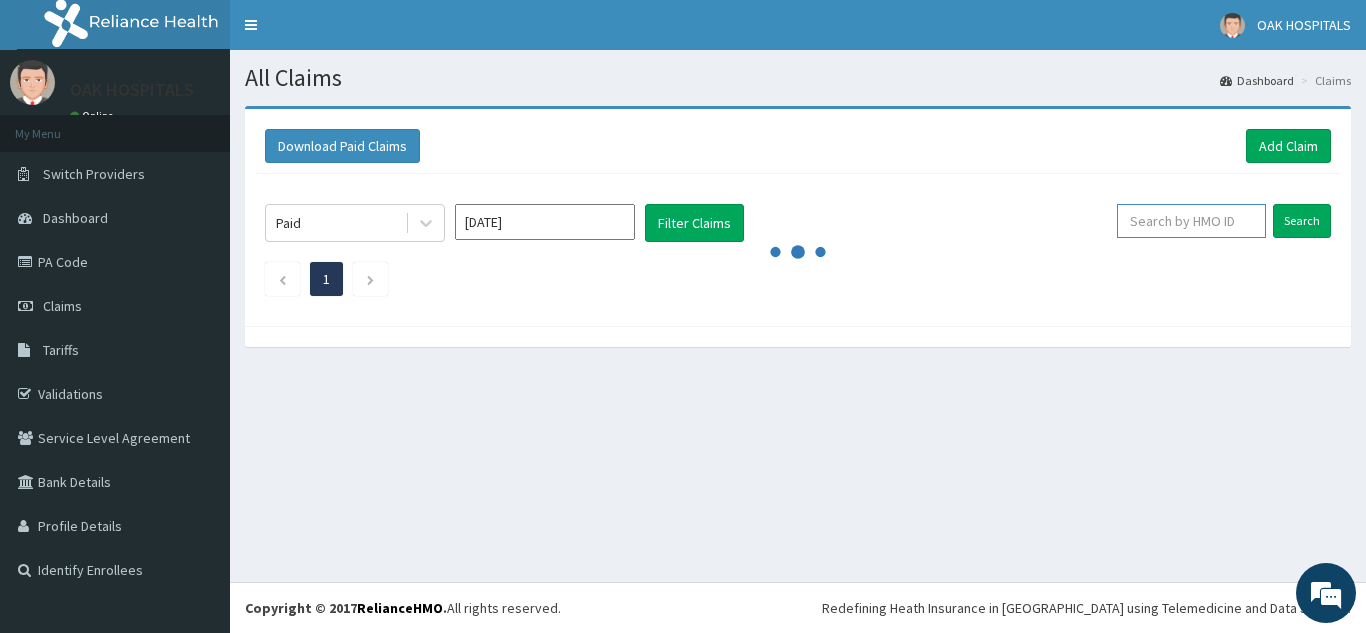 click at bounding box center (1191, 221) 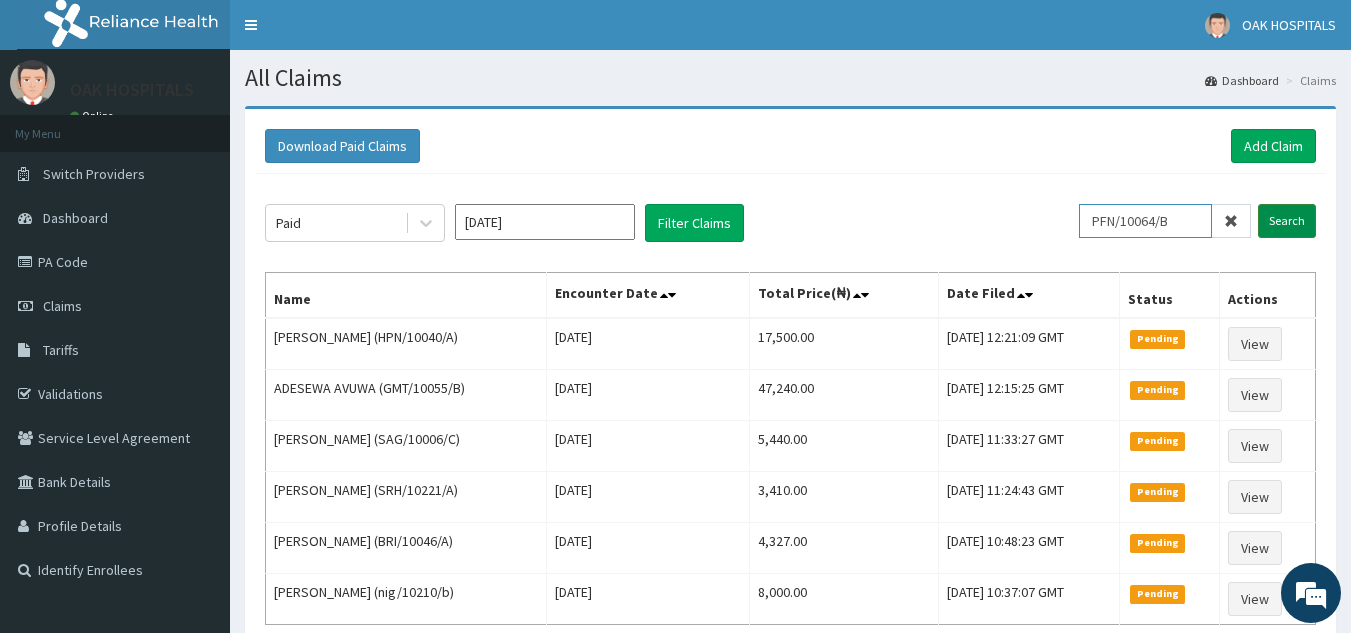 type on "PFN/10064/B" 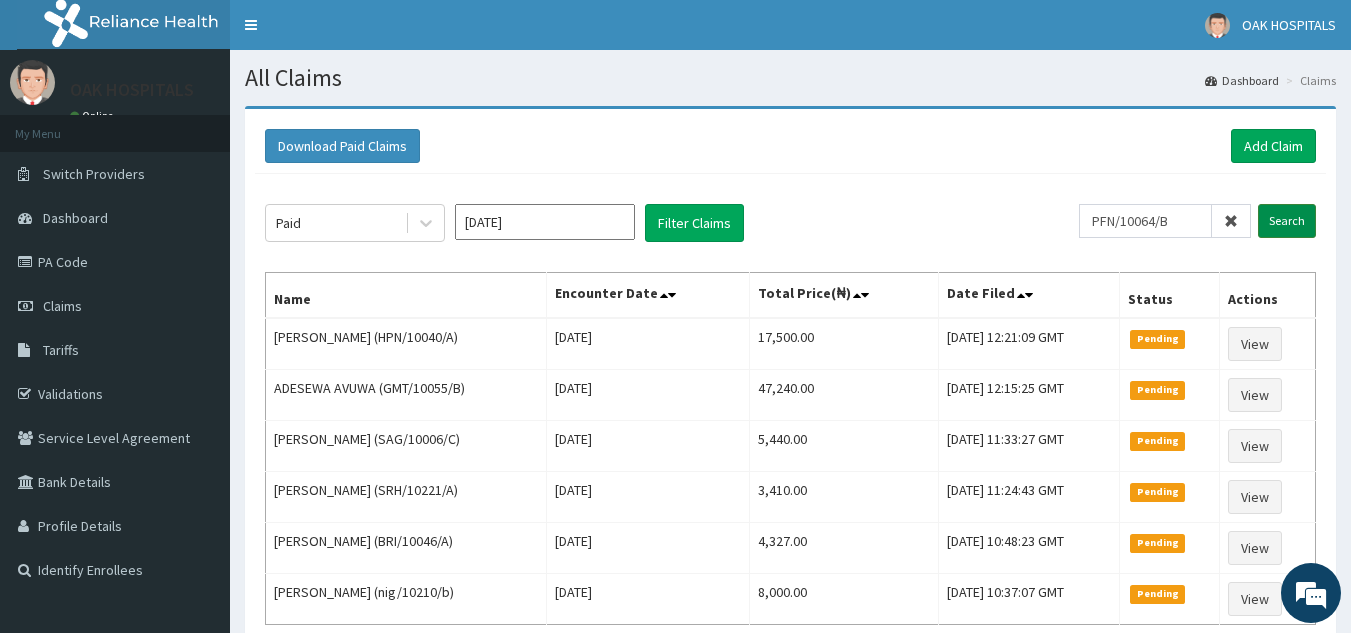 click on "Search" at bounding box center [1287, 221] 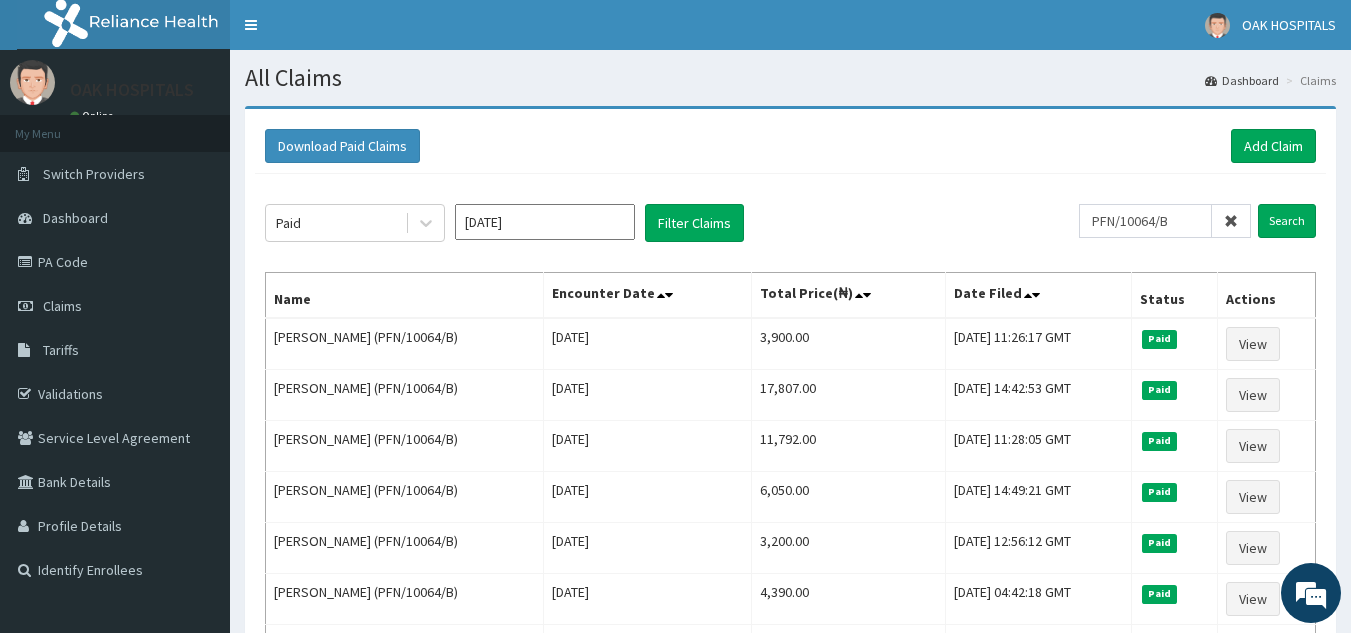 click at bounding box center [1231, 221] 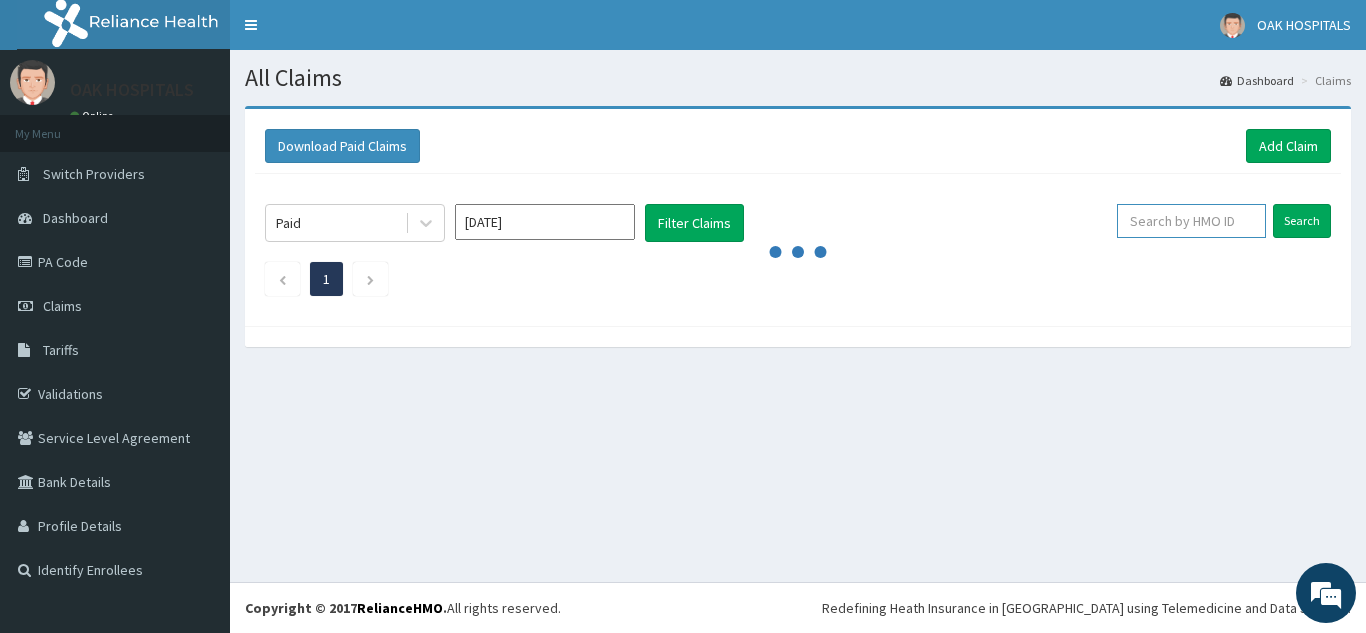 click at bounding box center (1191, 221) 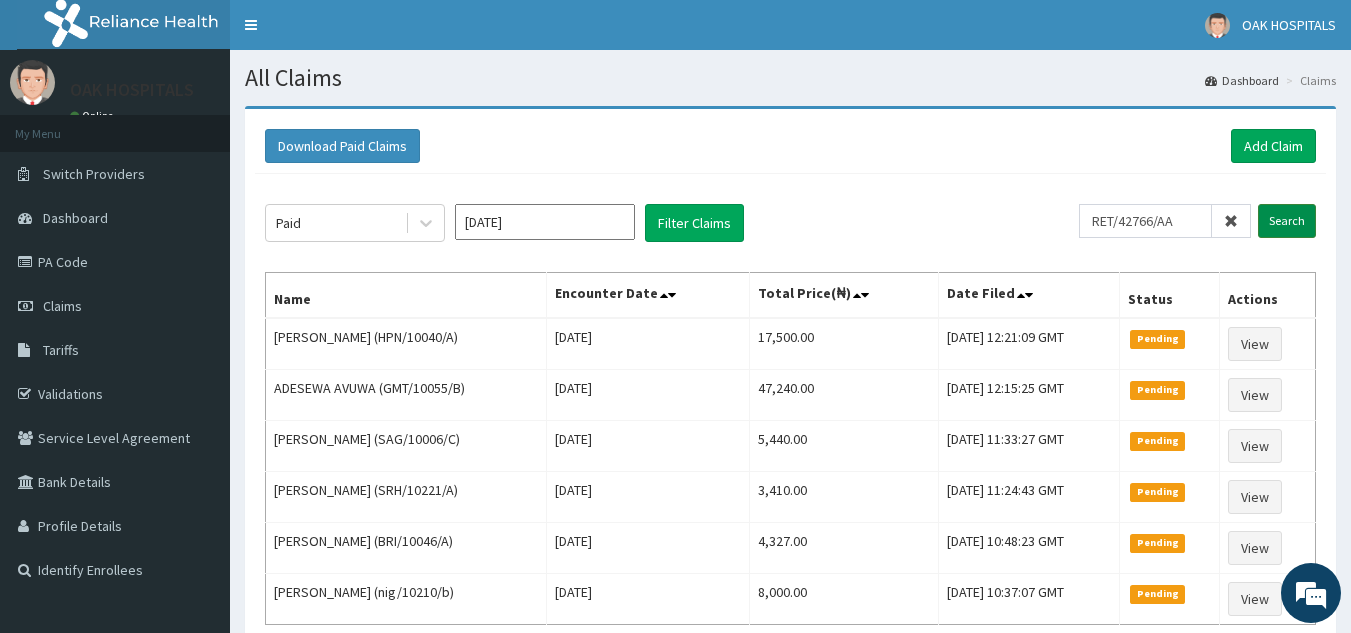 click on "Search" at bounding box center [1287, 221] 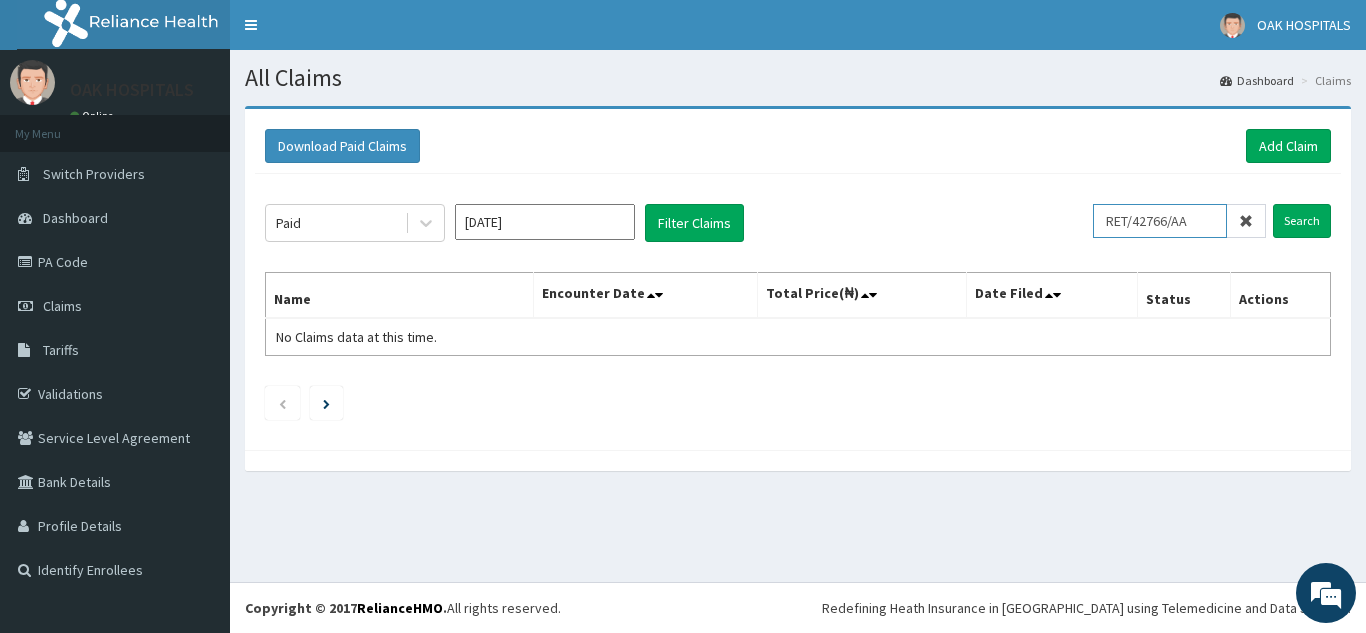click on "RET/42766/AA" at bounding box center (1160, 221) 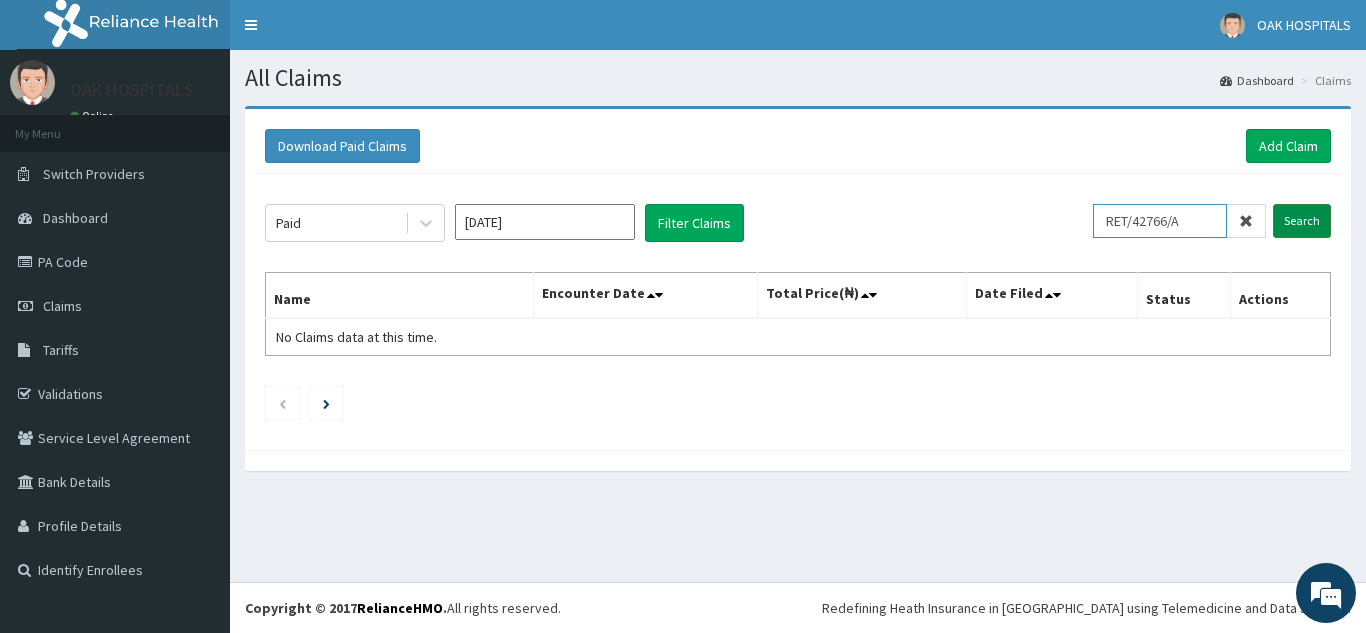 type on "RET/42766/A" 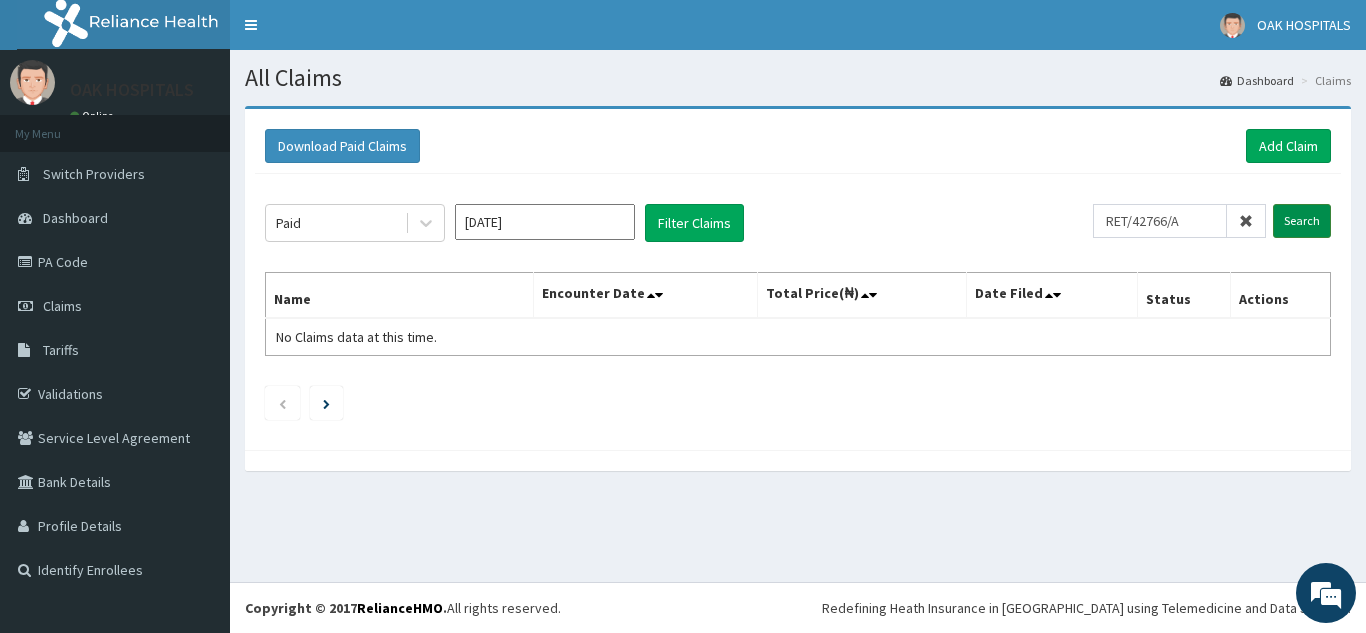 click on "Search" at bounding box center [1302, 221] 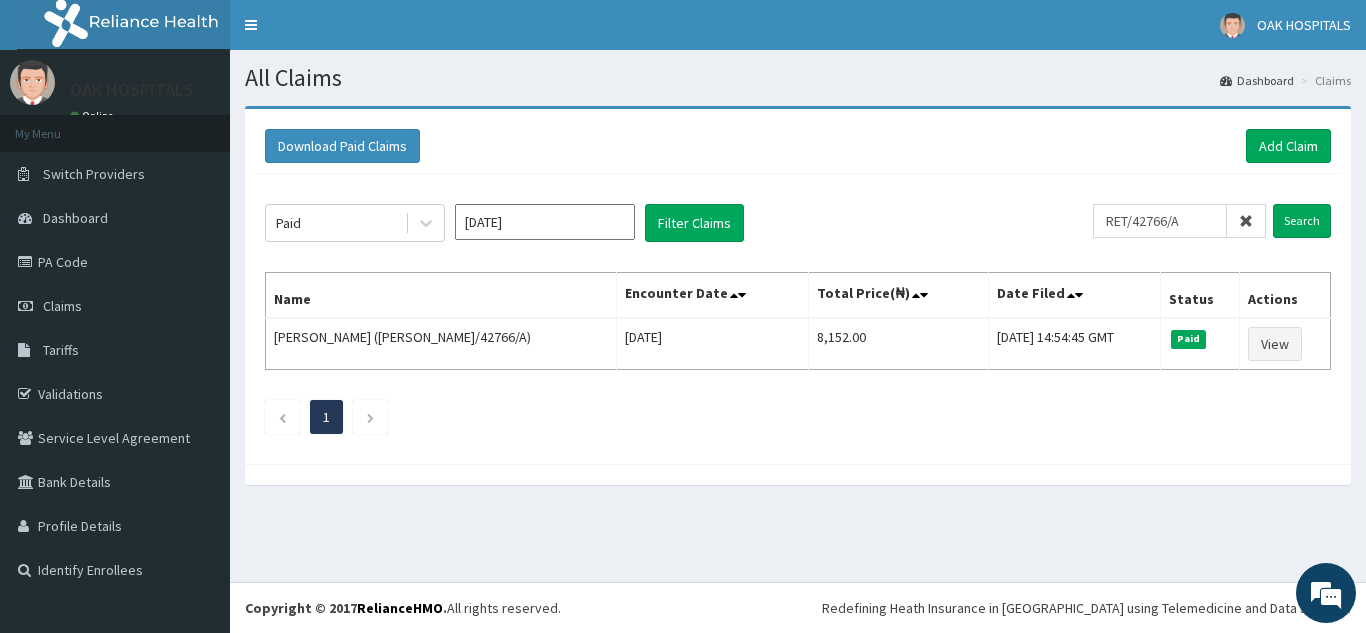 click at bounding box center [1246, 221] 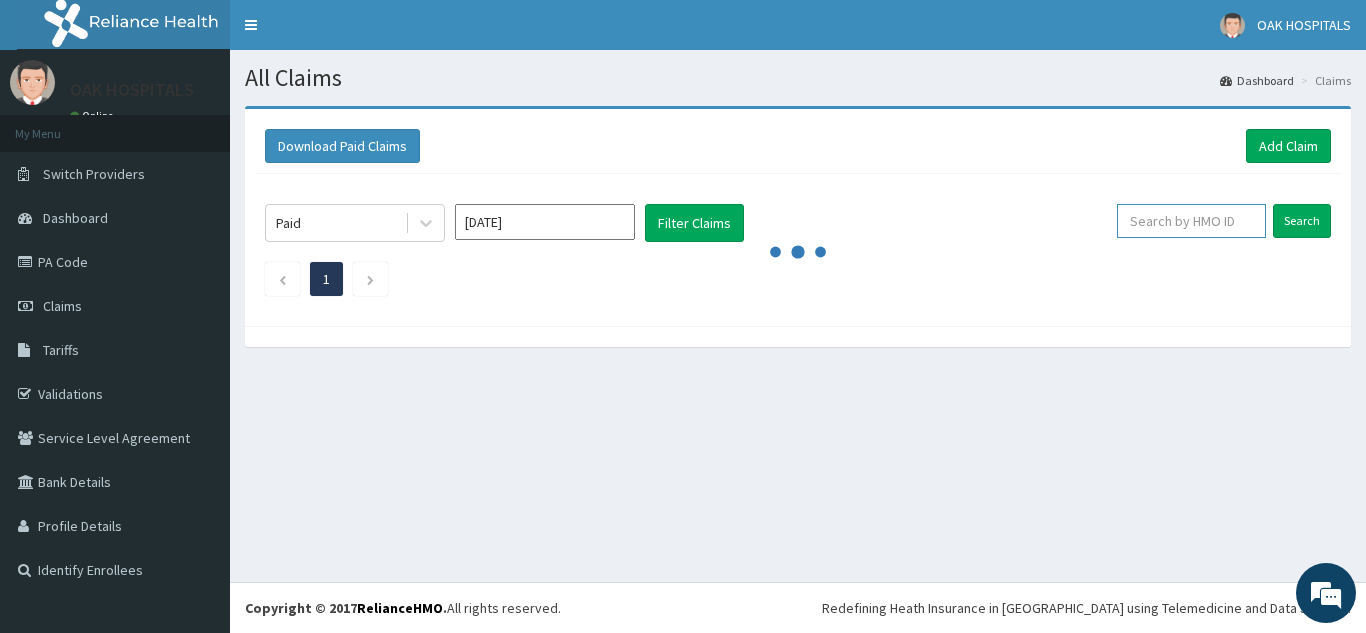 click at bounding box center (1191, 221) 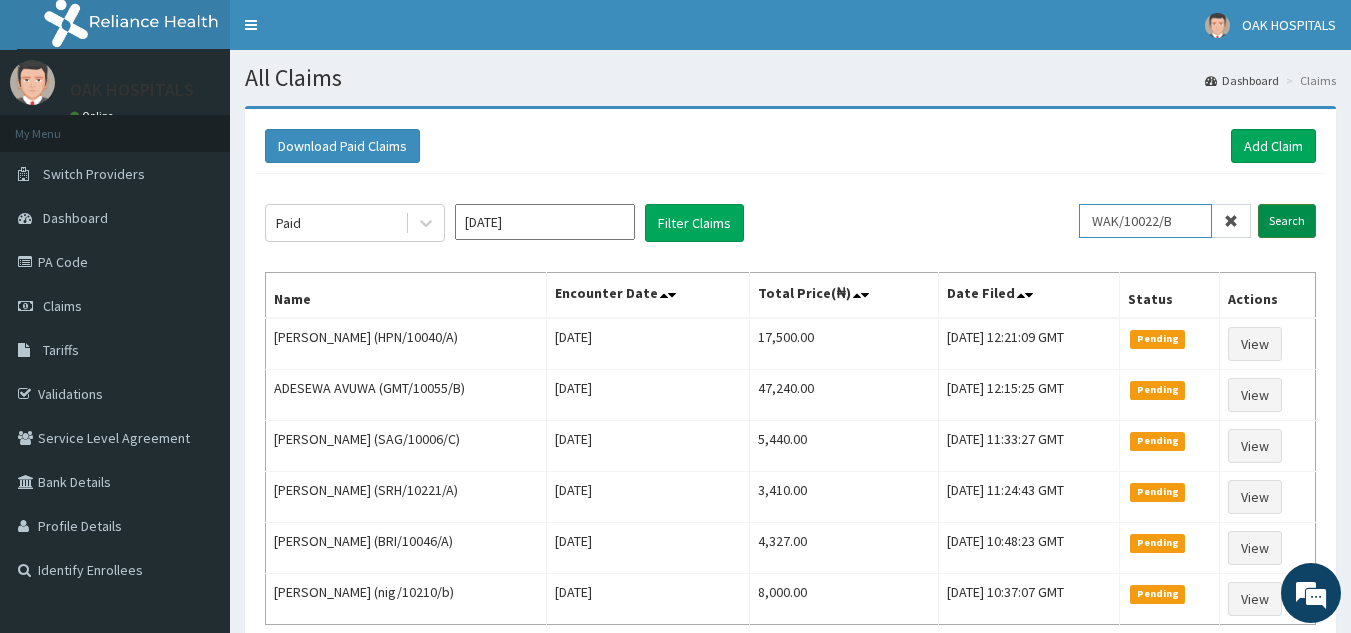 type on "WAK/10022/B" 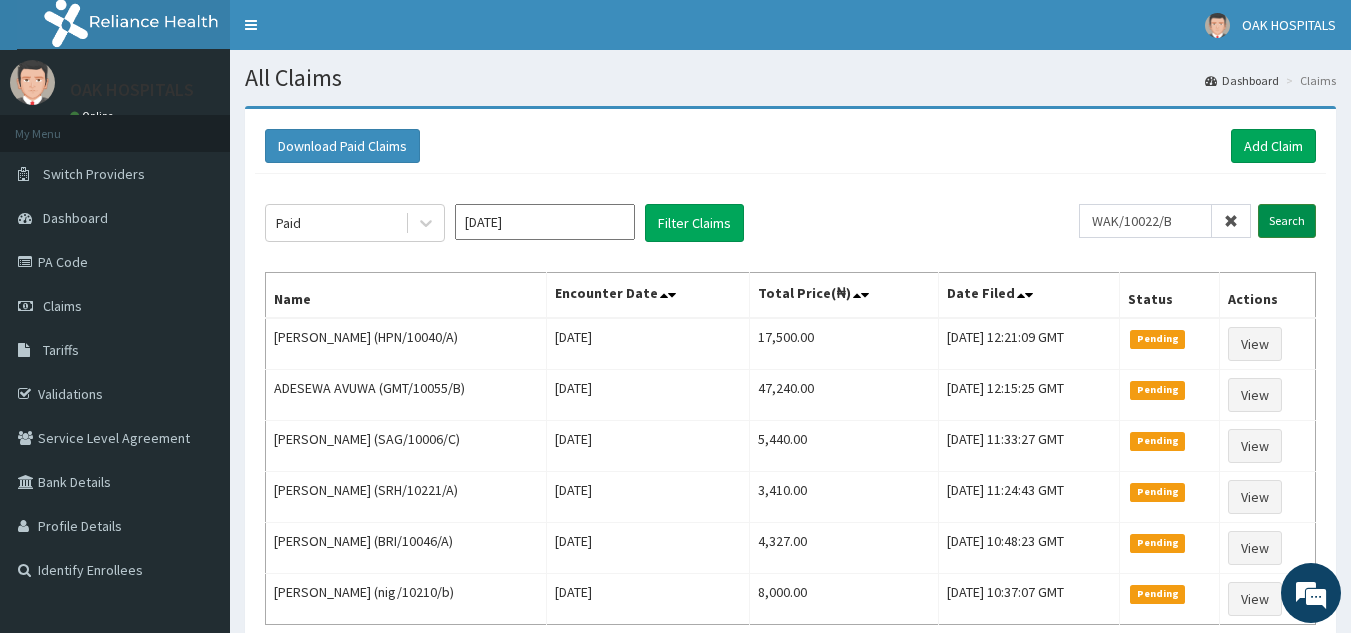click on "Search" at bounding box center (1287, 221) 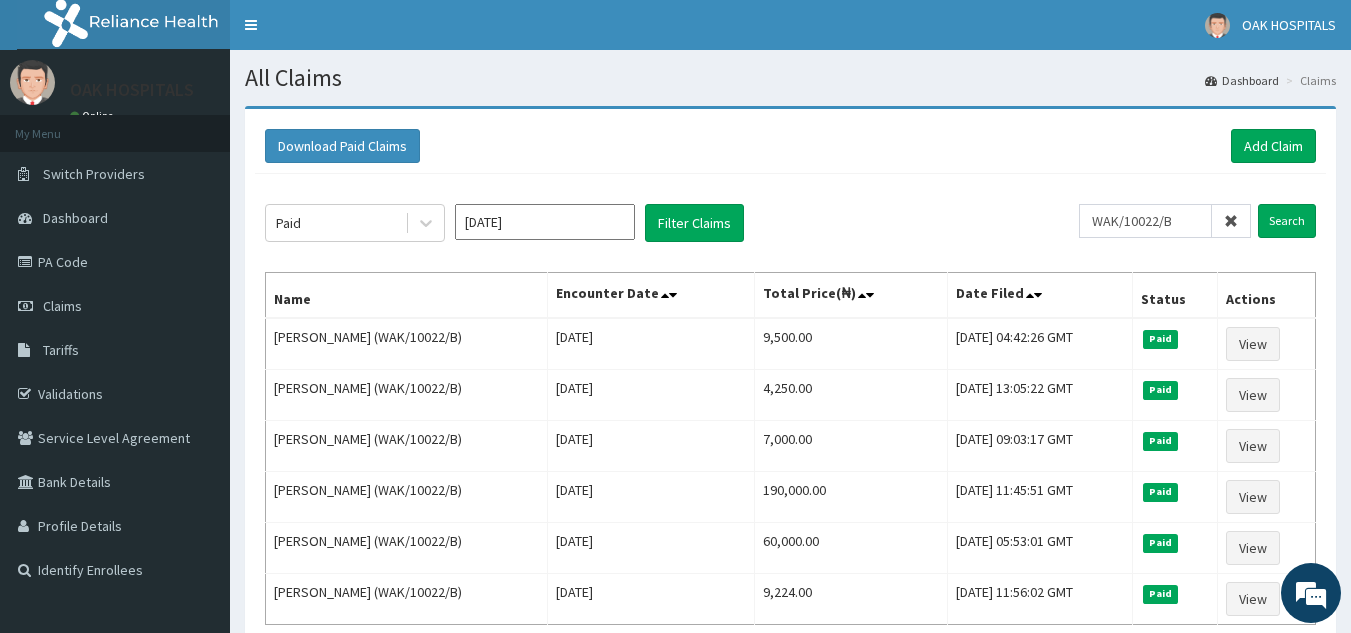click at bounding box center [1231, 221] 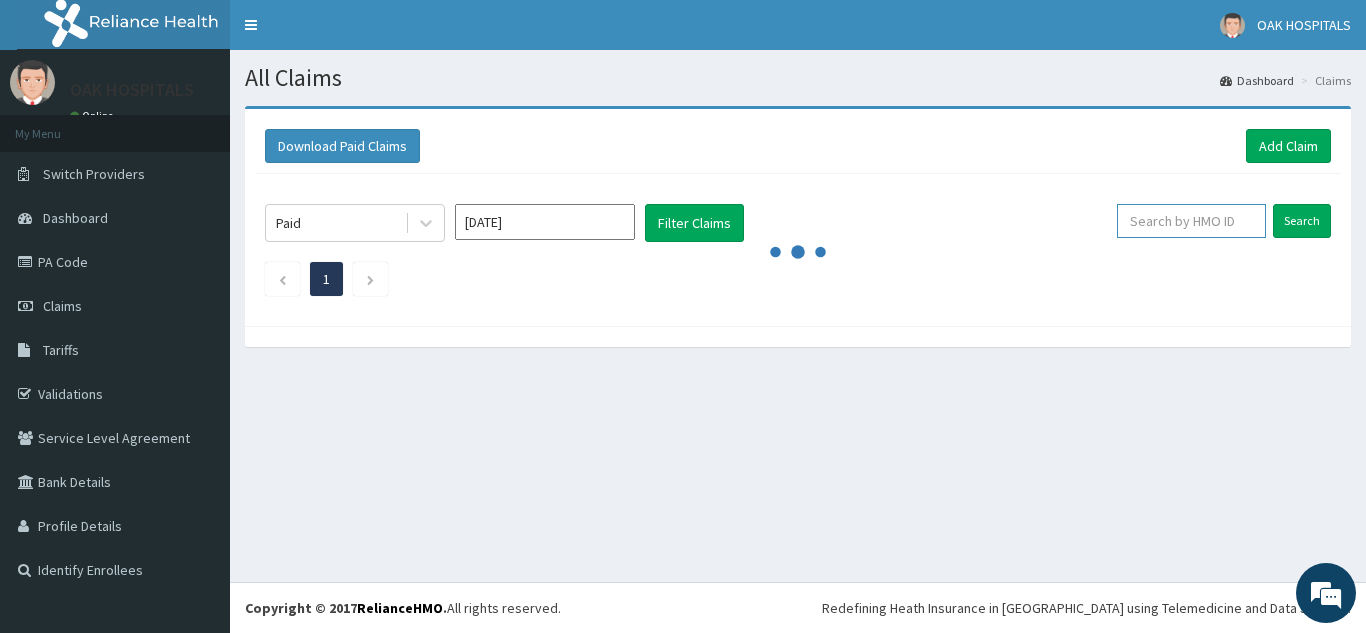 click at bounding box center (1191, 221) 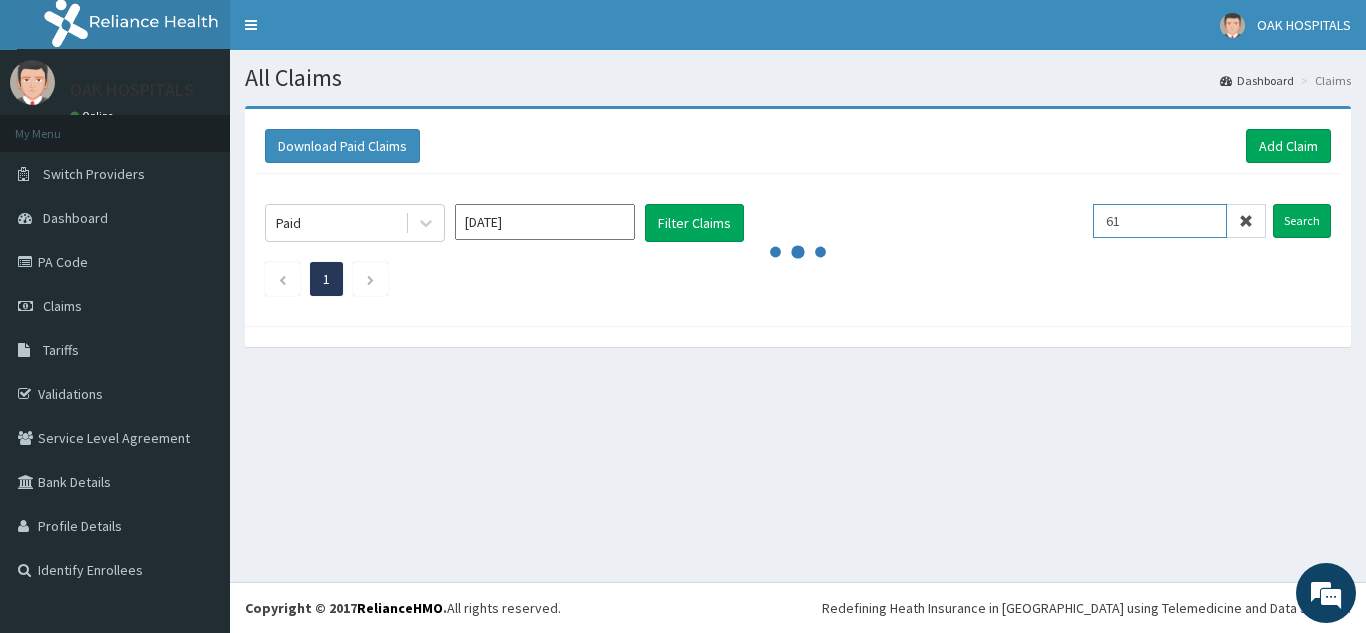 click on "61" at bounding box center [1160, 221] 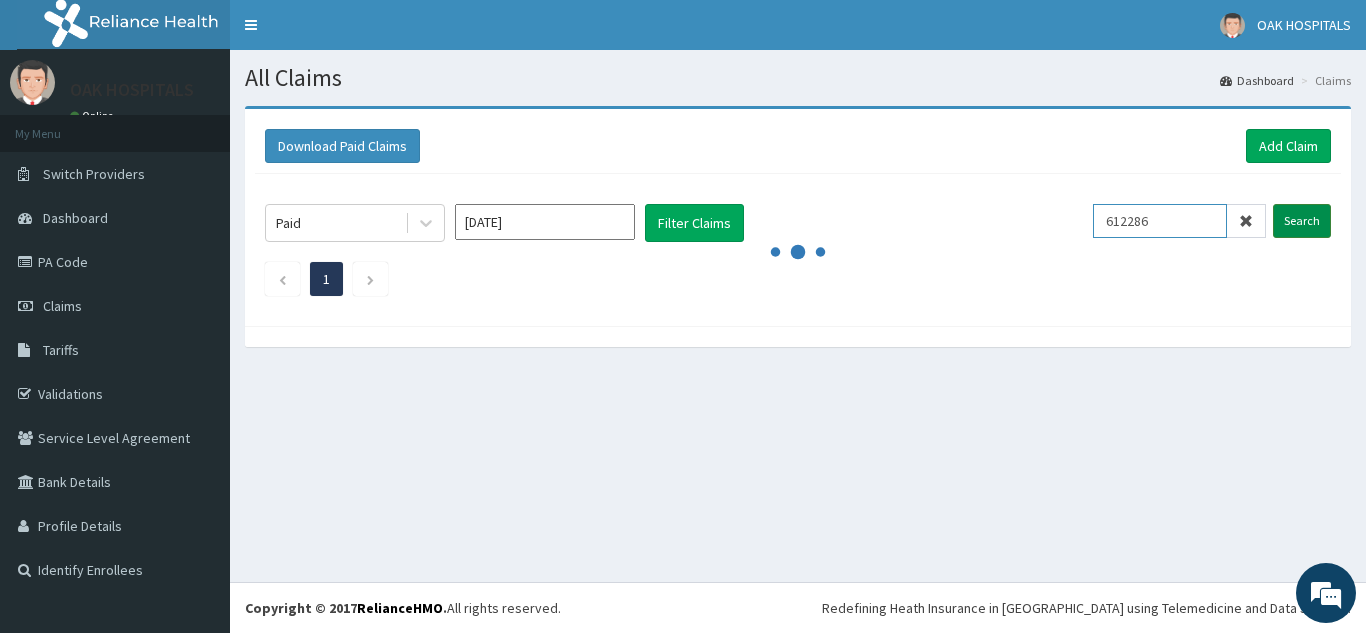 type on "612286" 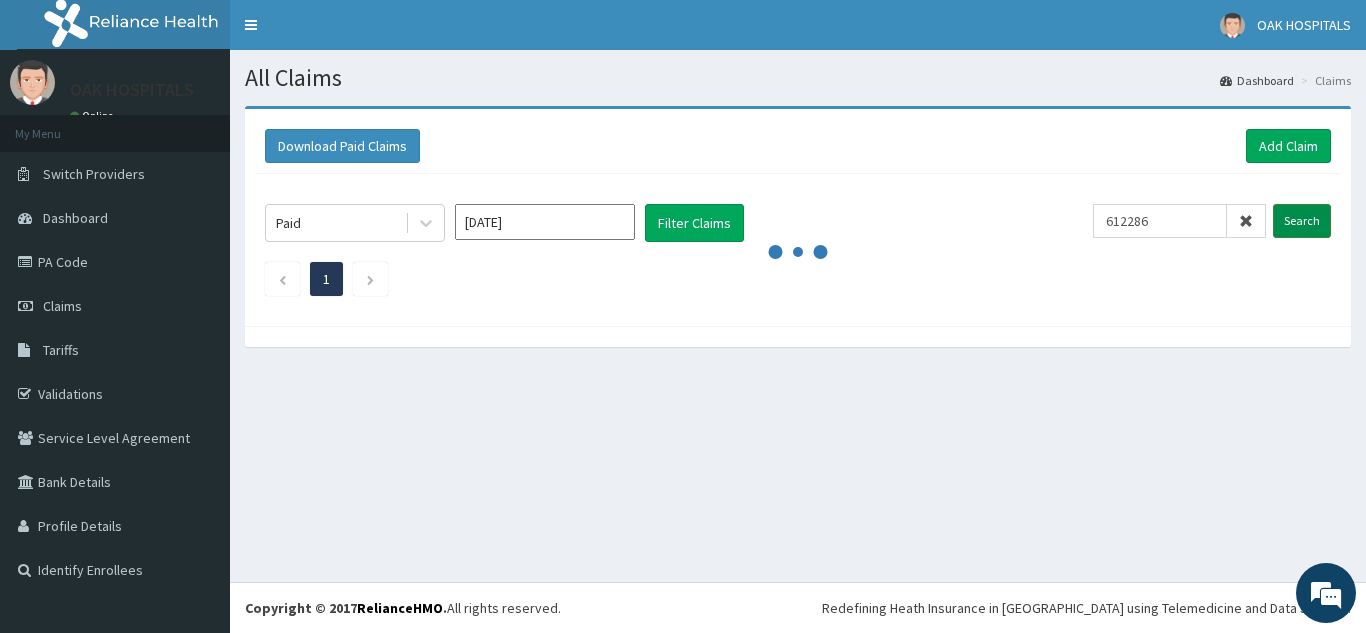click on "Search" at bounding box center [1302, 221] 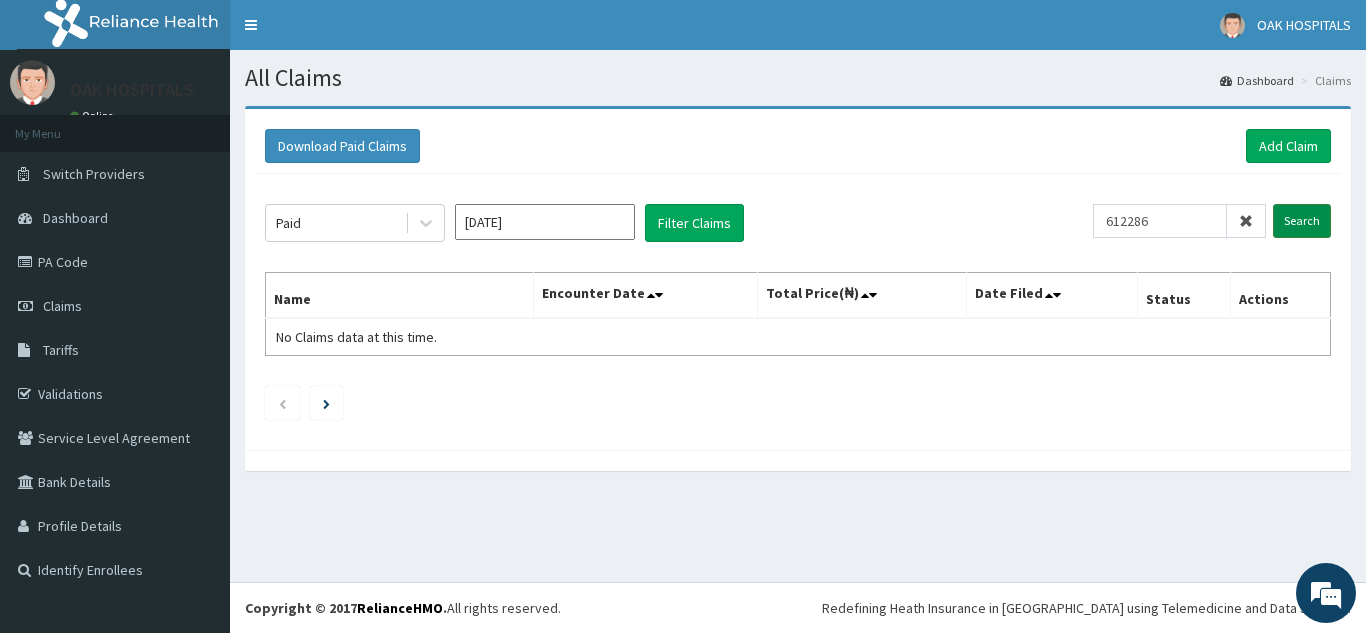 click on "Search" at bounding box center (1302, 221) 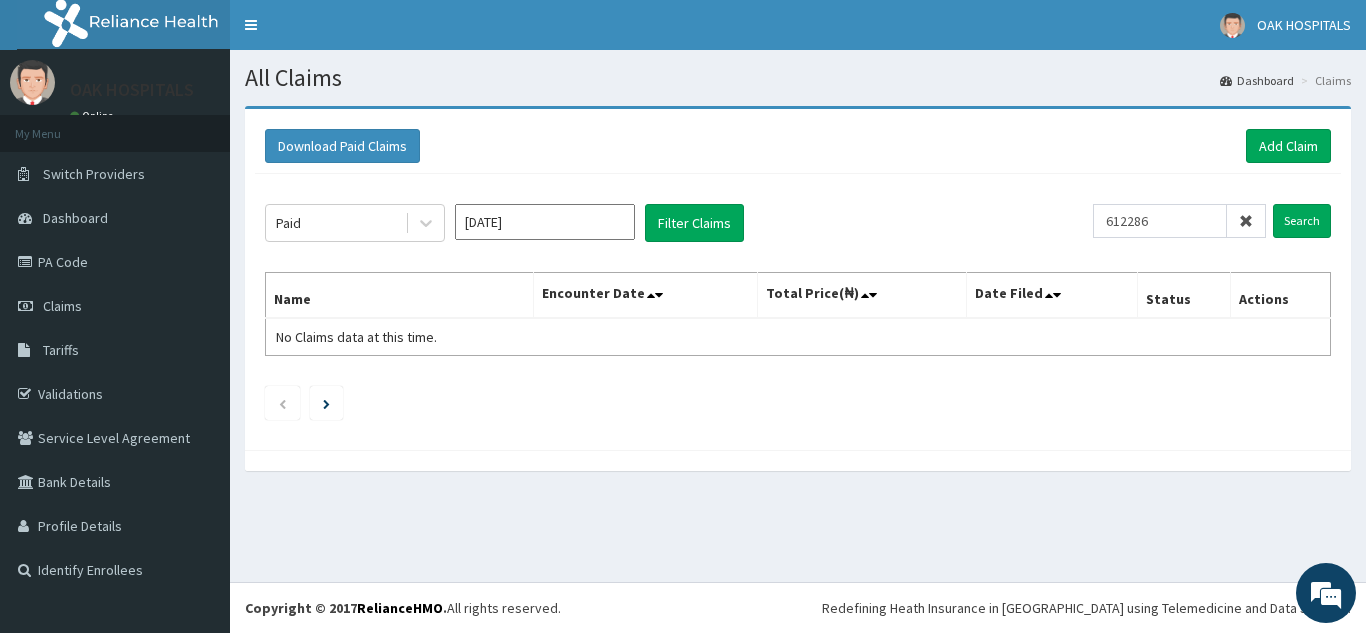 click at bounding box center (1246, 221) 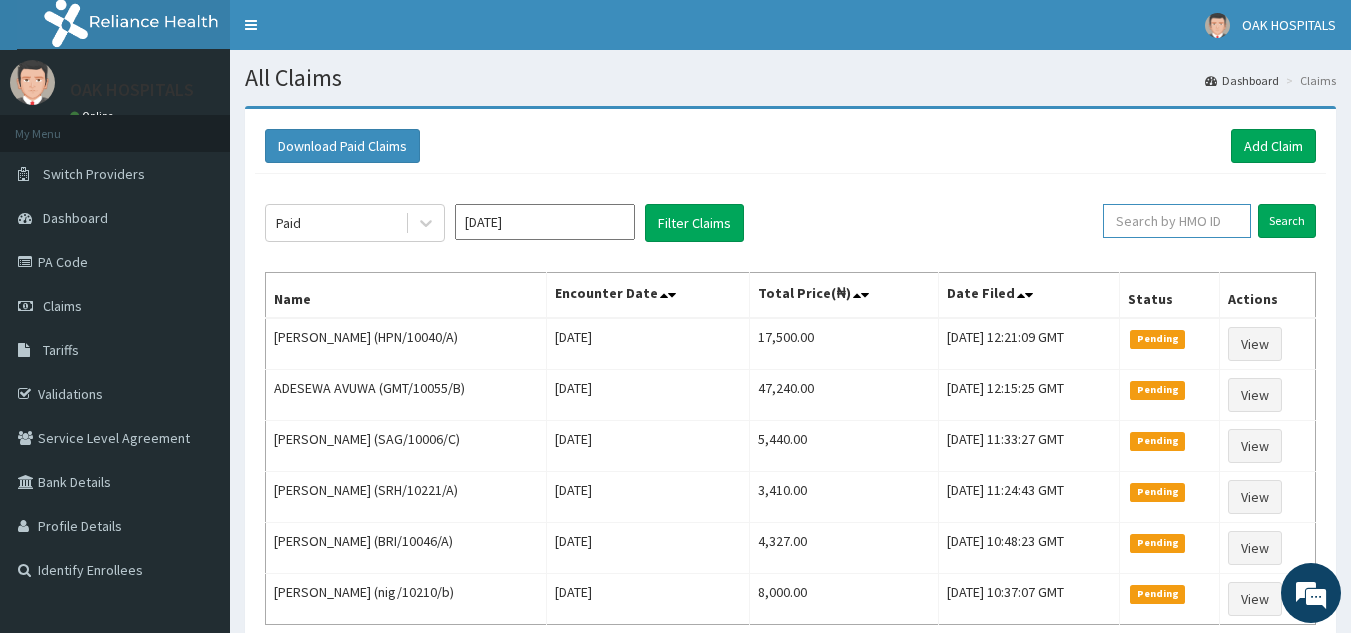 click at bounding box center (1177, 221) 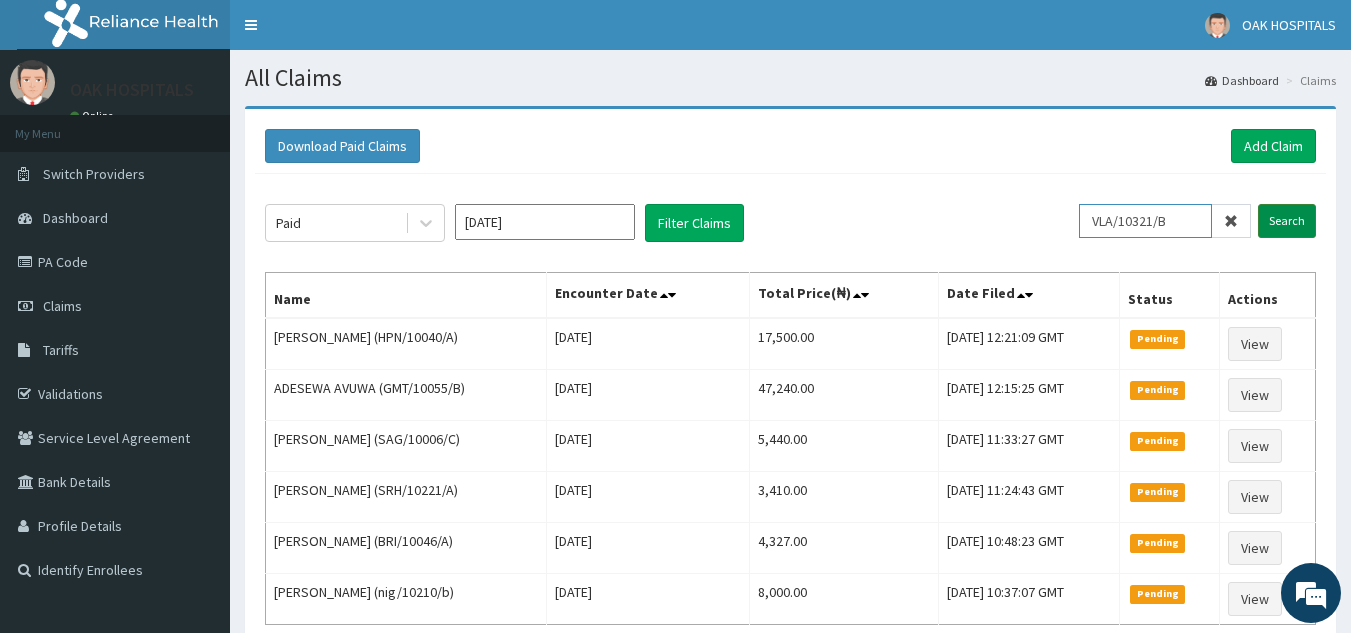 type on "VLA/10321/B" 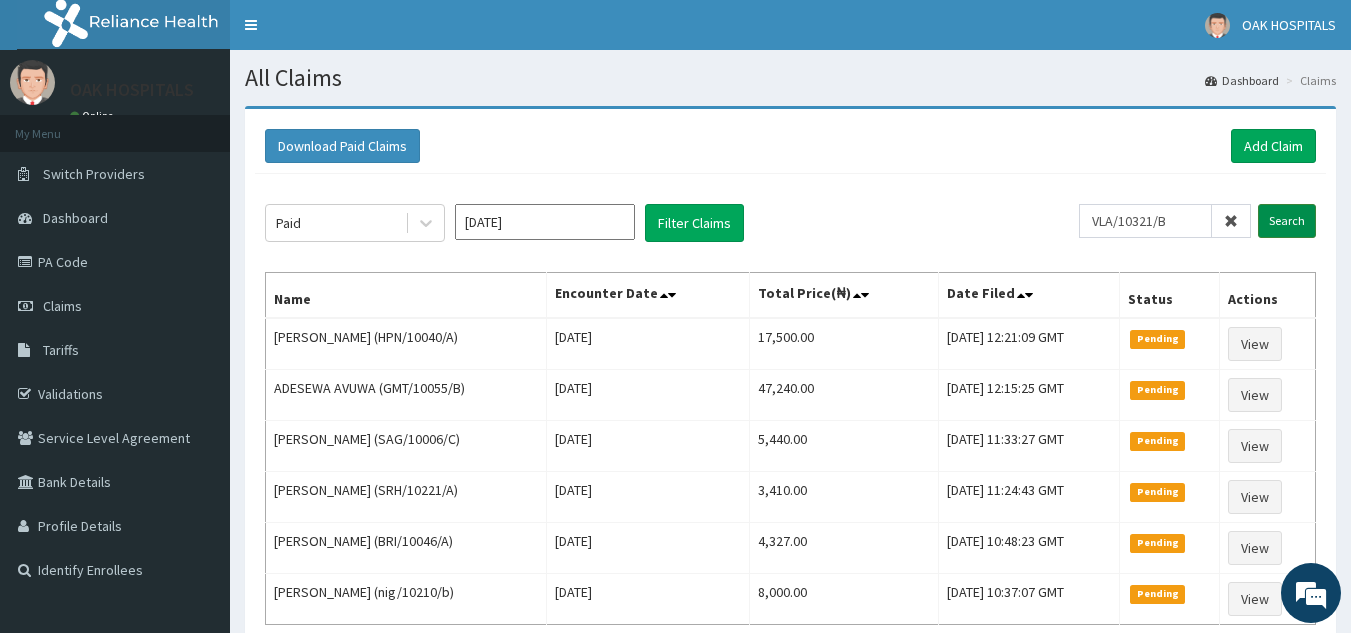 click on "Search" at bounding box center (1287, 221) 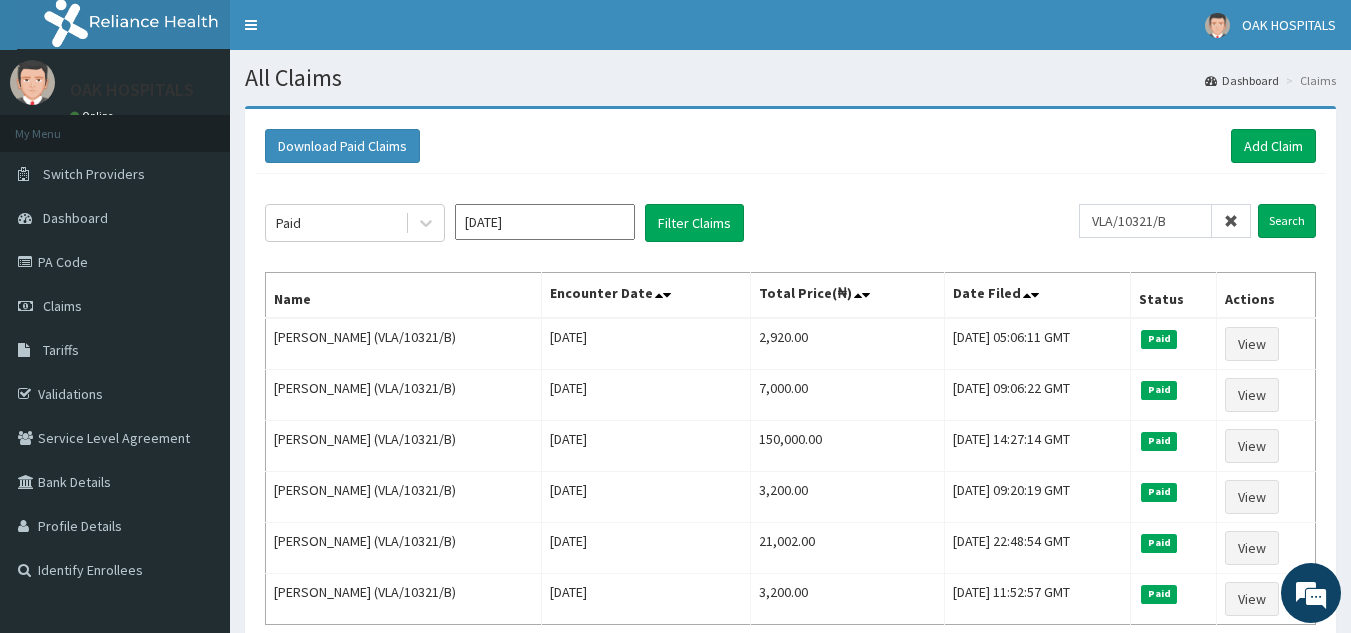 click at bounding box center [1231, 221] 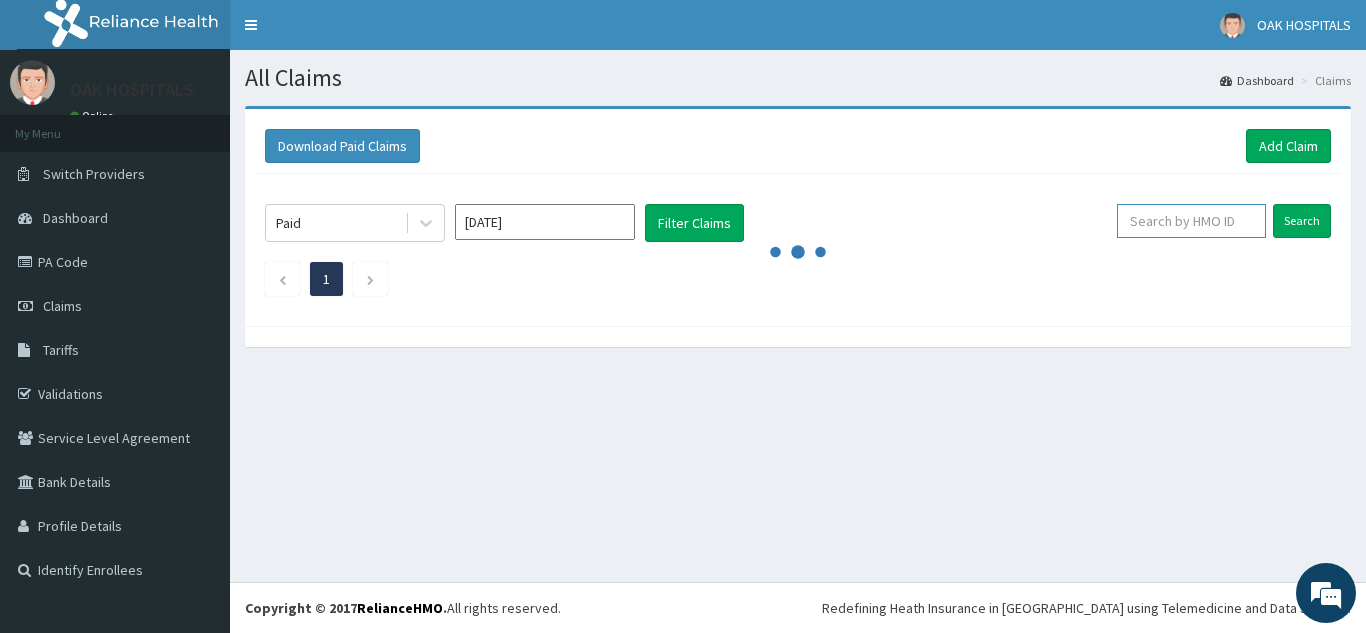 click at bounding box center [1191, 221] 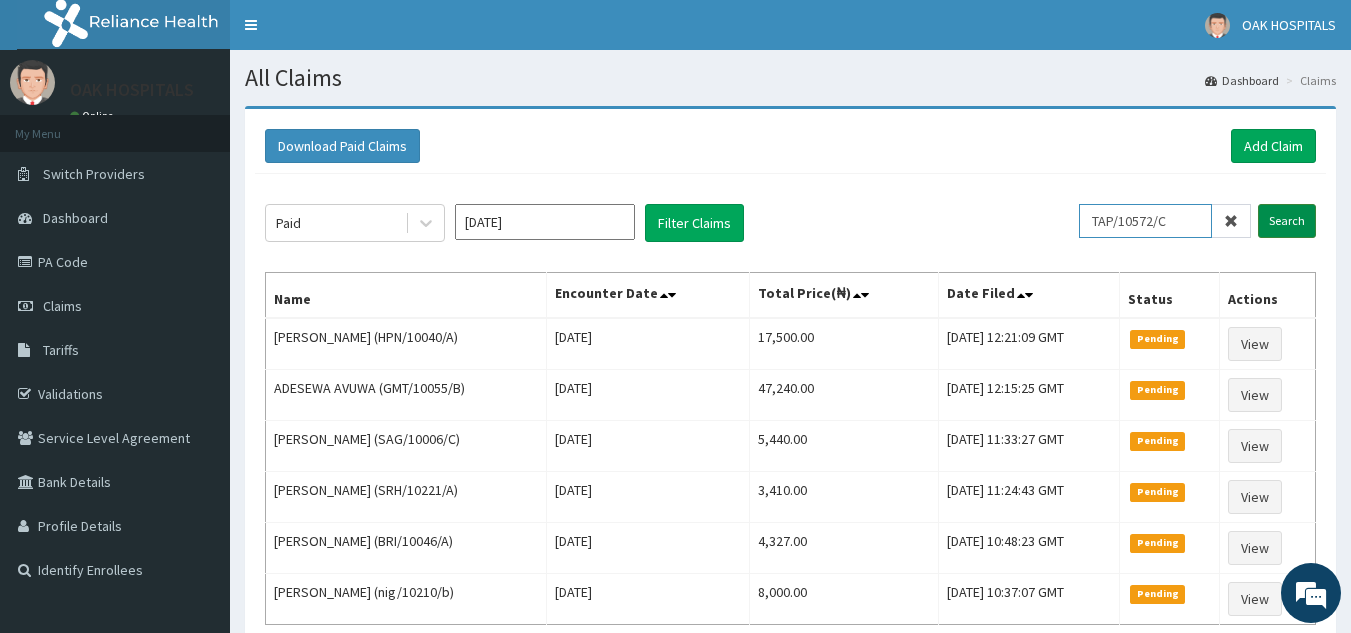 type on "TAP/10572/C" 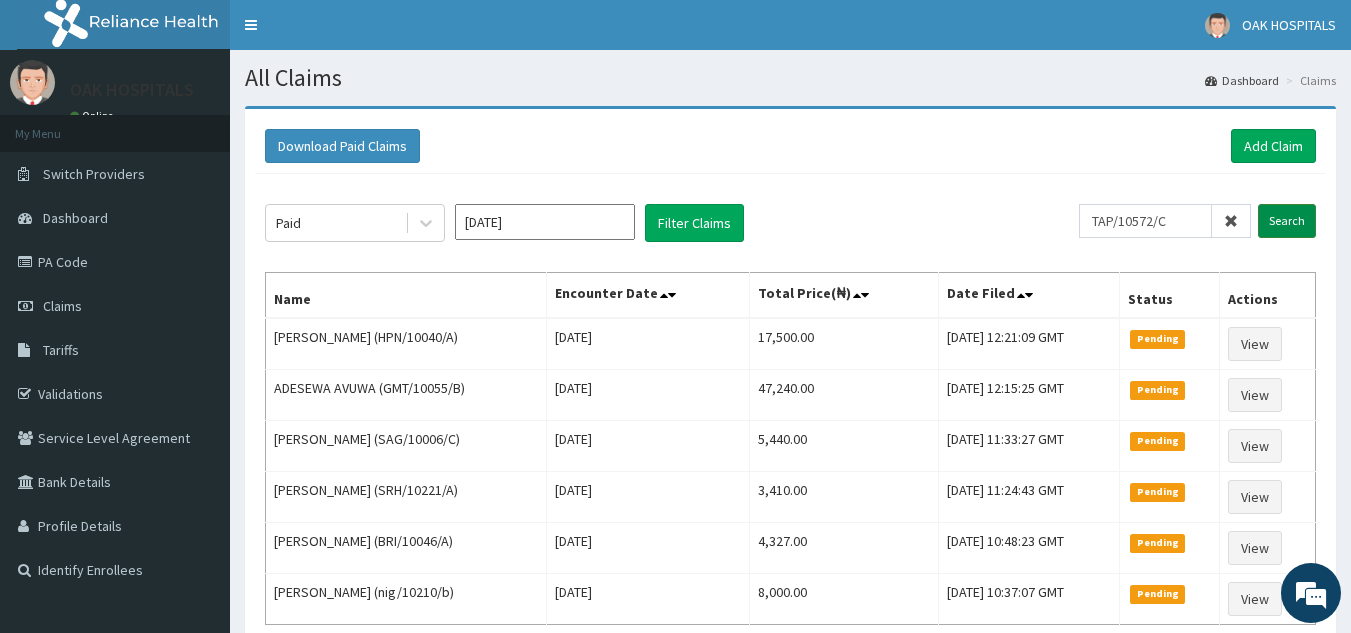 click on "Search" at bounding box center [1287, 221] 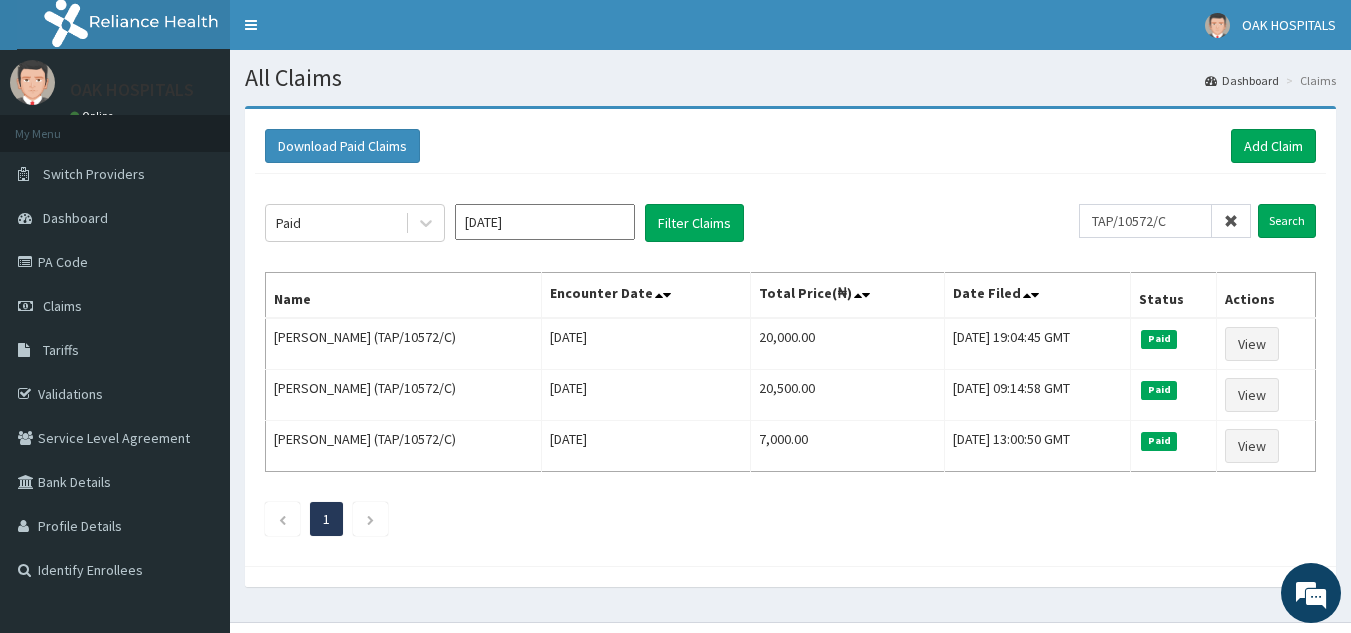 click at bounding box center [1231, 221] 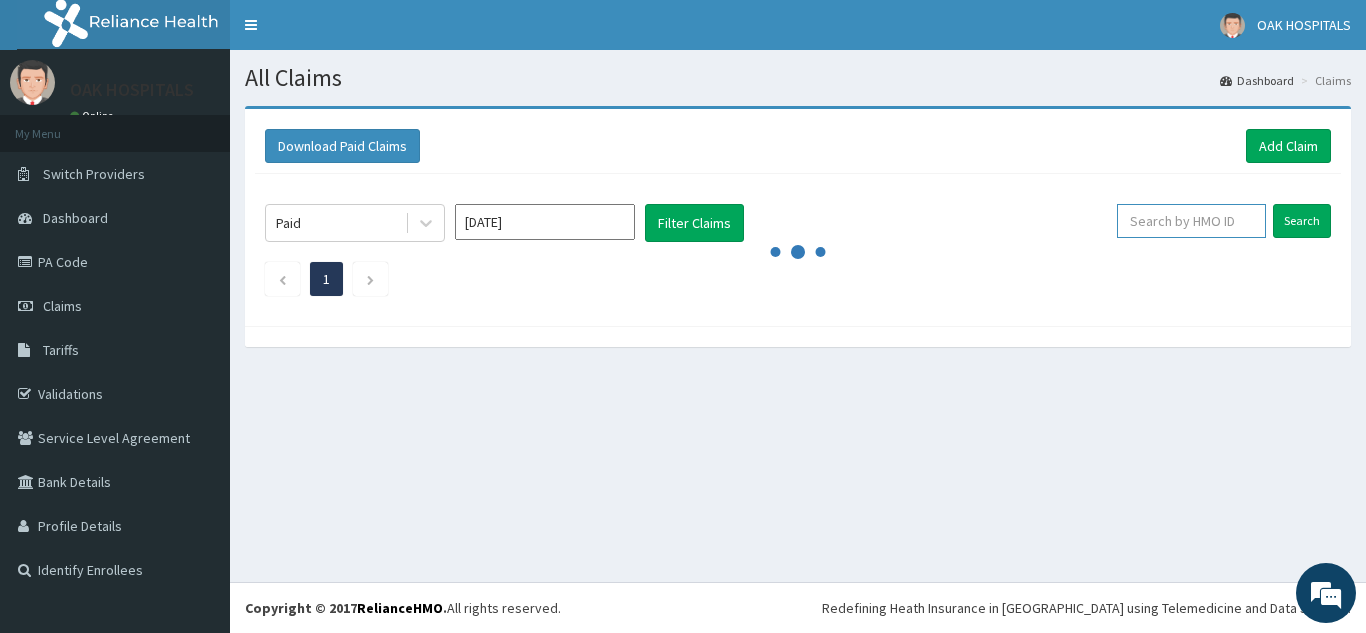click at bounding box center (1191, 221) 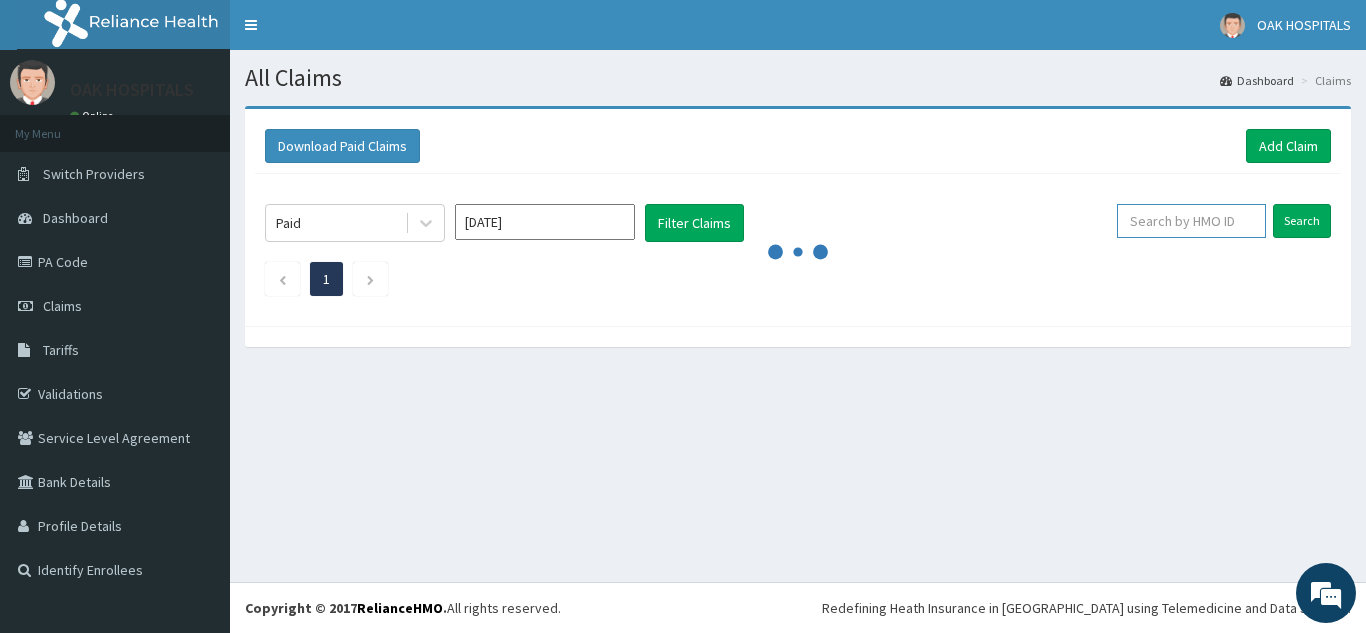 click at bounding box center (1191, 221) 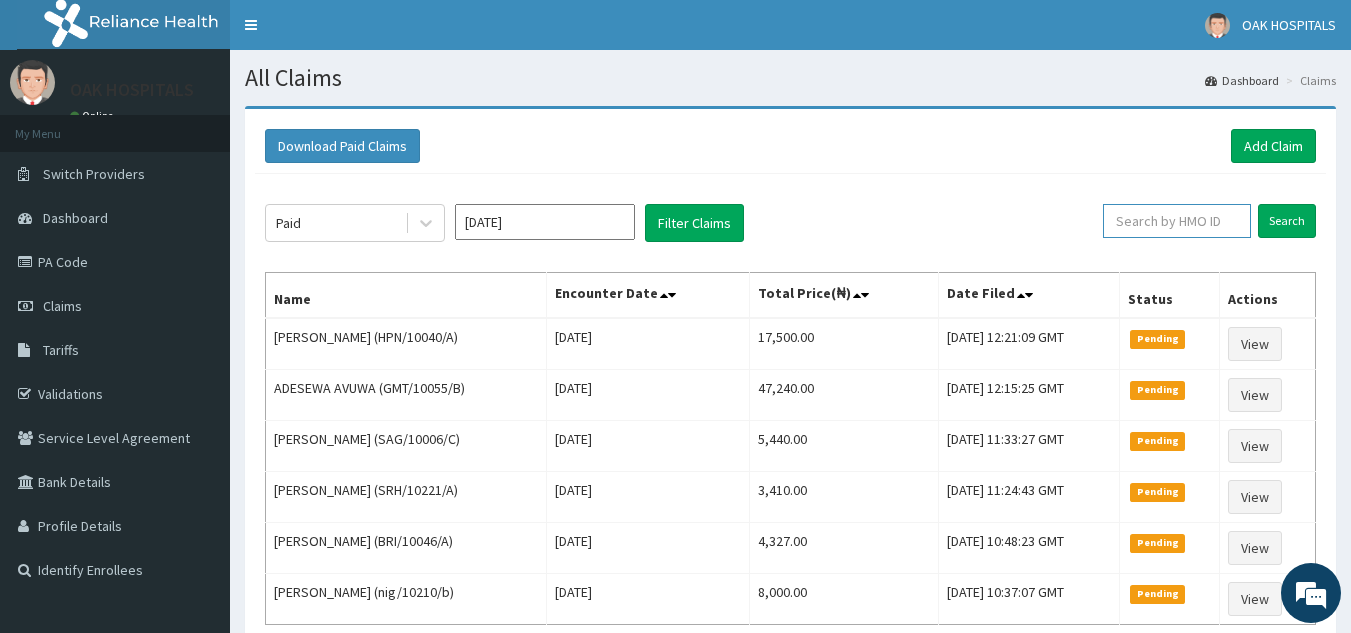 click at bounding box center (1177, 221) 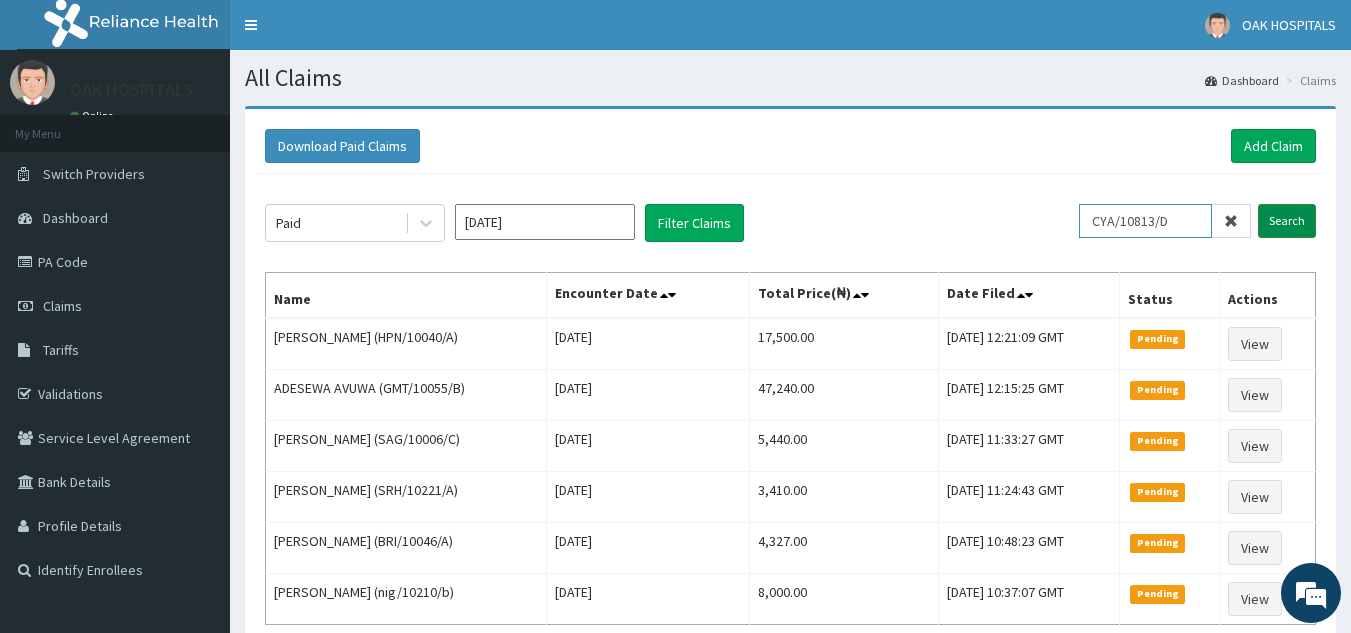 type on "CYA/10813/D" 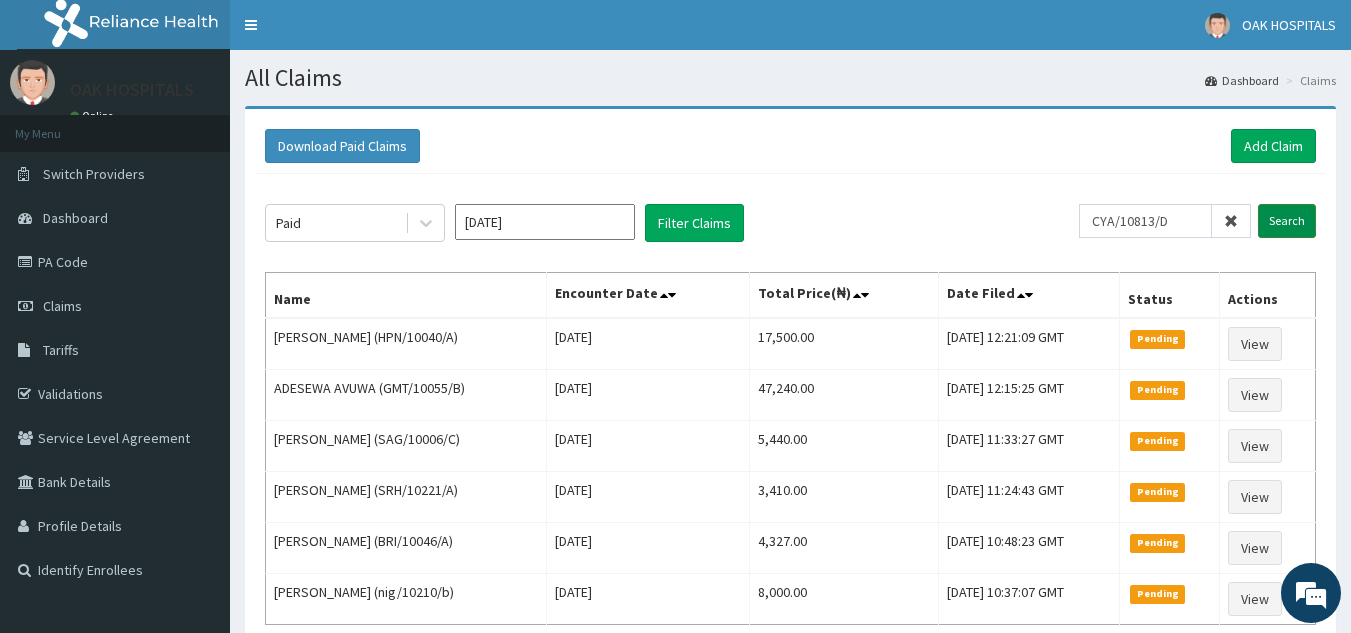 click on "Search" at bounding box center (1287, 221) 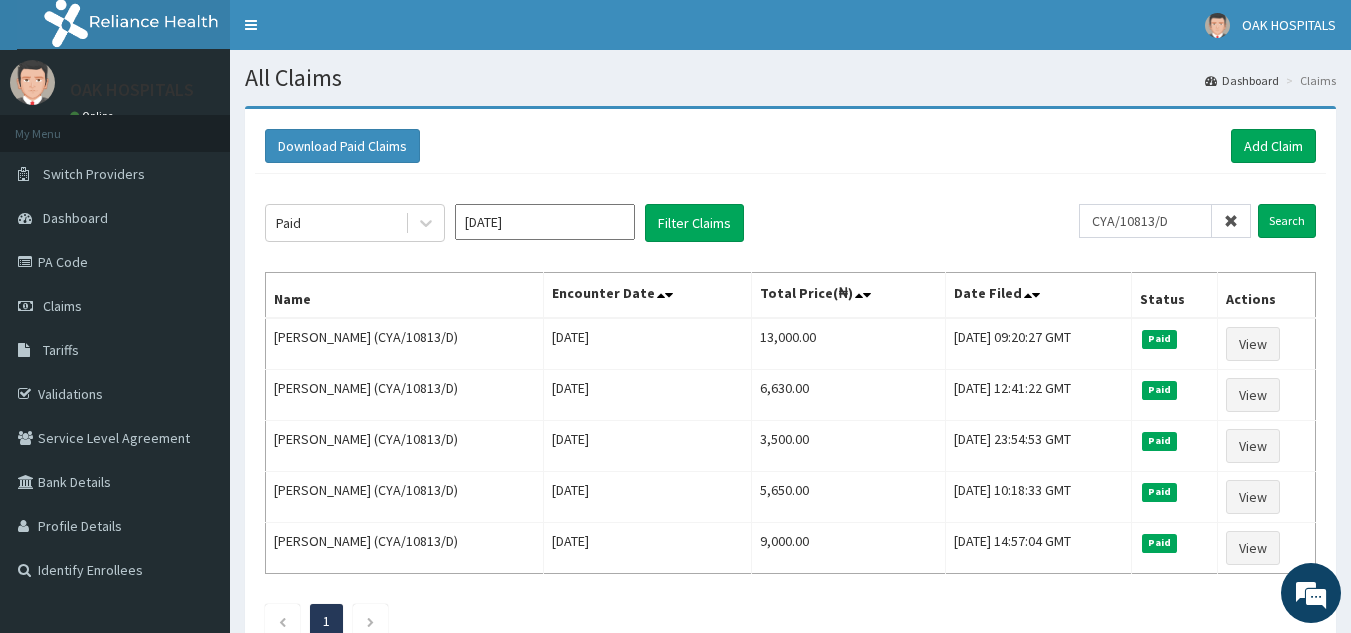 click at bounding box center (1231, 221) 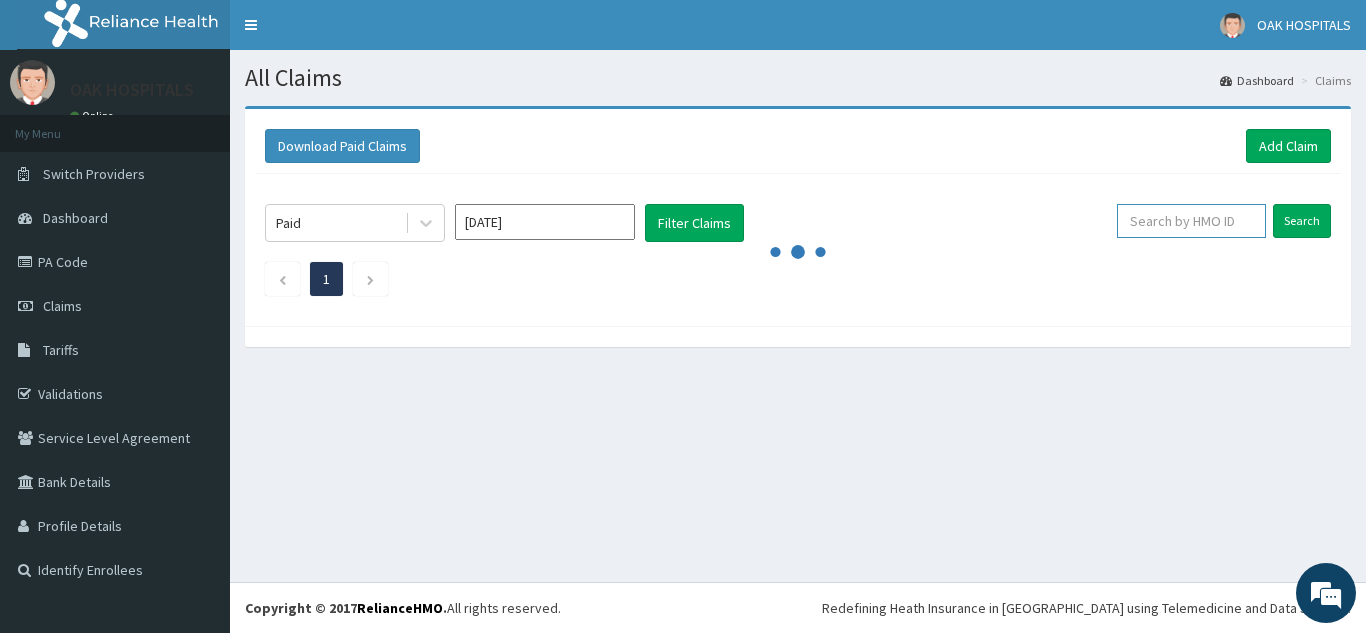 click at bounding box center [1191, 221] 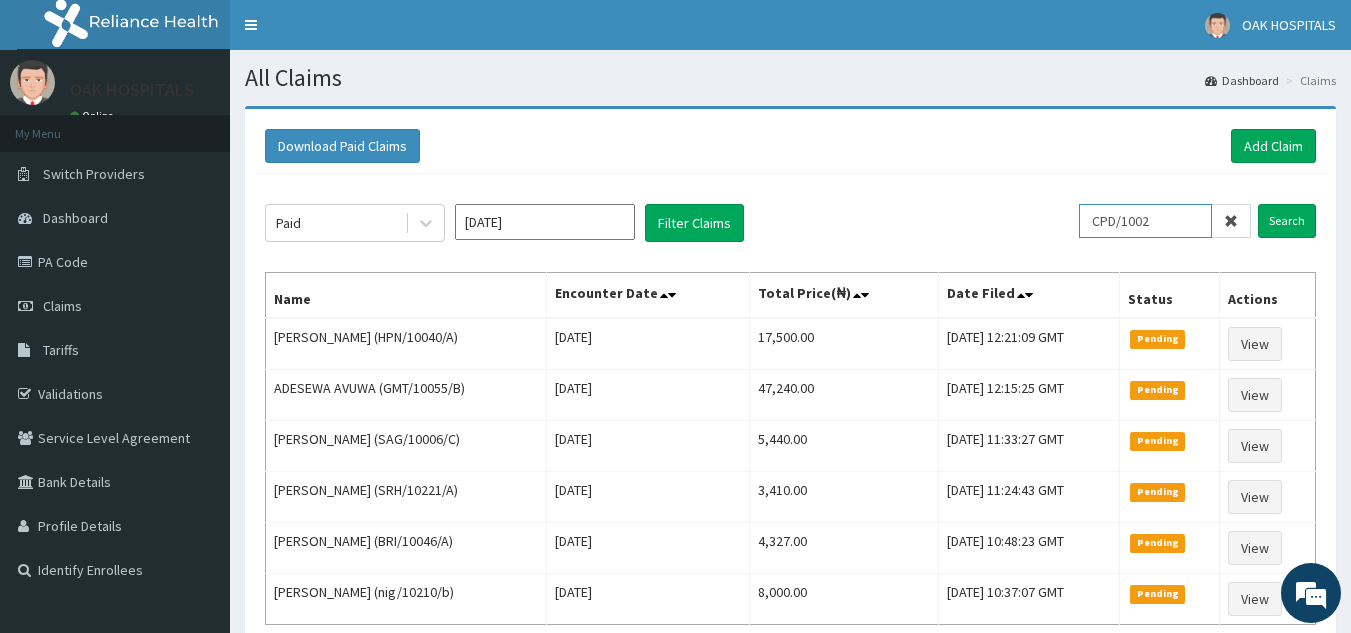 click on "CPD/1002" at bounding box center (1145, 221) 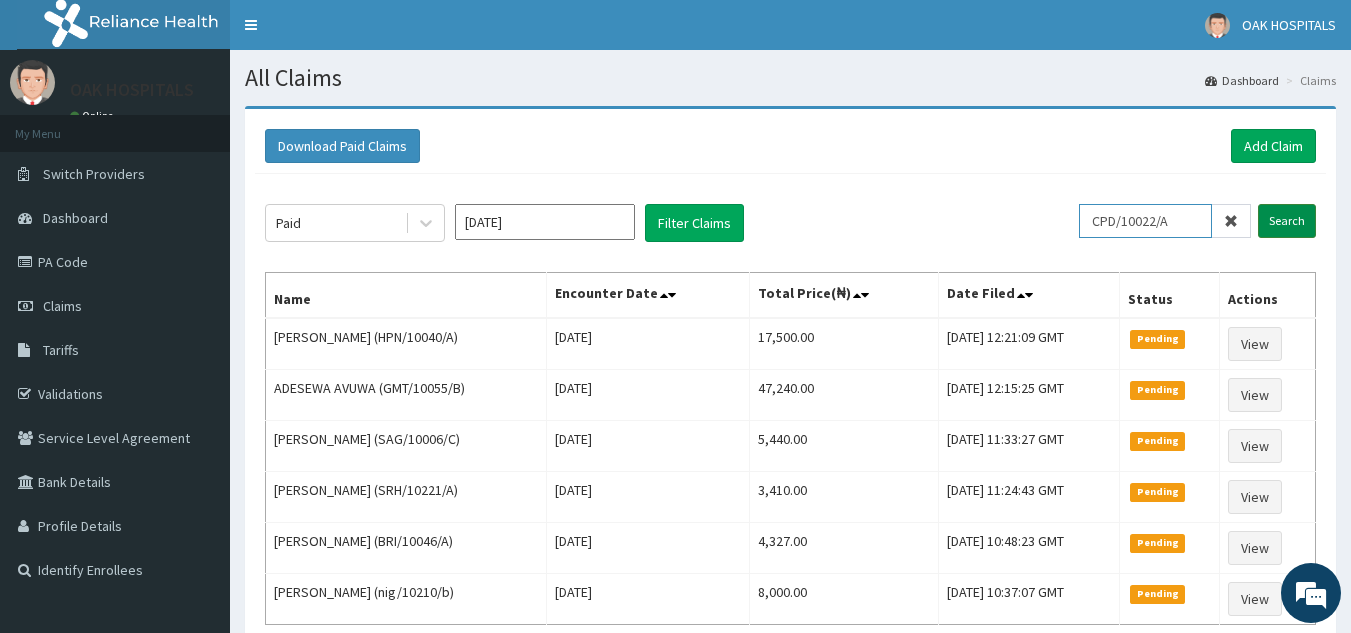 type on "CPD/10022/A" 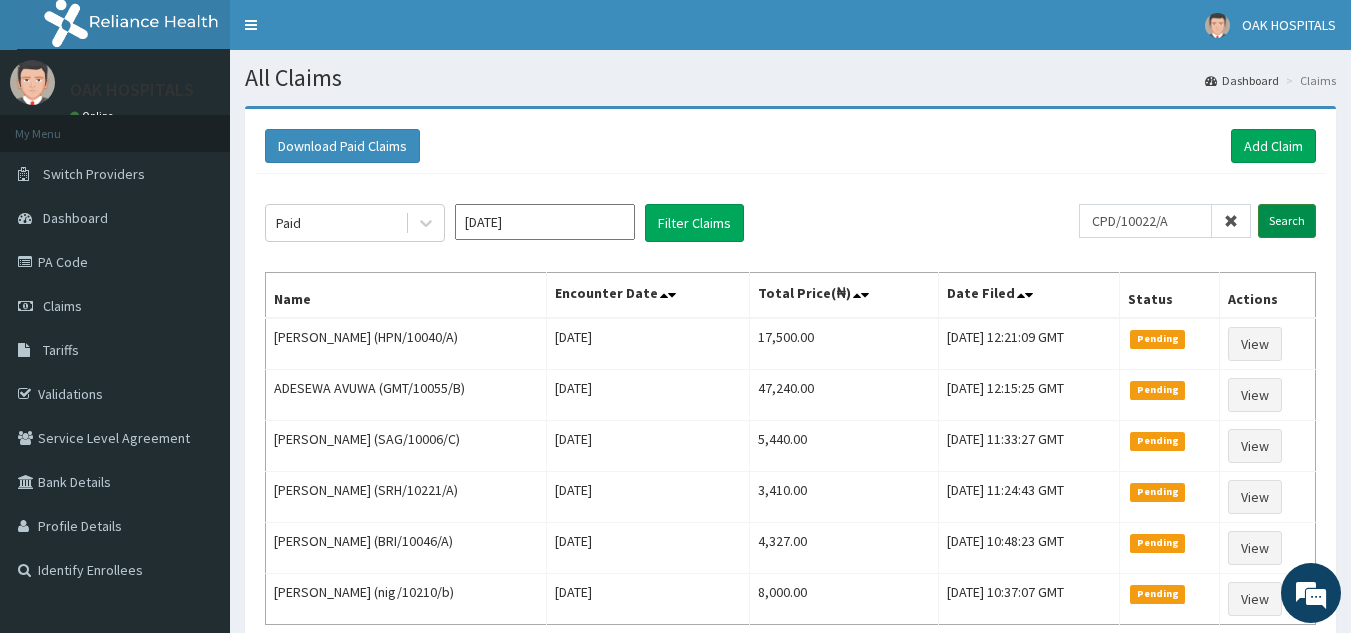 click on "Search" at bounding box center [1287, 221] 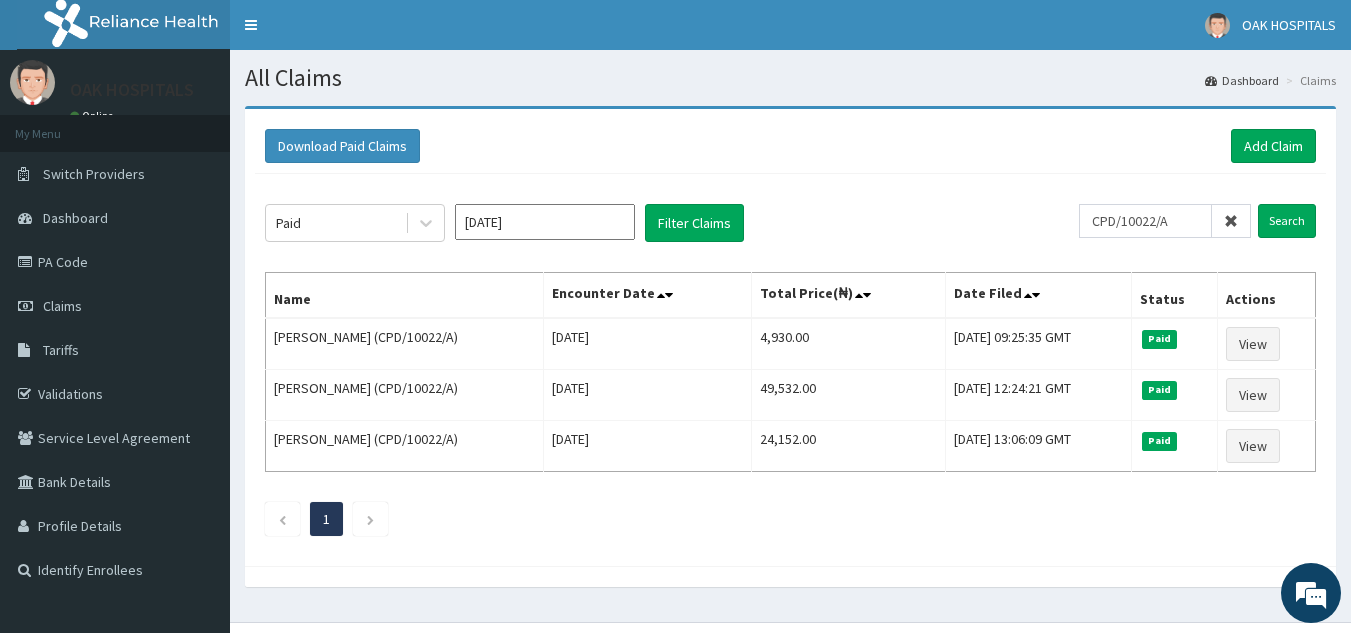 click at bounding box center [1231, 221] 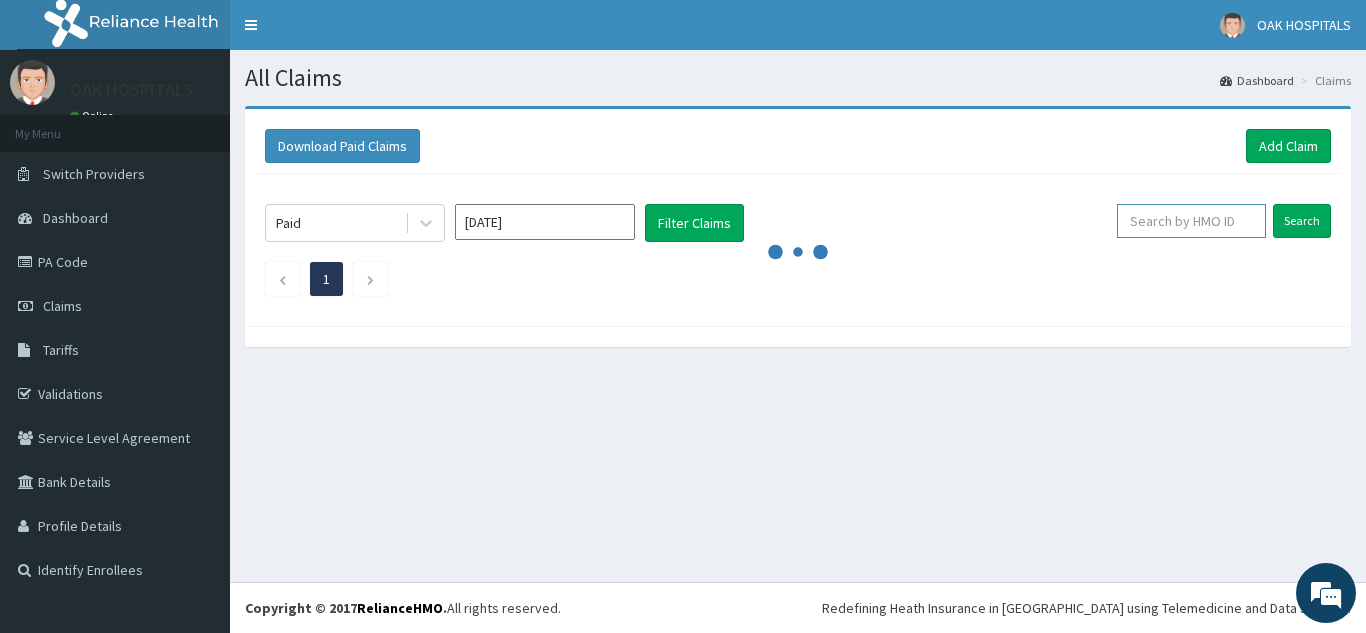 click at bounding box center [1191, 221] 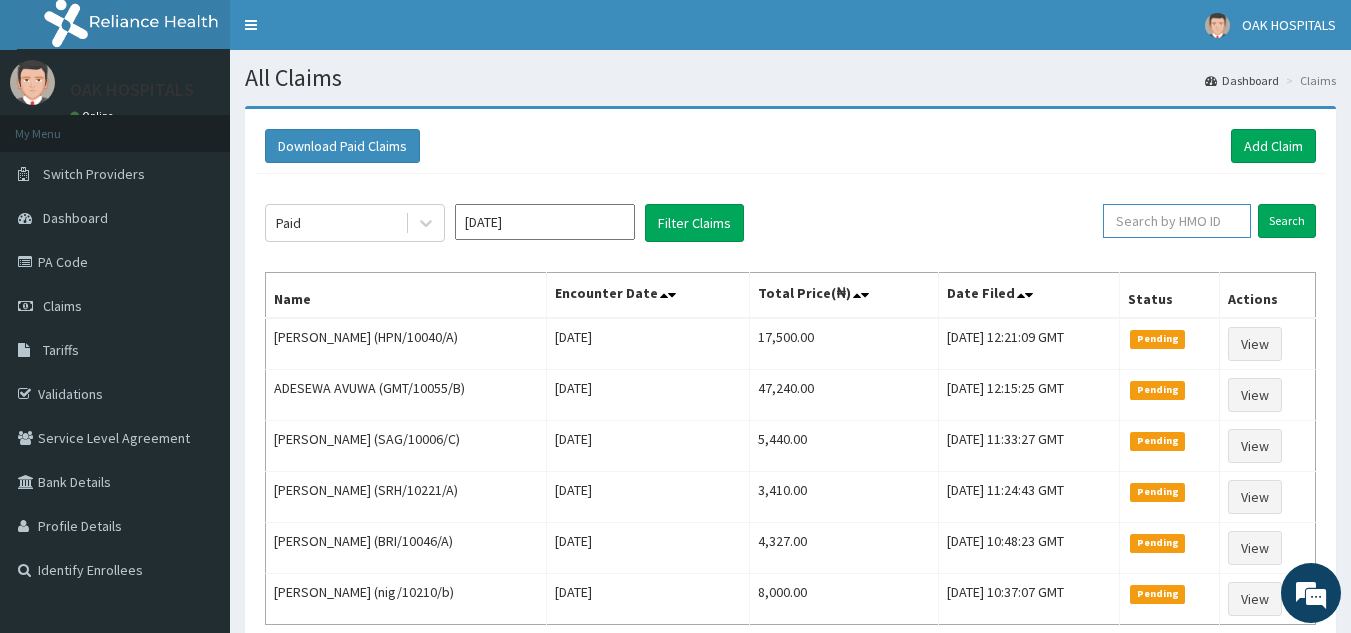click at bounding box center [1177, 221] 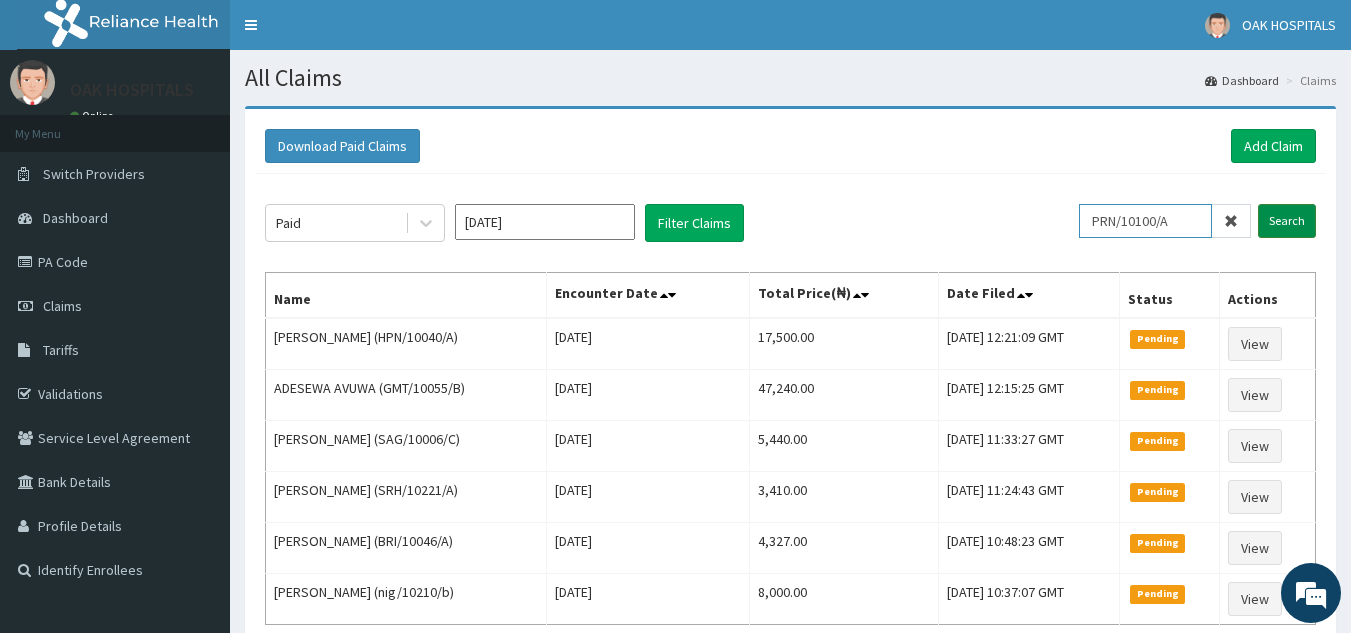 type on "PRN/10100/A" 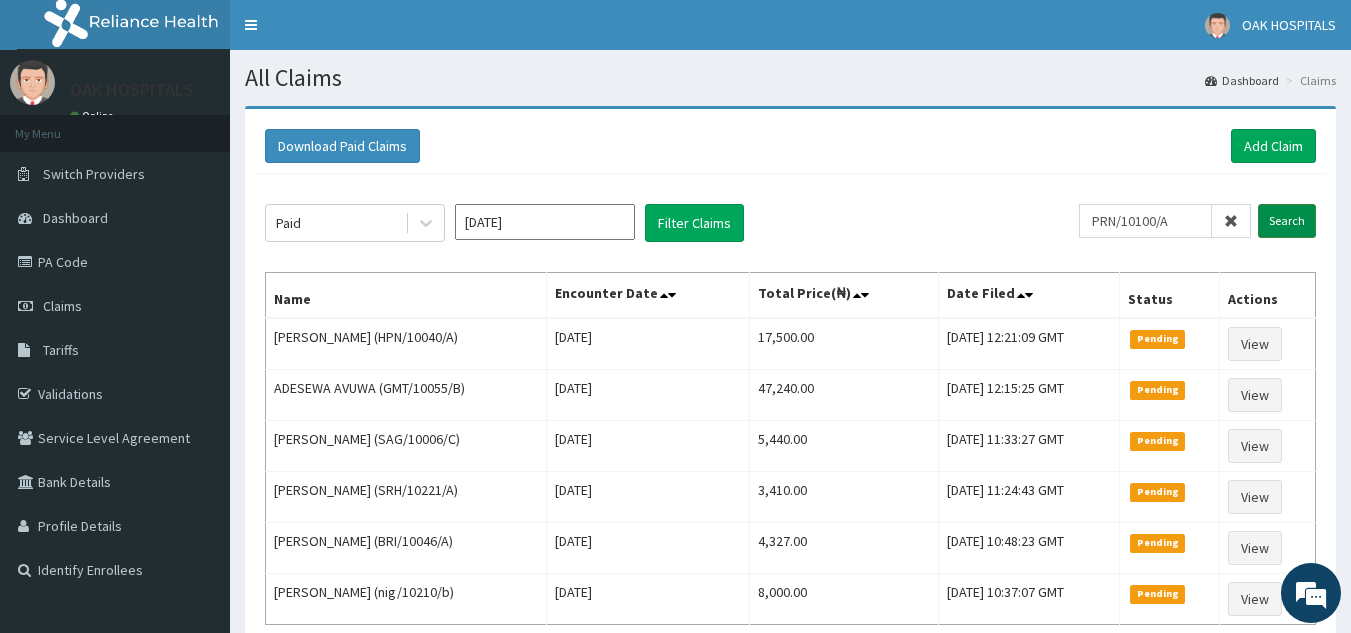 click on "Search" at bounding box center [1287, 221] 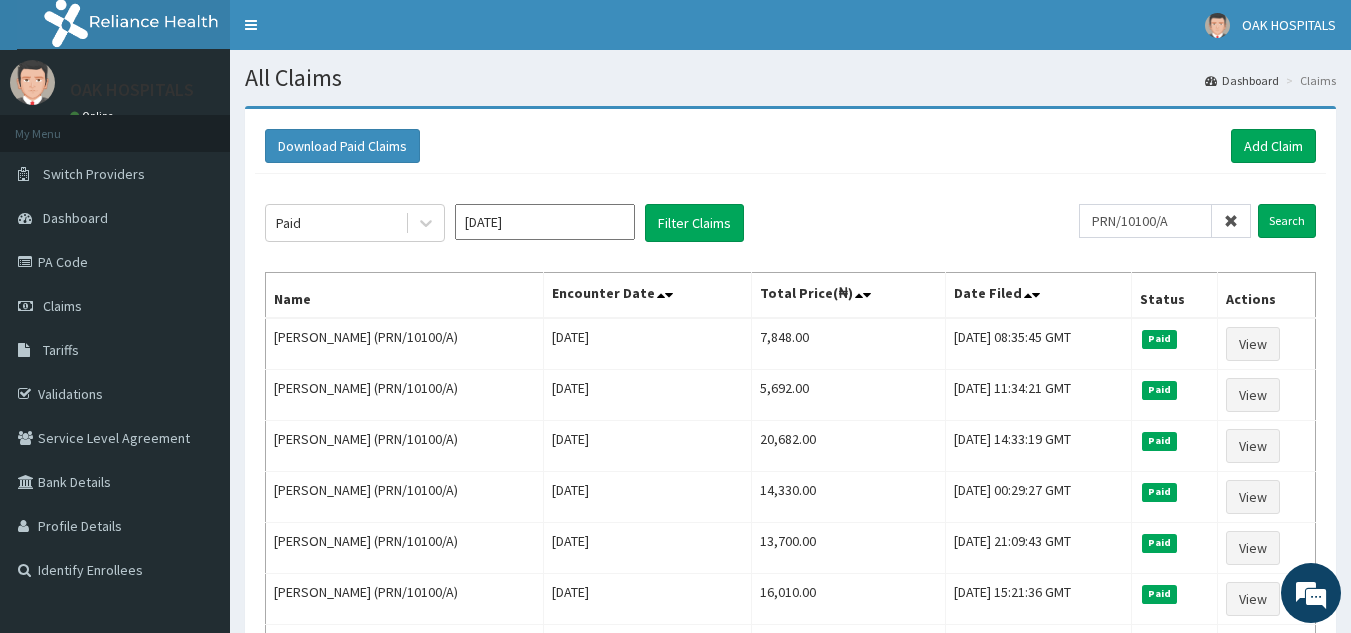 click at bounding box center [1231, 221] 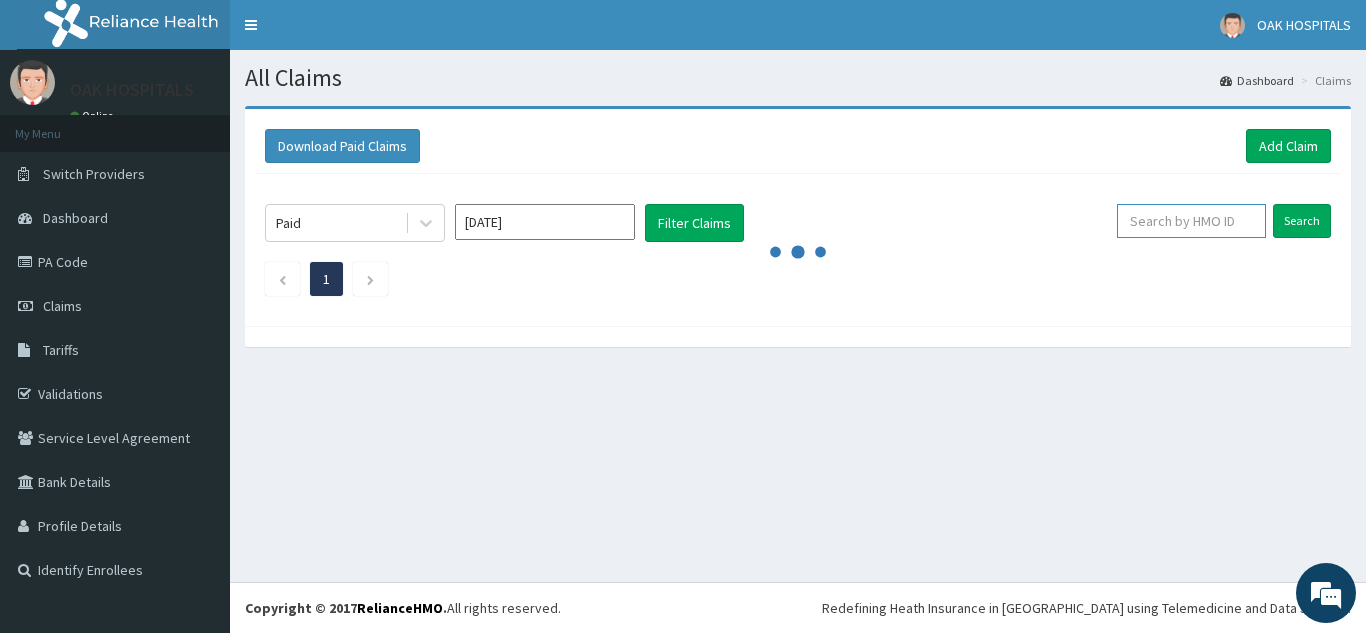 click at bounding box center [1191, 221] 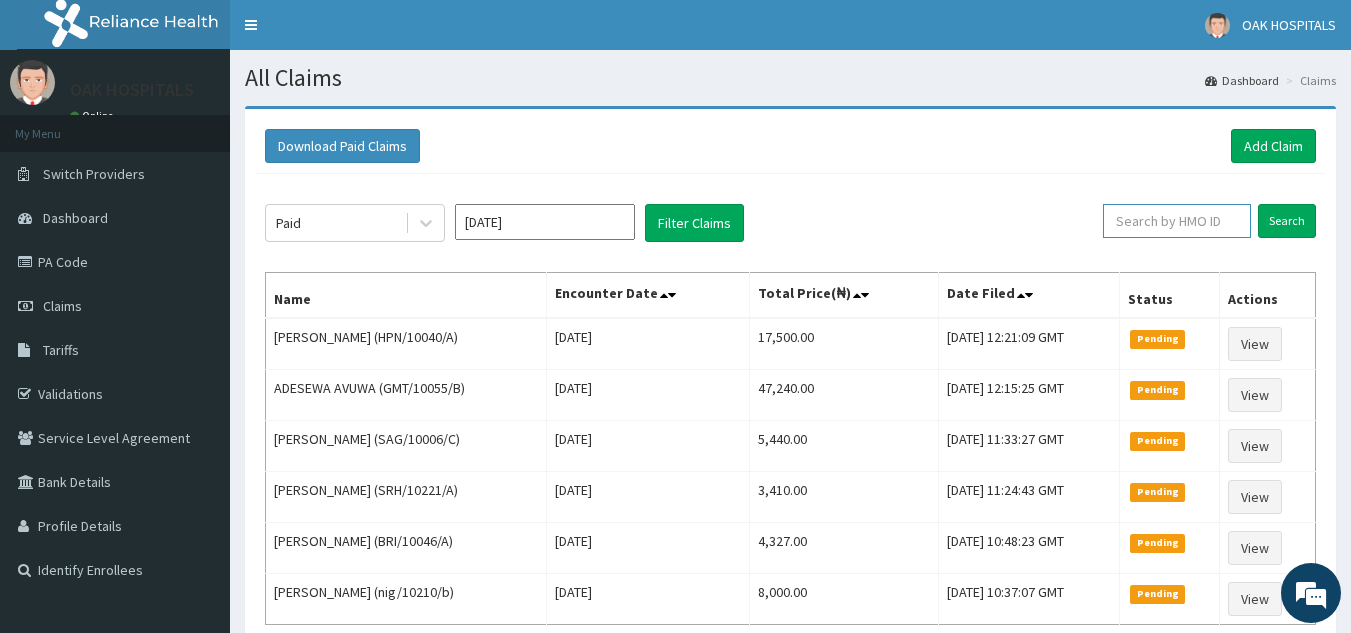 click at bounding box center [1177, 221] 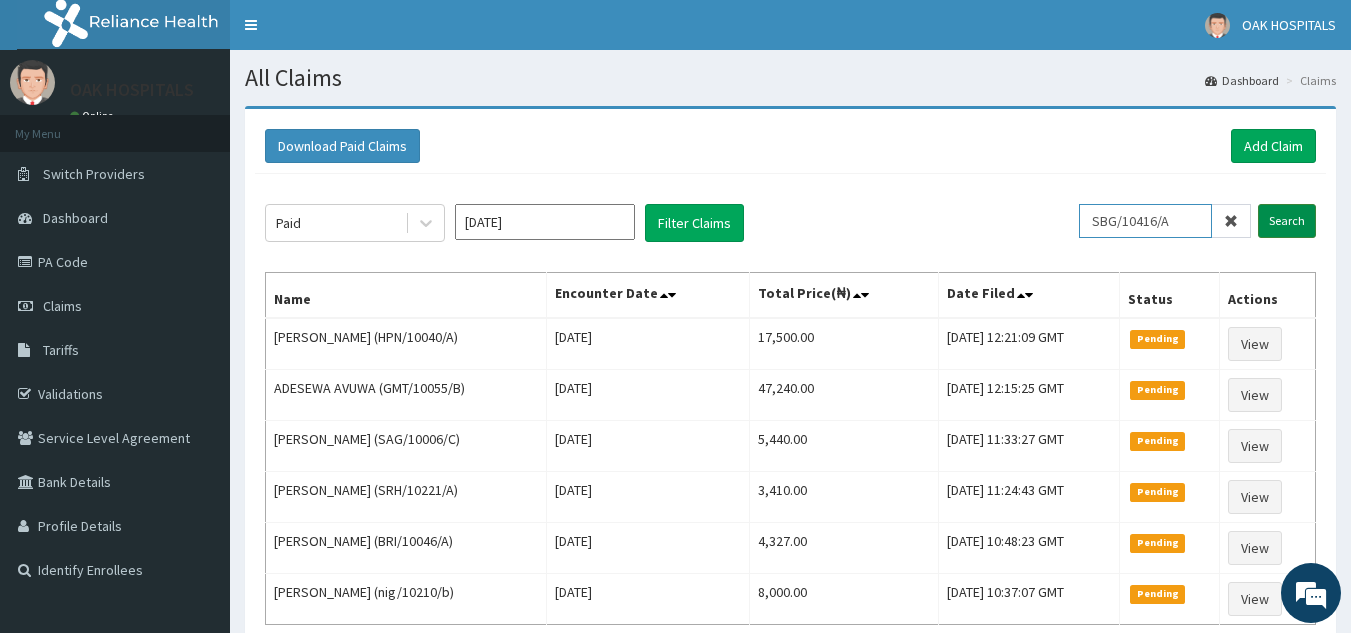 type on "SBG/10416/A" 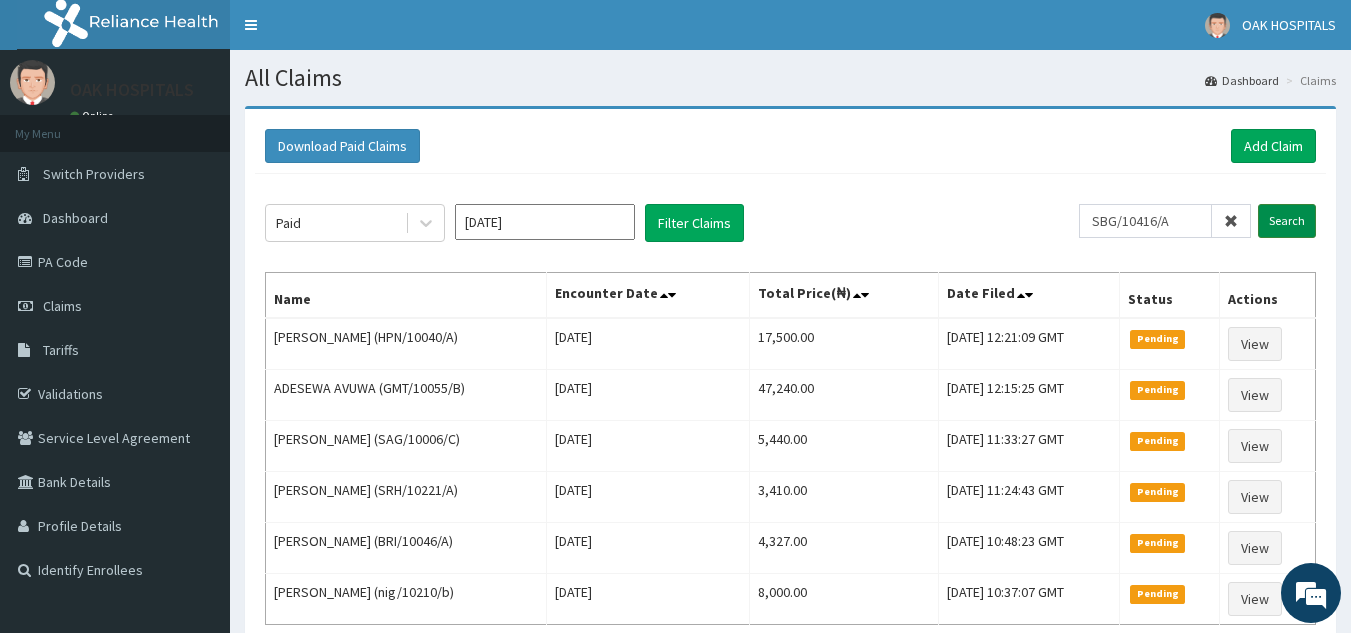 click on "Search" at bounding box center (1287, 221) 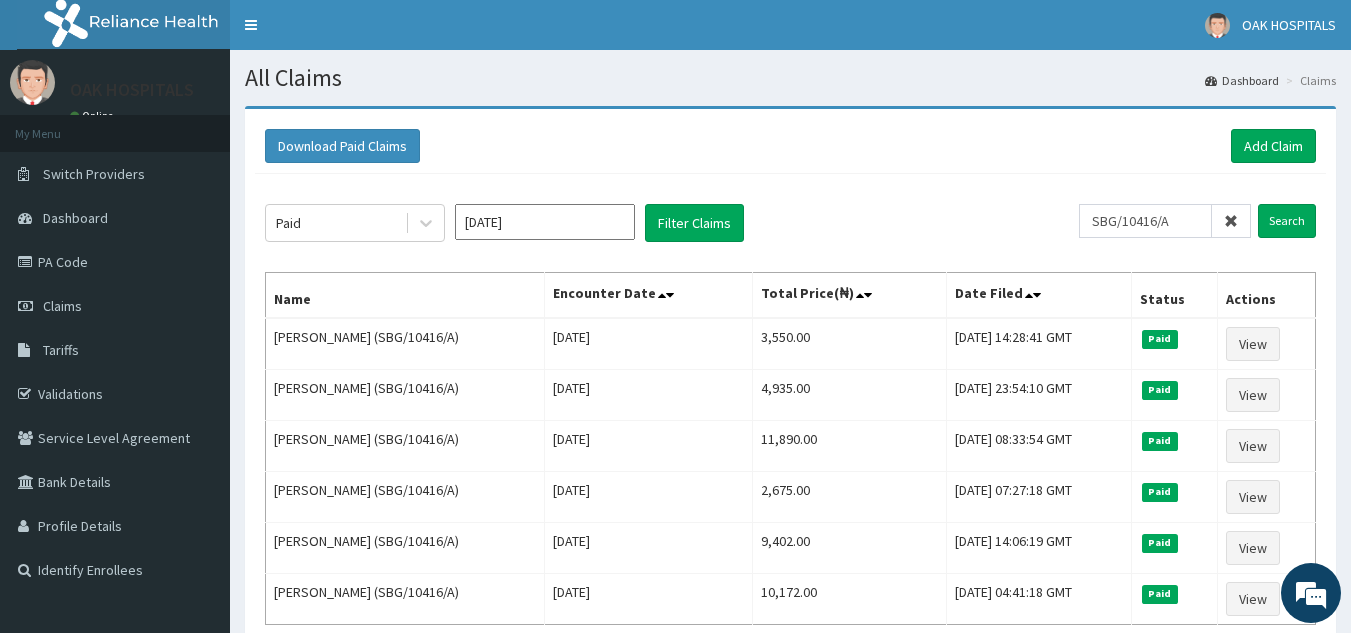 click at bounding box center [1231, 221] 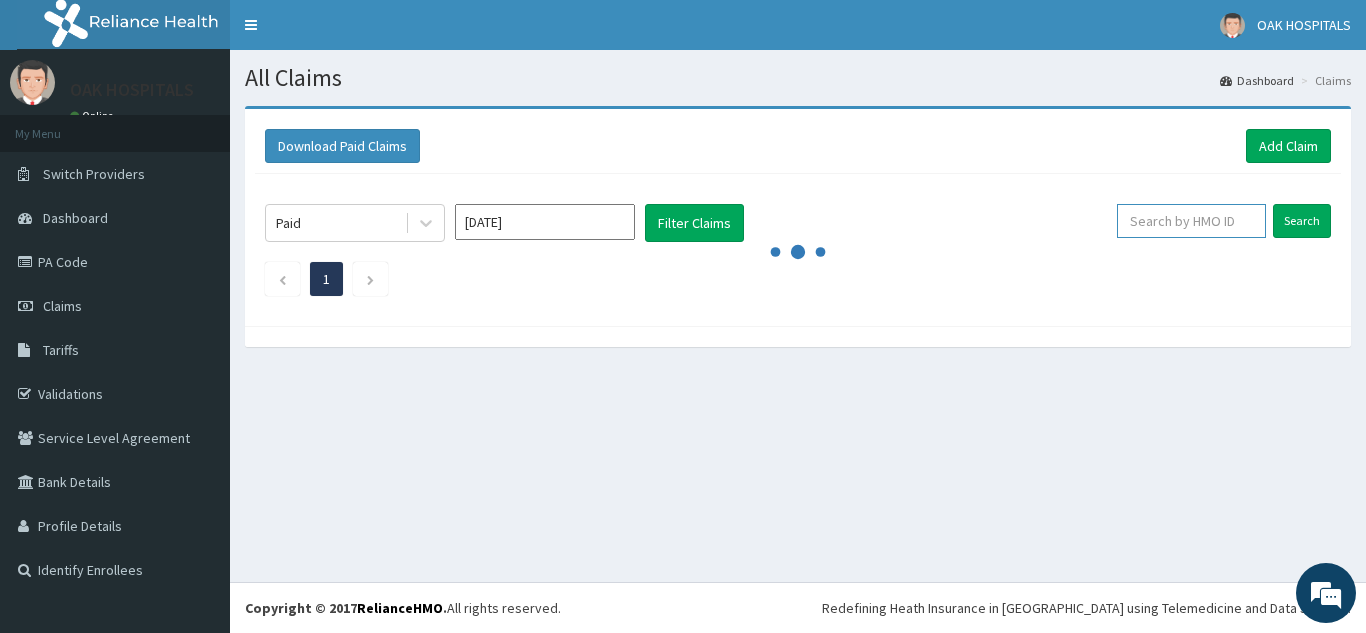 click at bounding box center [1191, 221] 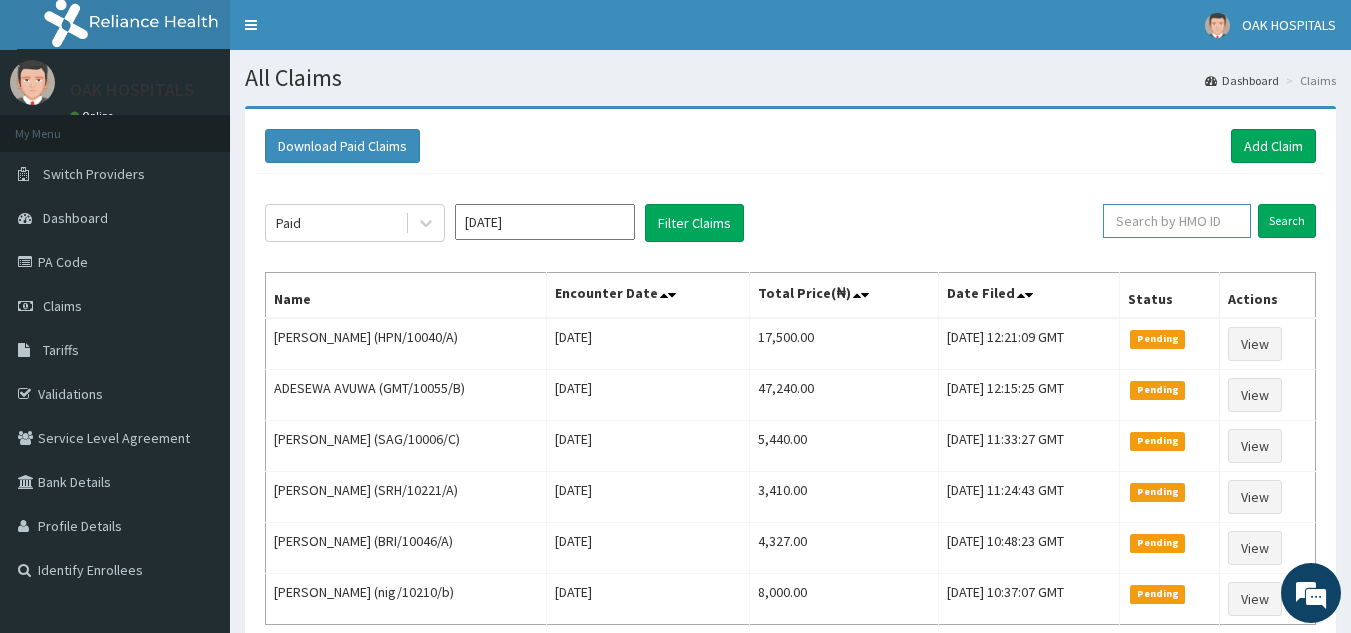 click at bounding box center (1177, 221) 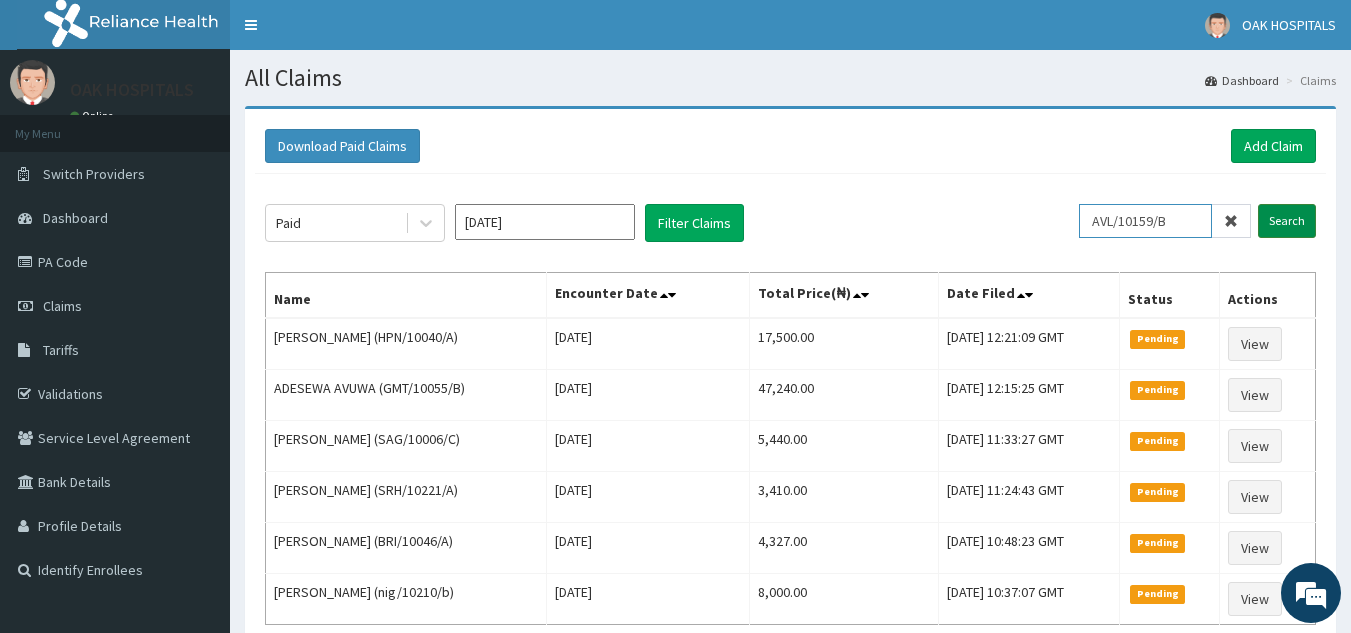 type on "AVL/10159/B" 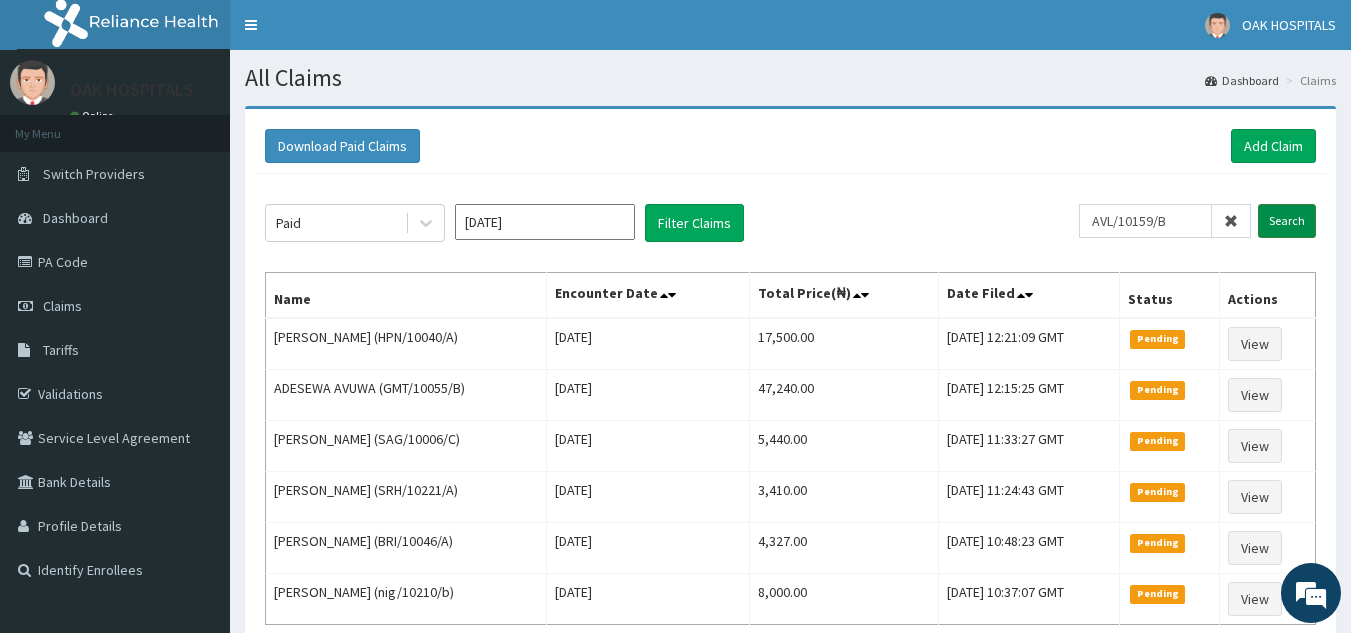 click on "Search" at bounding box center (1287, 221) 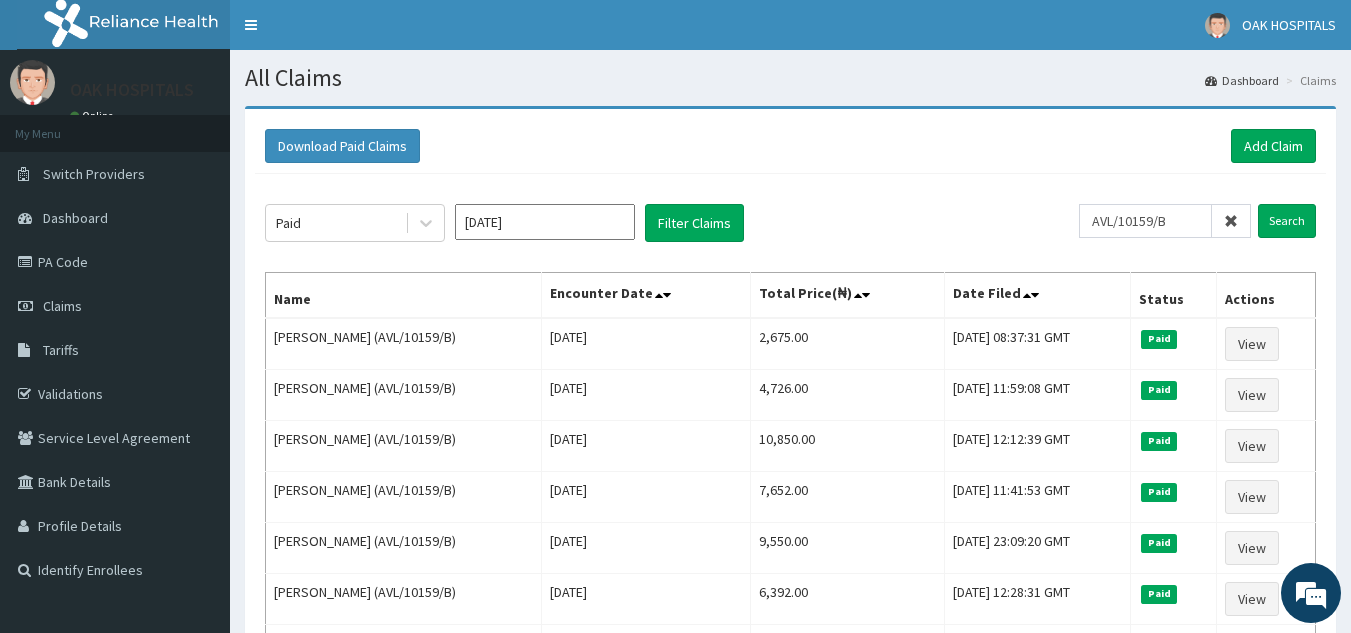 click at bounding box center (1231, 221) 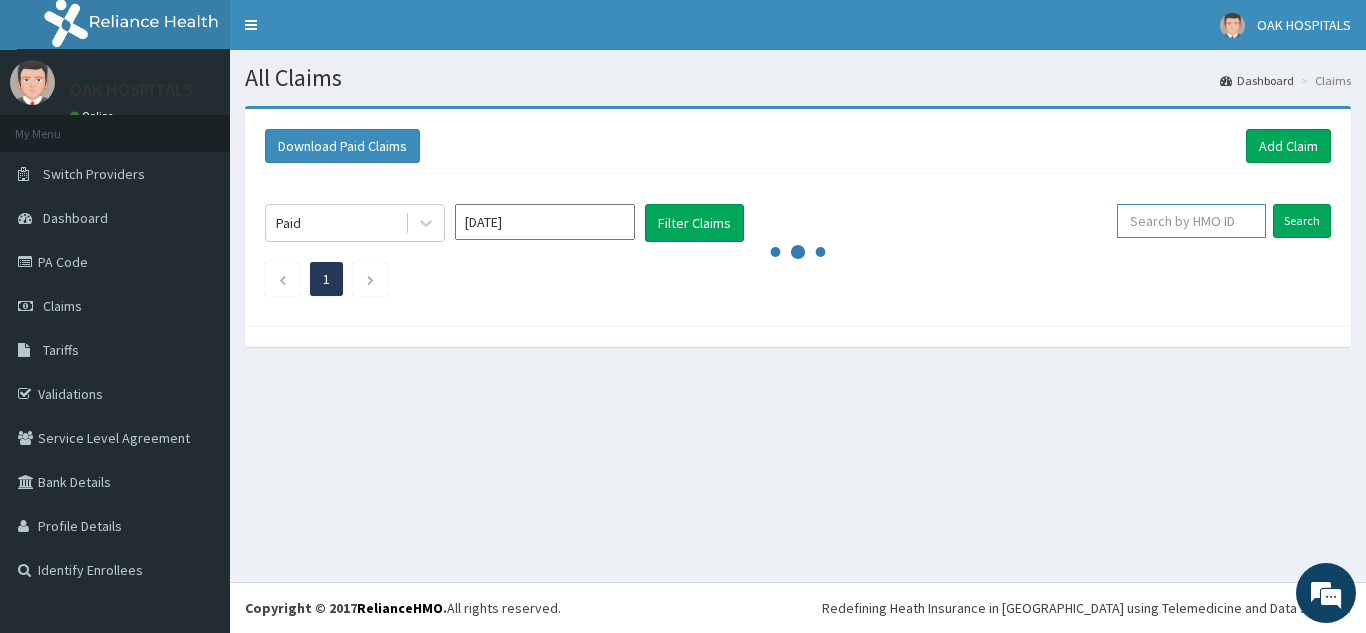 click at bounding box center [1191, 221] 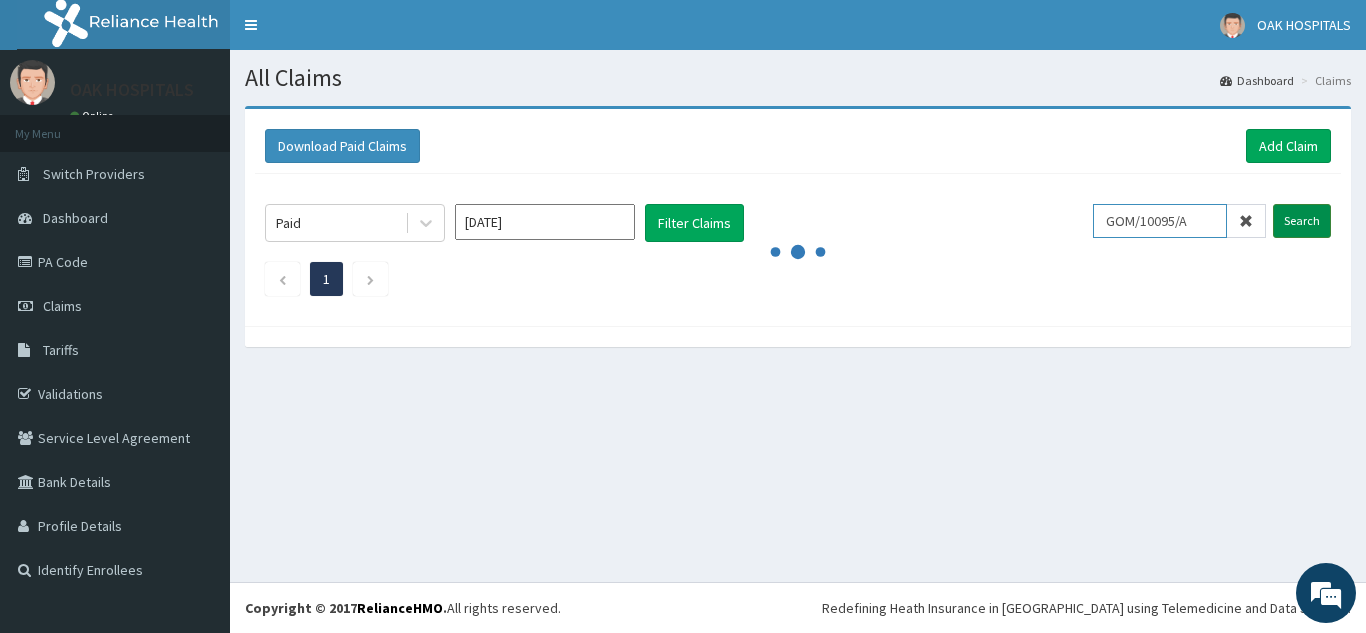 type on "GOM/10095/A" 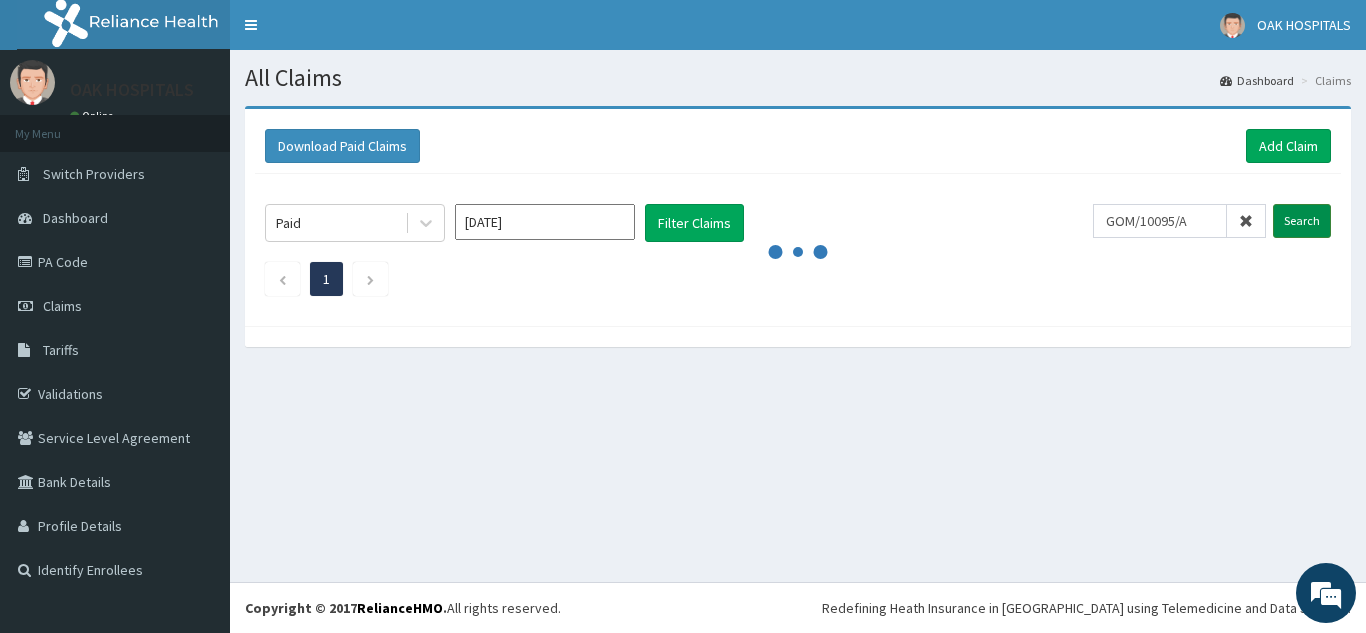 click on "Search" at bounding box center [1302, 221] 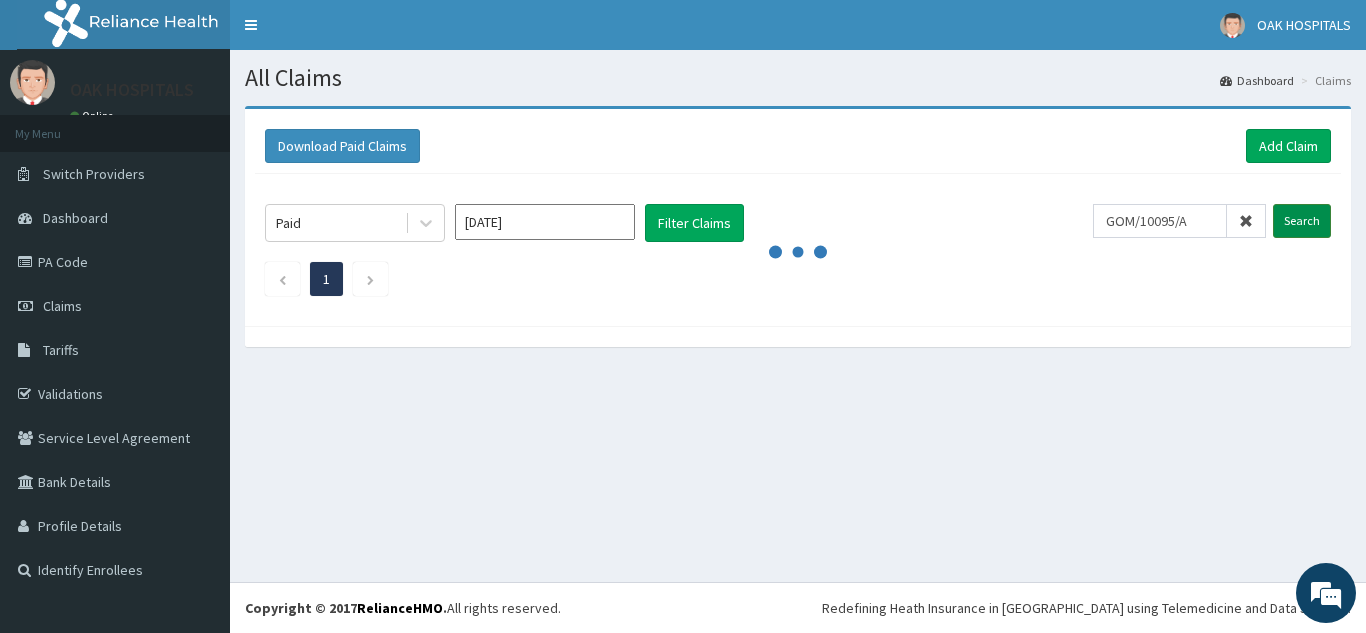 click on "Search" at bounding box center (1302, 221) 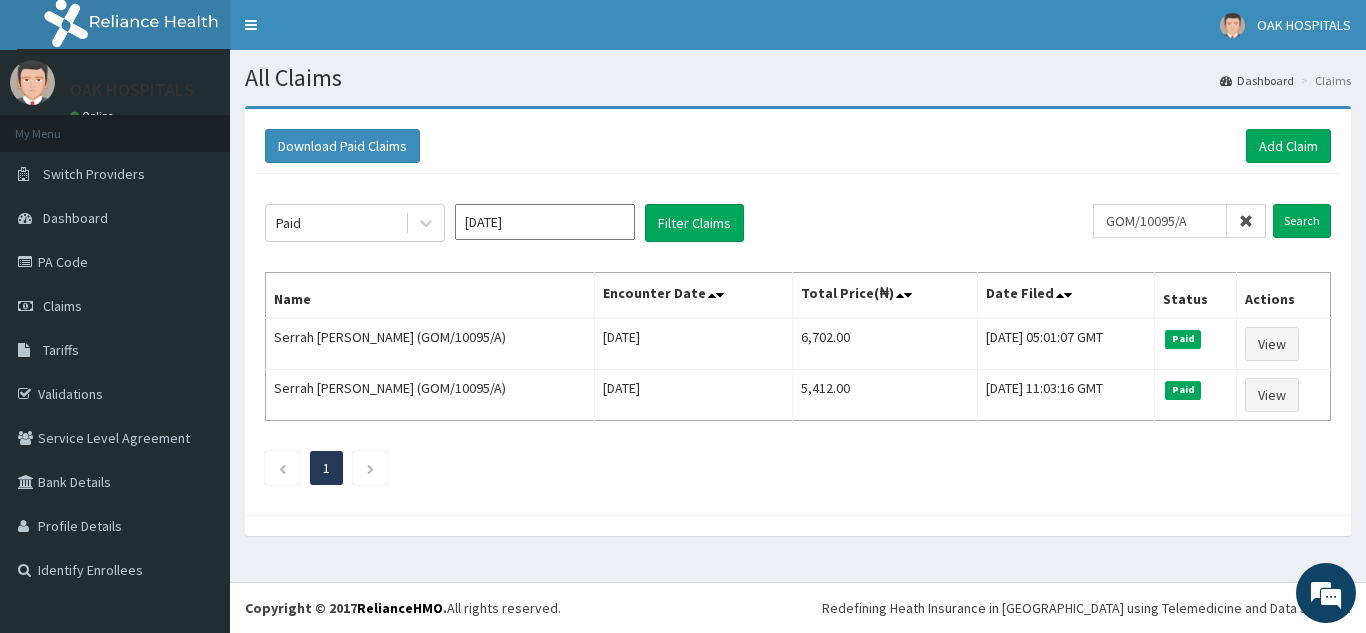 click at bounding box center [1246, 221] 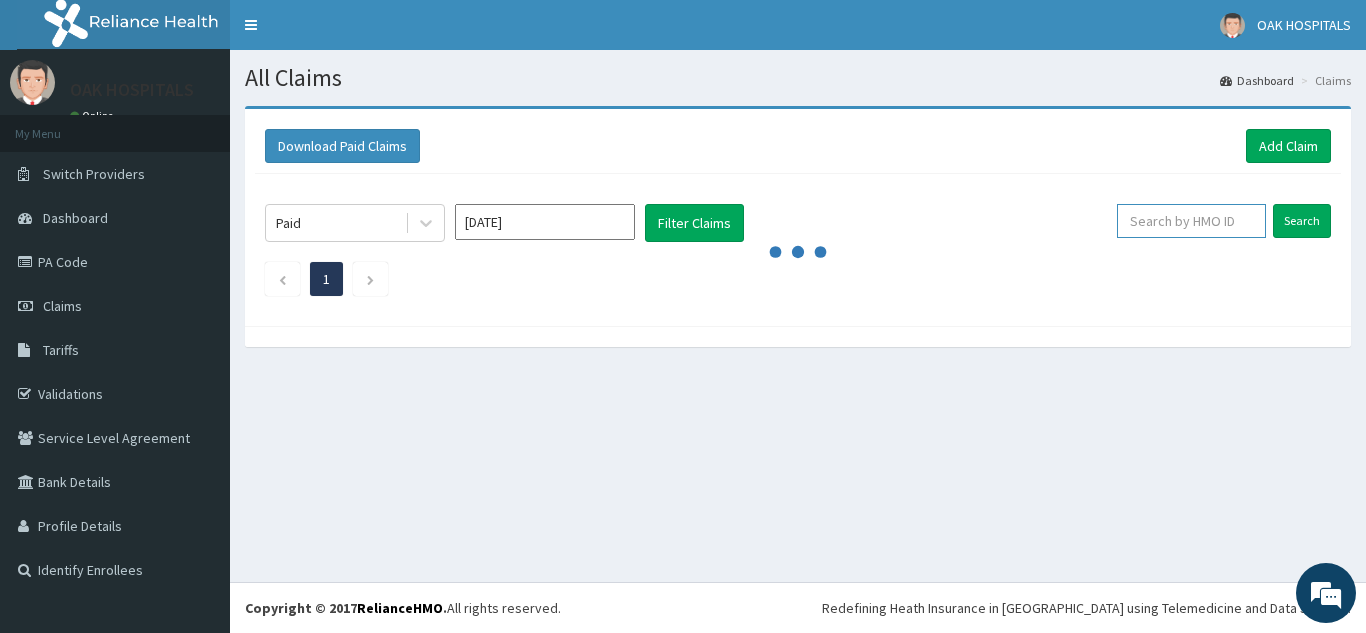 click at bounding box center (1191, 221) 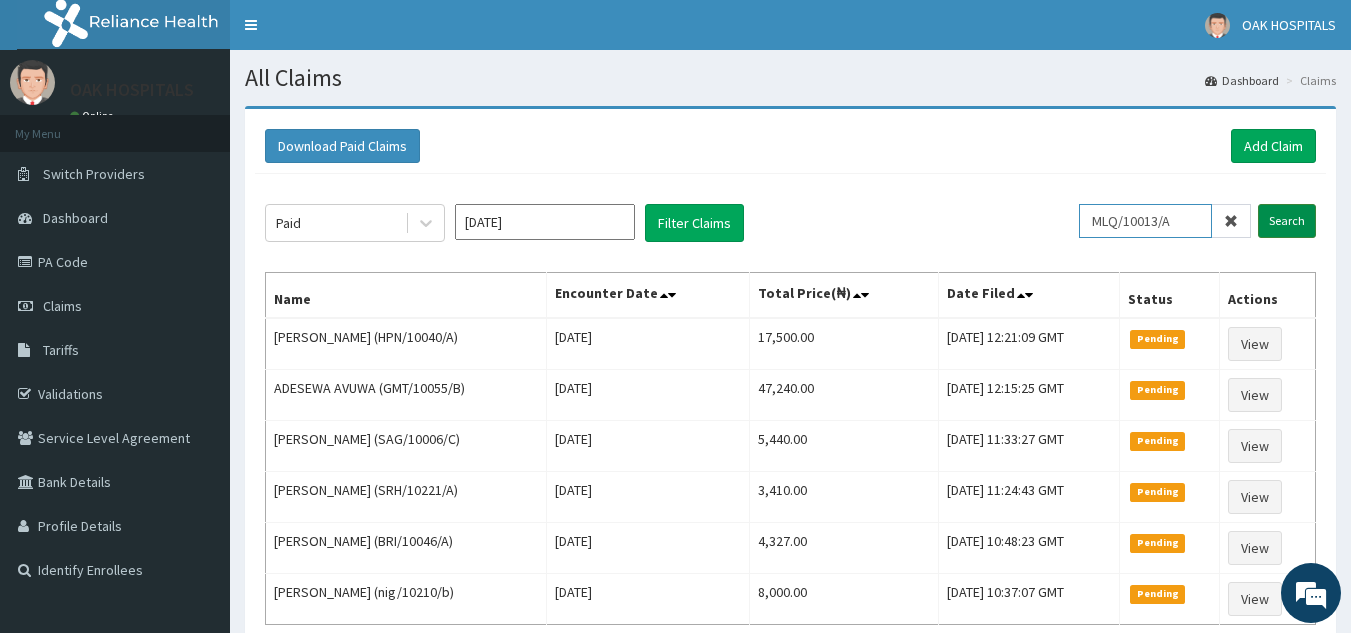 type on "MLQ/10013/A" 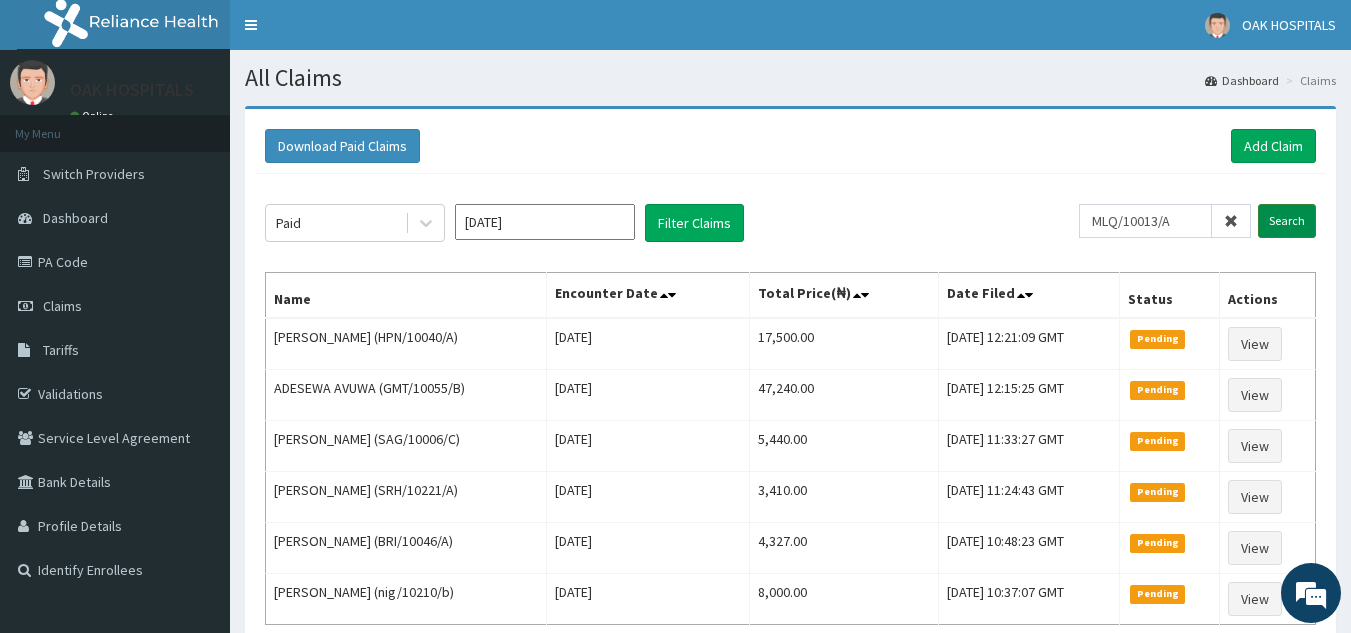 click on "Search" at bounding box center (1287, 221) 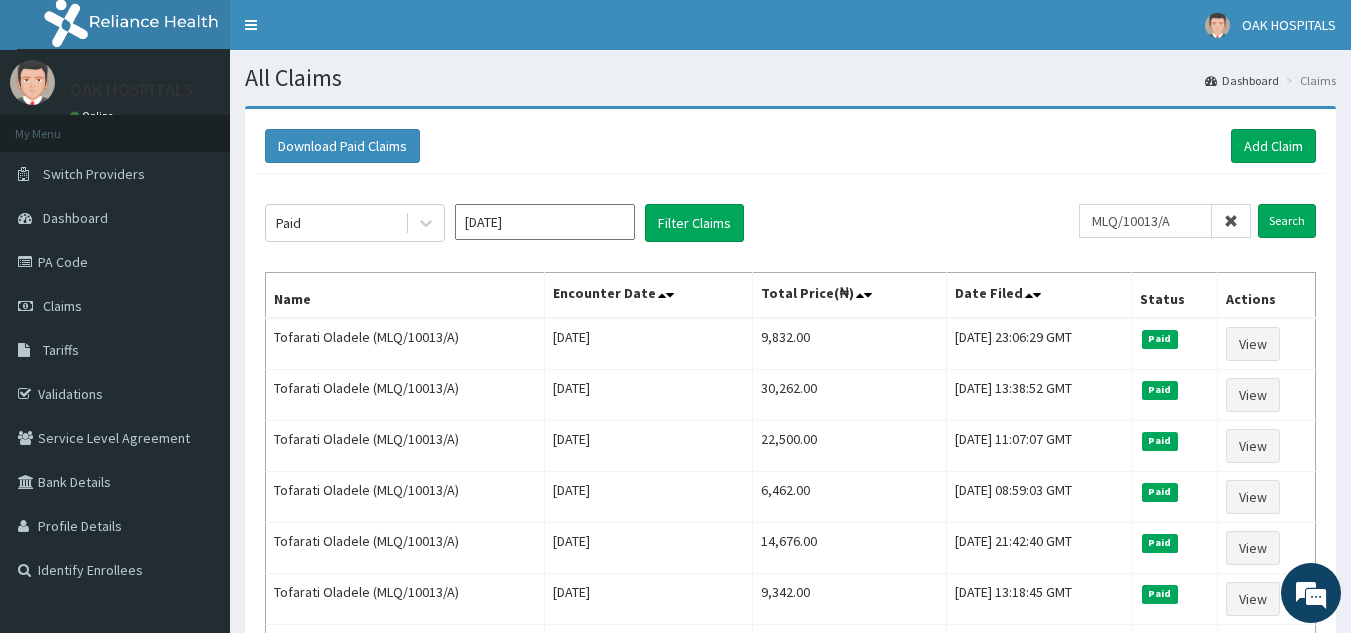 click at bounding box center (1231, 221) 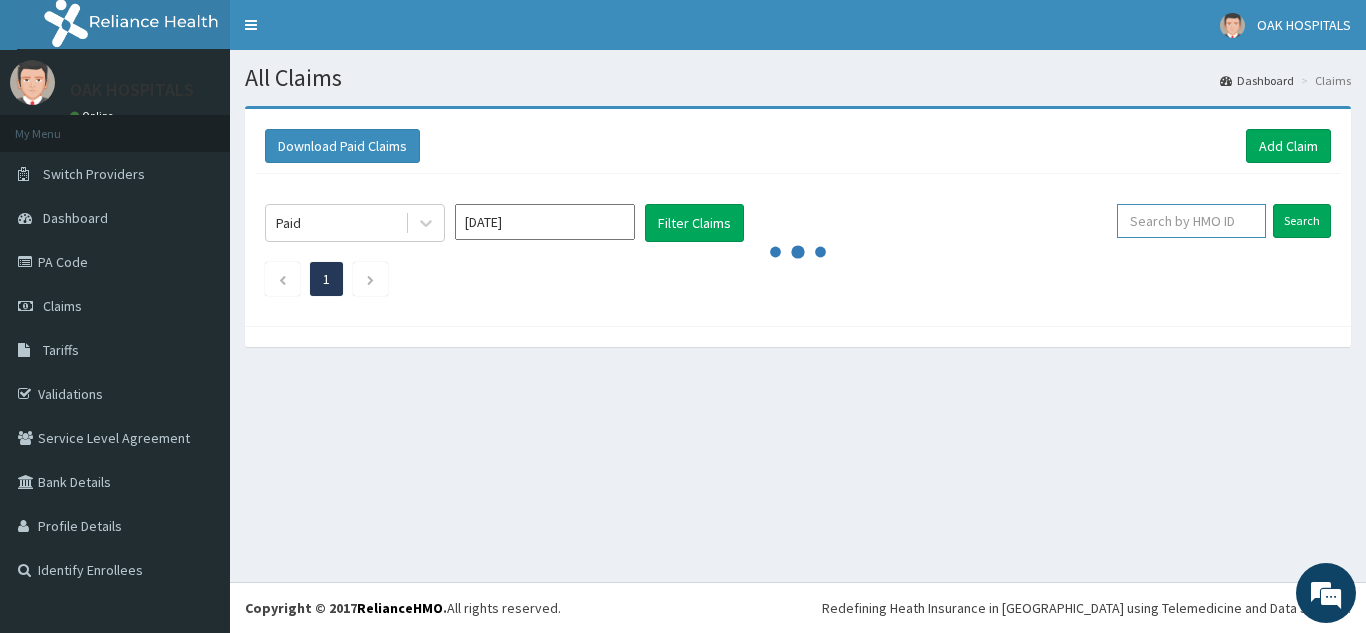 click at bounding box center (1191, 221) 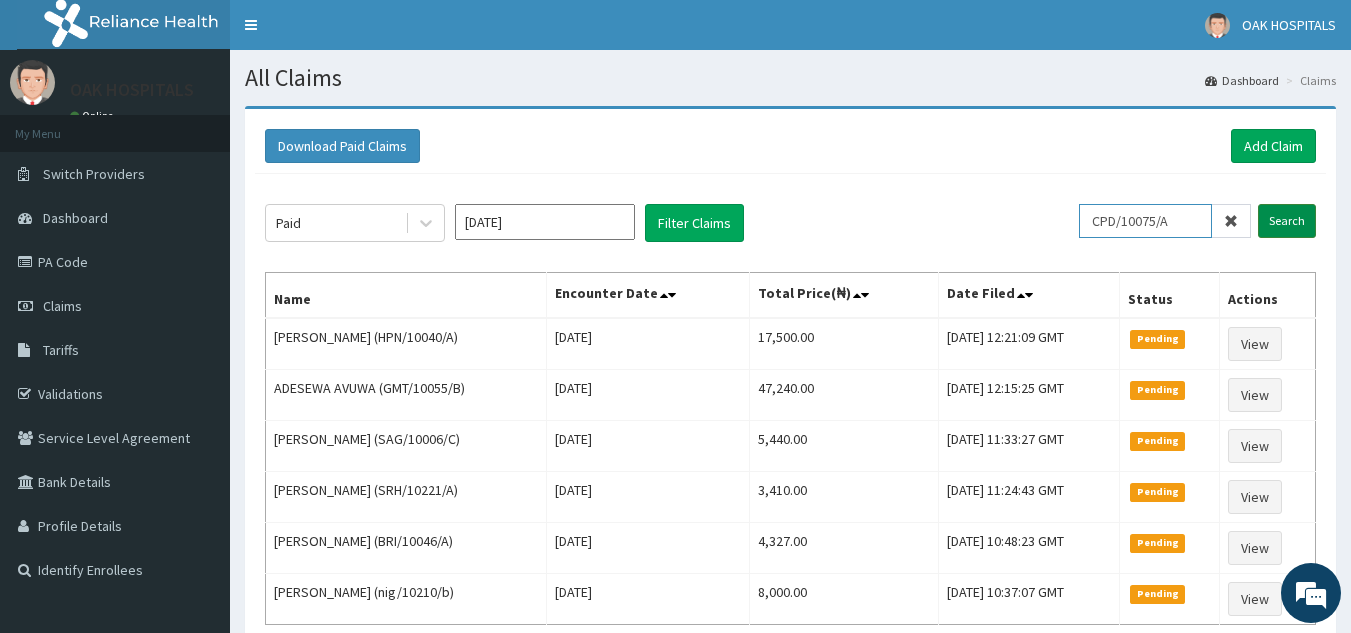 type on "CPD/10075/A" 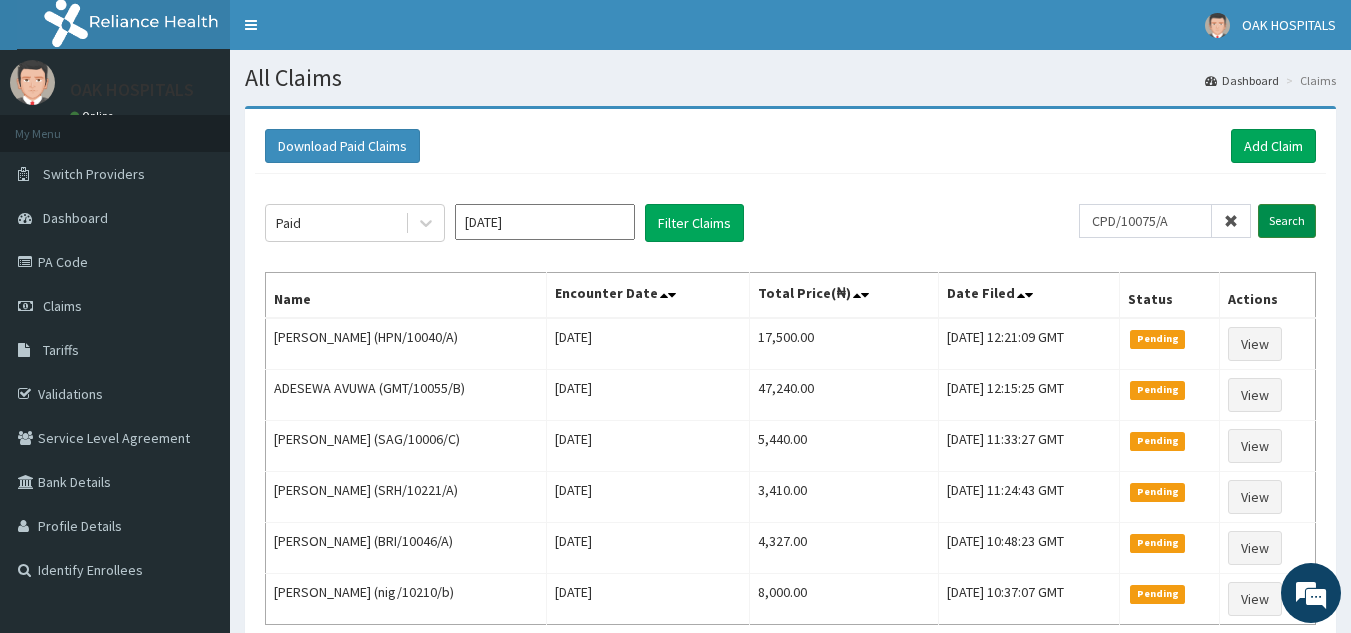 click on "Search" at bounding box center (1287, 221) 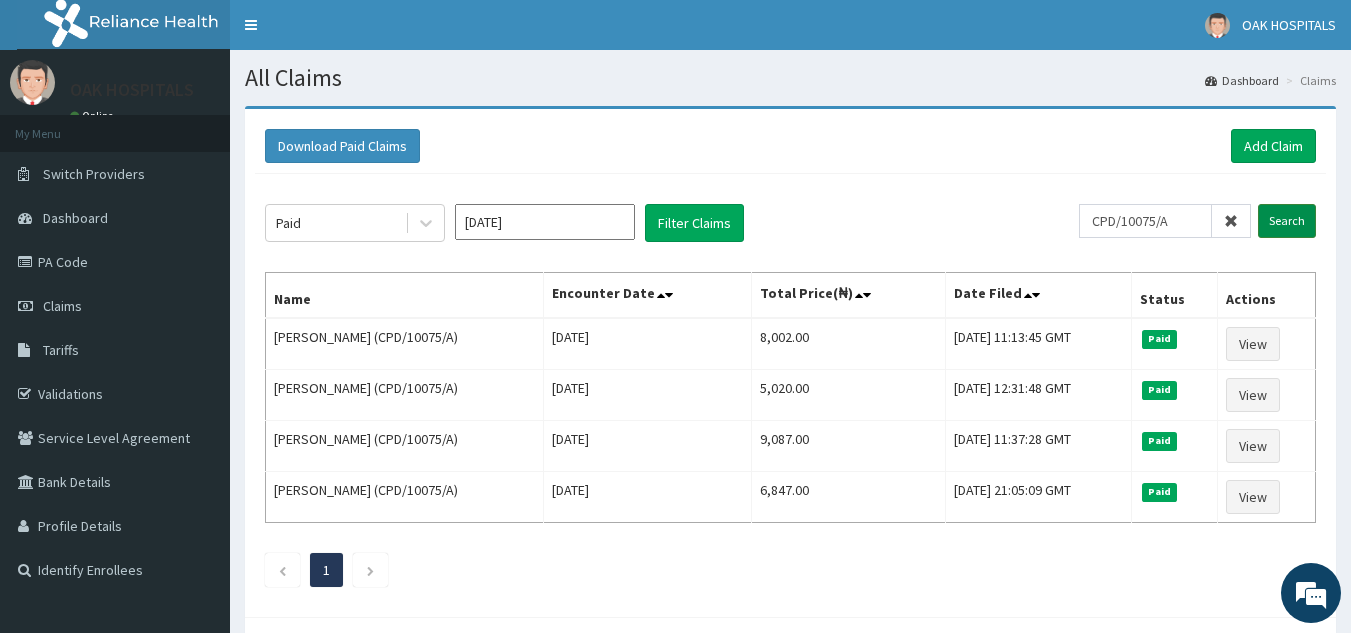 click on "Search" at bounding box center (1287, 221) 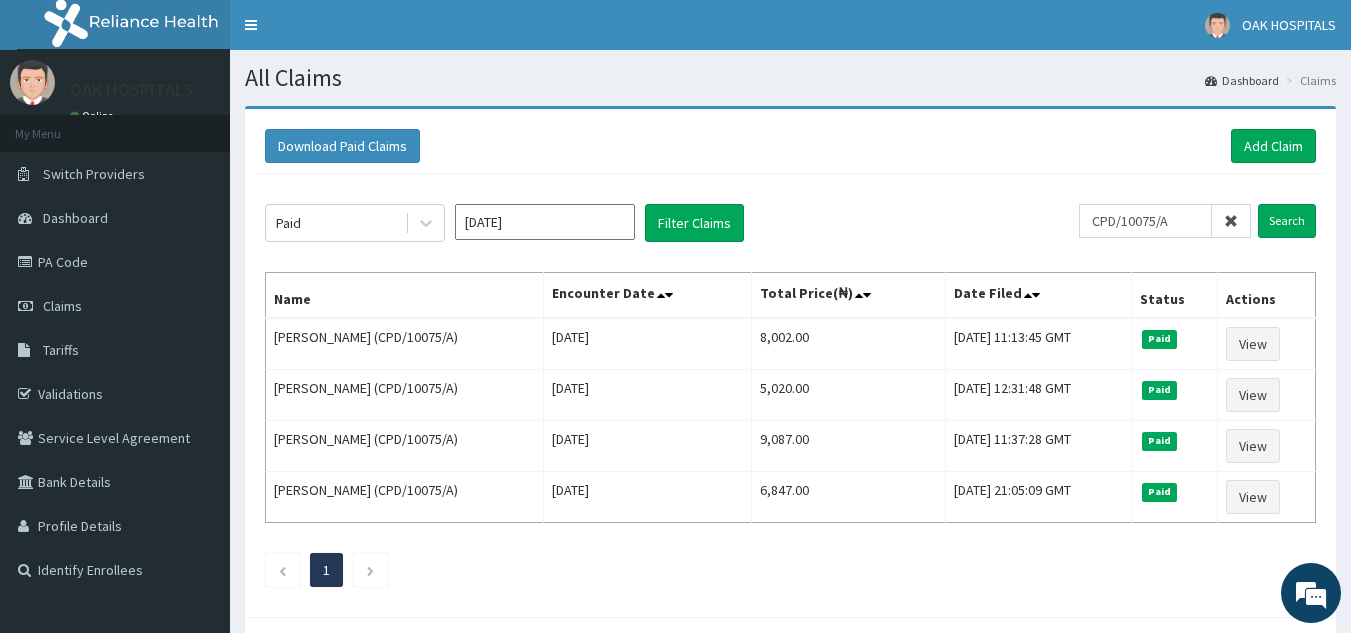 click at bounding box center (1231, 221) 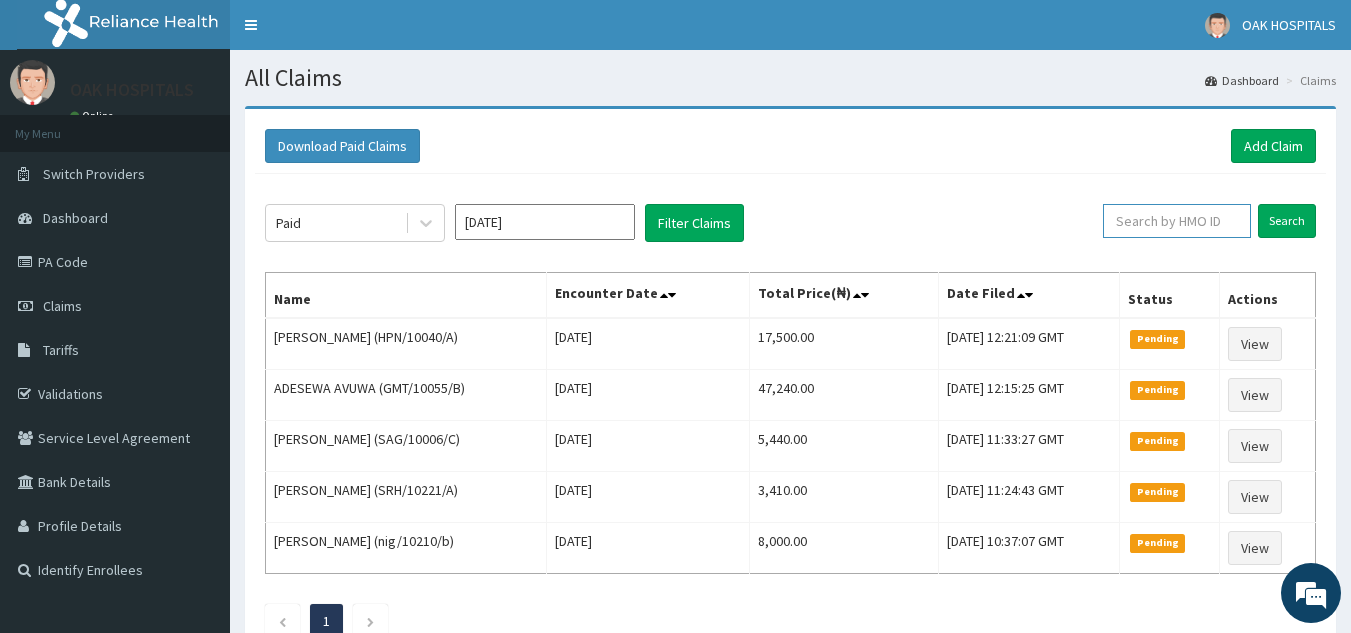 click at bounding box center (1177, 221) 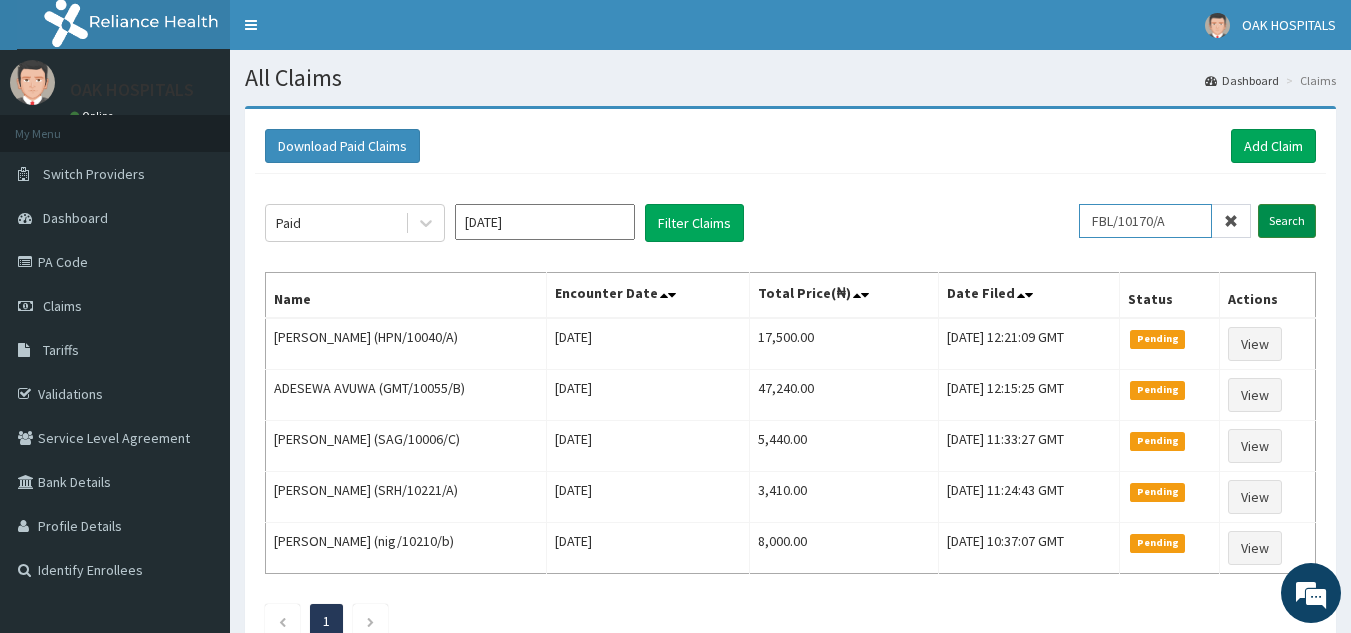 type on "FBL/10170/A" 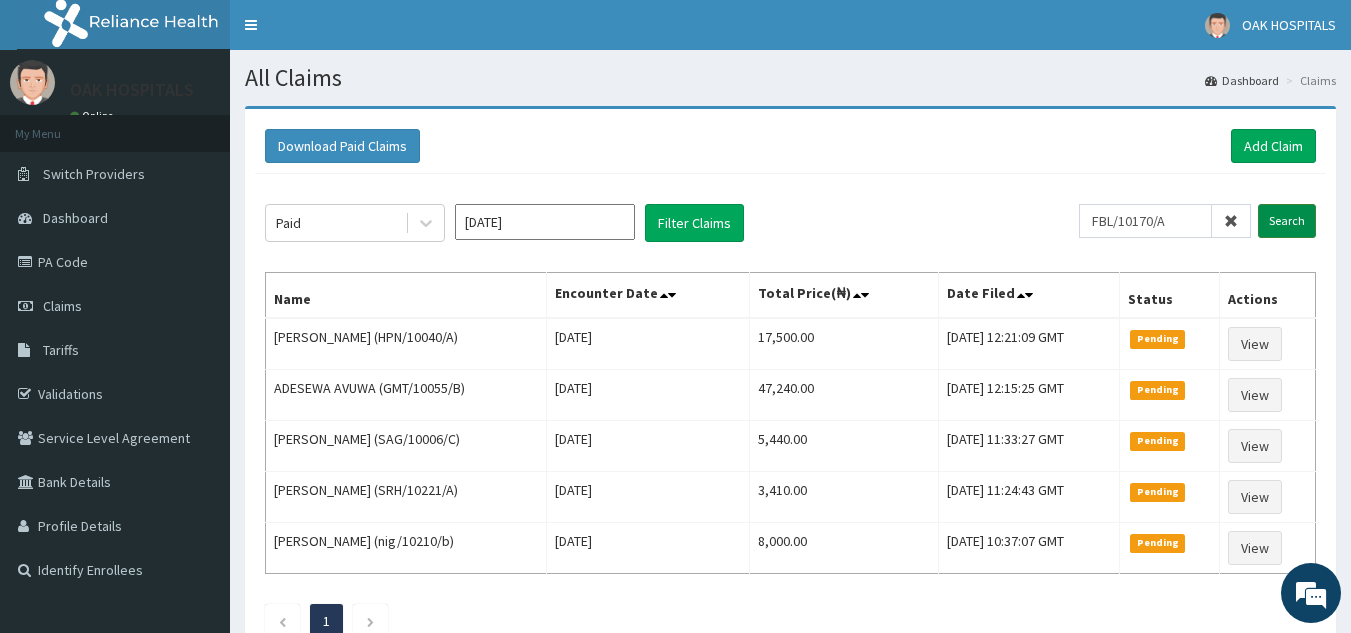 click on "Search" at bounding box center [1287, 221] 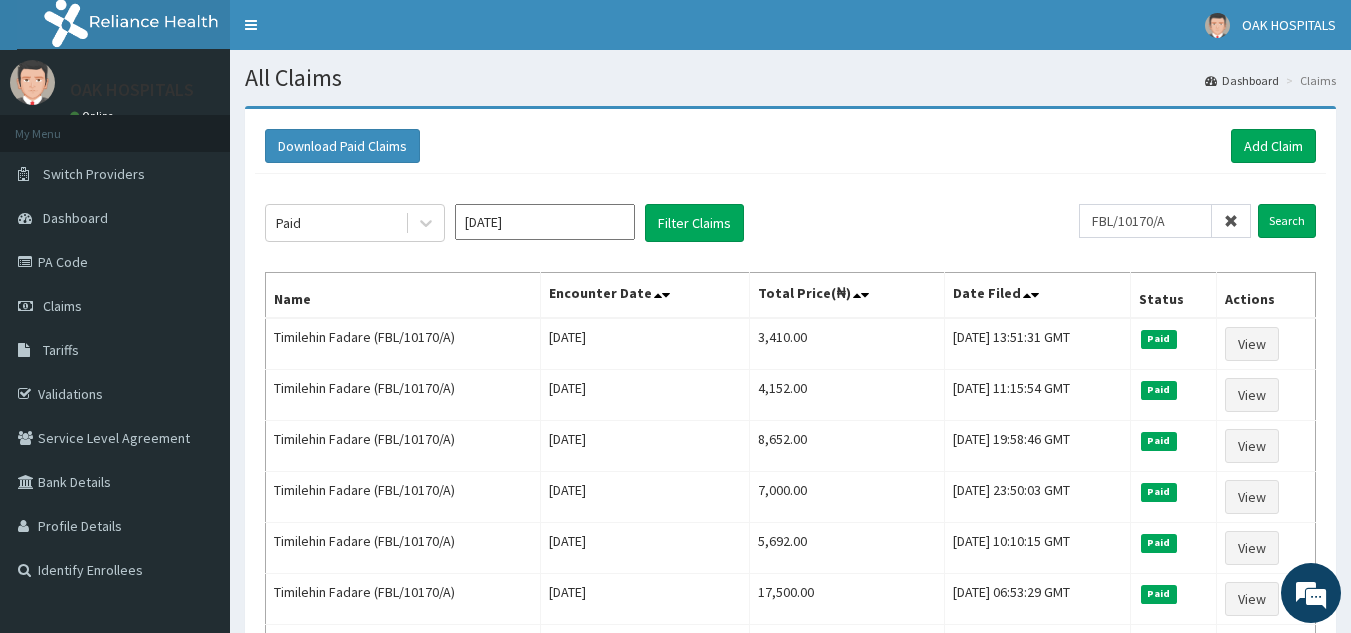 click at bounding box center (1231, 221) 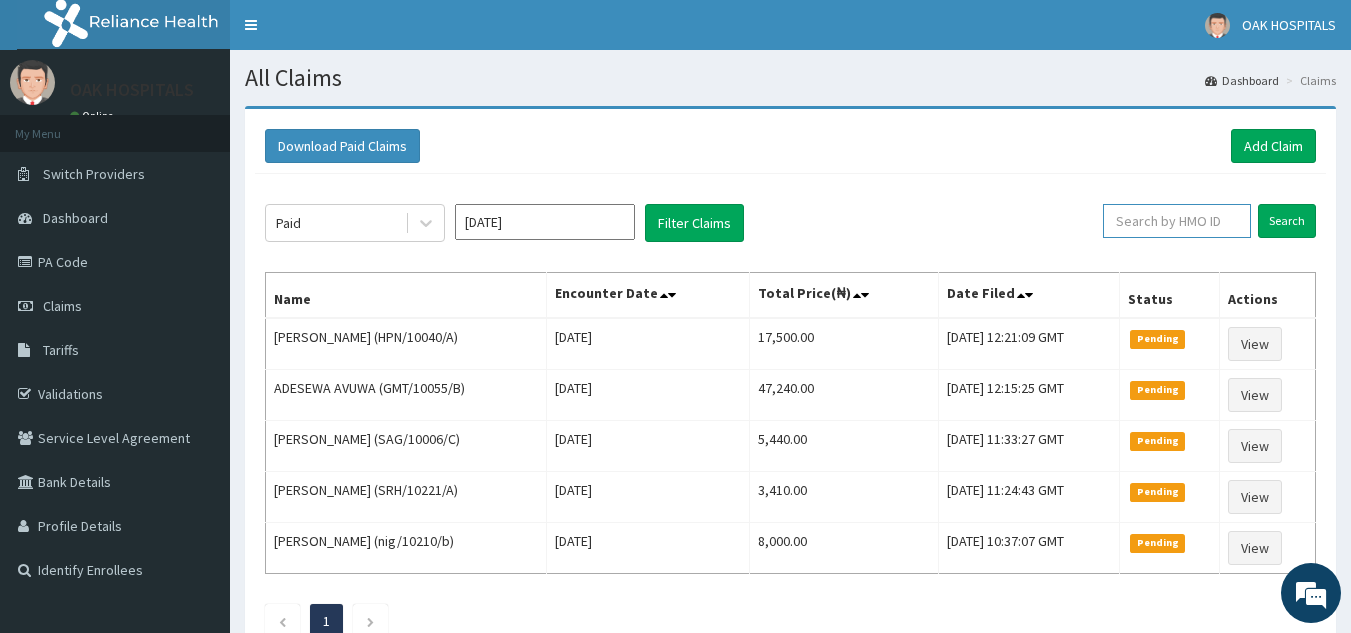 click at bounding box center [1177, 221] 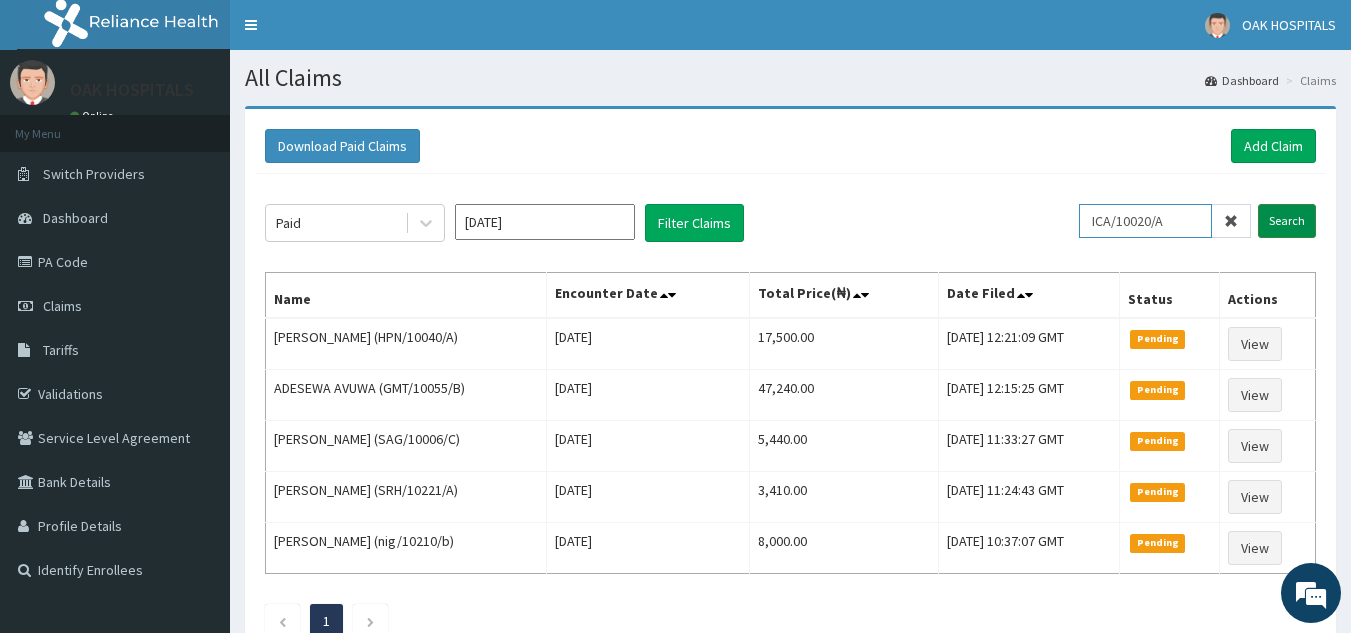 type on "ICA/10020/A" 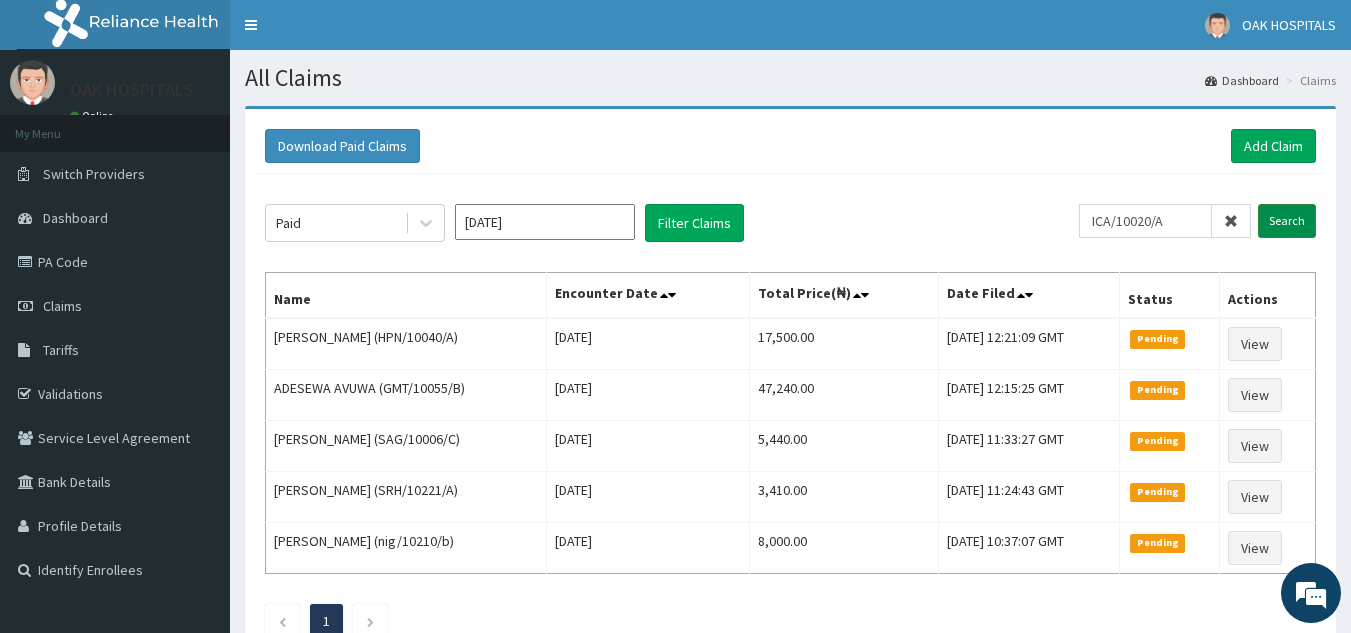 click on "Search" at bounding box center [1287, 221] 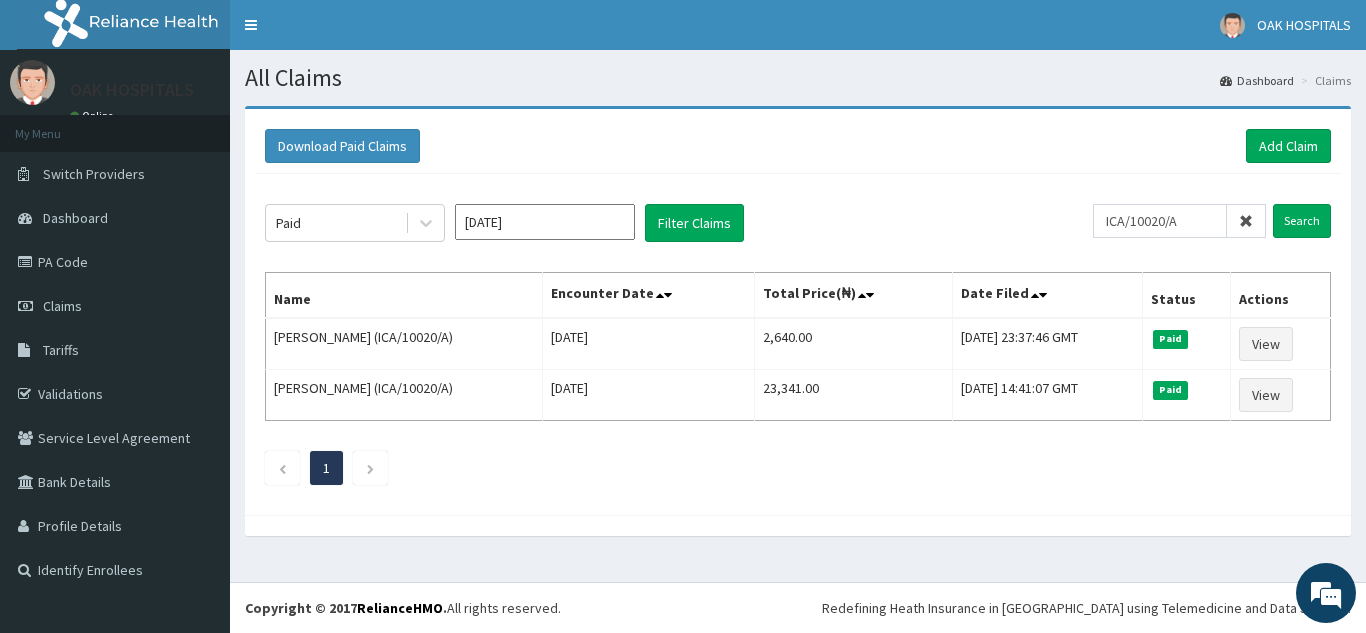 click at bounding box center [1246, 221] 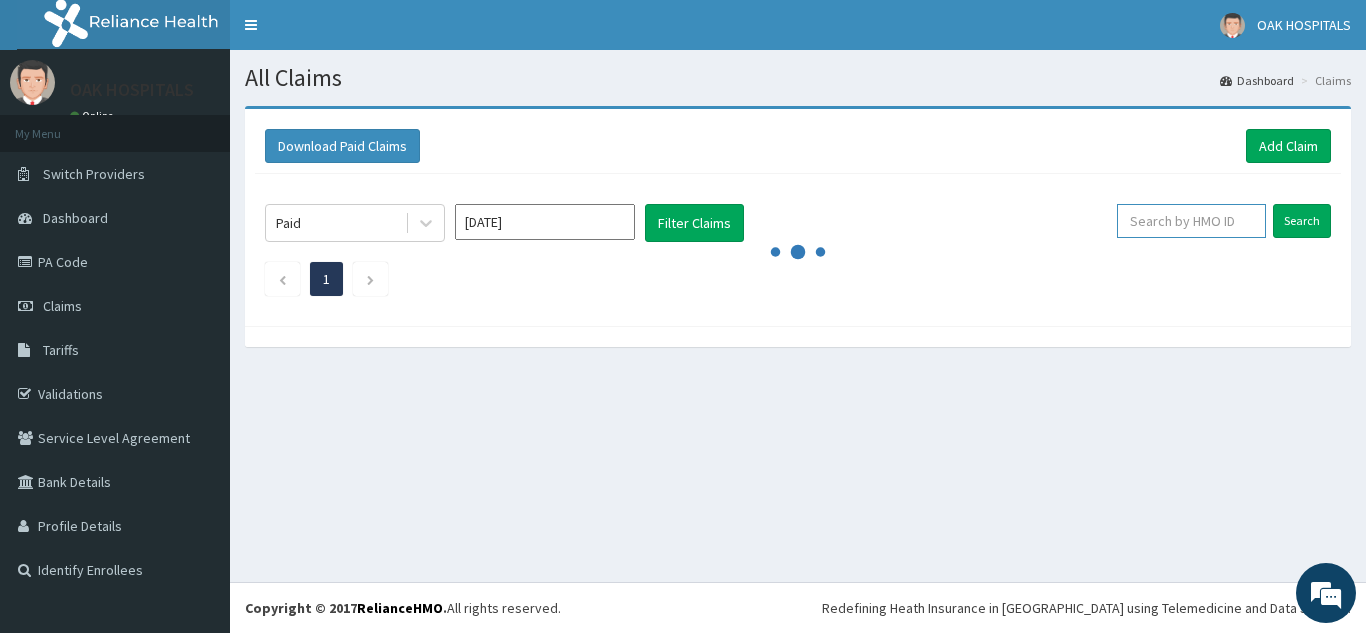 click at bounding box center (1191, 221) 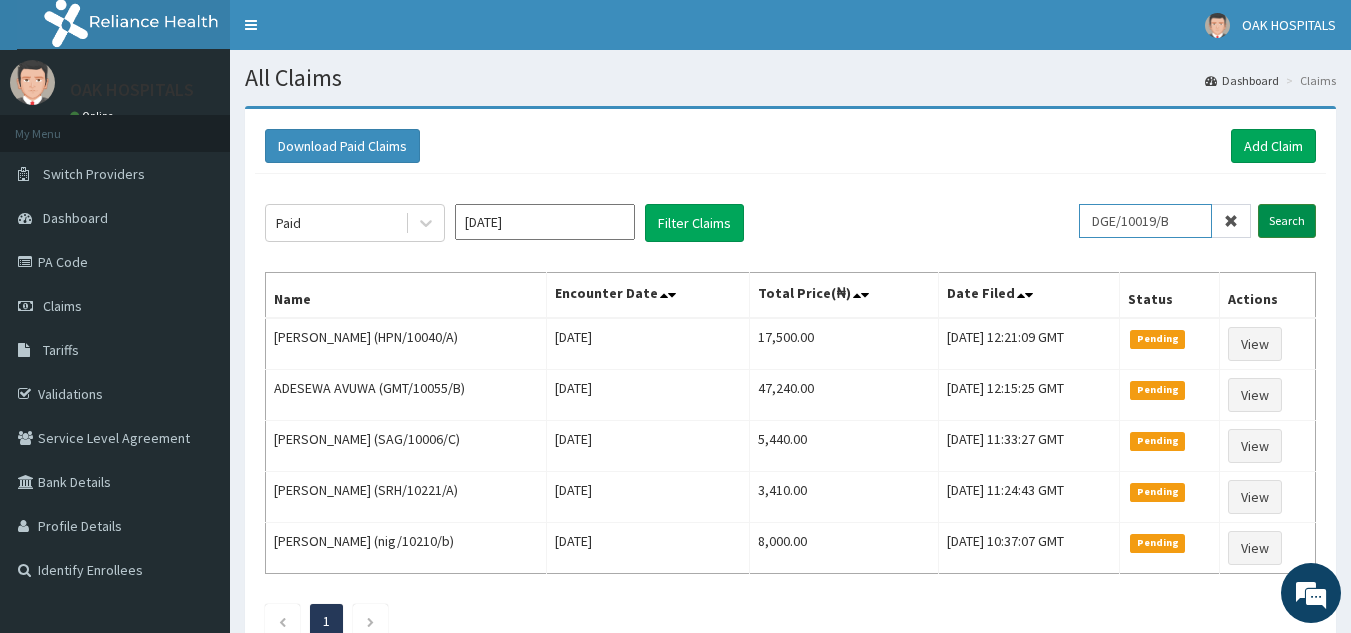 type on "DGE/10019/B" 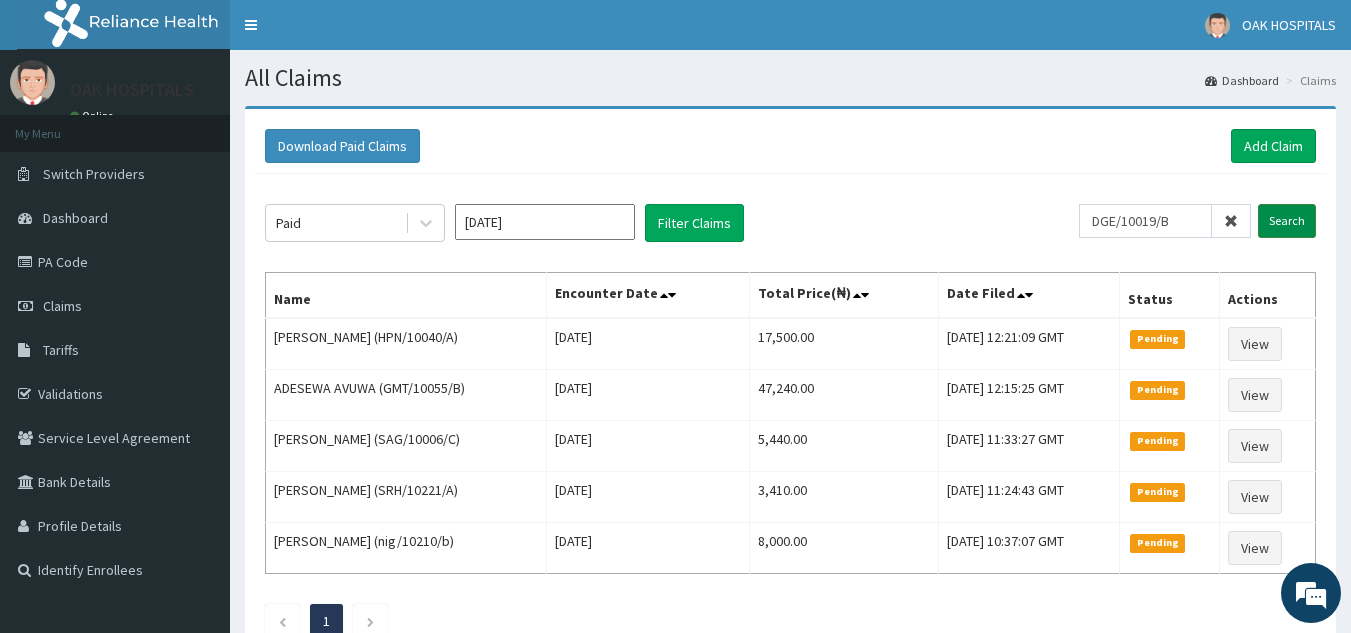 click on "Search" at bounding box center [1287, 221] 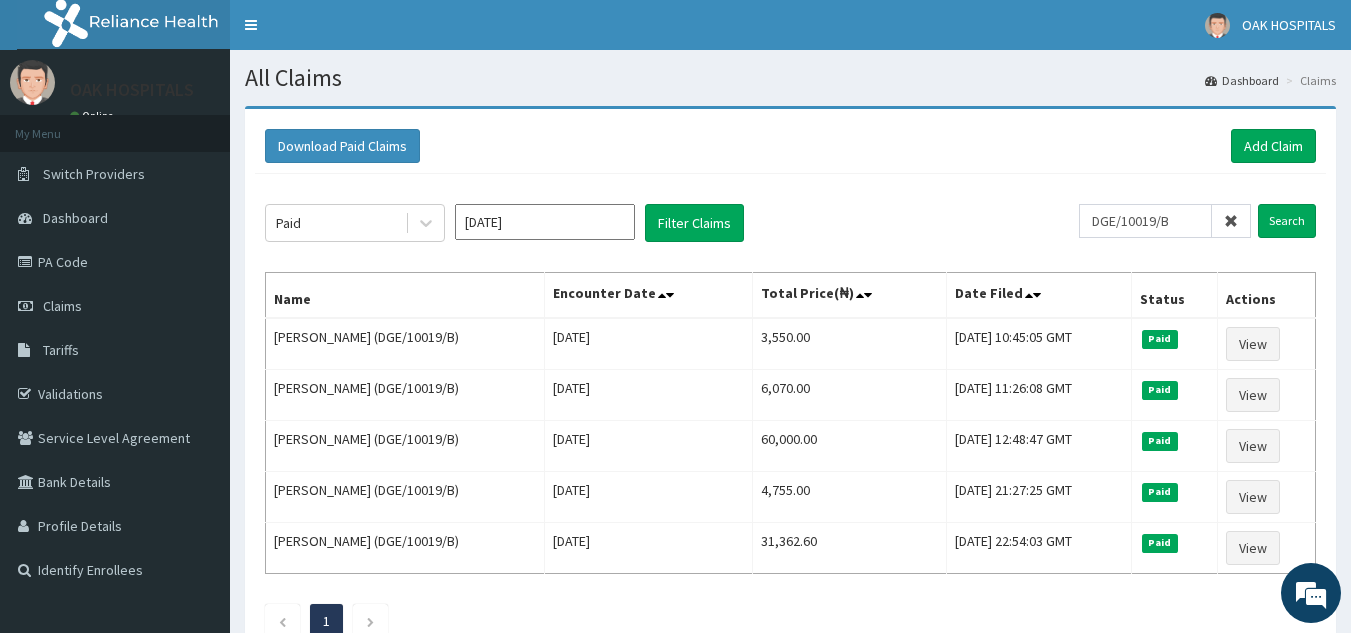 click at bounding box center (1231, 221) 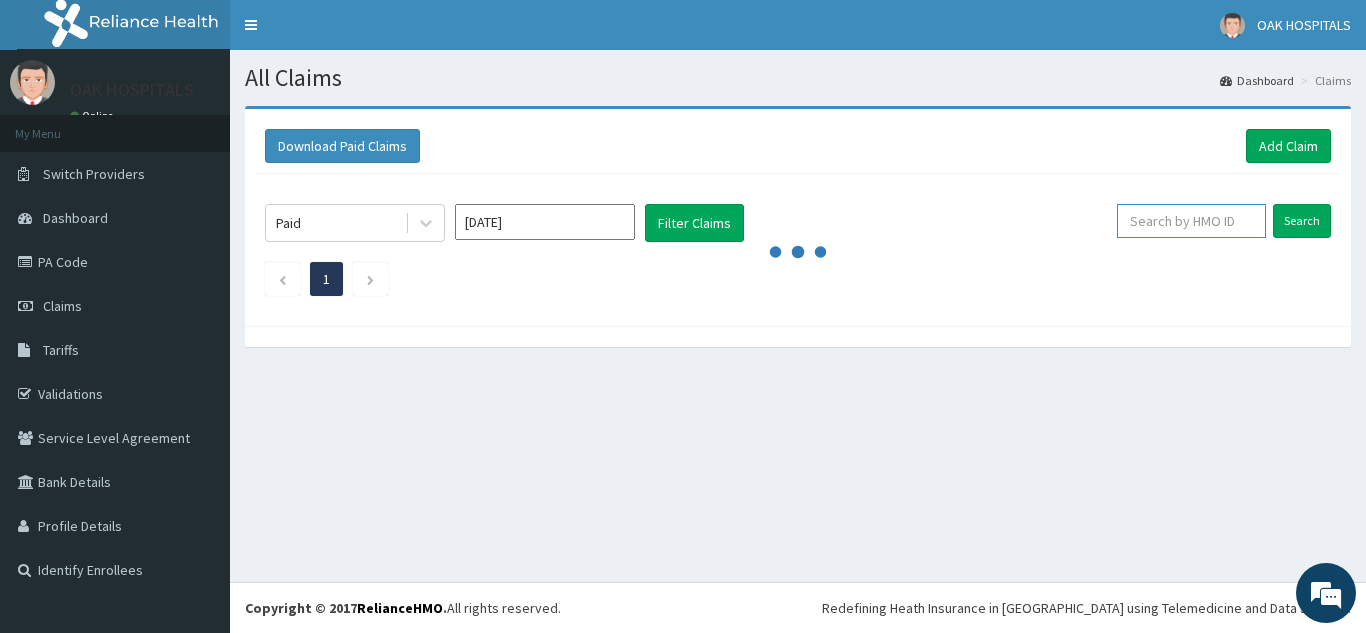 click at bounding box center [1191, 221] 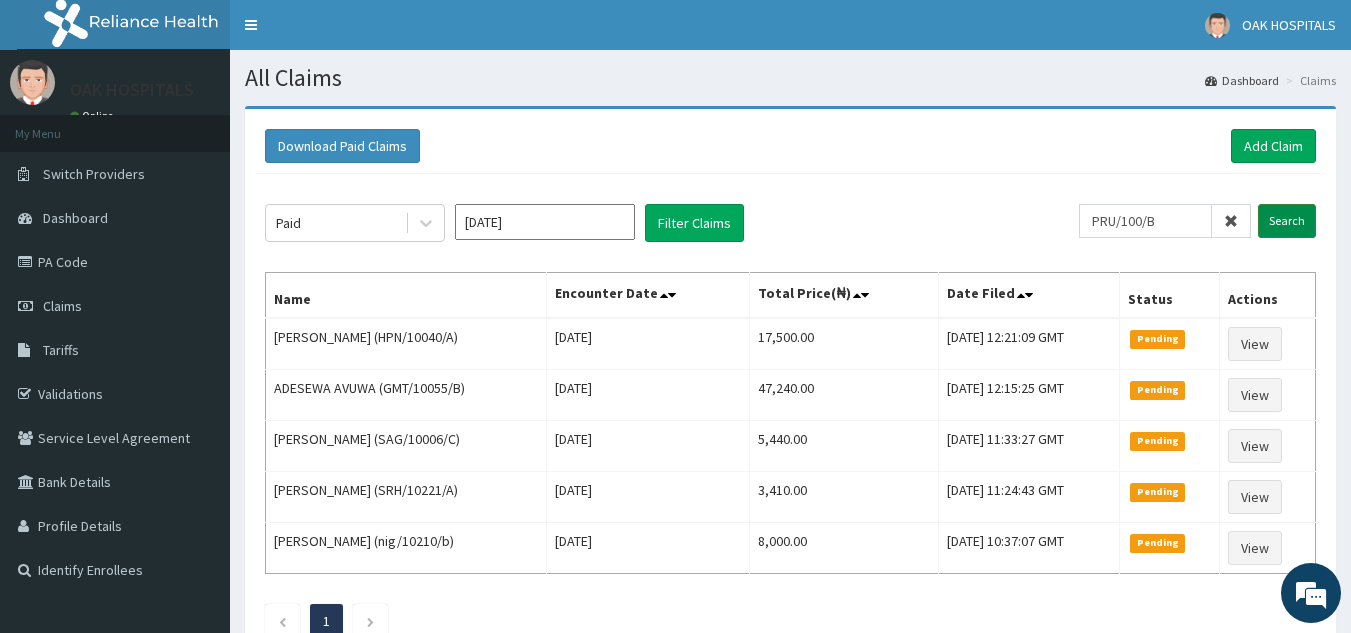 click on "Search" at bounding box center [1287, 221] 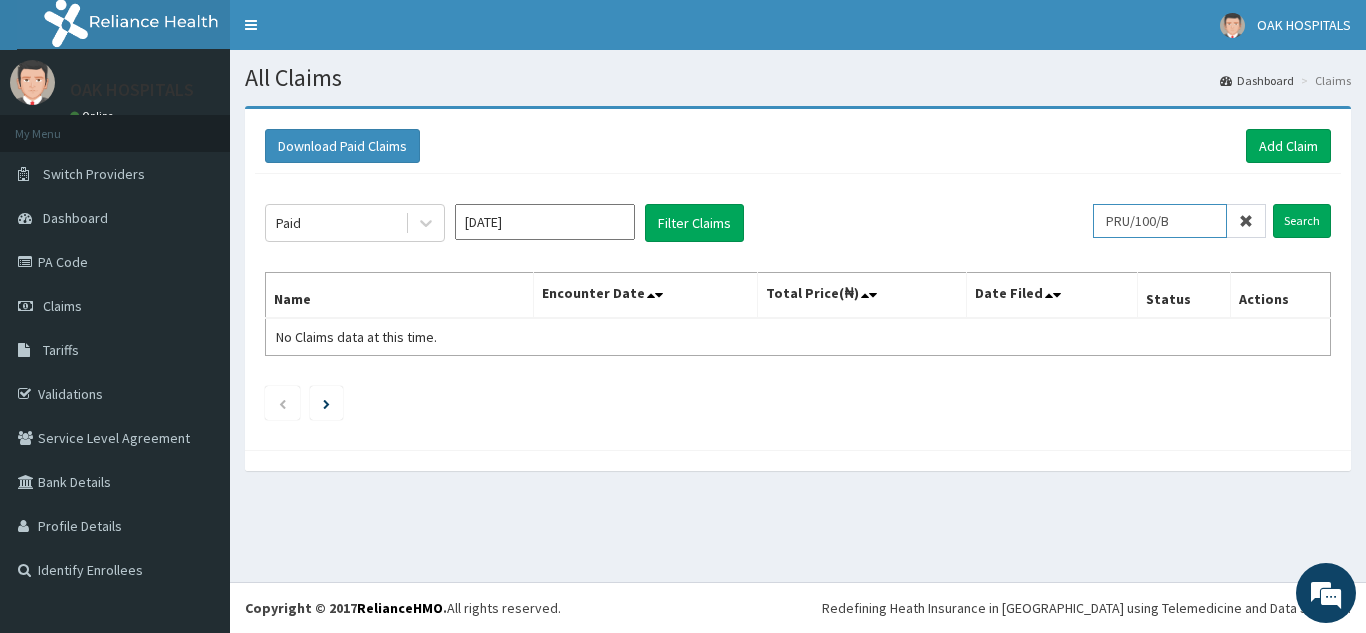 click on "PRU/100/B" at bounding box center [1160, 221] 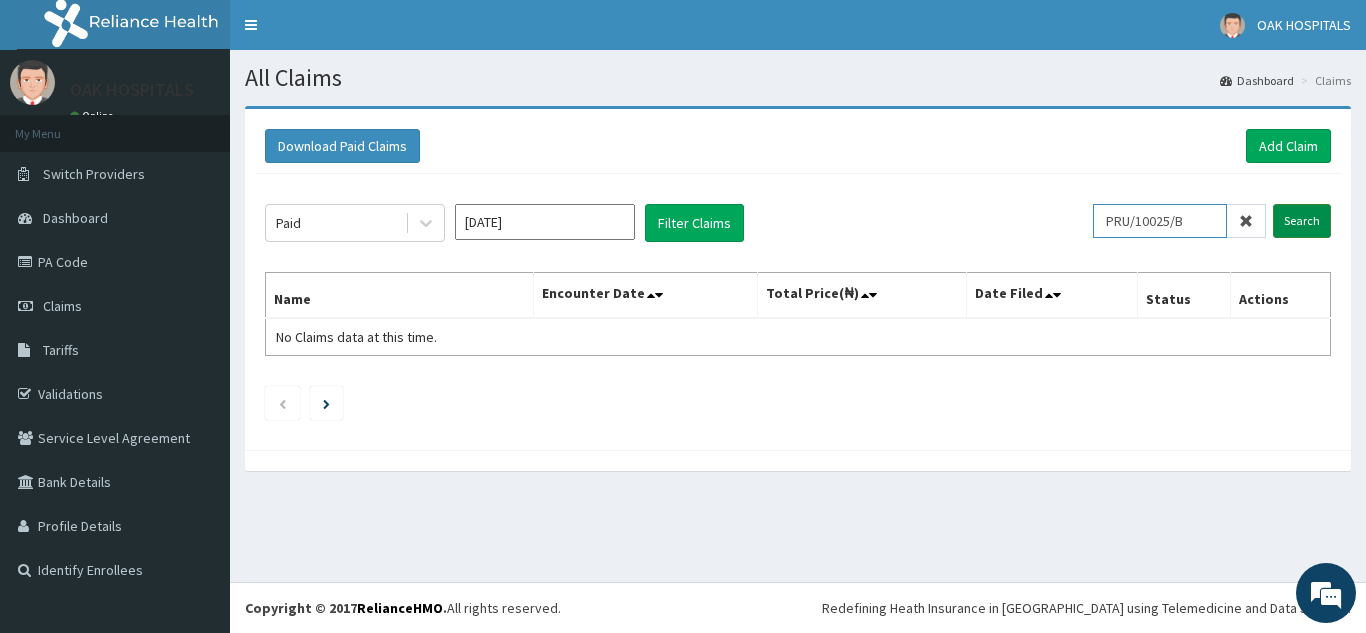 type on "PRU/10025/B" 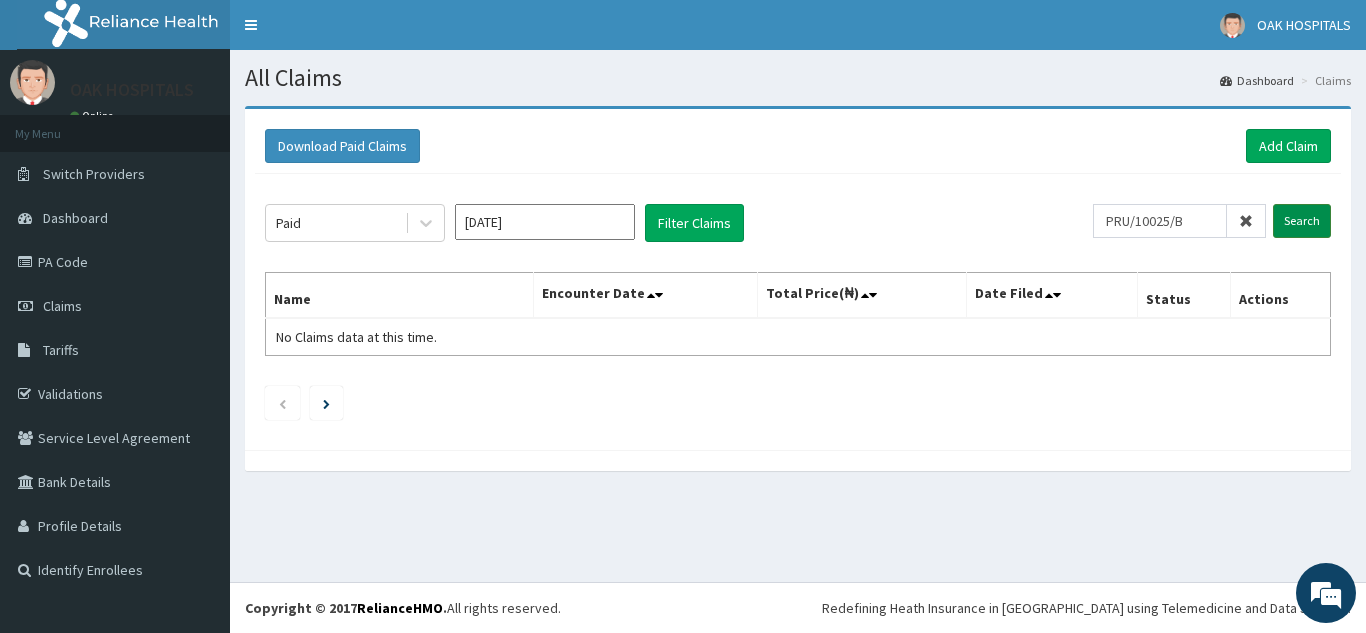 click on "Search" at bounding box center [1302, 221] 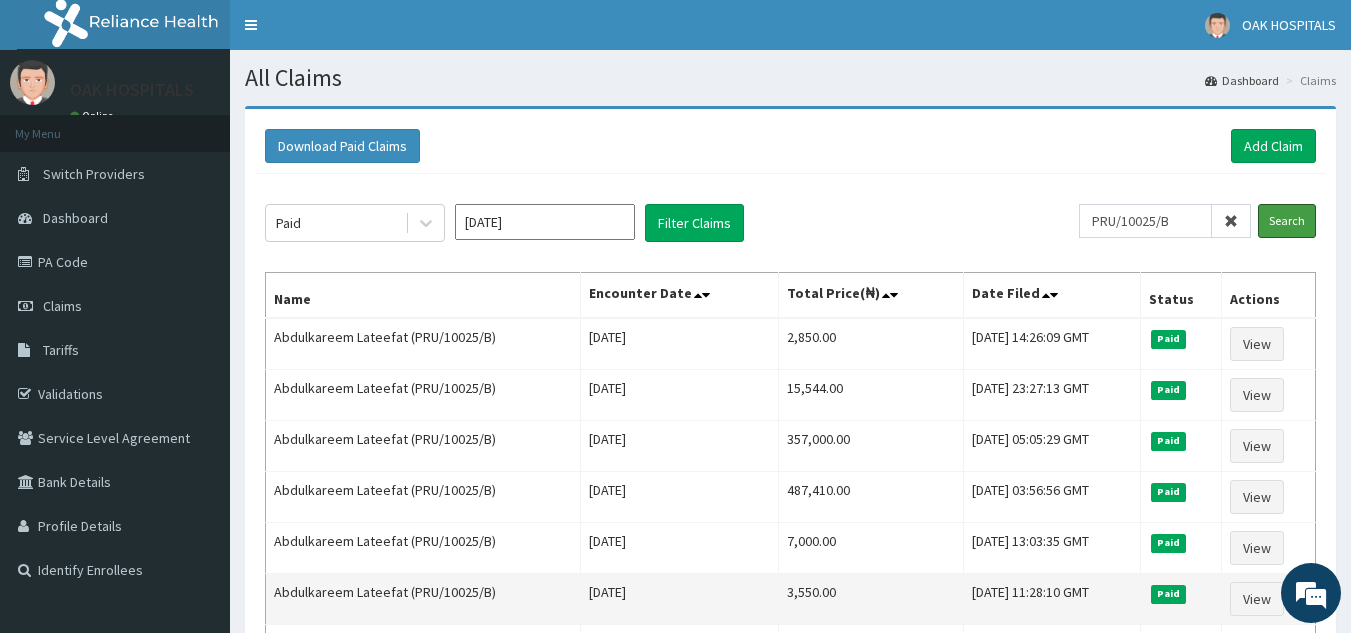scroll, scrollTop: 100, scrollLeft: 0, axis: vertical 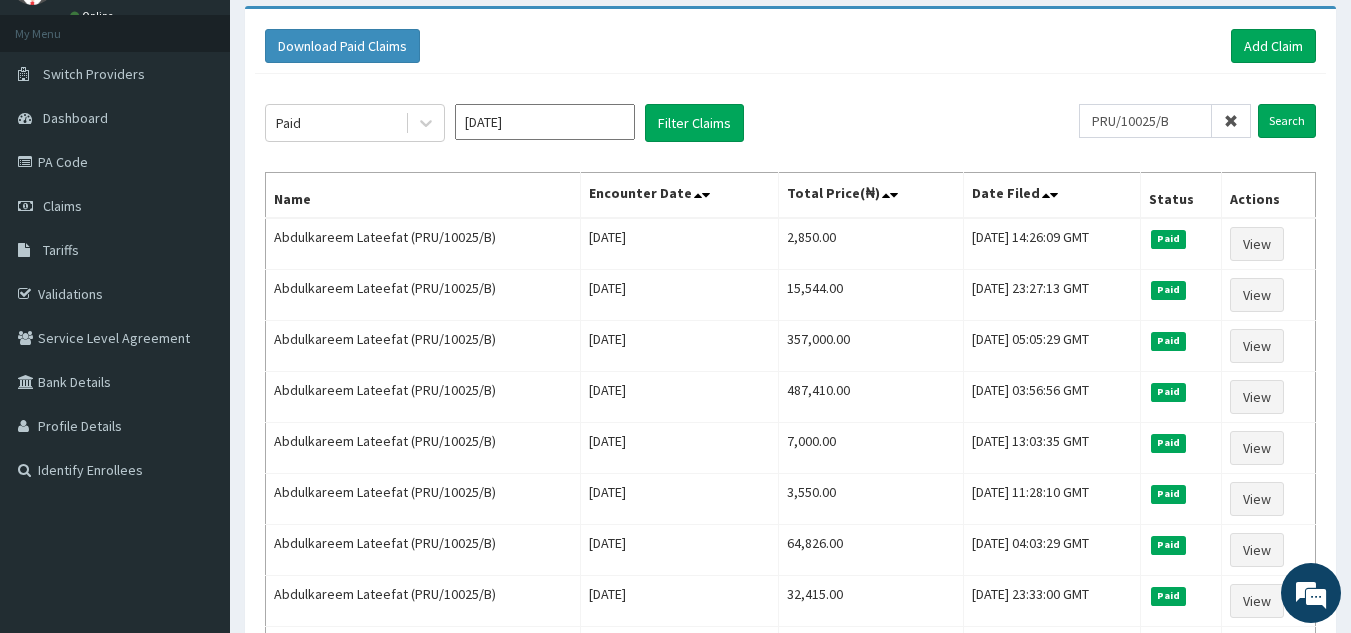 click at bounding box center (1231, 121) 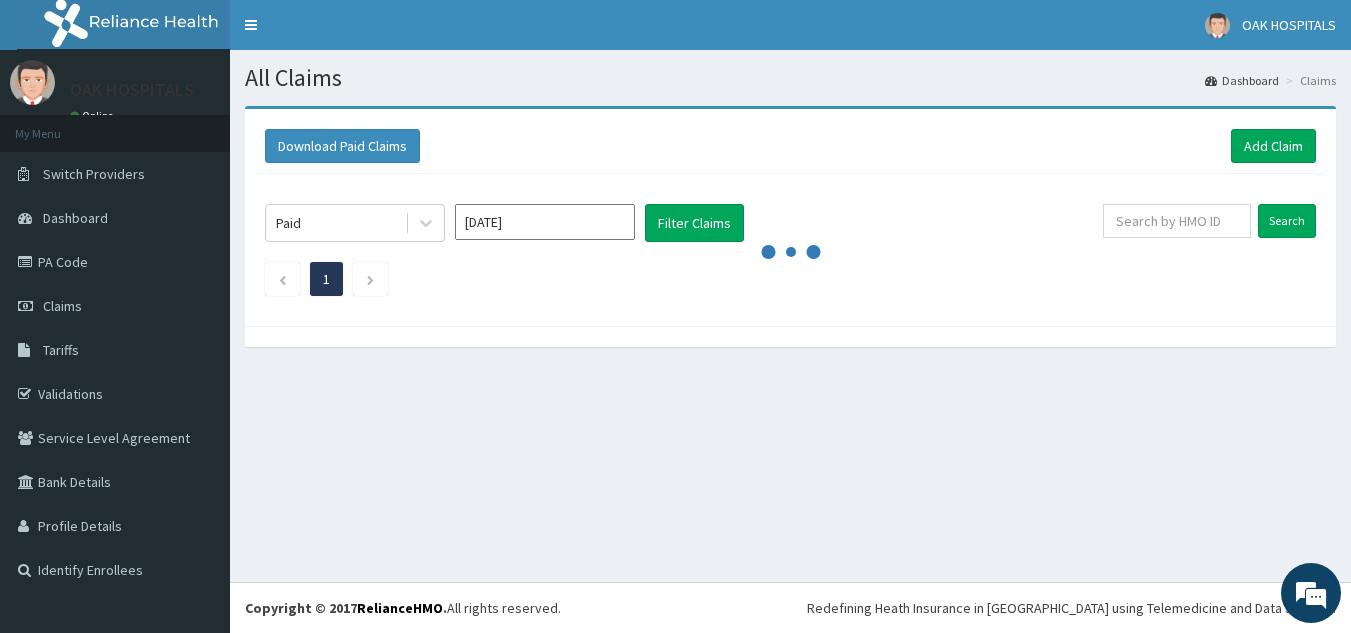 scroll, scrollTop: 0, scrollLeft: 0, axis: both 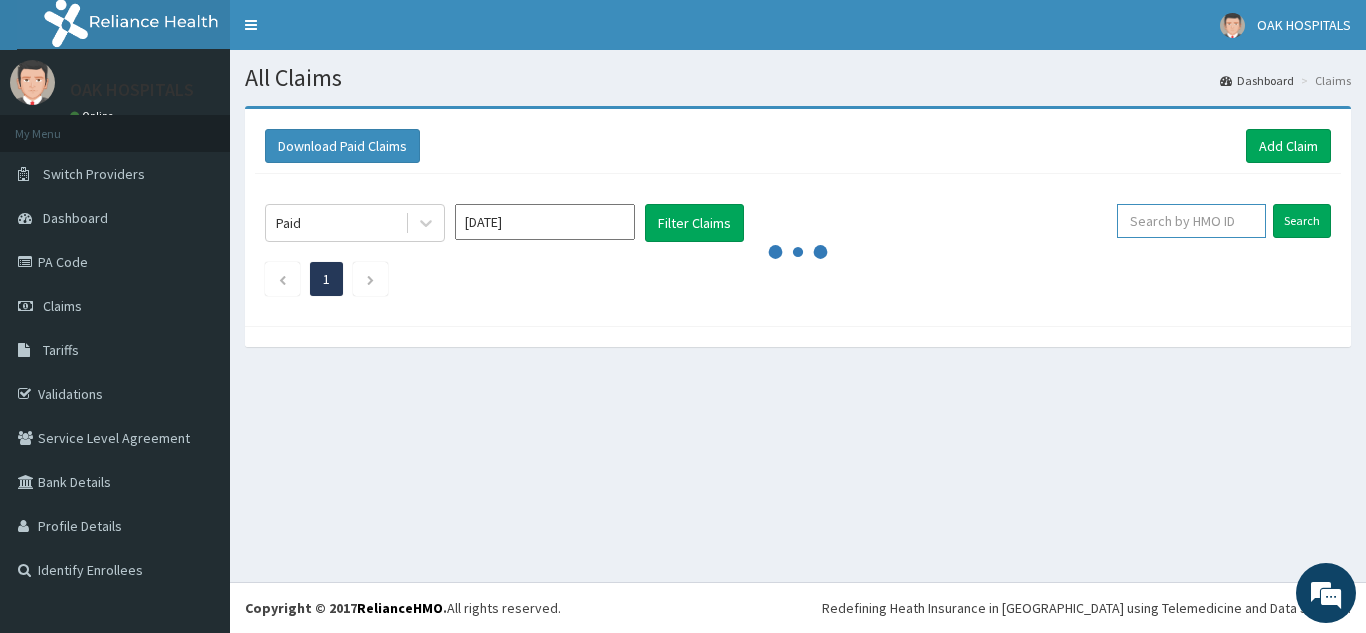 click at bounding box center (1191, 221) 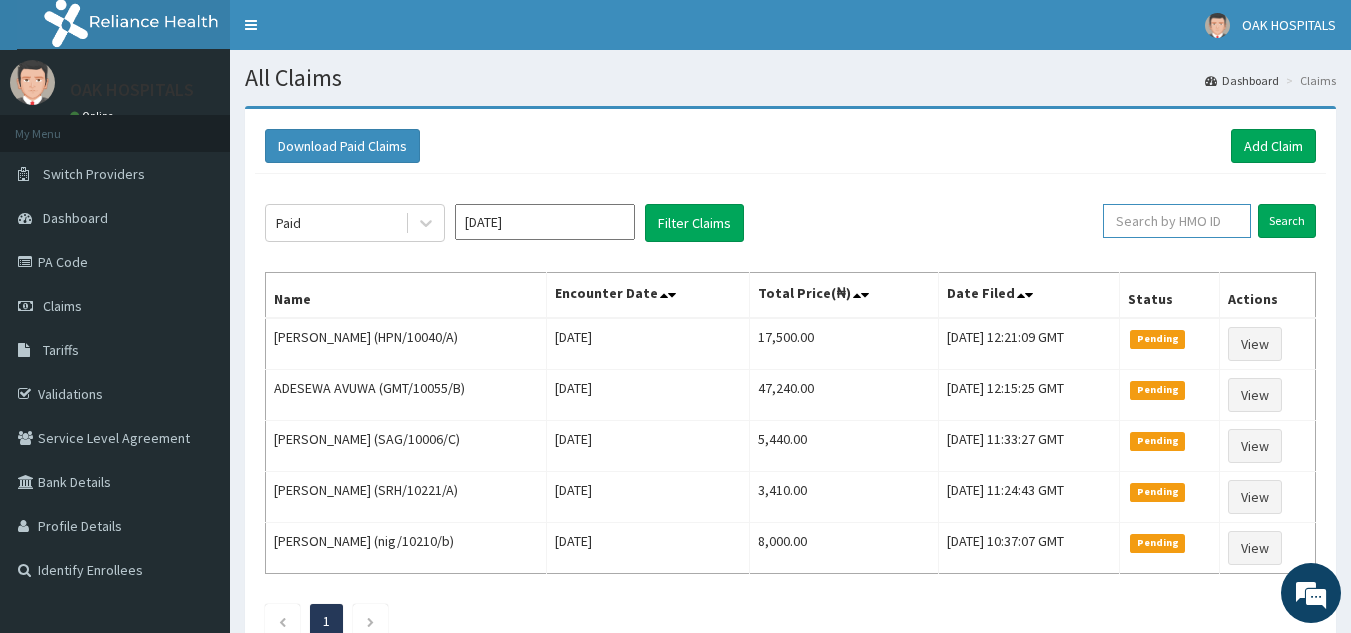 click at bounding box center [1177, 221] 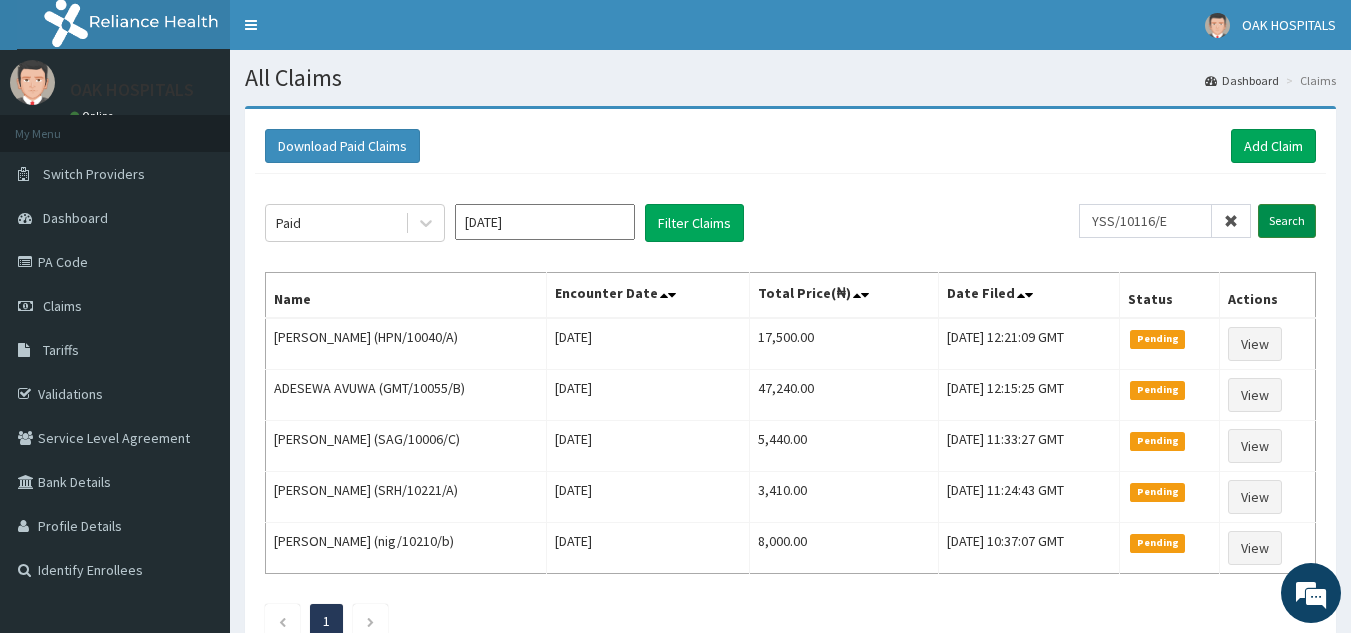 click on "Search" at bounding box center (1287, 221) 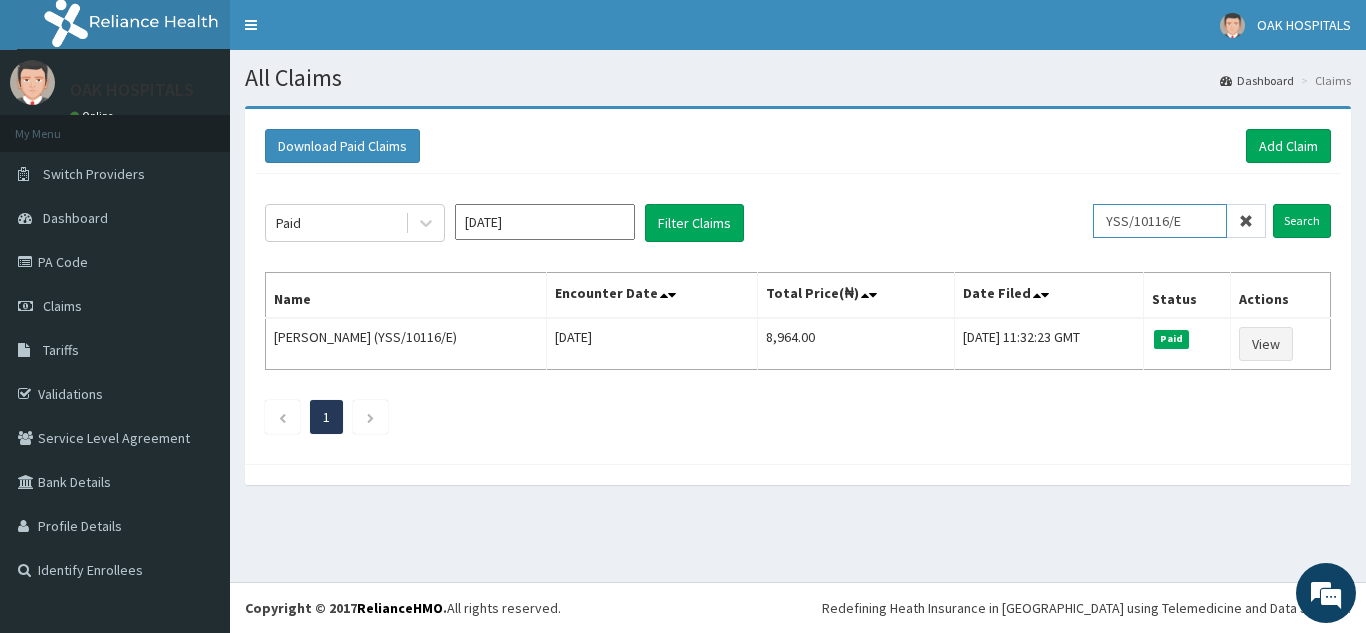 click on "YSS/10116/E" at bounding box center [1160, 221] 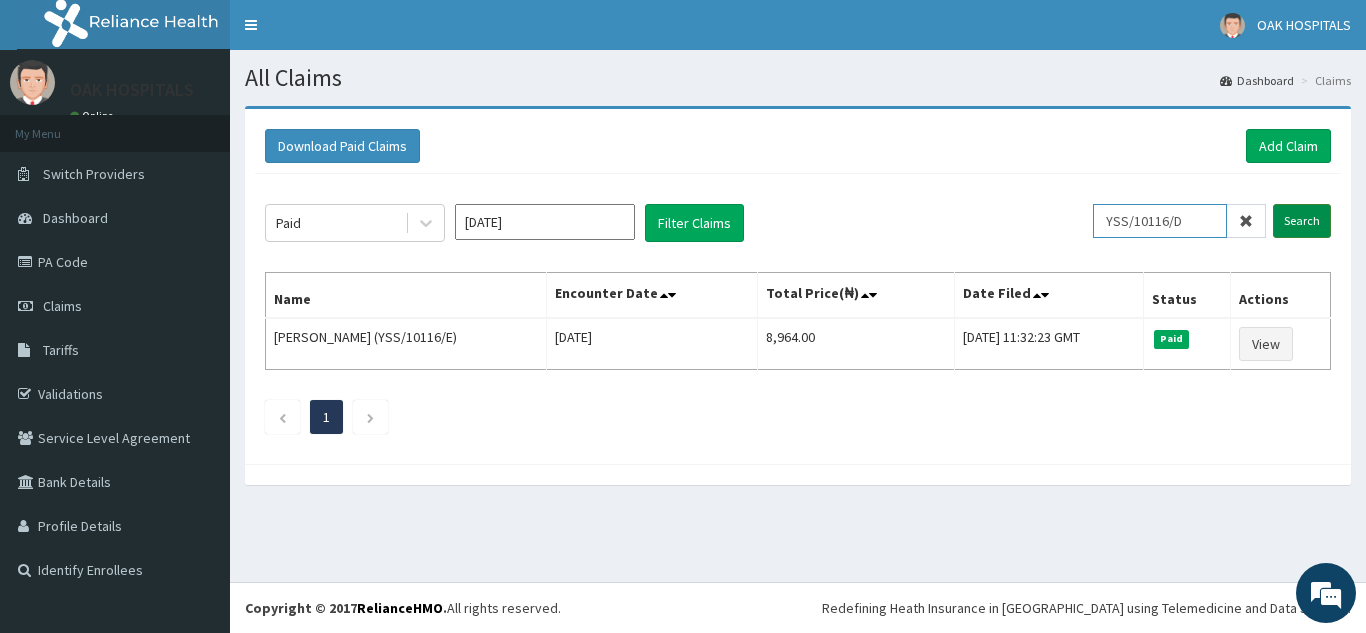 type on "YSS/10116/D" 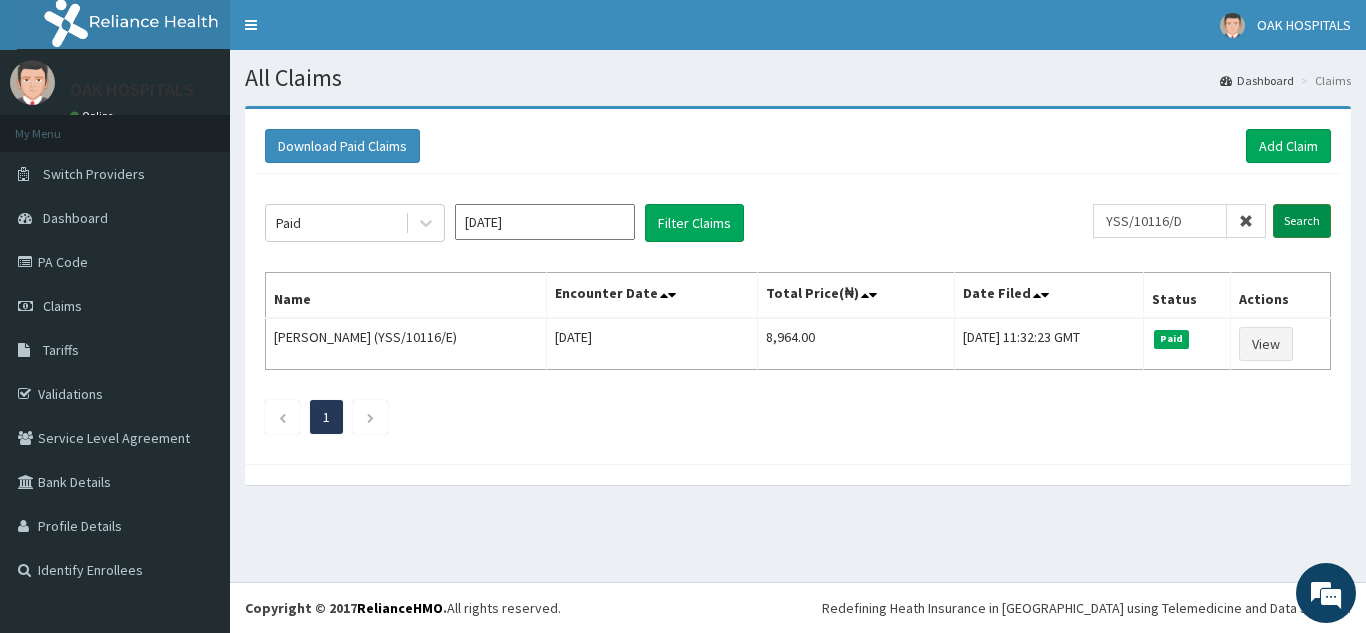 click on "Search" at bounding box center (1302, 221) 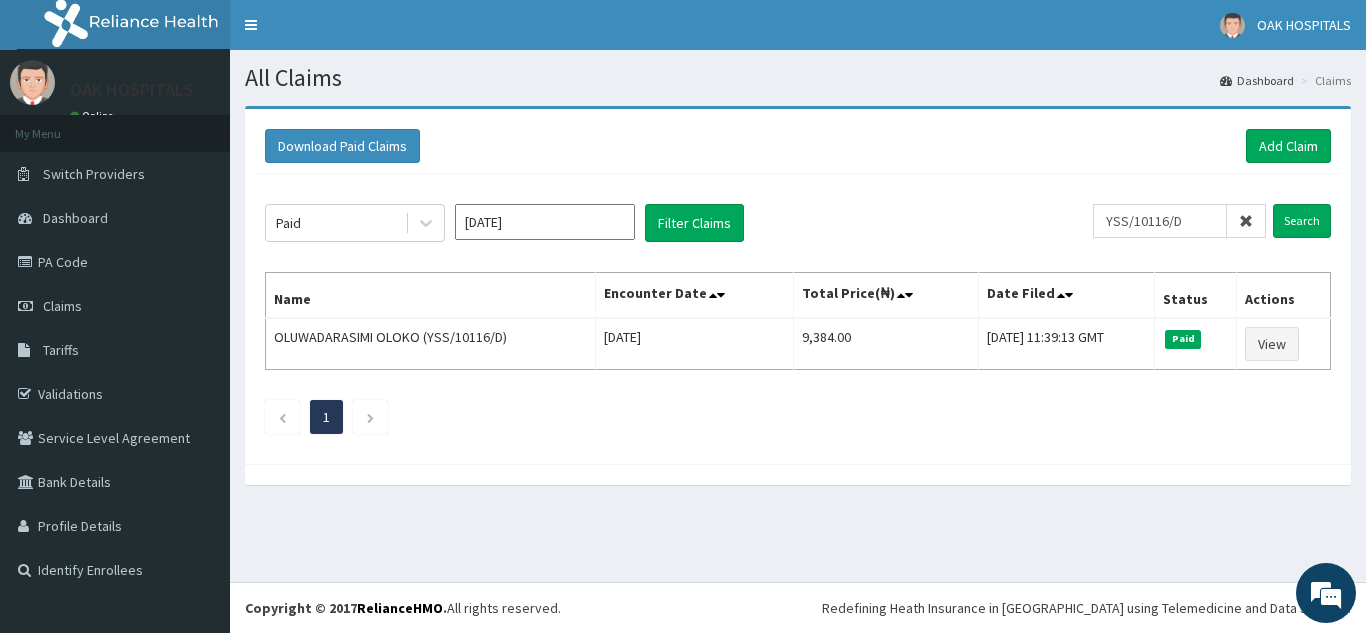 click at bounding box center [1246, 221] 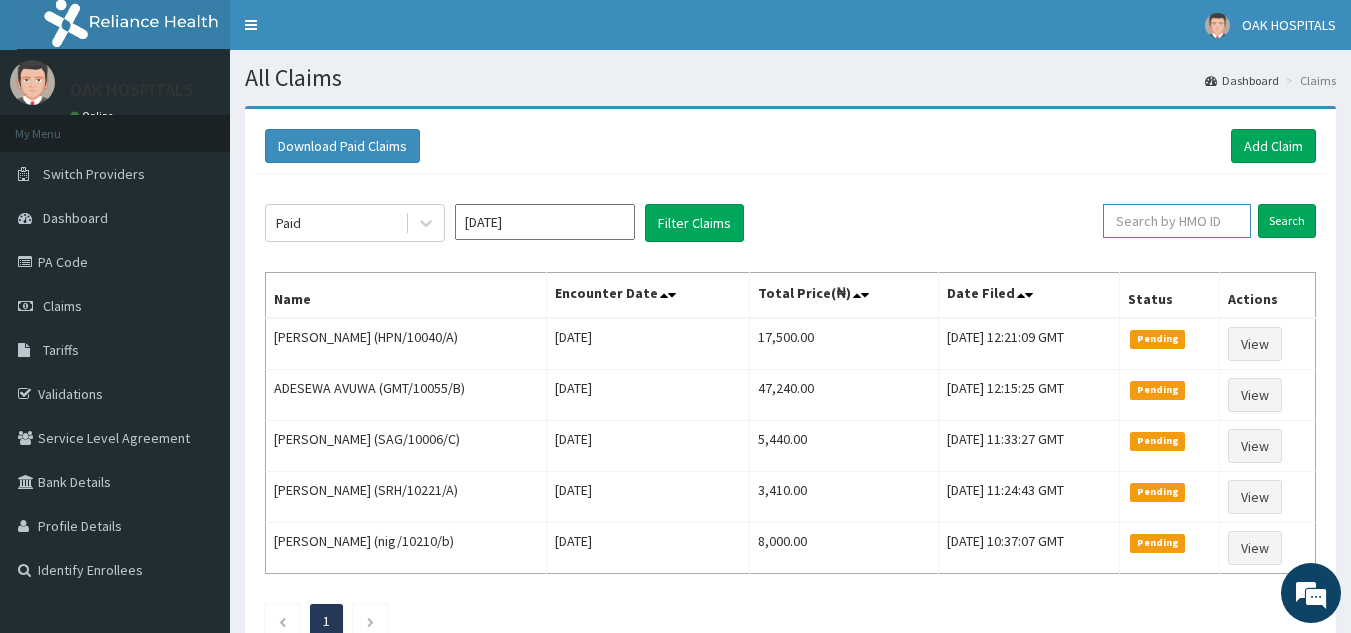click at bounding box center (1177, 221) 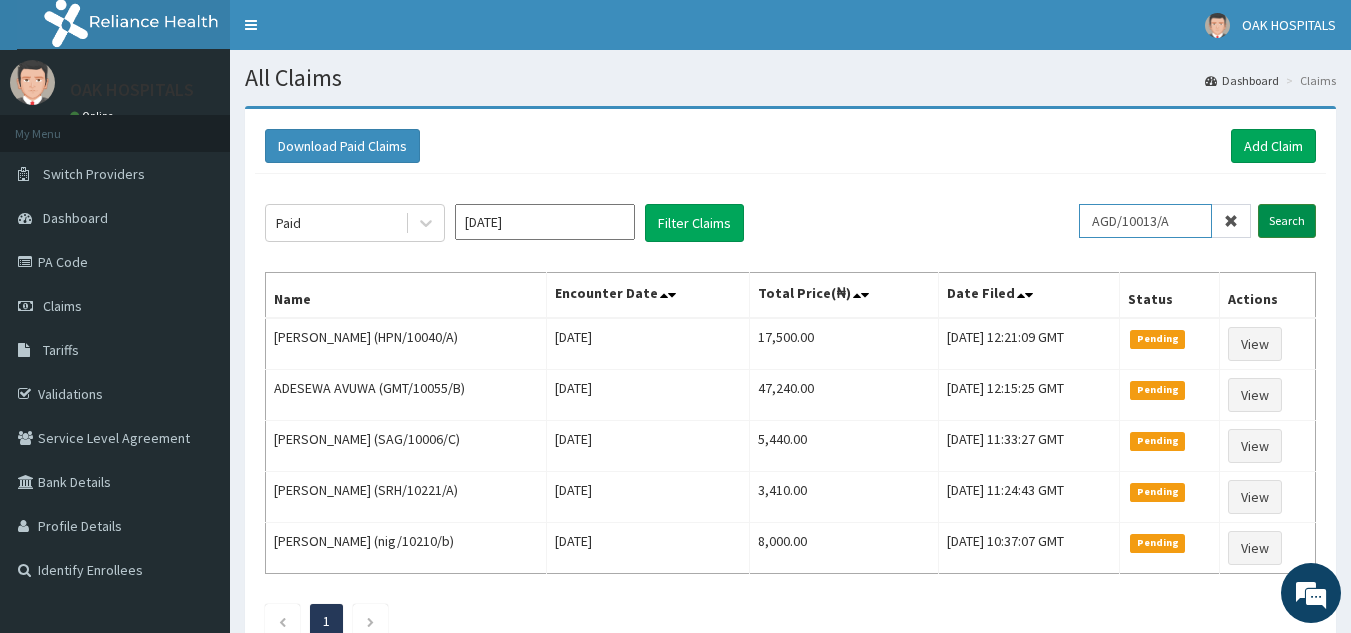 type on "AGD/10013/A" 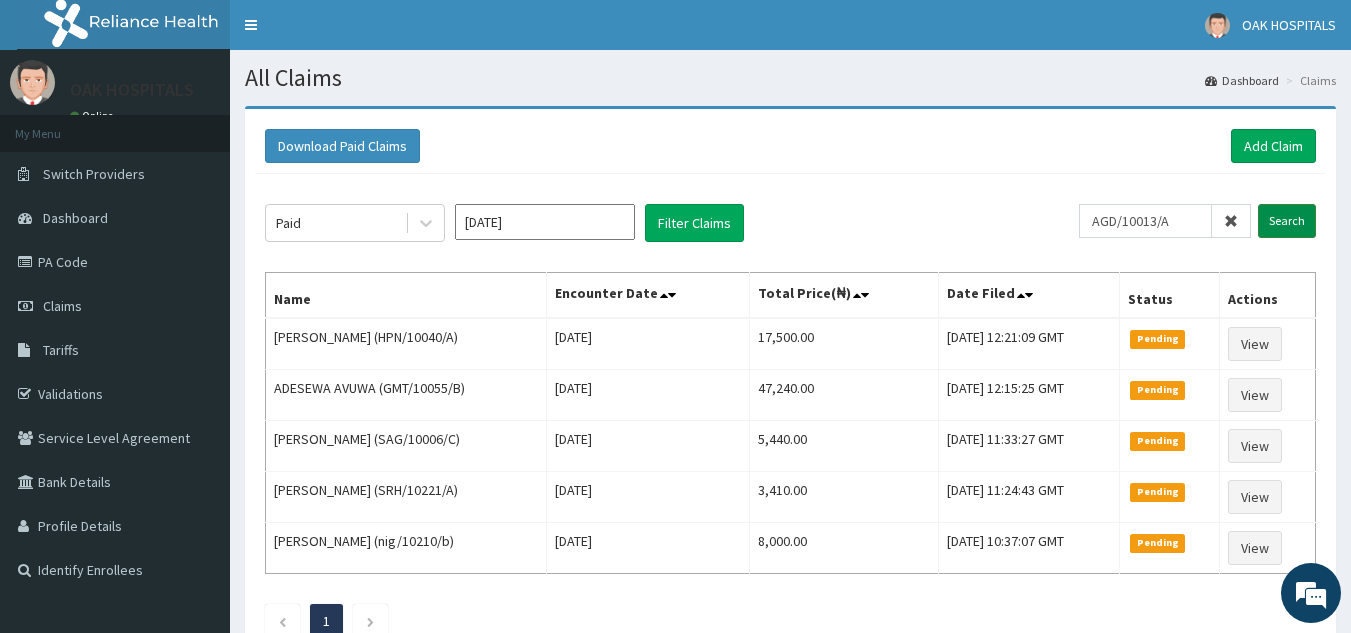 click on "Search" at bounding box center (1287, 221) 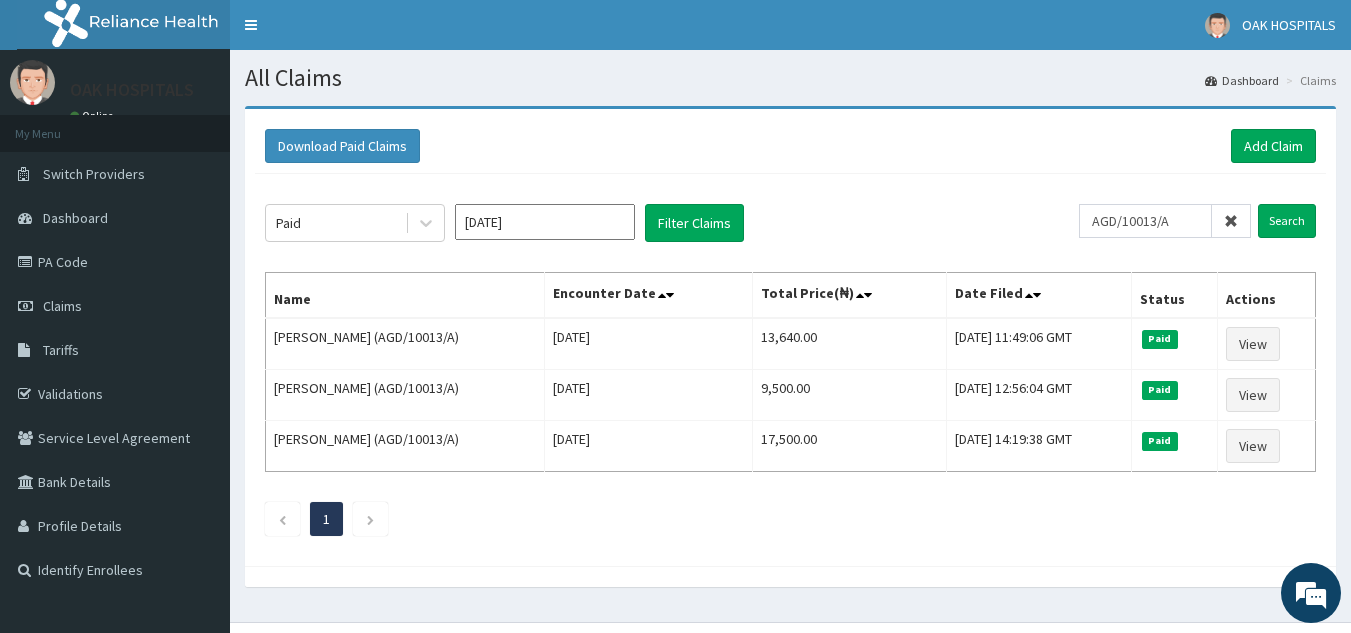 click at bounding box center [1231, 221] 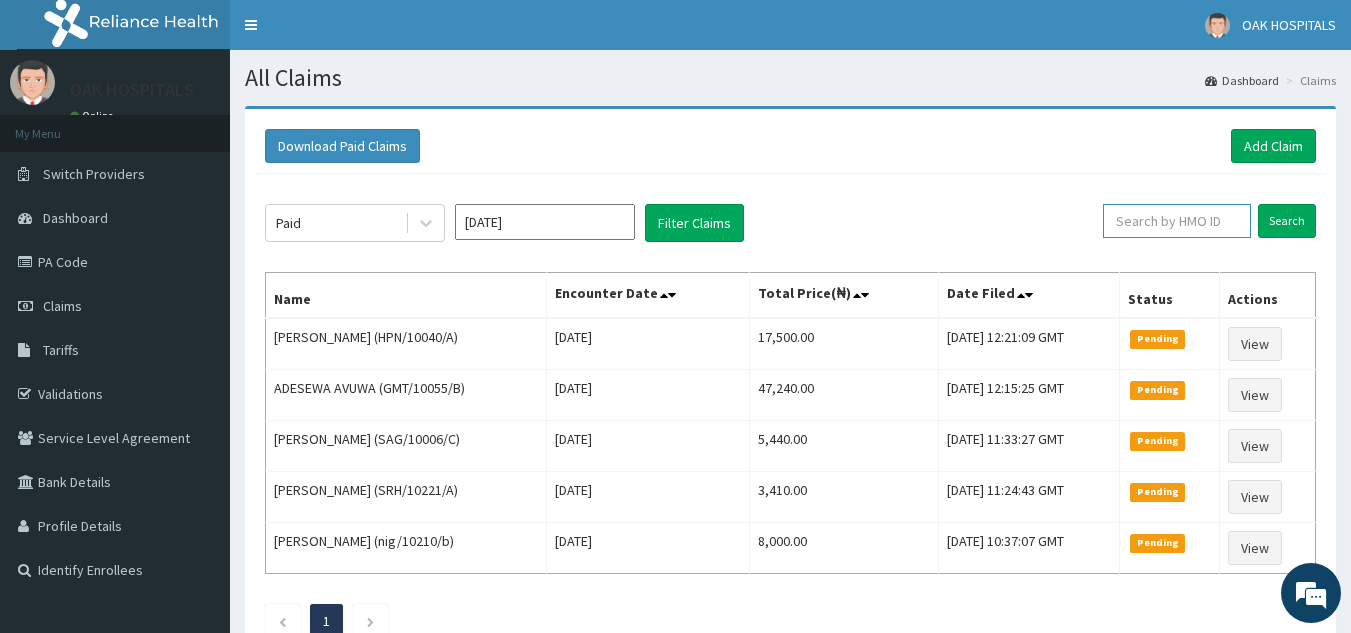 click at bounding box center [1177, 221] 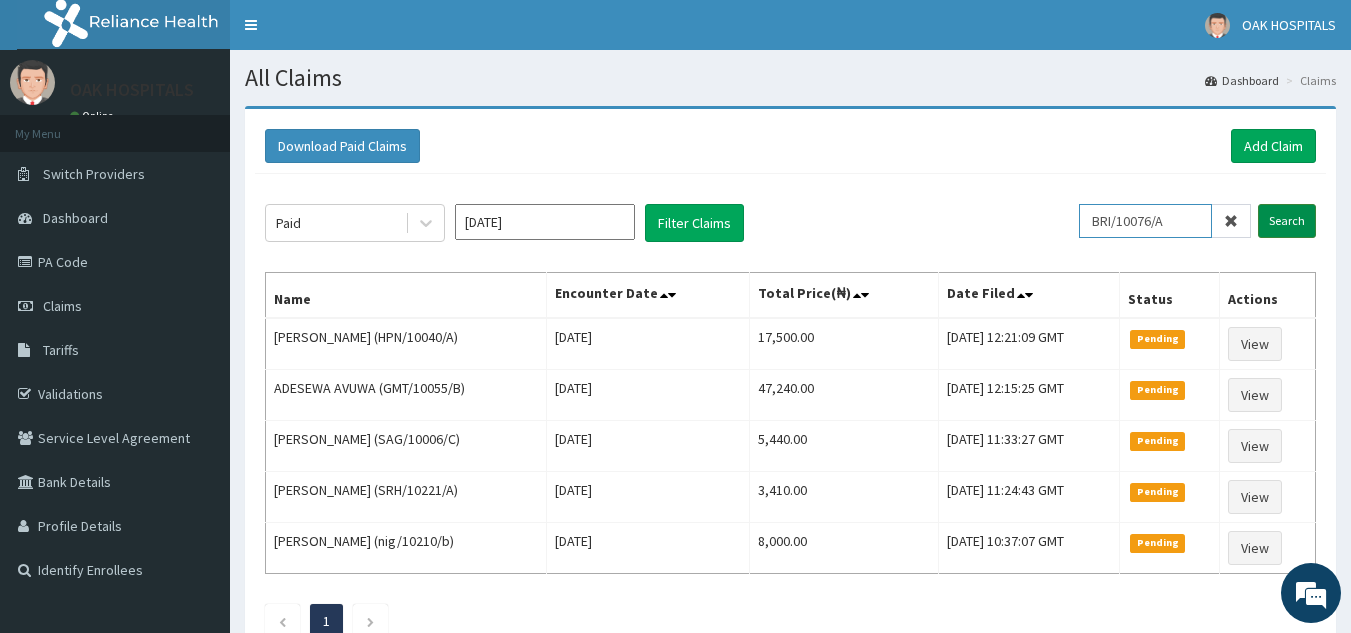 type on "BRI/10076/A" 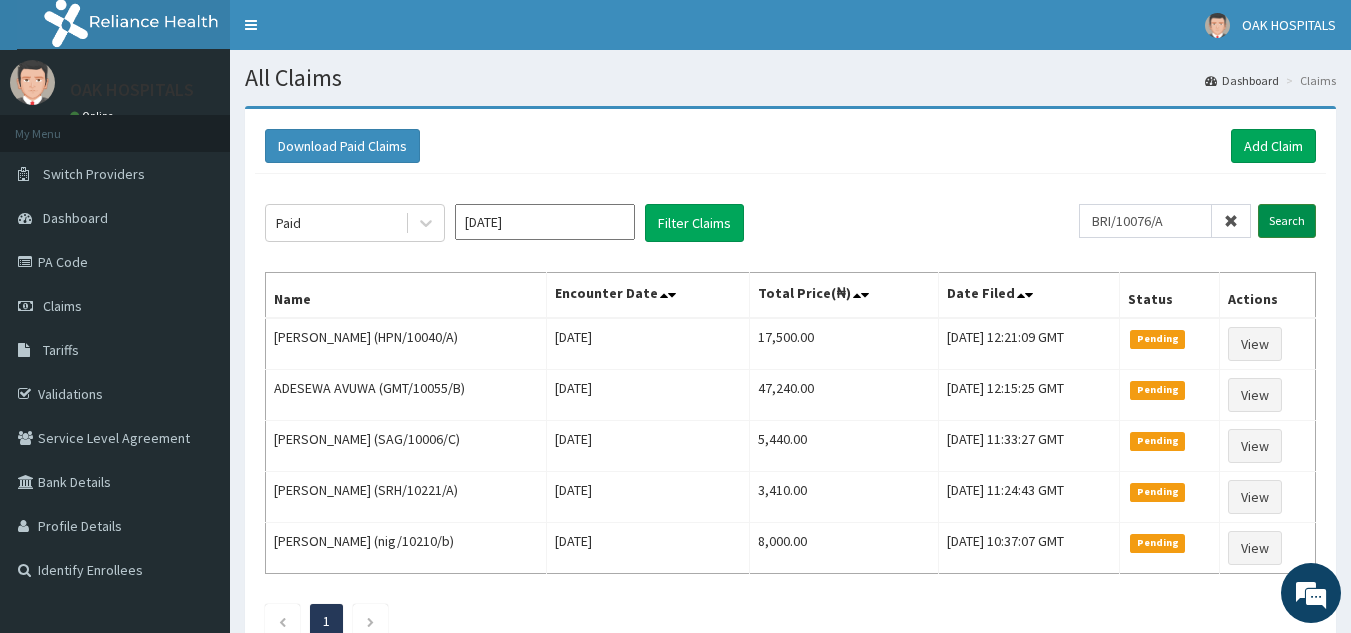 click on "Search" at bounding box center (1287, 221) 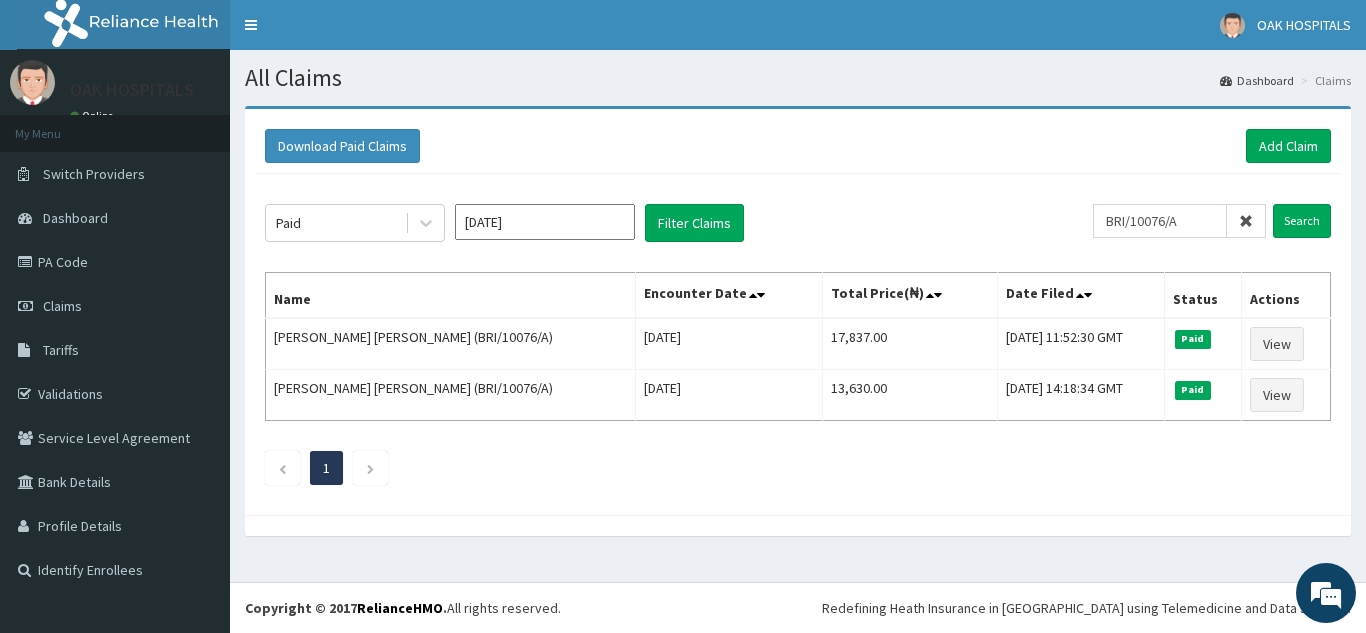 click at bounding box center [1246, 221] 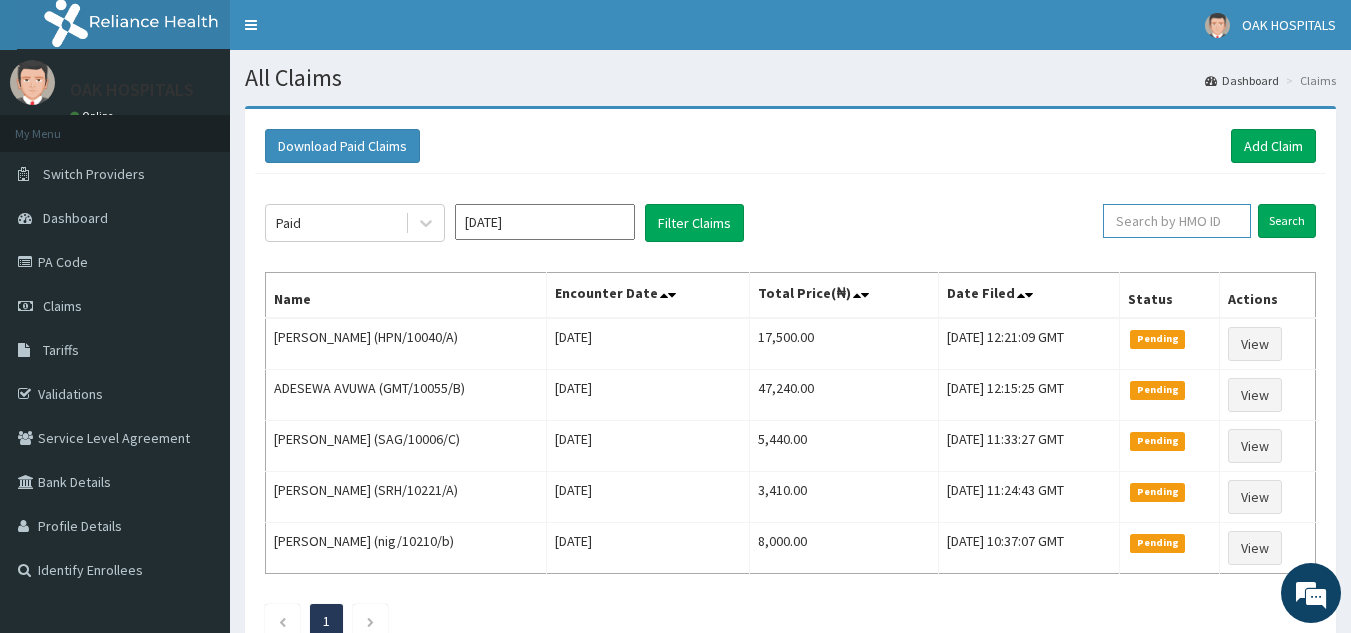 click at bounding box center [1177, 221] 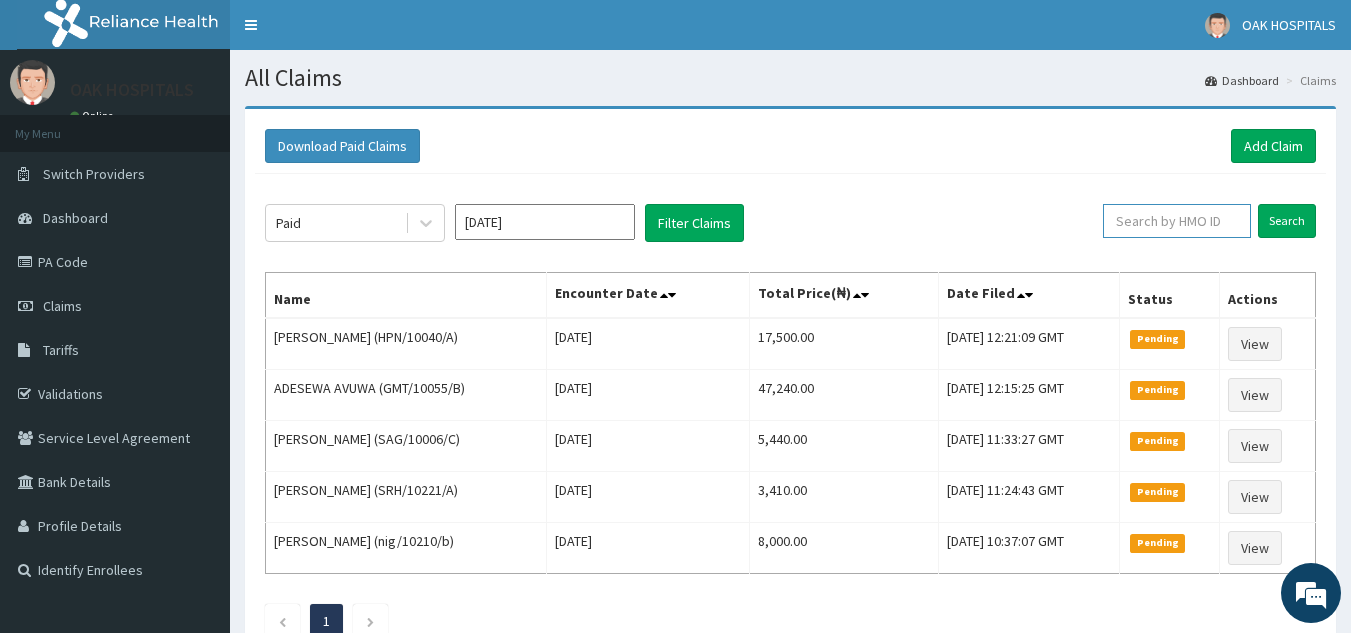 click at bounding box center (1177, 221) 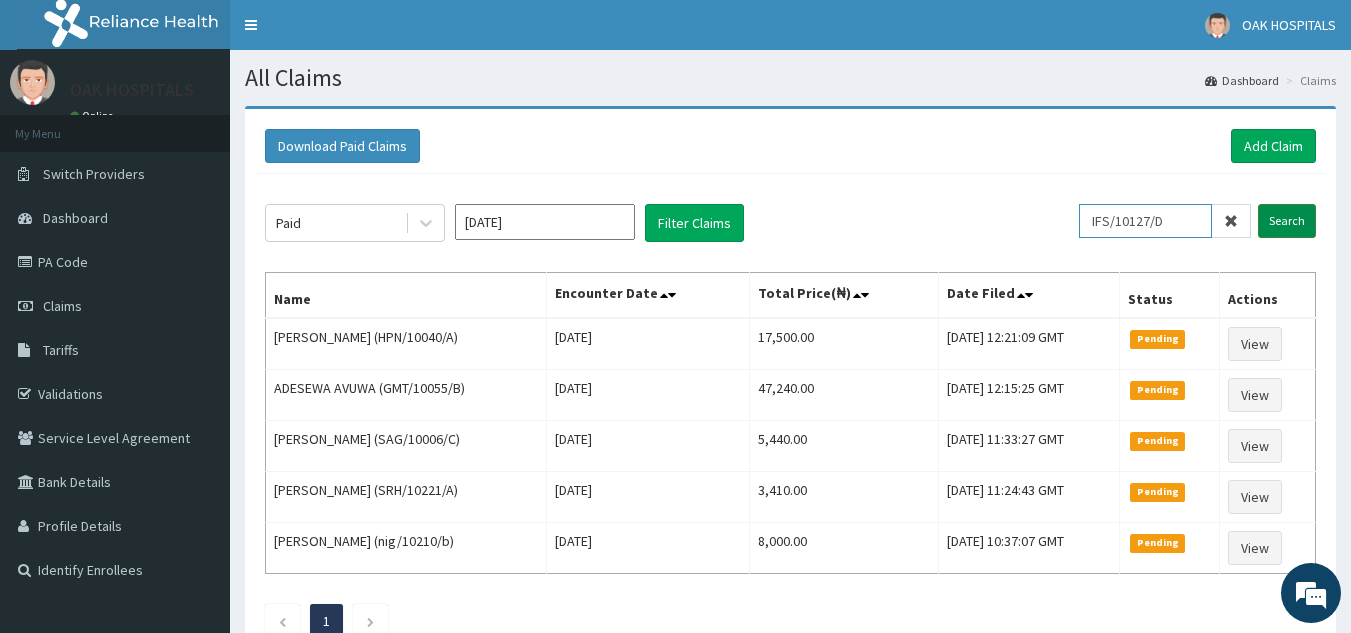type on "IFS/10127/D" 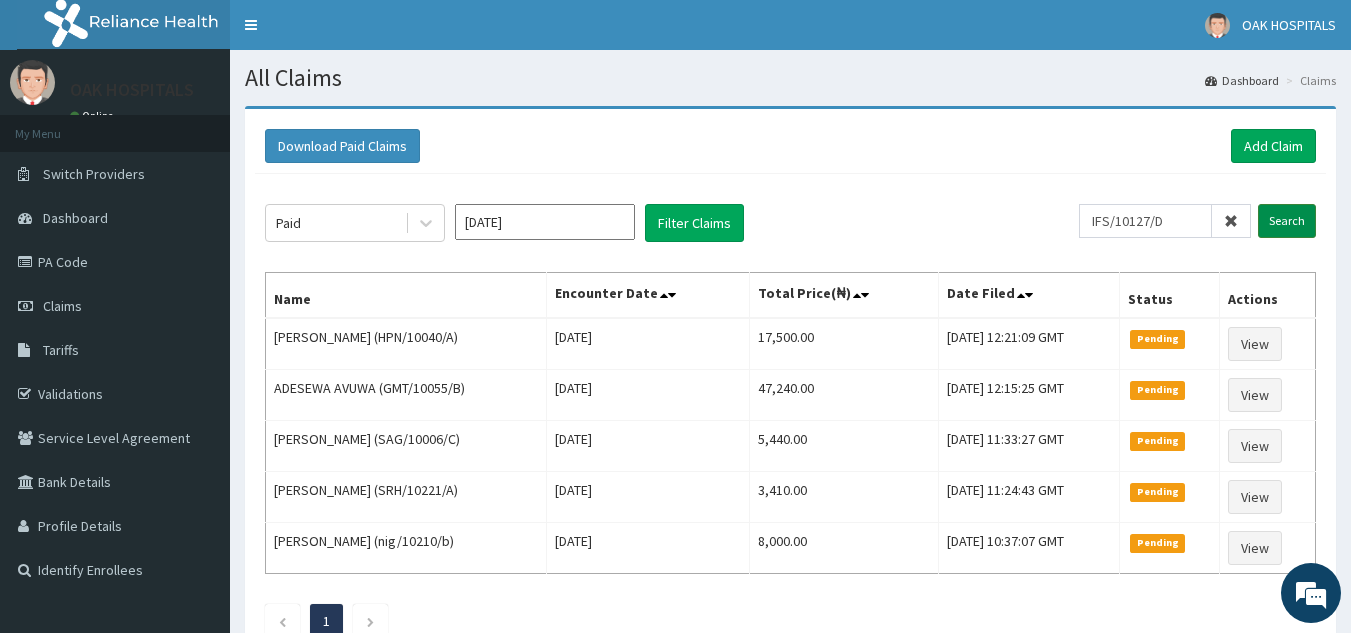 click on "Search" at bounding box center [1287, 221] 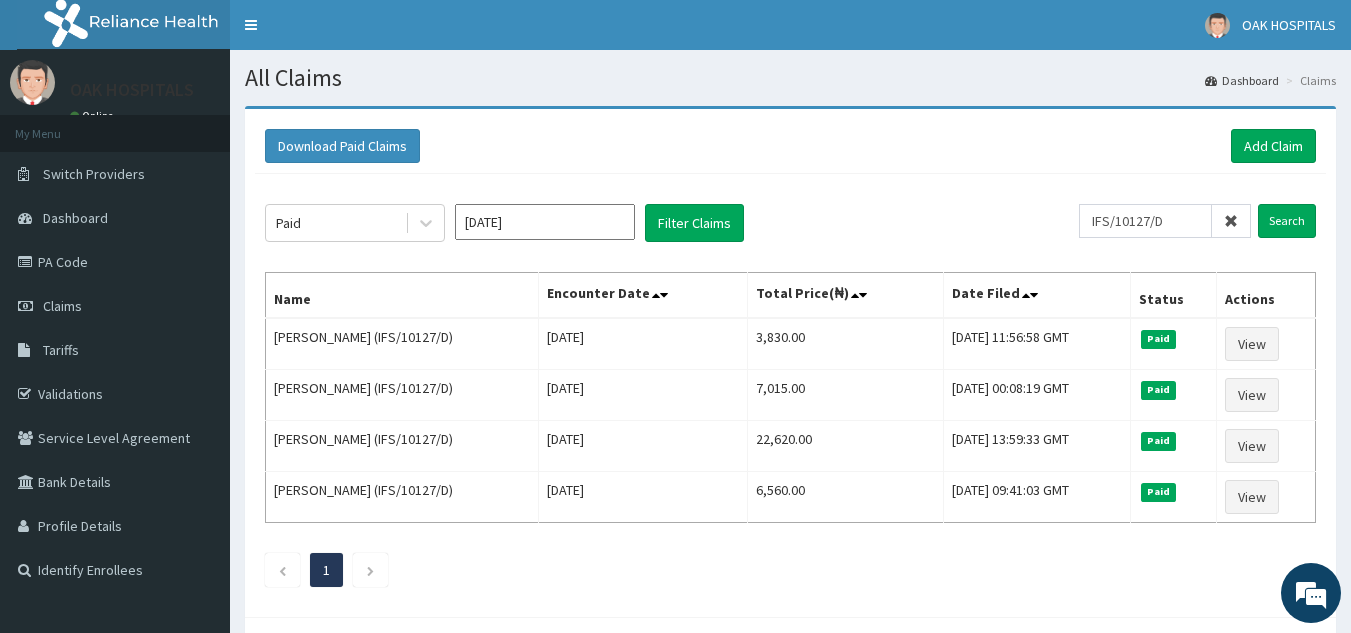click at bounding box center [1231, 221] 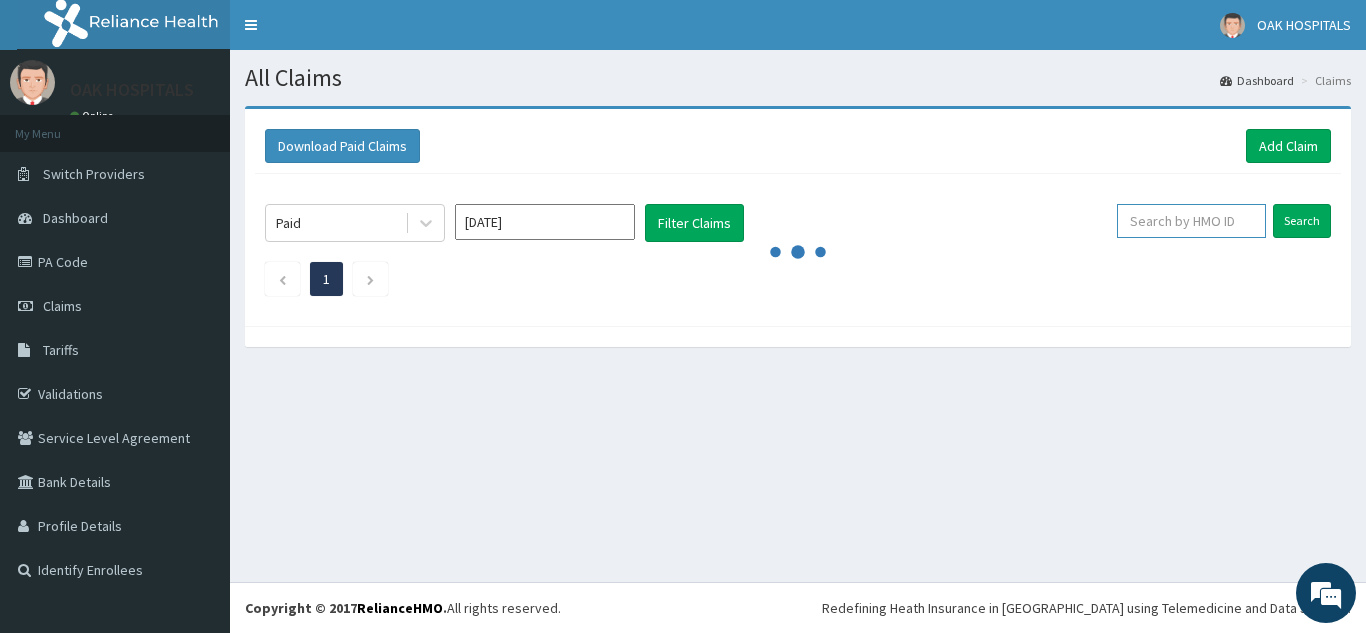 click at bounding box center (1191, 221) 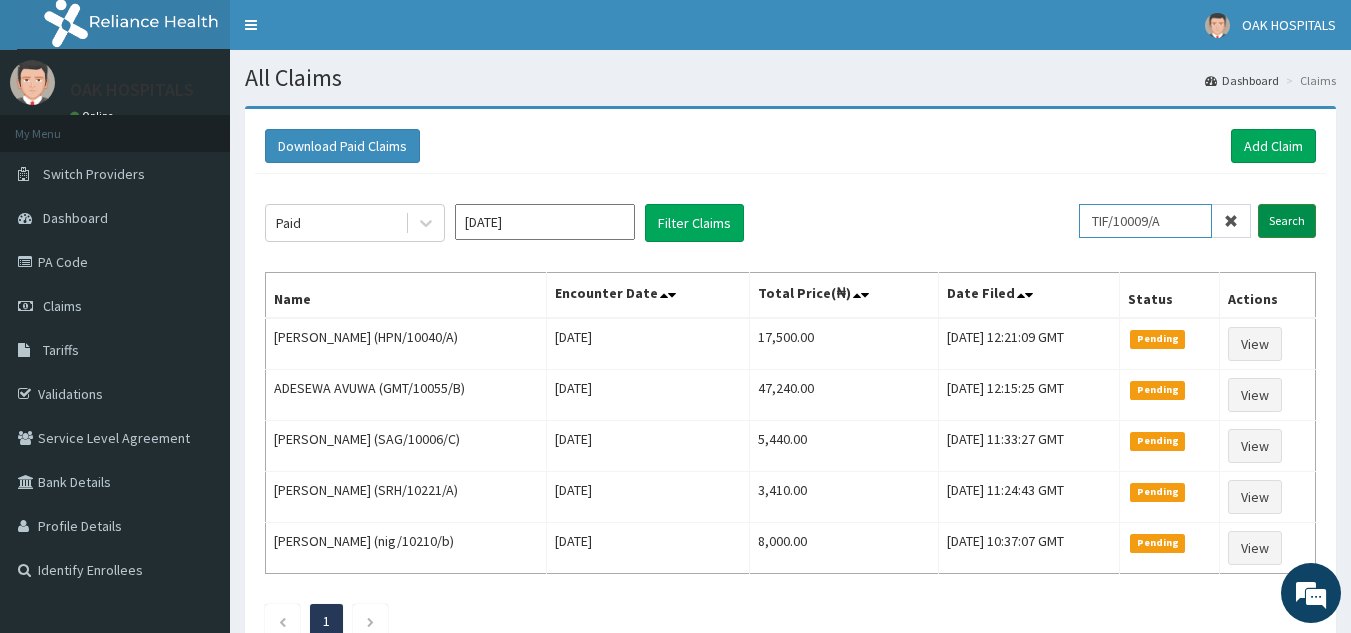 type on "TIF/10009/A" 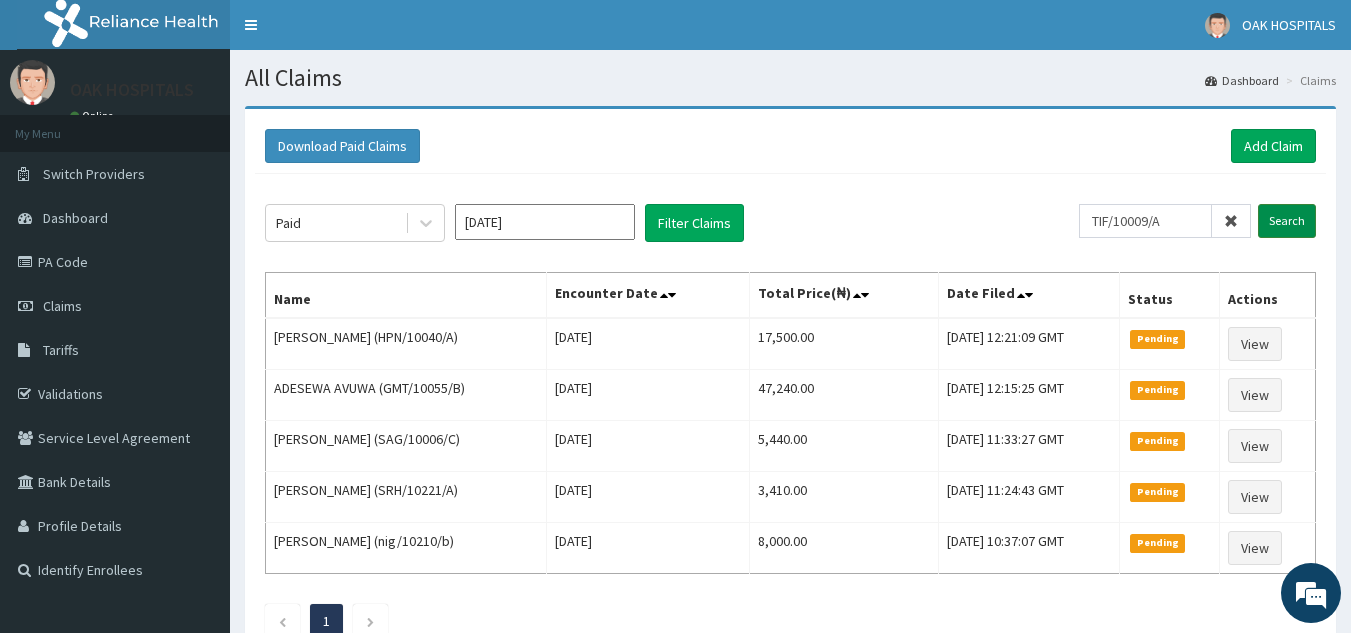 click on "Search" at bounding box center (1287, 221) 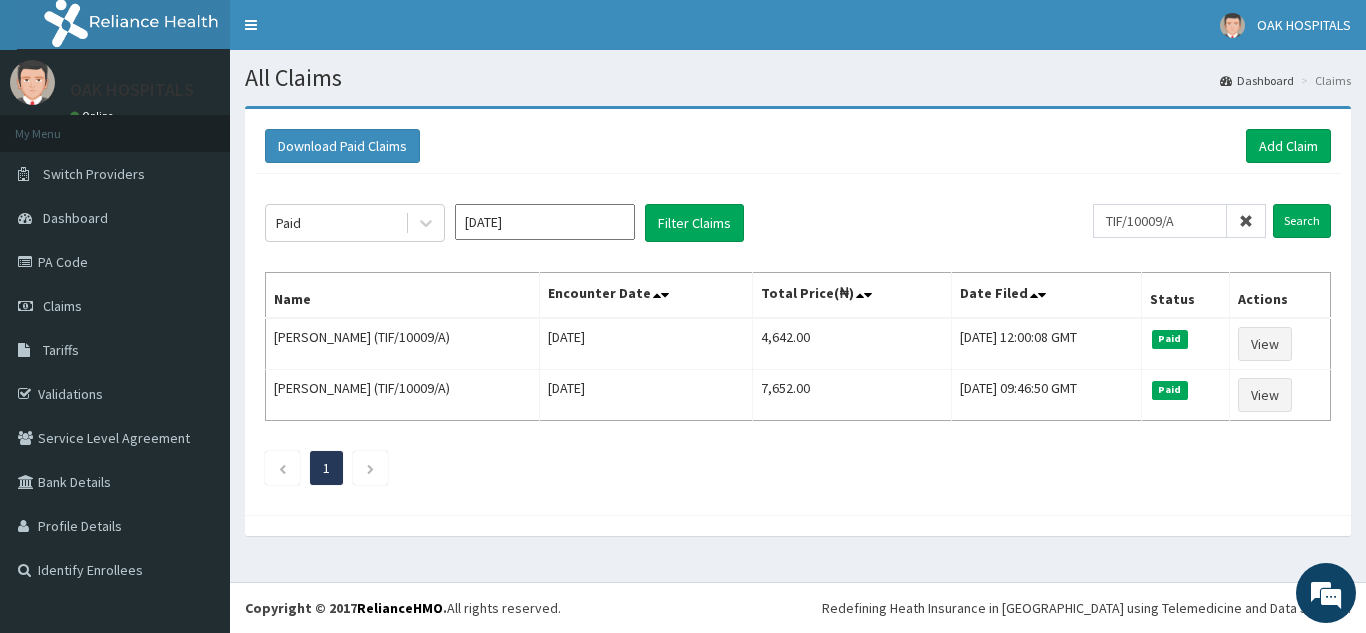 click at bounding box center [1246, 221] 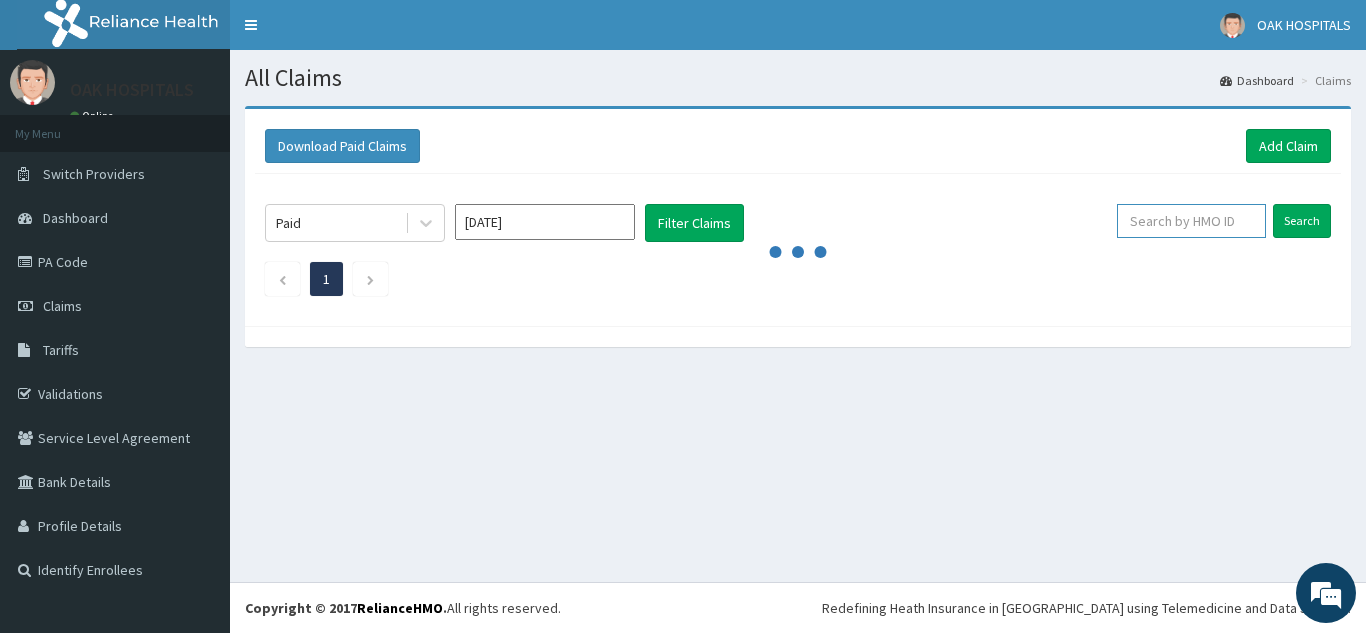 click at bounding box center [1191, 221] 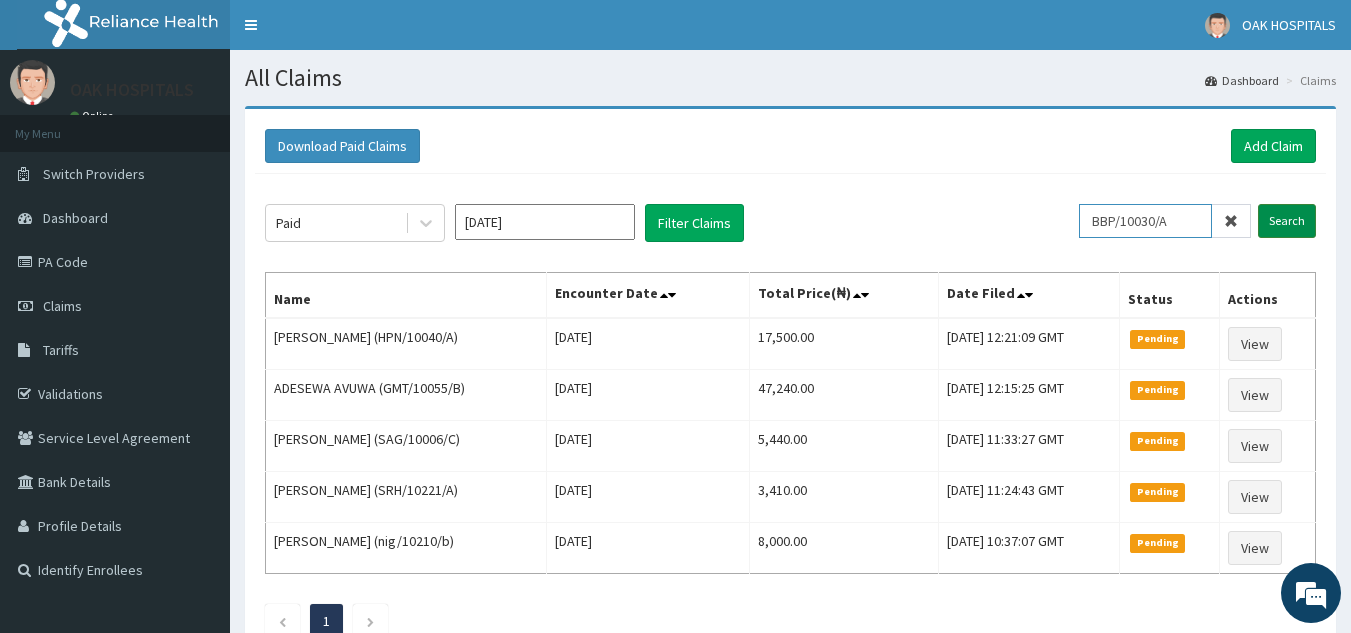 type on "BBP/10030/A" 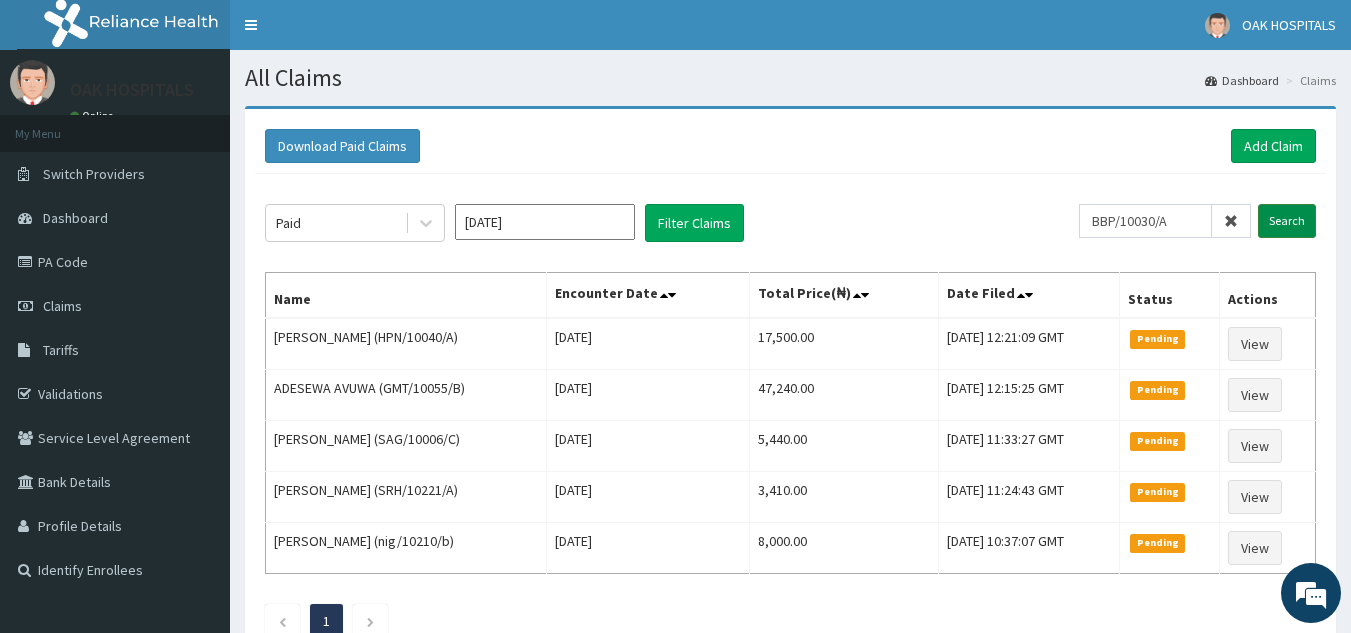 click on "Search" at bounding box center [1287, 221] 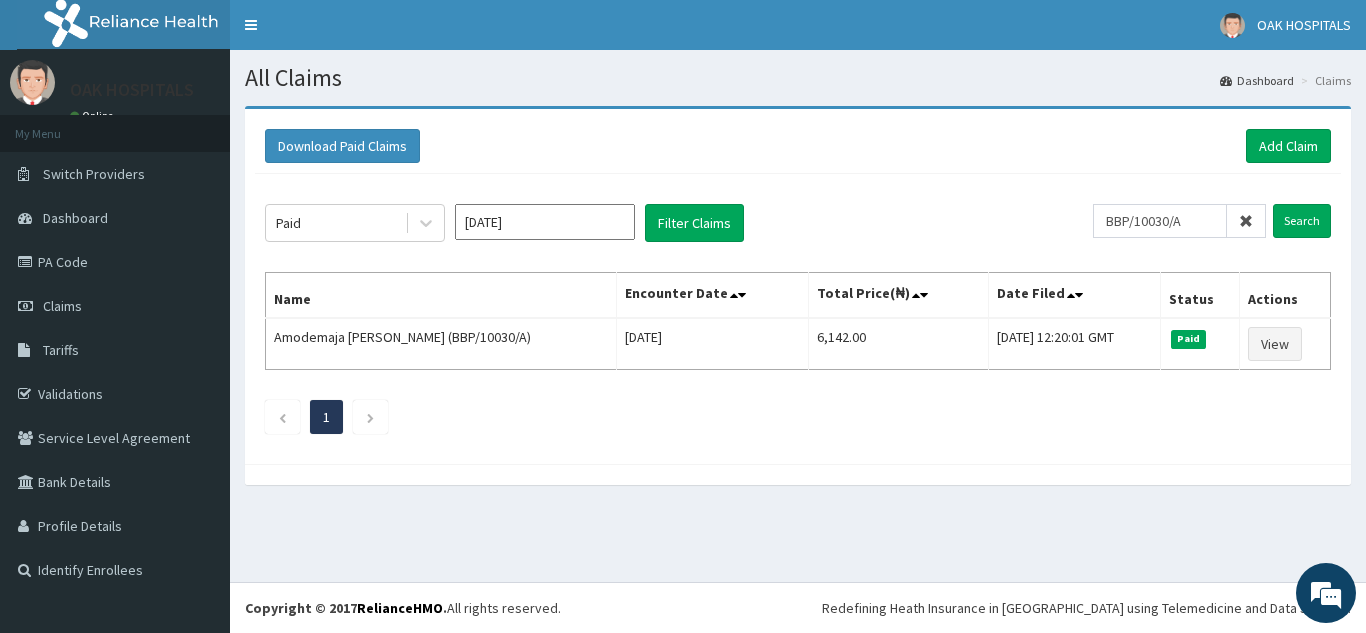click at bounding box center [1246, 221] 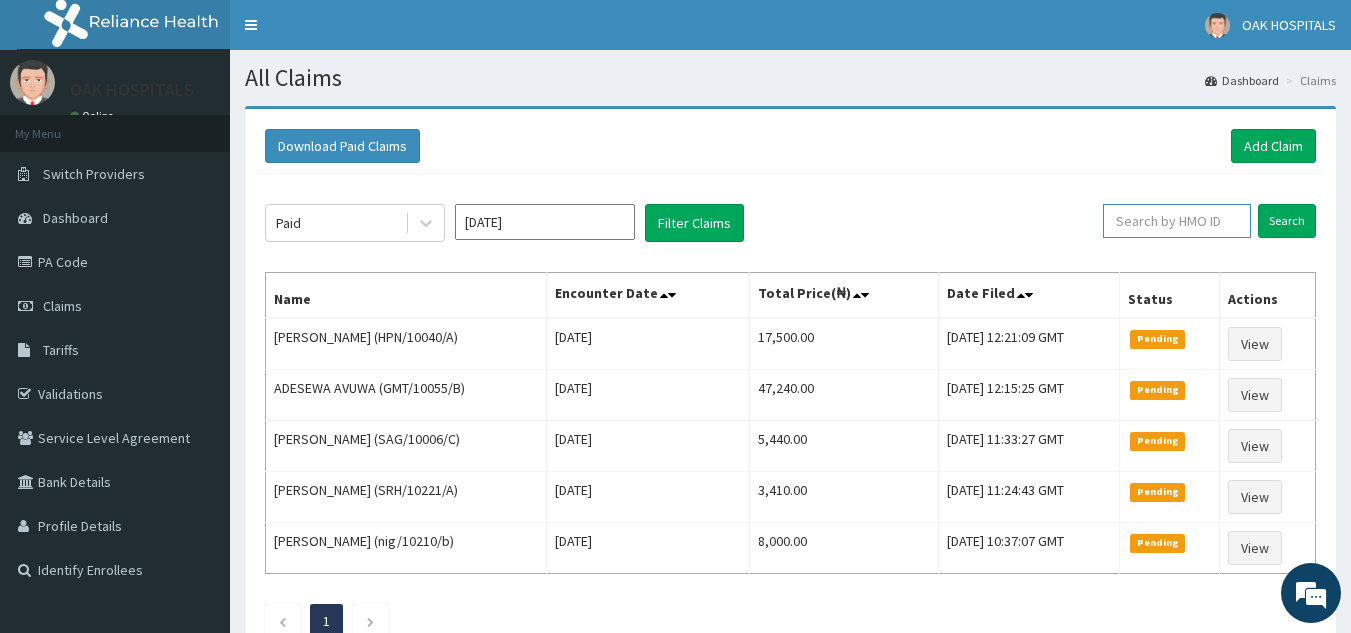 click at bounding box center (1177, 221) 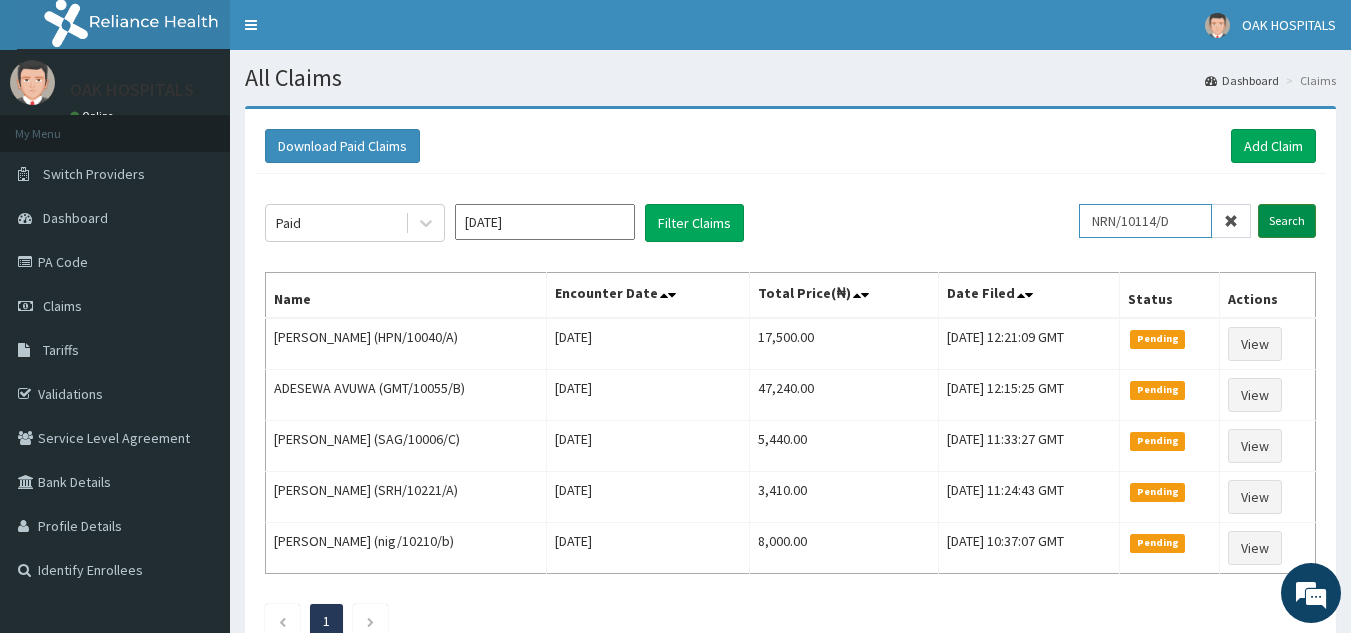 type on "NRN/10114/D" 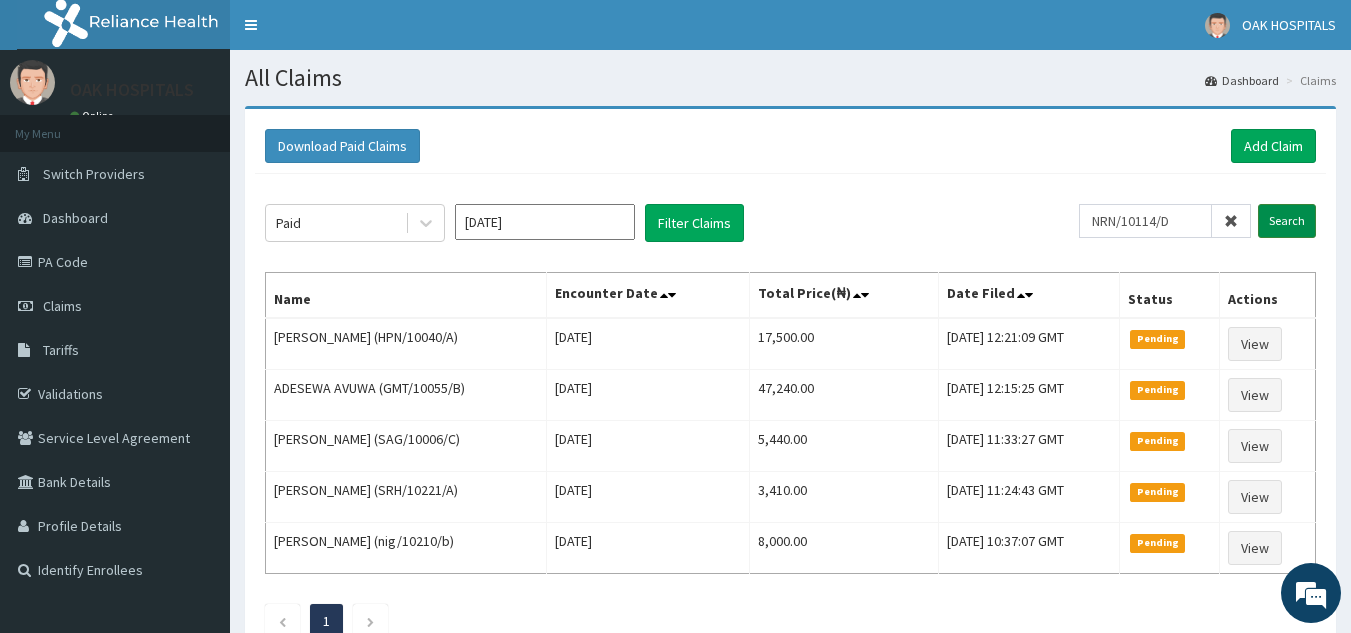 click on "Search" at bounding box center (1287, 221) 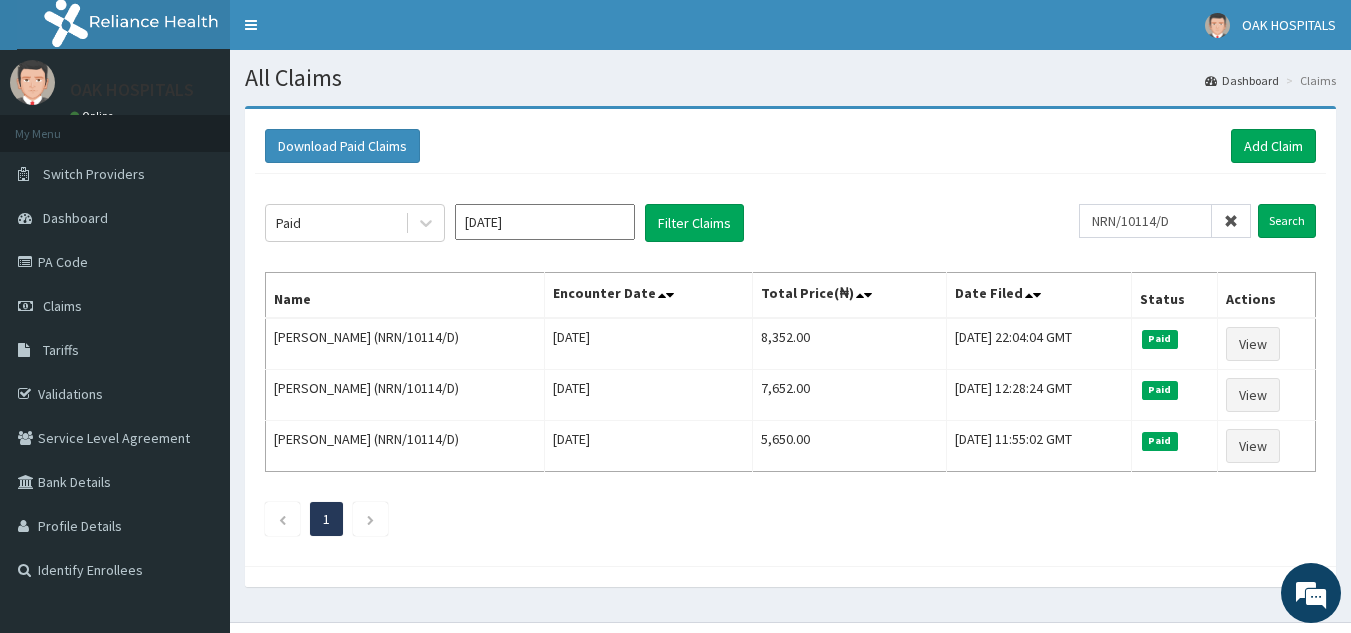 click at bounding box center (1231, 221) 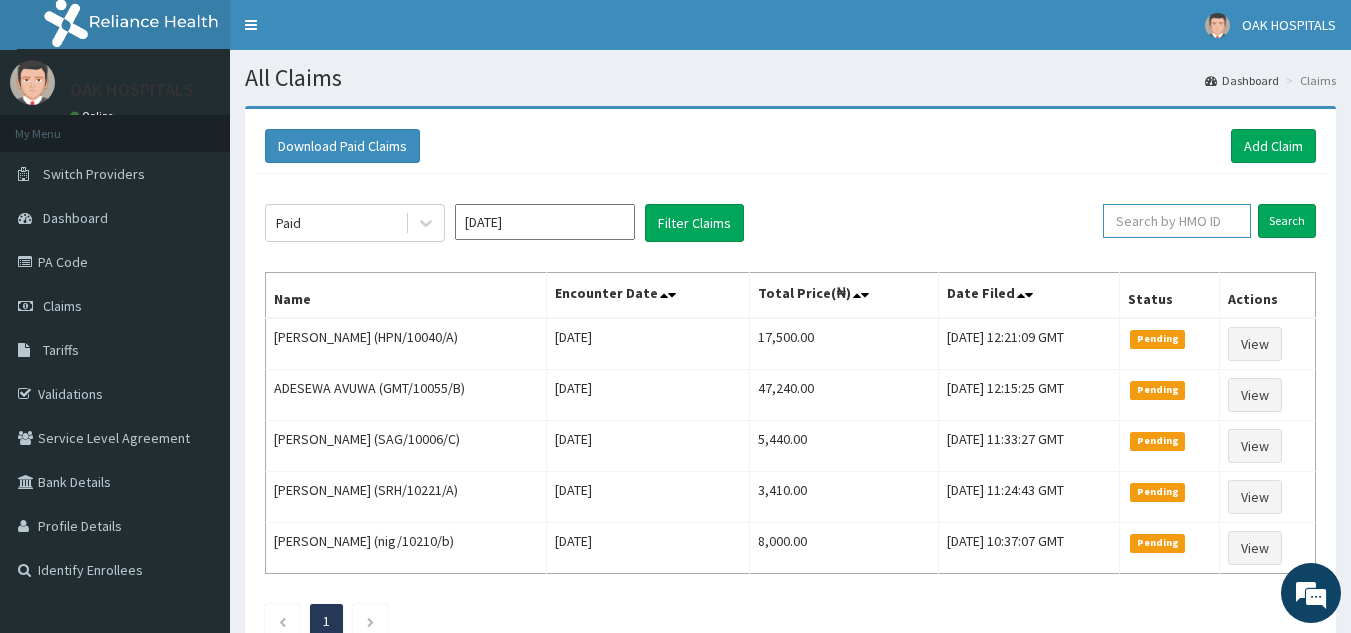 click at bounding box center [1177, 221] 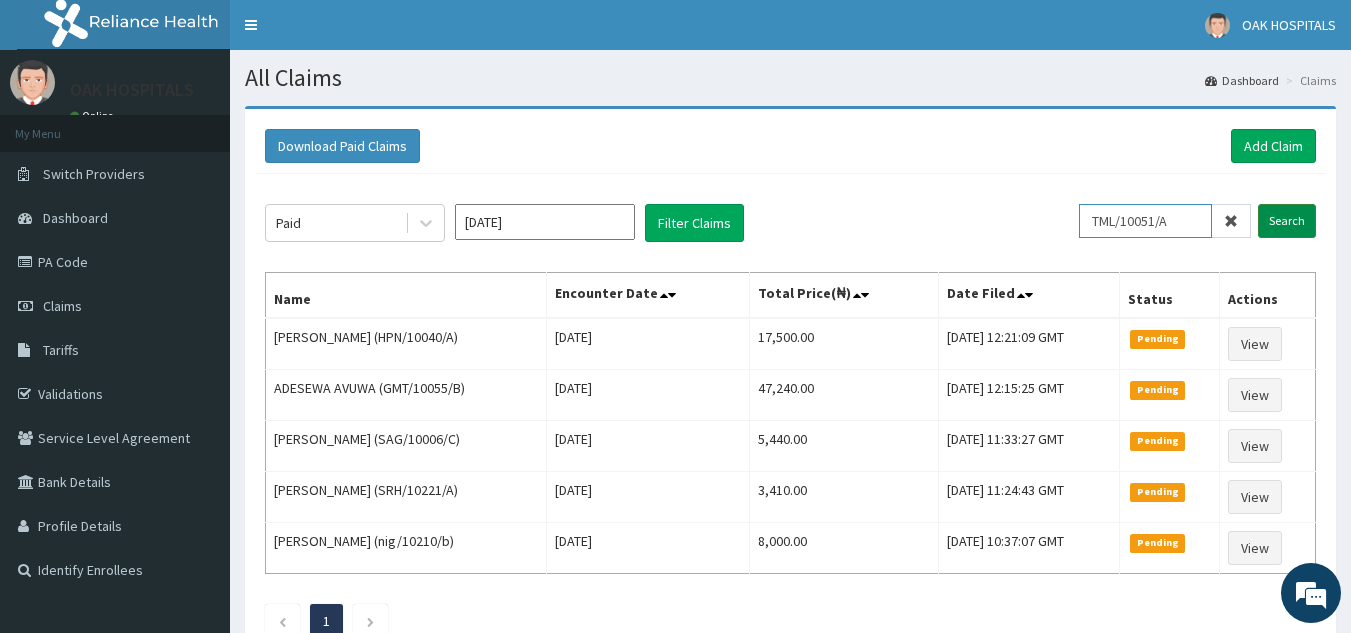 type on "TML/10051/A" 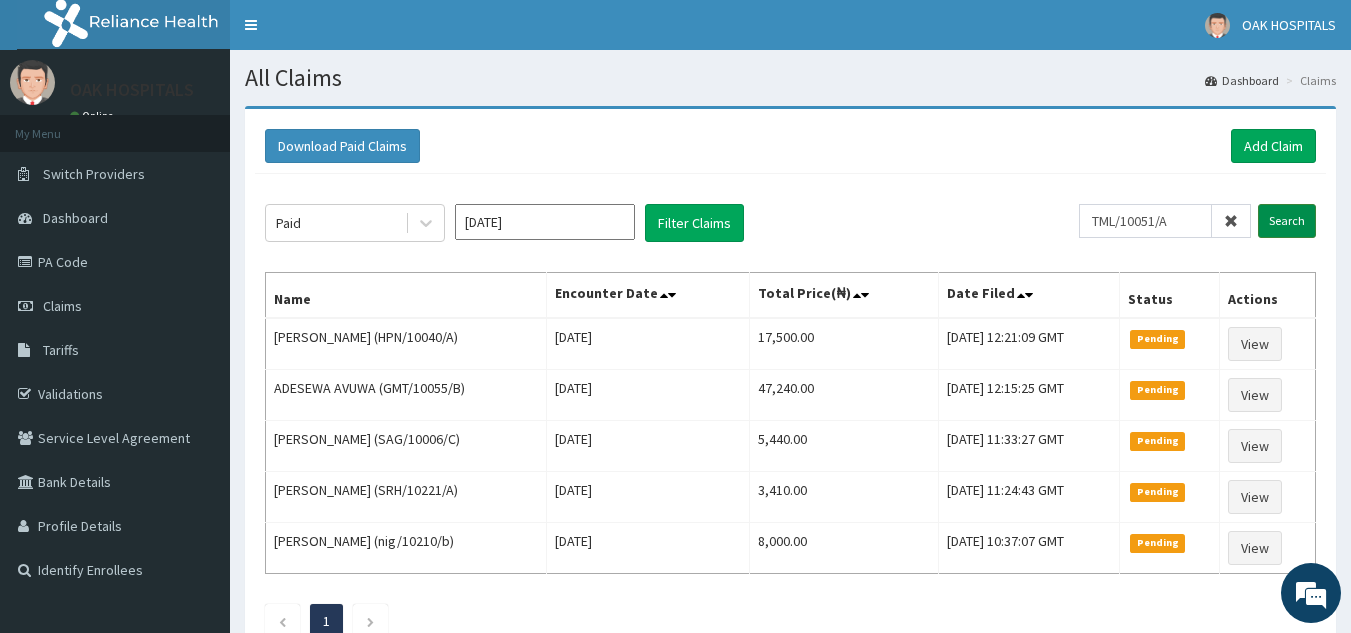 click on "Search" at bounding box center [1287, 221] 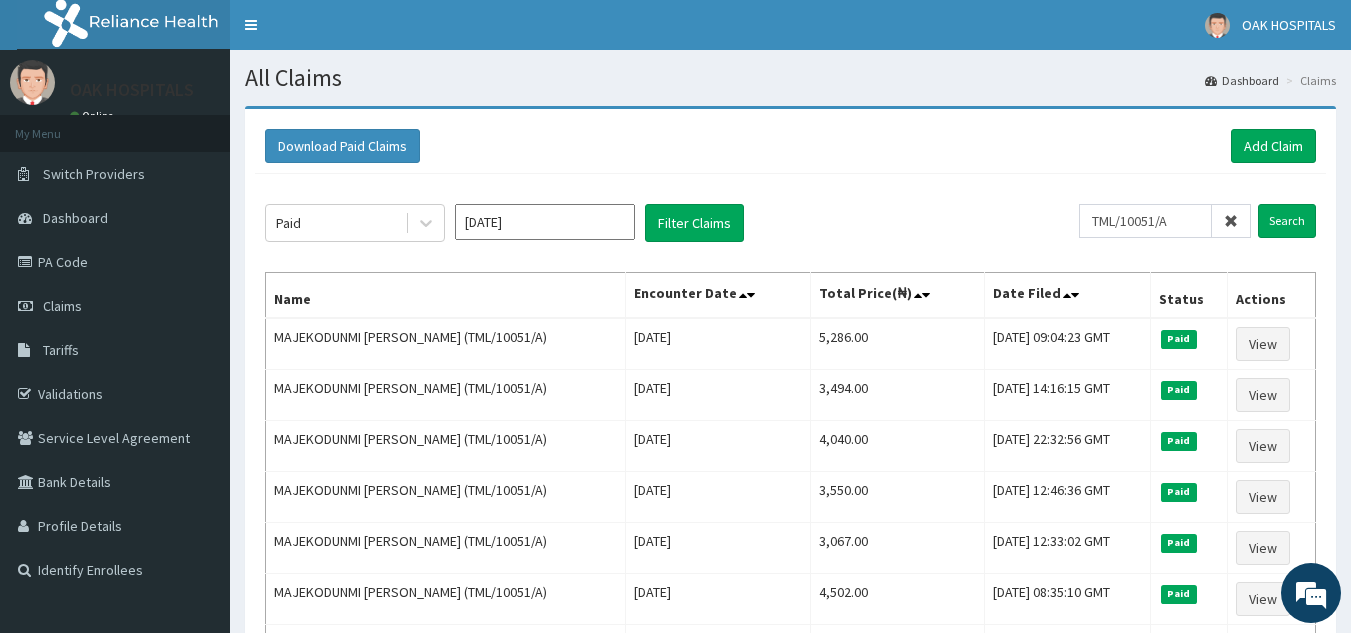 click at bounding box center (1231, 221) 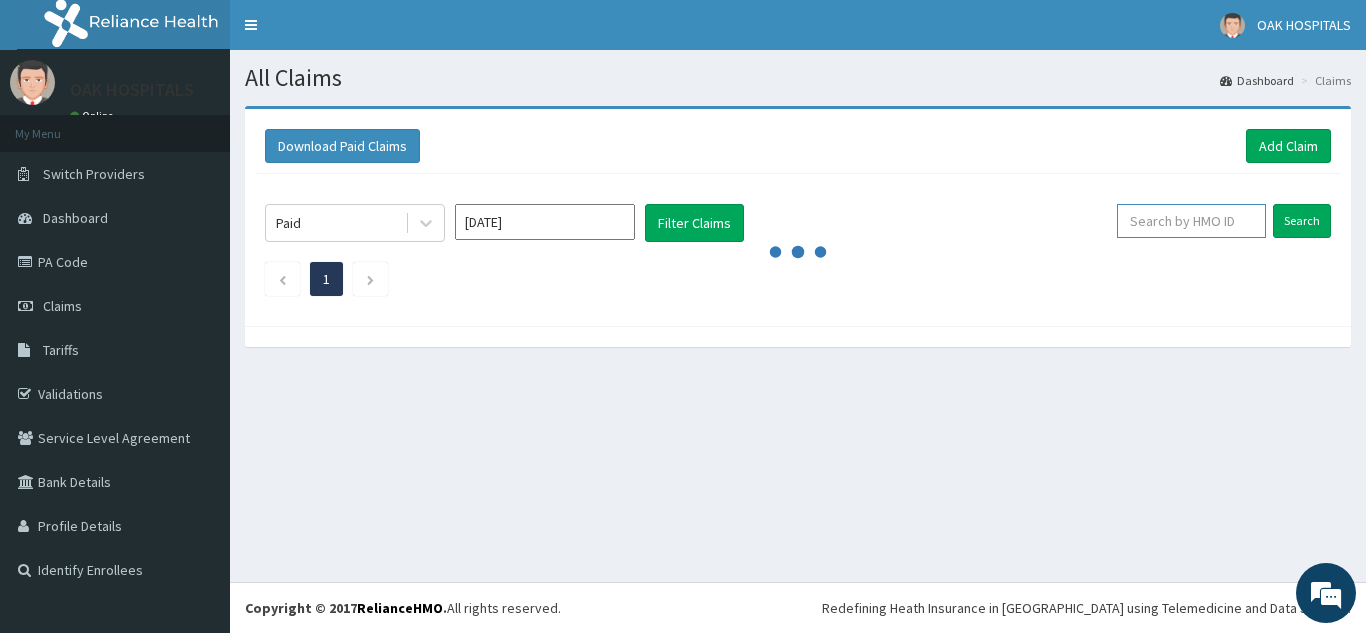 click at bounding box center (1191, 221) 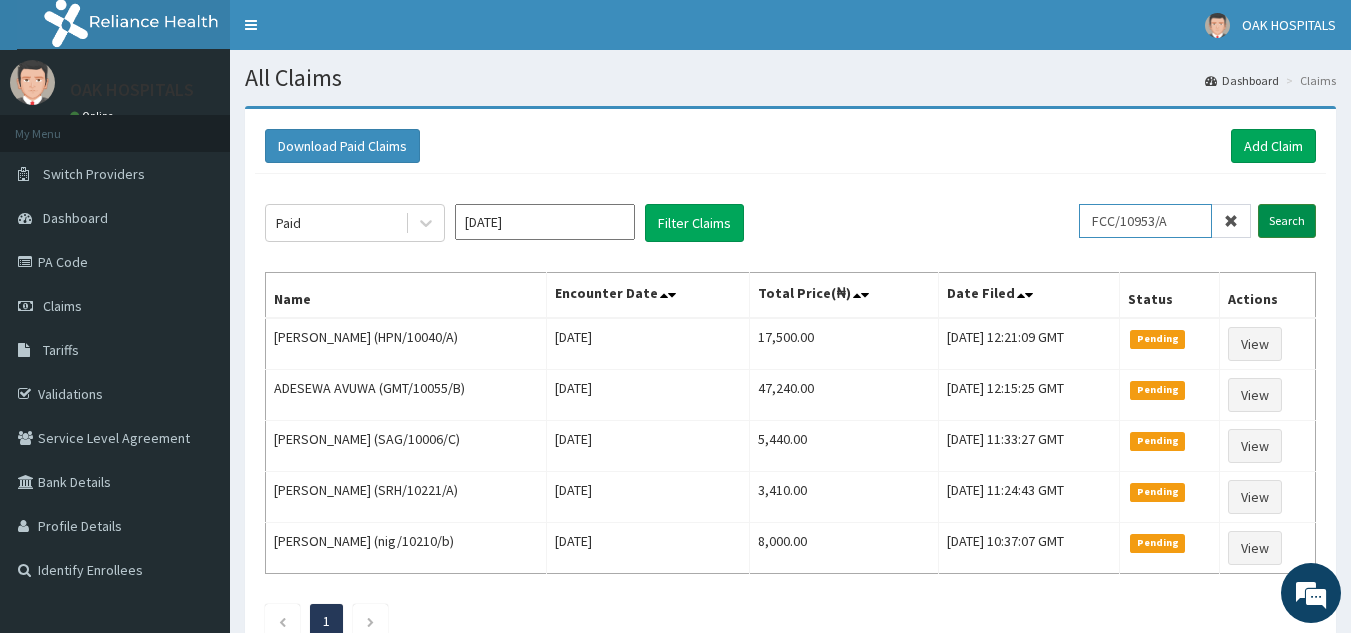 type on "FCC/10953/A" 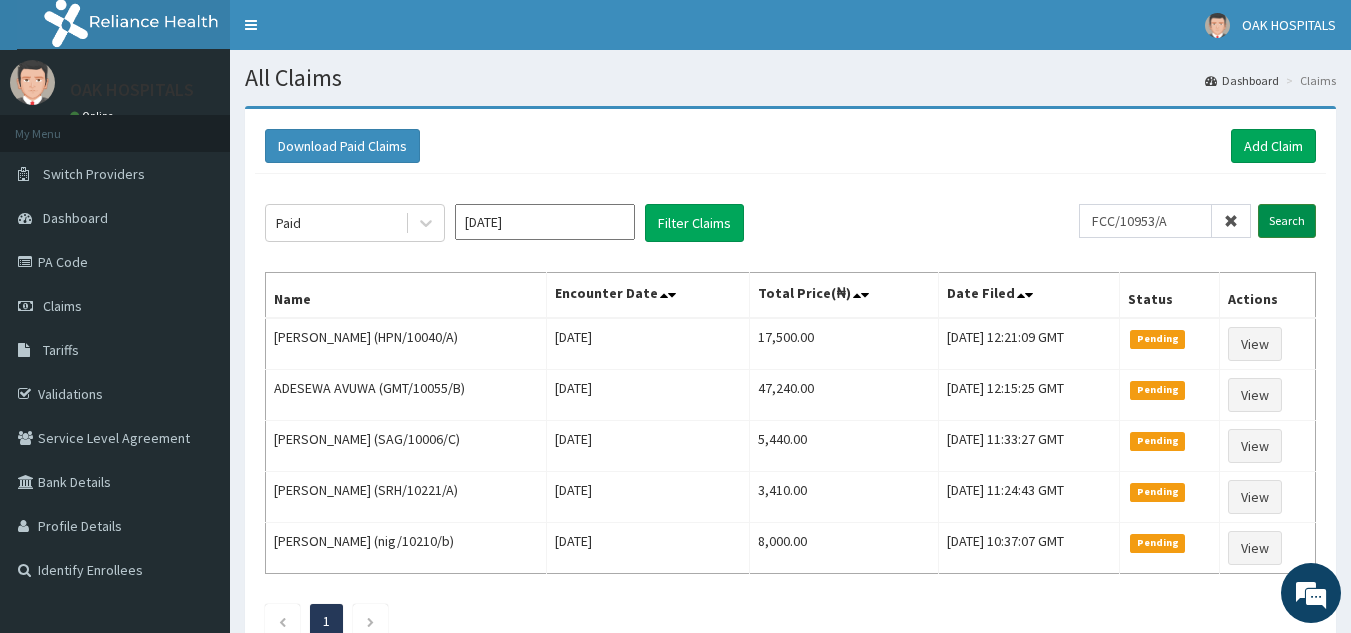 click on "Search" at bounding box center [1287, 221] 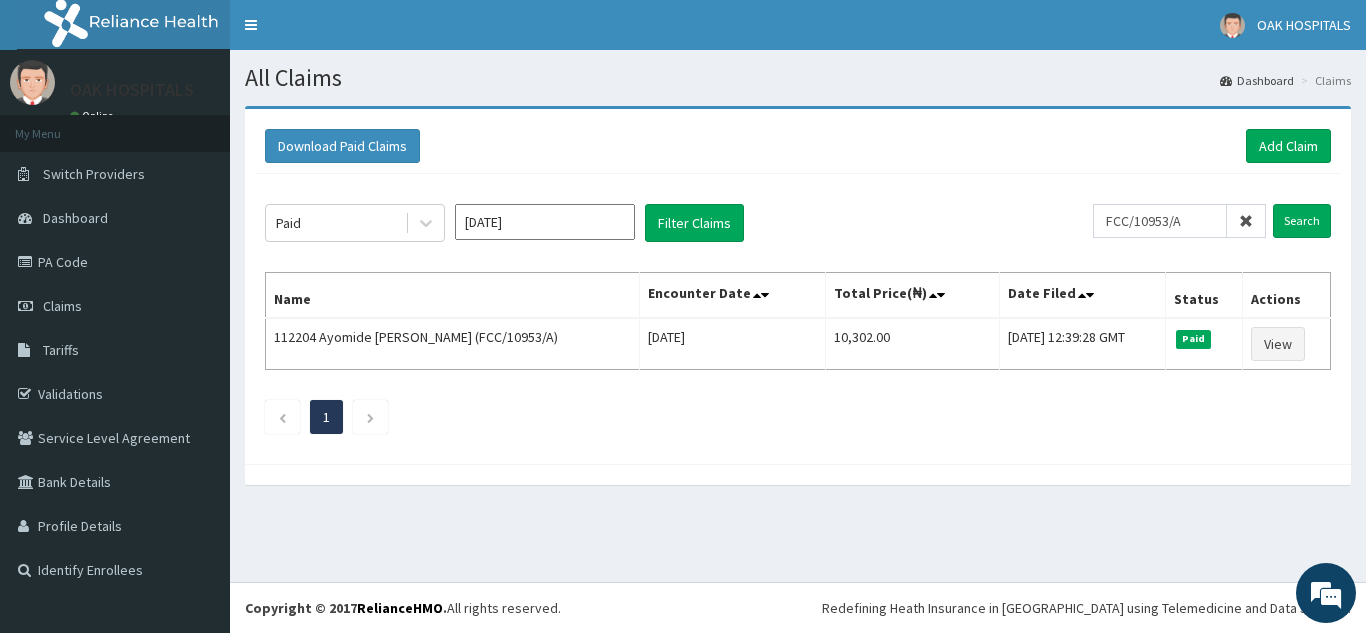 click at bounding box center (1246, 221) 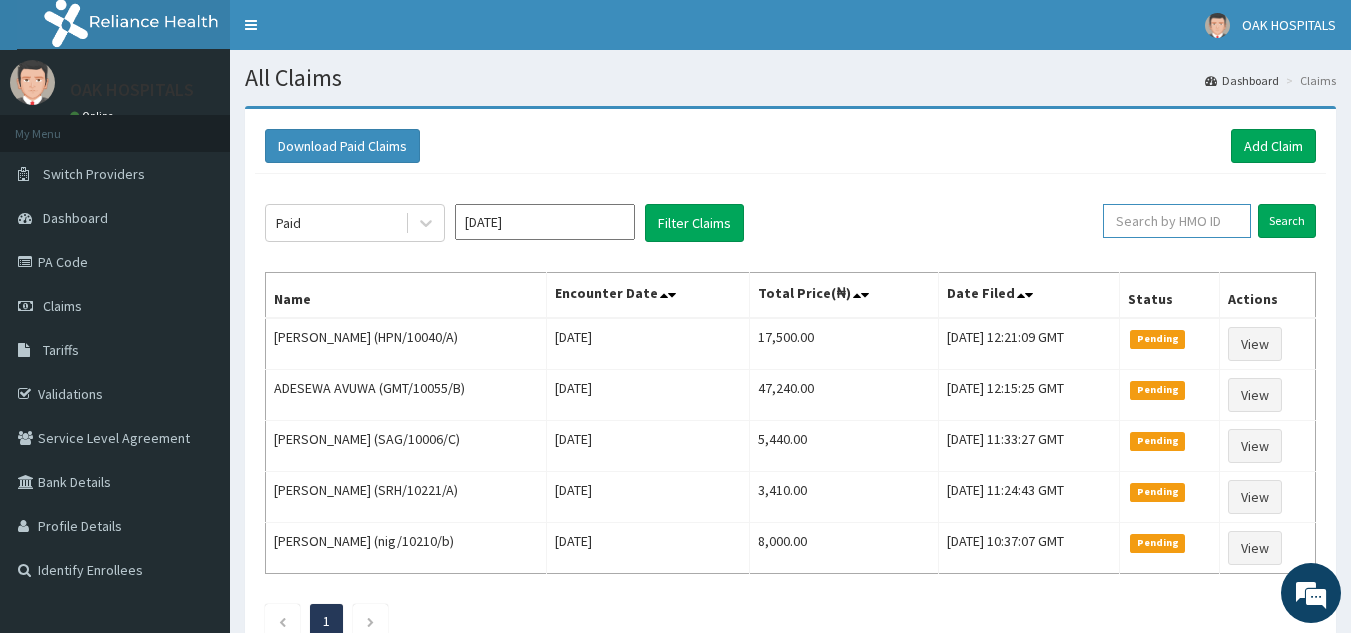 click at bounding box center [1177, 221] 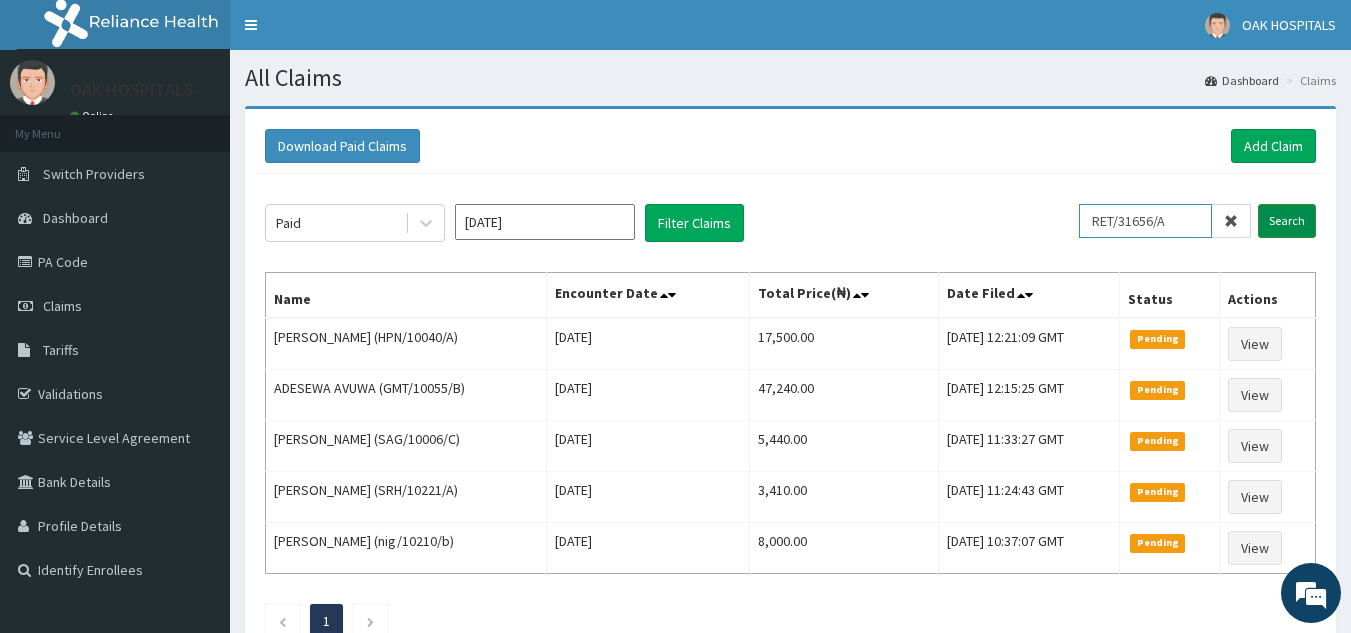 type on "RET/31656/A" 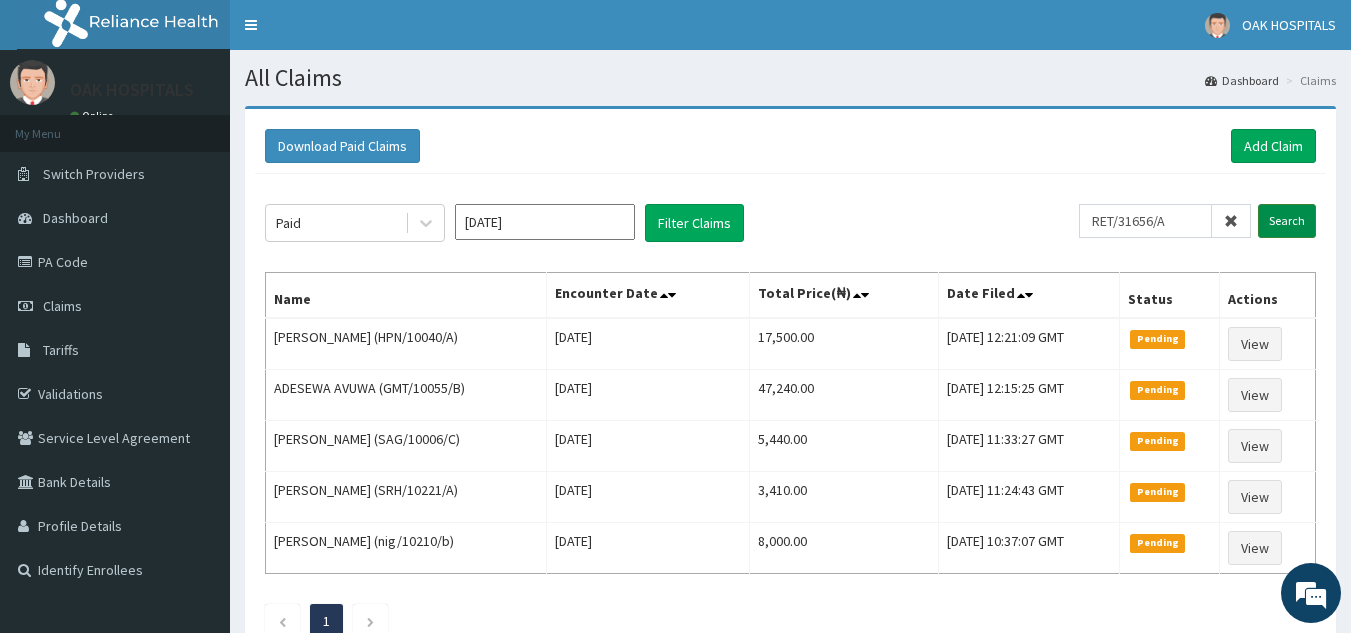 click on "Search" at bounding box center (1287, 221) 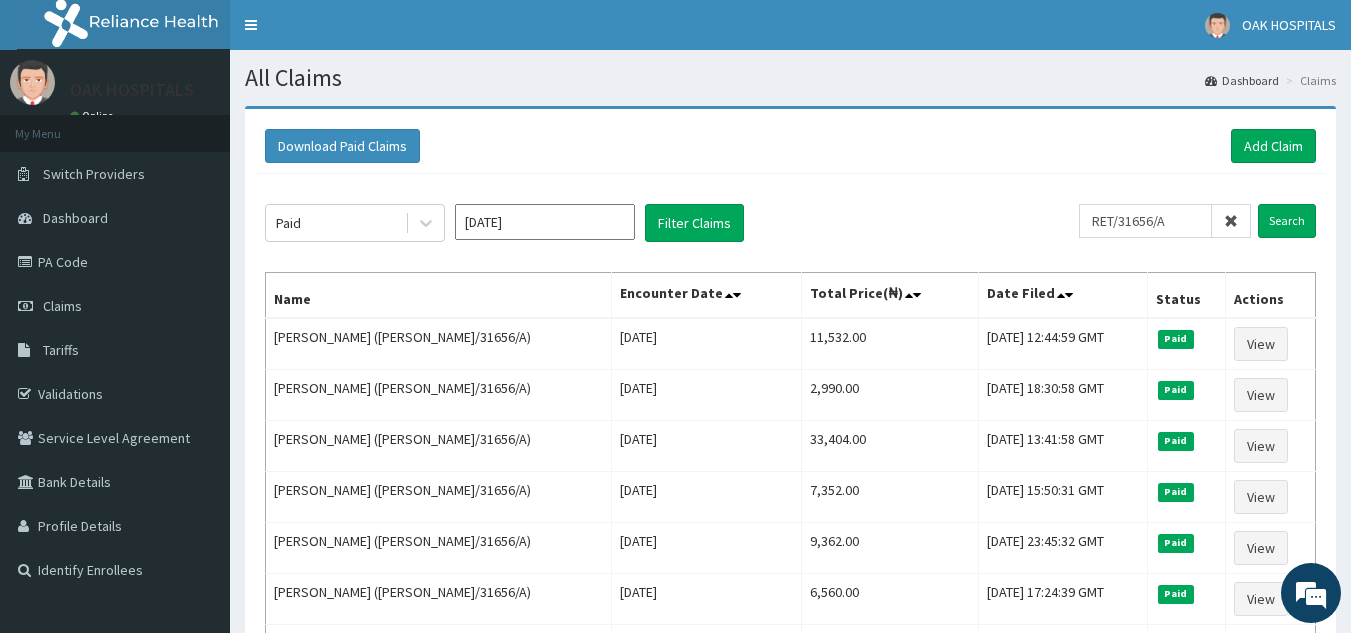 click at bounding box center (1231, 221) 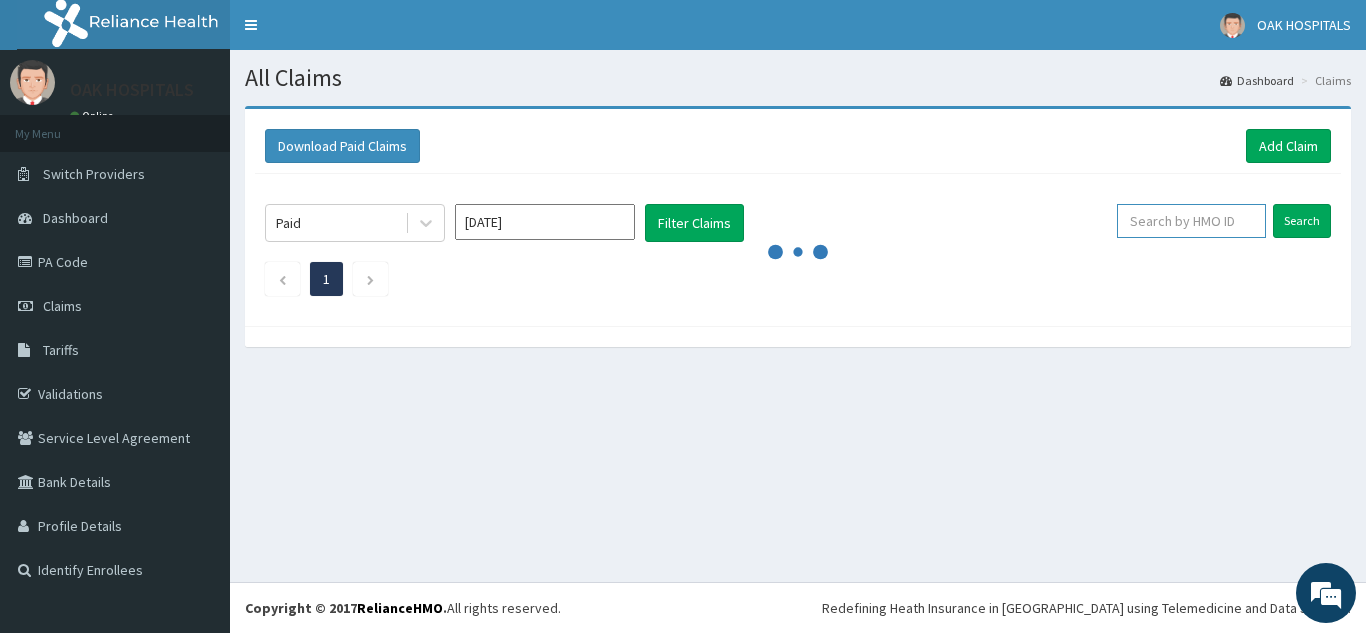 click at bounding box center [1191, 221] 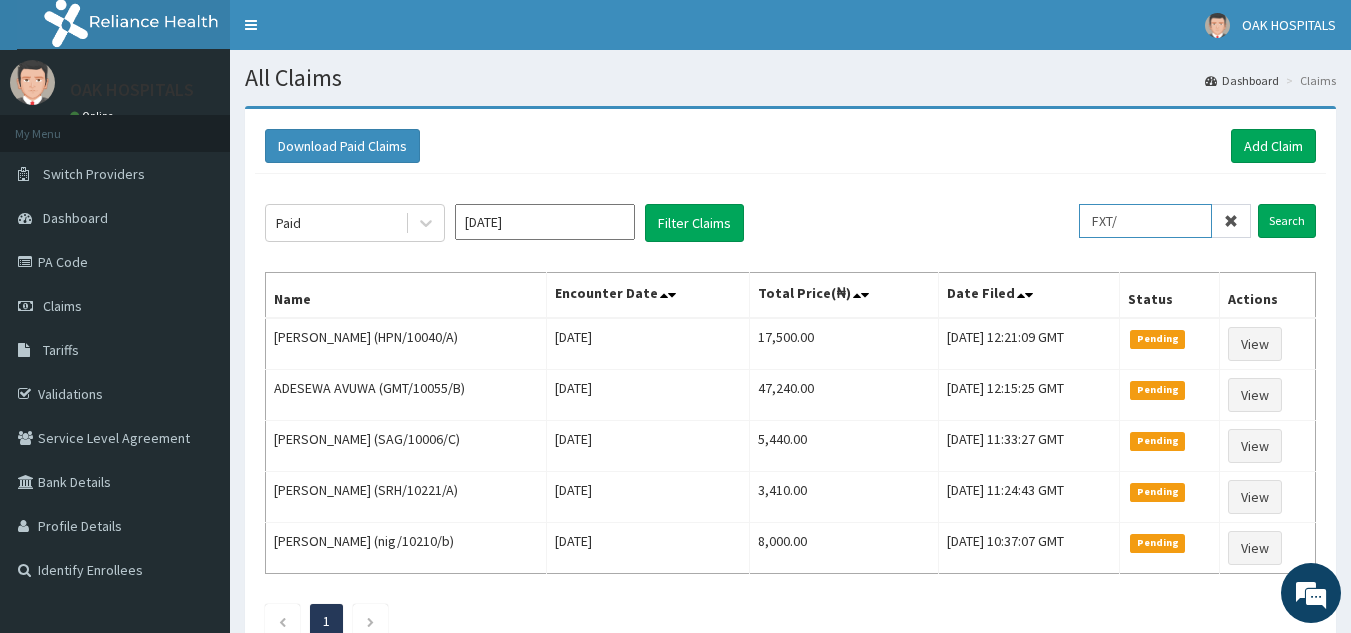 click on "FXT/" at bounding box center [1145, 221] 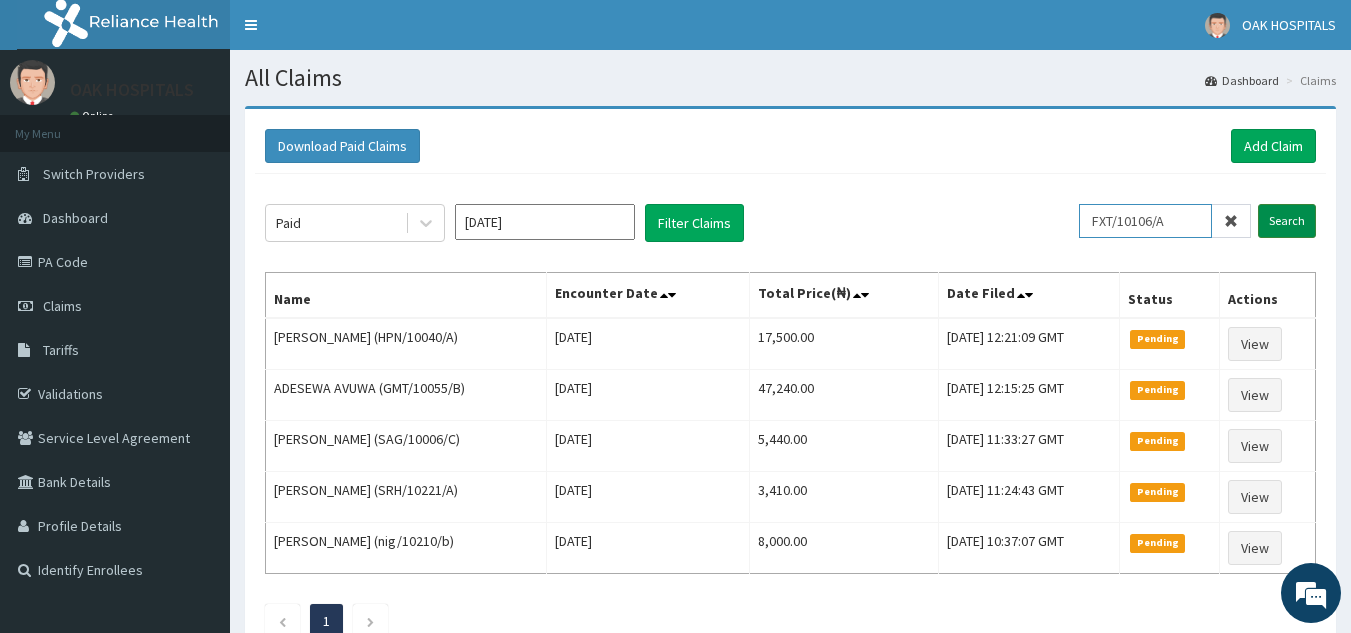 type on "FXT/10106/A" 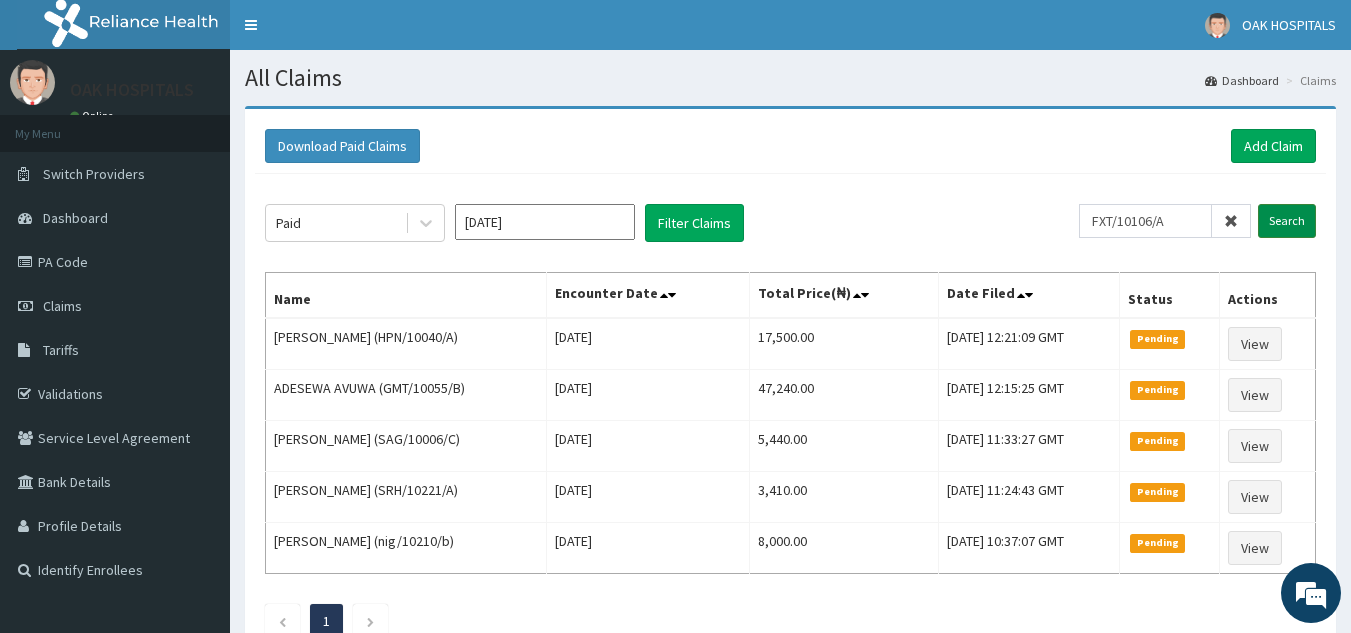 click on "Search" at bounding box center (1287, 221) 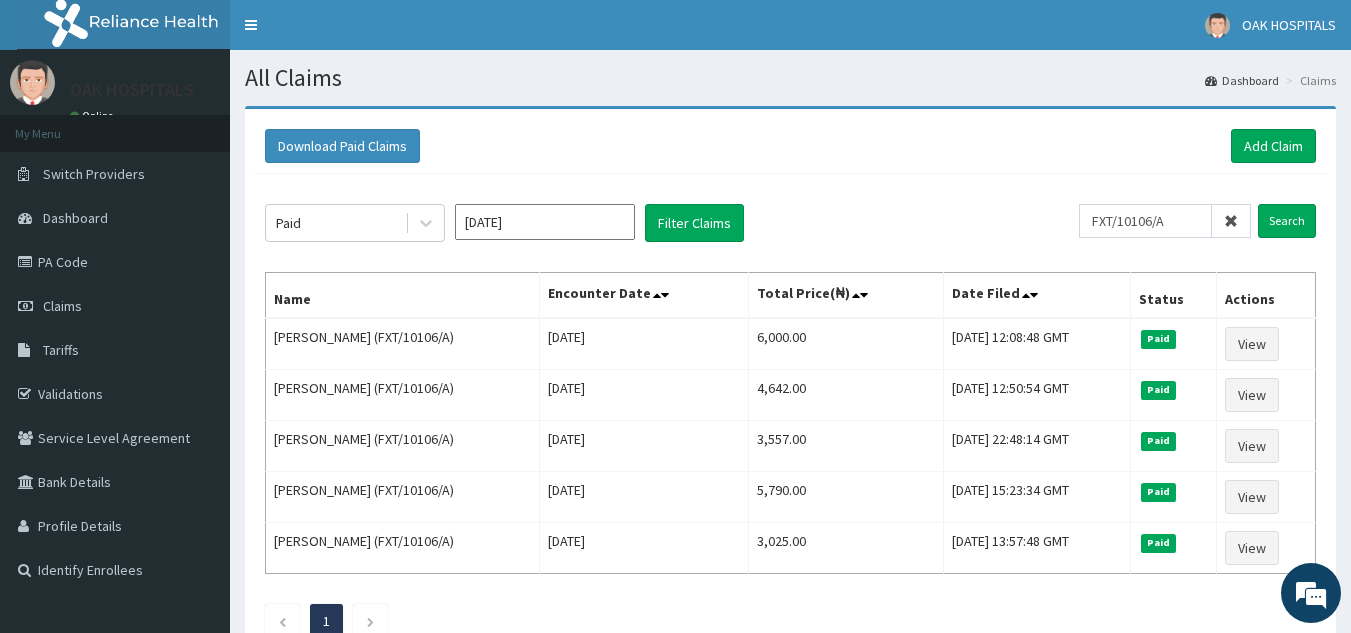 click at bounding box center (1231, 221) 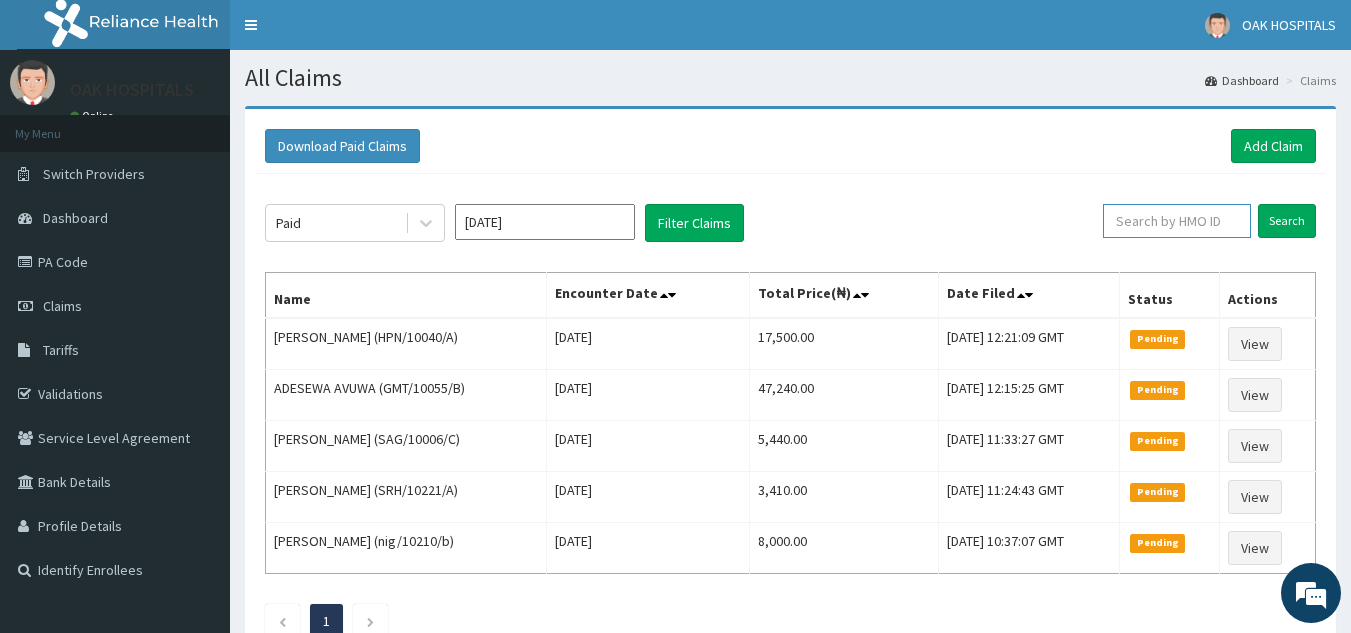 click at bounding box center (1177, 221) 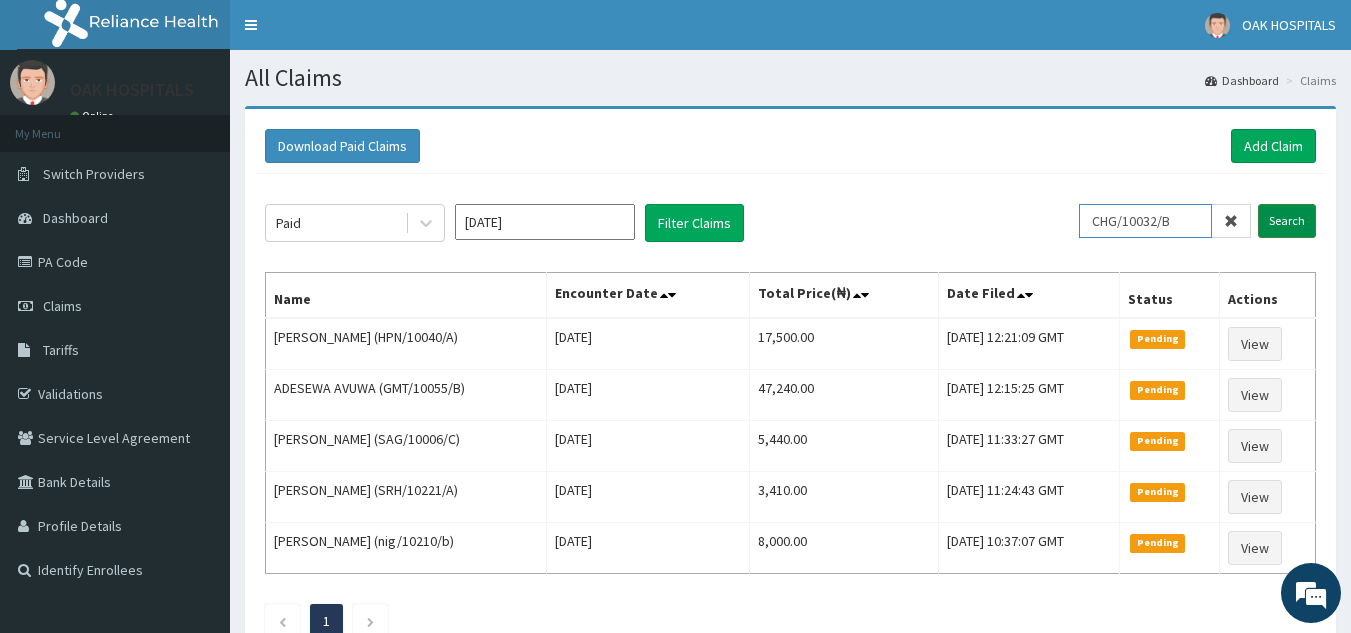 type on "CHG/10032/B" 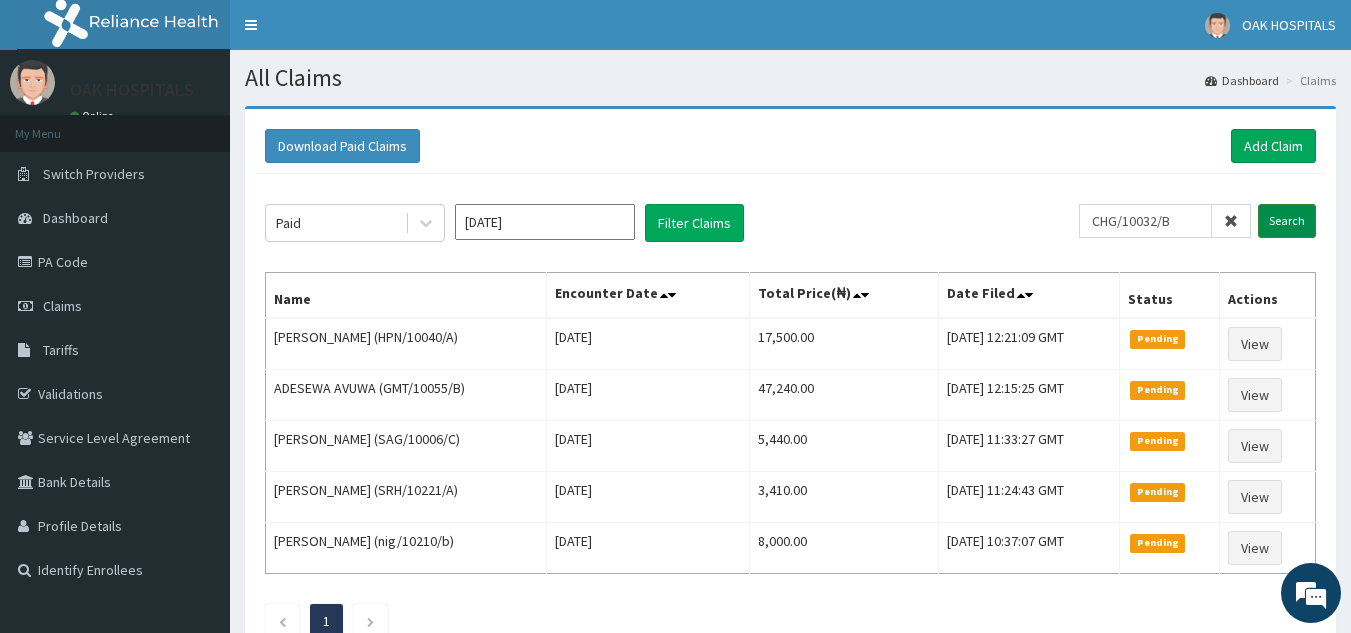 click on "Search" at bounding box center (1287, 221) 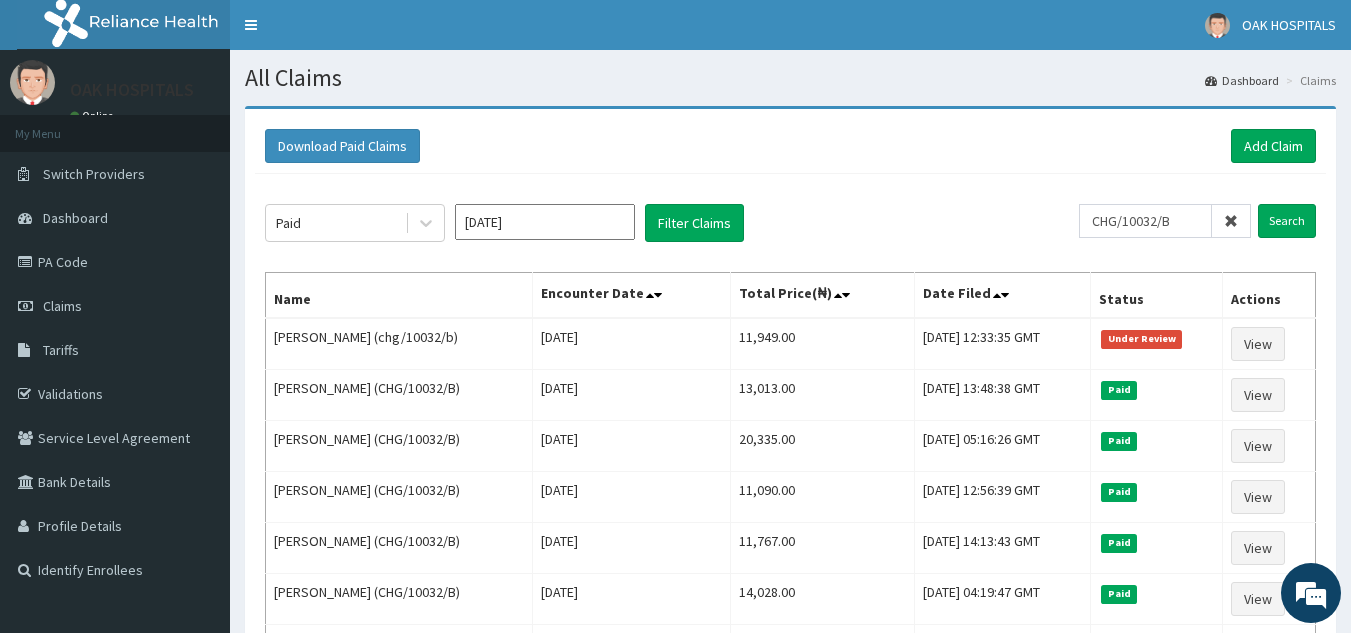 click at bounding box center (1231, 221) 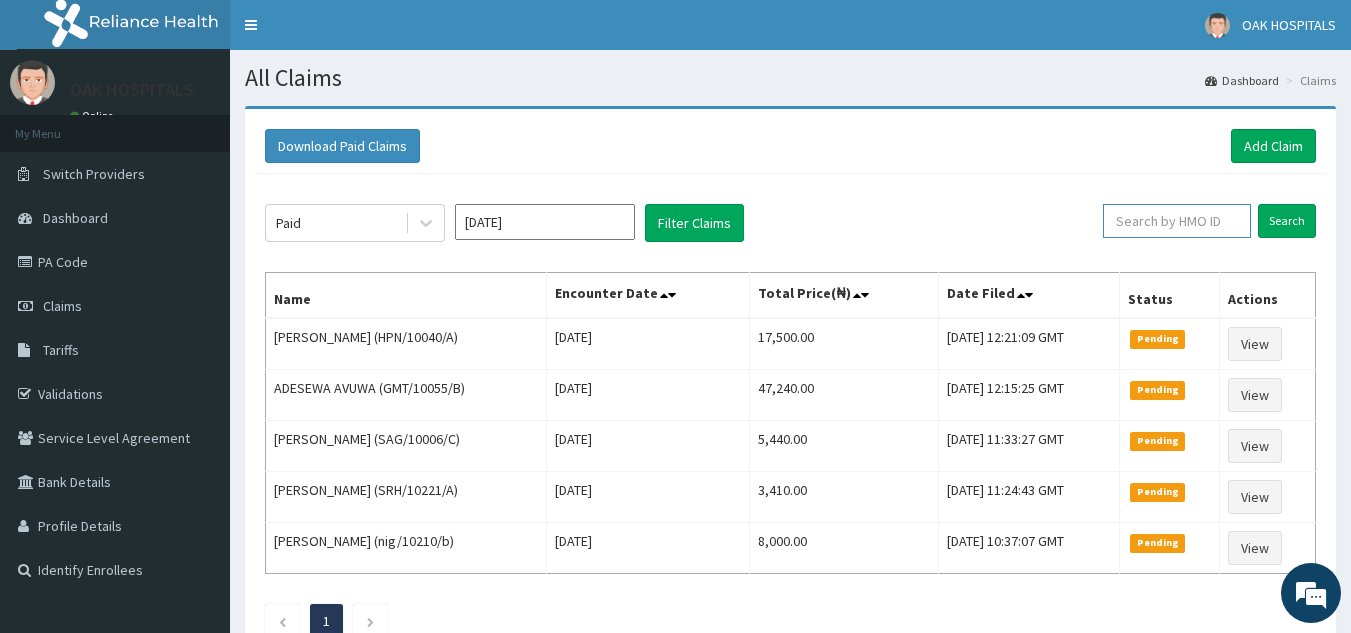 click at bounding box center [1177, 221] 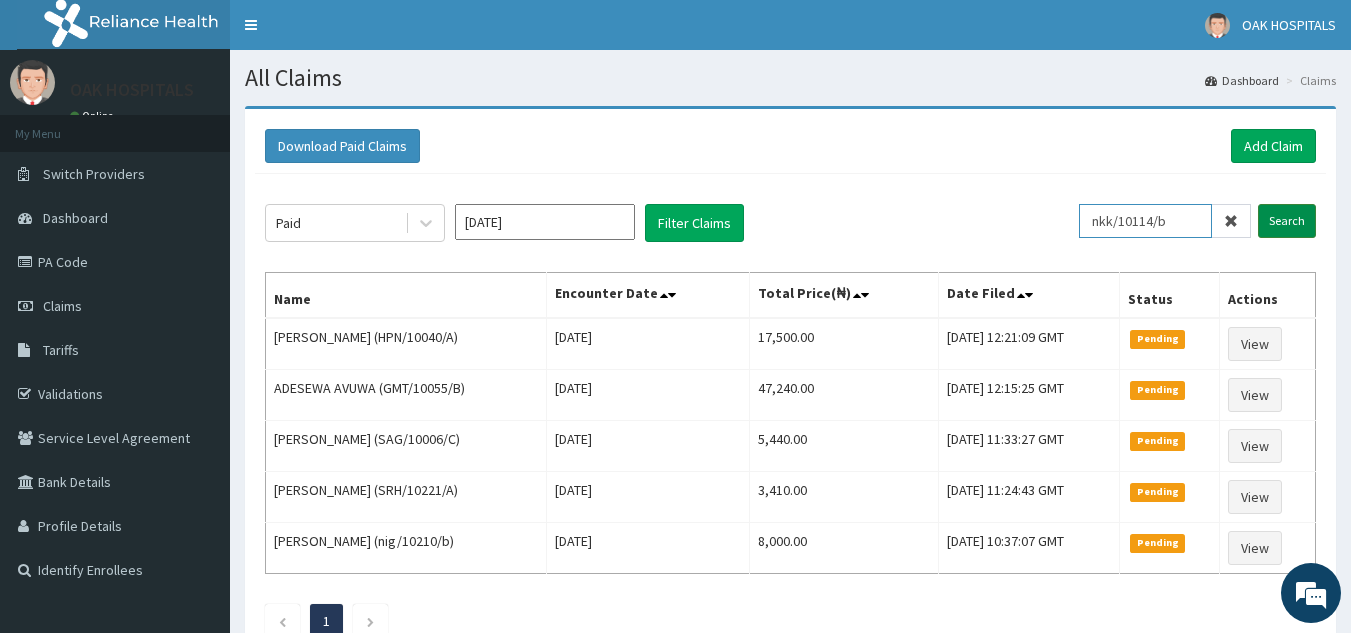 type on "nkk/10114/b" 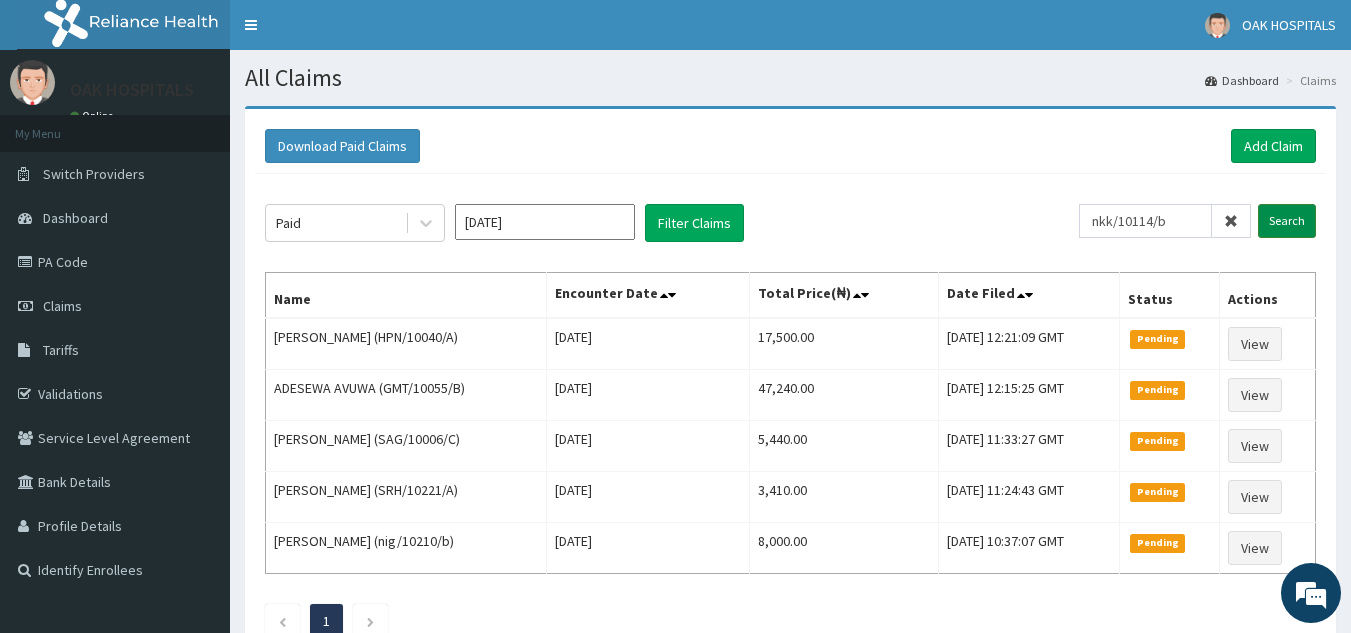 click on "Search" at bounding box center [1287, 221] 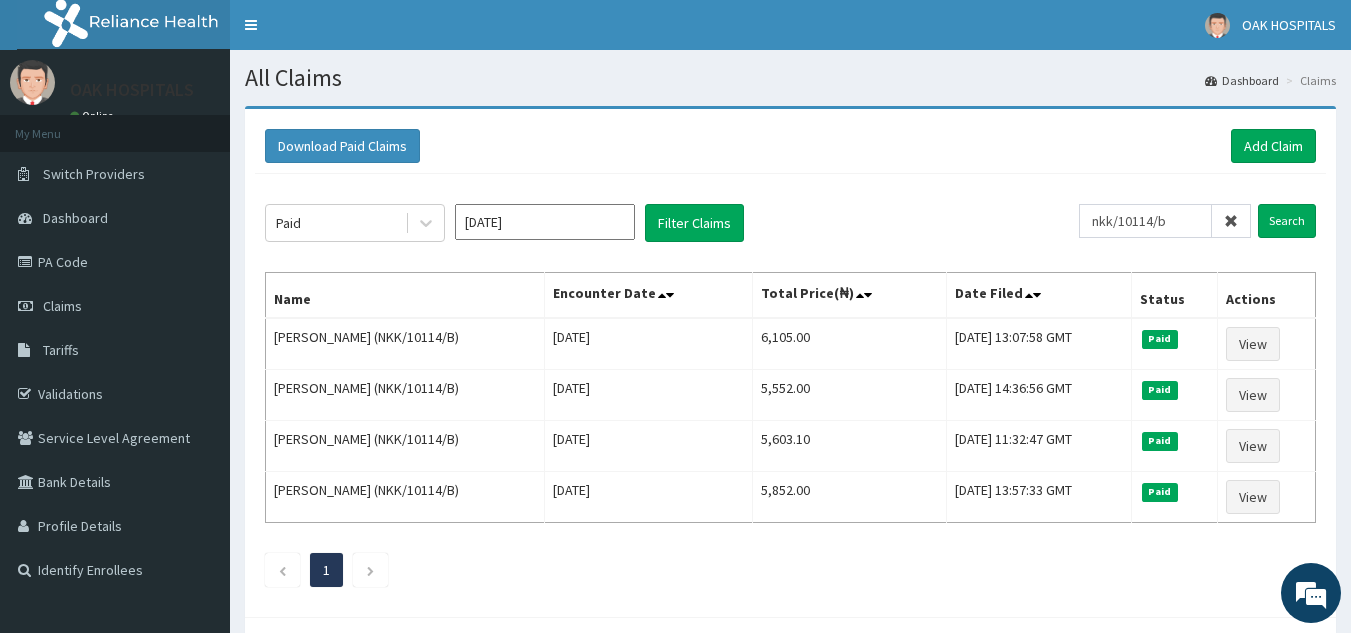 click at bounding box center [1231, 221] 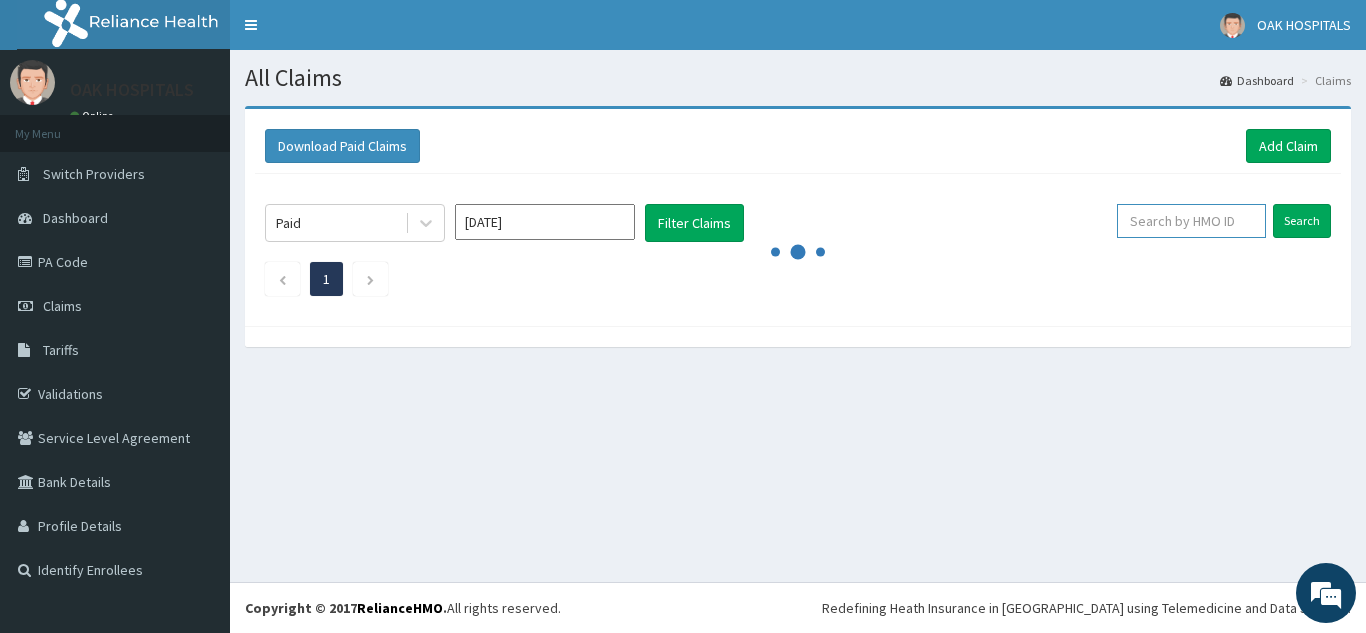 click at bounding box center (1191, 221) 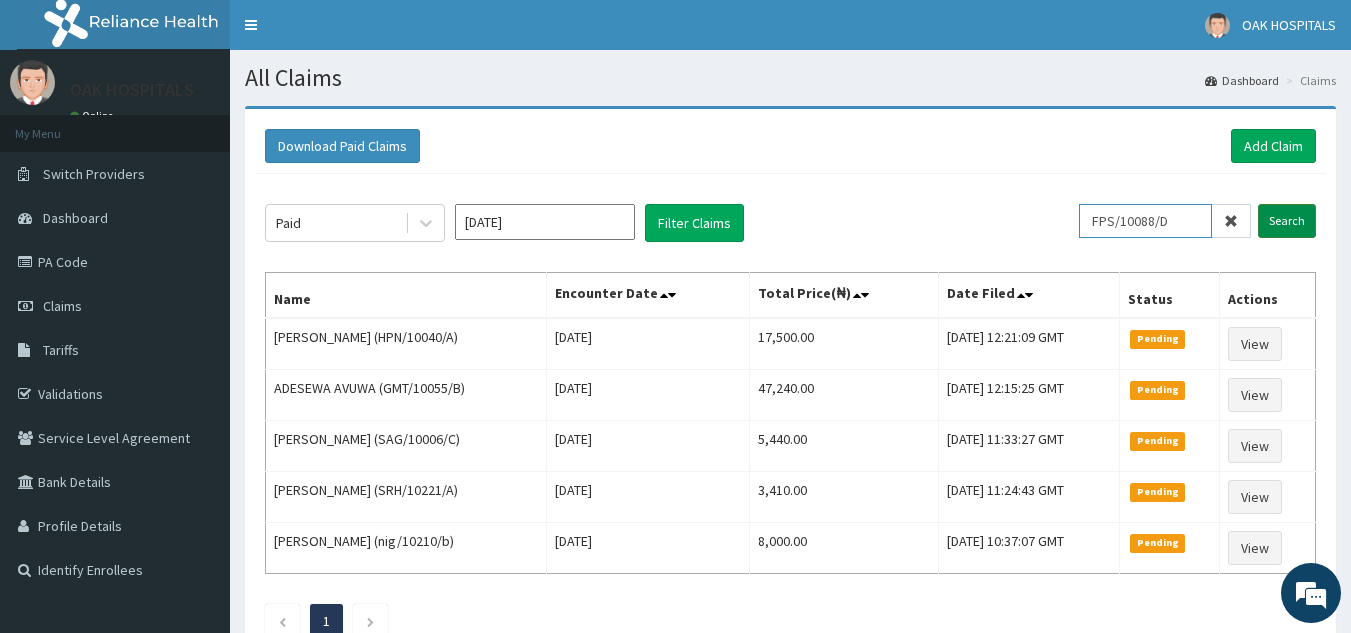 type on "FPS/10088/D" 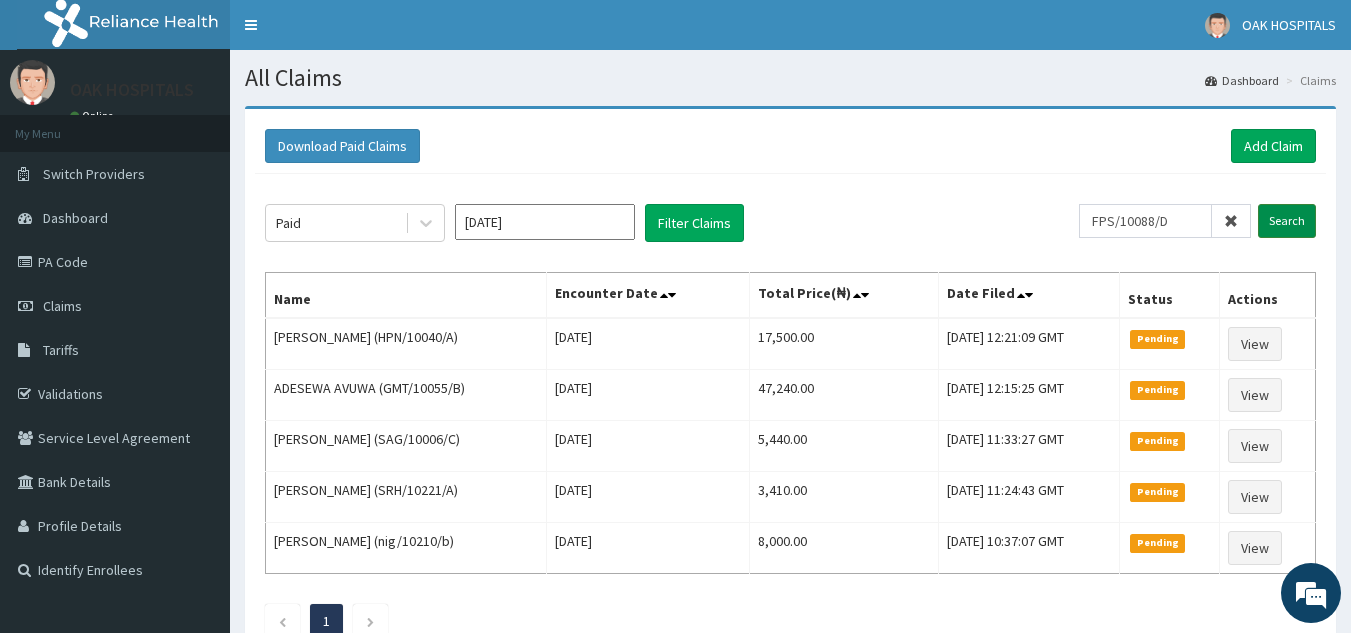 click on "Search" at bounding box center [1287, 221] 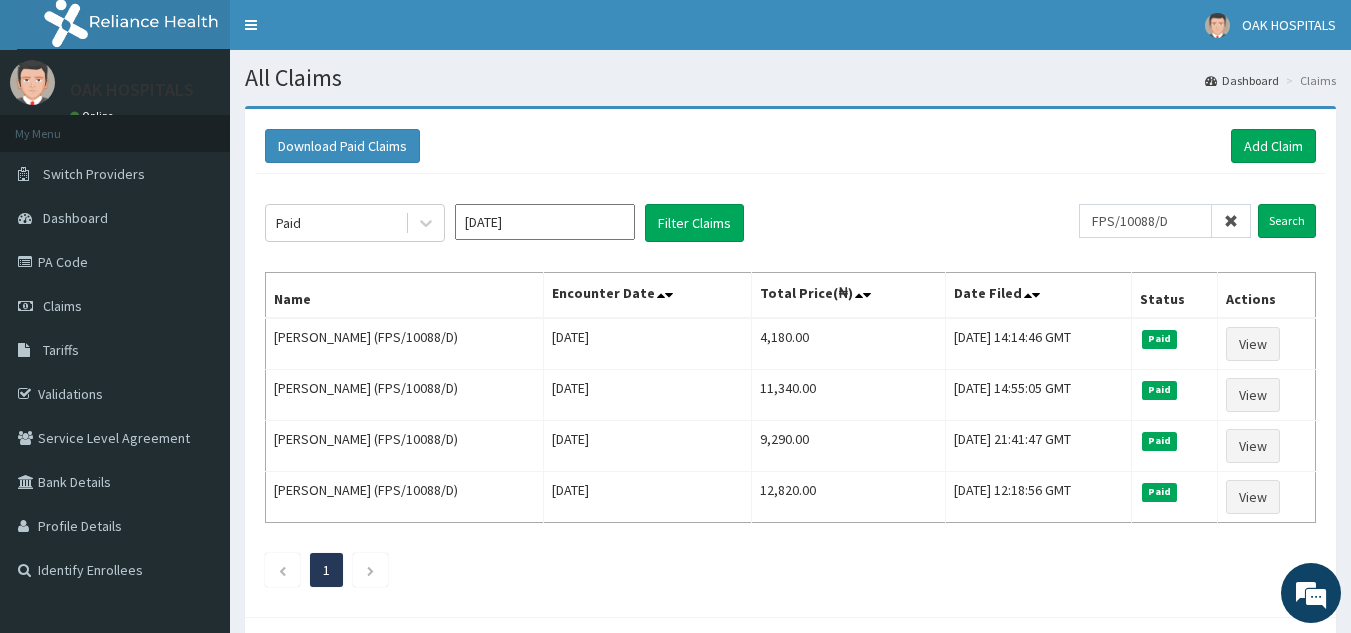 click at bounding box center [1231, 221] 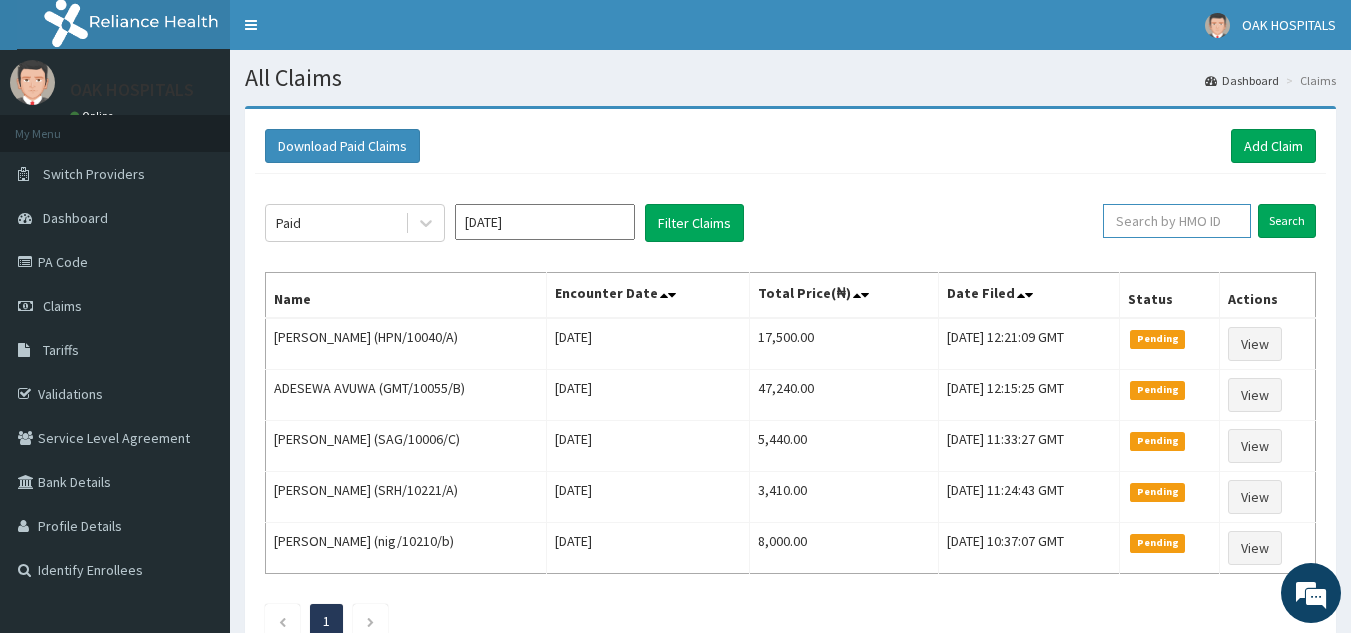 click at bounding box center [1177, 221] 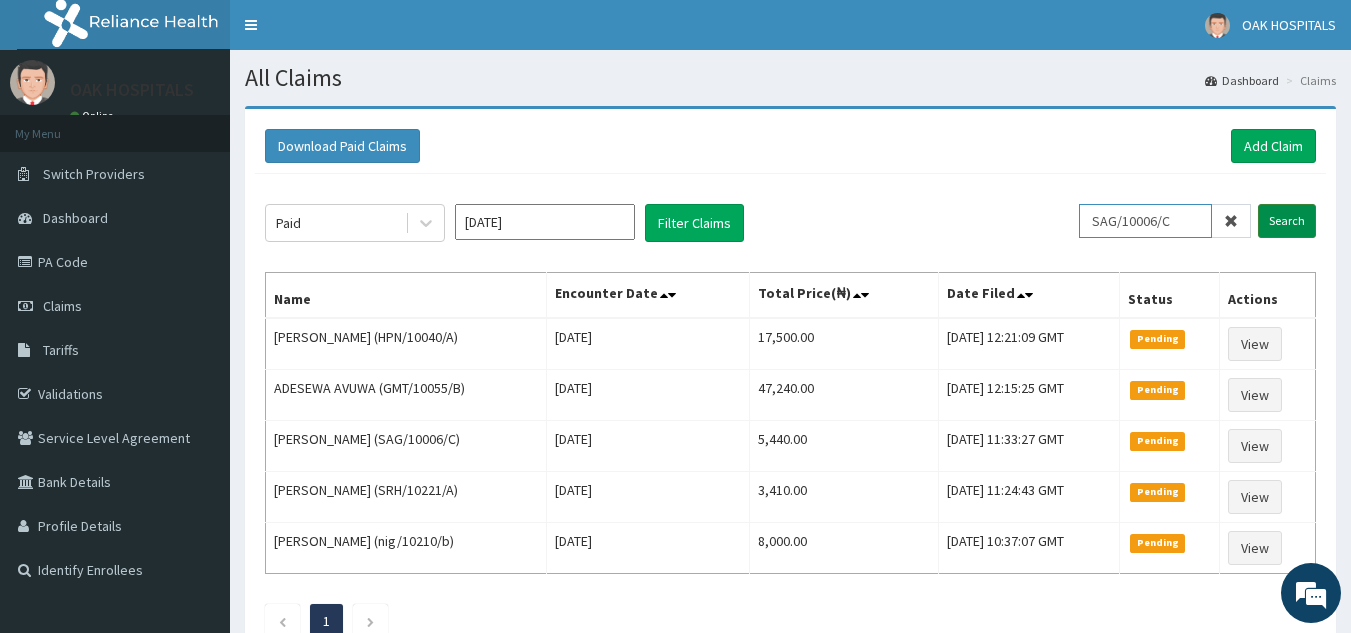 type on "SAG/10006/C" 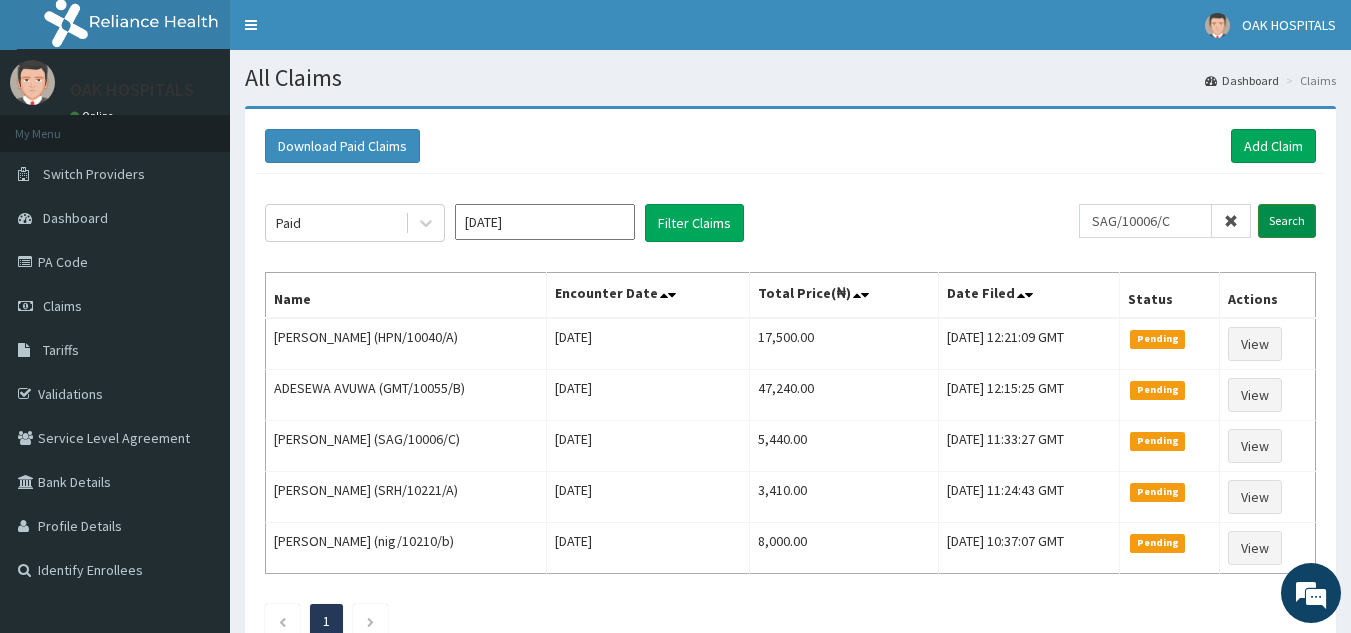 click on "Search" at bounding box center (1287, 221) 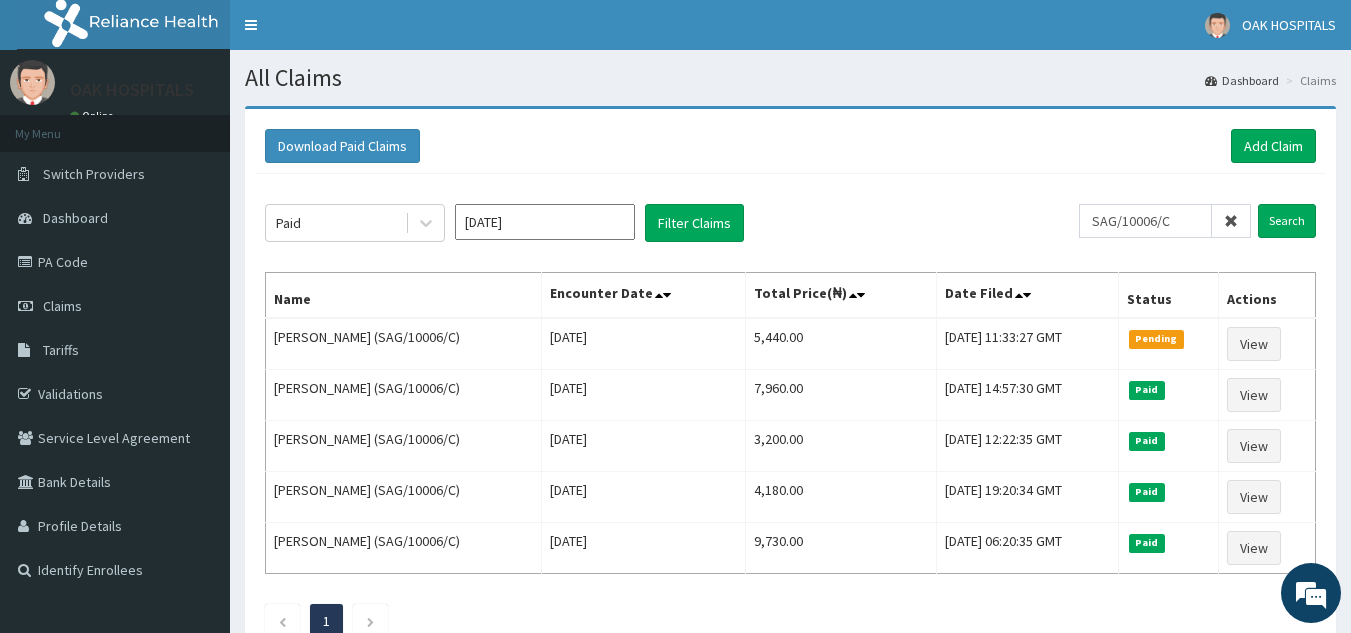 click at bounding box center [1231, 221] 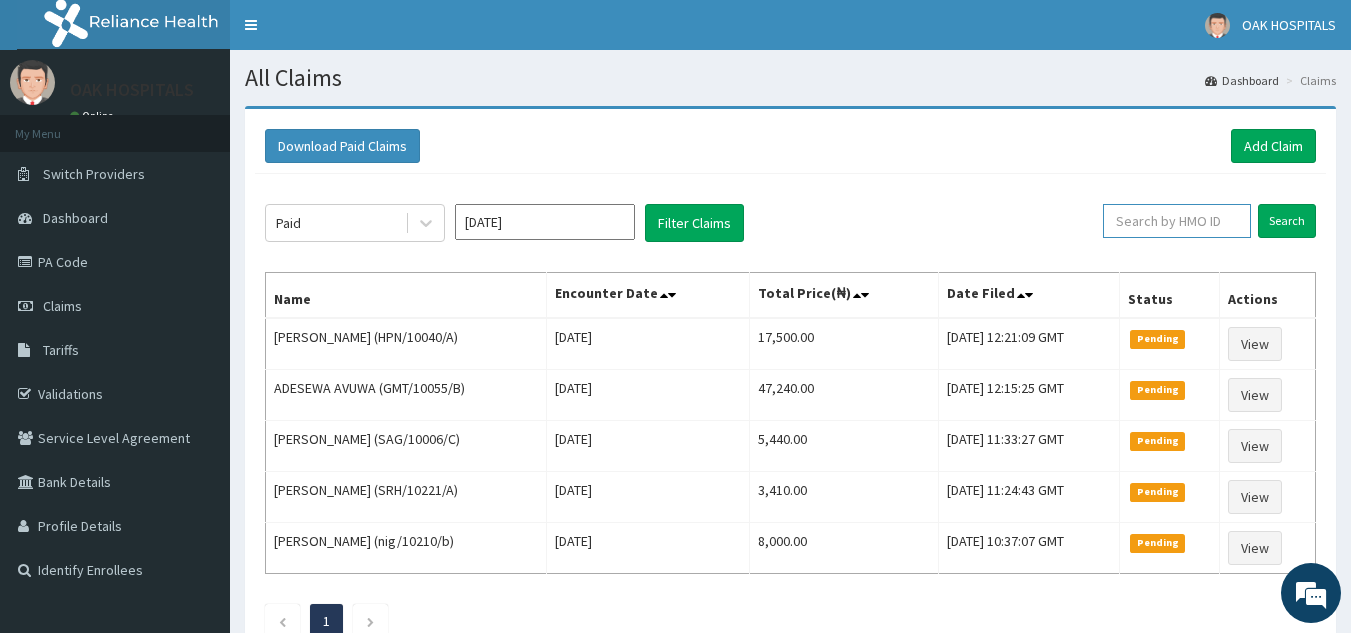 click at bounding box center (1177, 221) 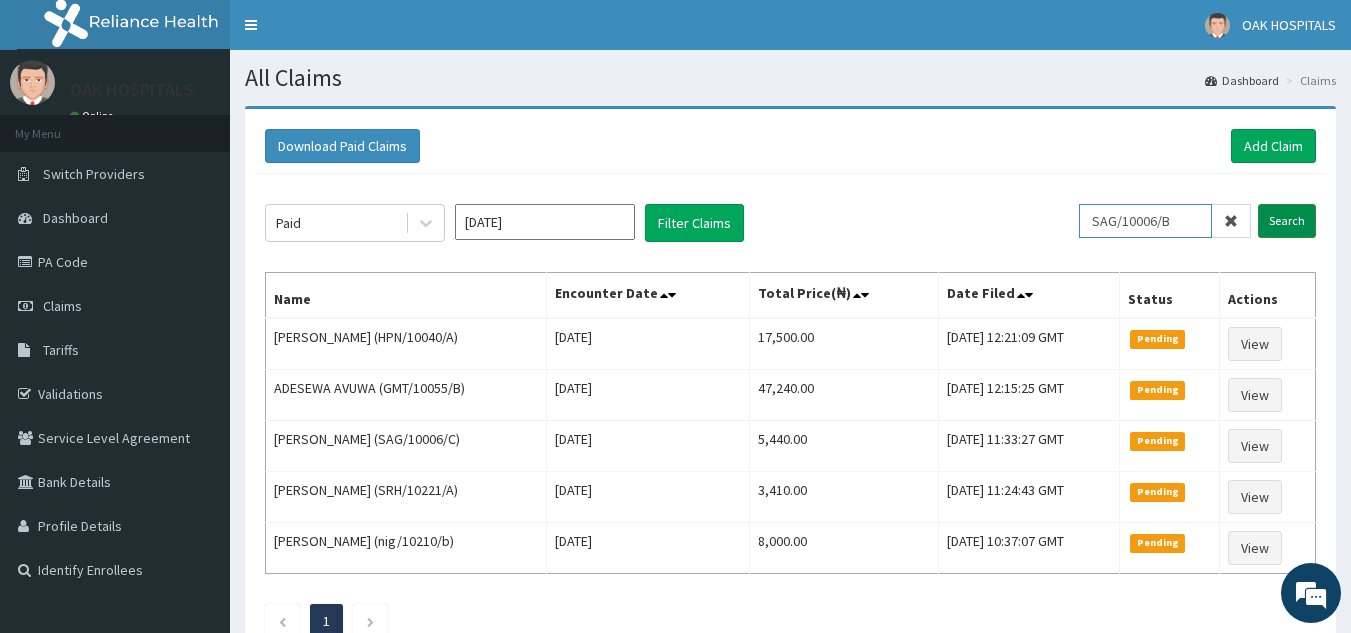type on "SAG/10006/B" 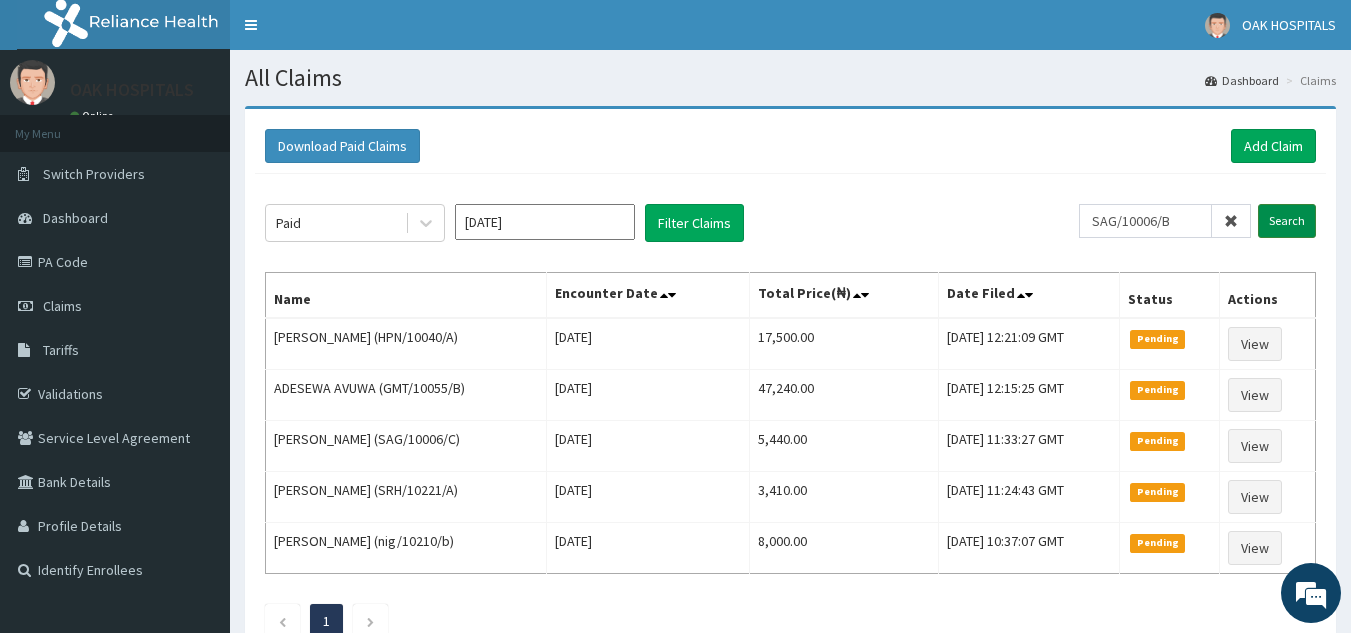 click on "Search" at bounding box center [1287, 221] 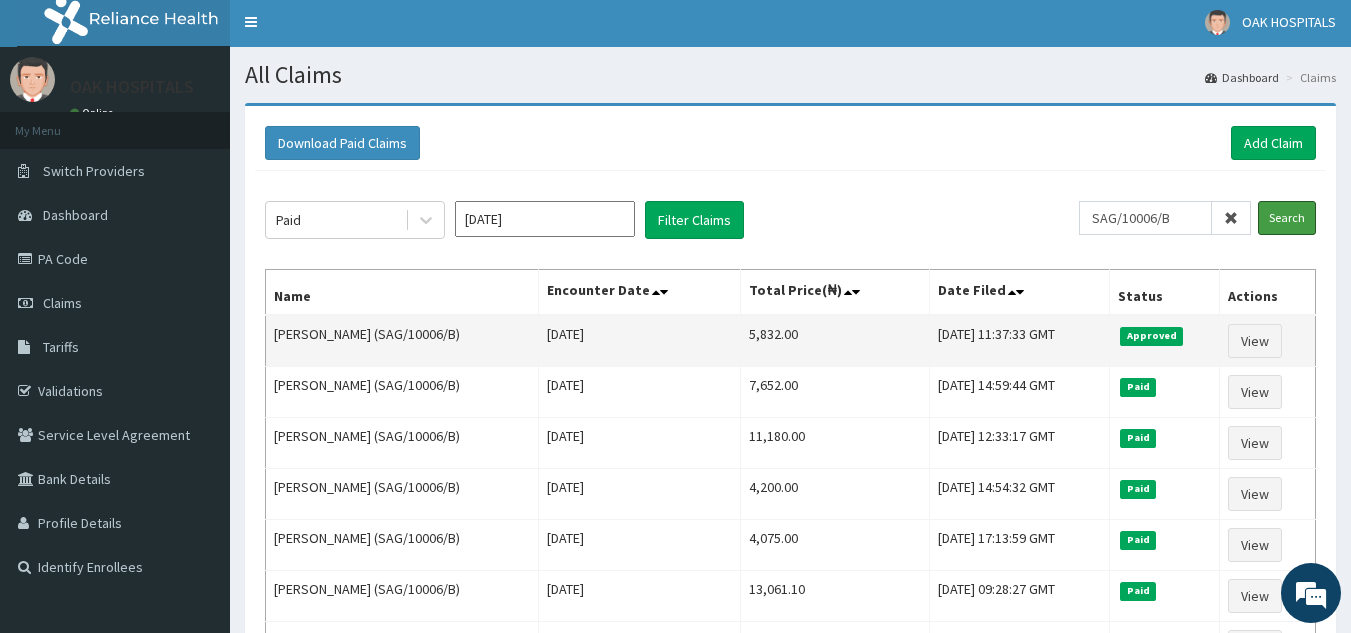 scroll, scrollTop: 0, scrollLeft: 0, axis: both 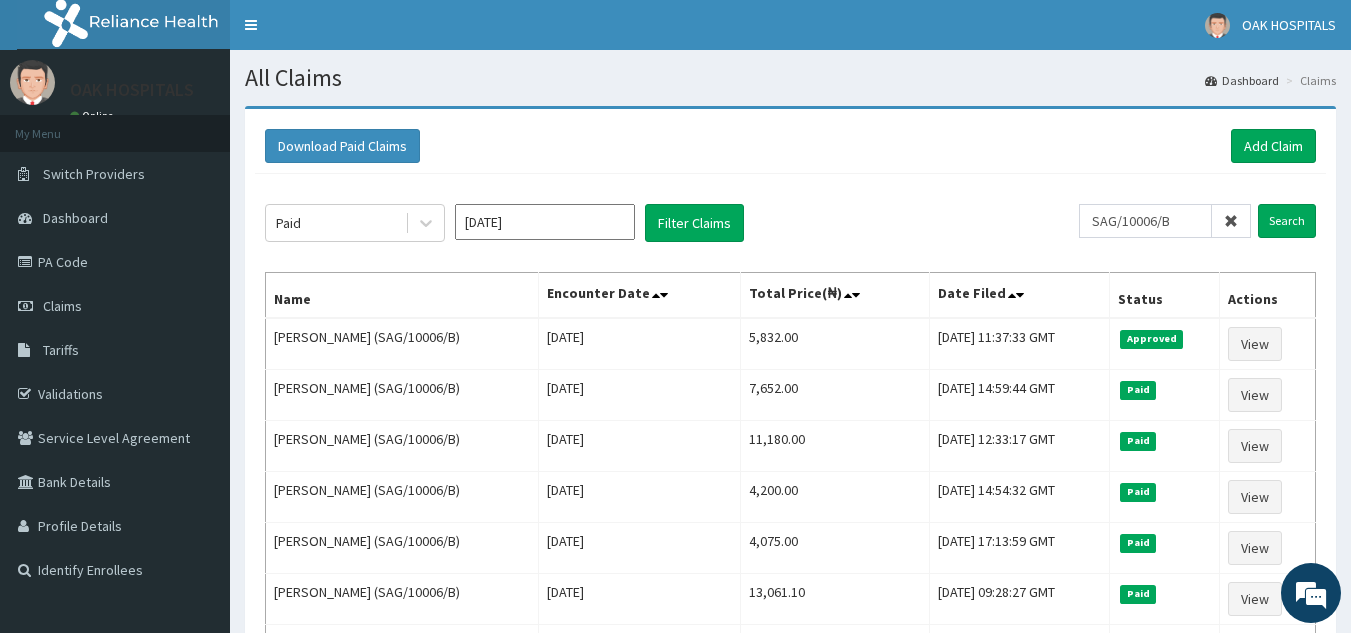 click at bounding box center [1231, 221] 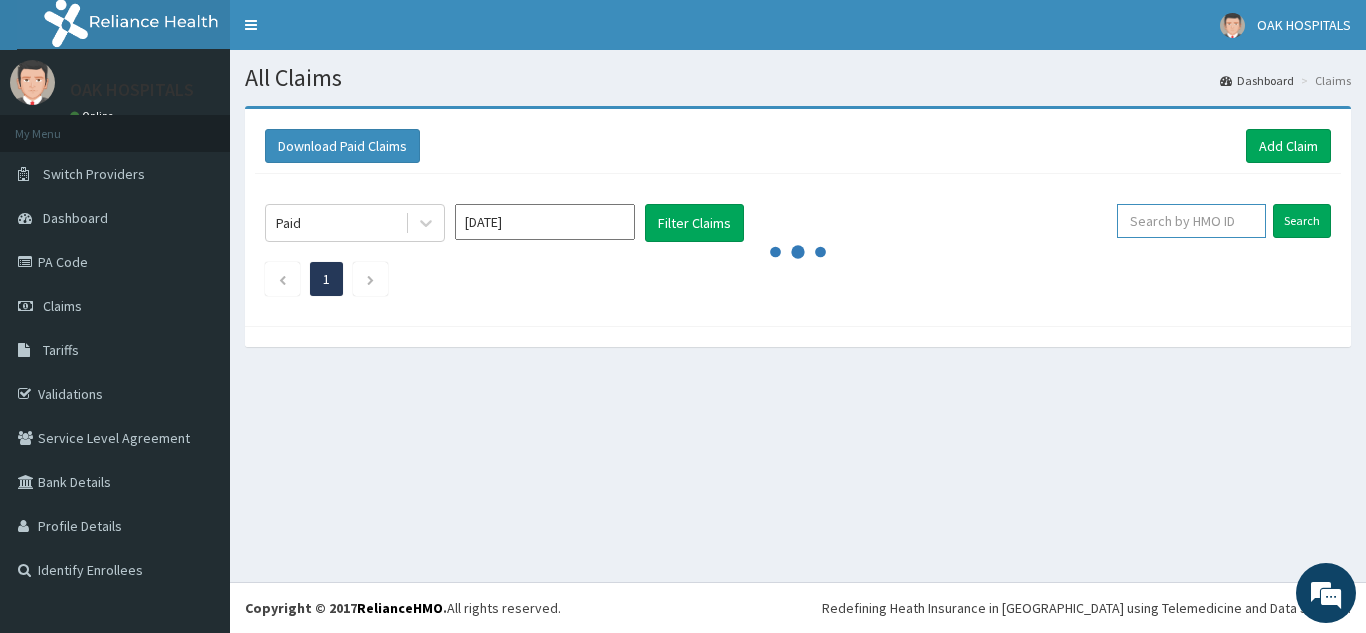 click at bounding box center [1191, 221] 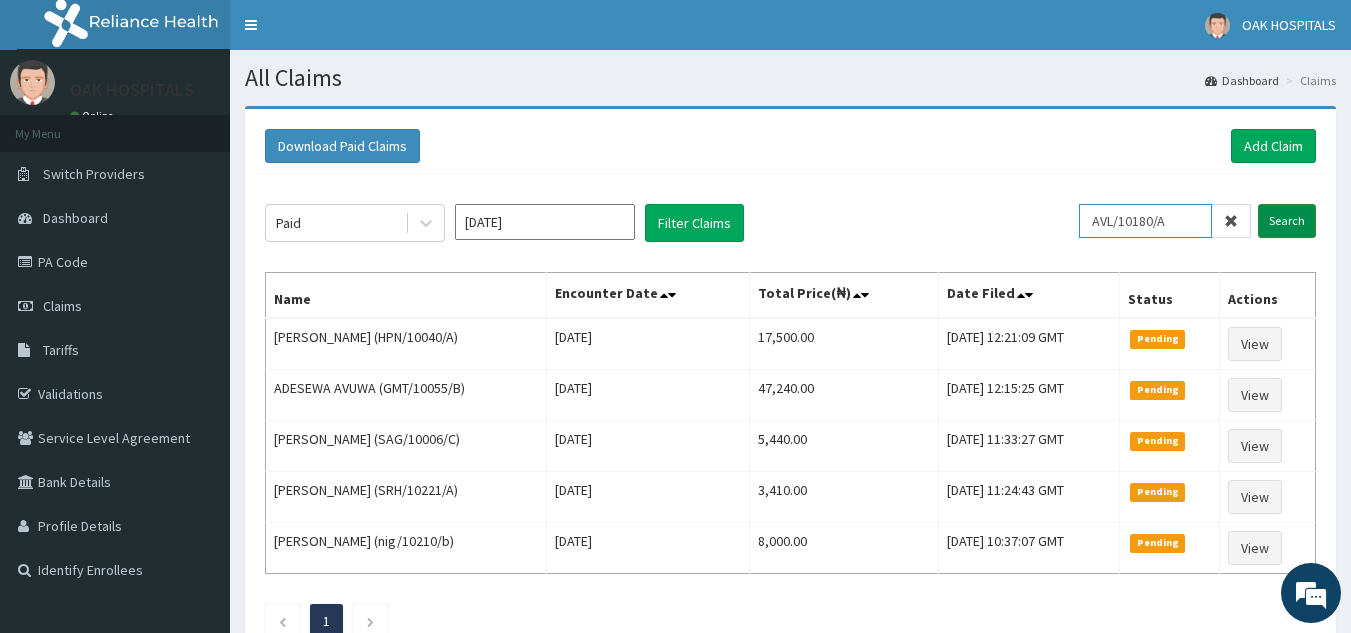 type on "AVL/10180/A" 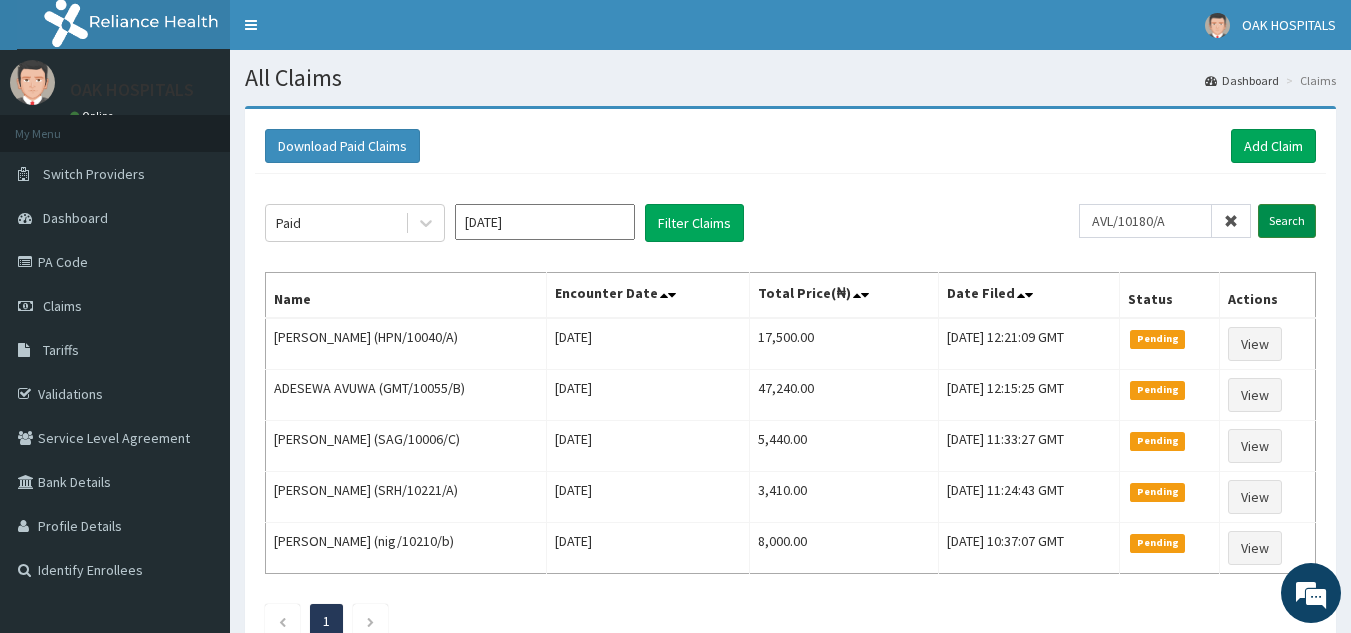 click on "Search" at bounding box center (1287, 221) 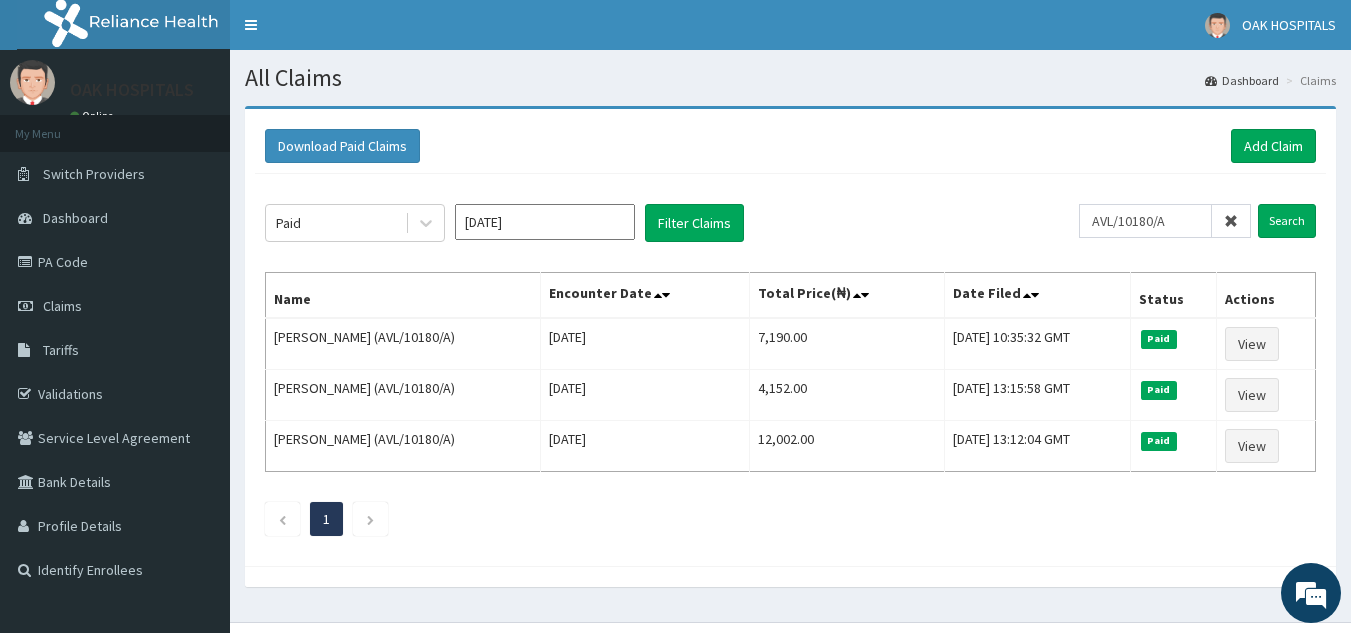 click at bounding box center [1231, 221] 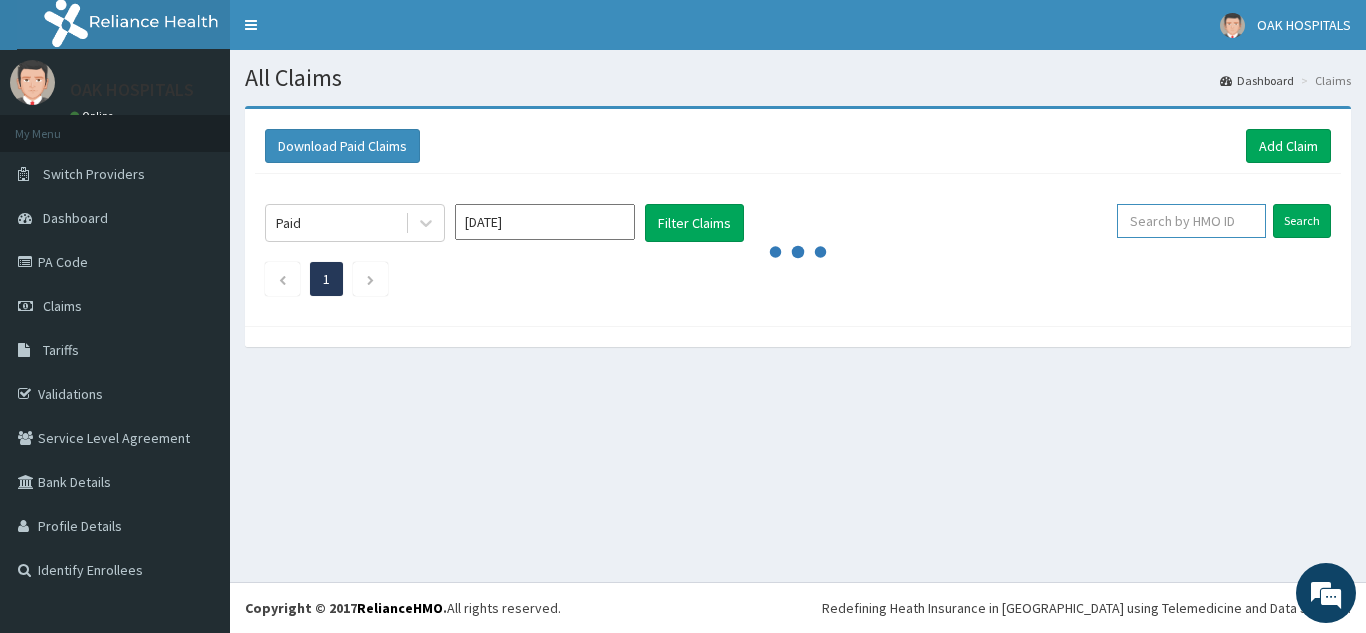 click at bounding box center (1191, 221) 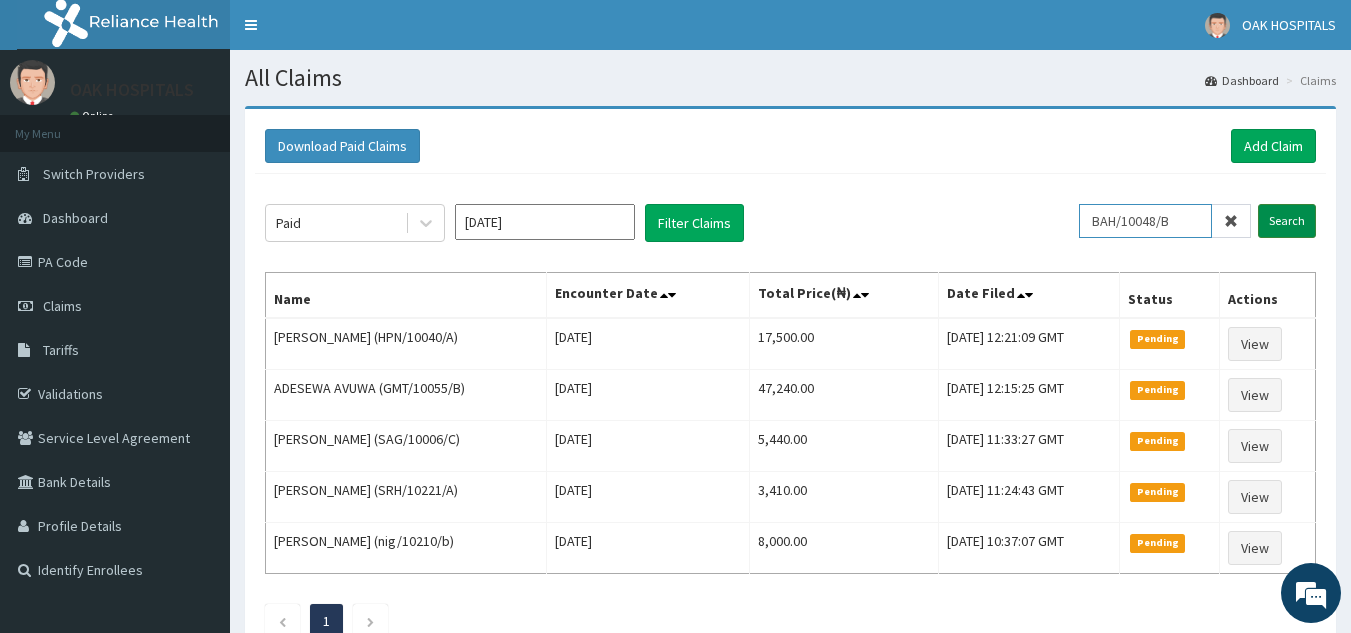 type on "BAH/10048/B" 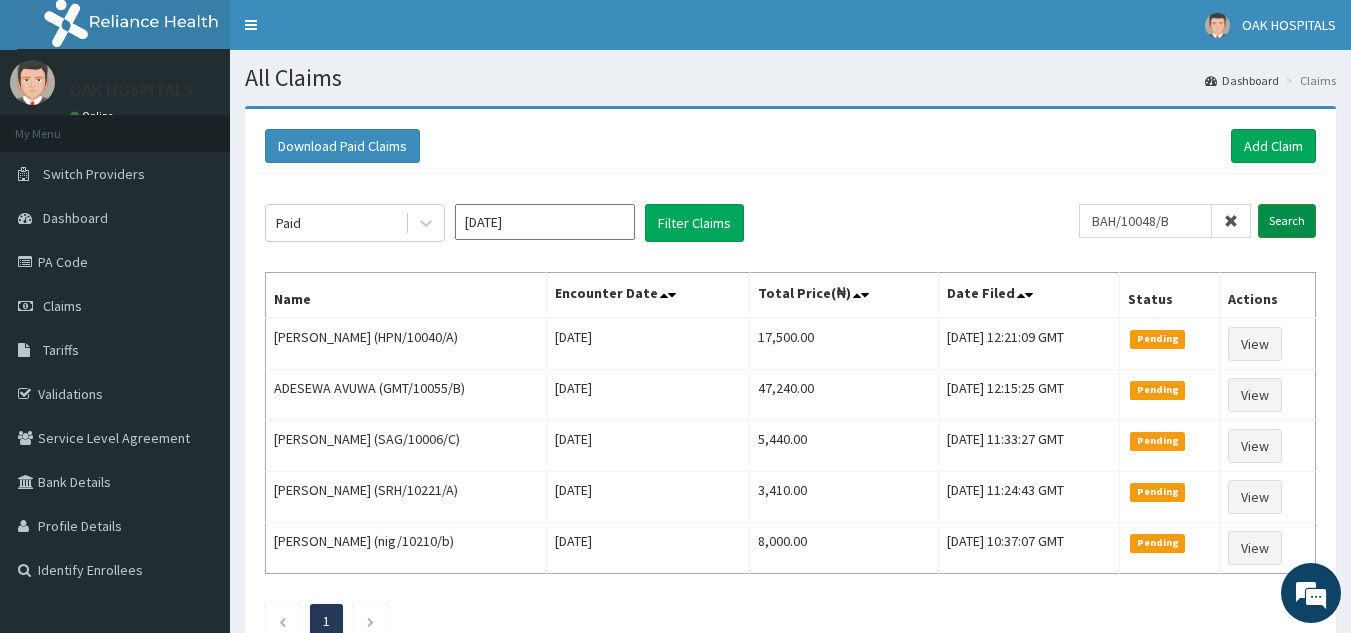 click on "Search" at bounding box center (1287, 221) 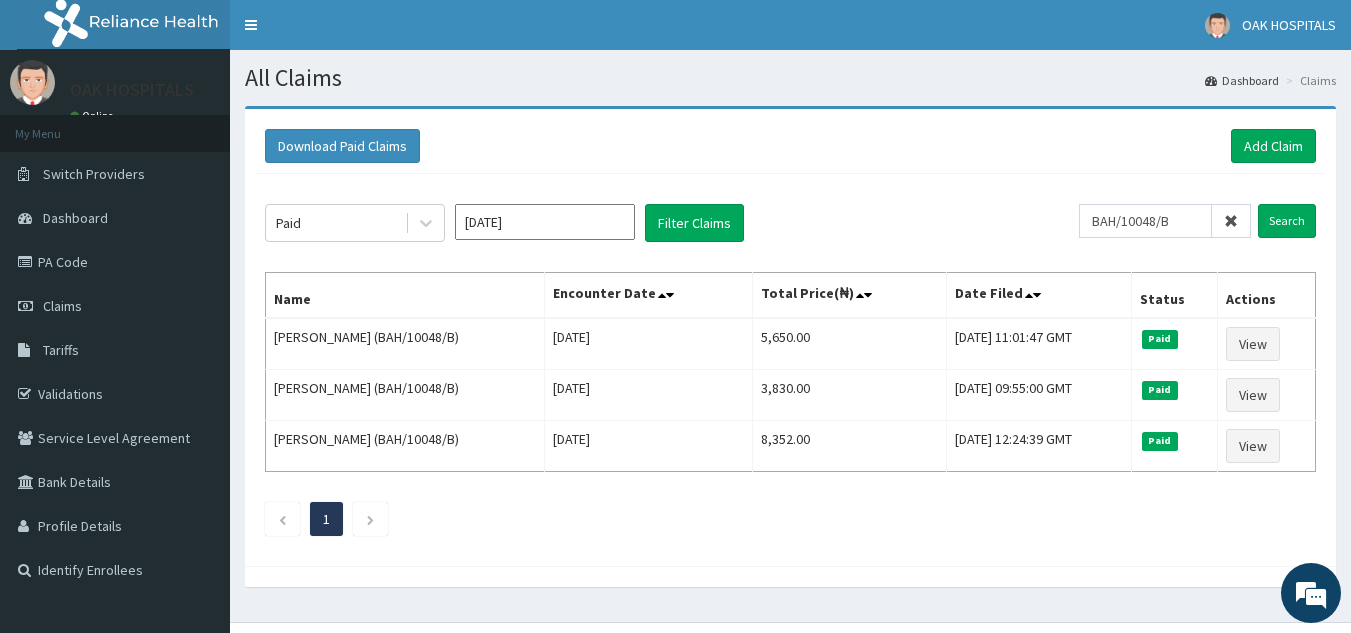 click at bounding box center [1231, 221] 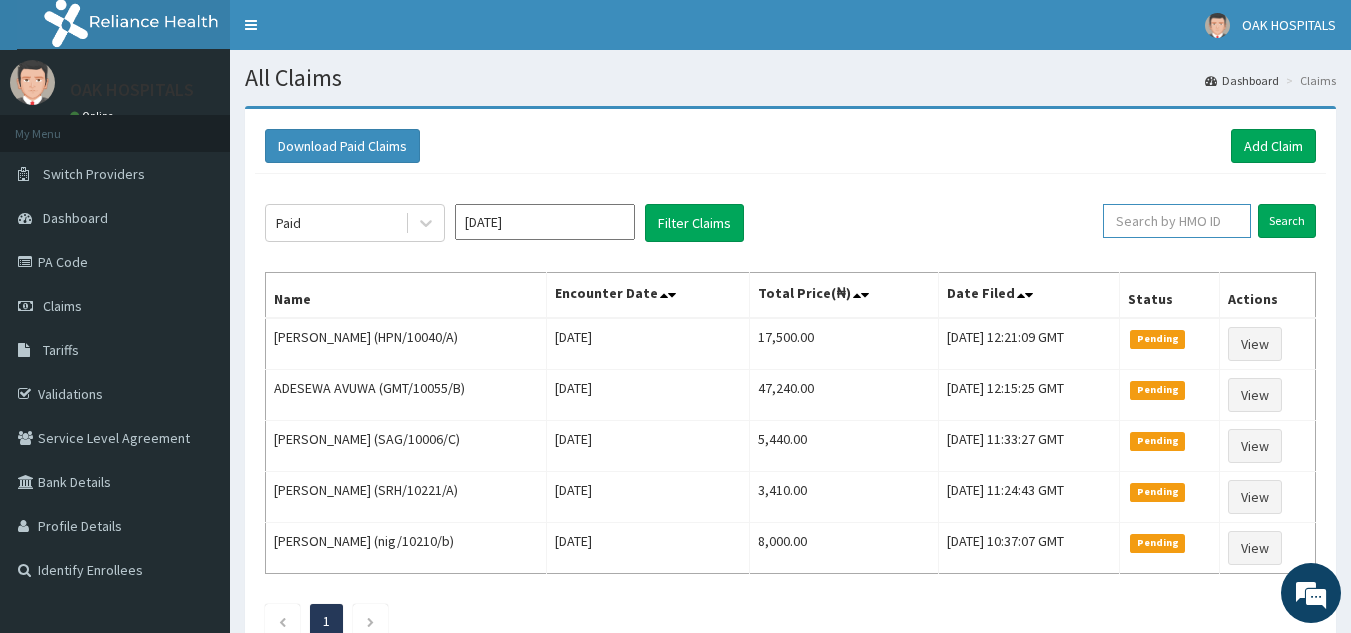 click at bounding box center [1177, 221] 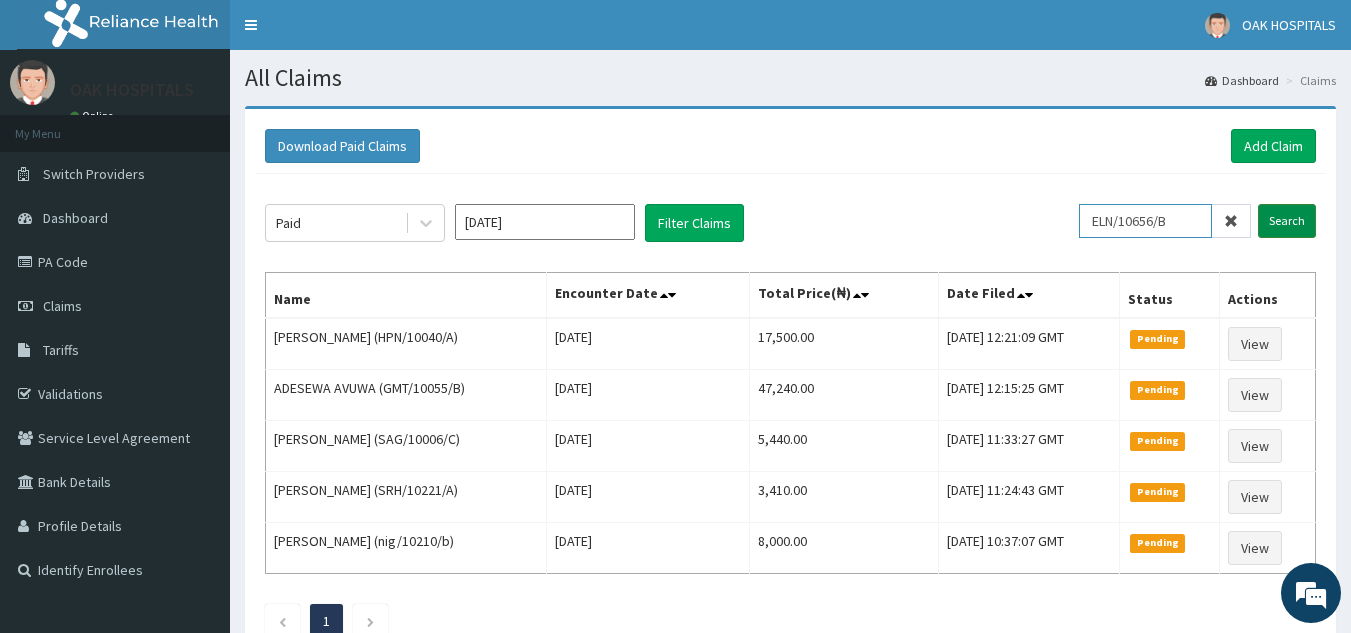 type on "ELN/10656/B" 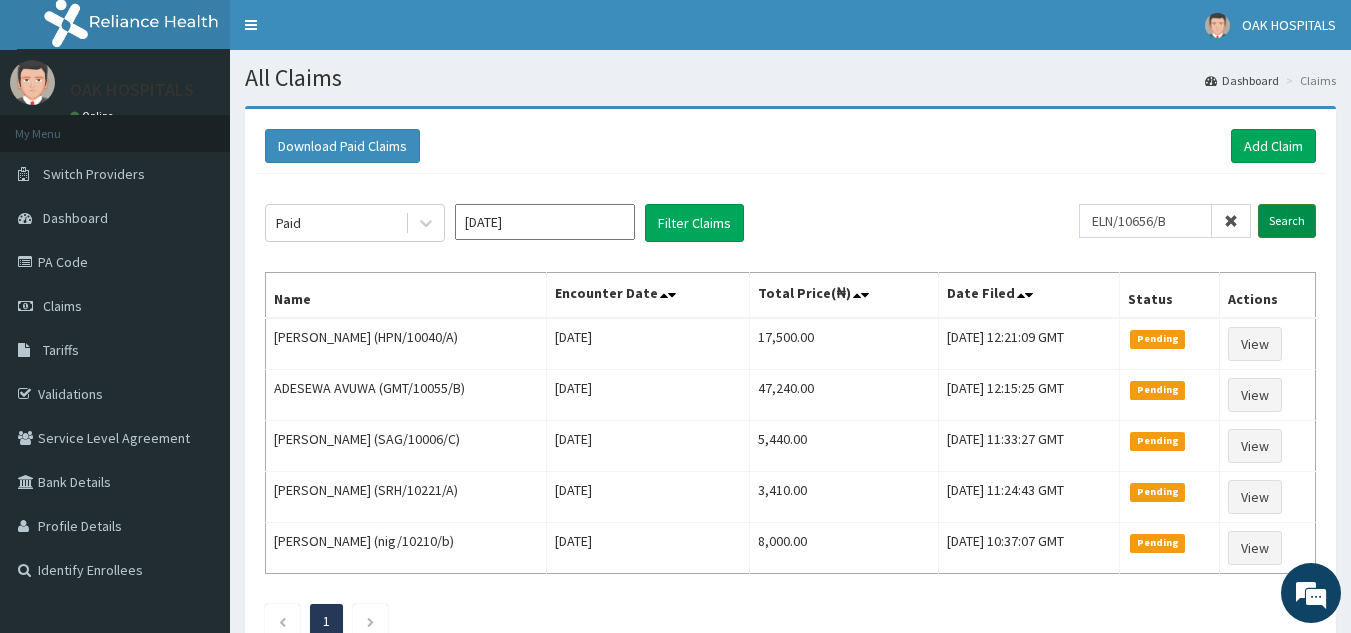 click on "Search" at bounding box center (1287, 221) 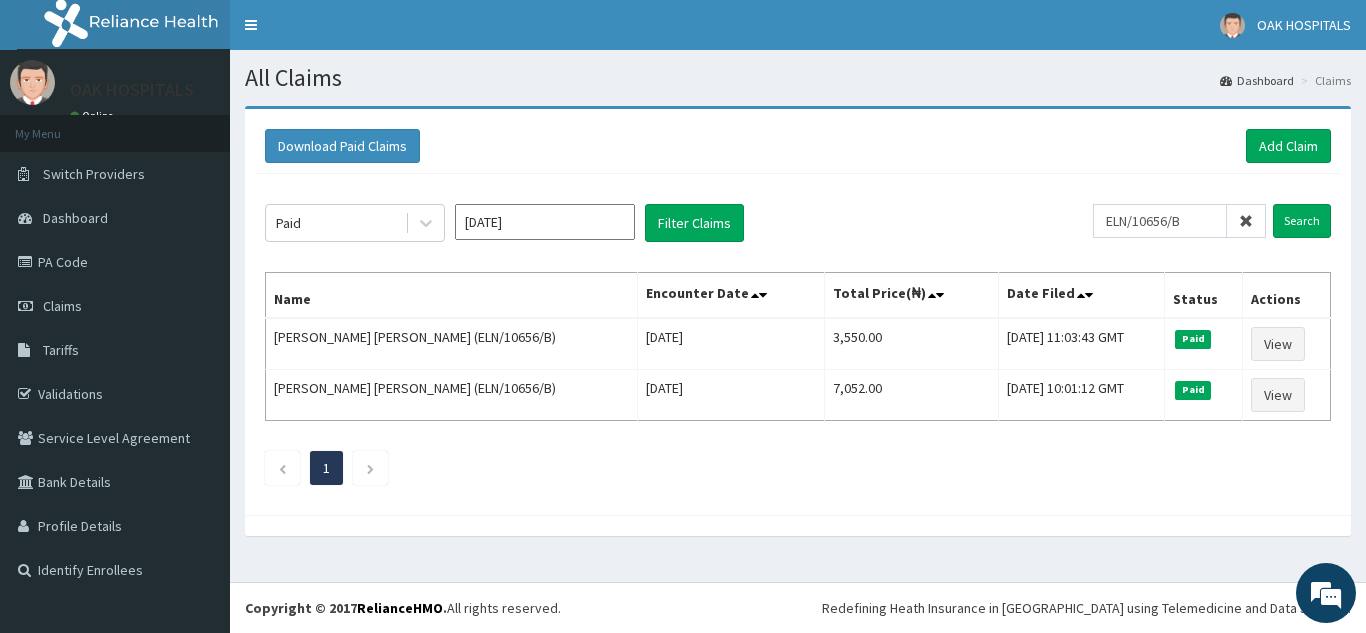 click at bounding box center [1246, 221] 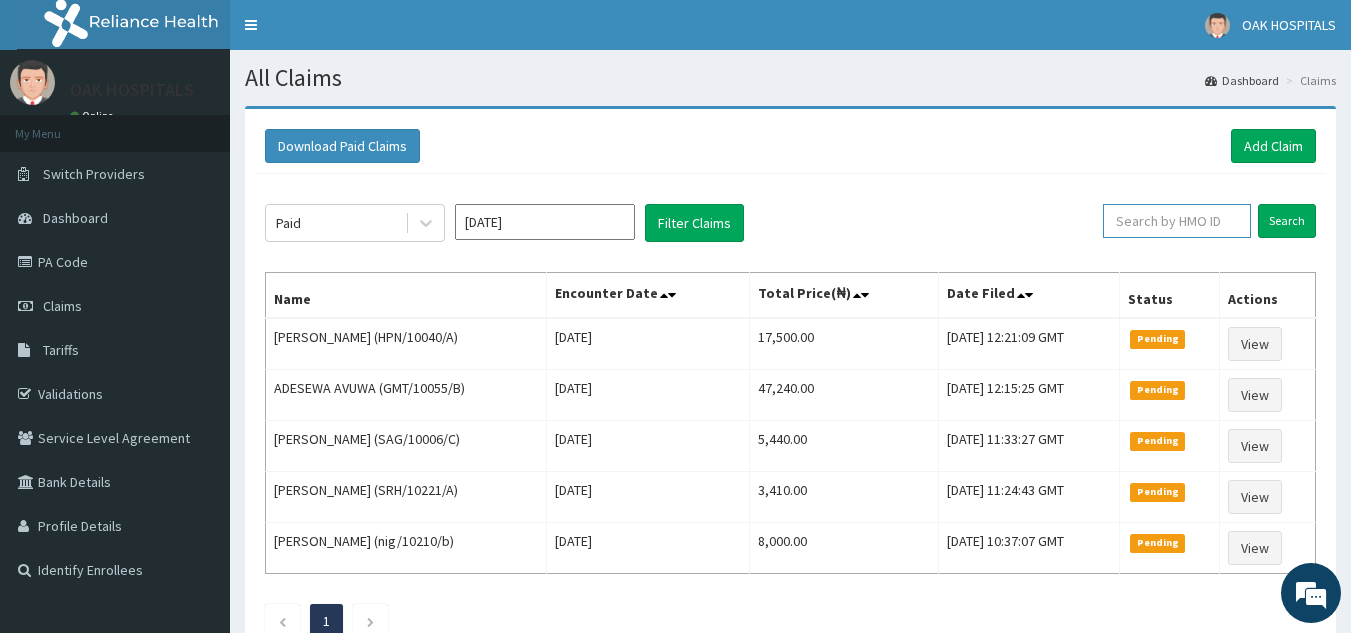 click at bounding box center (1177, 221) 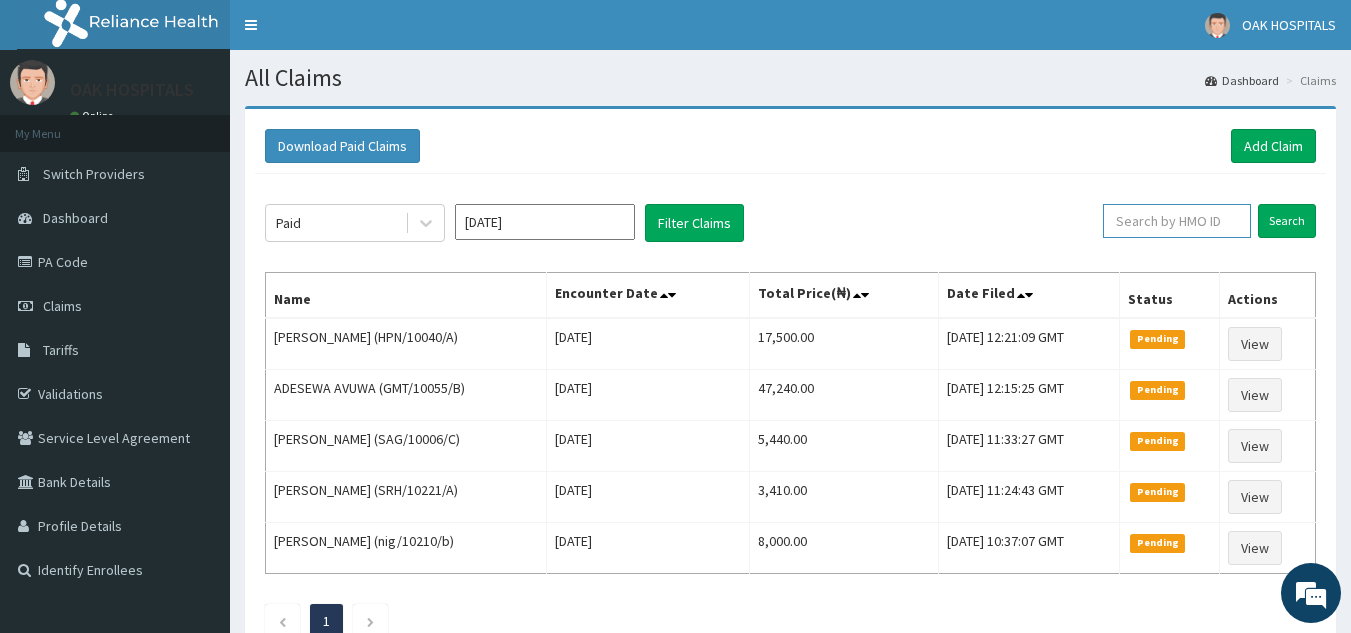 click at bounding box center [1177, 221] 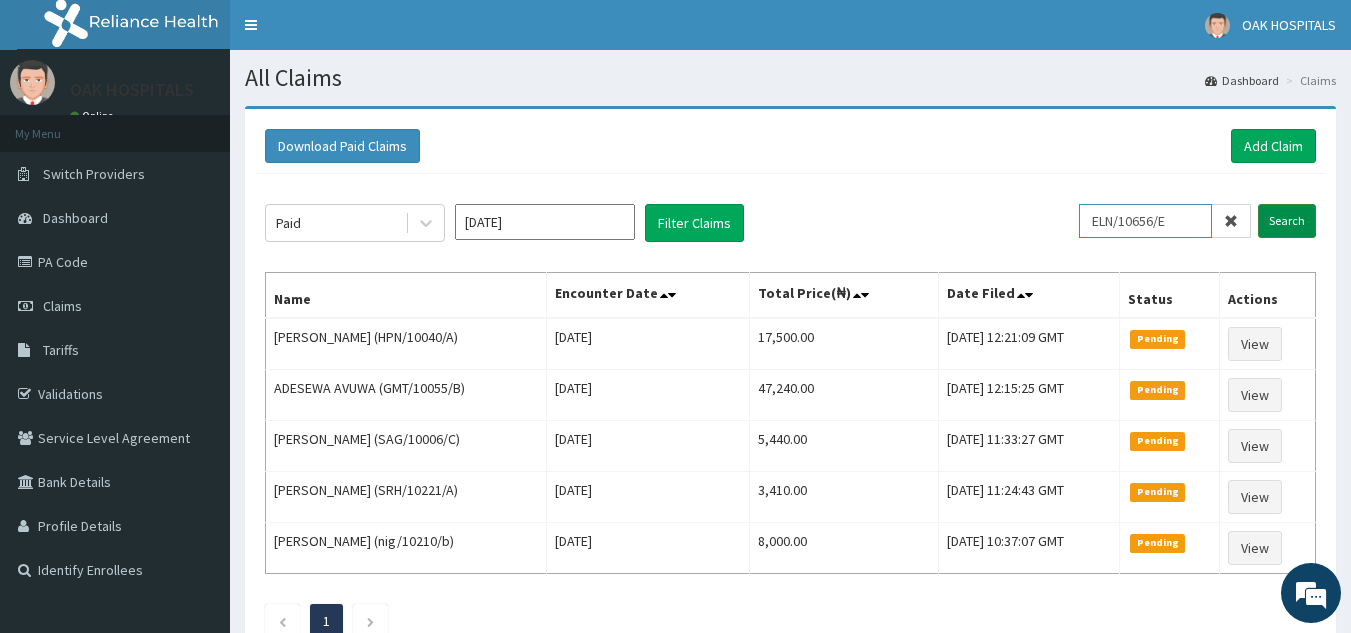 type on "ELN/10656/E" 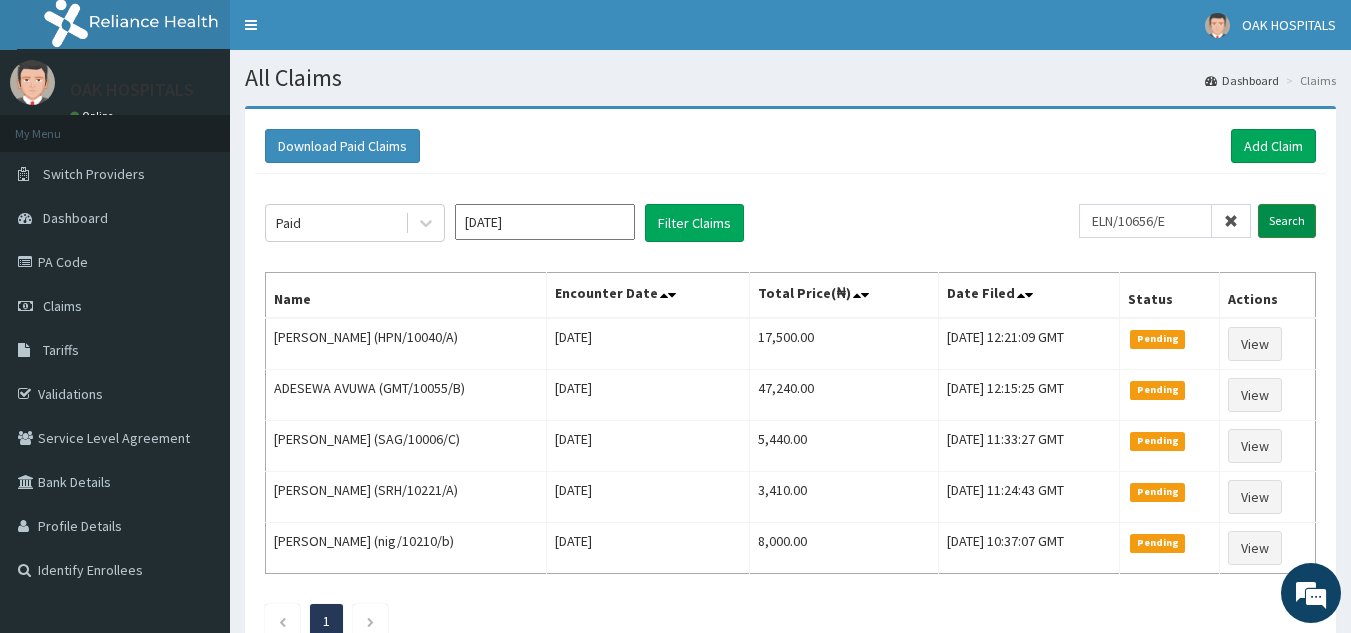 click on "Search" at bounding box center [1287, 221] 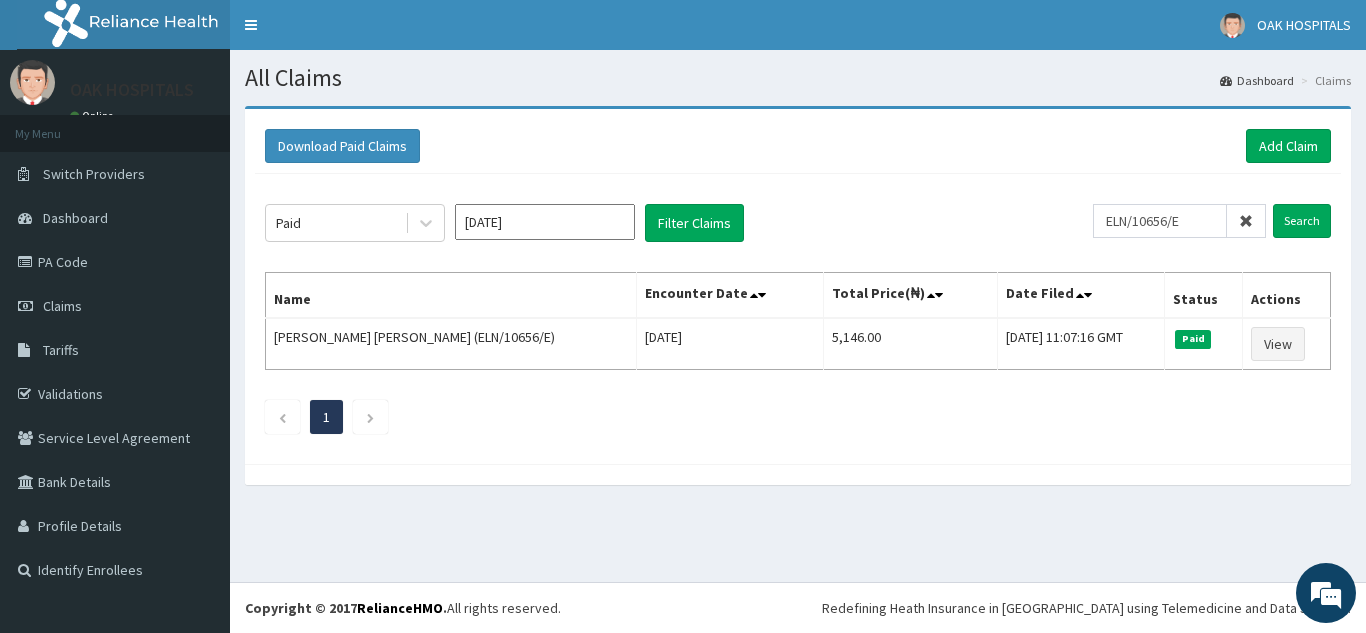 click at bounding box center (1246, 221) 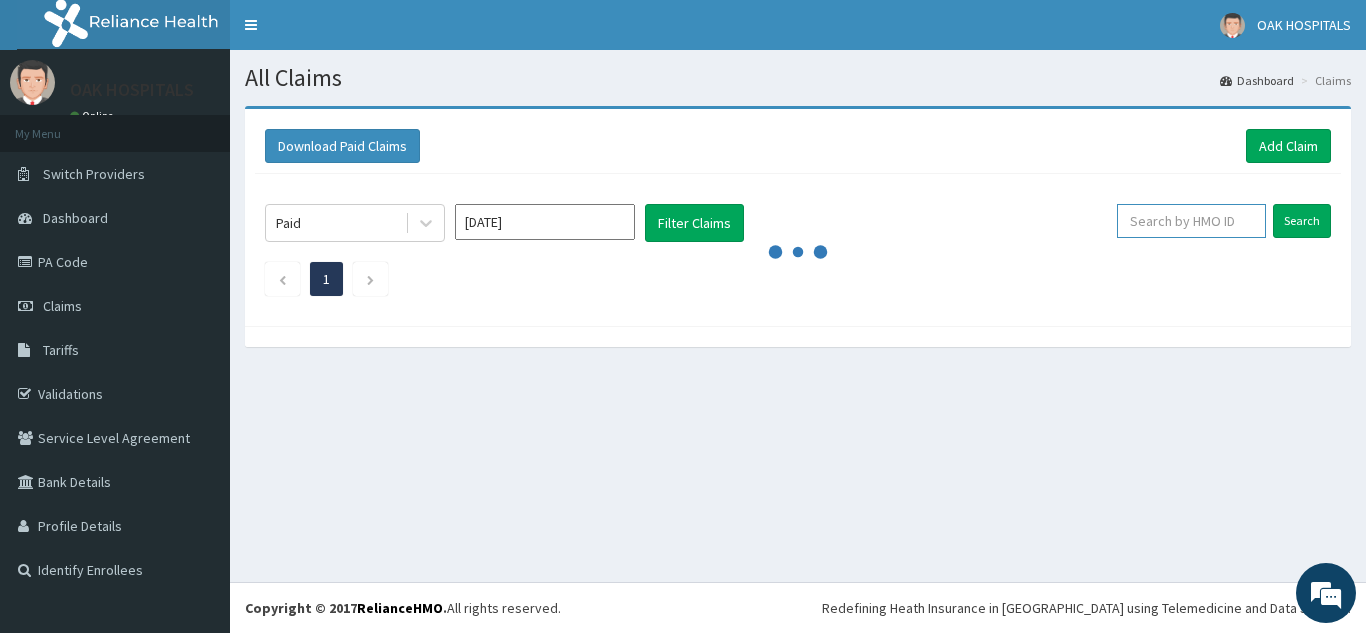 click at bounding box center (1191, 221) 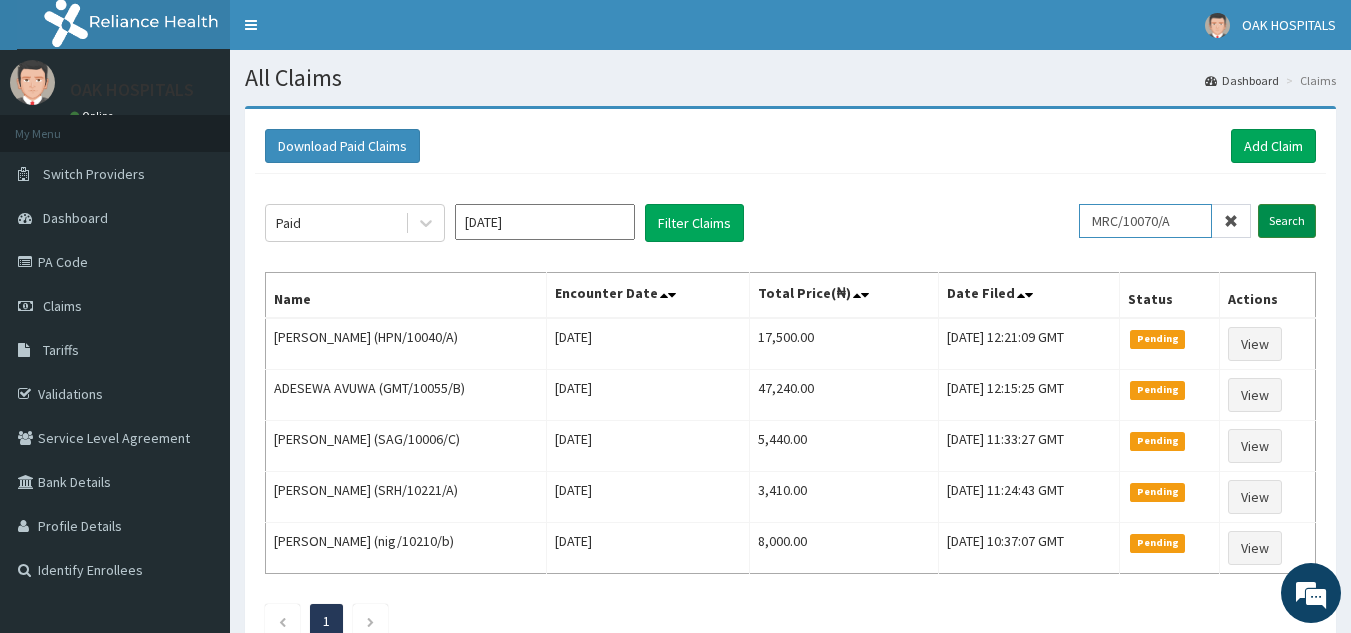 type on "MRC/10070/A" 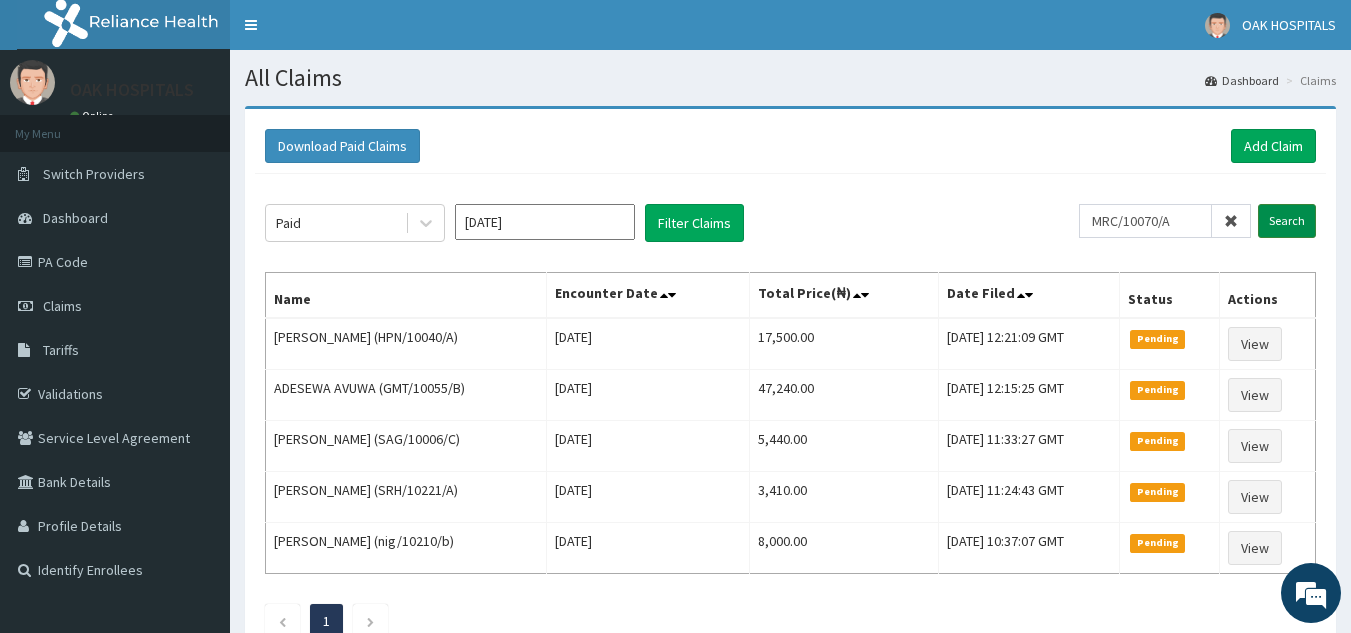 click on "Search" at bounding box center [1287, 221] 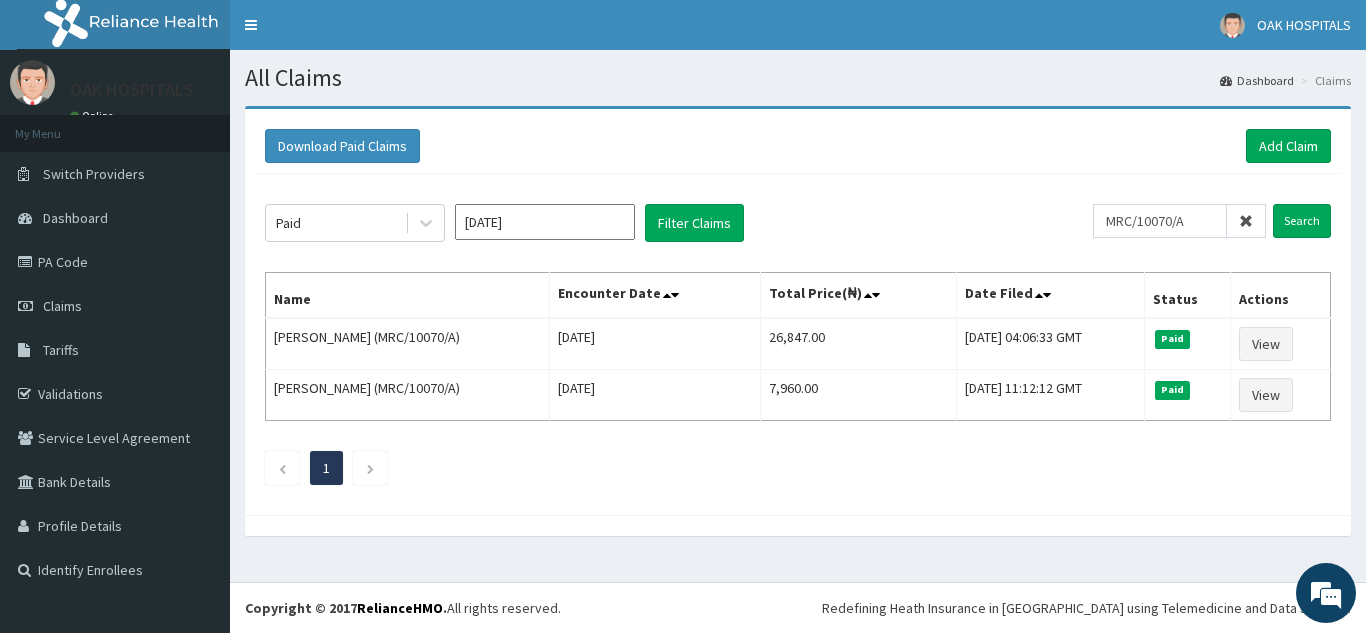 click at bounding box center [1246, 221] 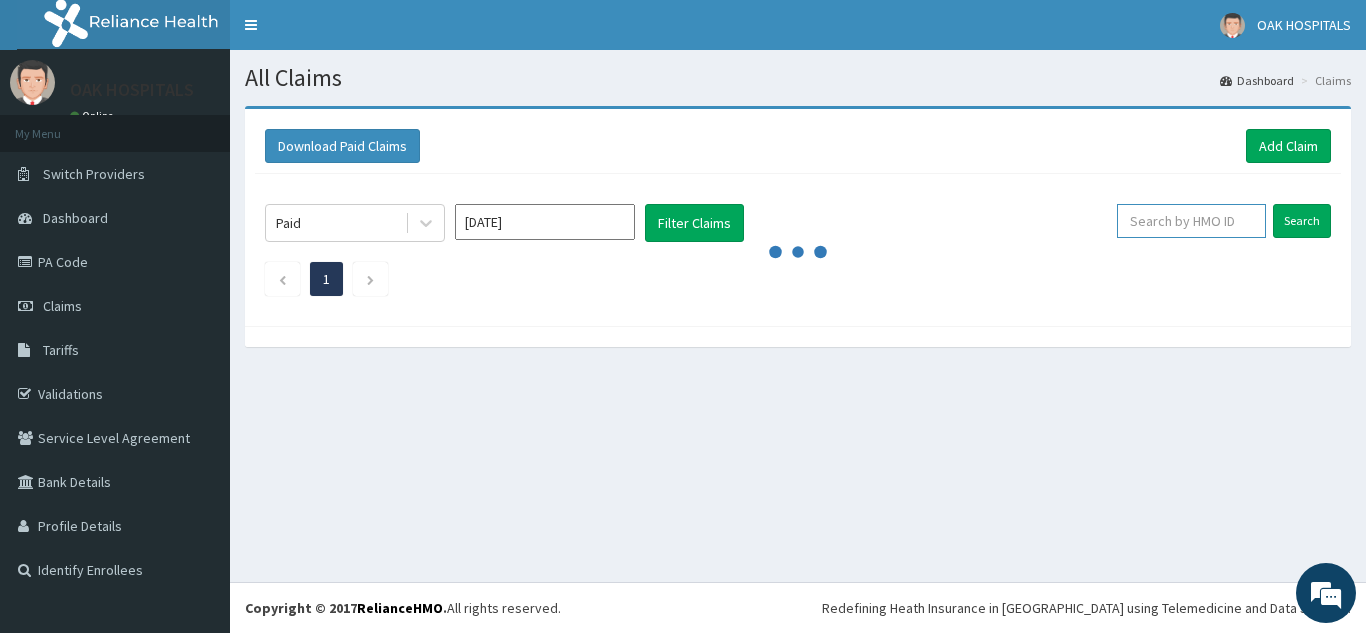 click at bounding box center [1191, 221] 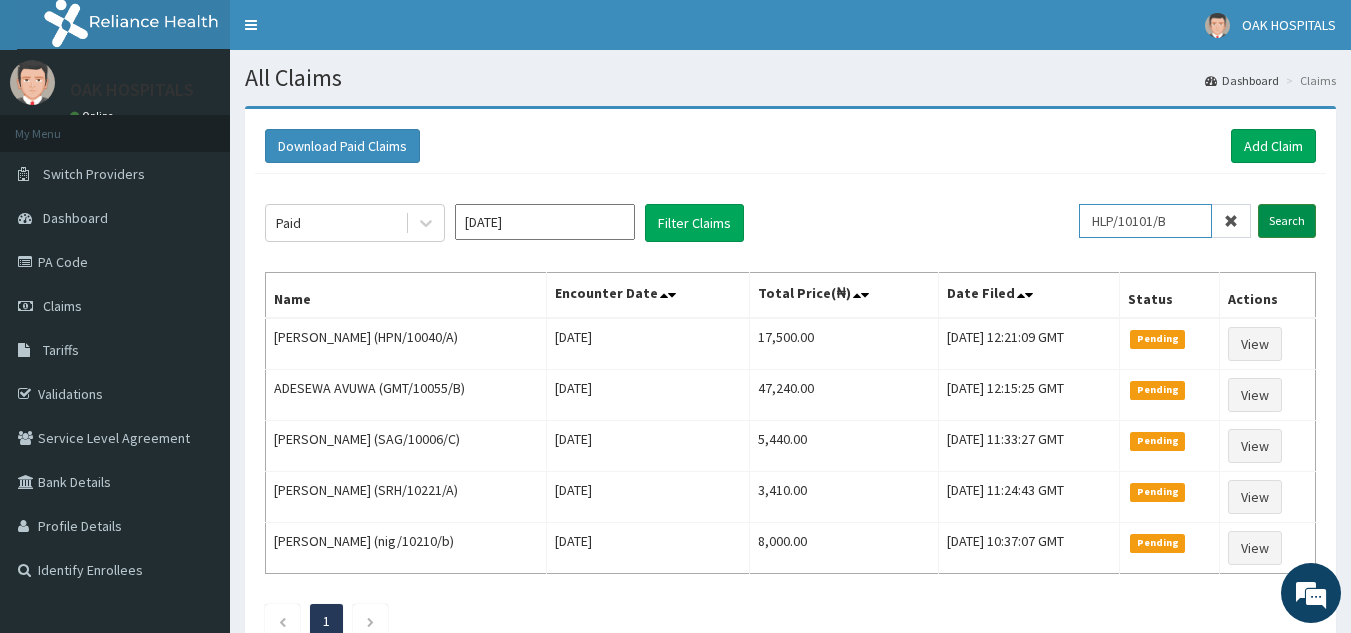 type on "HLP/10101/B" 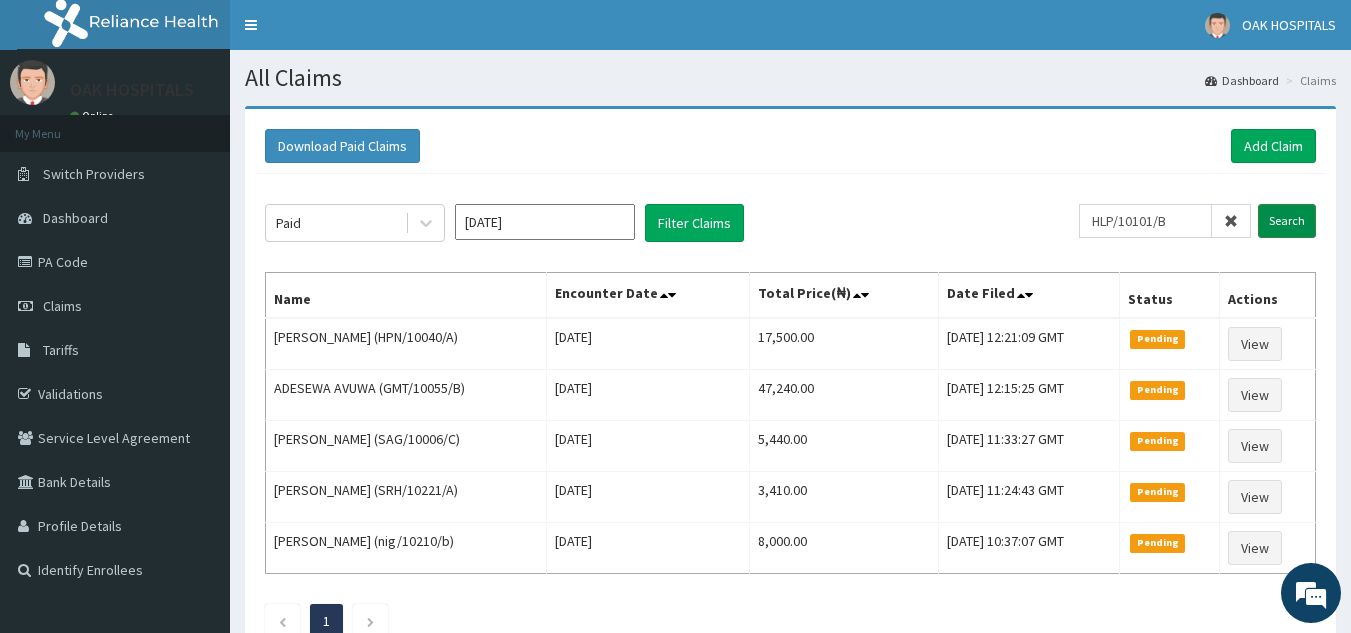 click on "Search" at bounding box center (1287, 221) 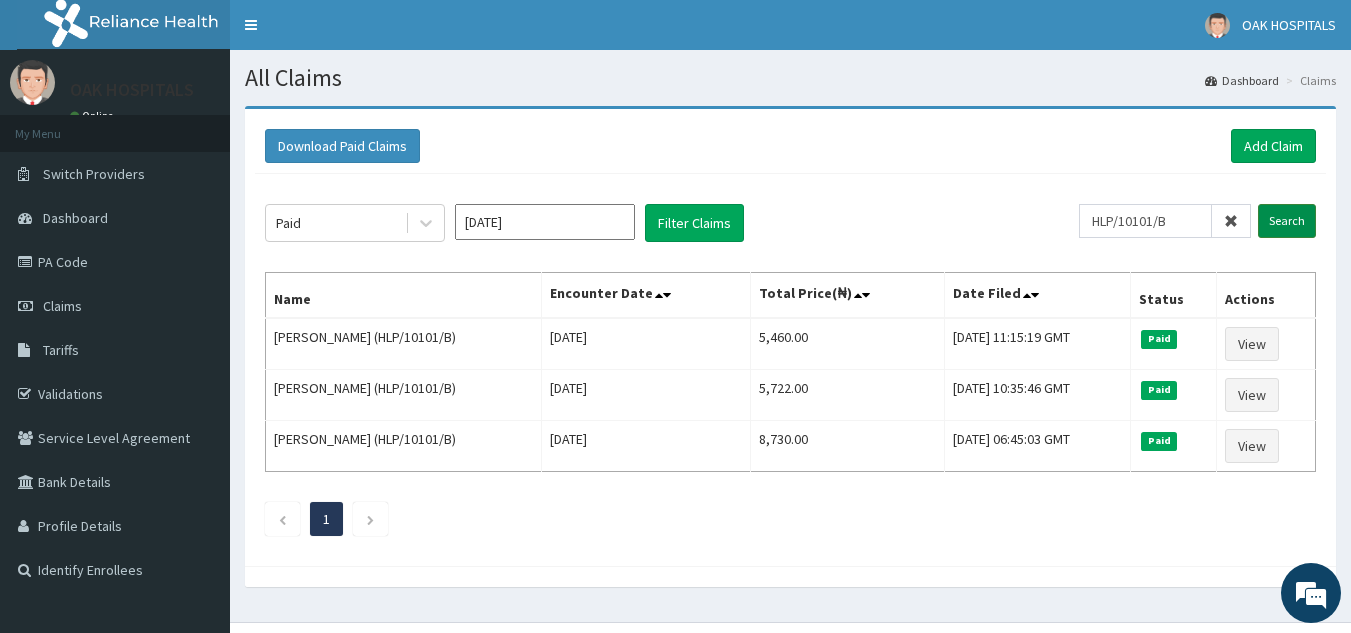 click on "Search" at bounding box center (1287, 221) 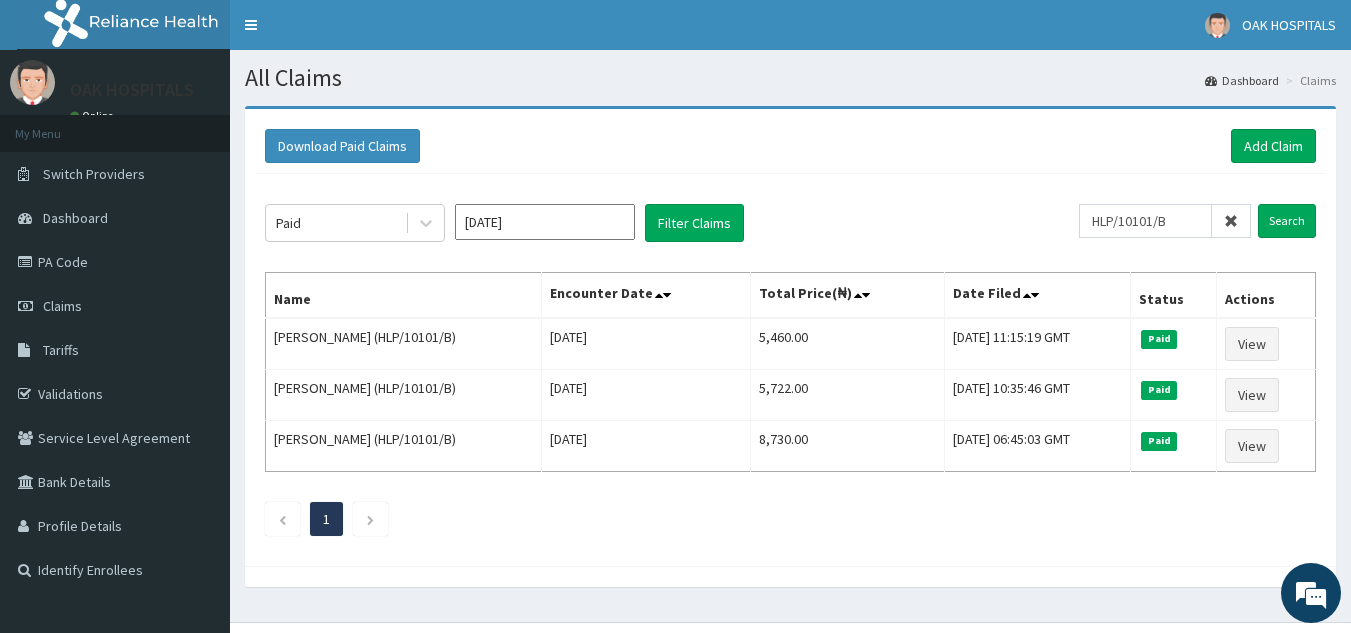 click at bounding box center (1231, 221) 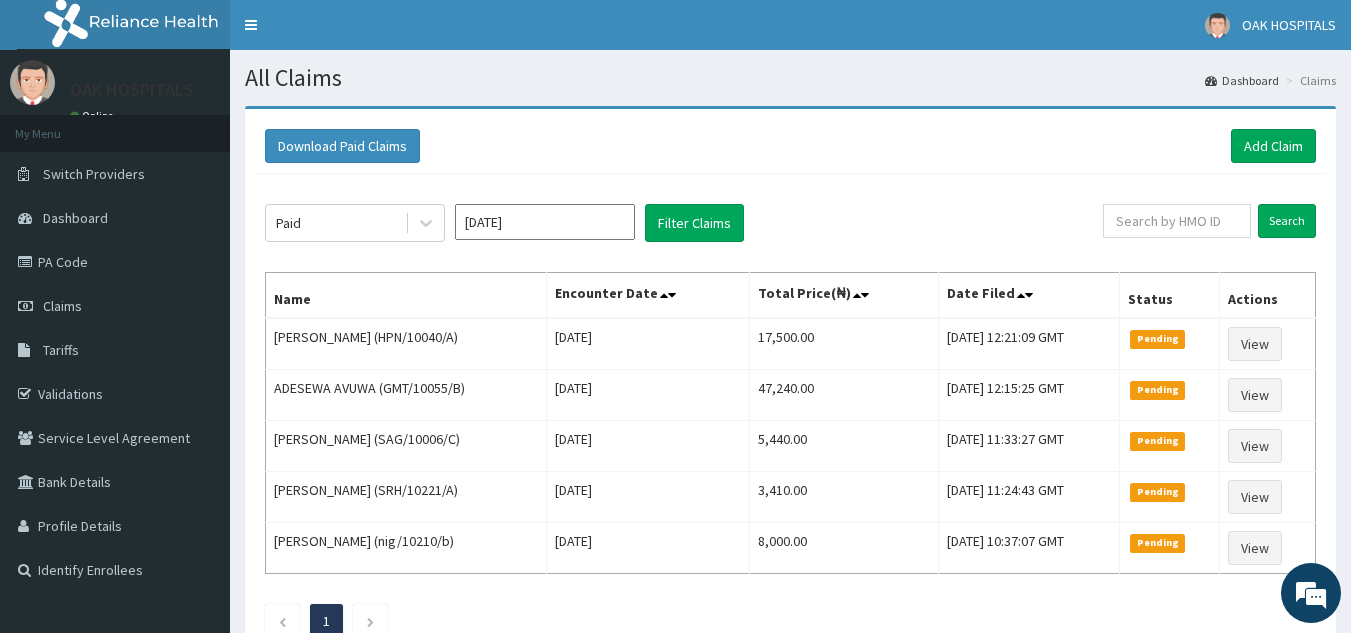 click on "Paid [DATE] Filter Claims Search Name Encounter Date Total Price(₦) Date Filed Status Actions [PERSON_NAME] (HPN/10040/A) [DATE] 17,500.00 [DATE] 12:21:09 GMT Pending View ADESEWA AVUWA (GMT/10055/B) [DATE] 47,240.00 [DATE] 12:15:25 GMT Pending View [PERSON_NAME] (SAG/10006/C) [DATE] 5,440.00 [DATE] 11:33:27 GMT Pending View [GEOGRAPHIC_DATA] Amaechi Oki (SRH/10221/A) [DATE] 3,410.00 [DATE] 11:24:43 GMT Pending View [PERSON_NAME] (nig/10210/b) [DATE] 8,000.00 [DATE] 10:37:07 GMT Pending View 1" 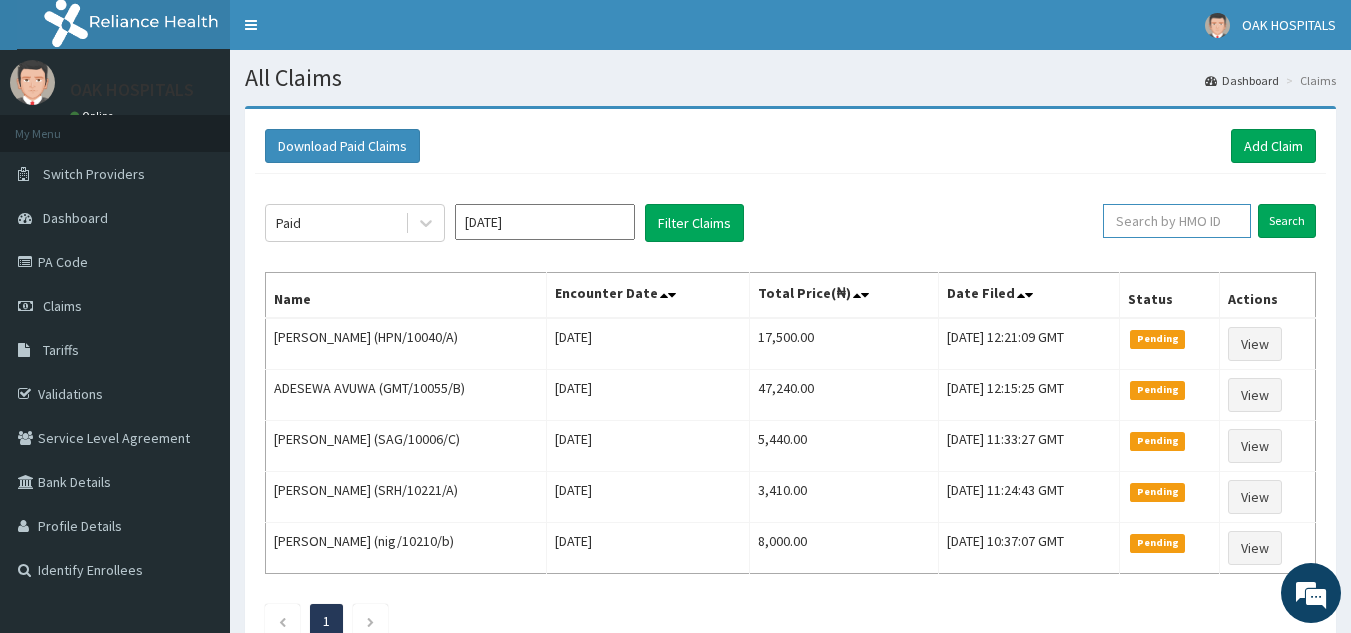 click at bounding box center (1177, 221) 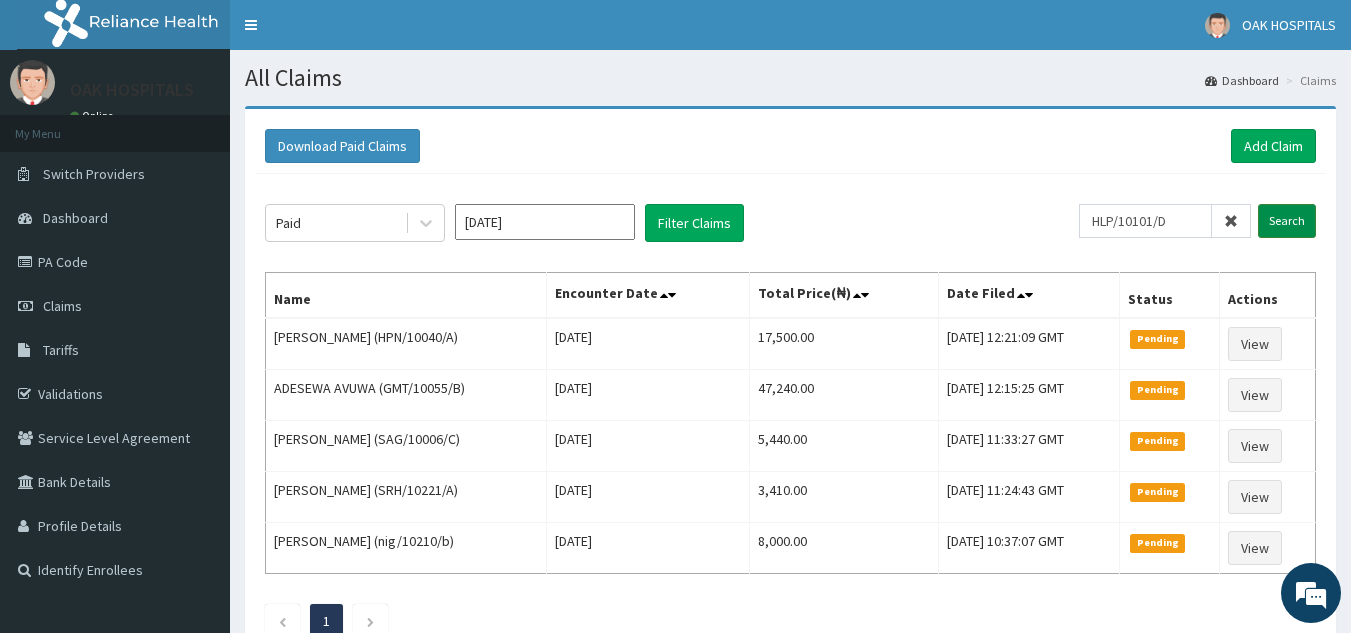 click on "Search" at bounding box center (1287, 221) 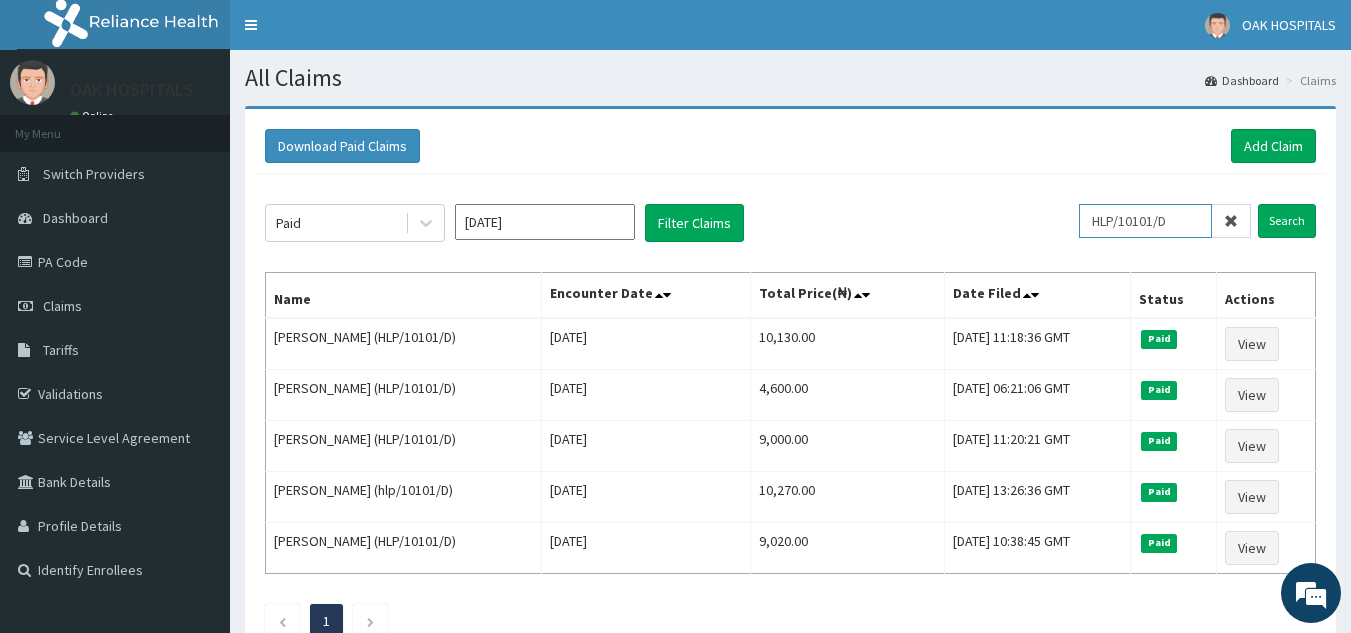 click on "HLP/10101/D" at bounding box center [1145, 221] 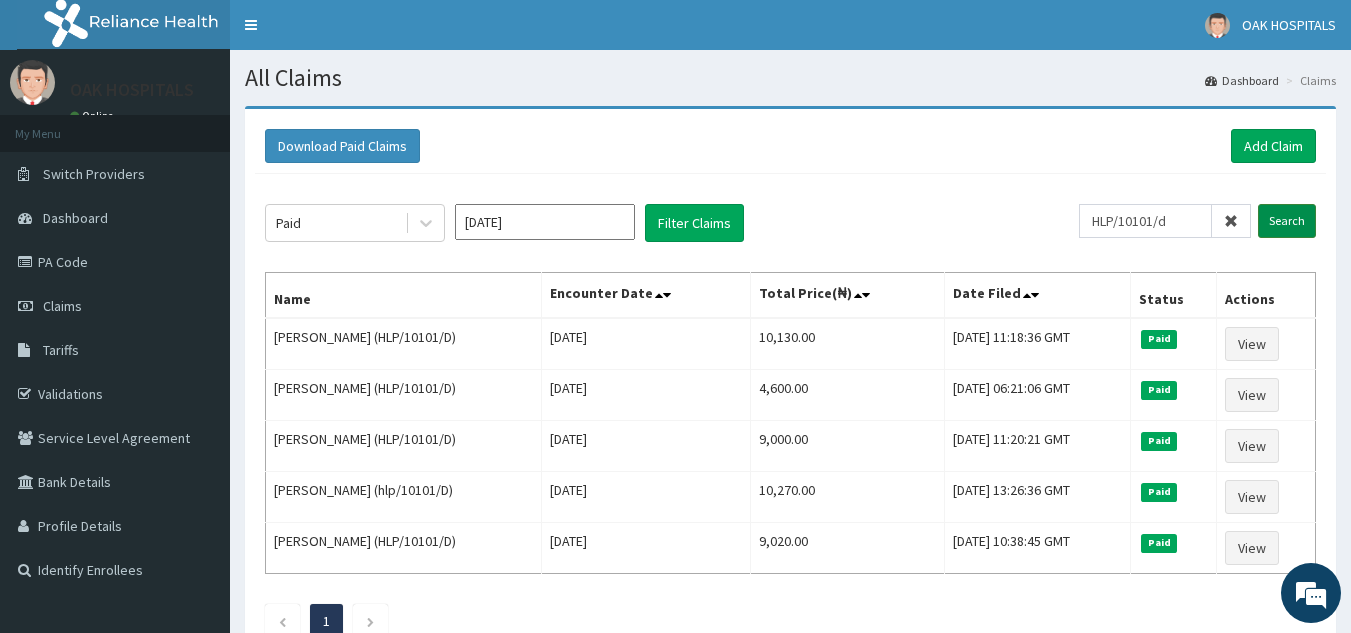 click on "Search" at bounding box center (1287, 221) 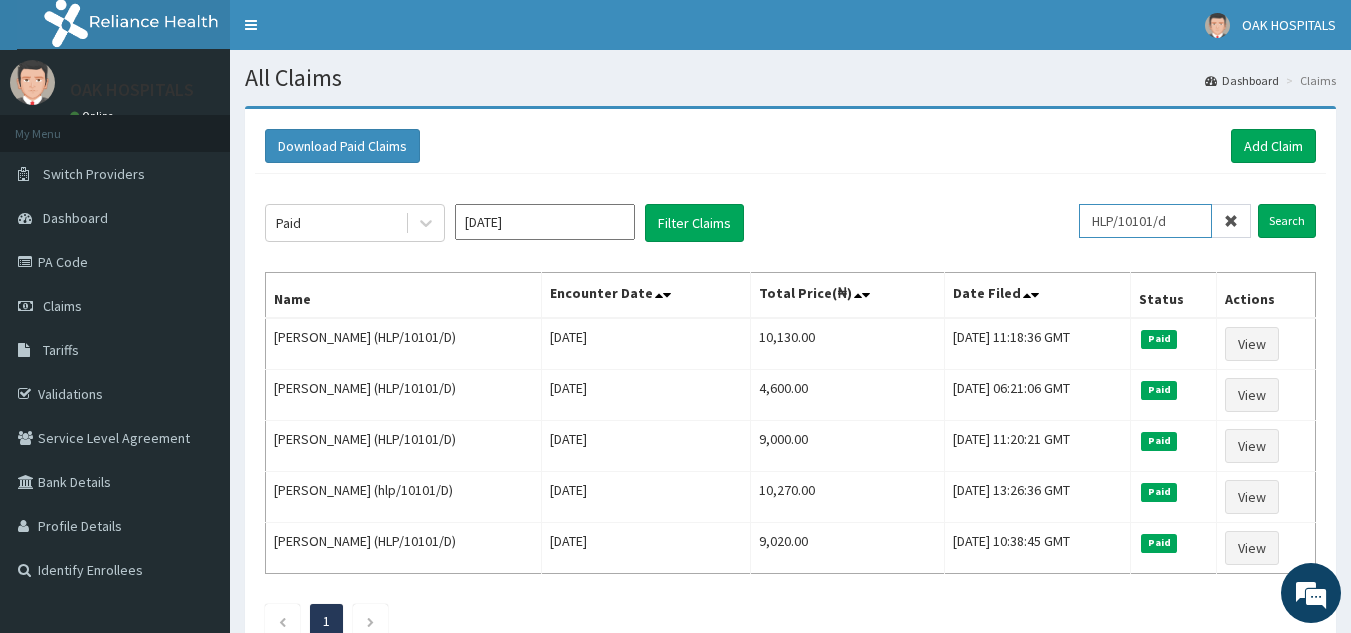 click on "HLP/10101/d" at bounding box center [1145, 221] 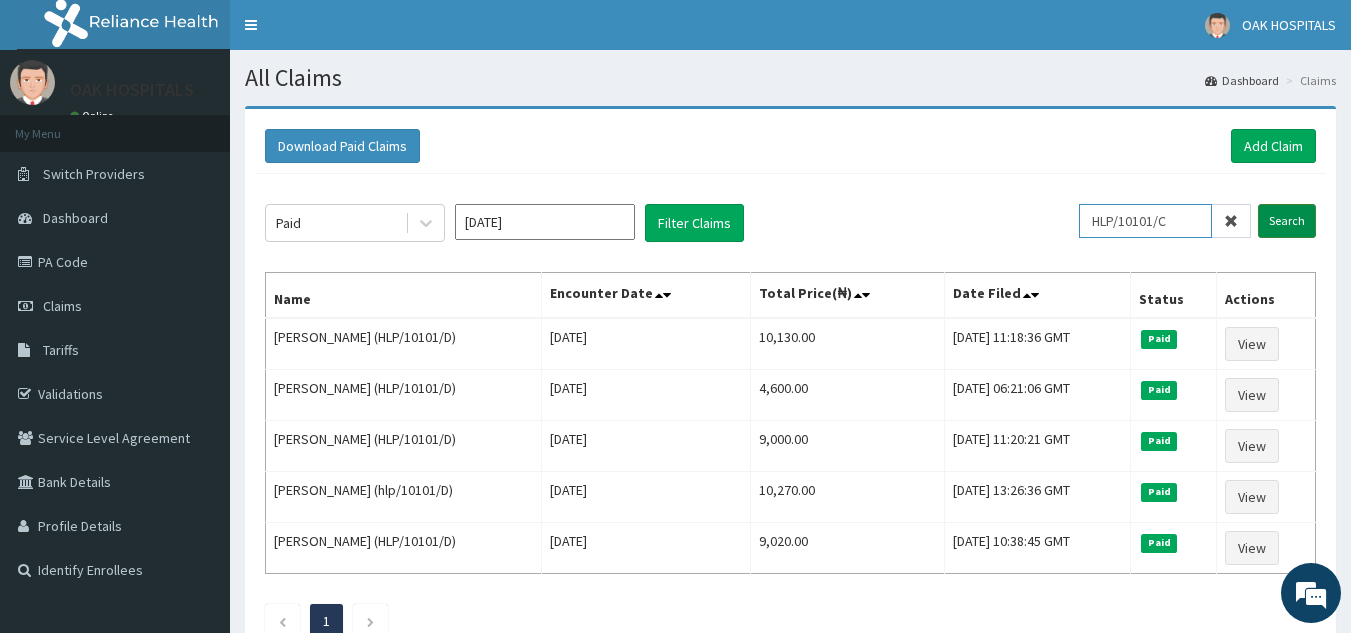 type on "HLP/10101/C" 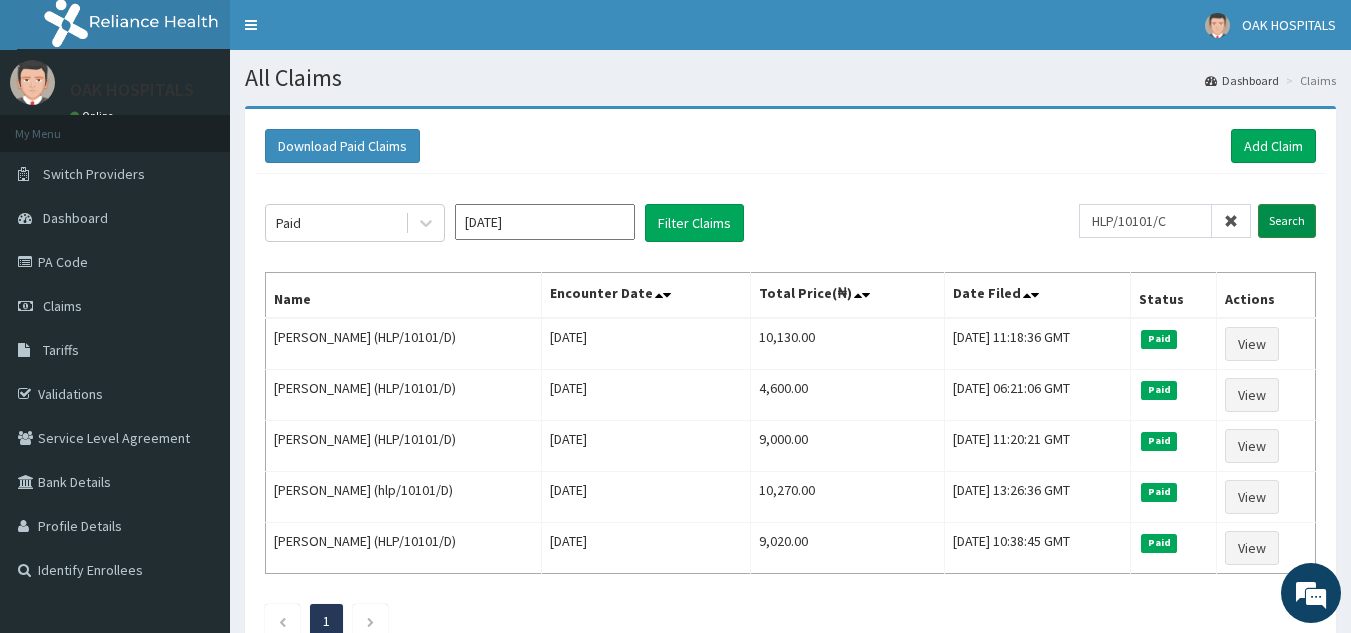 click on "Search" at bounding box center [1287, 221] 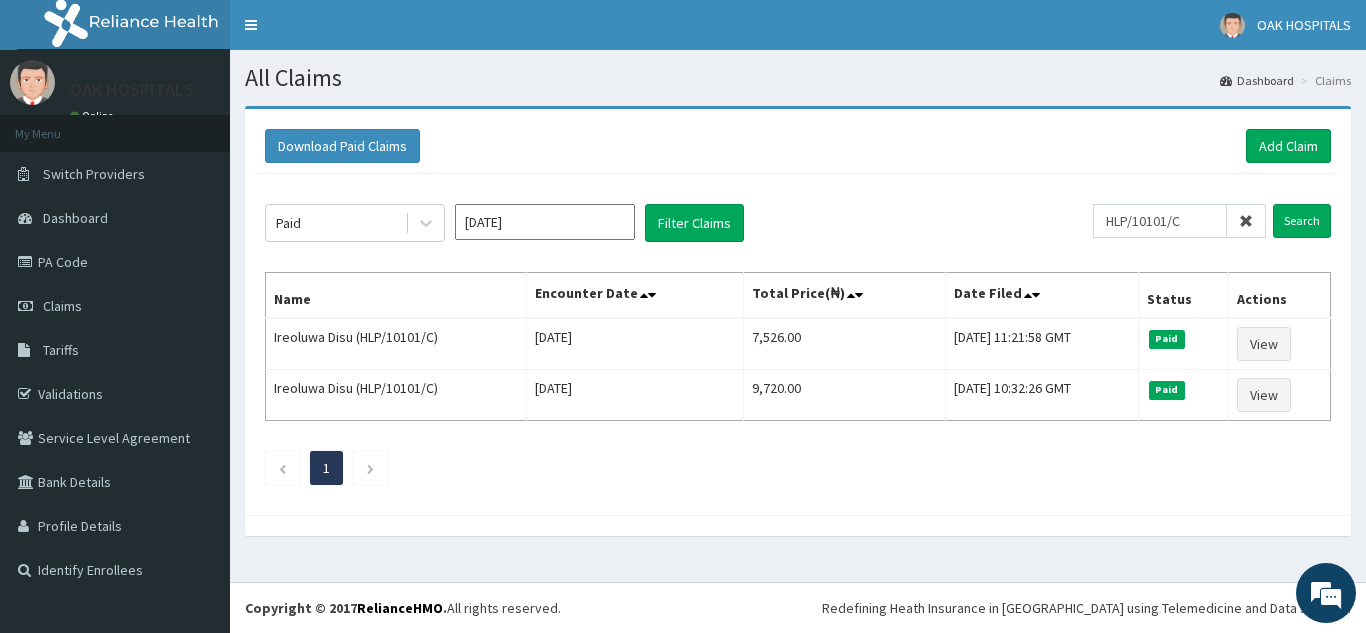 click at bounding box center [1246, 221] 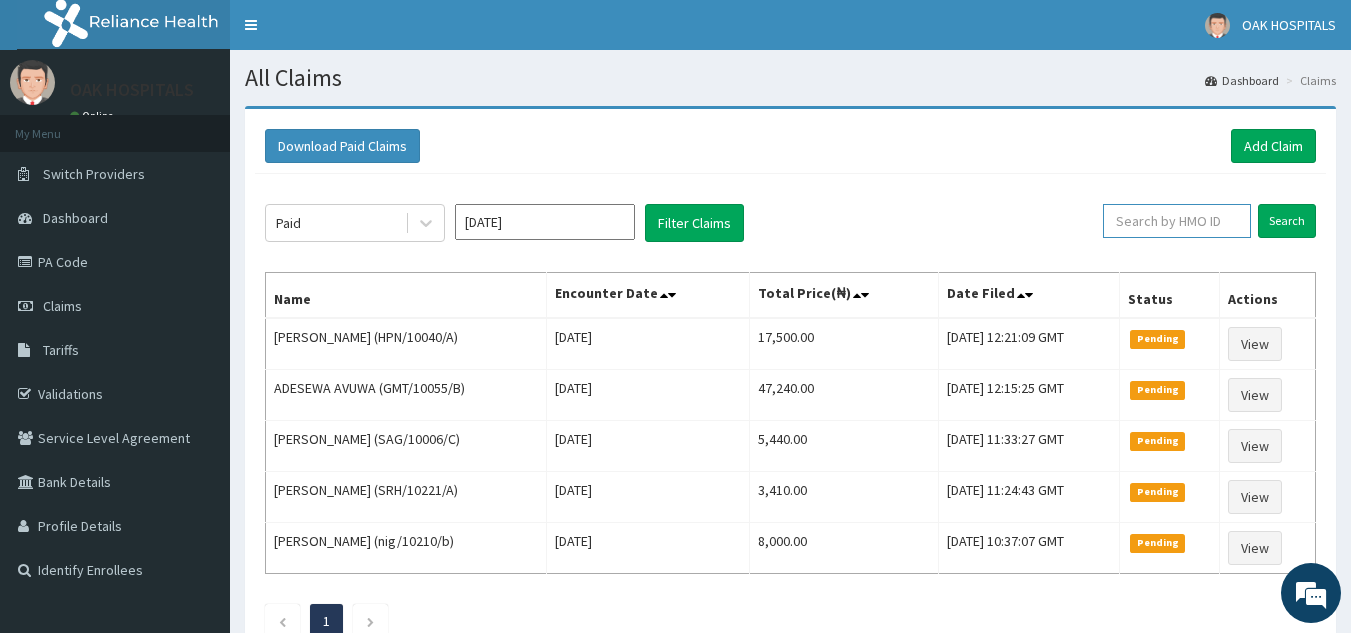 click at bounding box center [1177, 221] 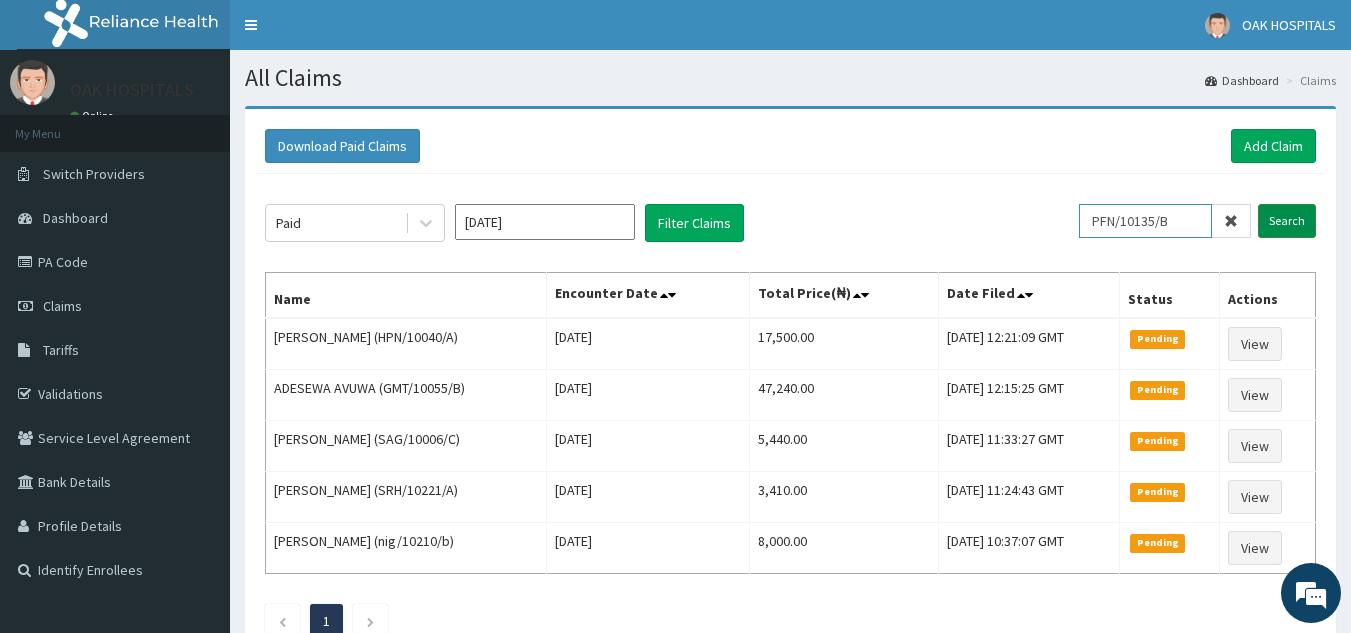 type on "PFN/10135/B" 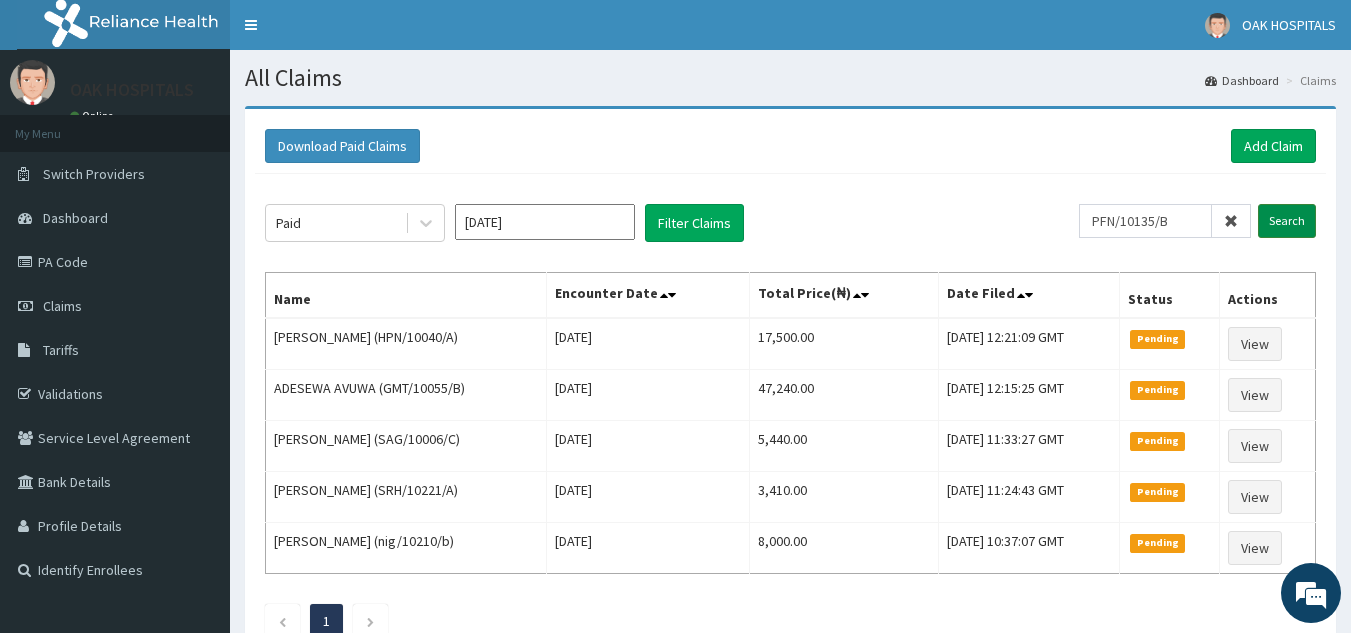click on "Search" at bounding box center (1287, 221) 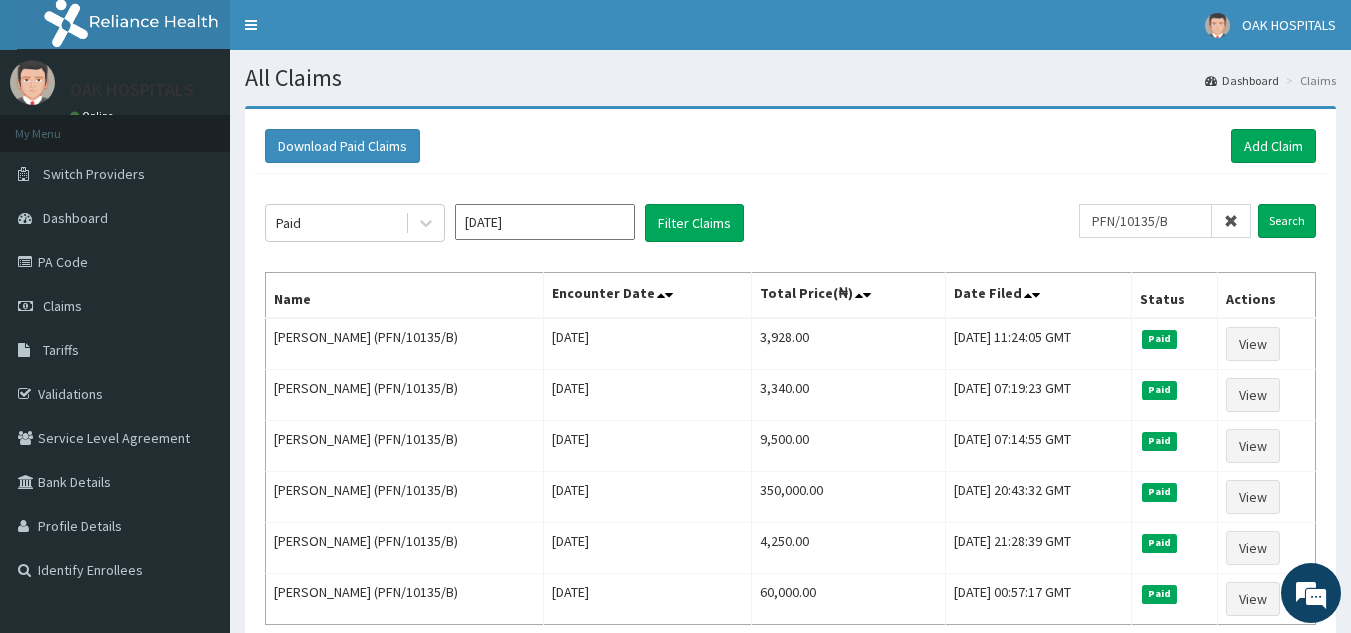 click at bounding box center [1231, 221] 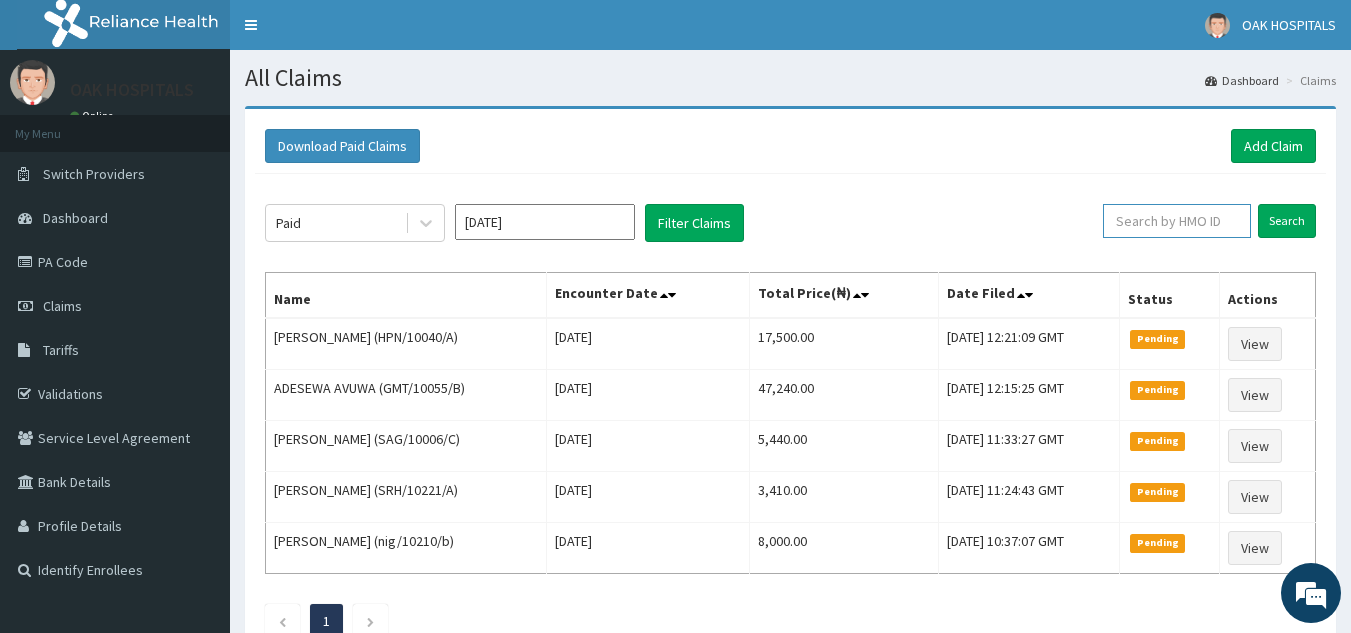 click at bounding box center [1177, 221] 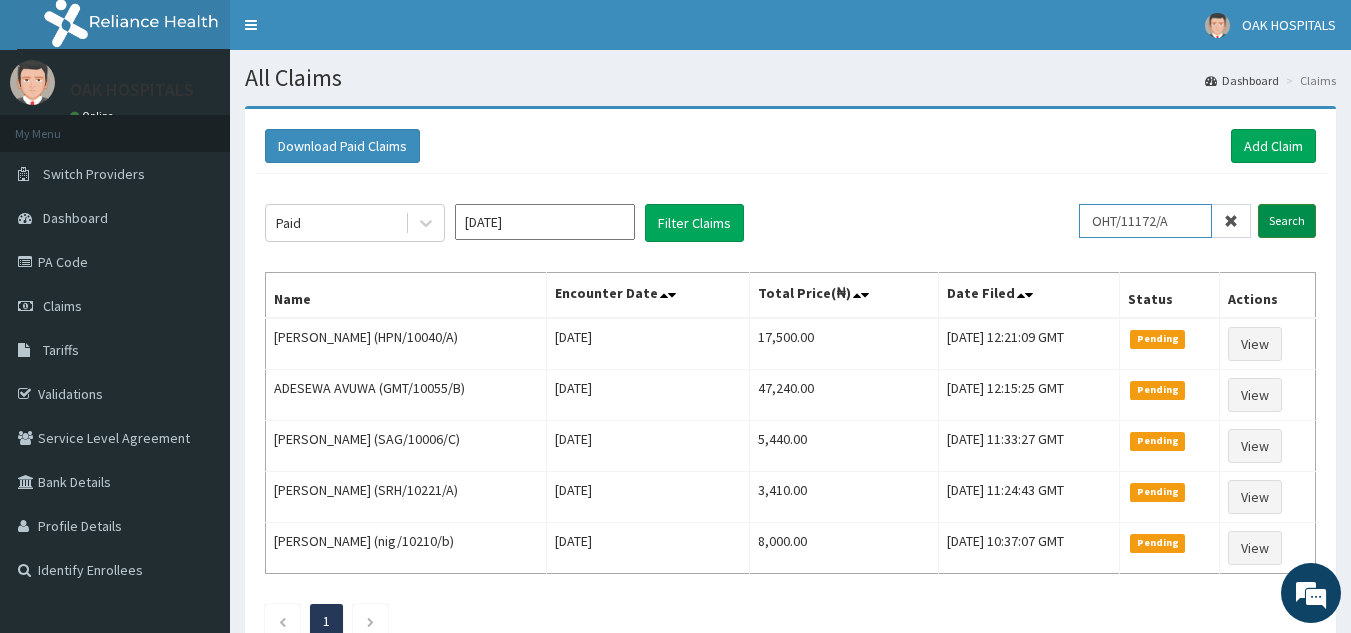 type on "OHT/11172/A" 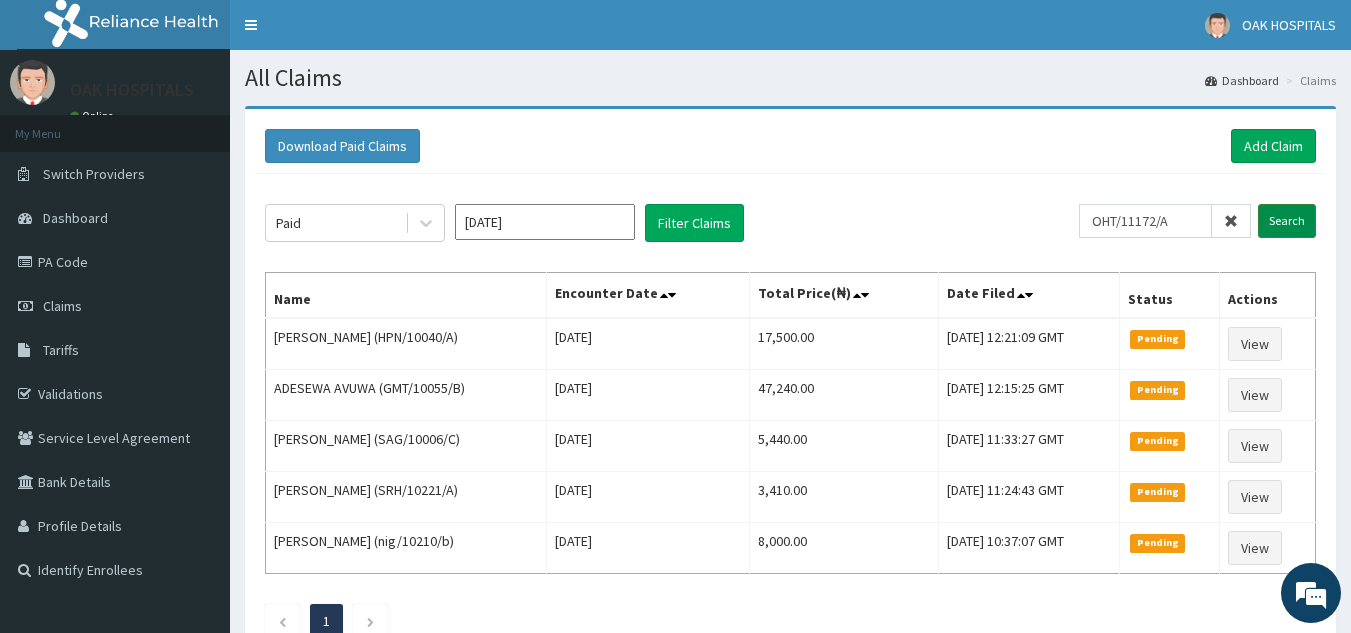 click on "Search" at bounding box center [1287, 221] 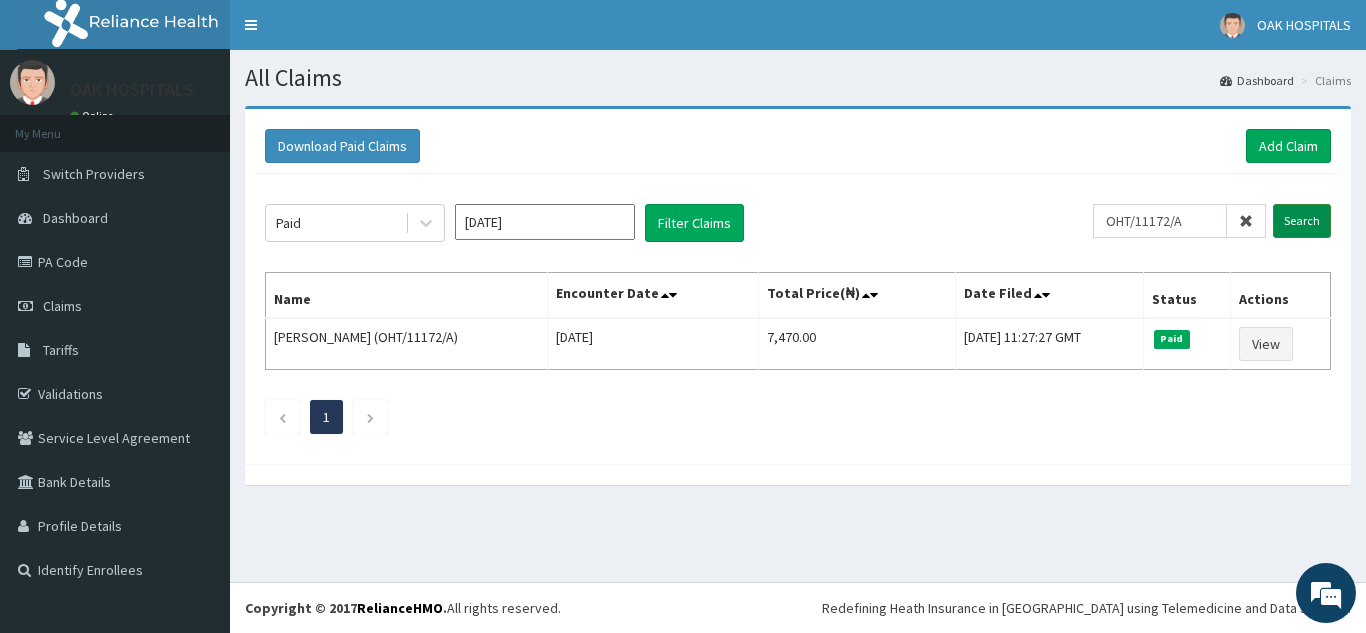 click on "Search" at bounding box center [1302, 221] 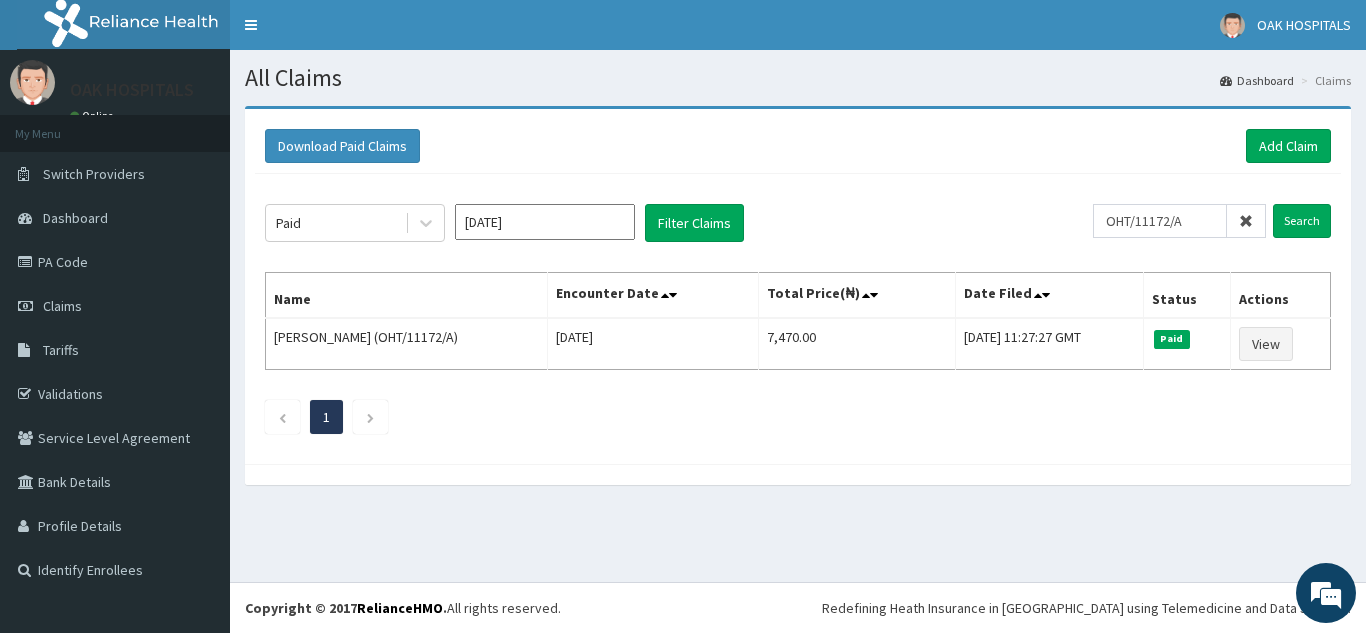 click at bounding box center (1246, 221) 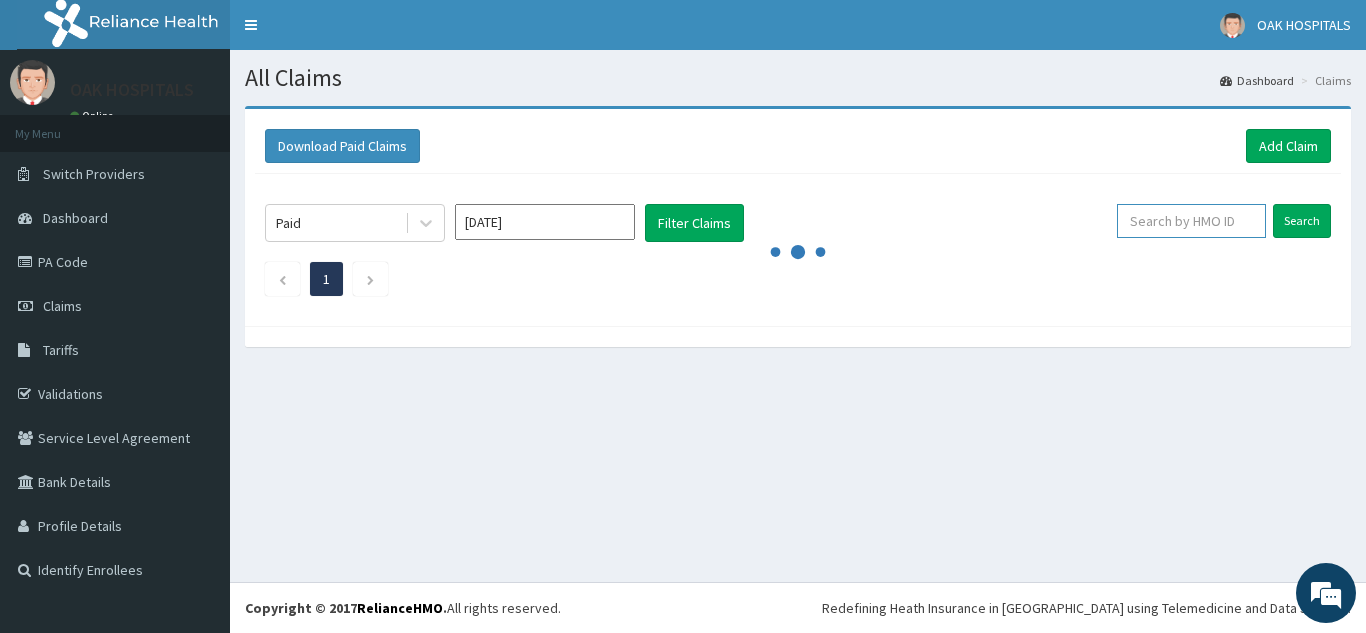 click at bounding box center [1191, 221] 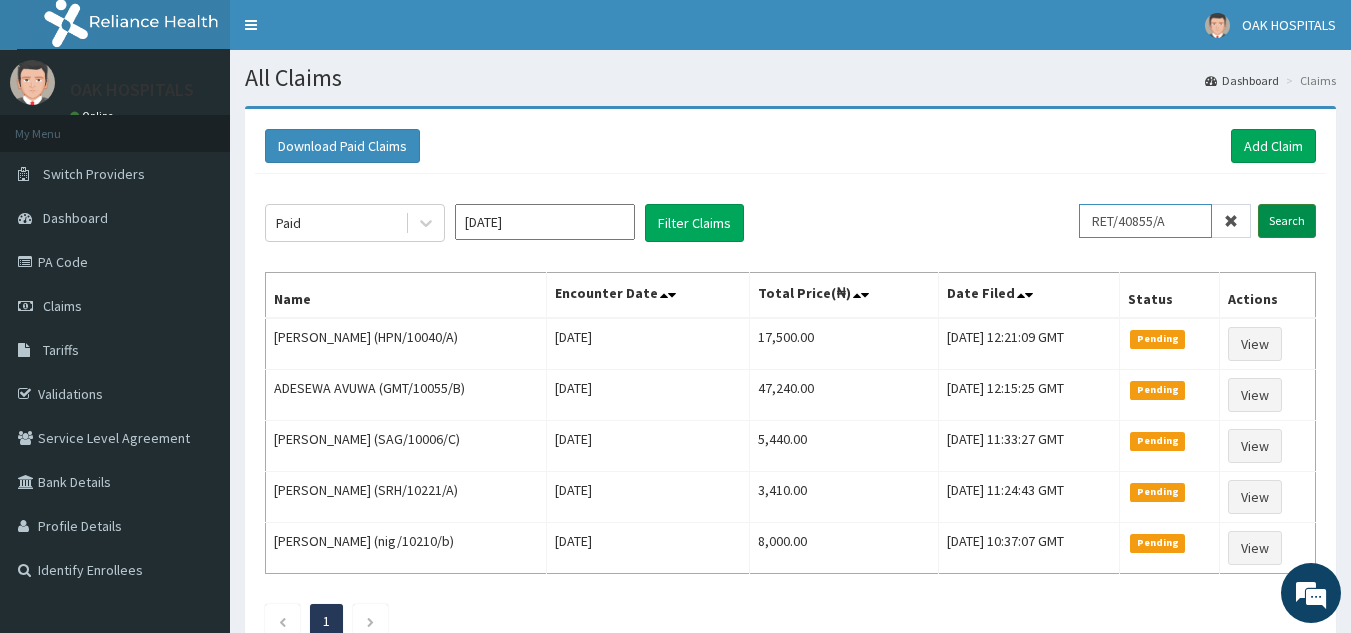 type on "RET/40855/A" 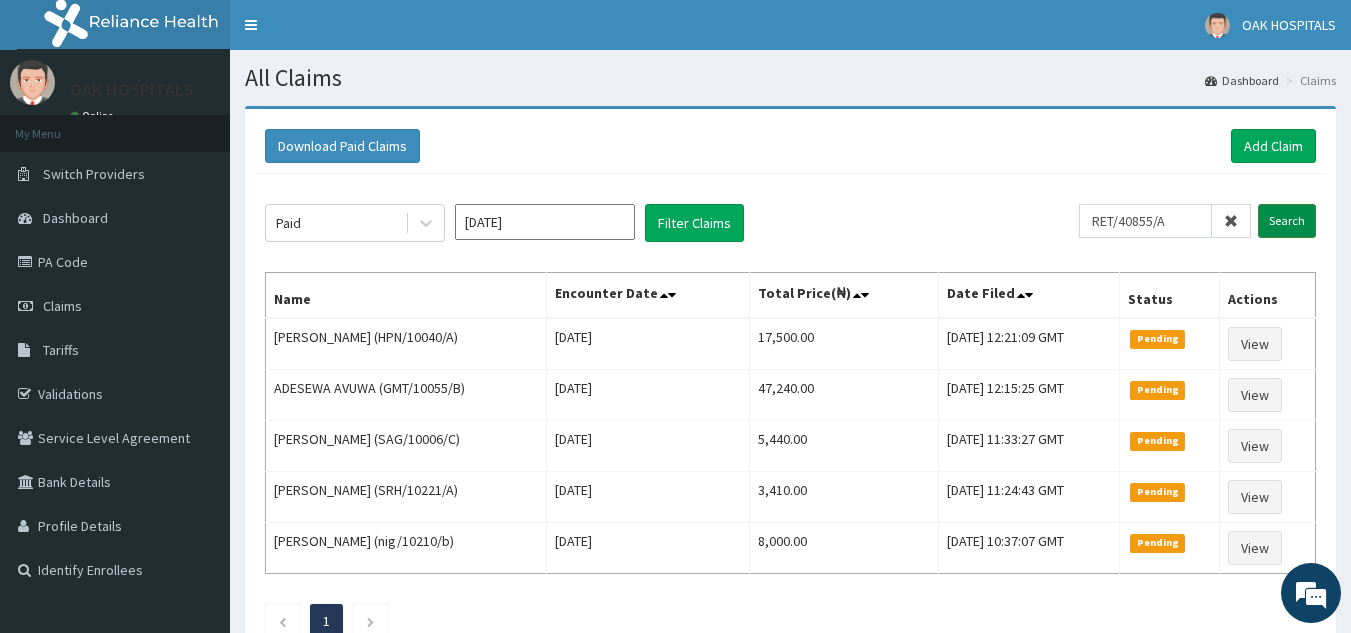 click on "Search" at bounding box center (1287, 221) 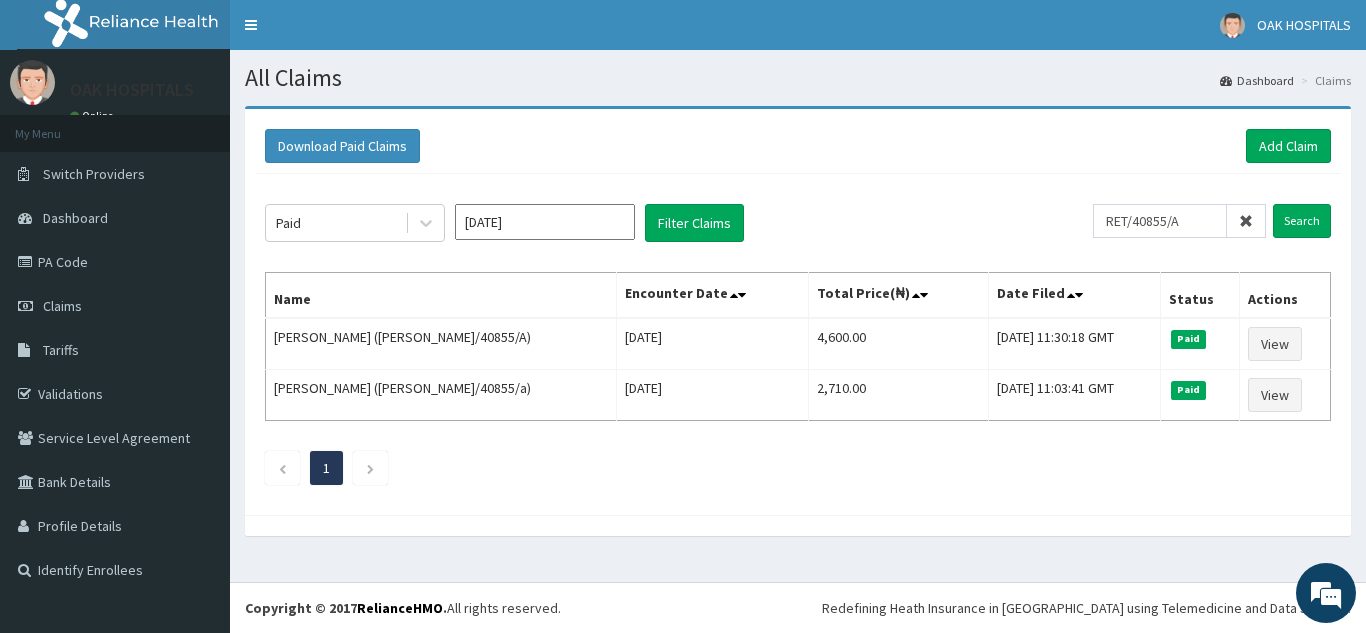 click at bounding box center (1246, 221) 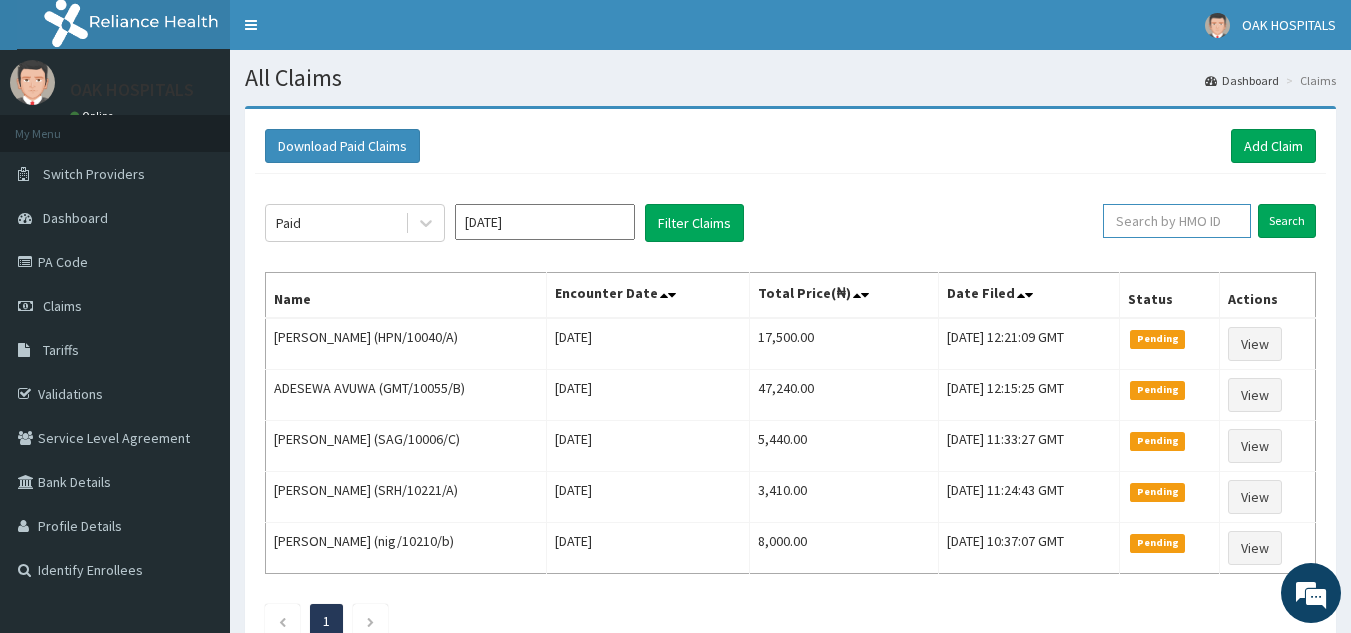 click at bounding box center [1177, 221] 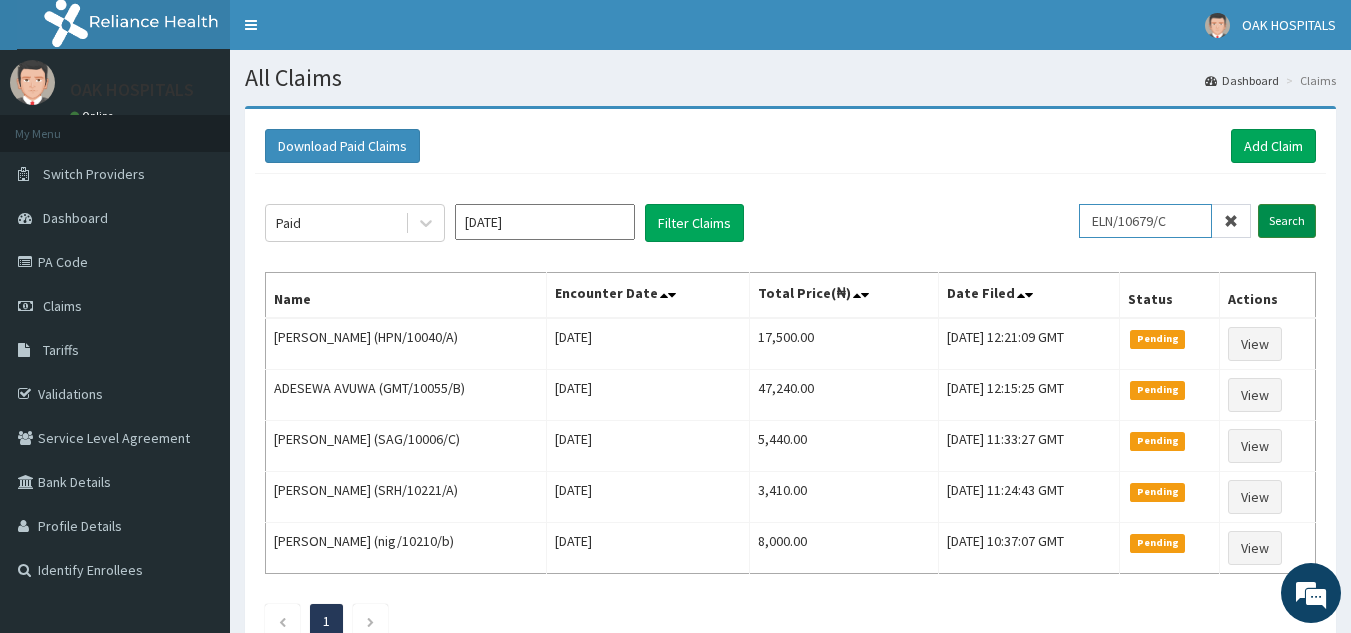 type on "ELN/10679/C" 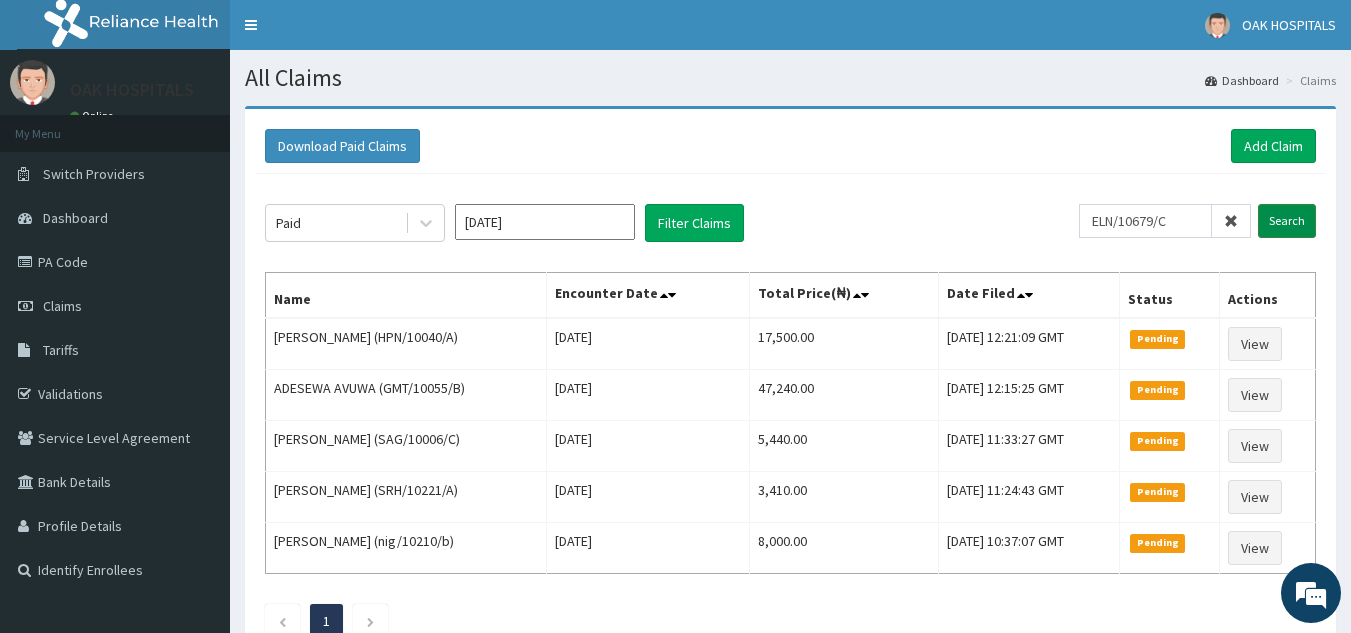 click on "Search" at bounding box center [1287, 221] 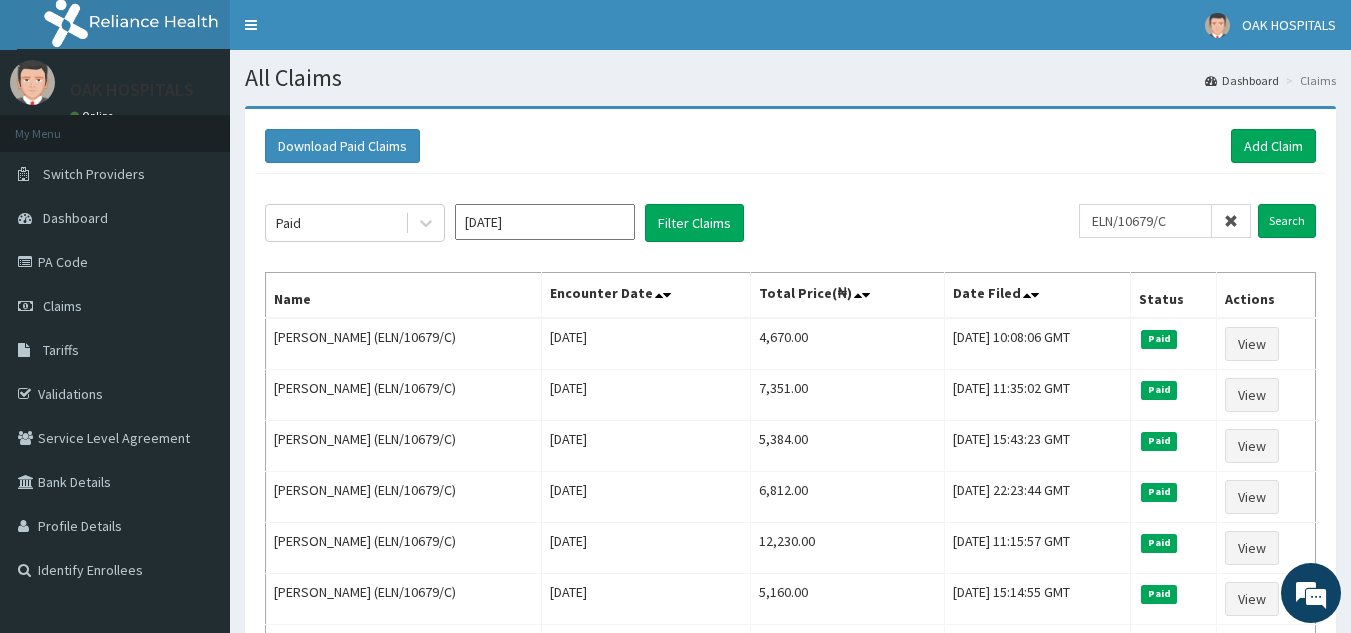 click at bounding box center (1231, 221) 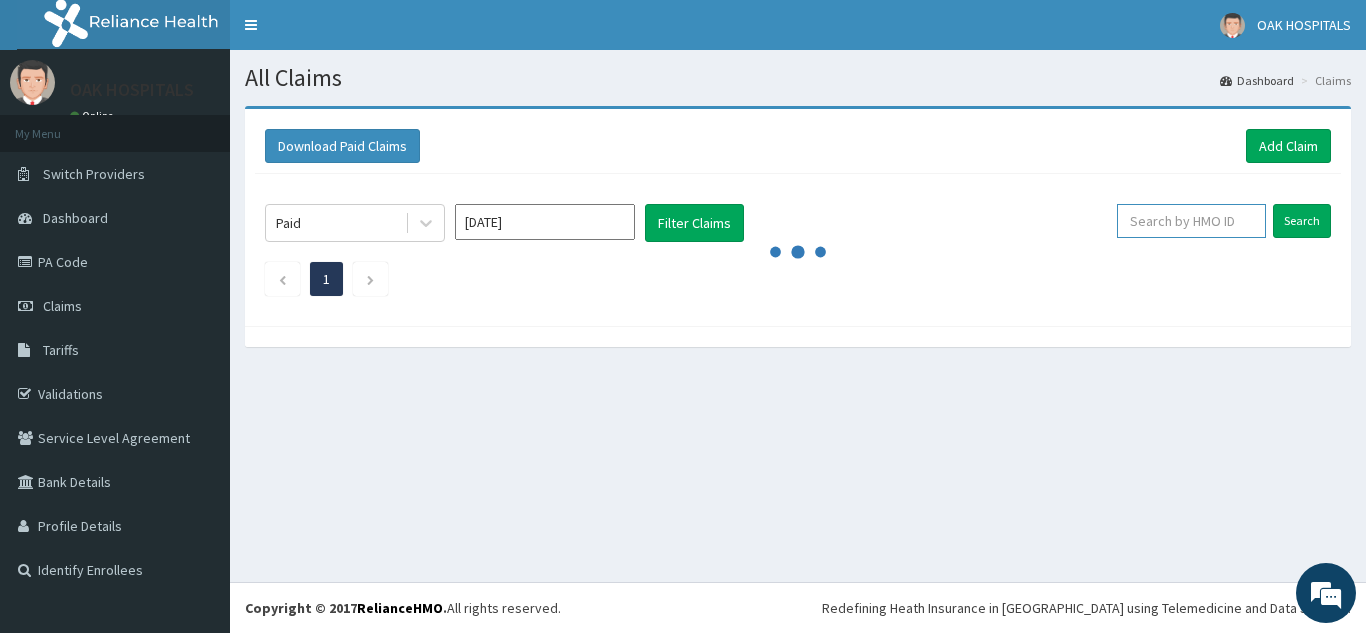 click at bounding box center (1191, 221) 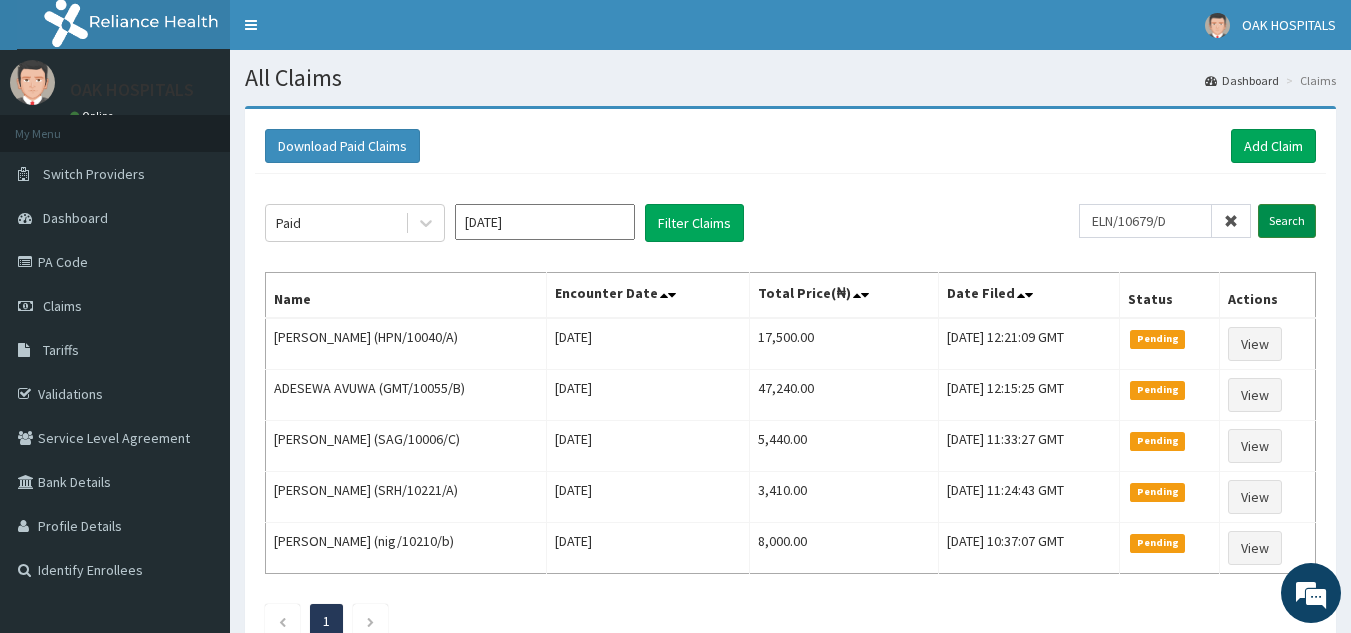 click on "Search" at bounding box center [1287, 221] 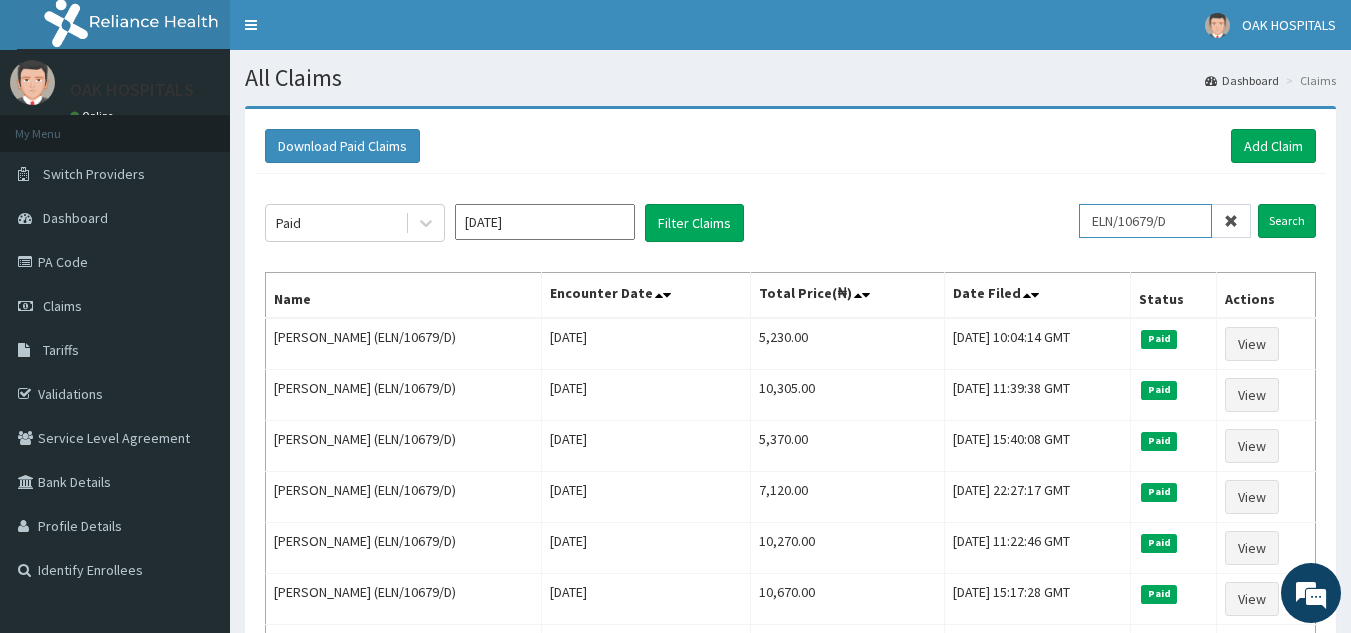 click on "ELN/10679/D" at bounding box center [1145, 221] 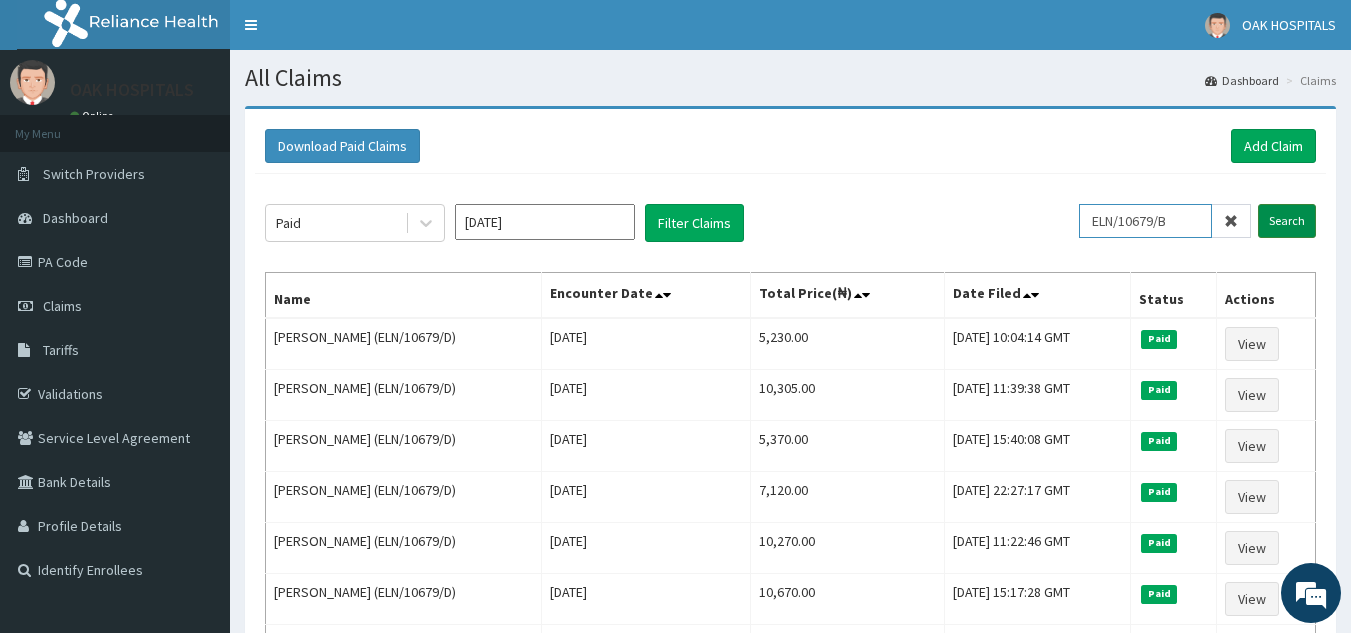 type on "ELN/10679/B" 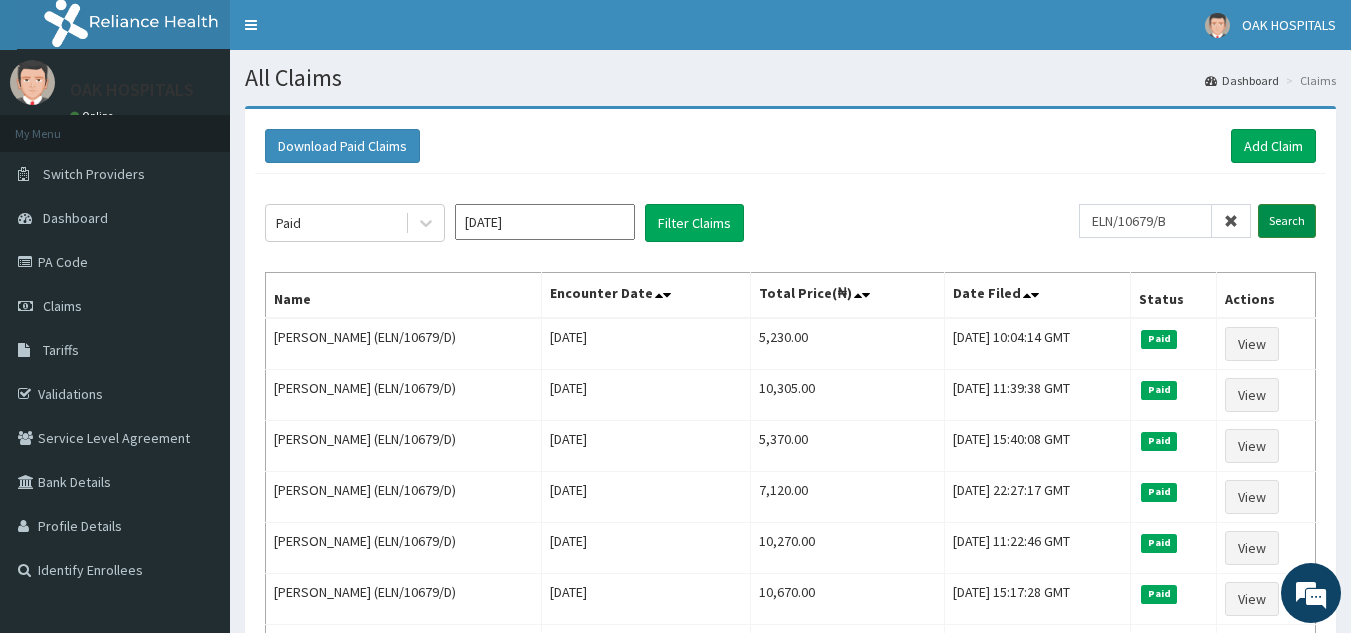 click on "Search" at bounding box center [1287, 221] 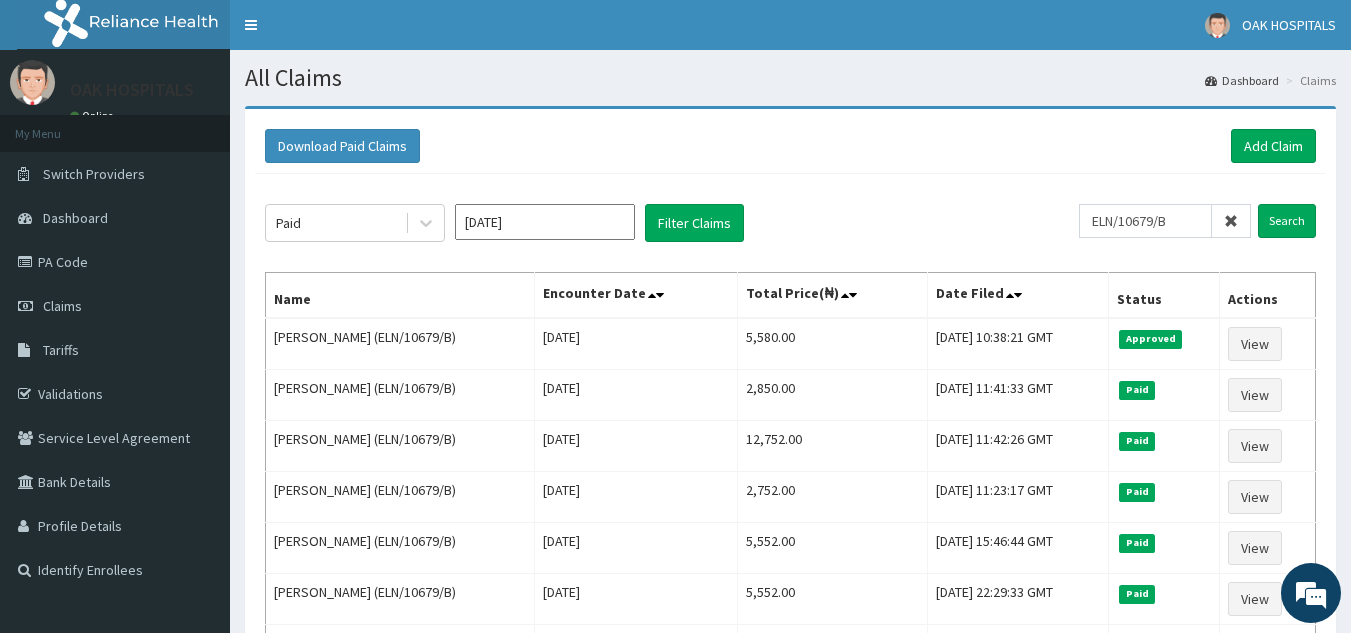 click at bounding box center [1231, 221] 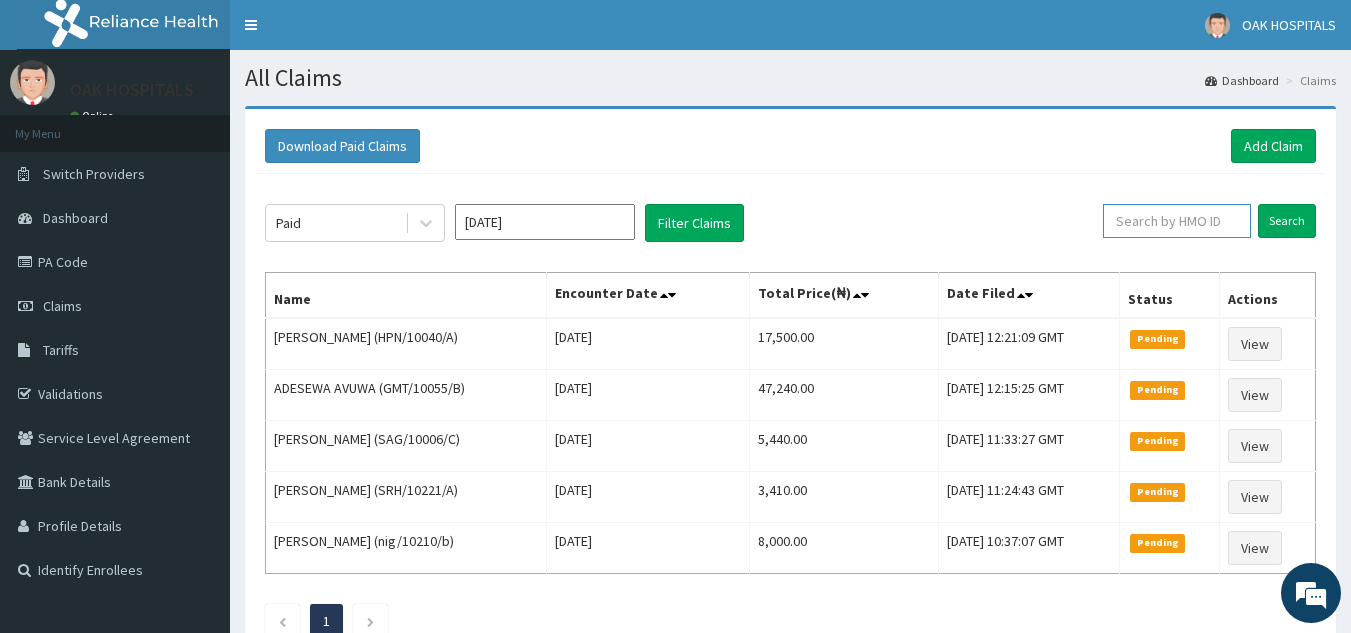 click at bounding box center [1177, 221] 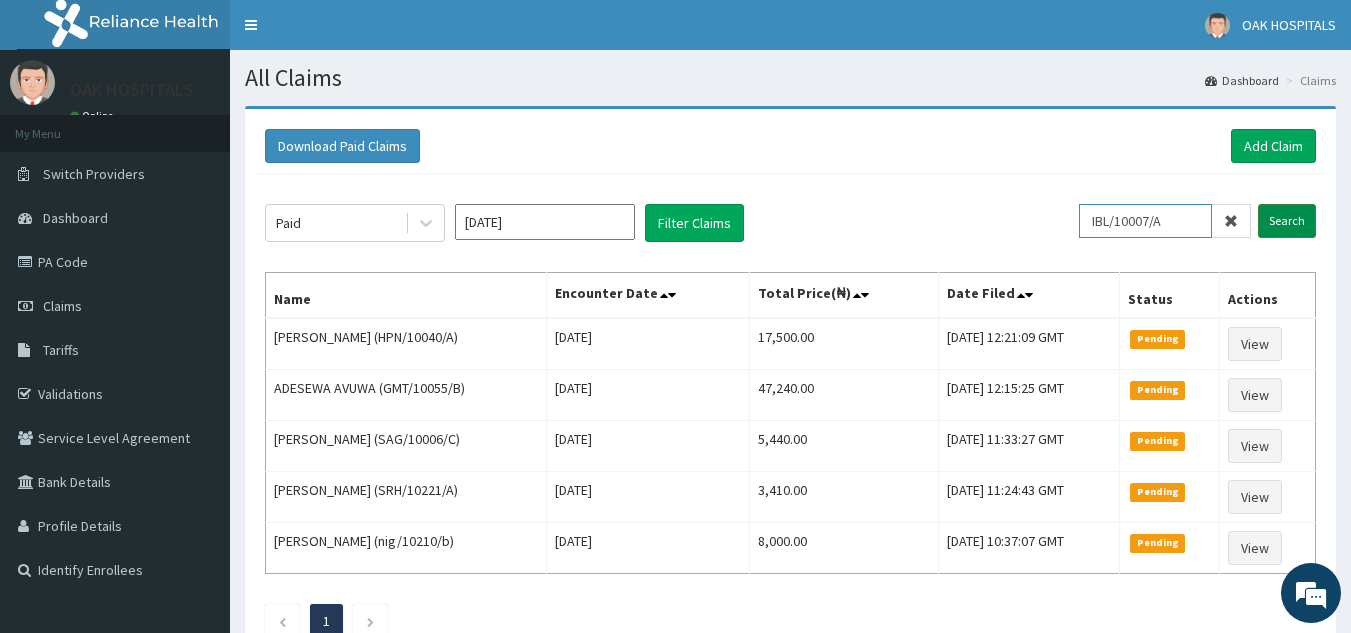 type on "IBL/10007/A" 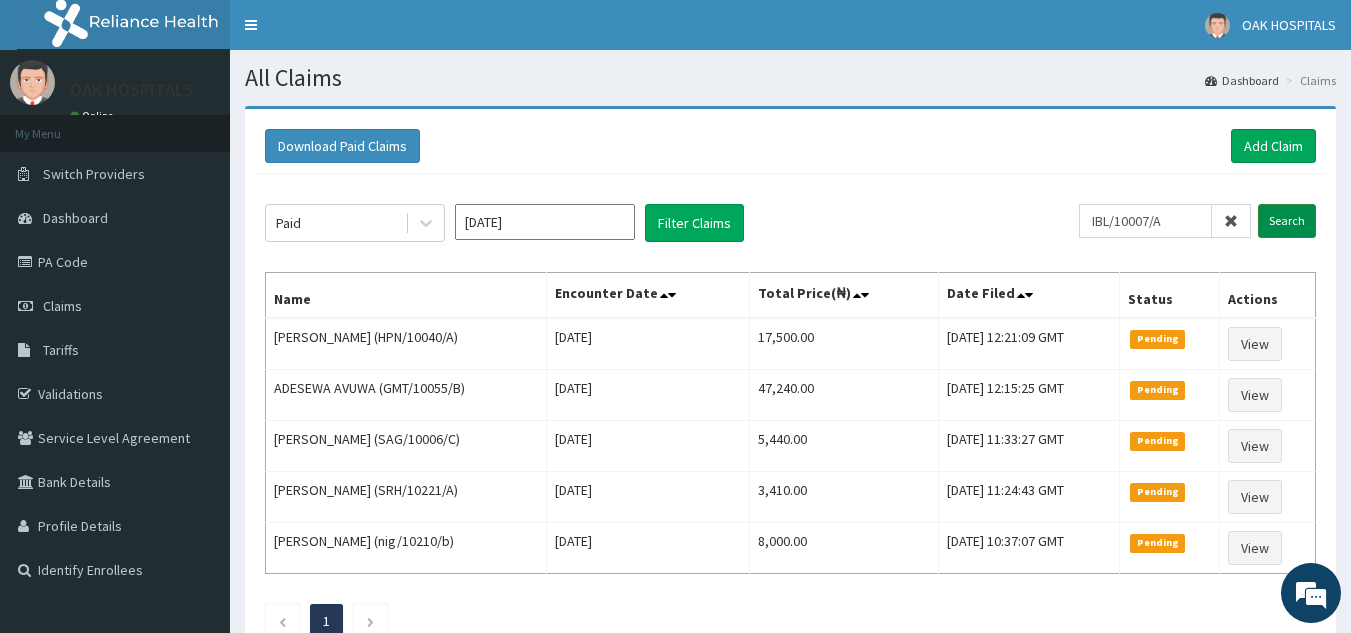 click on "Search" at bounding box center (1287, 221) 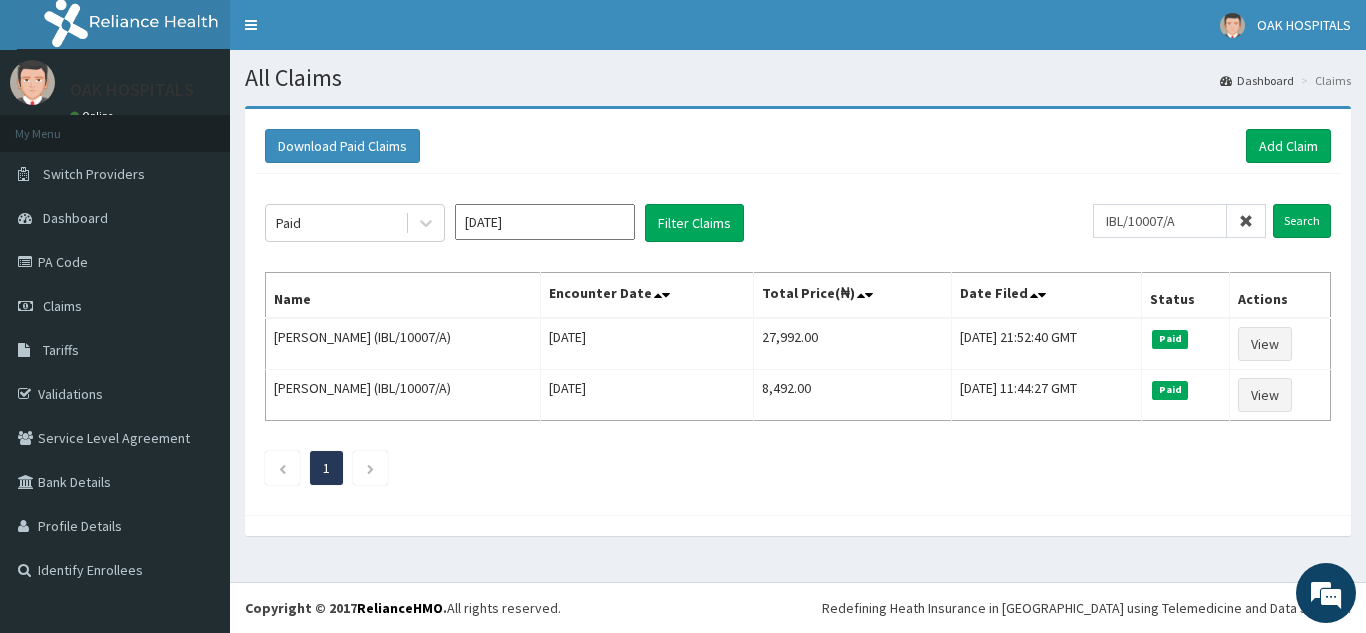 click at bounding box center [1246, 221] 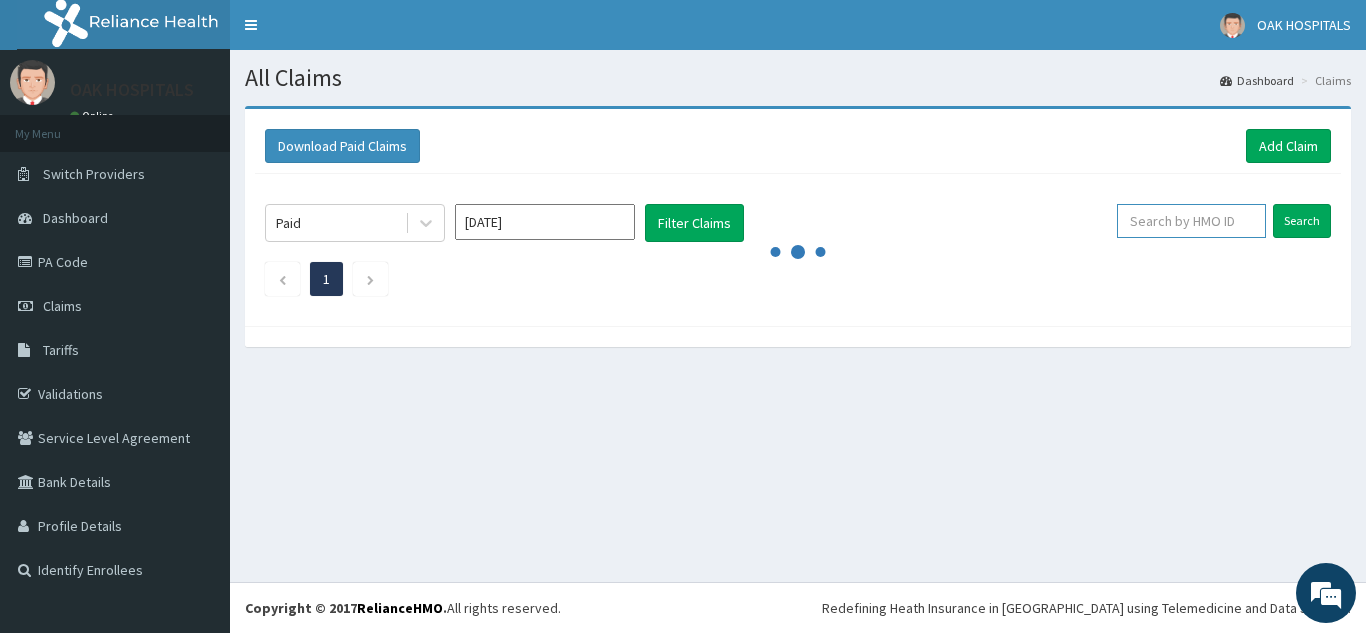 click at bounding box center (1191, 221) 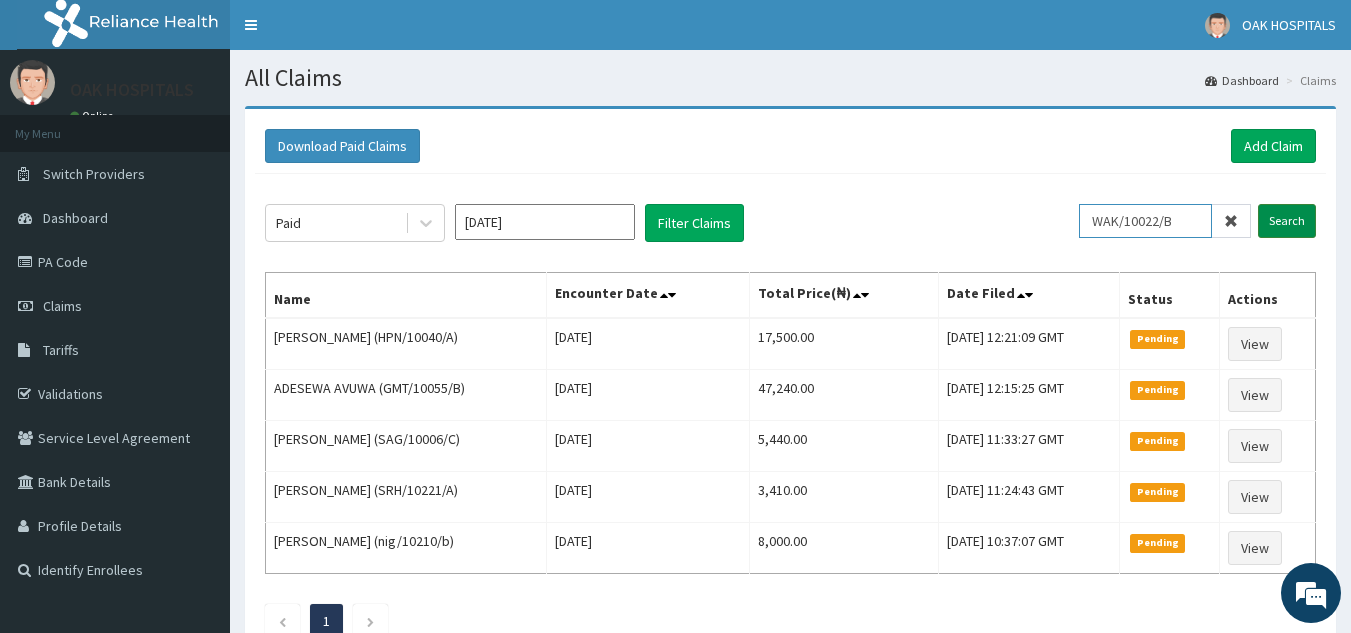 type on "WAK/10022/B" 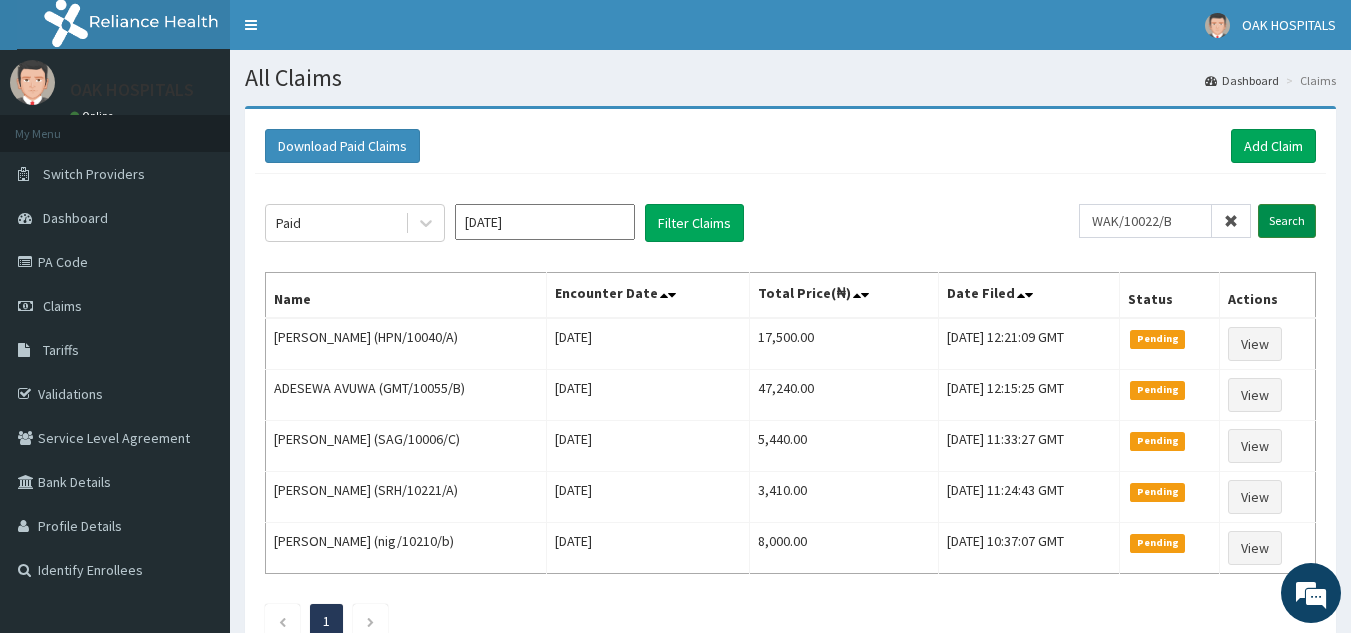 click on "Search" at bounding box center (1287, 221) 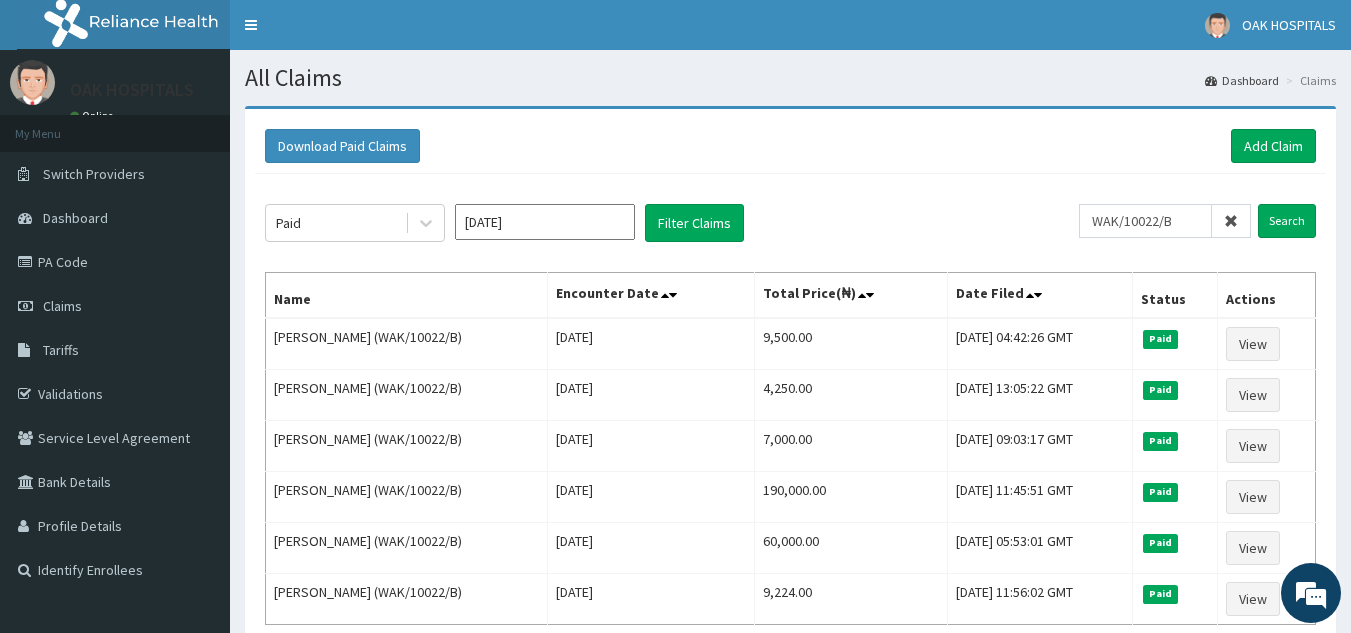 click at bounding box center [1231, 221] 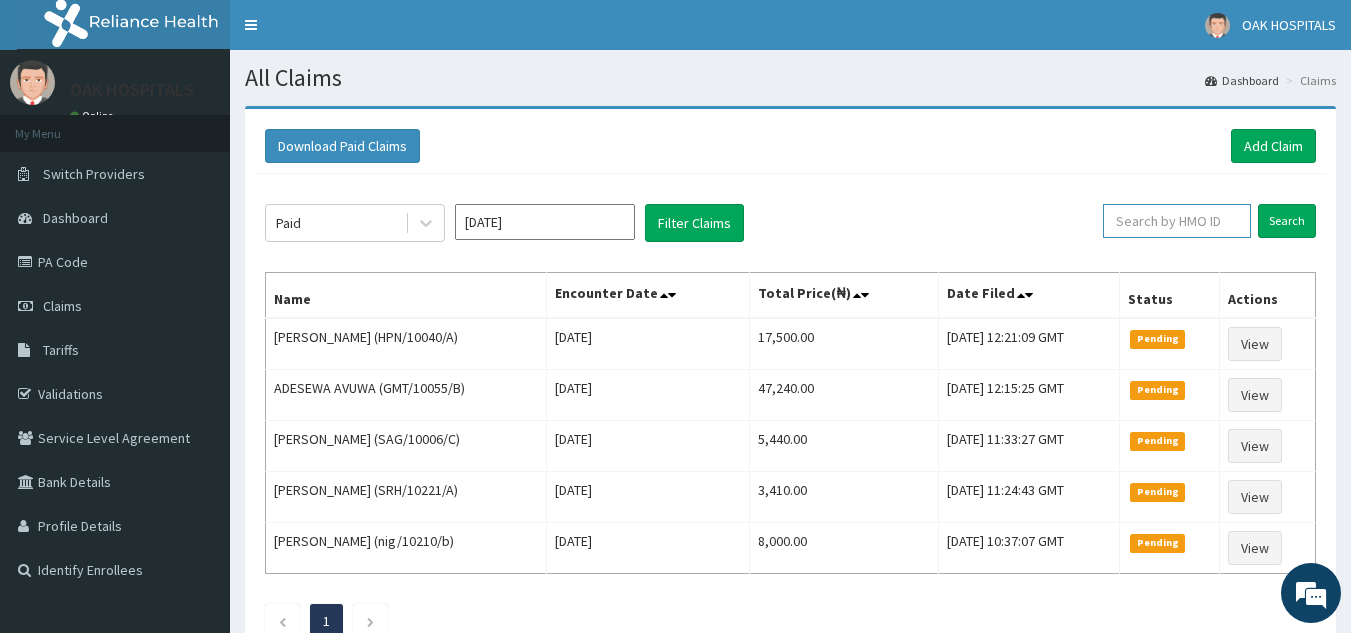 click at bounding box center [1177, 221] 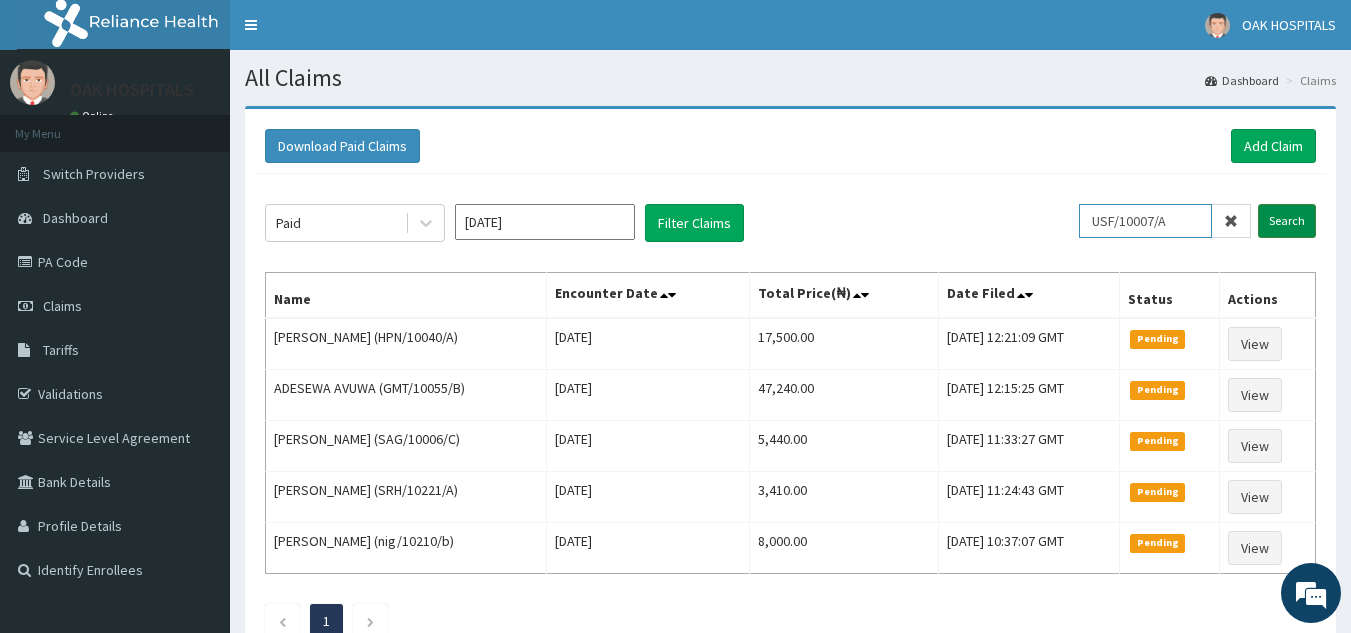 type on "USF/10007/A" 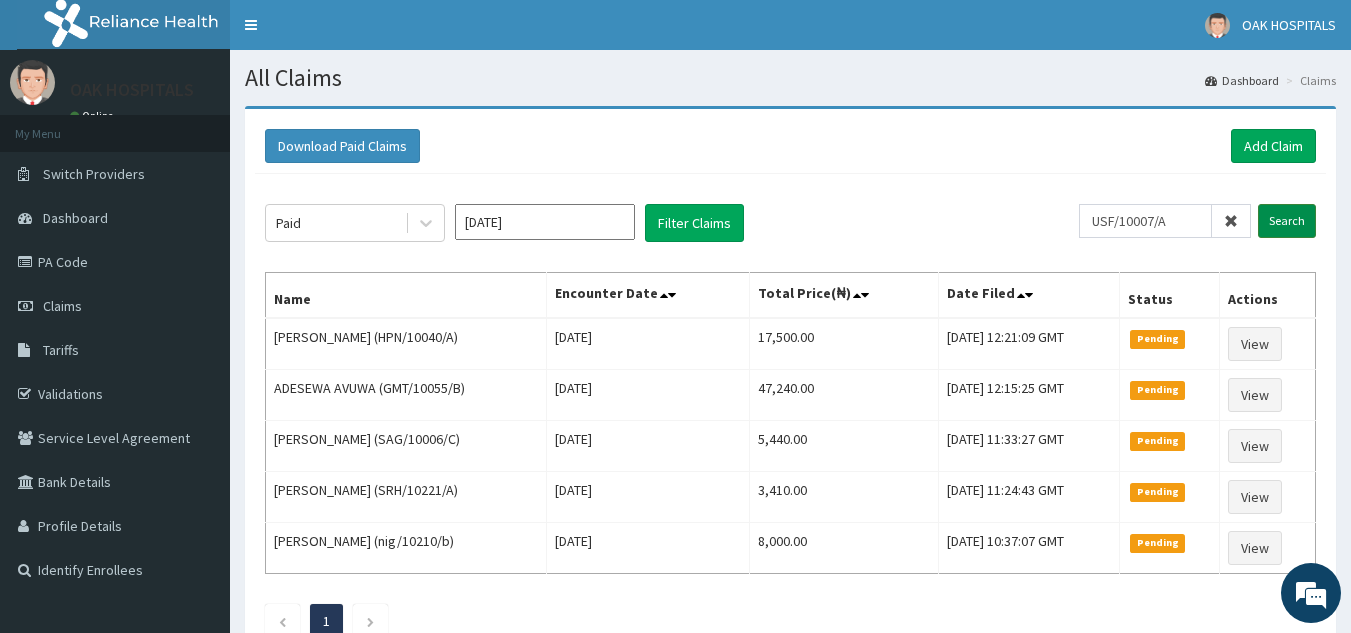 click on "Search" at bounding box center (1287, 221) 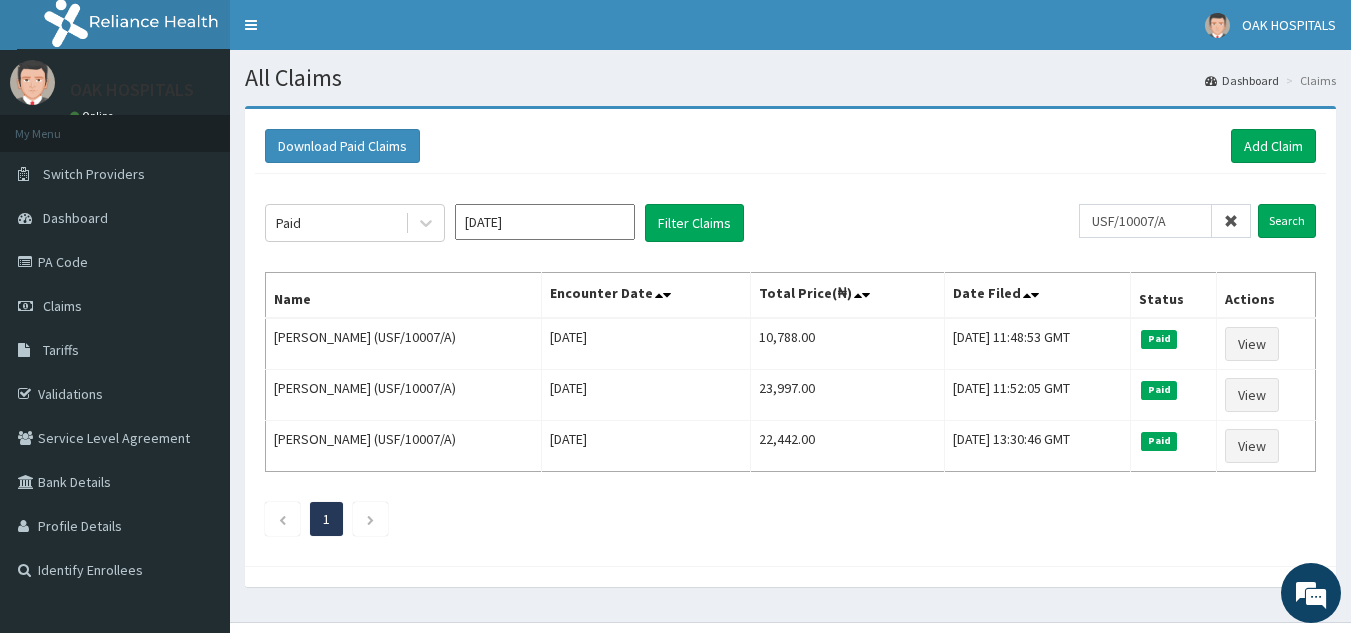 click at bounding box center [1231, 221] 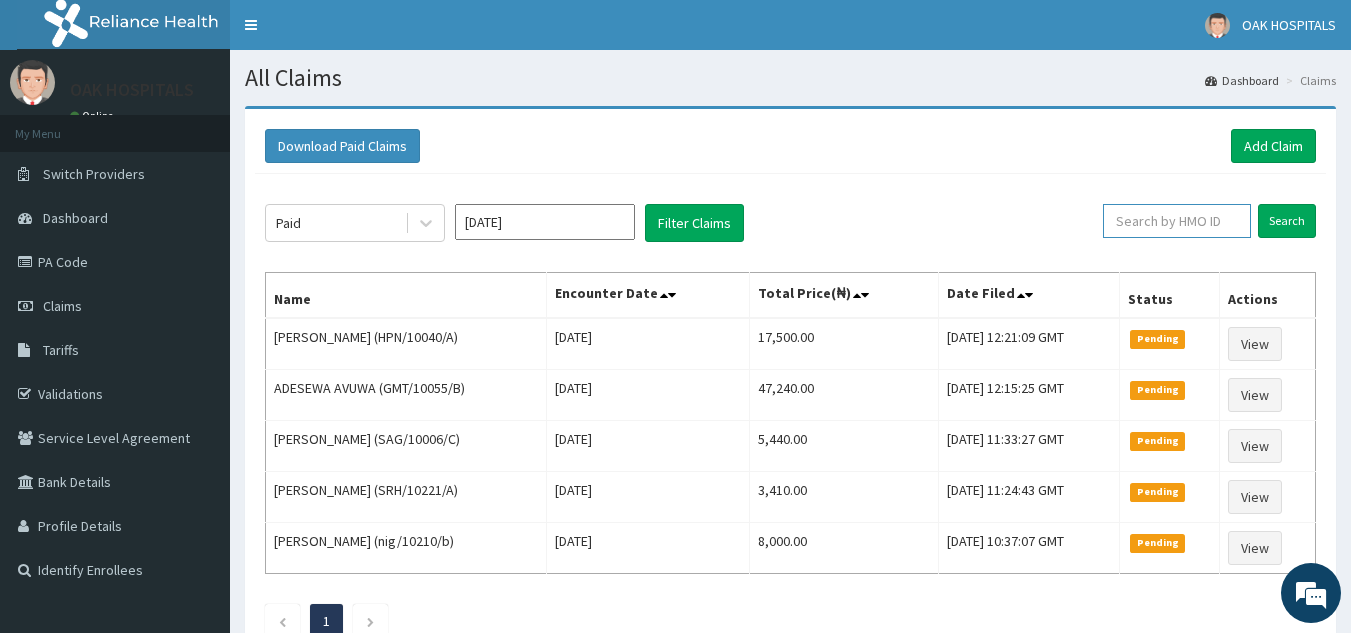 click at bounding box center [1177, 221] 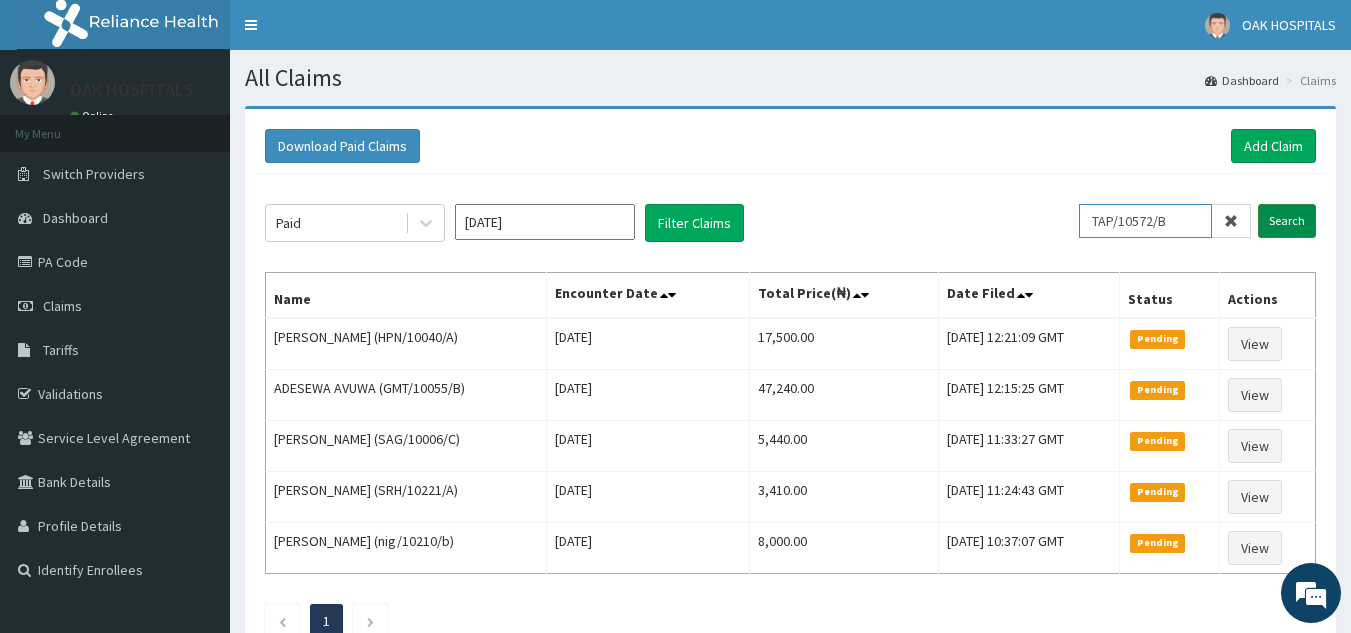 type on "TAP/10572/B" 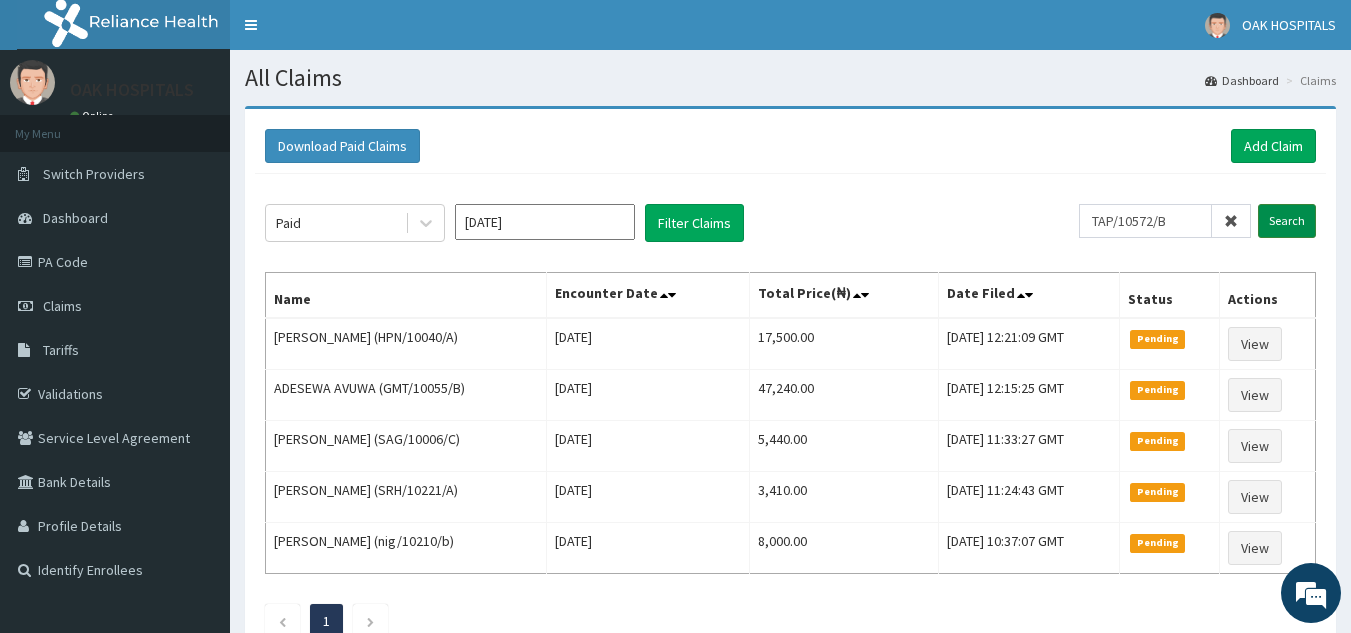 click on "Search" at bounding box center [1287, 221] 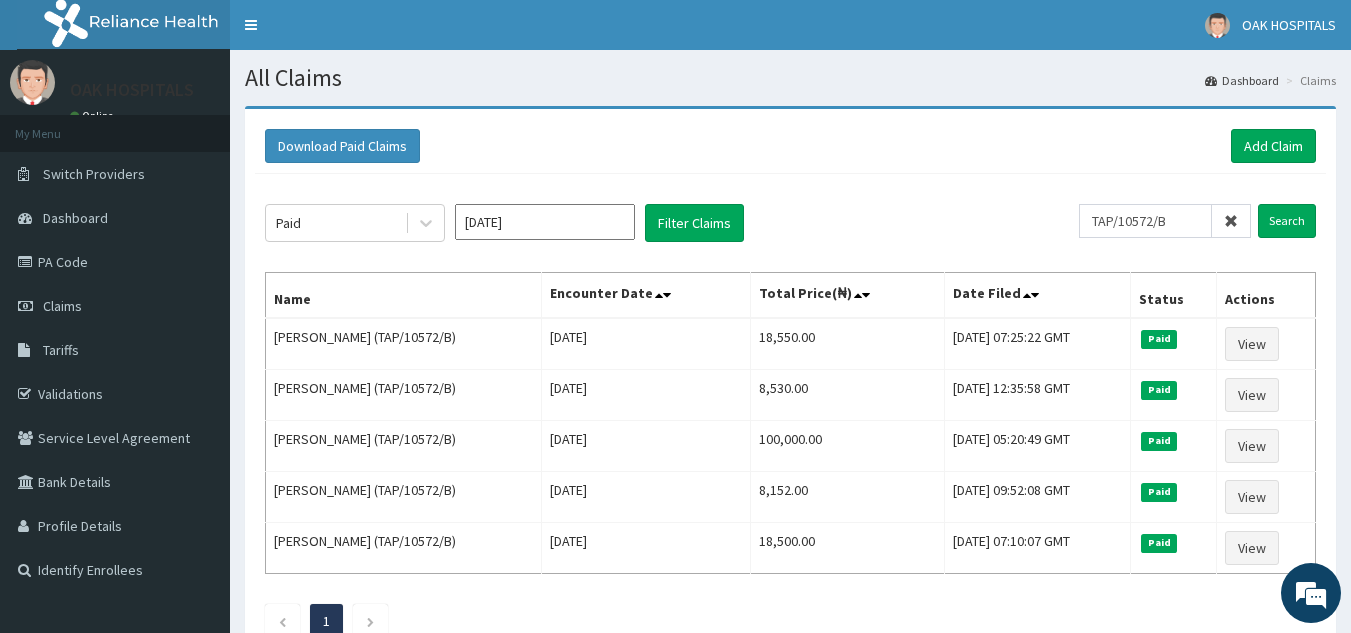 click at bounding box center [1231, 221] 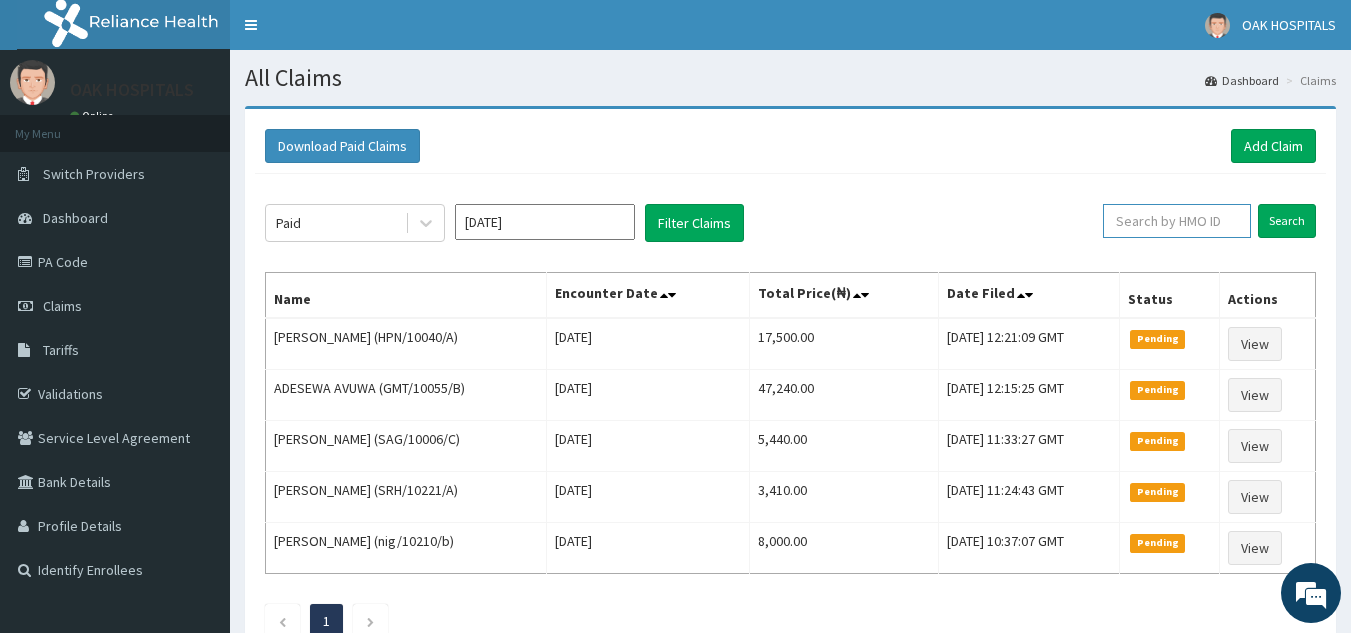 click at bounding box center [1177, 221] 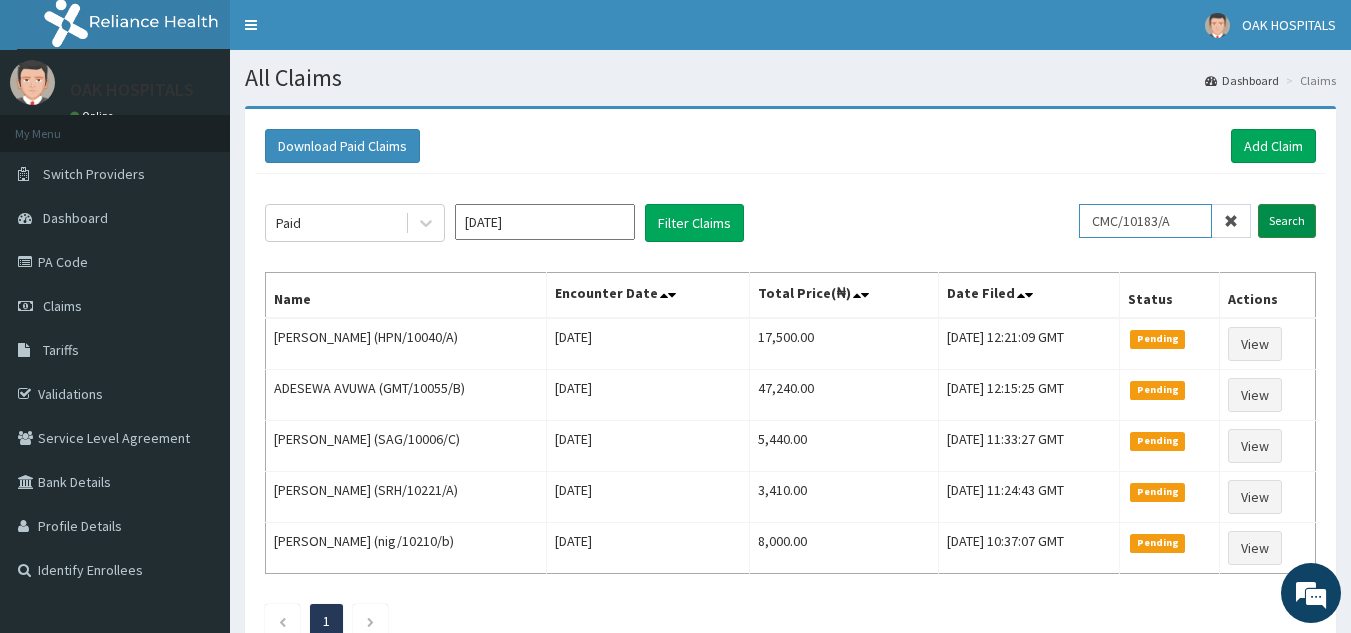 type on "CMC/10183/A" 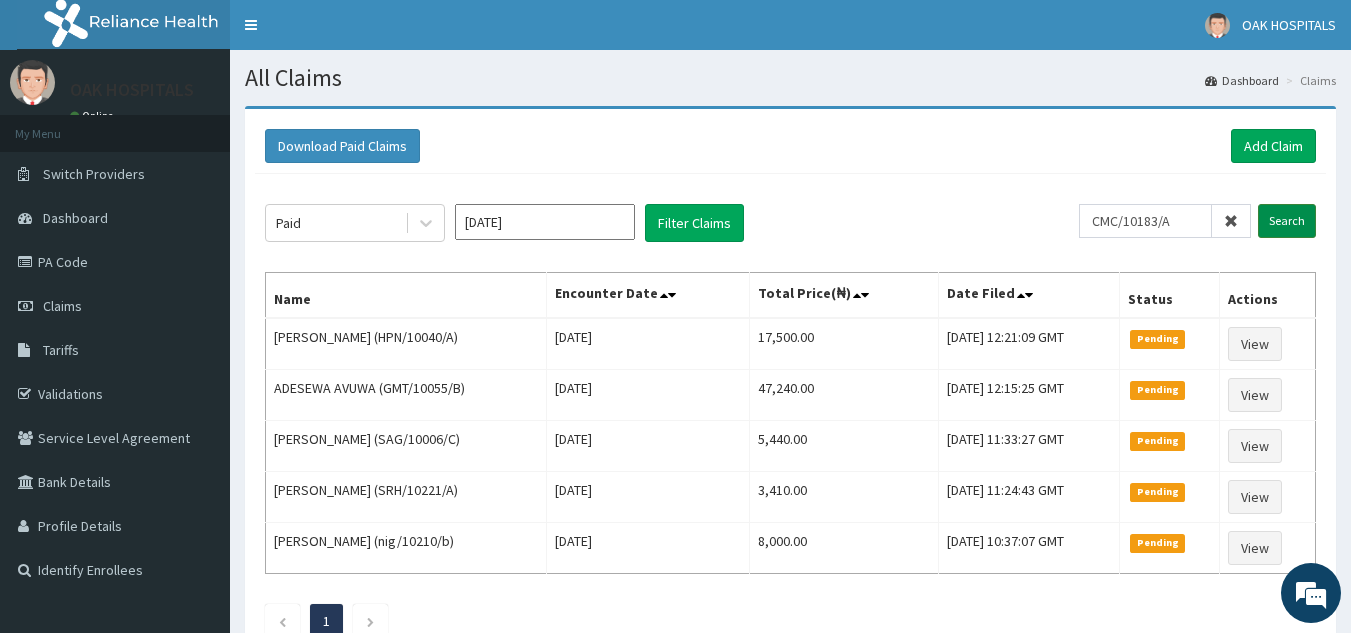 click on "Search" at bounding box center [1287, 221] 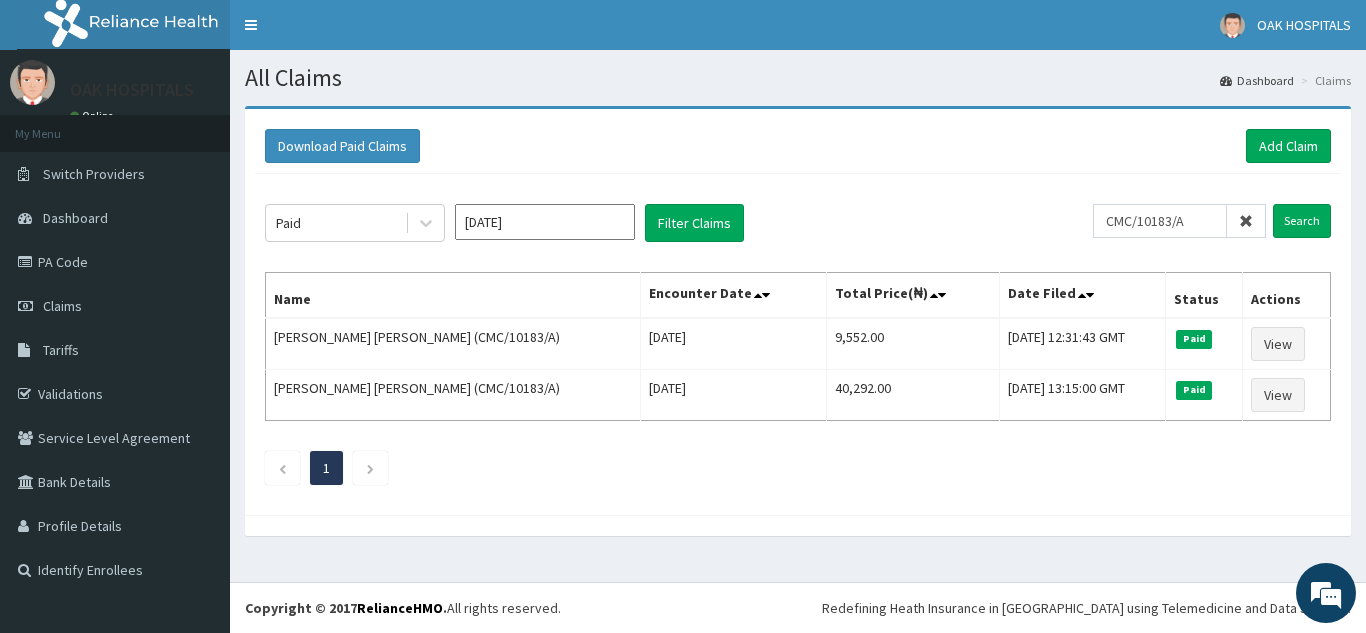 click at bounding box center (1246, 221) 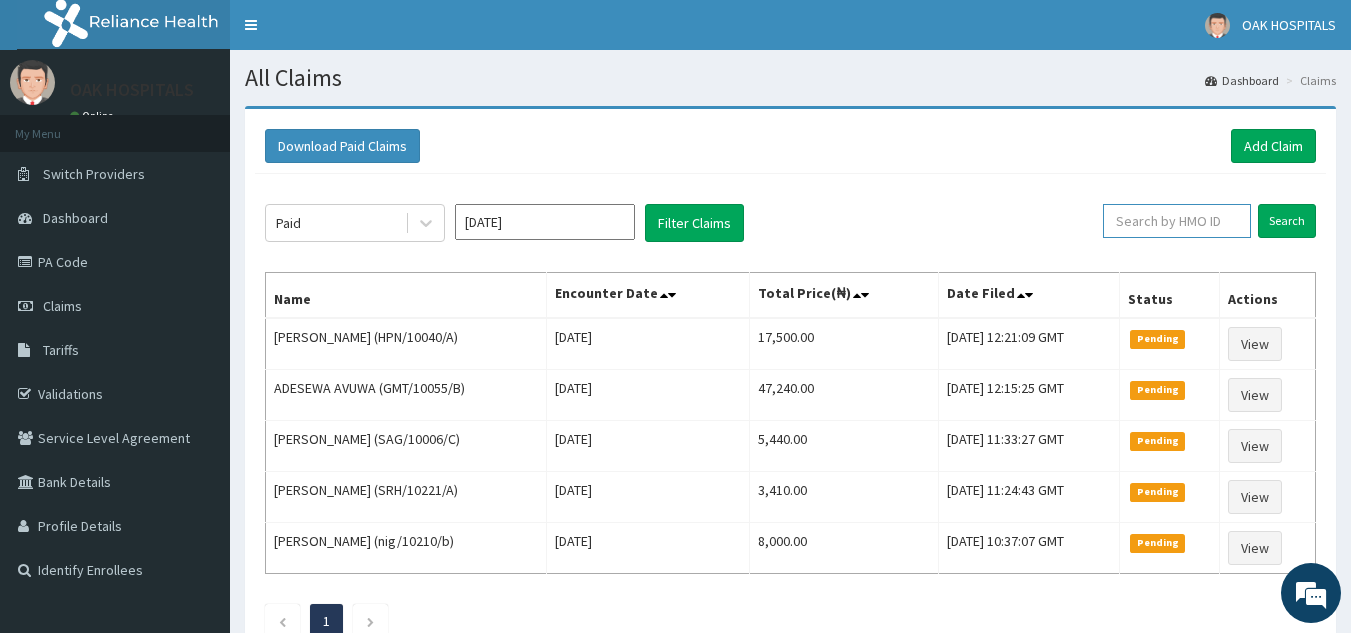 click at bounding box center [1177, 221] 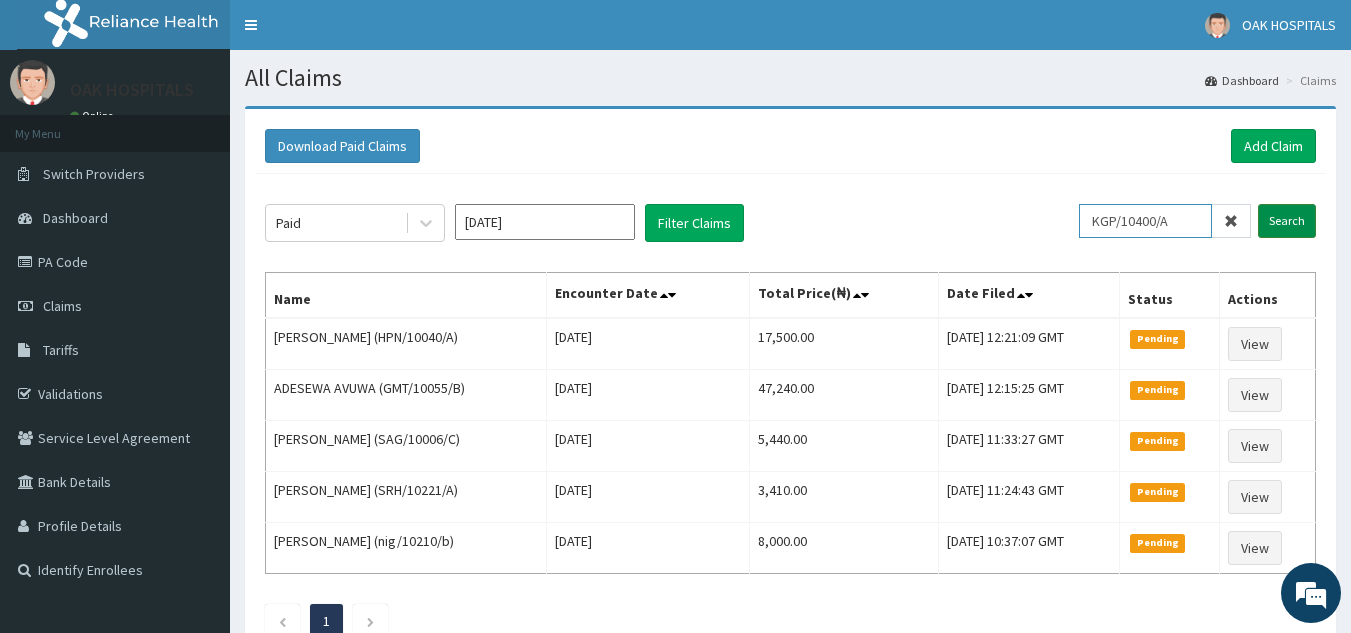 type on "KGP/10400/A" 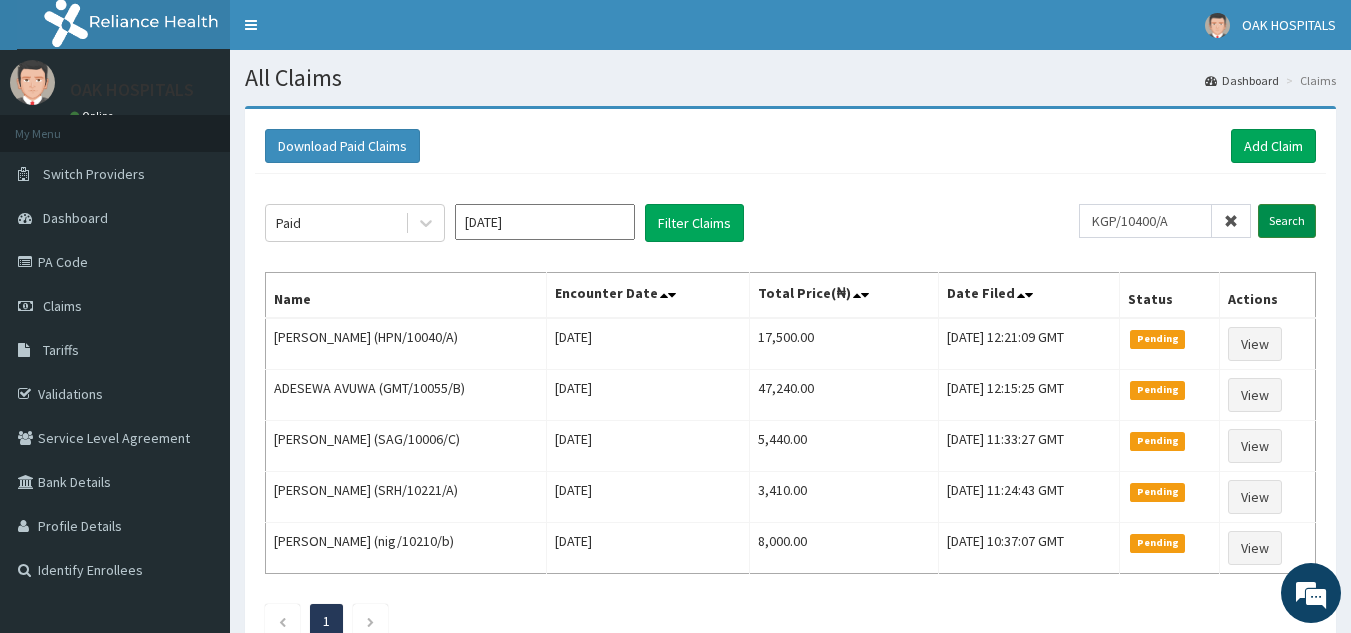 click on "Search" at bounding box center (1287, 221) 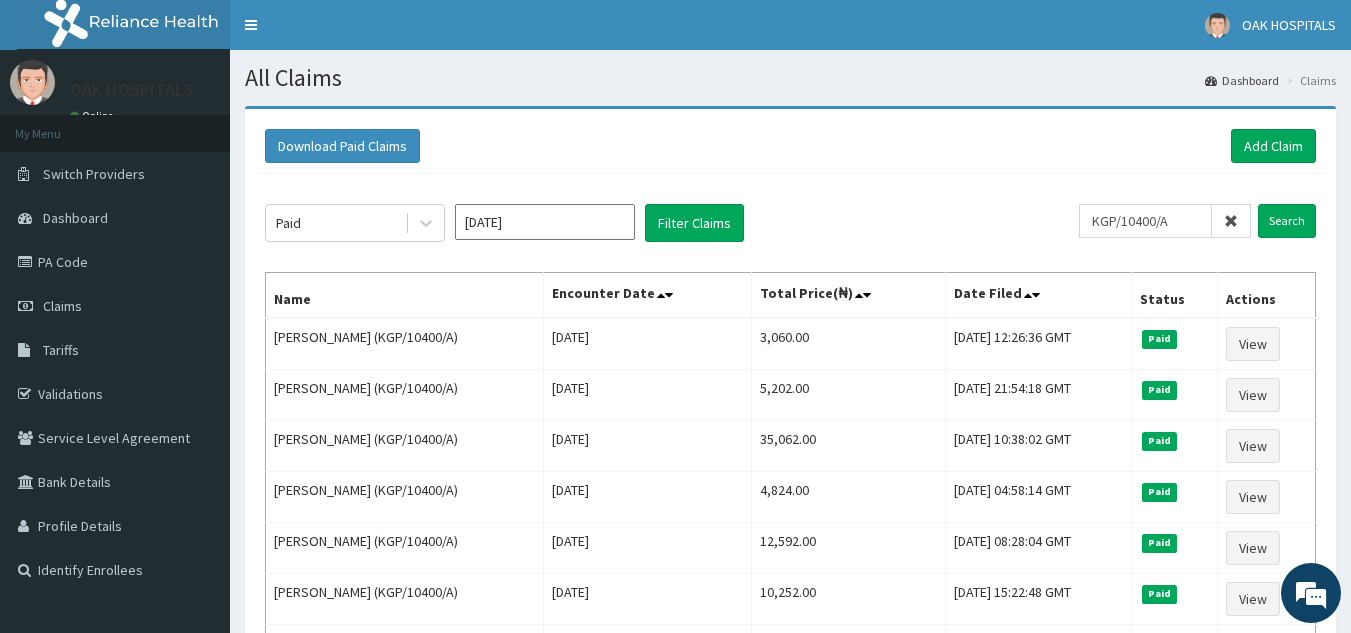 click at bounding box center (1231, 221) 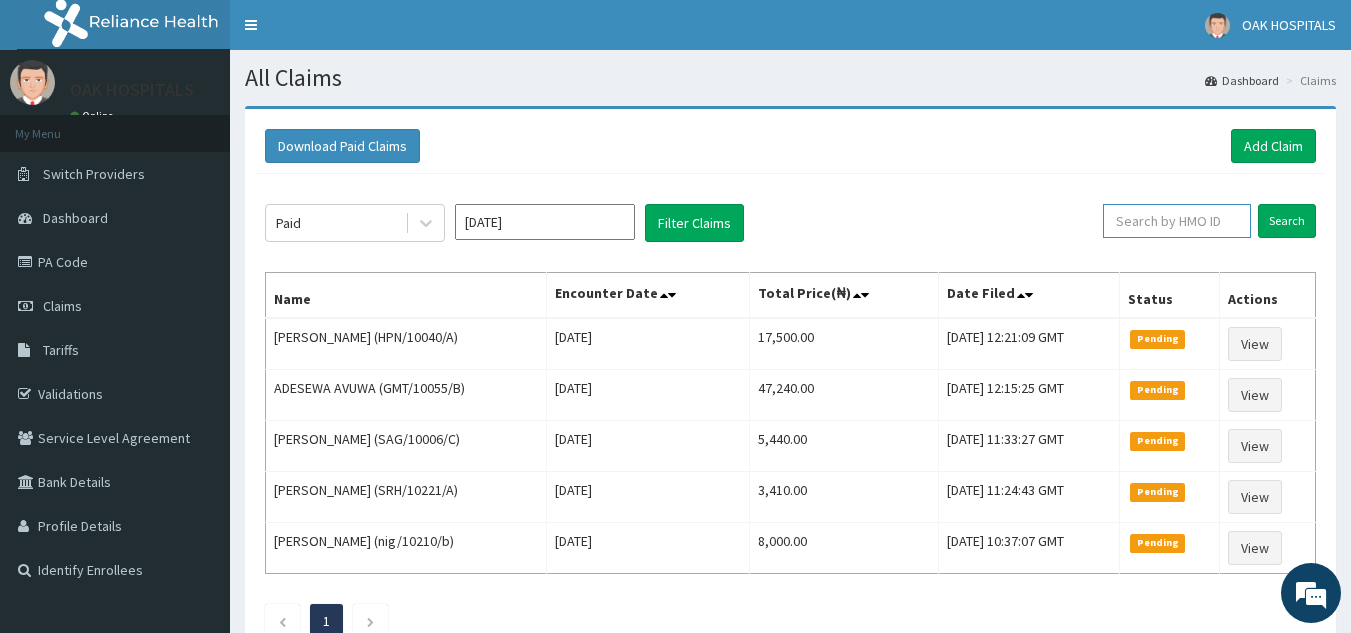 click at bounding box center (1177, 221) 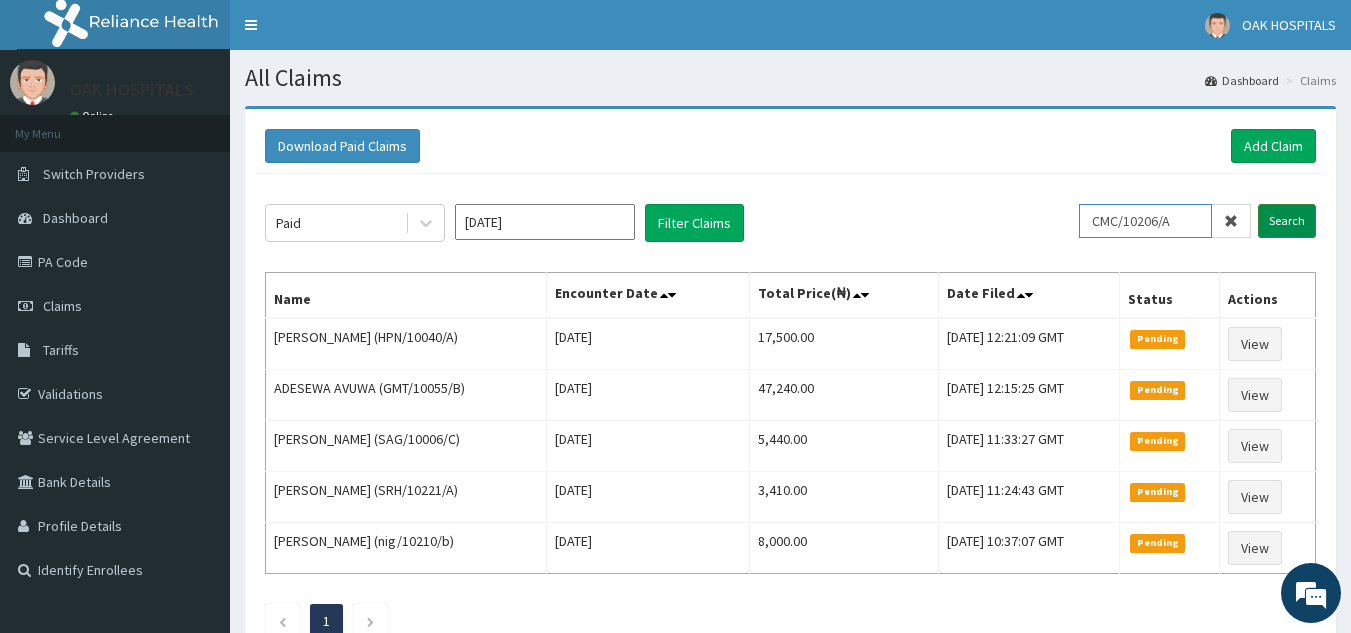 type on "CMC/10206/A" 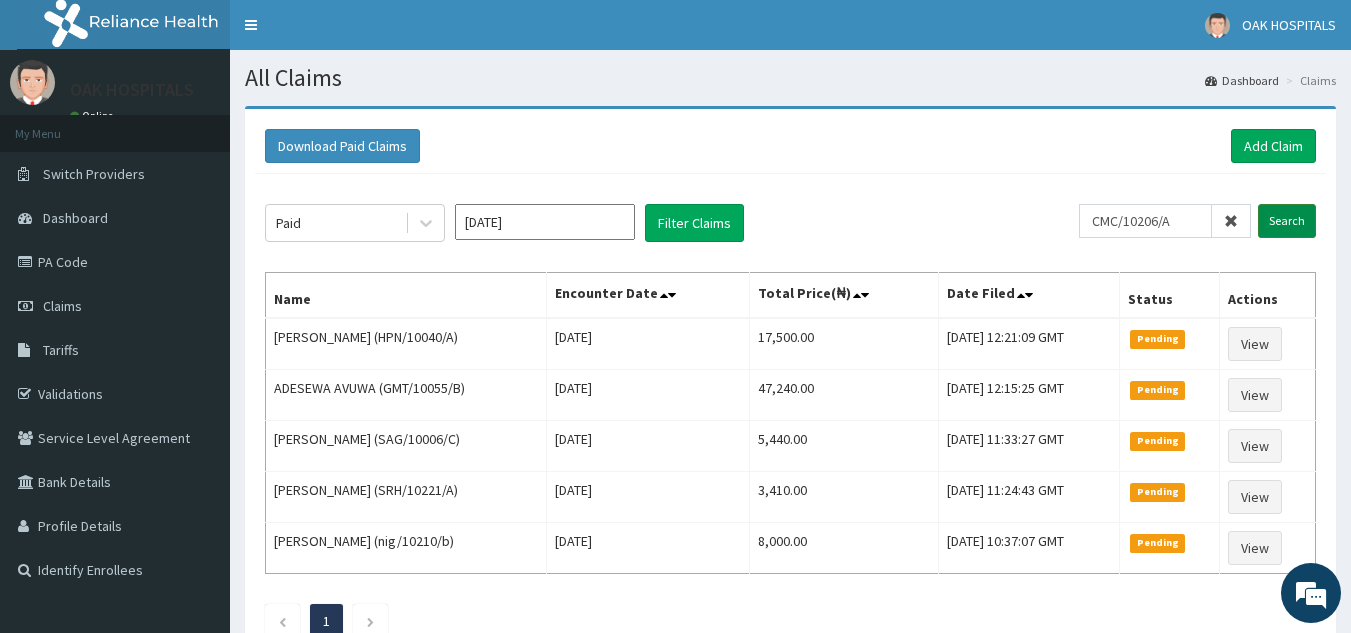 click on "Search" at bounding box center [1287, 221] 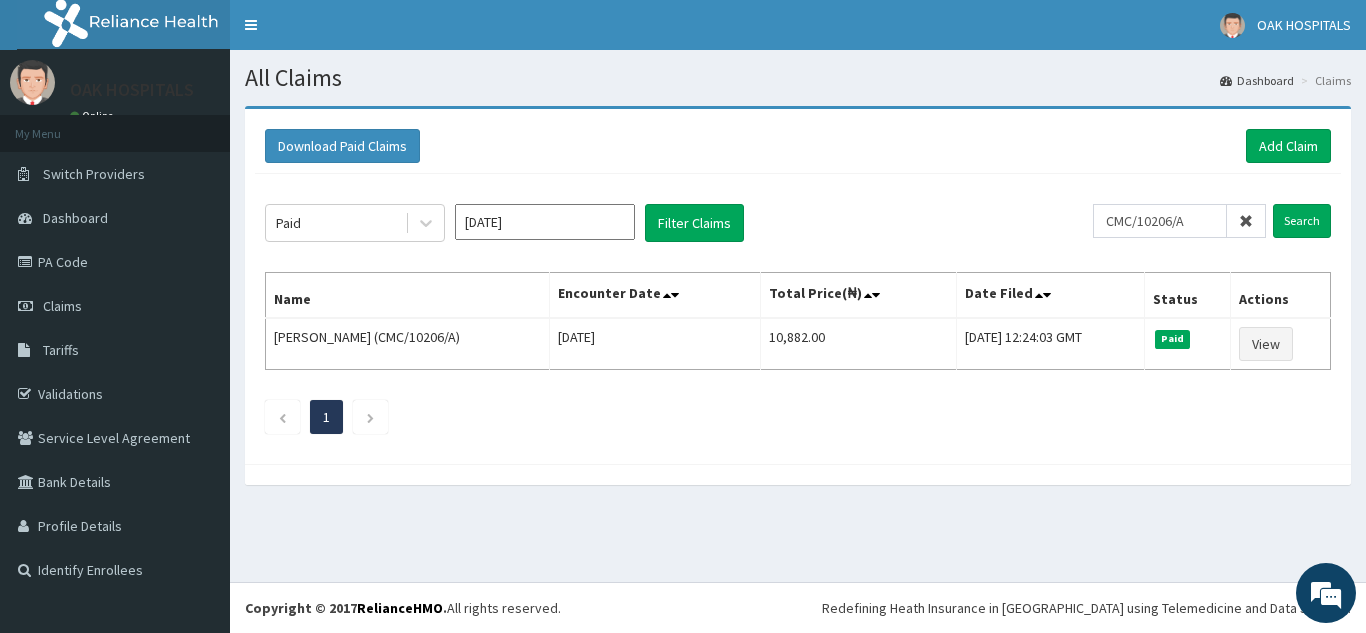 click at bounding box center (1246, 221) 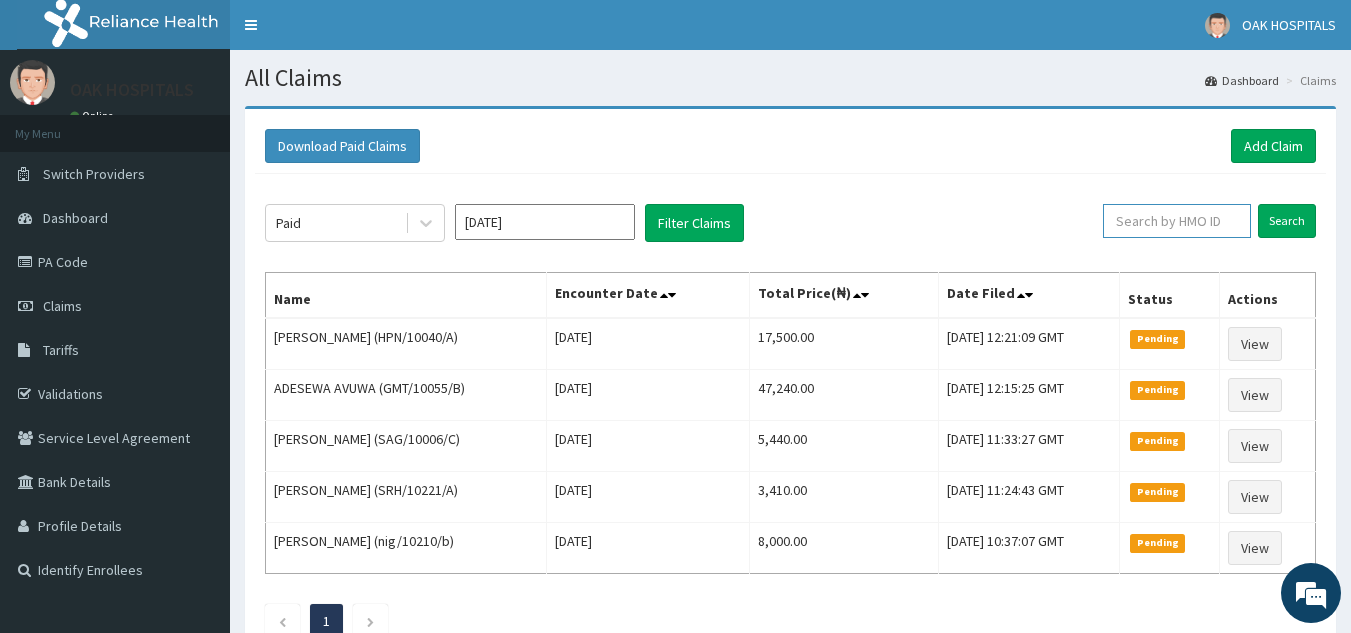 click at bounding box center [1177, 221] 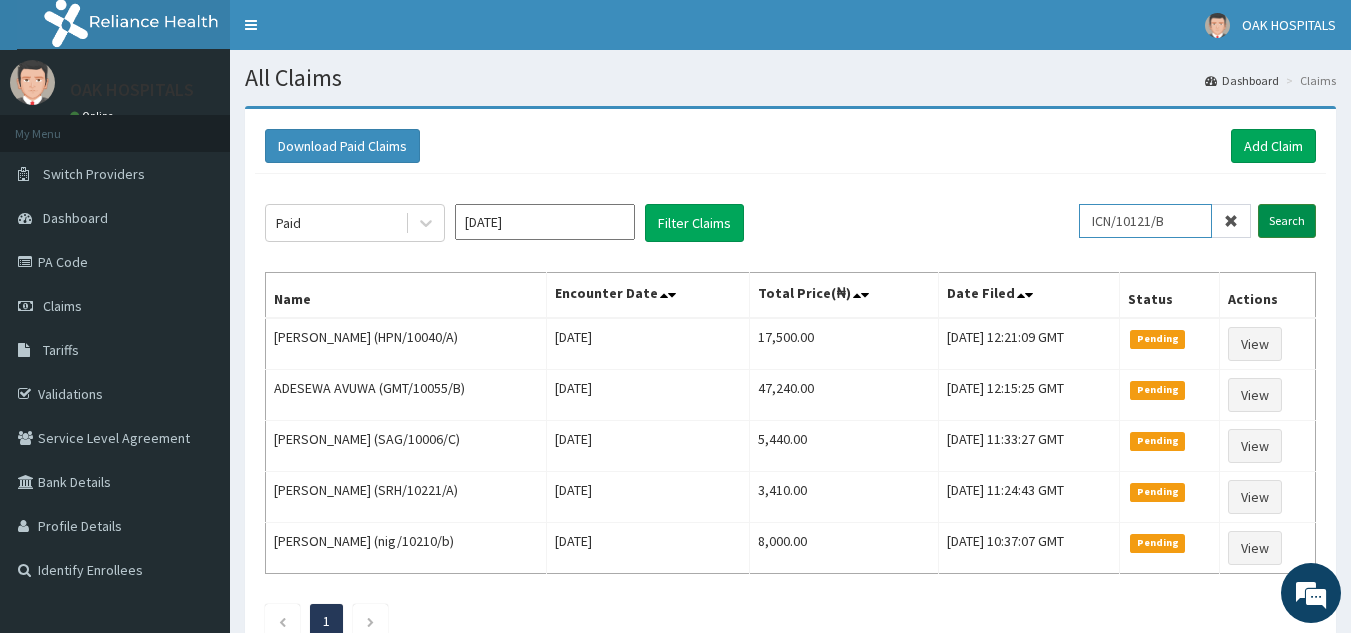 type on "ICN/10121/B" 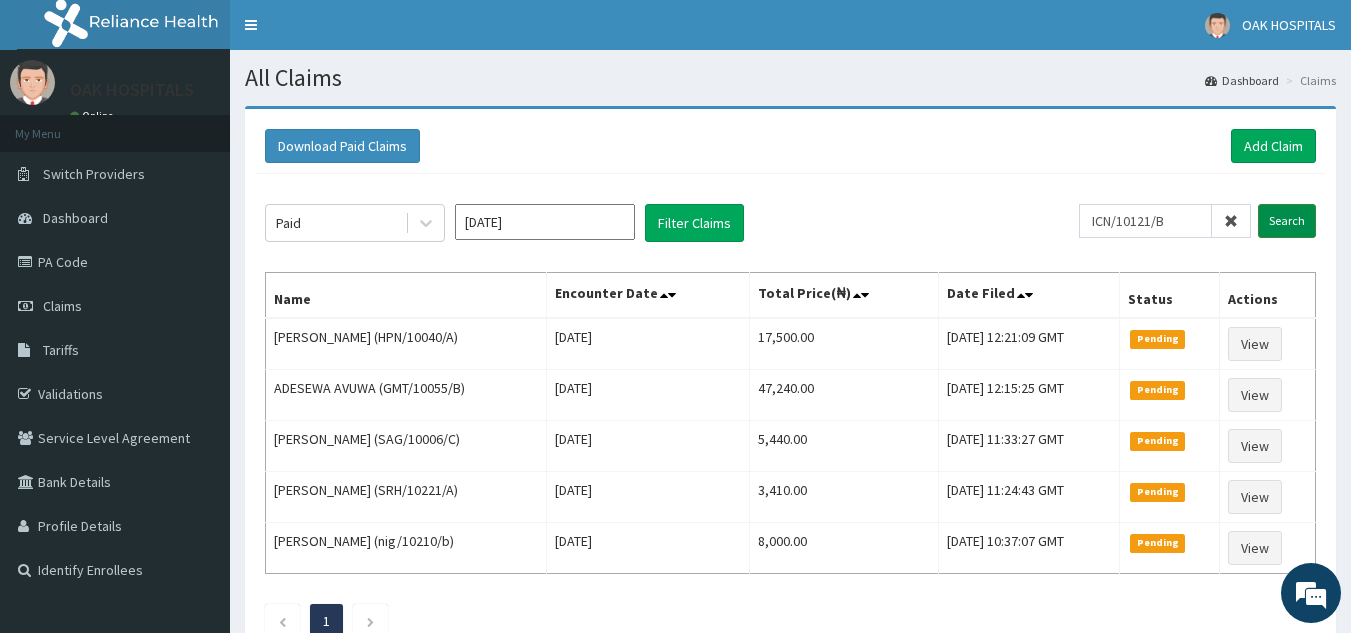 click on "Search" at bounding box center (1287, 221) 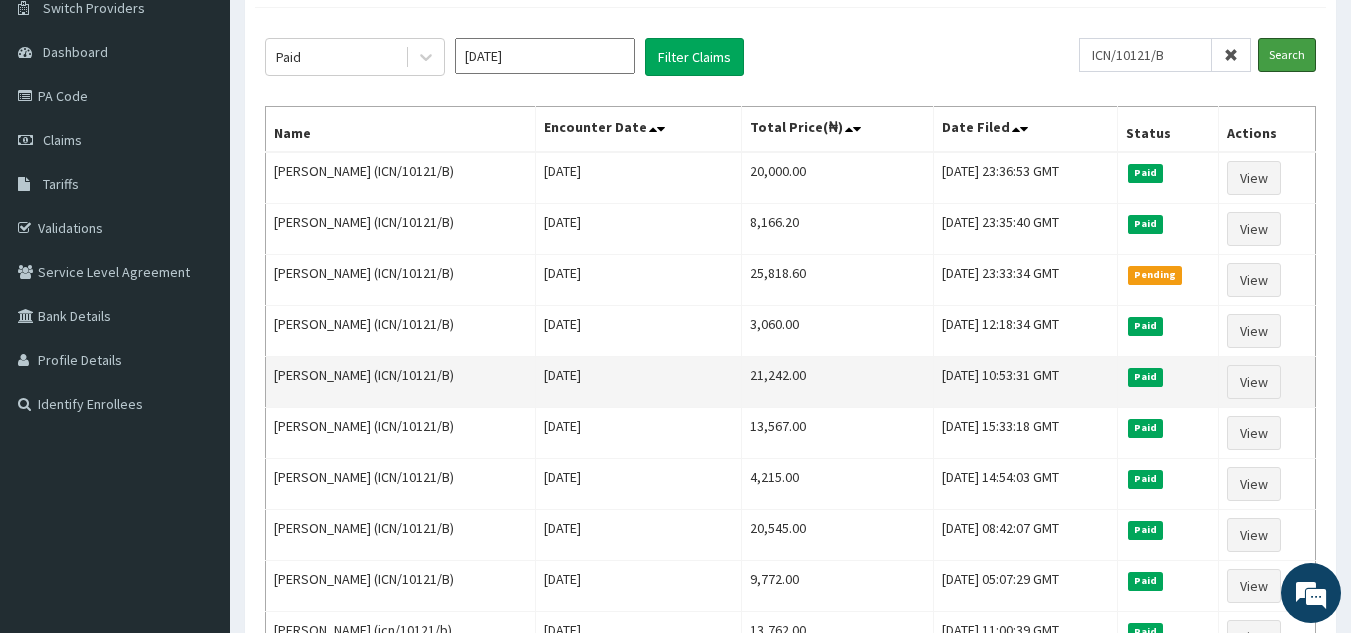 scroll, scrollTop: 200, scrollLeft: 0, axis: vertical 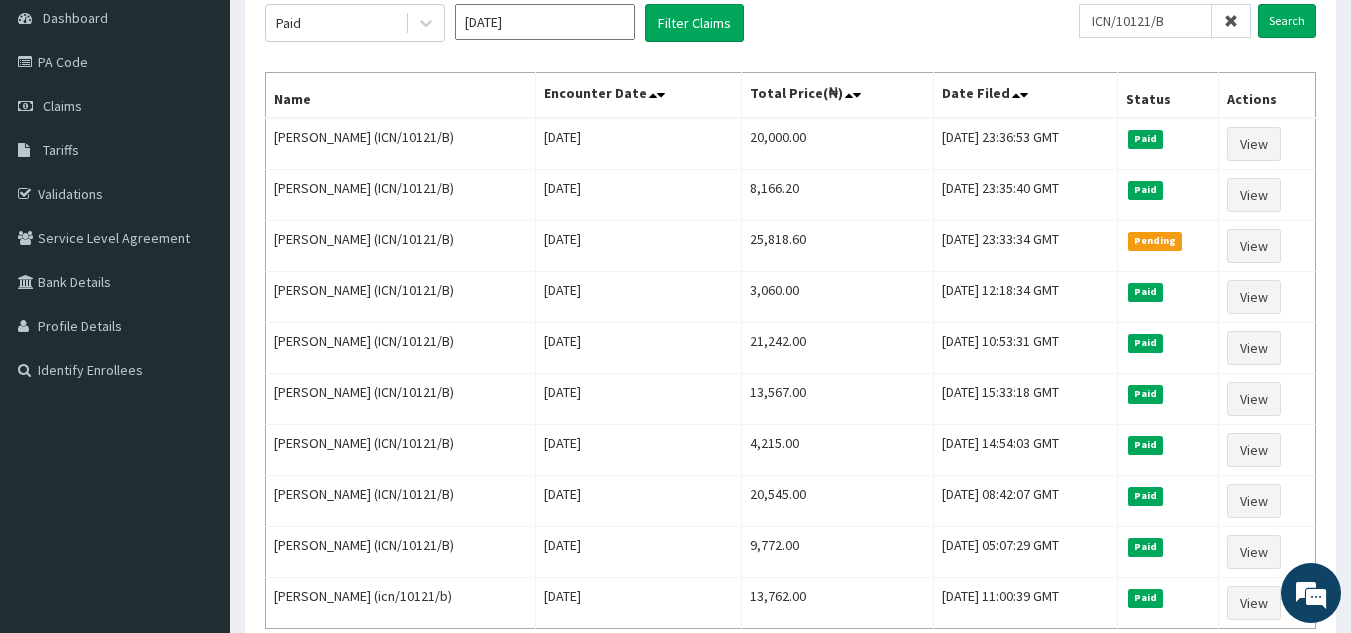 click at bounding box center (1231, 21) 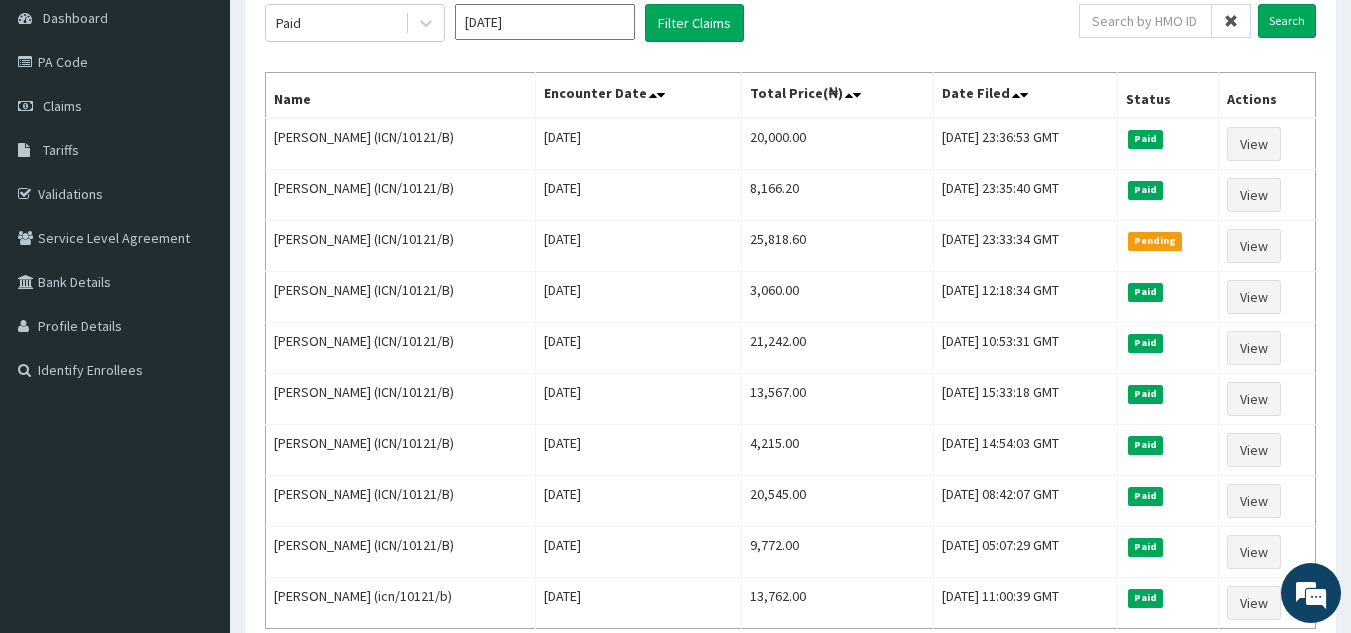 scroll, scrollTop: 0, scrollLeft: 0, axis: both 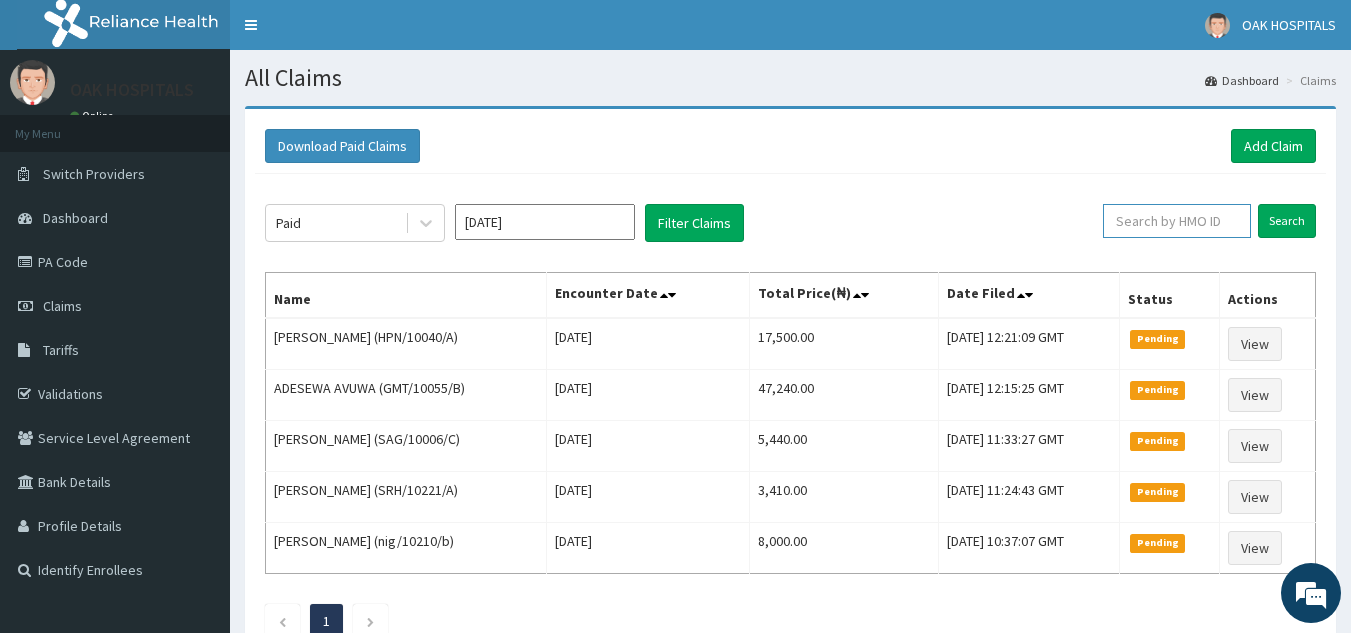 click at bounding box center [1177, 221] 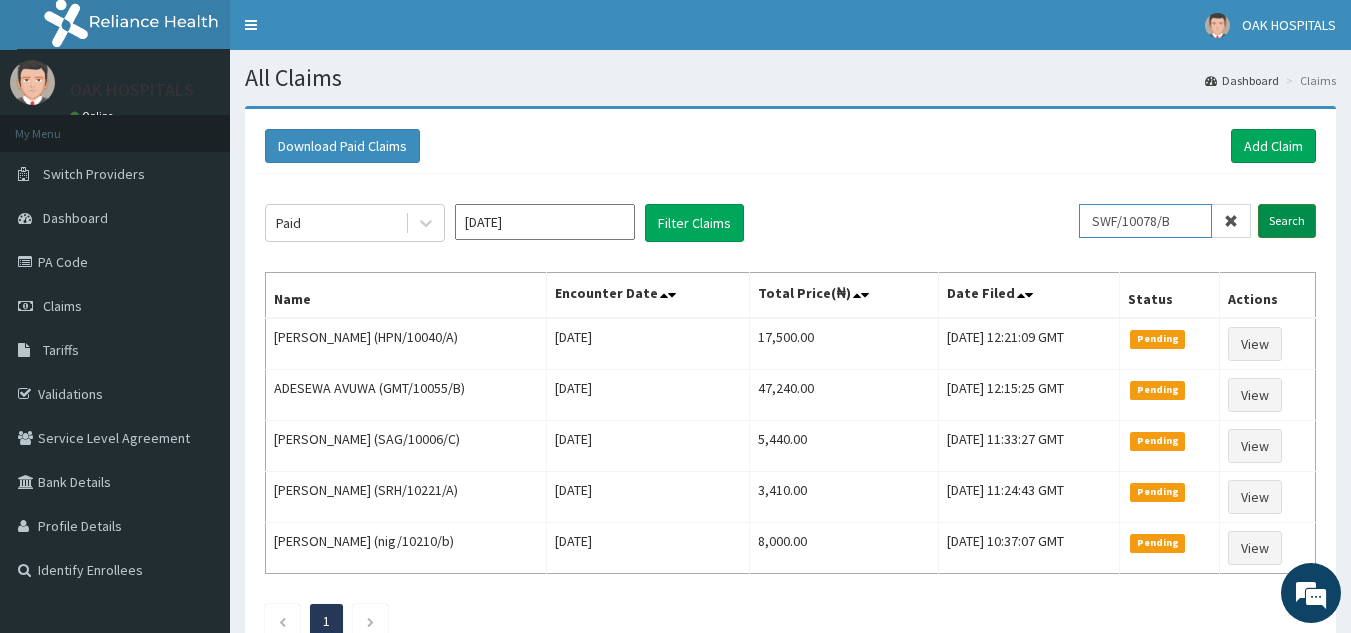type on "SWF/10078/B" 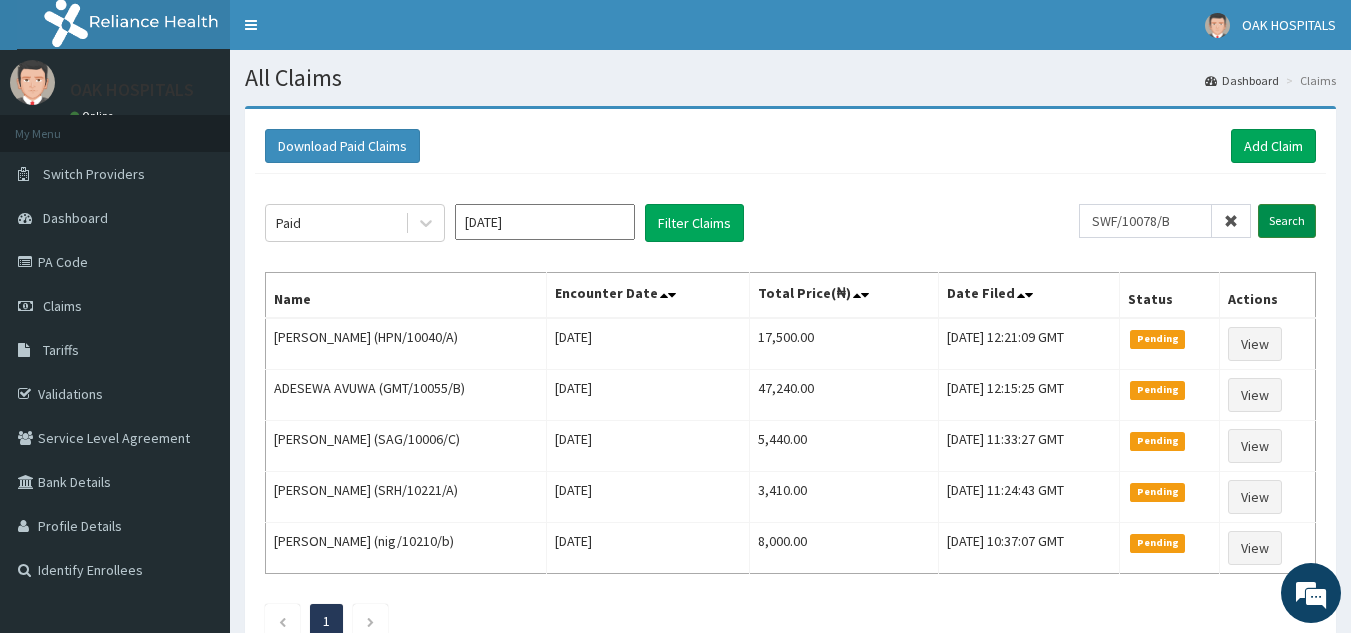 click on "Search" at bounding box center [1287, 221] 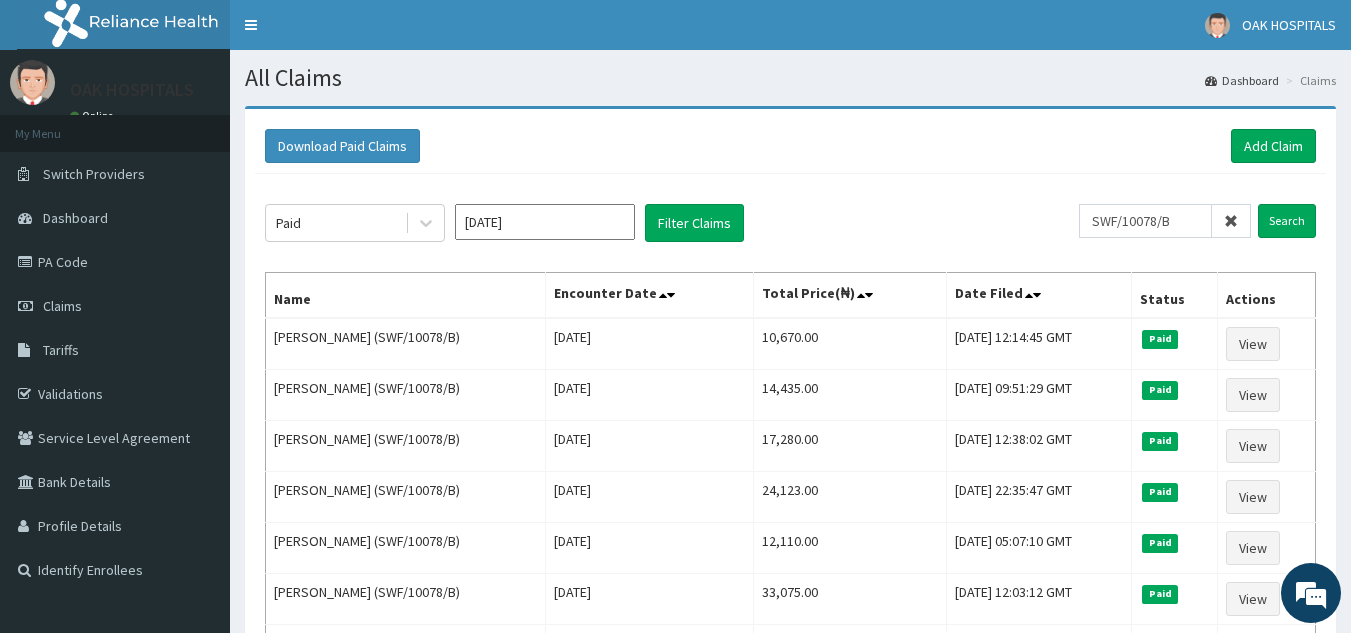 click at bounding box center [1231, 221] 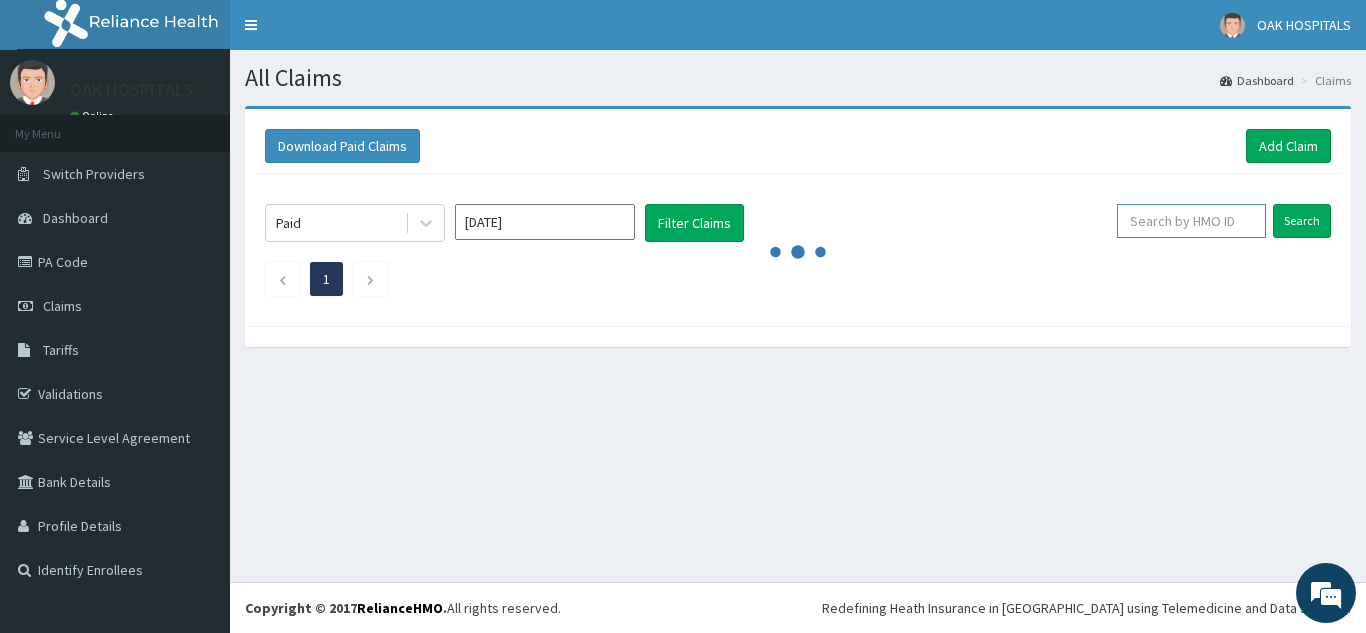 click at bounding box center [1191, 221] 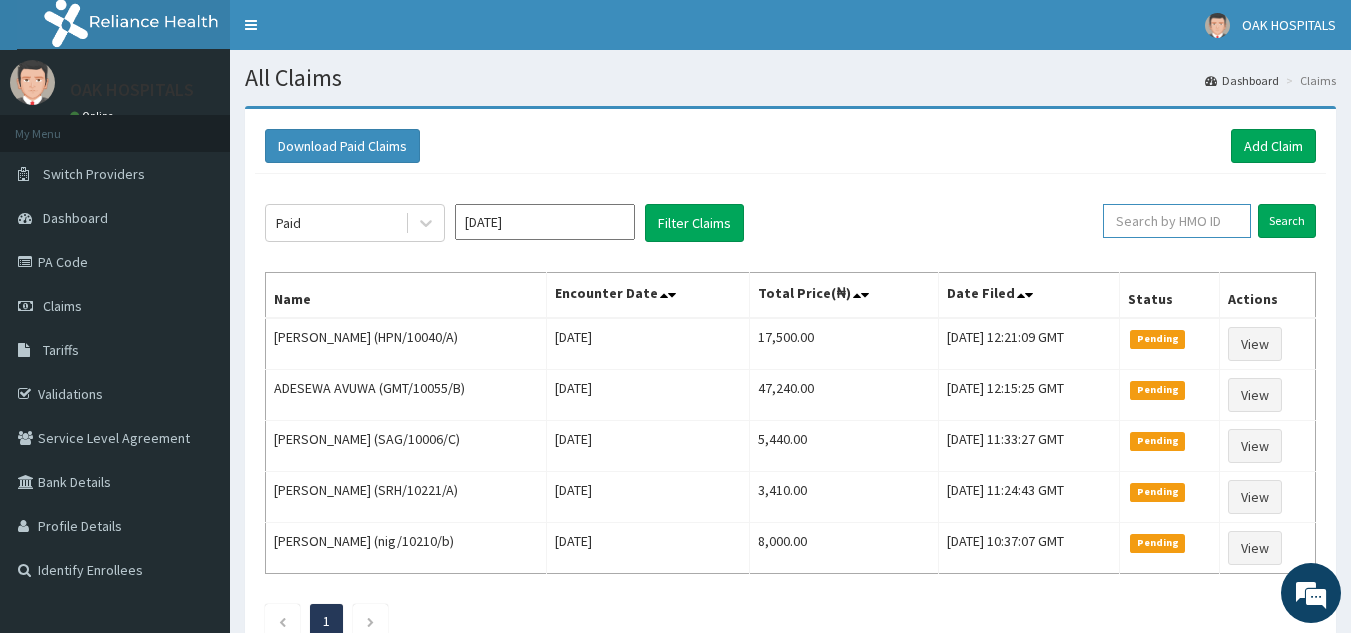 click at bounding box center [1177, 221] 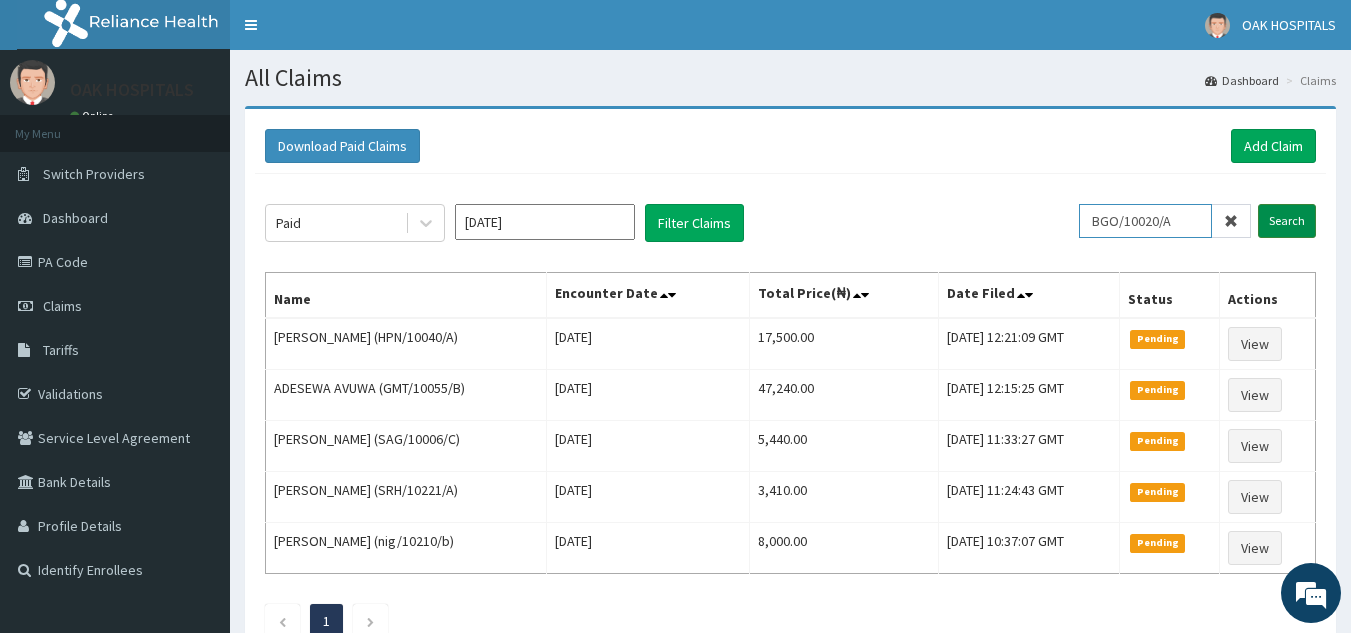 type on "BGO/10020/A" 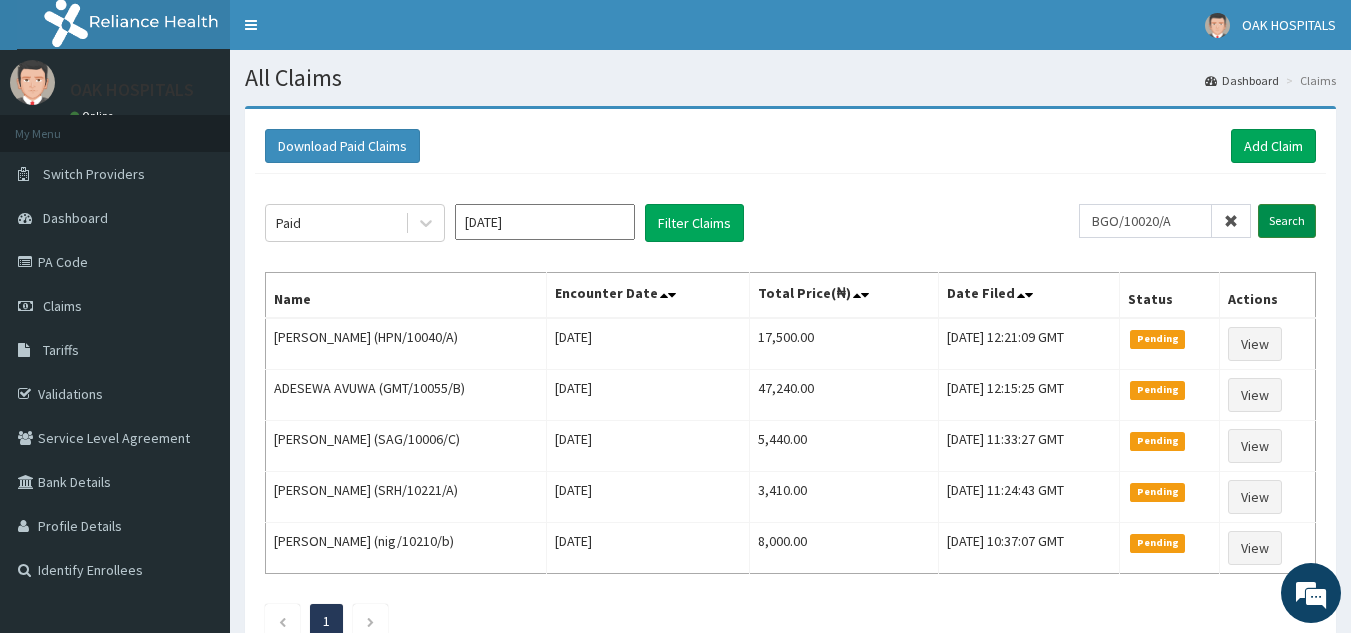 click on "Search" at bounding box center (1287, 221) 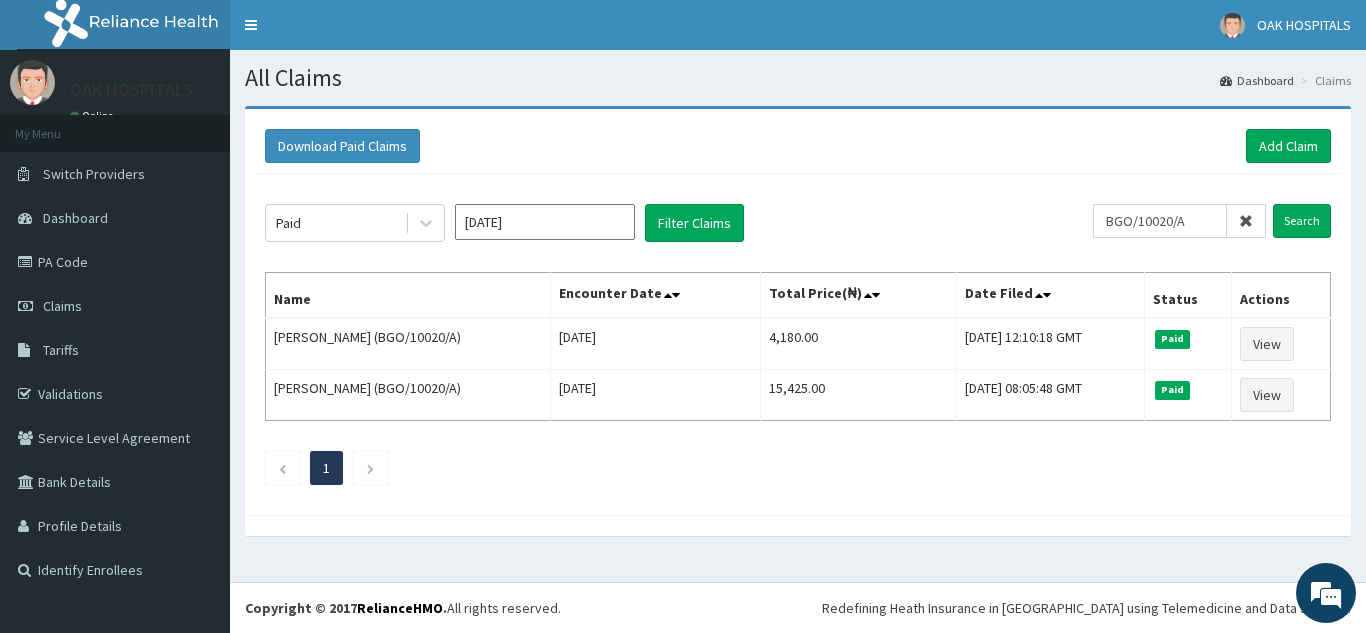 click at bounding box center [1246, 221] 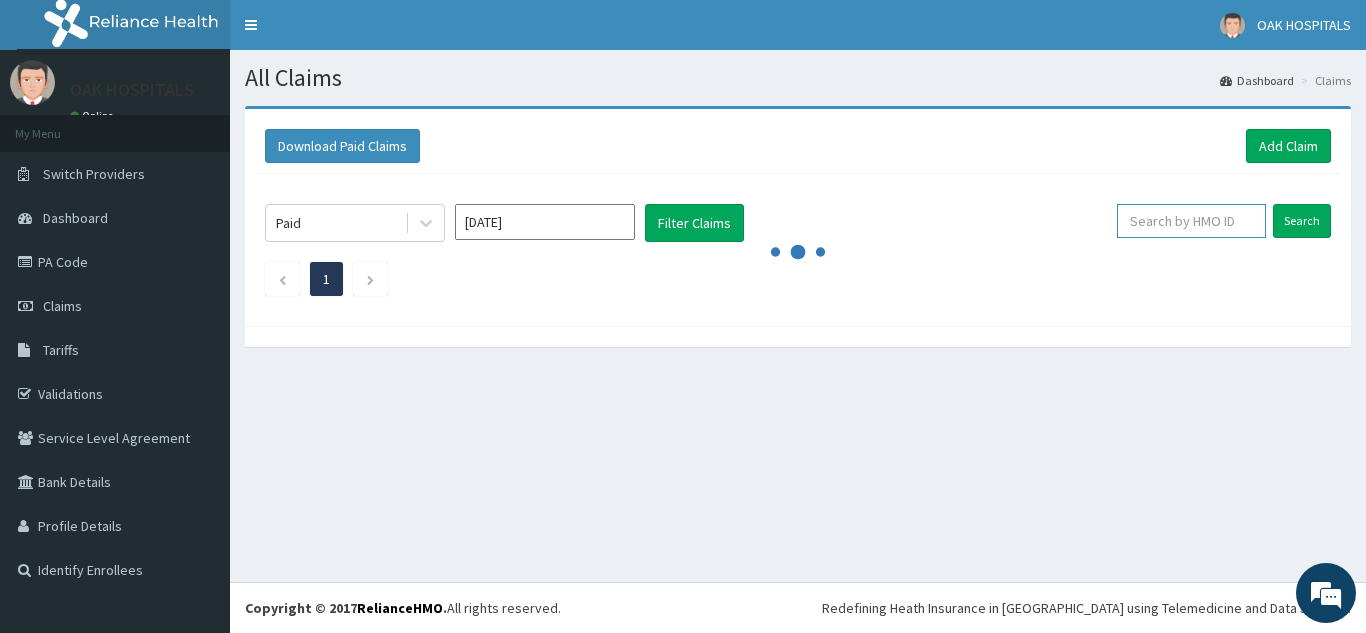 click at bounding box center (1191, 221) 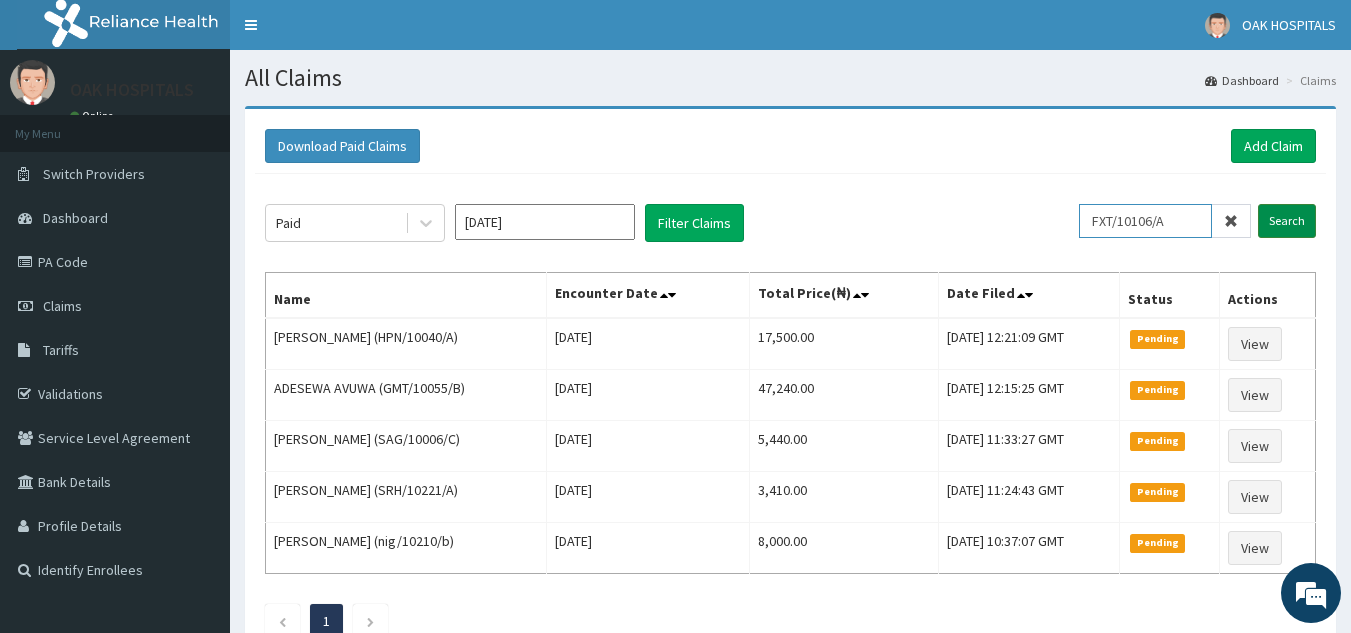 type on "FXT/10106/A" 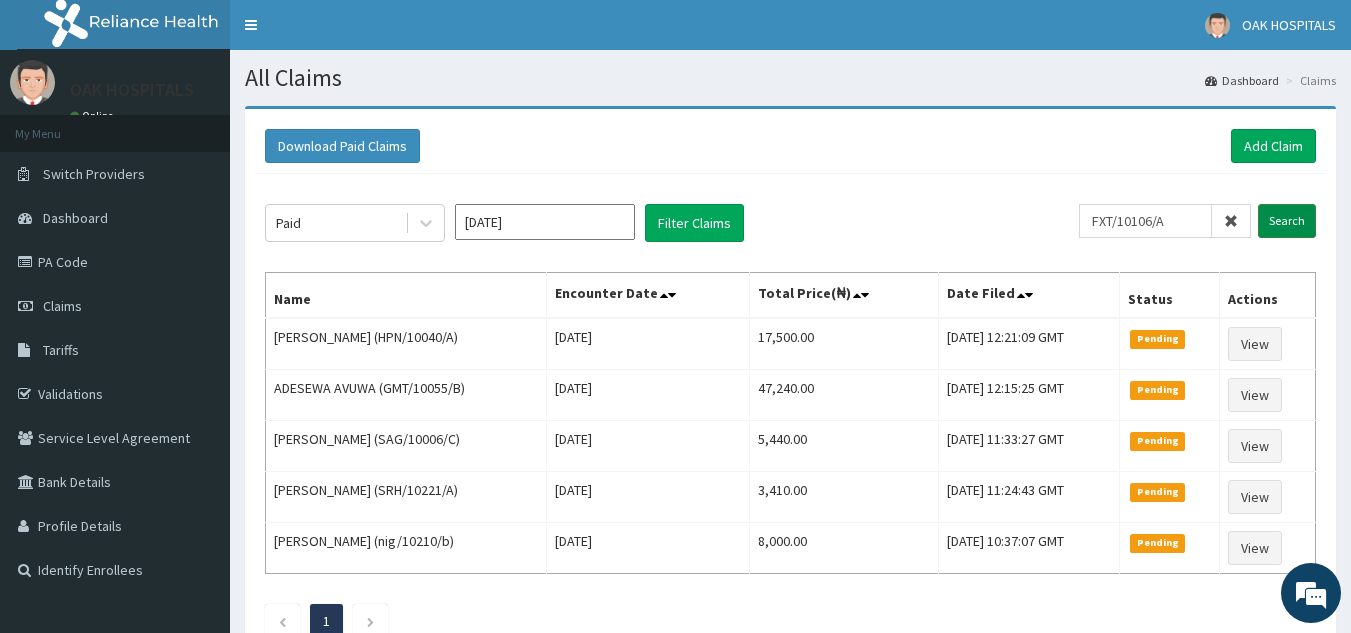 click on "Search" at bounding box center (1287, 221) 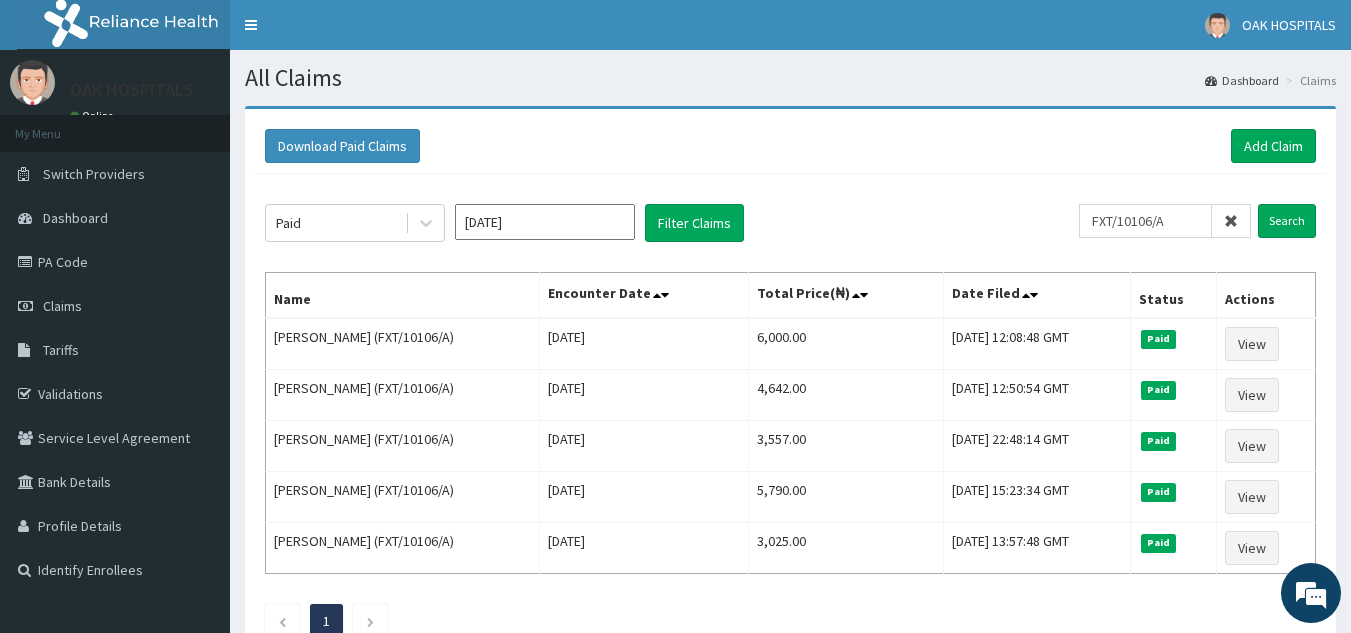 click at bounding box center [1231, 221] 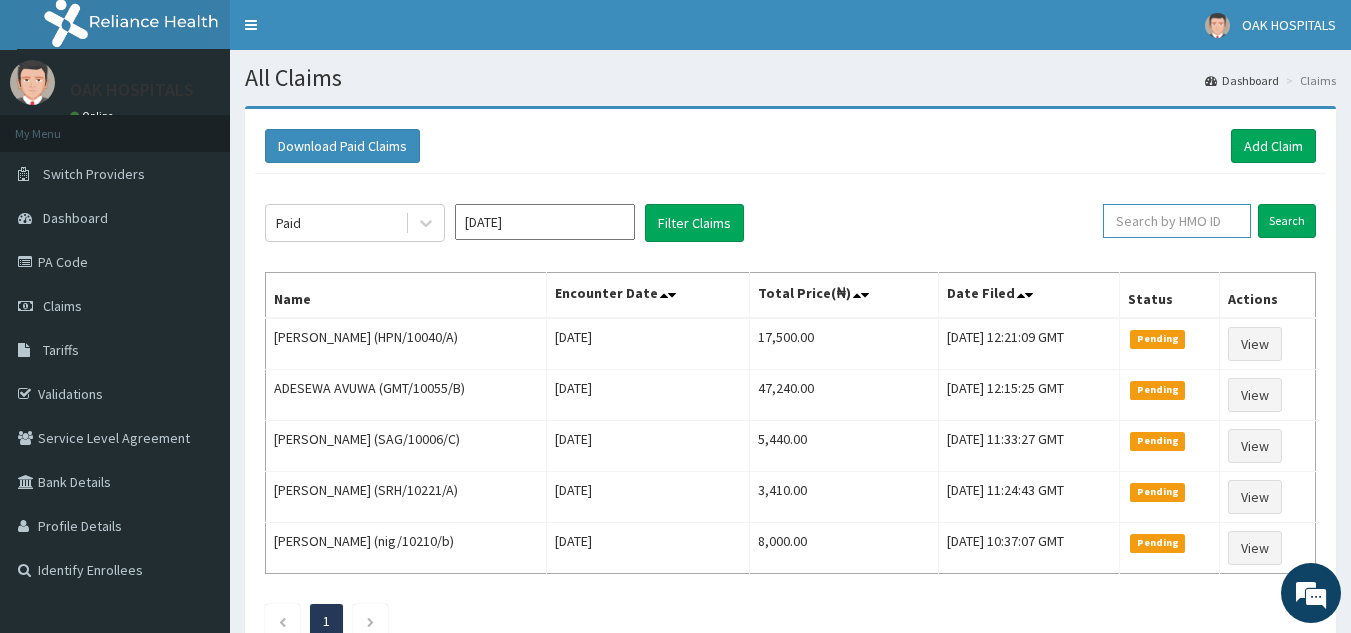 click at bounding box center (1177, 221) 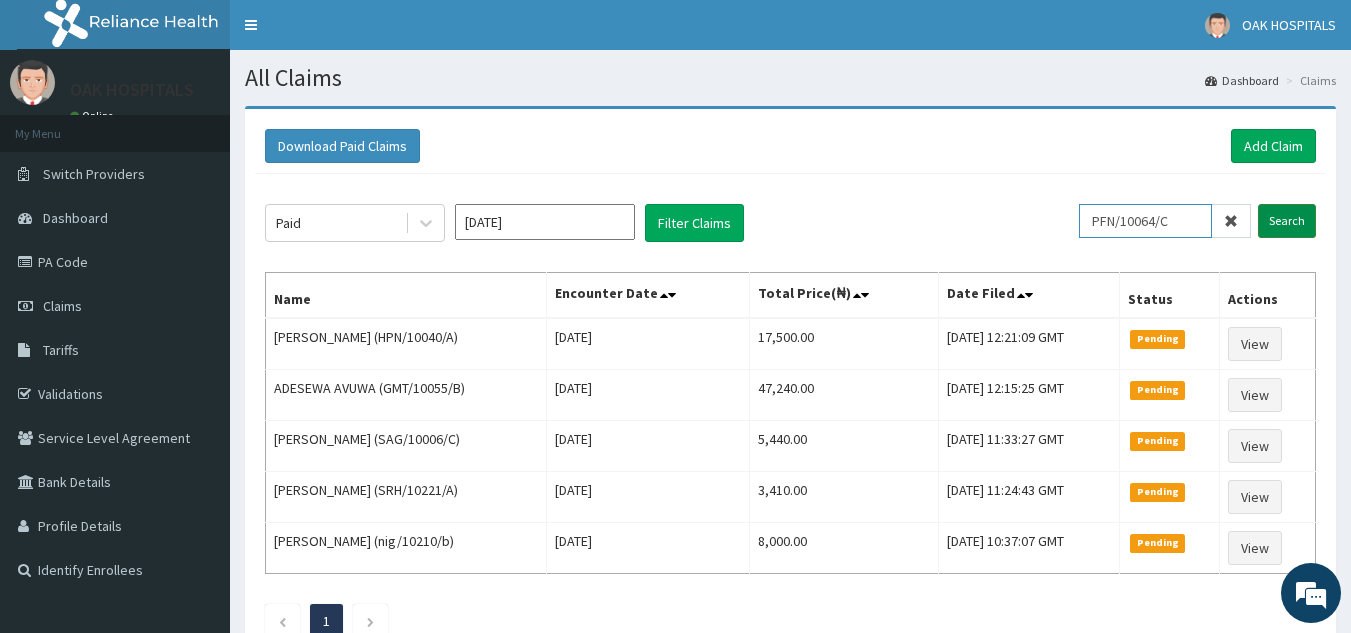type on "PFN/10064/C" 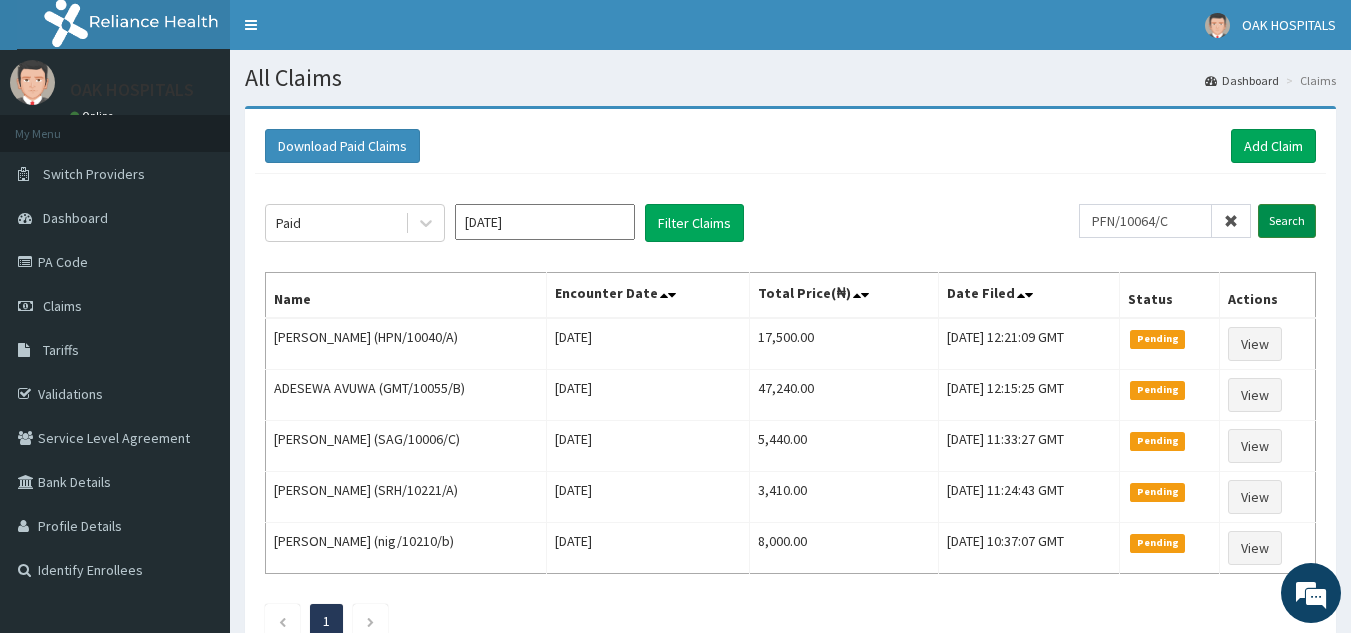click on "Search" at bounding box center [1287, 221] 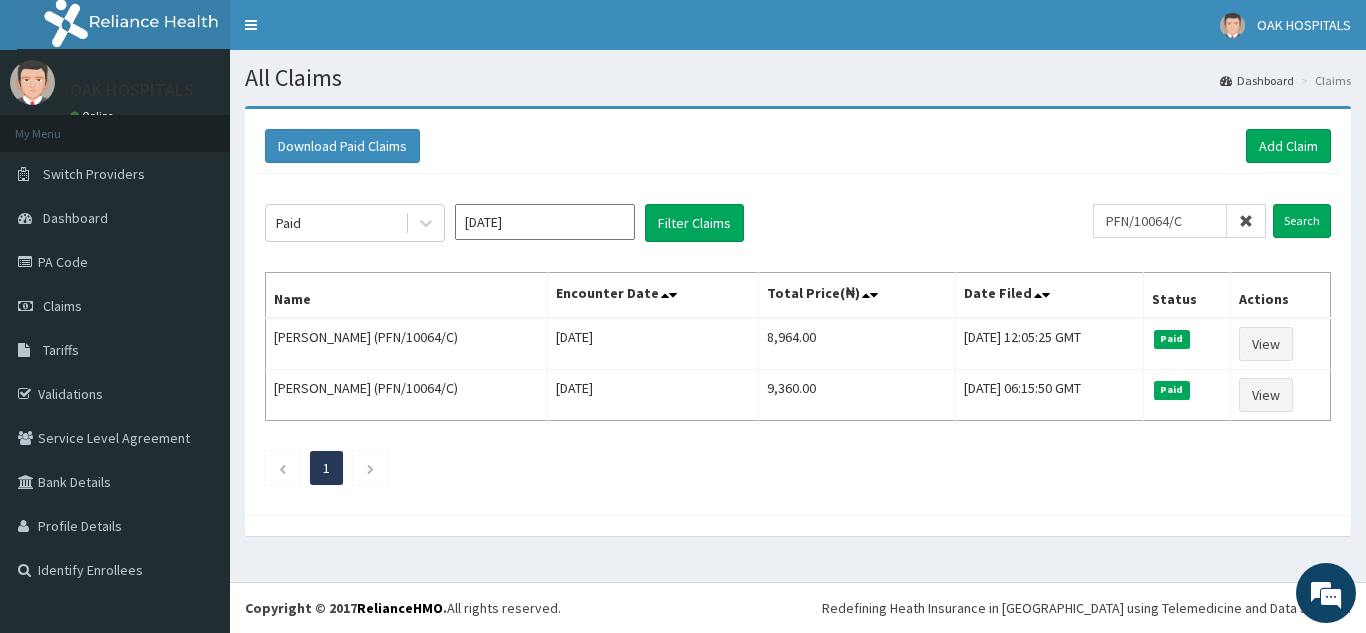 click at bounding box center [1246, 221] 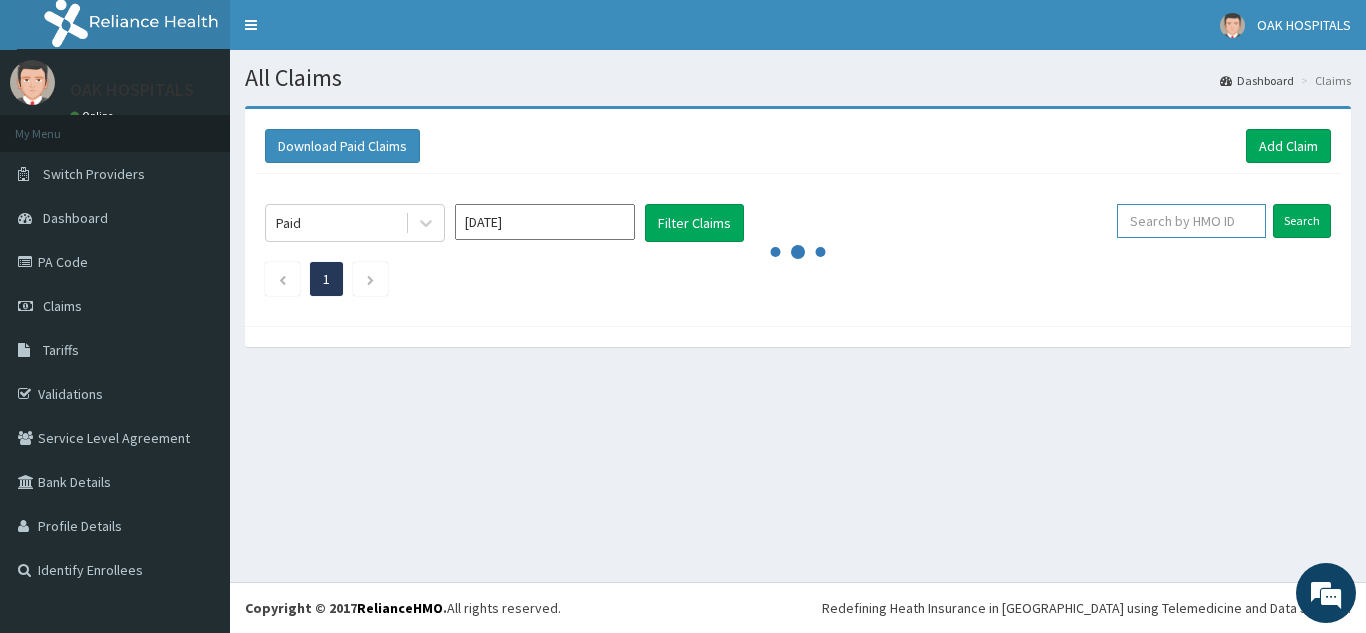 click at bounding box center (1191, 221) 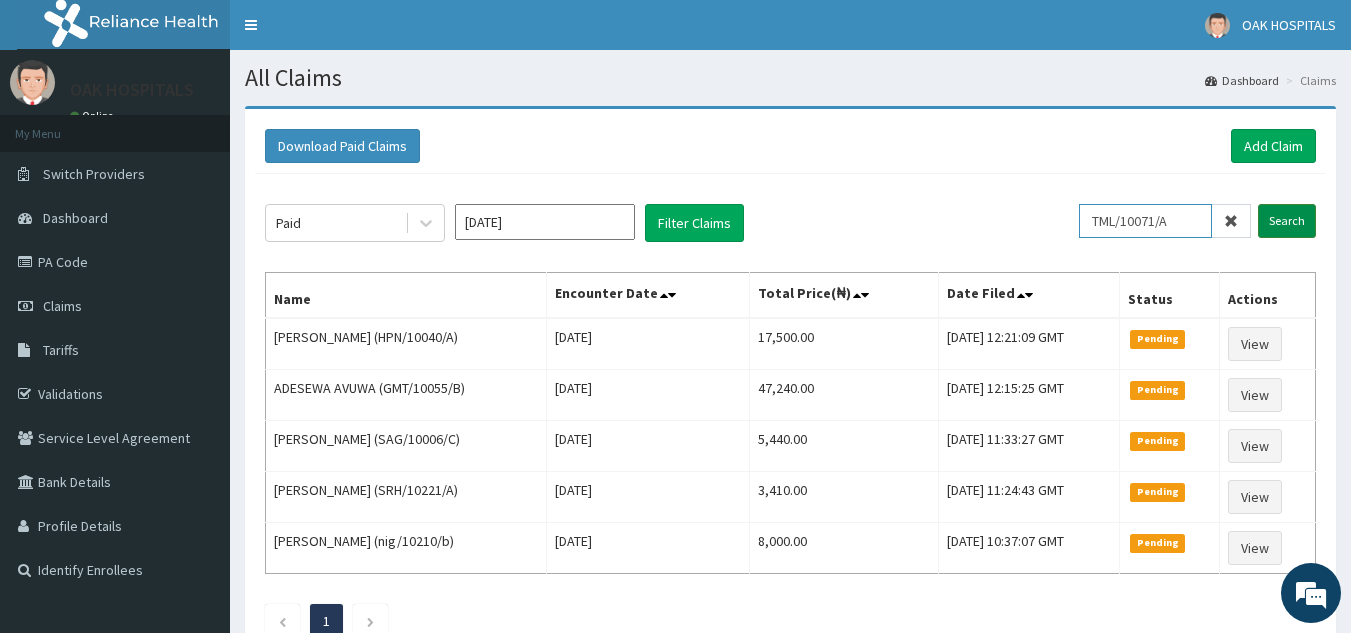 type on "TML/10071/A" 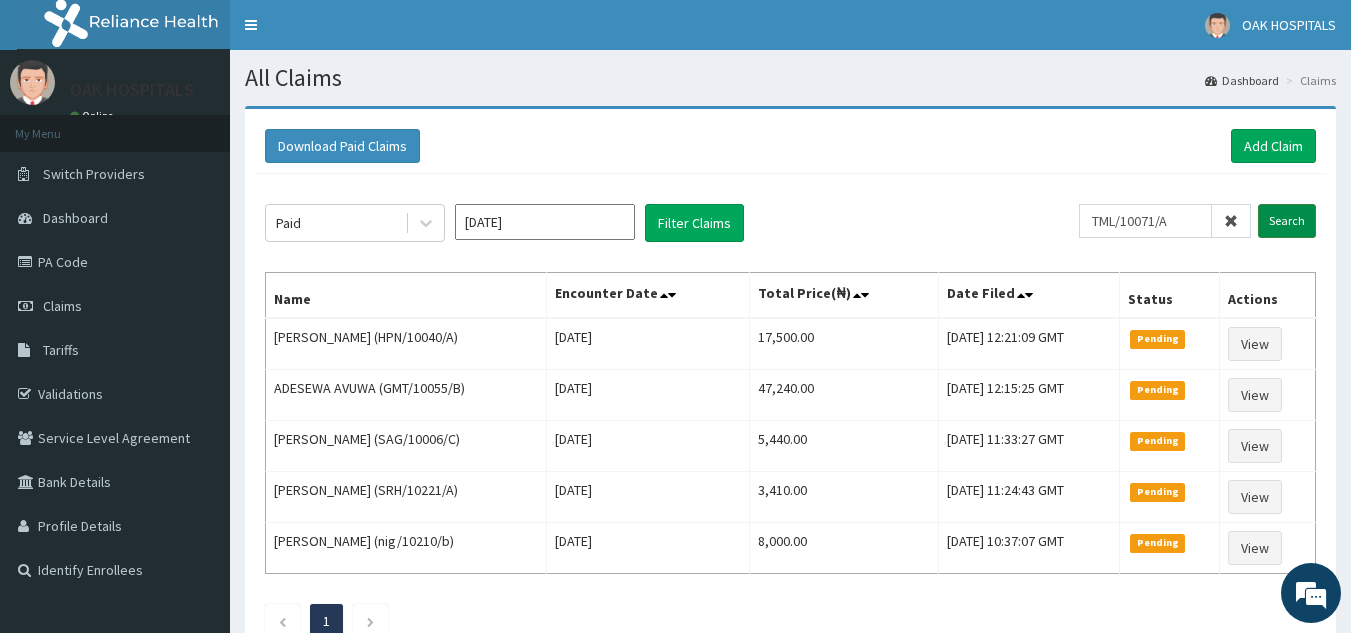 click on "Search" at bounding box center (1287, 221) 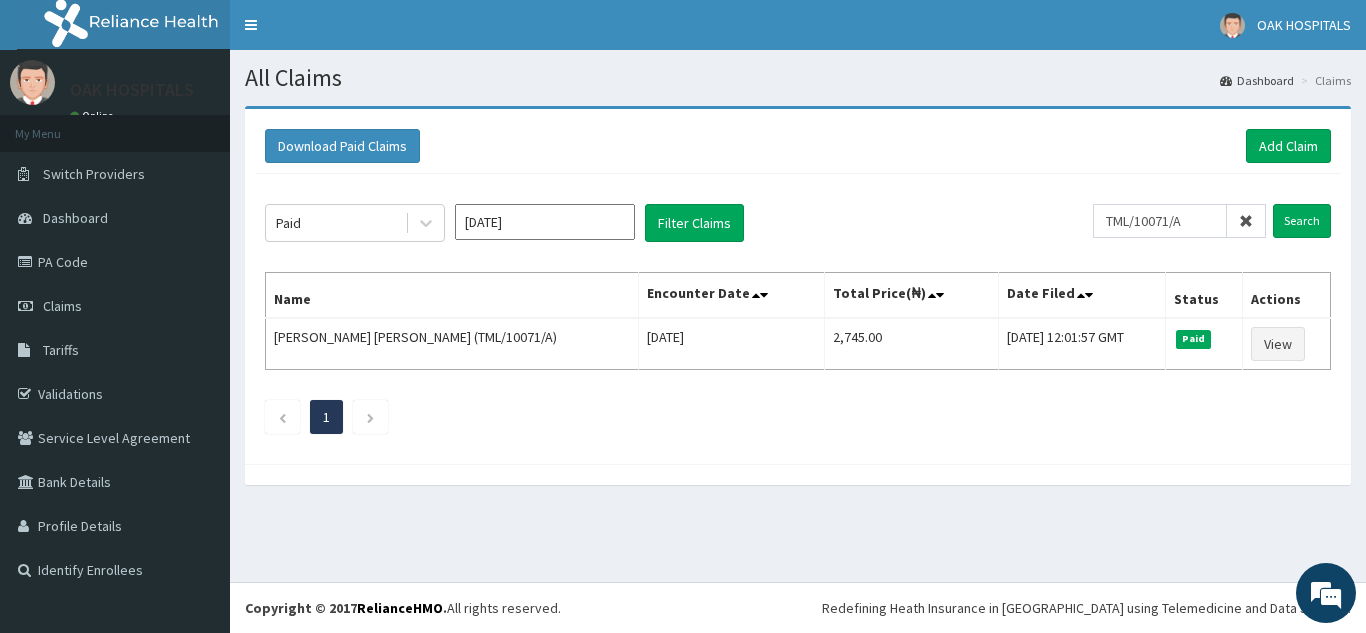 click at bounding box center [1246, 221] 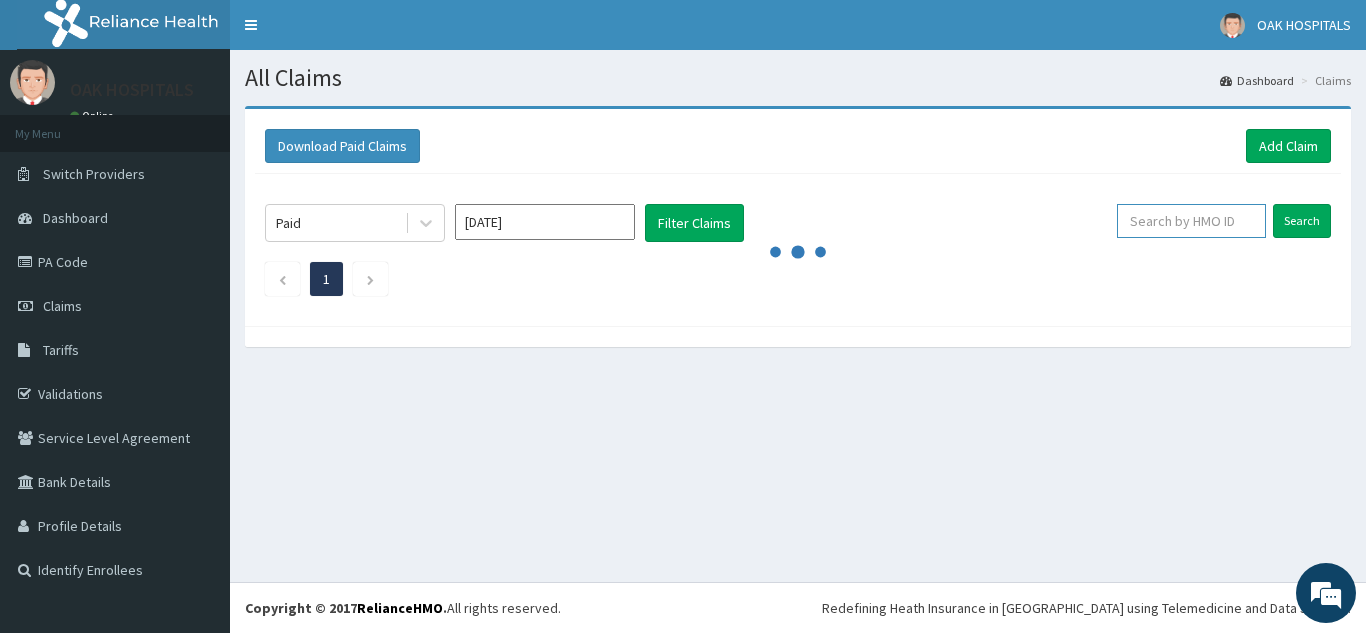 click at bounding box center [1191, 221] 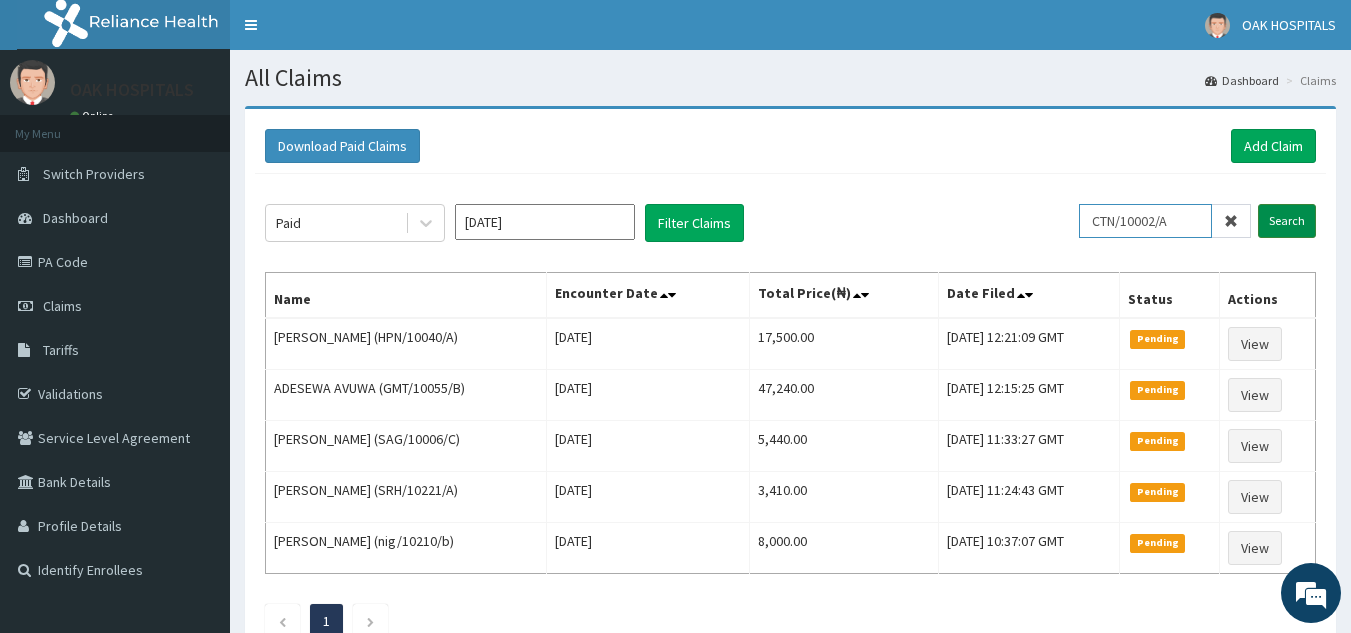 type on "CTN/10002/A" 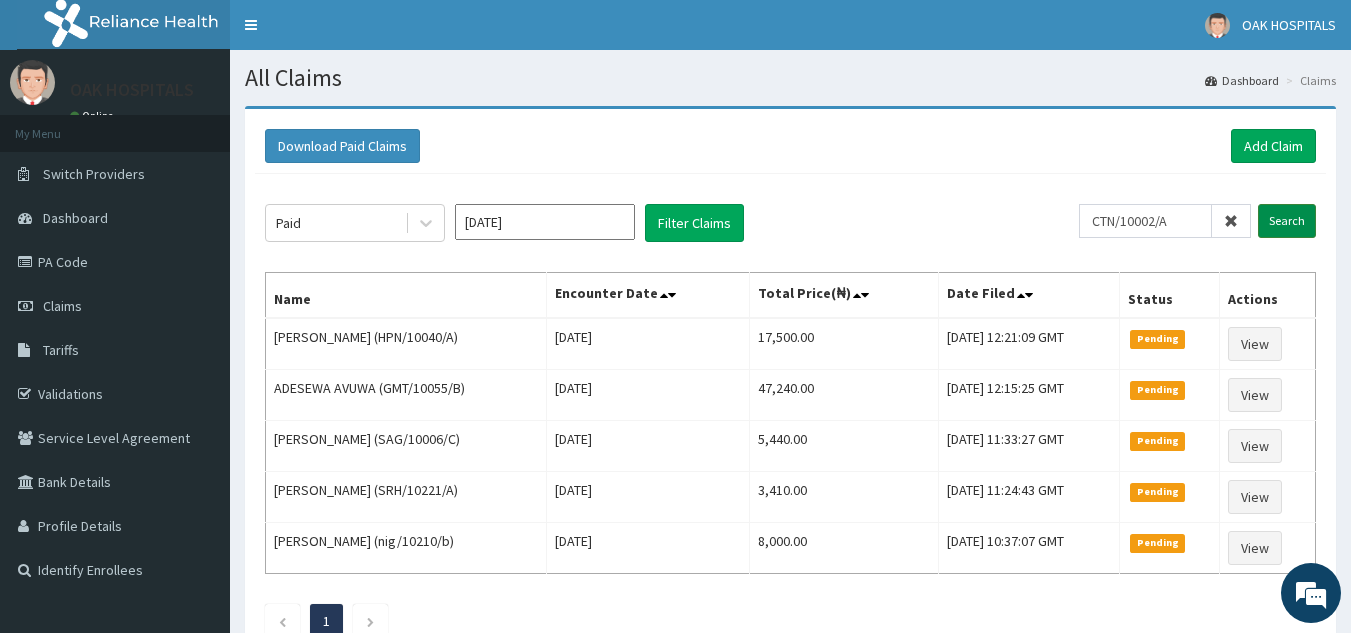 click on "Search" at bounding box center (1287, 221) 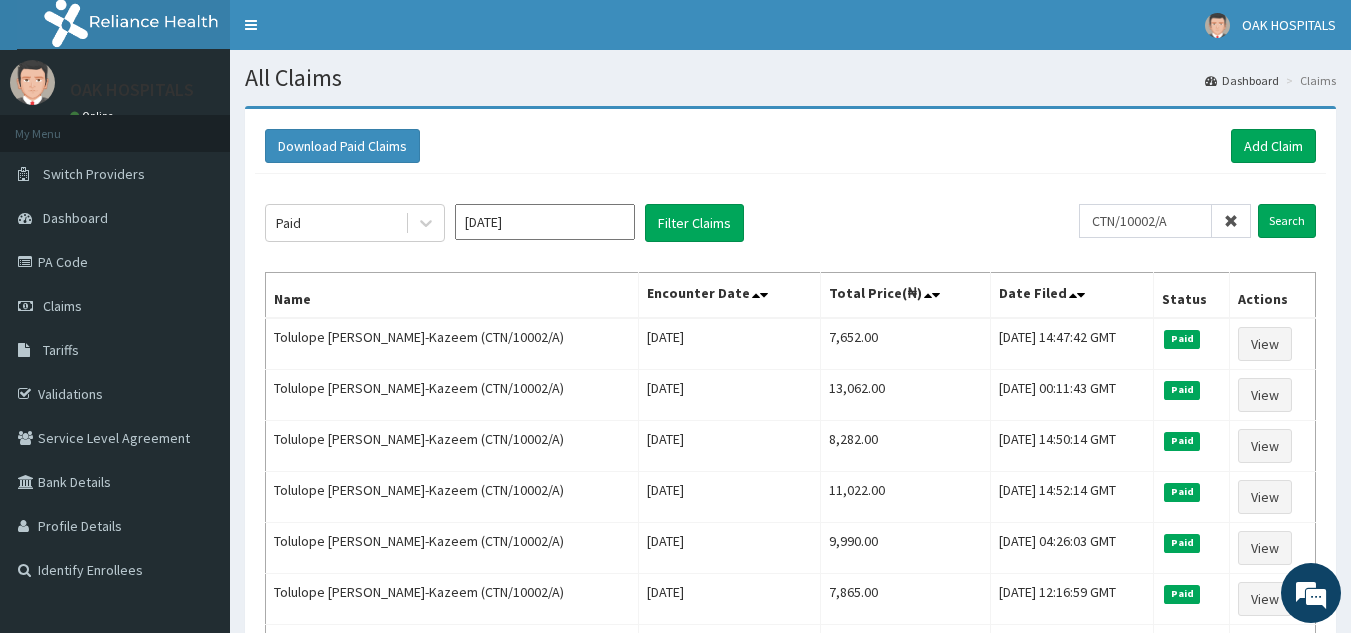 click at bounding box center [1231, 221] 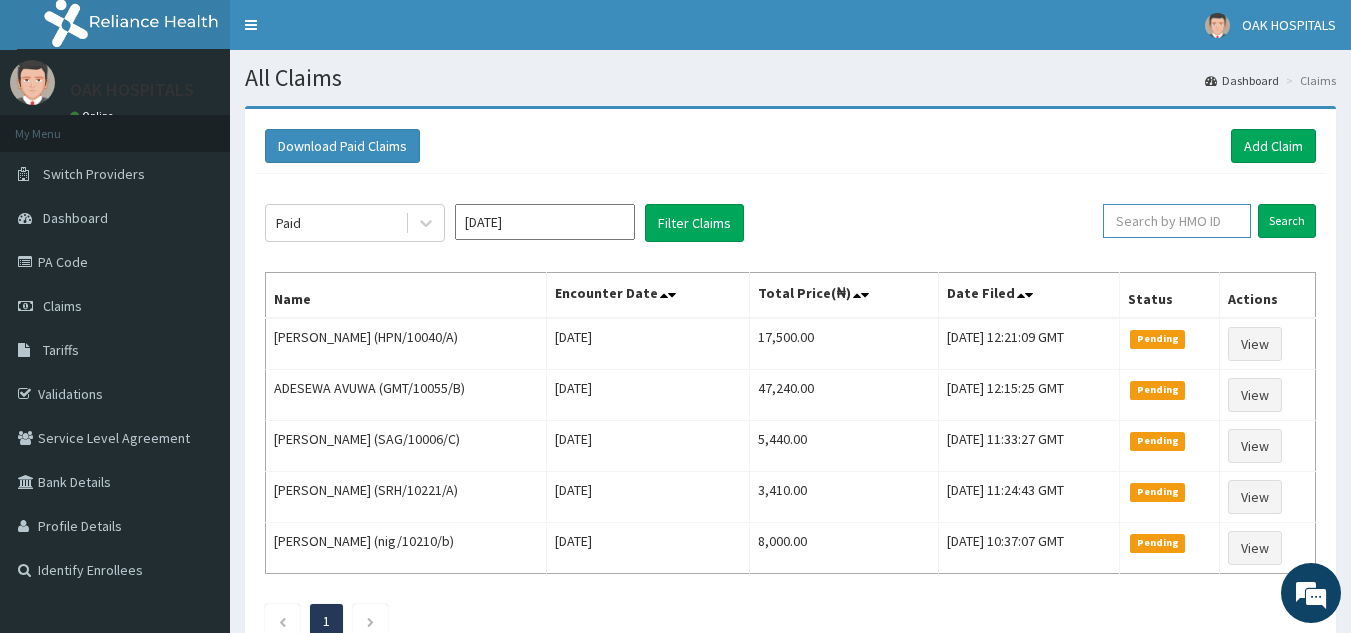 click at bounding box center (1177, 221) 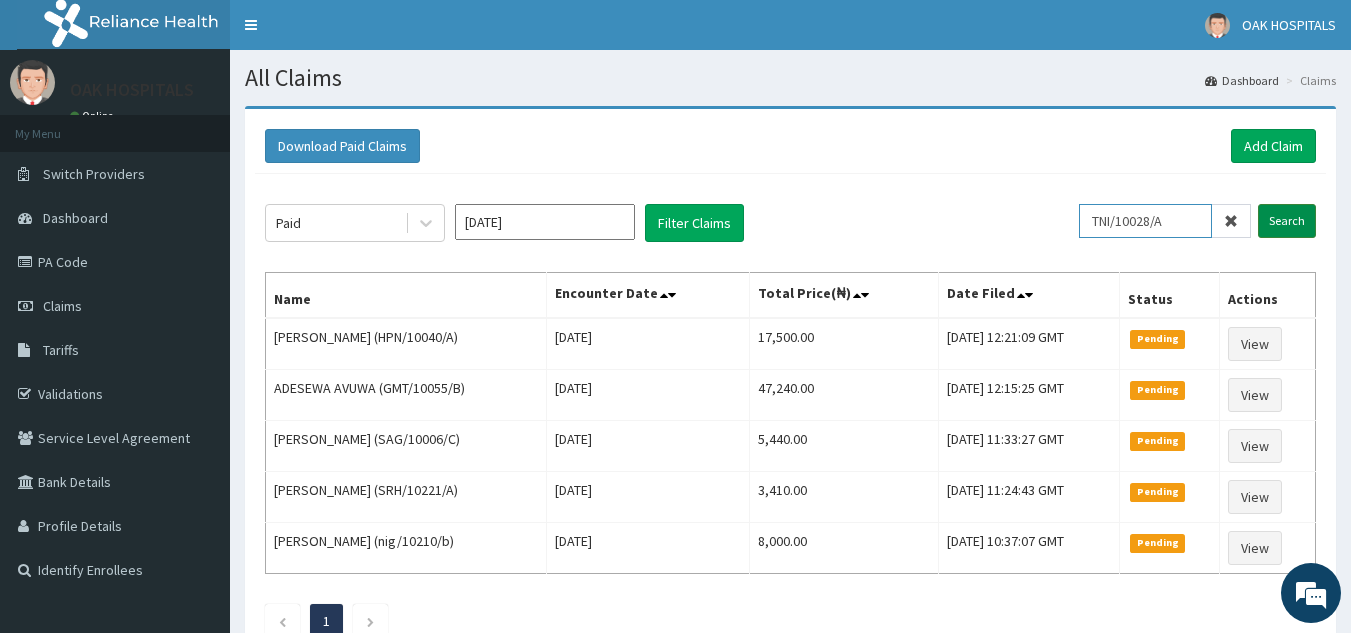 type on "TNI/10028/A" 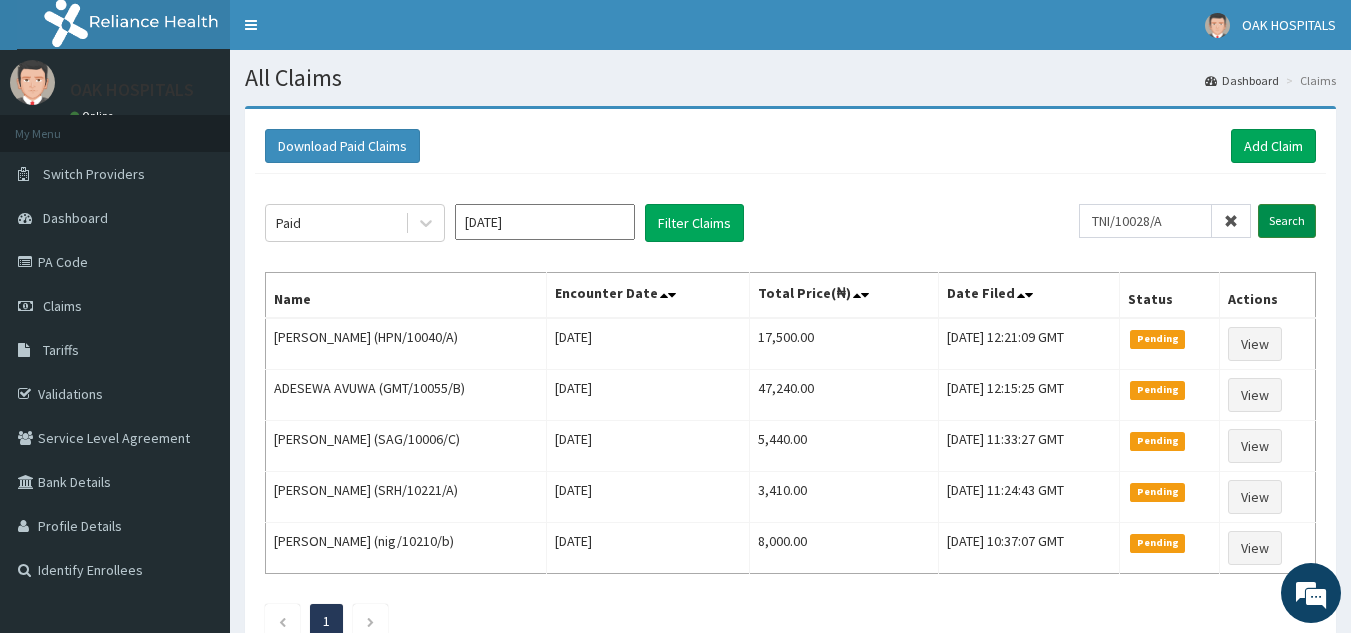 click on "Search" at bounding box center [1287, 221] 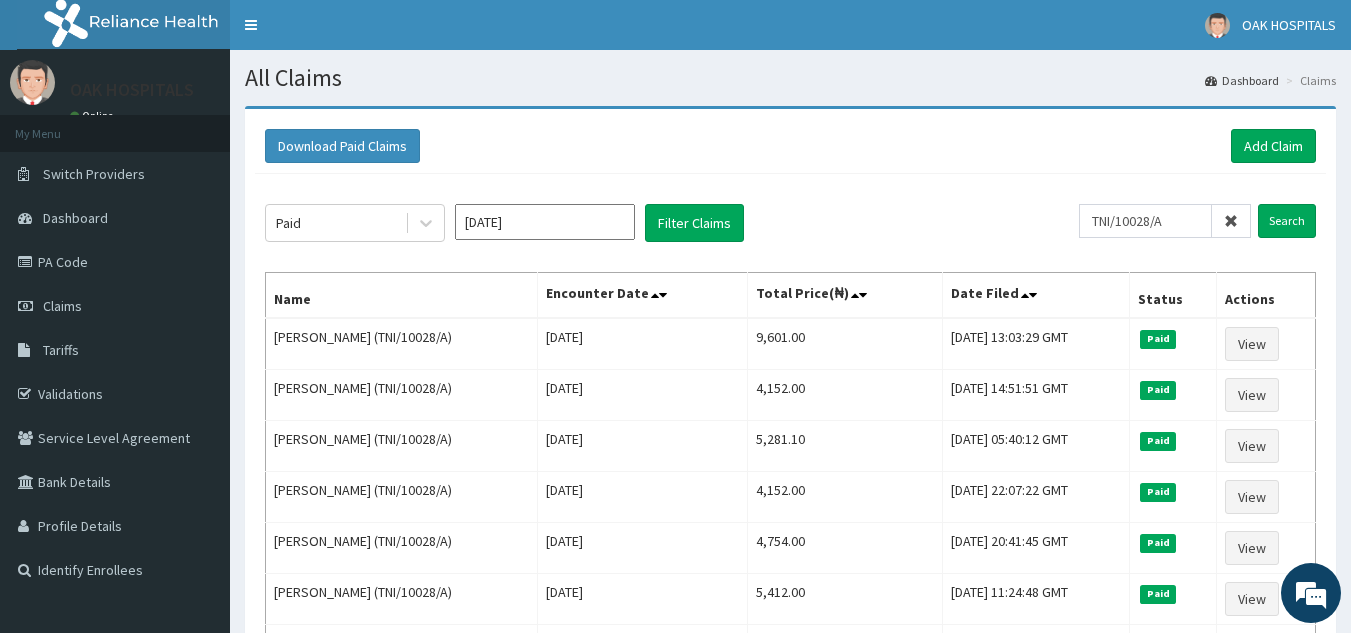 click at bounding box center (1231, 221) 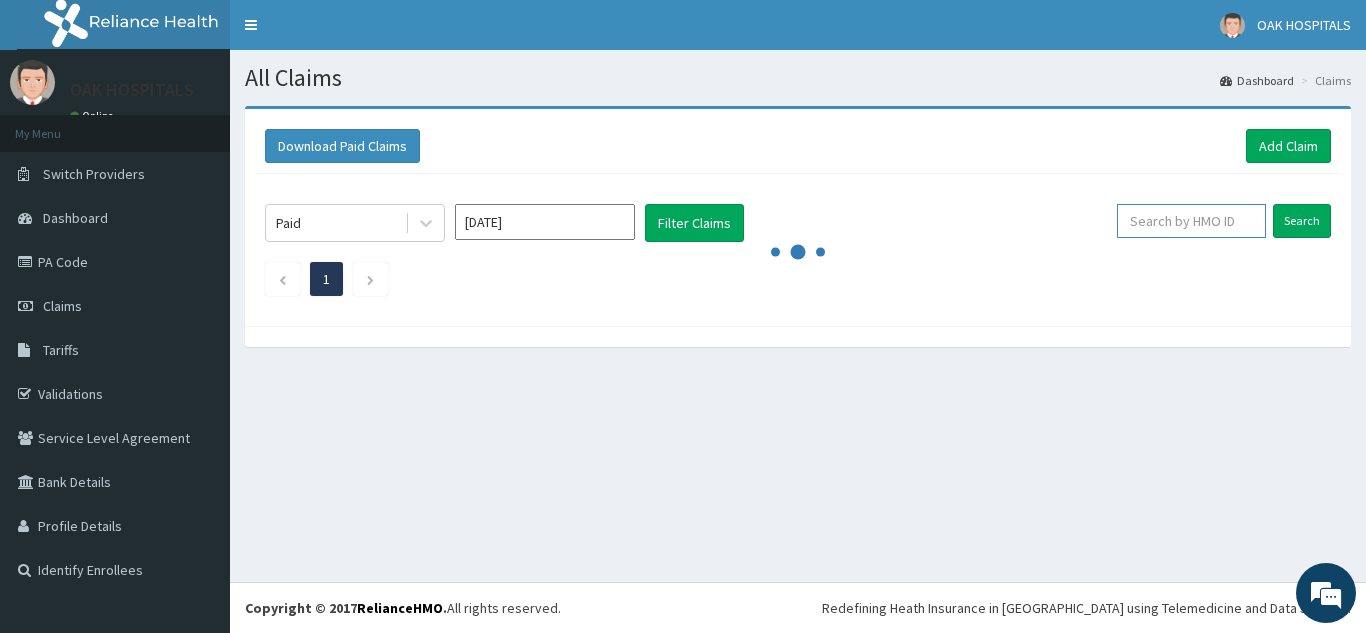 click at bounding box center [1191, 221] 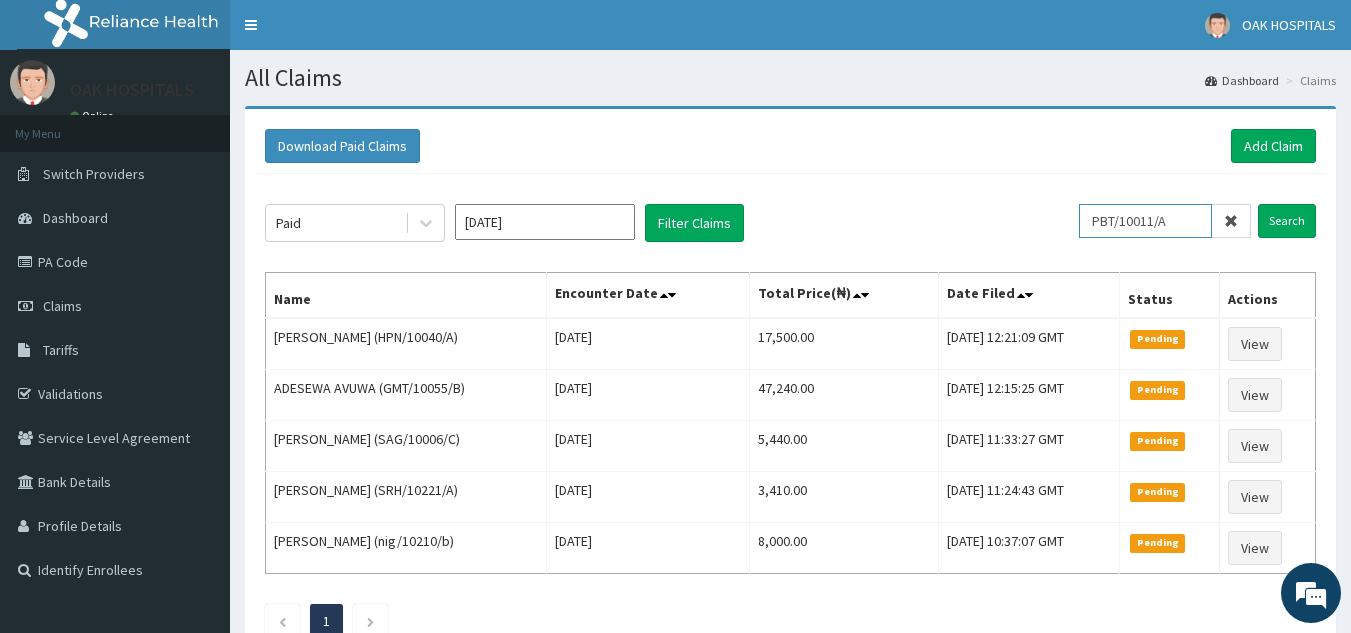 type on "PBT/10011/A" 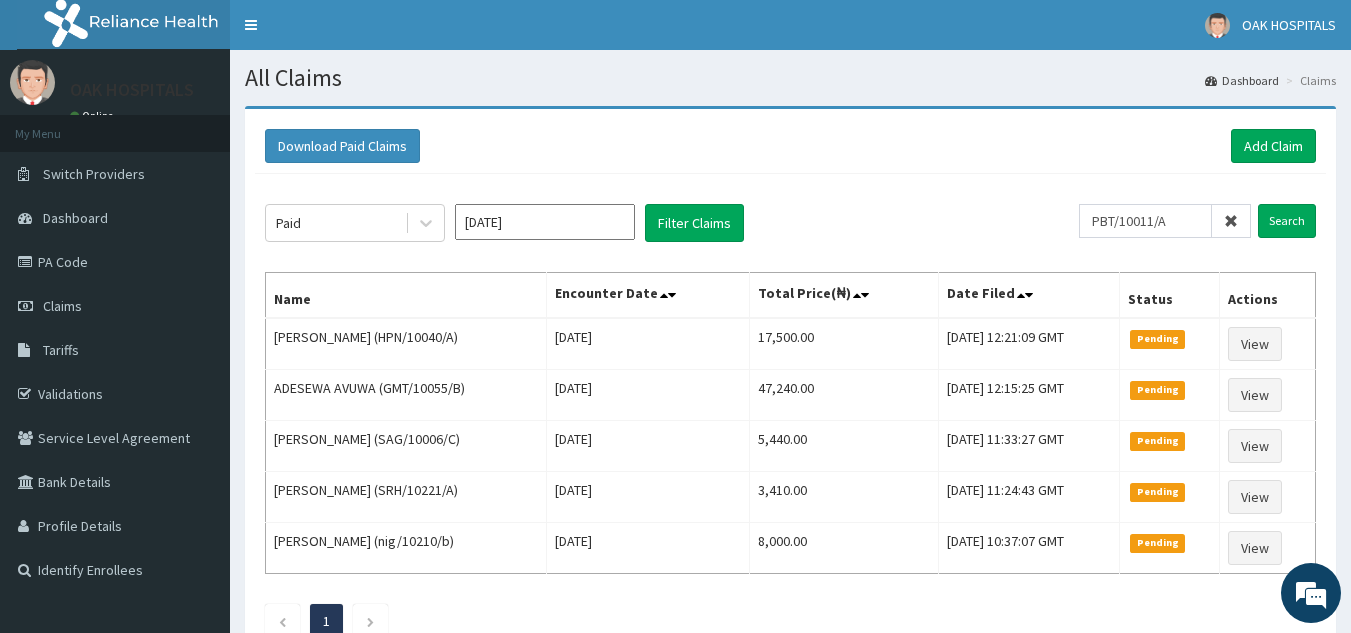 click on "Paid [DATE] Filter Claims PBT/10011/A Search Name Encounter Date Total Price(₦) Date Filed Status Actions [PERSON_NAME] (HPN/10040/A) [DATE] 17,500.00 [DATE] 12:21:09 GMT Pending View ADESEWA AVUWA (GMT/10055/B) [DATE] 47,240.00 [DATE] 12:15:25 GMT Pending View [PERSON_NAME] (SAG/10006/C) [DATE] 5,440.00 [DATE] 11:33:27 GMT Pending View [GEOGRAPHIC_DATA] Amaechi Oki (SRH/10221/A) [DATE] 3,410.00 [DATE] 11:24:43 GMT Pending View [PERSON_NAME] (nig/10210/b) [DATE] 8,000.00 [DATE] 10:37:07 GMT Pending View 1" 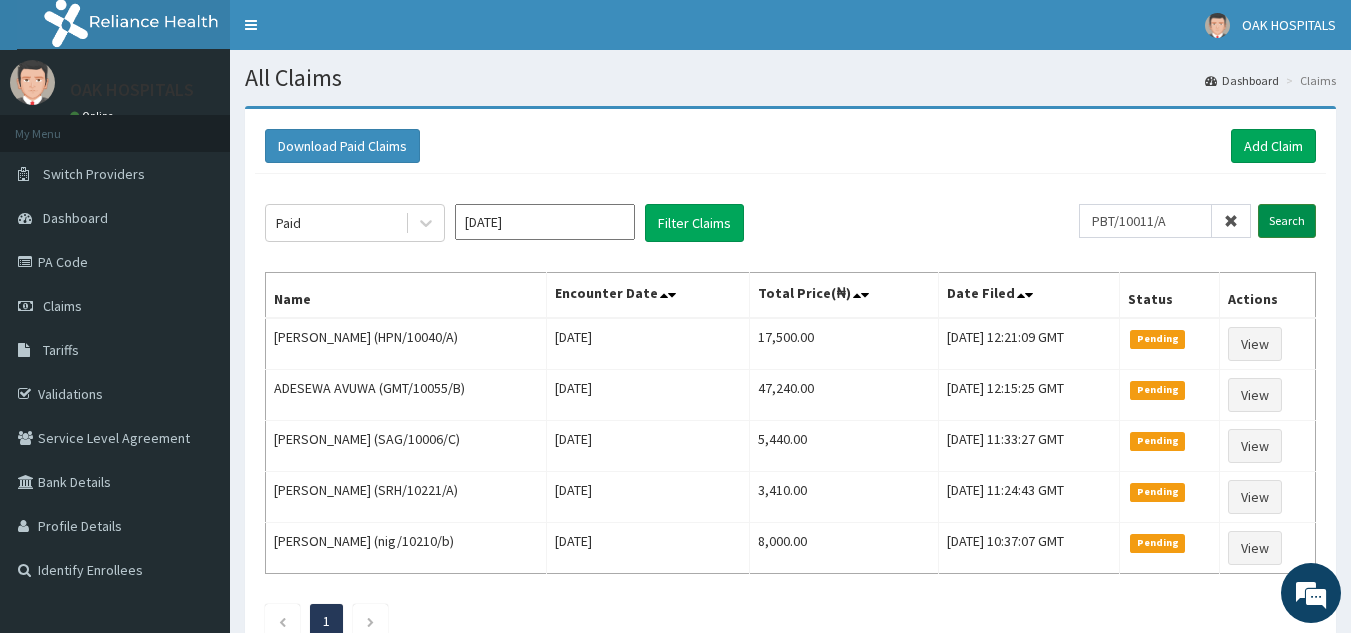 click on "Search" at bounding box center (1287, 221) 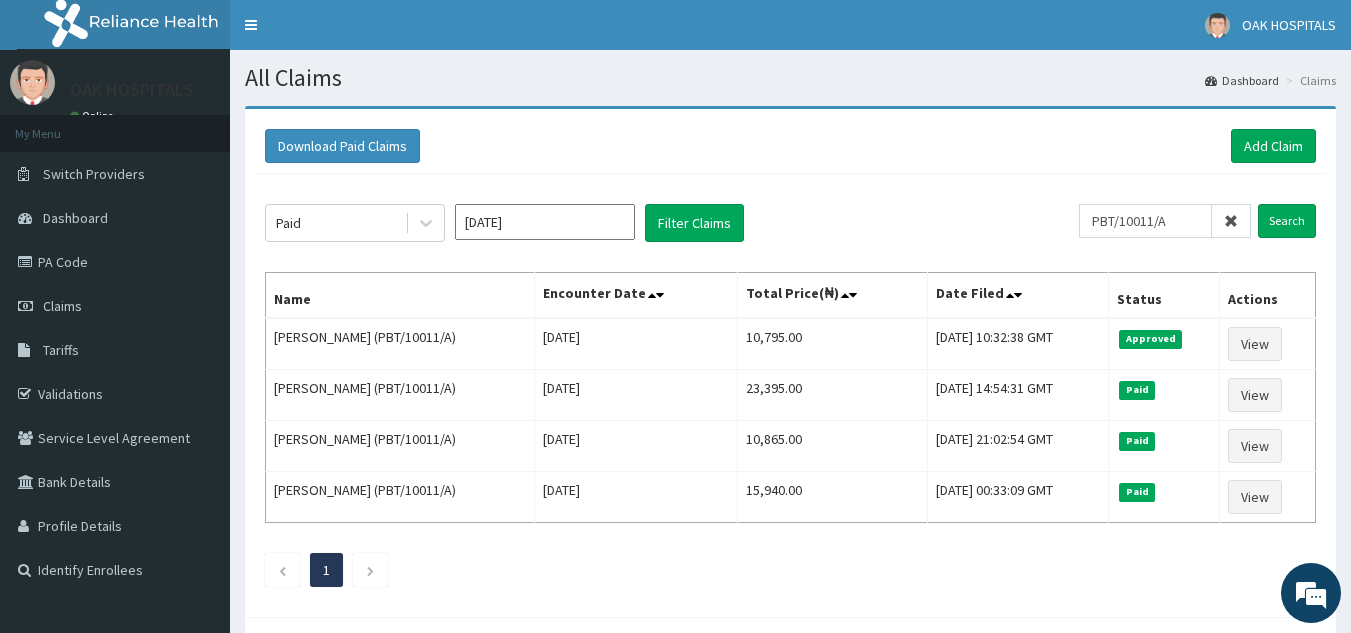 click at bounding box center [1231, 221] 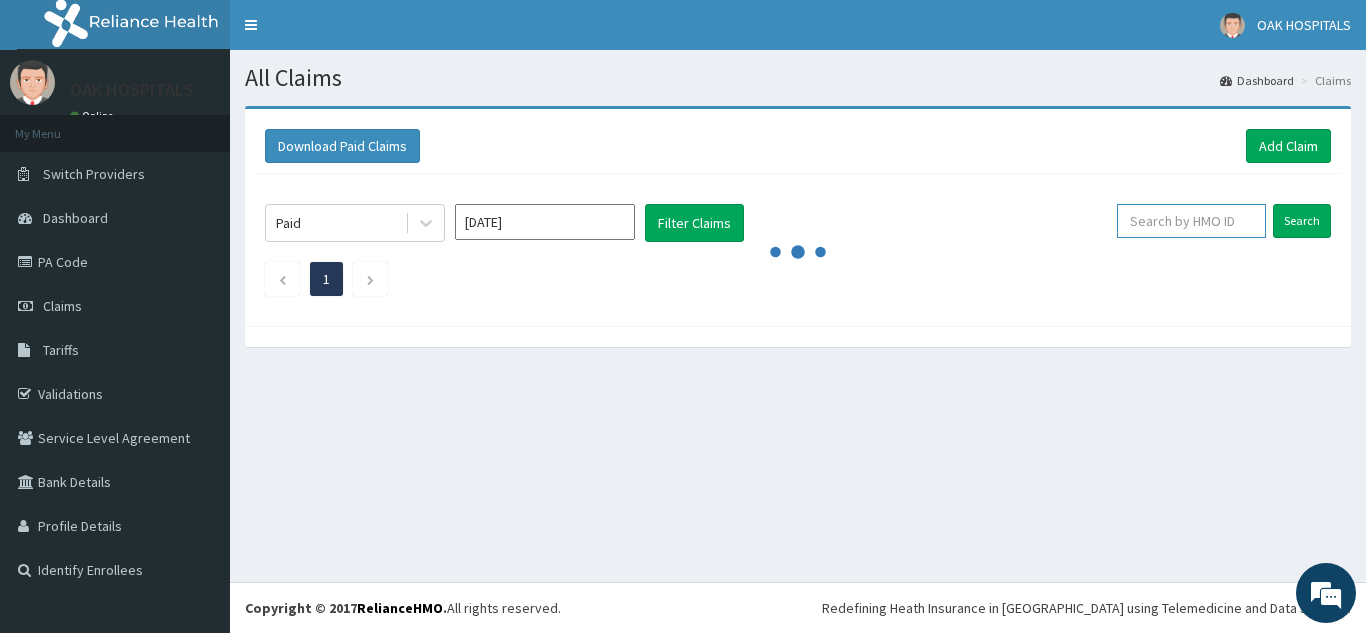 click at bounding box center [1191, 221] 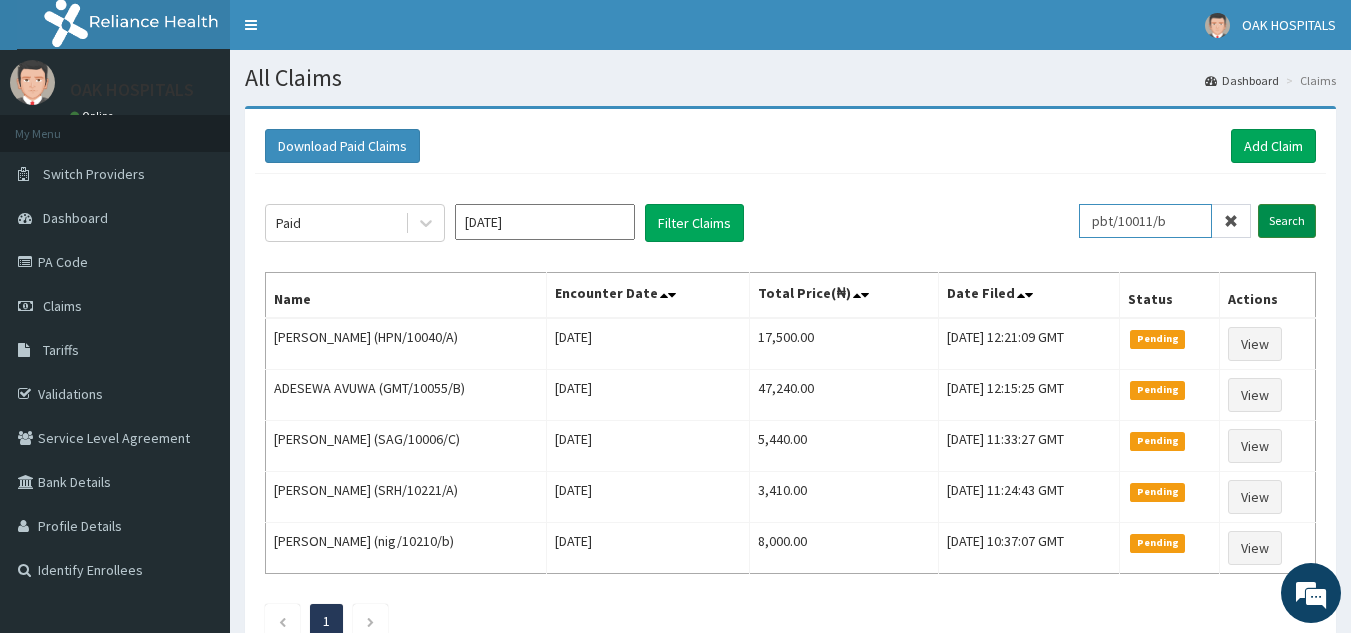 type on "pbt/10011/b" 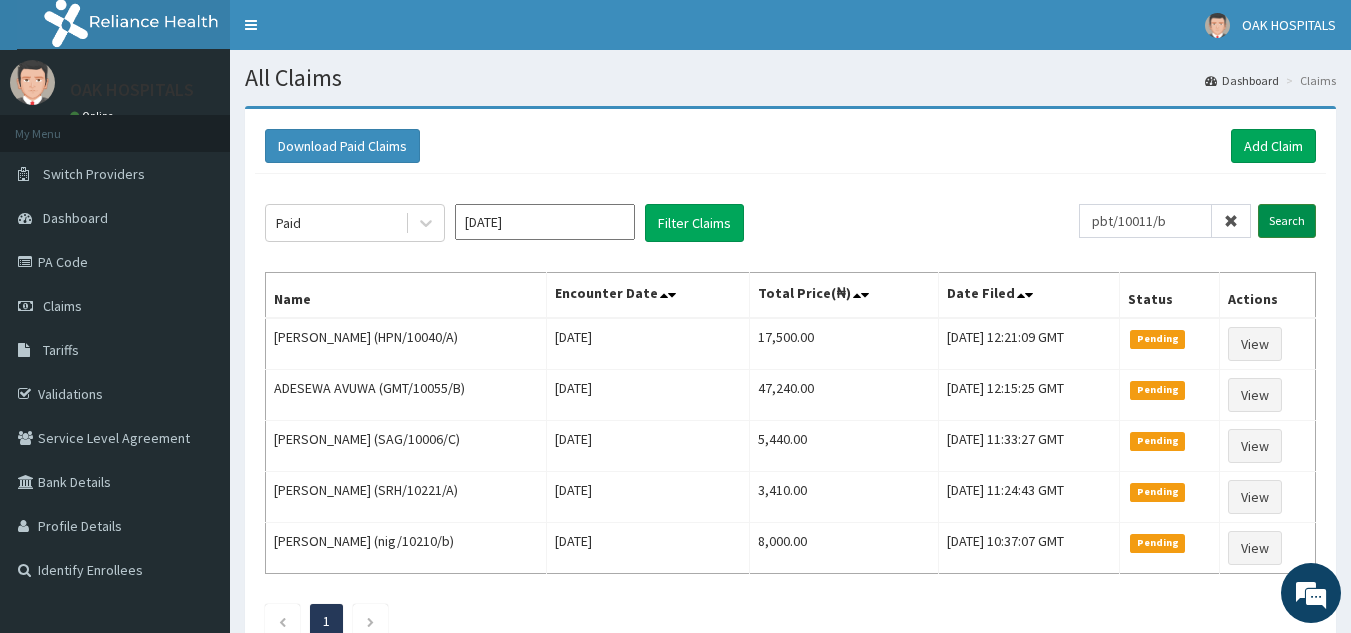 click on "Search" at bounding box center [1287, 221] 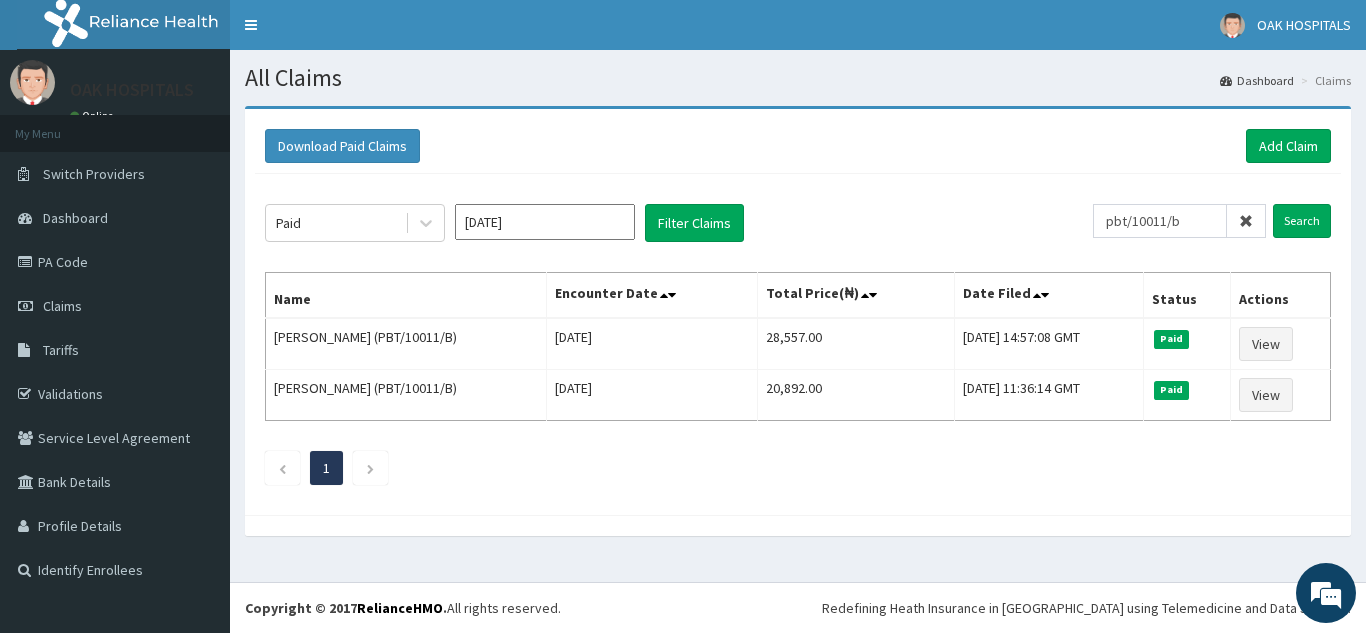 click at bounding box center [1246, 221] 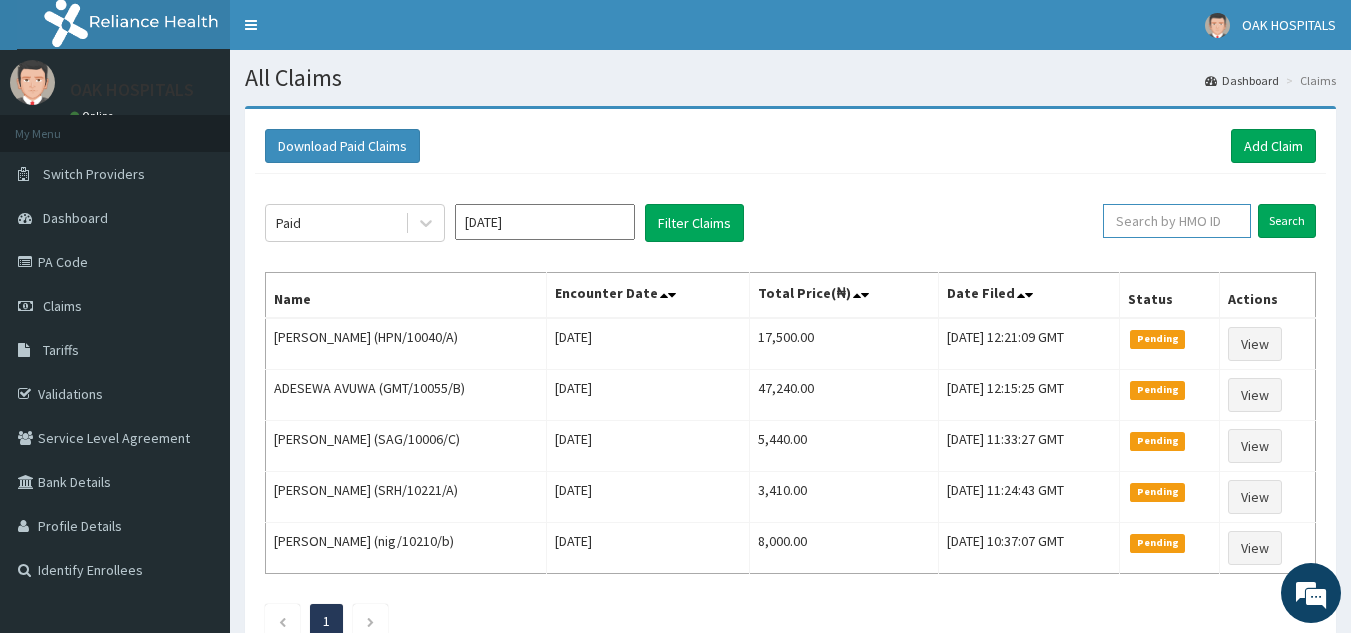 click at bounding box center (1177, 221) 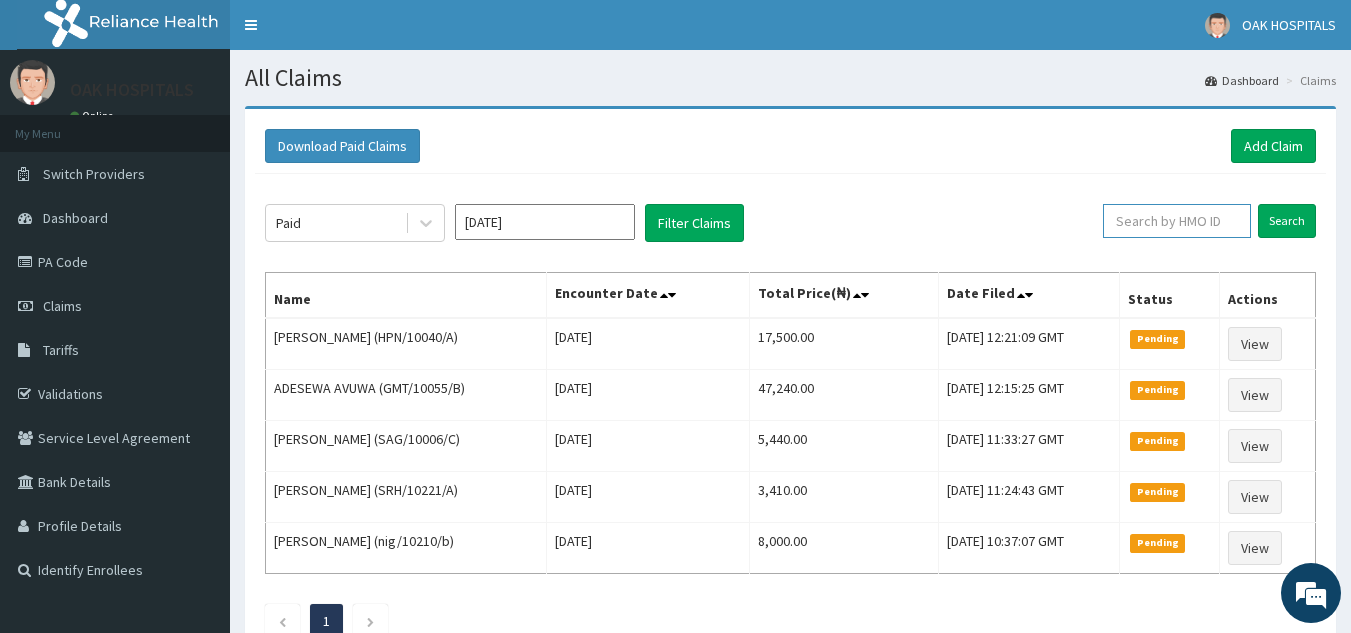 click at bounding box center (1177, 221) 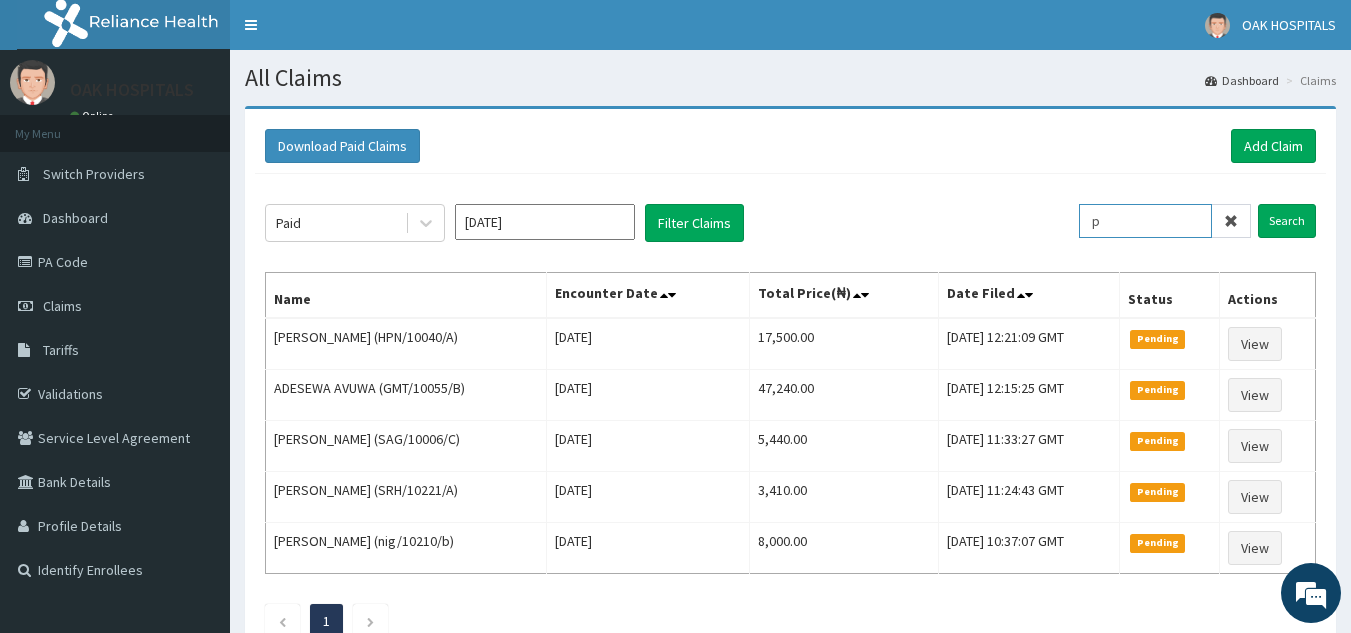 click on "p" at bounding box center [1145, 221] 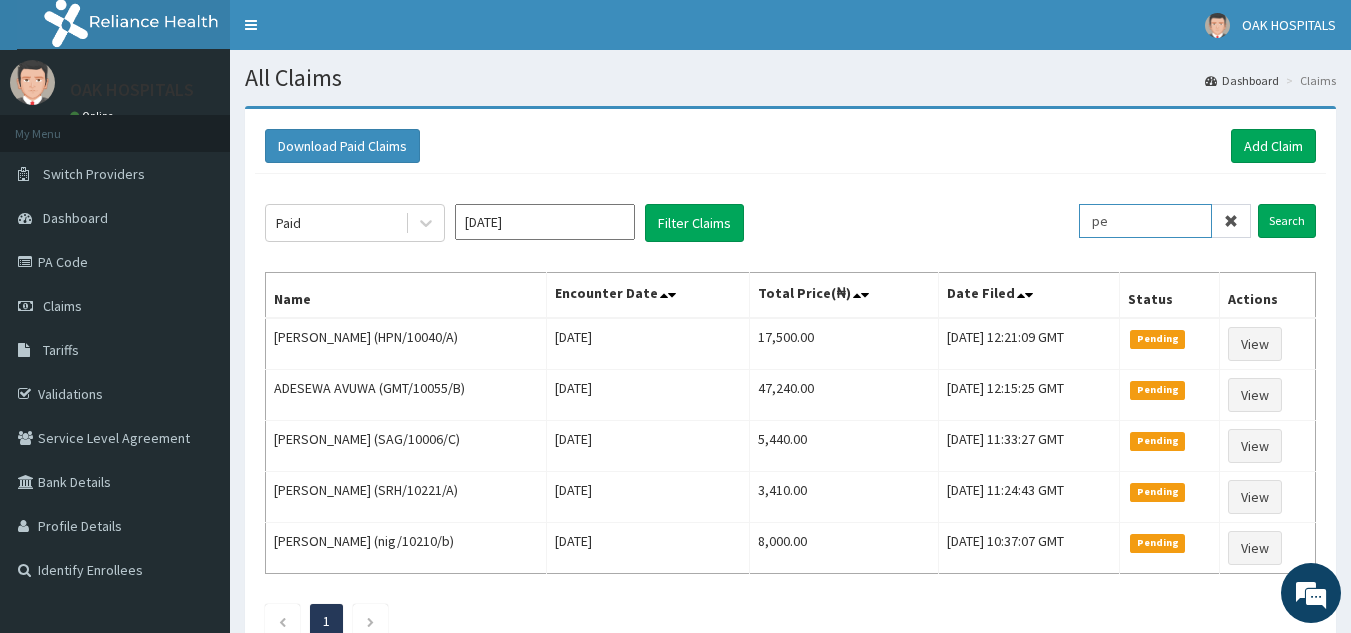 type on "p" 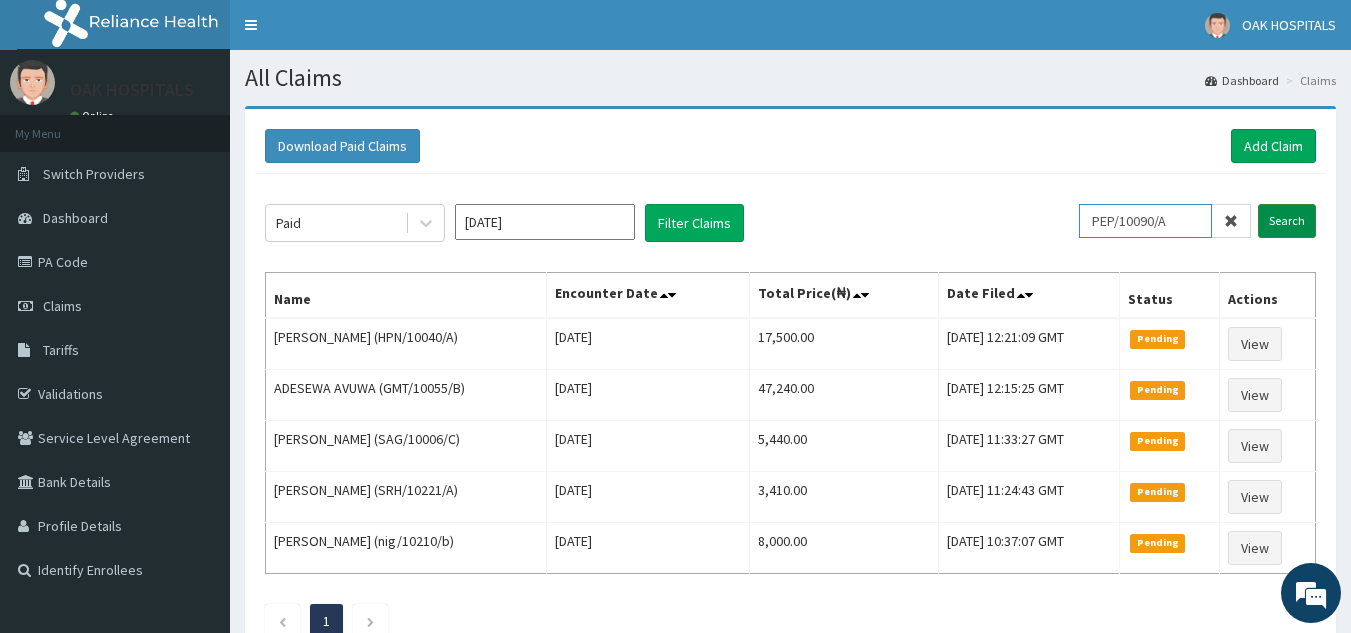 type on "PEP/10090/A" 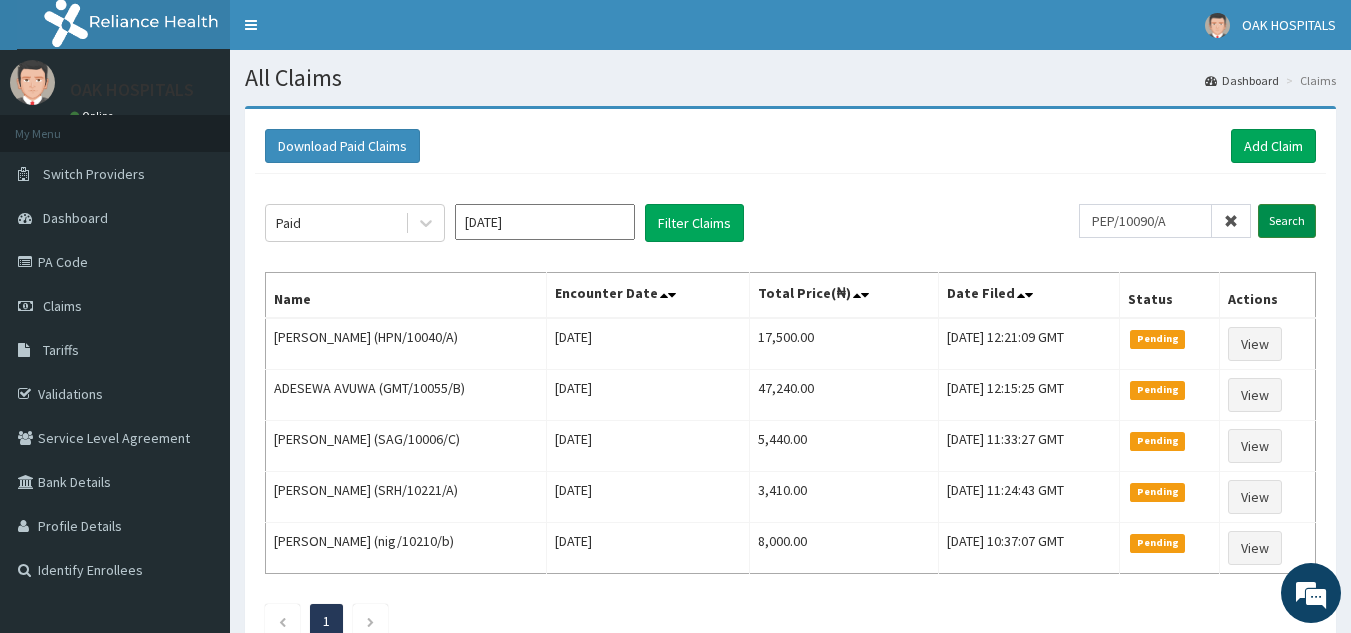 click on "Search" at bounding box center [1287, 221] 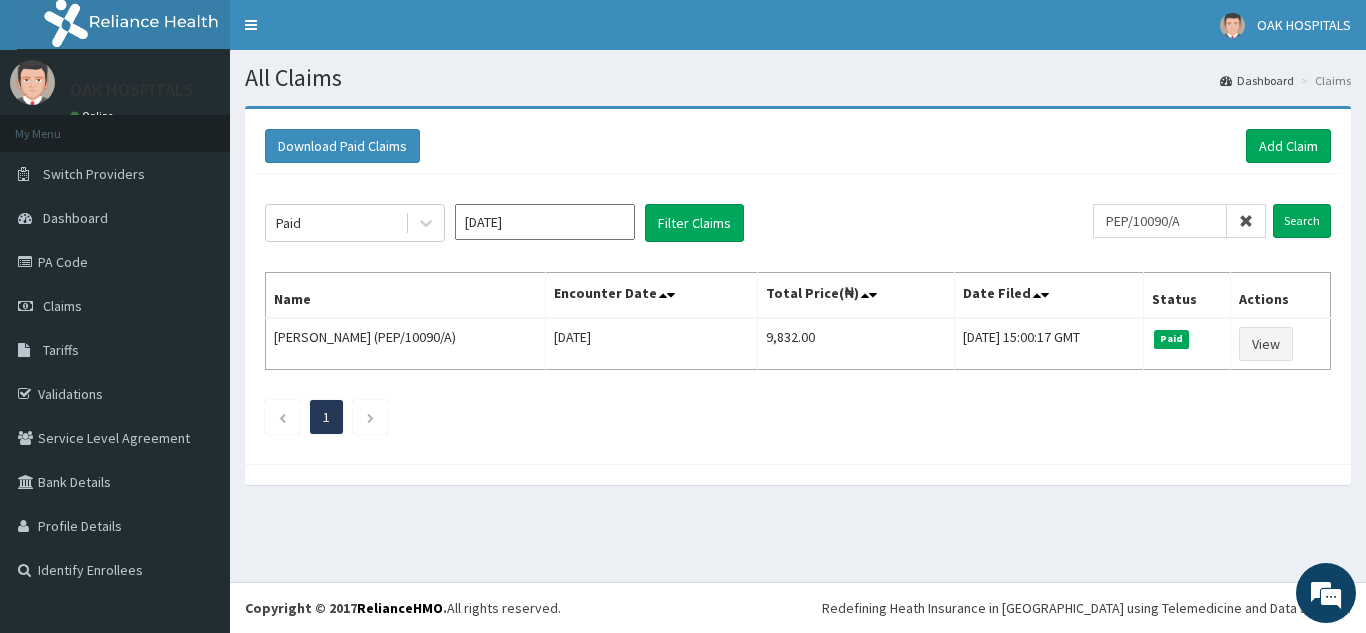 click at bounding box center [1246, 221] 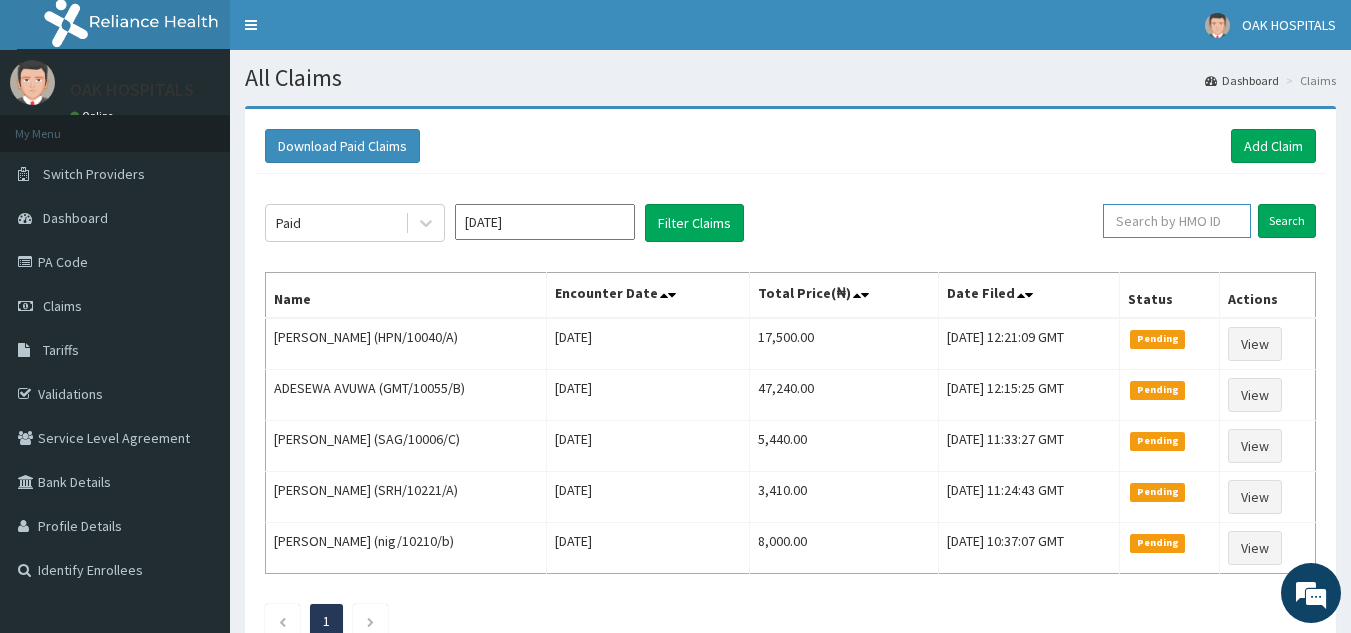 click at bounding box center (1177, 221) 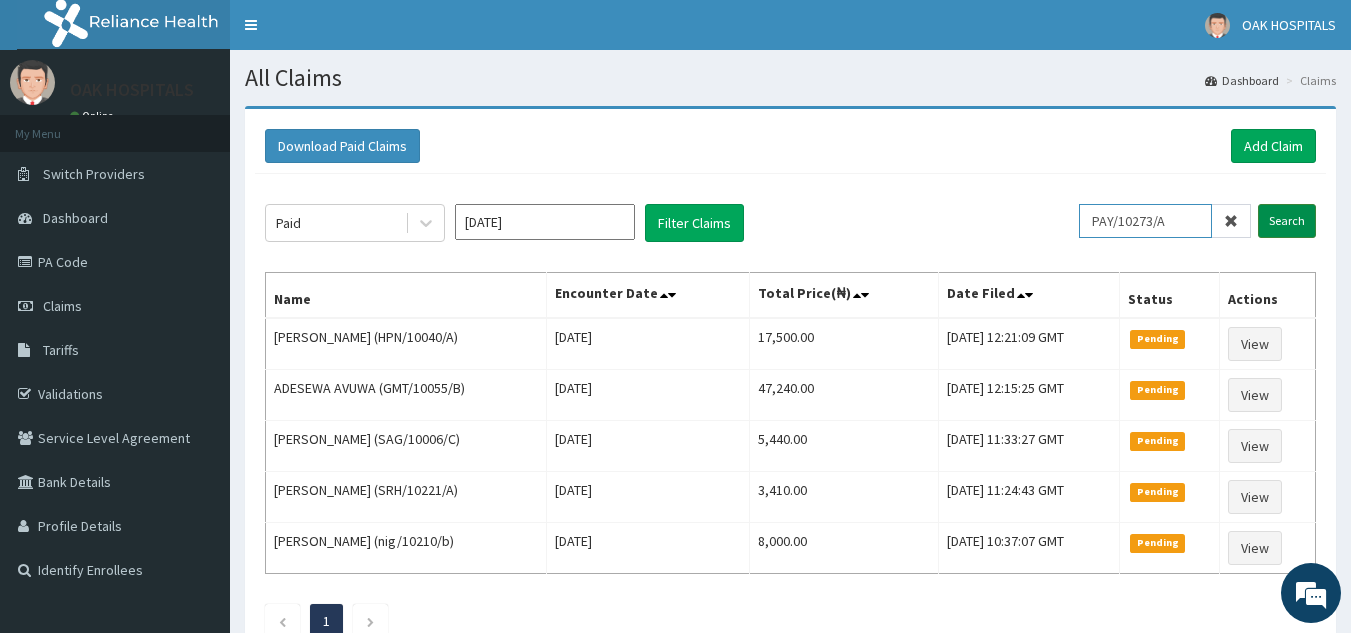 type on "PAY/10273/A" 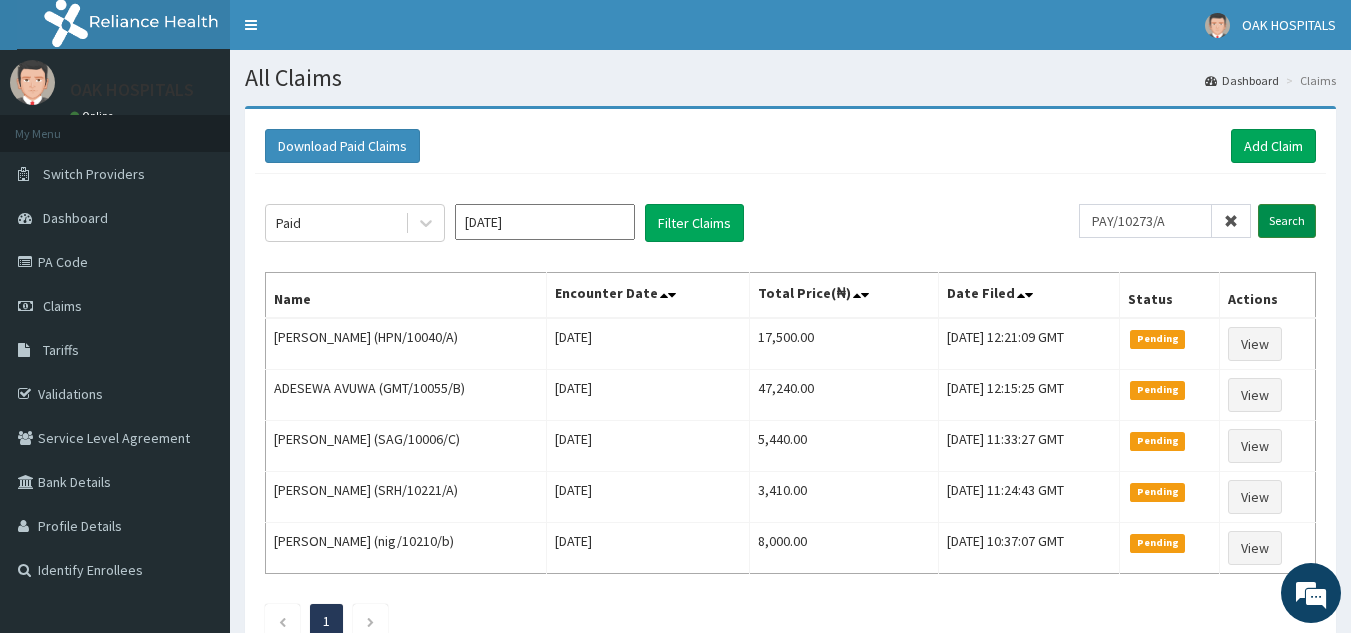 click on "Search" at bounding box center [1287, 221] 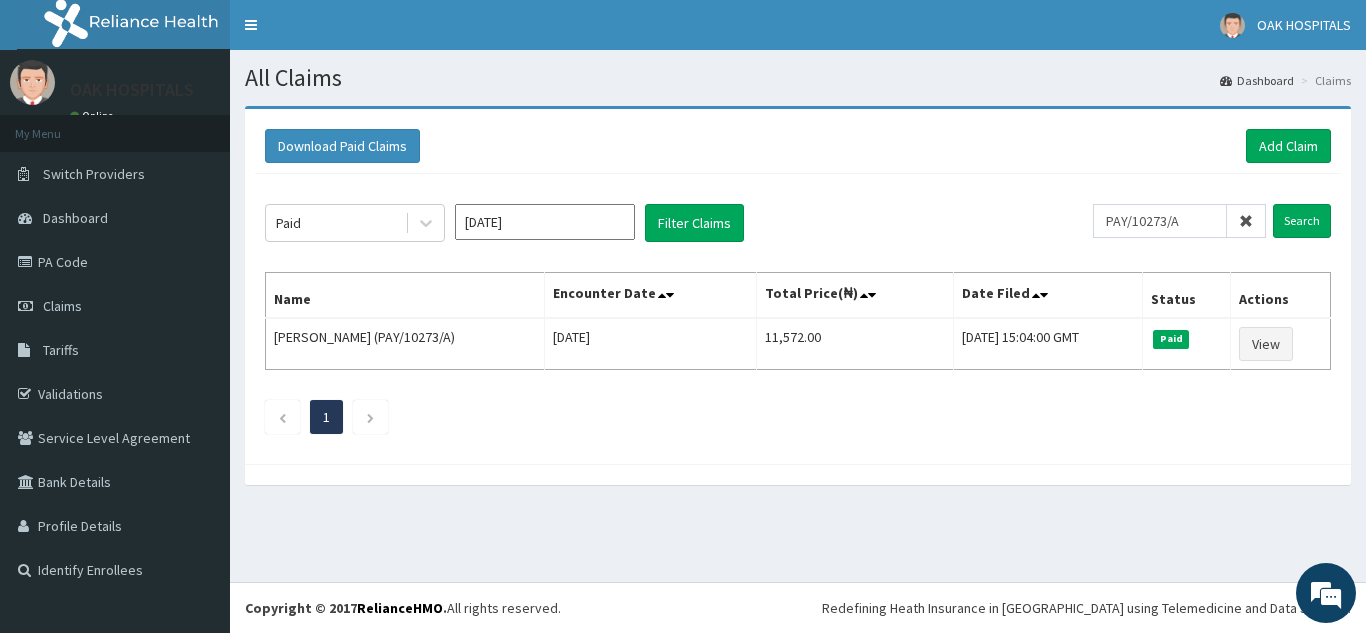 click at bounding box center (1246, 221) 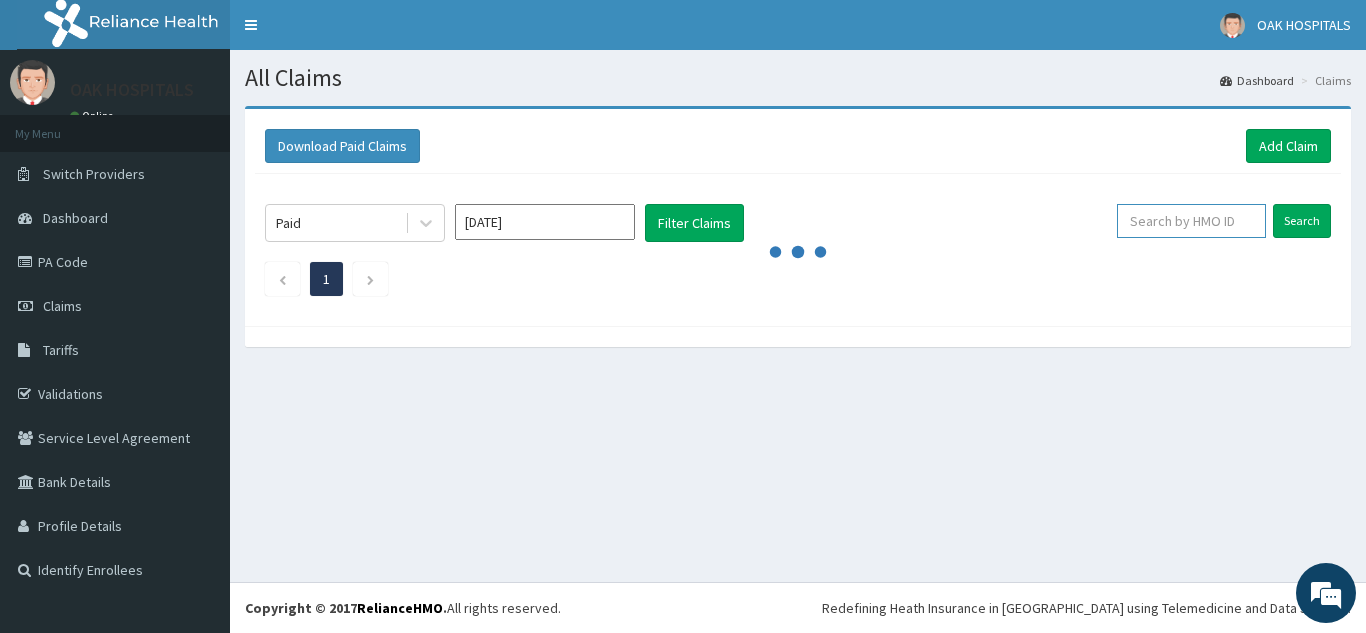 click at bounding box center (1191, 221) 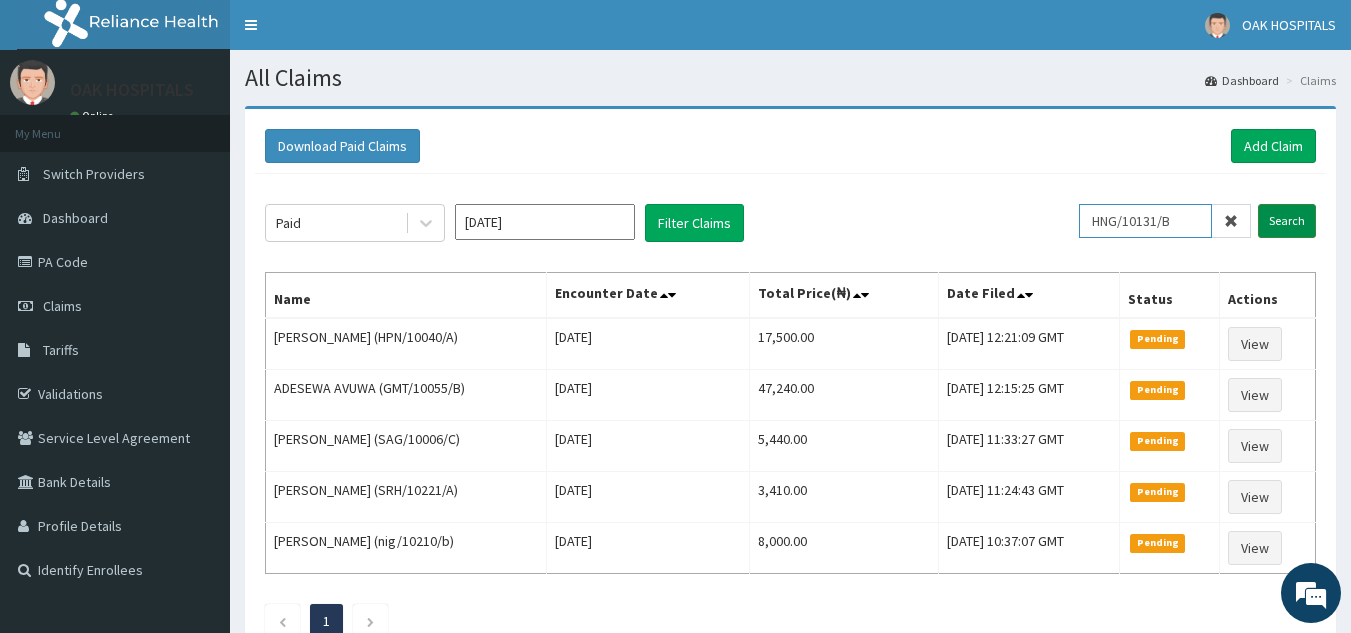 type on "HNG/10131/B" 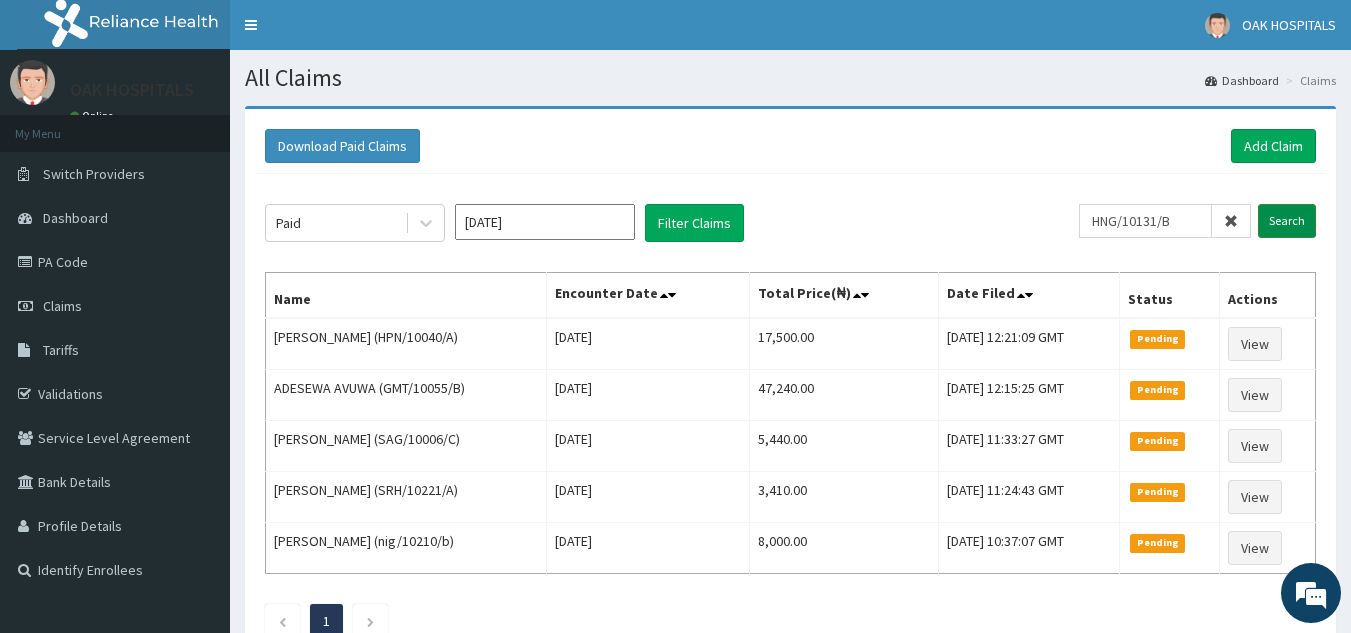 click on "Search" at bounding box center (1287, 221) 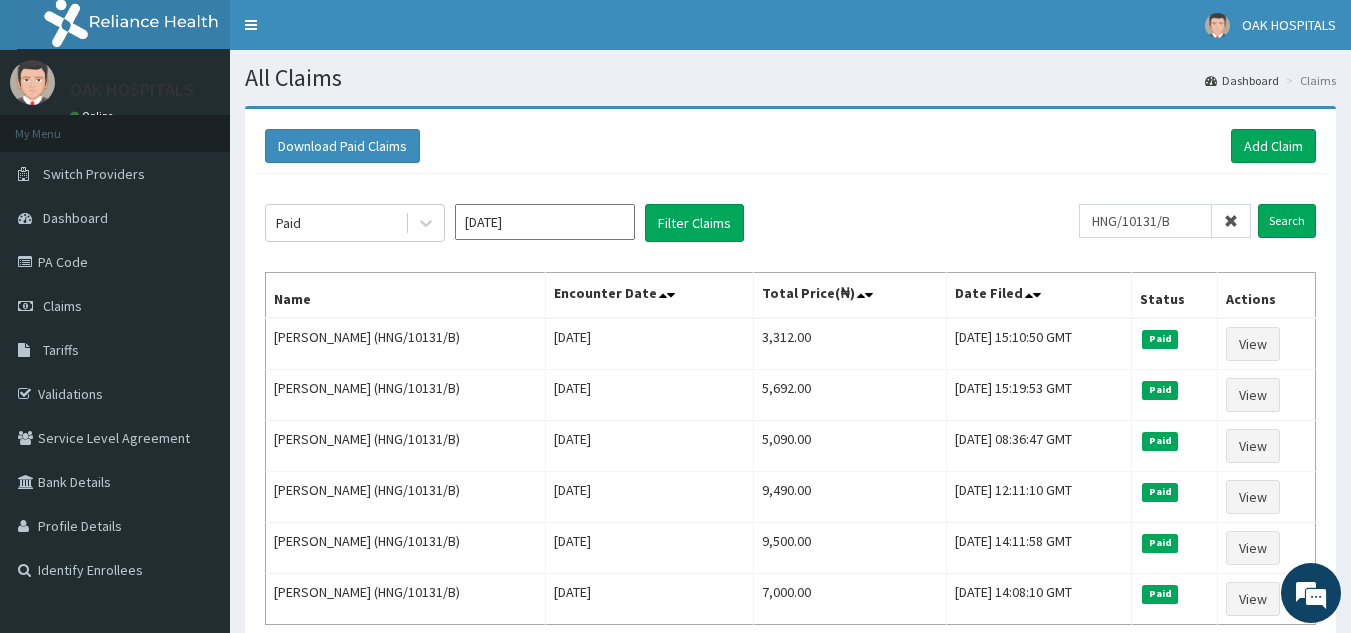 click at bounding box center (1231, 221) 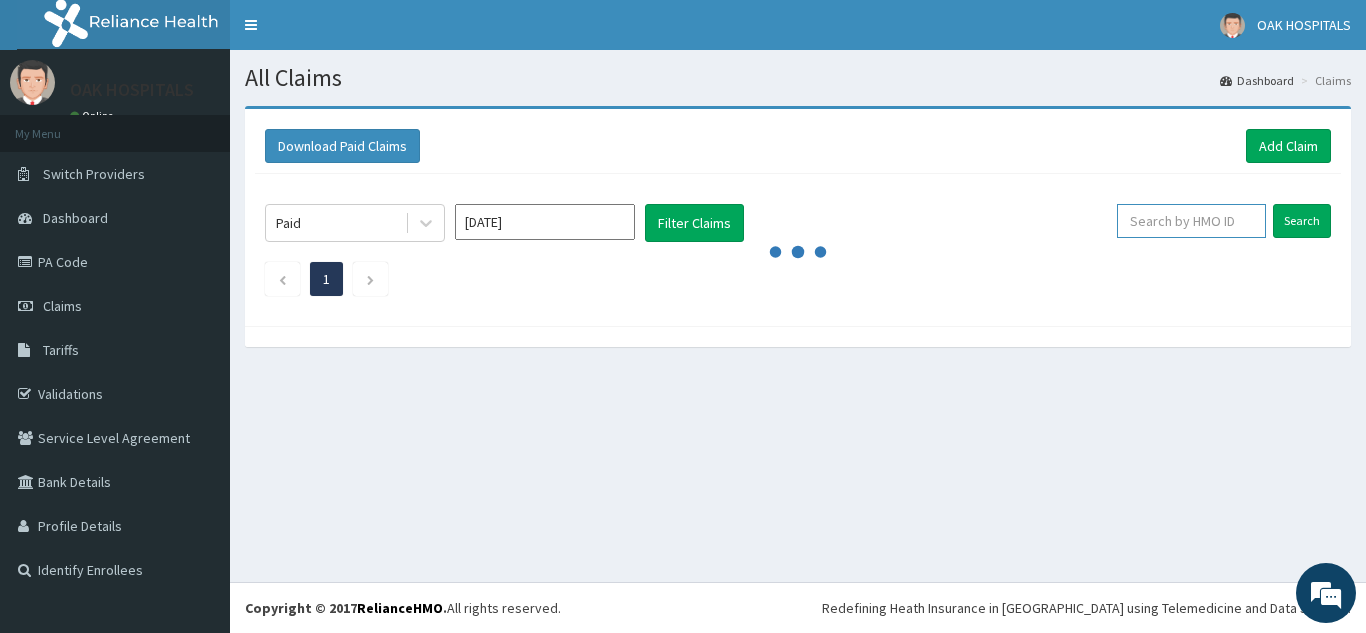 click at bounding box center [1191, 221] 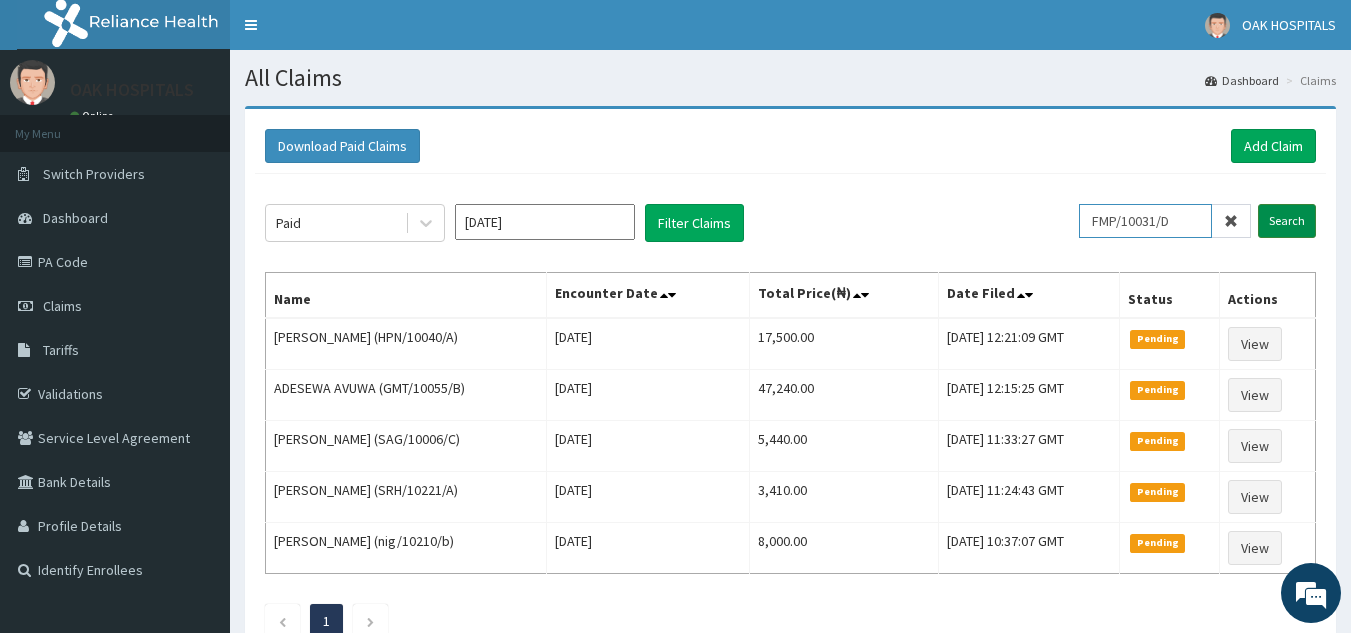 type on "FMP/10031/D" 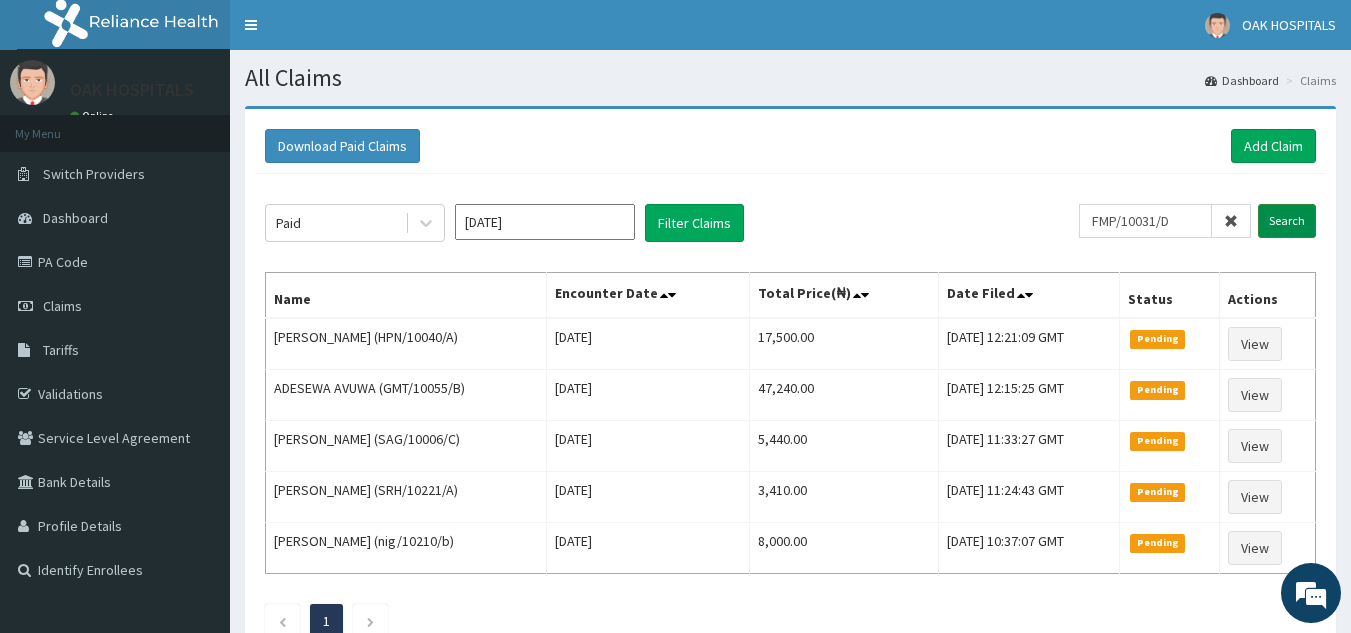 click on "Search" at bounding box center [1287, 221] 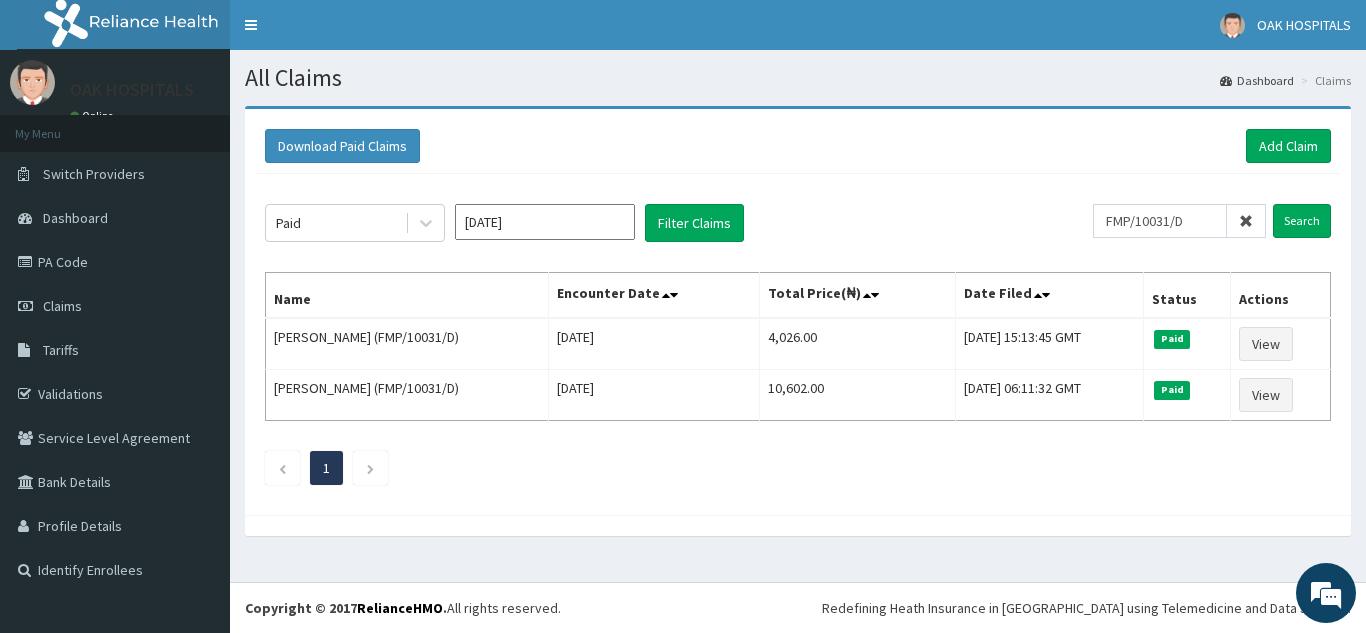 click at bounding box center (1246, 221) 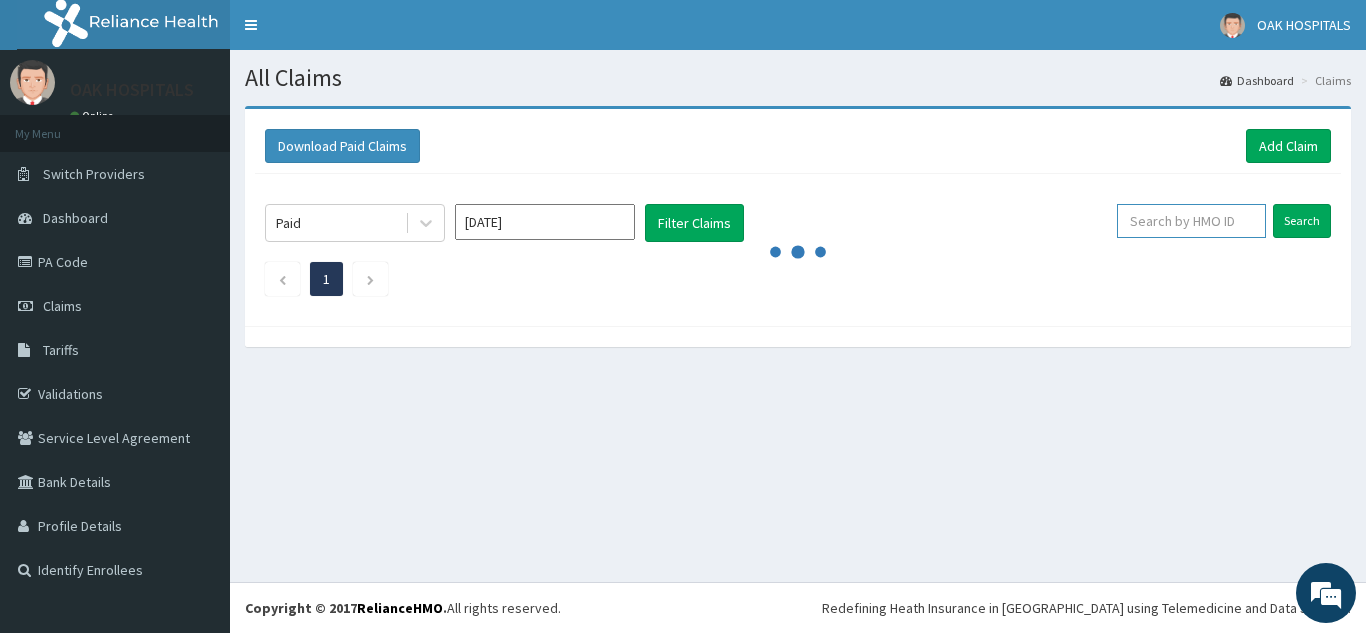 click at bounding box center (1191, 221) 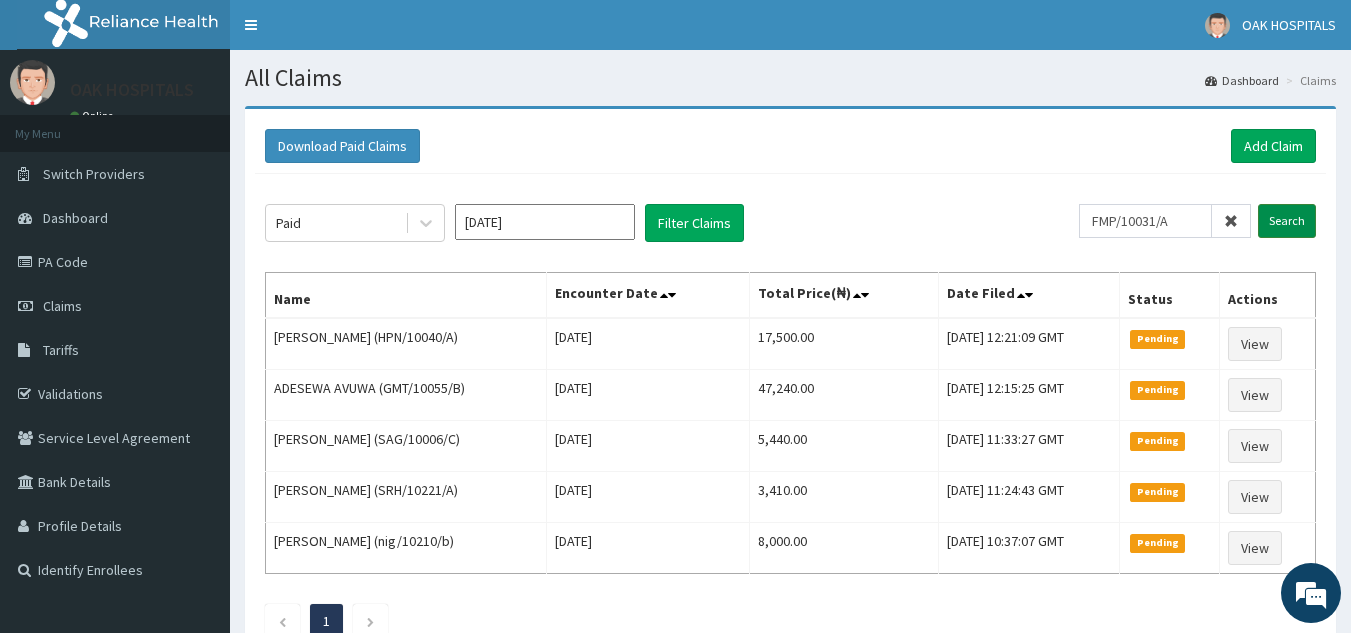 click on "Search" at bounding box center [1287, 221] 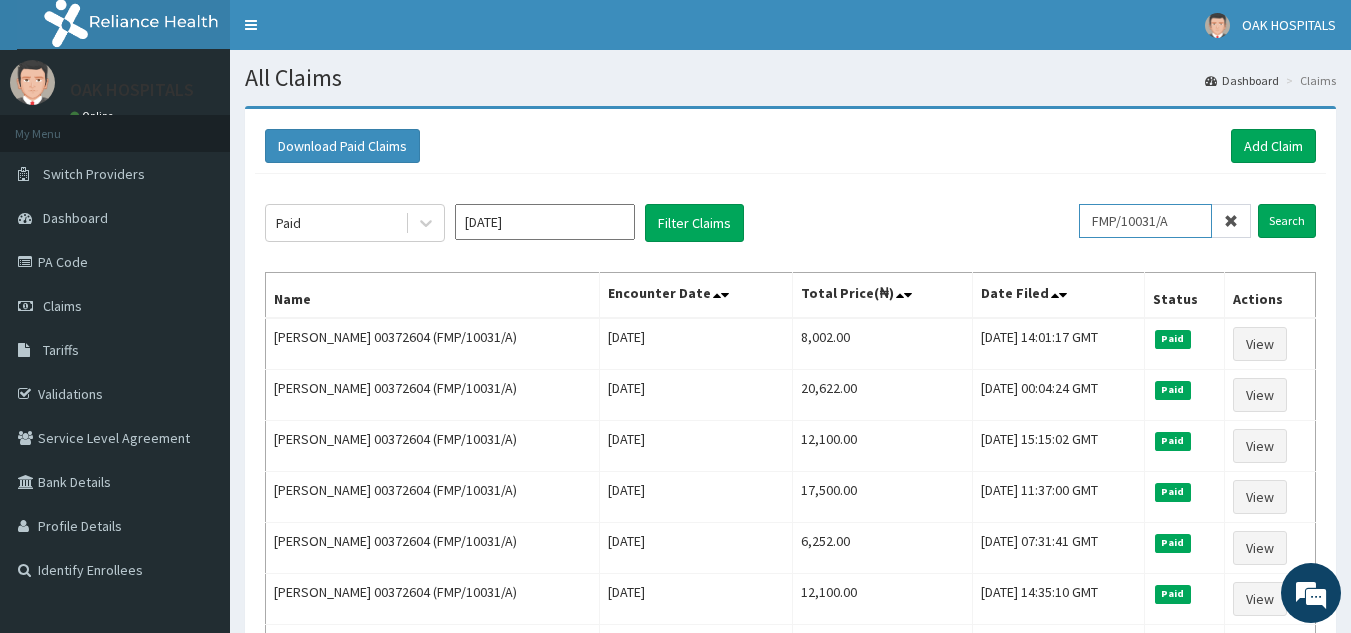 click on "FMP/10031/A" at bounding box center (1145, 221) 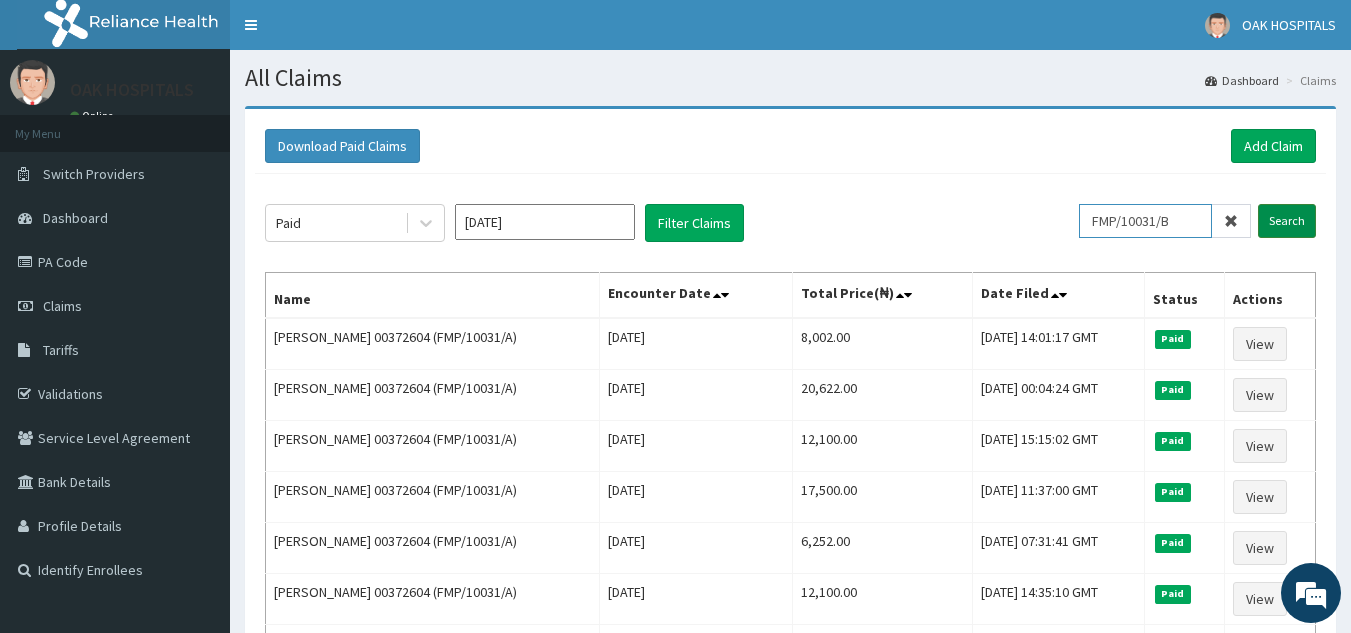 type on "FMP/10031/B" 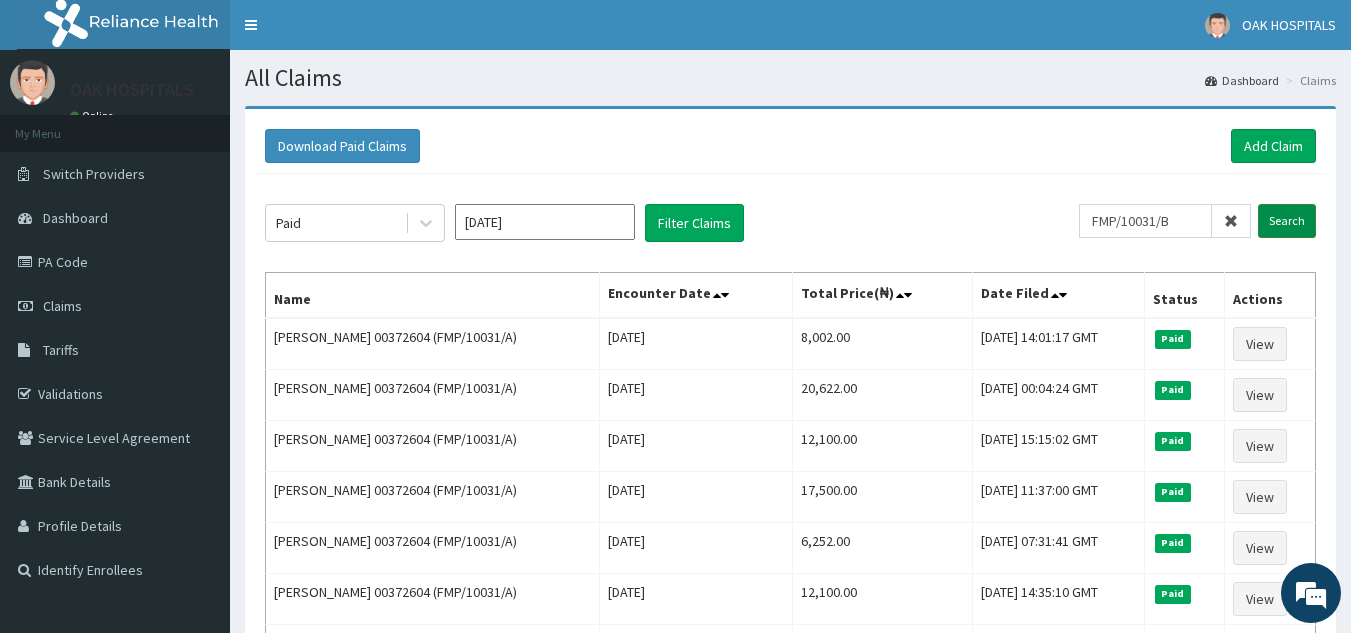 click on "Search" at bounding box center [1287, 221] 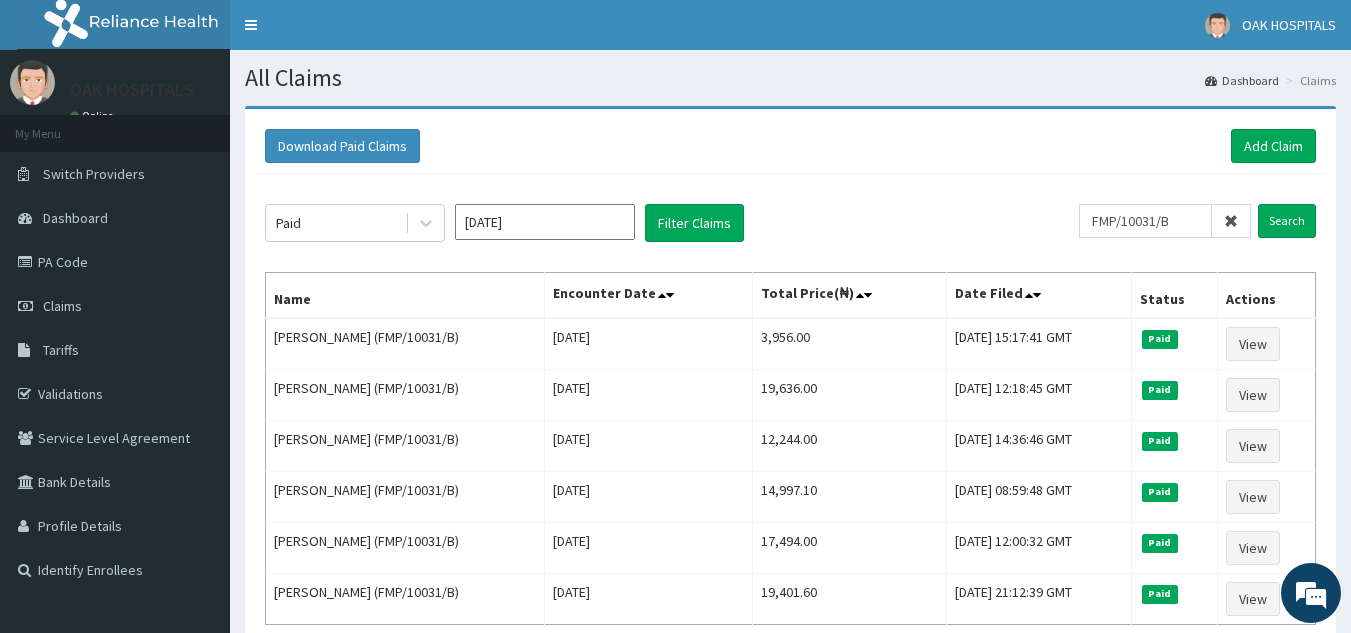 click at bounding box center (1231, 221) 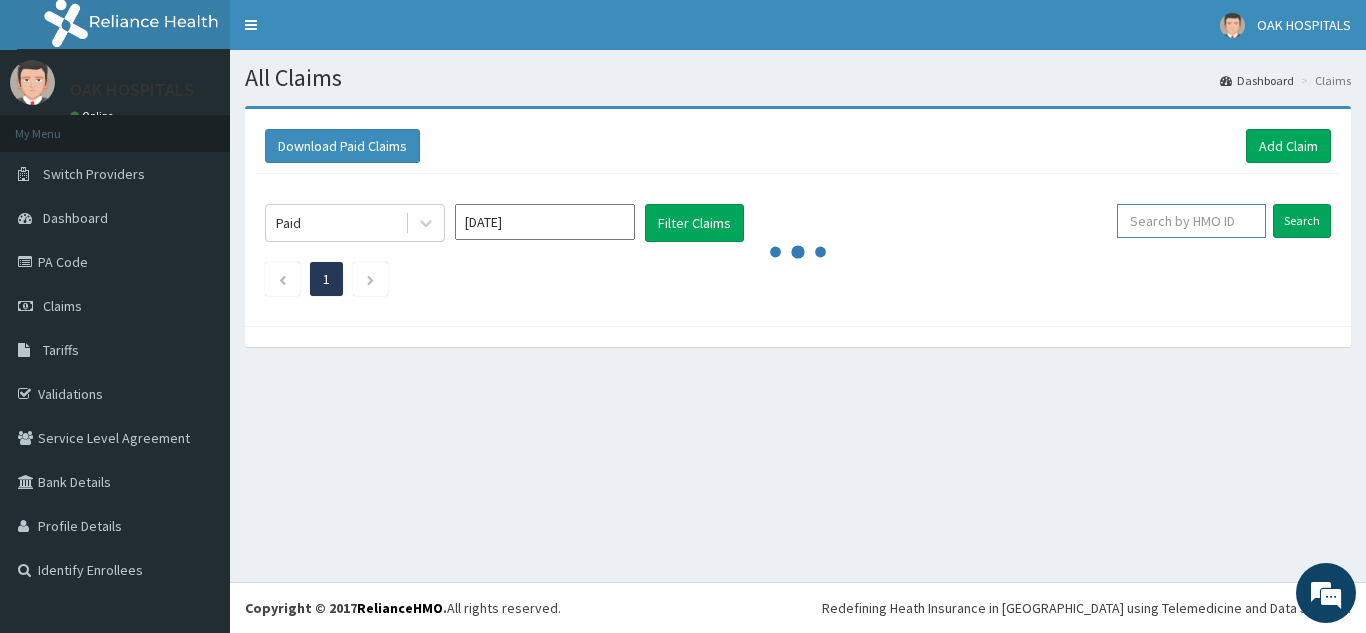 click at bounding box center [1191, 221] 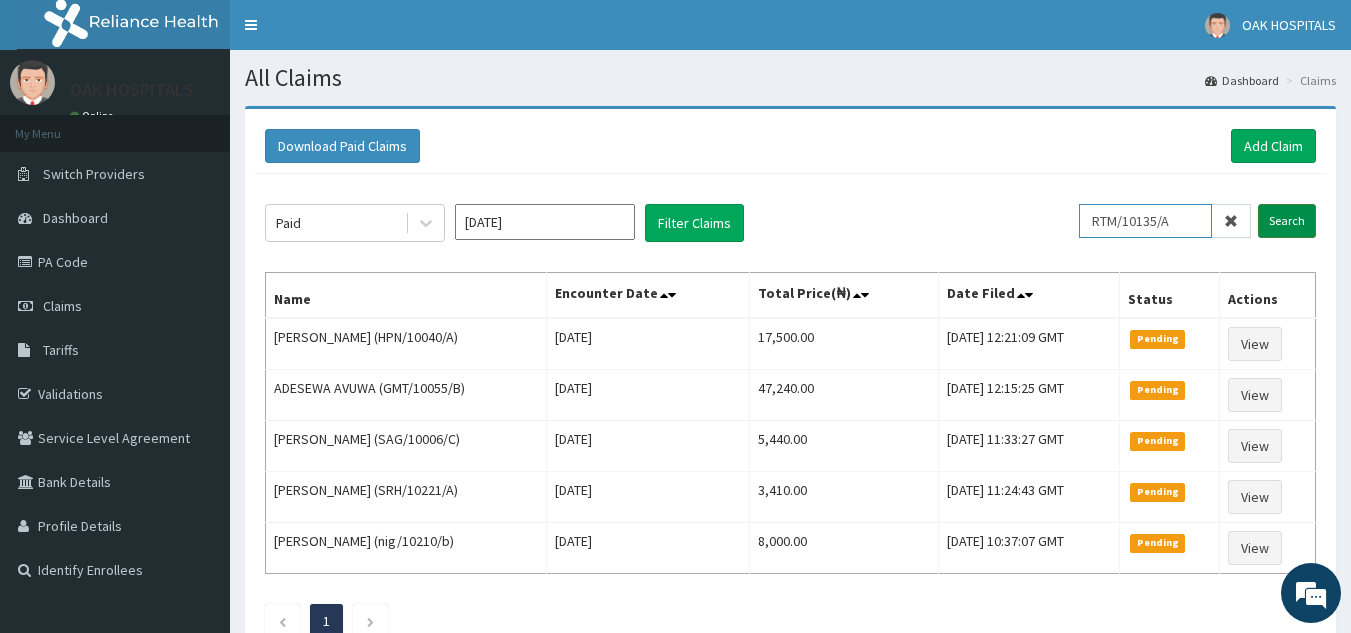 type on "RTM/10135/A" 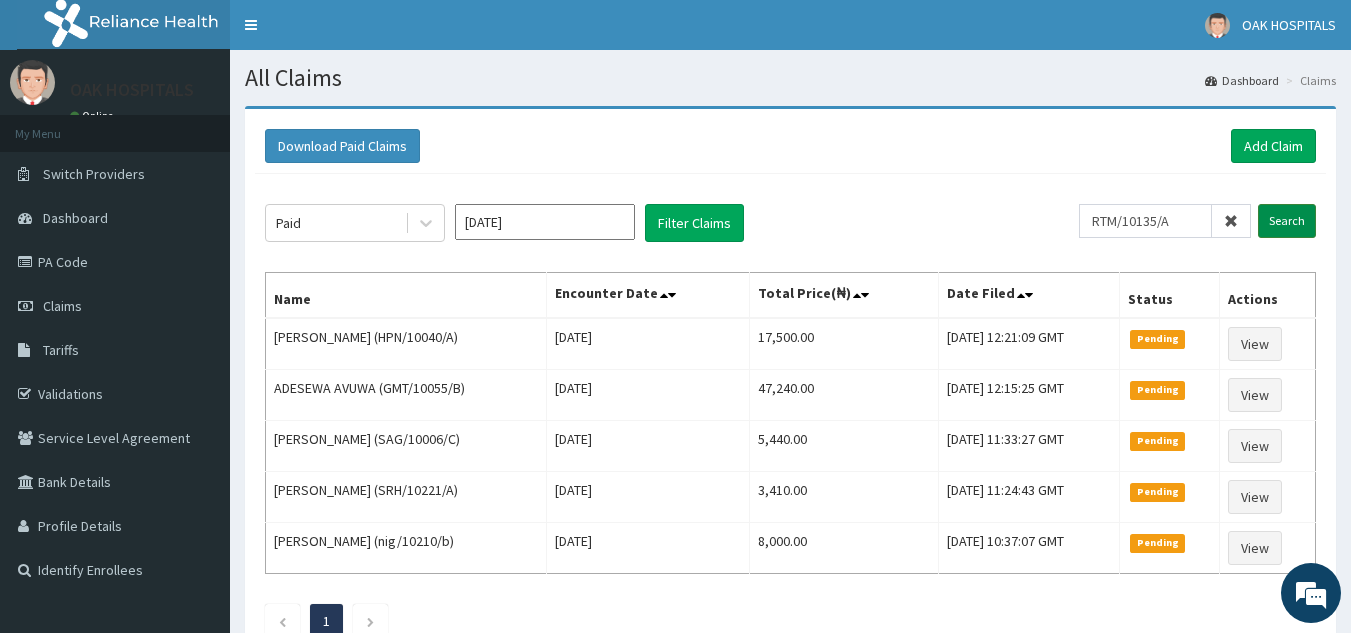 click on "Search" at bounding box center (1287, 221) 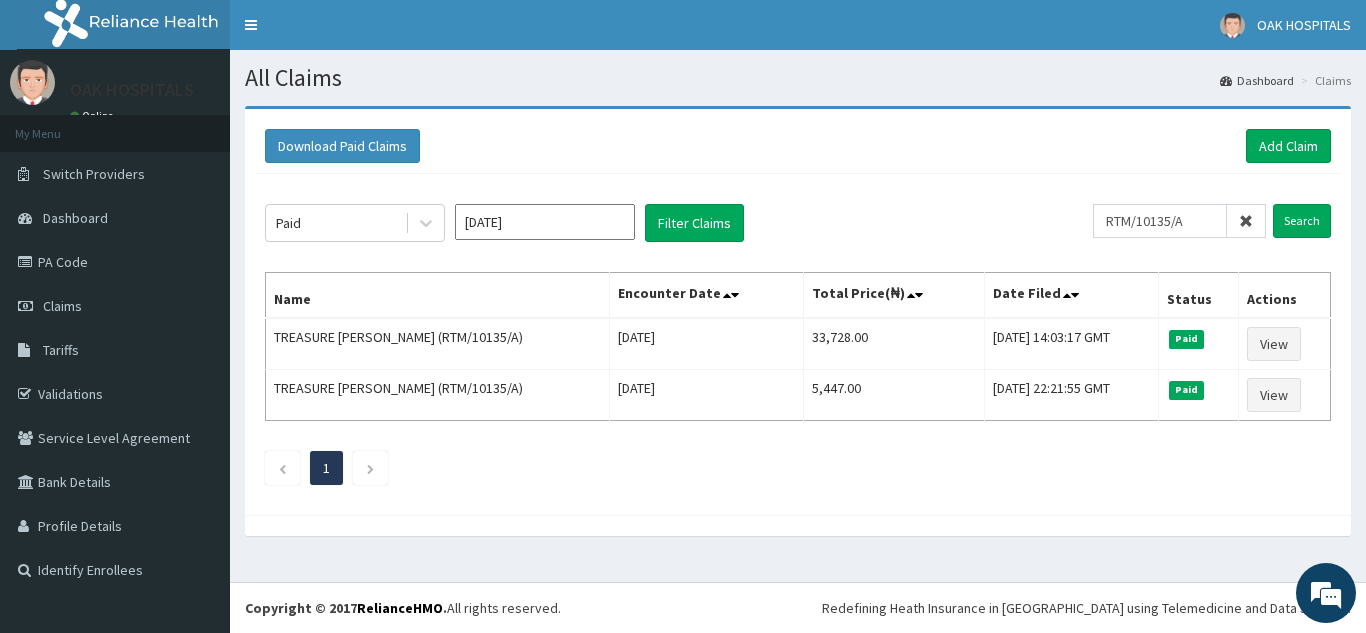 drag, startPoint x: 1251, startPoint y: 214, endPoint x: 1196, endPoint y: 238, distance: 60.00833 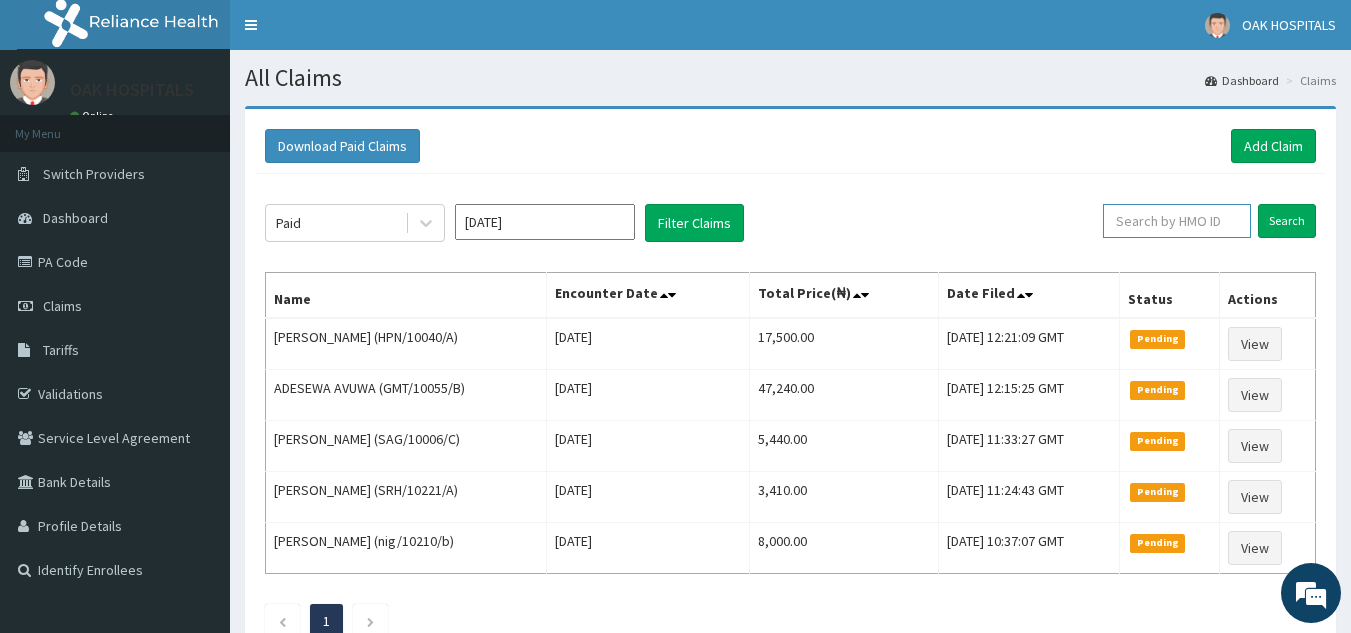 click at bounding box center [1177, 221] 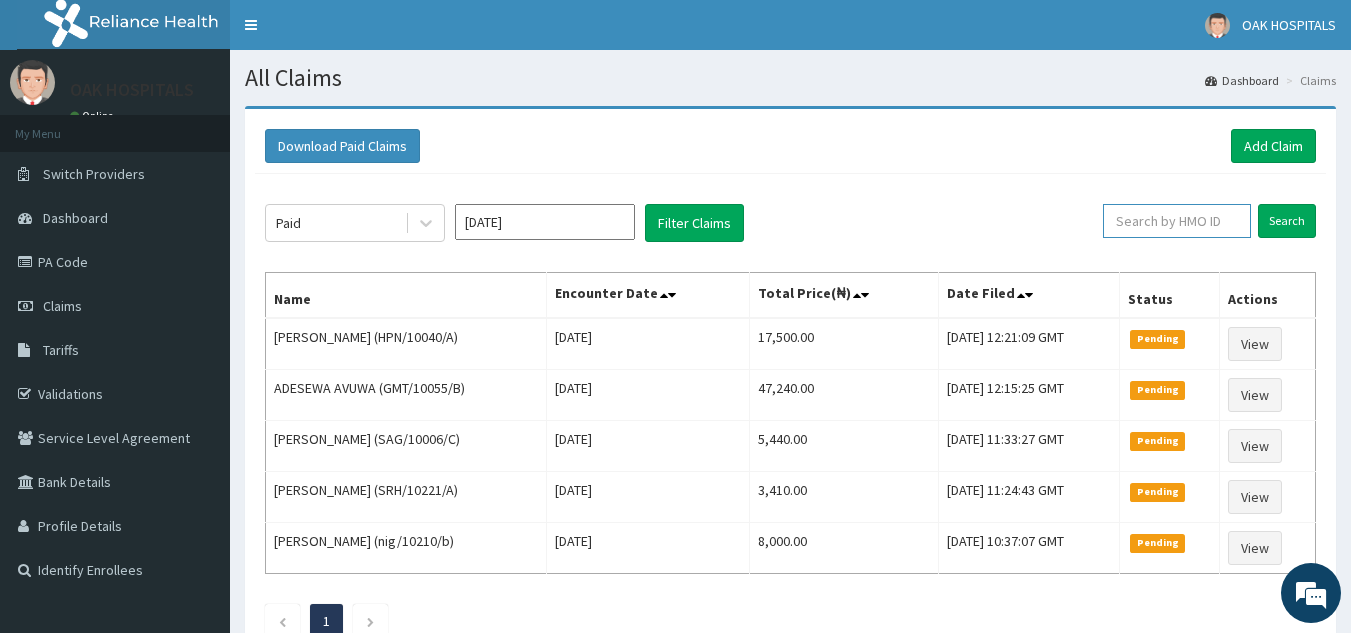 click at bounding box center (1177, 221) 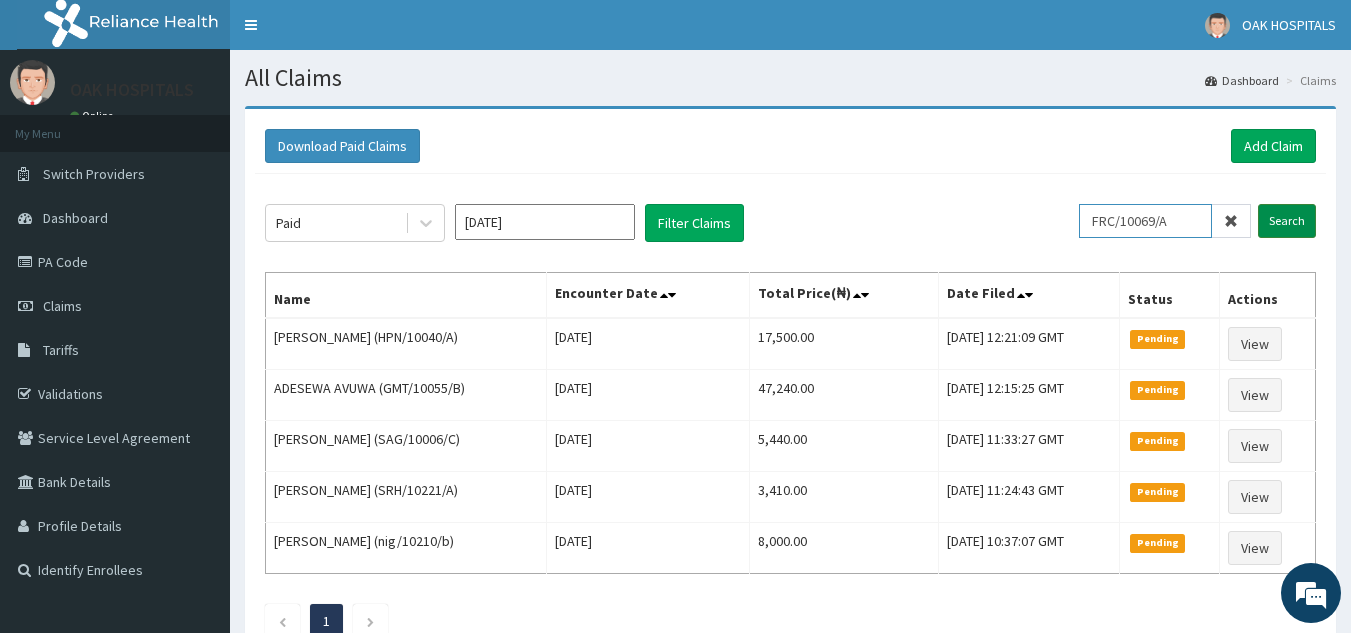 type on "FRC/10069/A" 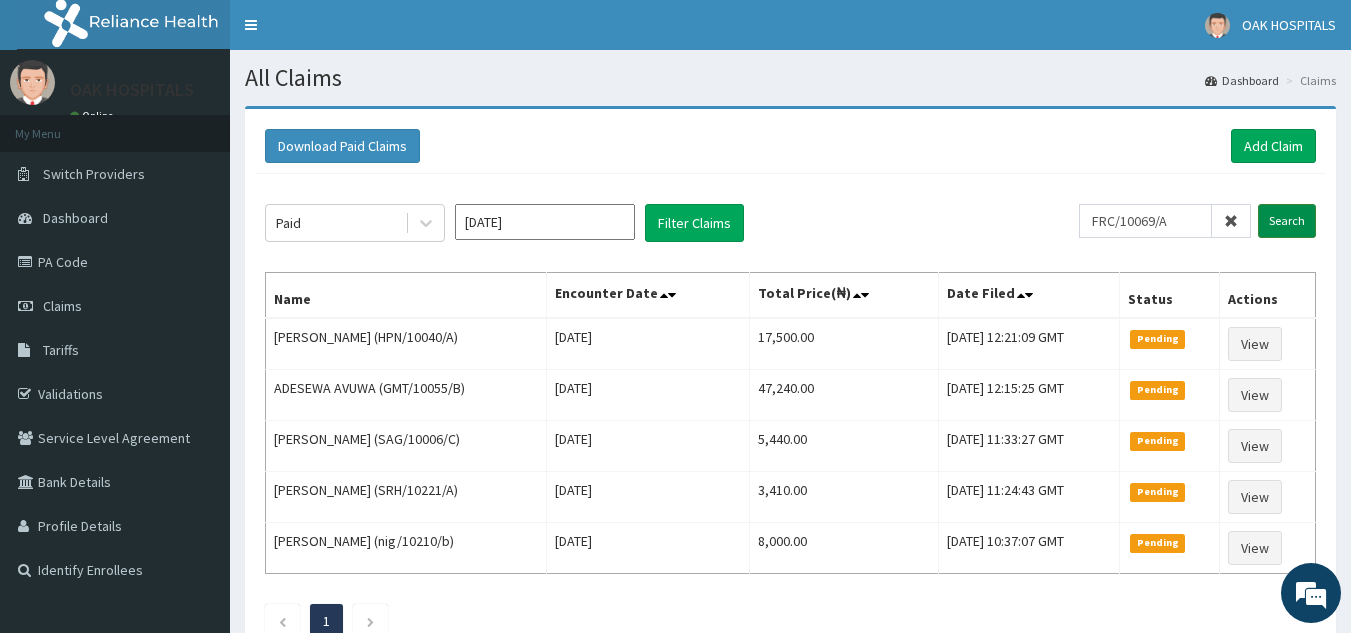 click on "Search" at bounding box center [1287, 221] 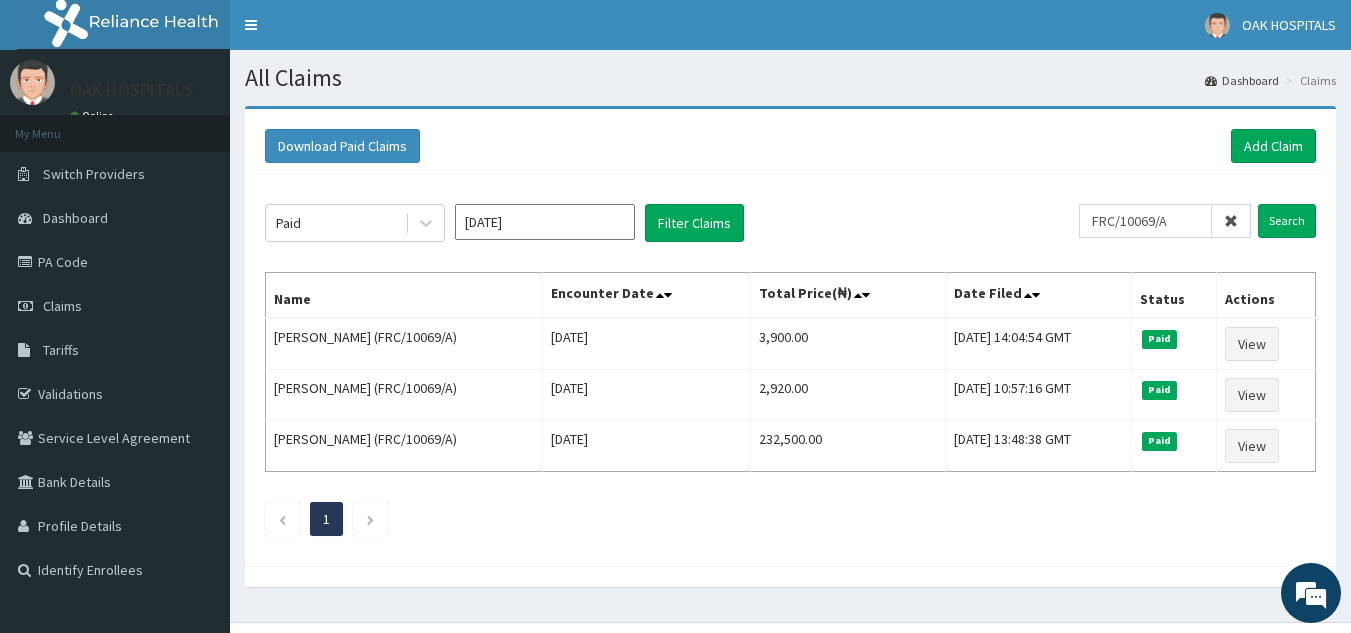 click at bounding box center (1231, 221) 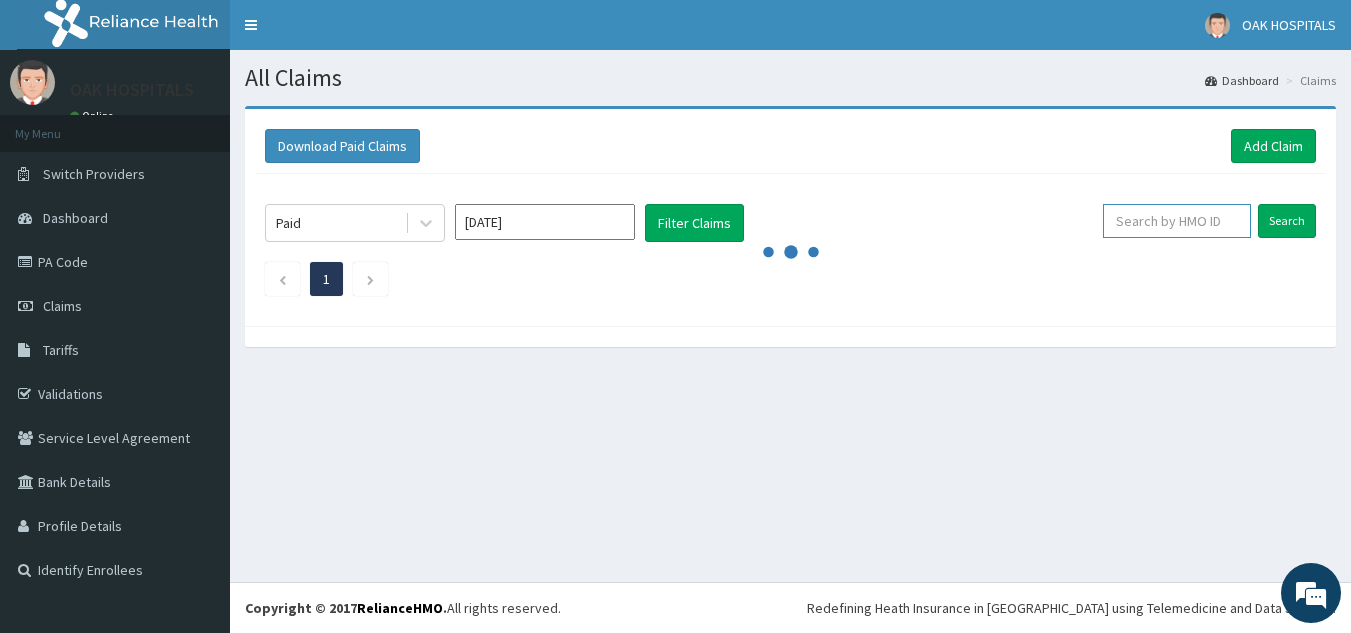 click at bounding box center [1177, 221] 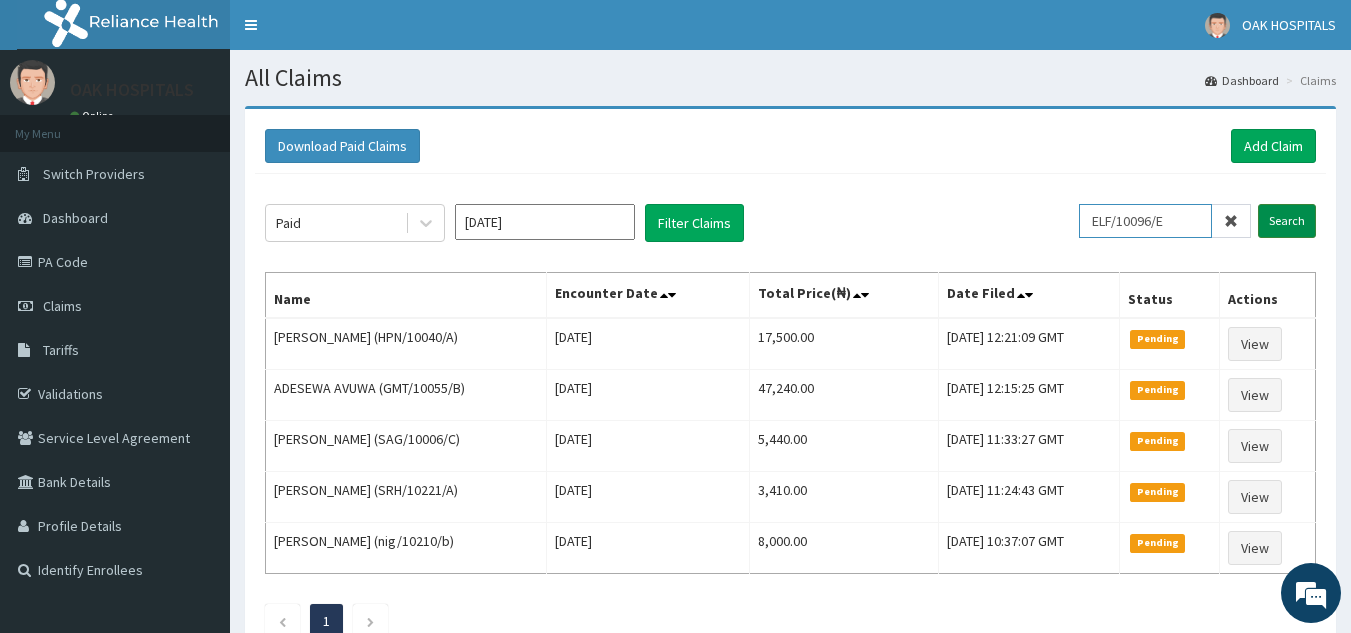 type on "ELF/10096/E" 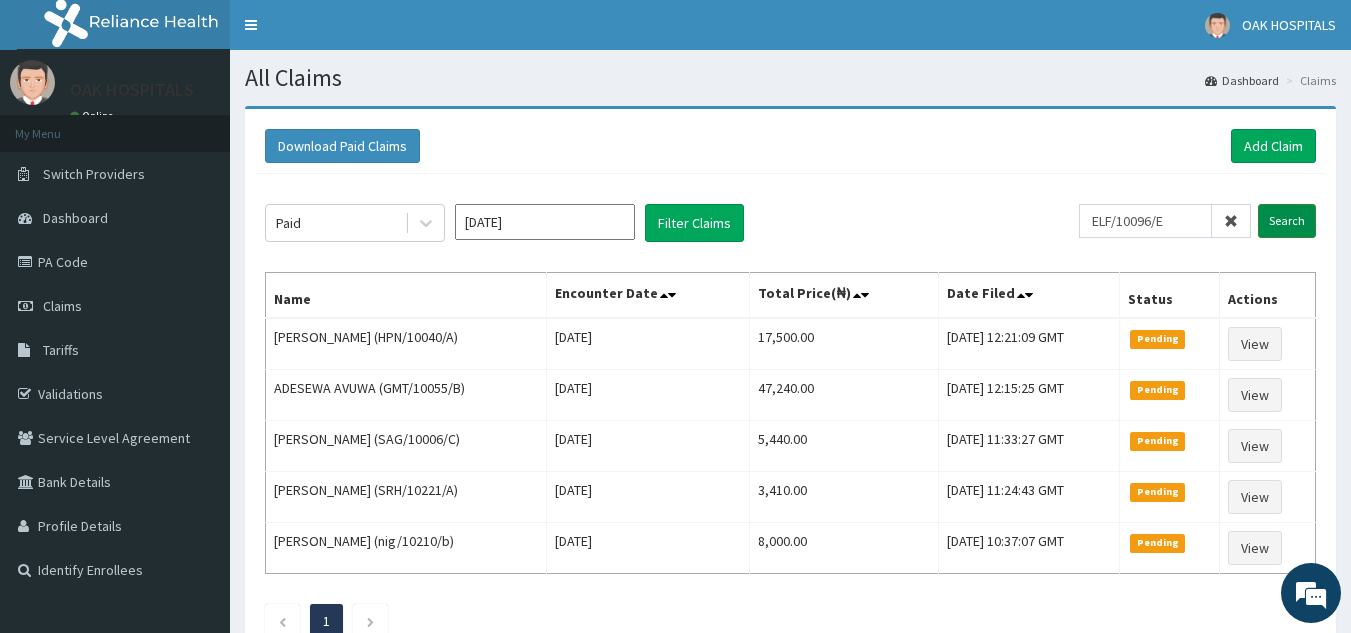click on "Search" at bounding box center [1287, 221] 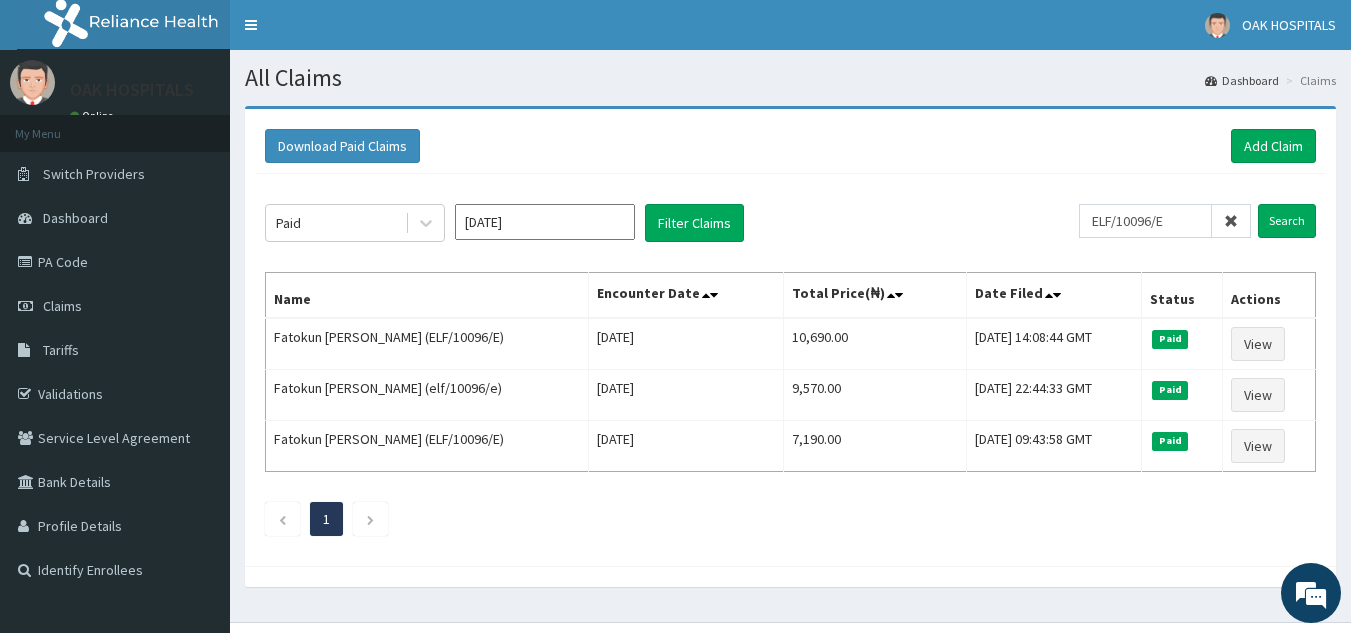 click at bounding box center (1231, 221) 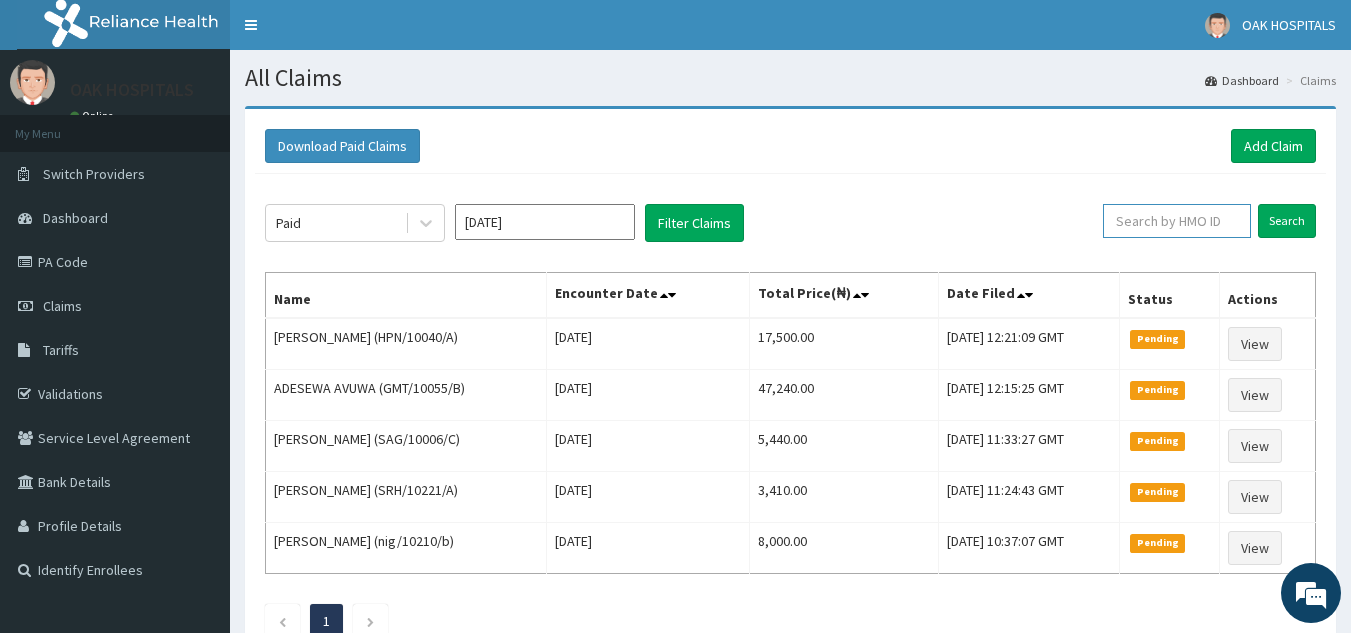 click at bounding box center [1177, 221] 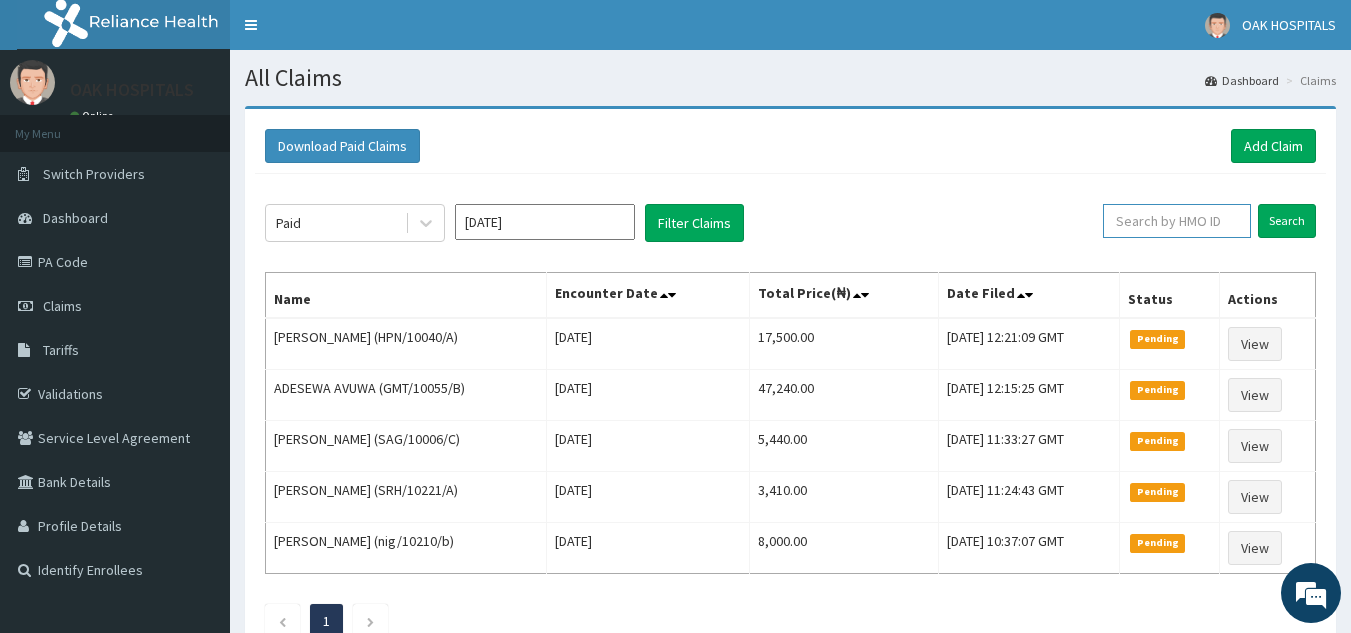 click at bounding box center (1177, 221) 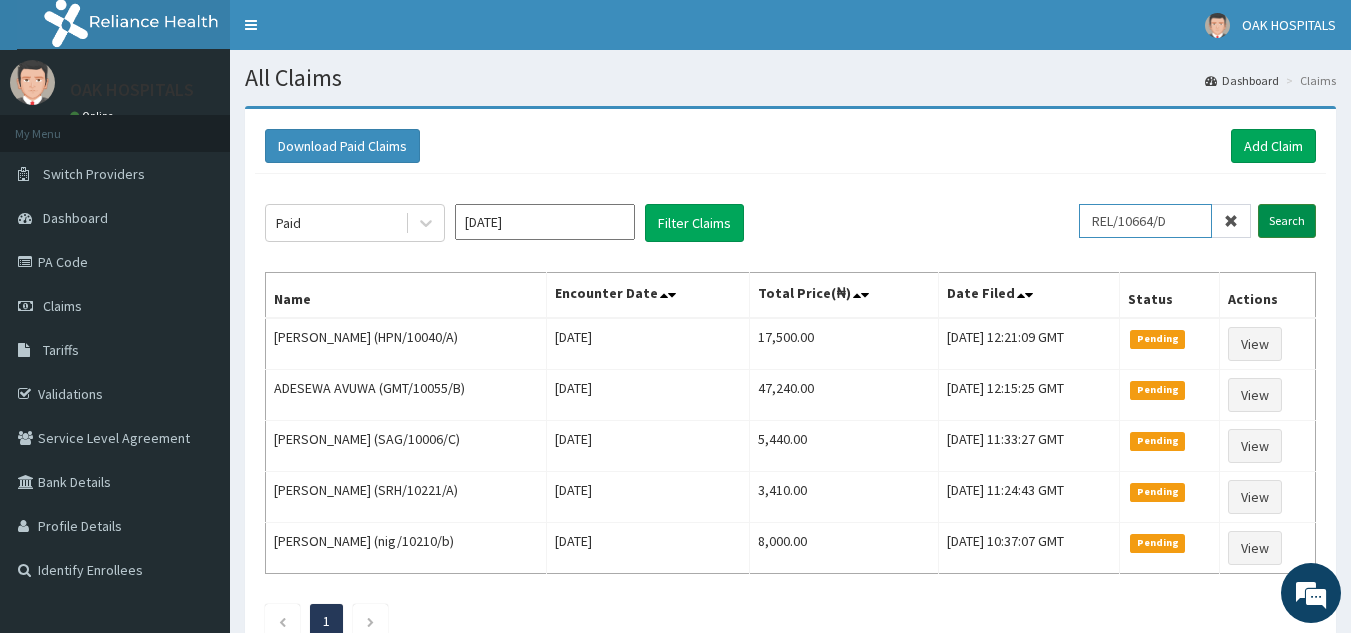 type on "REL/10664/D" 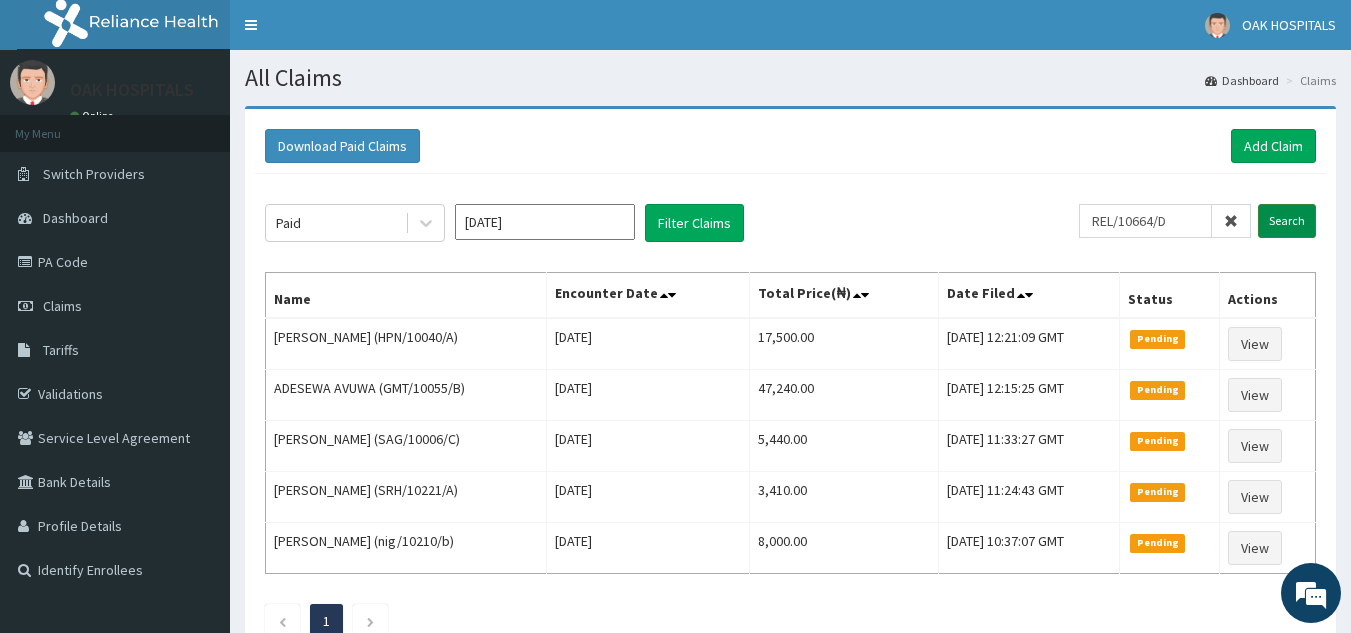 click on "Search" at bounding box center (1287, 221) 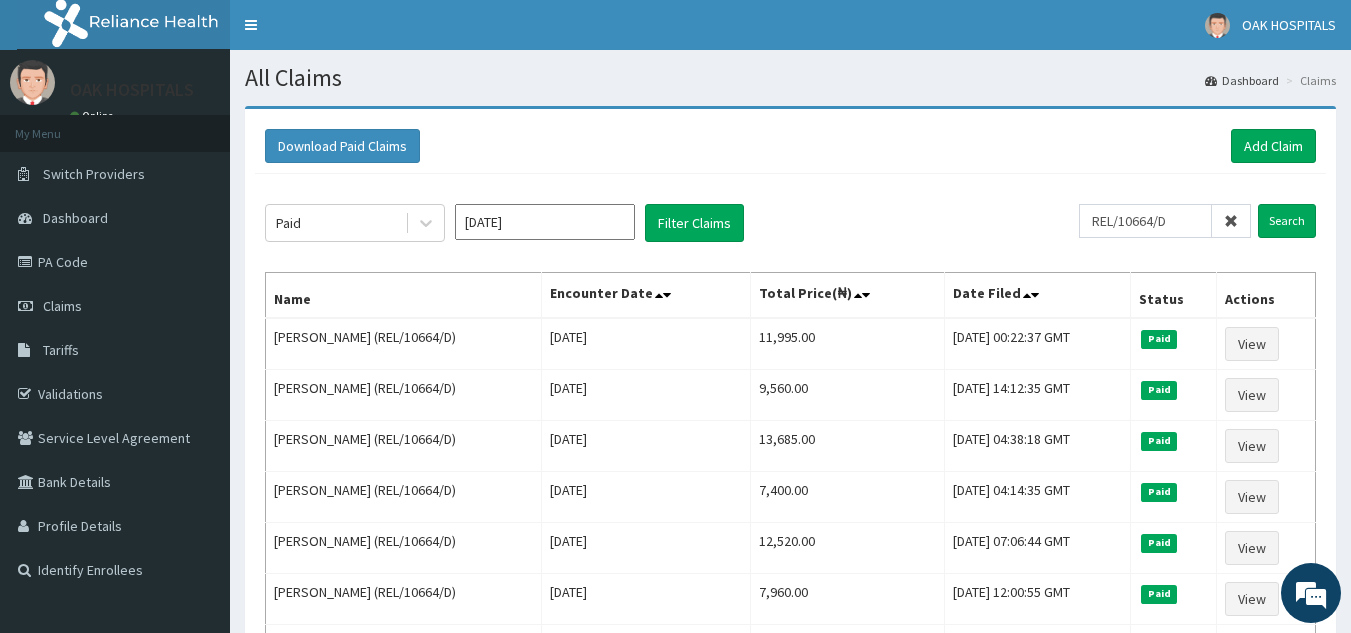 click at bounding box center [1231, 221] 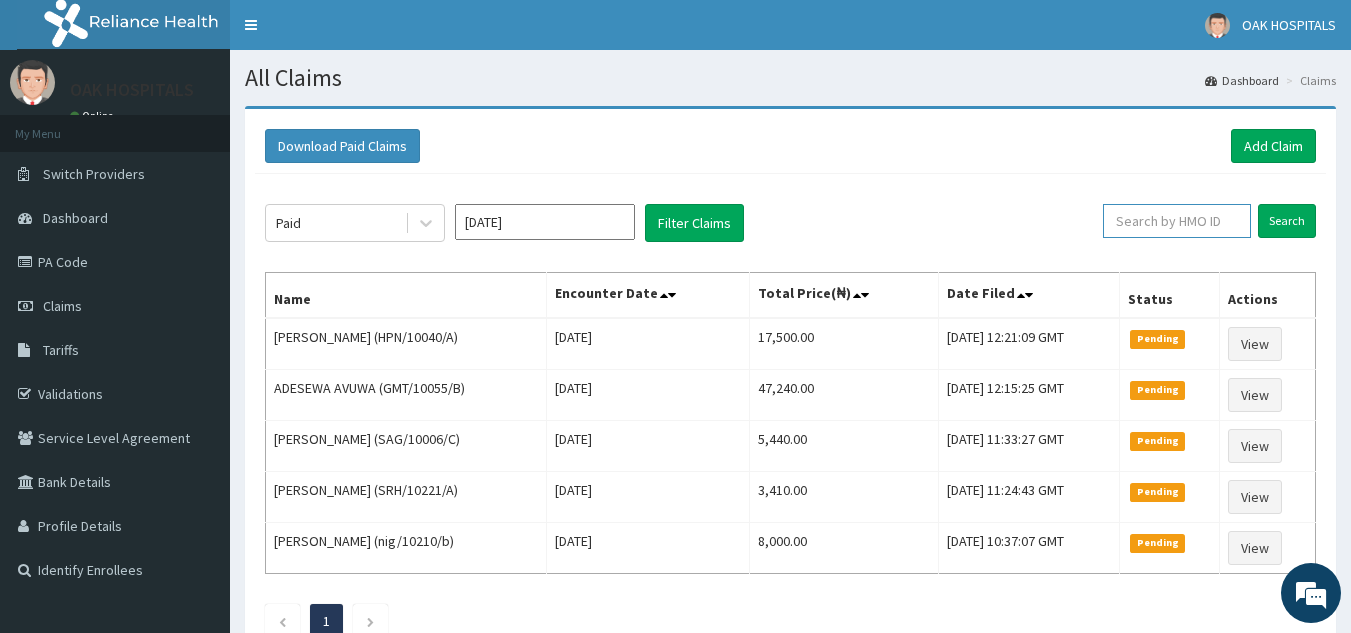 click at bounding box center (1177, 221) 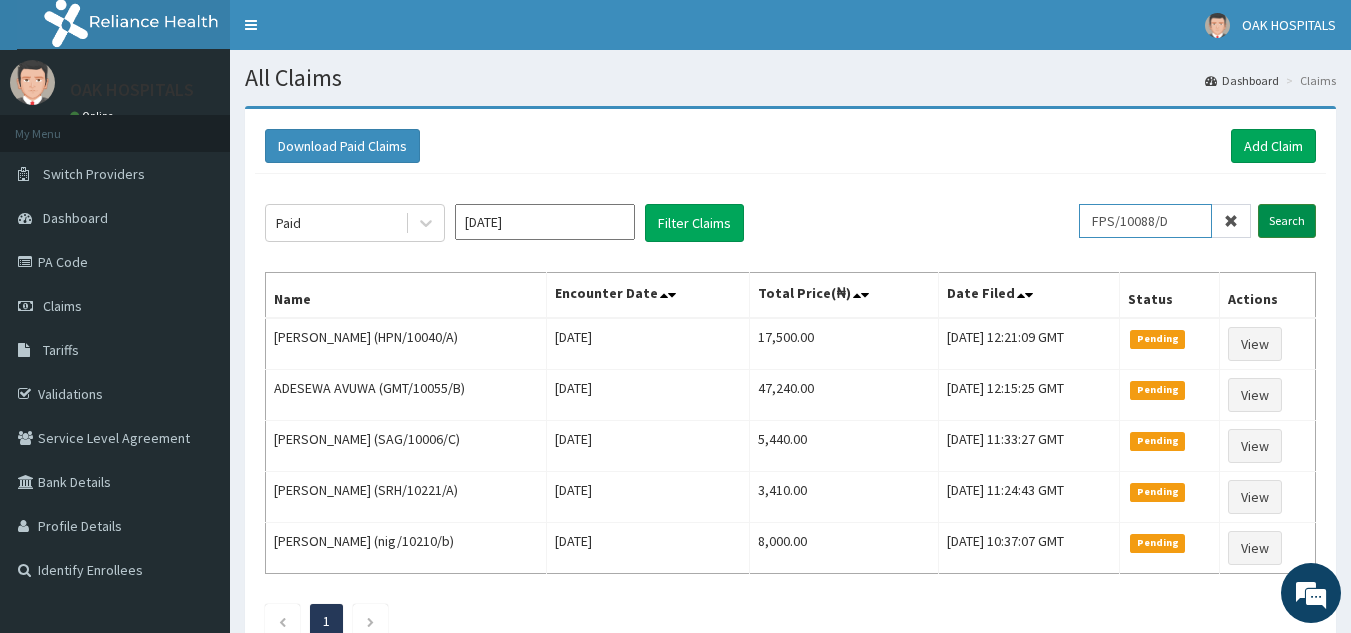 type on "FPS/10088/D" 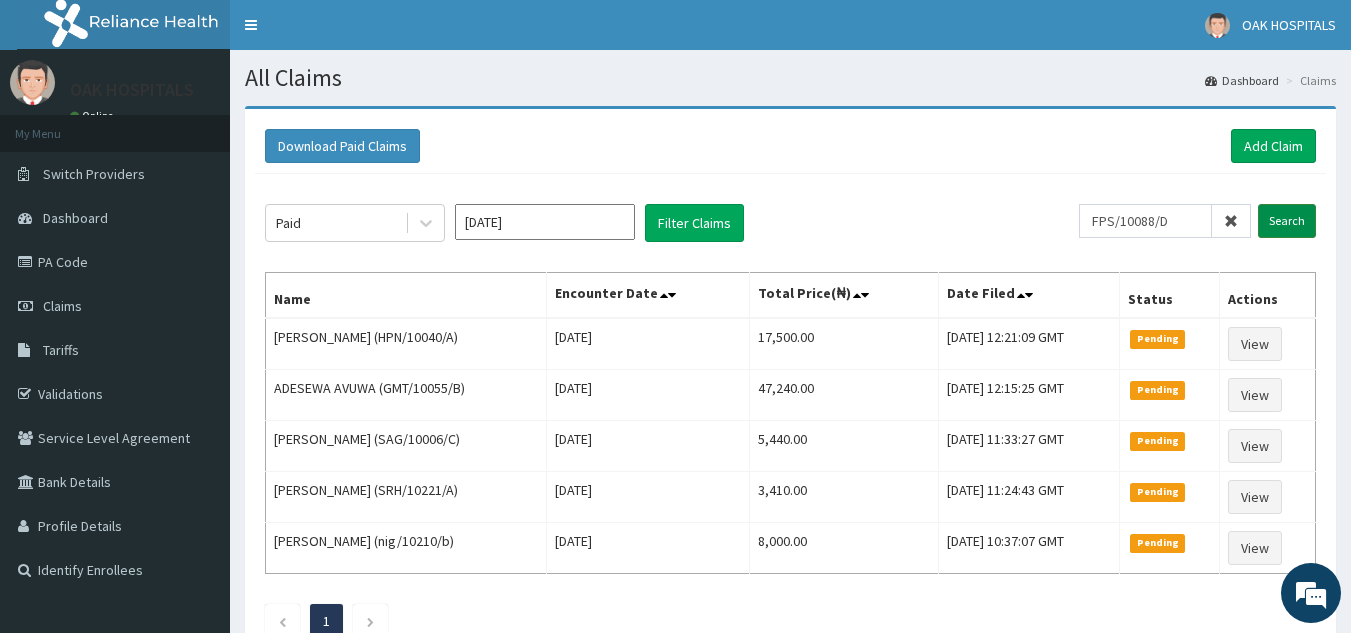 click on "Search" at bounding box center [1287, 221] 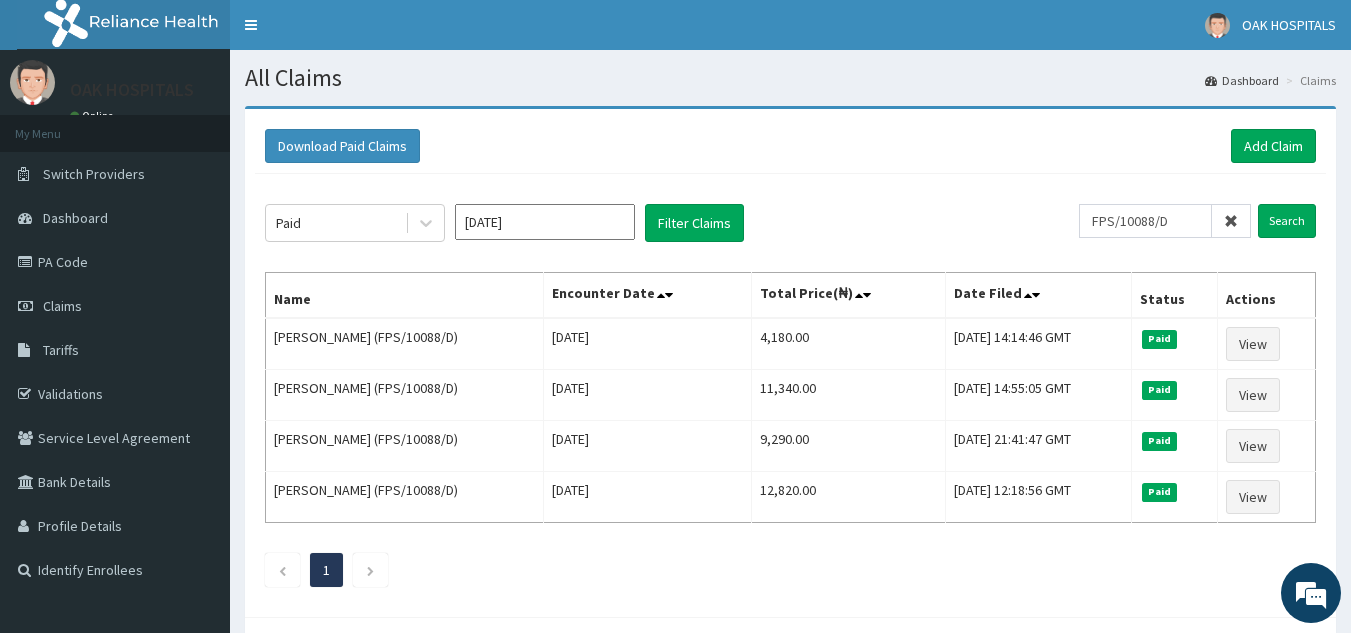 click at bounding box center (1231, 221) 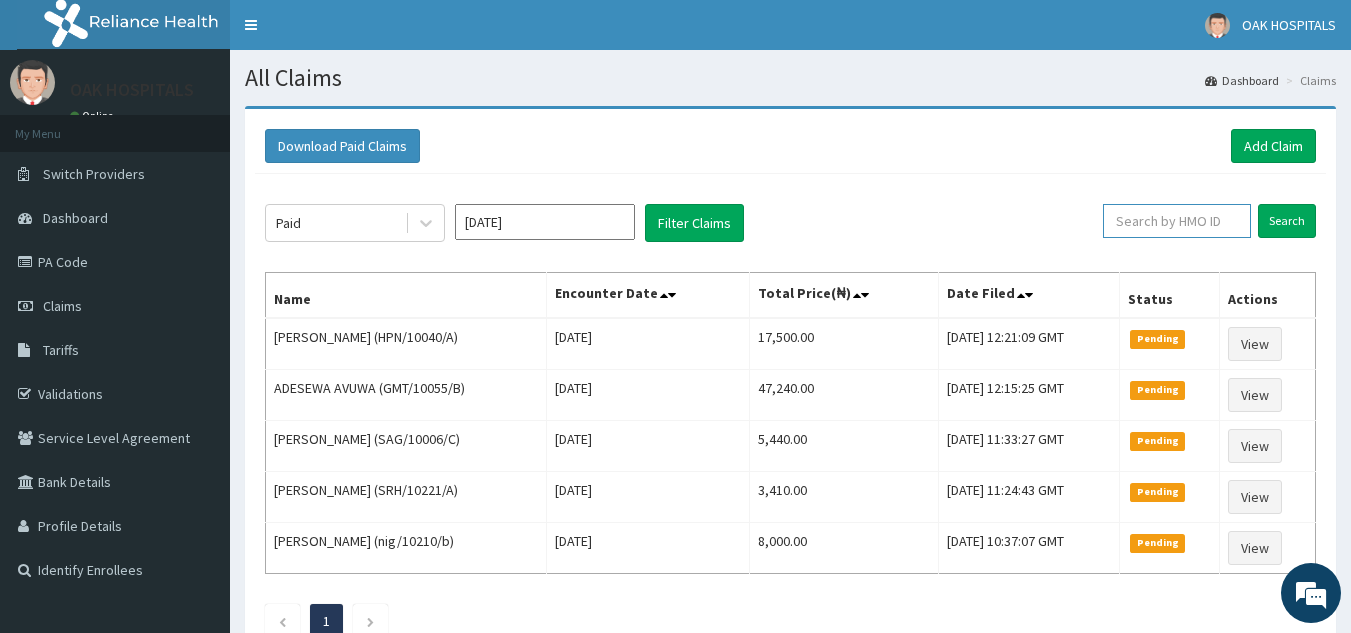 click at bounding box center [1177, 221] 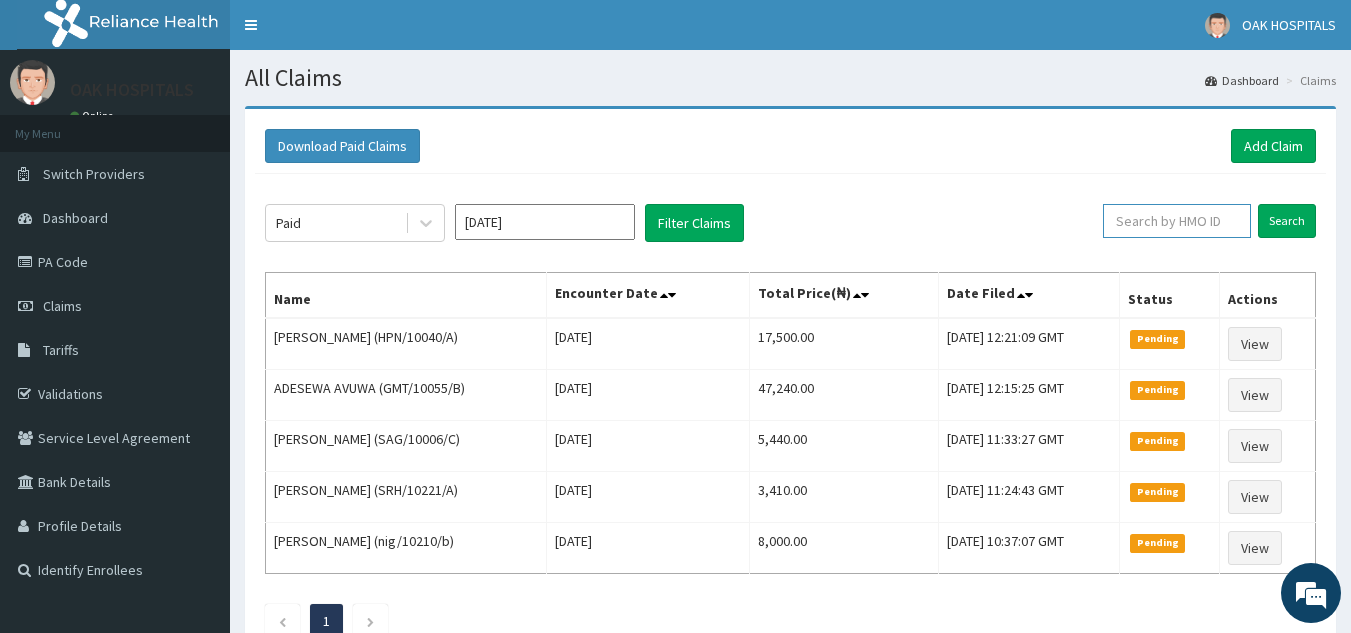 click at bounding box center (1177, 221) 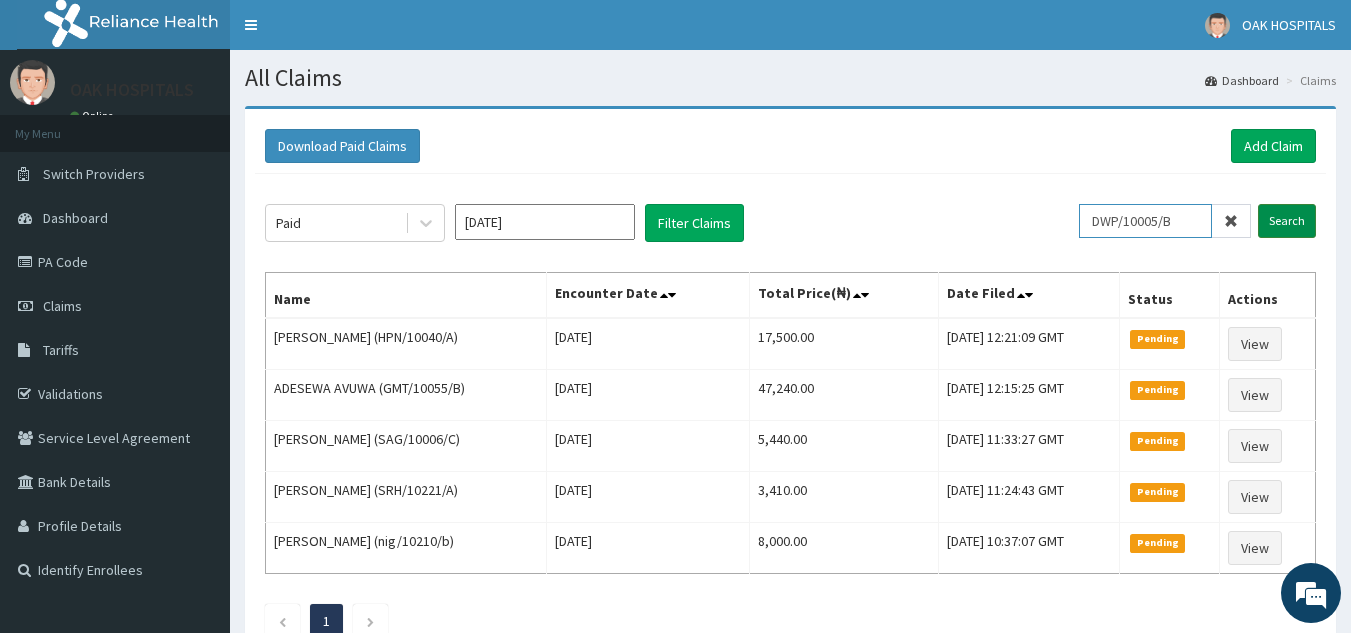 type on "DWP/10005/B" 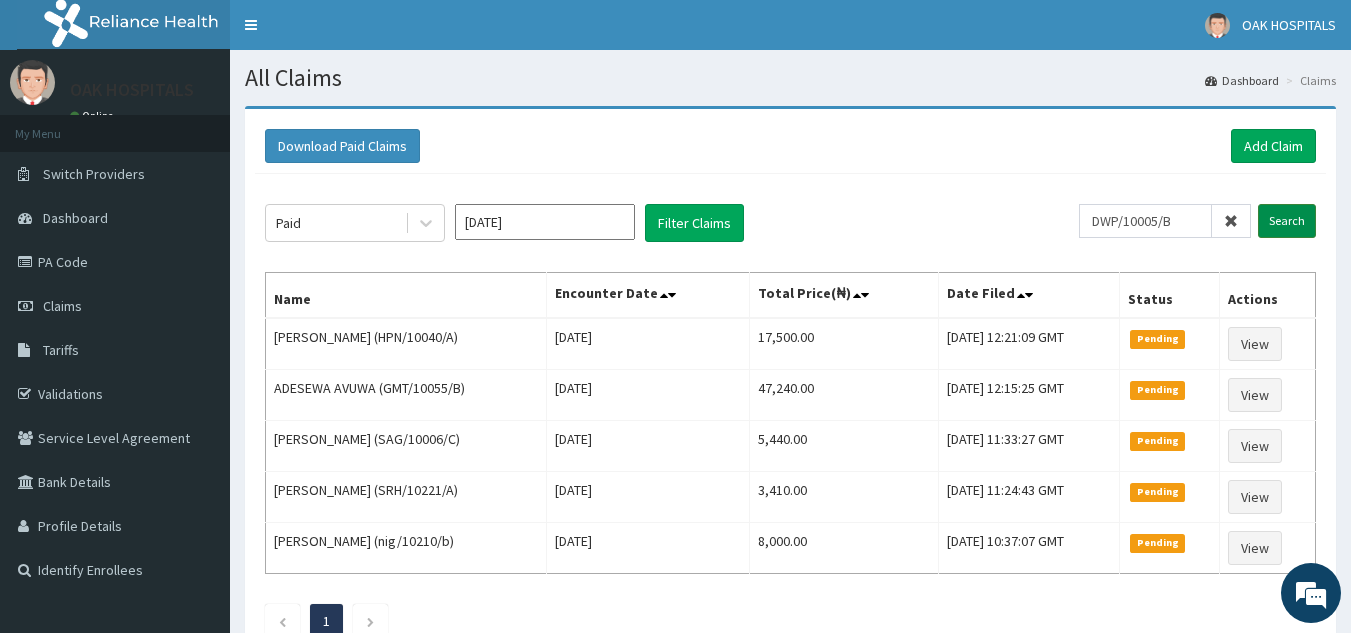 drag, startPoint x: 1299, startPoint y: 222, endPoint x: 1278, endPoint y: 222, distance: 21 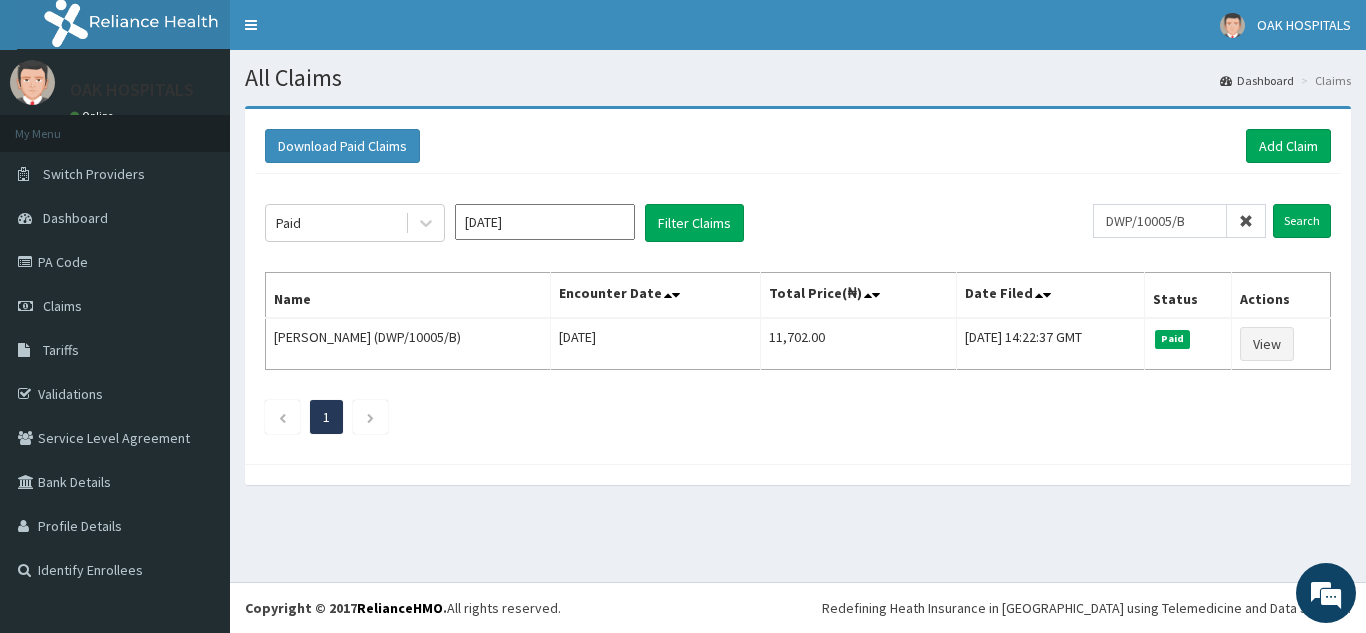click at bounding box center [1246, 221] 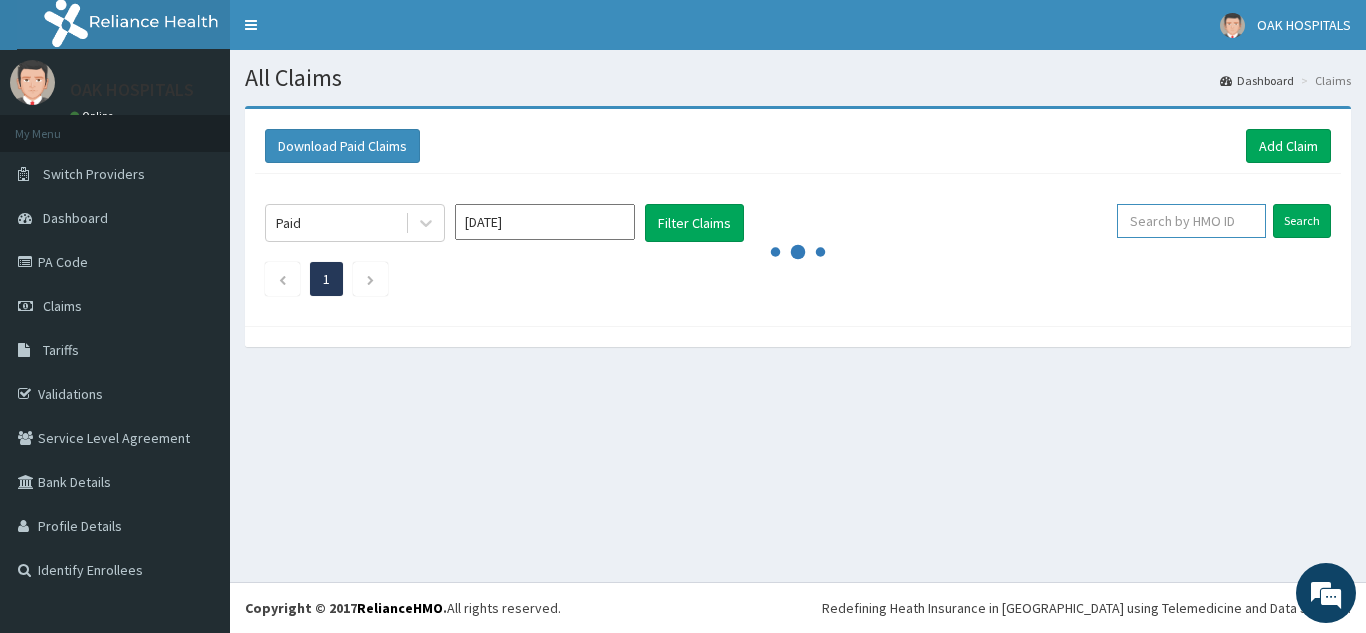 click at bounding box center (1191, 221) 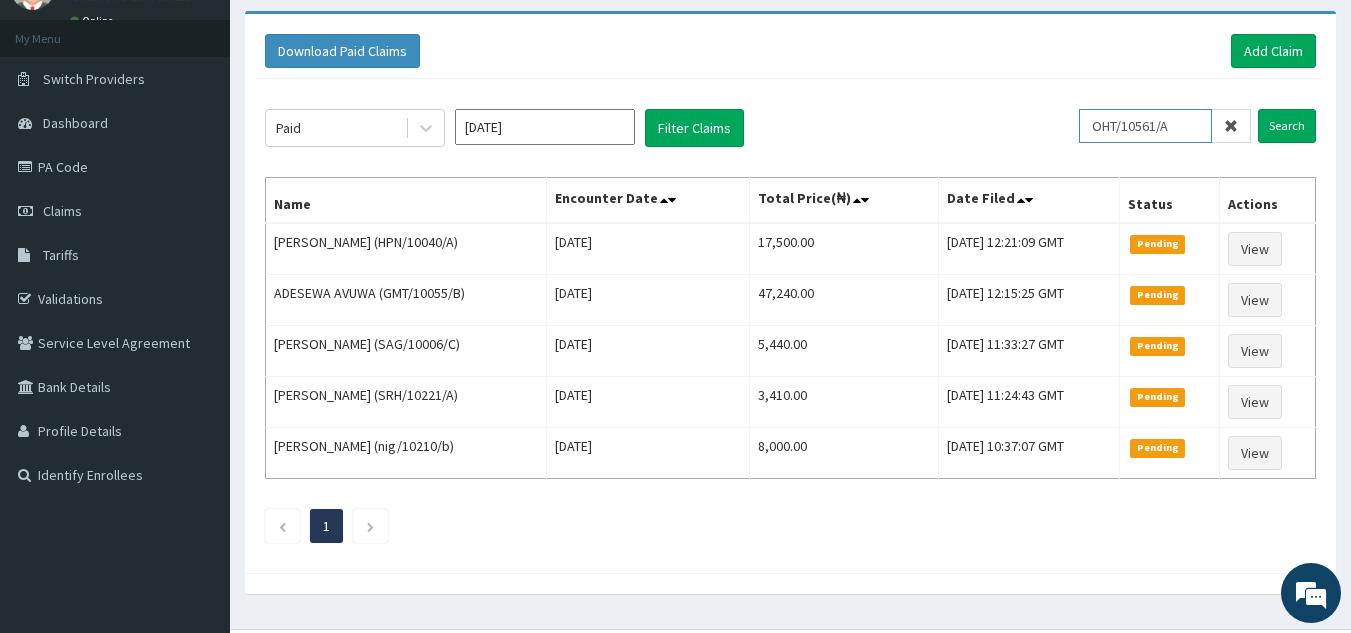 scroll, scrollTop: 100, scrollLeft: 0, axis: vertical 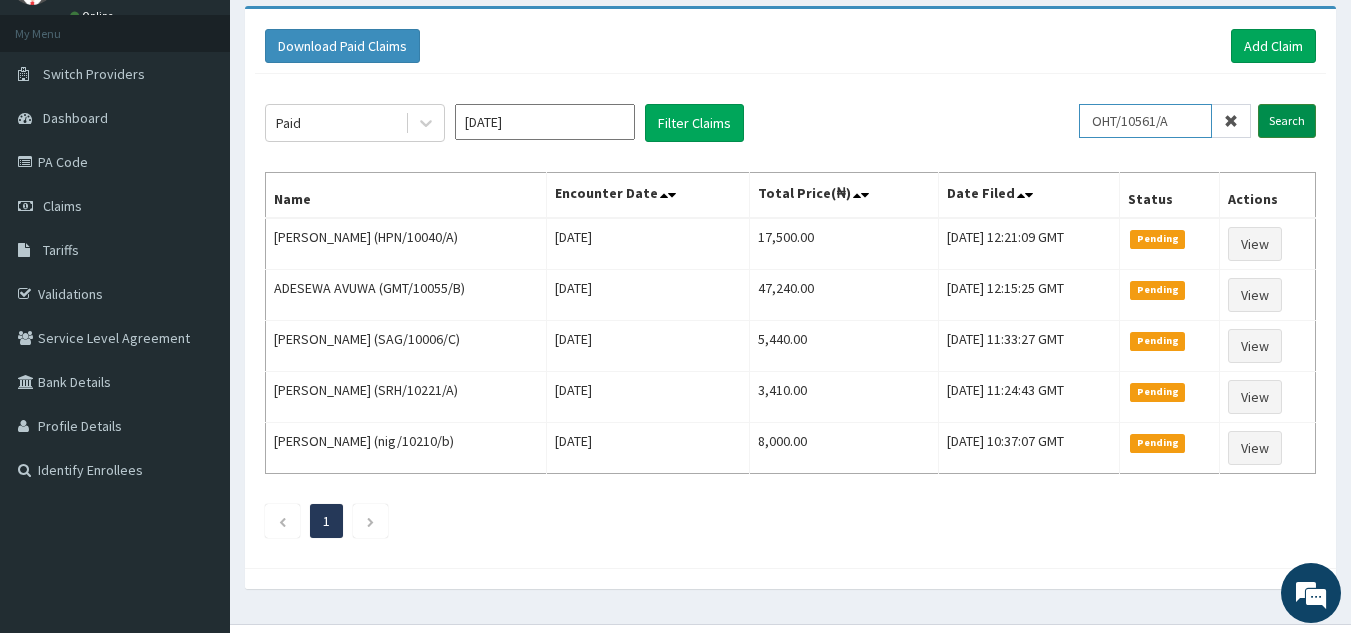 type on "OHT/10561/A" 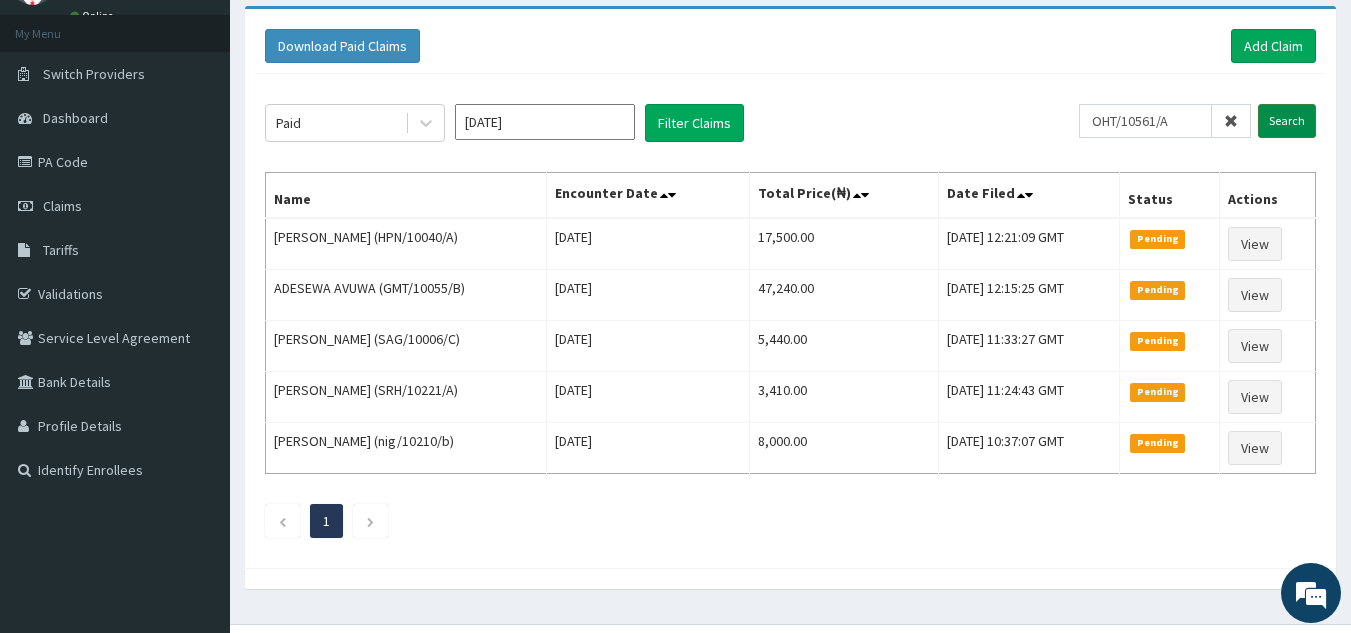 click on "Search" at bounding box center (1287, 121) 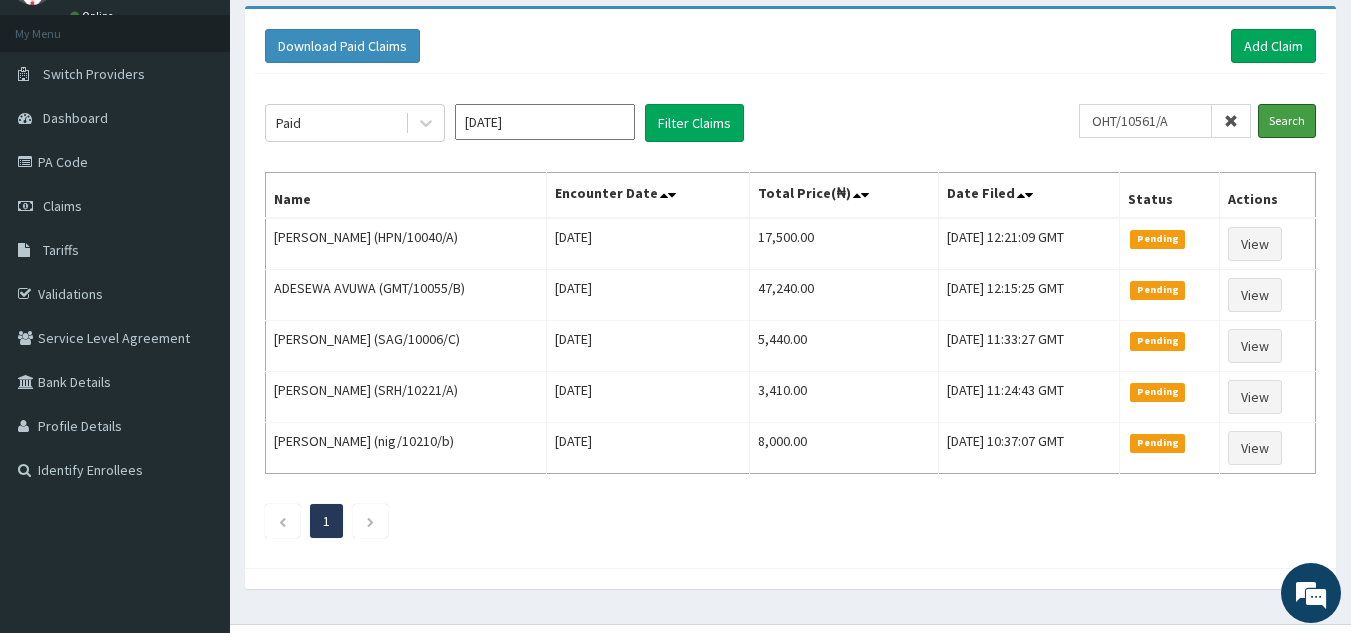 scroll, scrollTop: 0, scrollLeft: 0, axis: both 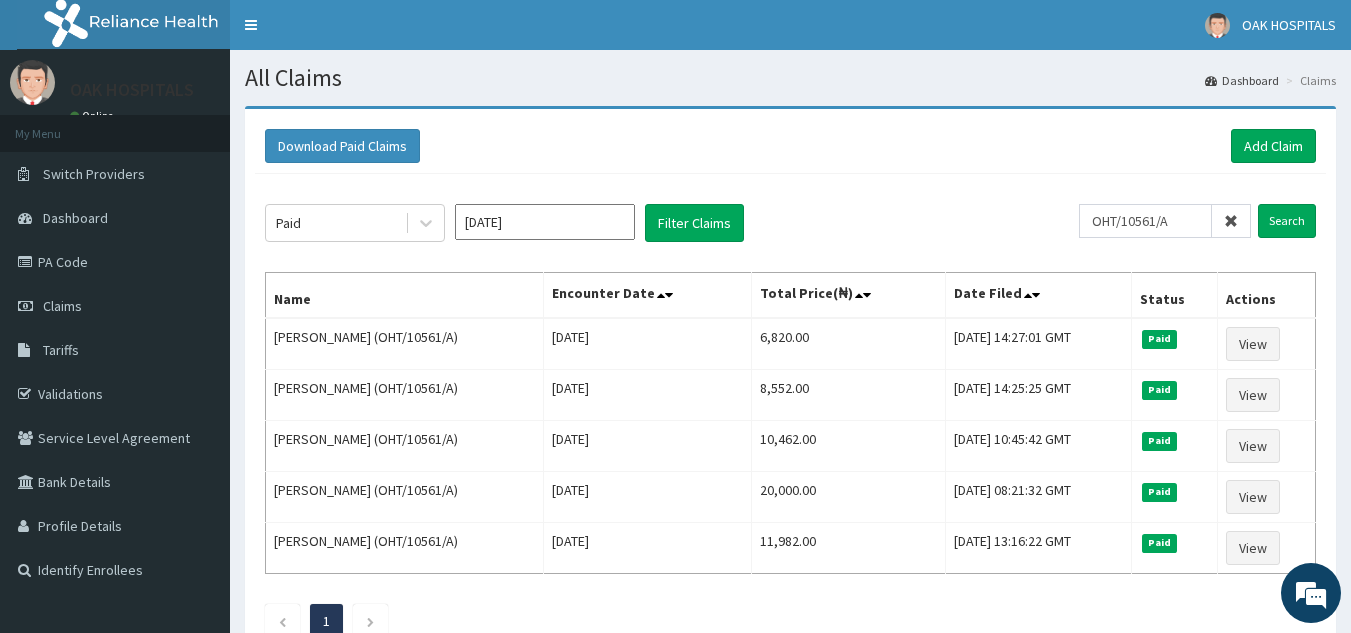 click at bounding box center (1231, 221) 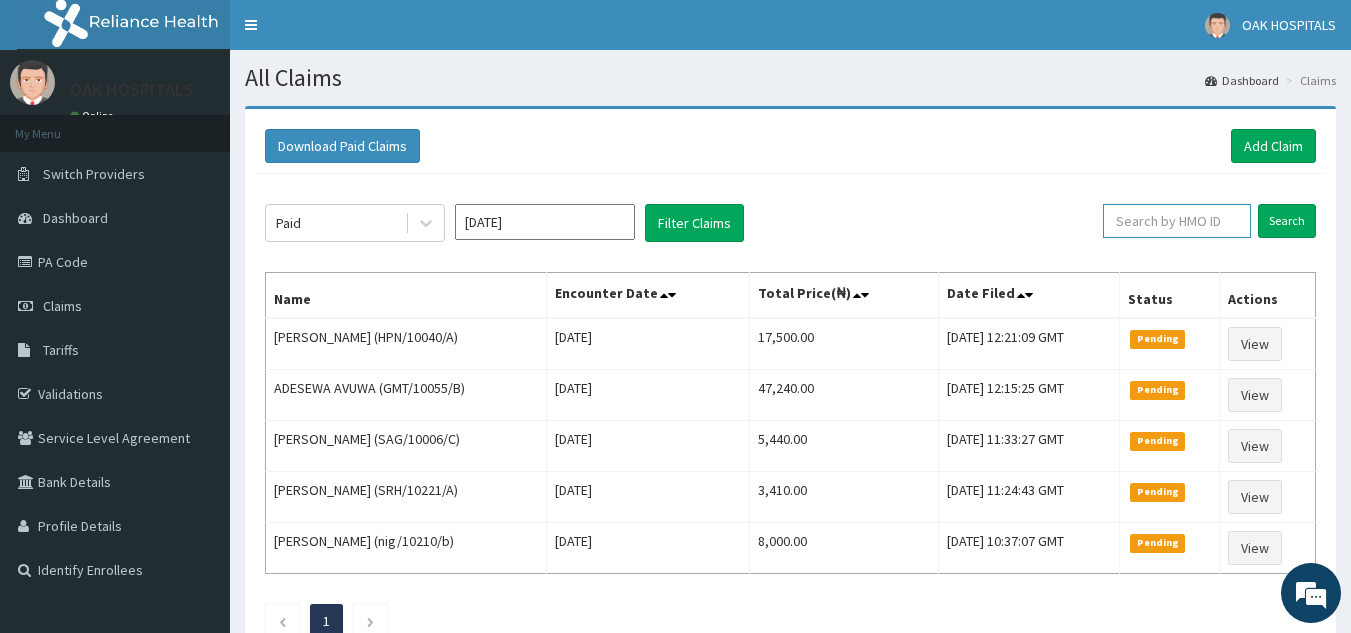 click at bounding box center (1177, 221) 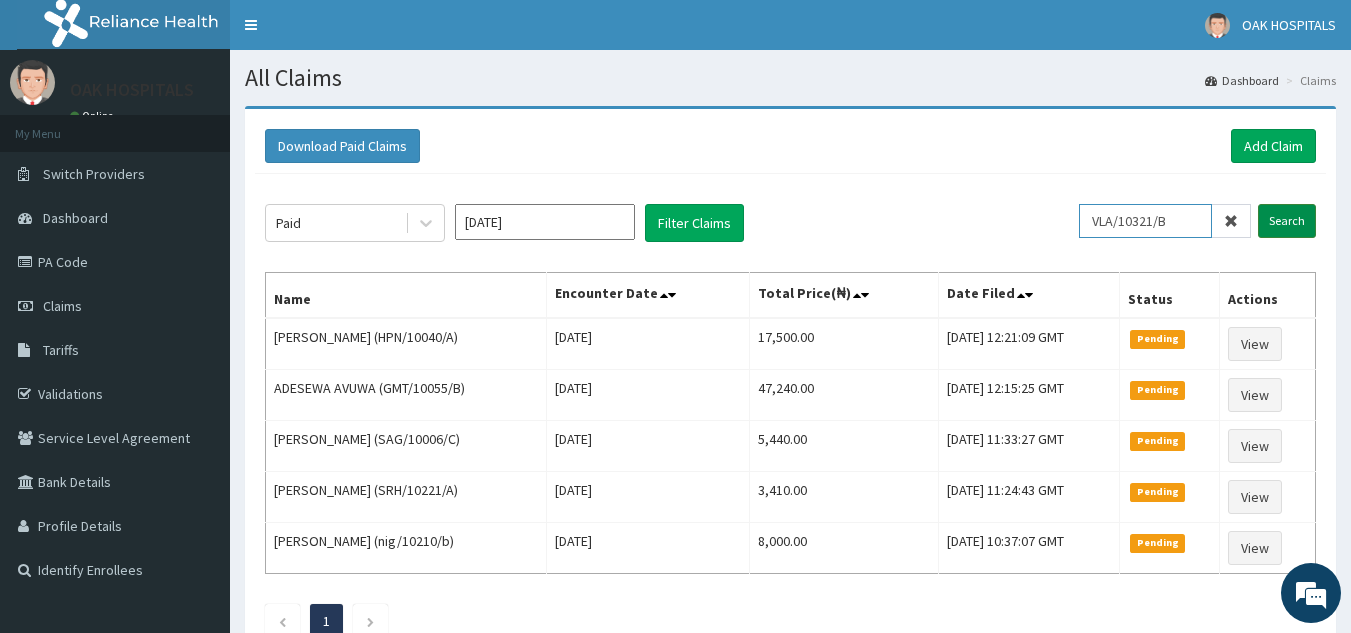 type on "VLA/10321/B" 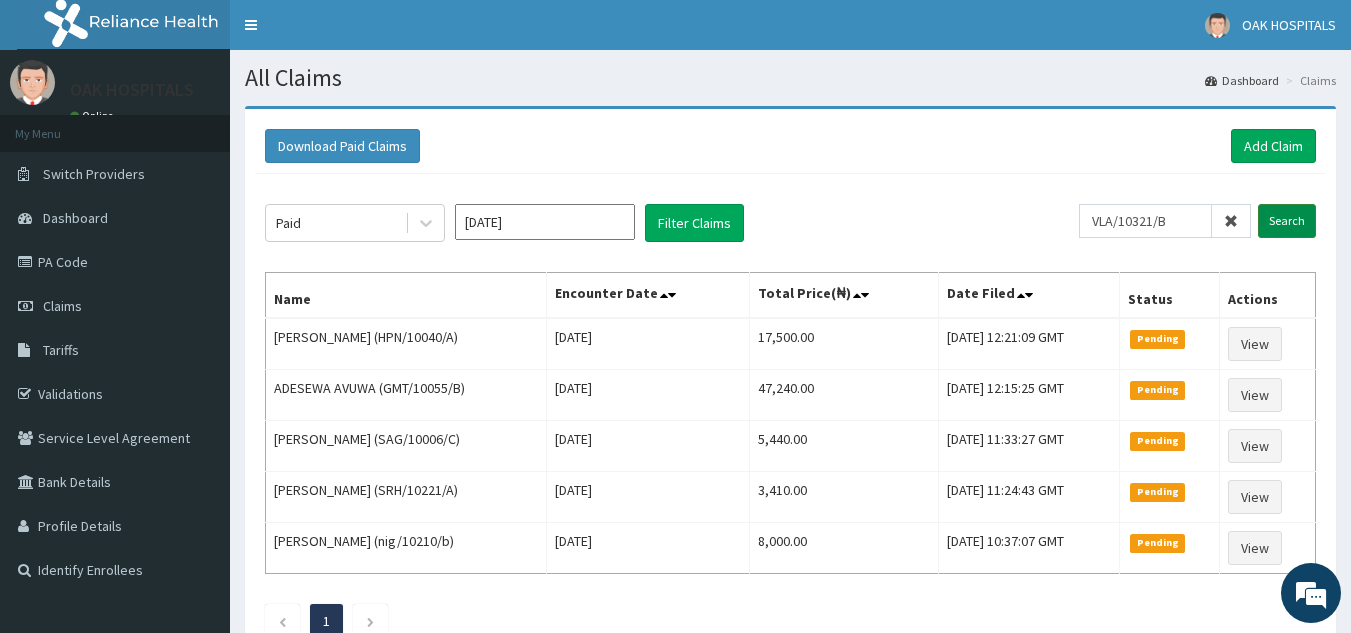 click on "Search" at bounding box center (1287, 221) 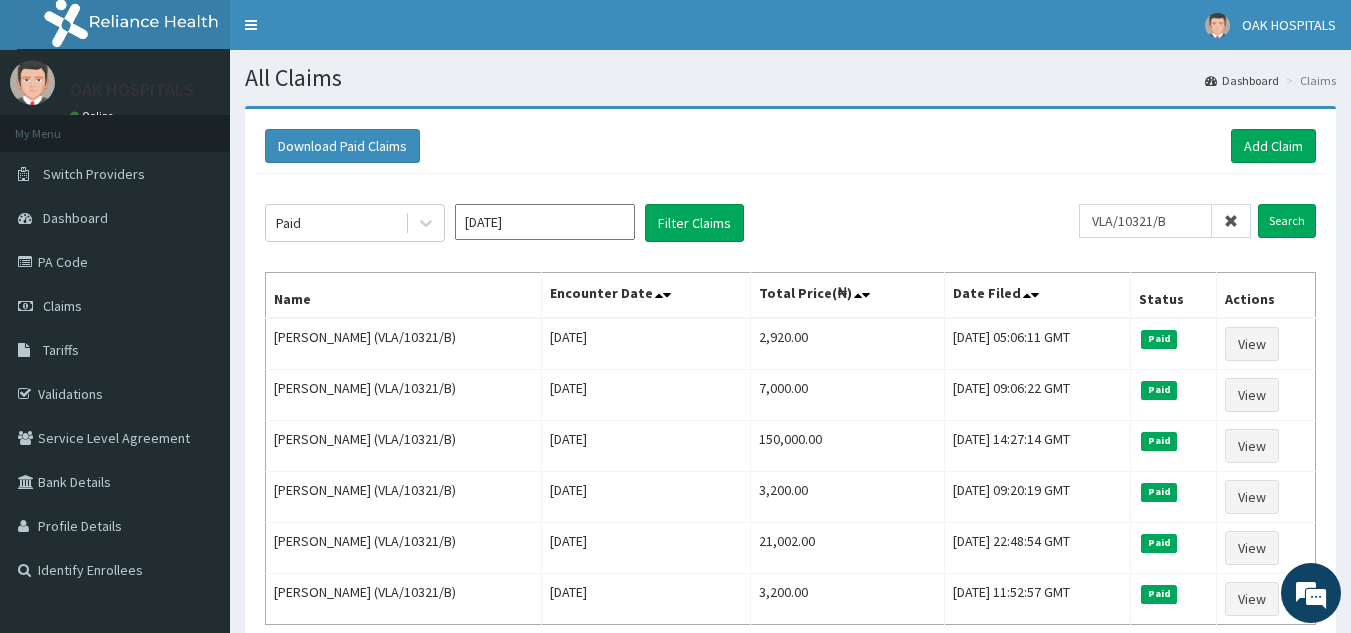 click at bounding box center (1231, 221) 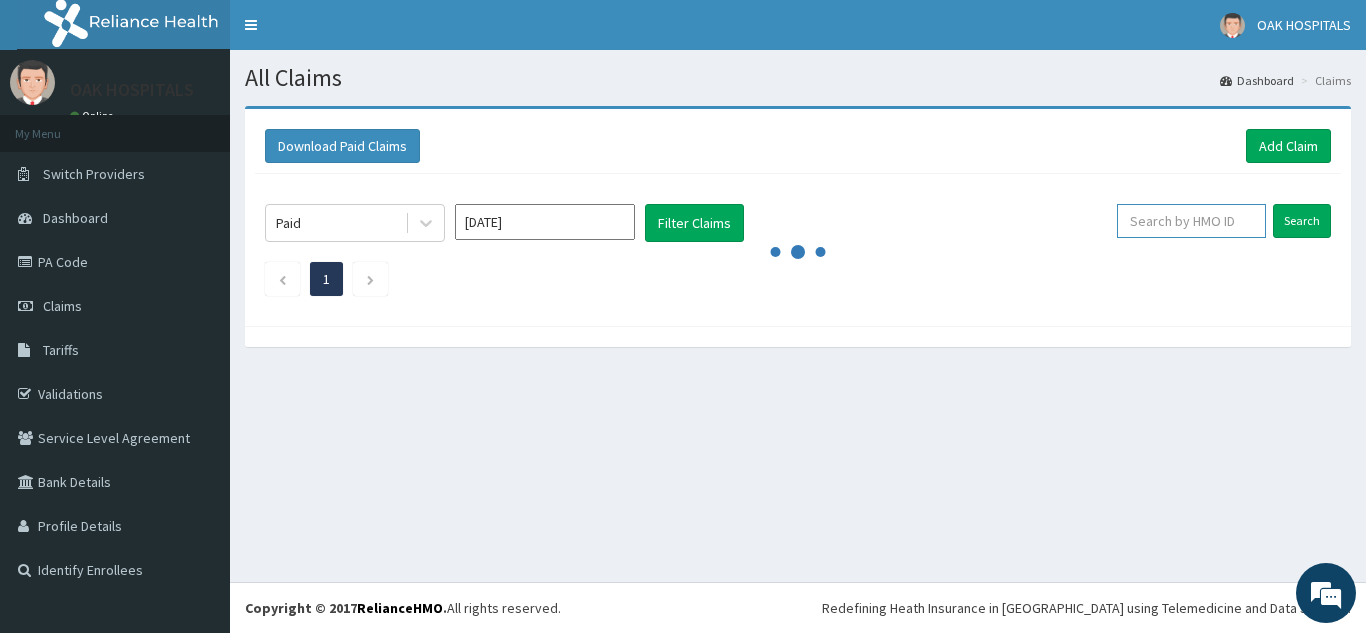 click at bounding box center (1191, 221) 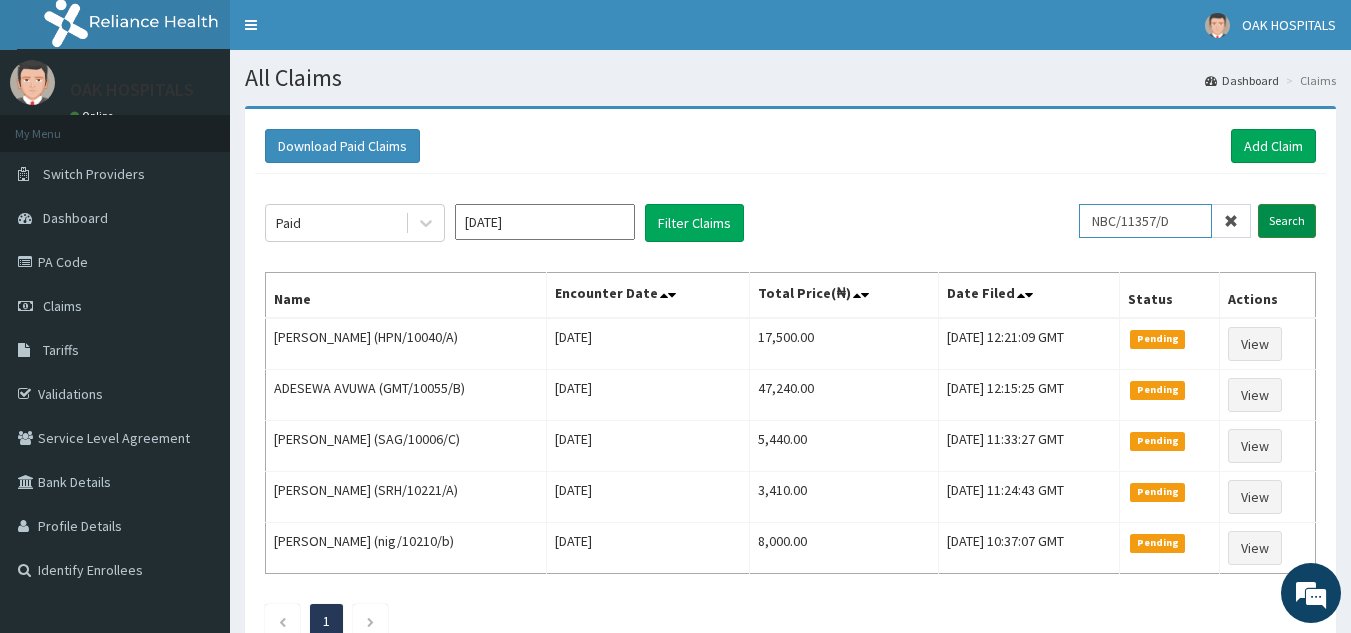 type on "NBC/11357/D" 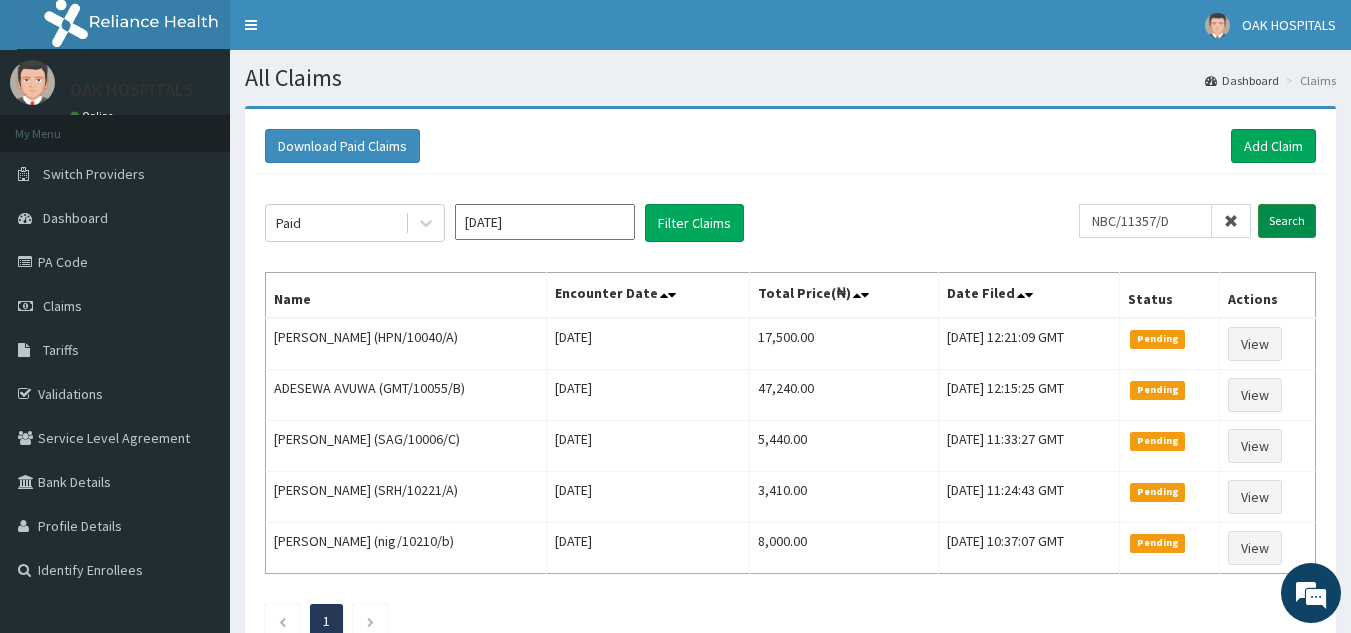click on "Search" at bounding box center [1287, 221] 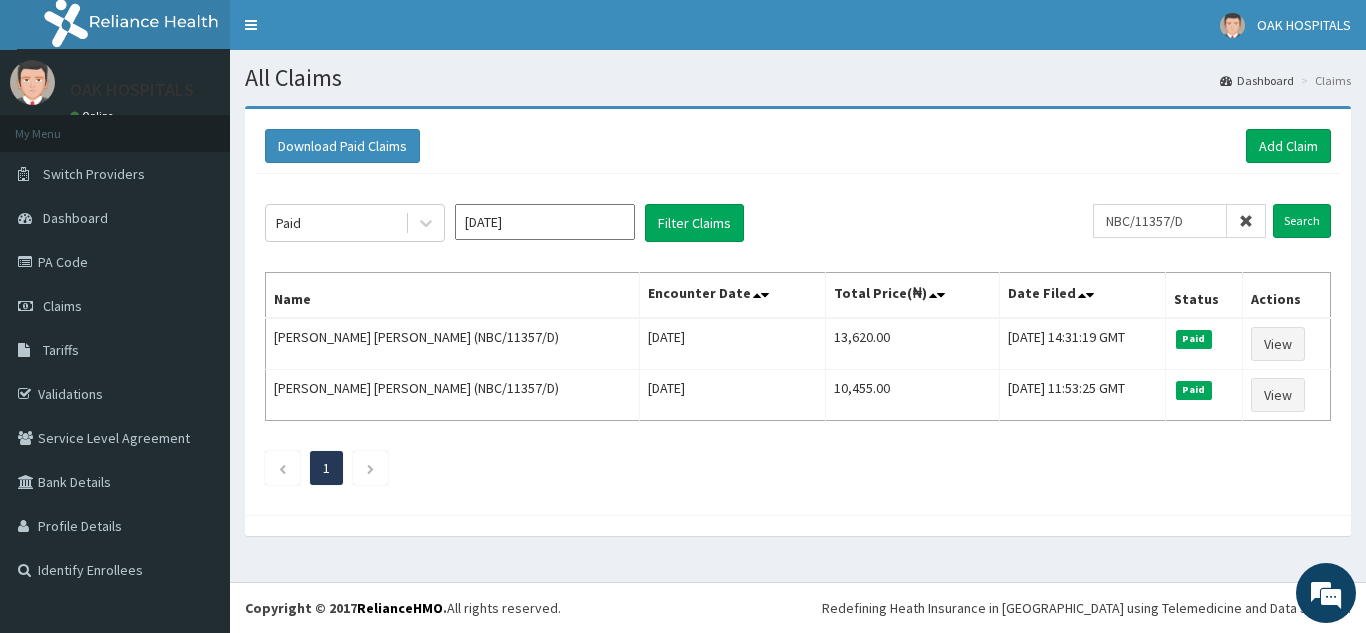 click at bounding box center [1246, 221] 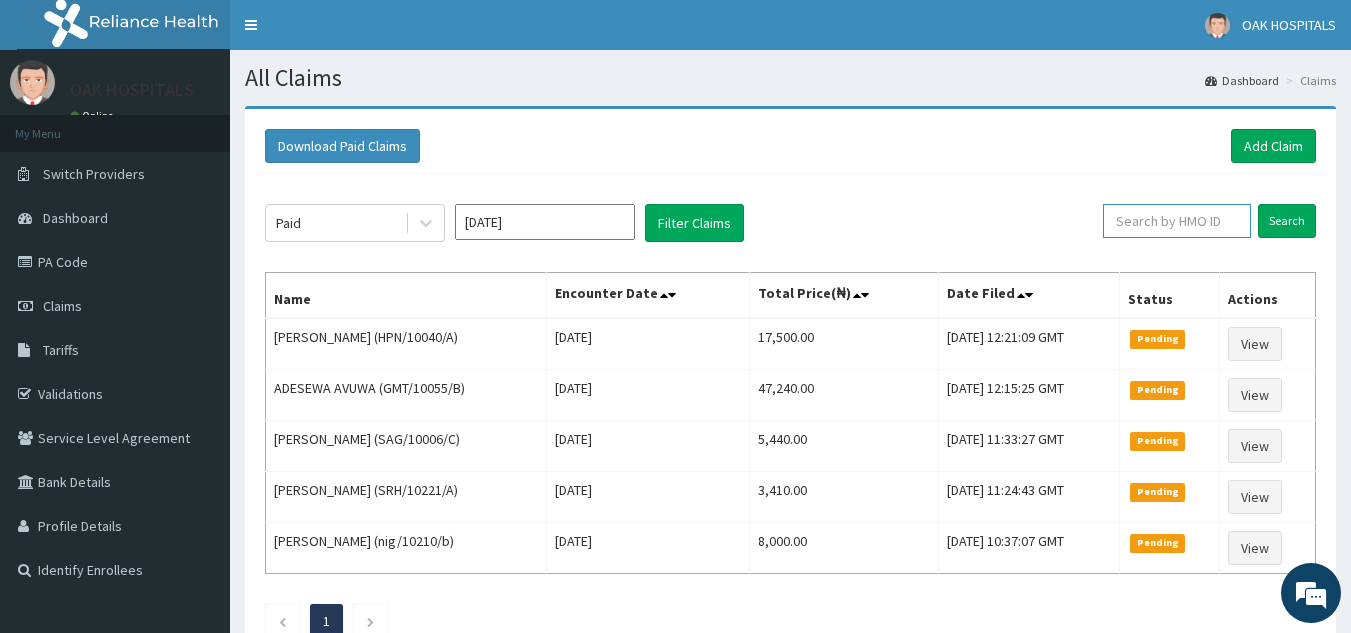 click at bounding box center (1177, 221) 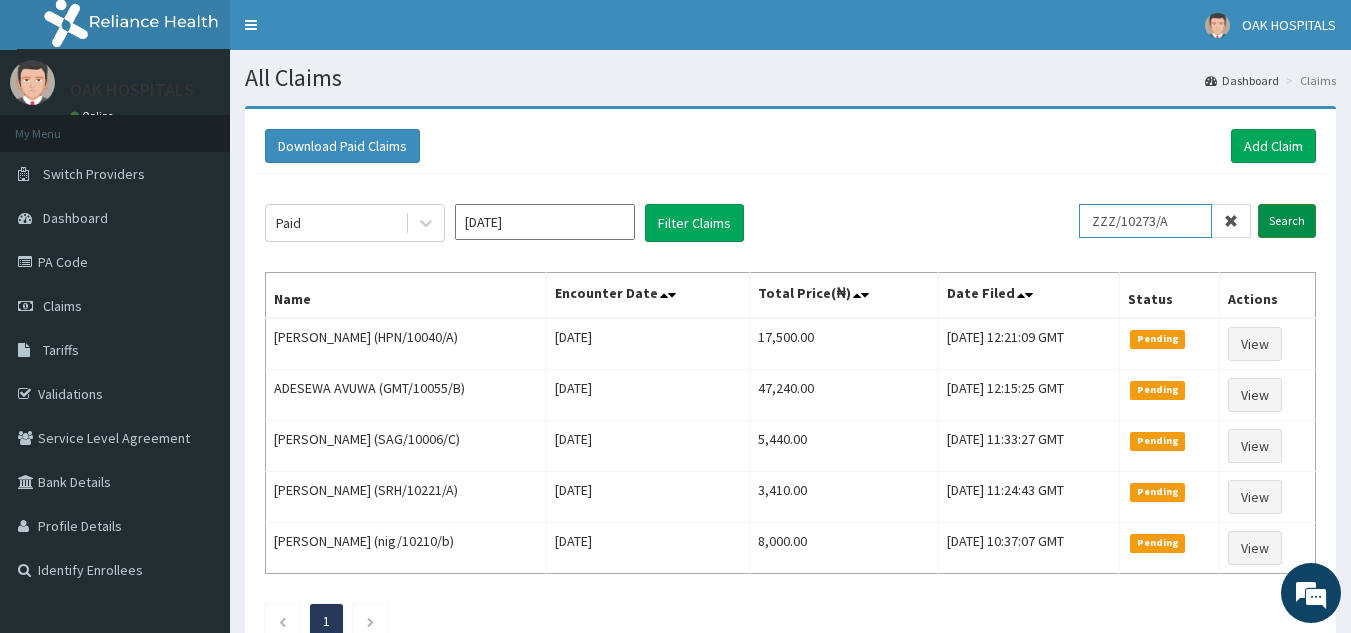 type on "ZZZ/10273/A" 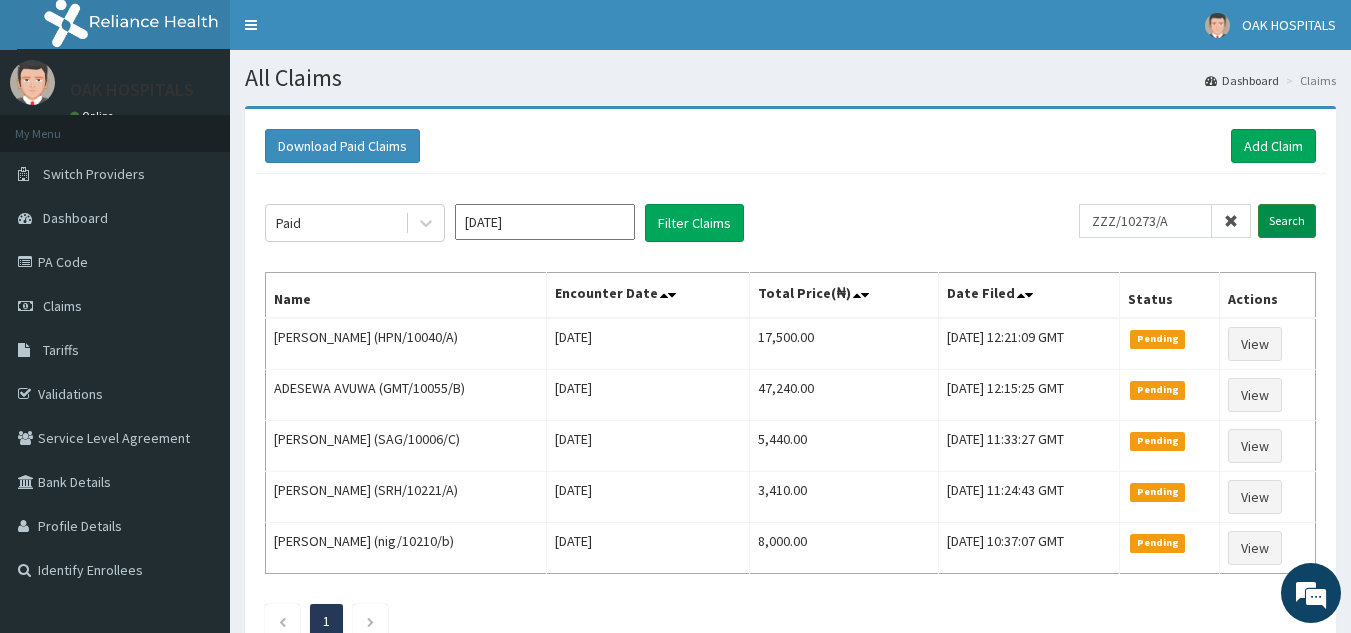 click on "Search" at bounding box center [1287, 221] 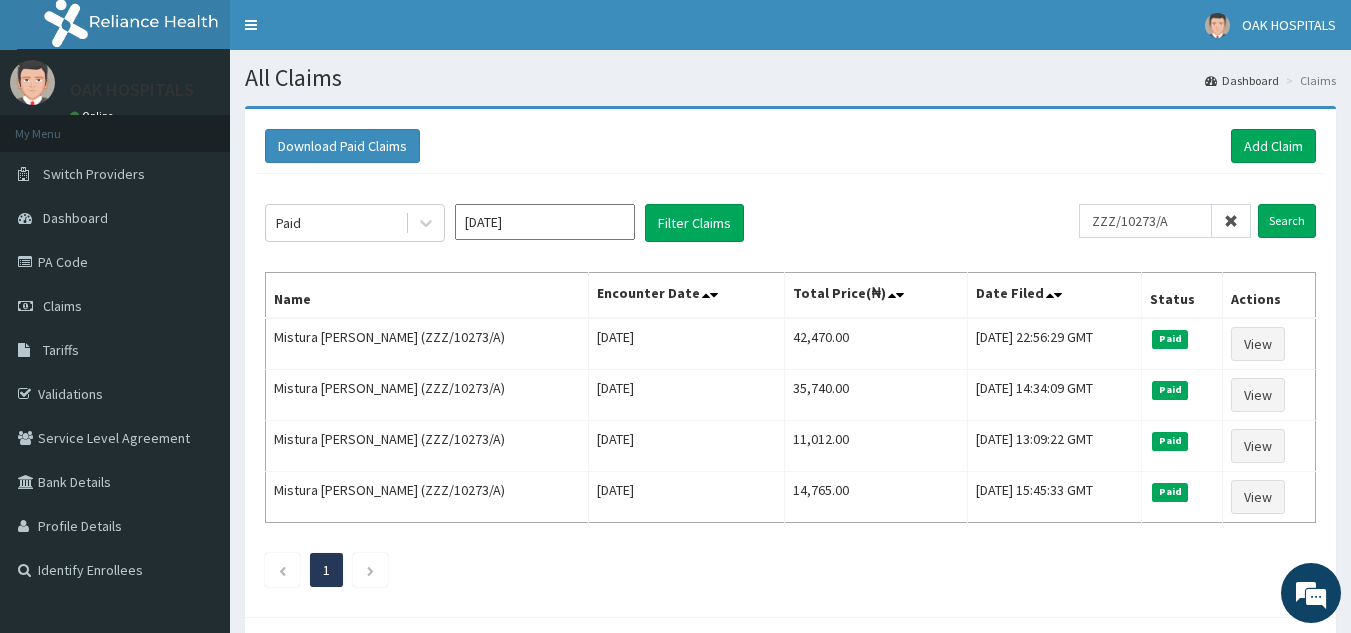 click at bounding box center [1231, 221] 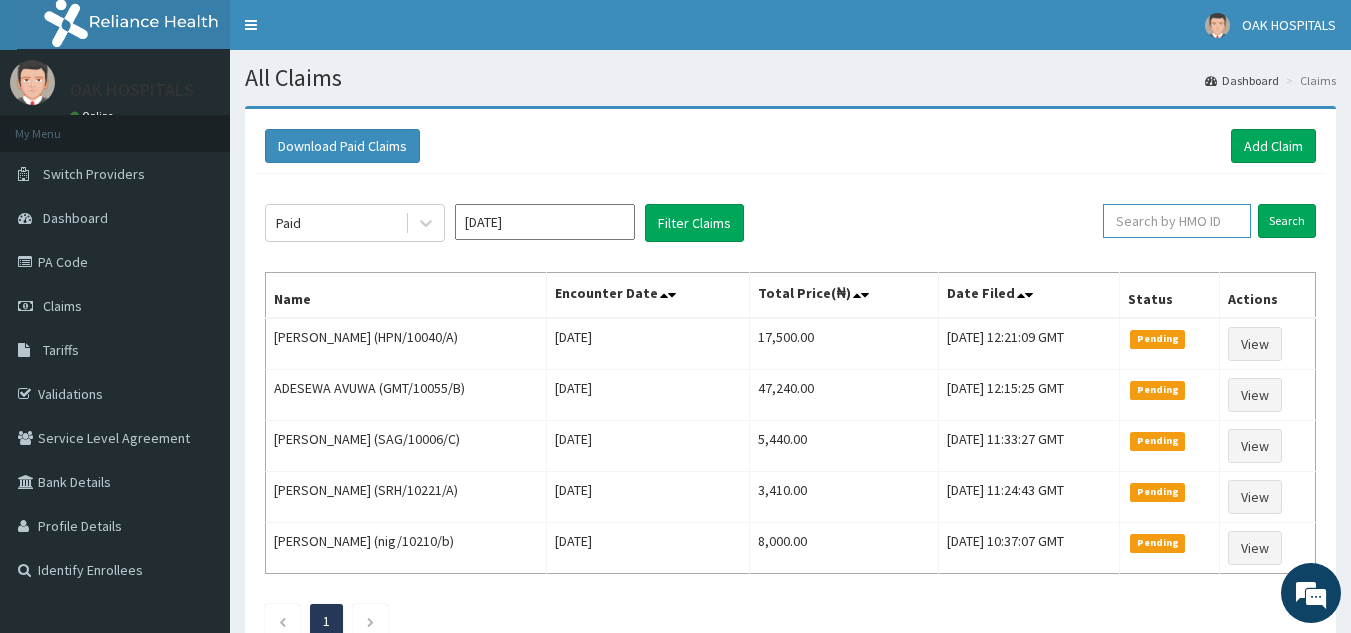 click at bounding box center (1177, 221) 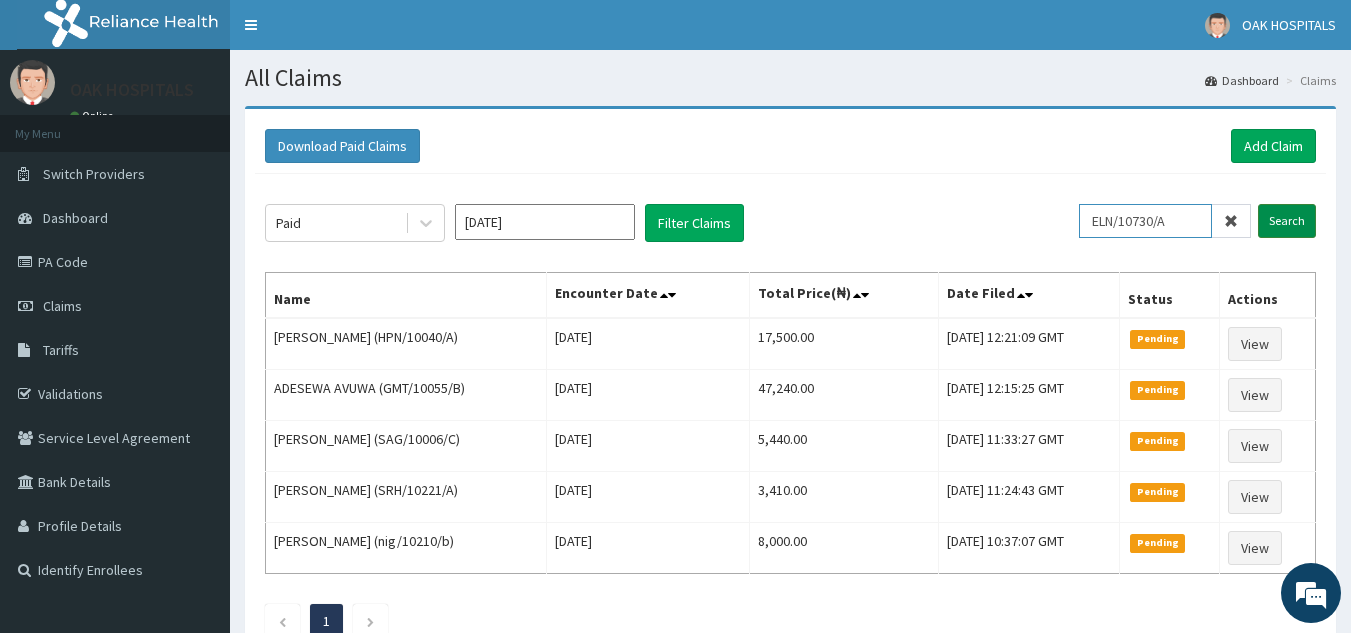 type on "ELN/10730/A" 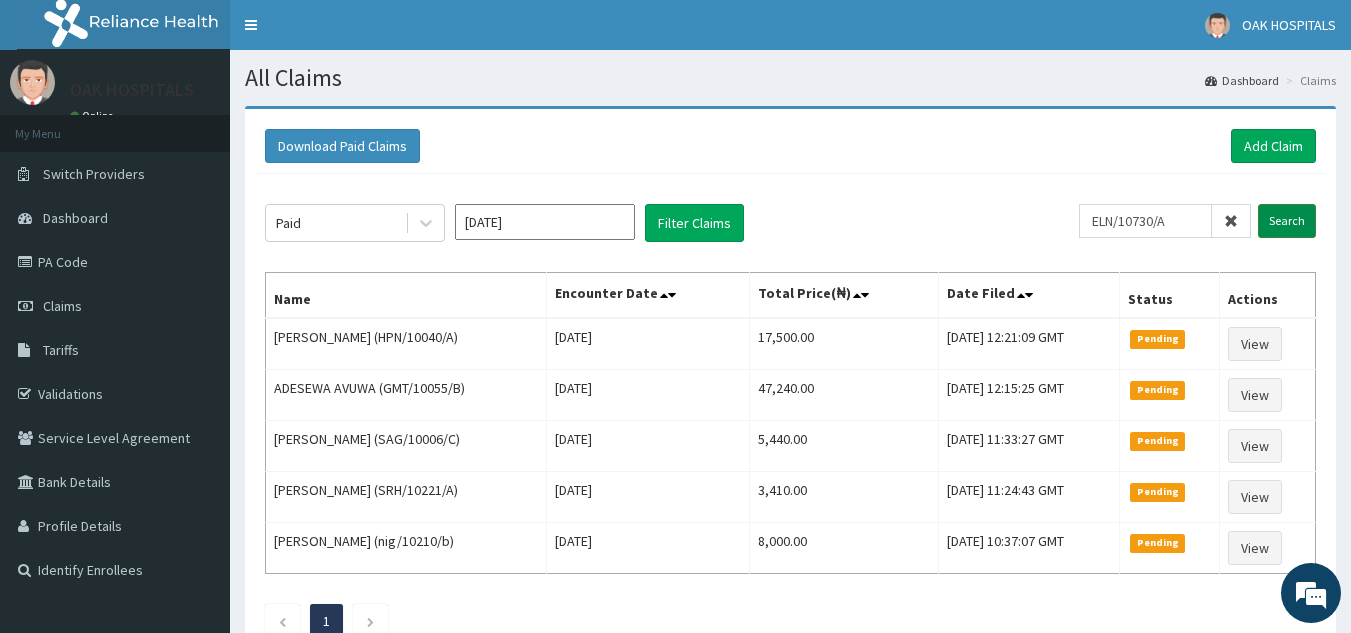 click on "Search" at bounding box center (1287, 221) 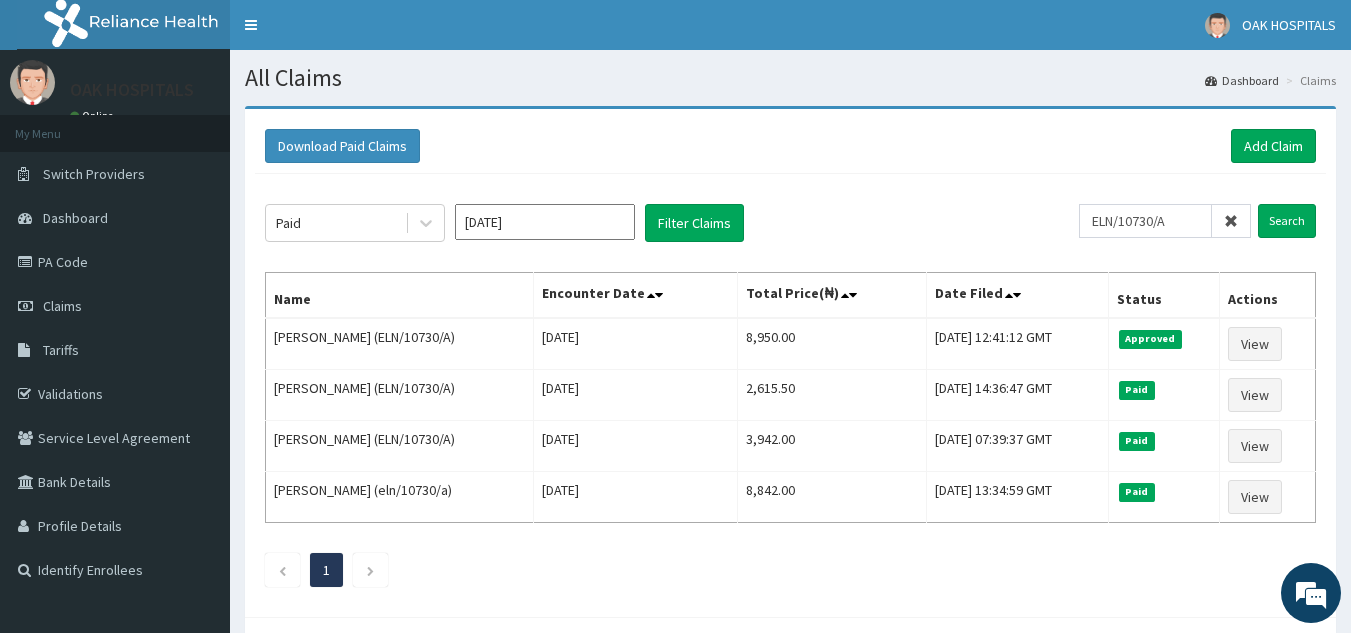 click at bounding box center (1231, 221) 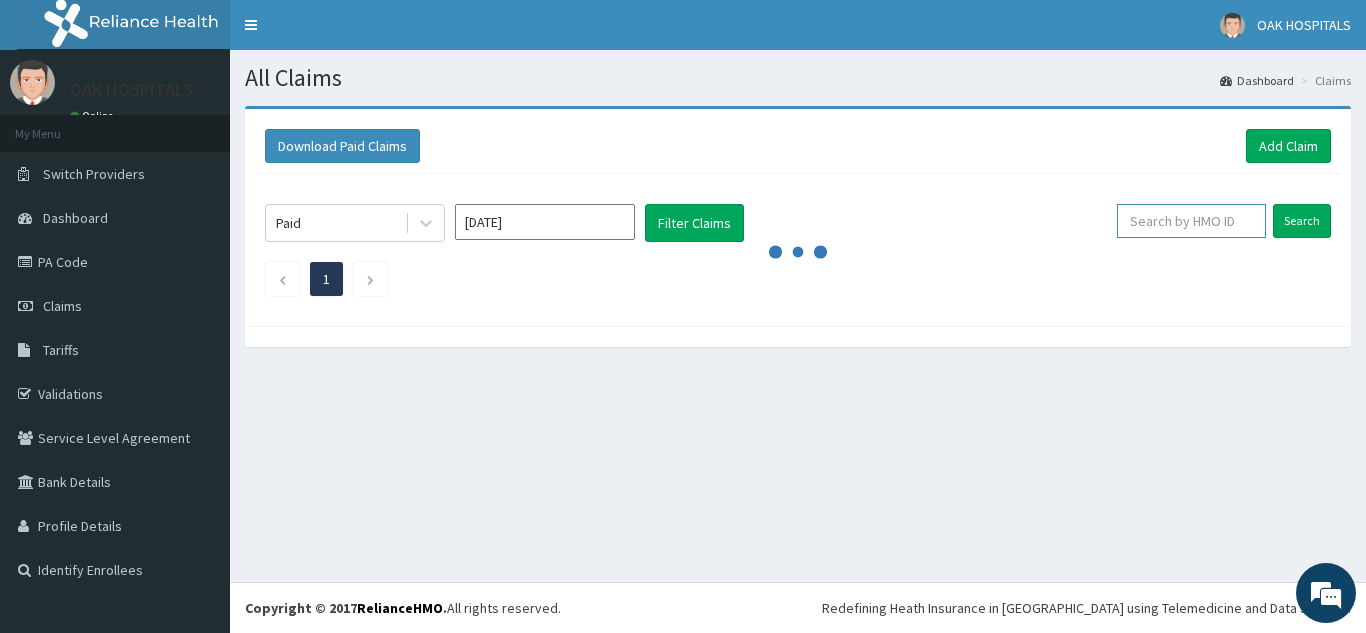 click at bounding box center [1191, 221] 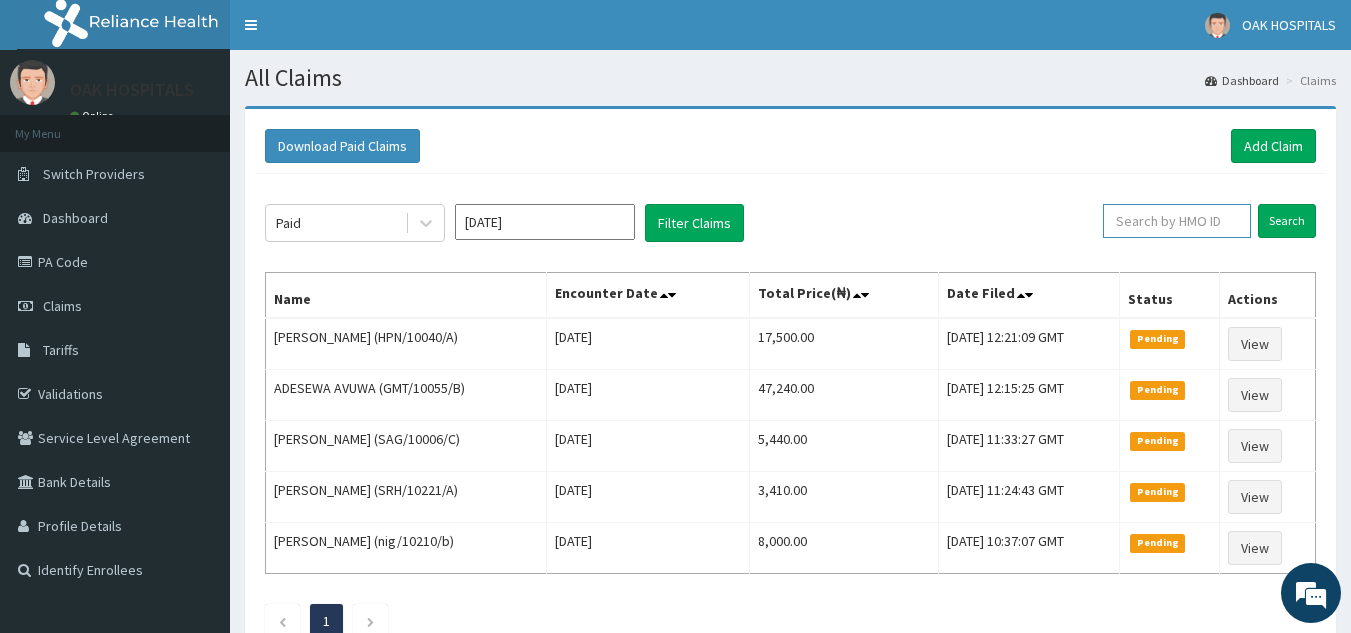 click at bounding box center (1177, 221) 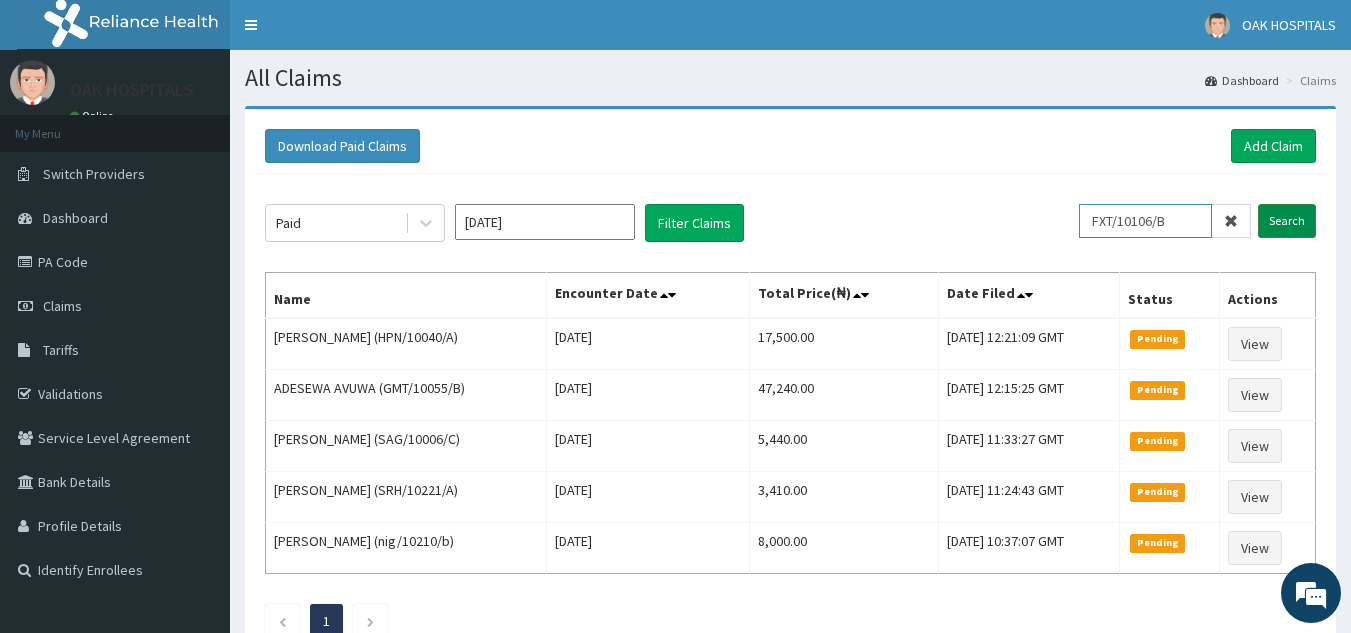 type on "FXT/10106/B" 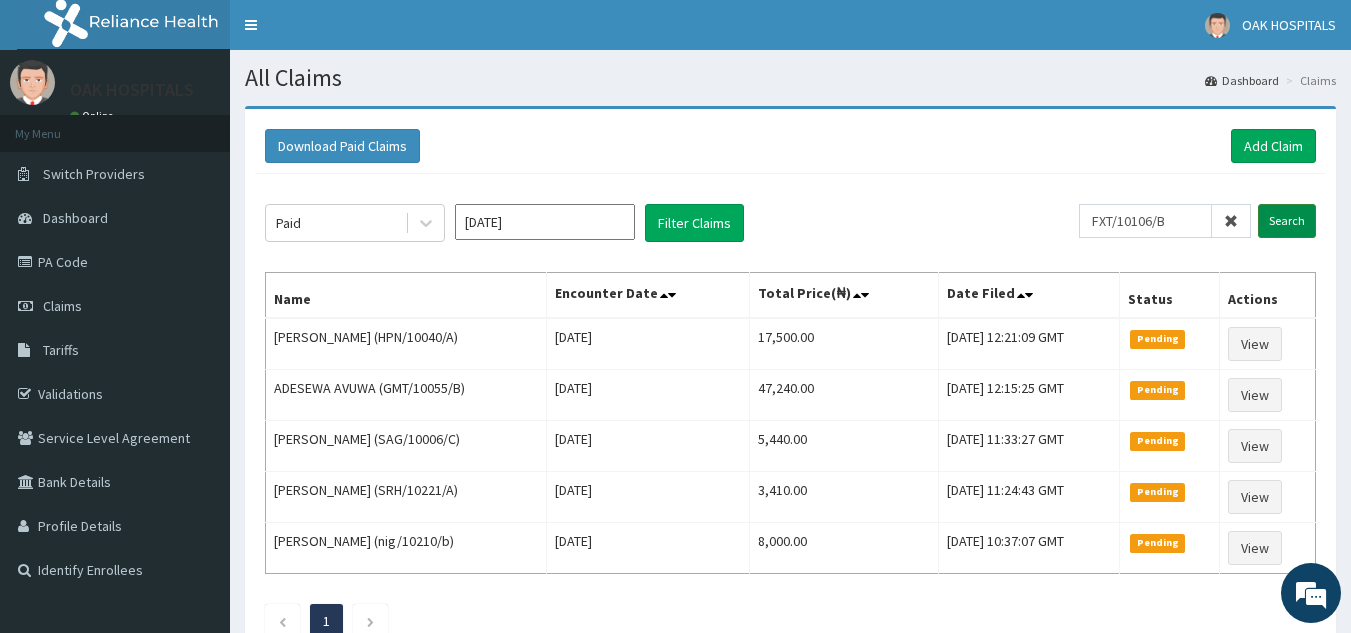click on "Search" at bounding box center [1287, 221] 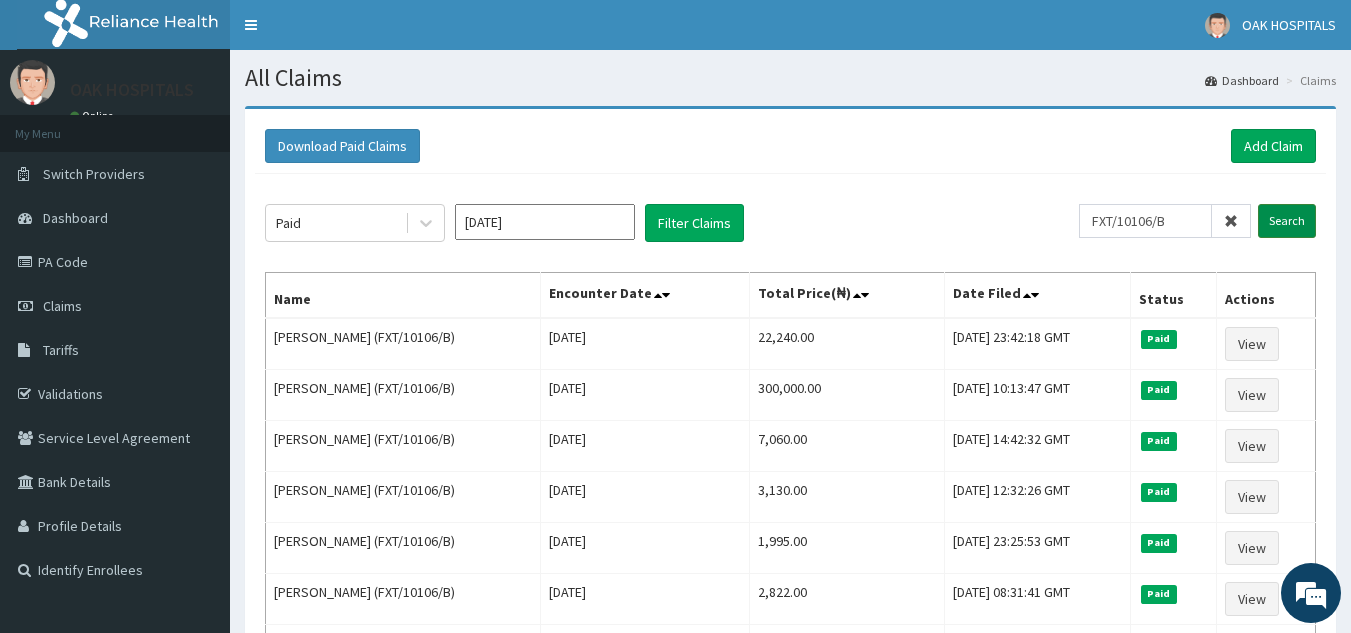 click on "Search" at bounding box center (1287, 221) 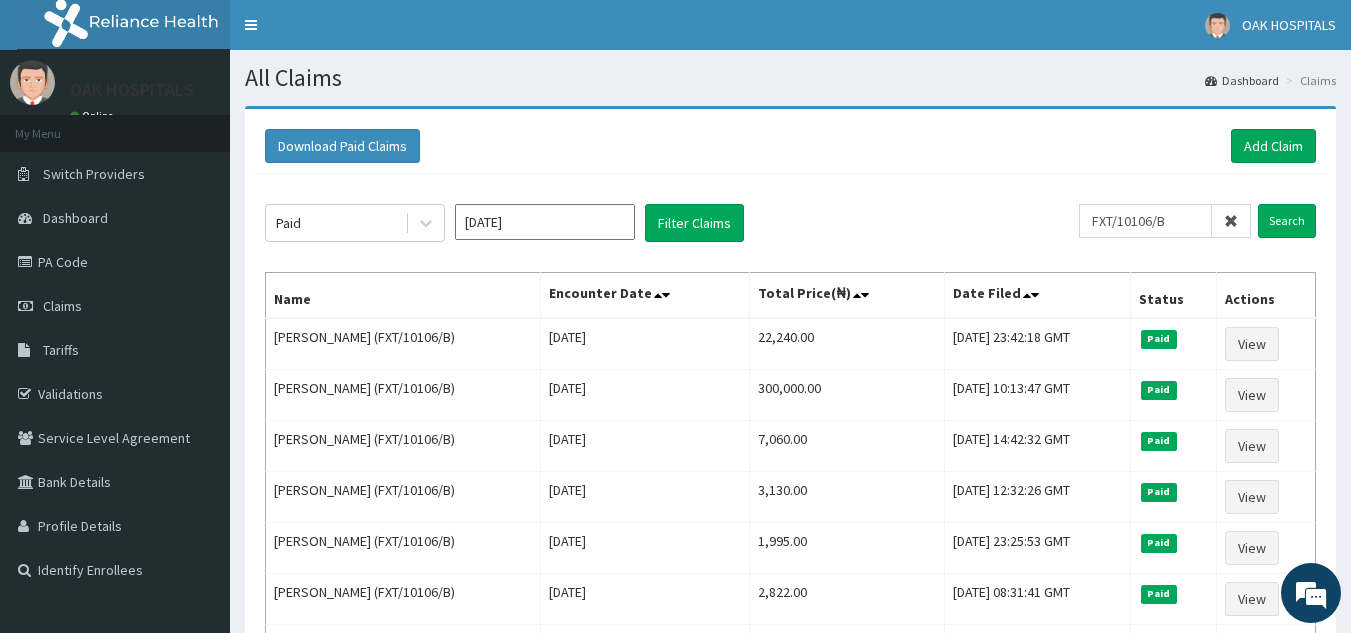 click at bounding box center (1231, 221) 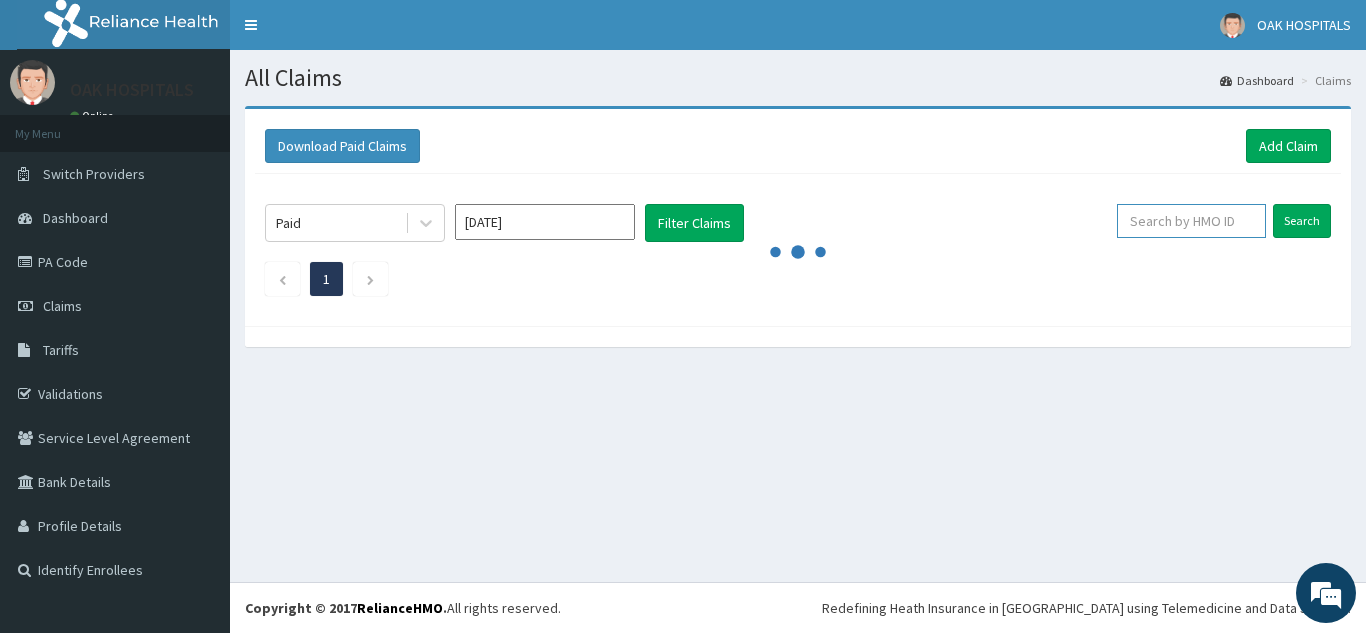 click at bounding box center [1191, 221] 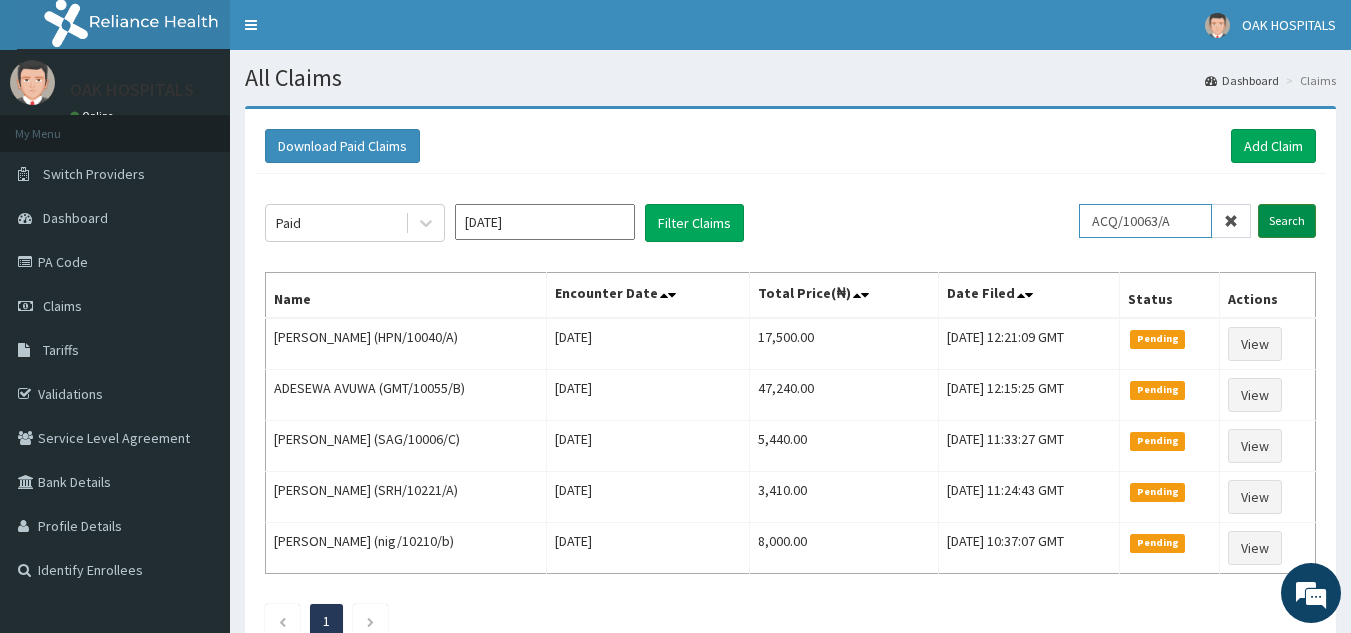 type on "ACQ/10063/A" 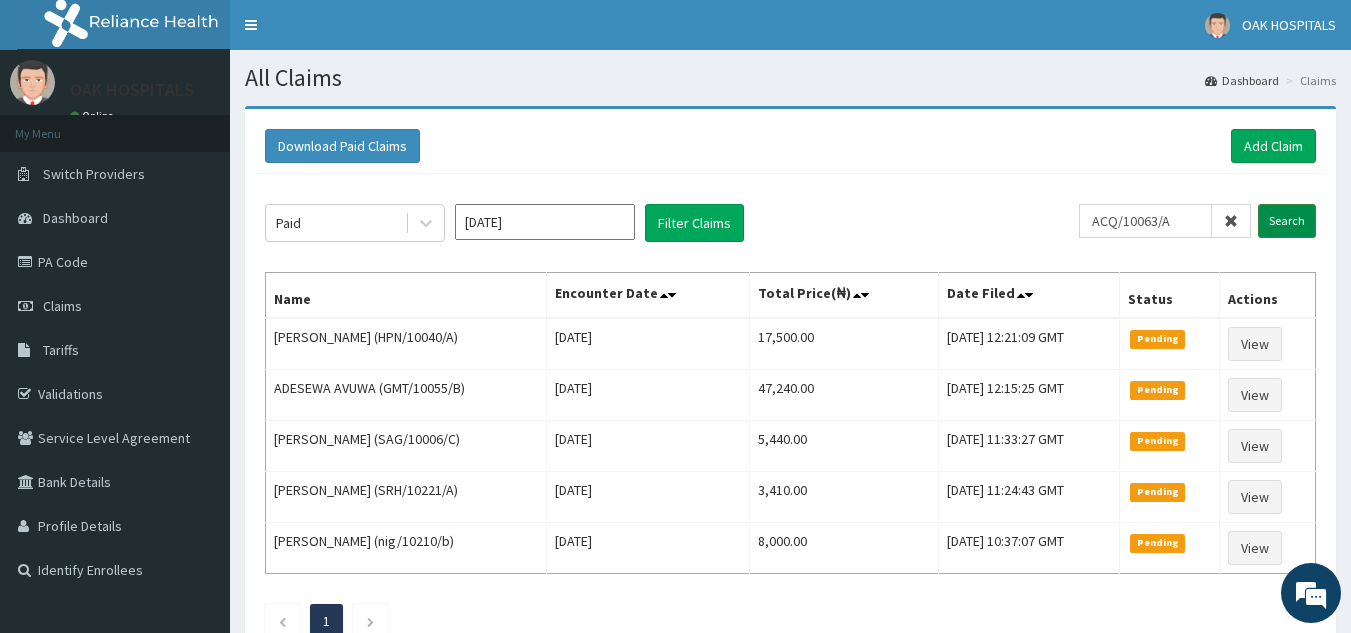 click on "Search" at bounding box center [1287, 221] 